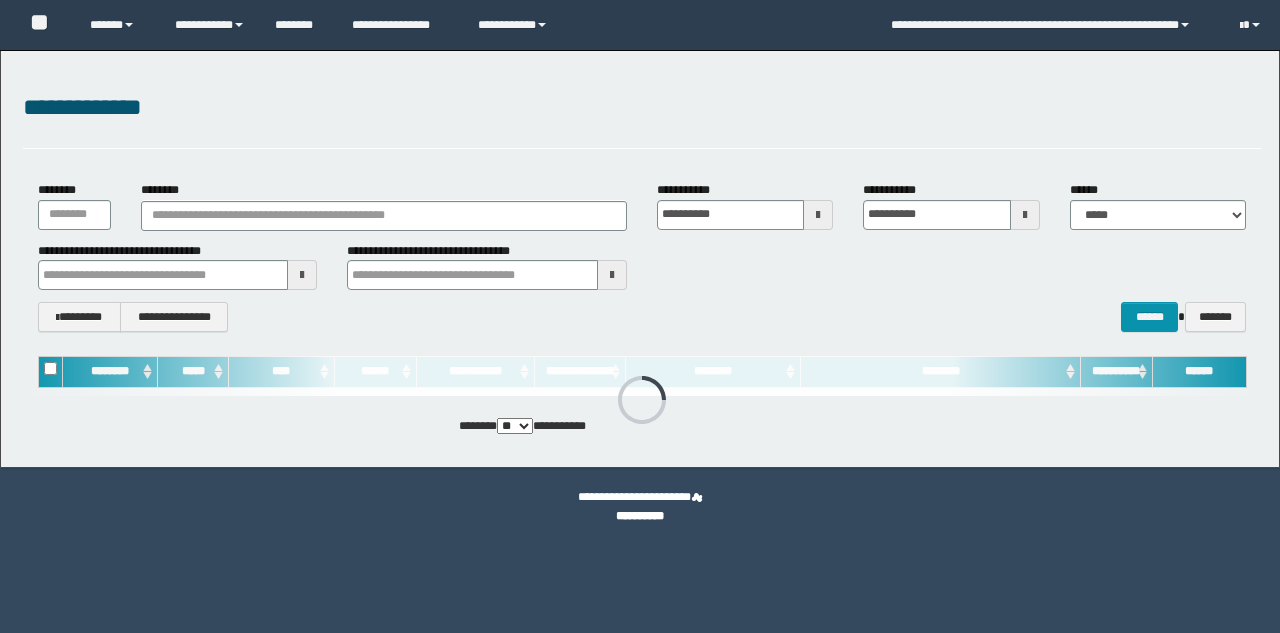 scroll, scrollTop: 0, scrollLeft: 0, axis: both 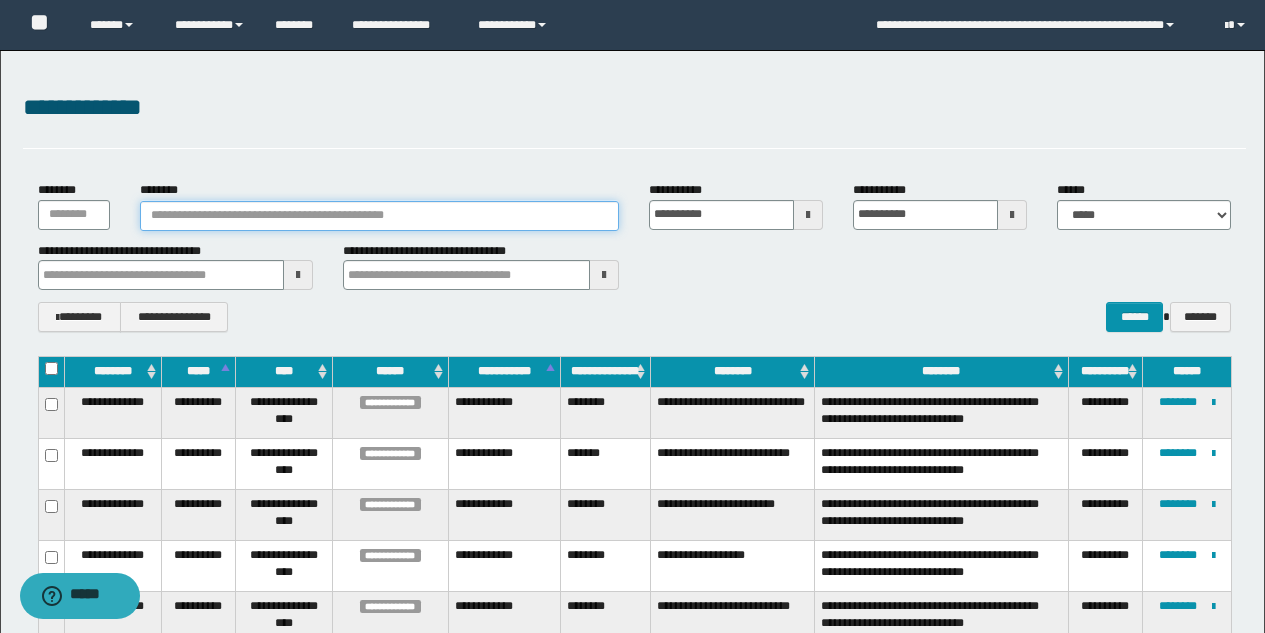 click on "********" at bounding box center (380, 216) 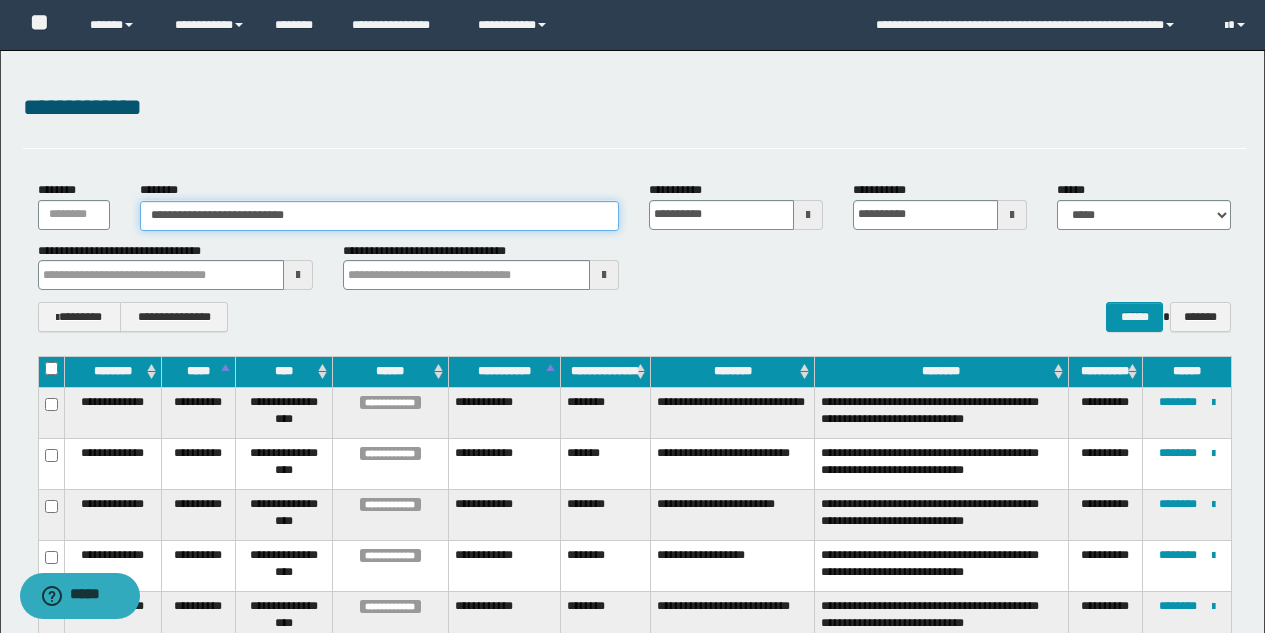 type on "**********" 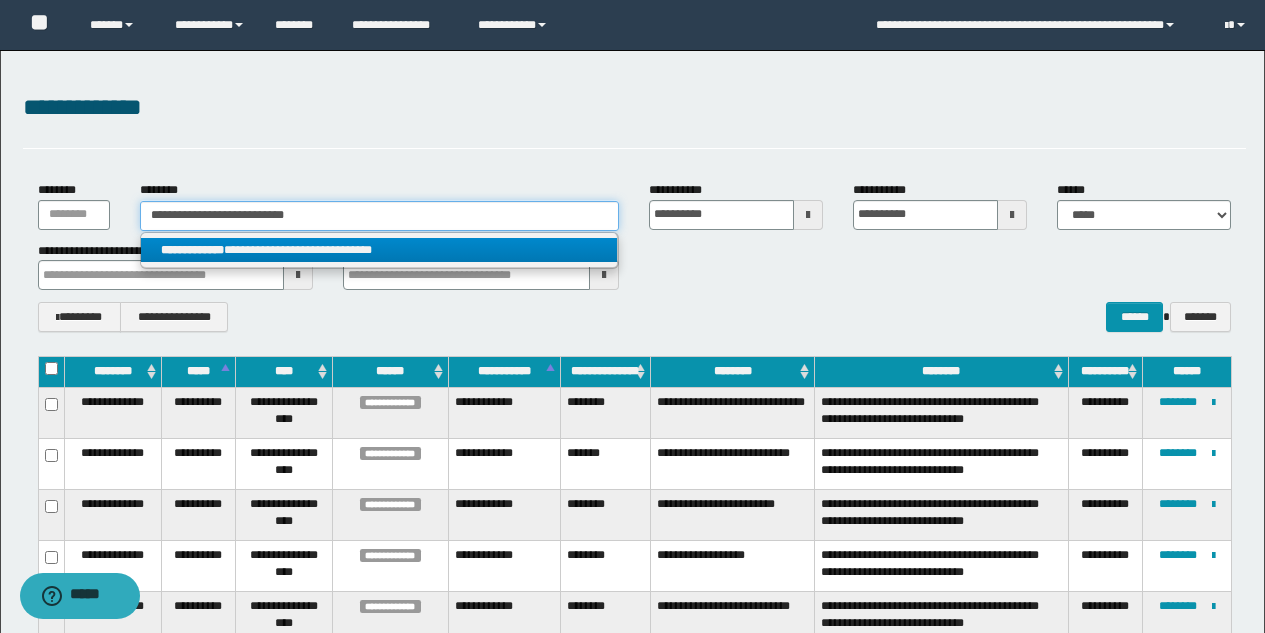 type on "**********" 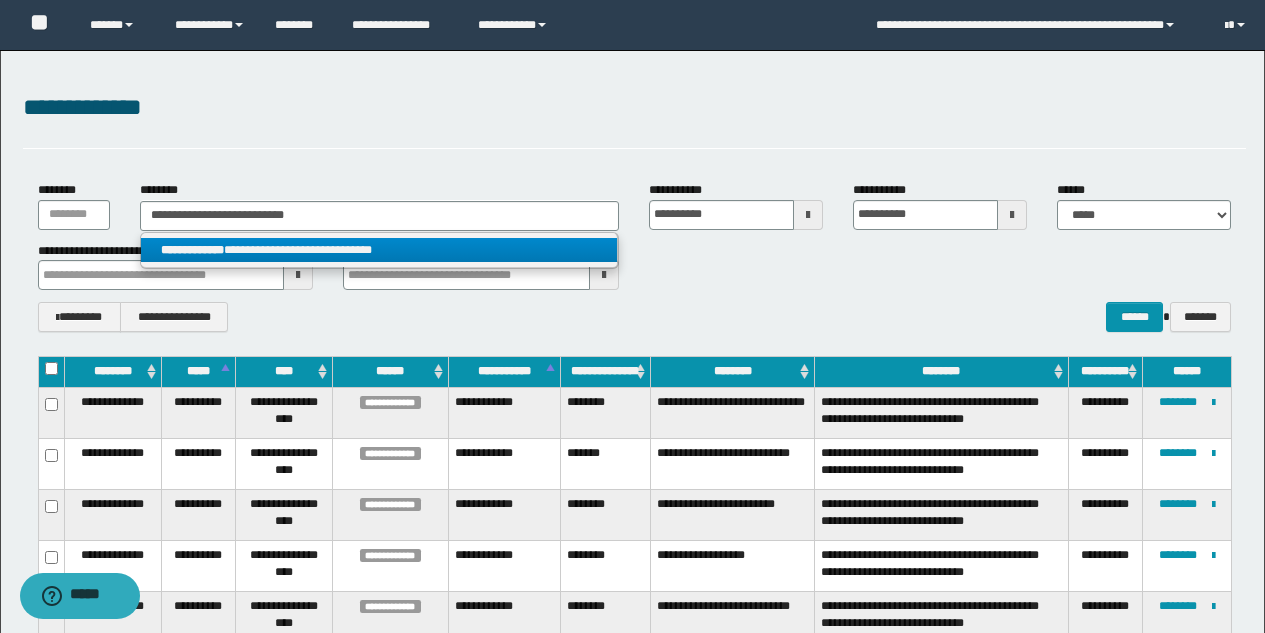 click on "**********" at bounding box center (379, 250) 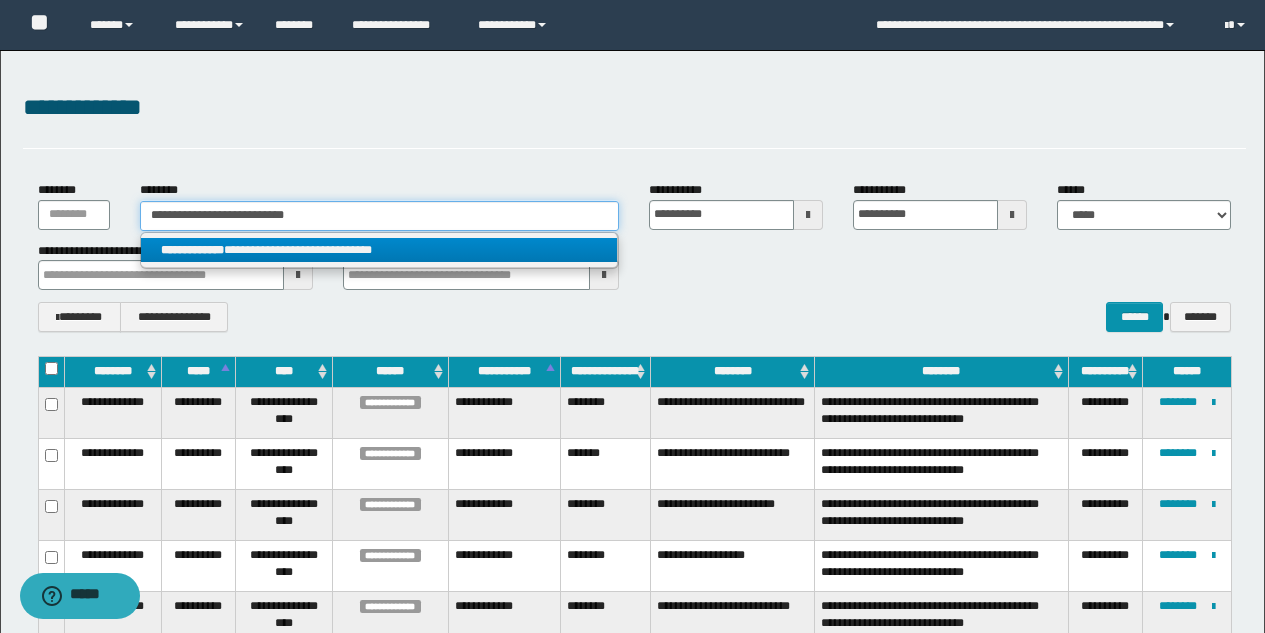 type 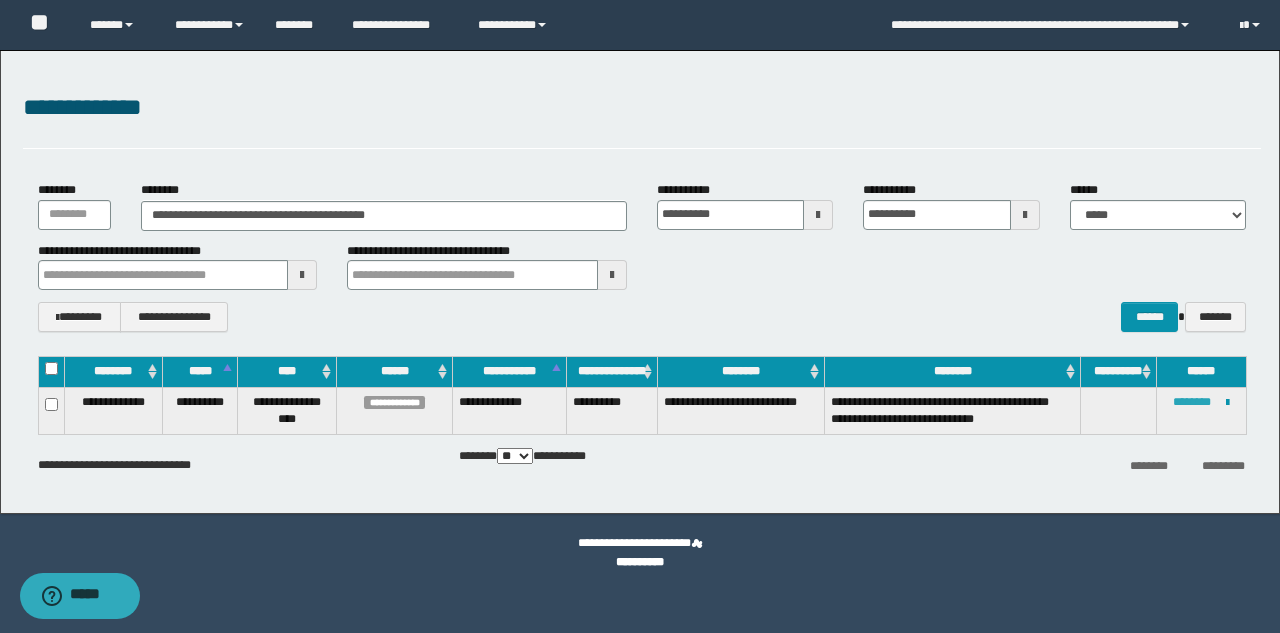 click on "********" at bounding box center (1192, 402) 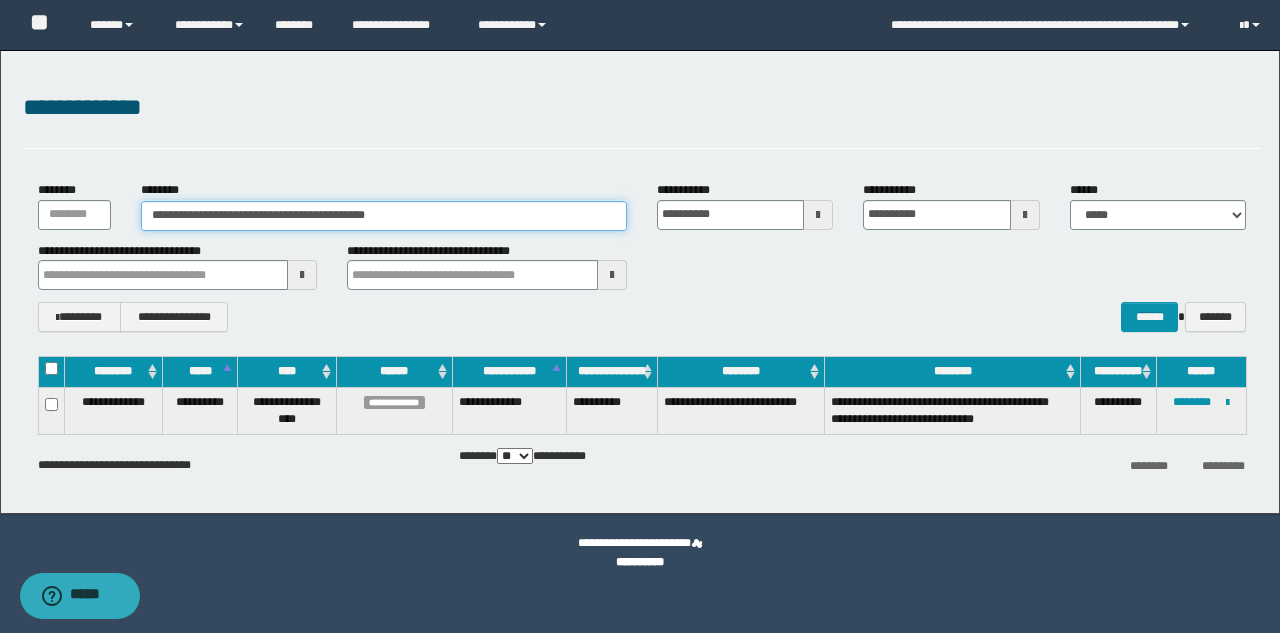 drag, startPoint x: 428, startPoint y: 229, endPoint x: 14, endPoint y: 185, distance: 416.3316 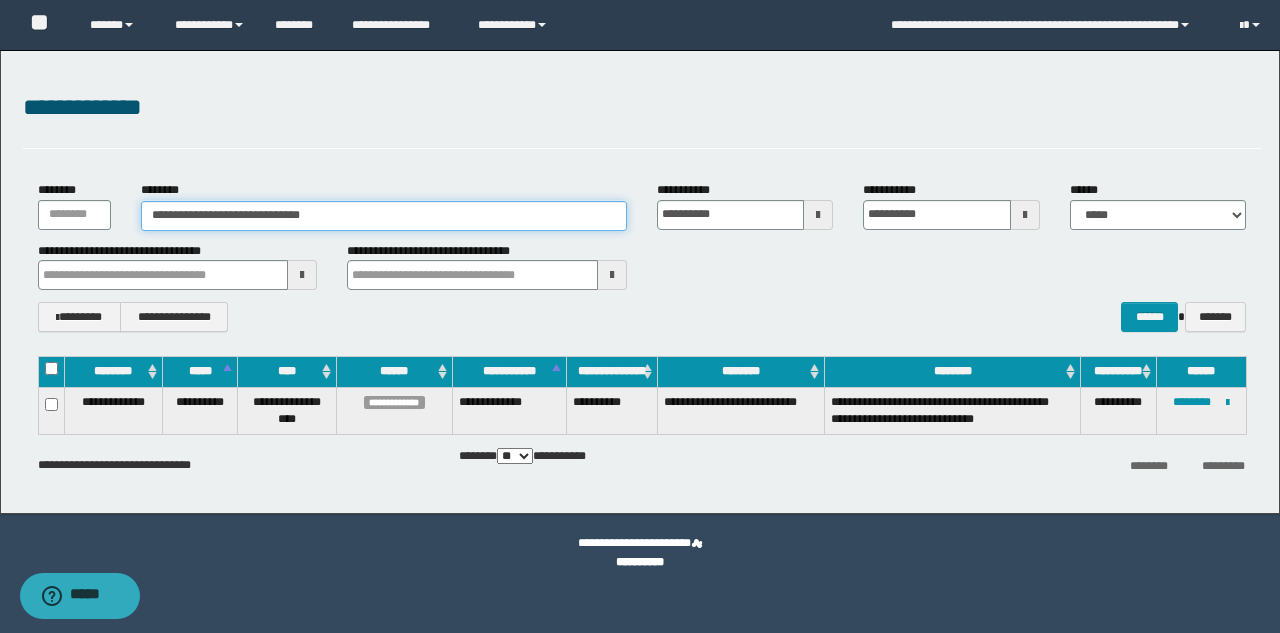 type on "**********" 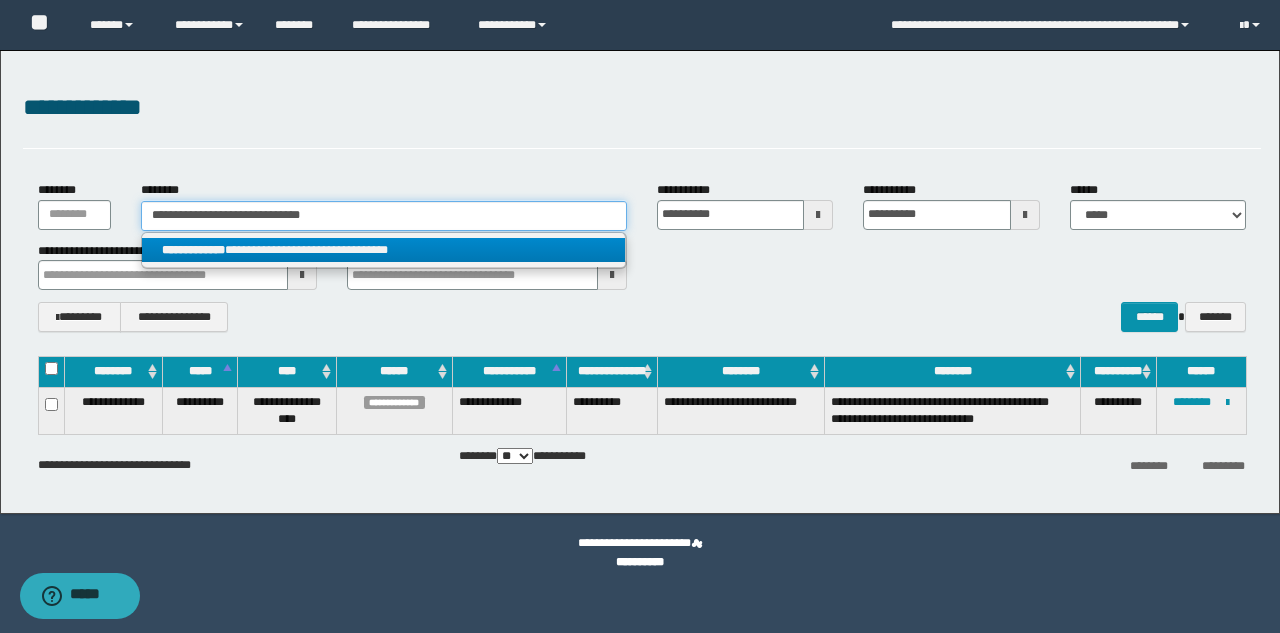 type on "**********" 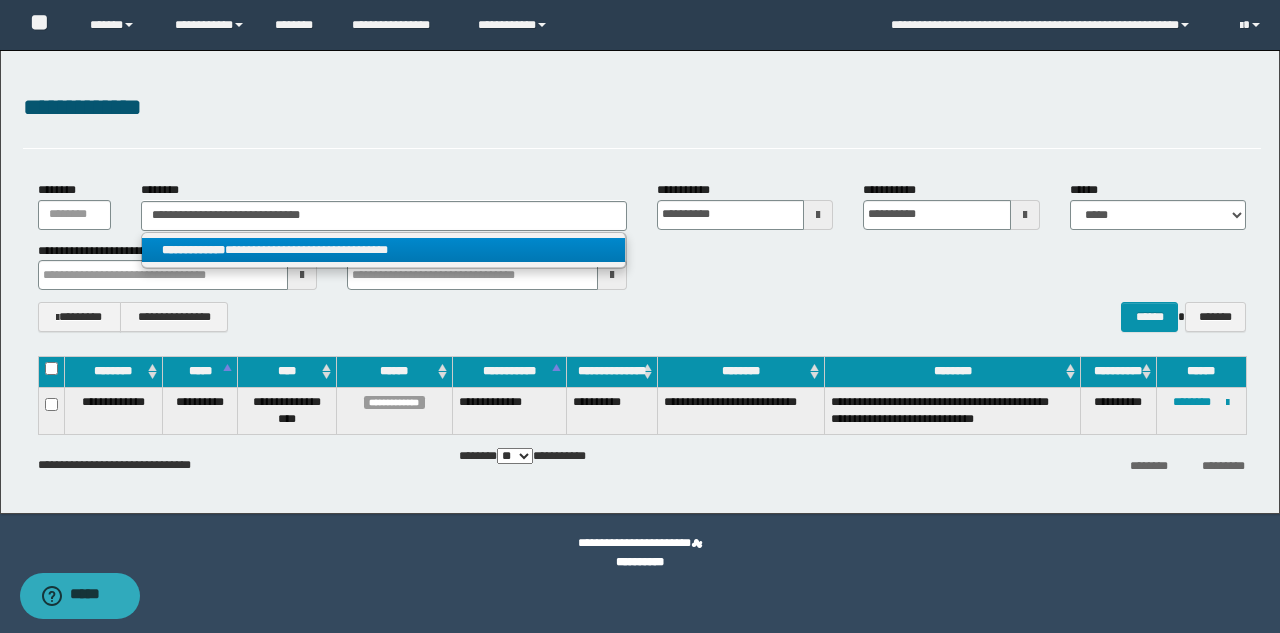 click on "**********" at bounding box center (383, 250) 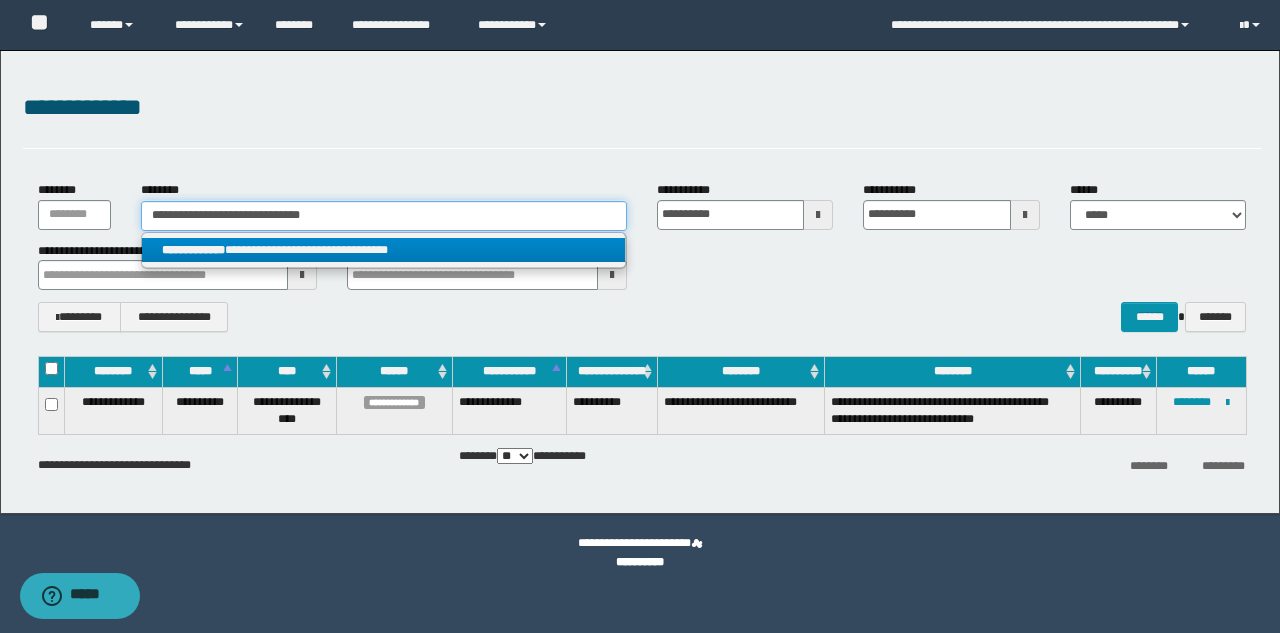 type 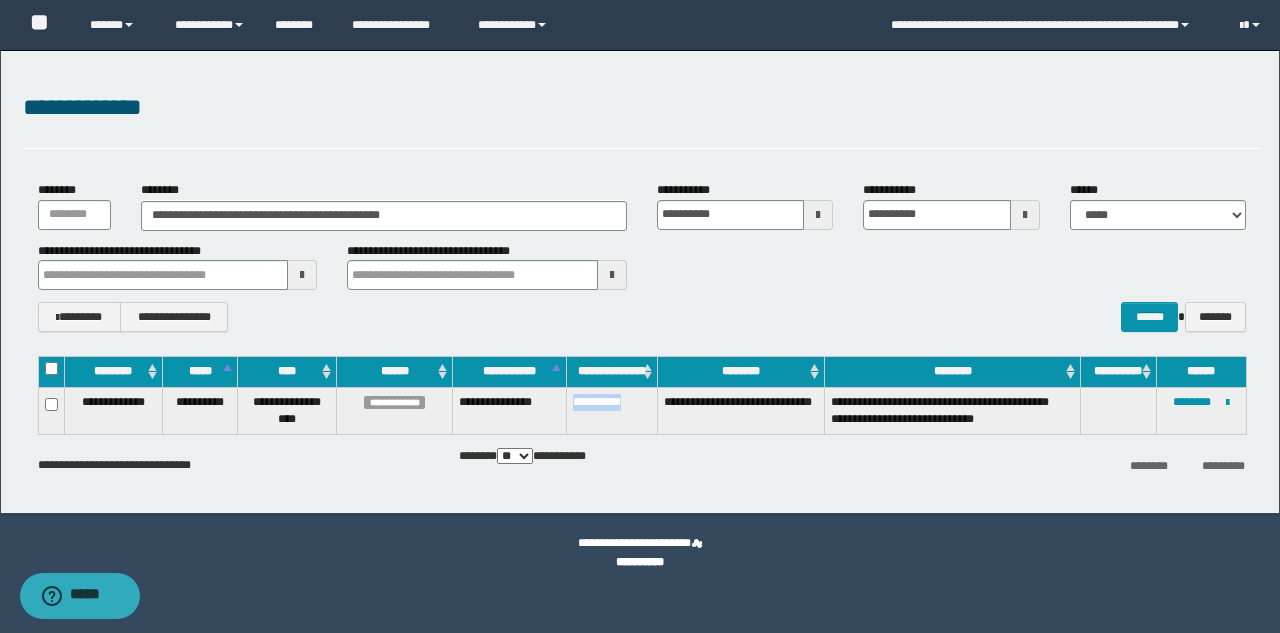 drag, startPoint x: 645, startPoint y: 401, endPoint x: 560, endPoint y: 411, distance: 85.58621 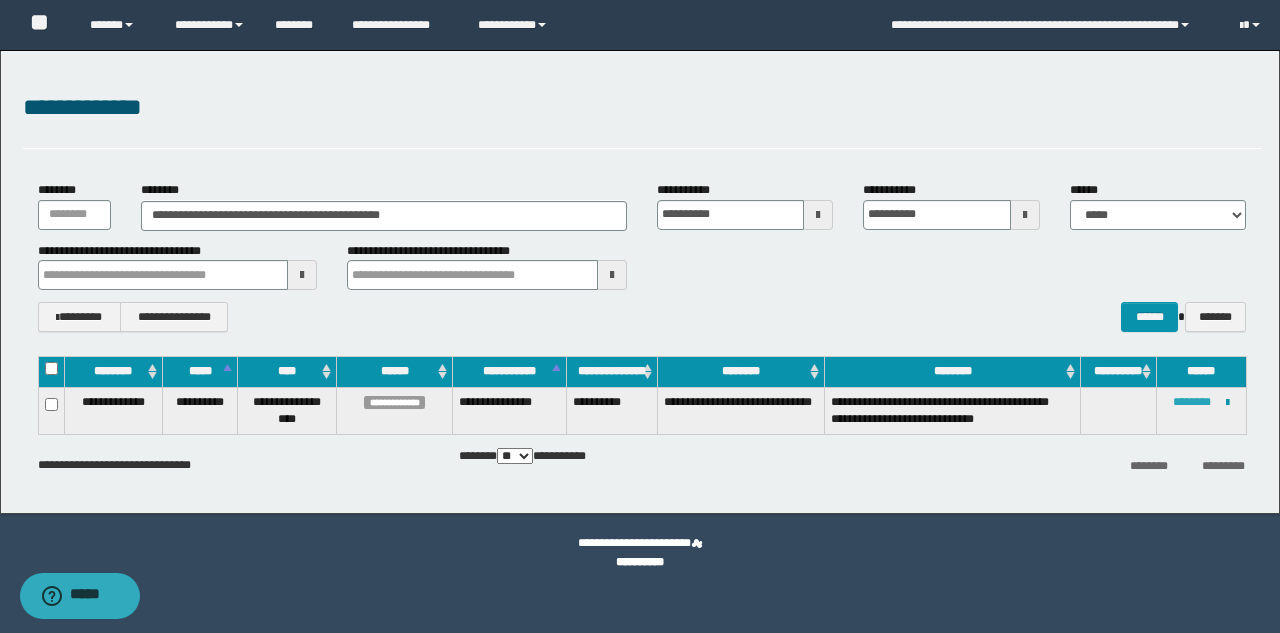 click on "********" at bounding box center [1192, 402] 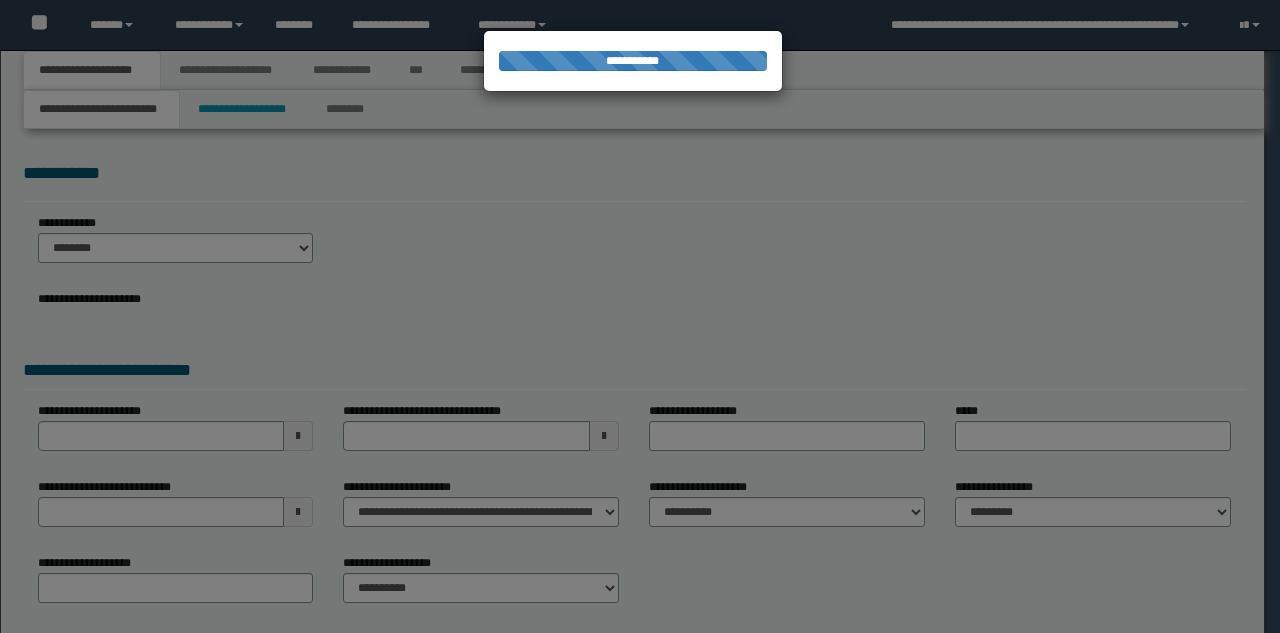 scroll, scrollTop: 0, scrollLeft: 0, axis: both 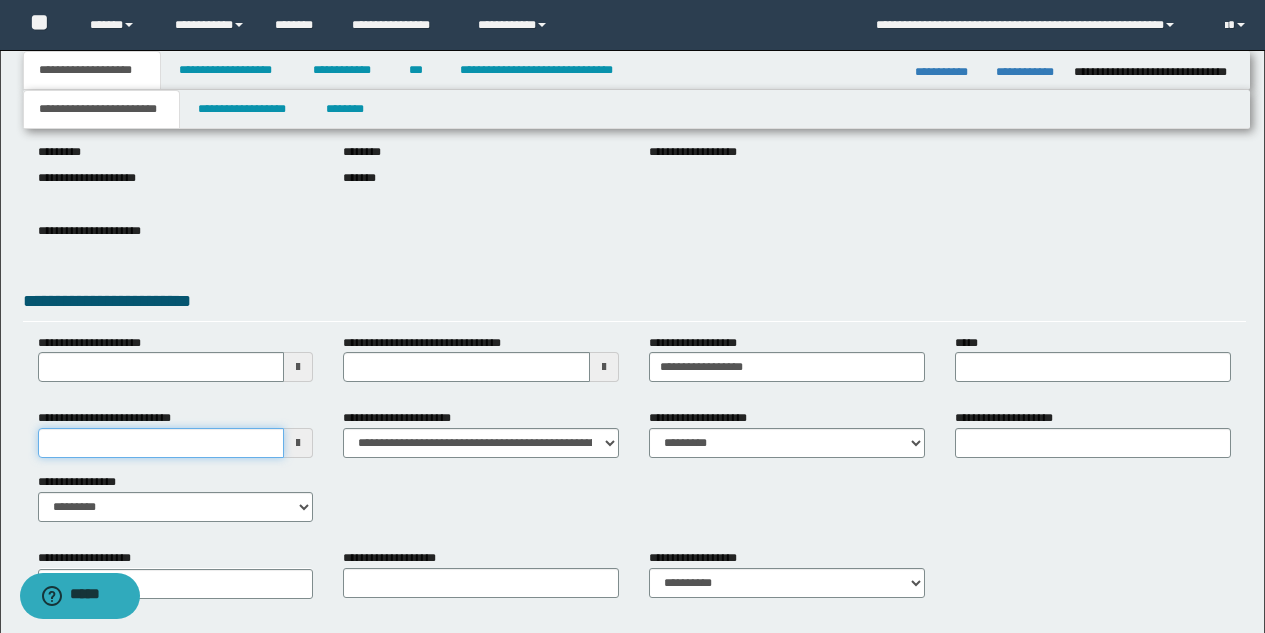 click on "**********" at bounding box center (161, 443) 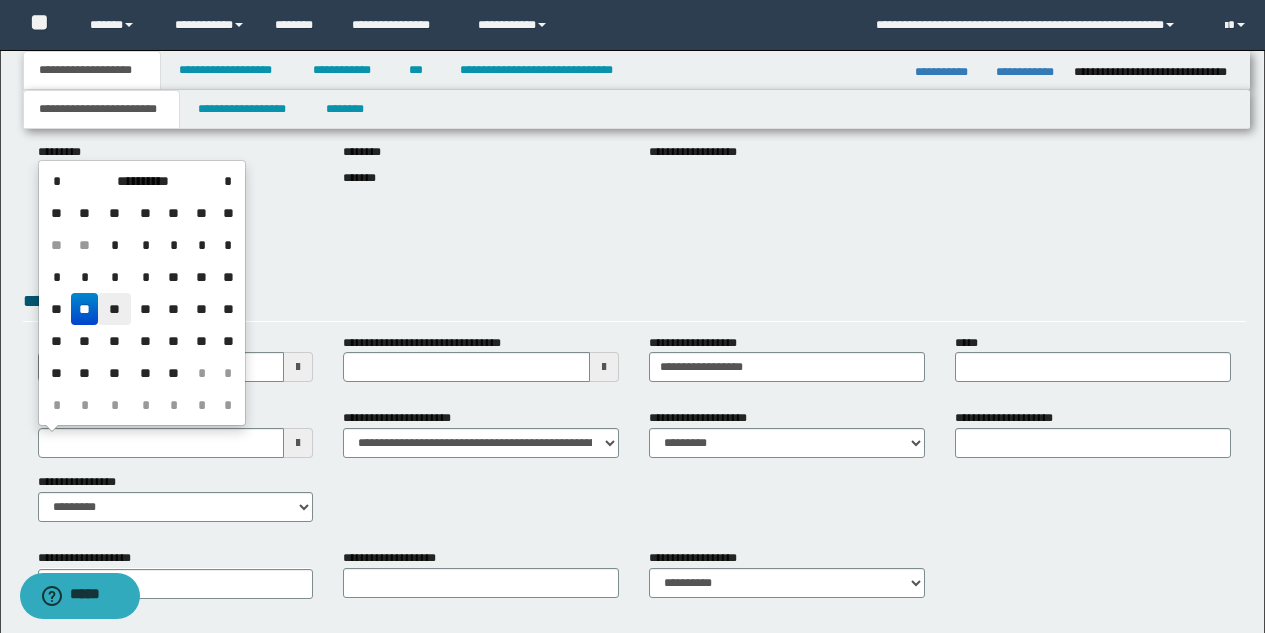 click on "**" at bounding box center [114, 309] 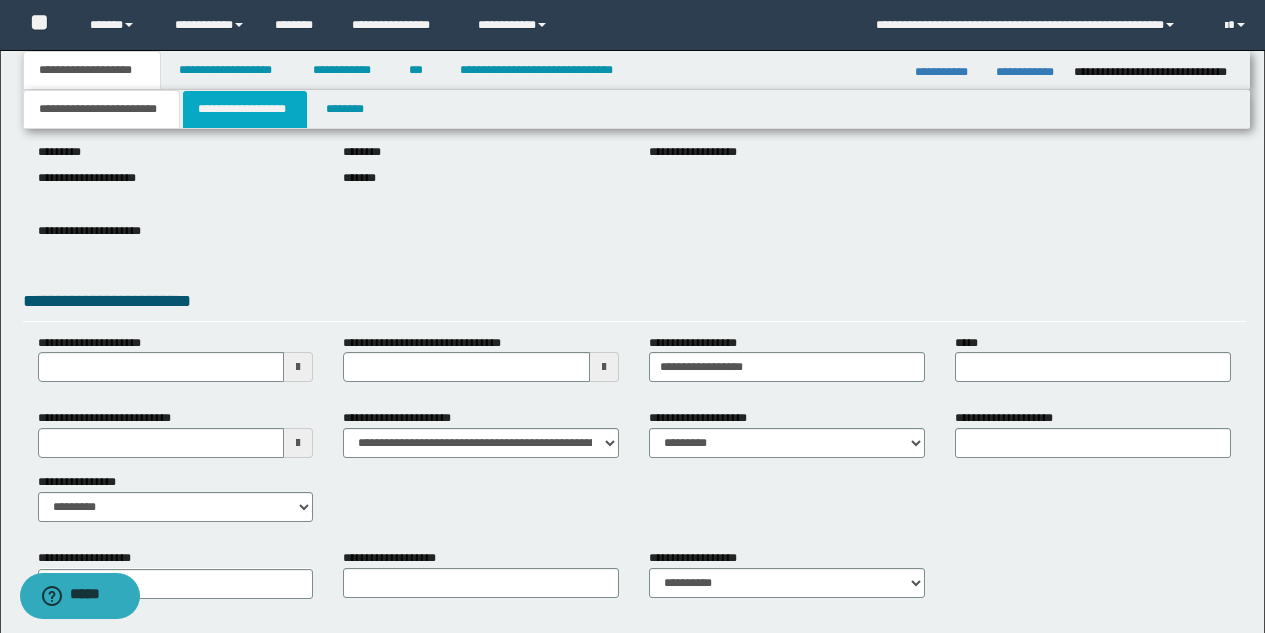 click on "**********" at bounding box center (245, 109) 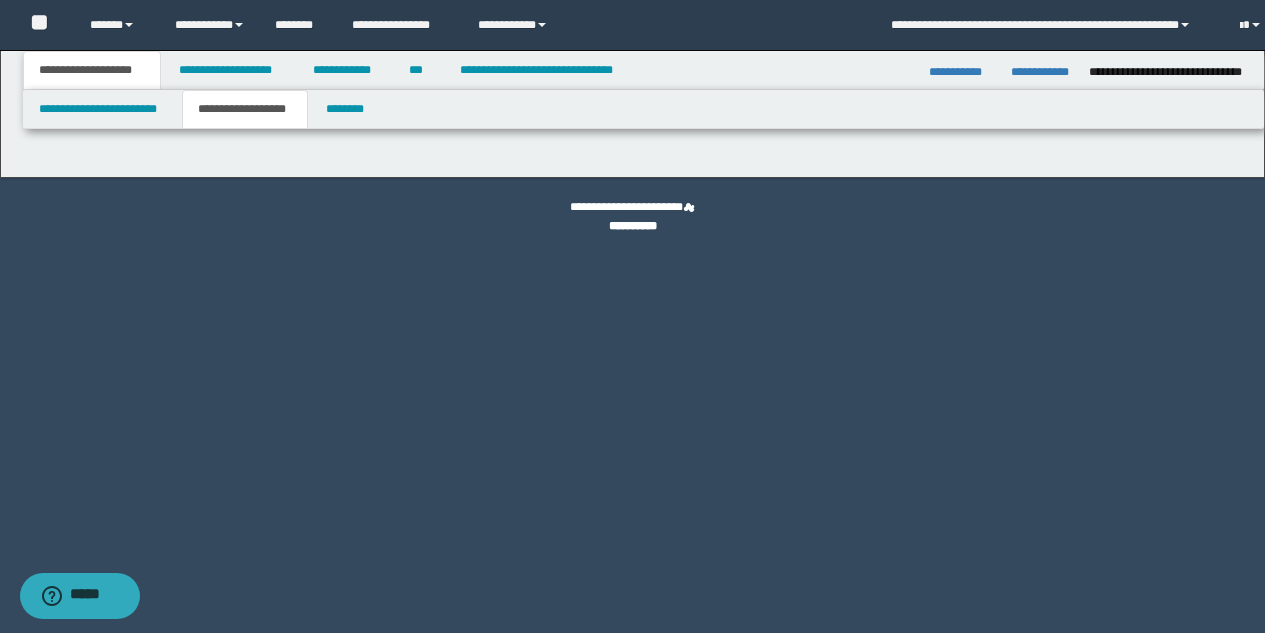 scroll, scrollTop: 0, scrollLeft: 0, axis: both 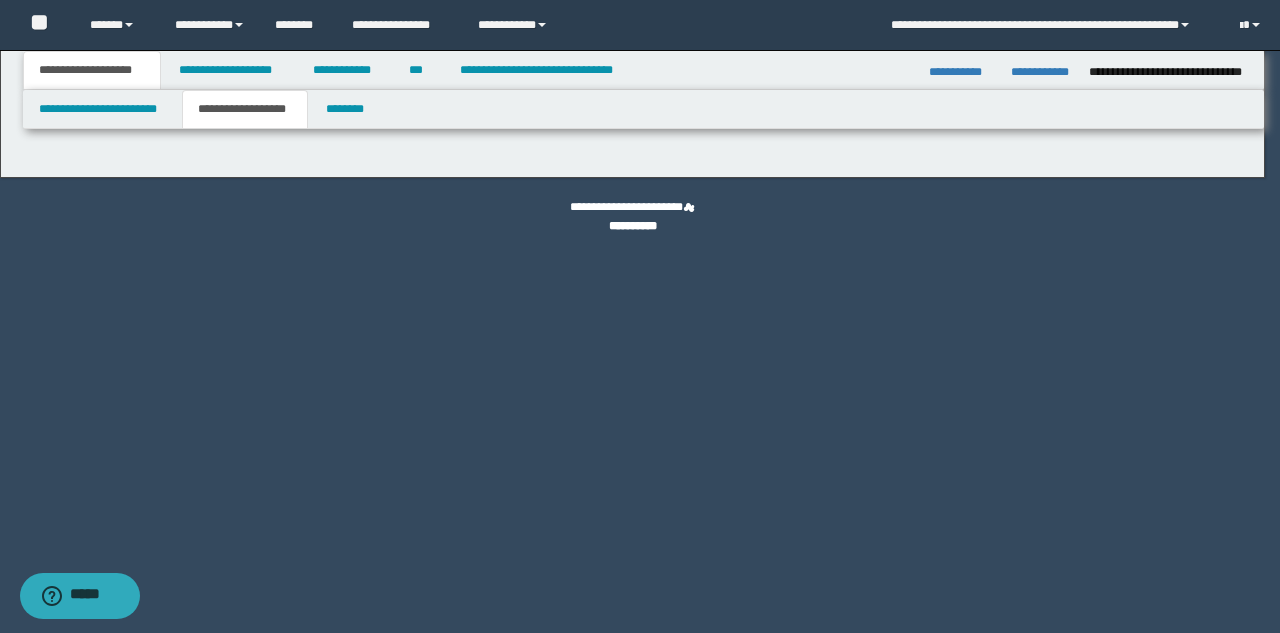 type on "**********" 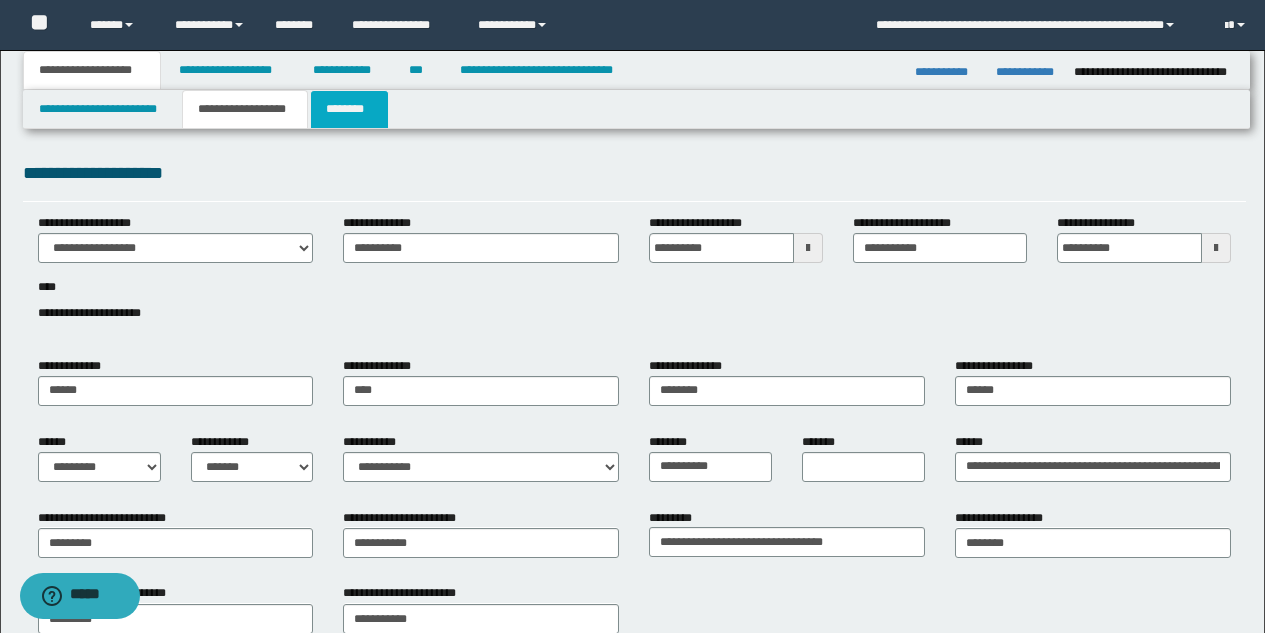 click on "********" at bounding box center (349, 109) 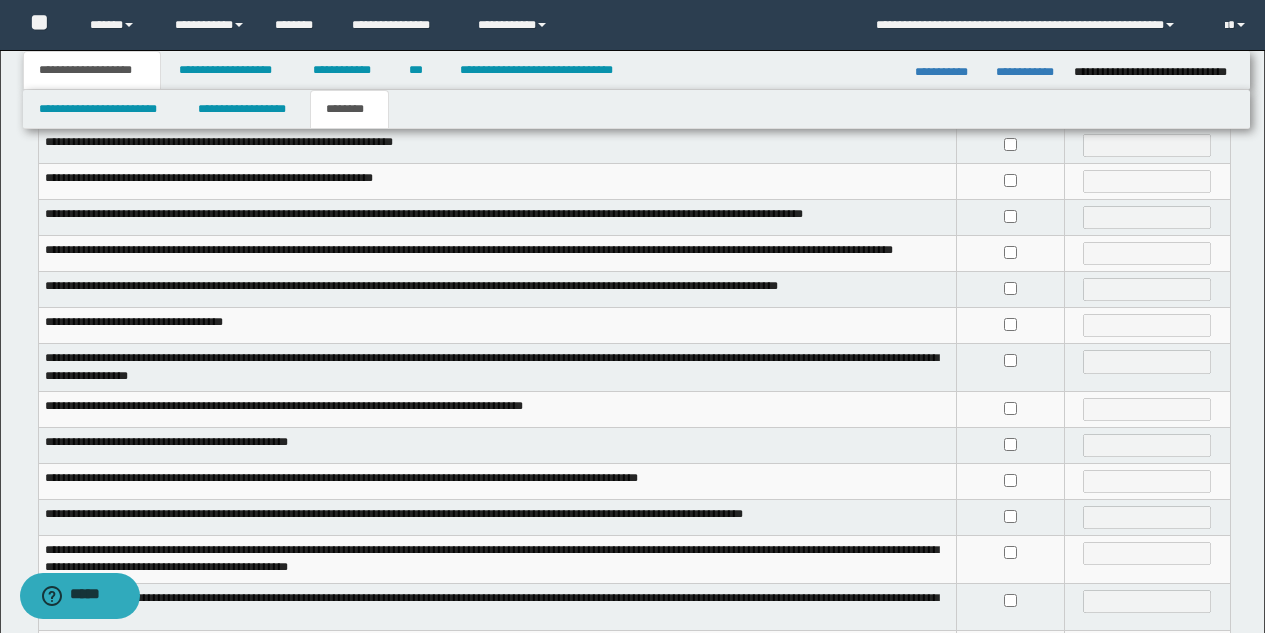 scroll, scrollTop: 265, scrollLeft: 0, axis: vertical 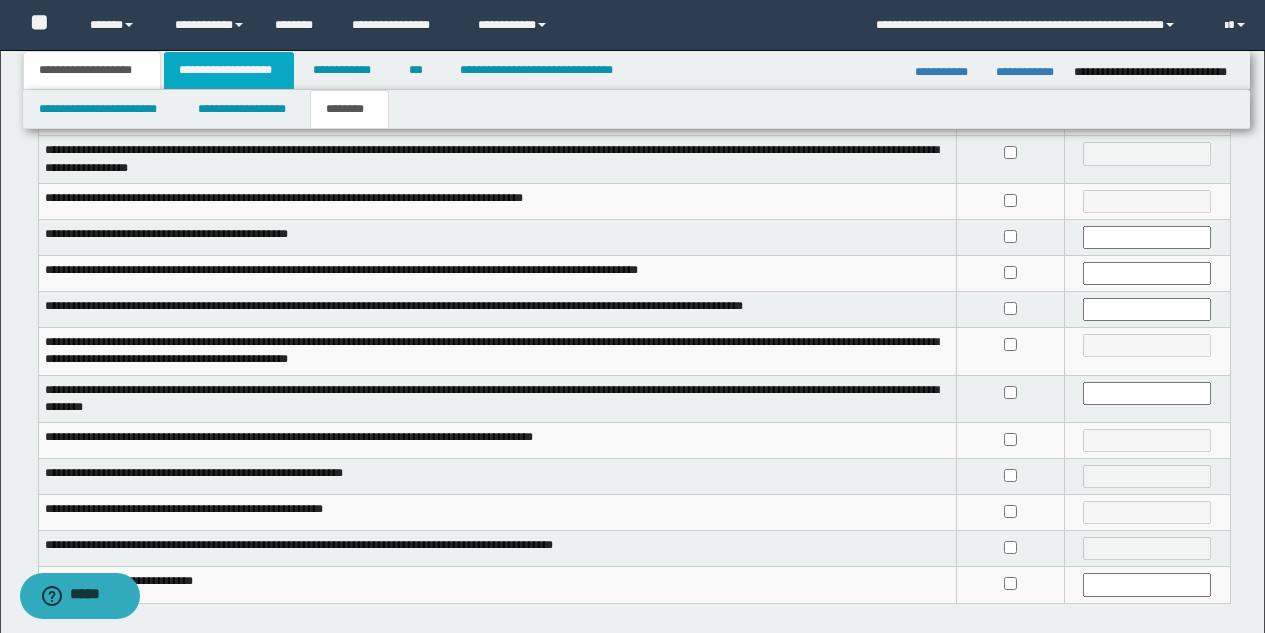 click on "**********" at bounding box center [229, 70] 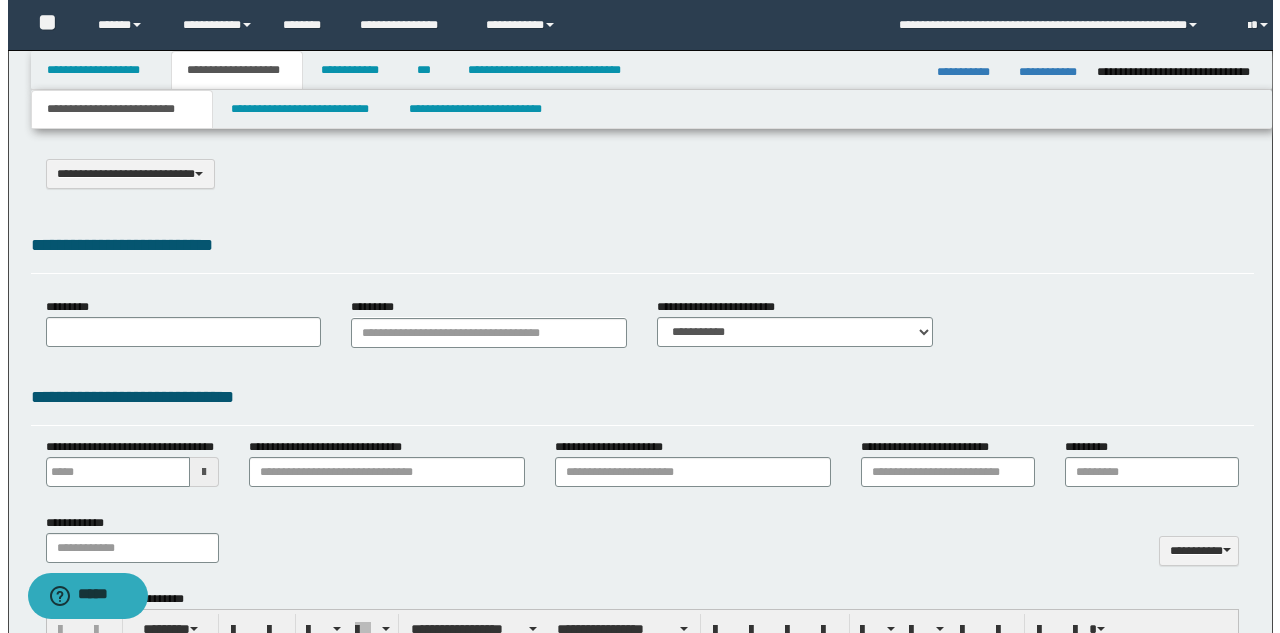 scroll, scrollTop: 0, scrollLeft: 0, axis: both 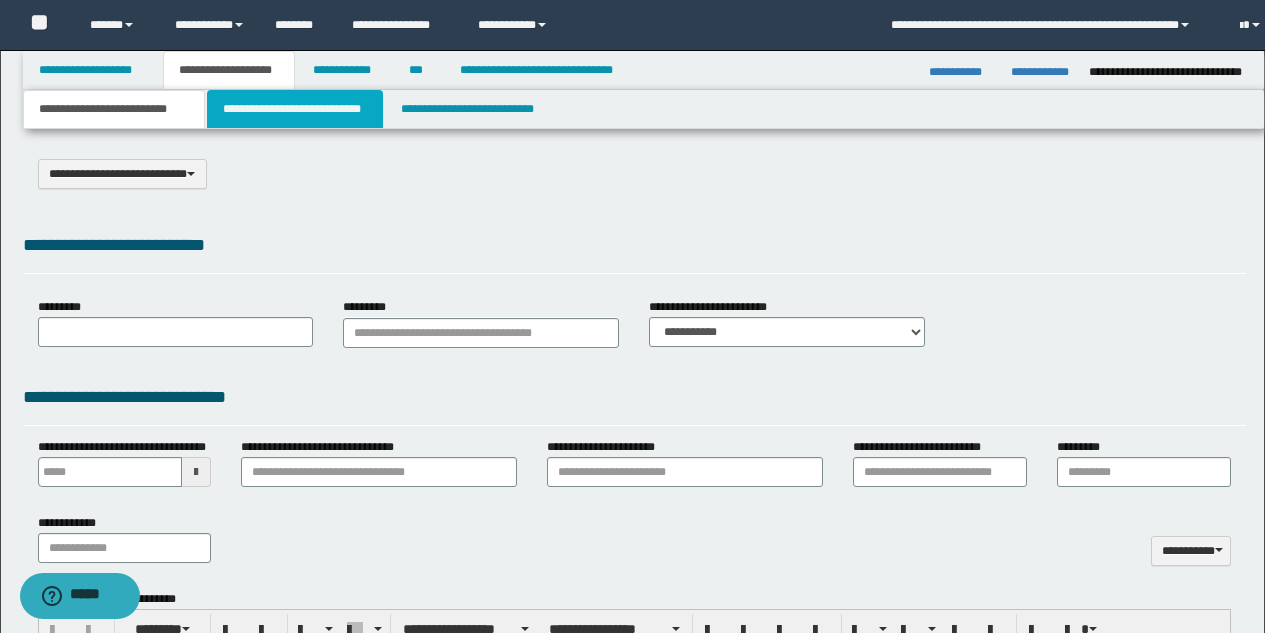 click on "**********" at bounding box center (295, 109) 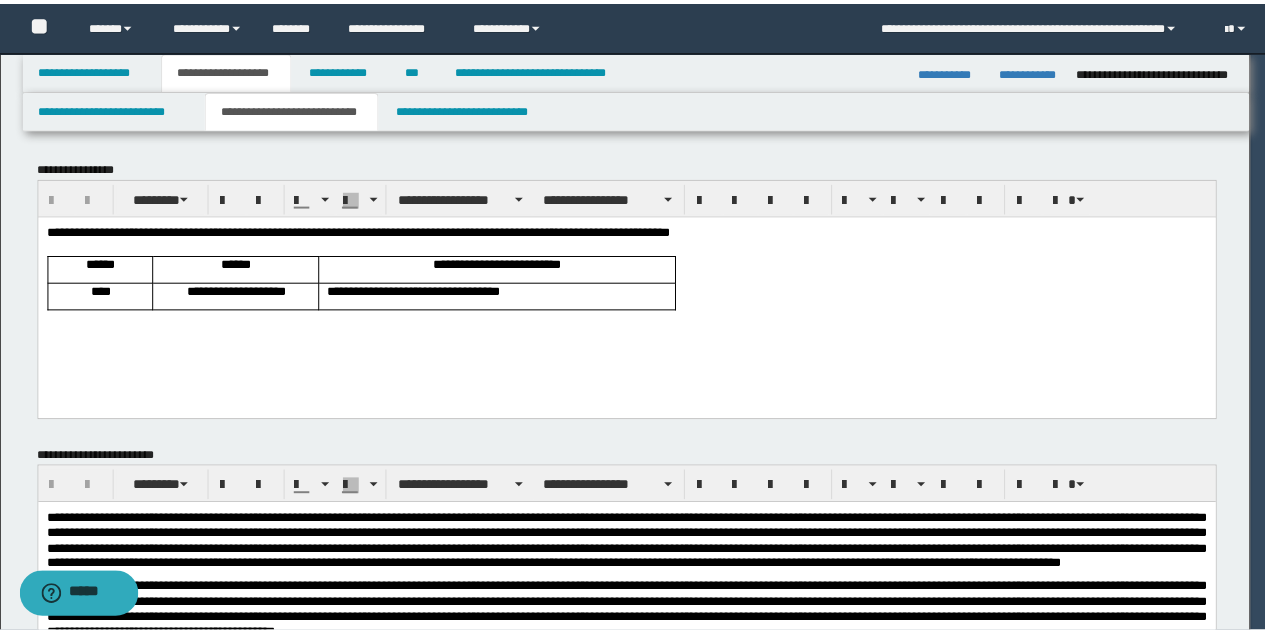 scroll, scrollTop: 0, scrollLeft: 0, axis: both 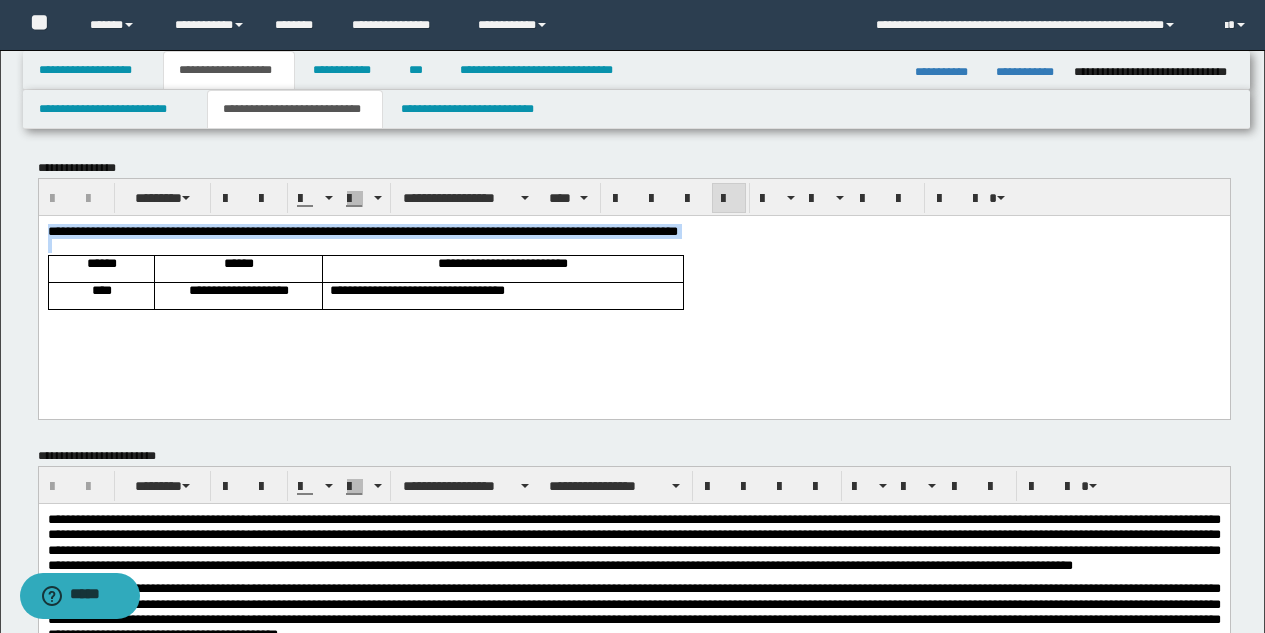 drag, startPoint x: 49, startPoint y: 230, endPoint x: 715, endPoint y: 353, distance: 677.2629 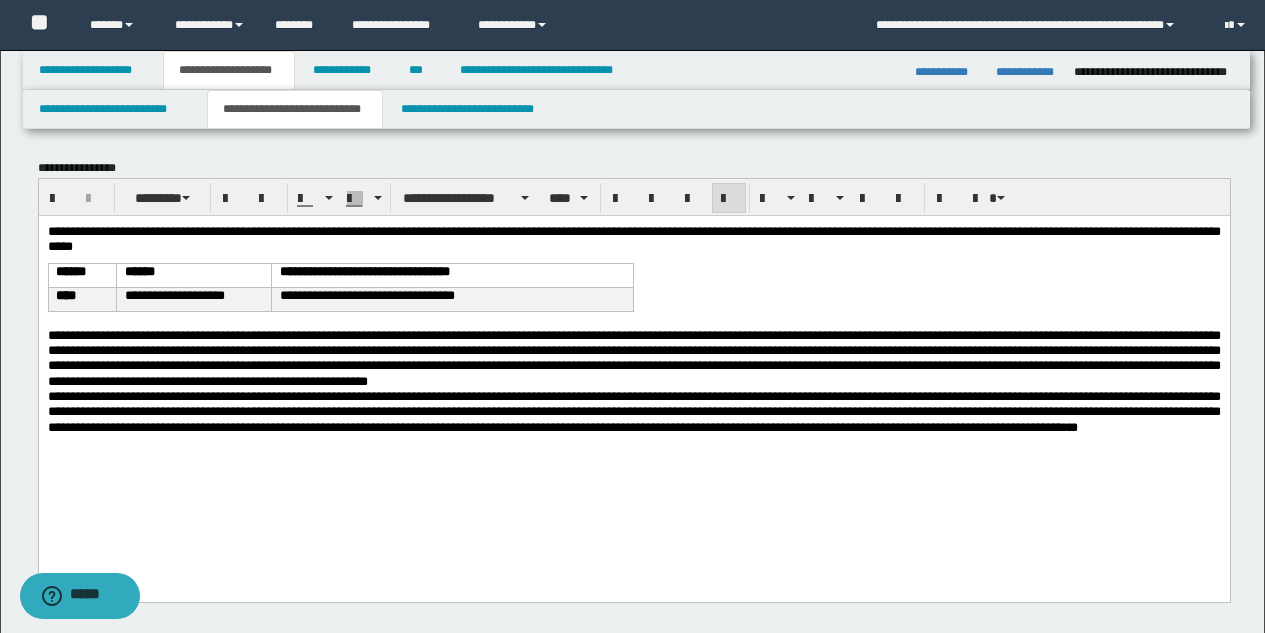 click on "**********" at bounding box center (633, 357) 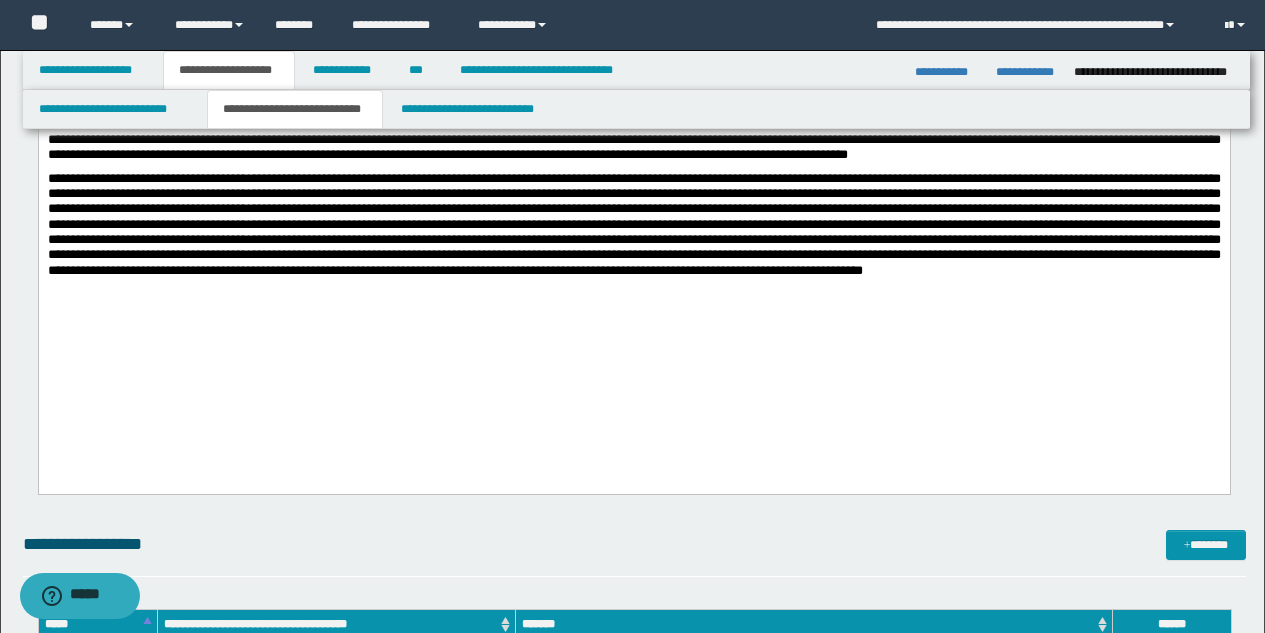 scroll, scrollTop: 971, scrollLeft: 0, axis: vertical 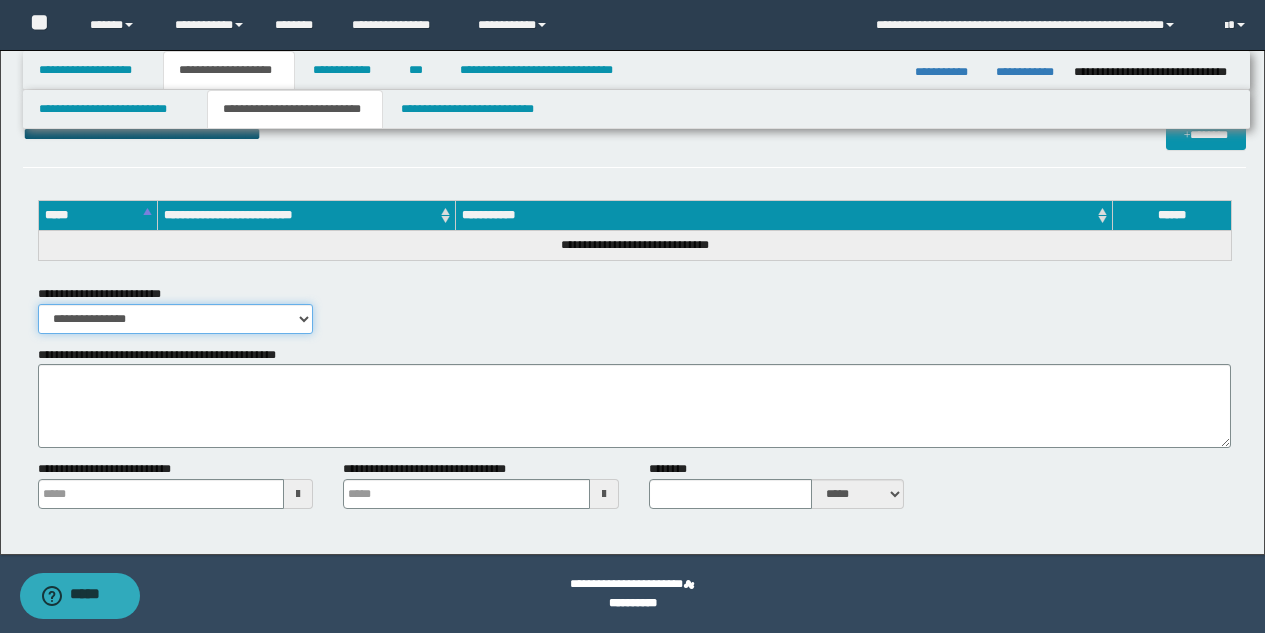 click on "**********" at bounding box center (176, 319) 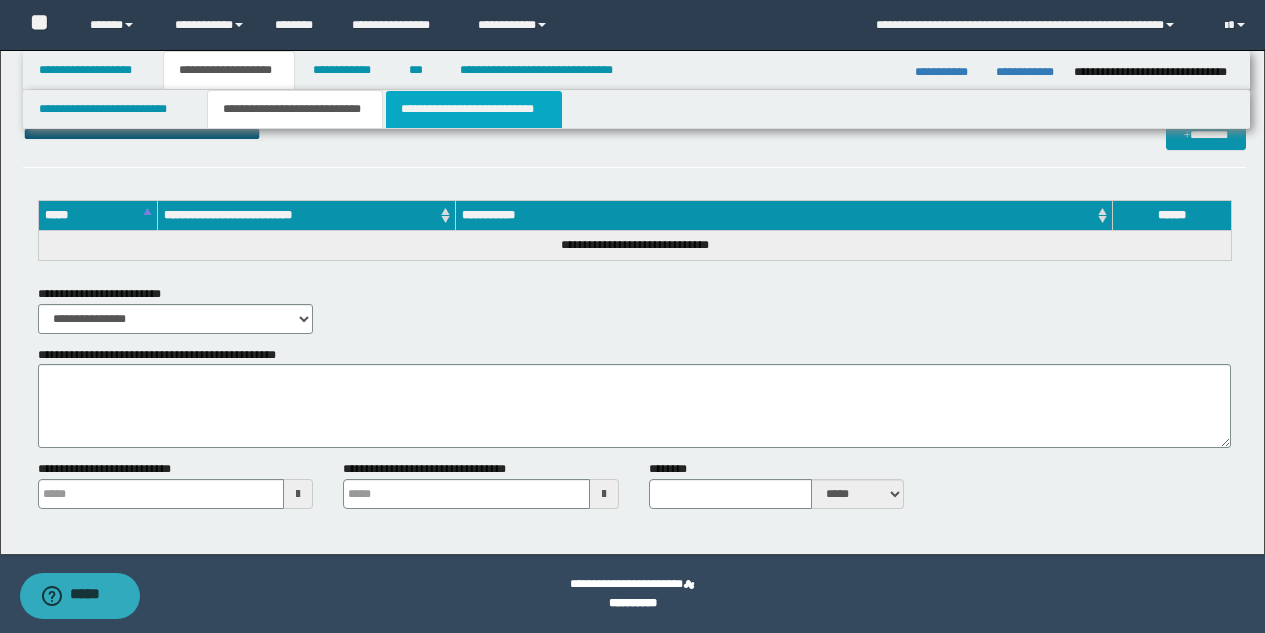 click on "**********" at bounding box center [474, 109] 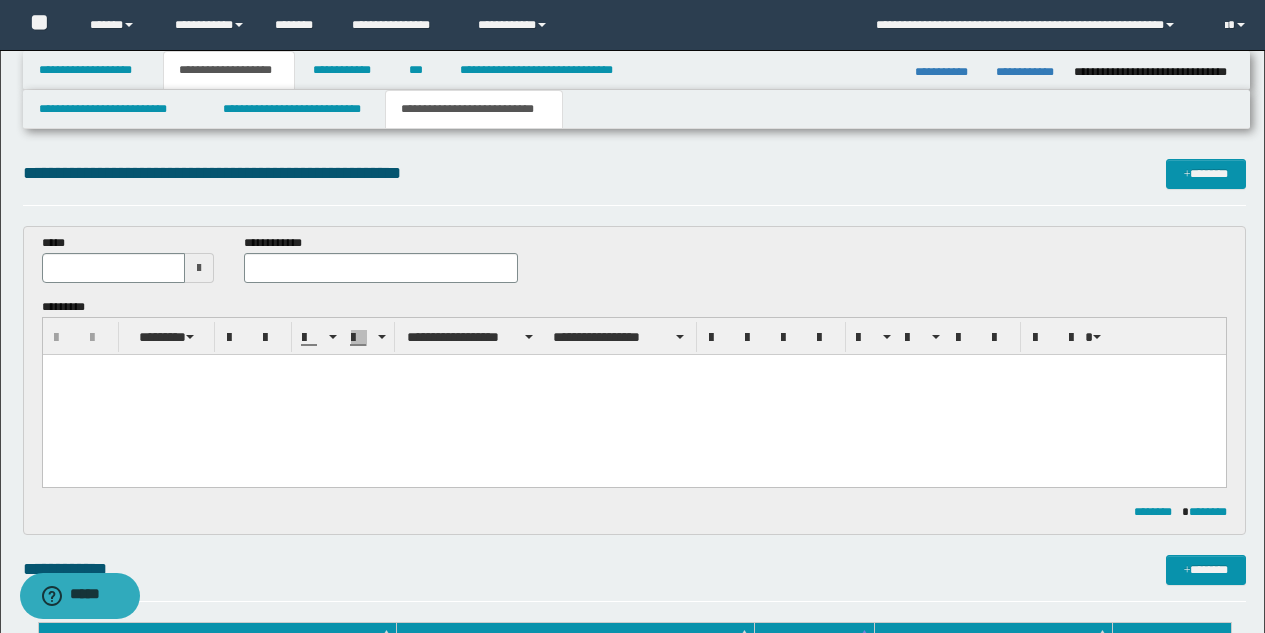 scroll, scrollTop: 0, scrollLeft: 0, axis: both 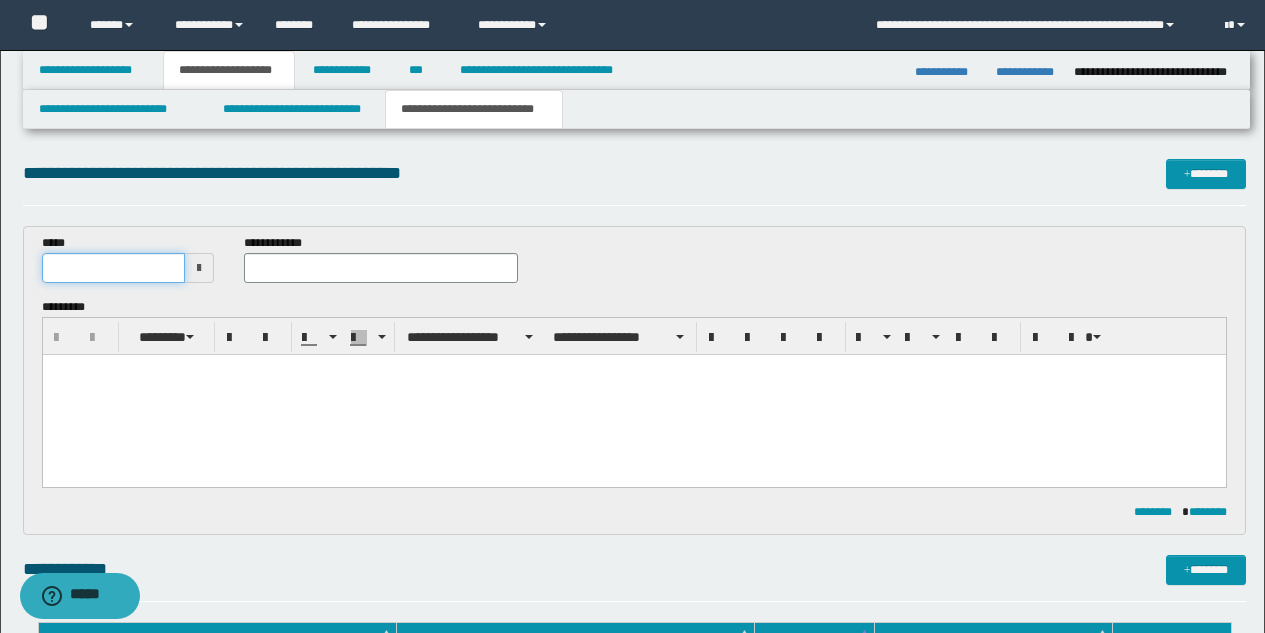 click at bounding box center (114, 268) 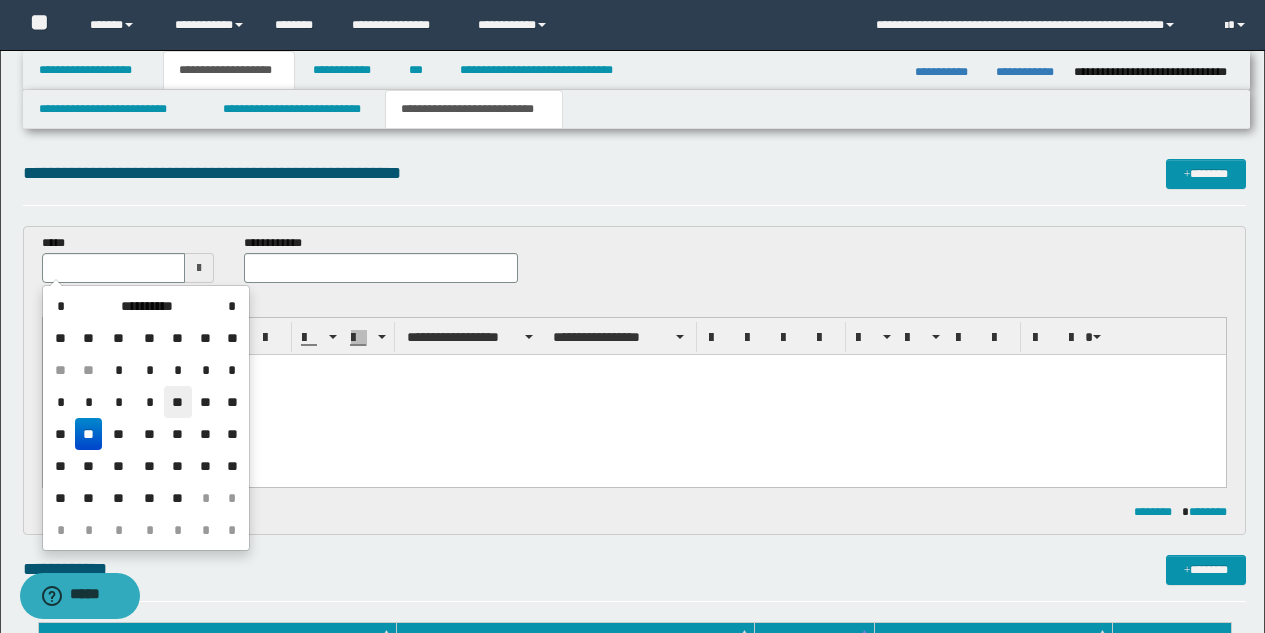 click on "**" at bounding box center (178, 402) 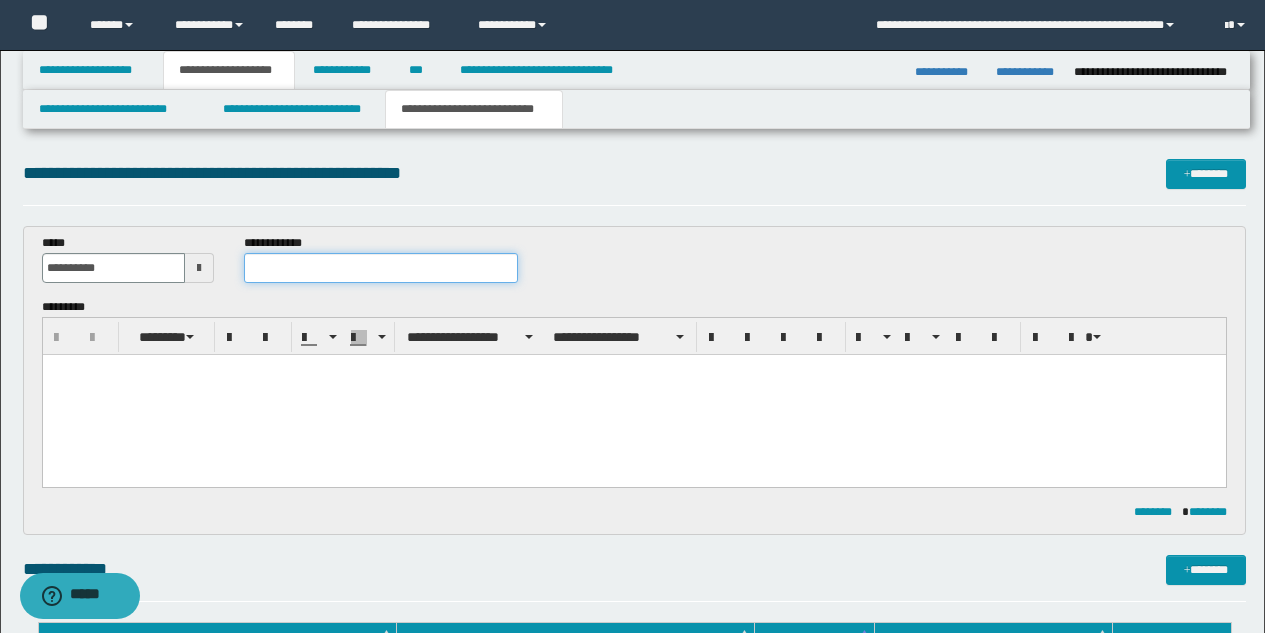 click at bounding box center (381, 268) 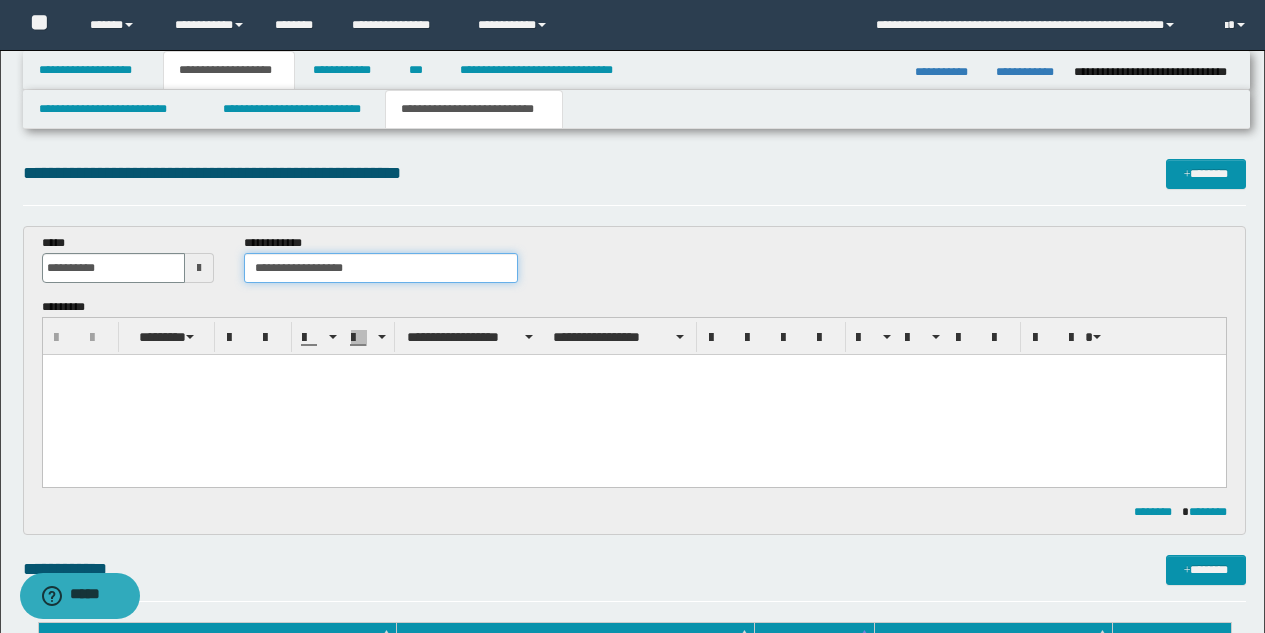type on "**********" 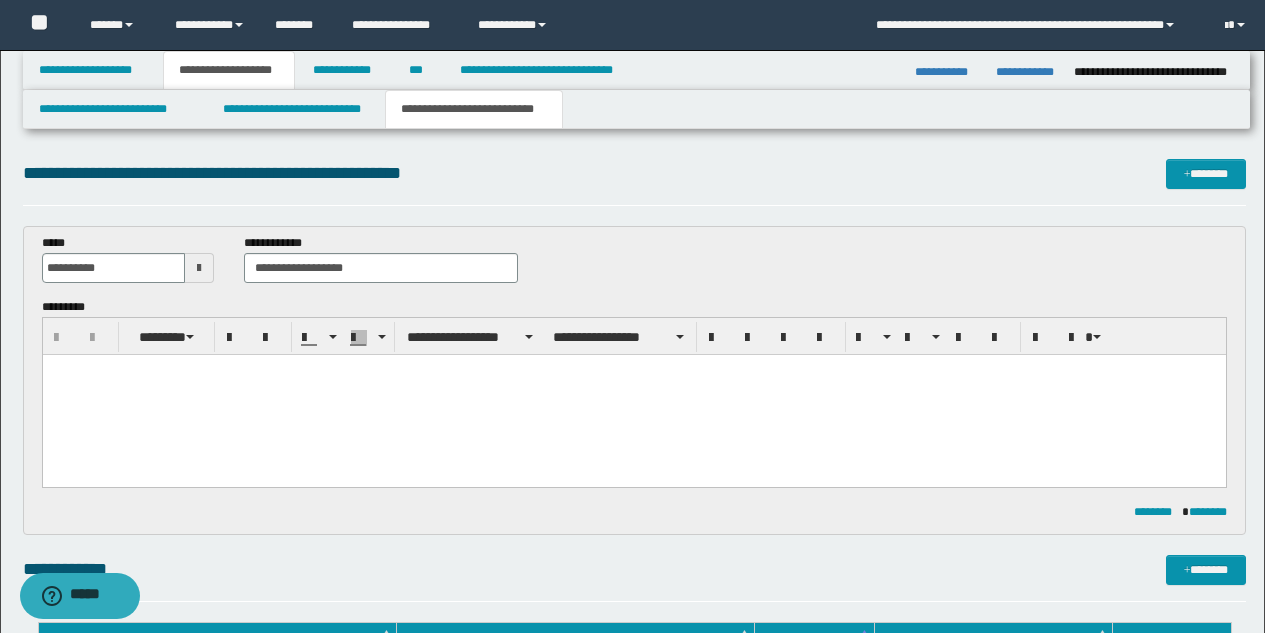 click at bounding box center (633, 395) 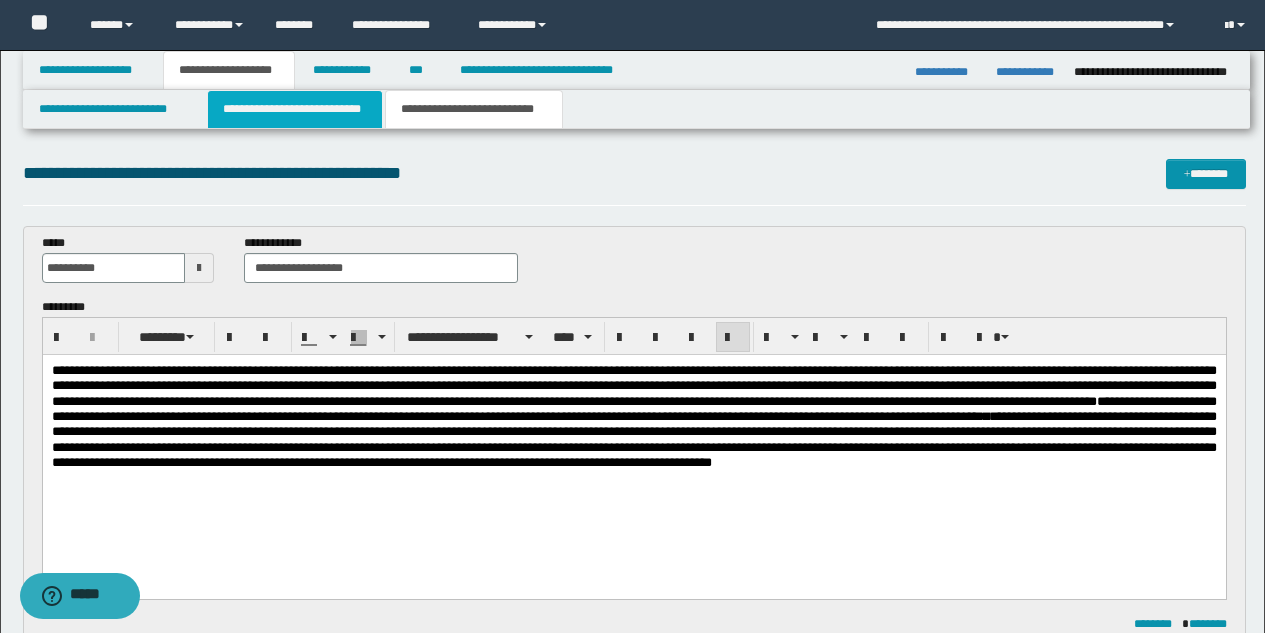 click on "**********" at bounding box center [295, 109] 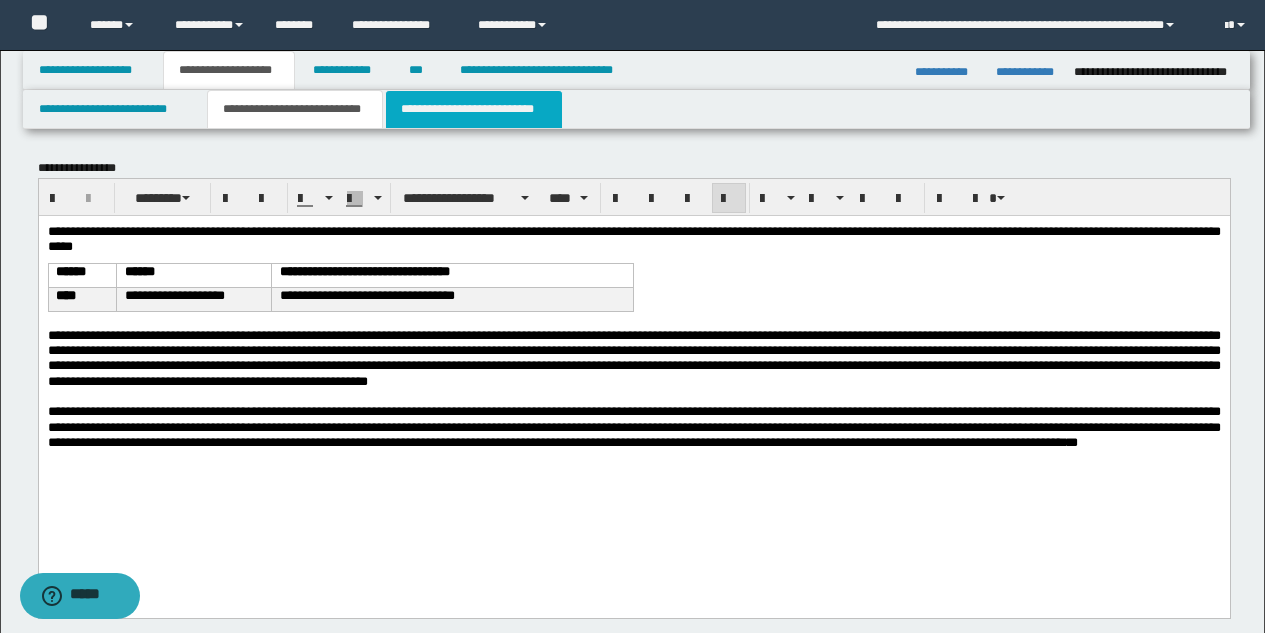 click on "**********" at bounding box center [474, 109] 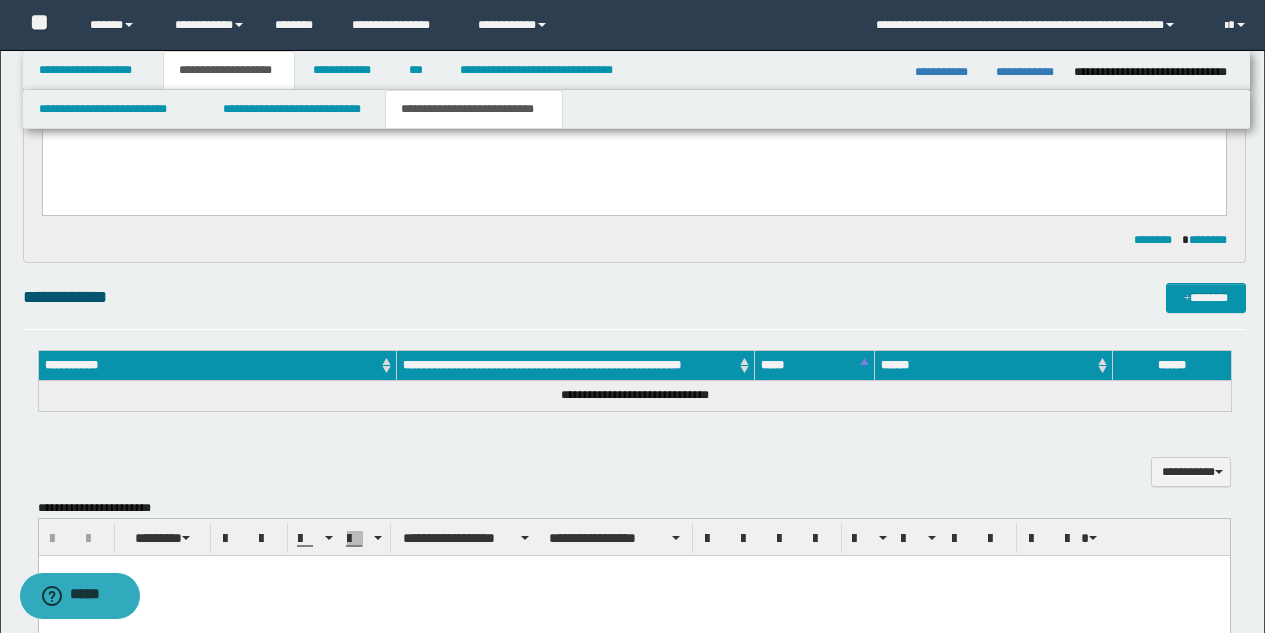scroll, scrollTop: 414, scrollLeft: 0, axis: vertical 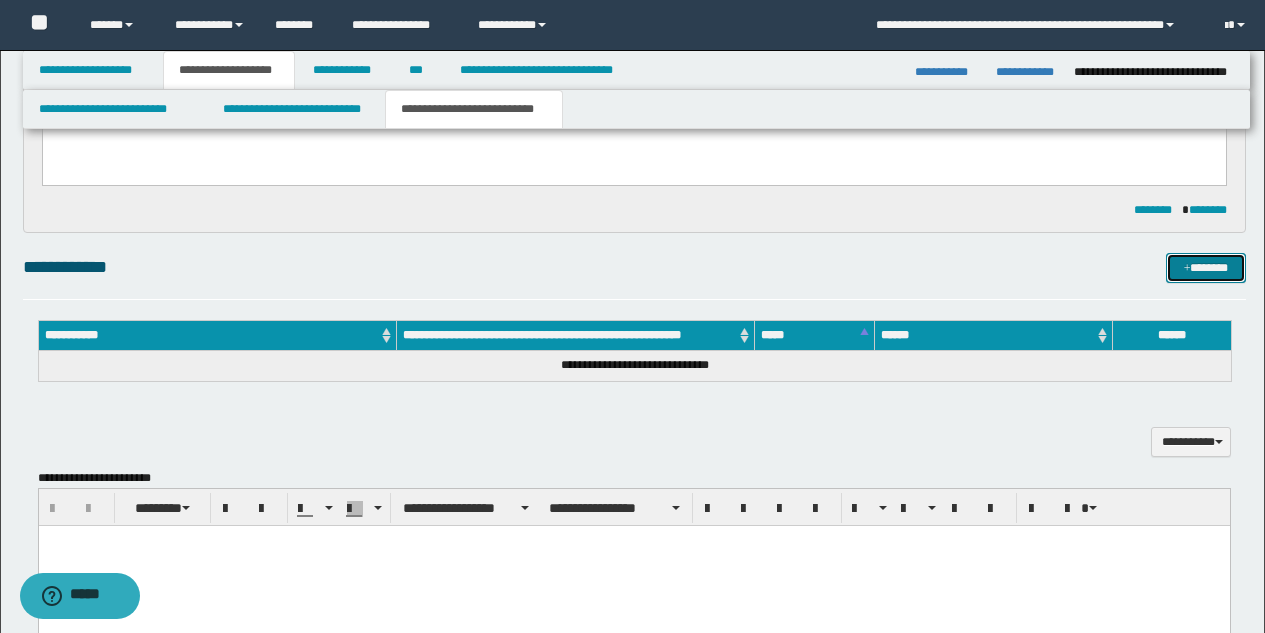 click at bounding box center (1187, 269) 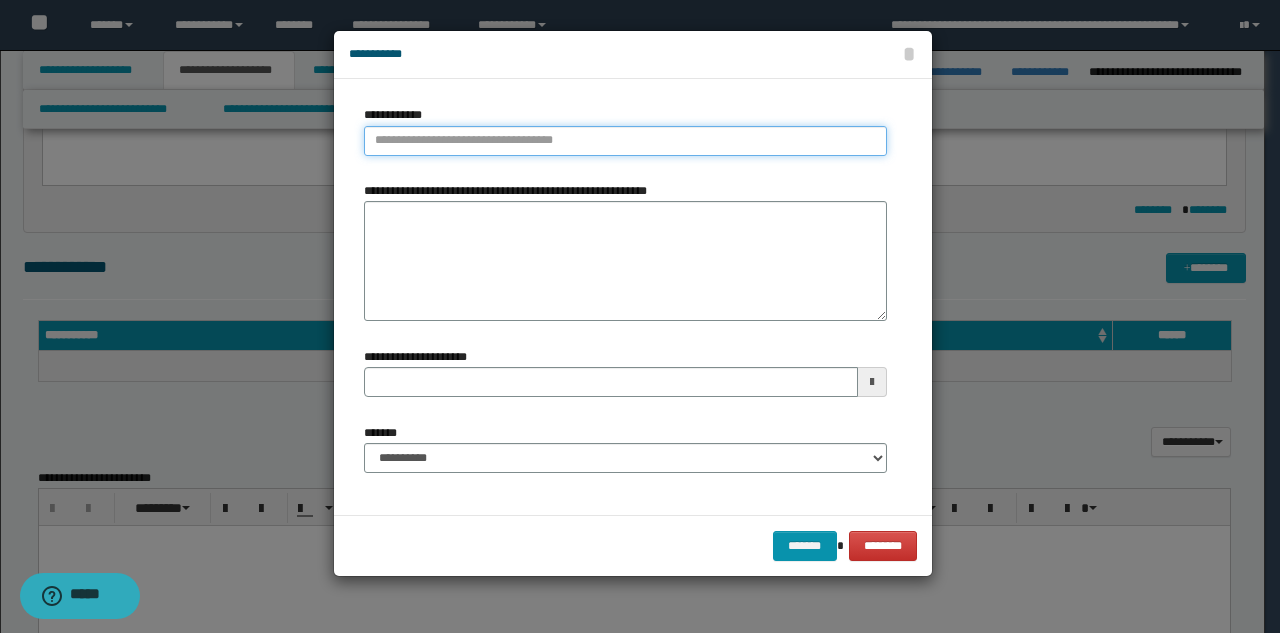 click on "**********" at bounding box center [625, 141] 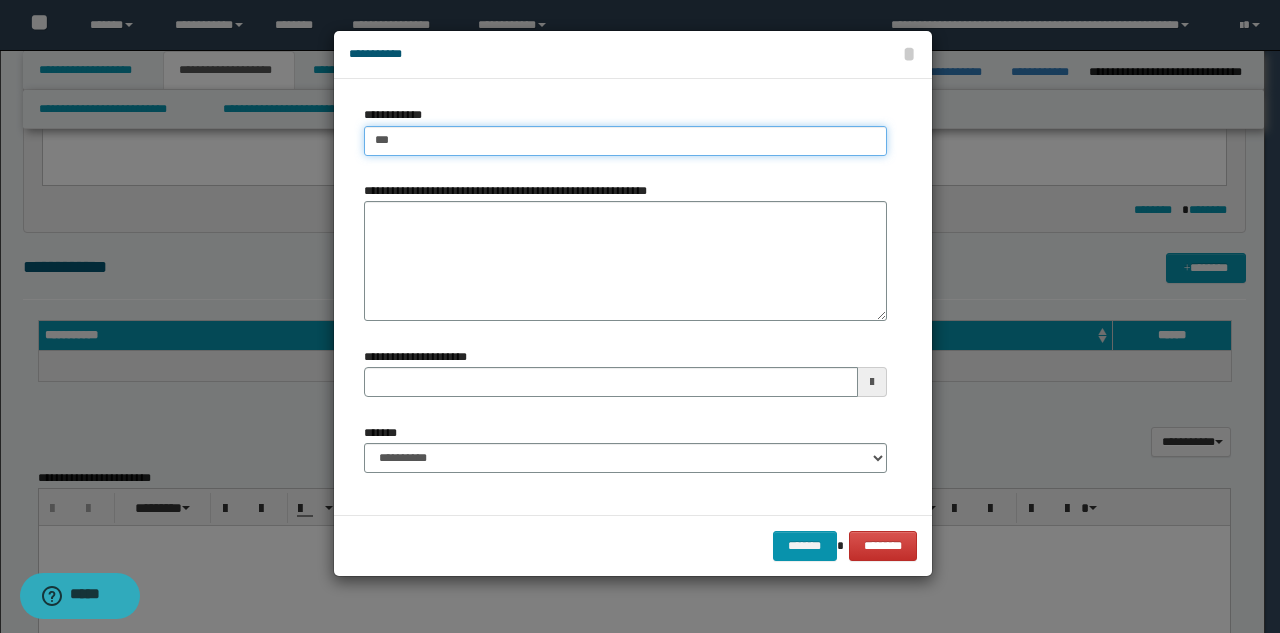 type on "****" 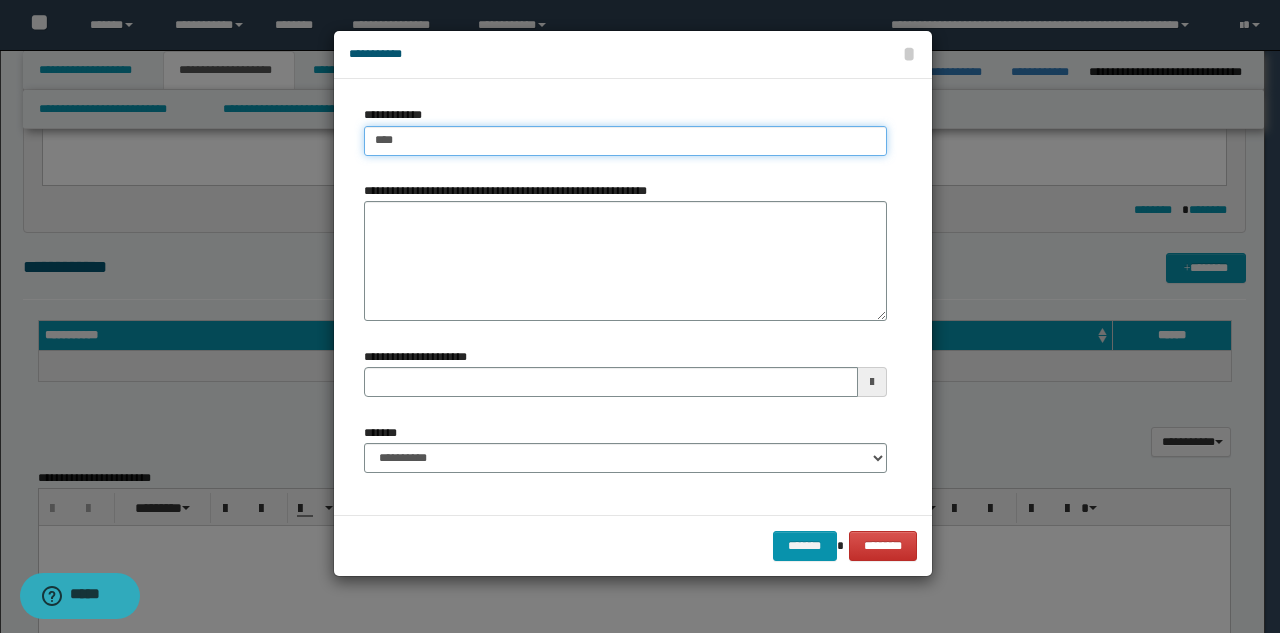 type on "****" 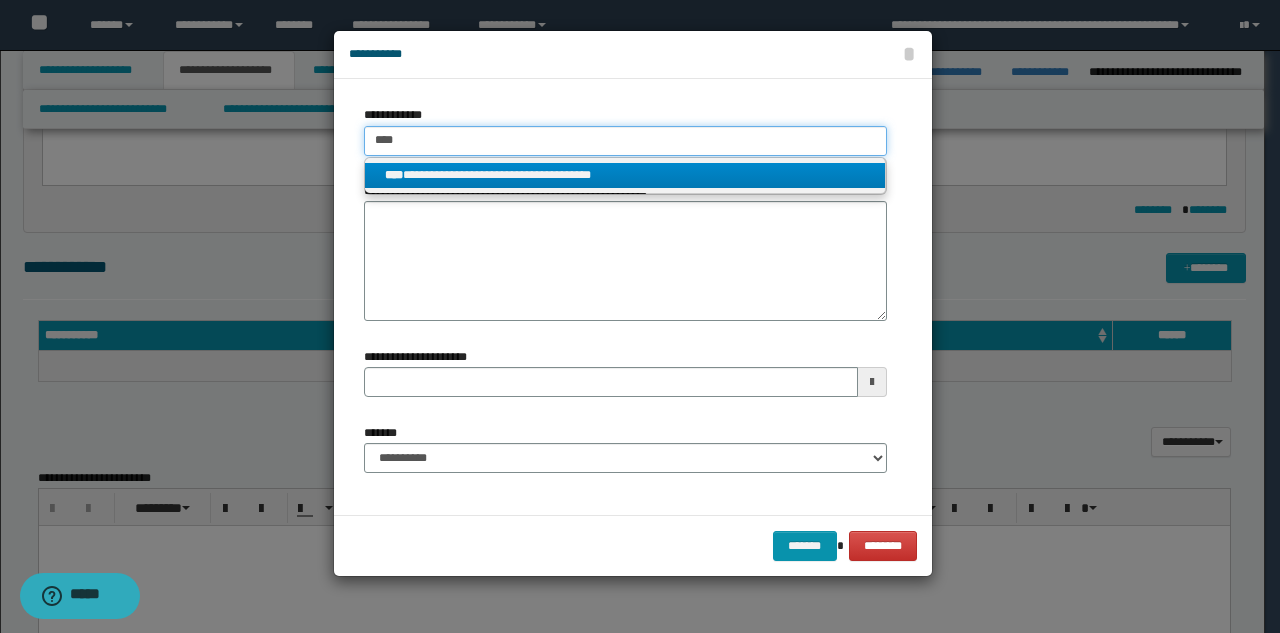 type on "****" 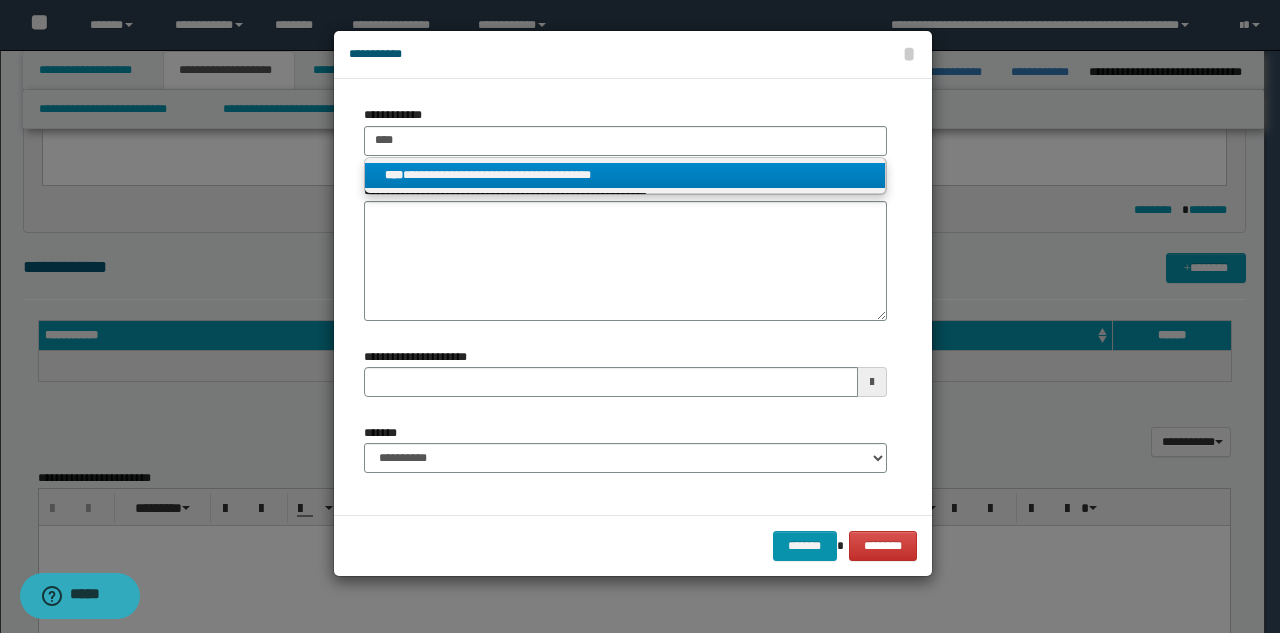 click on "**********" at bounding box center (625, 175) 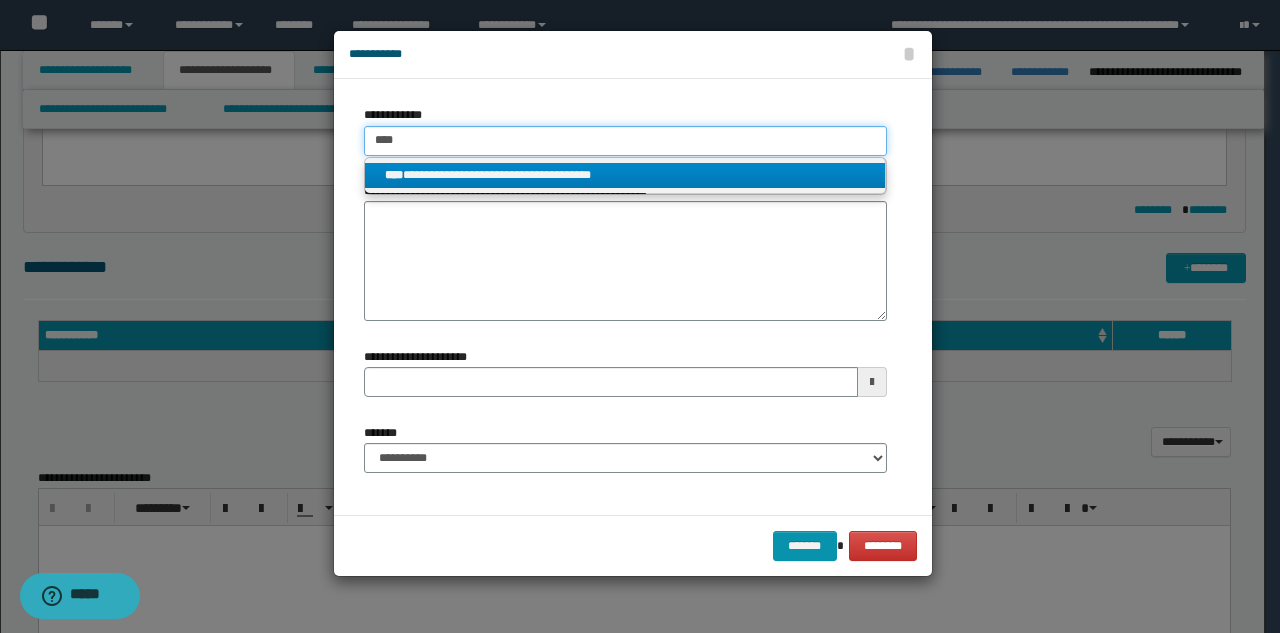 type 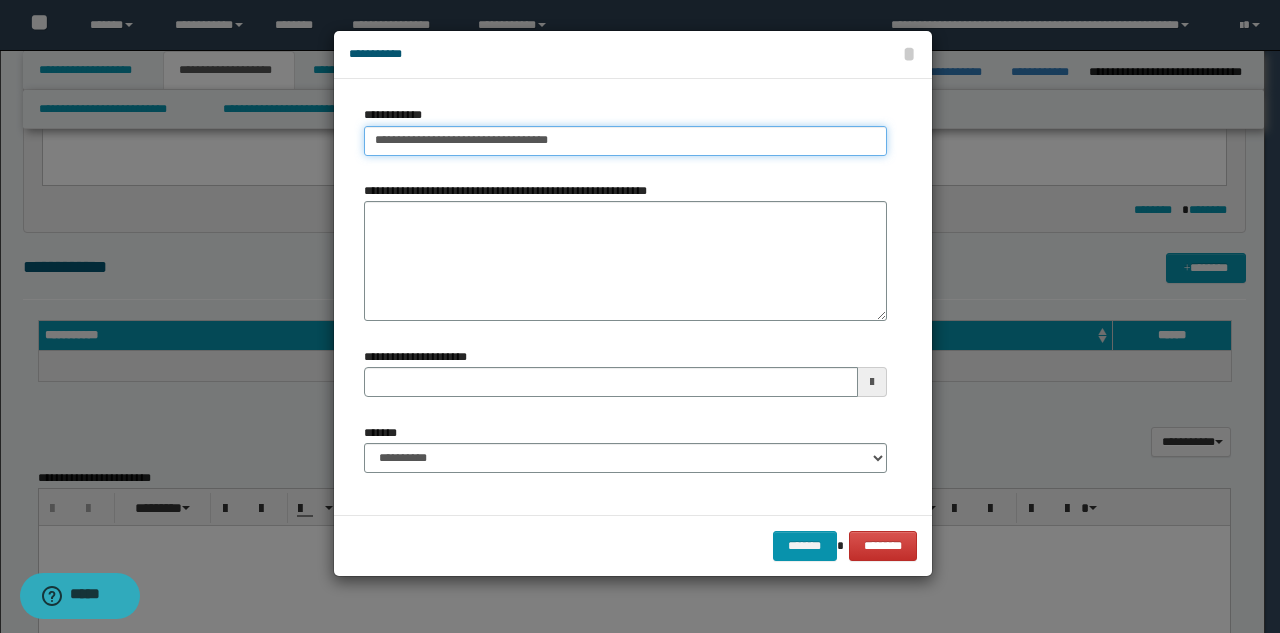 type 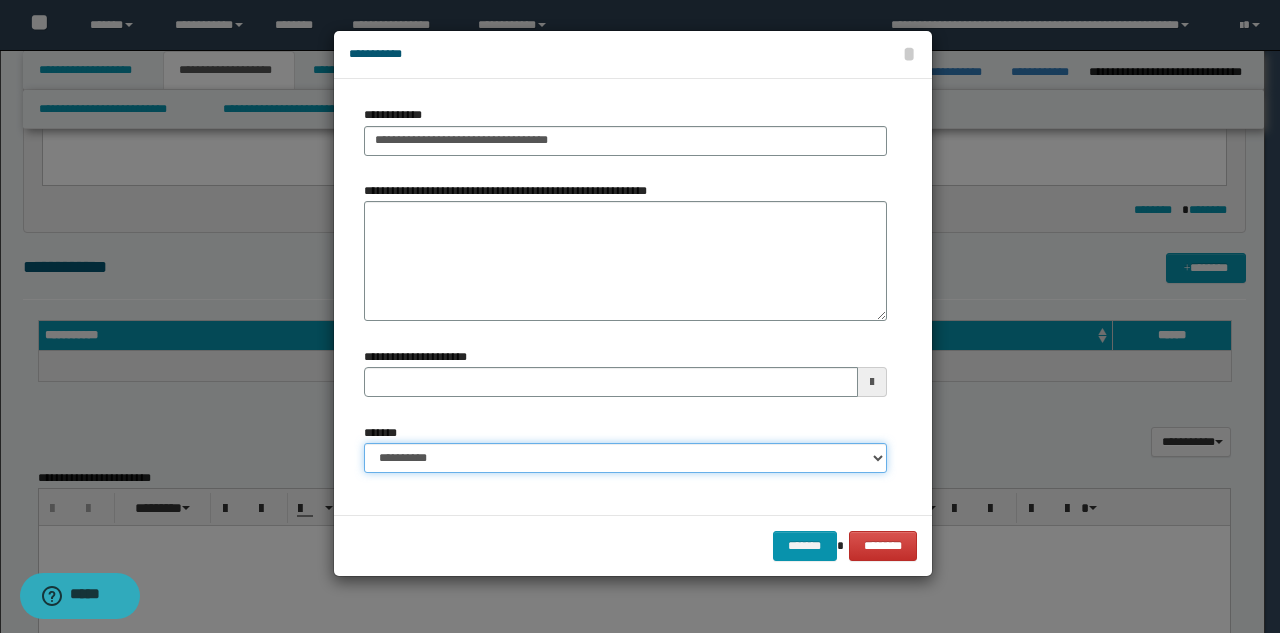 click on "**********" at bounding box center (625, 458) 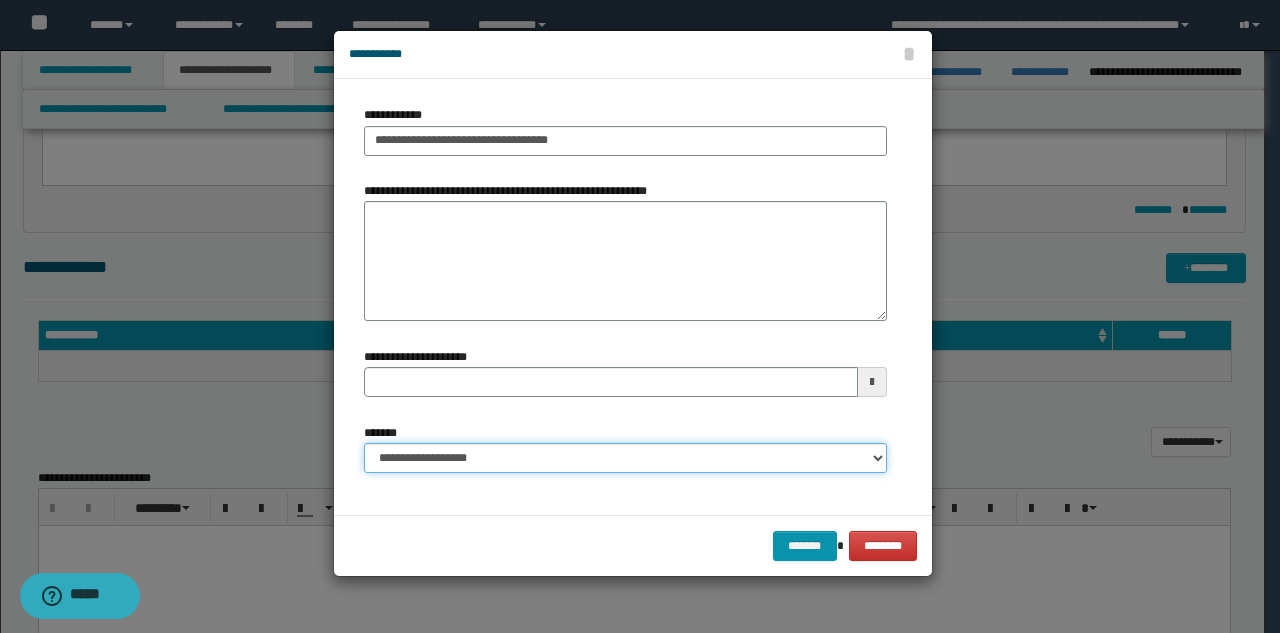 type 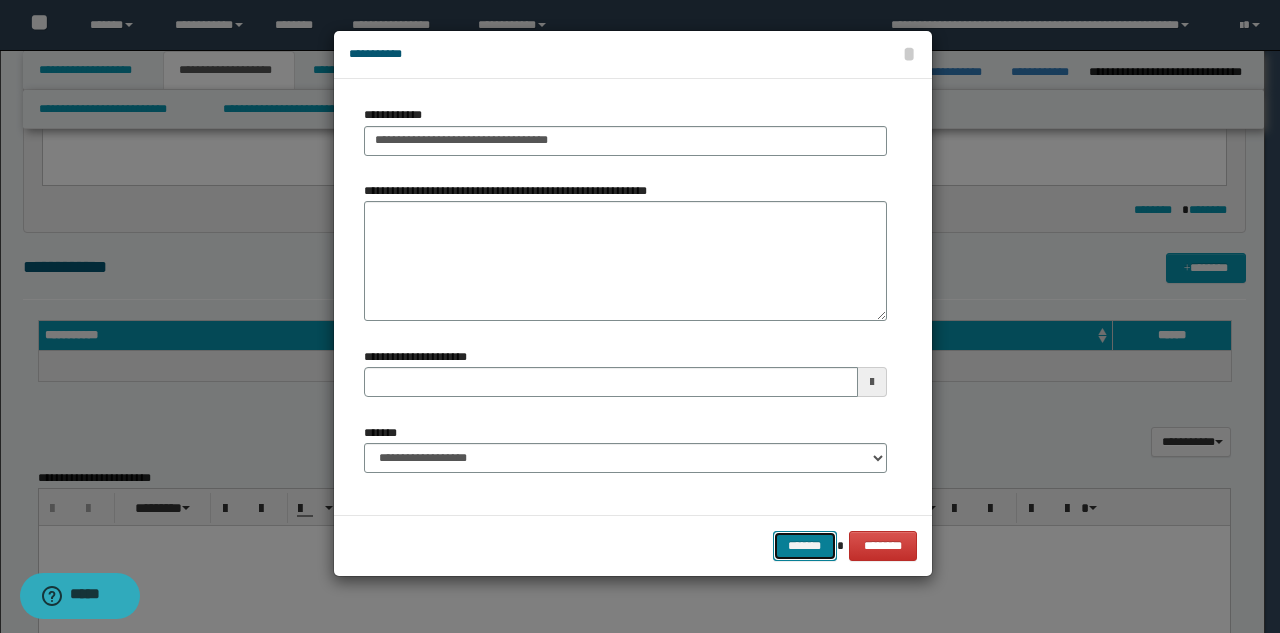 click on "*******" at bounding box center [805, 546] 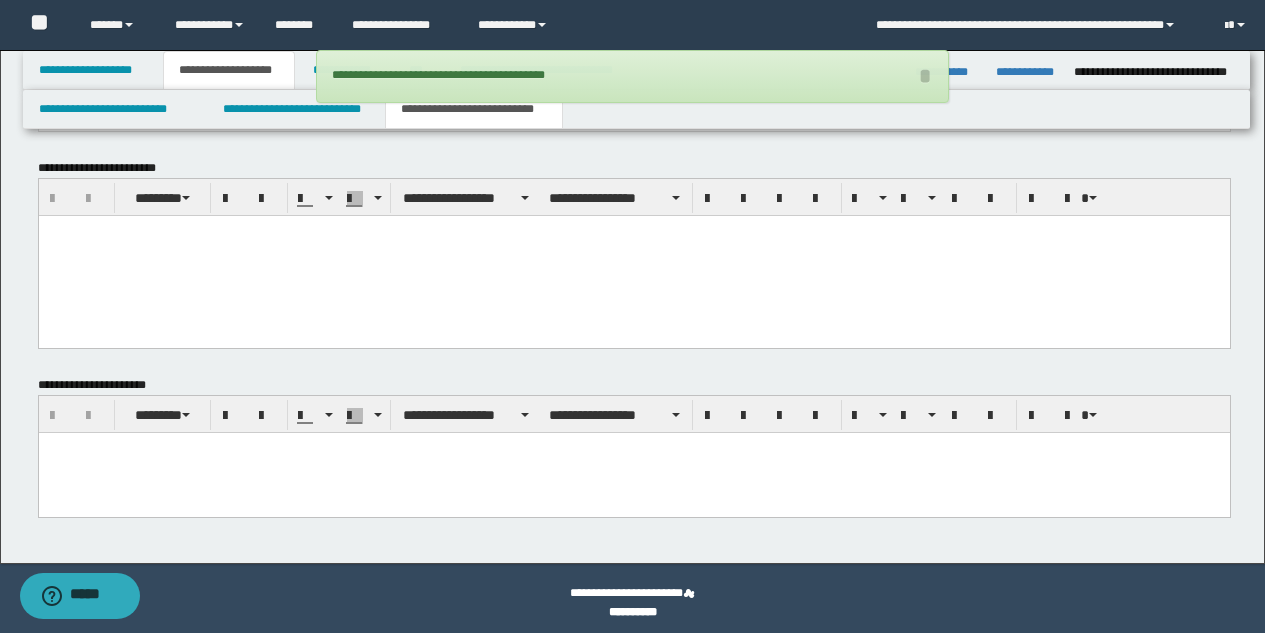 scroll, scrollTop: 949, scrollLeft: 0, axis: vertical 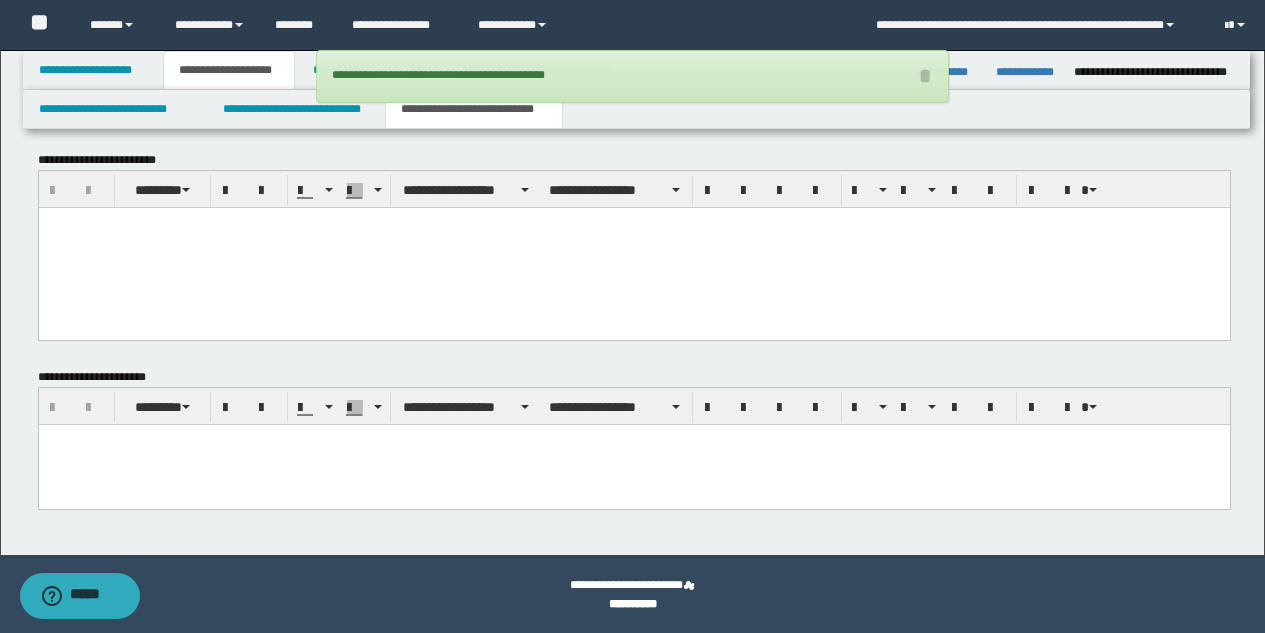 type 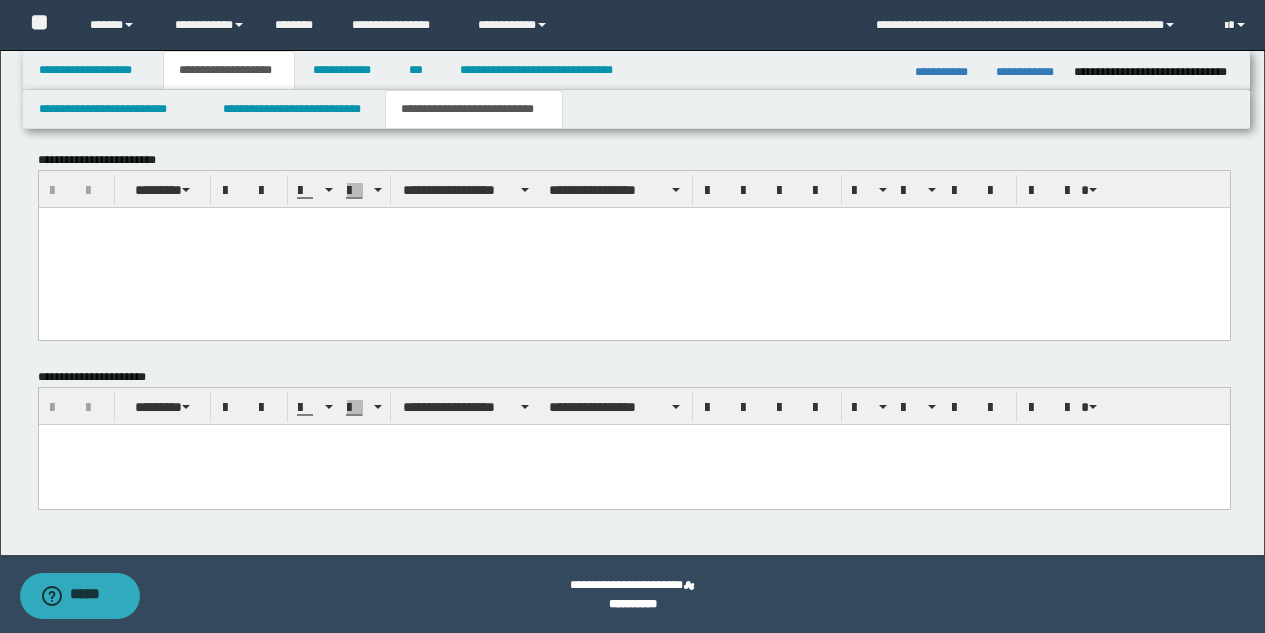 click at bounding box center (633, 464) 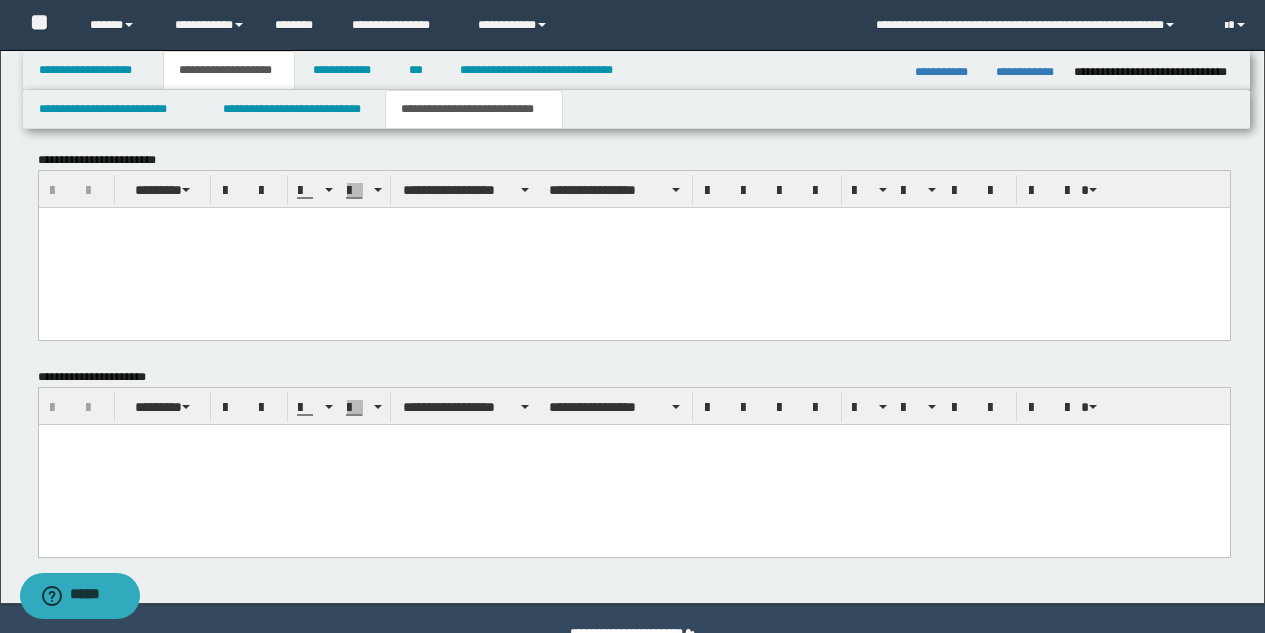 type 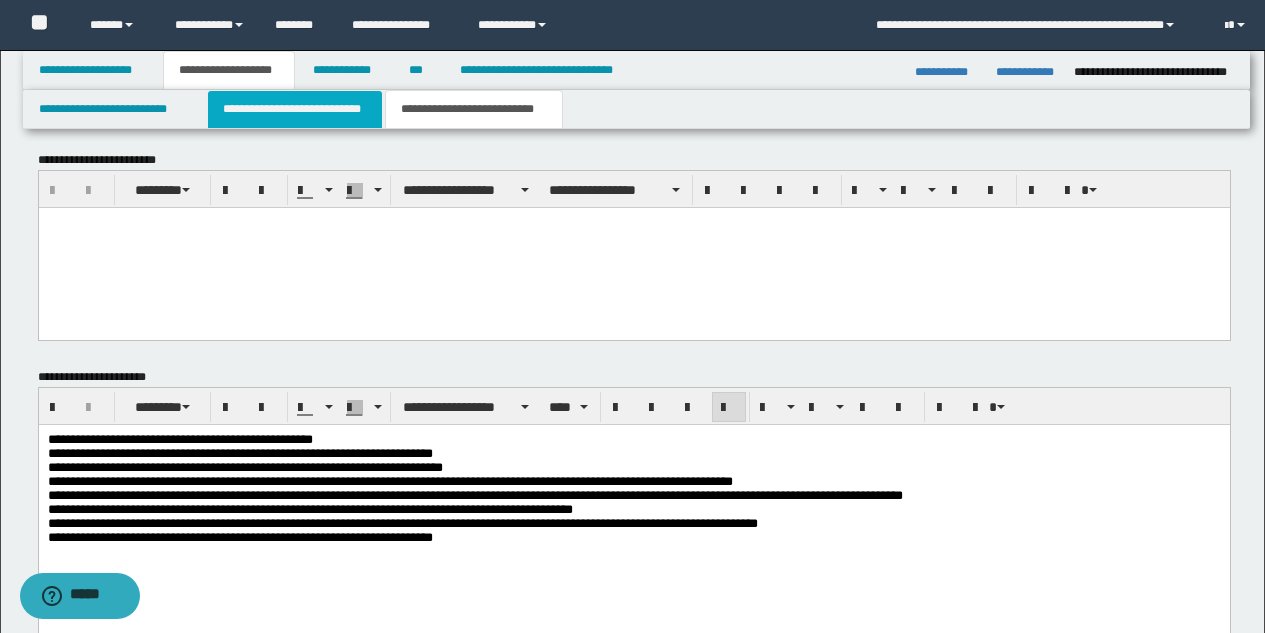 click on "**********" at bounding box center (295, 109) 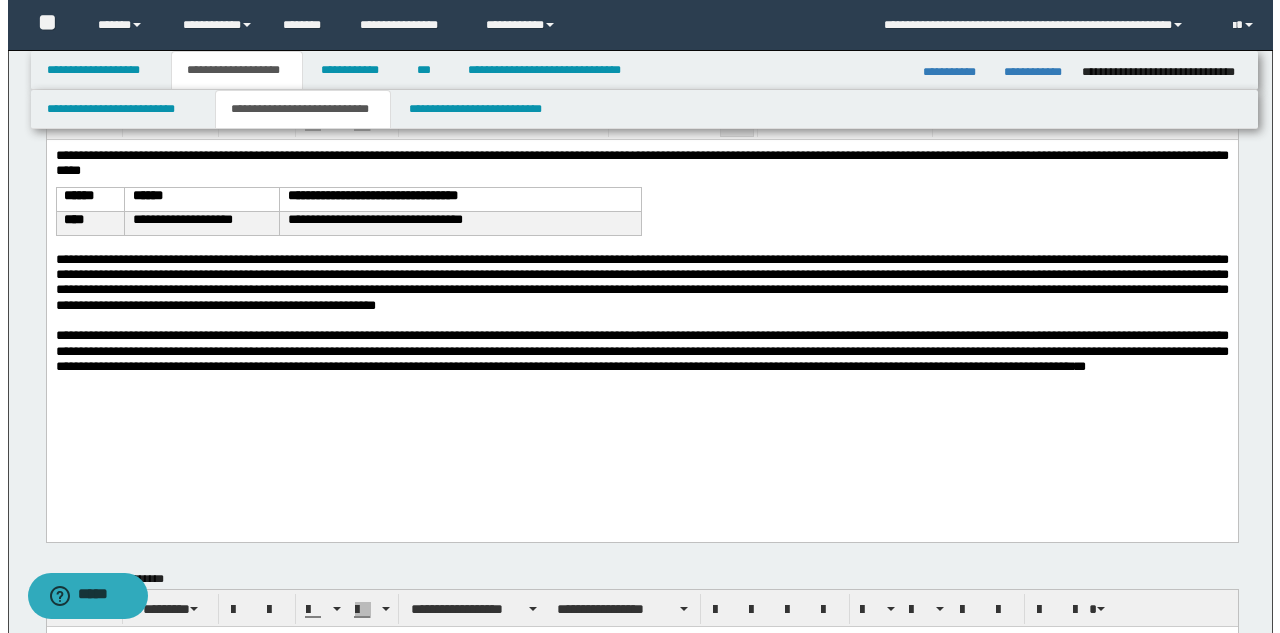 scroll, scrollTop: 0, scrollLeft: 0, axis: both 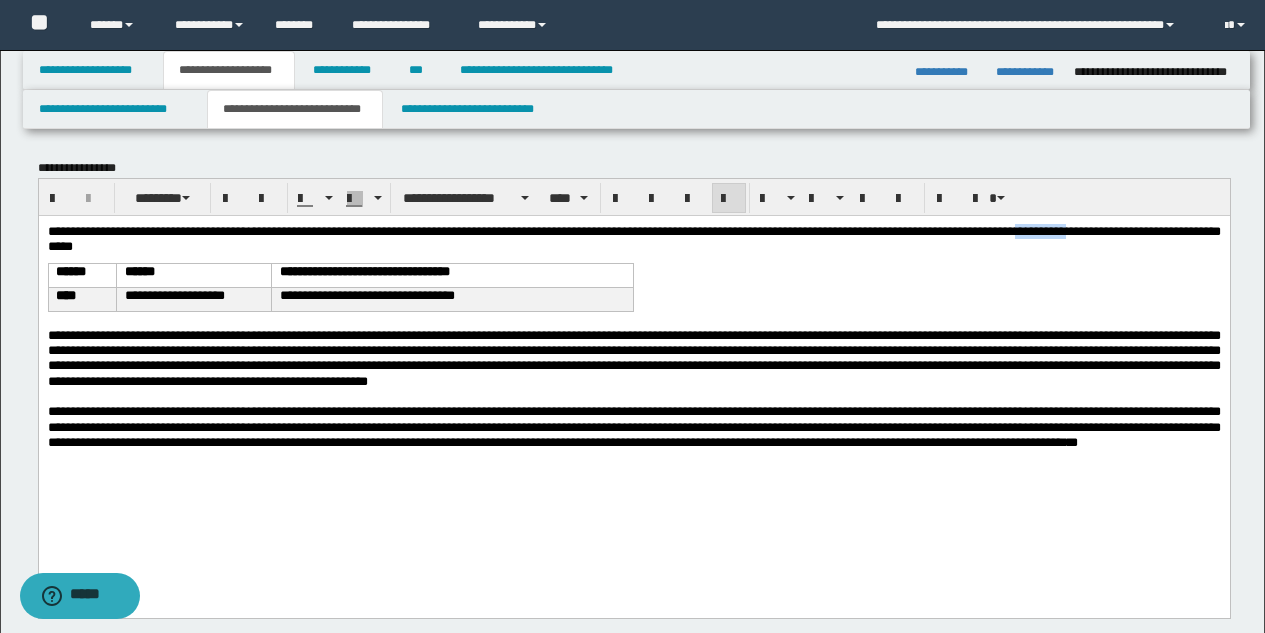 drag, startPoint x: 1156, startPoint y: 227, endPoint x: 1216, endPoint y: 227, distance: 60 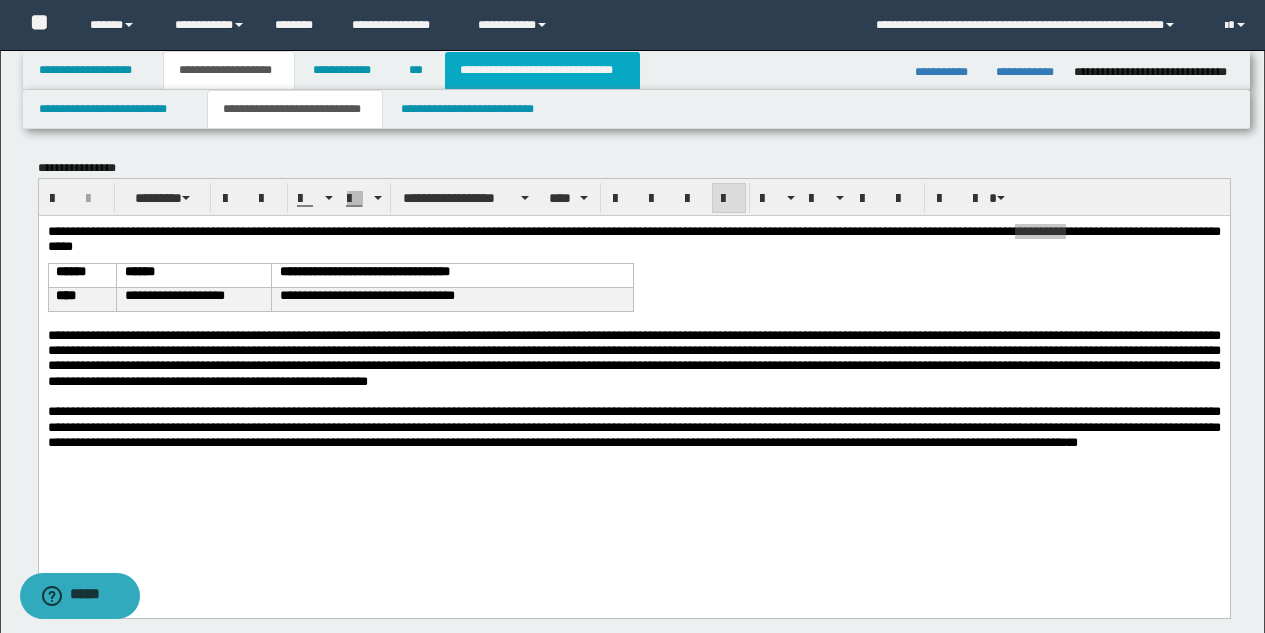 click on "**********" at bounding box center (542, 70) 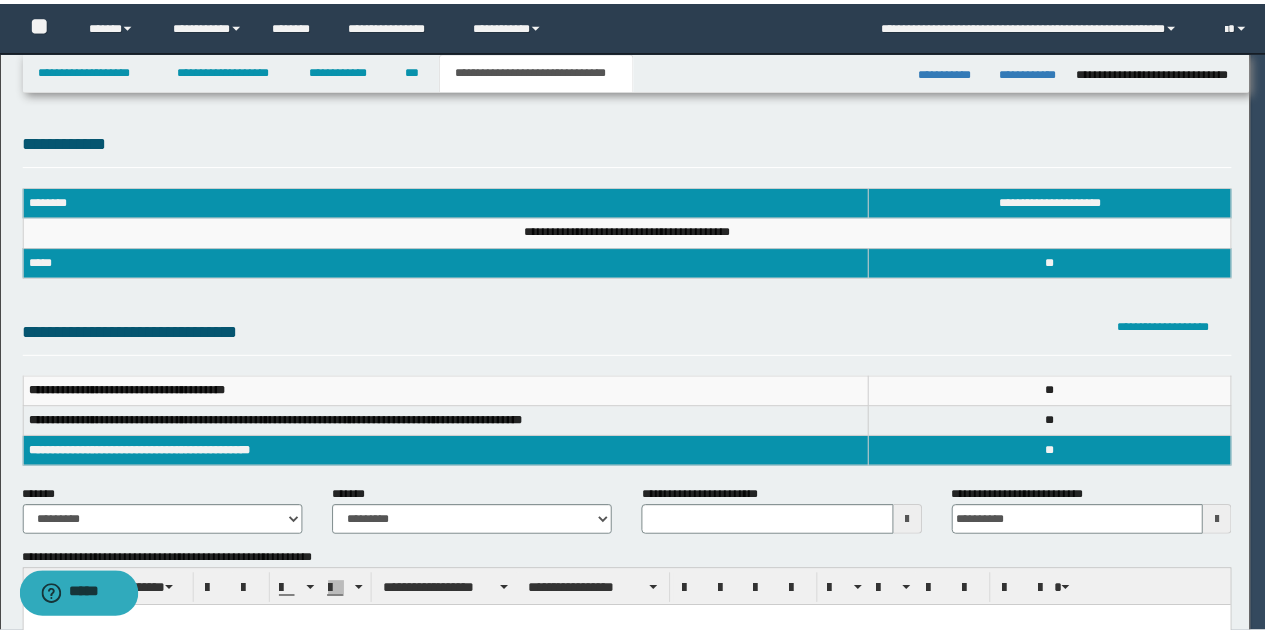 scroll, scrollTop: 0, scrollLeft: 0, axis: both 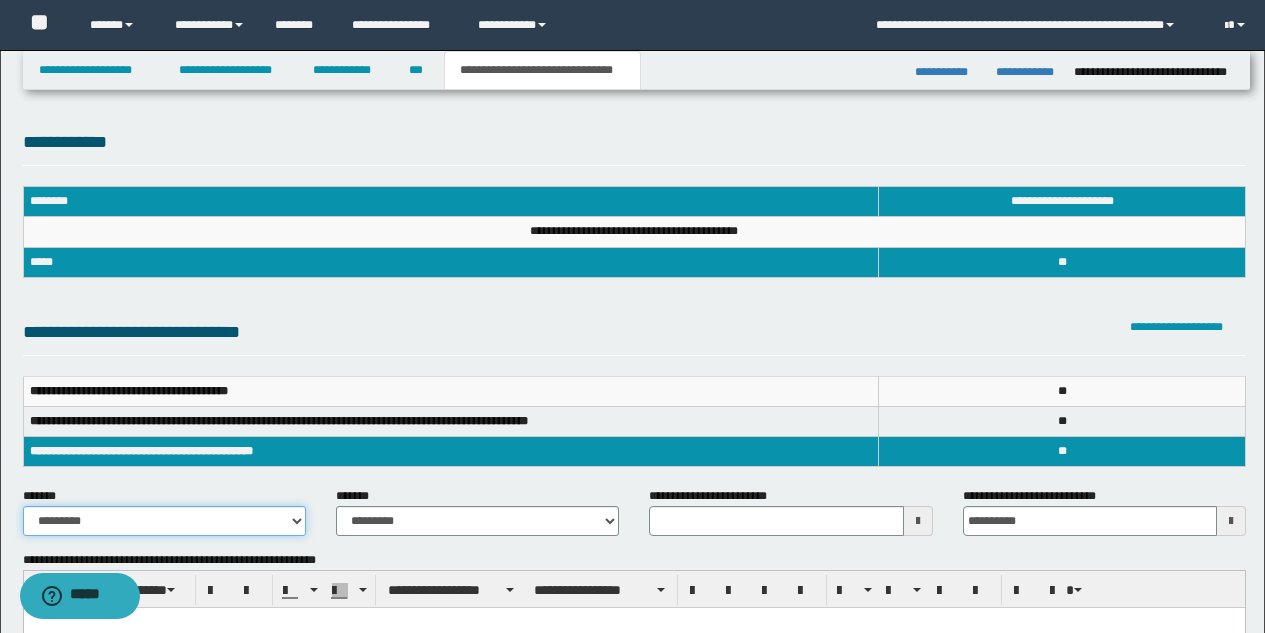 click on "**********" at bounding box center [164, 521] 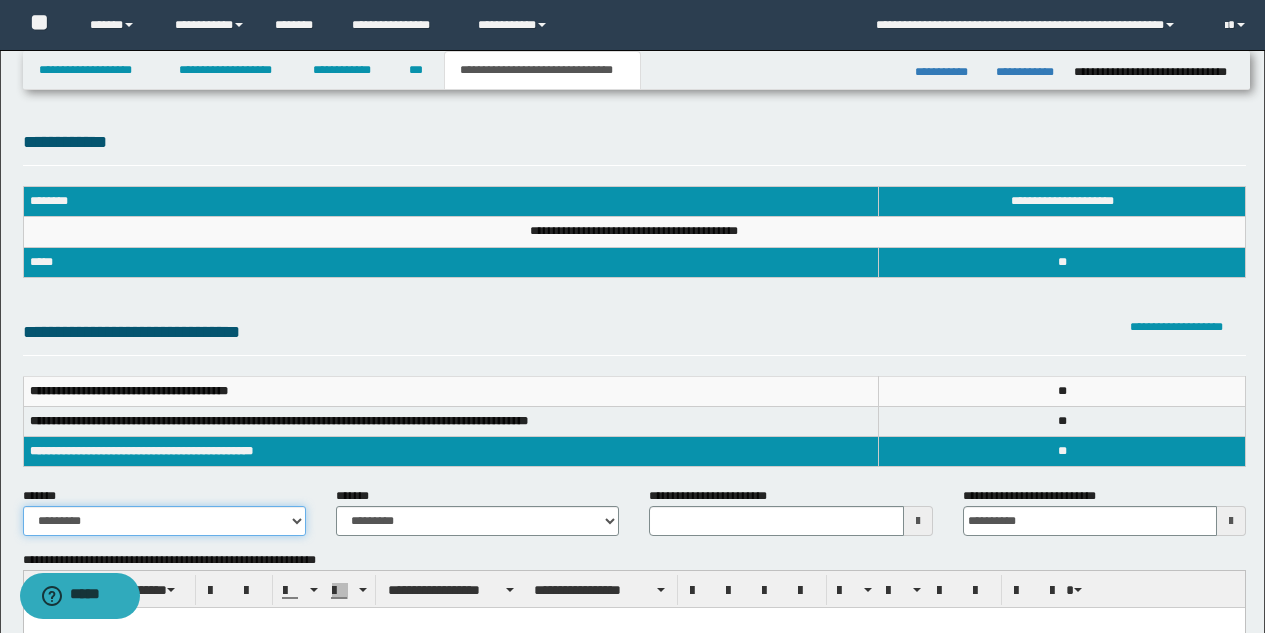 select on "*" 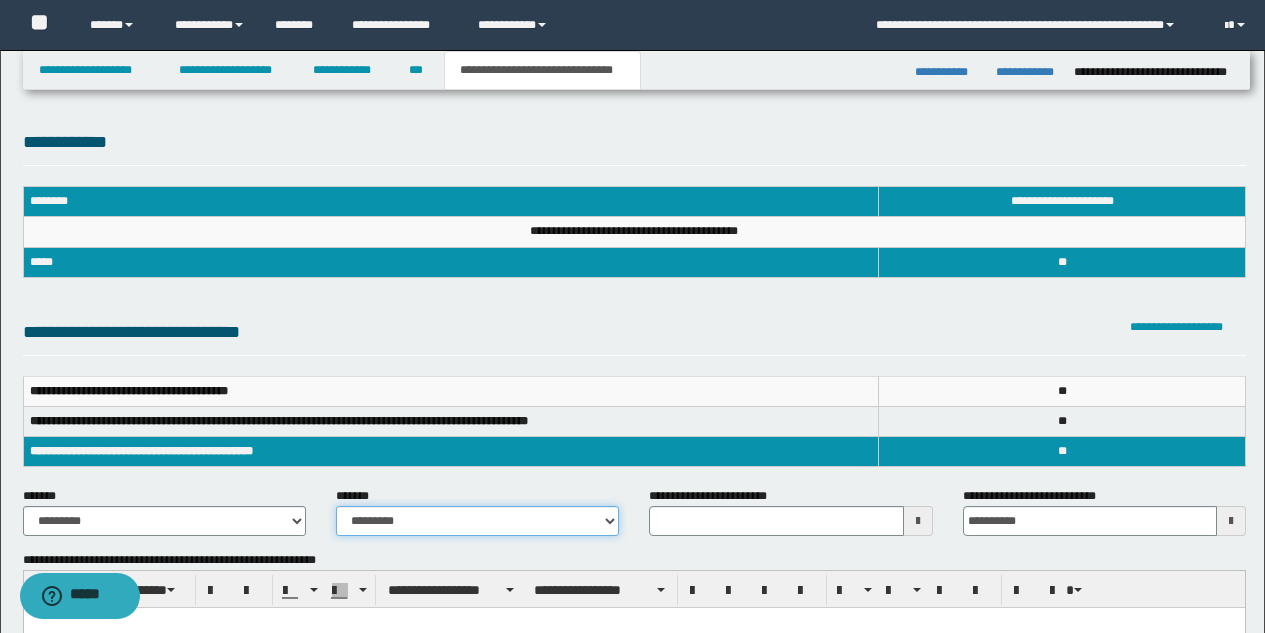 click on "**********" at bounding box center [477, 521] 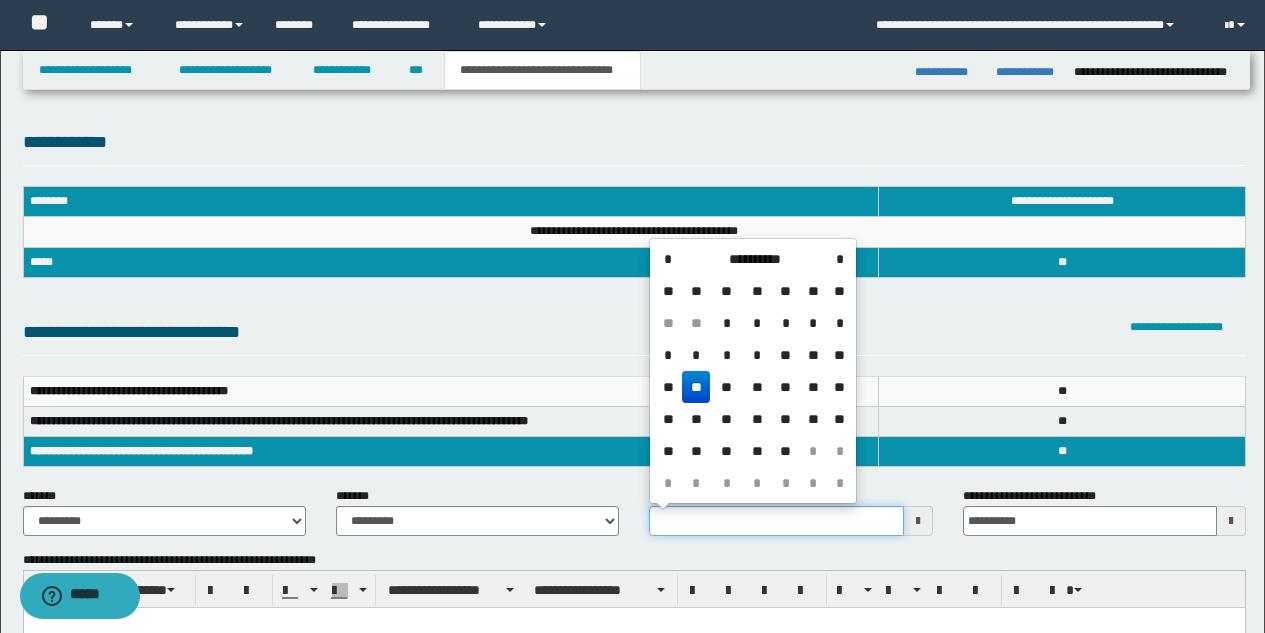 click on "**********" at bounding box center [776, 521] 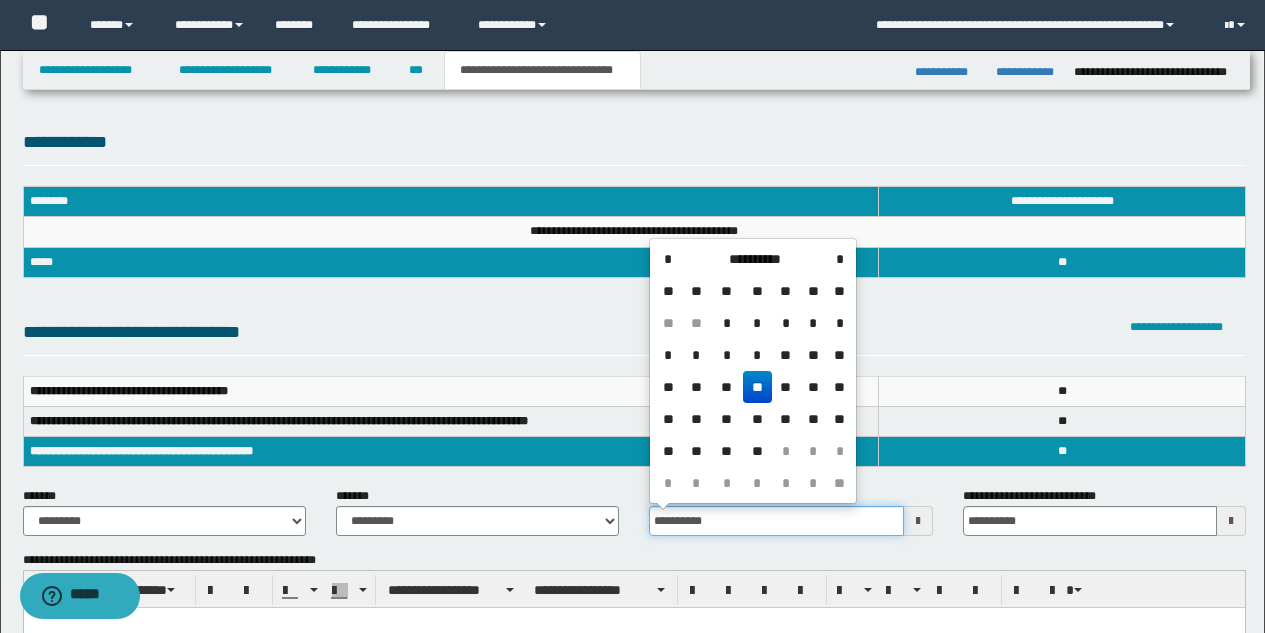 type on "**********" 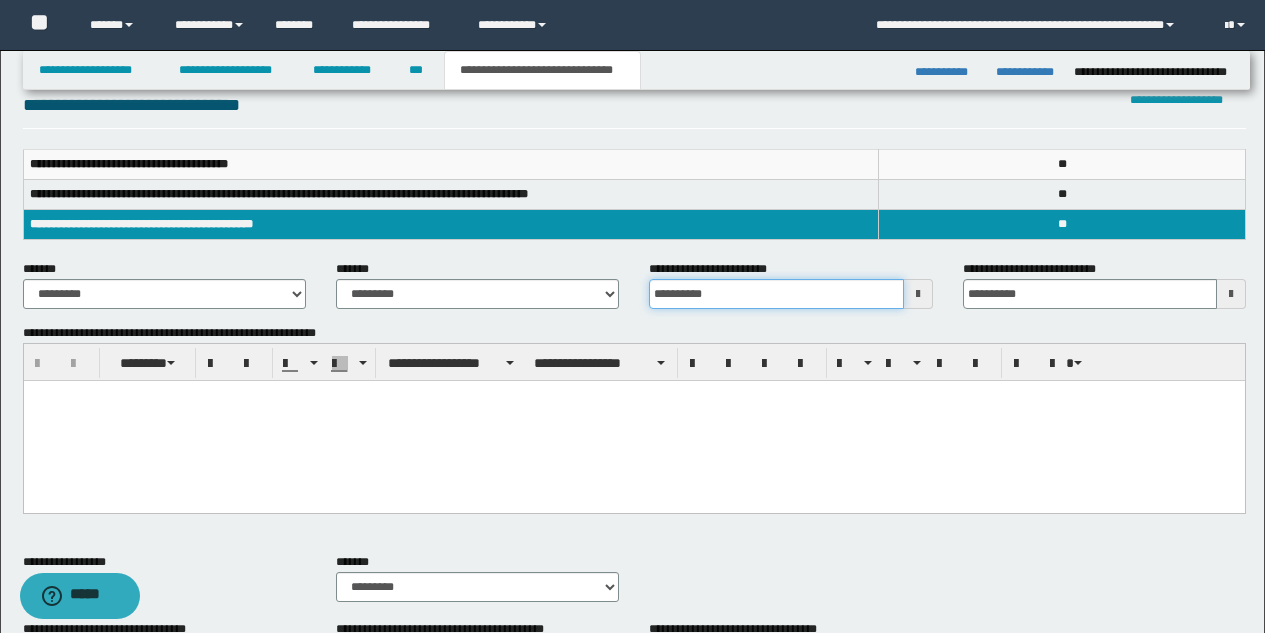 scroll, scrollTop: 265, scrollLeft: 0, axis: vertical 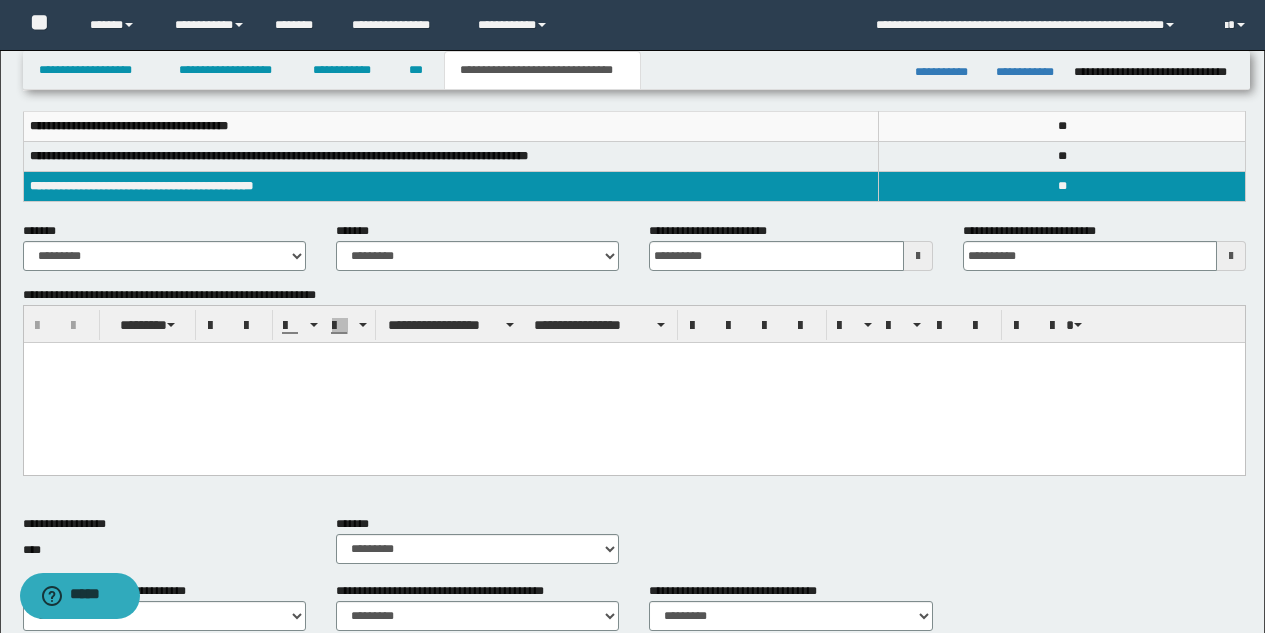 click at bounding box center (633, 383) 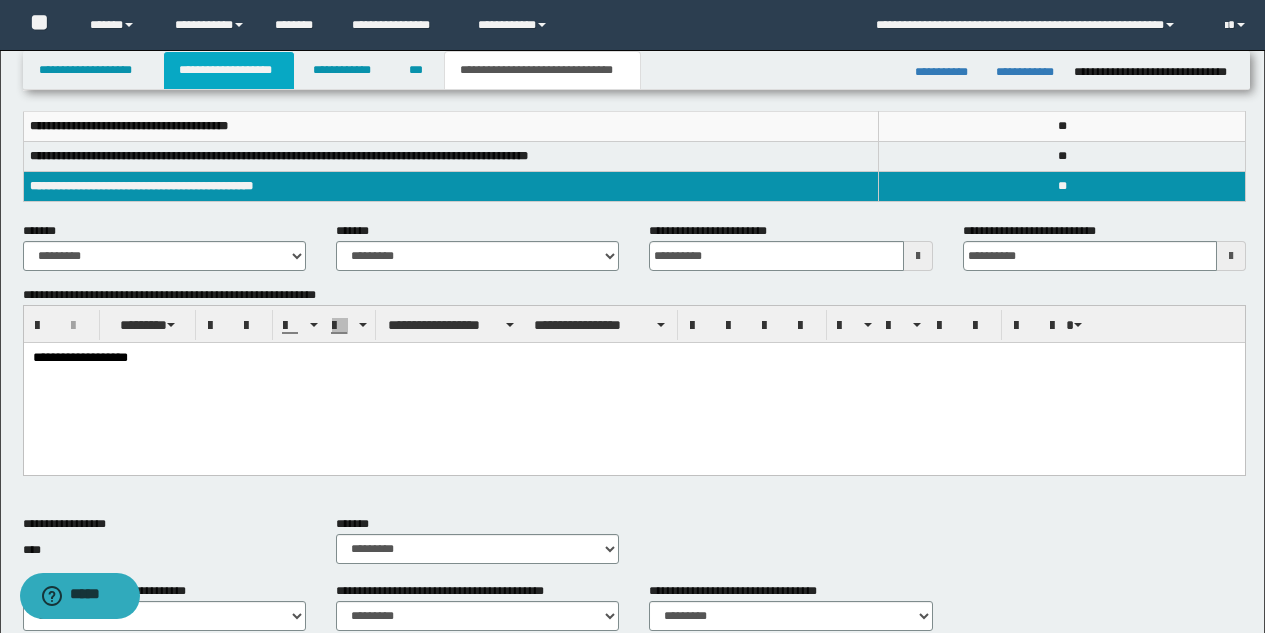 click on "**********" at bounding box center [229, 70] 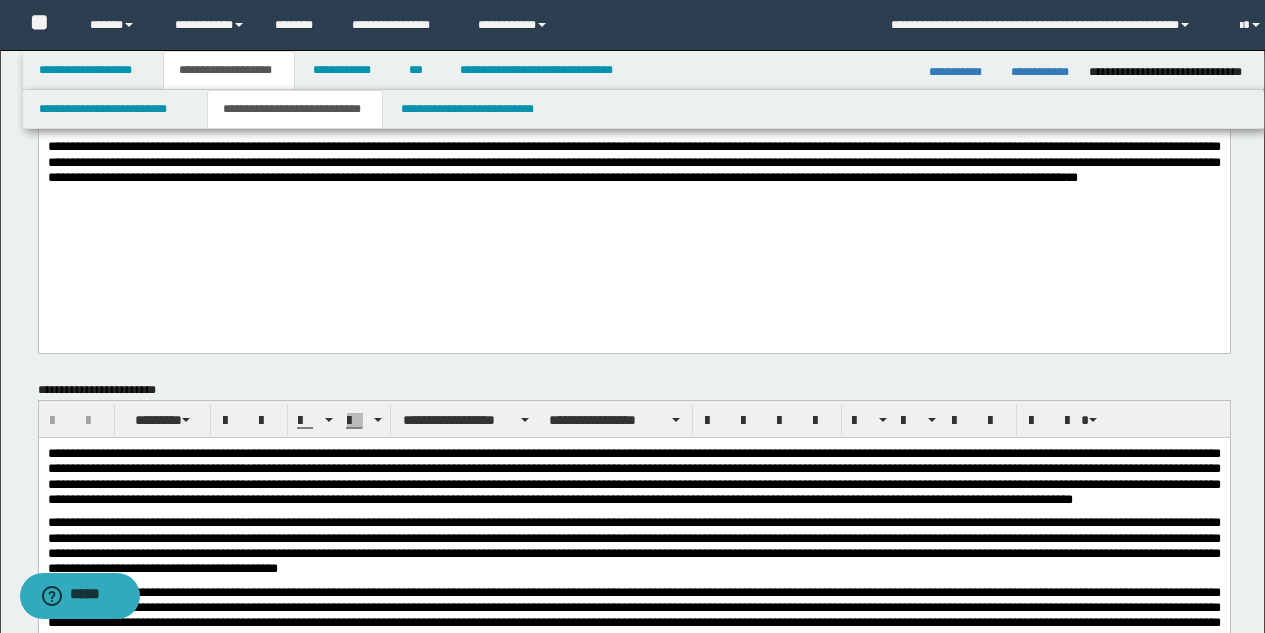 scroll, scrollTop: 296, scrollLeft: 0, axis: vertical 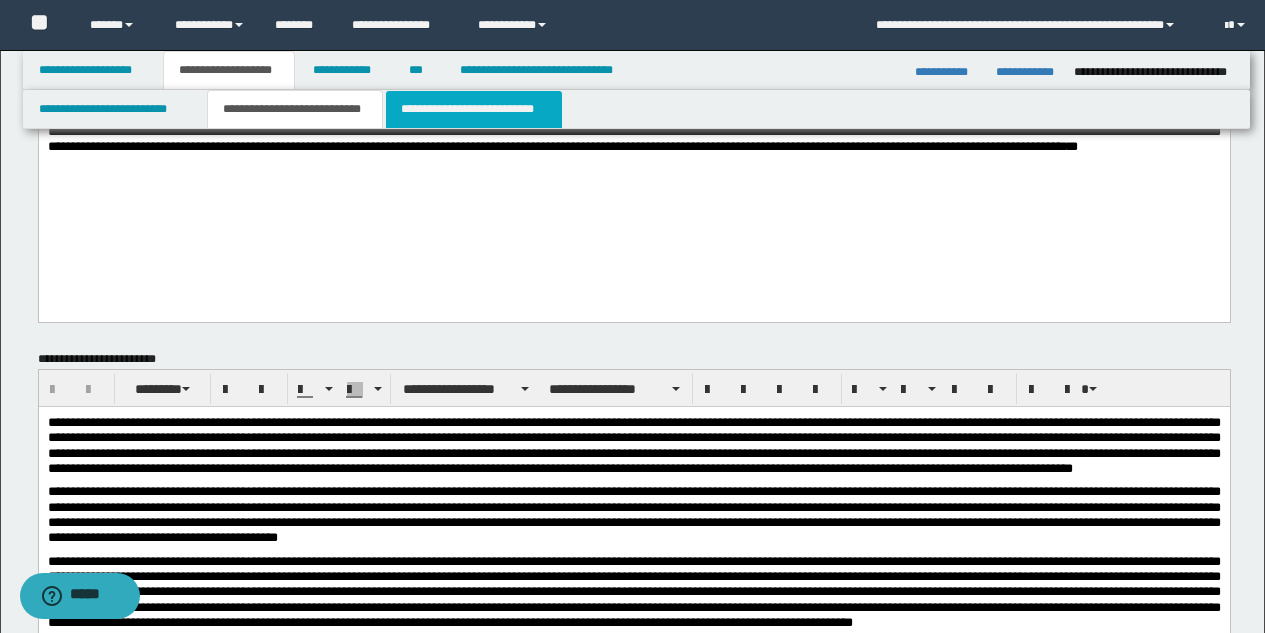click on "**********" at bounding box center [474, 109] 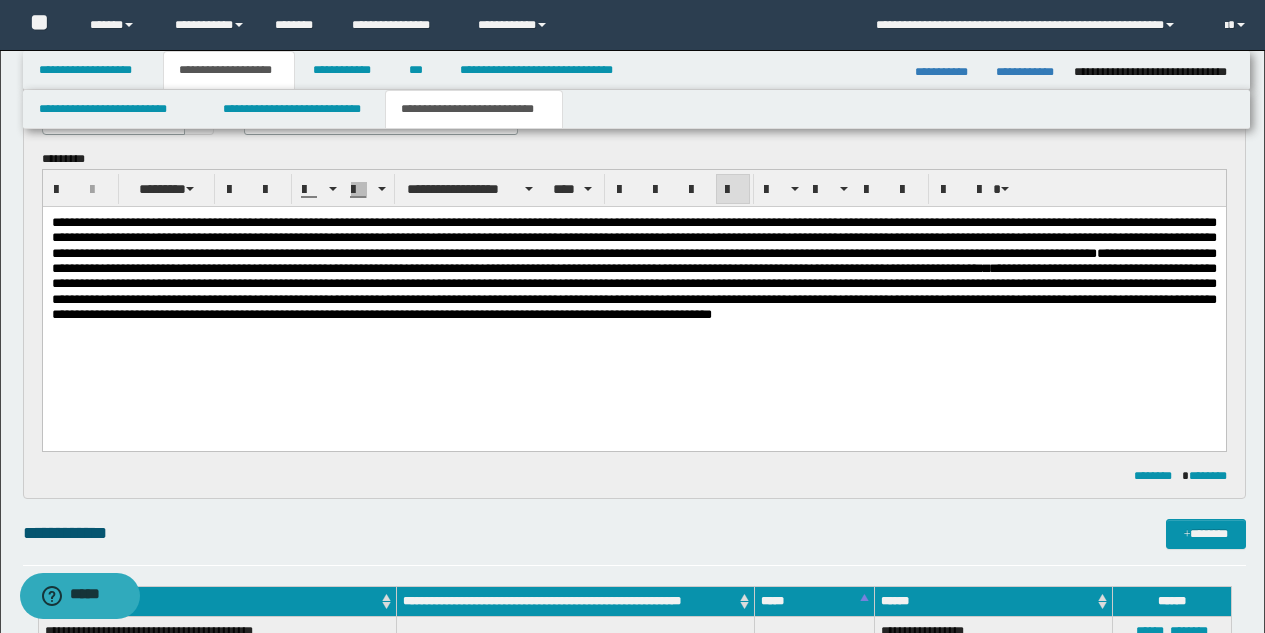 scroll, scrollTop: 134, scrollLeft: 0, axis: vertical 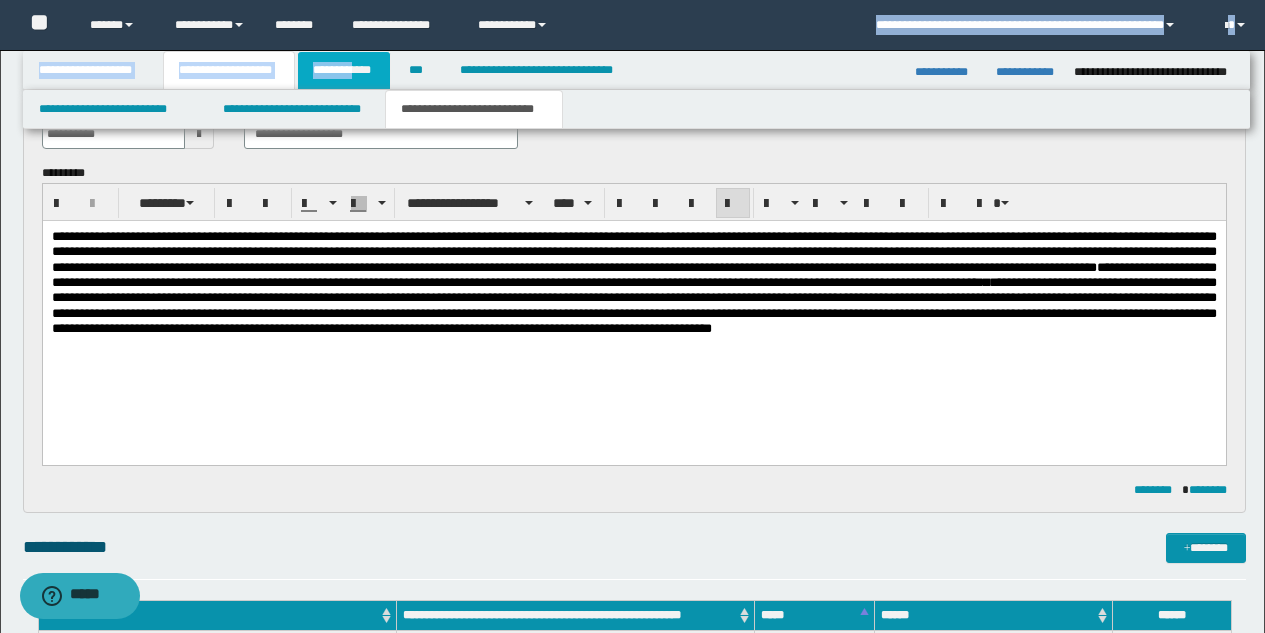 drag, startPoint x: 607, startPoint y: 24, endPoint x: 355, endPoint y: 79, distance: 257.93216 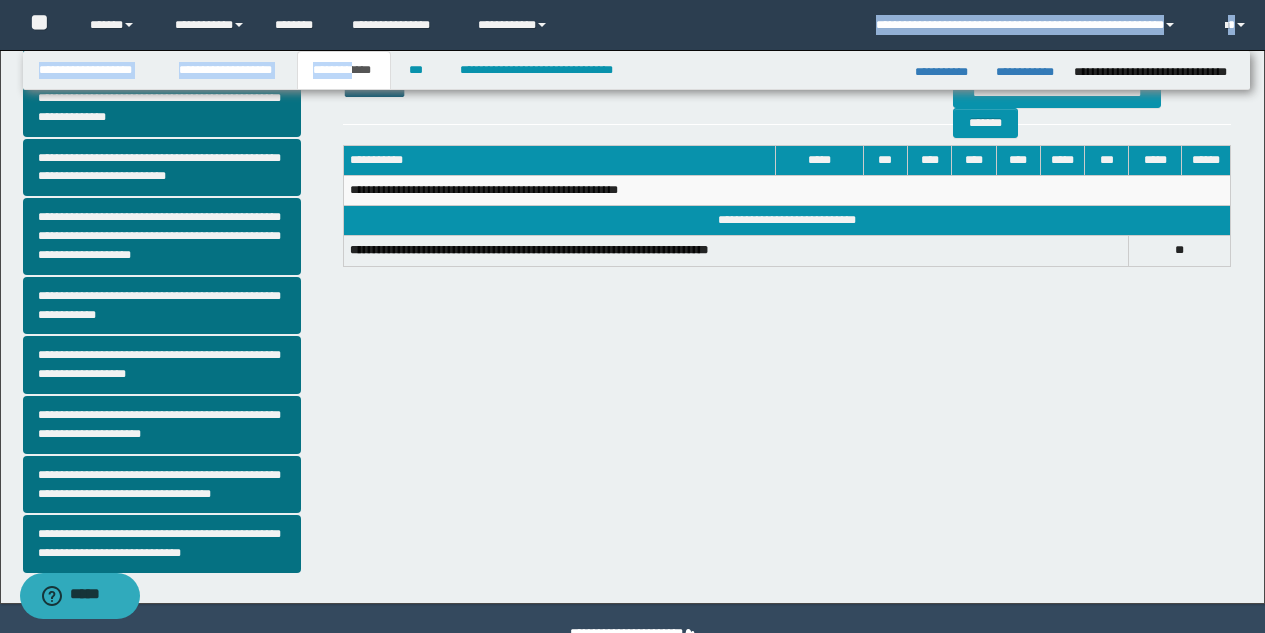 scroll, scrollTop: 516, scrollLeft: 0, axis: vertical 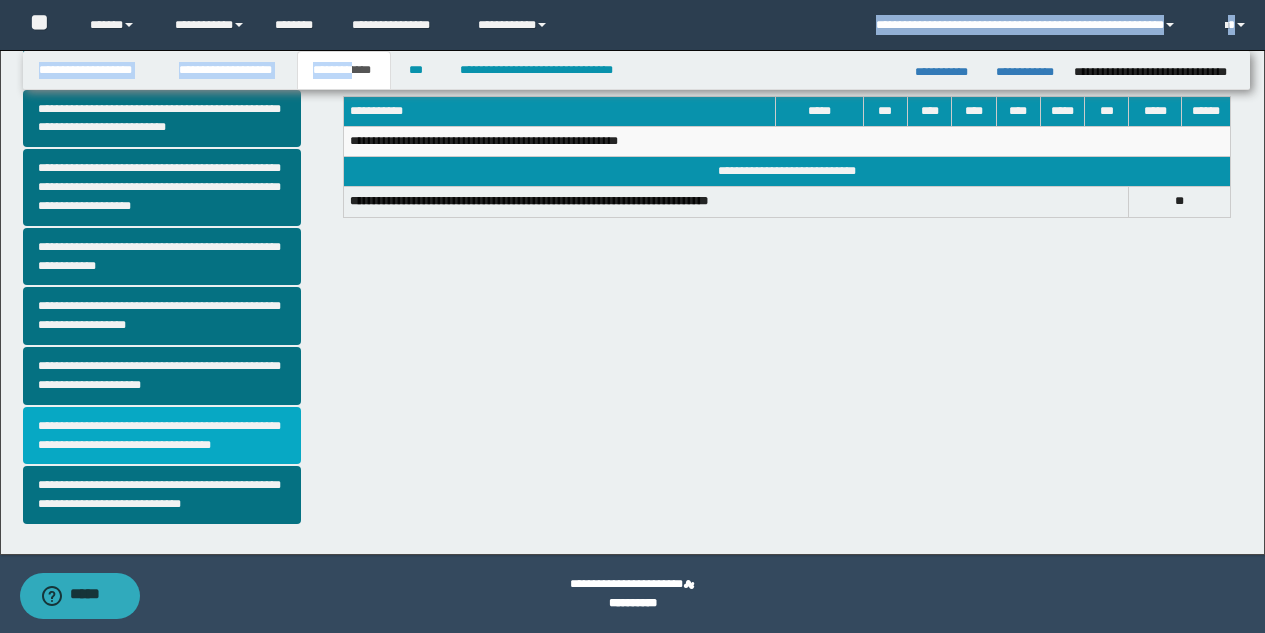 click on "**********" at bounding box center [162, 436] 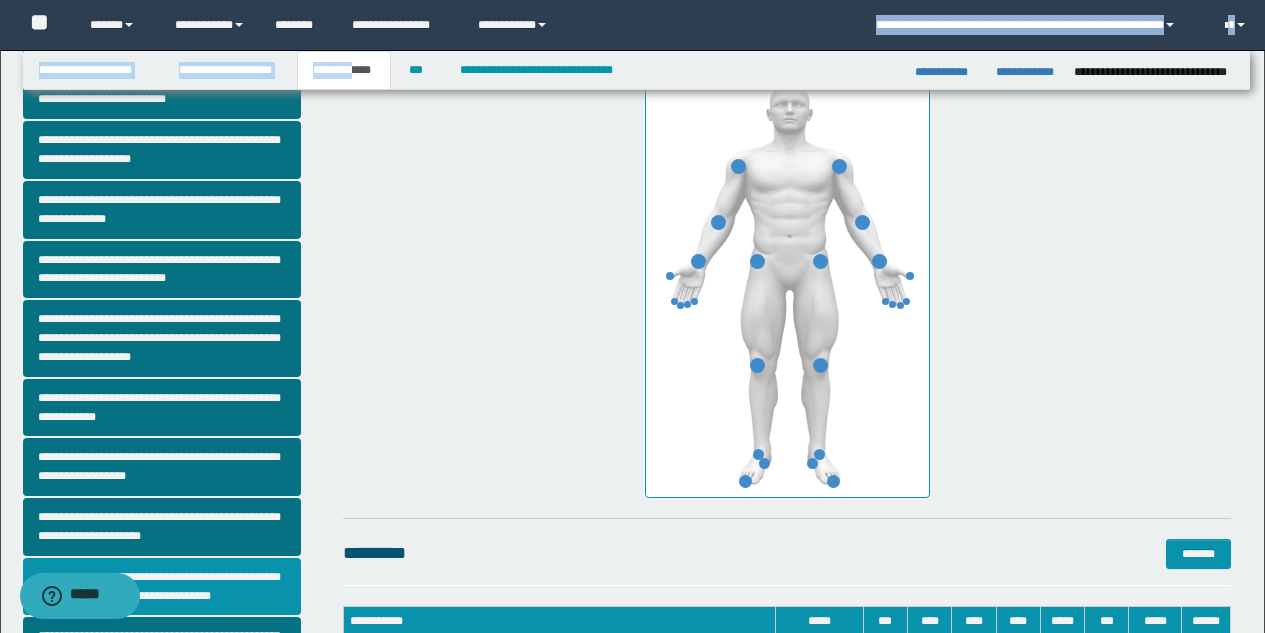 scroll, scrollTop: 379, scrollLeft: 0, axis: vertical 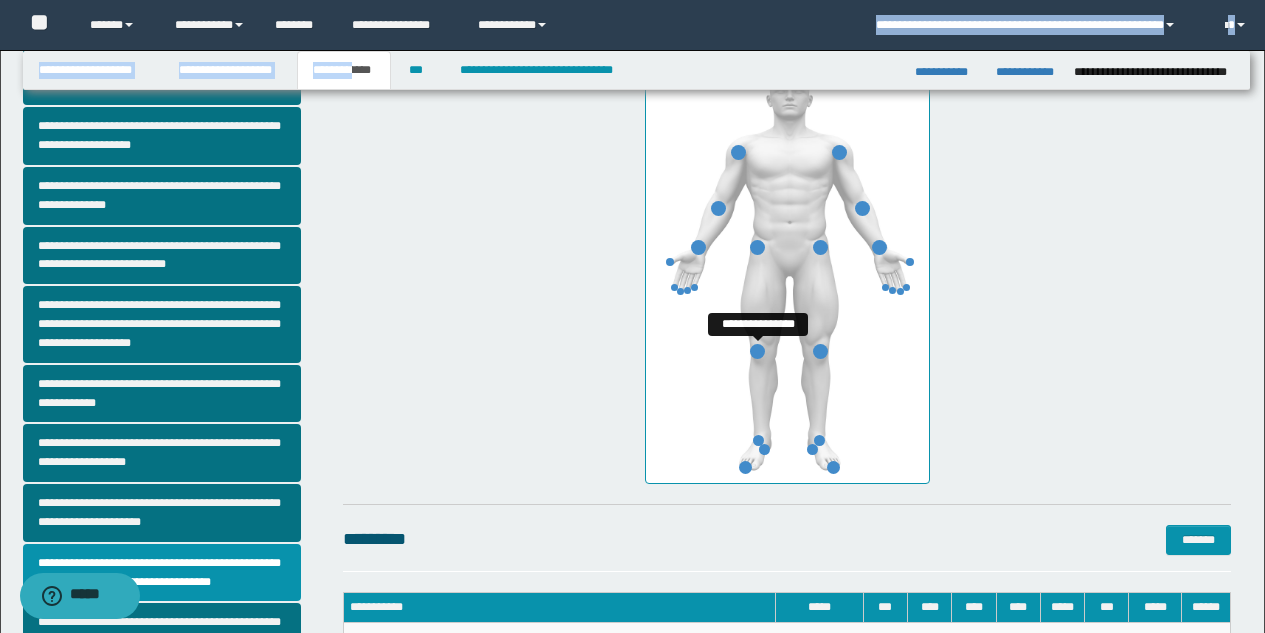 click at bounding box center (757, 351) 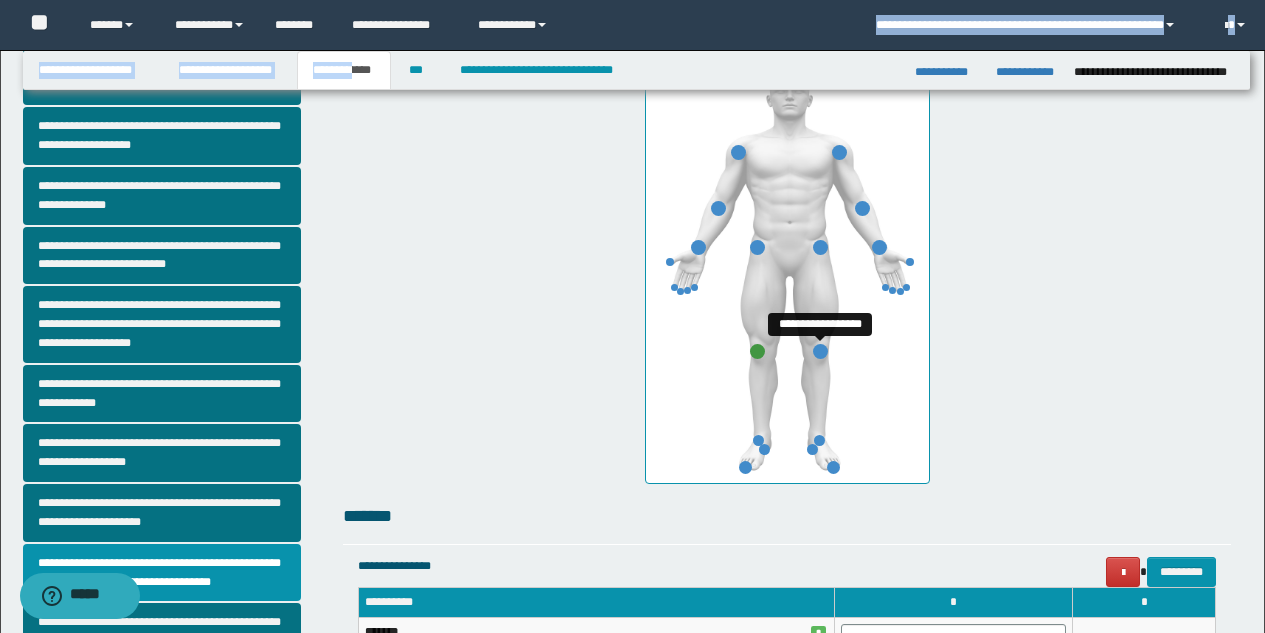 click at bounding box center [820, 351] 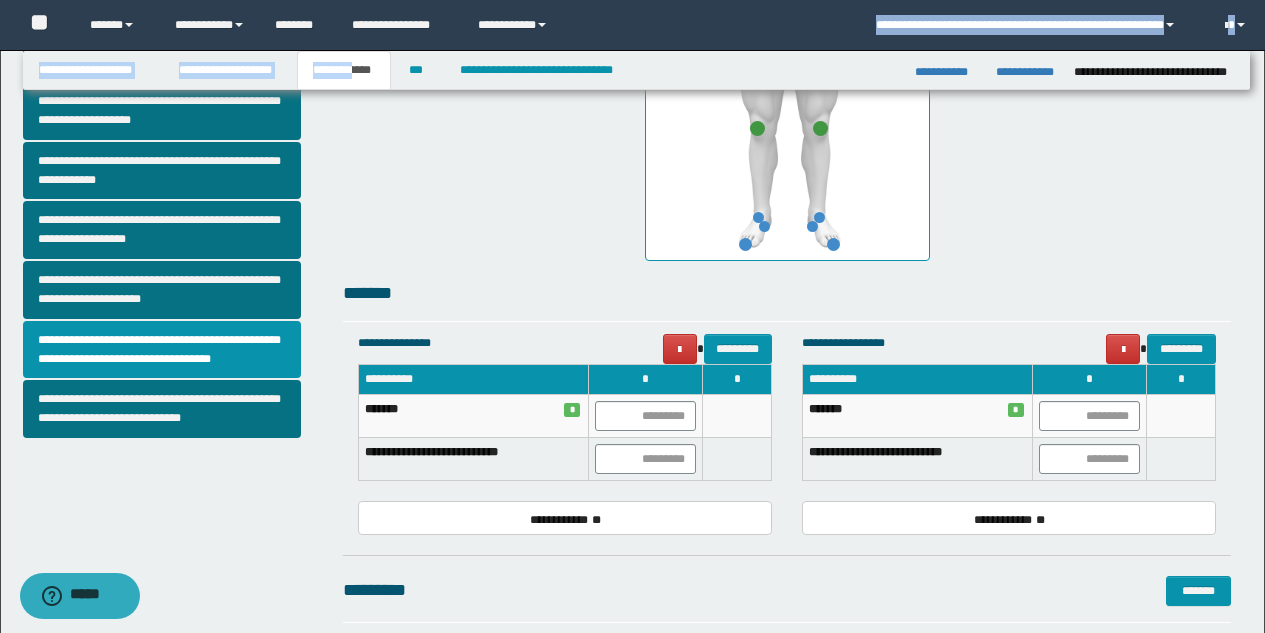 scroll, scrollTop: 705, scrollLeft: 0, axis: vertical 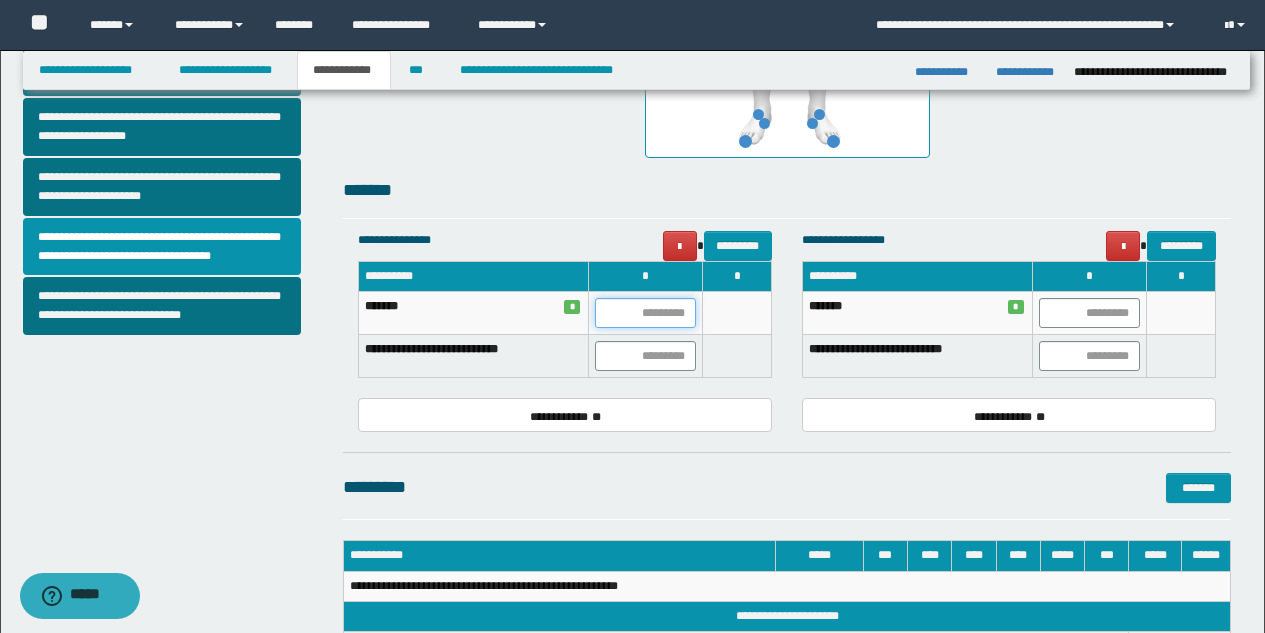 click at bounding box center [646, 313] 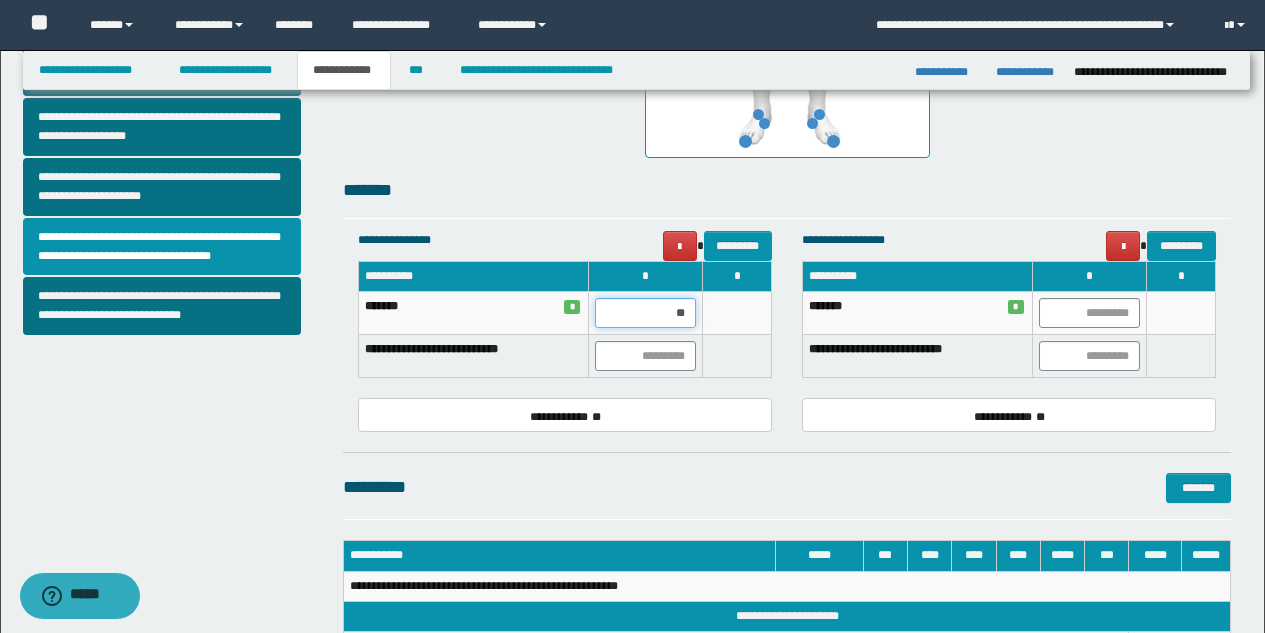 type on "***" 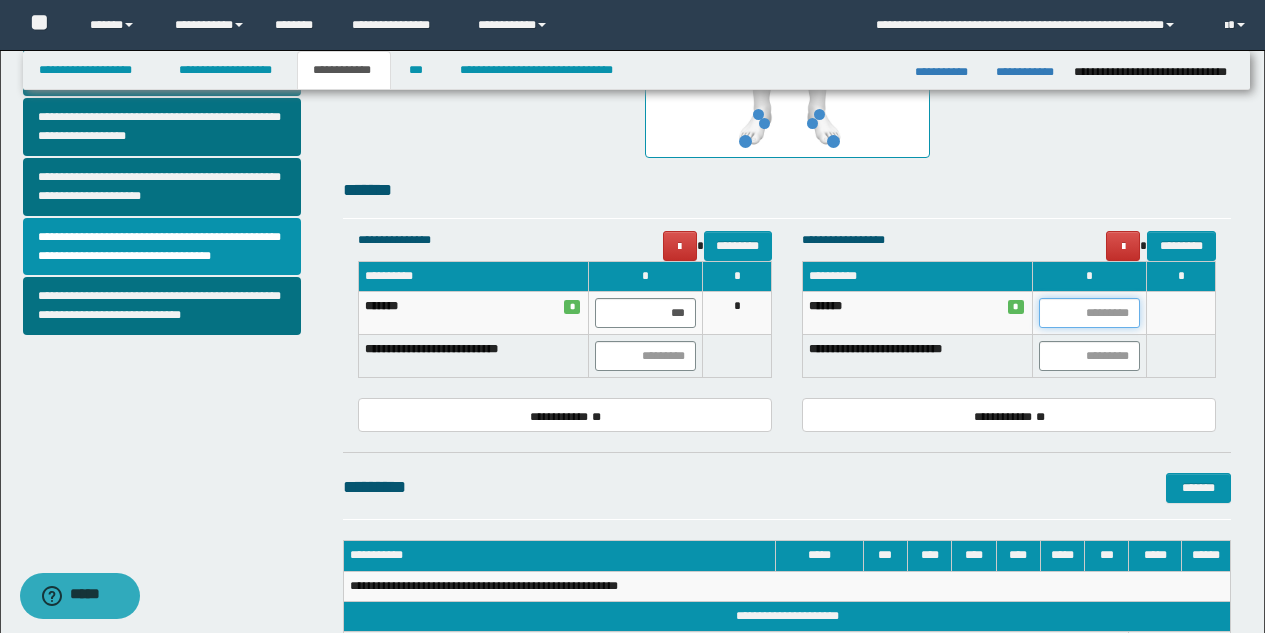 click at bounding box center [1090, 313] 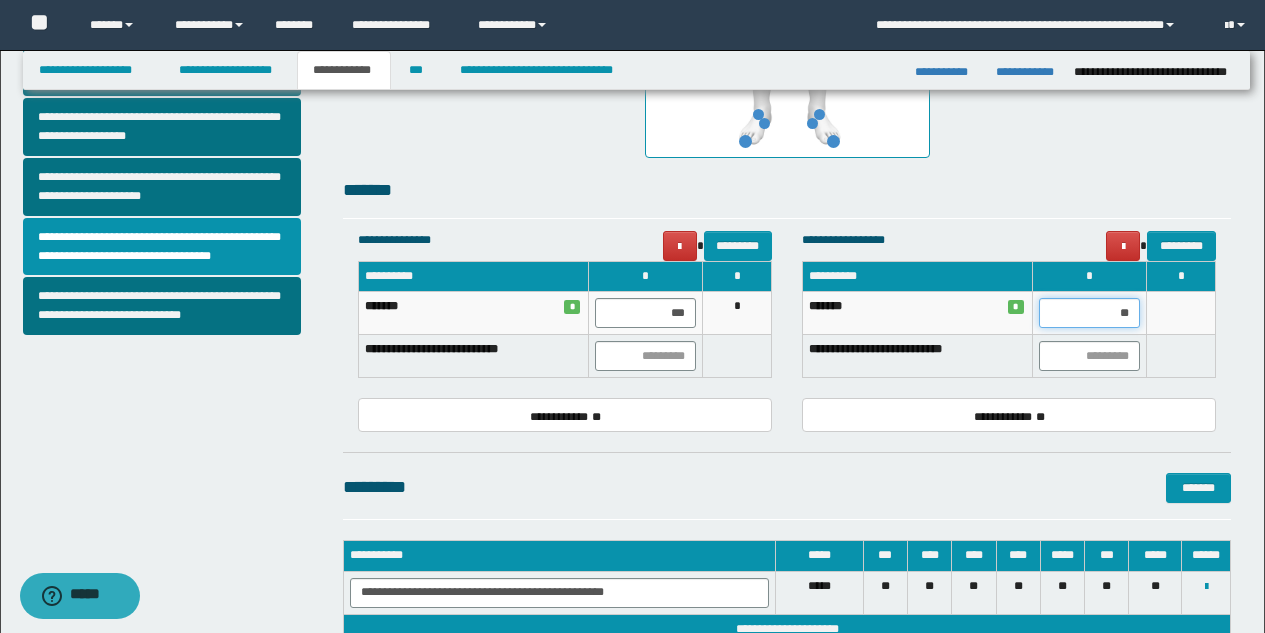 type on "***" 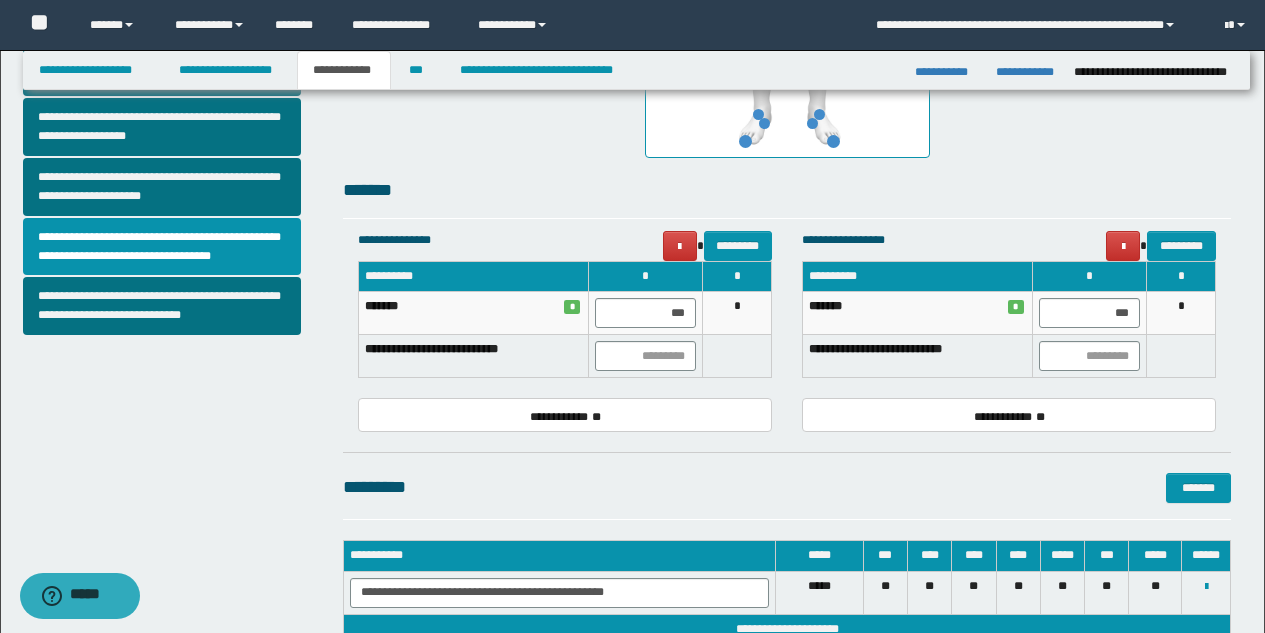click at bounding box center (1181, 356) 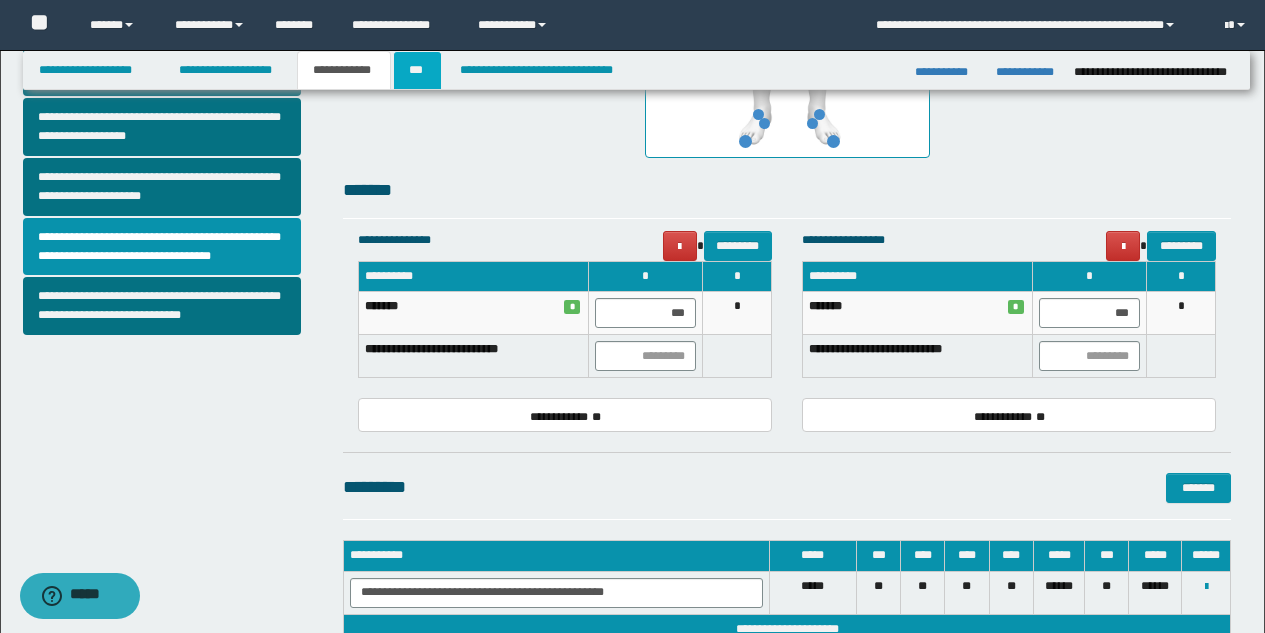 click on "***" at bounding box center [417, 70] 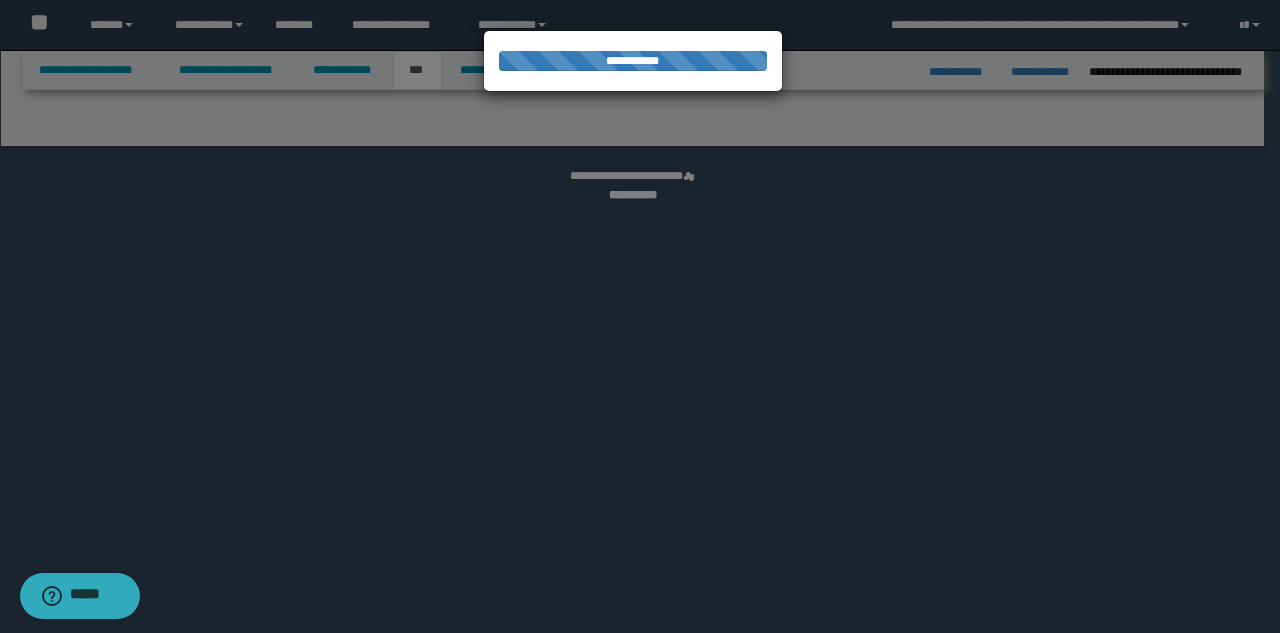 select on "*" 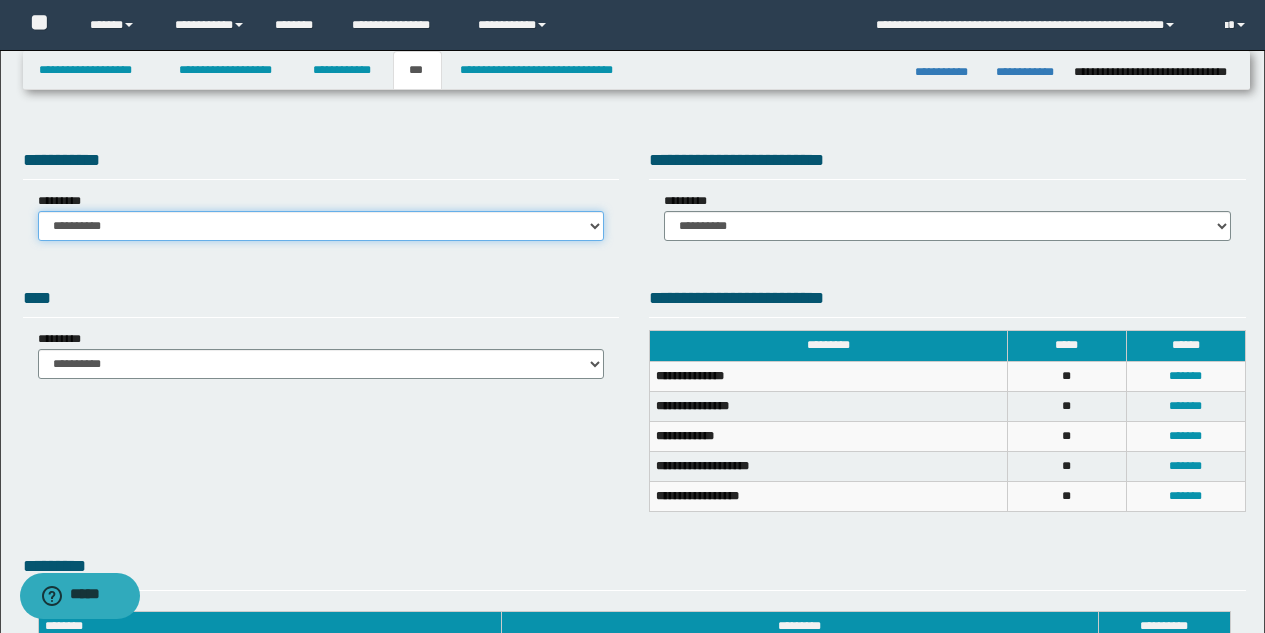 click on "**********" at bounding box center (321, 226) 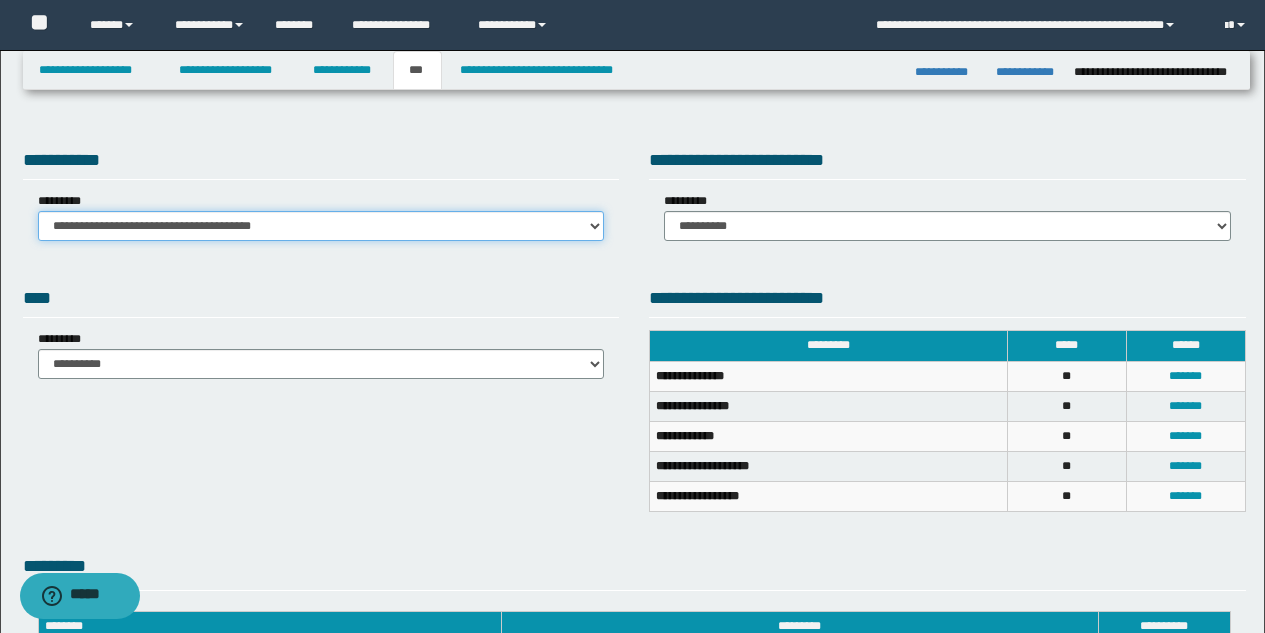 click on "**********" at bounding box center (321, 226) 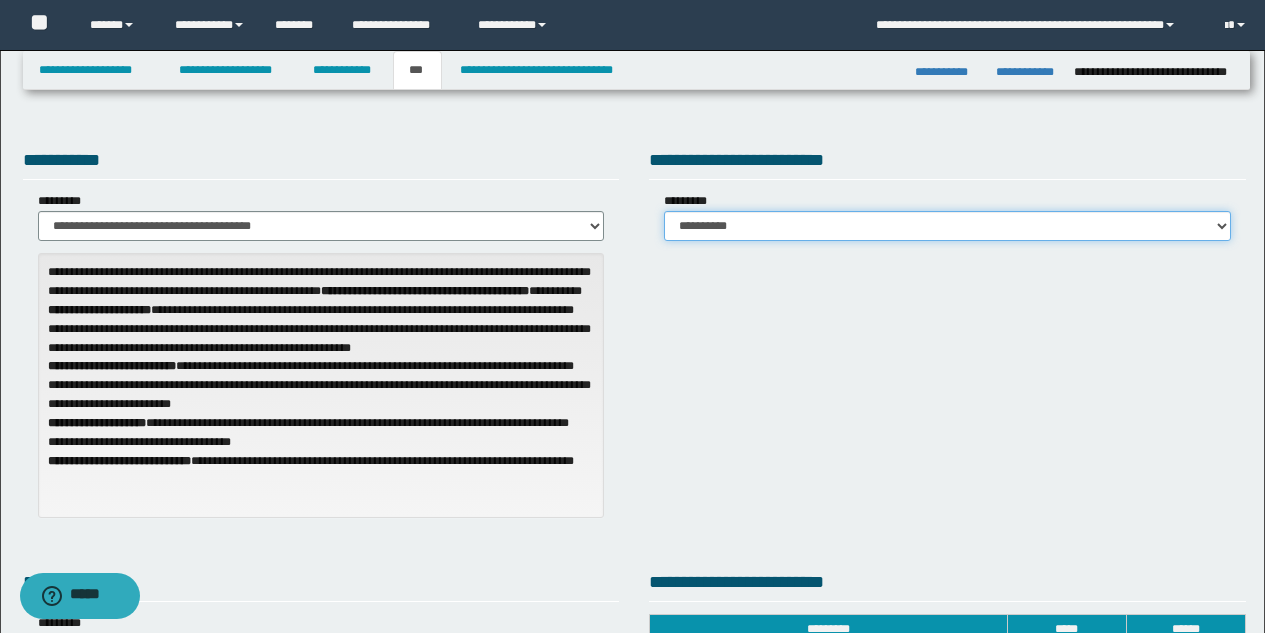 click on "**********" at bounding box center (947, 226) 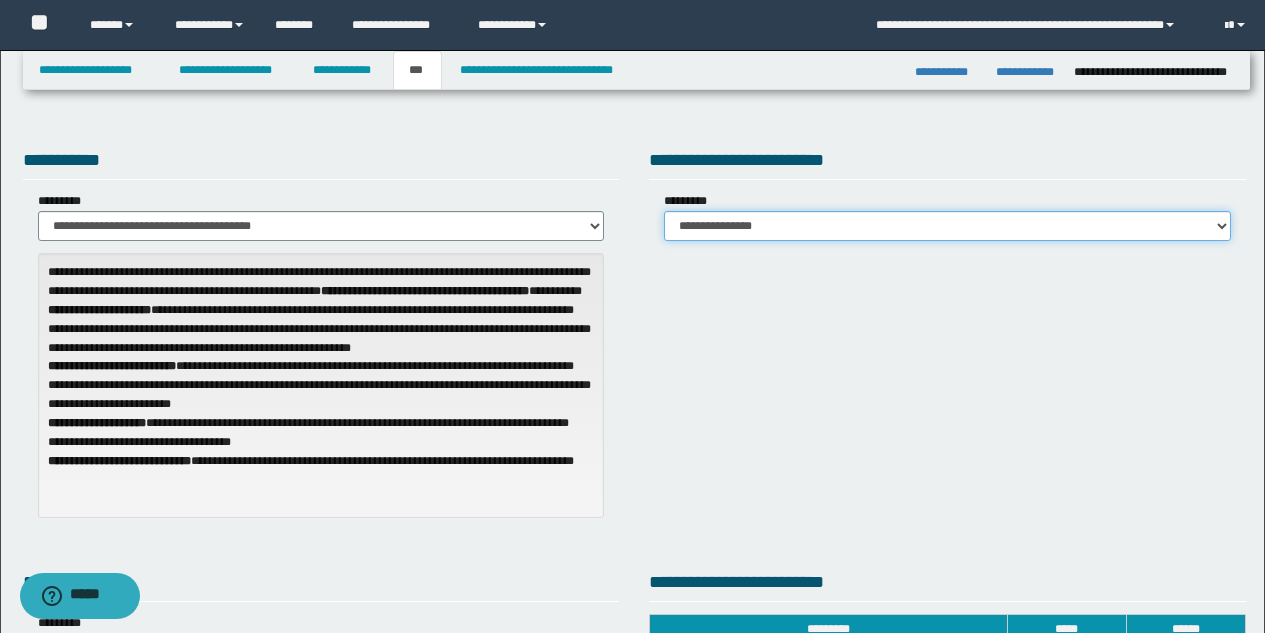click on "**********" at bounding box center (947, 226) 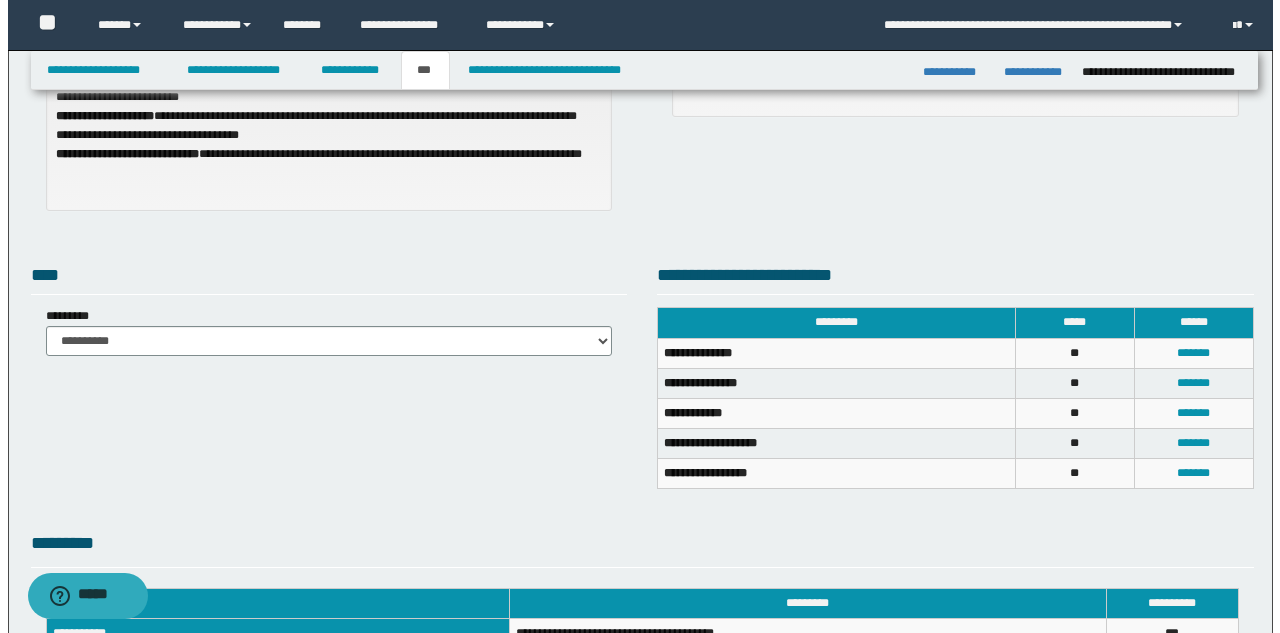 scroll, scrollTop: 462, scrollLeft: 0, axis: vertical 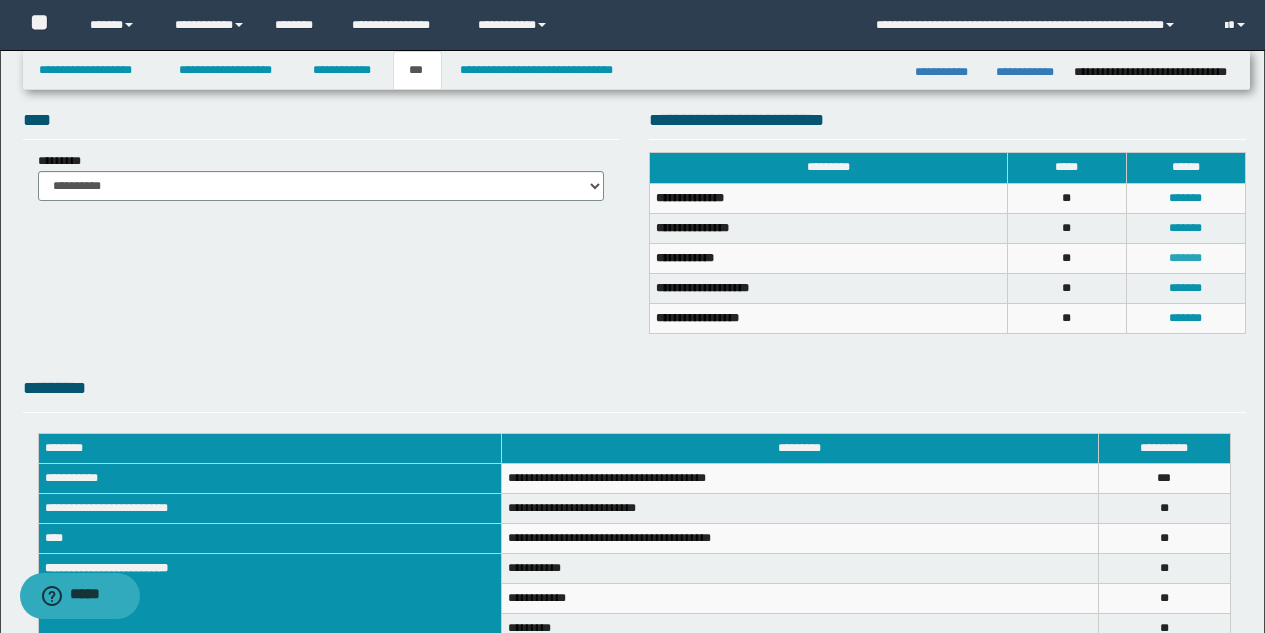 click on "*******" at bounding box center [1185, 258] 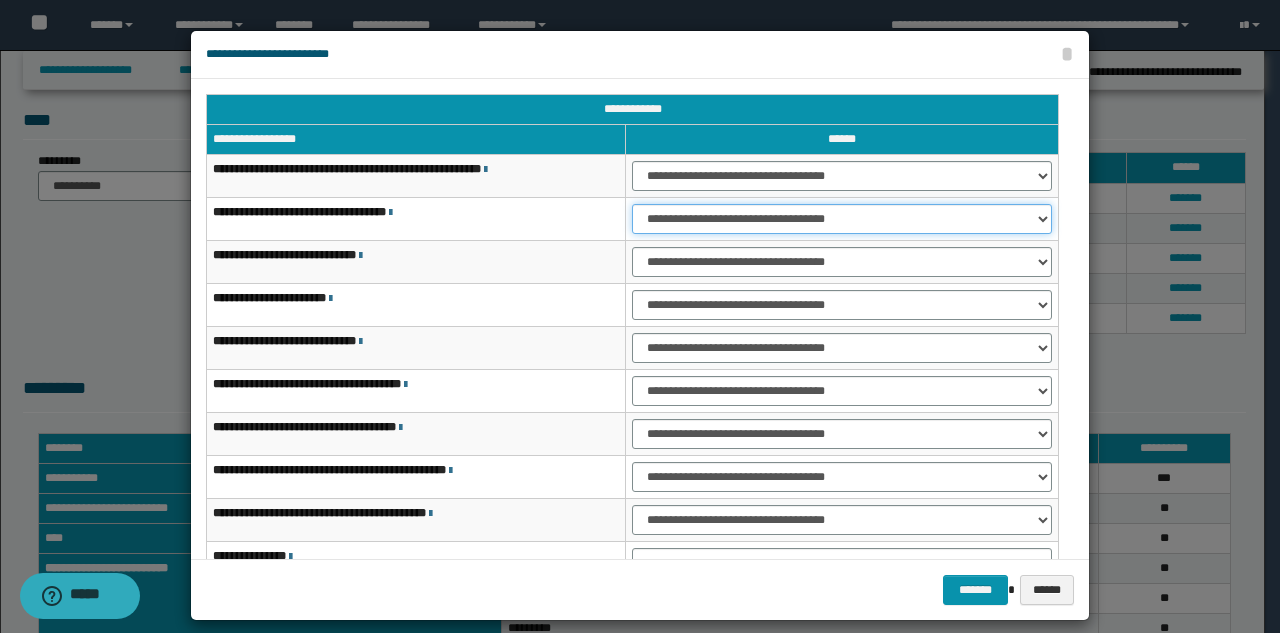 click on "**********" at bounding box center [842, 219] 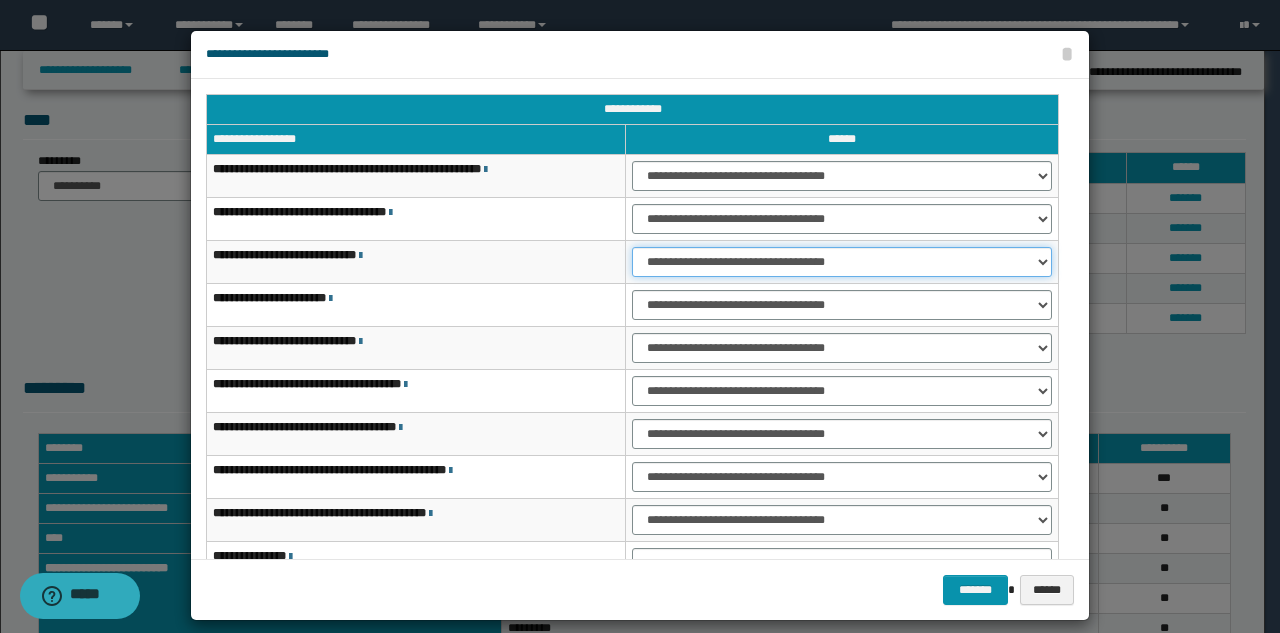 click on "**********" at bounding box center [842, 262] 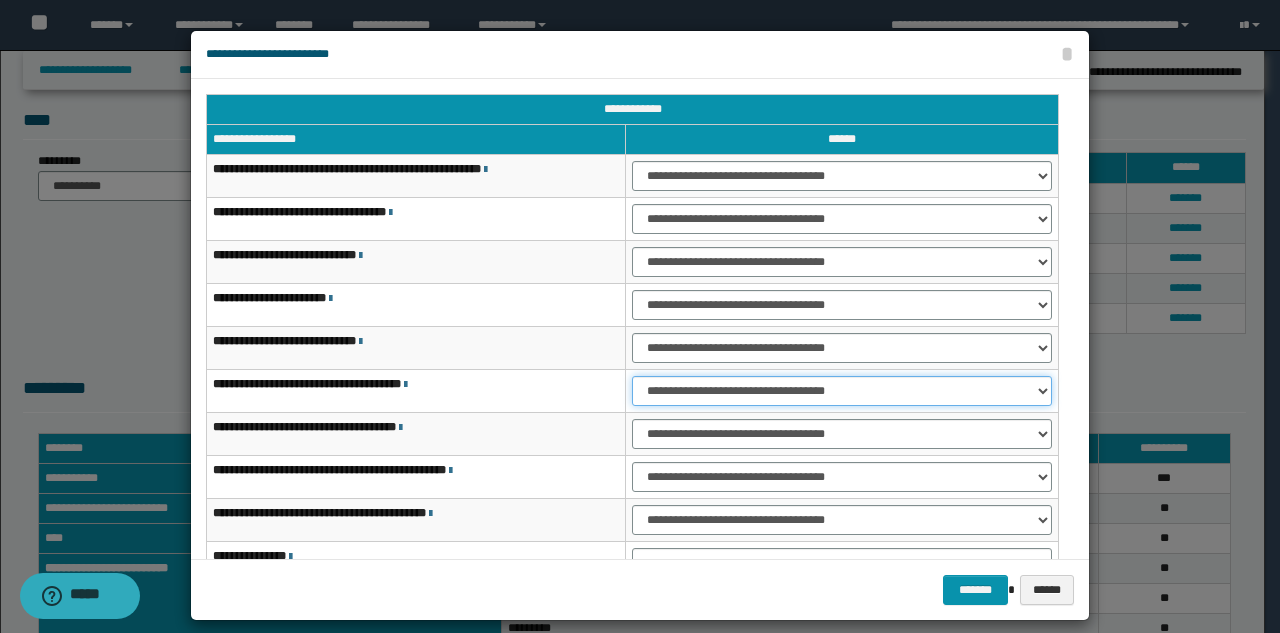click on "**********" at bounding box center [842, 391] 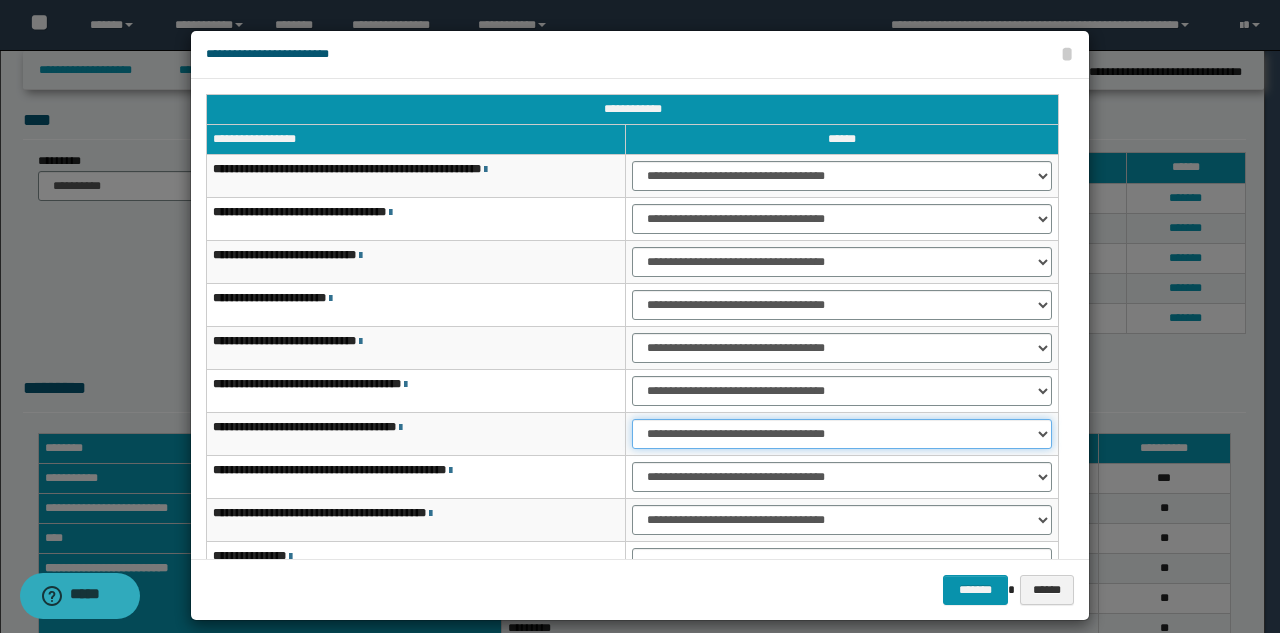 click on "**********" at bounding box center [842, 434] 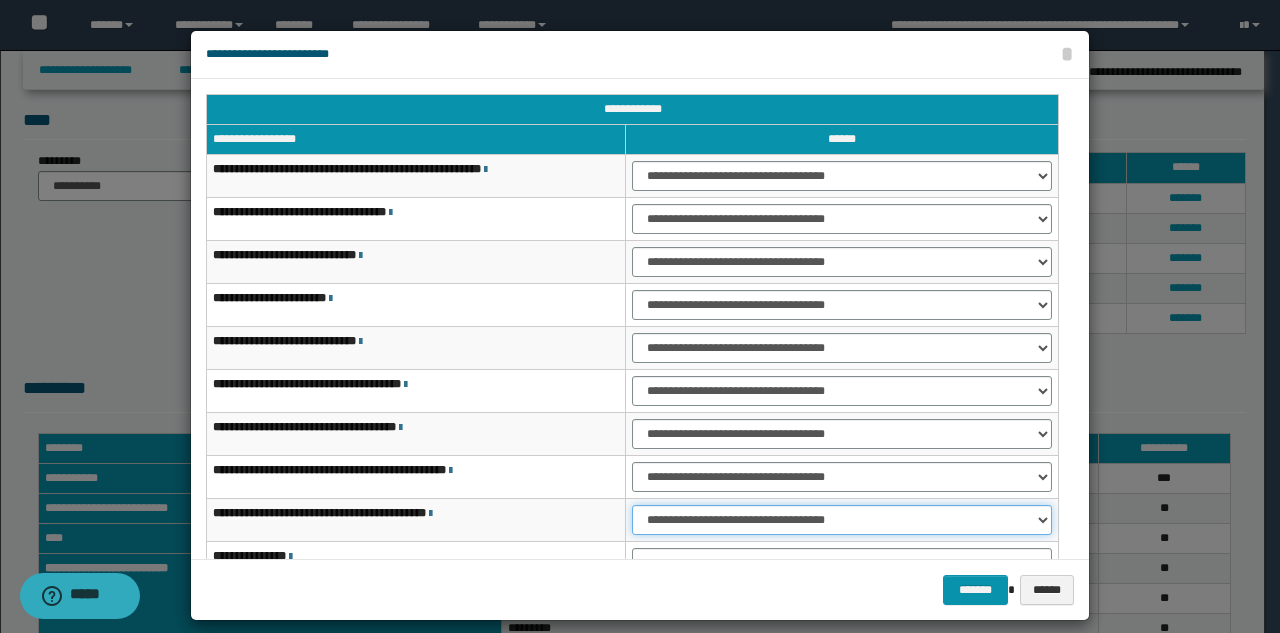 click on "**********" at bounding box center (842, 520) 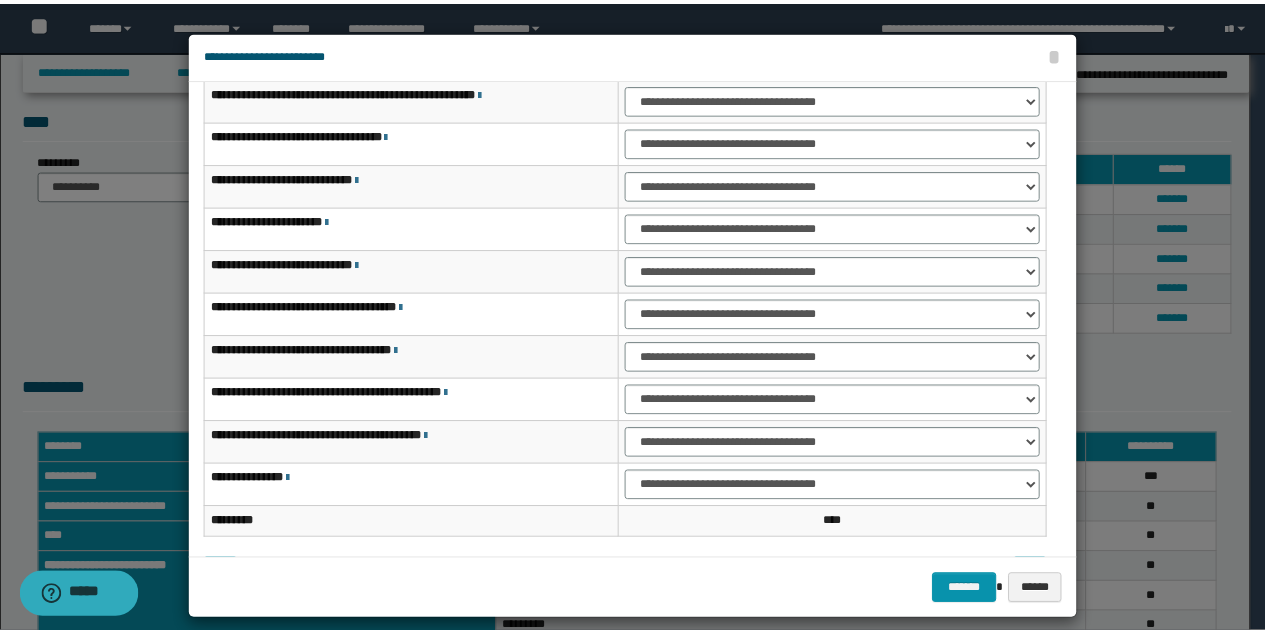 scroll, scrollTop: 121, scrollLeft: 0, axis: vertical 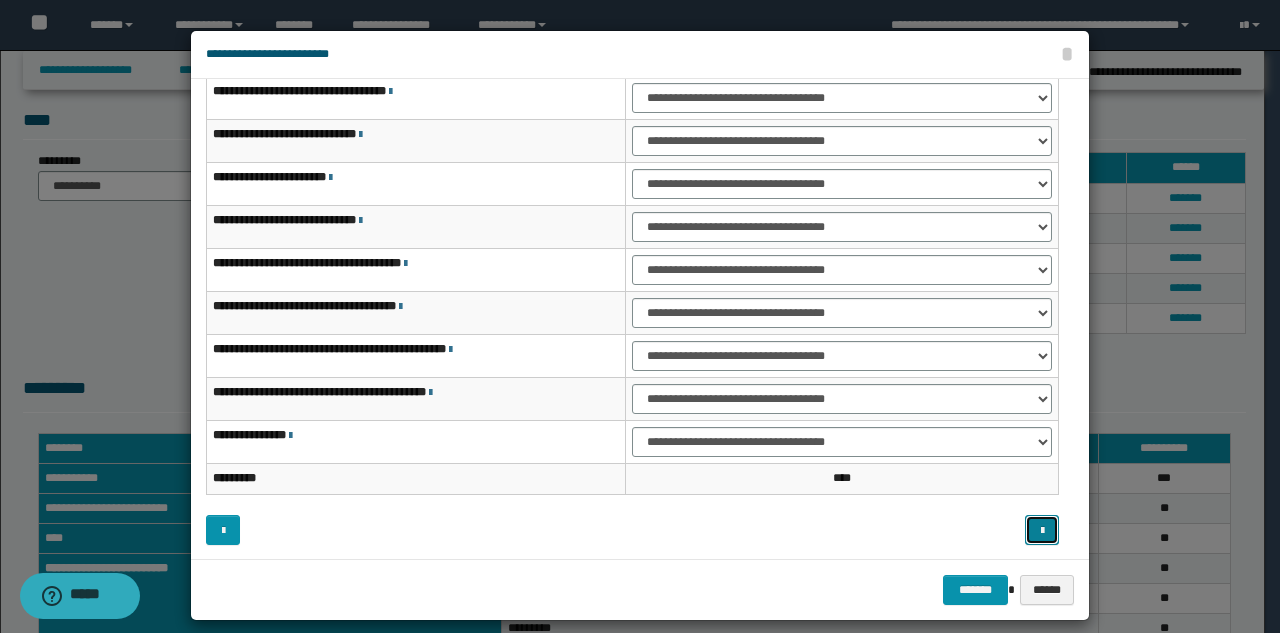 click at bounding box center [1042, 530] 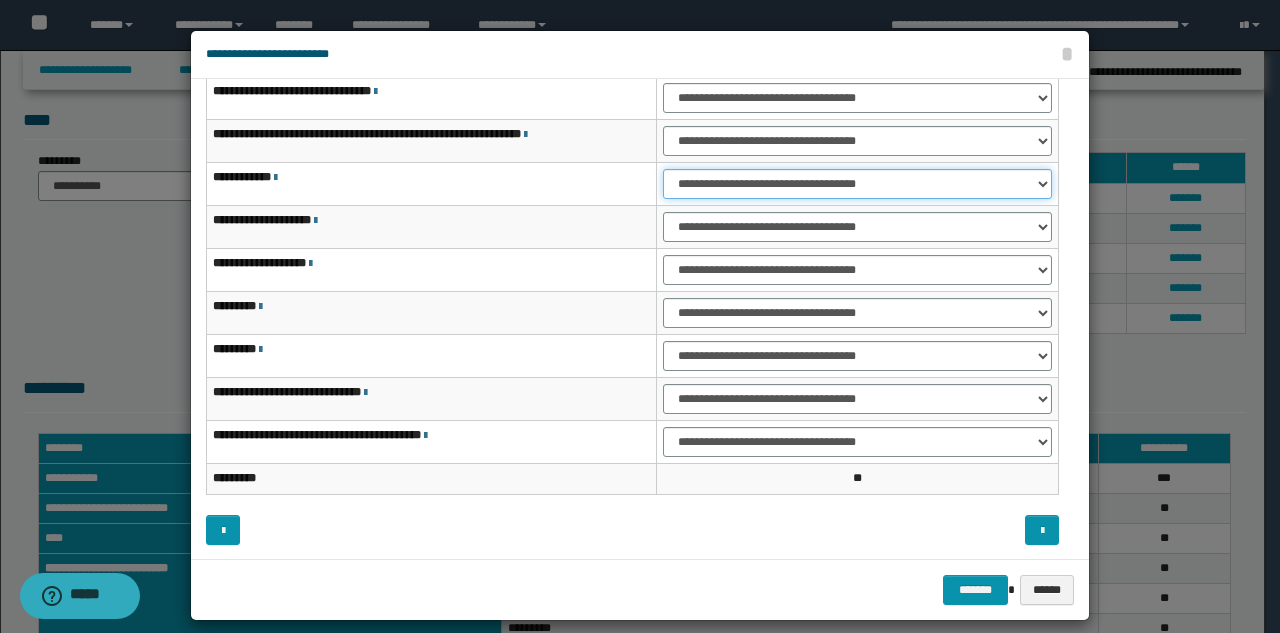 click on "**********" at bounding box center [857, 184] 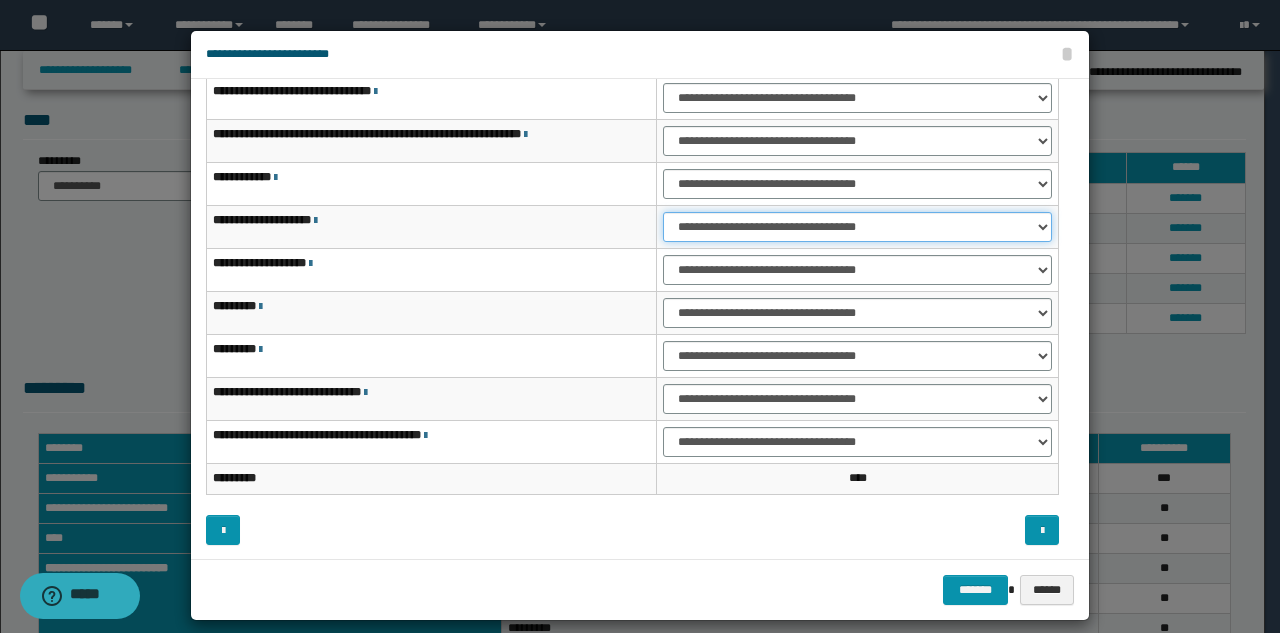 click on "**********" at bounding box center [857, 227] 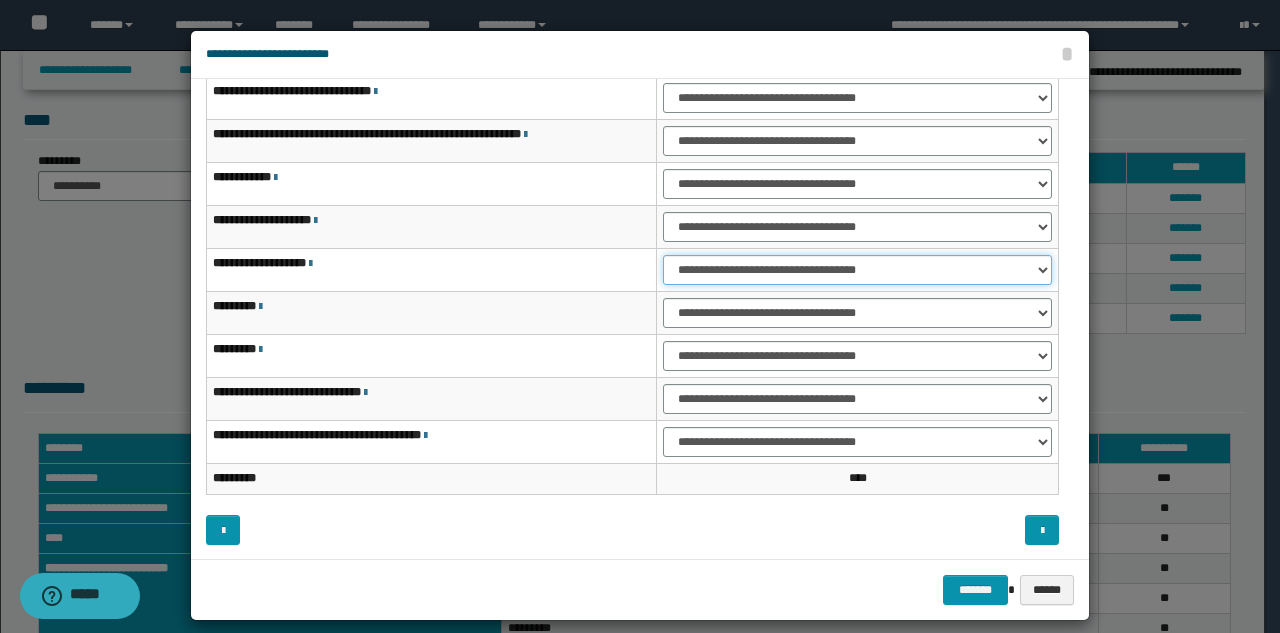 click on "**********" at bounding box center [857, 270] 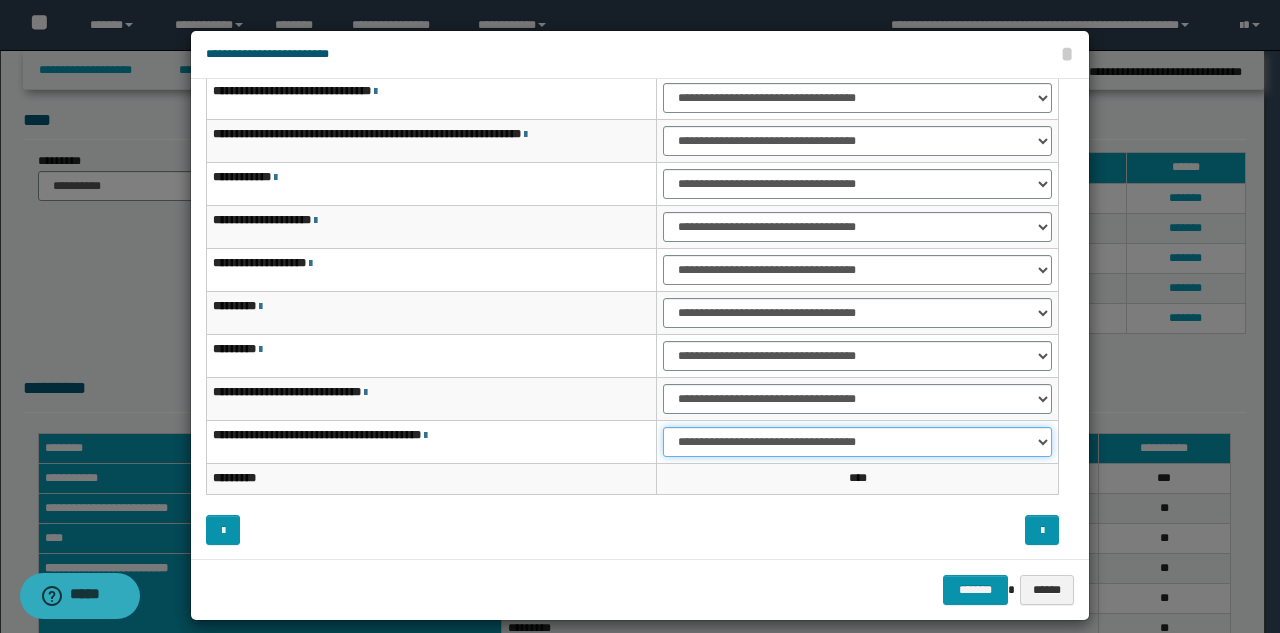 click on "**********" at bounding box center [857, 442] 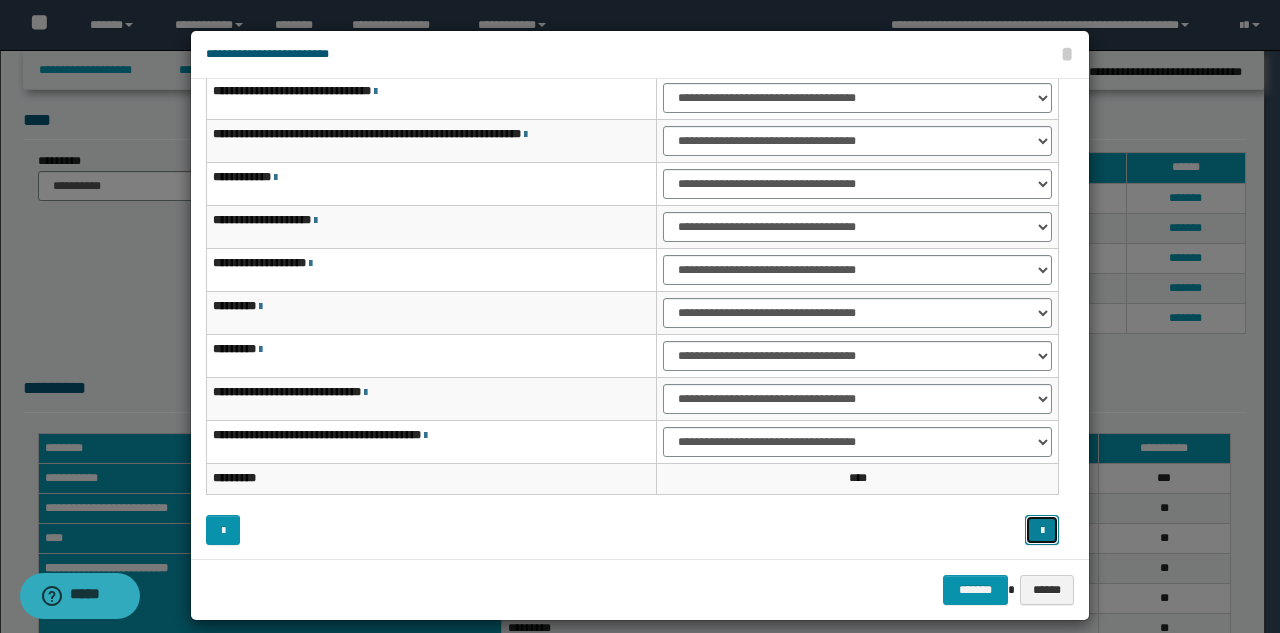 click at bounding box center (1042, 531) 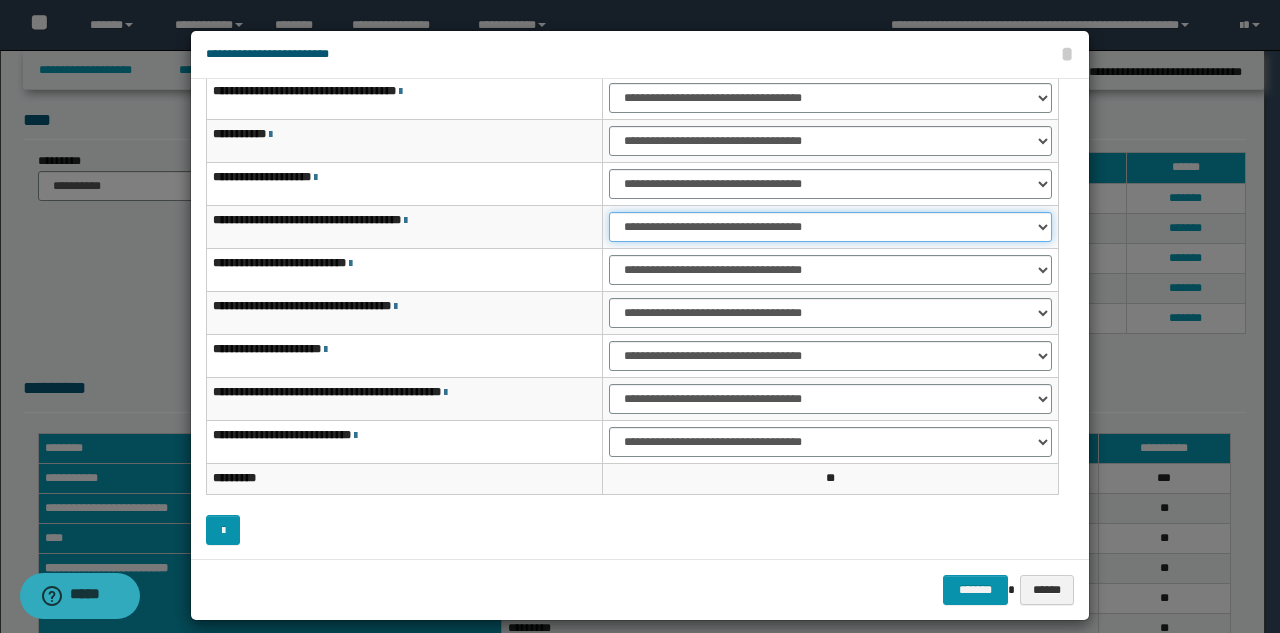 click on "**********" at bounding box center [830, 227] 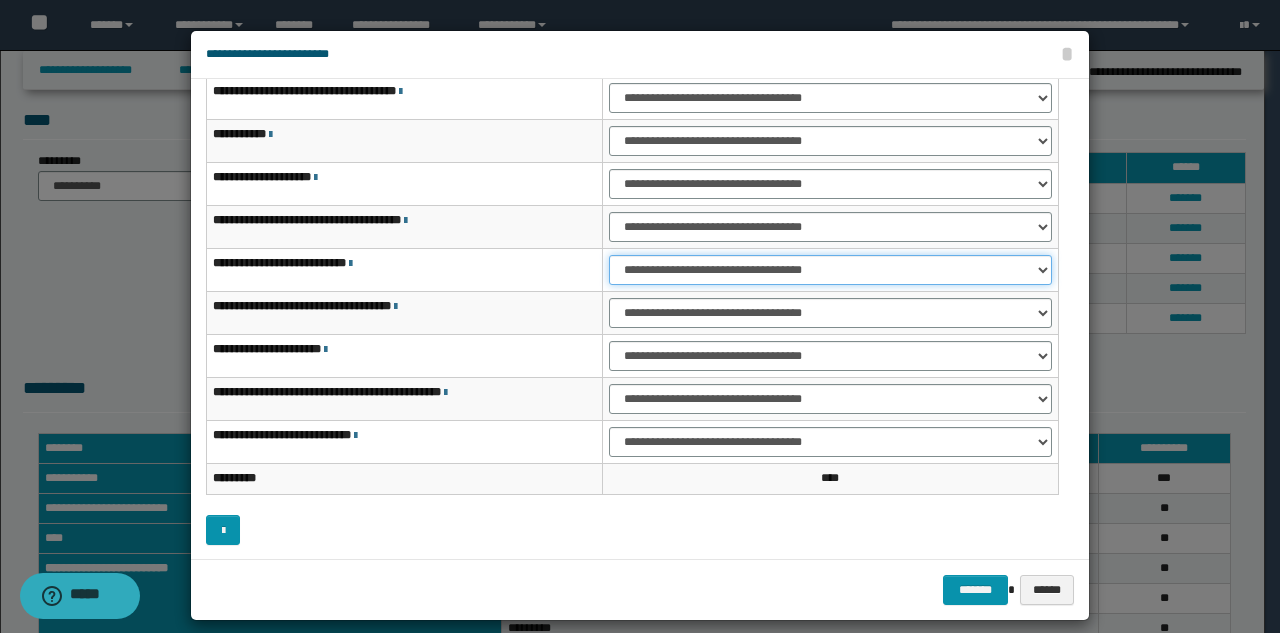 click on "**********" at bounding box center [830, 270] 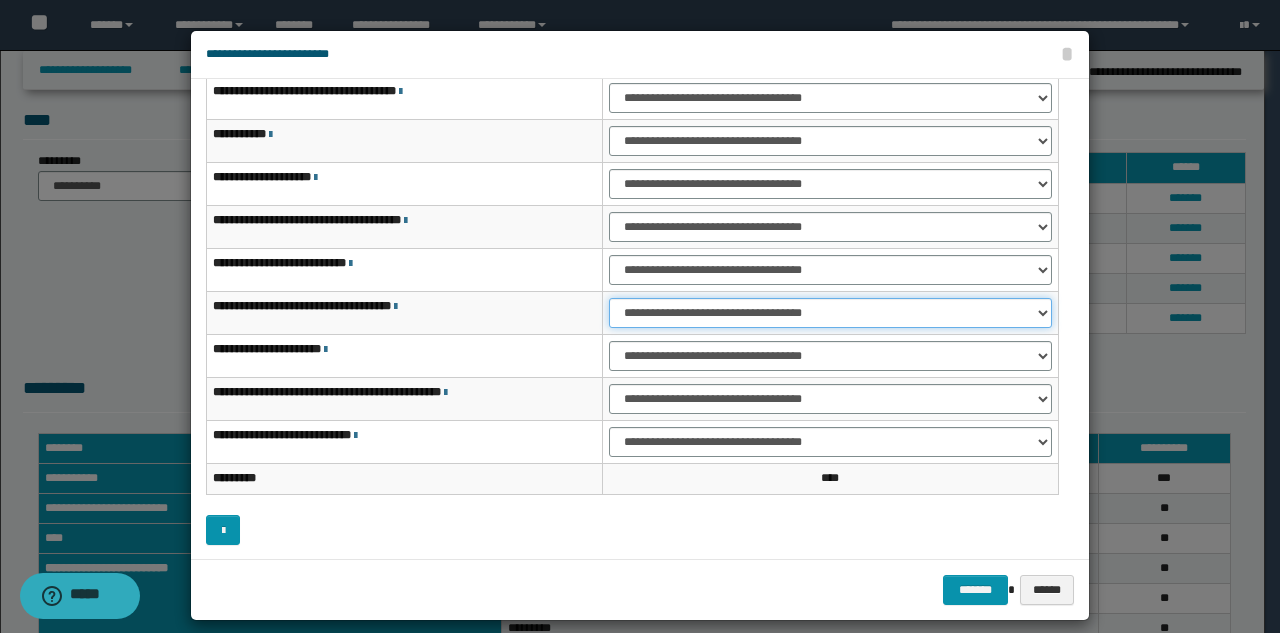 click on "**********" at bounding box center [830, 313] 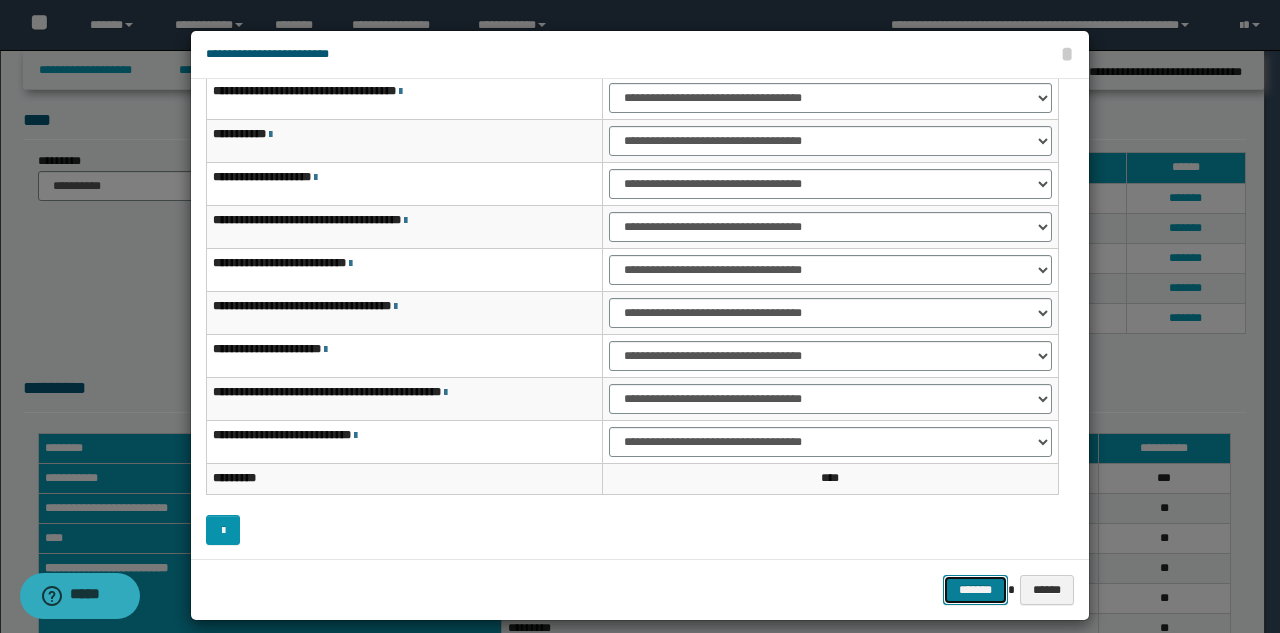 click on "*******" at bounding box center (975, 590) 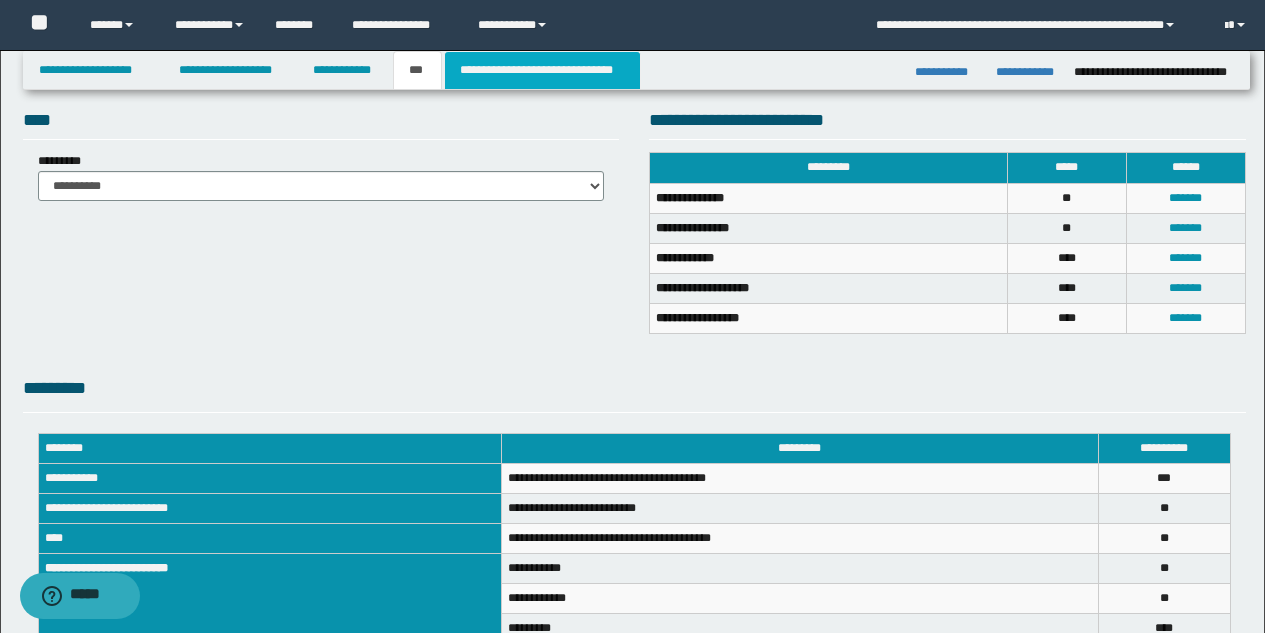 click on "**********" at bounding box center [542, 70] 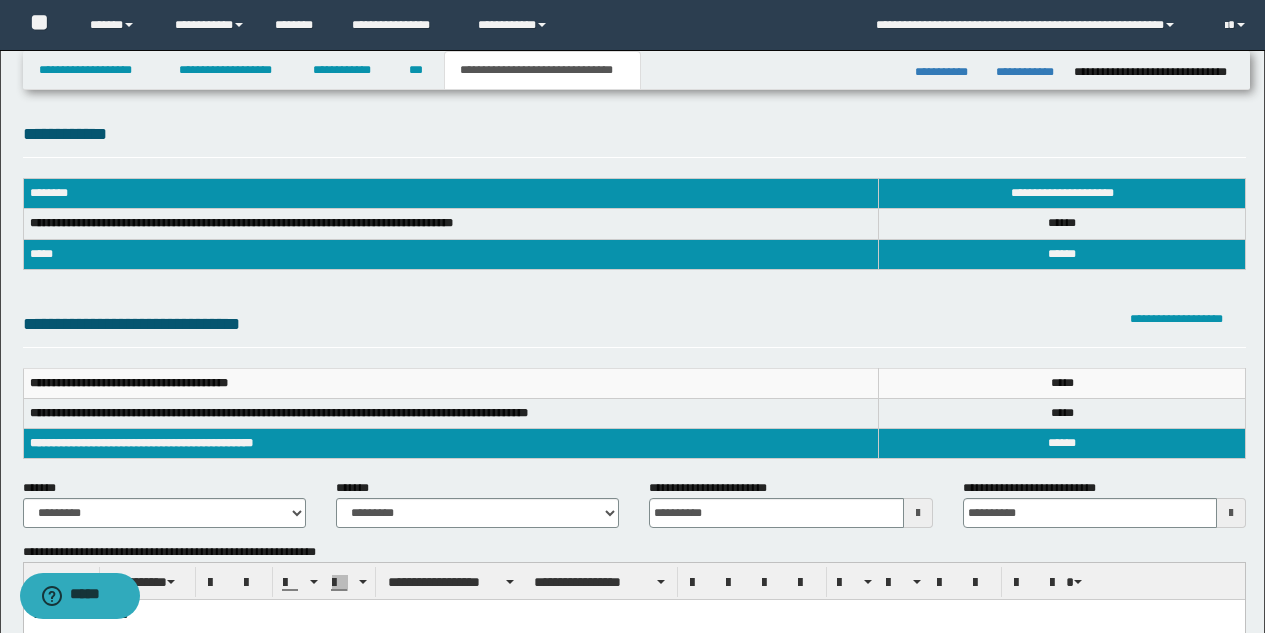 scroll, scrollTop: 5, scrollLeft: 0, axis: vertical 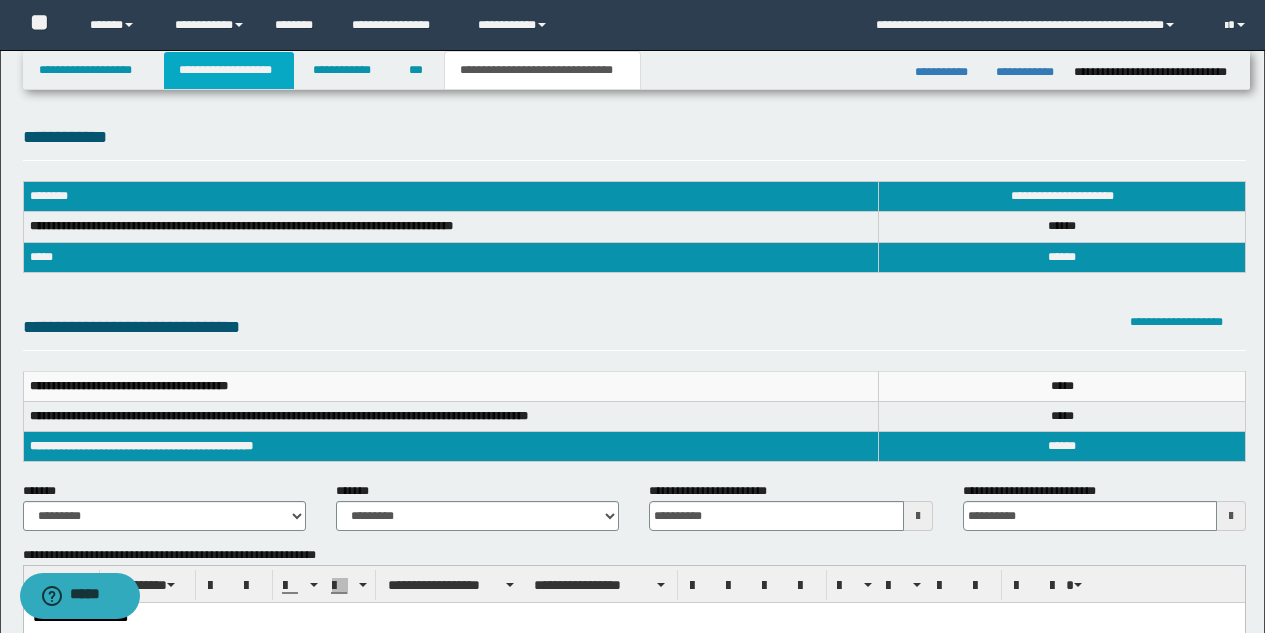 click on "**********" at bounding box center [229, 70] 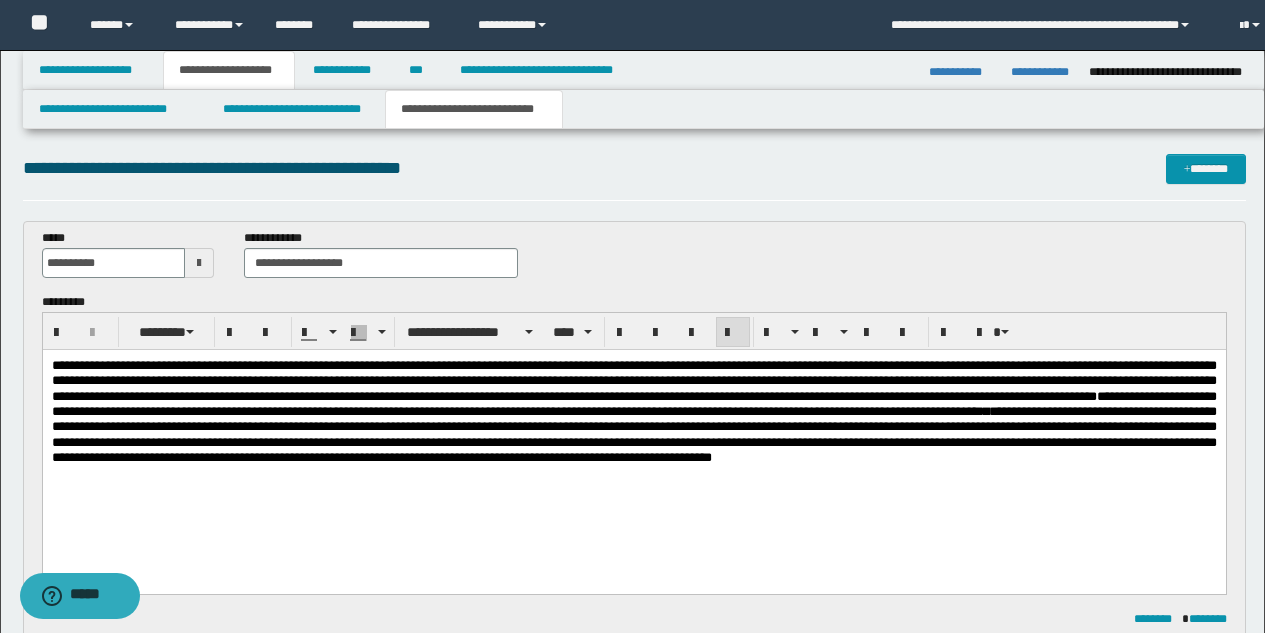scroll, scrollTop: 36, scrollLeft: 0, axis: vertical 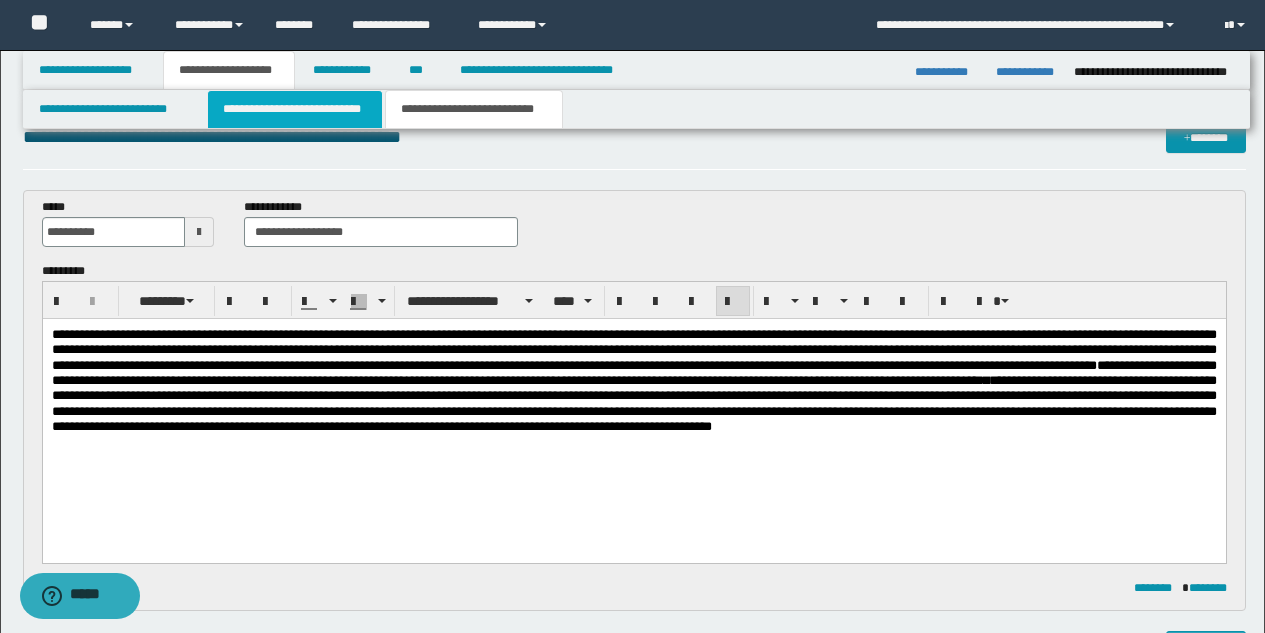 click on "**********" at bounding box center [295, 109] 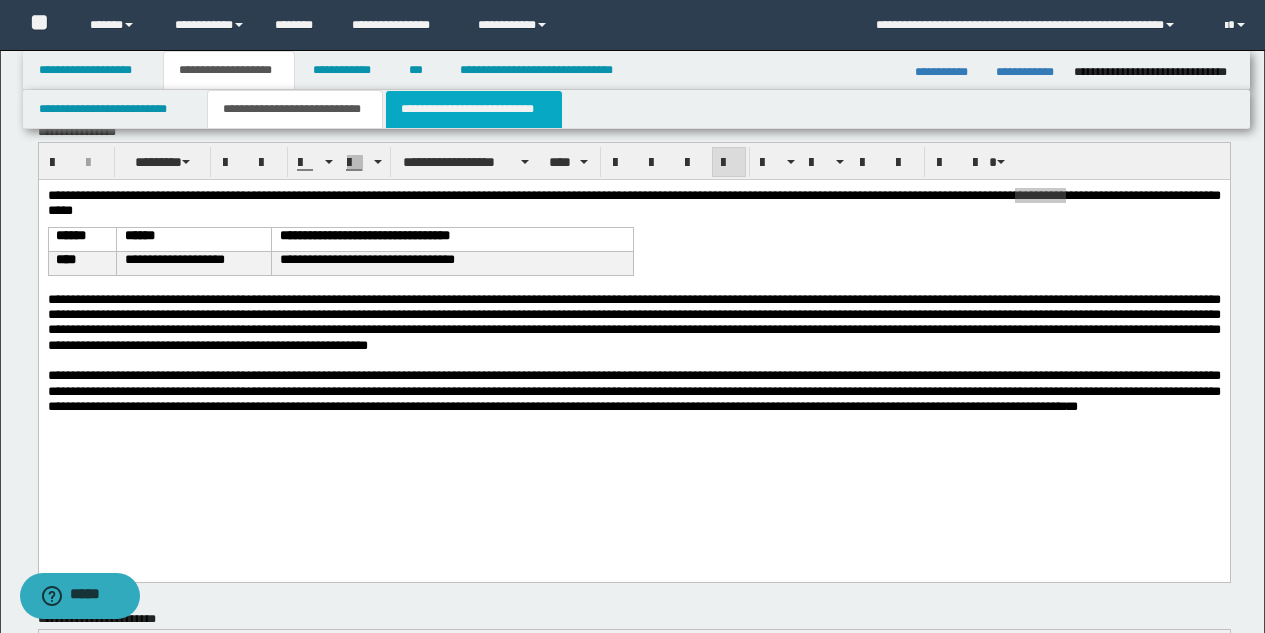 click on "**********" at bounding box center [474, 109] 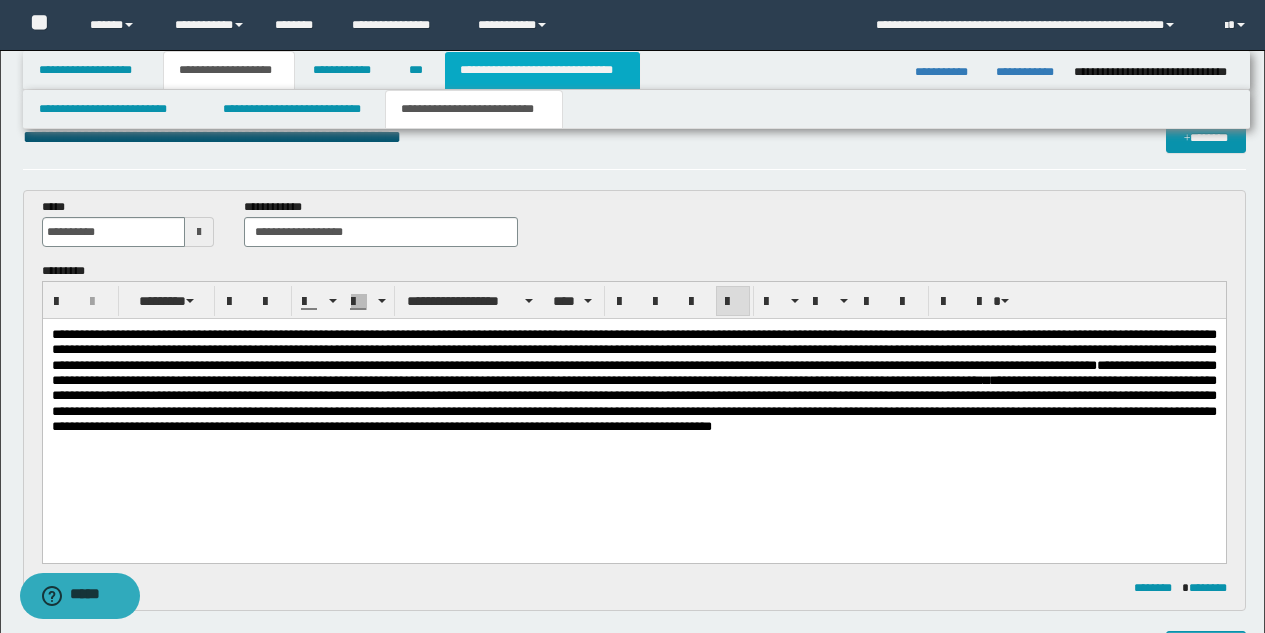 click on "**********" at bounding box center [542, 70] 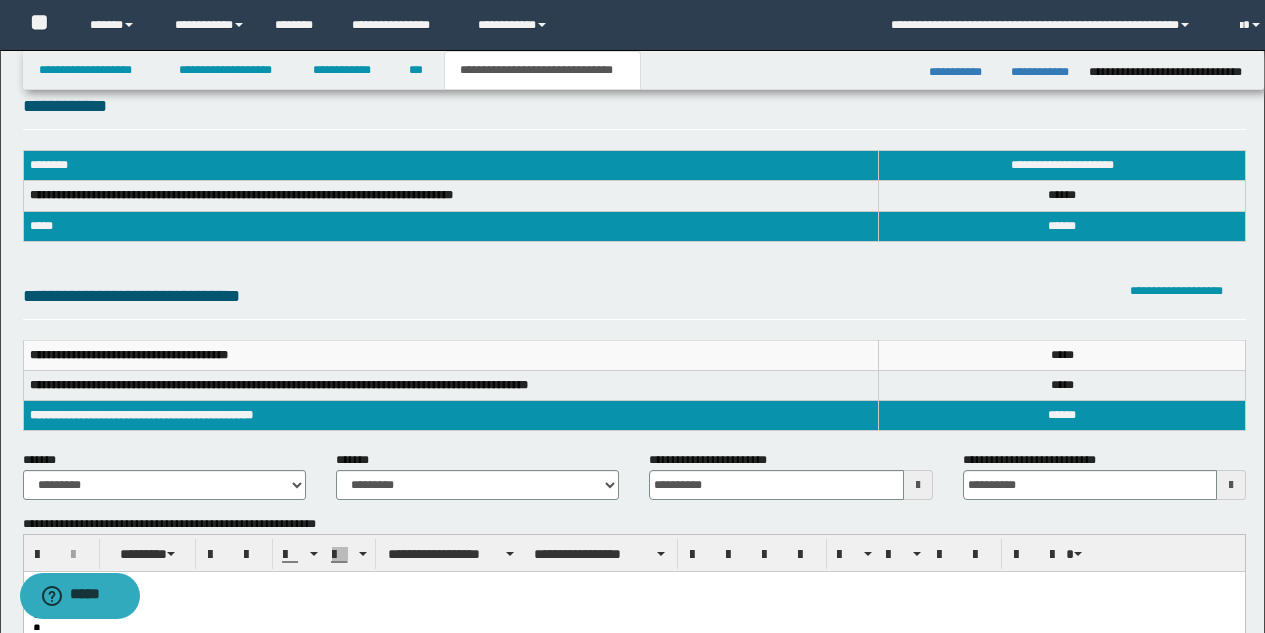 scroll, scrollTop: 5, scrollLeft: 0, axis: vertical 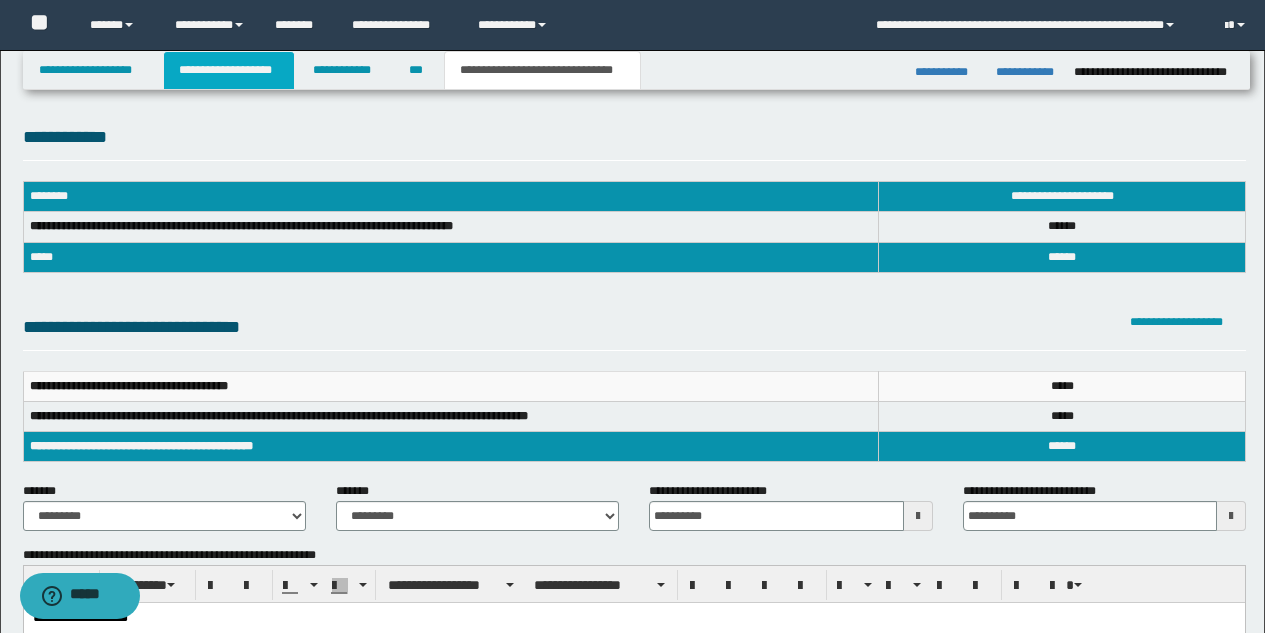 click on "**********" at bounding box center [229, 70] 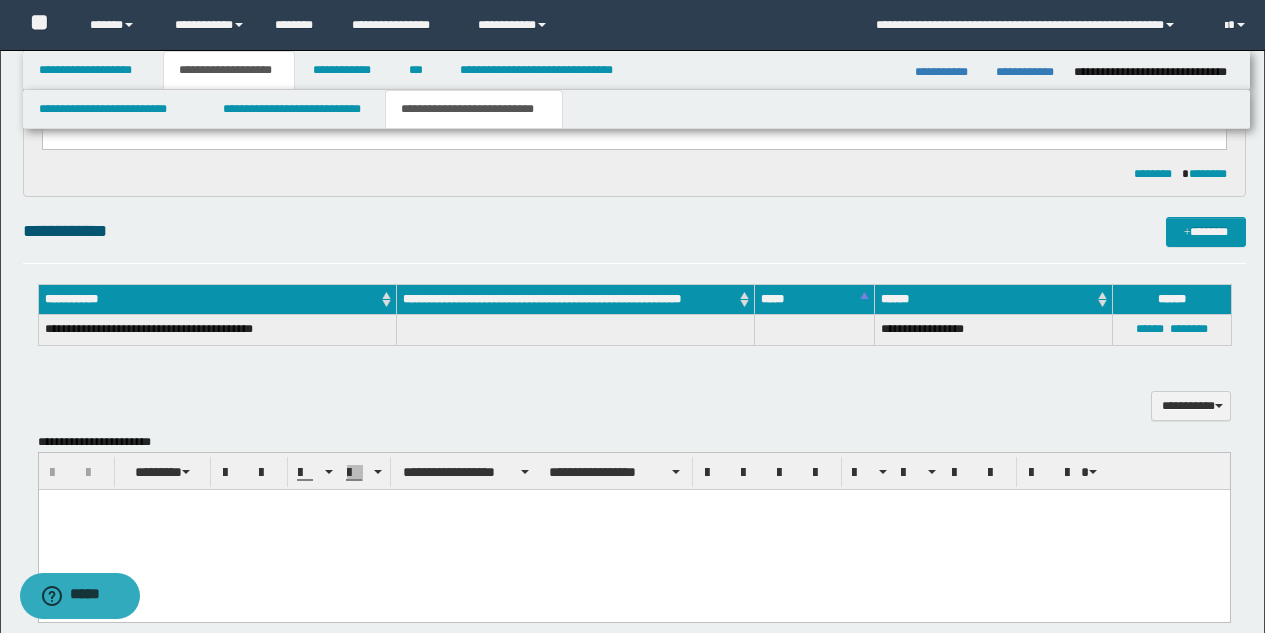 scroll, scrollTop: 508, scrollLeft: 0, axis: vertical 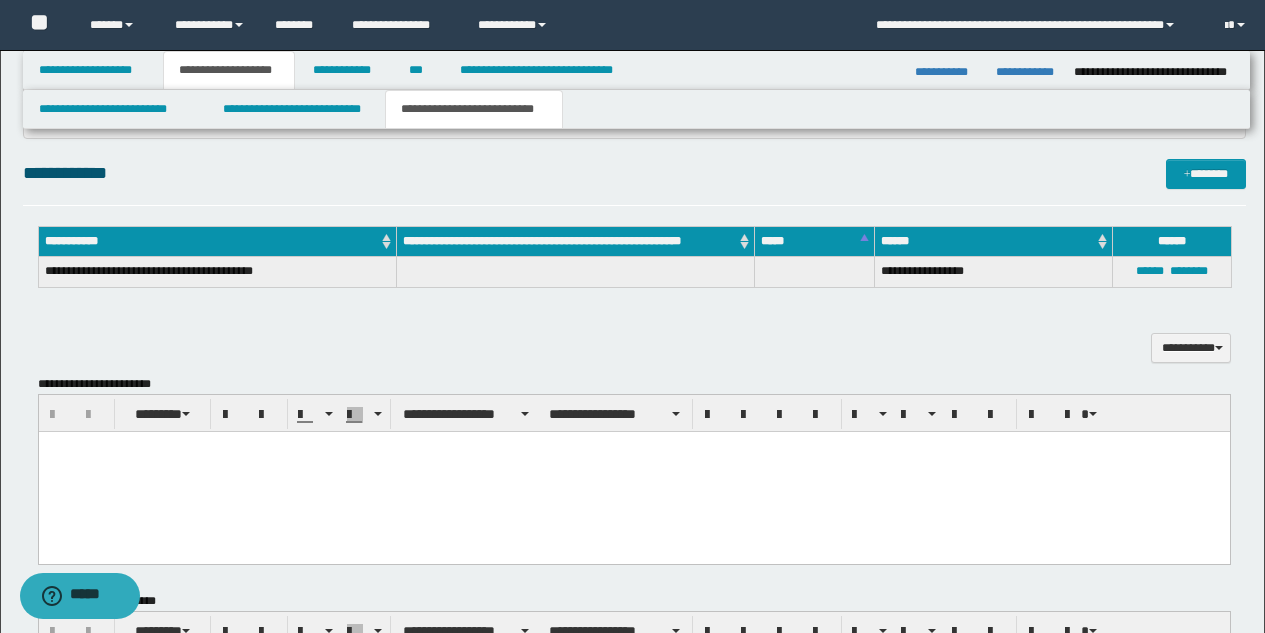 click at bounding box center (633, 472) 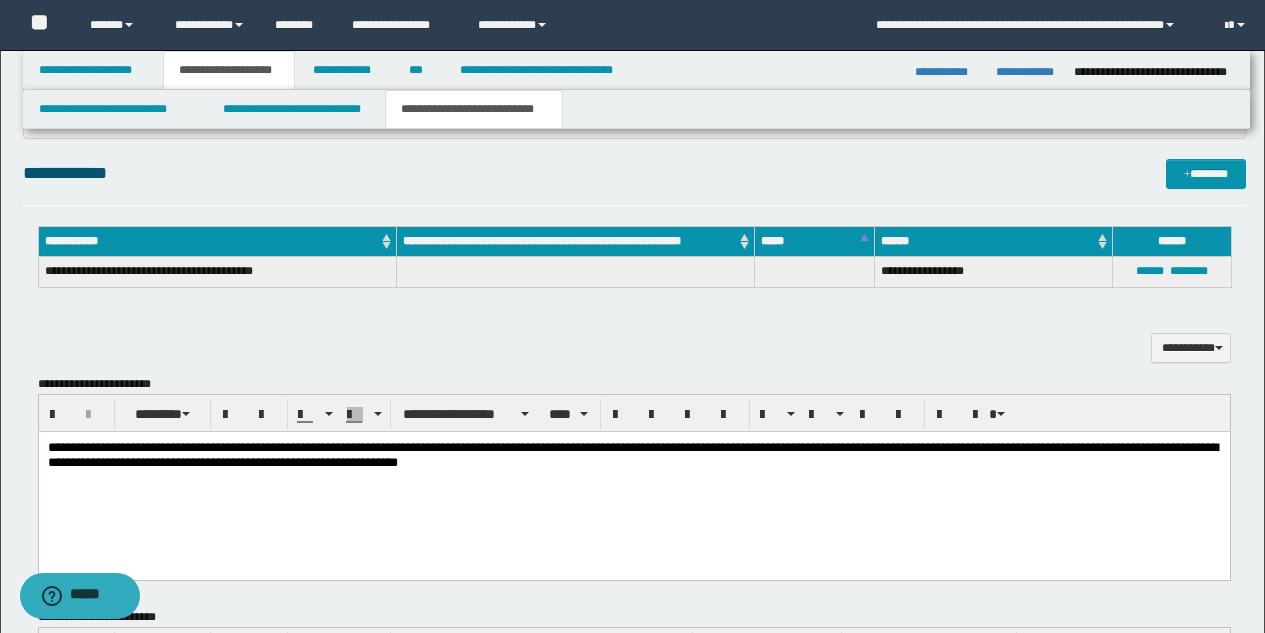 click on "**********" at bounding box center (632, 455) 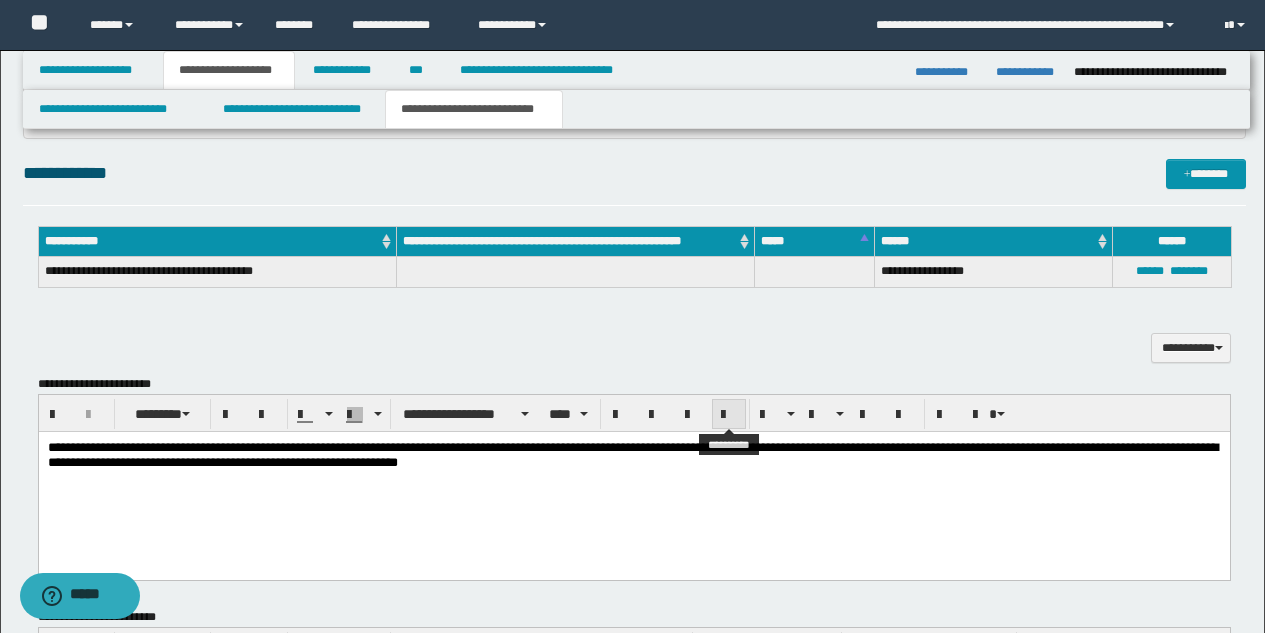 click at bounding box center (729, 415) 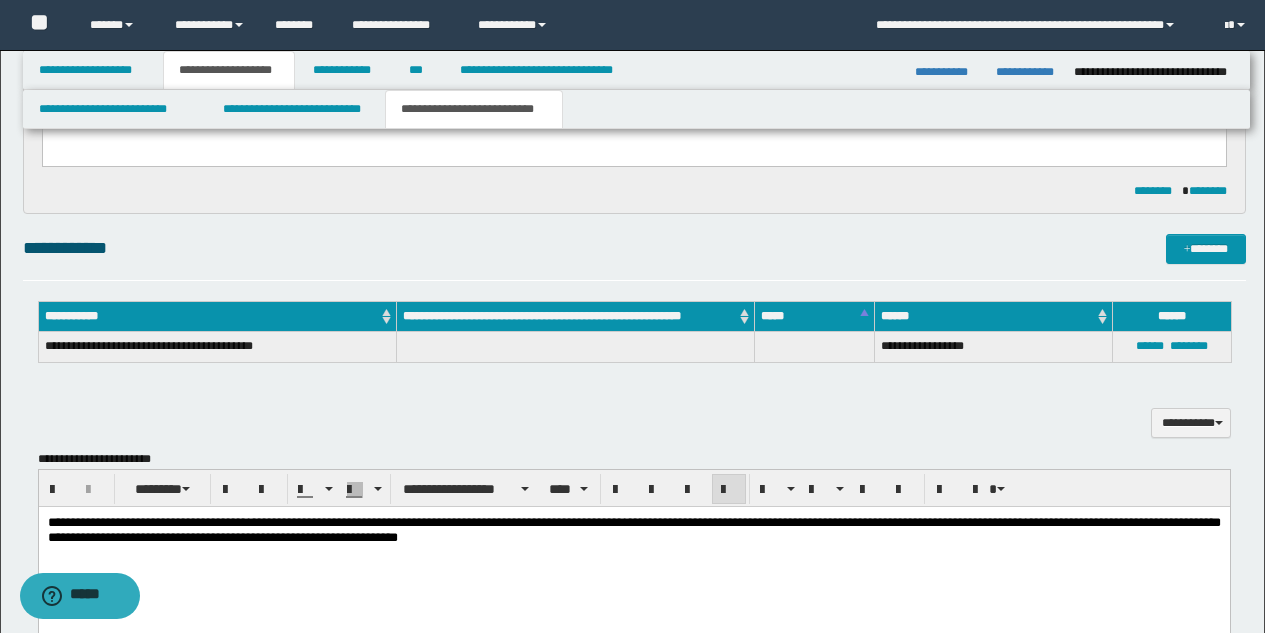 scroll, scrollTop: 508, scrollLeft: 0, axis: vertical 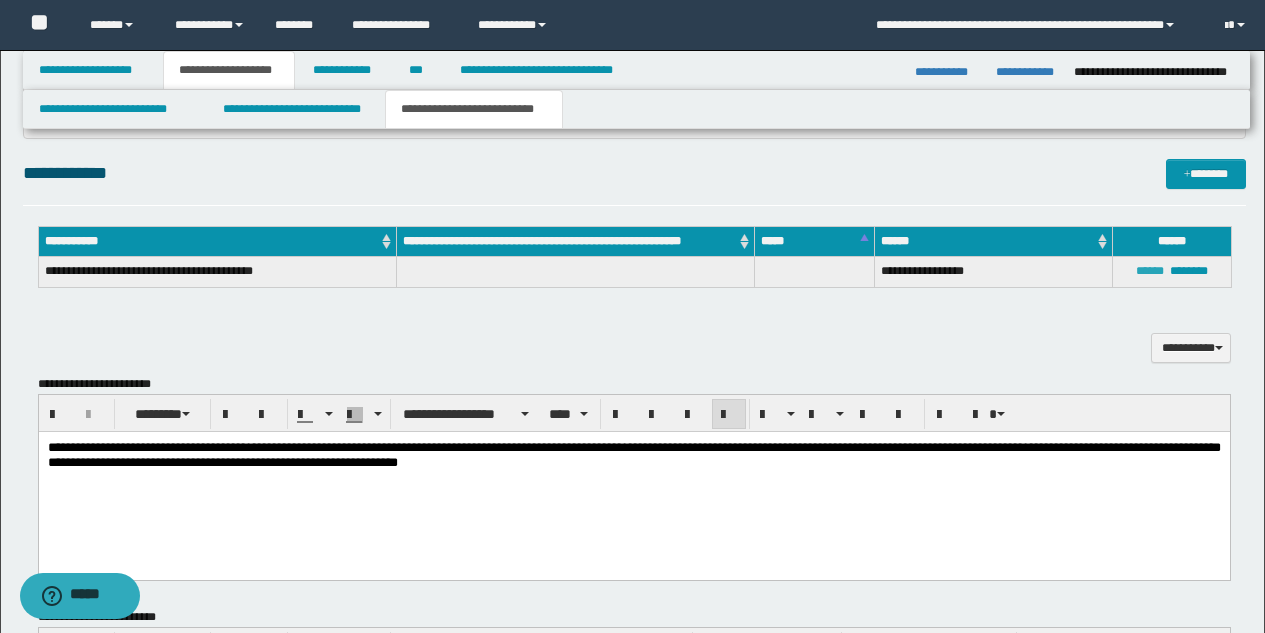 click on "******" at bounding box center [1150, 271] 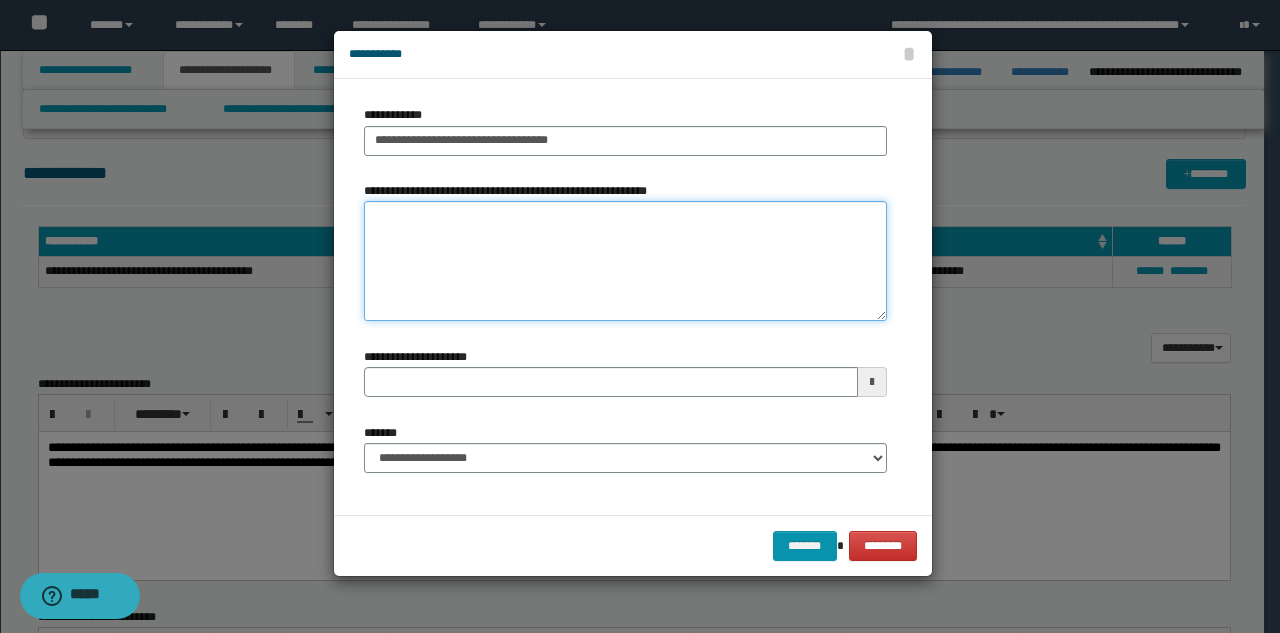 click on "**********" at bounding box center [625, 261] 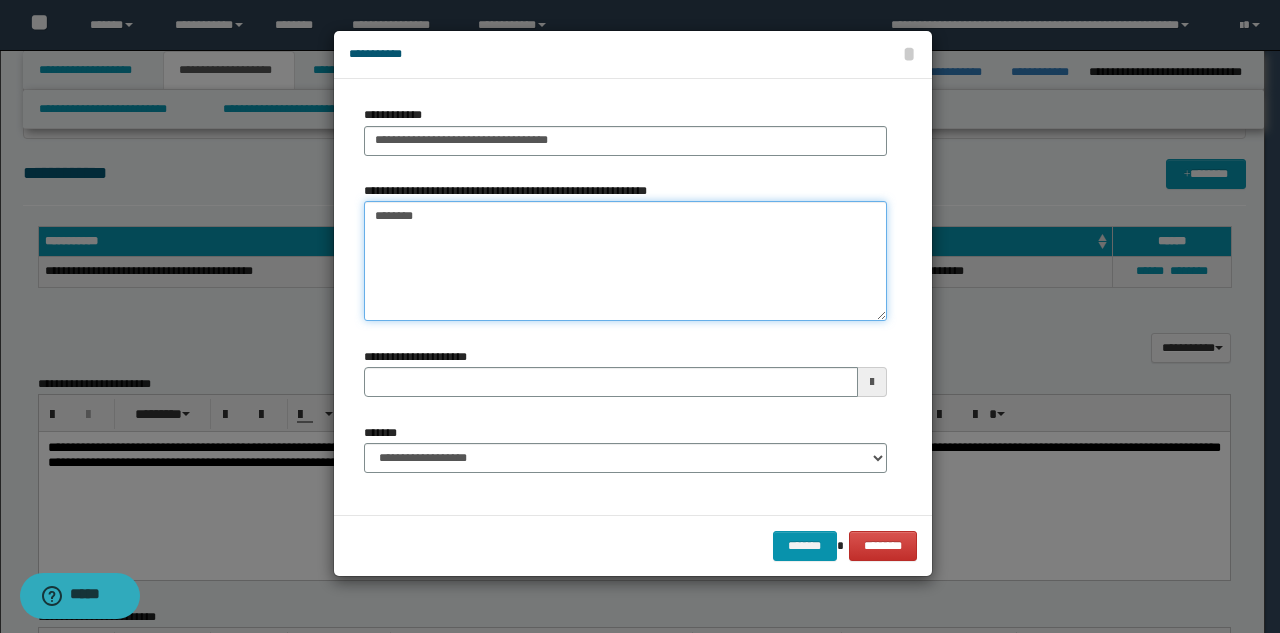 type on "*********" 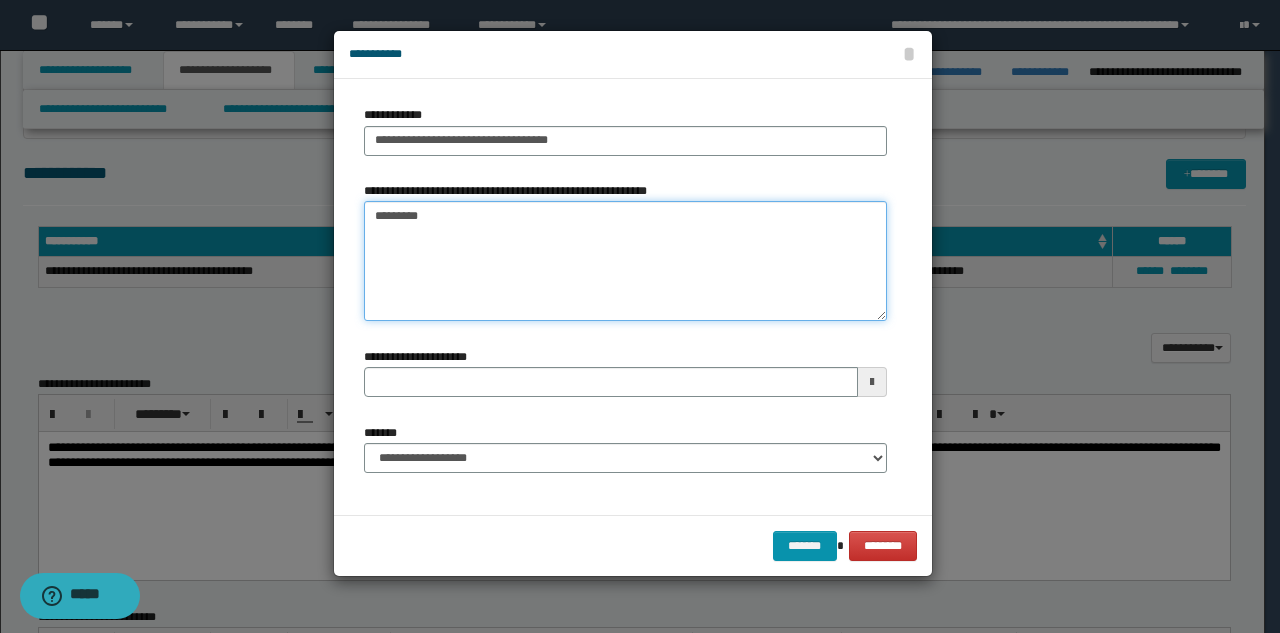 type 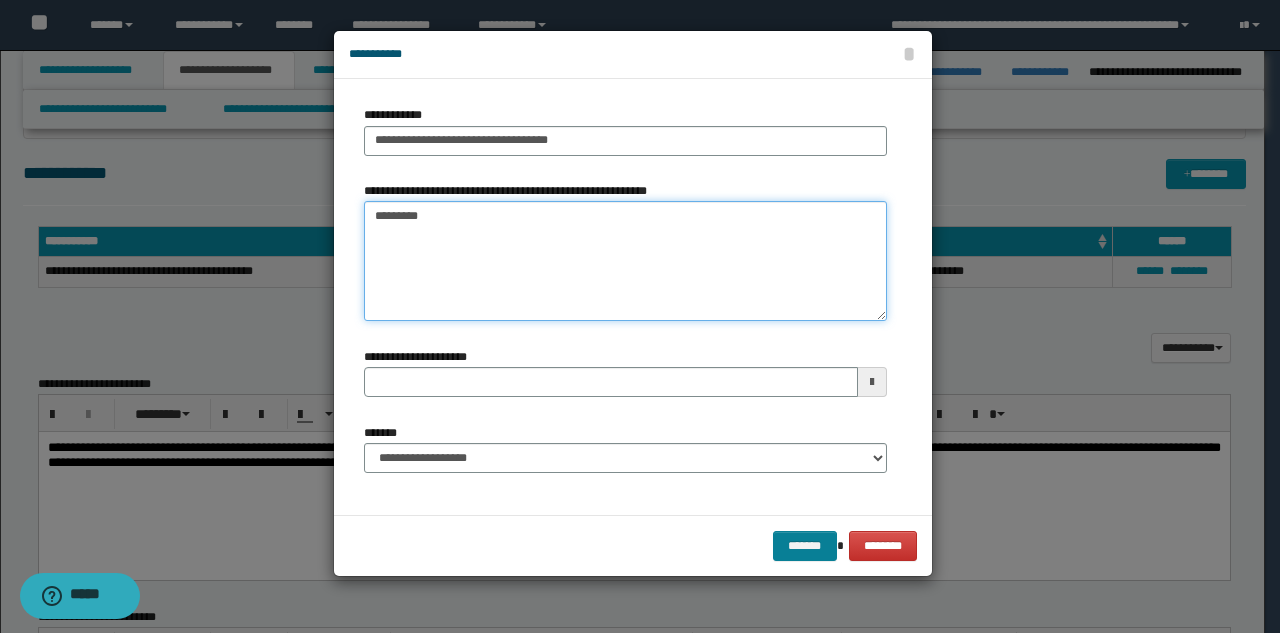 type on "*********" 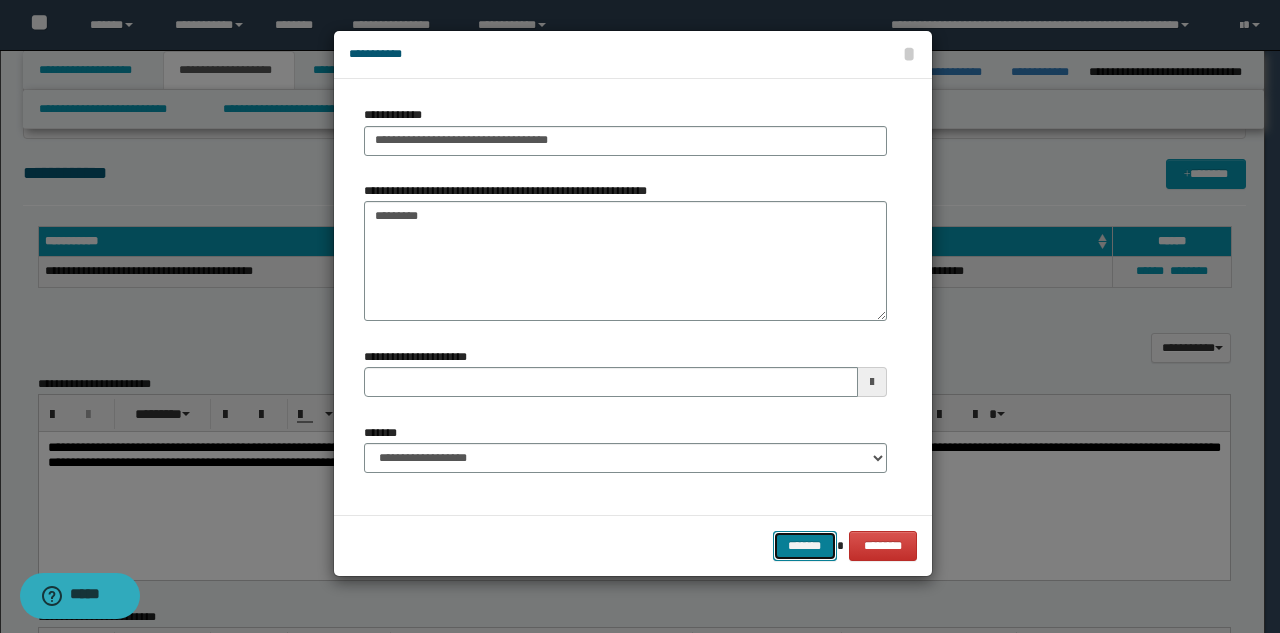 click on "*******" at bounding box center (805, 546) 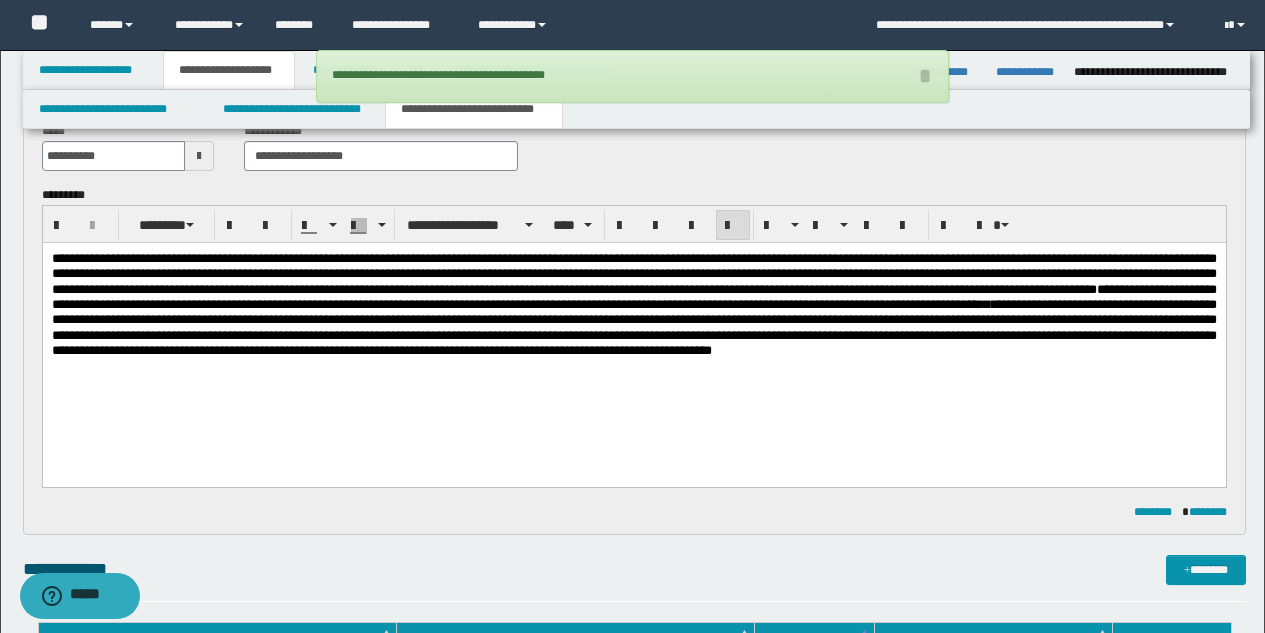 scroll, scrollTop: 99, scrollLeft: 0, axis: vertical 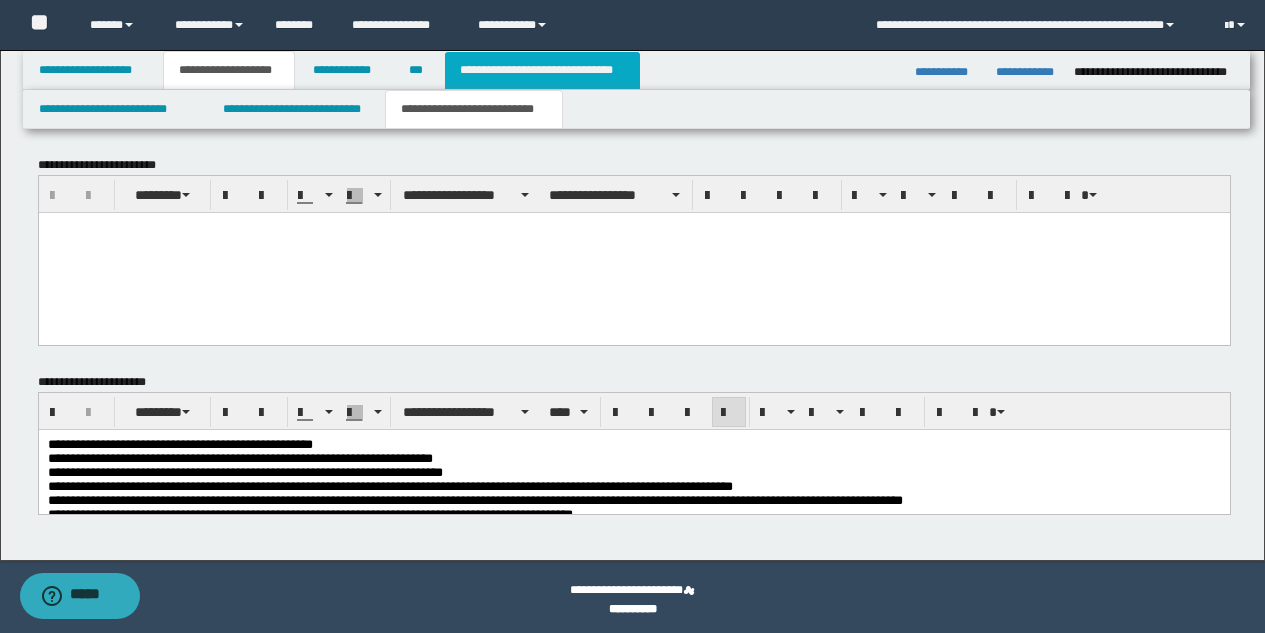 click on "**********" at bounding box center [542, 70] 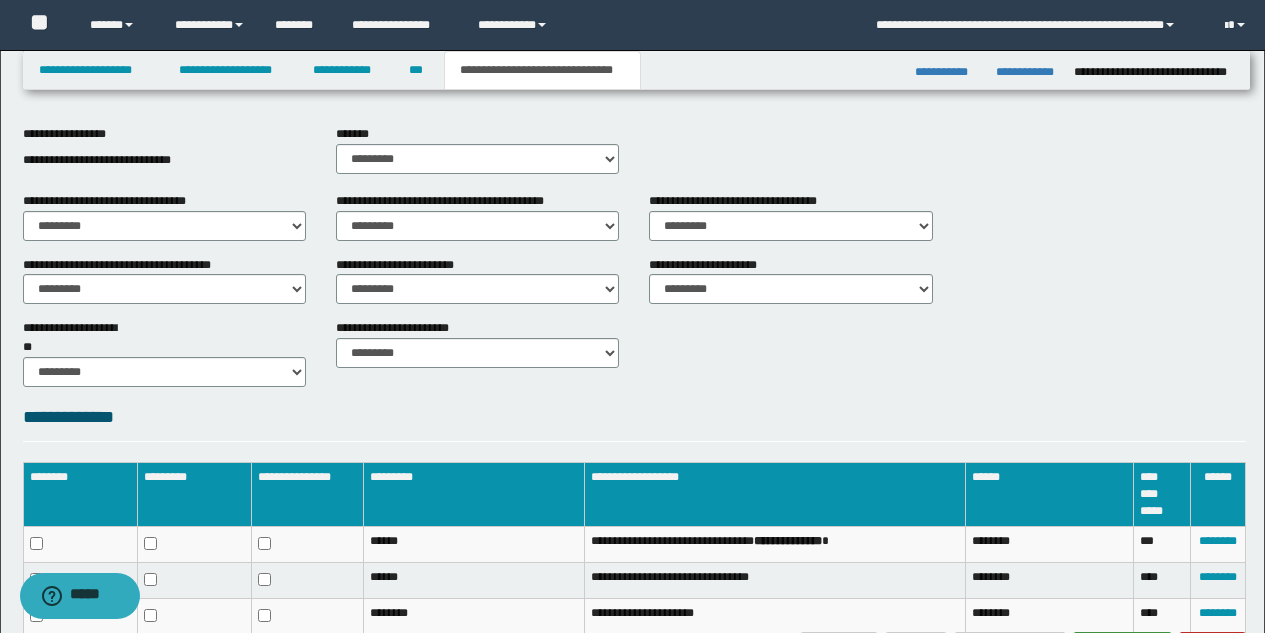 scroll, scrollTop: 781, scrollLeft: 0, axis: vertical 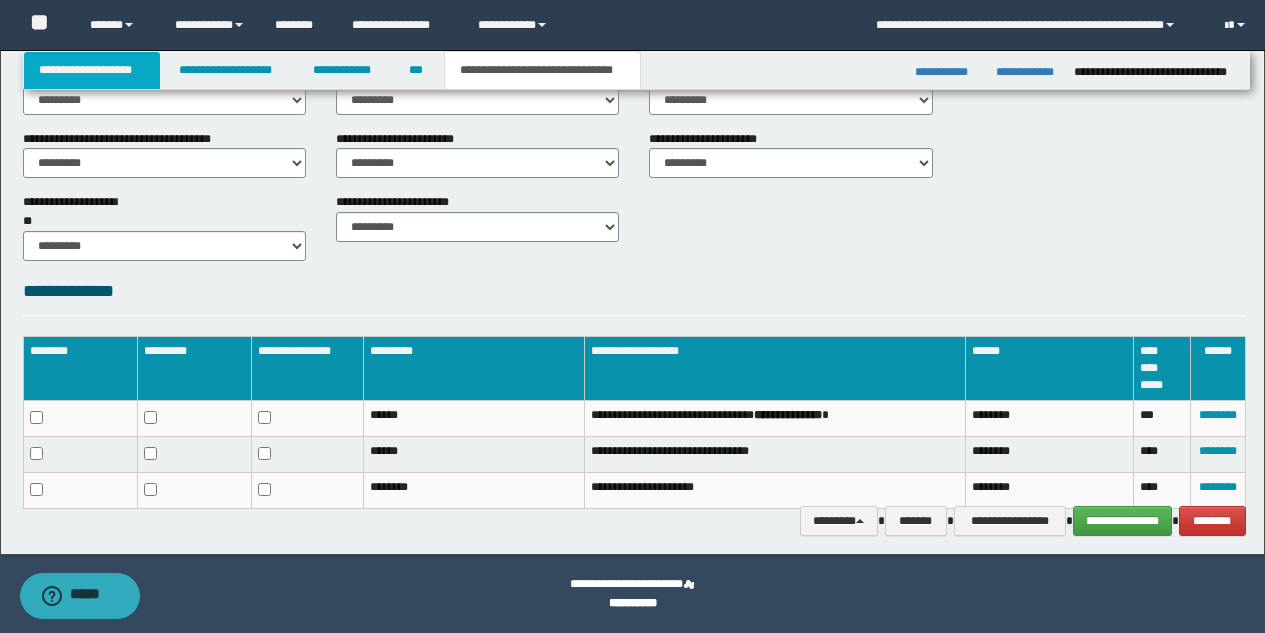 click on "**********" at bounding box center [92, 70] 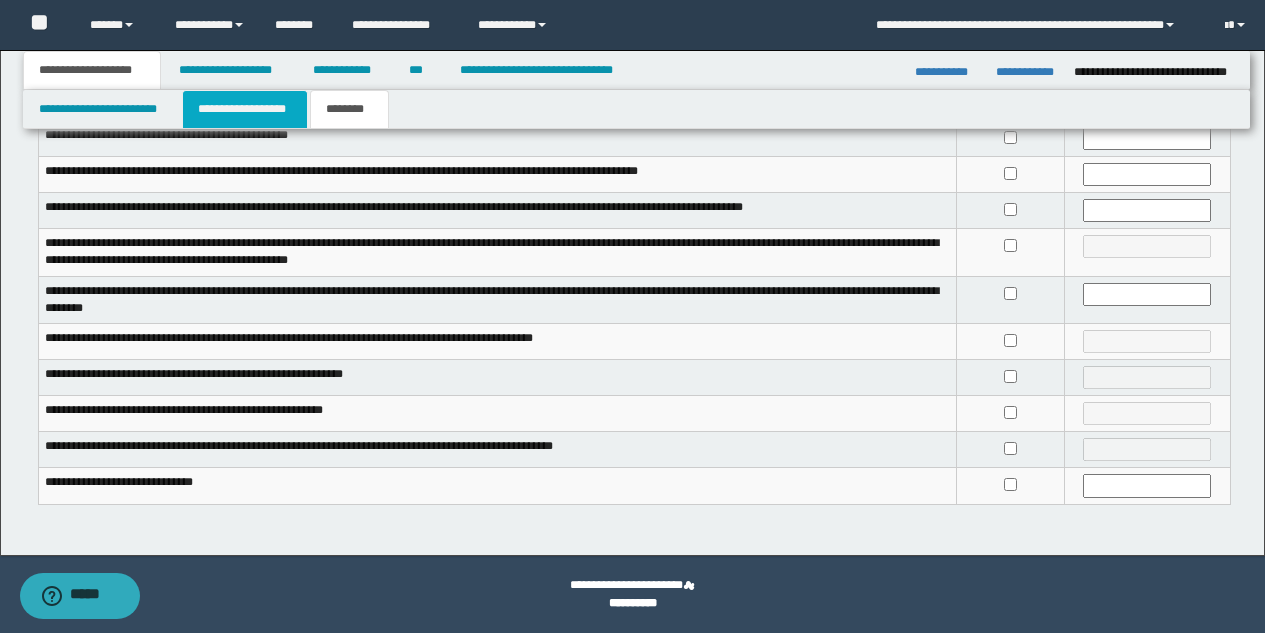 click on "**********" 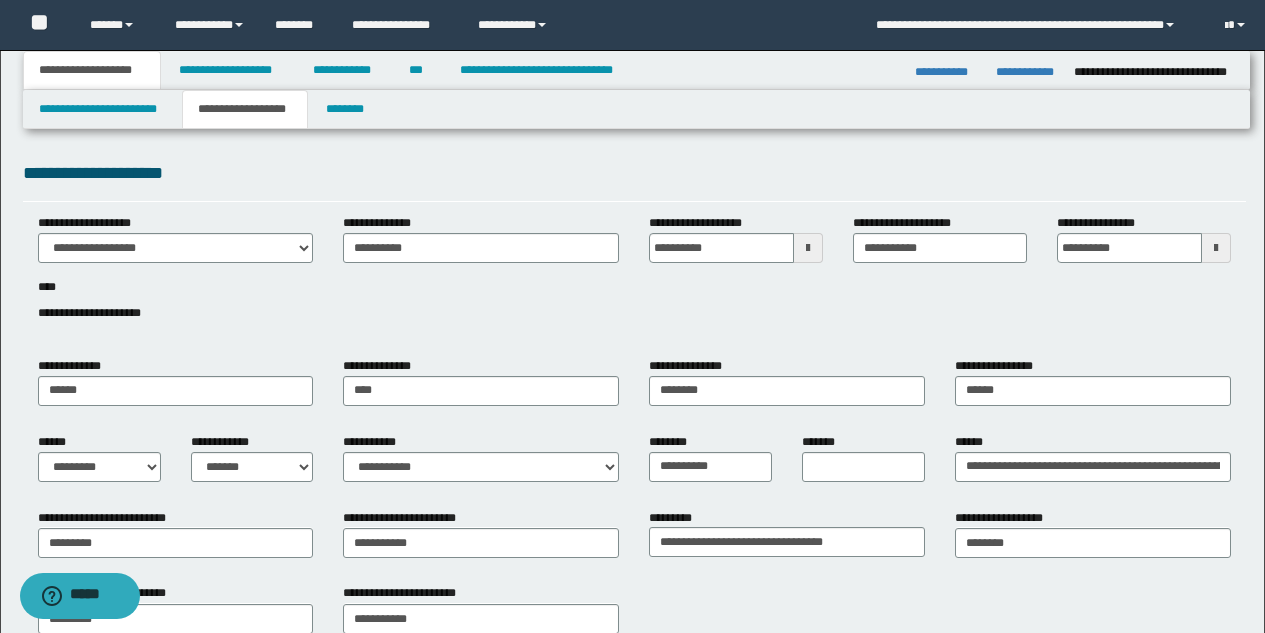 scroll, scrollTop: 6, scrollLeft: 0, axis: vertical 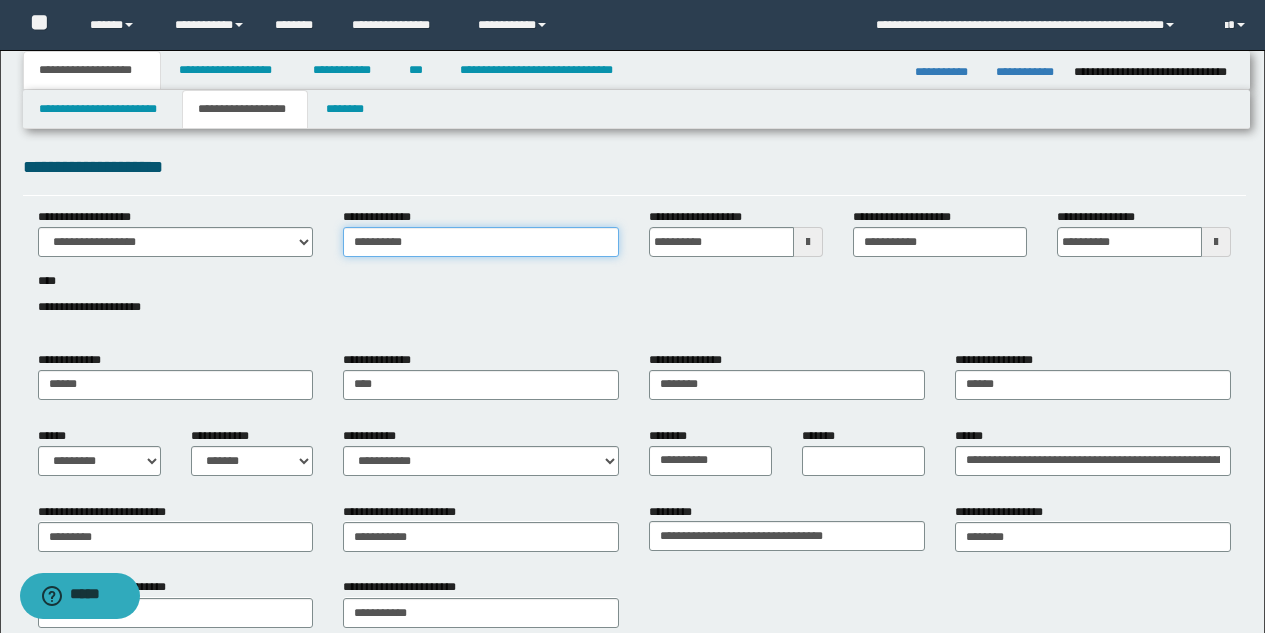 drag, startPoint x: 443, startPoint y: 245, endPoint x: 278, endPoint y: 226, distance: 166.09033 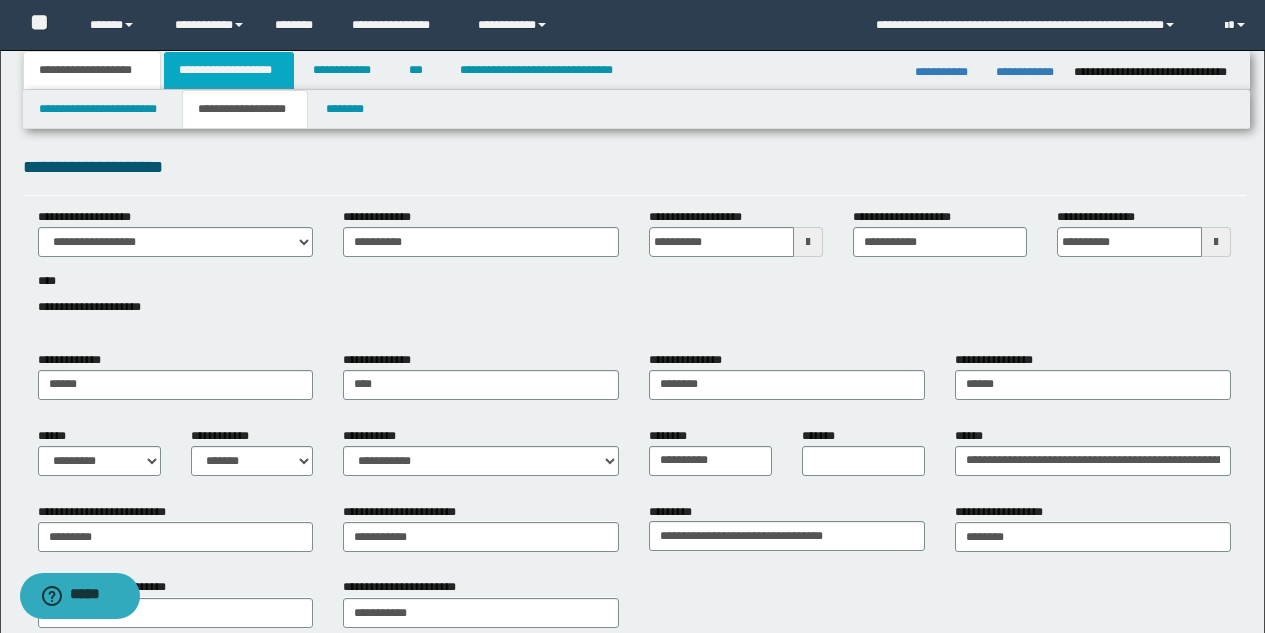 click on "**********" 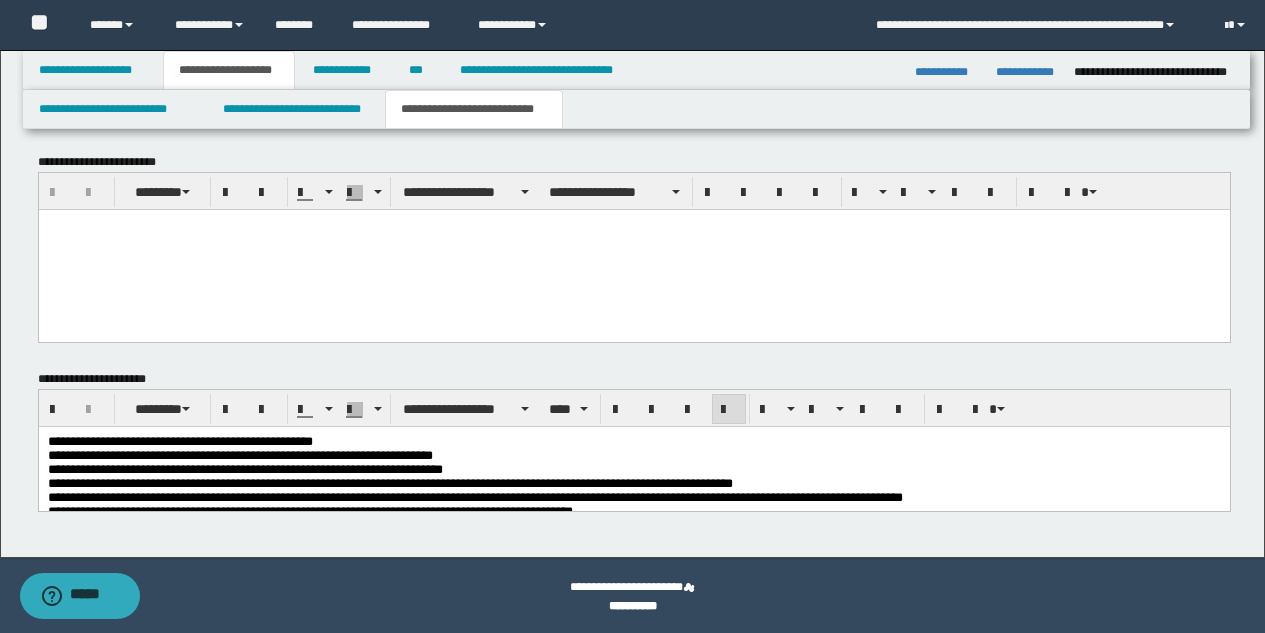 scroll, scrollTop: 965, scrollLeft: 0, axis: vertical 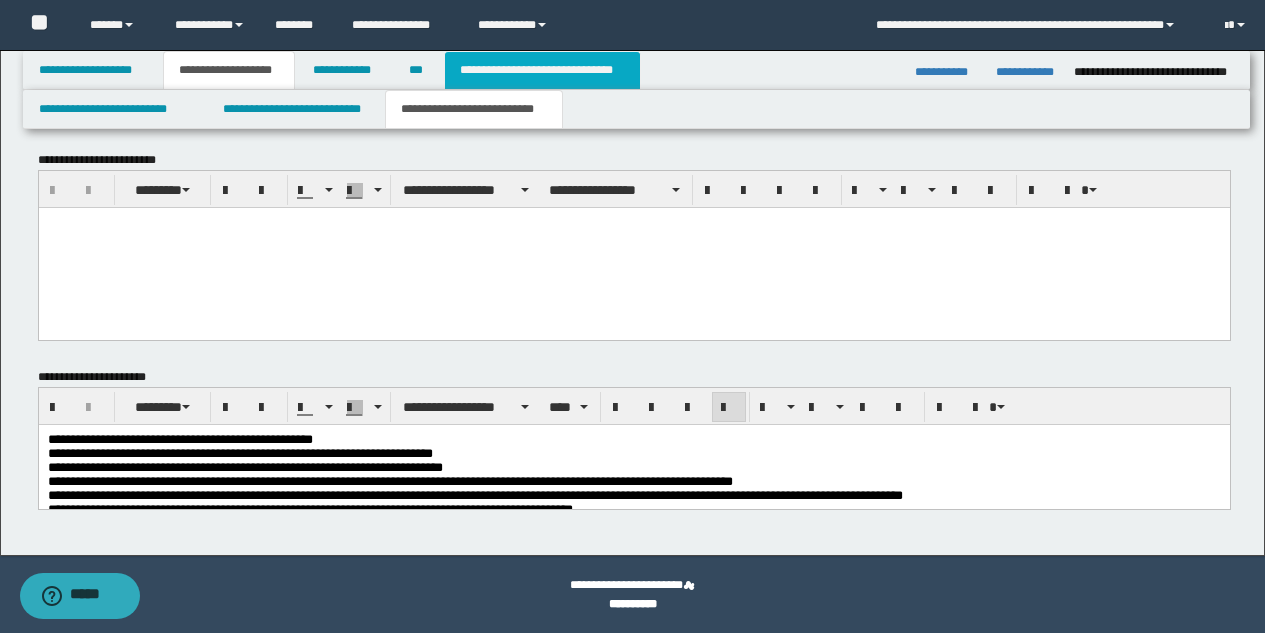 click on "**********" 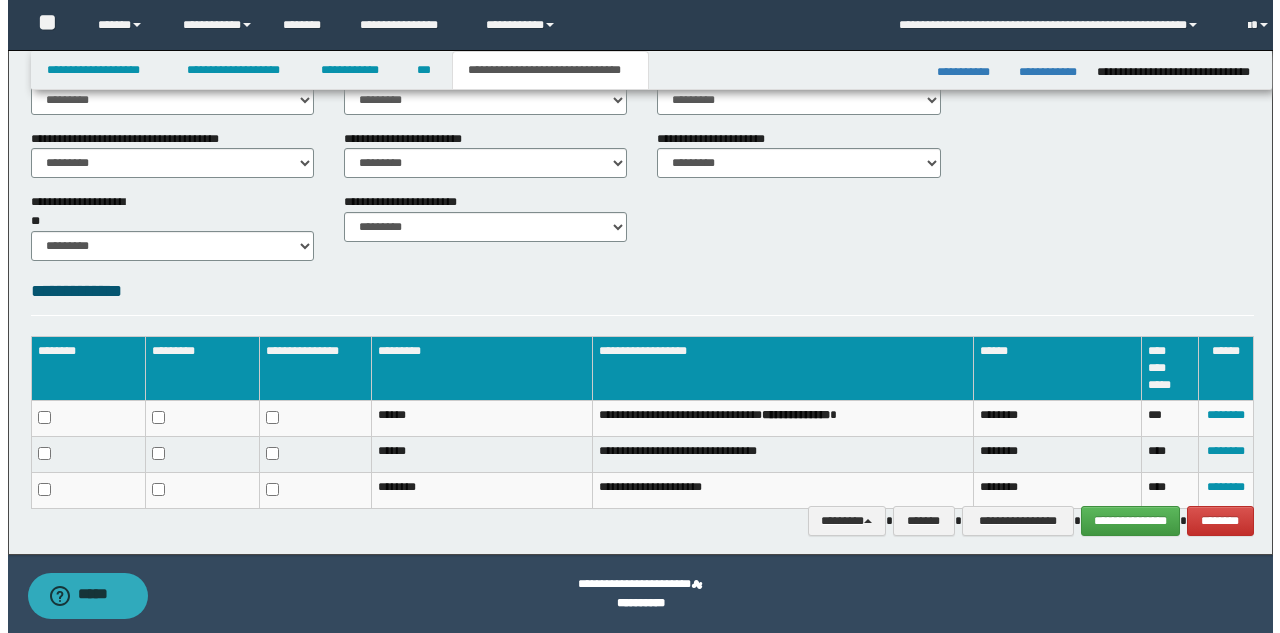 scroll, scrollTop: 781, scrollLeft: 0, axis: vertical 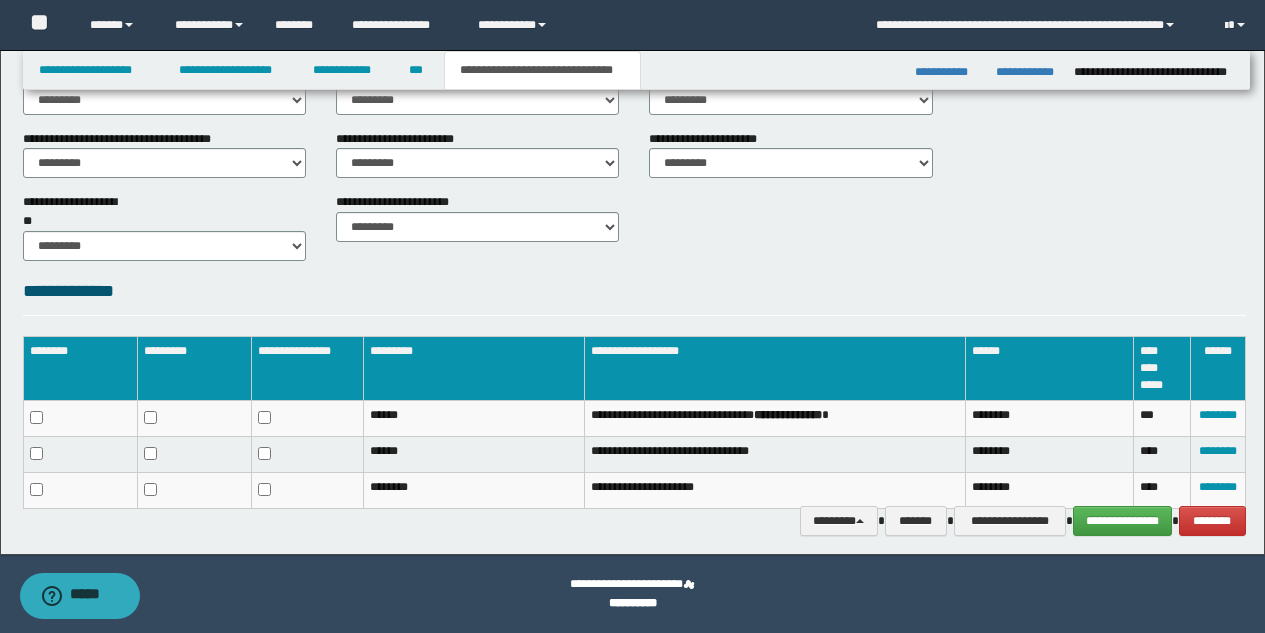 click on "**********" 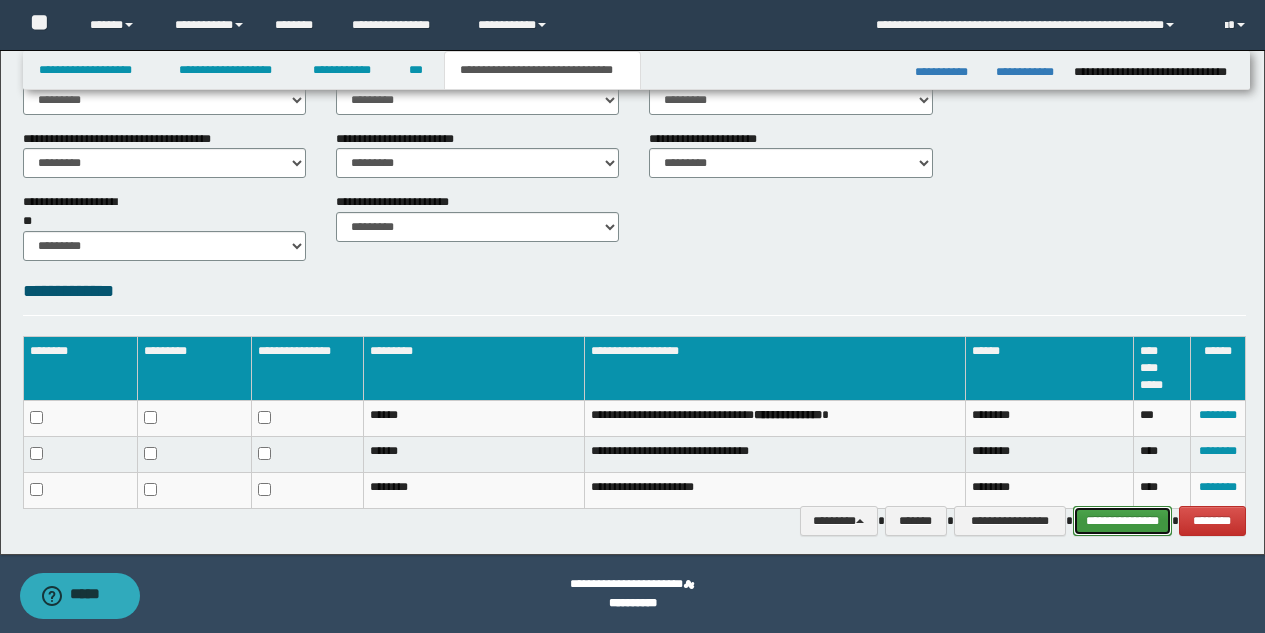 click on "**********" 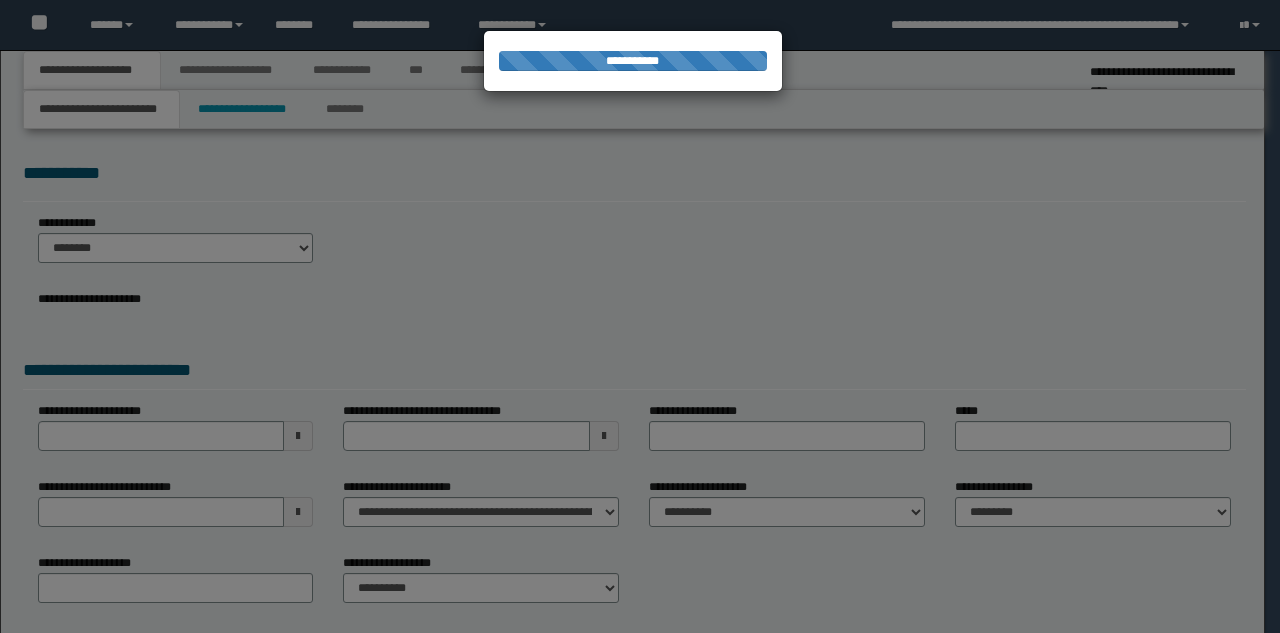 scroll, scrollTop: 0, scrollLeft: 0, axis: both 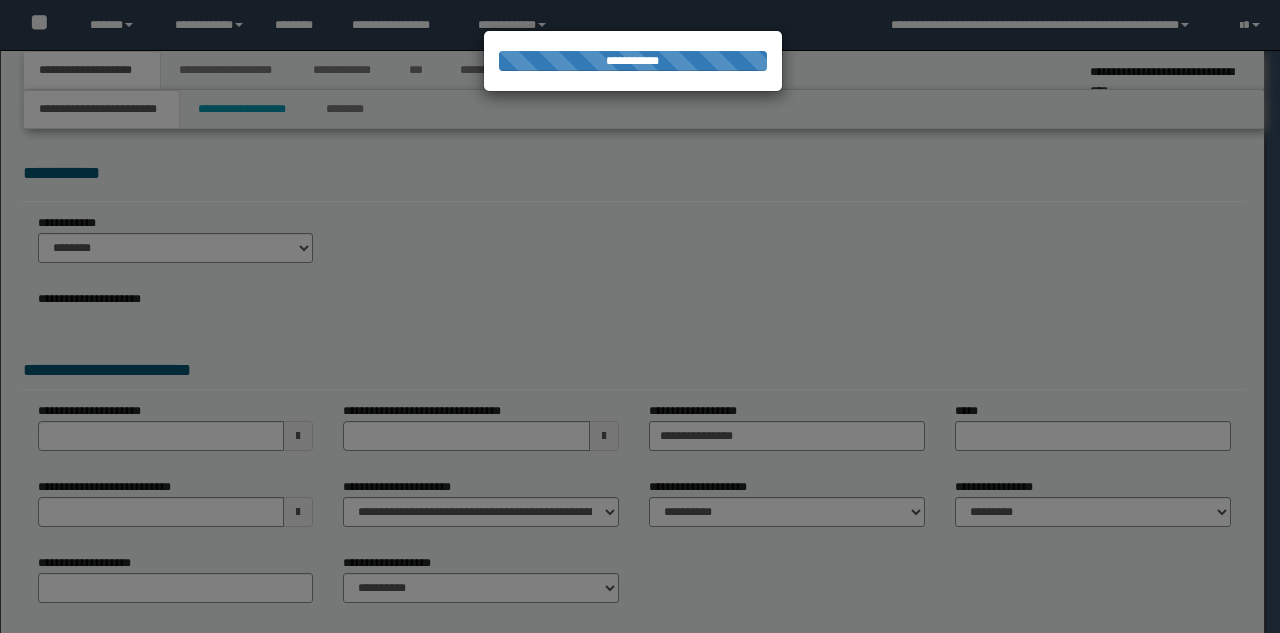 select on "*" 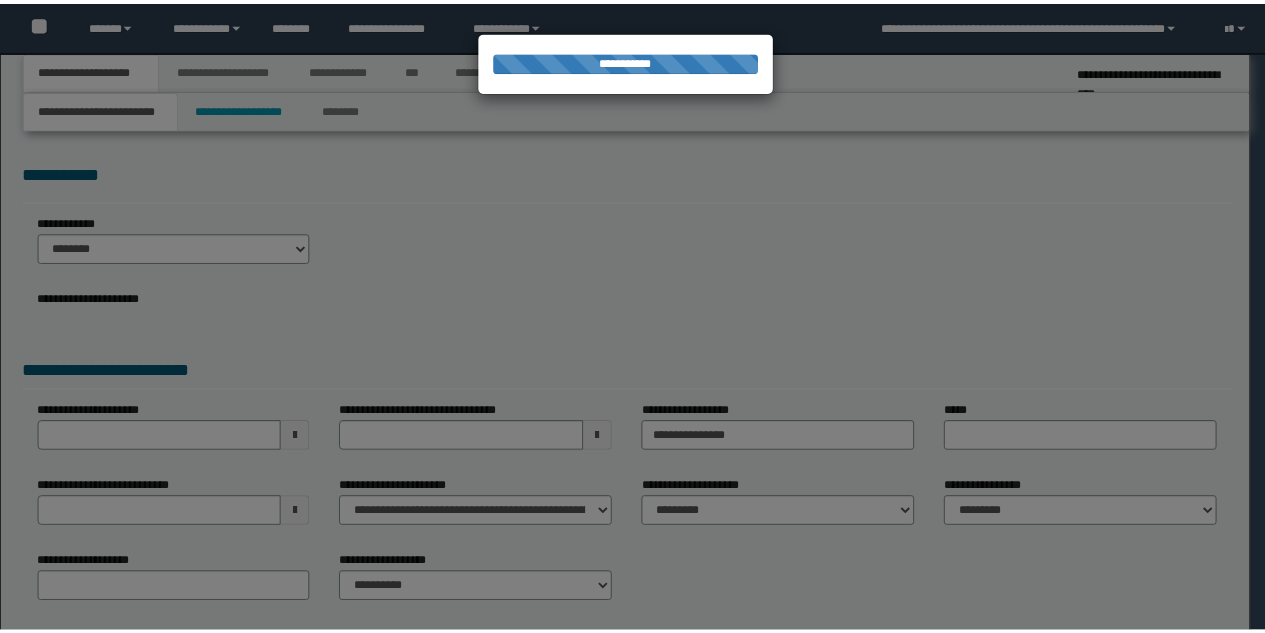scroll, scrollTop: 0, scrollLeft: 0, axis: both 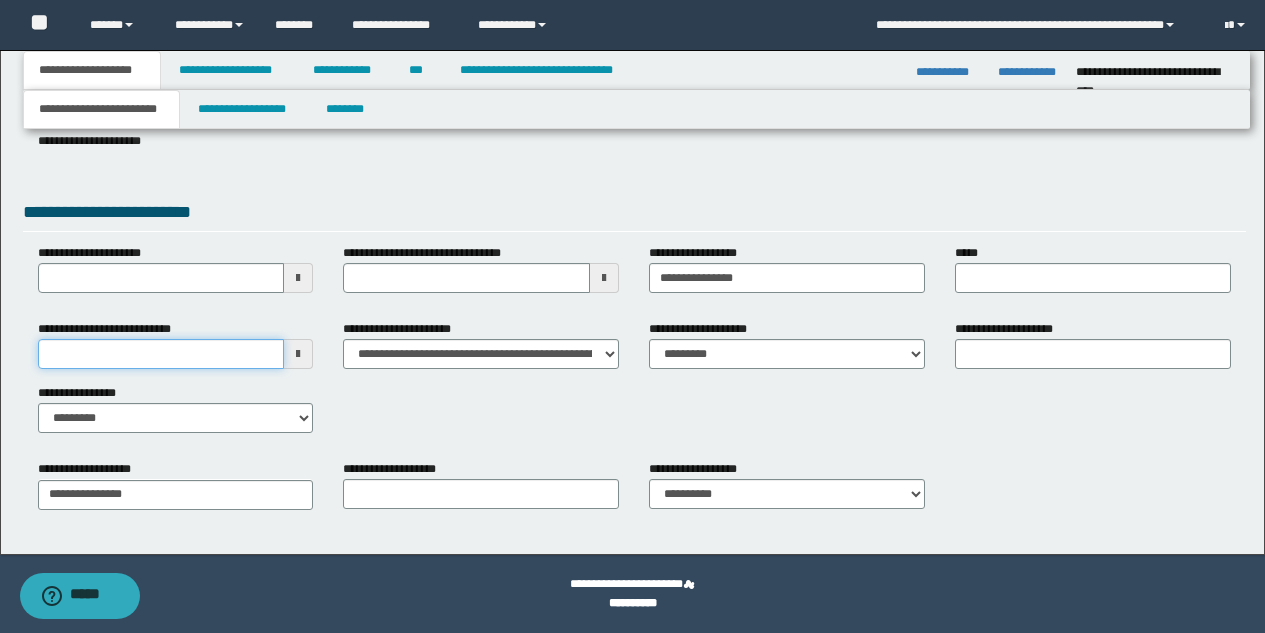 click on "**********" at bounding box center (161, 354) 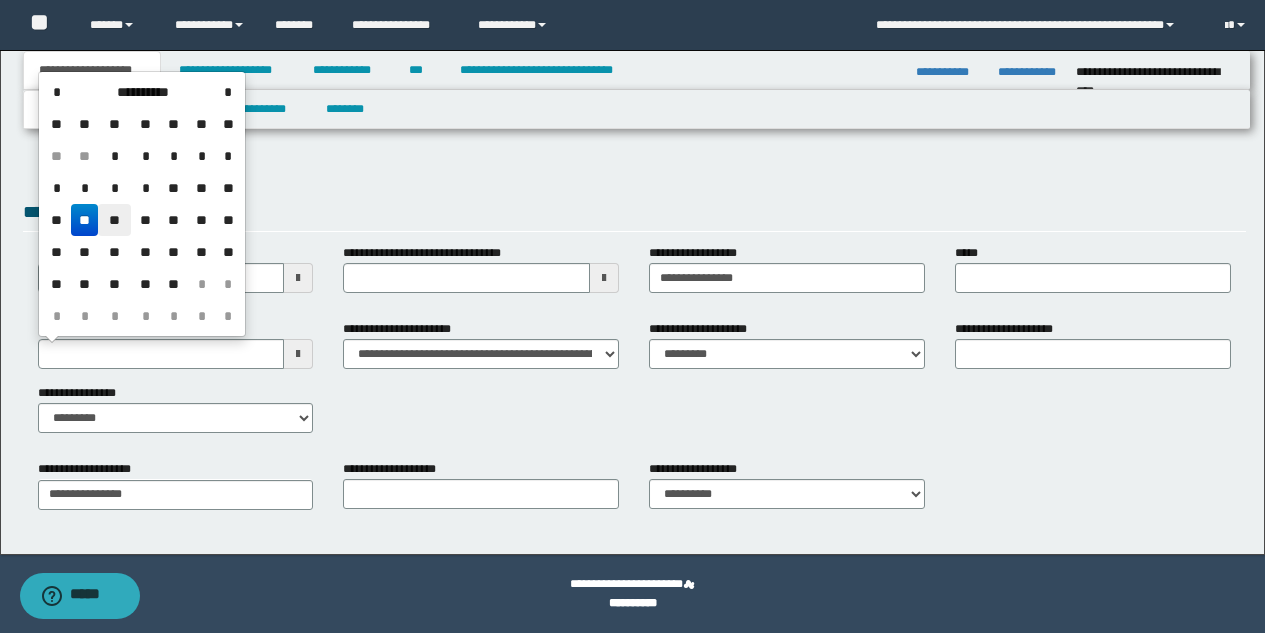 click on "**" at bounding box center (114, 220) 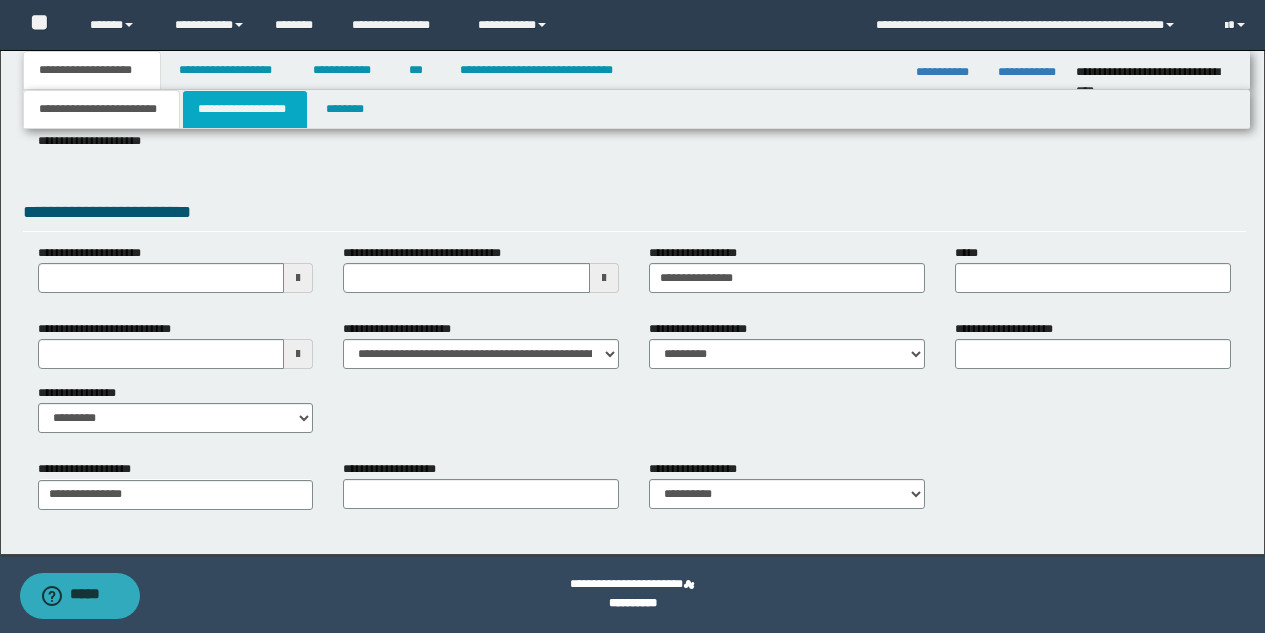 click on "**********" at bounding box center (245, 109) 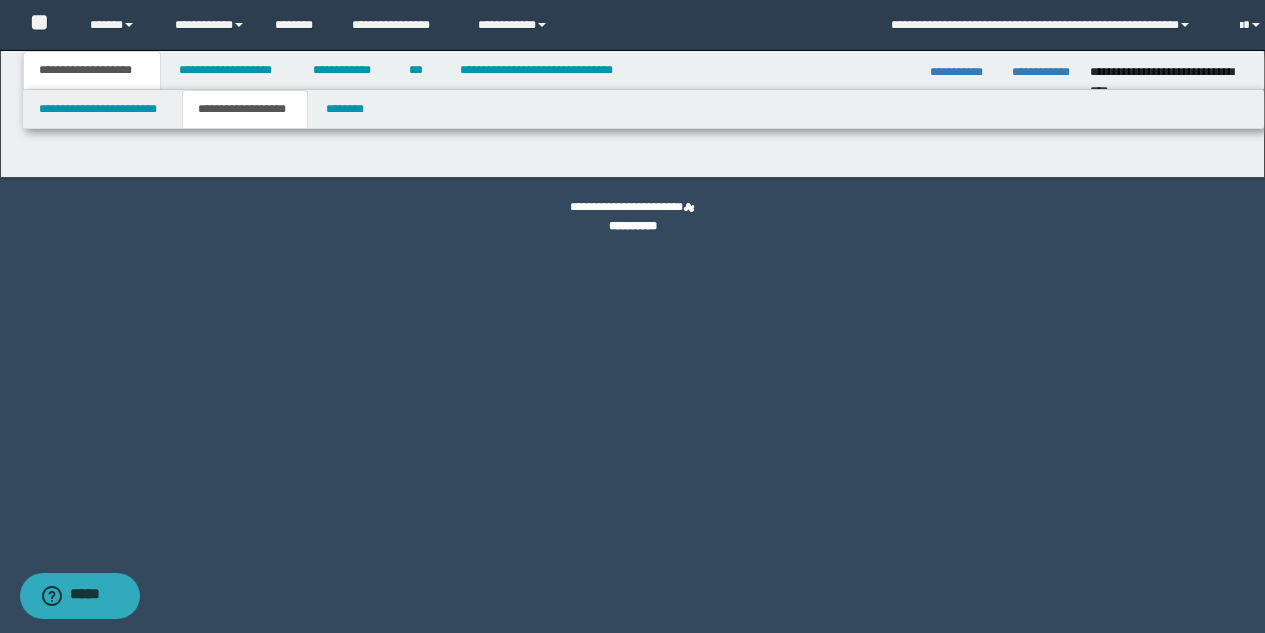 scroll, scrollTop: 0, scrollLeft: 0, axis: both 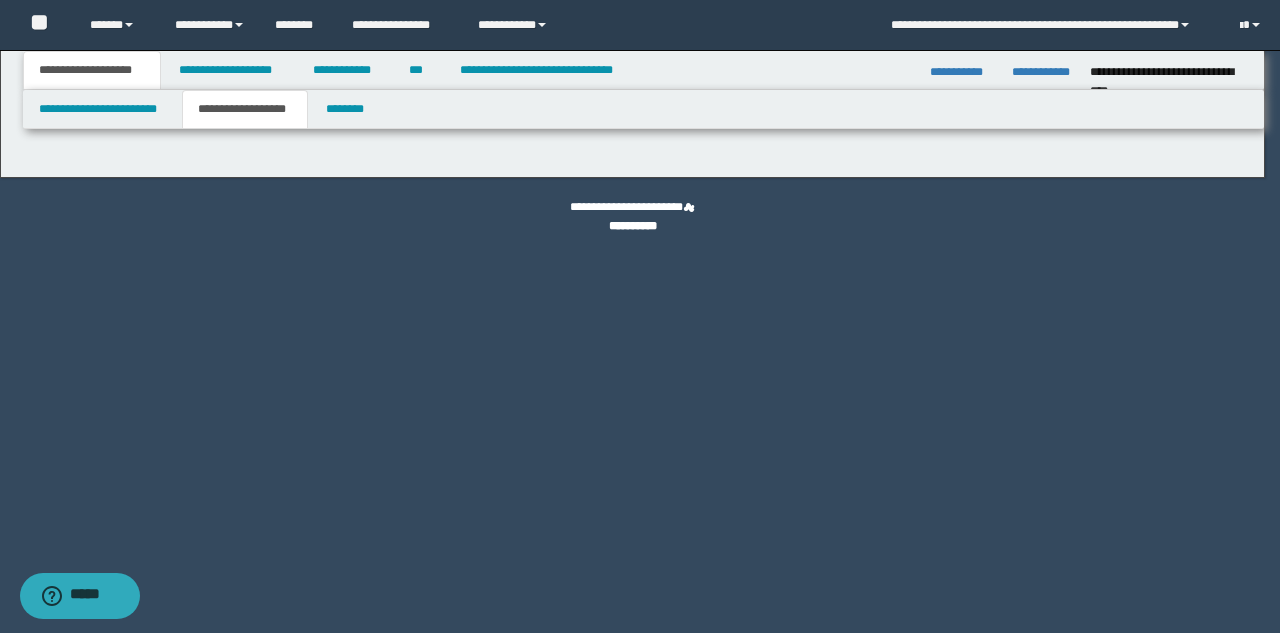 type on "**********" 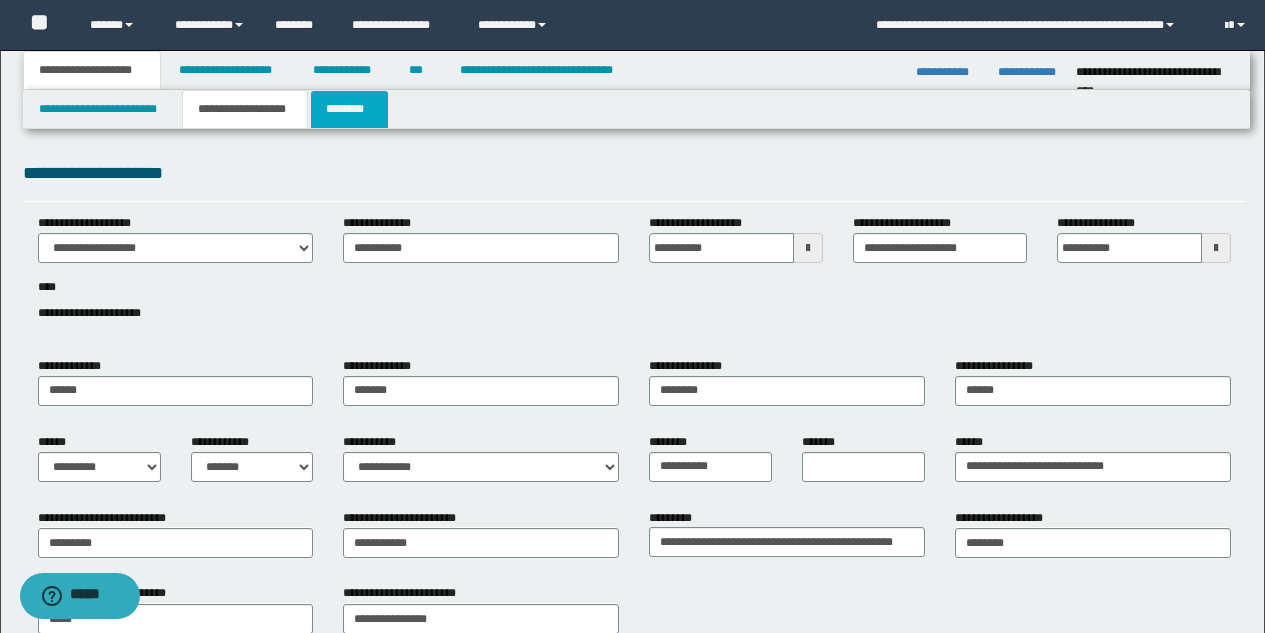 click on "********" at bounding box center (349, 109) 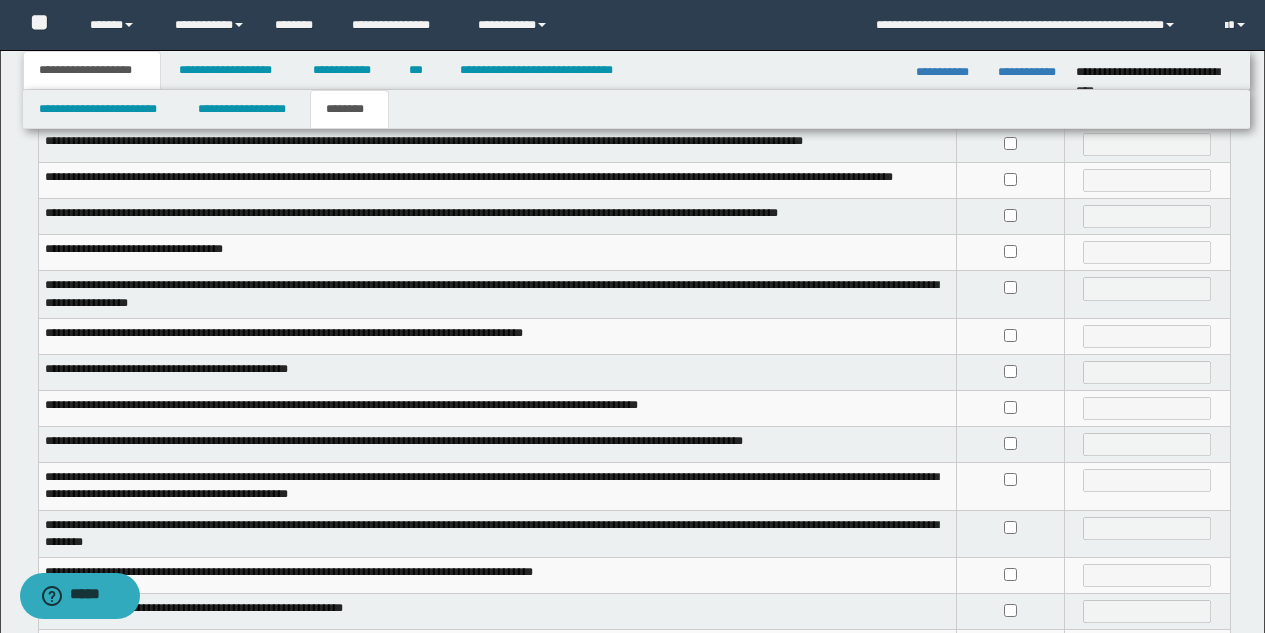 scroll, scrollTop: 288, scrollLeft: 0, axis: vertical 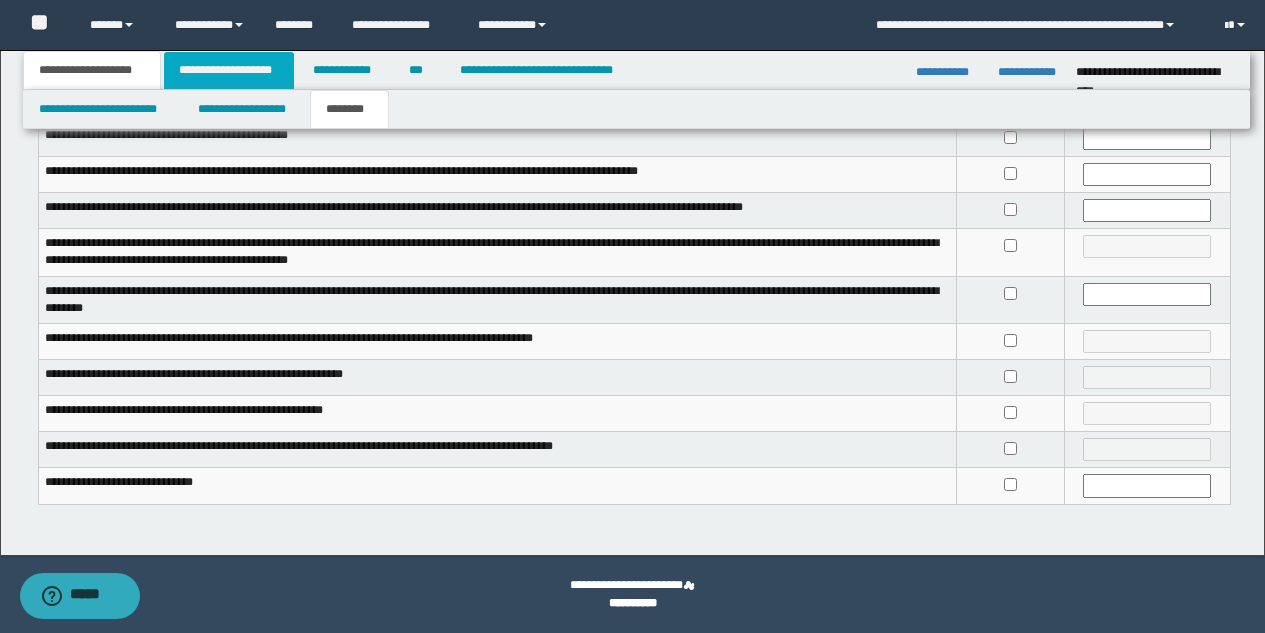 click on "**********" at bounding box center [229, 70] 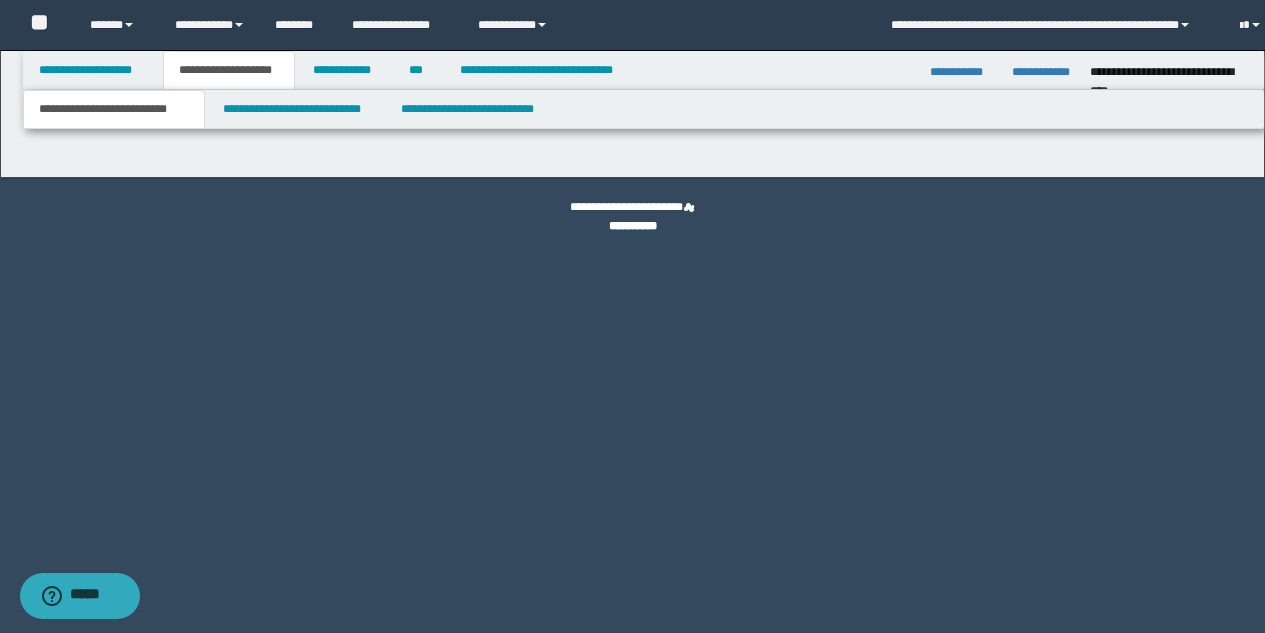 scroll, scrollTop: 0, scrollLeft: 0, axis: both 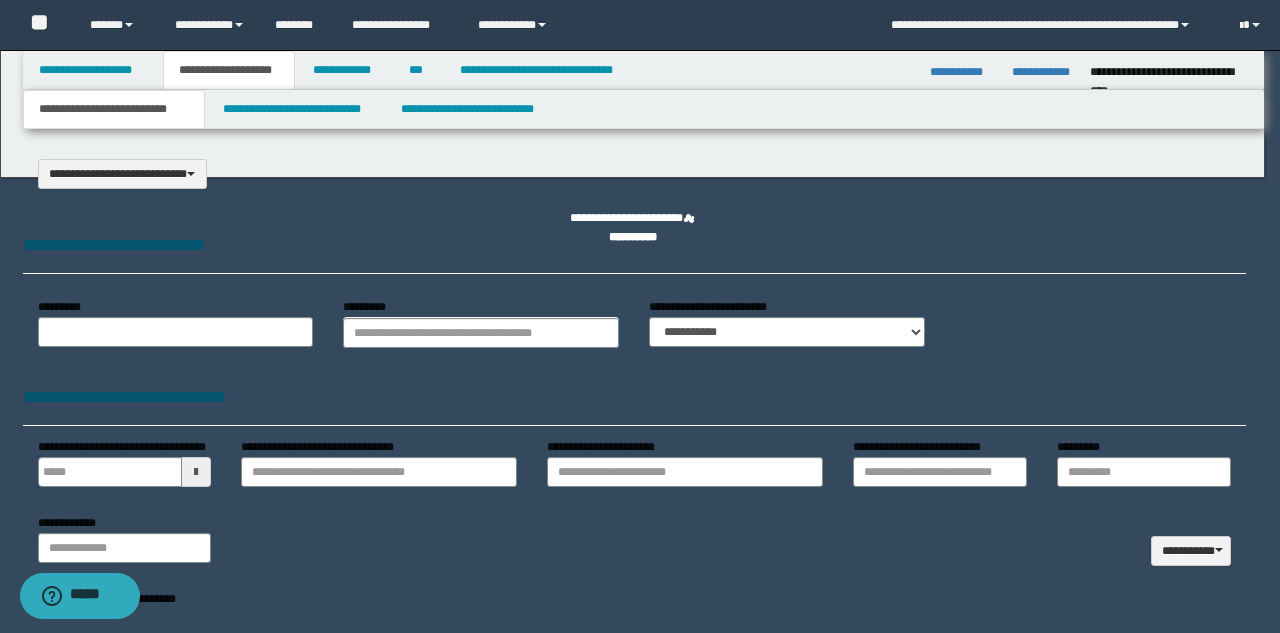 select on "*" 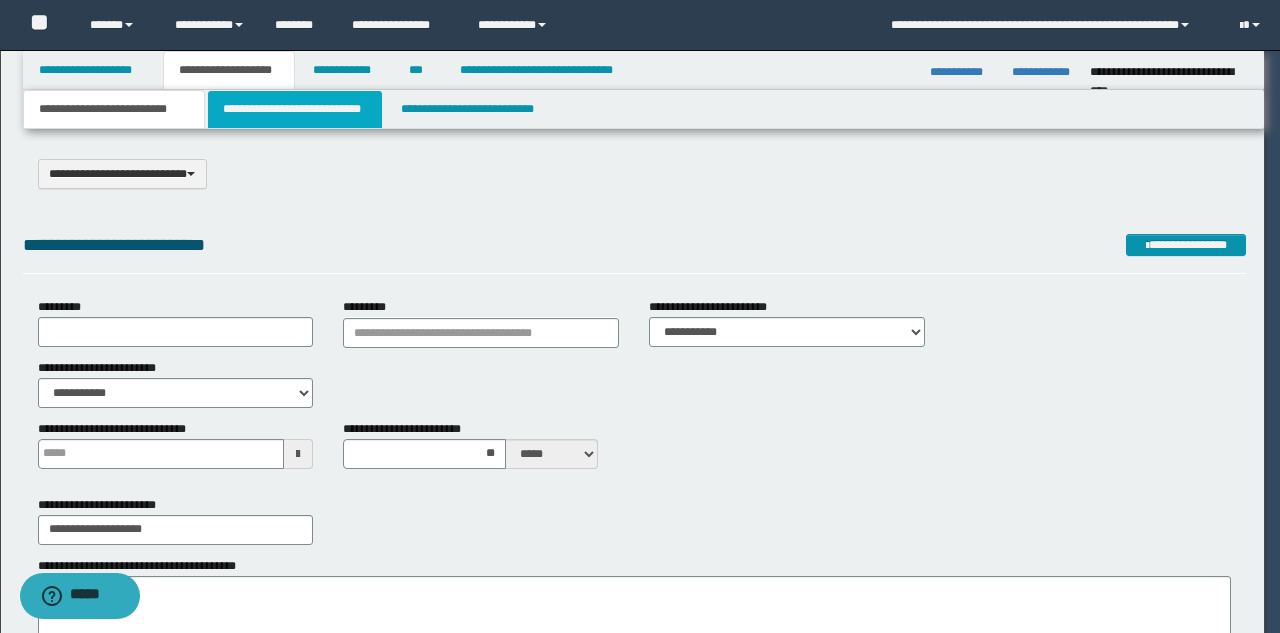 scroll, scrollTop: 0, scrollLeft: 0, axis: both 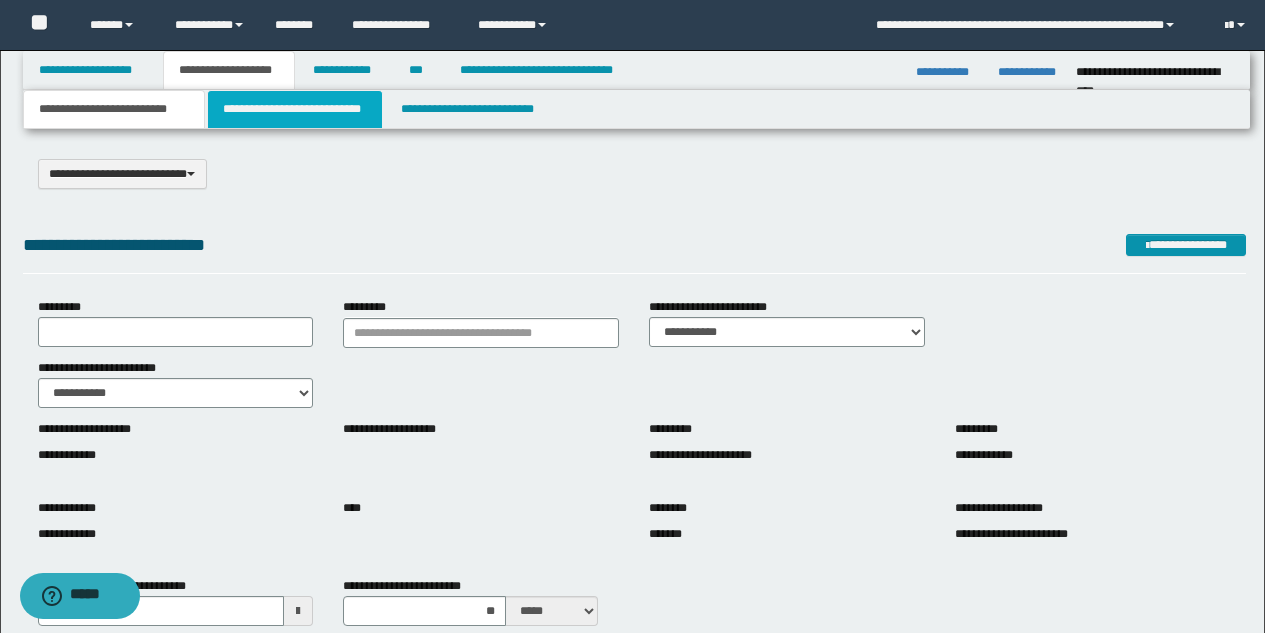 click on "**********" at bounding box center (295, 109) 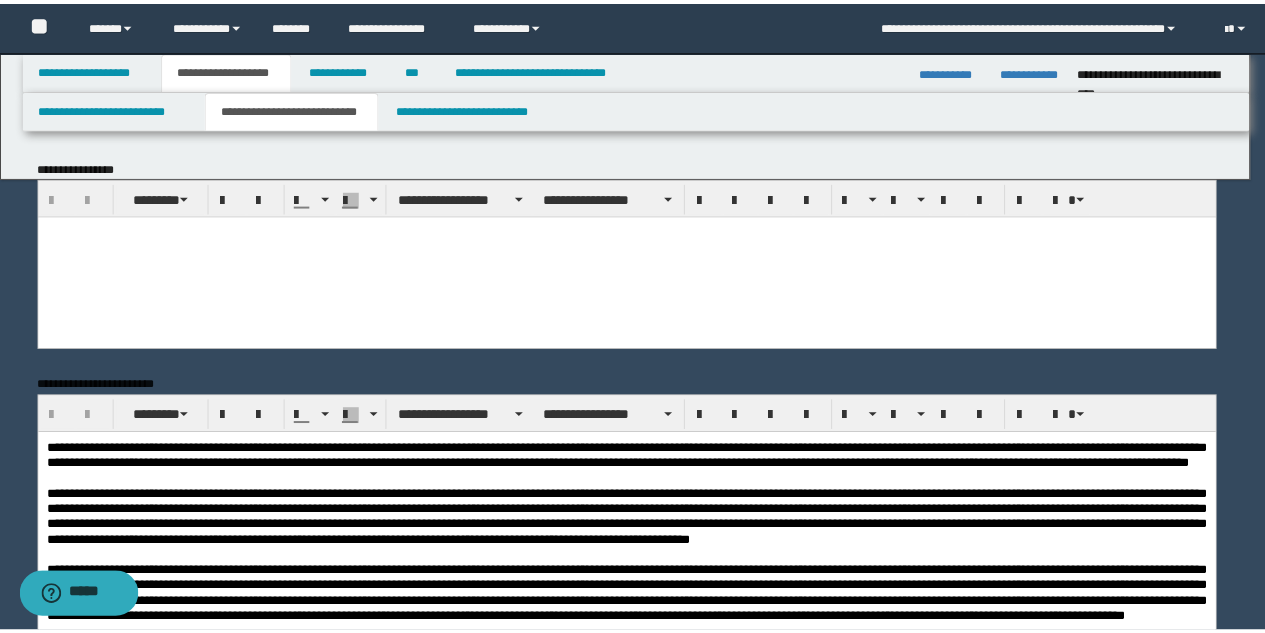 scroll, scrollTop: 0, scrollLeft: 0, axis: both 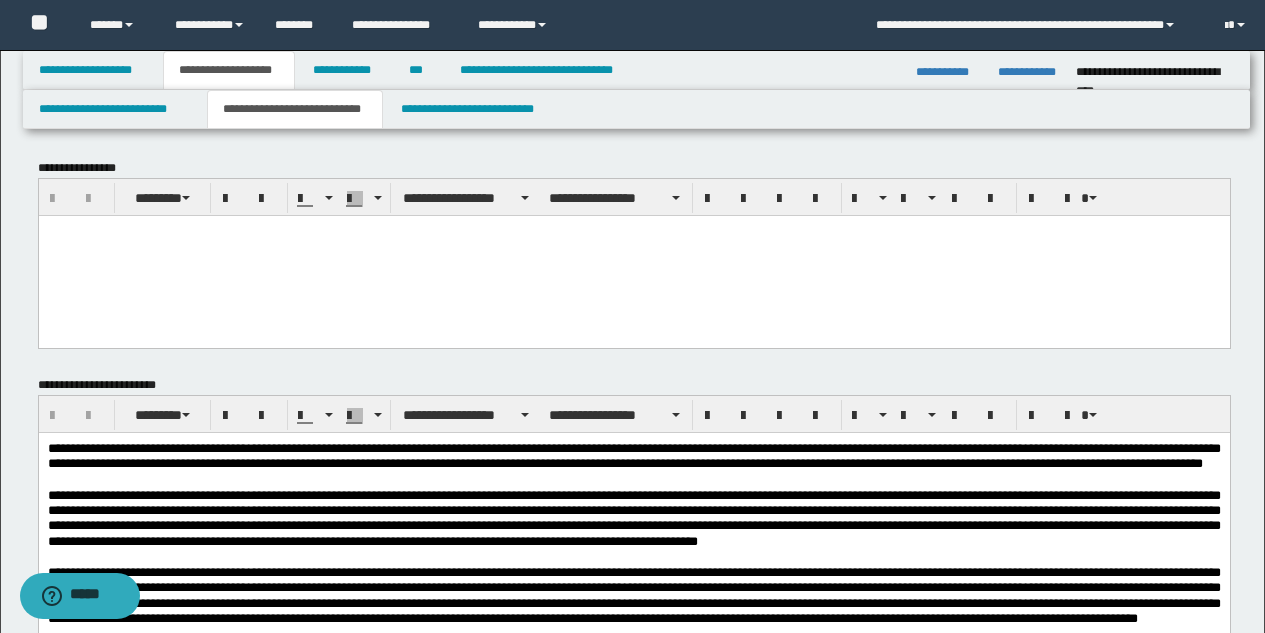 click at bounding box center [633, 255] 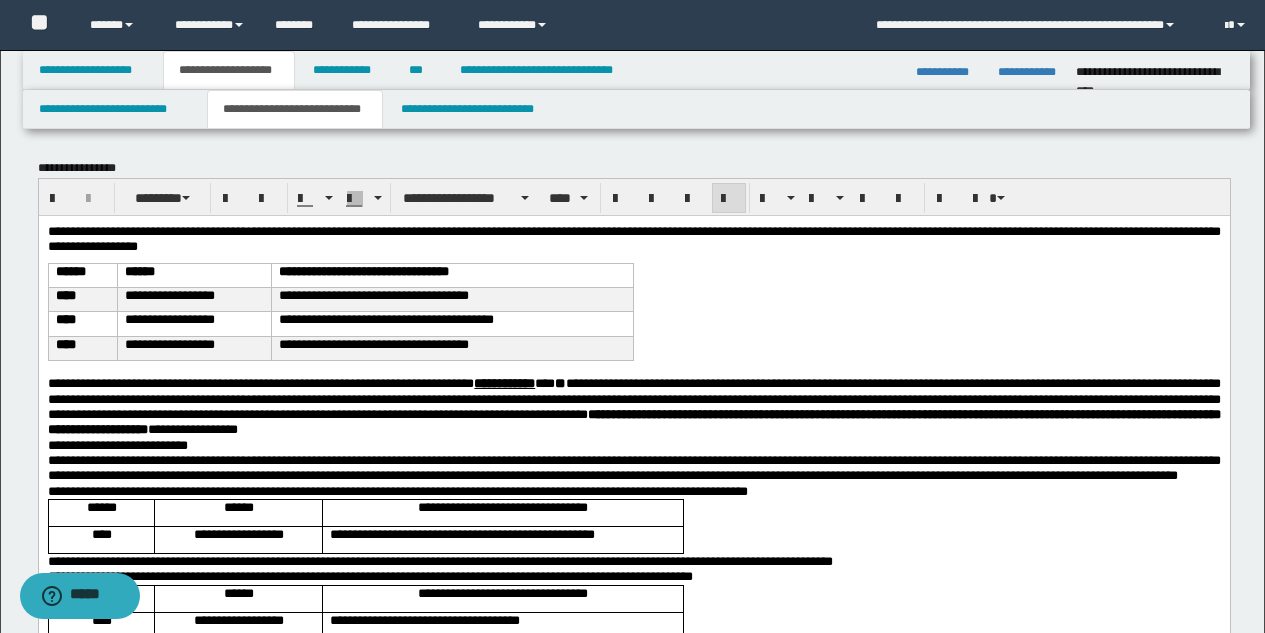click on "**********" at bounding box center [633, 405] 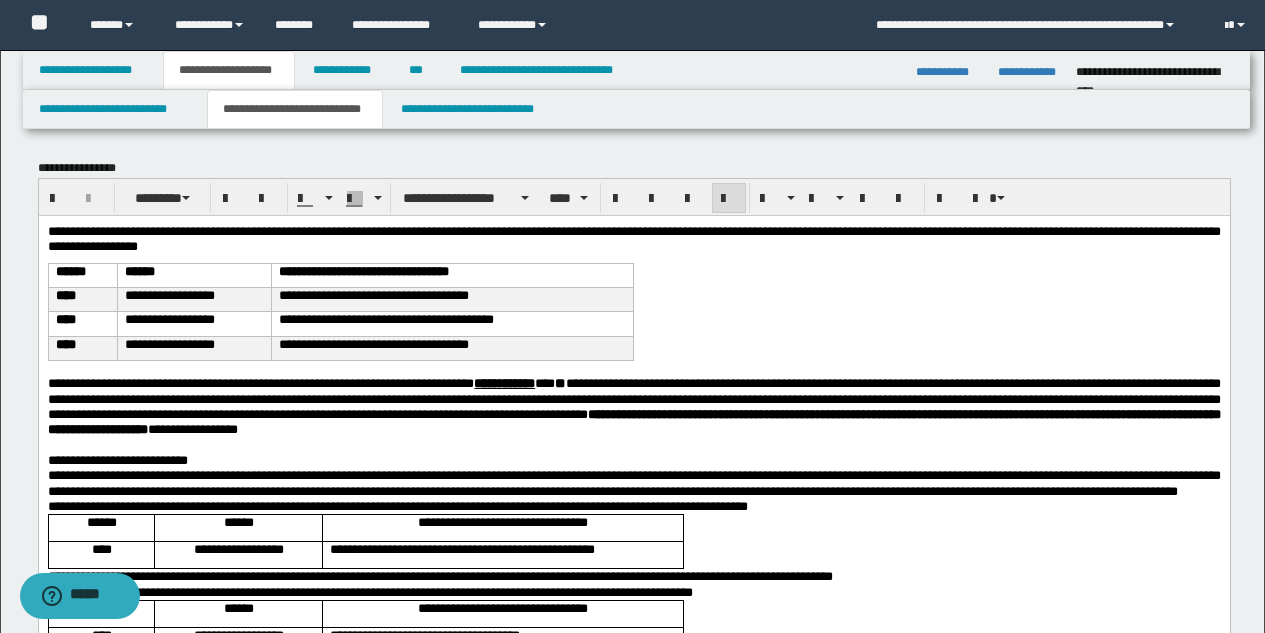 click on "**********" at bounding box center [633, 459] 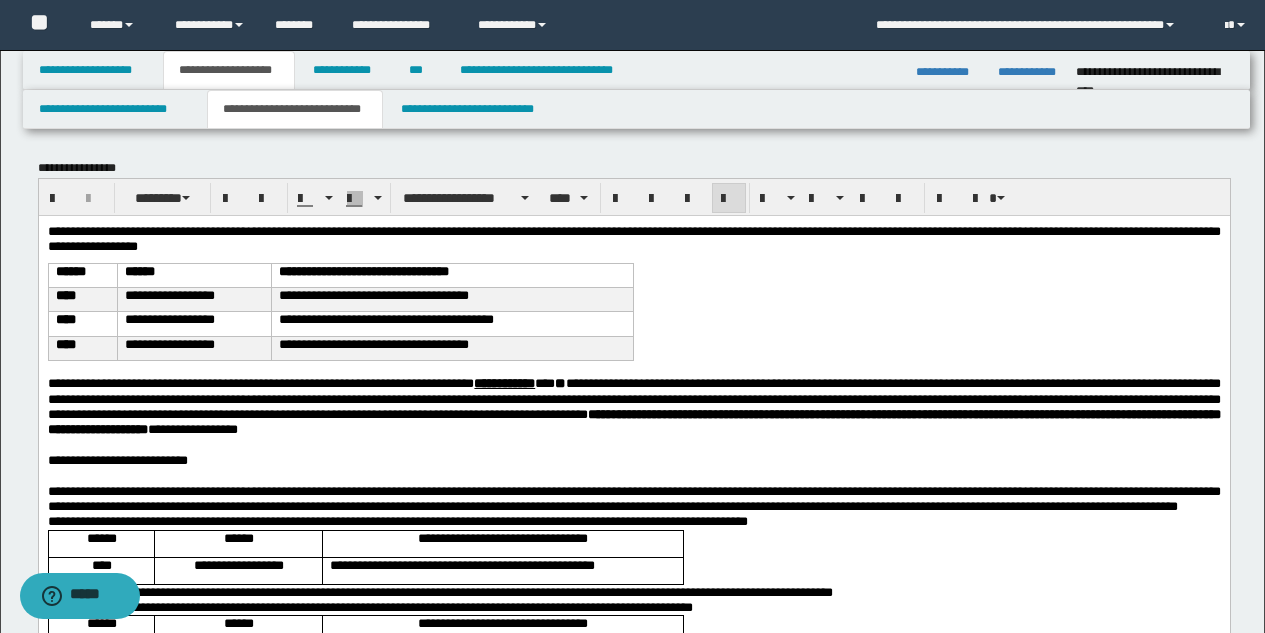 click on "**********" at bounding box center [633, 498] 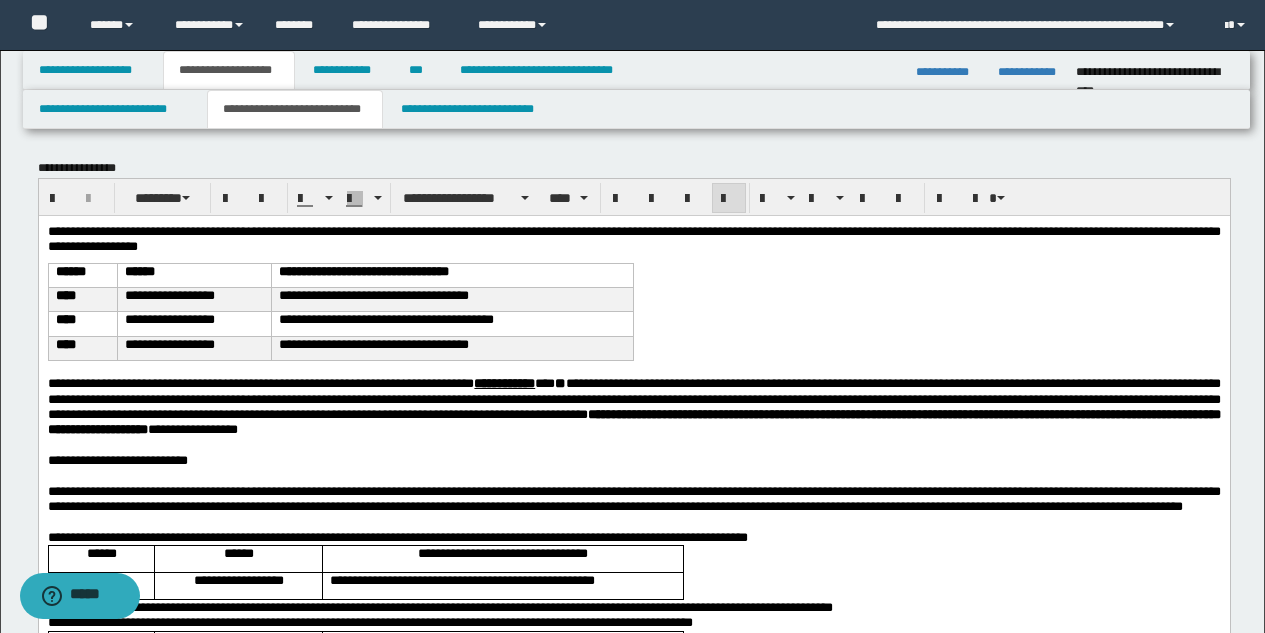click on "**********" at bounding box center [633, 536] 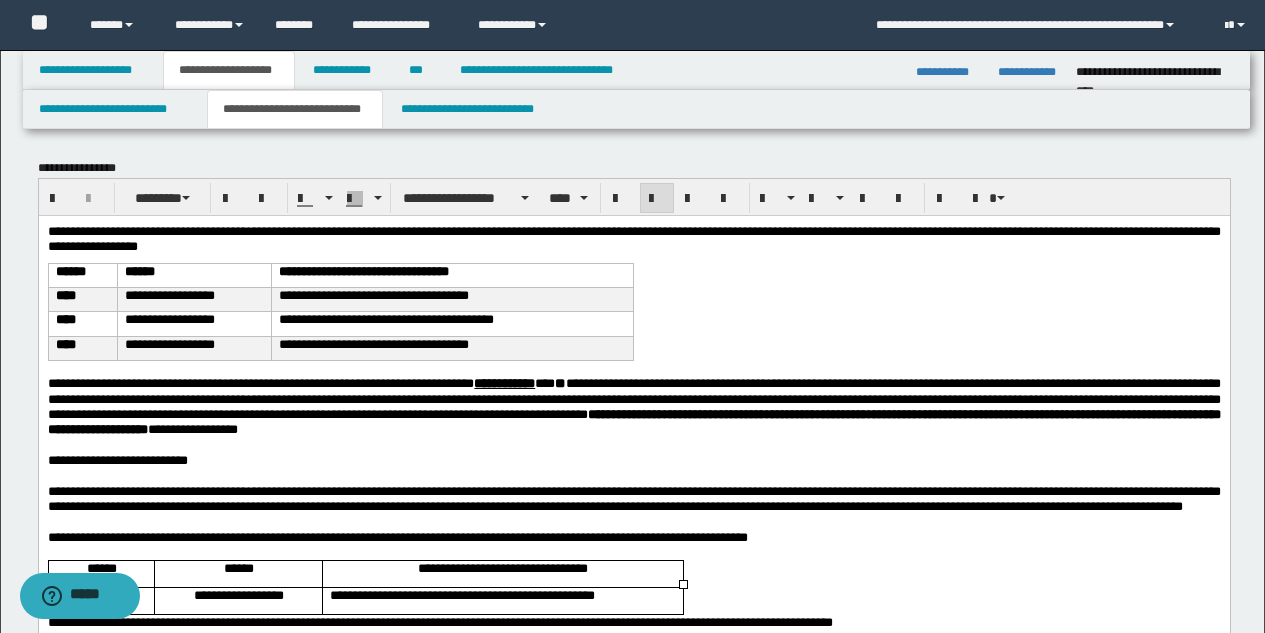 scroll, scrollTop: 175, scrollLeft: 0, axis: vertical 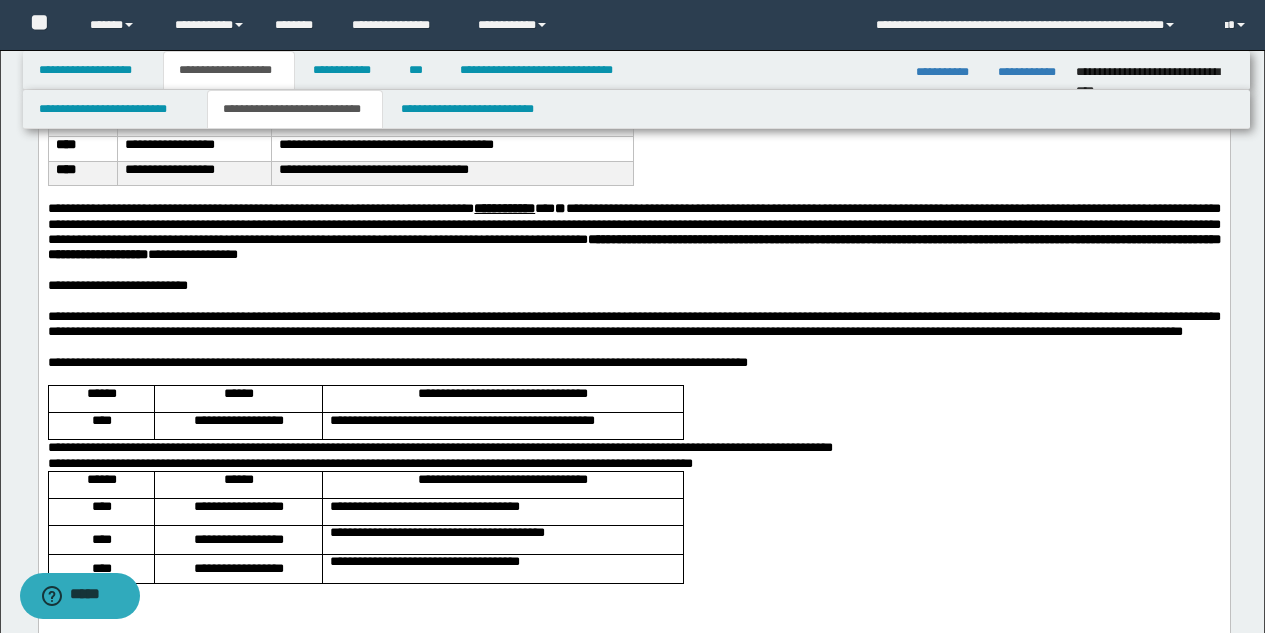 click on "**********" at bounding box center [633, 446] 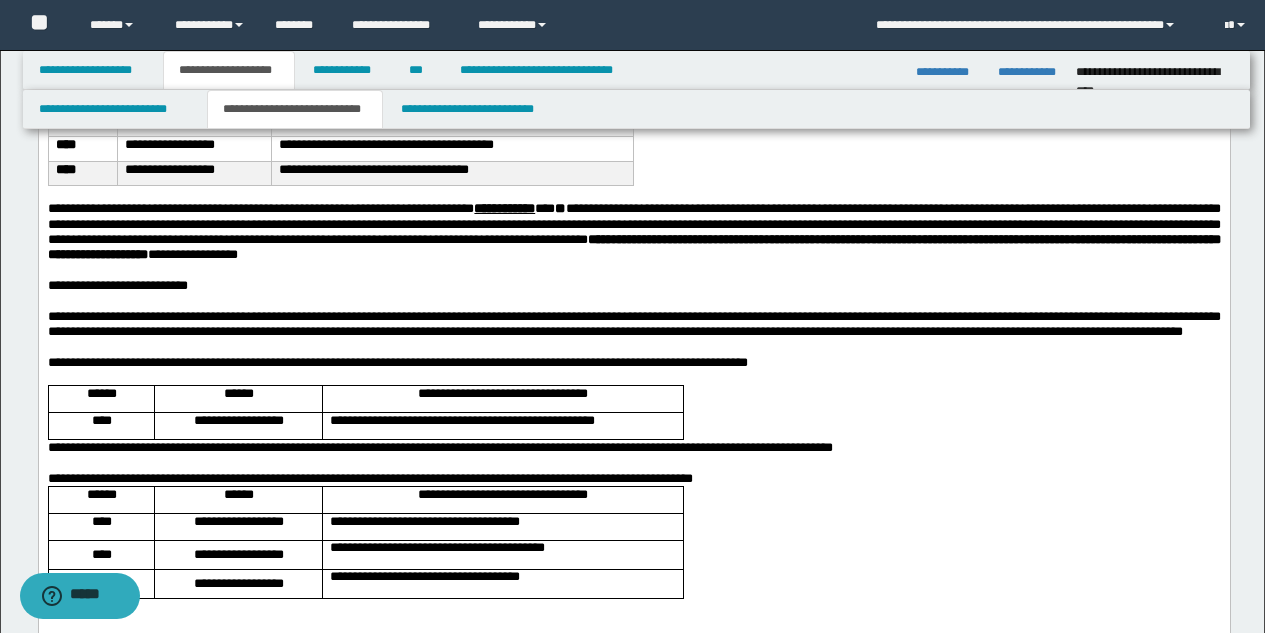 click on "**********" at bounding box center [633, 477] 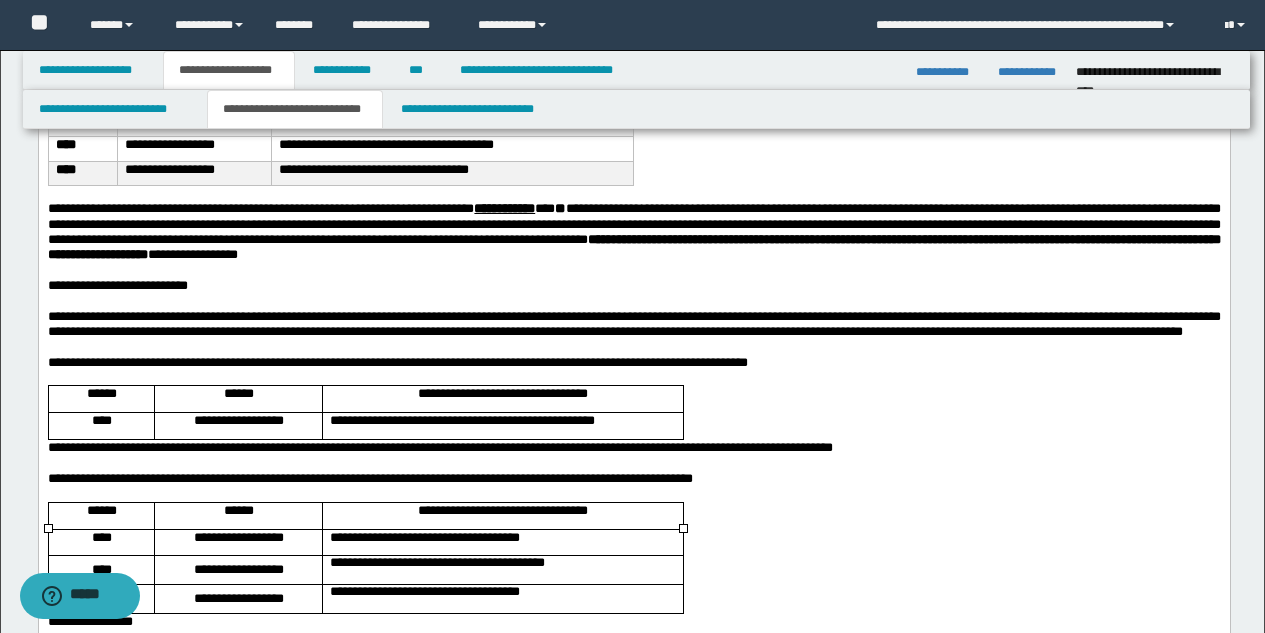scroll, scrollTop: 207, scrollLeft: 0, axis: vertical 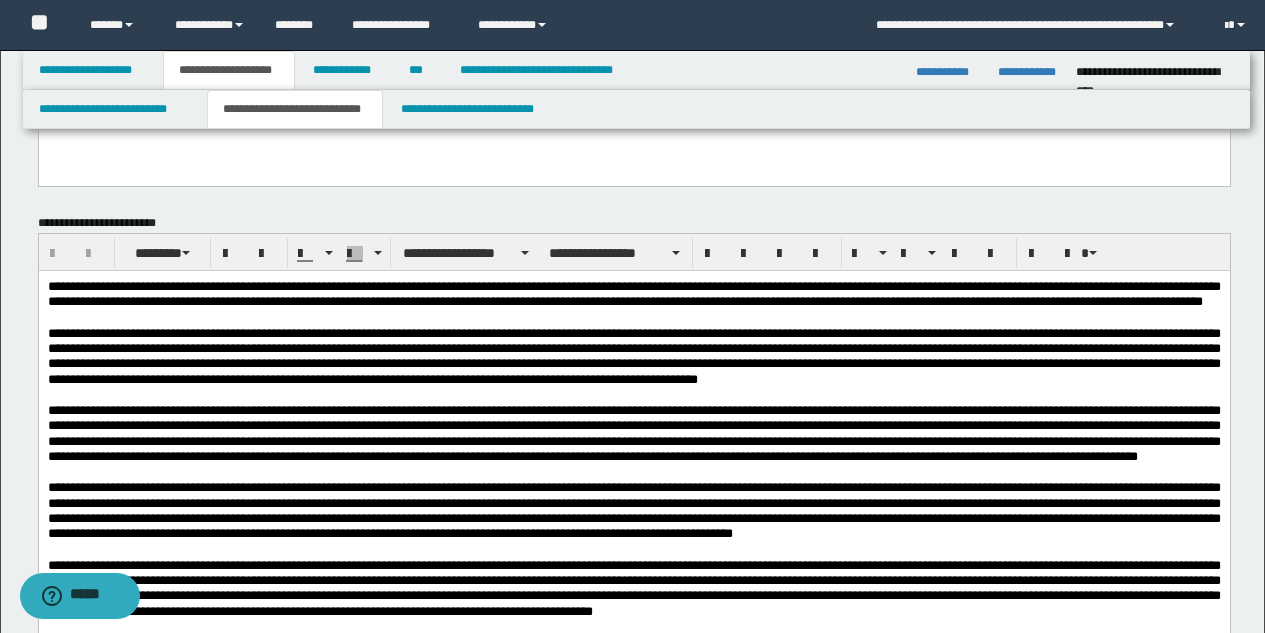 click on "**********" at bounding box center [633, 293] 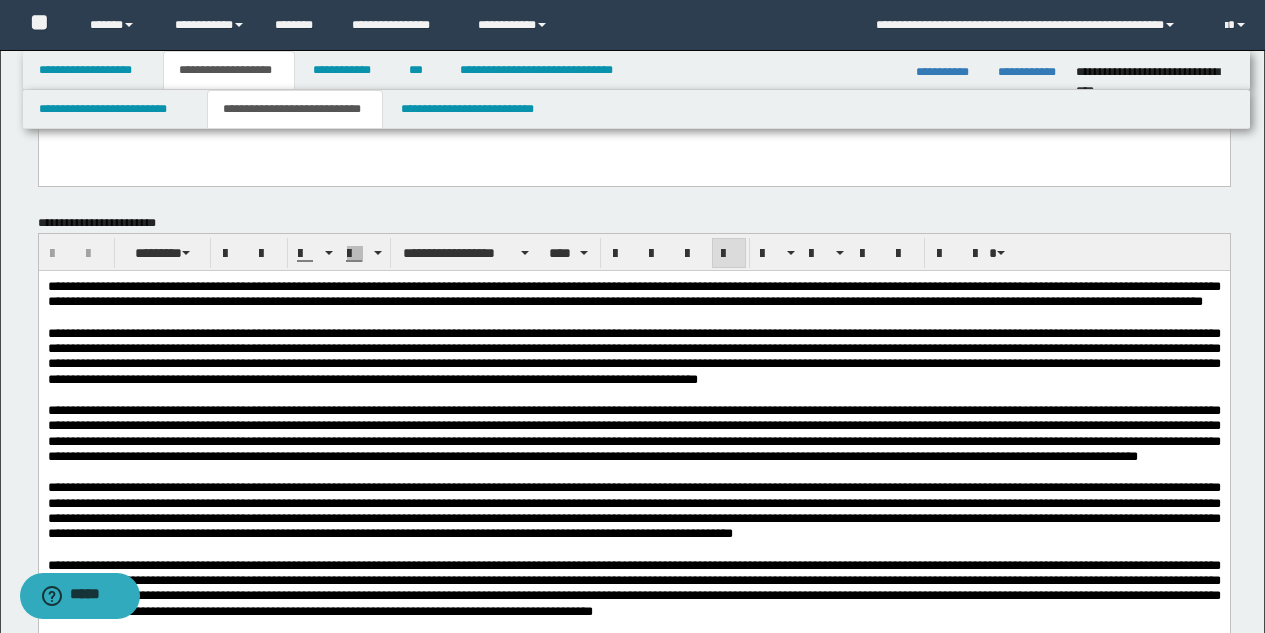type 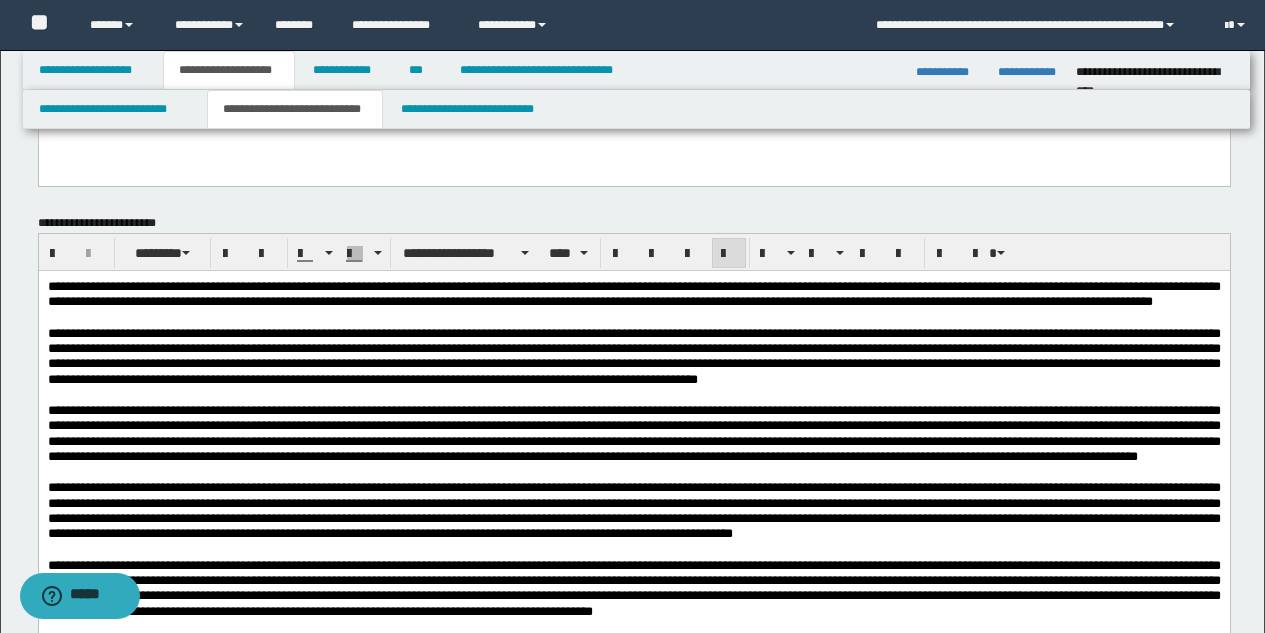 click on "**********" at bounding box center [633, 355] 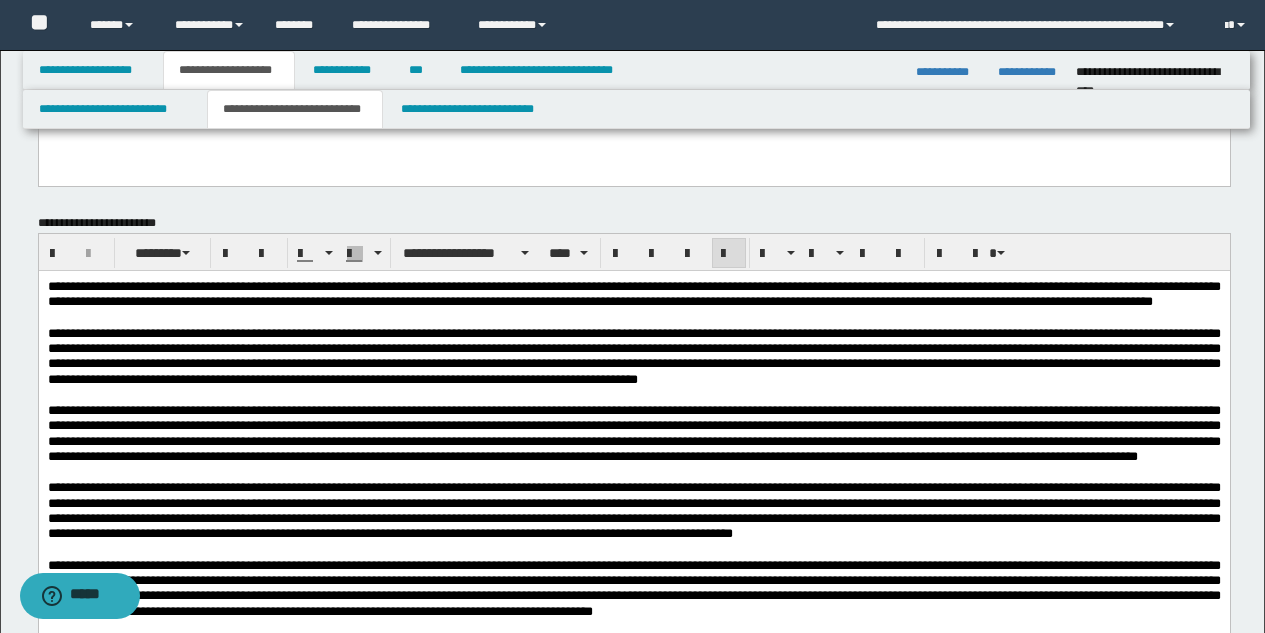 click on "**********" at bounding box center (633, 432) 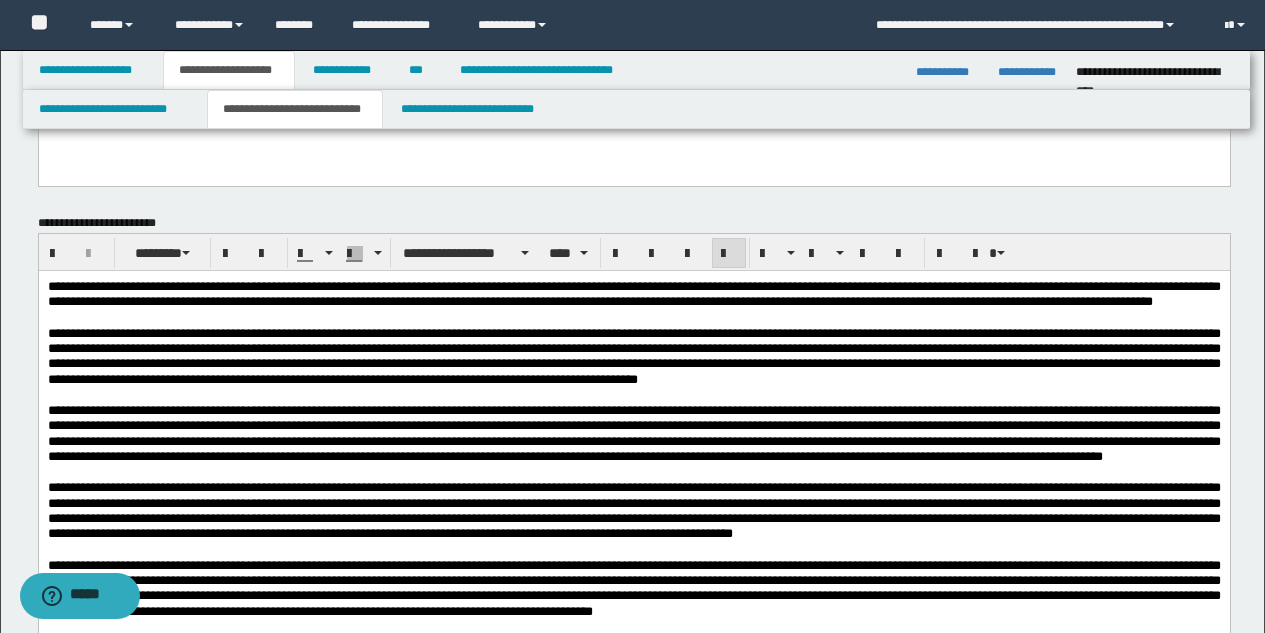 click on "**********" at bounding box center [633, 509] 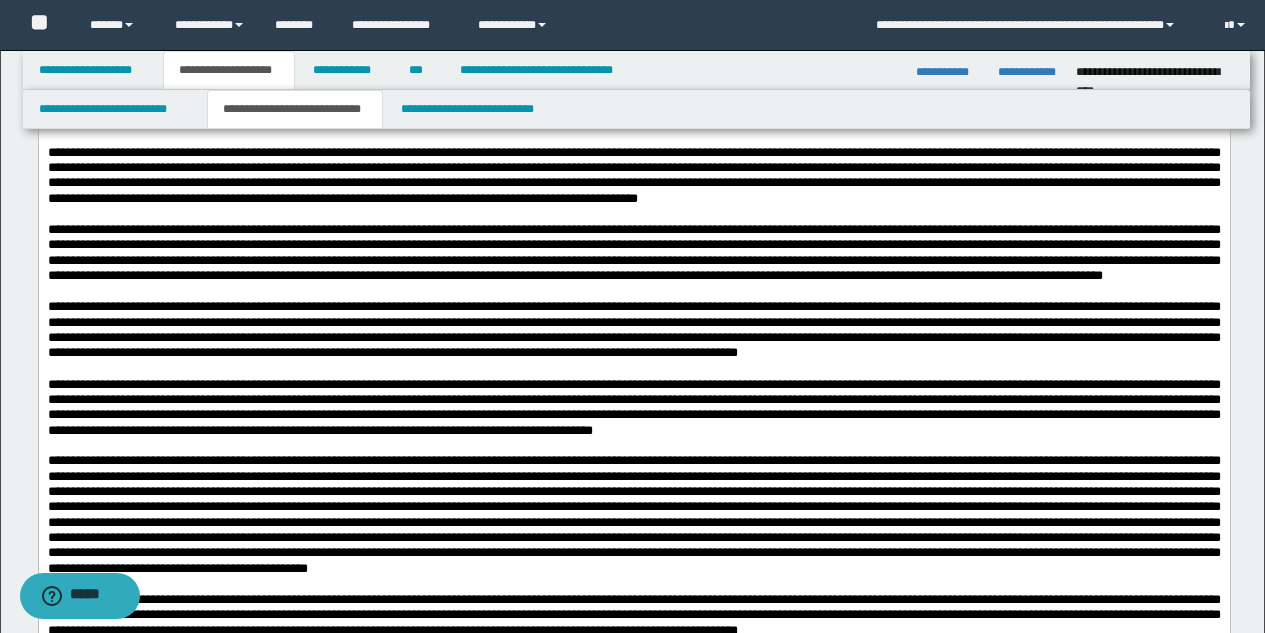 scroll, scrollTop: 965, scrollLeft: 0, axis: vertical 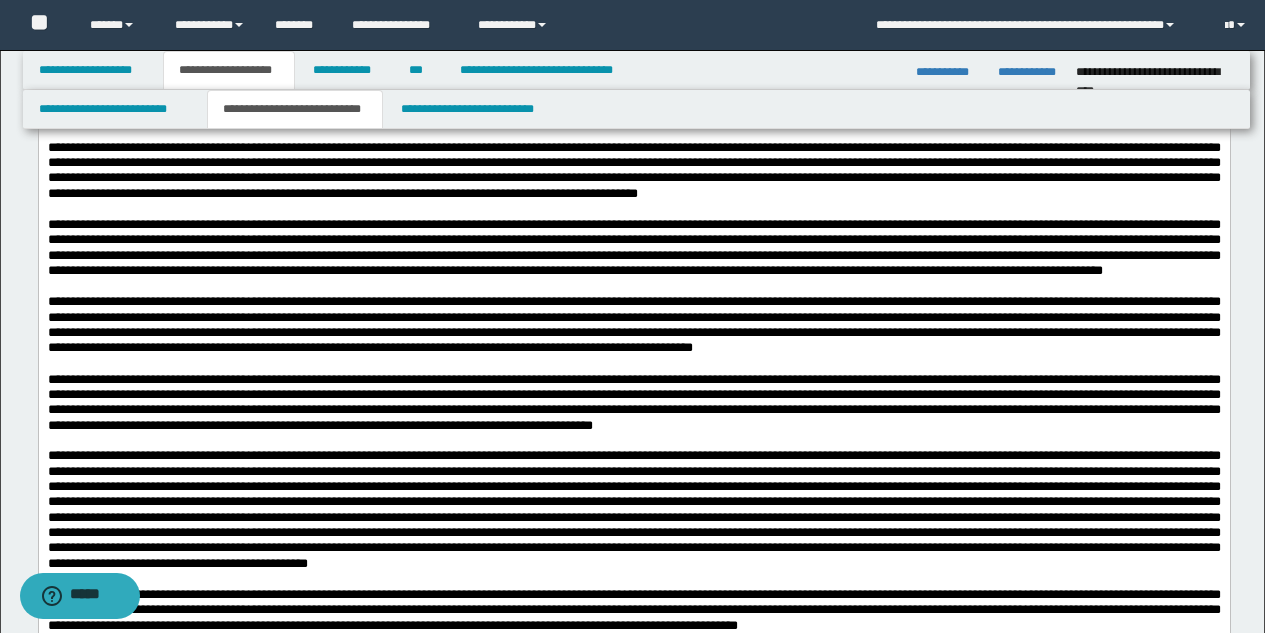 click on "**********" at bounding box center [633, 401] 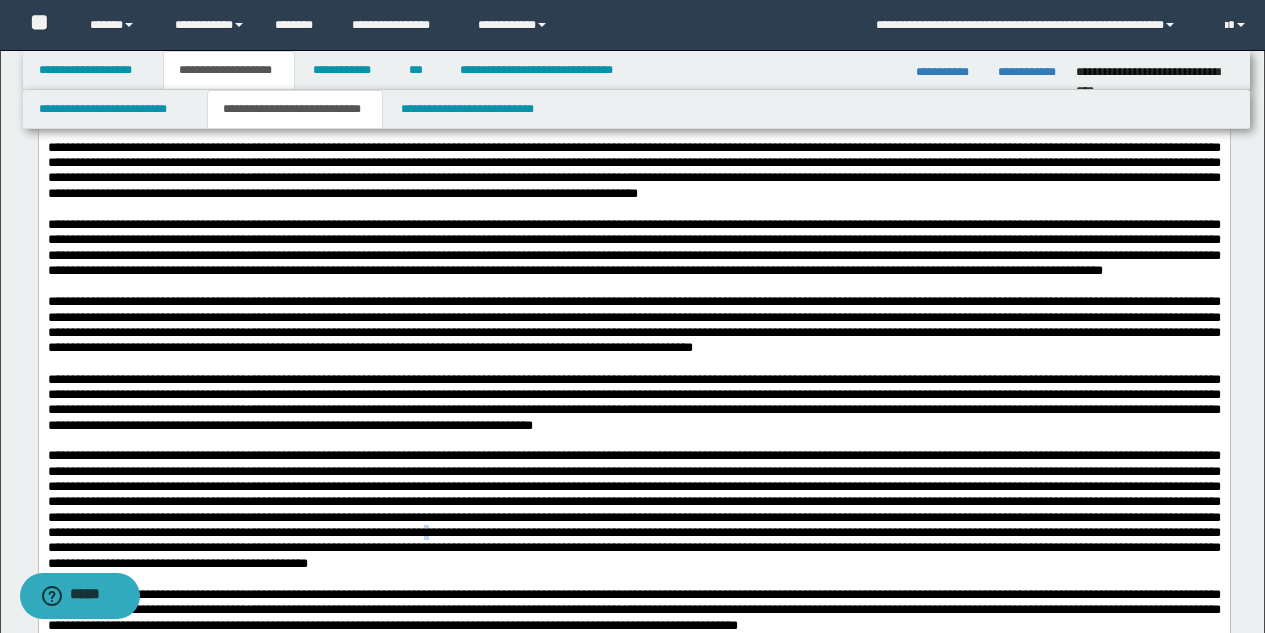 click at bounding box center [633, 508] 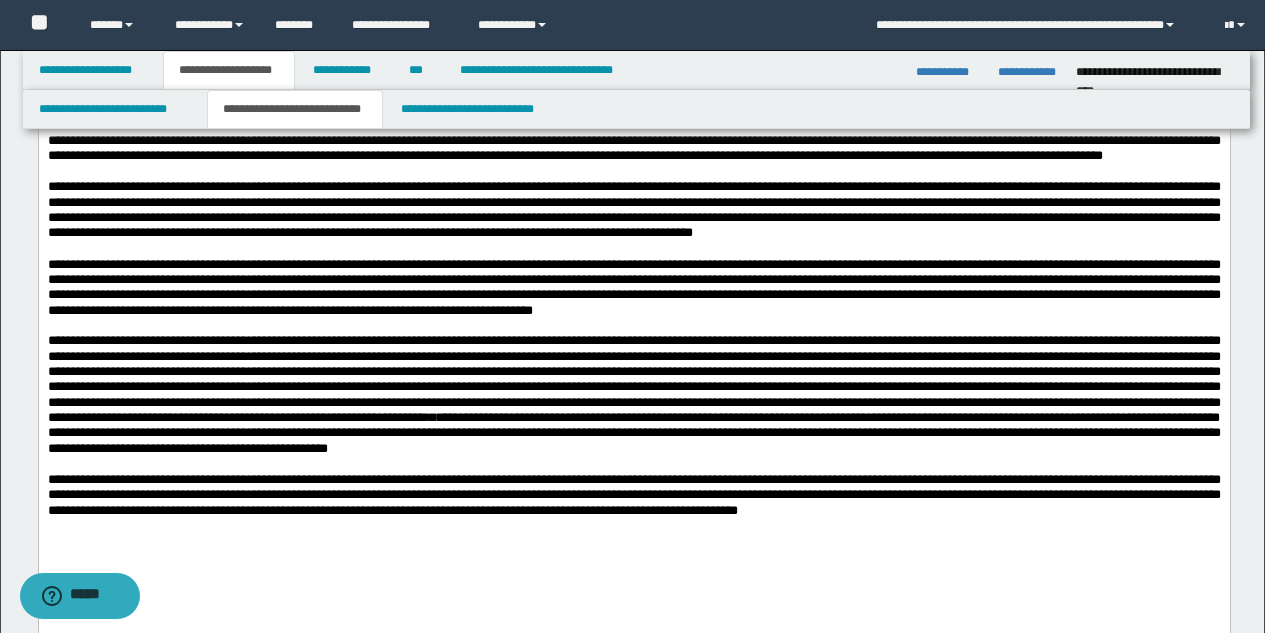 scroll, scrollTop: 1112, scrollLeft: 0, axis: vertical 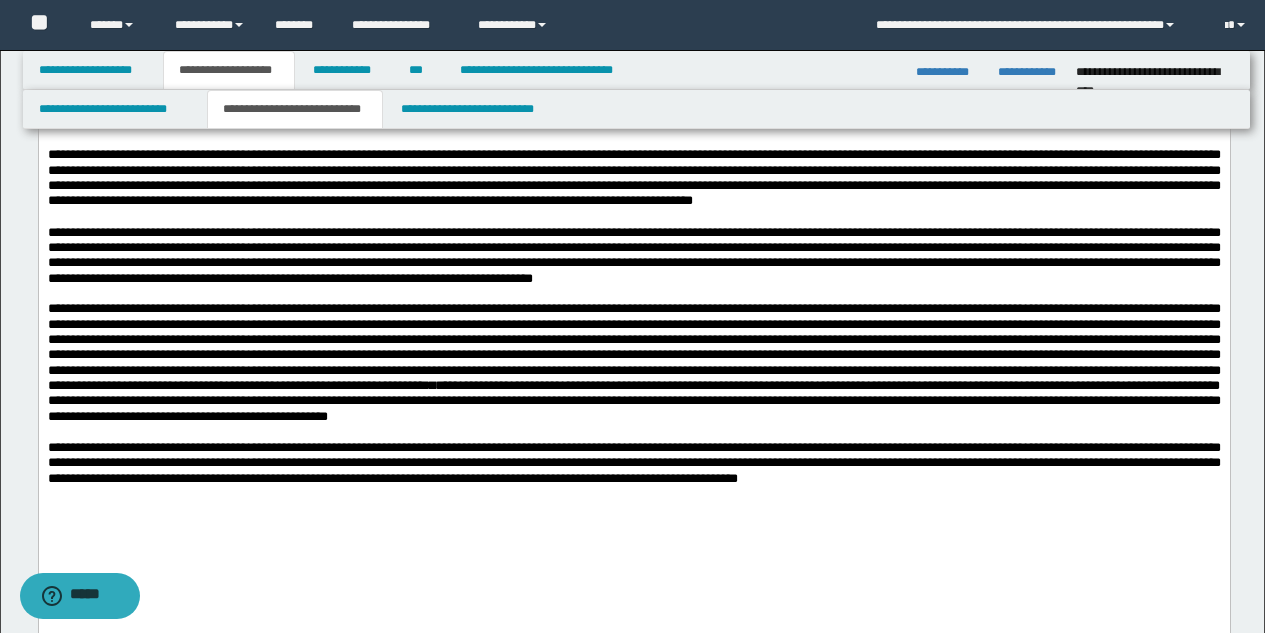 click on "**********" at bounding box center (633, 362) 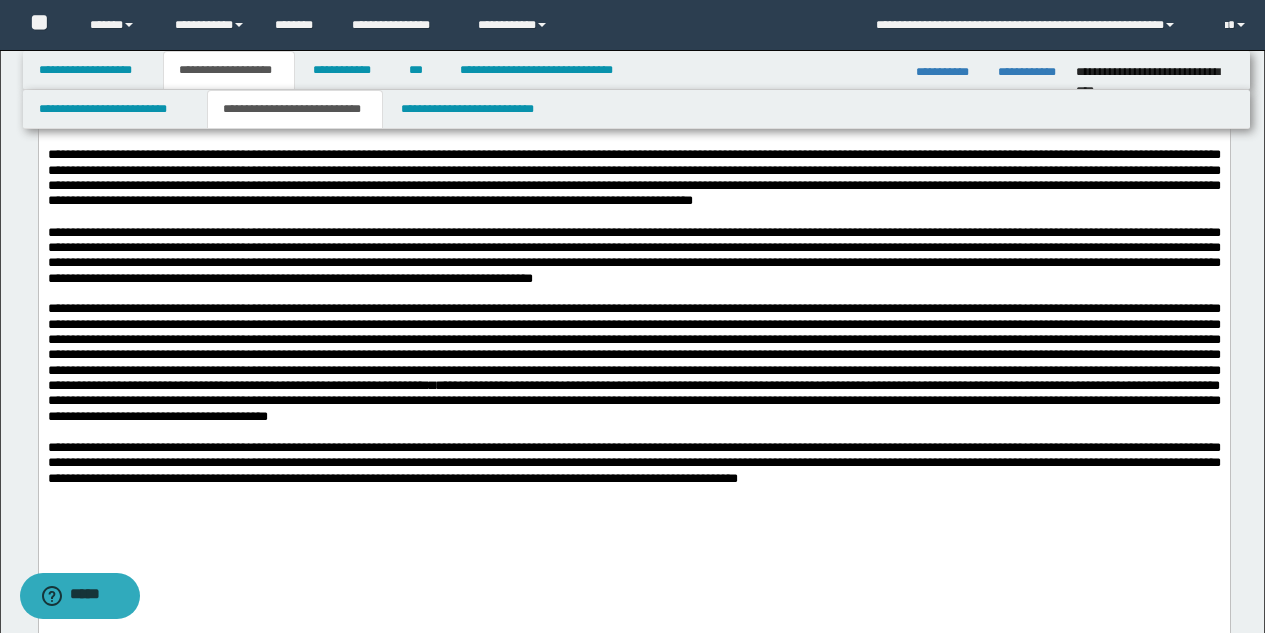 click on "**********" at bounding box center [633, 463] 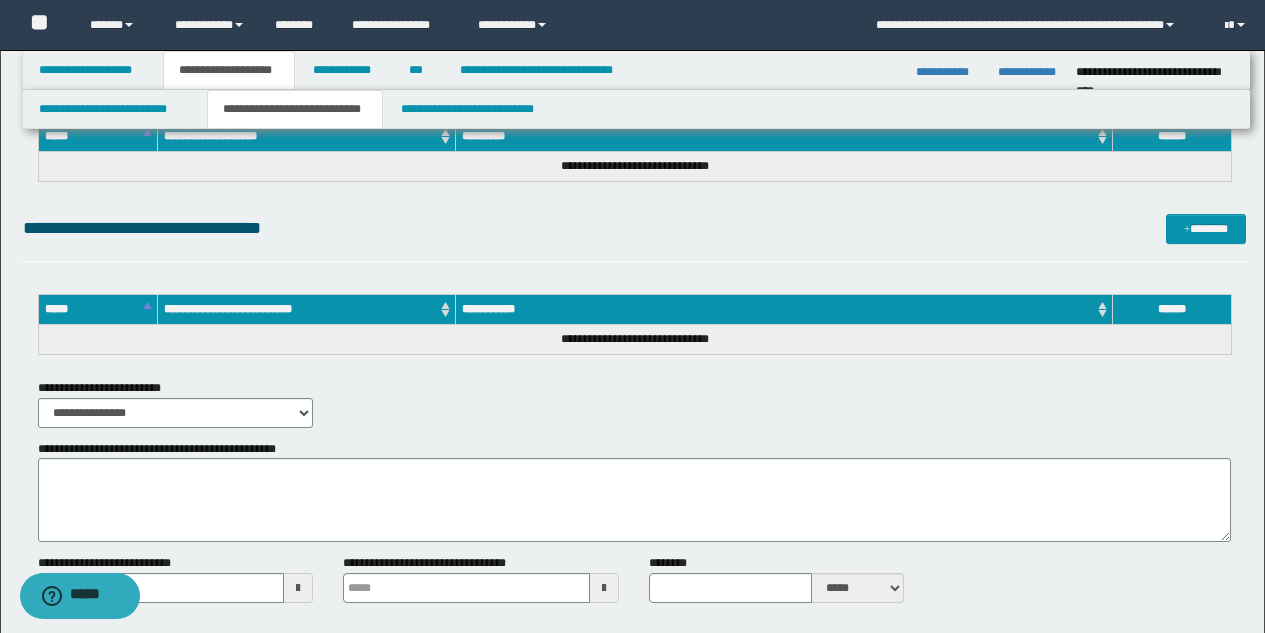scroll, scrollTop: 2351, scrollLeft: 0, axis: vertical 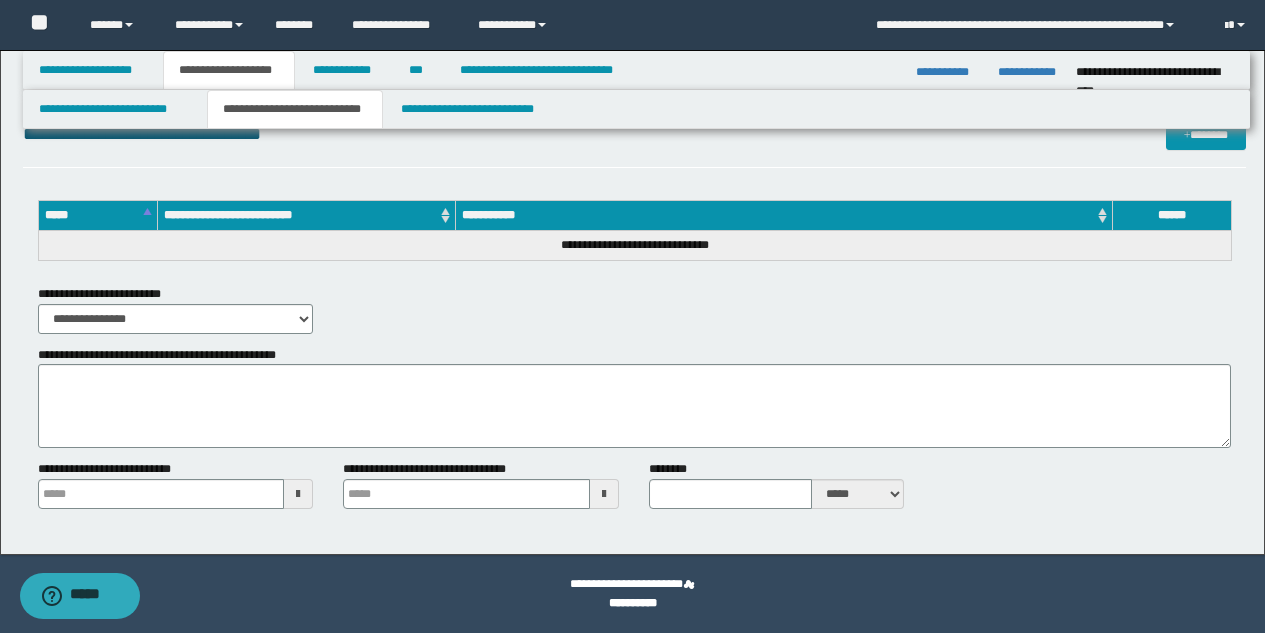 click on "**********" at bounding box center [176, 319] 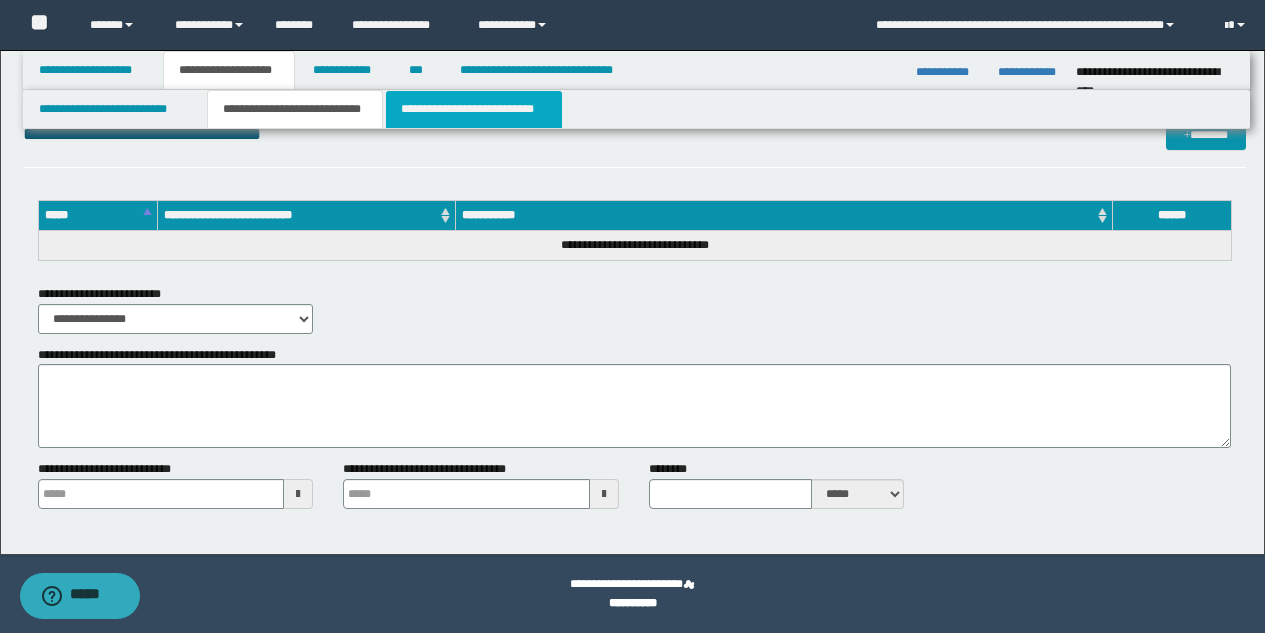 click on "**********" at bounding box center [474, 109] 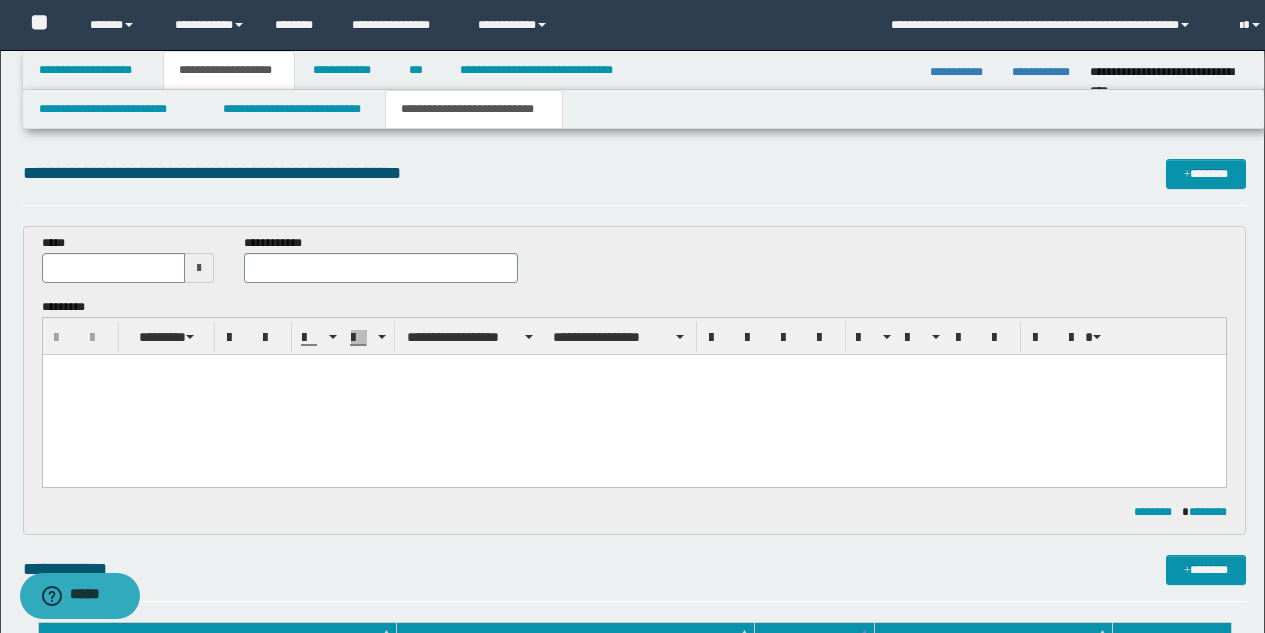 scroll, scrollTop: 0, scrollLeft: 0, axis: both 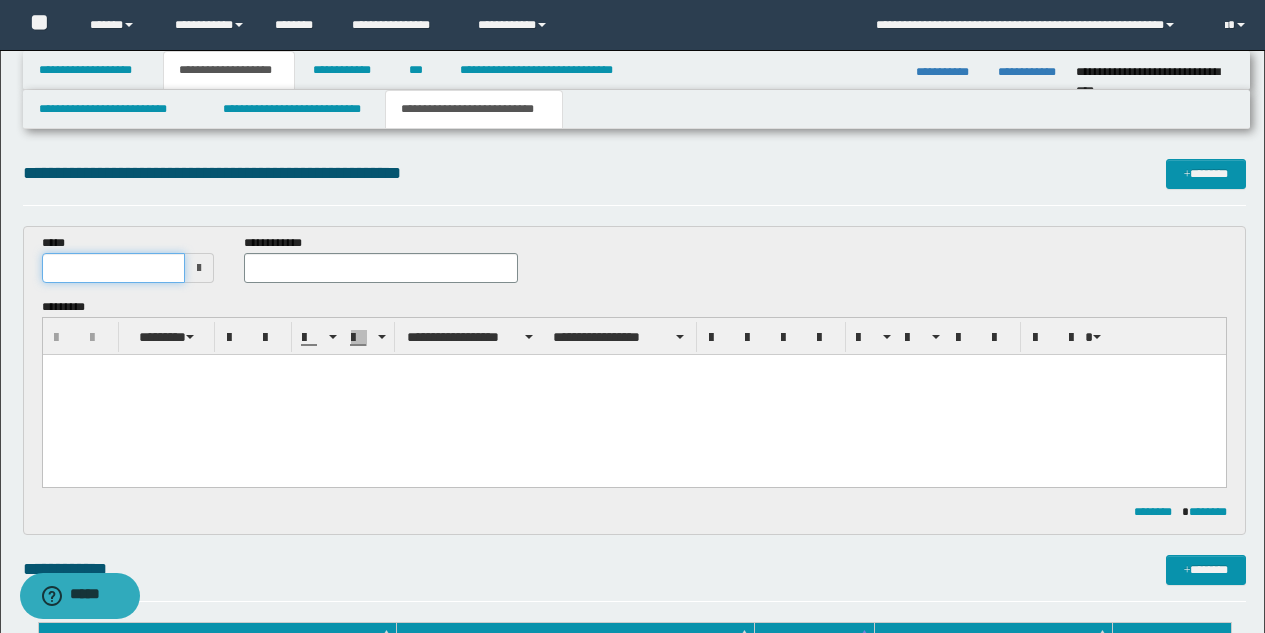 click at bounding box center [114, 268] 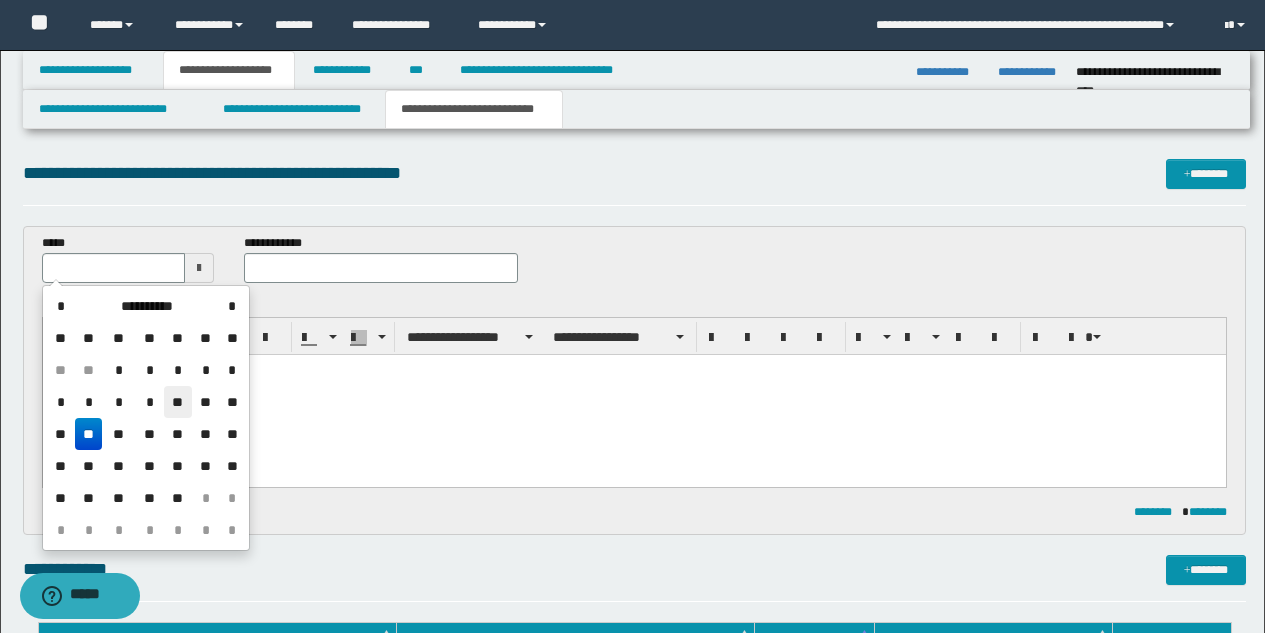 click on "**" at bounding box center [178, 402] 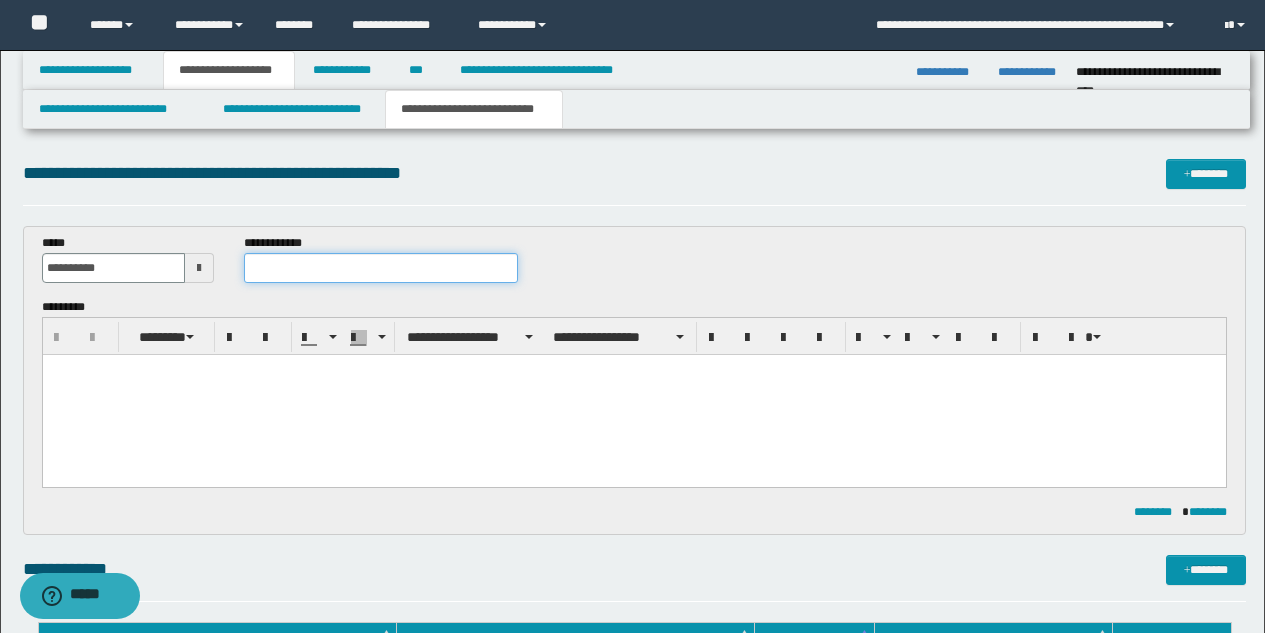 click at bounding box center (381, 268) 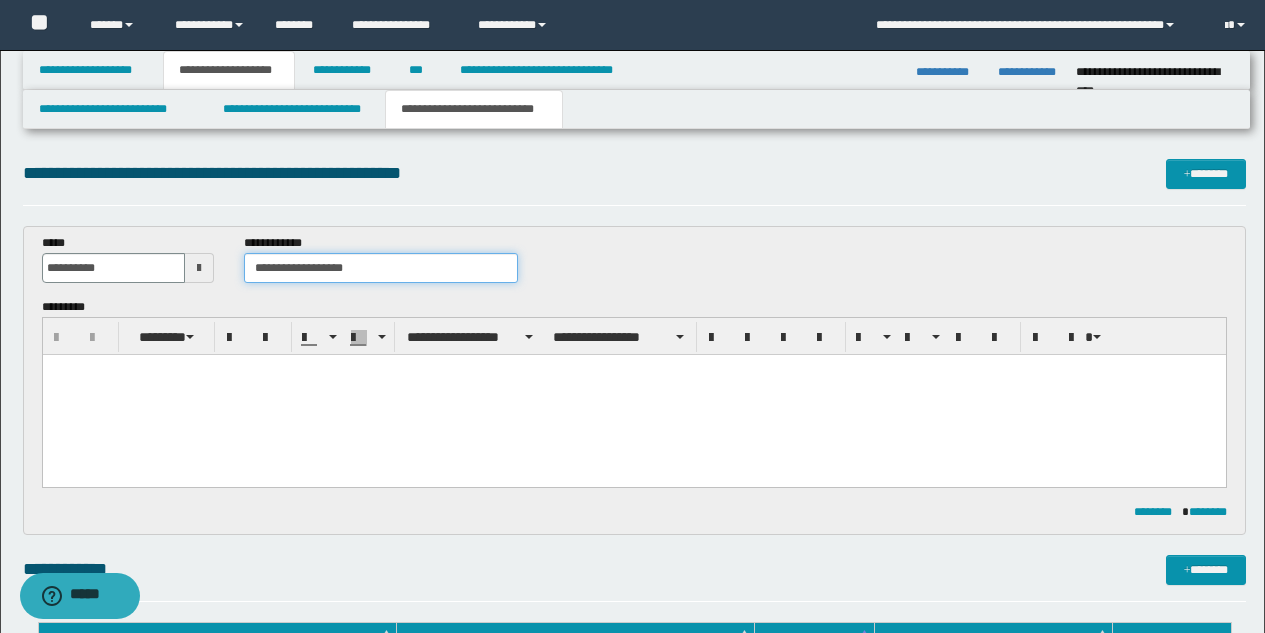type on "**********" 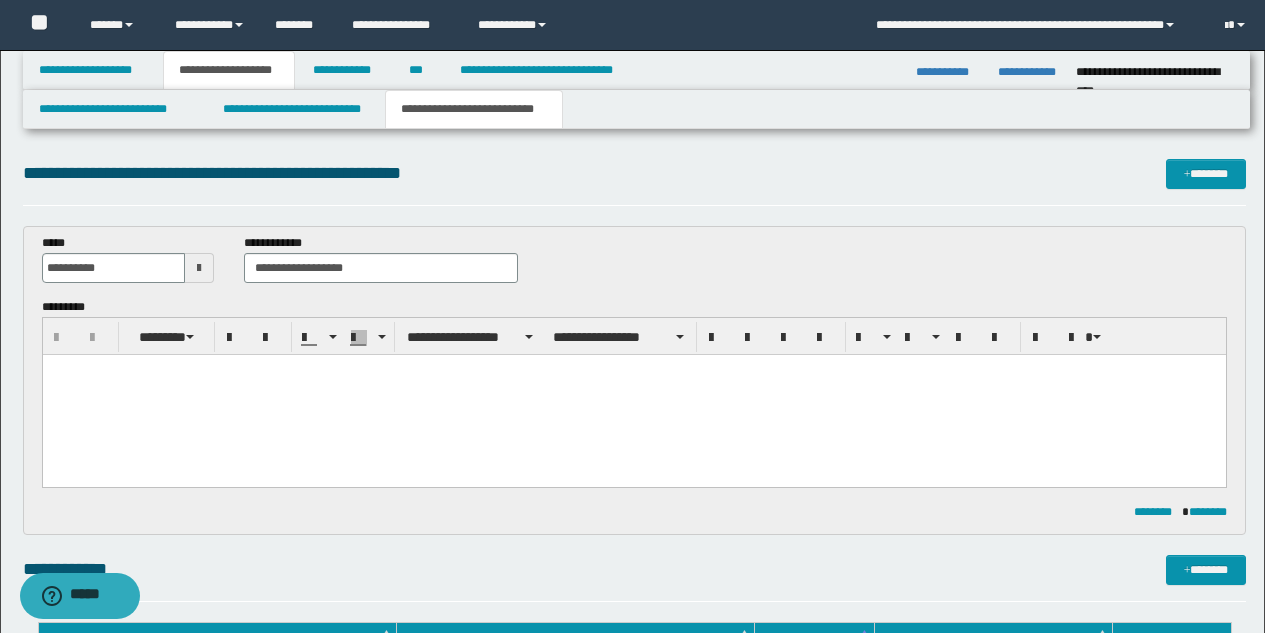 click at bounding box center (633, 395) 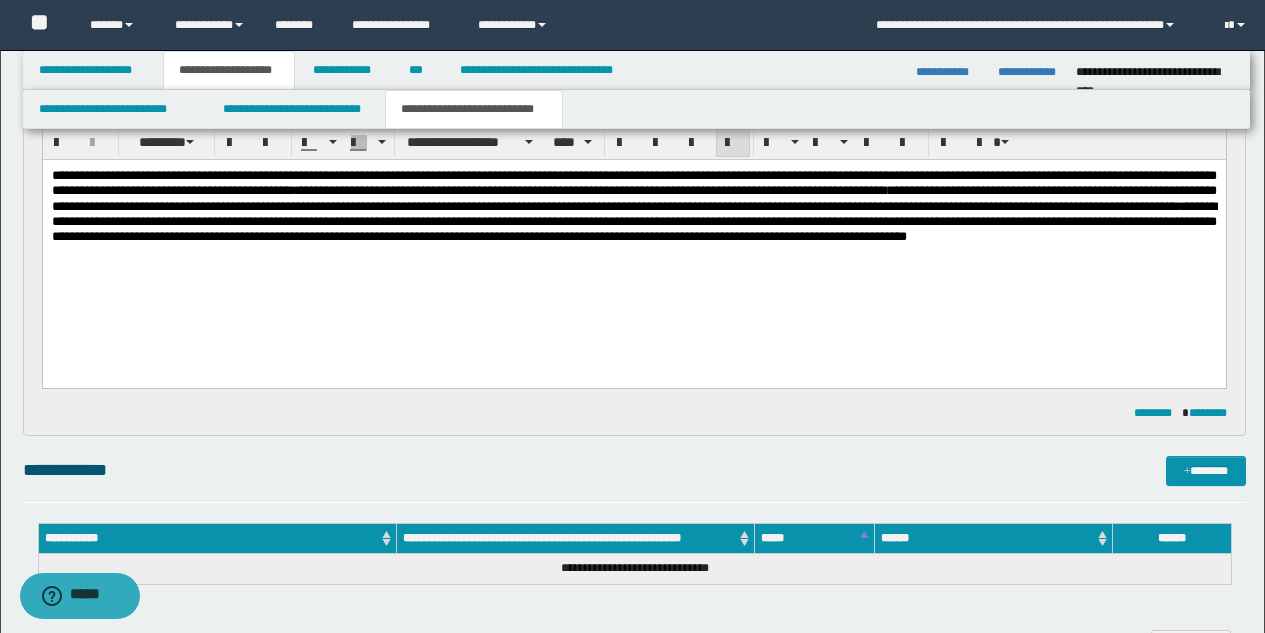 scroll, scrollTop: 178, scrollLeft: 0, axis: vertical 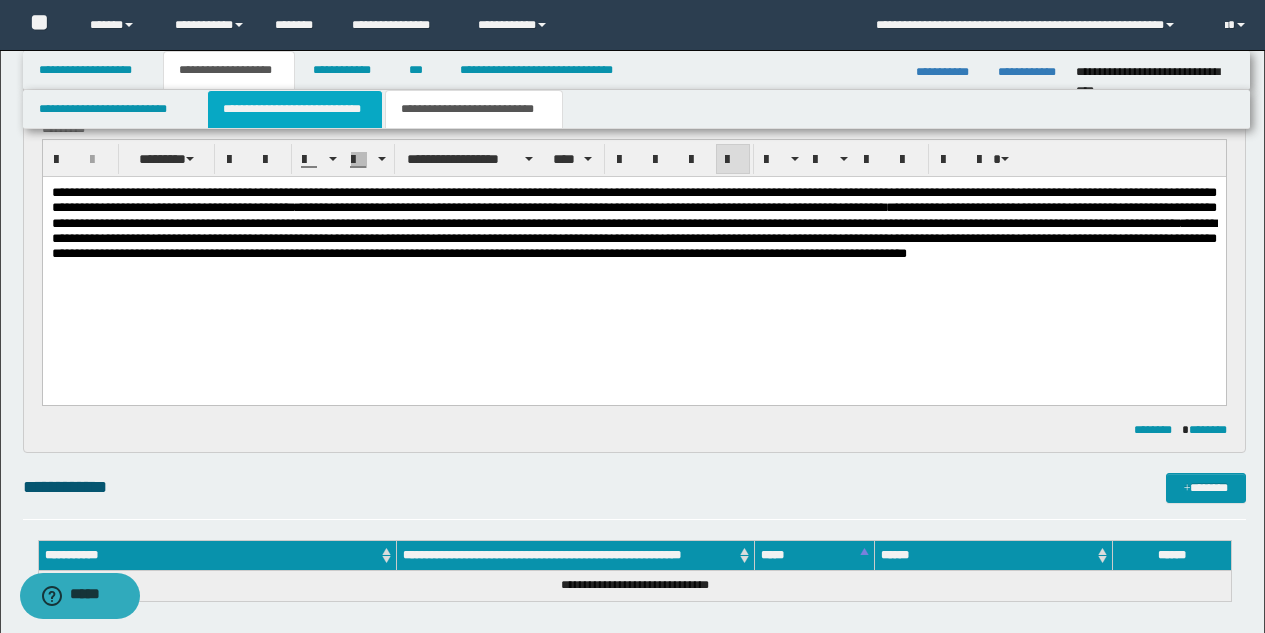 click on "**********" at bounding box center (295, 109) 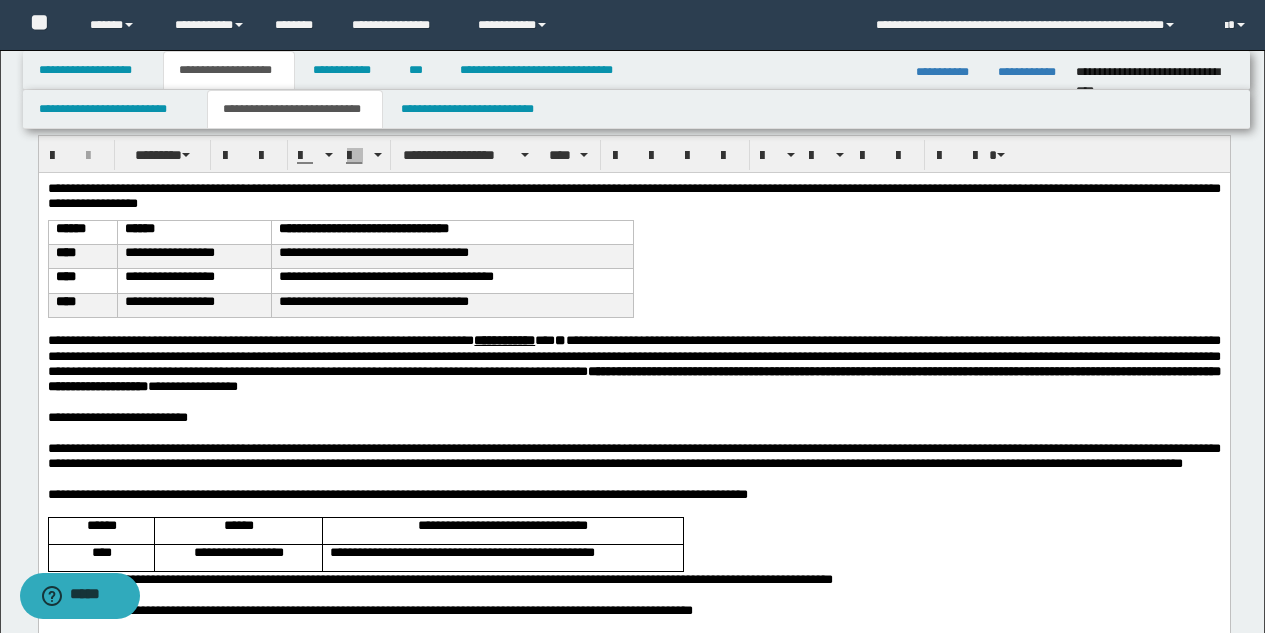scroll, scrollTop: 3, scrollLeft: 0, axis: vertical 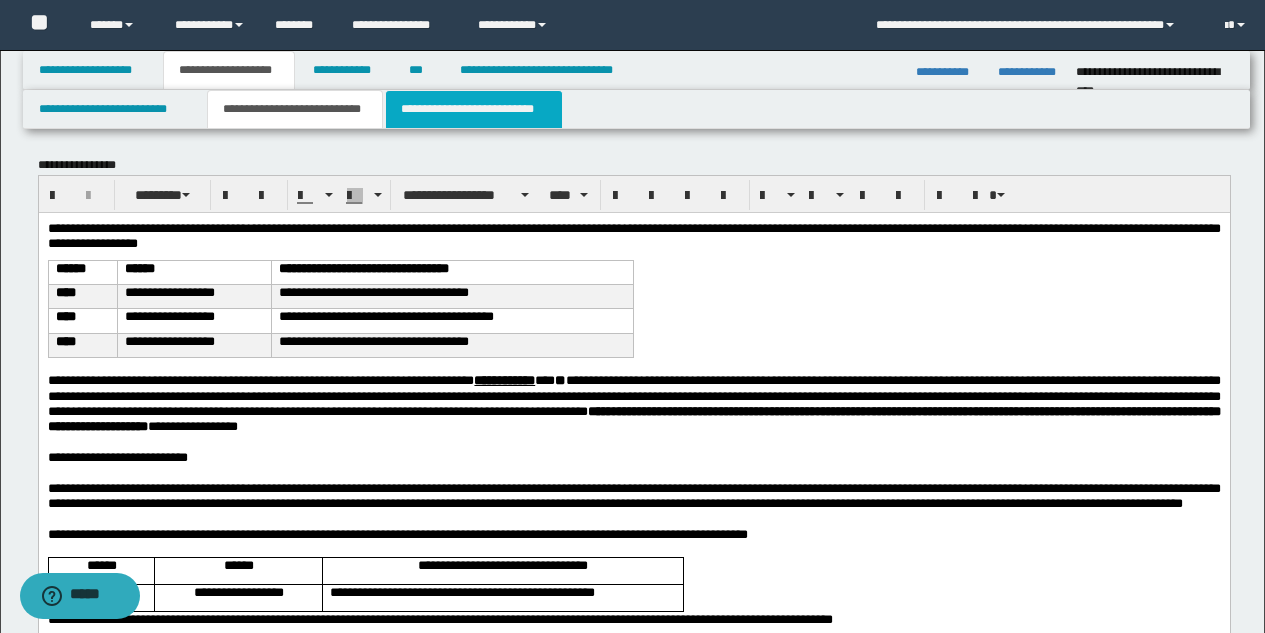 click on "**********" at bounding box center (474, 109) 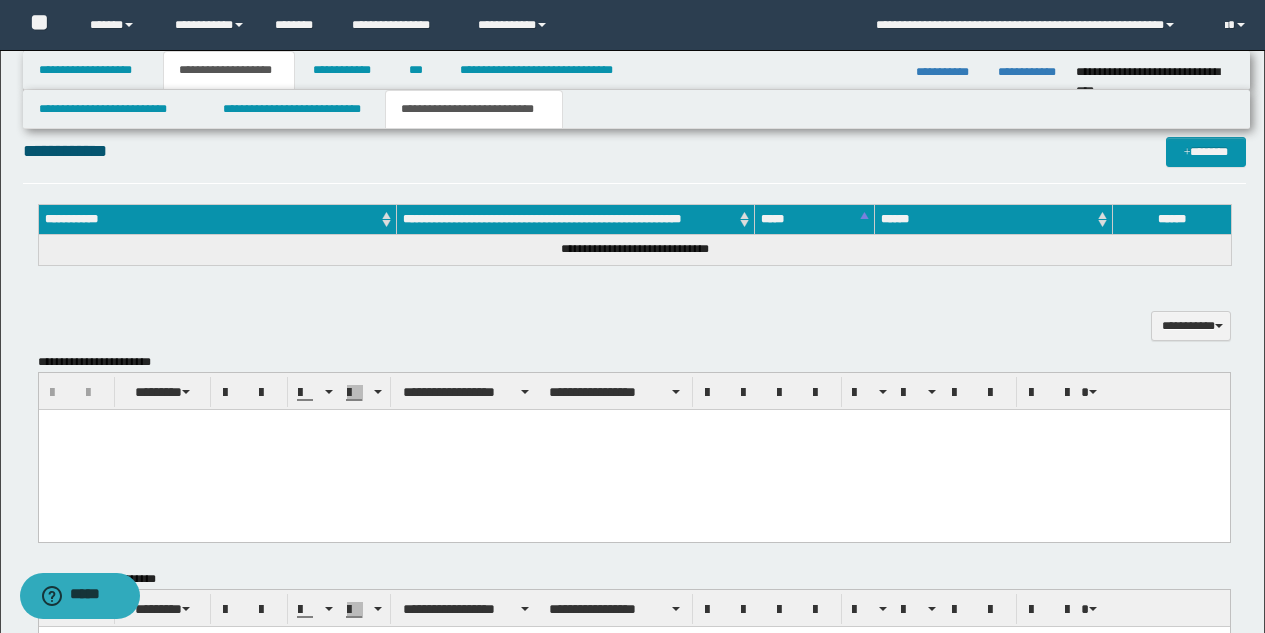 scroll, scrollTop: 394, scrollLeft: 0, axis: vertical 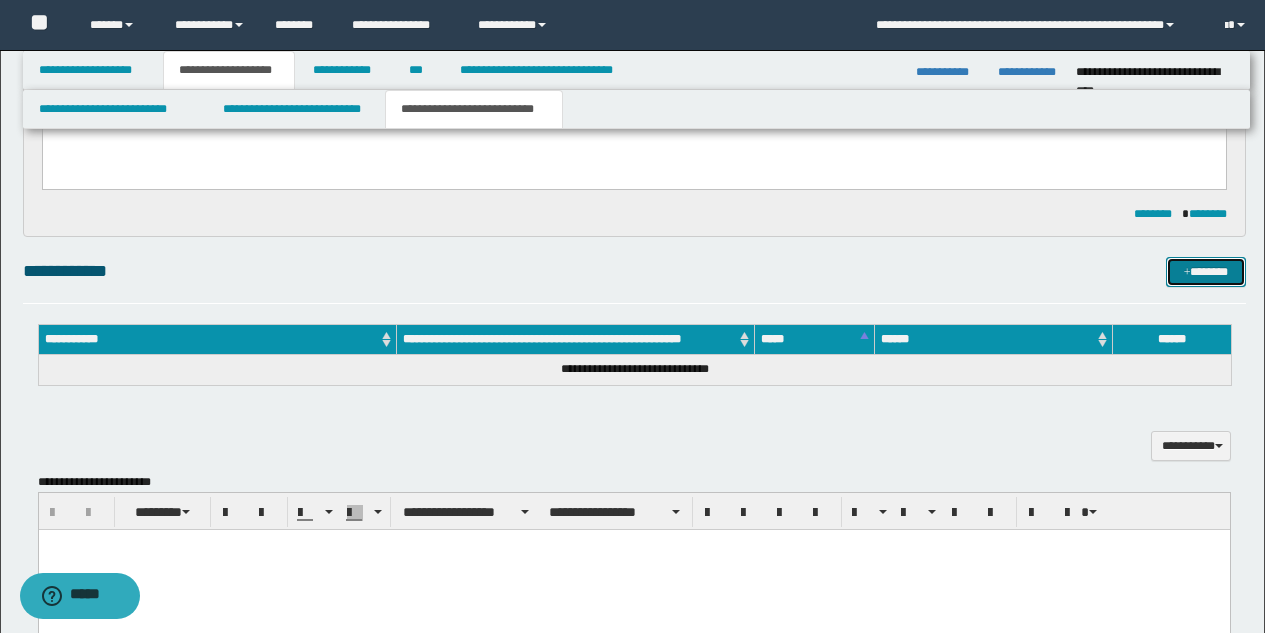 click on "*******" at bounding box center (1206, 272) 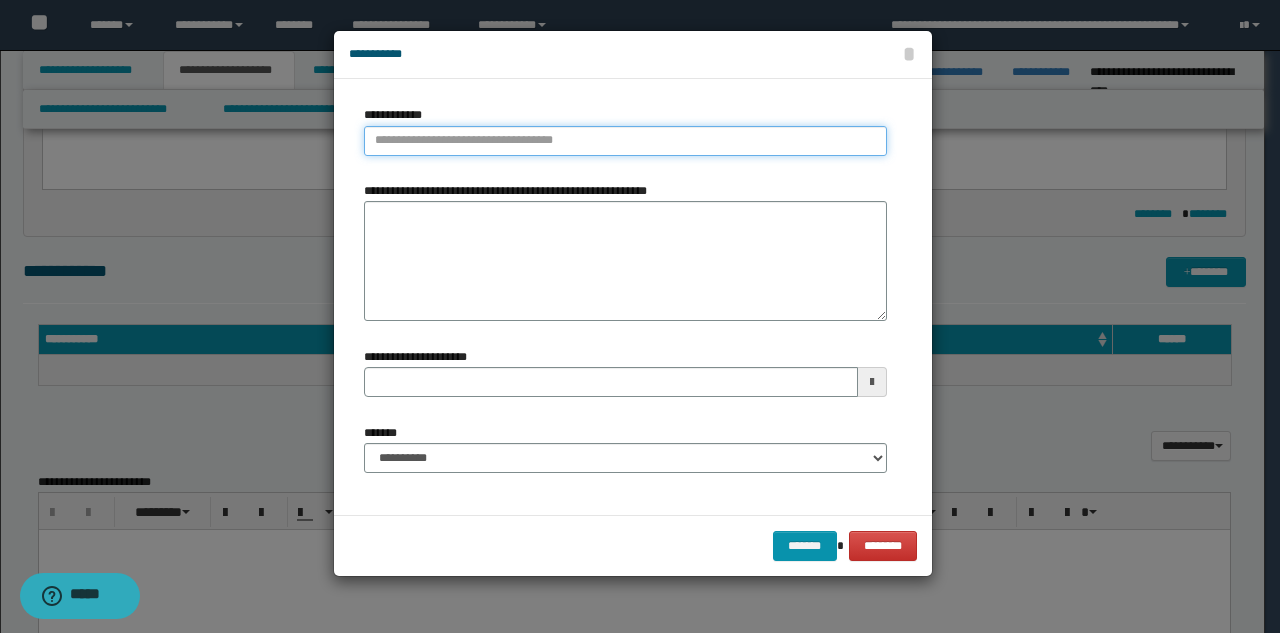 click on "**********" at bounding box center [625, 141] 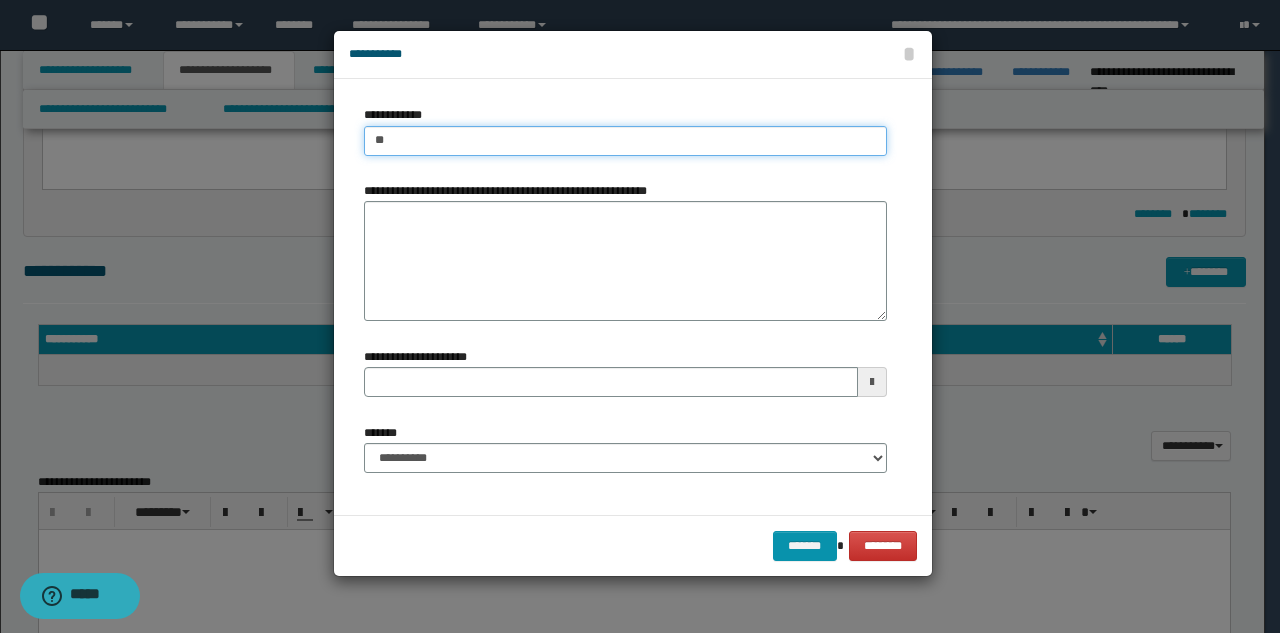 type on "***" 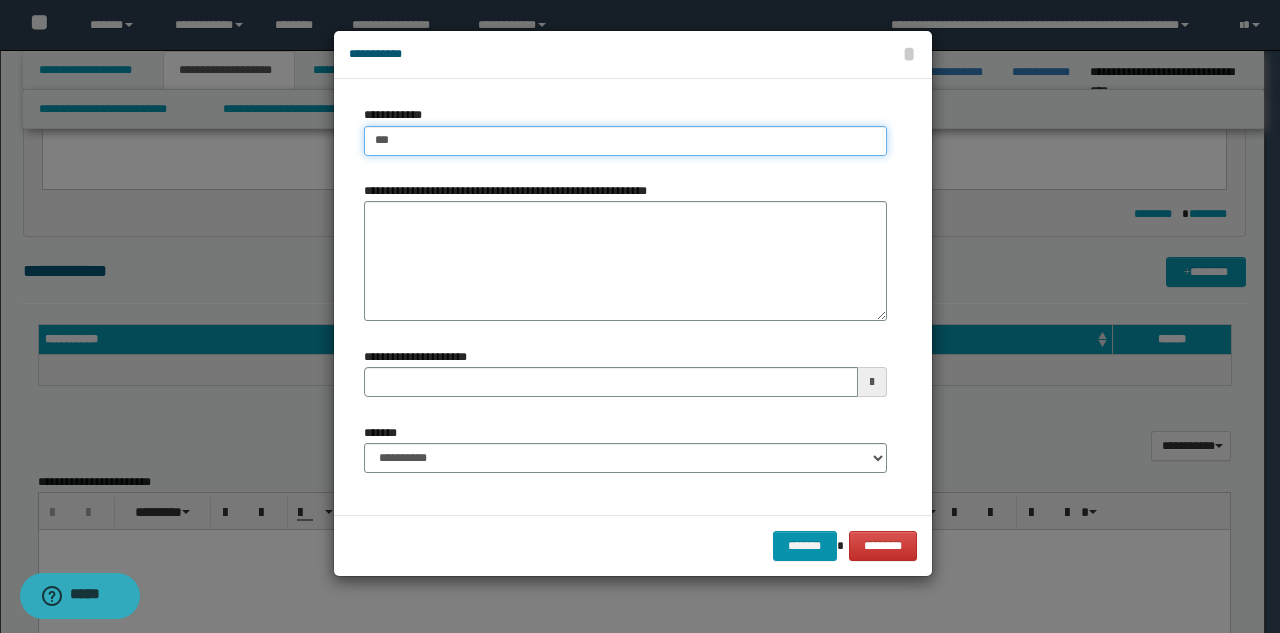 type on "***" 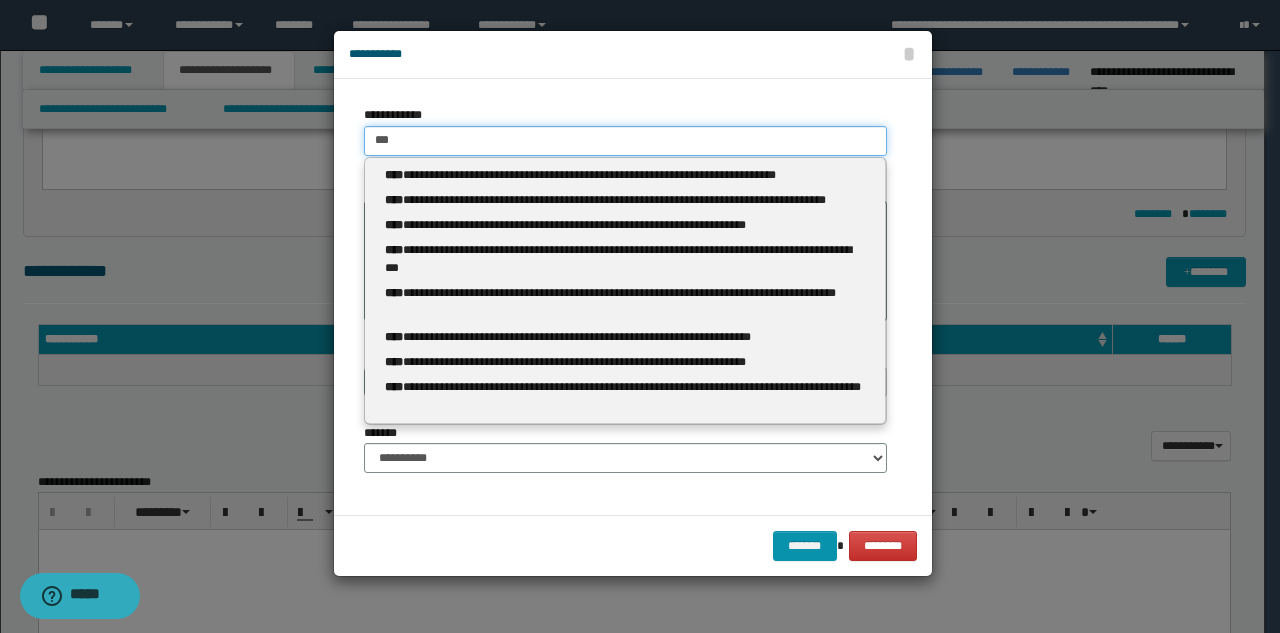 type 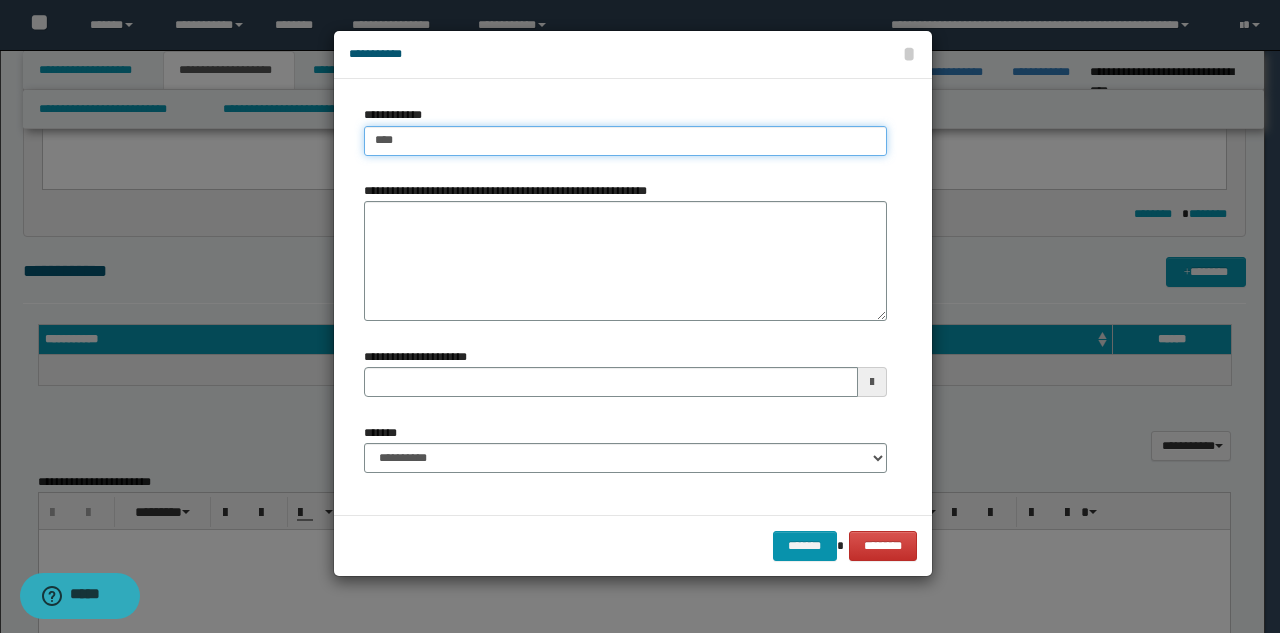 type on "****" 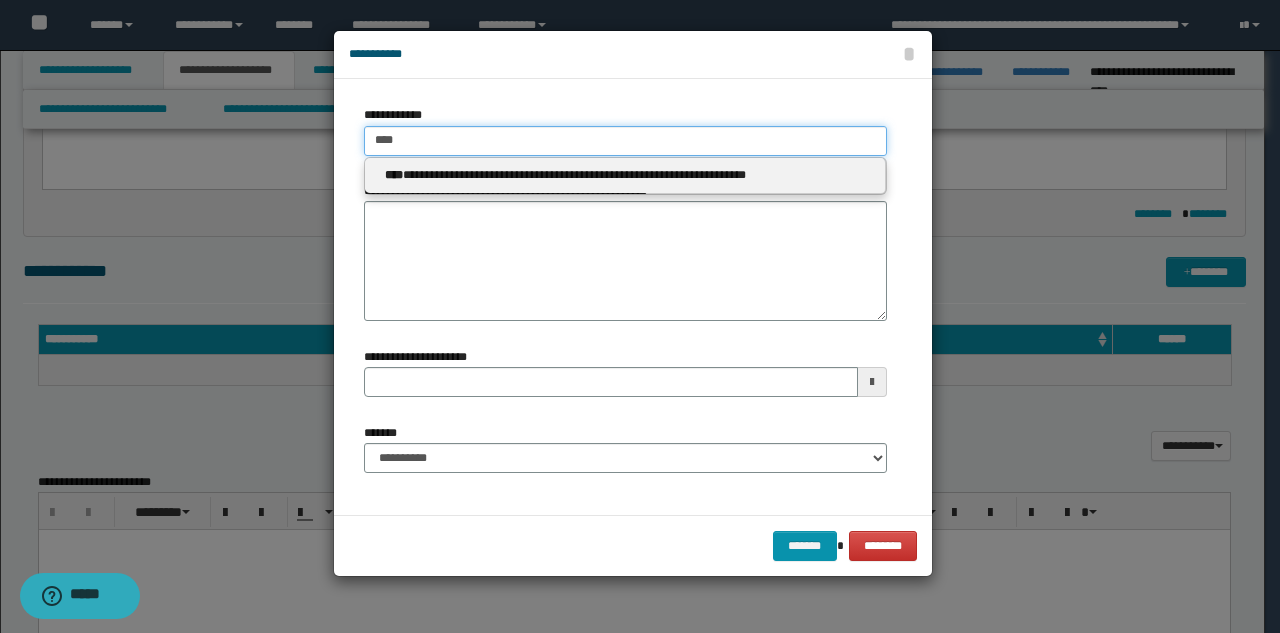 type 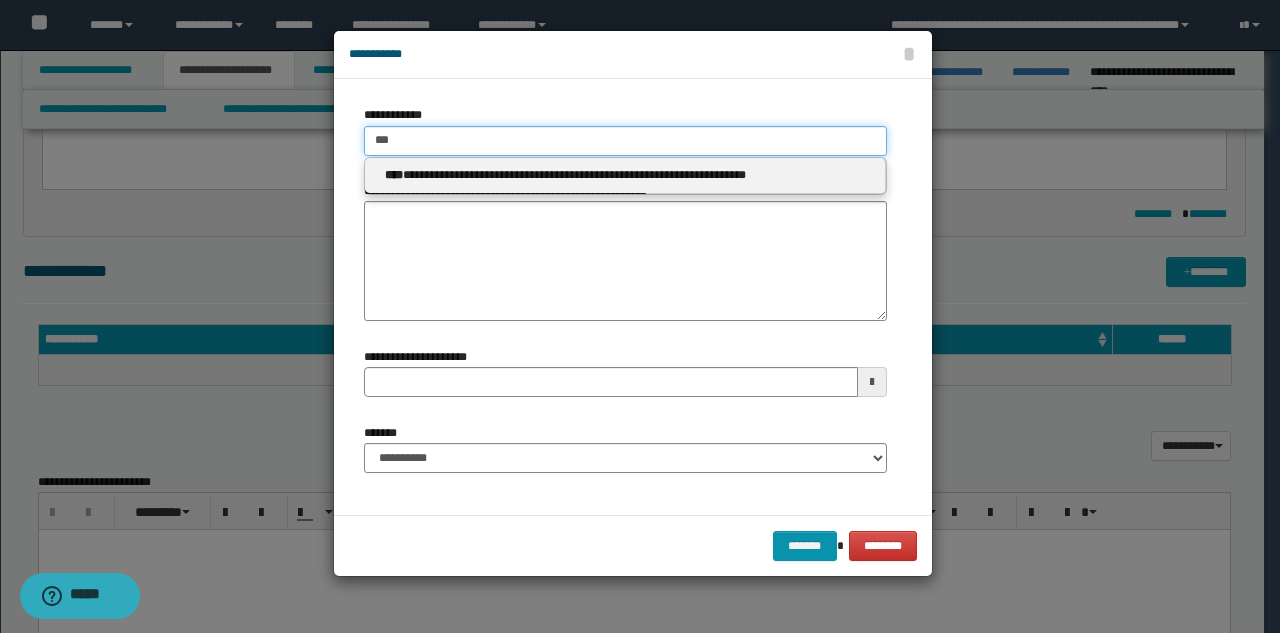 type on "***" 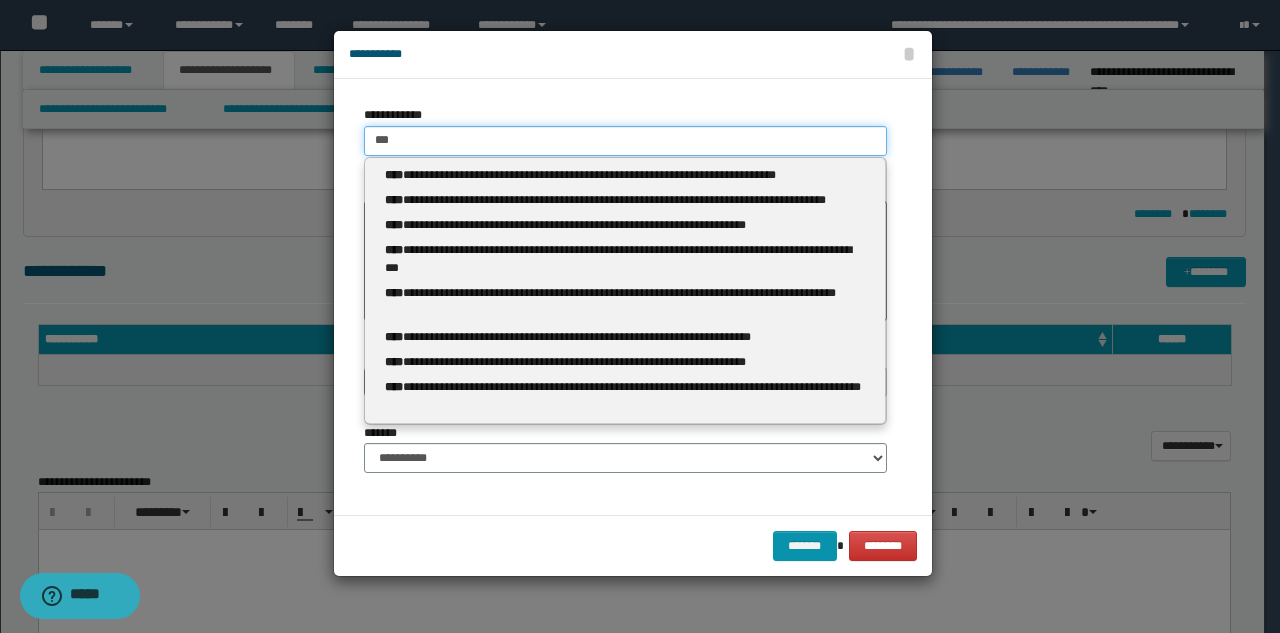 type 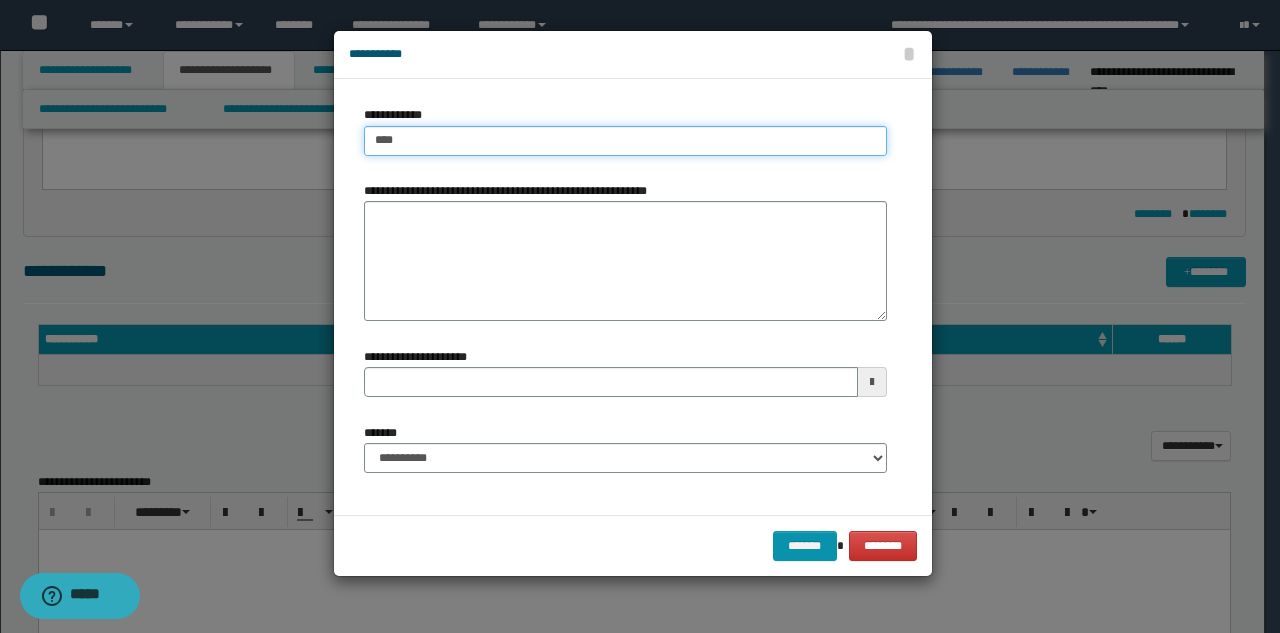 drag, startPoint x: 379, startPoint y: 139, endPoint x: 359, endPoint y: 139, distance: 20 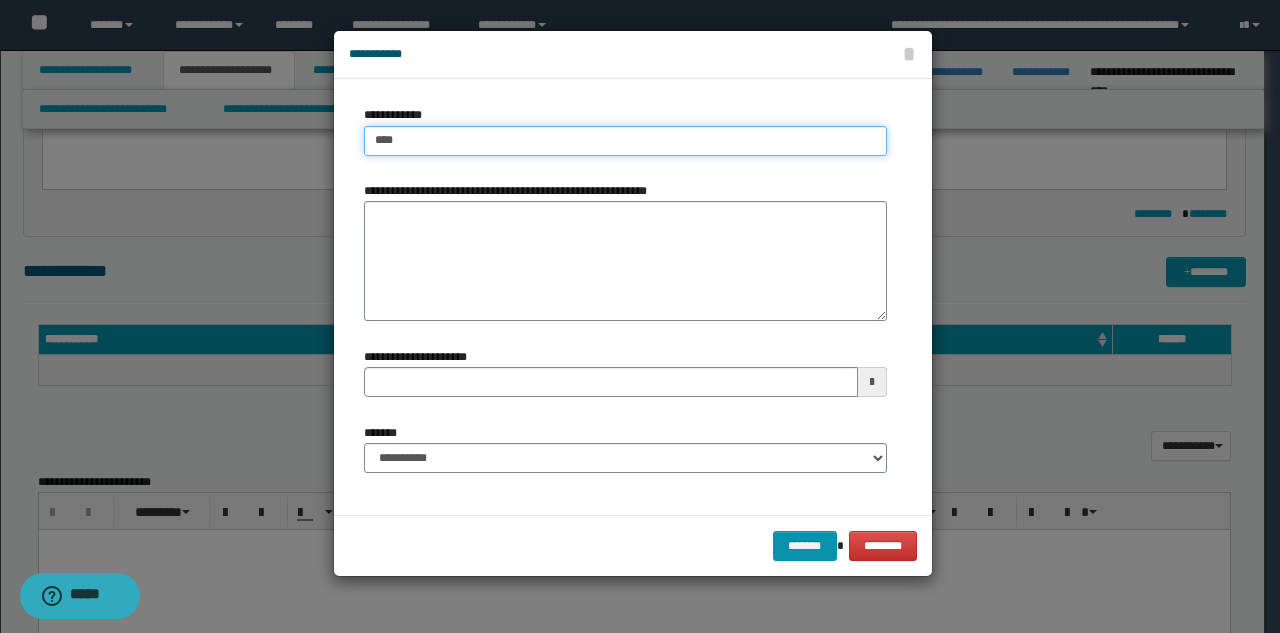 click on "****" at bounding box center (625, 141) 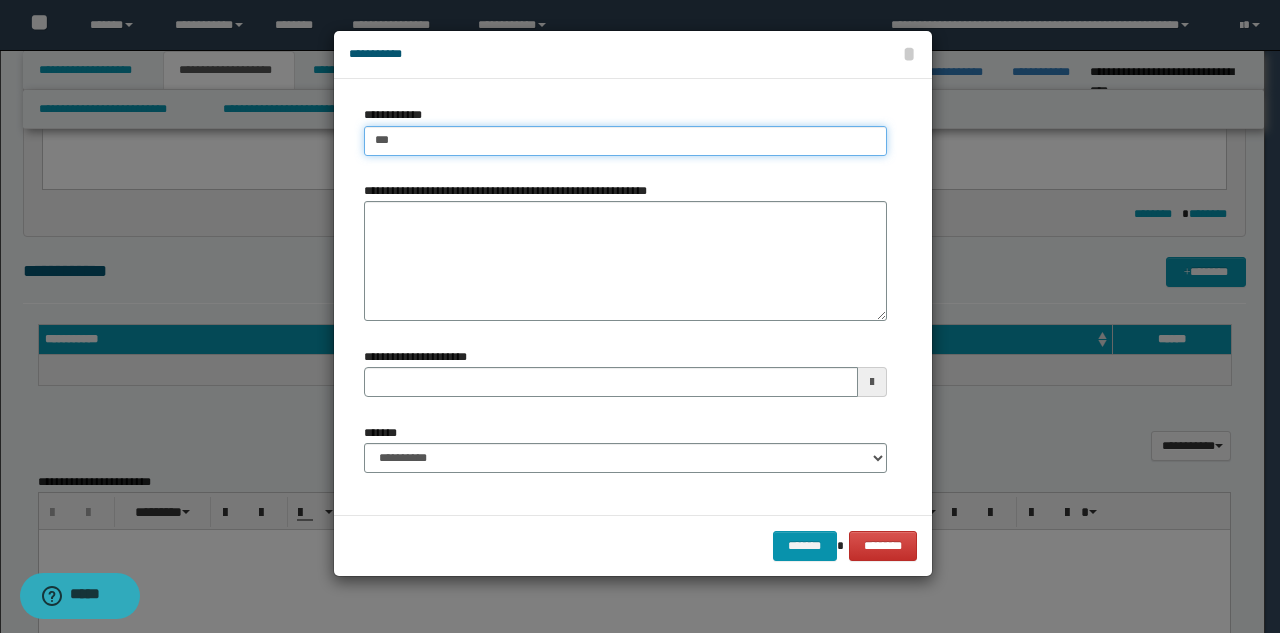 type on "***" 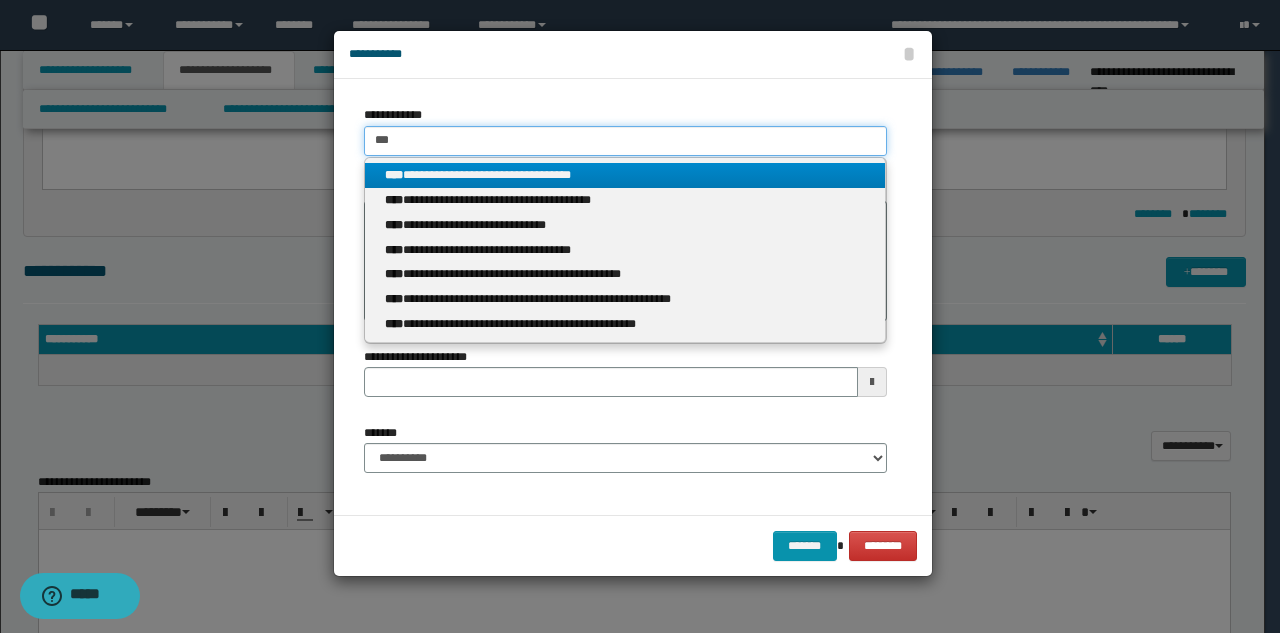 type 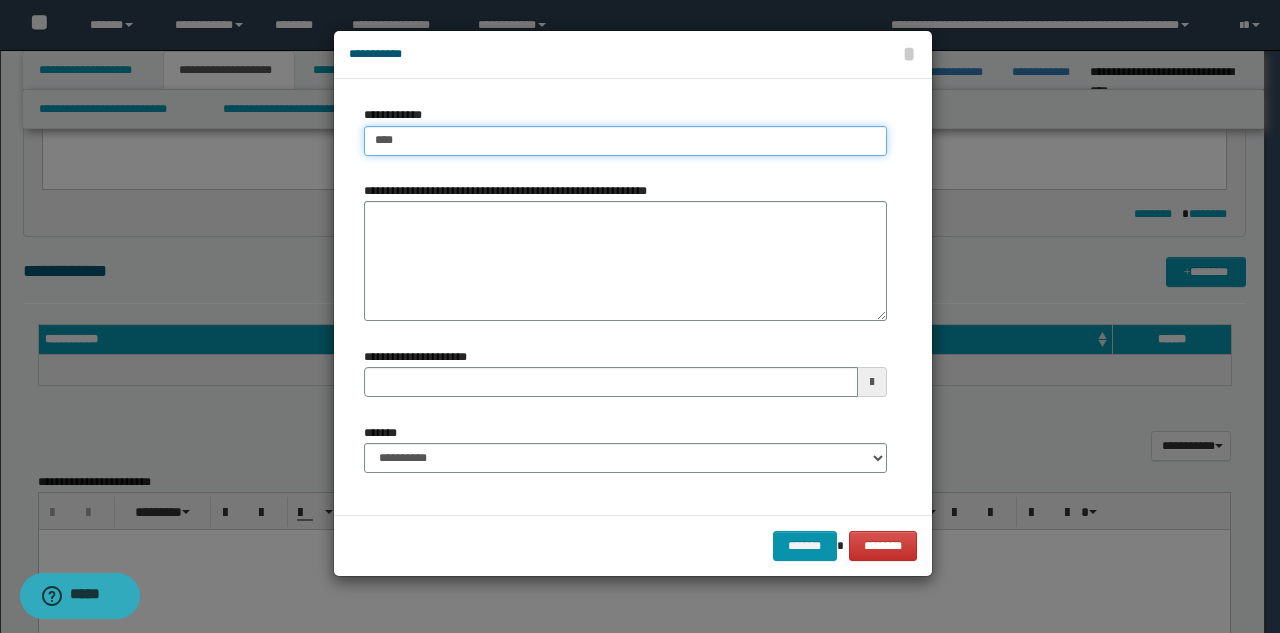 type on "****" 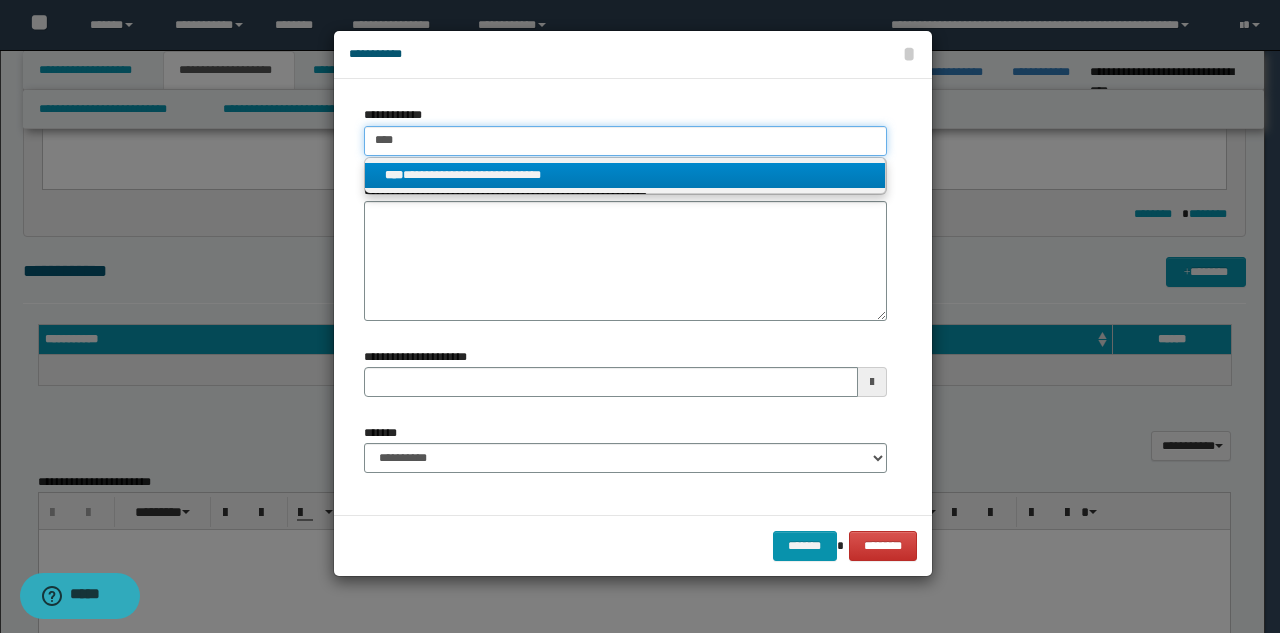 type on "****" 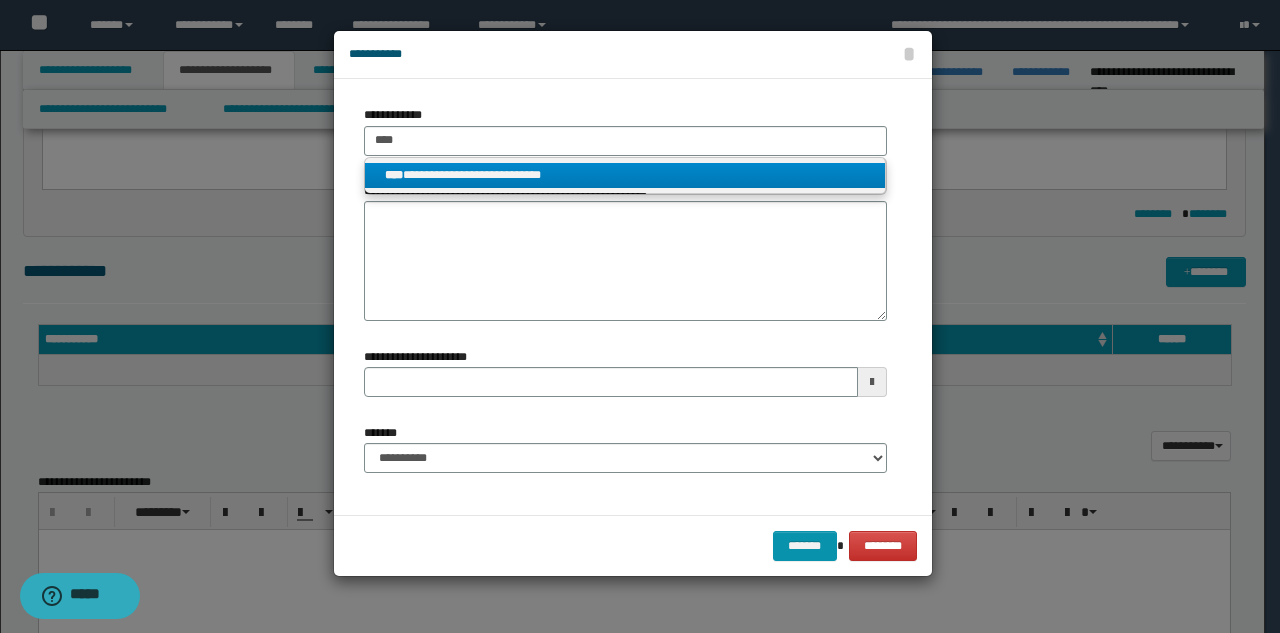 click on "****" at bounding box center [394, 175] 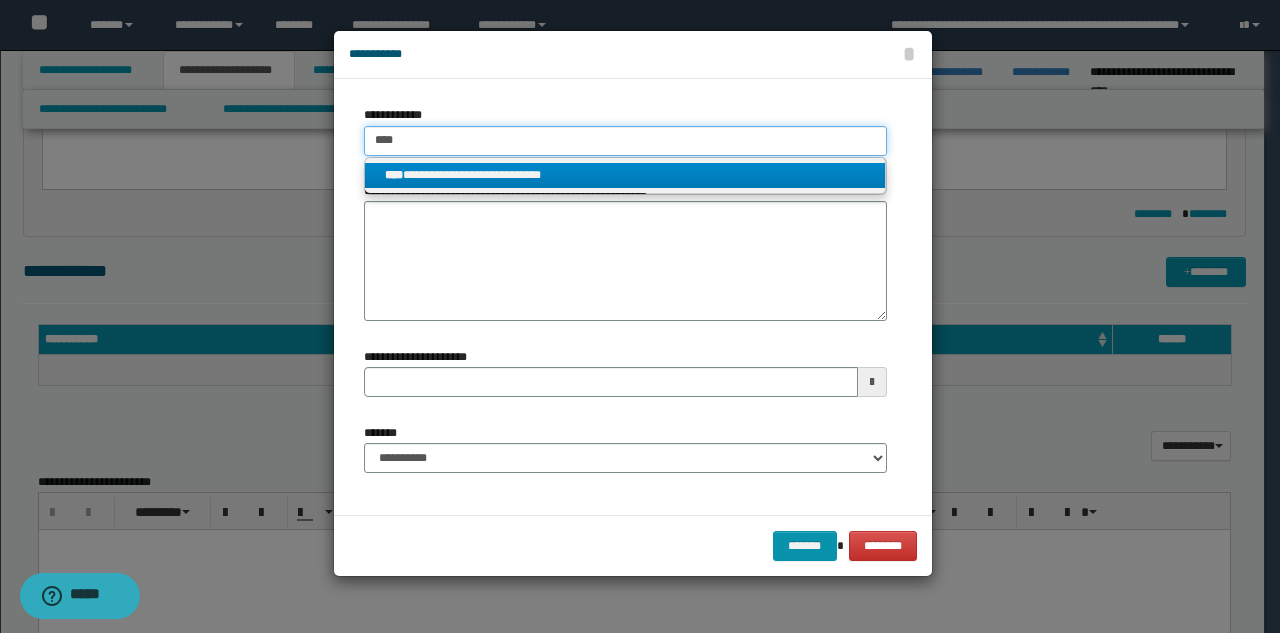 type 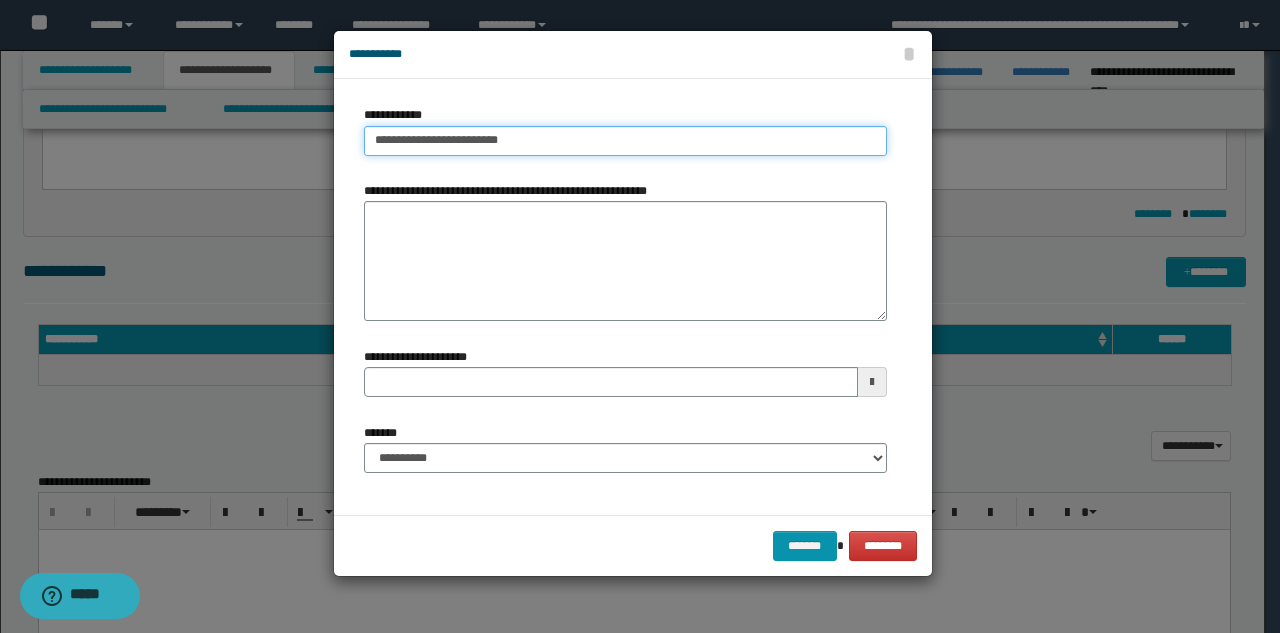 type 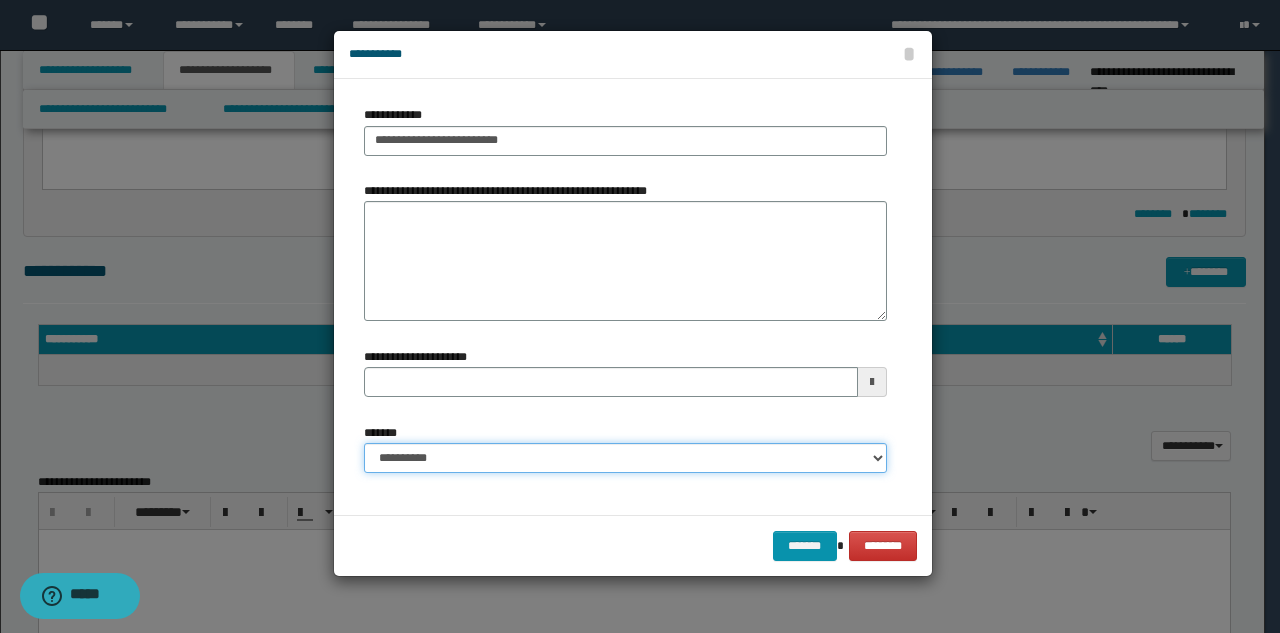 click on "**********" at bounding box center (625, 458) 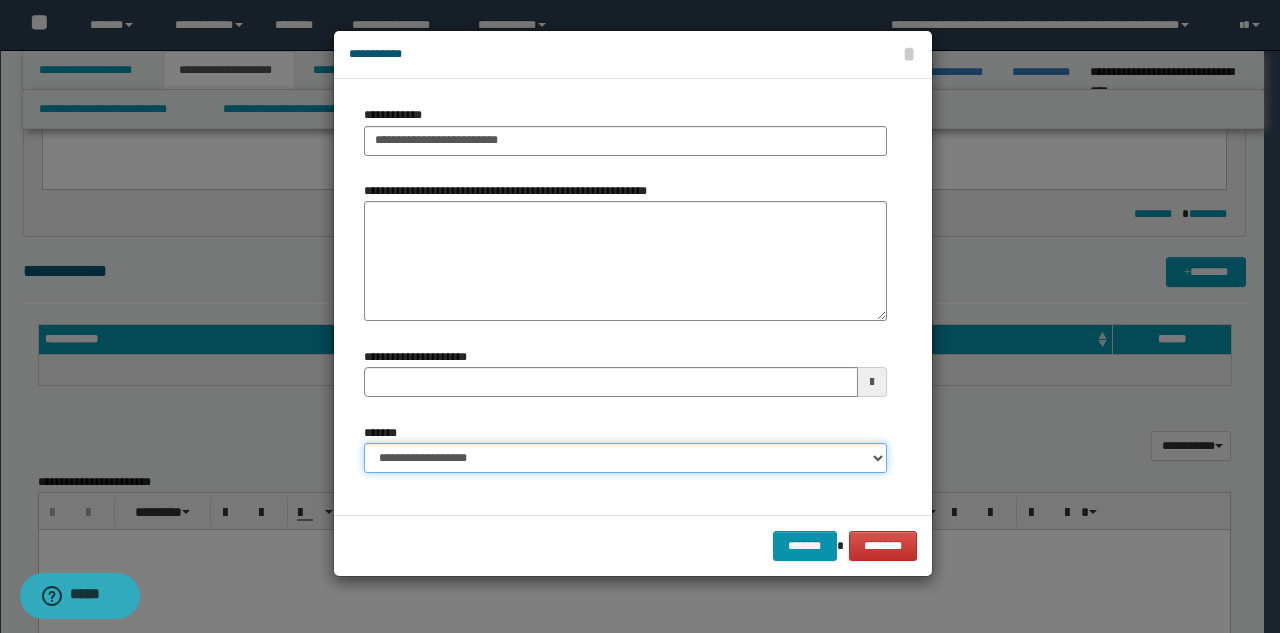 type 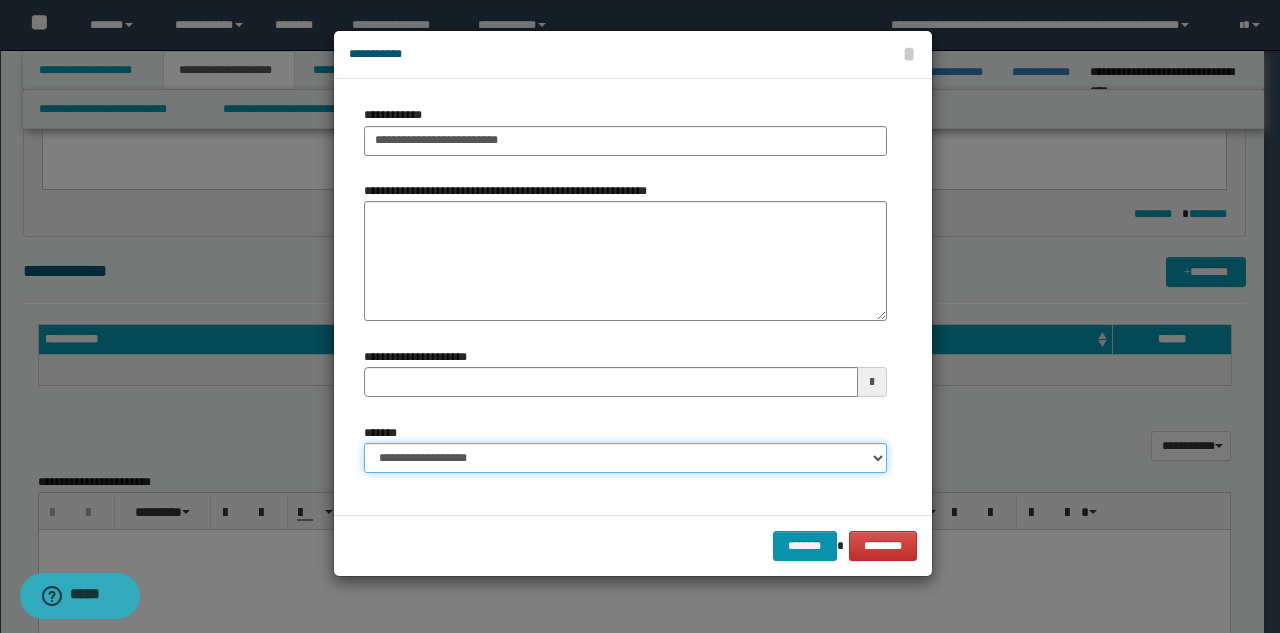 select on "*" 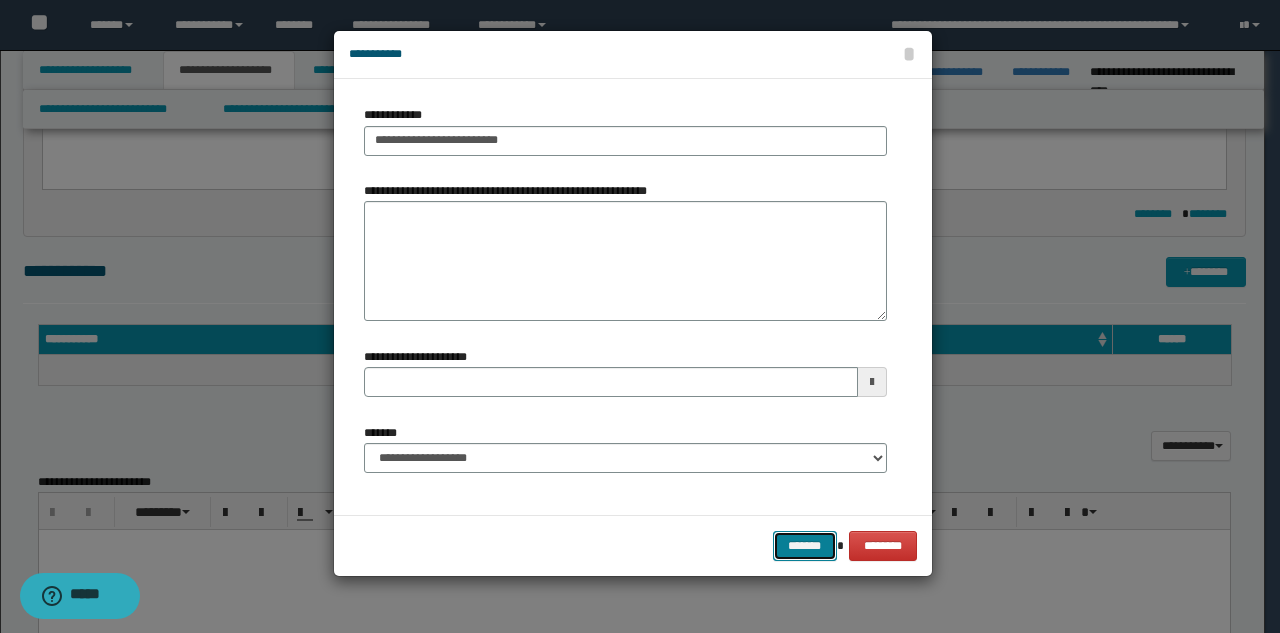 click on "*******" at bounding box center [805, 546] 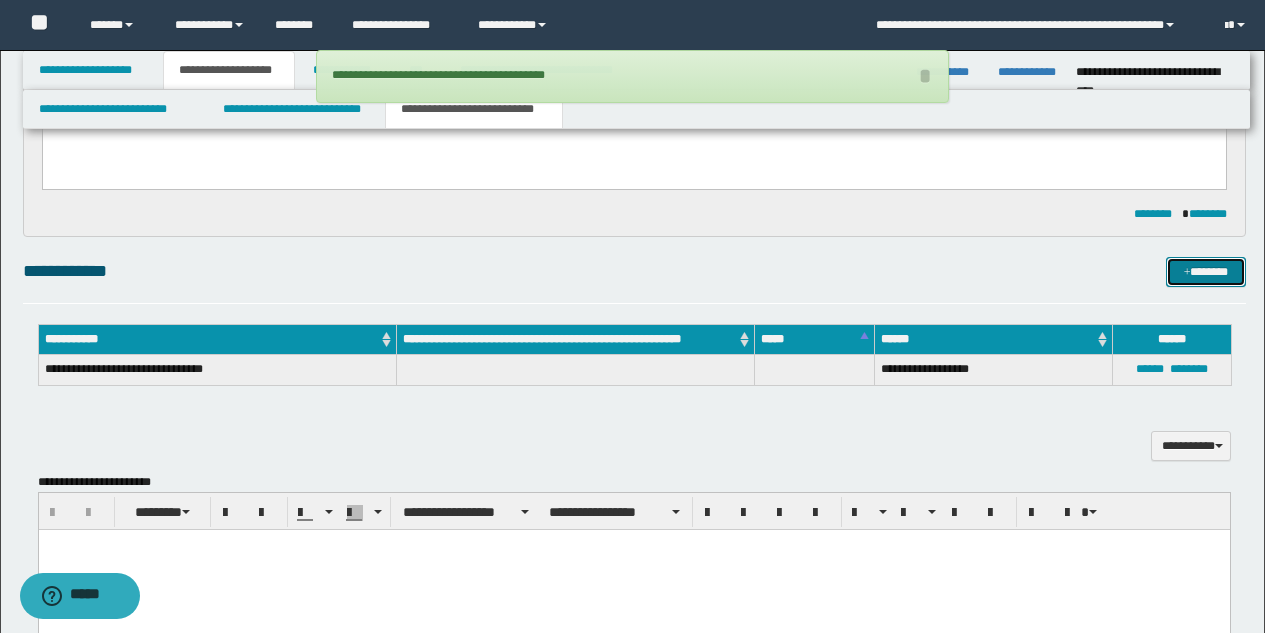 type 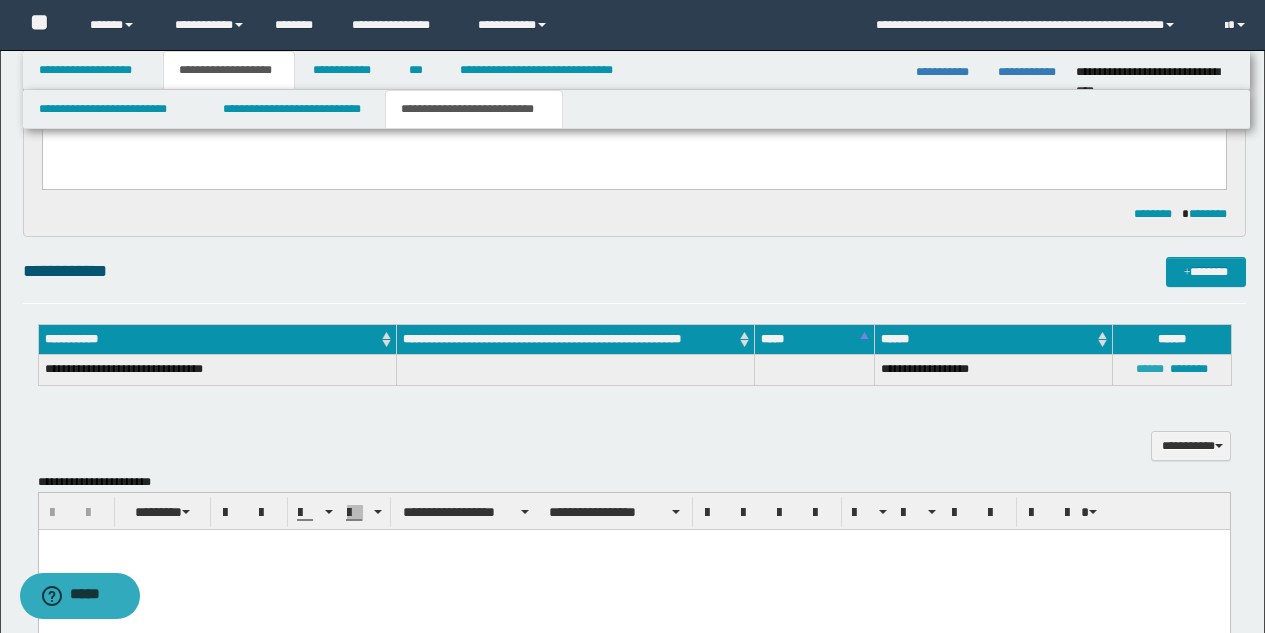click on "******" at bounding box center [1150, 369] 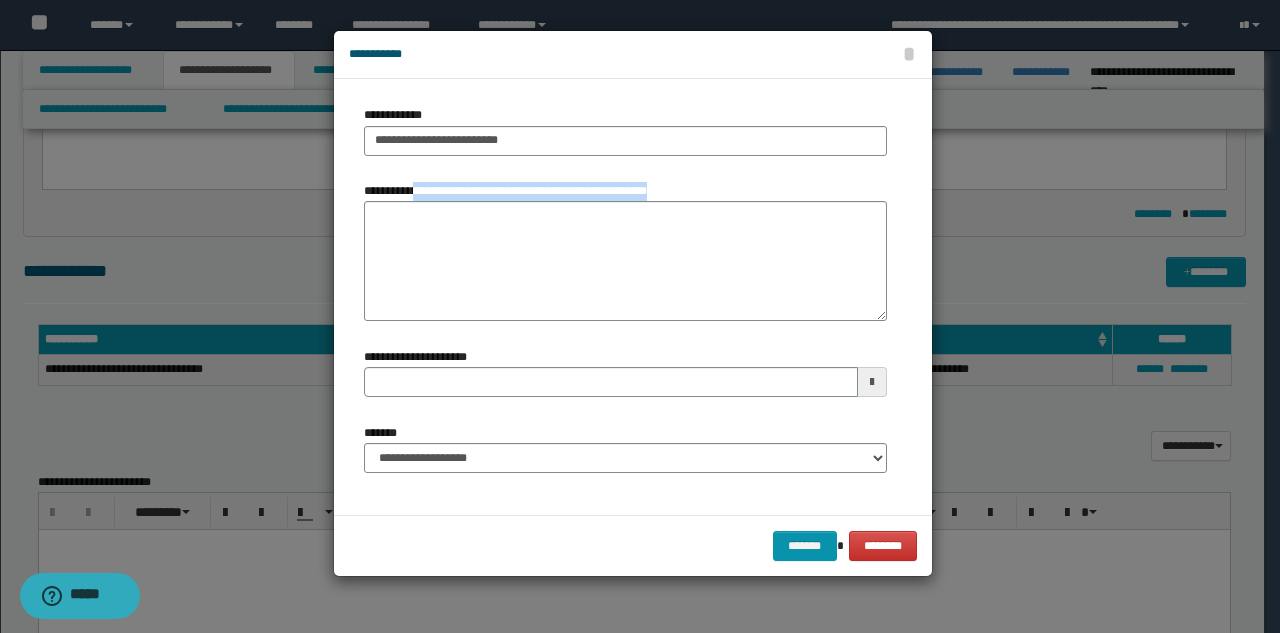click on "**********" at bounding box center [625, 251] 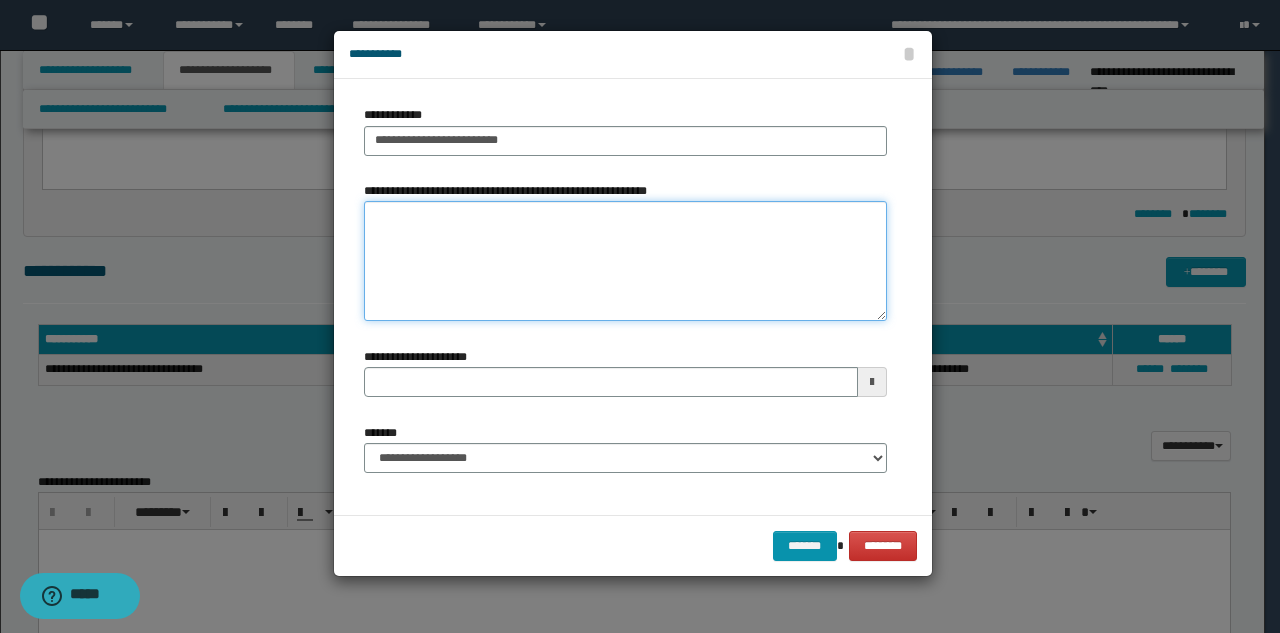 click on "**********" at bounding box center [625, 261] 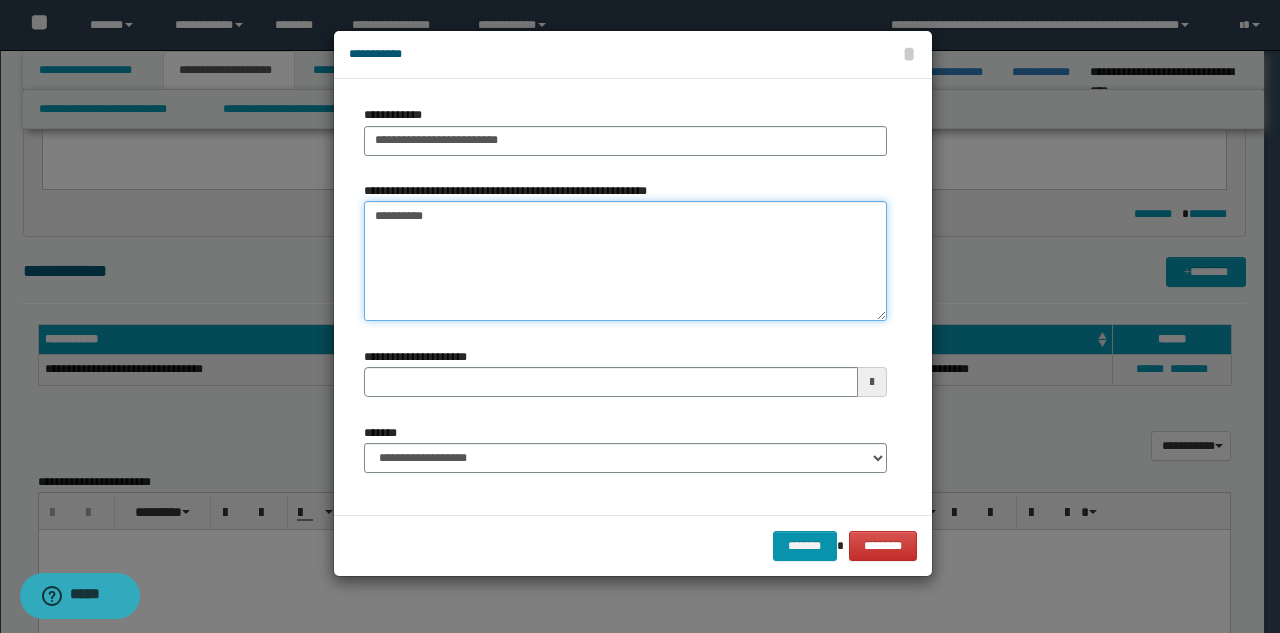 type on "**********" 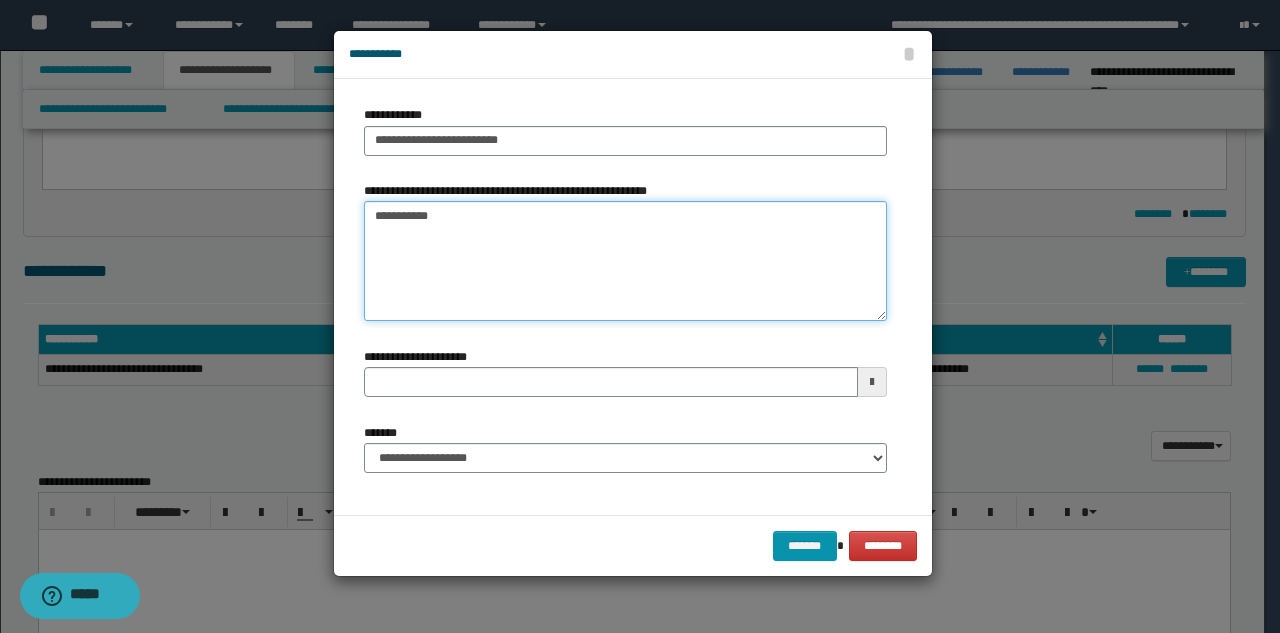 type 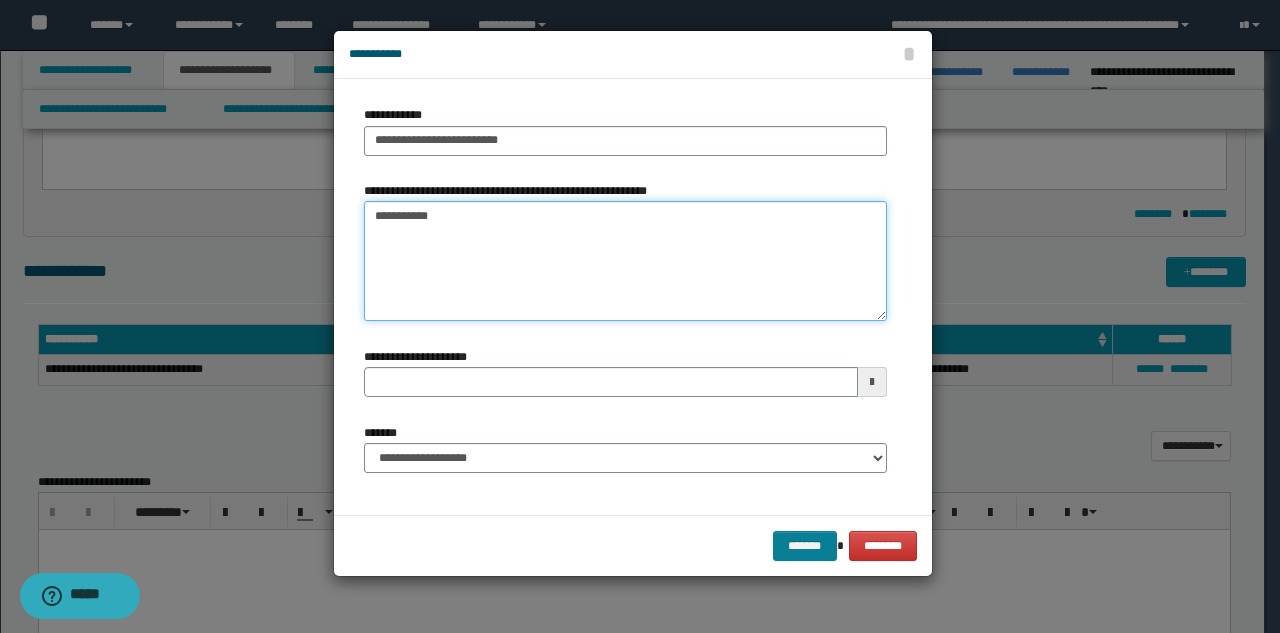 type on "**********" 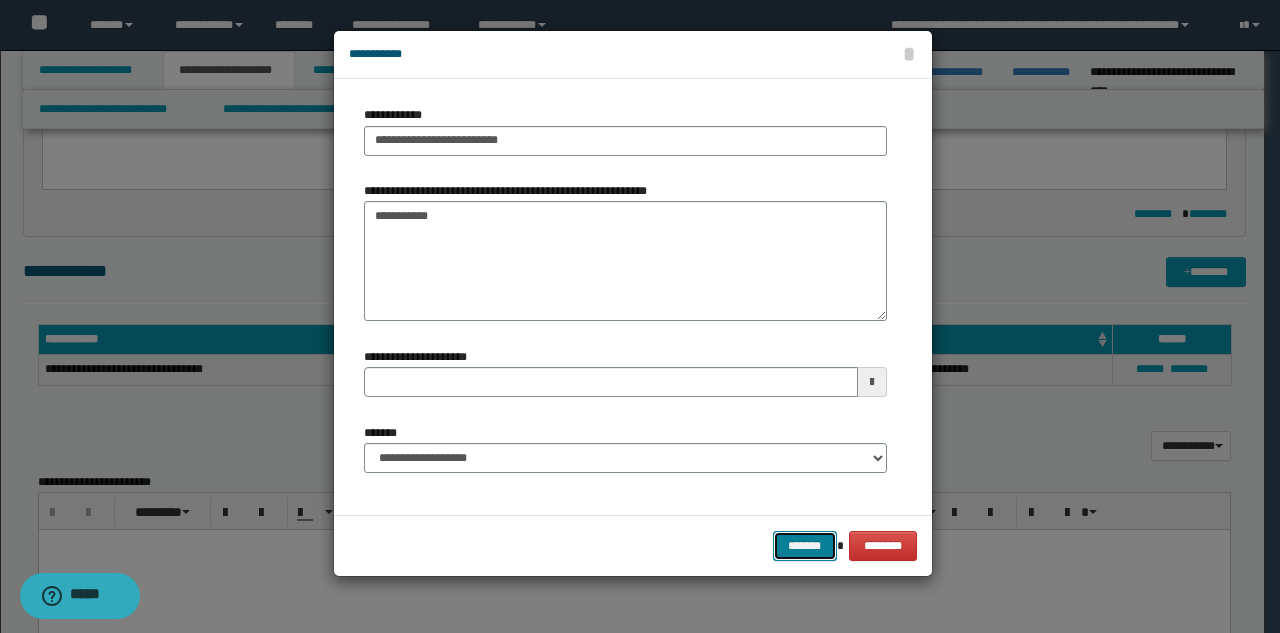 click on "*******" at bounding box center (805, 546) 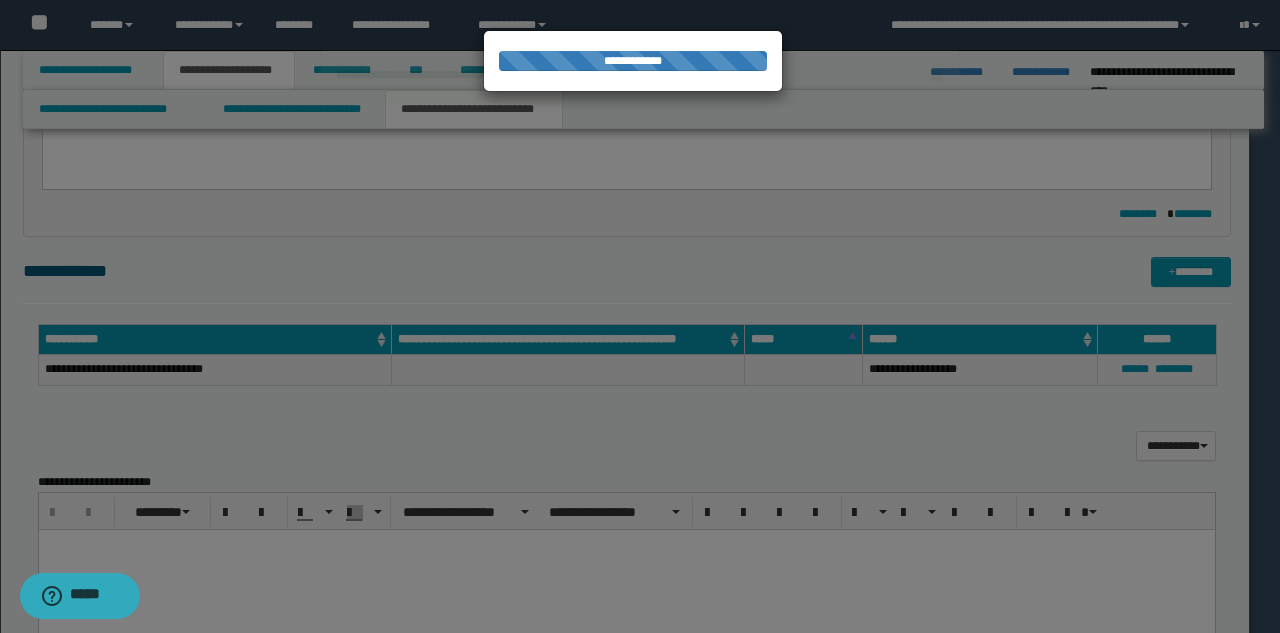 type 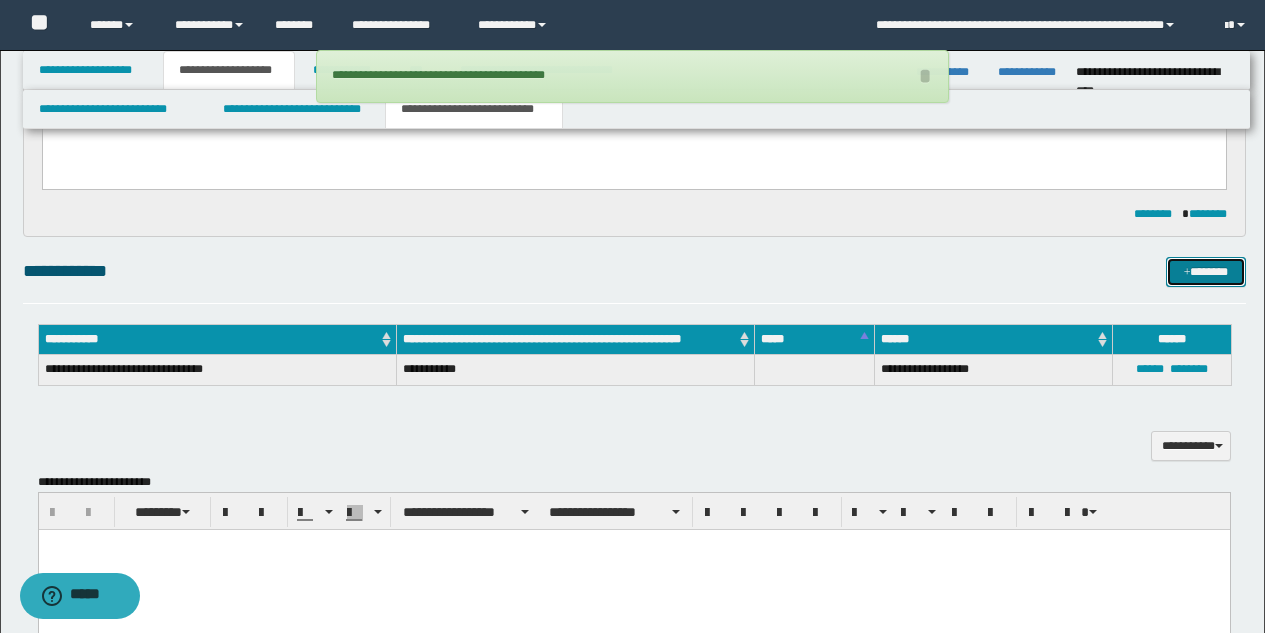 click on "*******" at bounding box center (1206, 272) 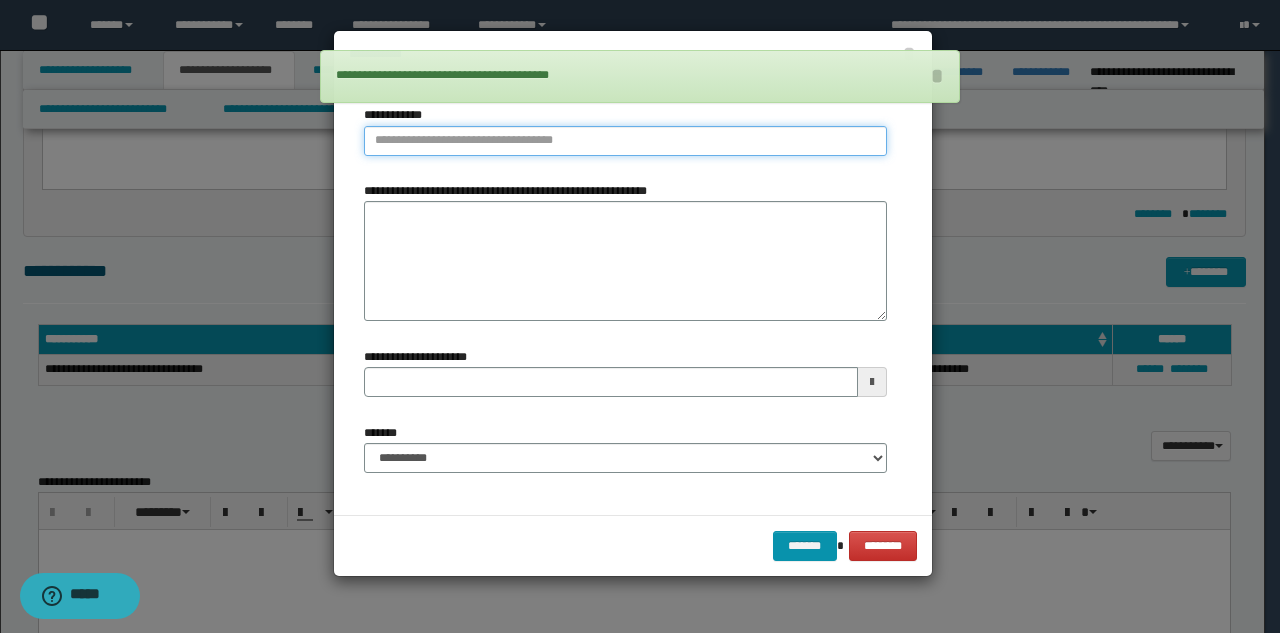 type on "**********" 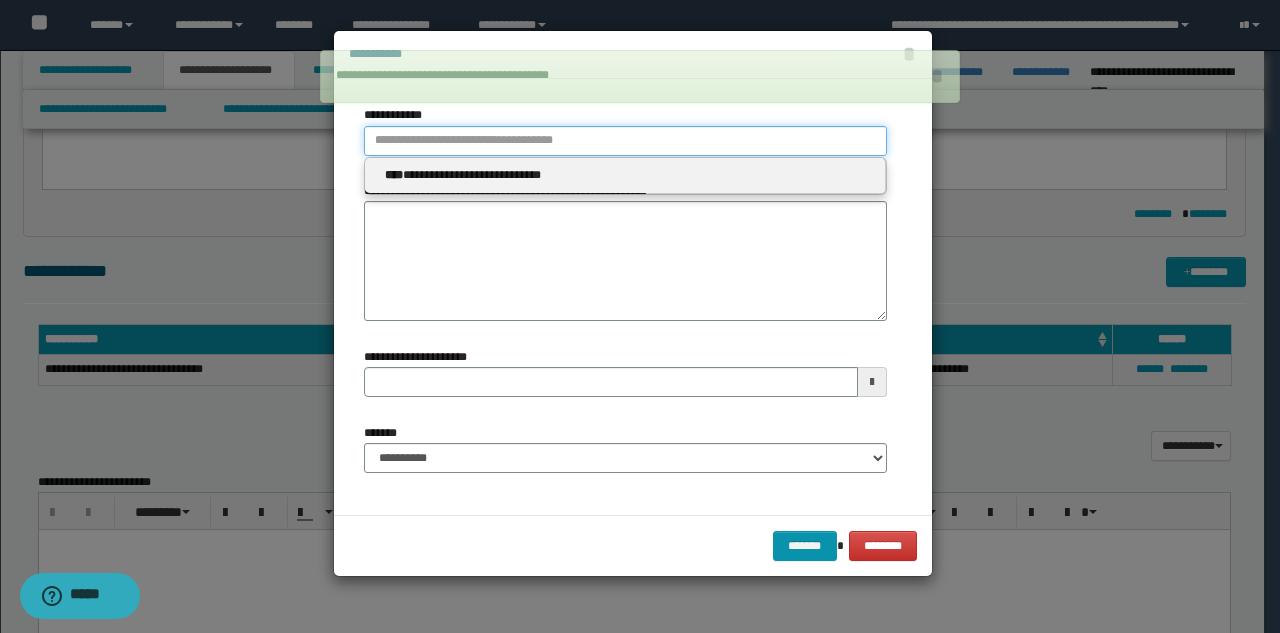 click on "**********" at bounding box center [625, 141] 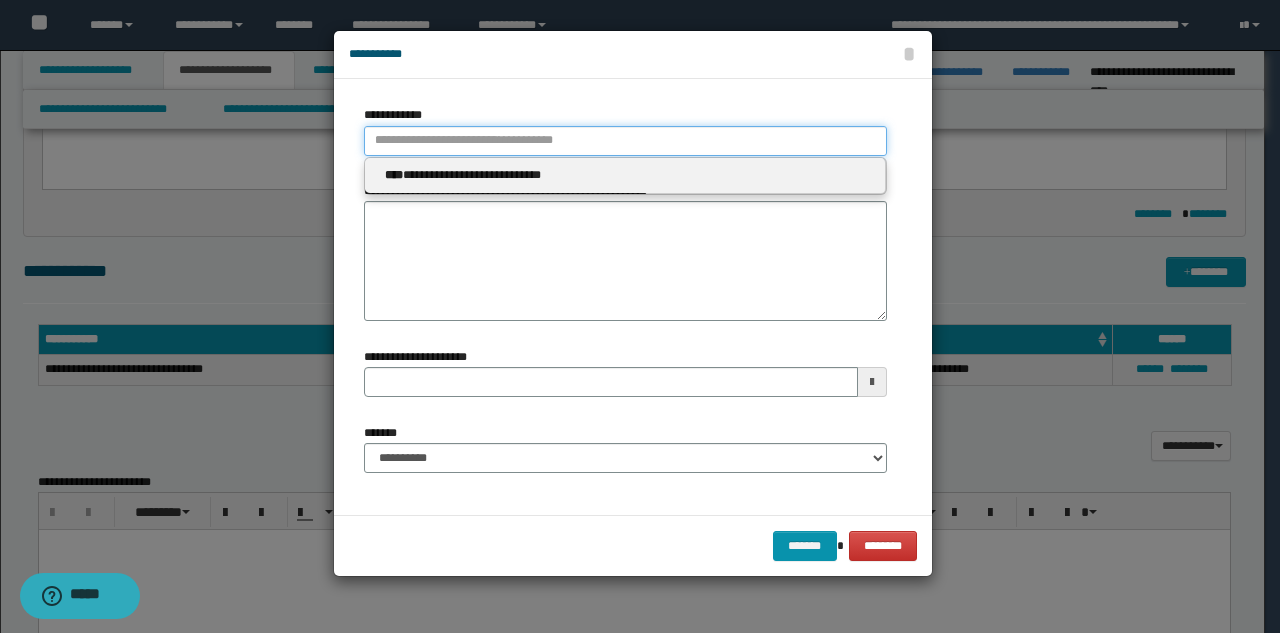 type 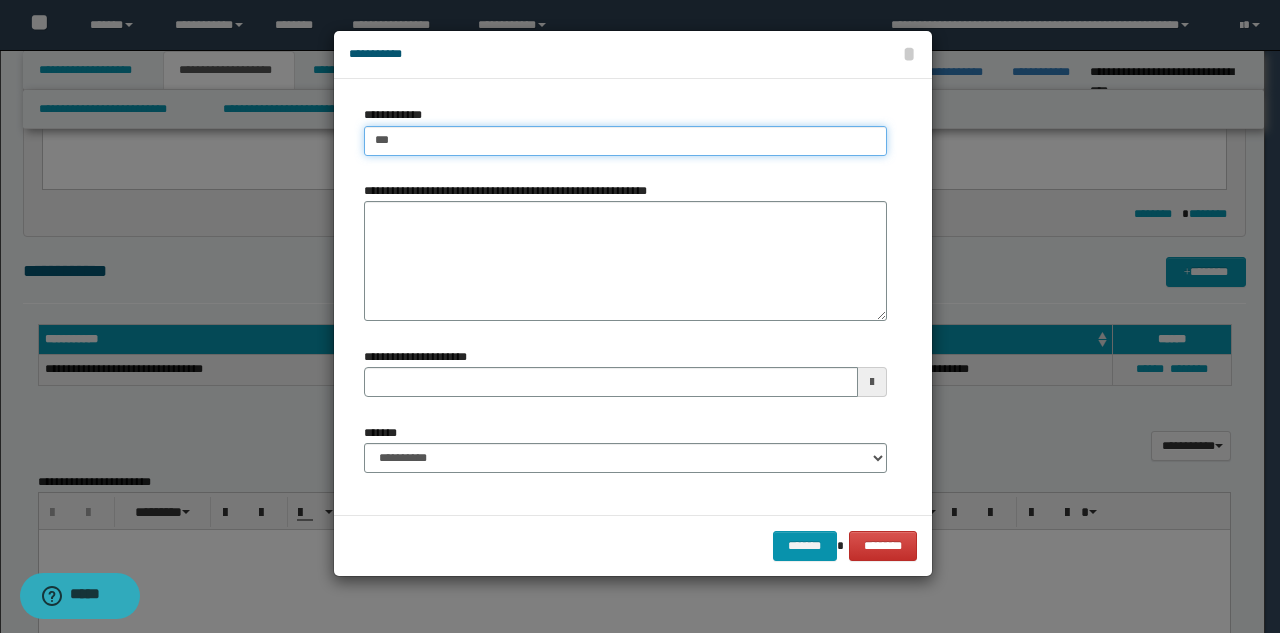 type on "****" 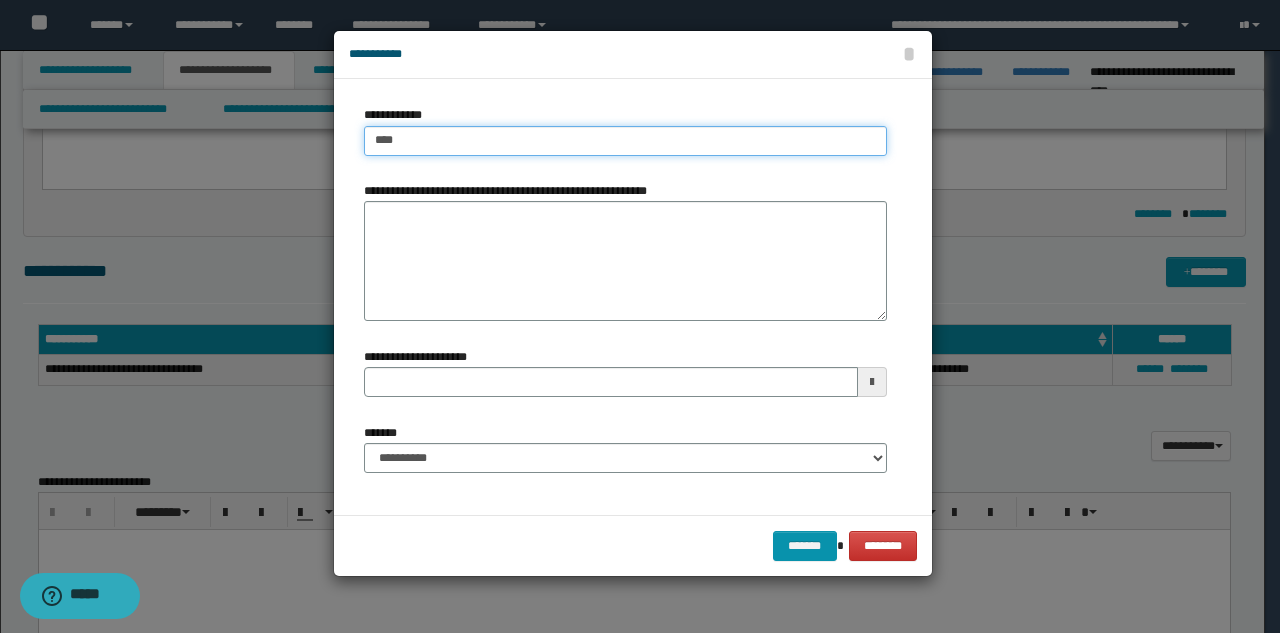 type on "****" 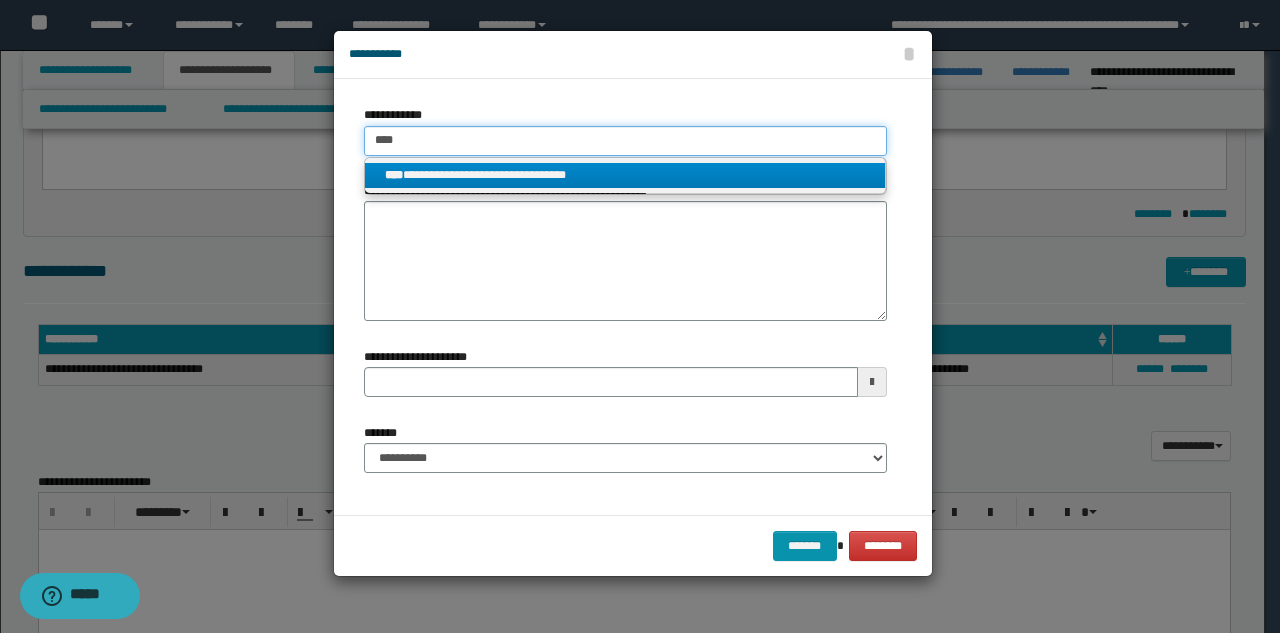 type on "****" 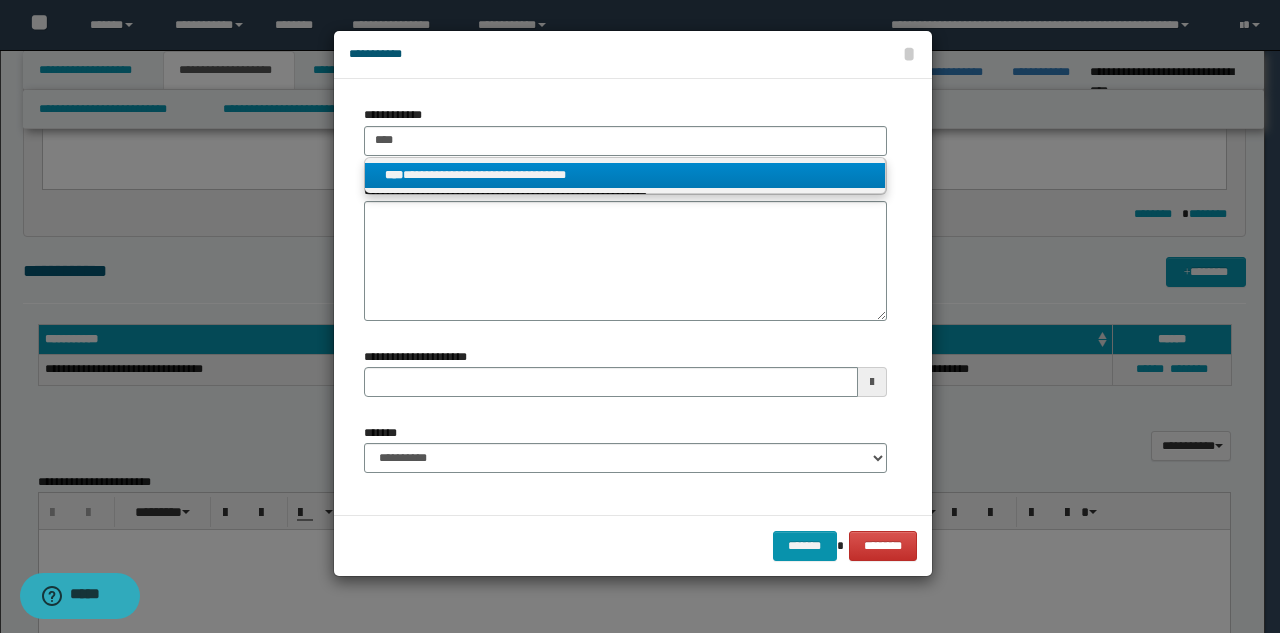 click on "**********" at bounding box center (625, 175) 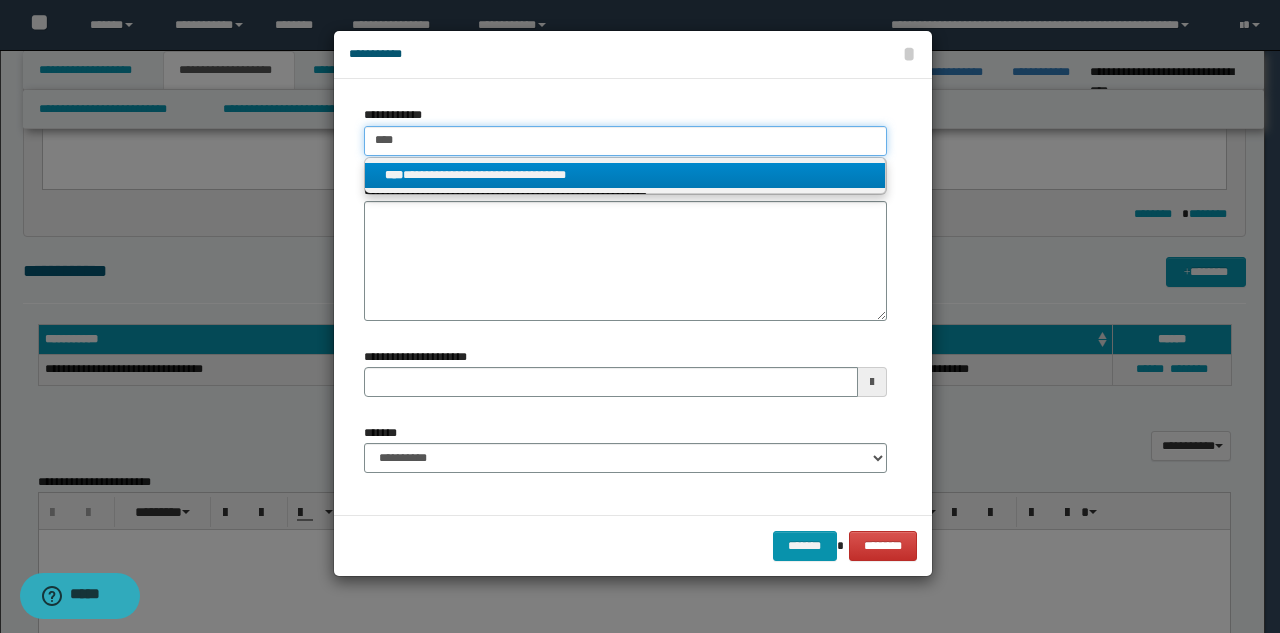 type 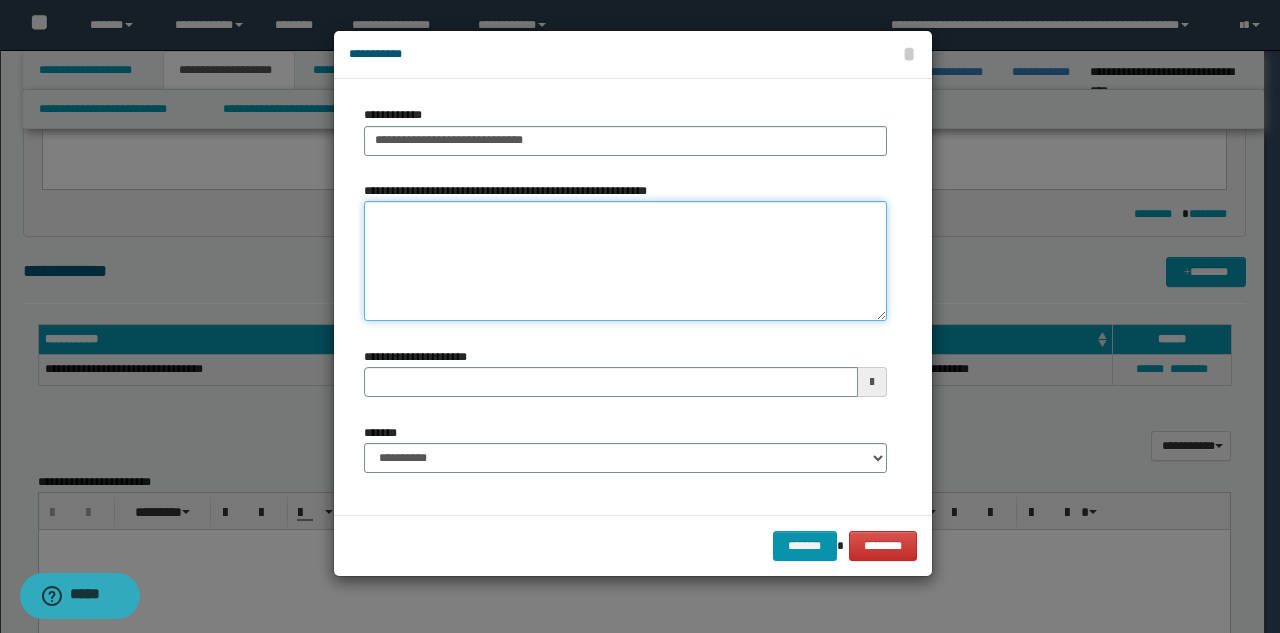 click on "**********" at bounding box center (625, 261) 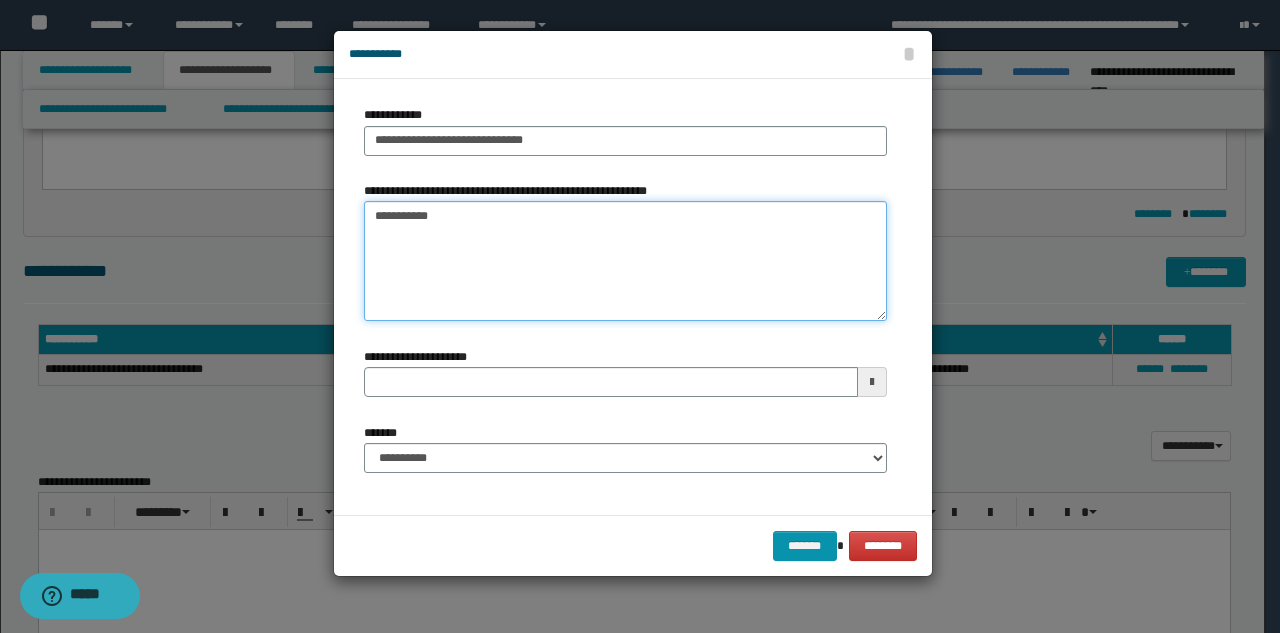 type on "**********" 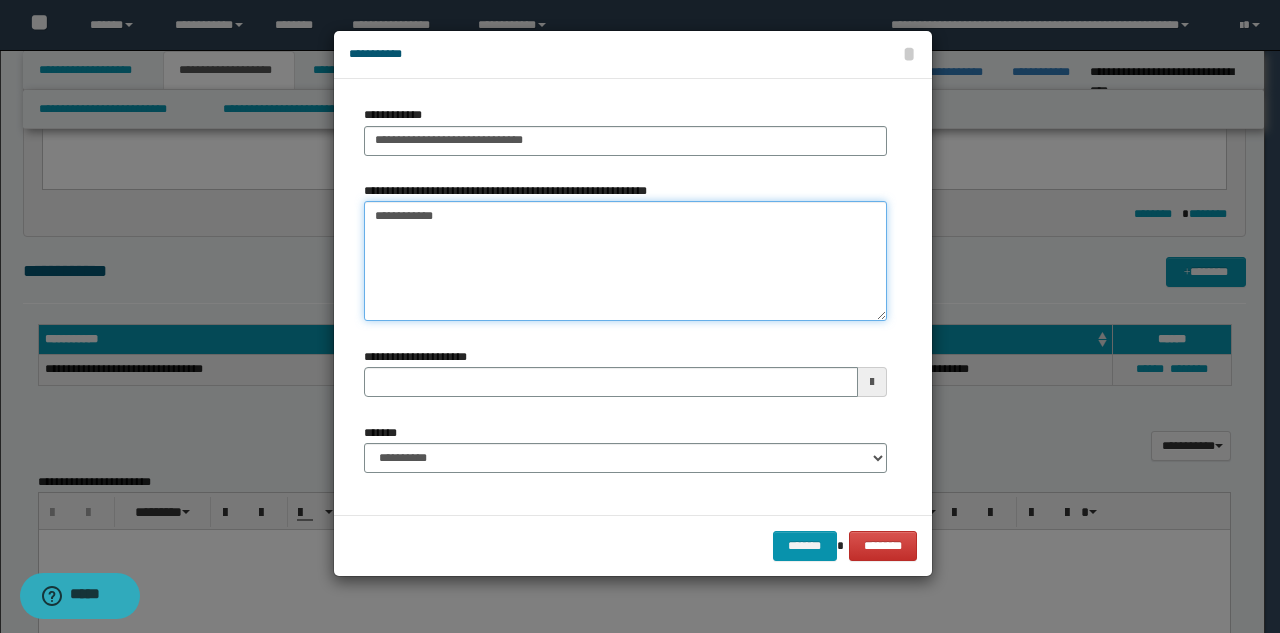type 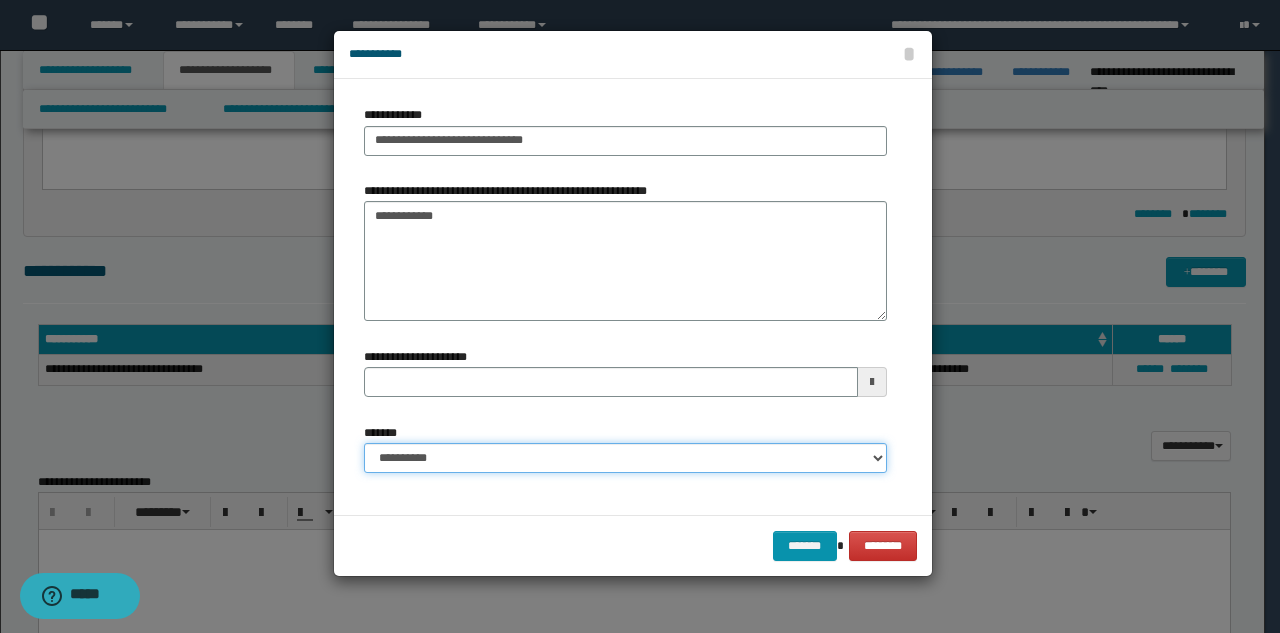 click on "**********" at bounding box center [625, 458] 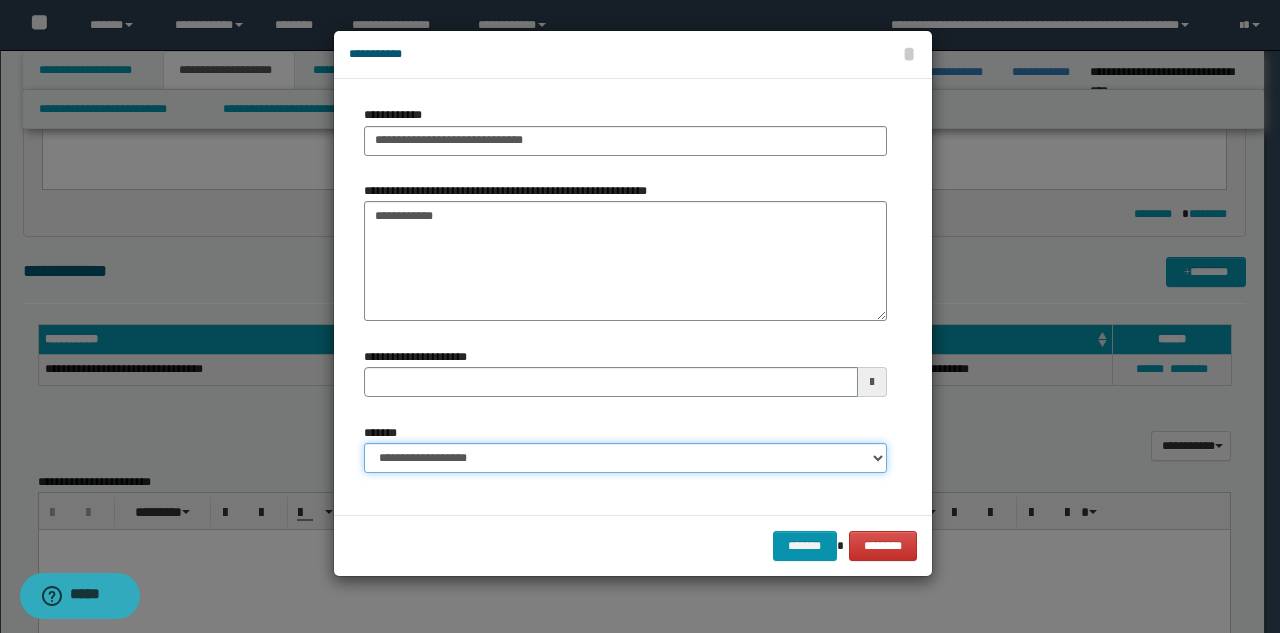 type 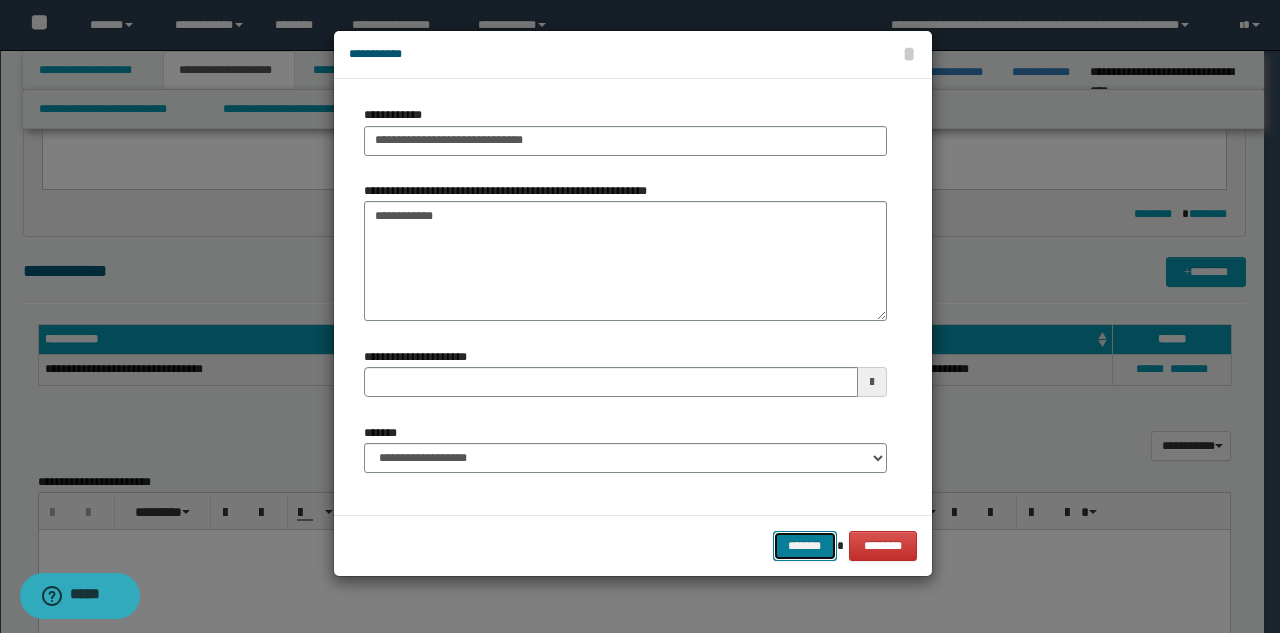 click on "*******" at bounding box center [805, 546] 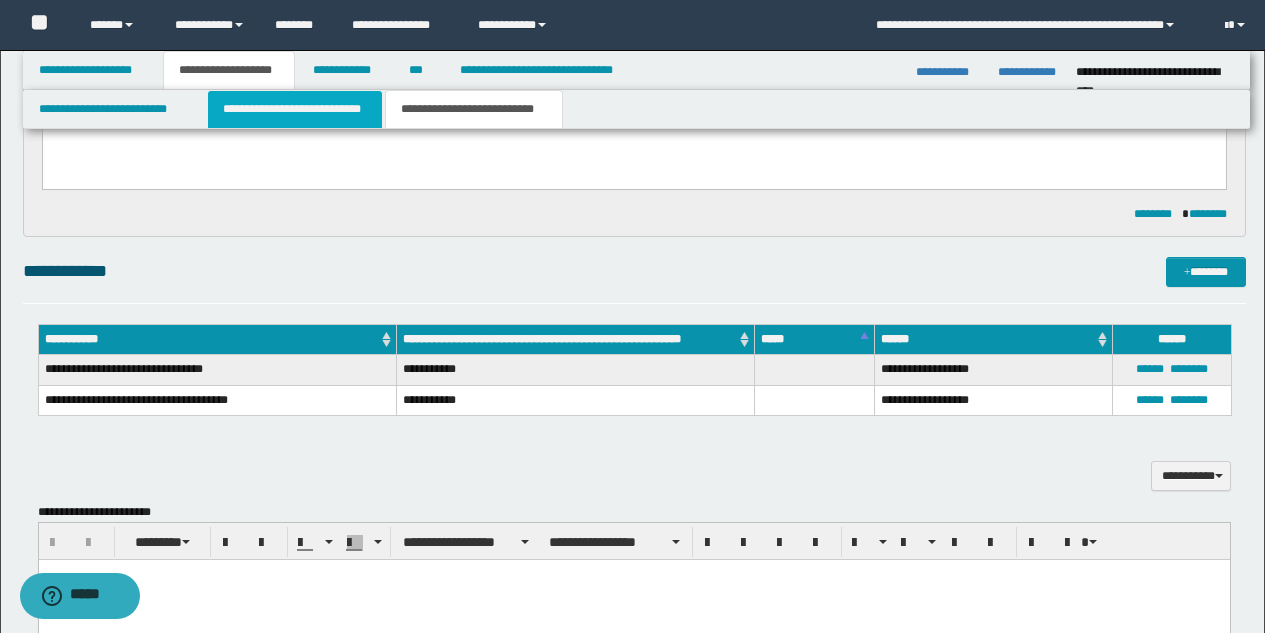 click on "**********" at bounding box center [295, 109] 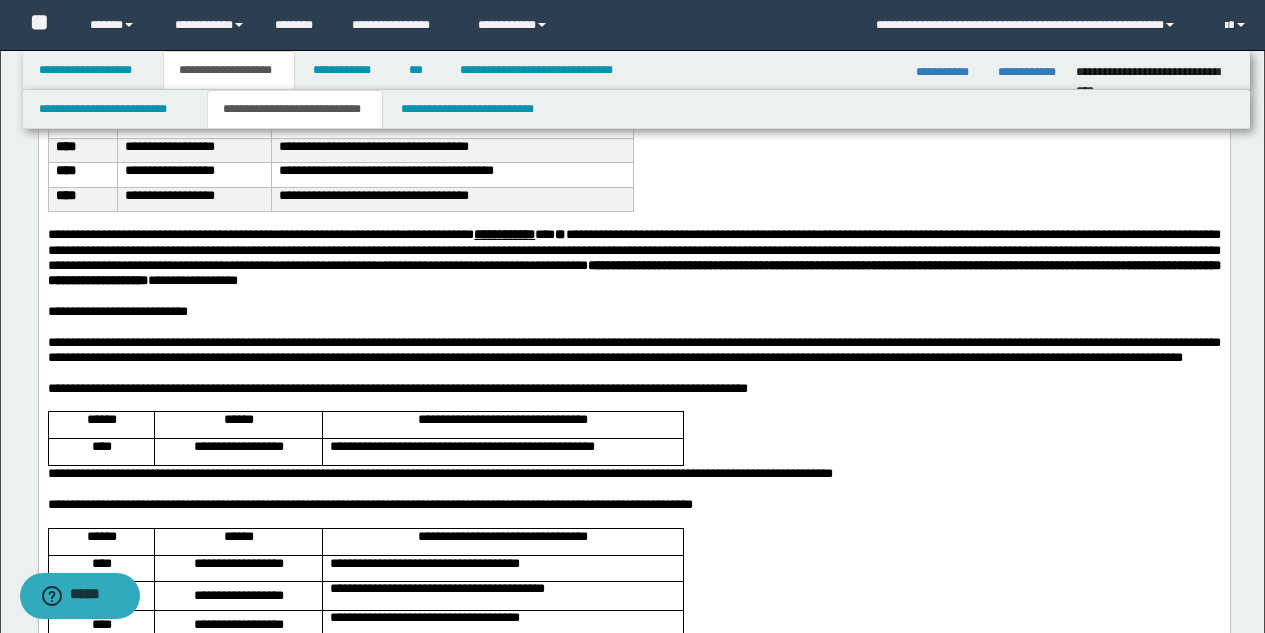scroll, scrollTop: 84, scrollLeft: 0, axis: vertical 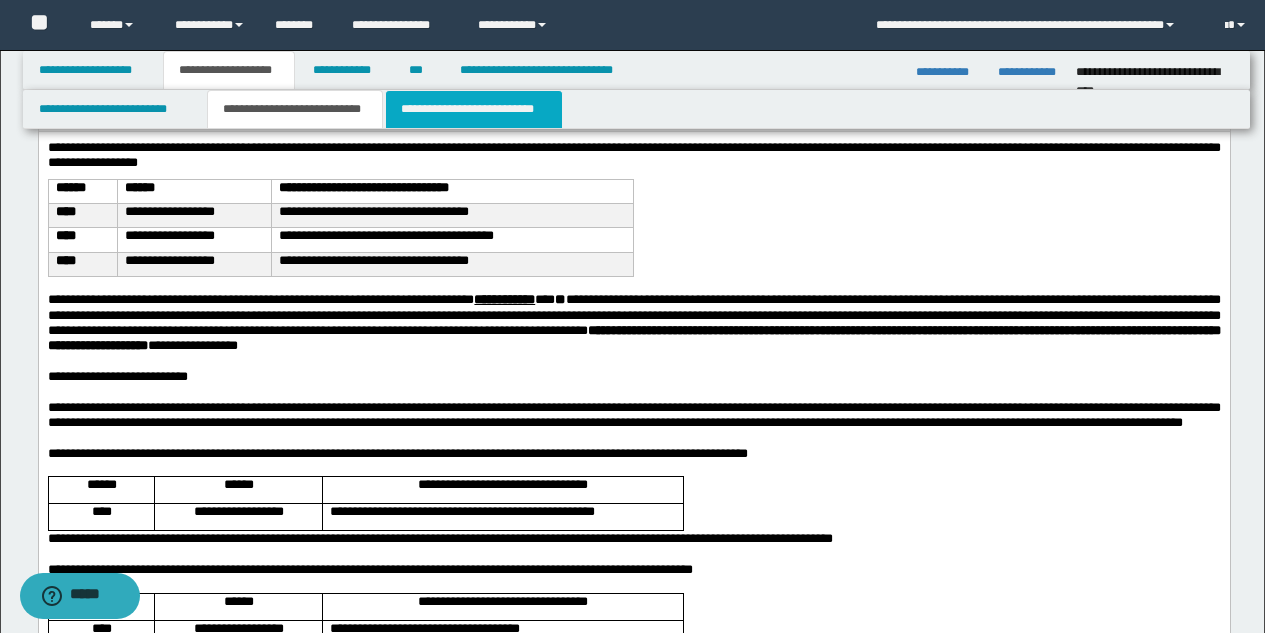 click on "**********" at bounding box center (474, 109) 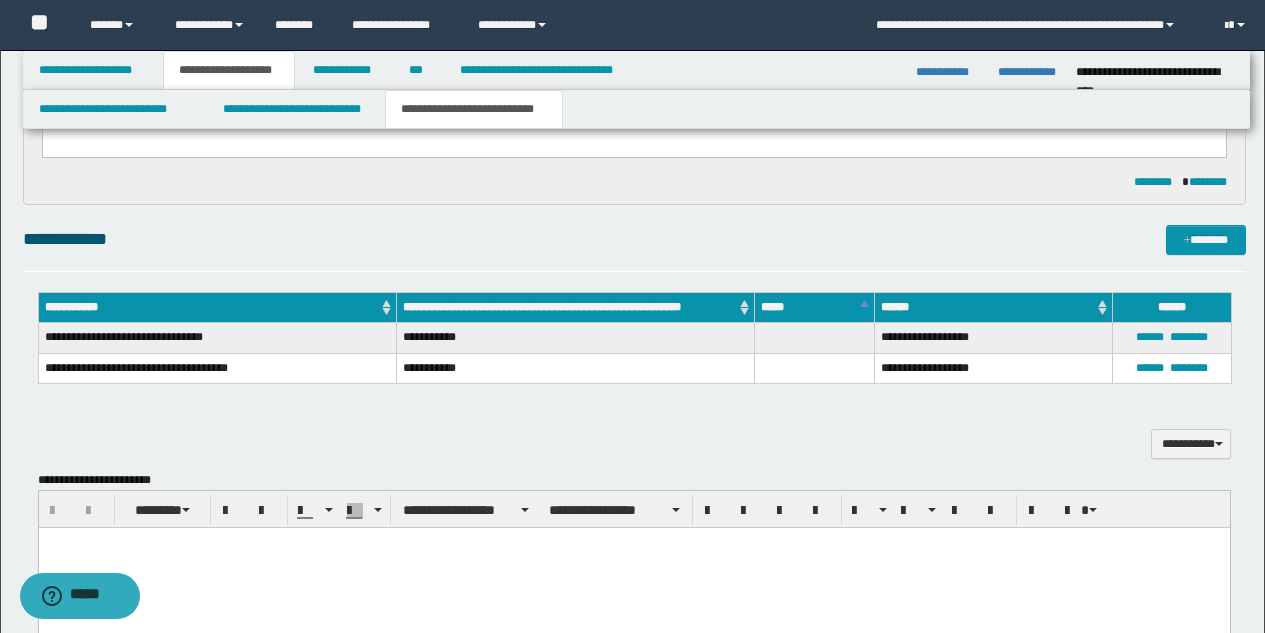scroll, scrollTop: 448, scrollLeft: 0, axis: vertical 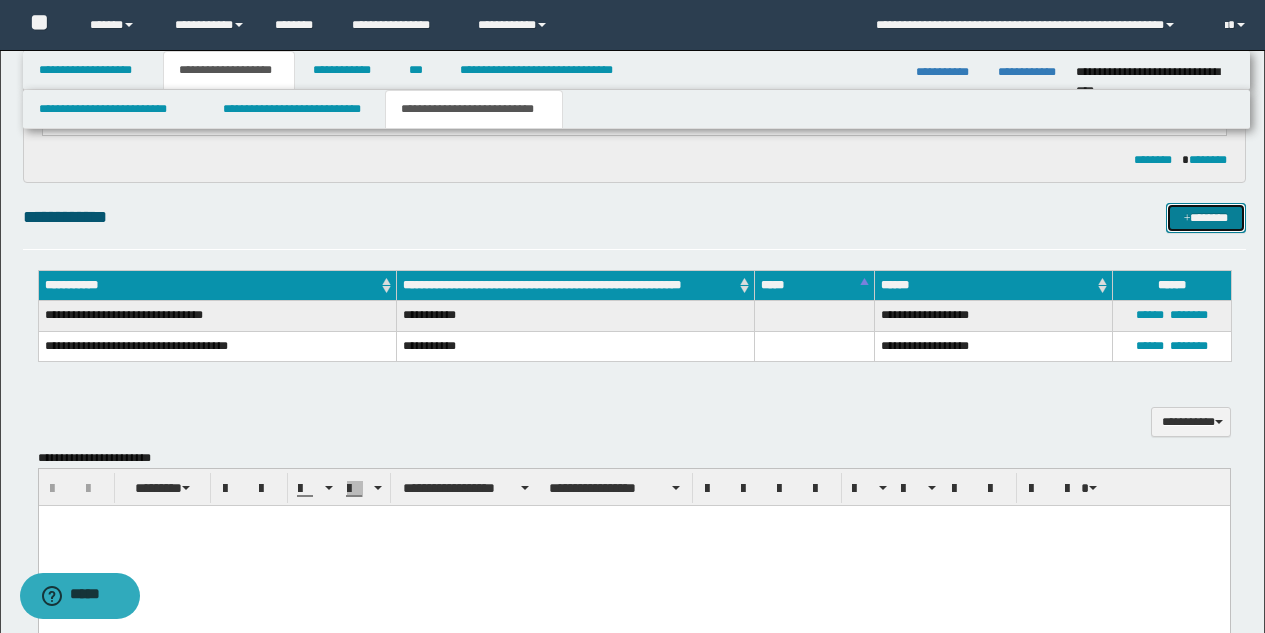 click at bounding box center [1187, 219] 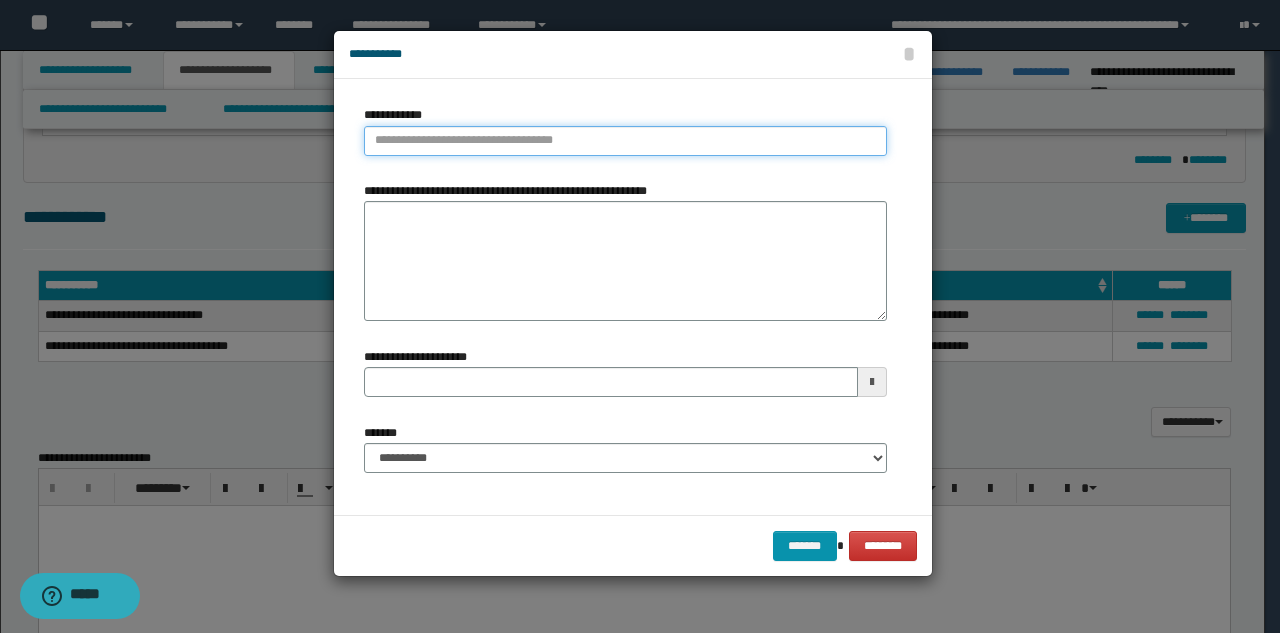 type on "**********" 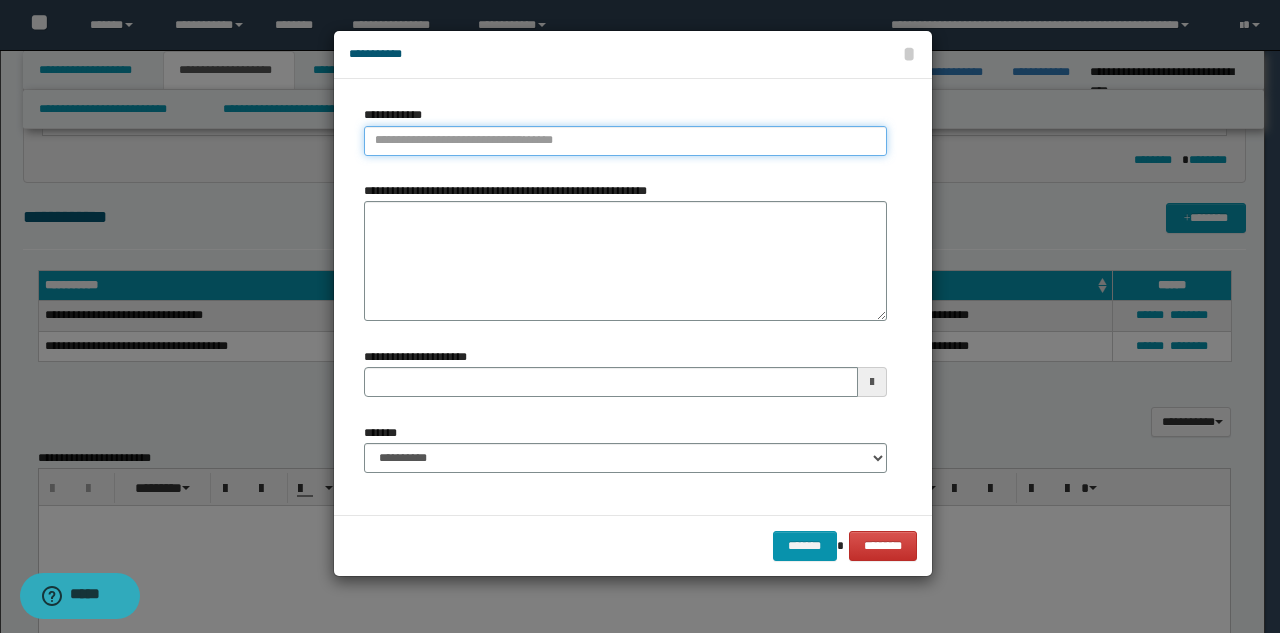 click on "**********" at bounding box center [625, 141] 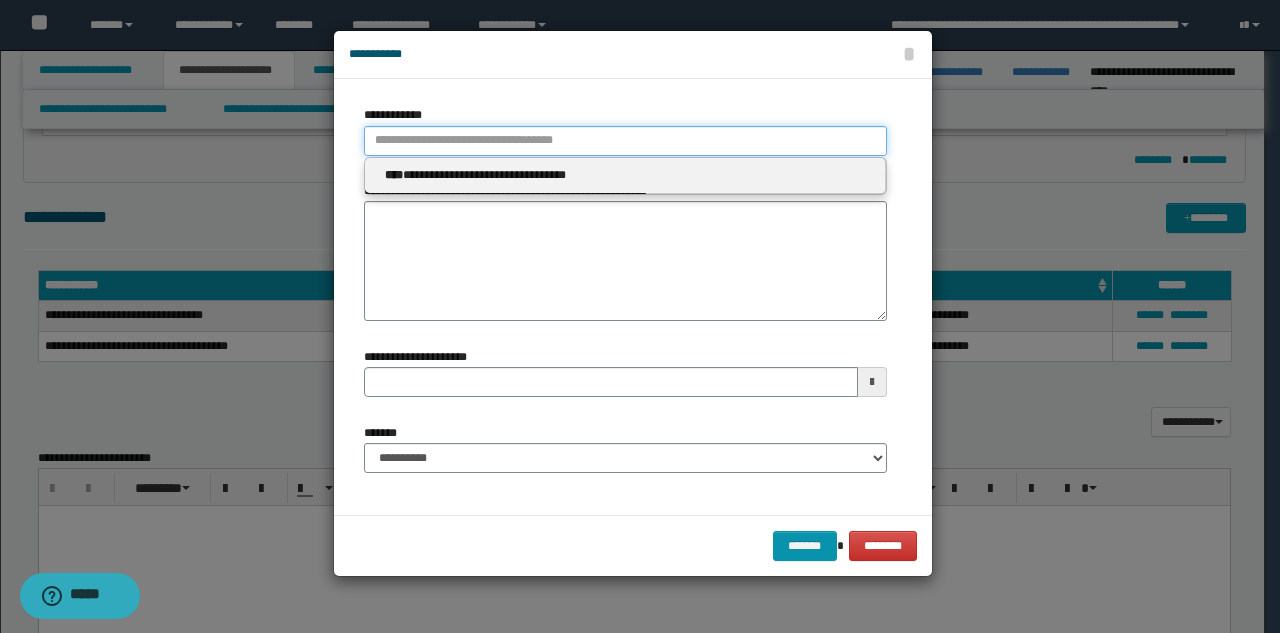 type 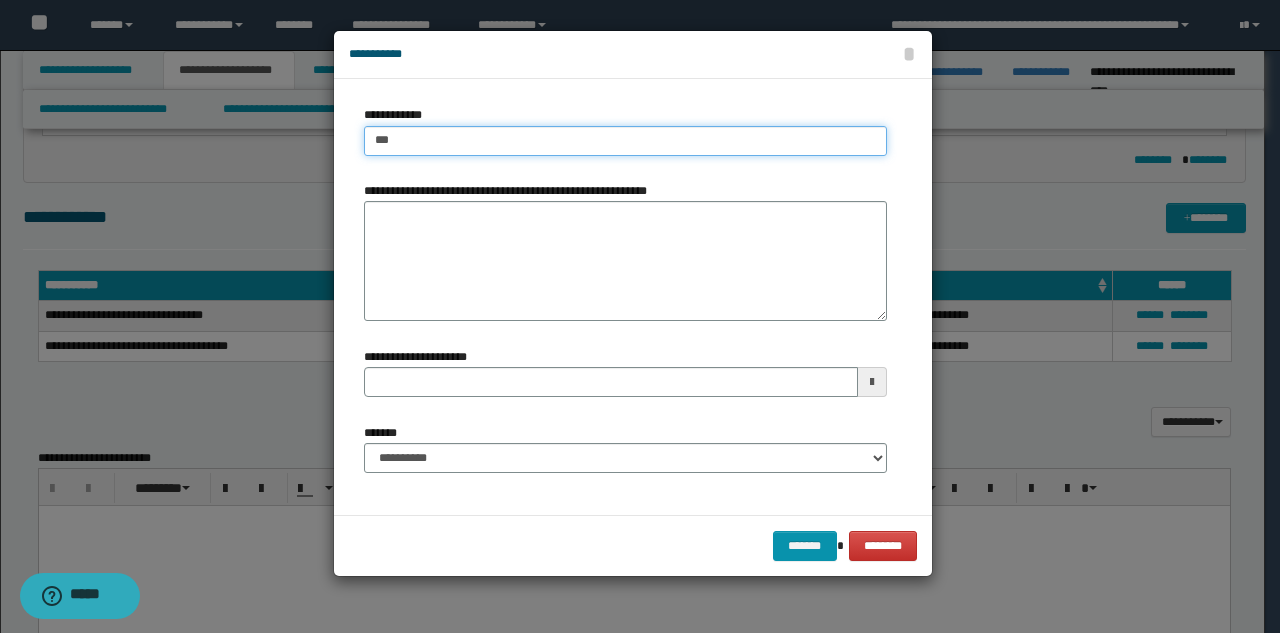type on "****" 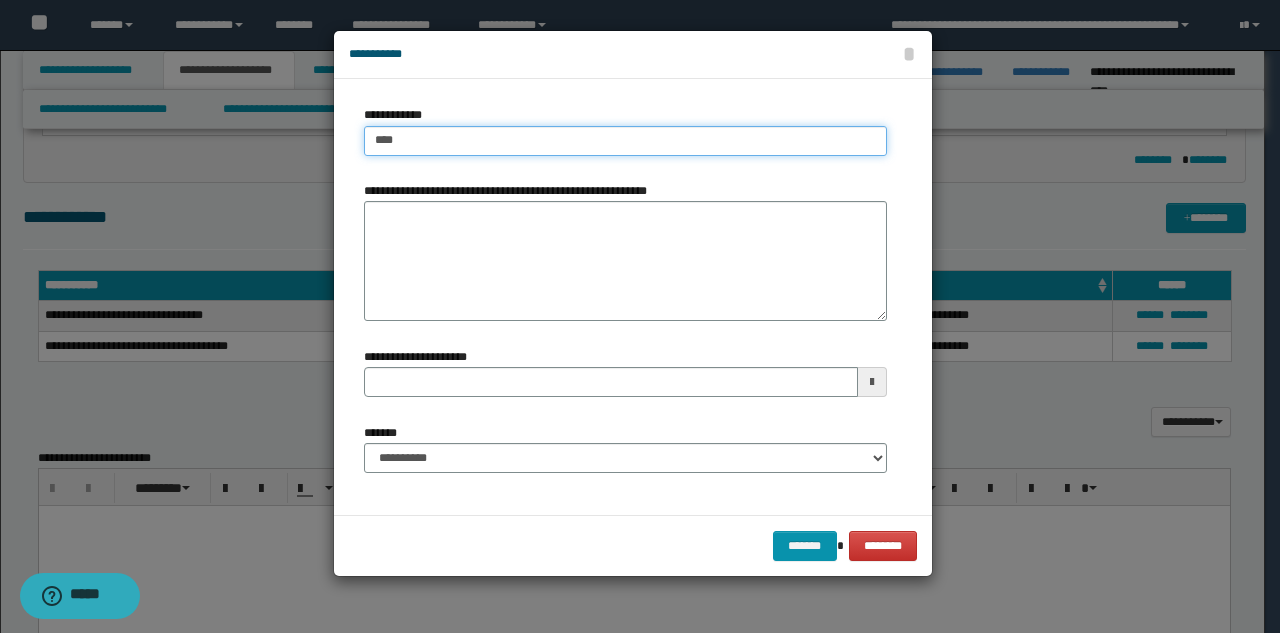 type on "****" 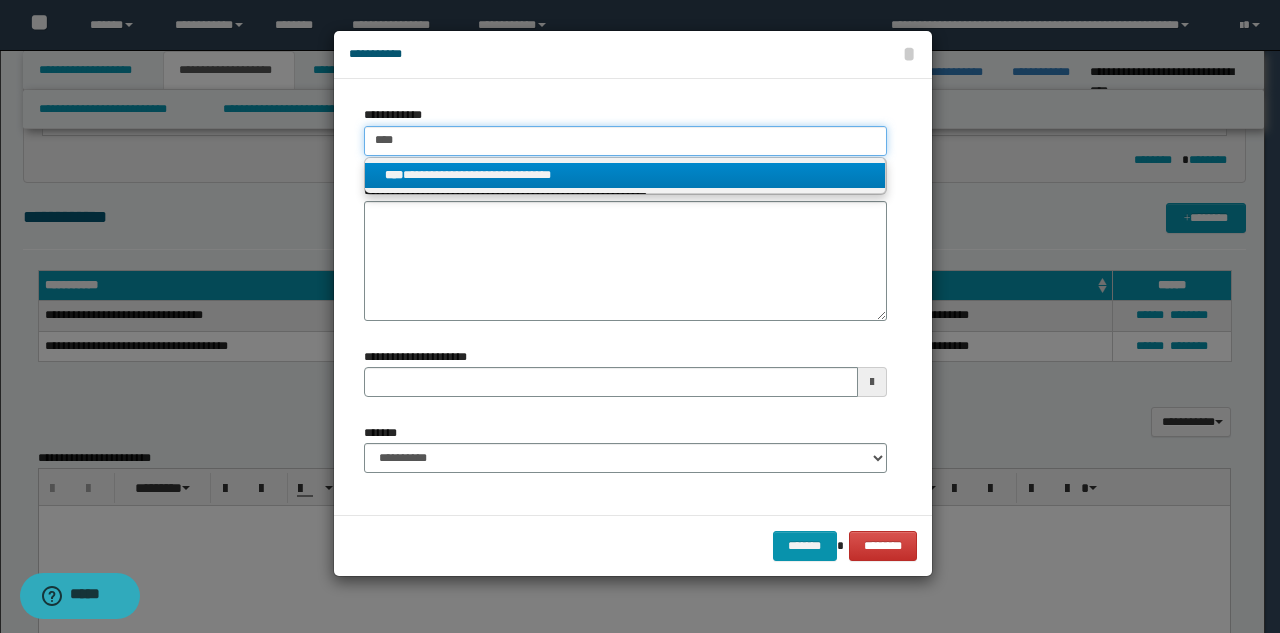 type on "****" 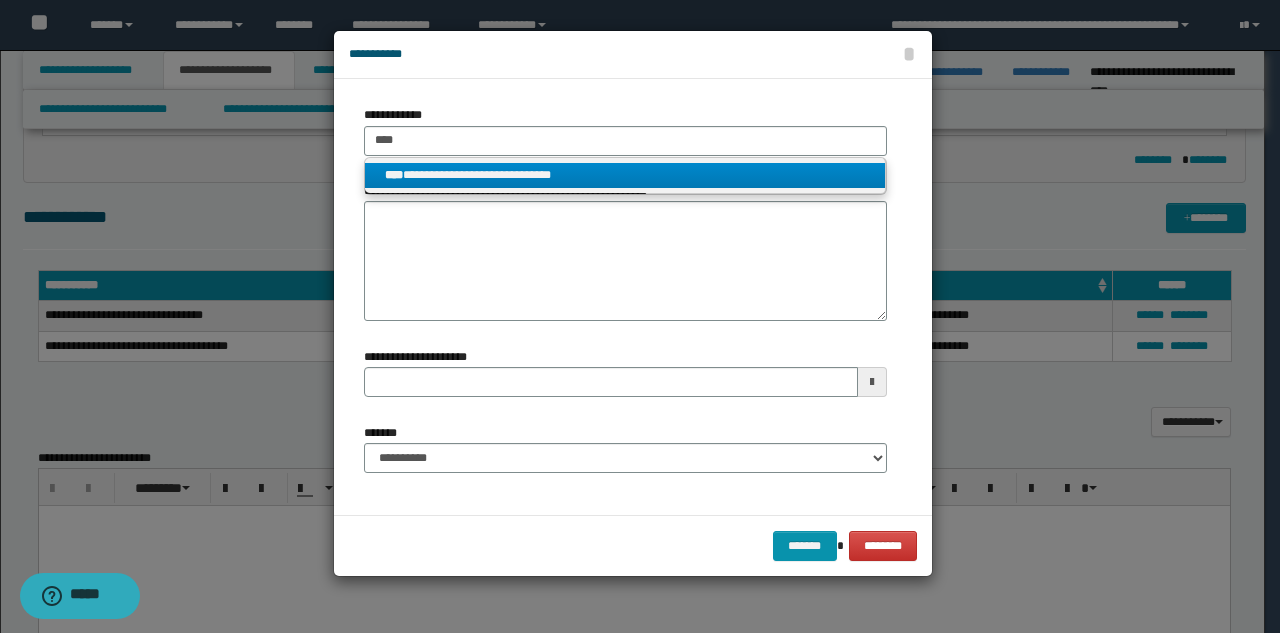 click on "**********" at bounding box center [625, 175] 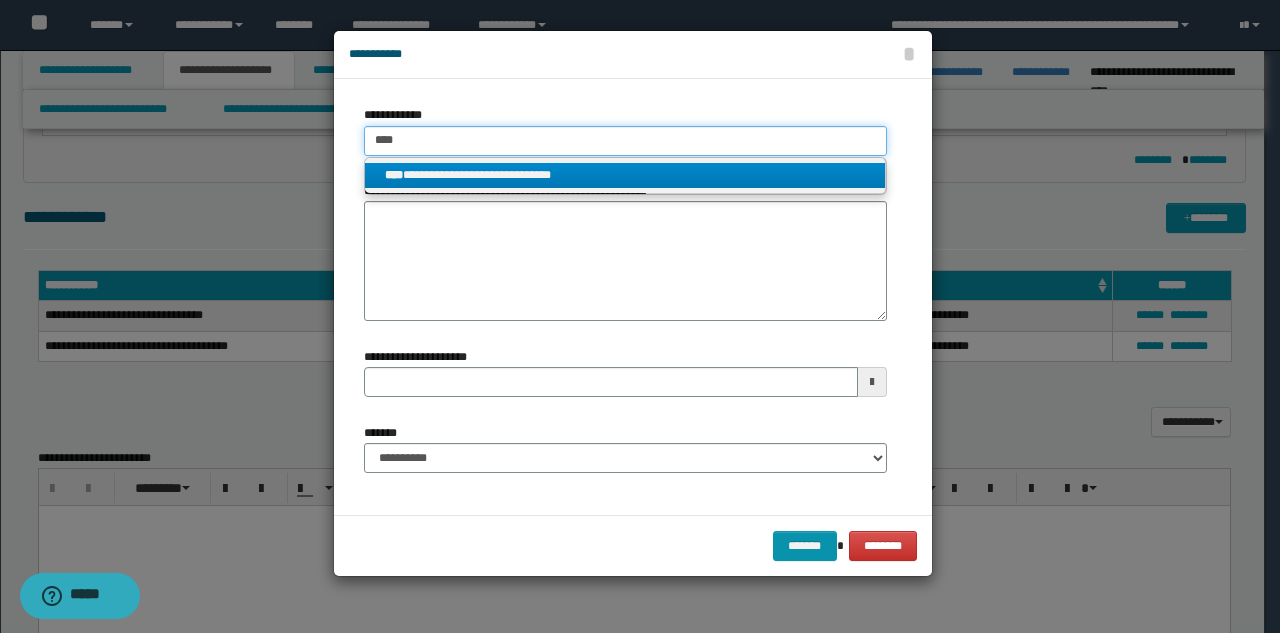 type 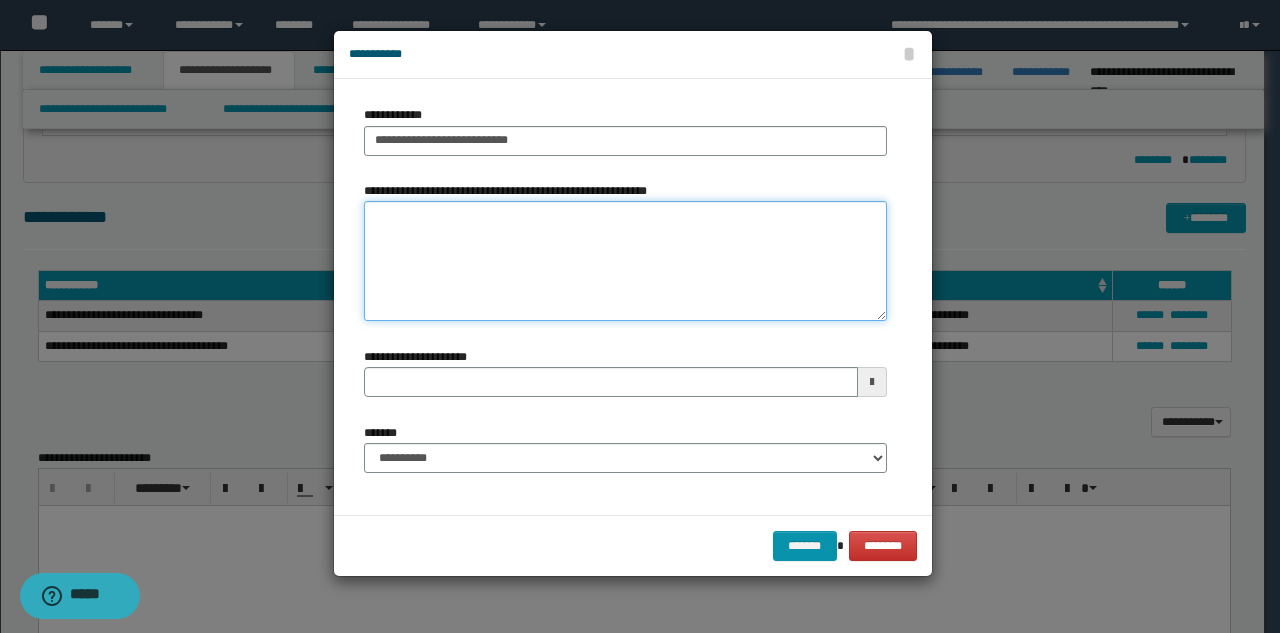 click on "**********" at bounding box center (625, 261) 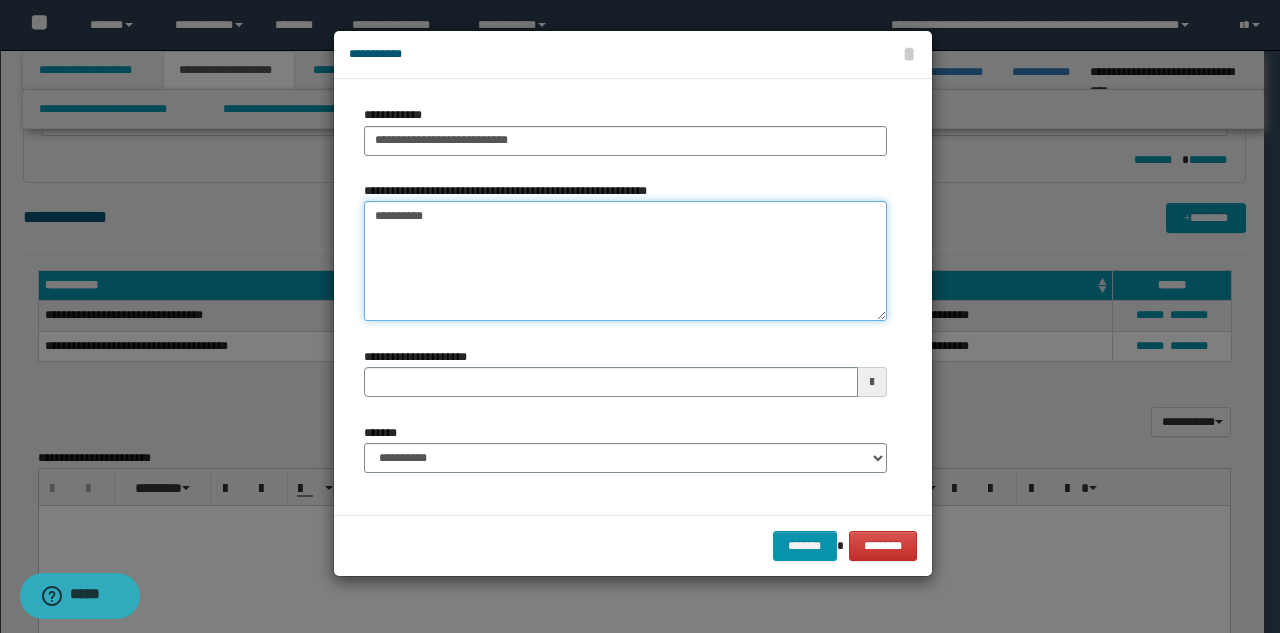 type on "**********" 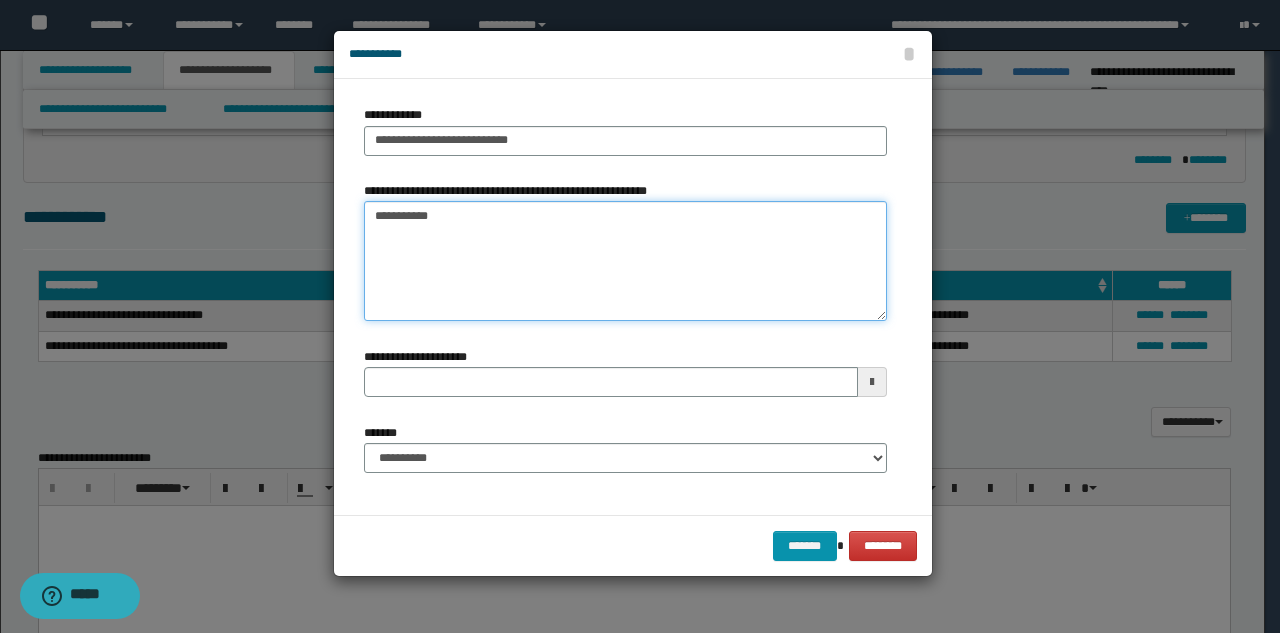 type 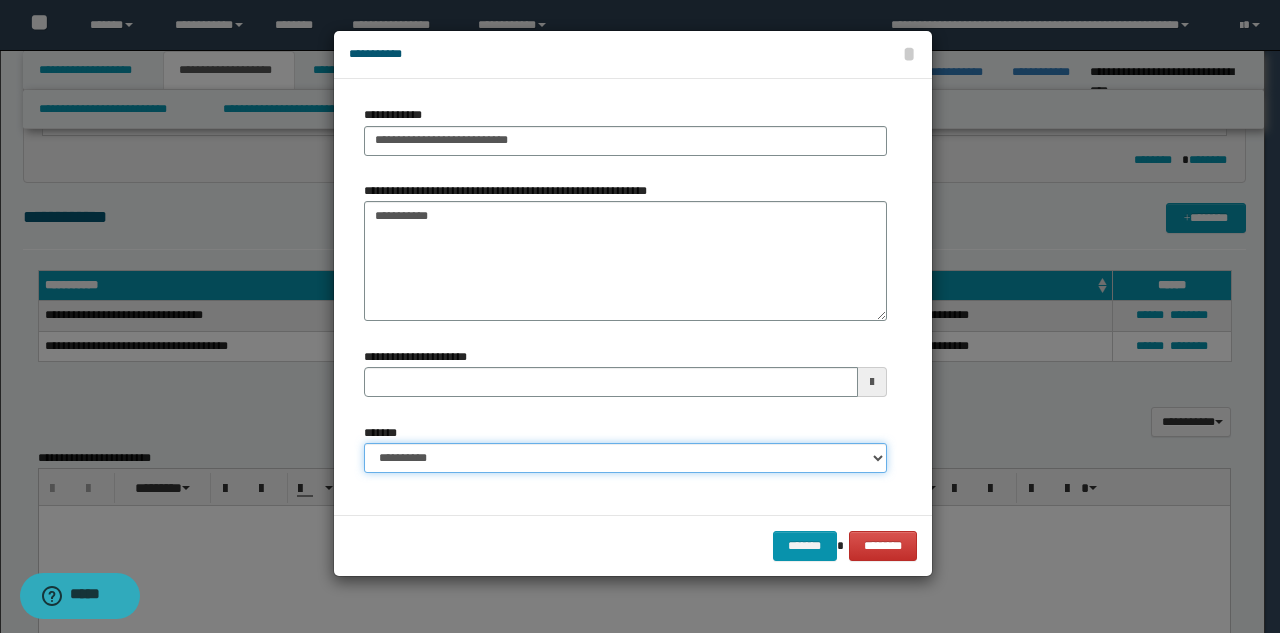 click on "**********" at bounding box center [625, 458] 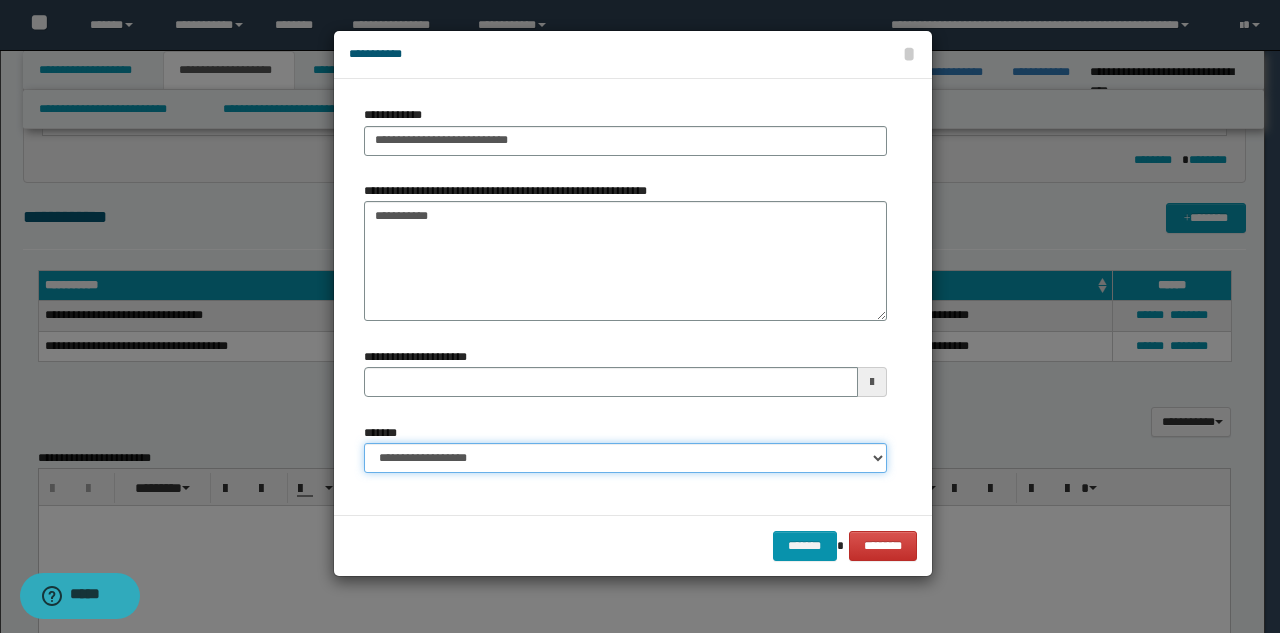 type 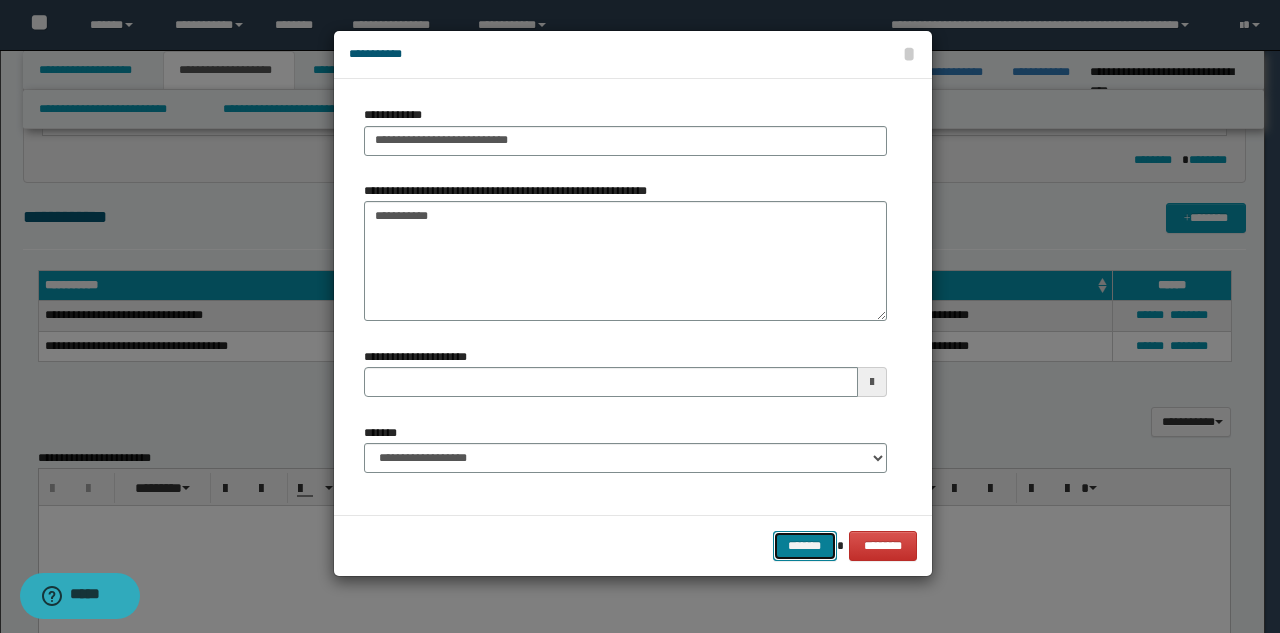click on "*******" at bounding box center [805, 546] 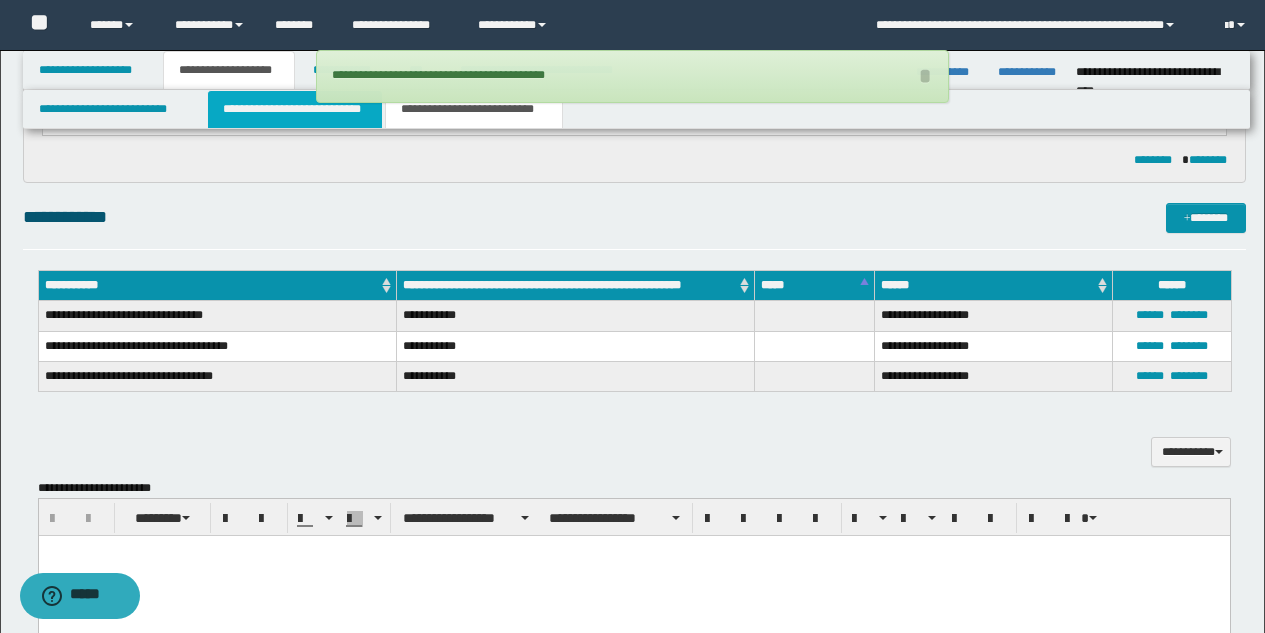 click on "**********" at bounding box center [295, 109] 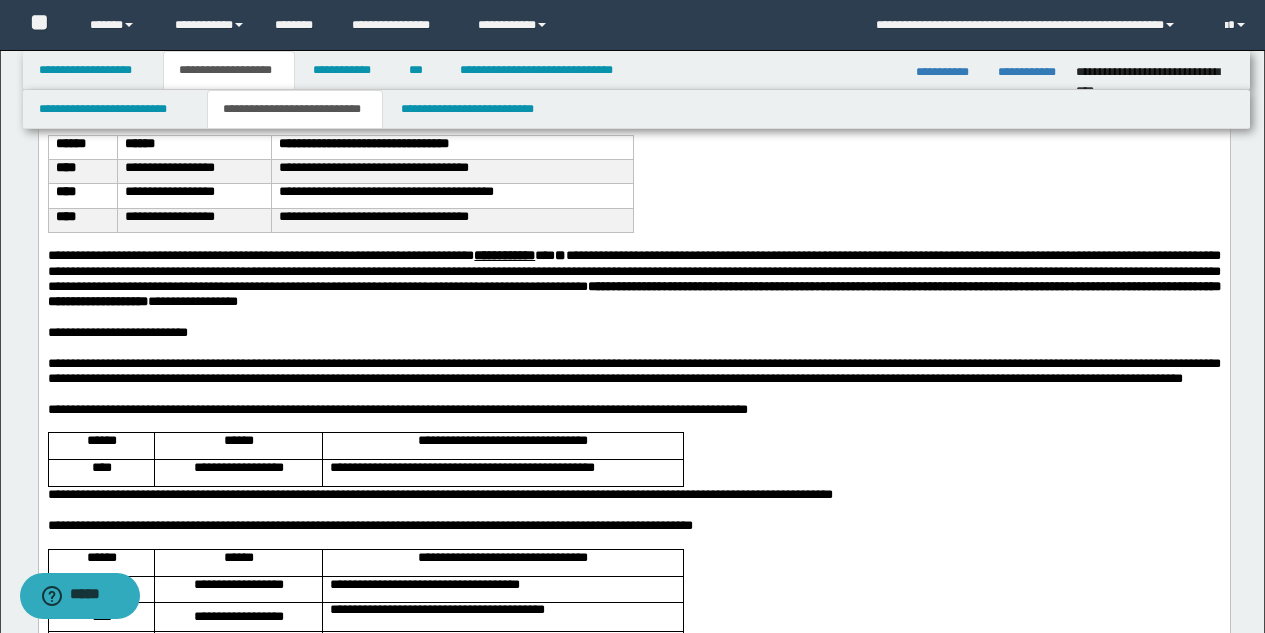 scroll, scrollTop: 248, scrollLeft: 0, axis: vertical 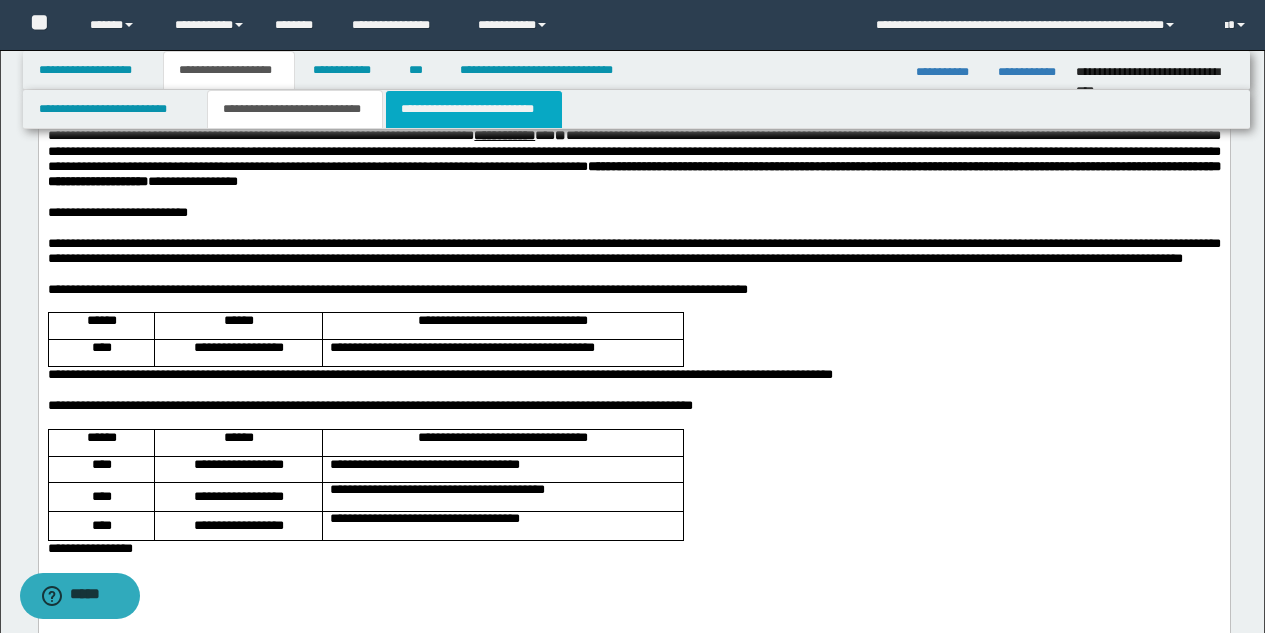click on "**********" at bounding box center [474, 109] 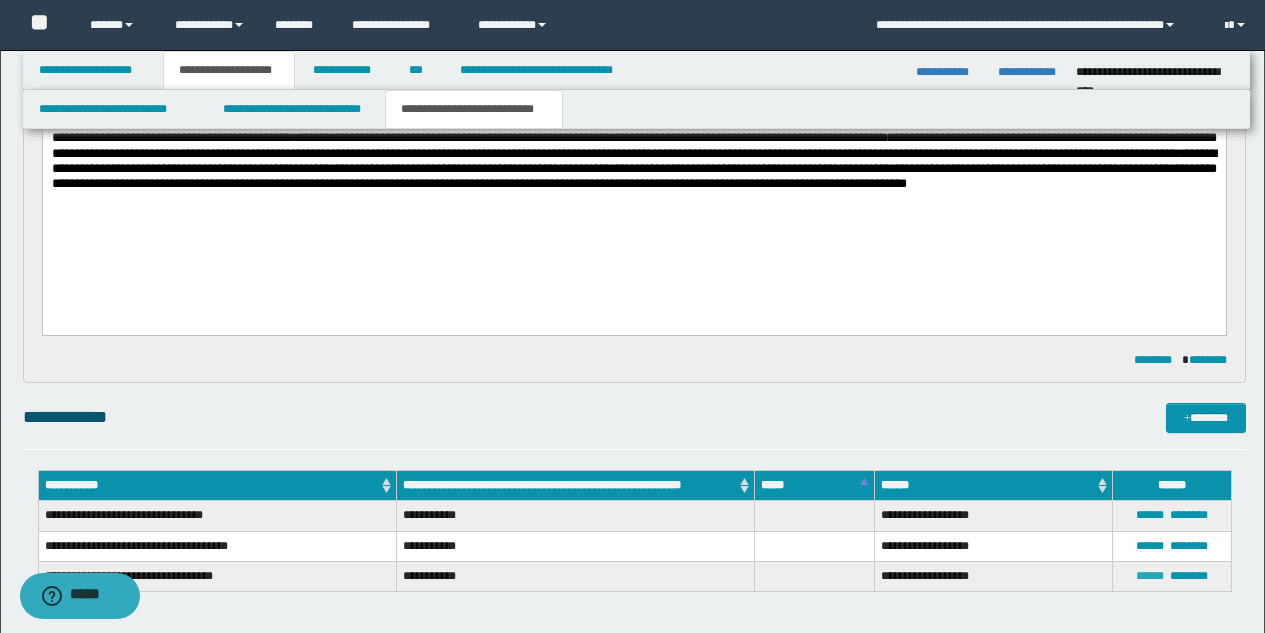 click on "******" at bounding box center [1150, 576] 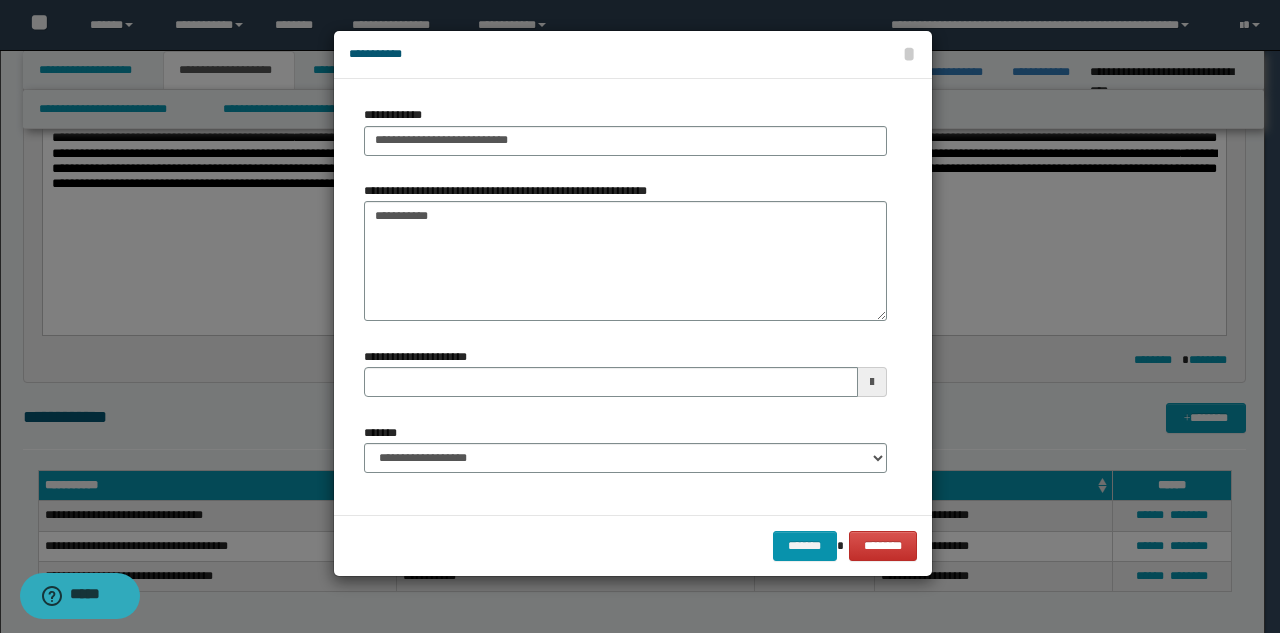 type 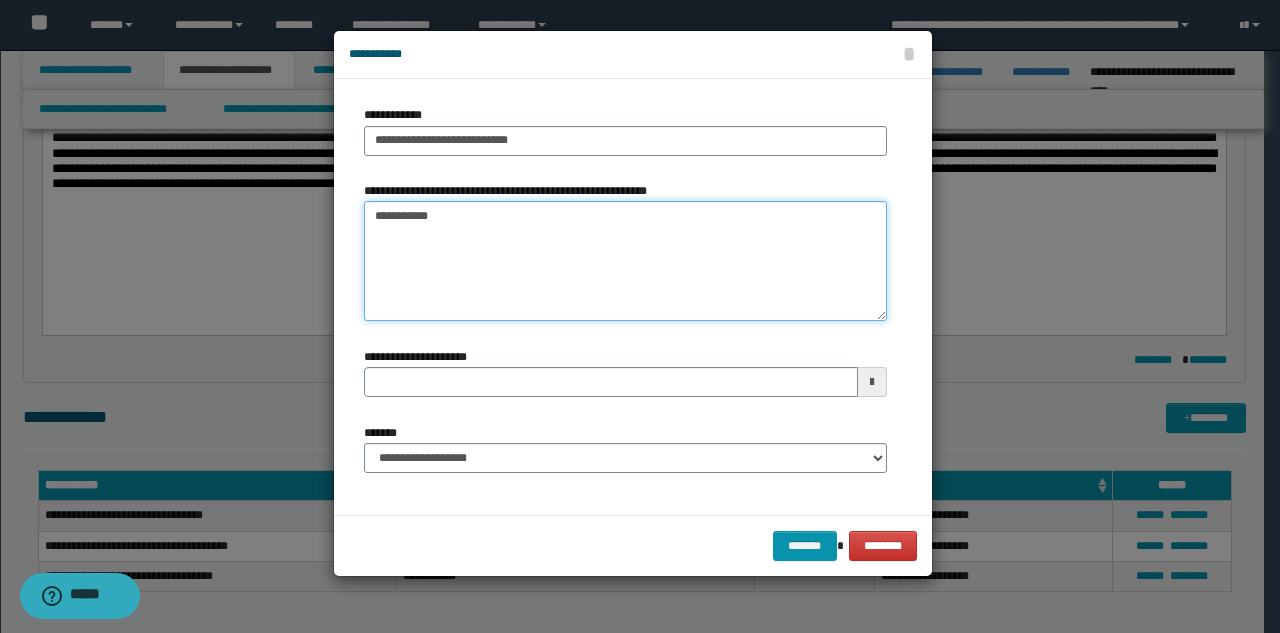 drag, startPoint x: 378, startPoint y: 215, endPoint x: 423, endPoint y: 221, distance: 45.39824 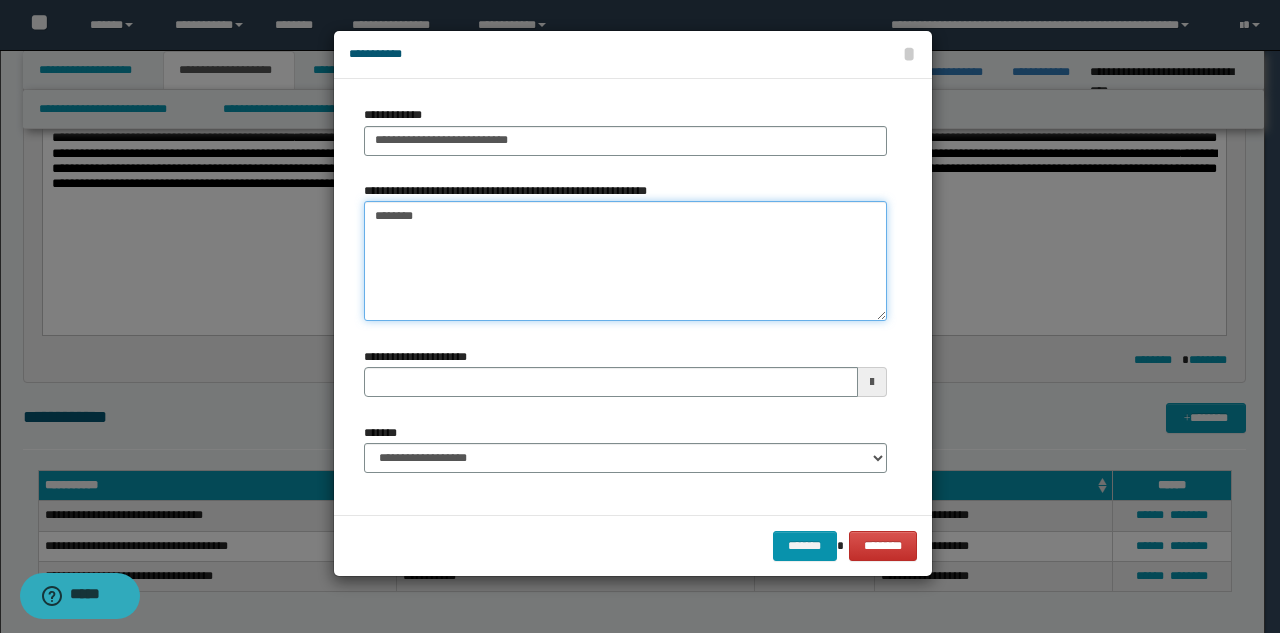 type on "*********" 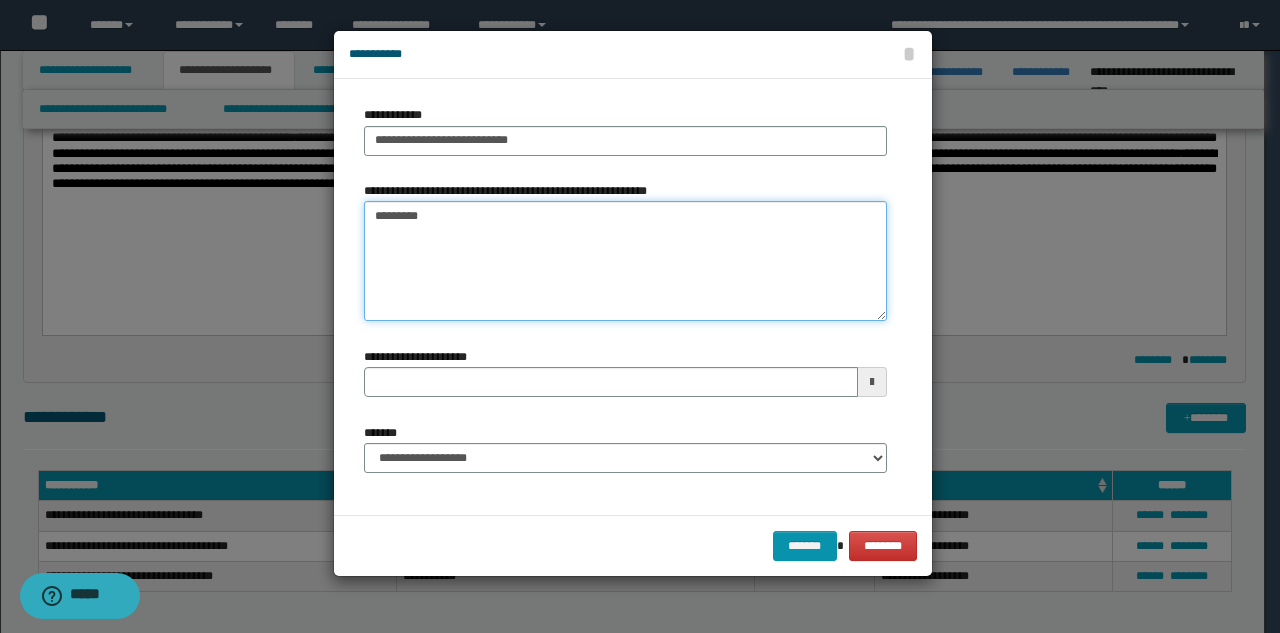 type 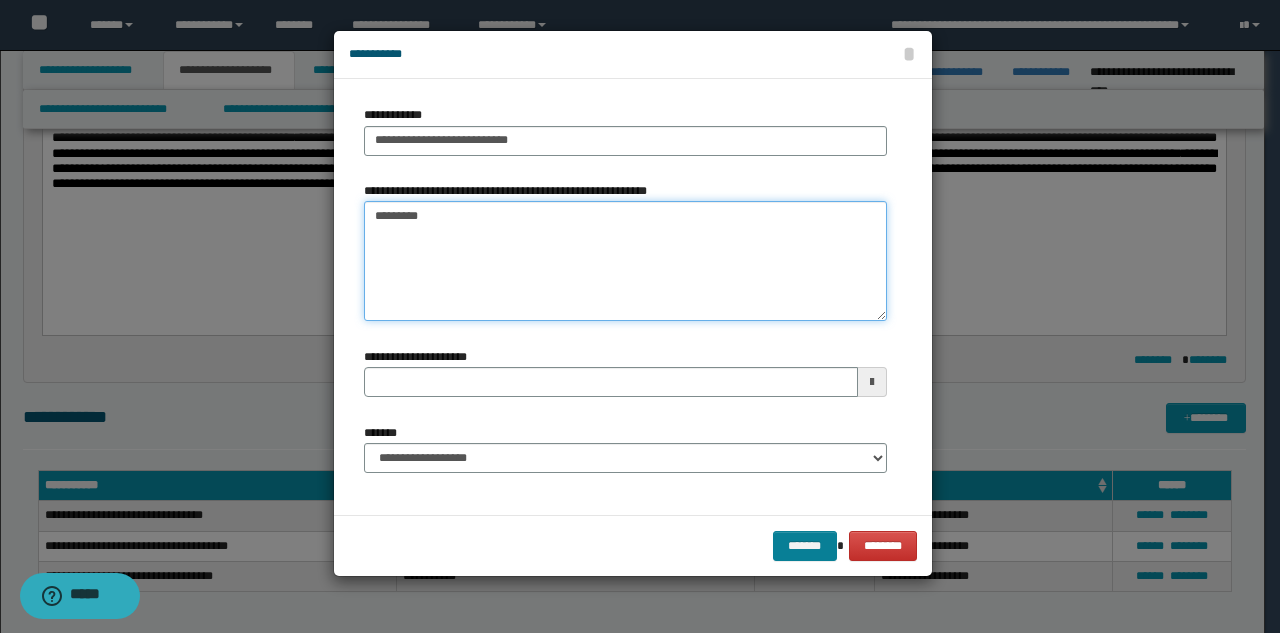 type on "*********" 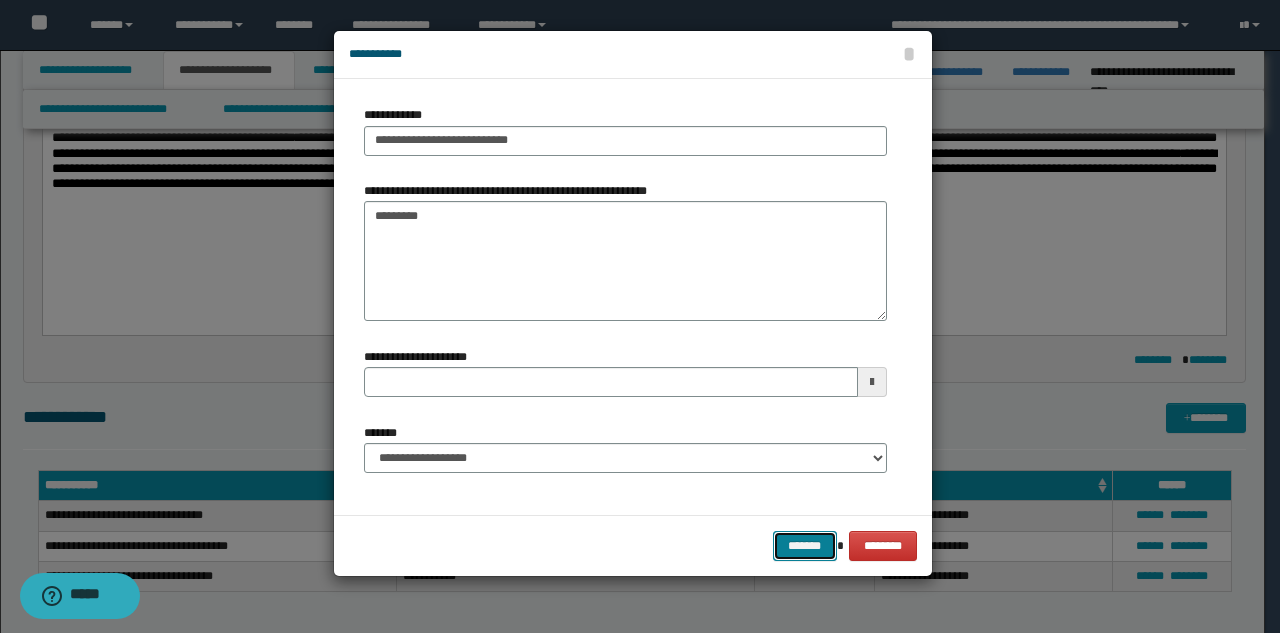 click on "*******" at bounding box center (805, 546) 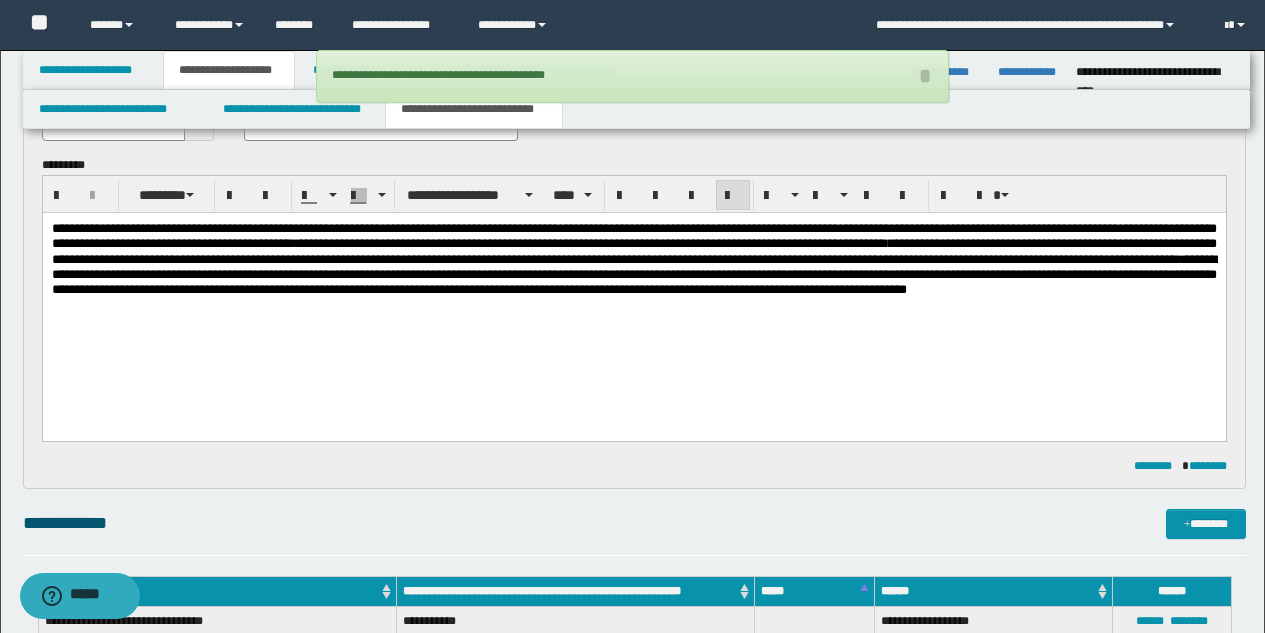 scroll, scrollTop: 120, scrollLeft: 0, axis: vertical 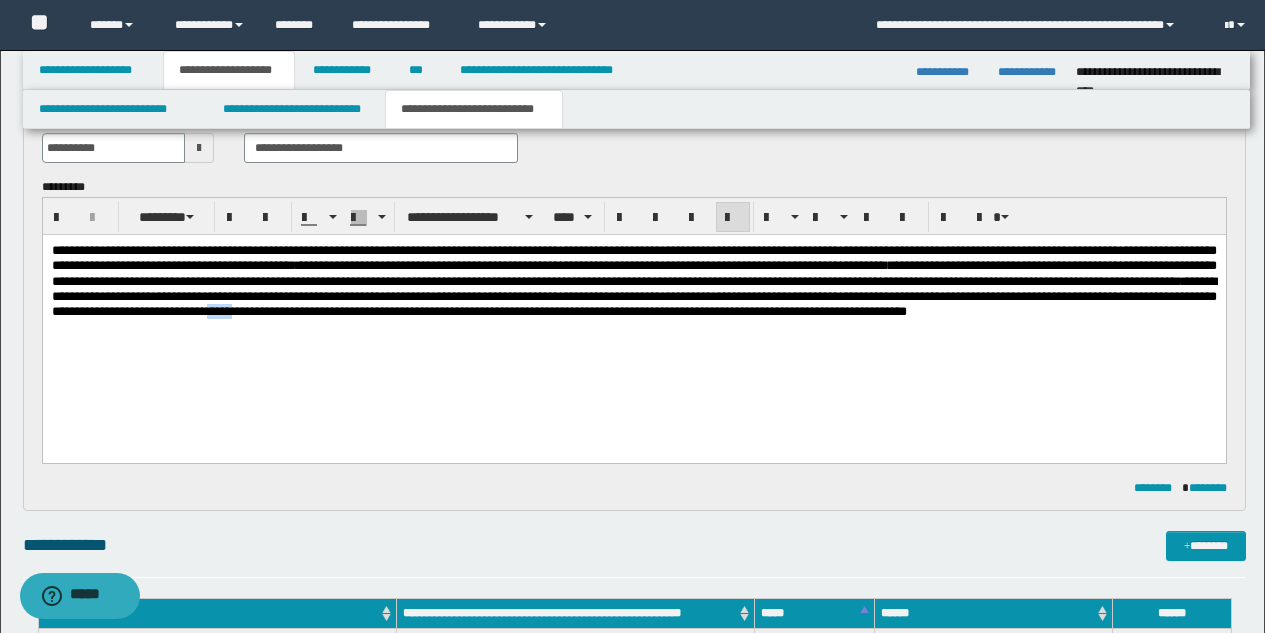 drag, startPoint x: 616, startPoint y: 315, endPoint x: 648, endPoint y: 316, distance: 32.01562 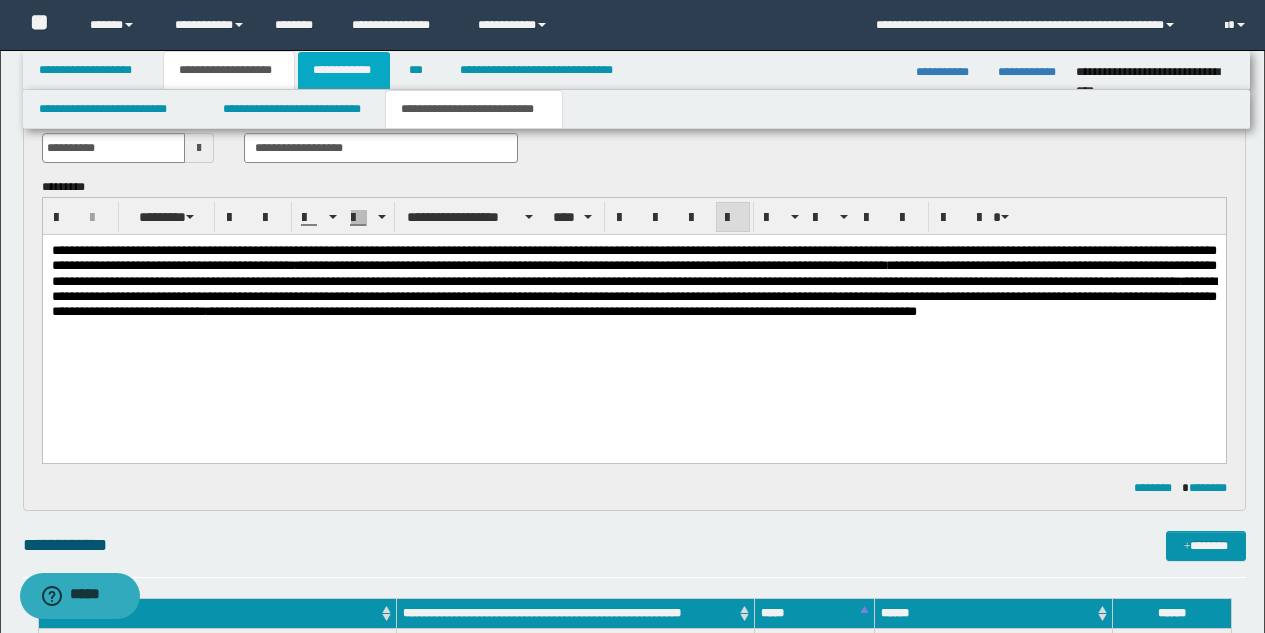 click on "**********" at bounding box center (344, 70) 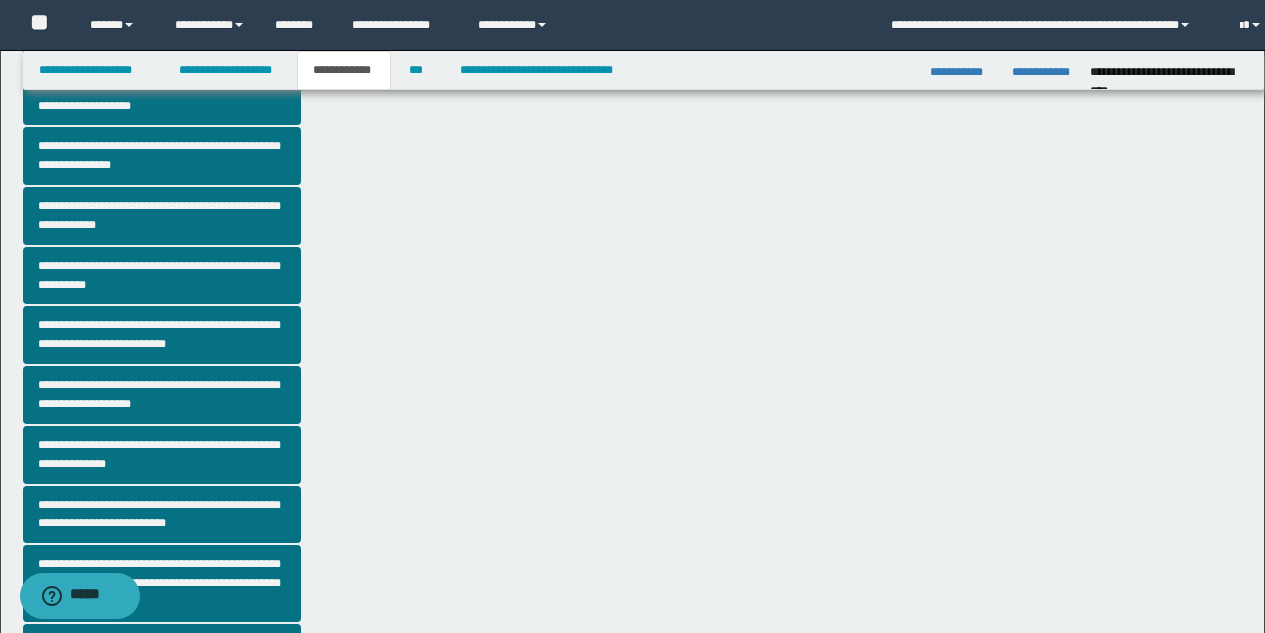 scroll, scrollTop: 89, scrollLeft: 0, axis: vertical 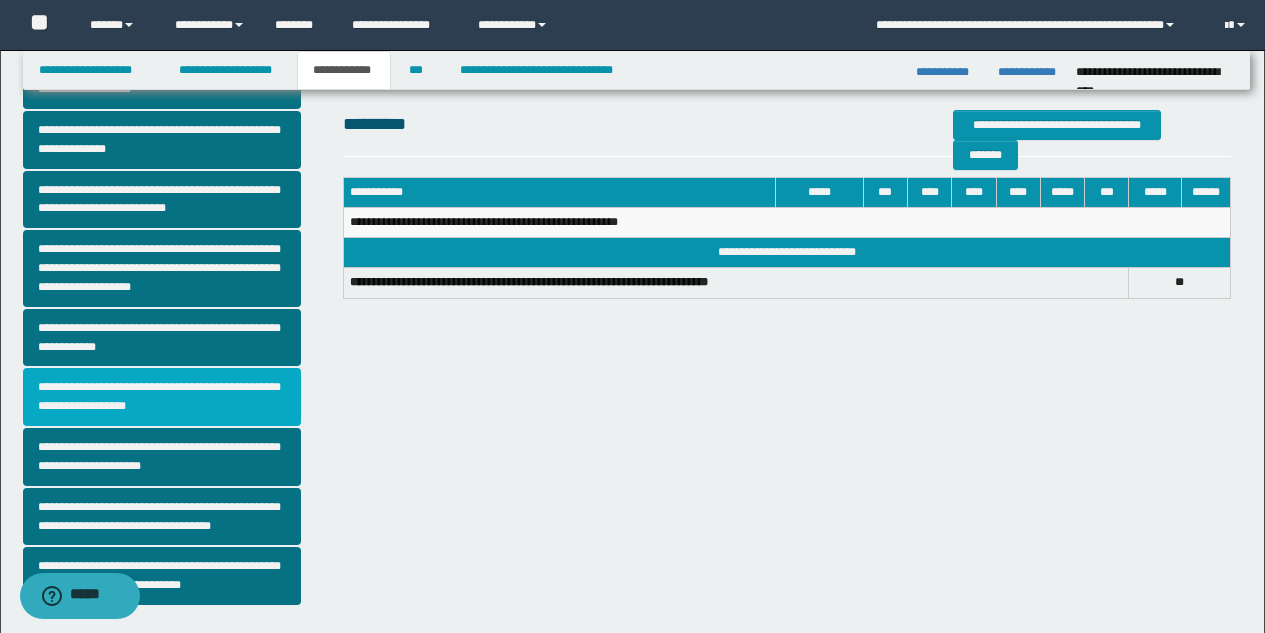 click on "**********" at bounding box center (162, 397) 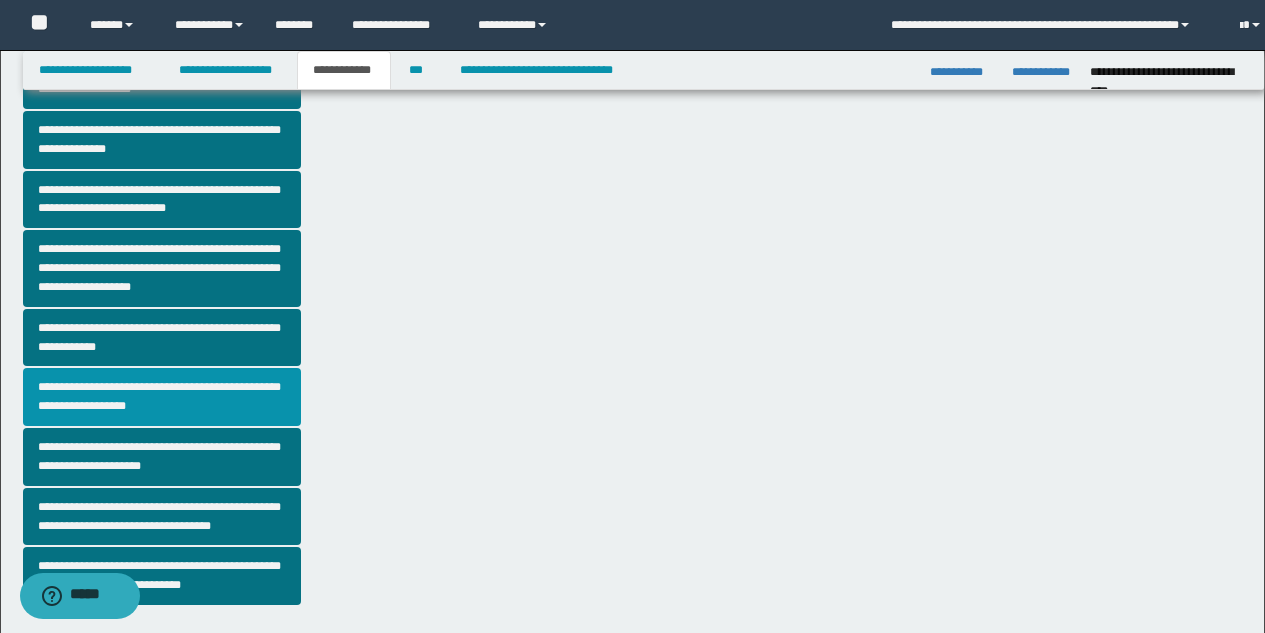 scroll, scrollTop: 0, scrollLeft: 0, axis: both 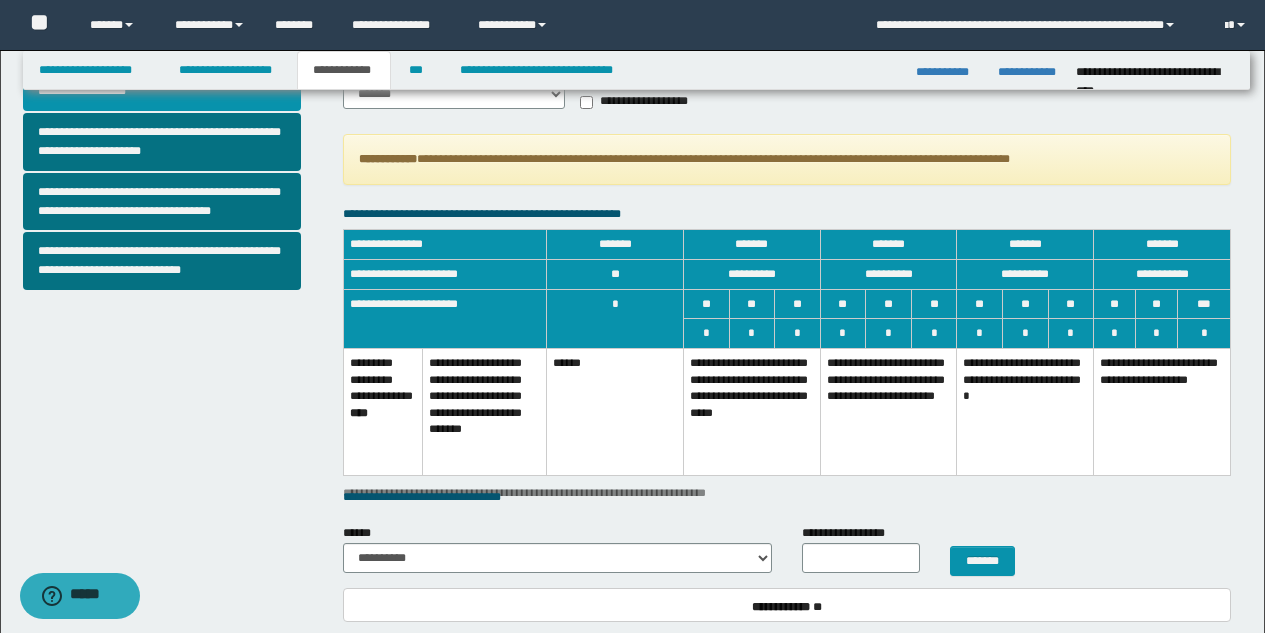 click on "**********" at bounding box center (751, 411) 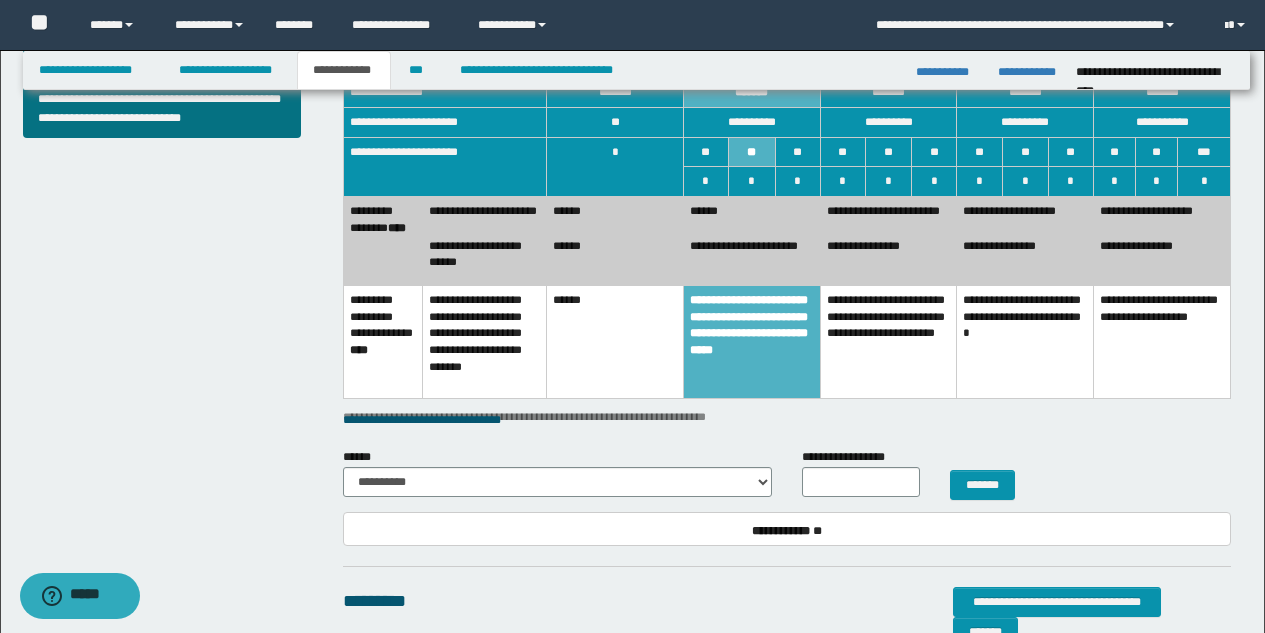 scroll, scrollTop: 947, scrollLeft: 0, axis: vertical 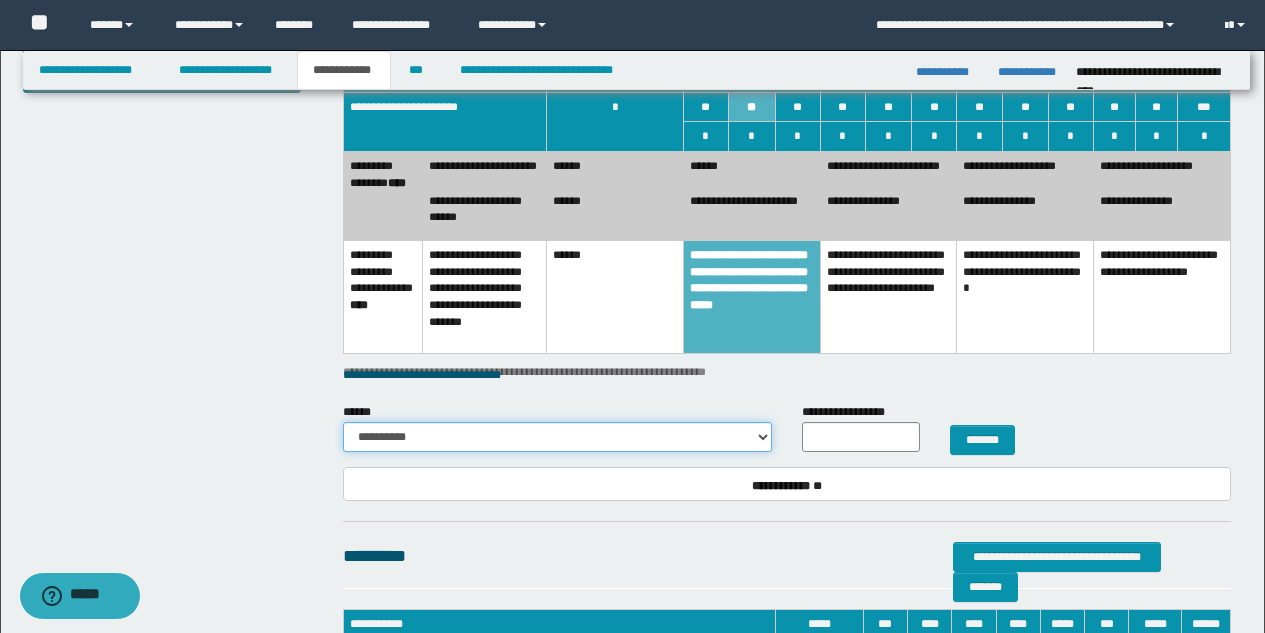 click on "**********" at bounding box center (557, 437) 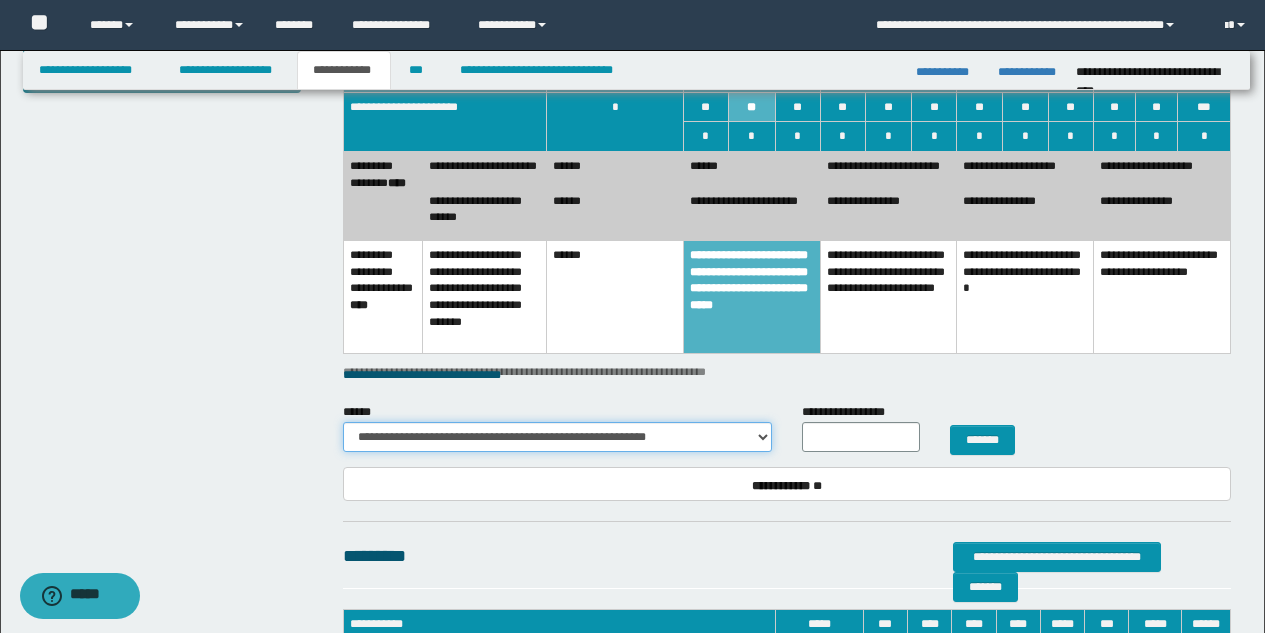 click on "**********" at bounding box center [557, 437] 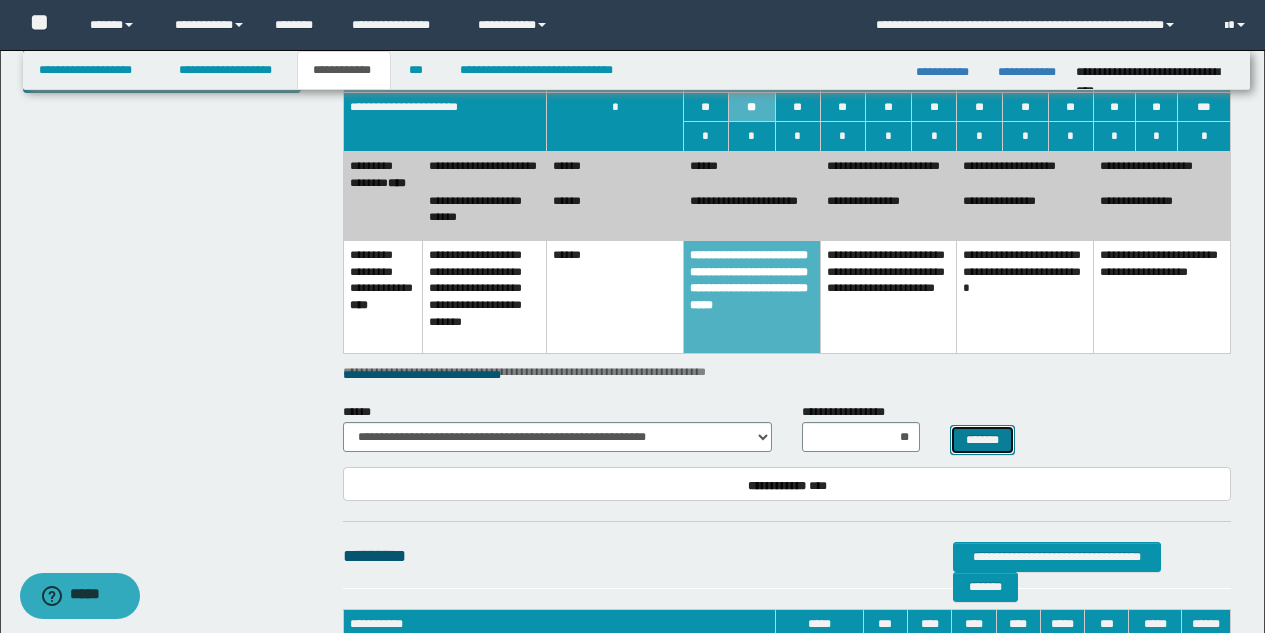 click on "*******" at bounding box center (982, 440) 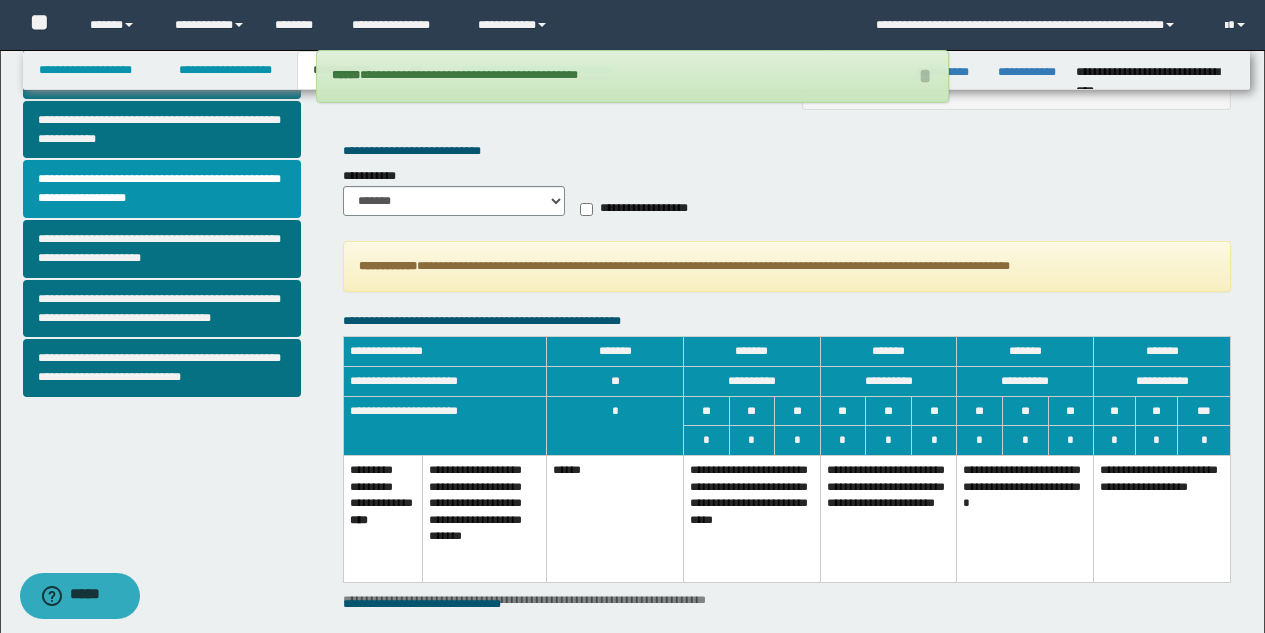 scroll, scrollTop: 632, scrollLeft: 0, axis: vertical 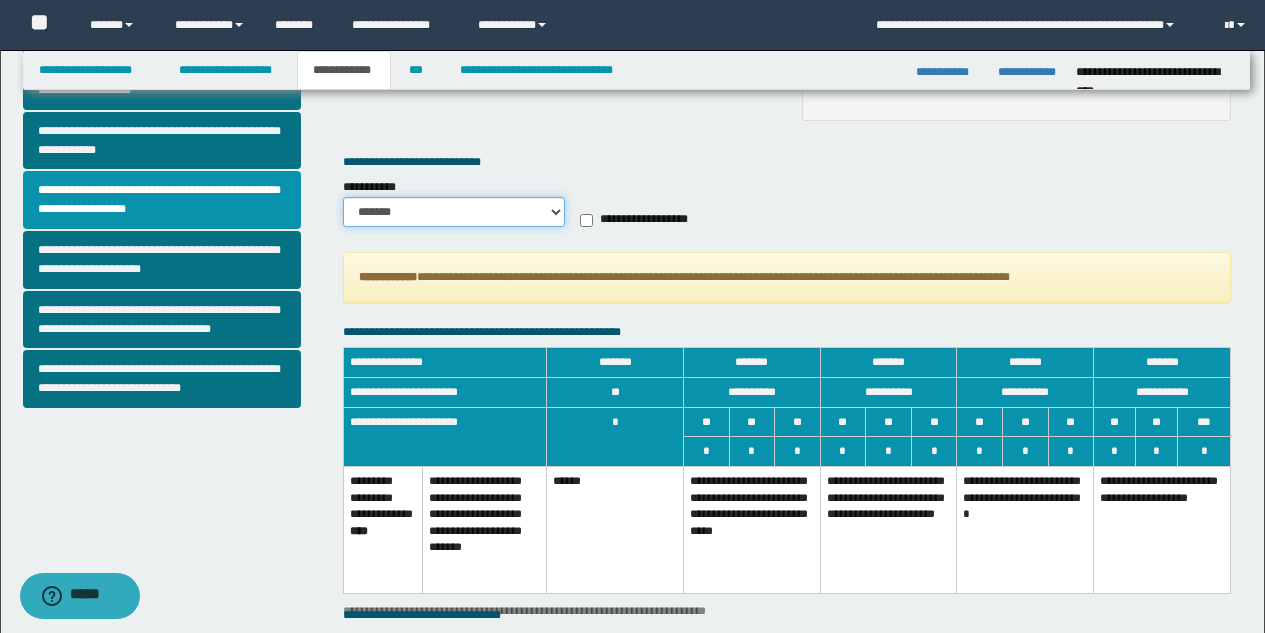click on "*******
*********" at bounding box center [454, 212] 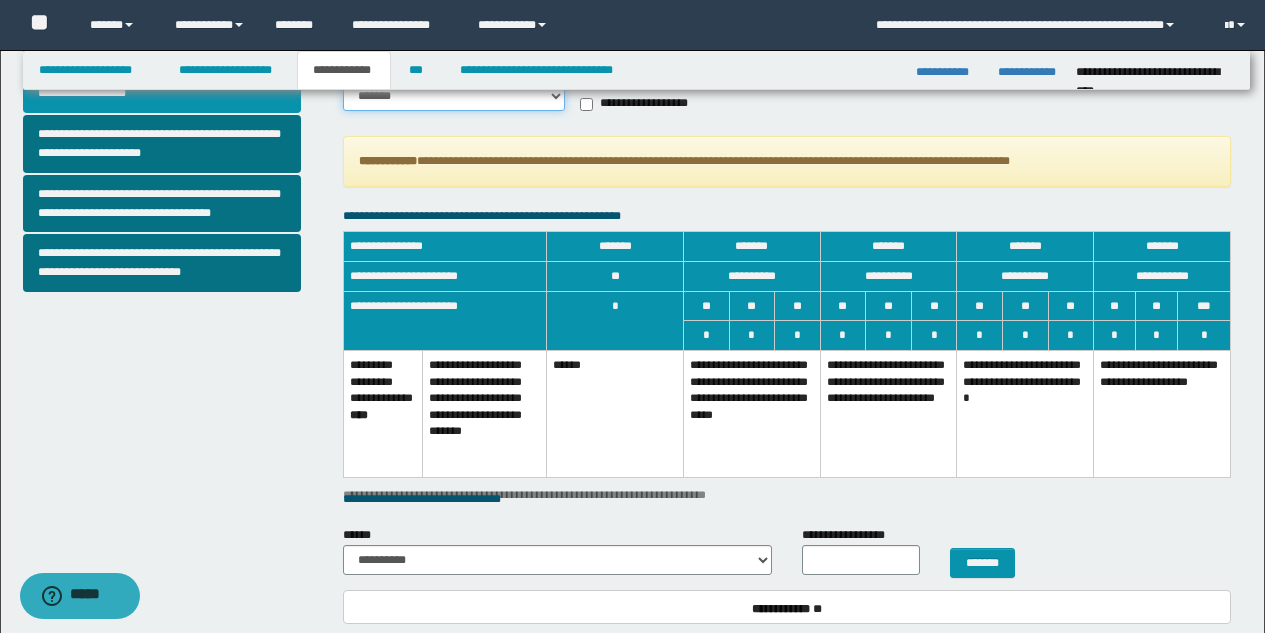 scroll, scrollTop: 959, scrollLeft: 0, axis: vertical 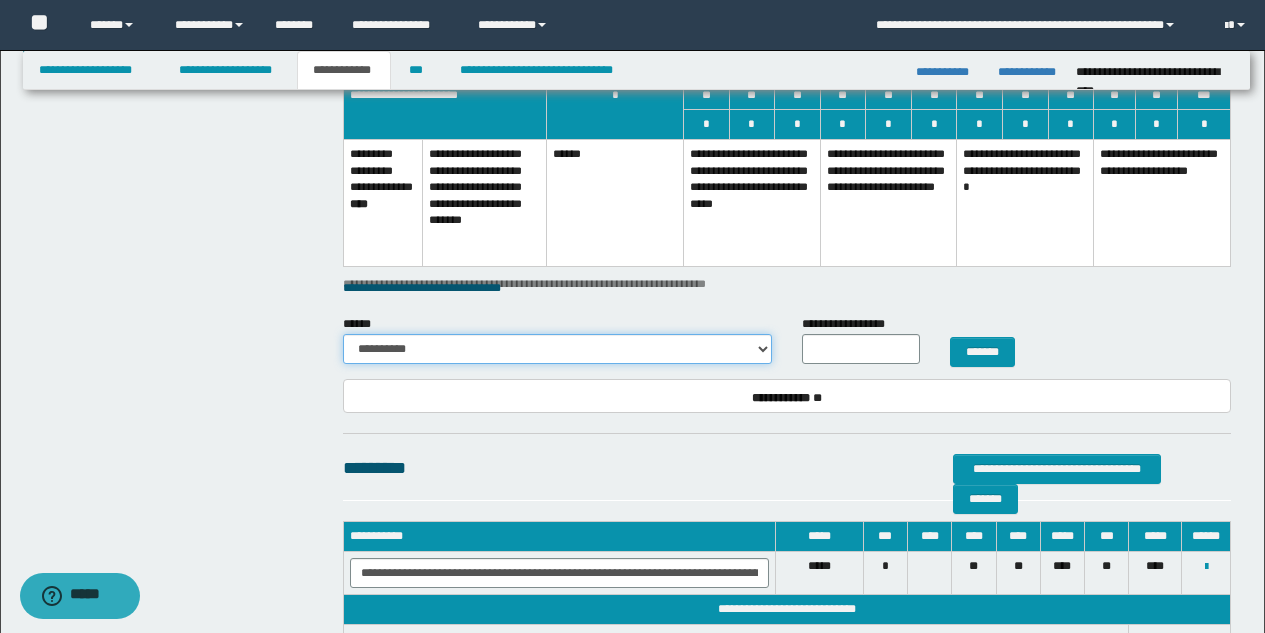click on "**********" at bounding box center [557, 349] 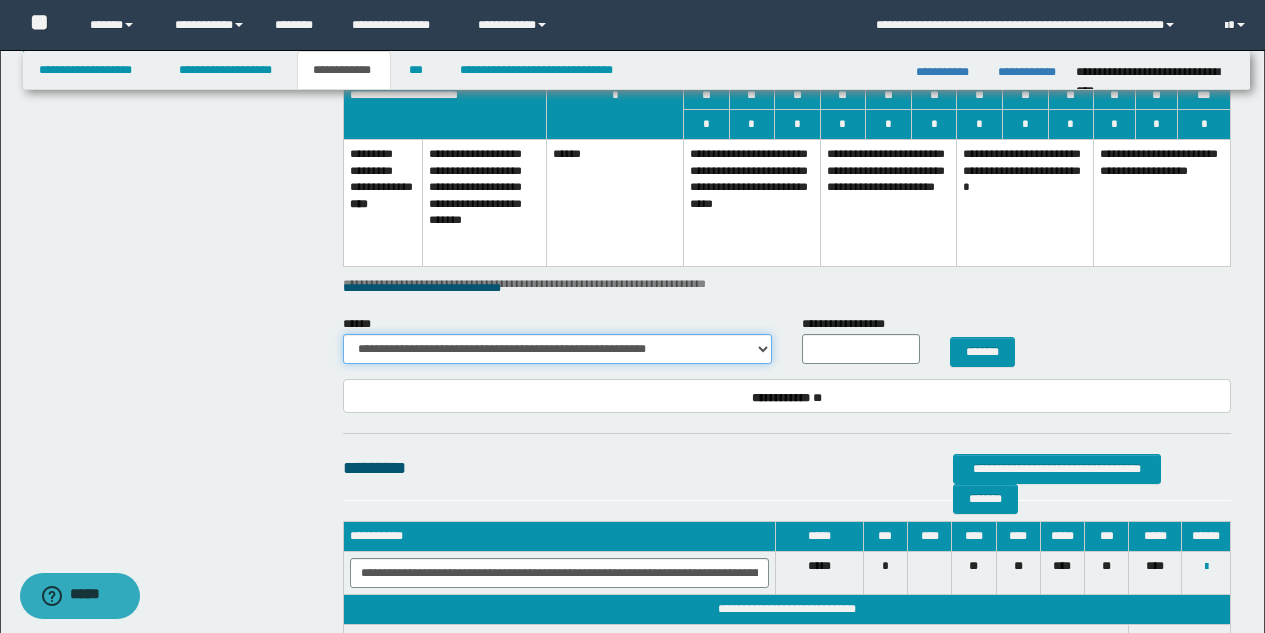 click on "**********" at bounding box center (557, 349) 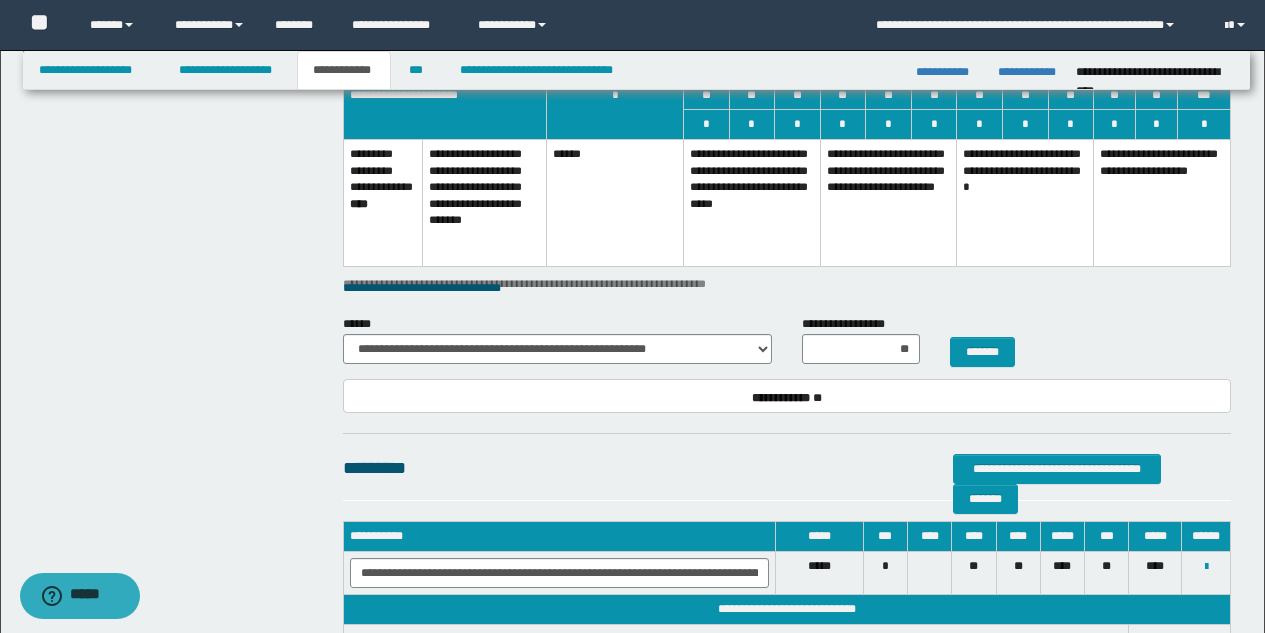 click on "**********" at bounding box center [751, 202] 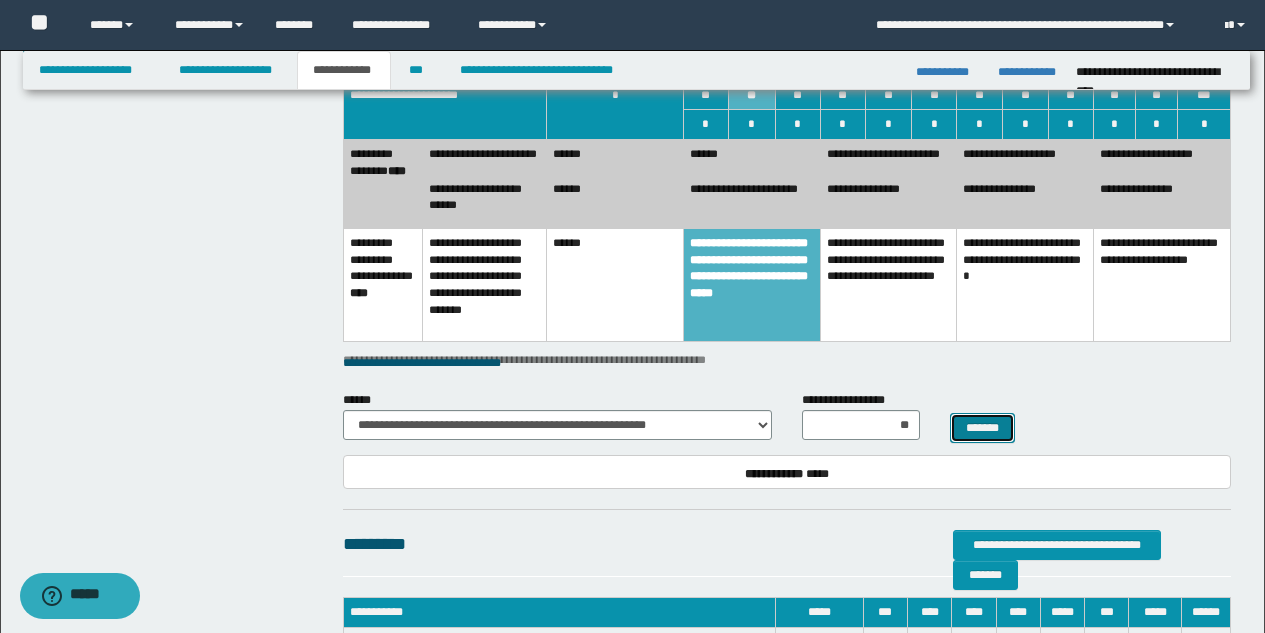 click on "*******" at bounding box center [982, 428] 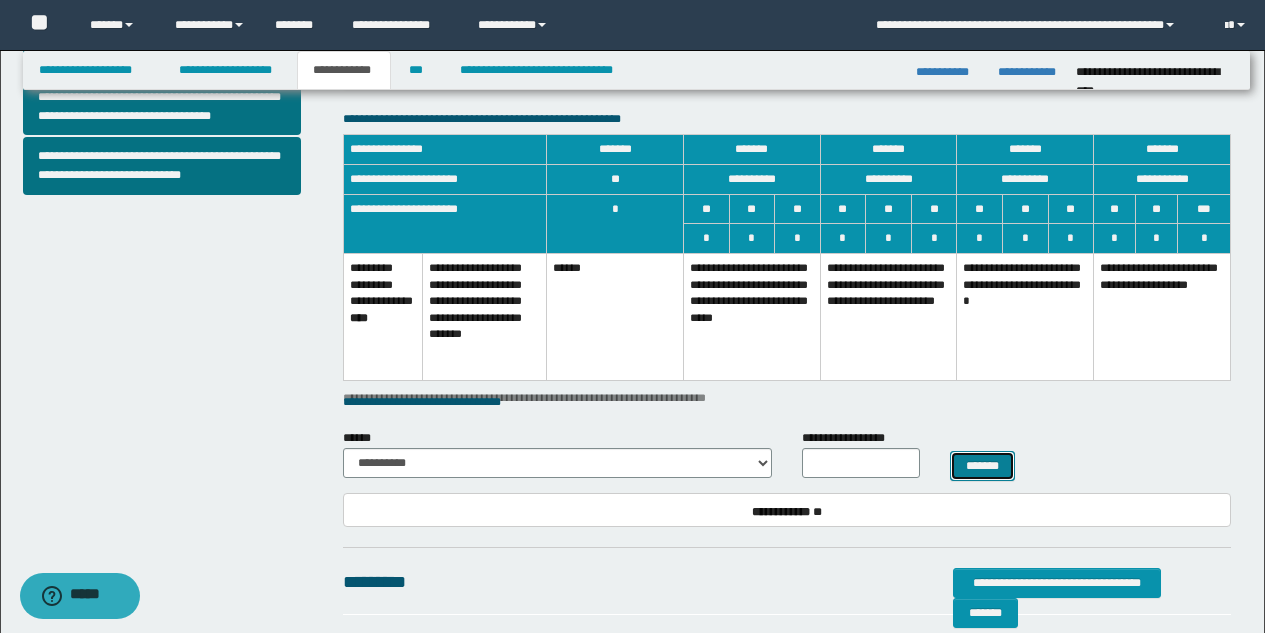 scroll, scrollTop: 818, scrollLeft: 0, axis: vertical 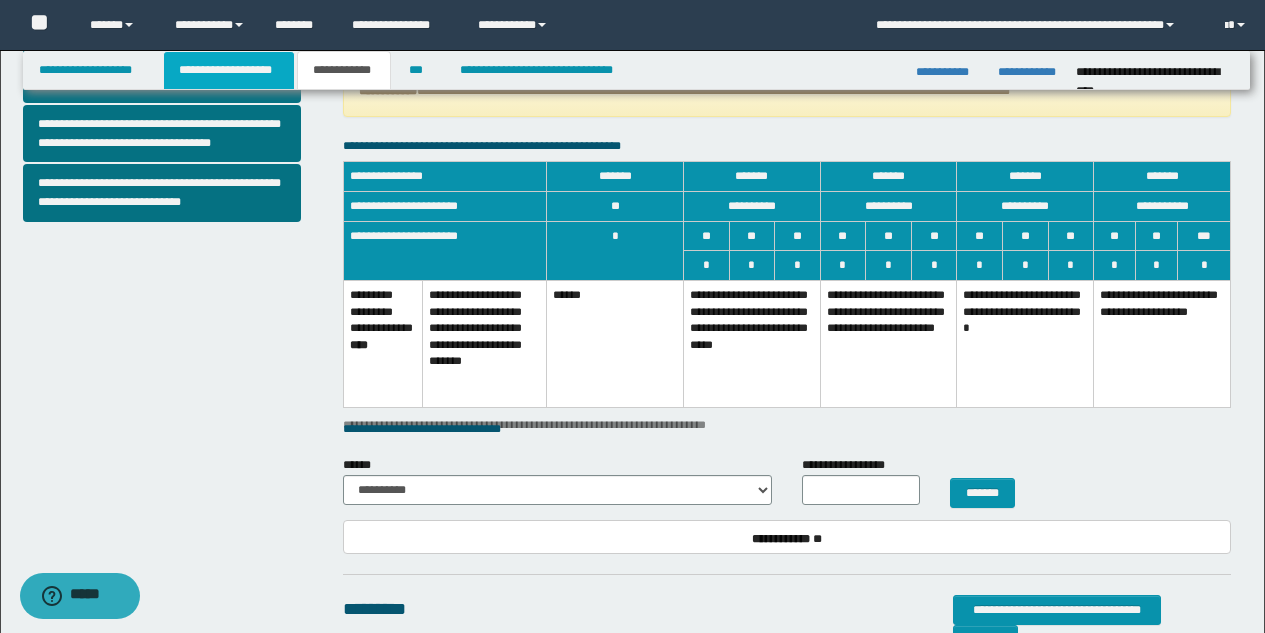 click on "**********" at bounding box center (229, 70) 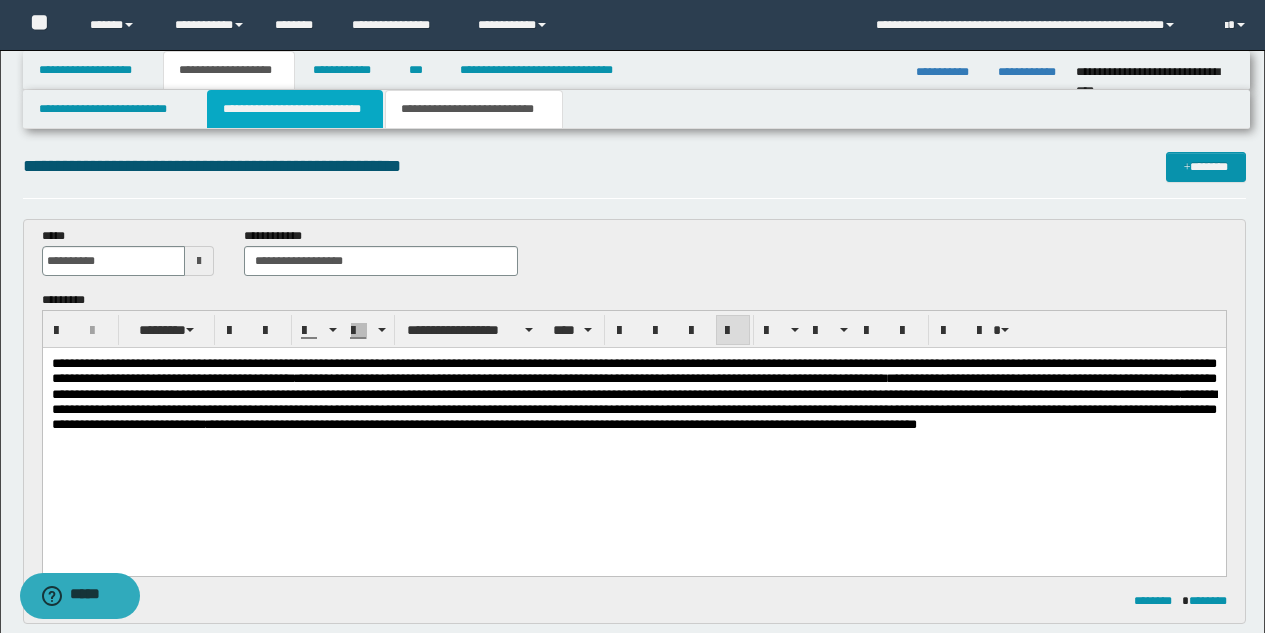 scroll, scrollTop: 0, scrollLeft: 0, axis: both 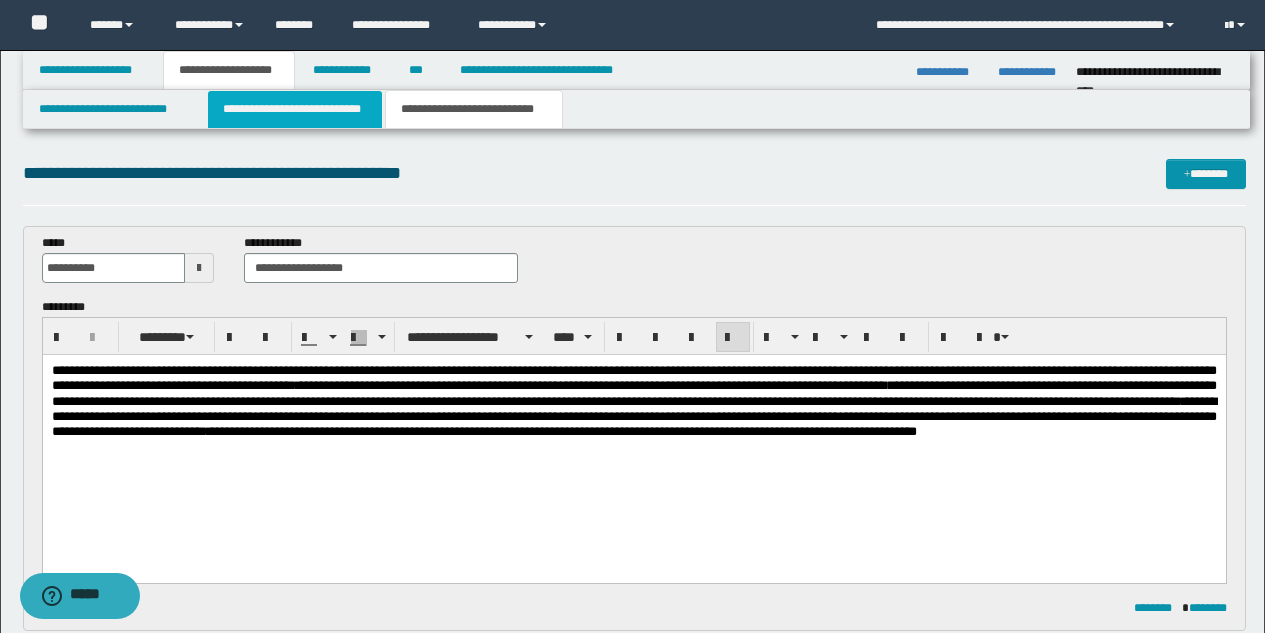 click on "**********" at bounding box center (295, 109) 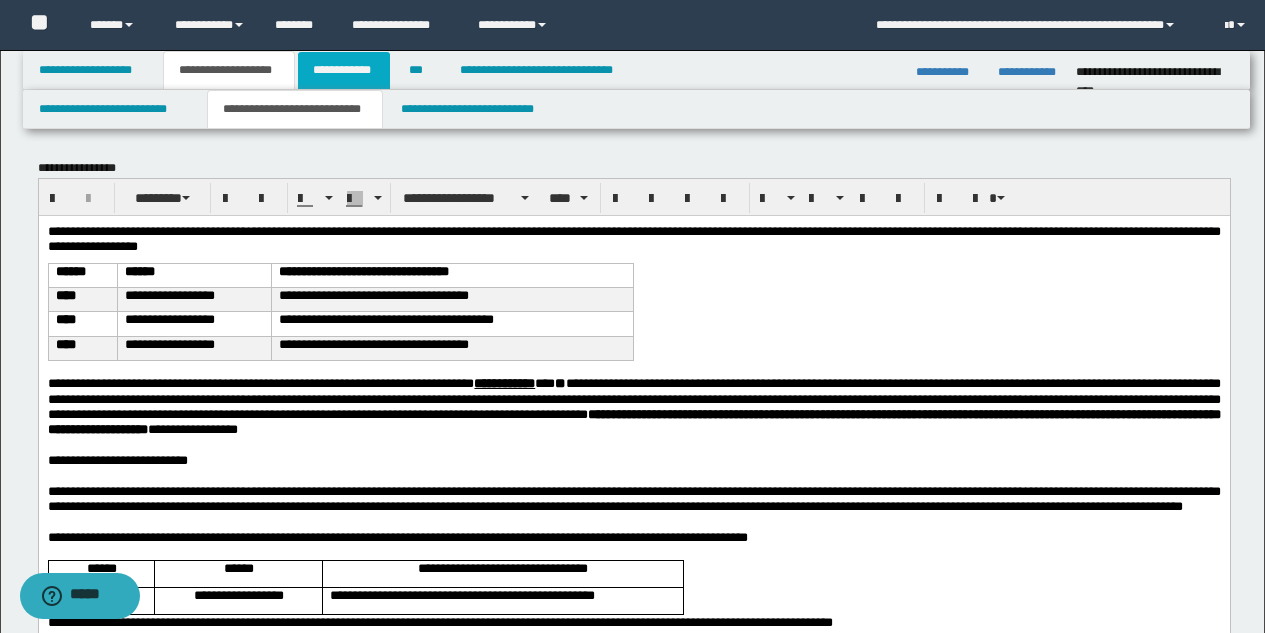 click on "**********" at bounding box center (344, 70) 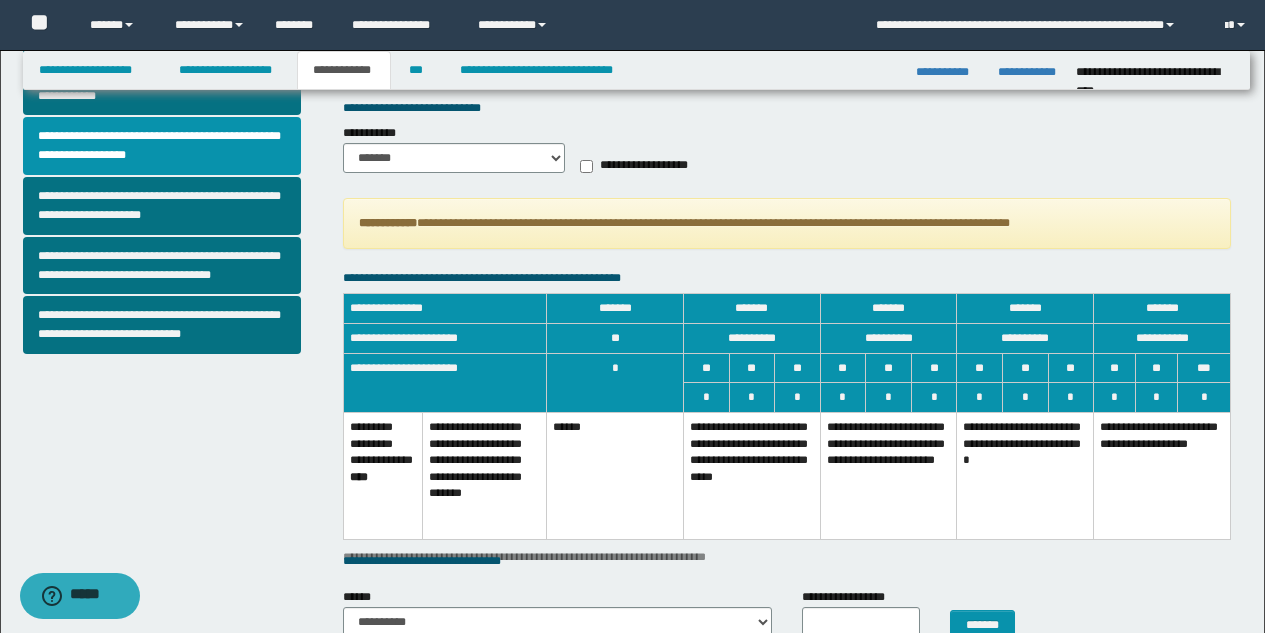 scroll, scrollTop: 719, scrollLeft: 0, axis: vertical 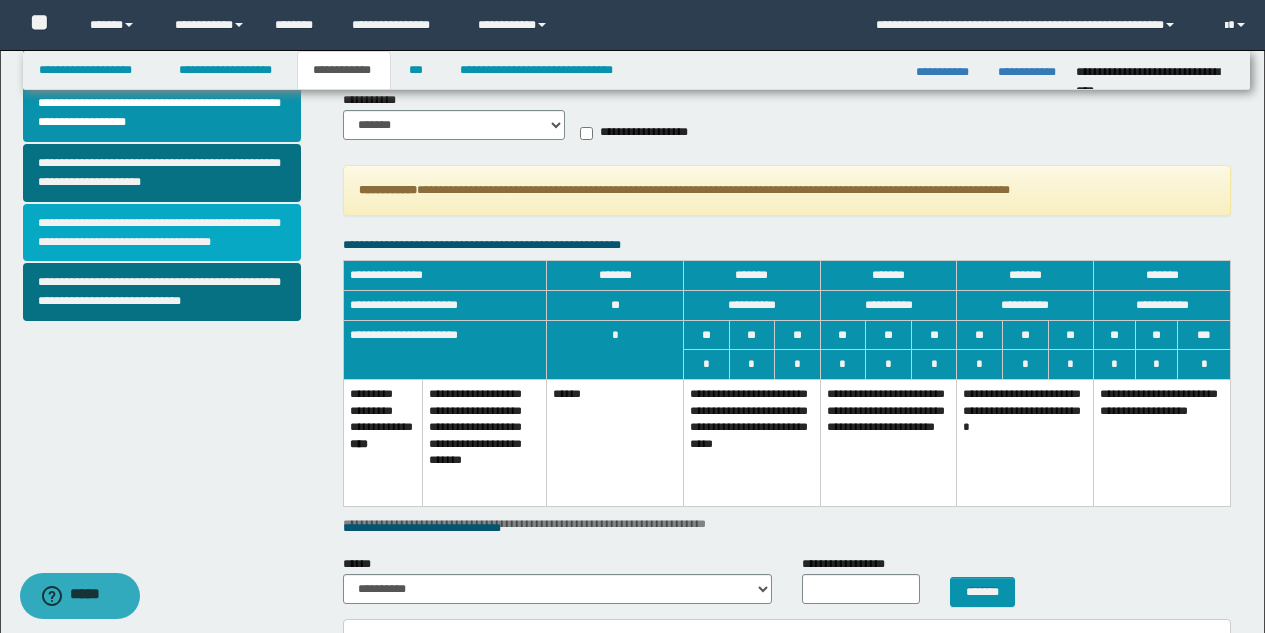 click on "**********" at bounding box center (162, 233) 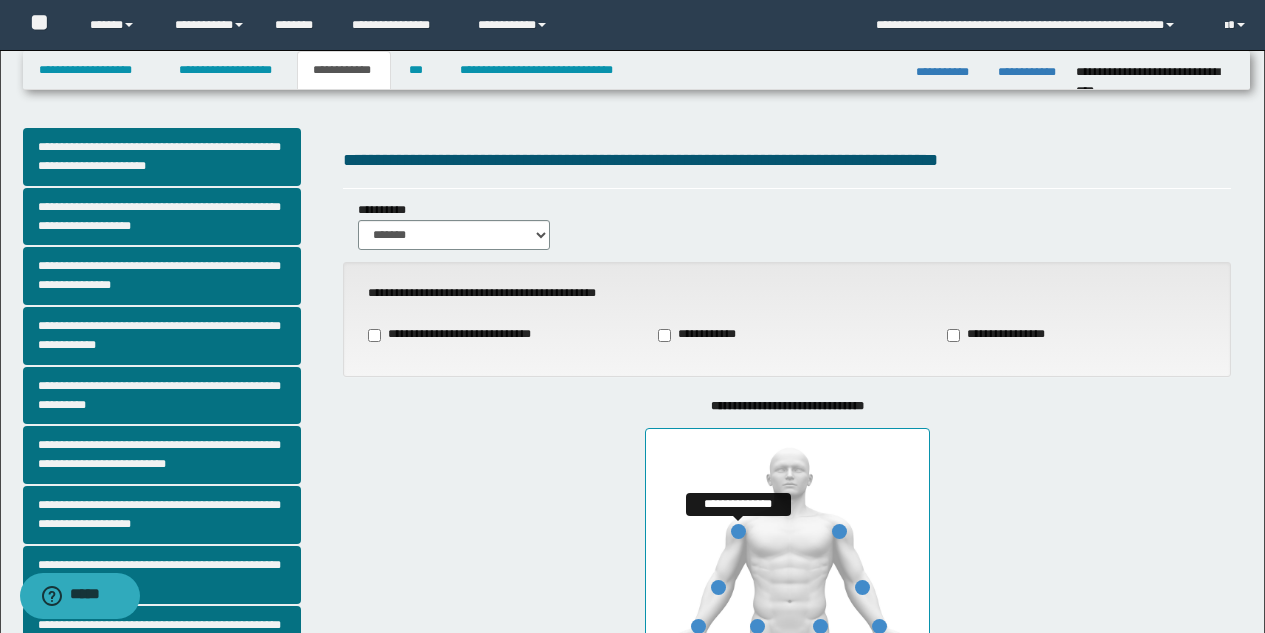 click at bounding box center (738, 531) 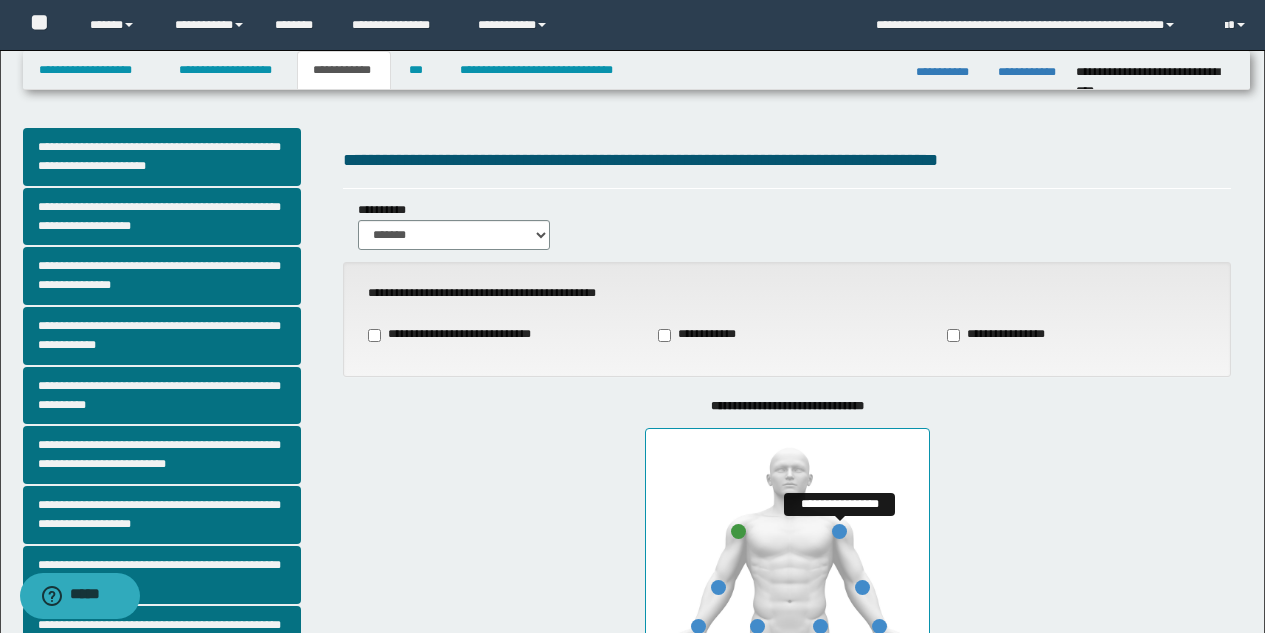 click at bounding box center [839, 531] 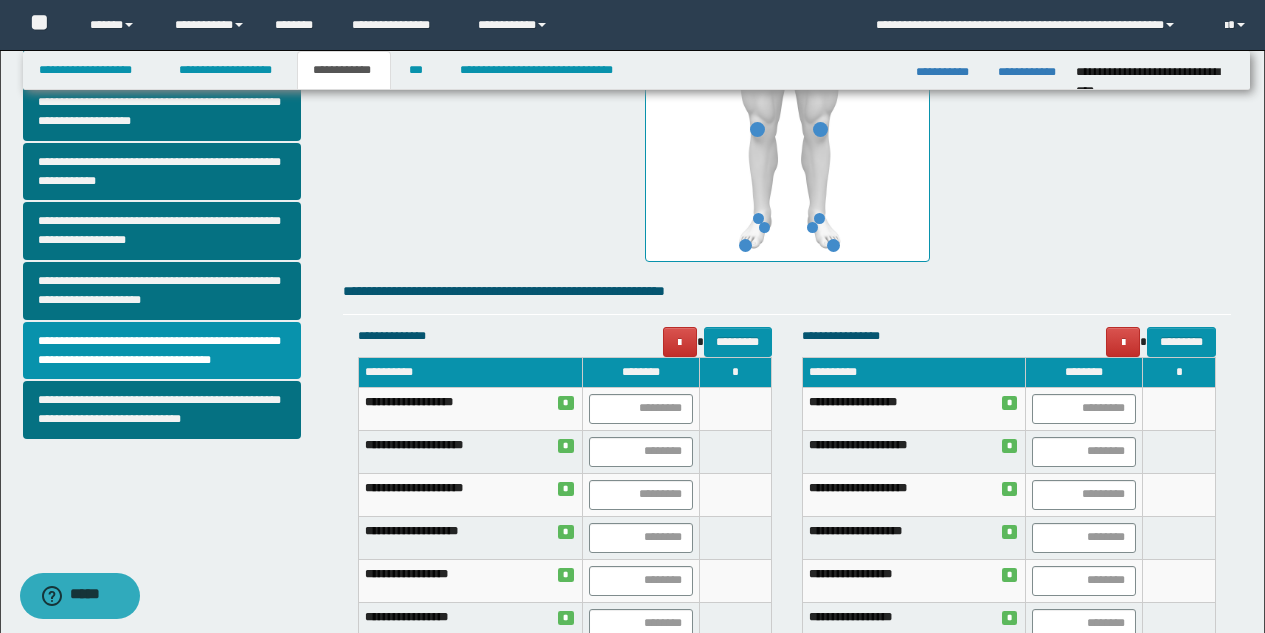 scroll, scrollTop: 642, scrollLeft: 0, axis: vertical 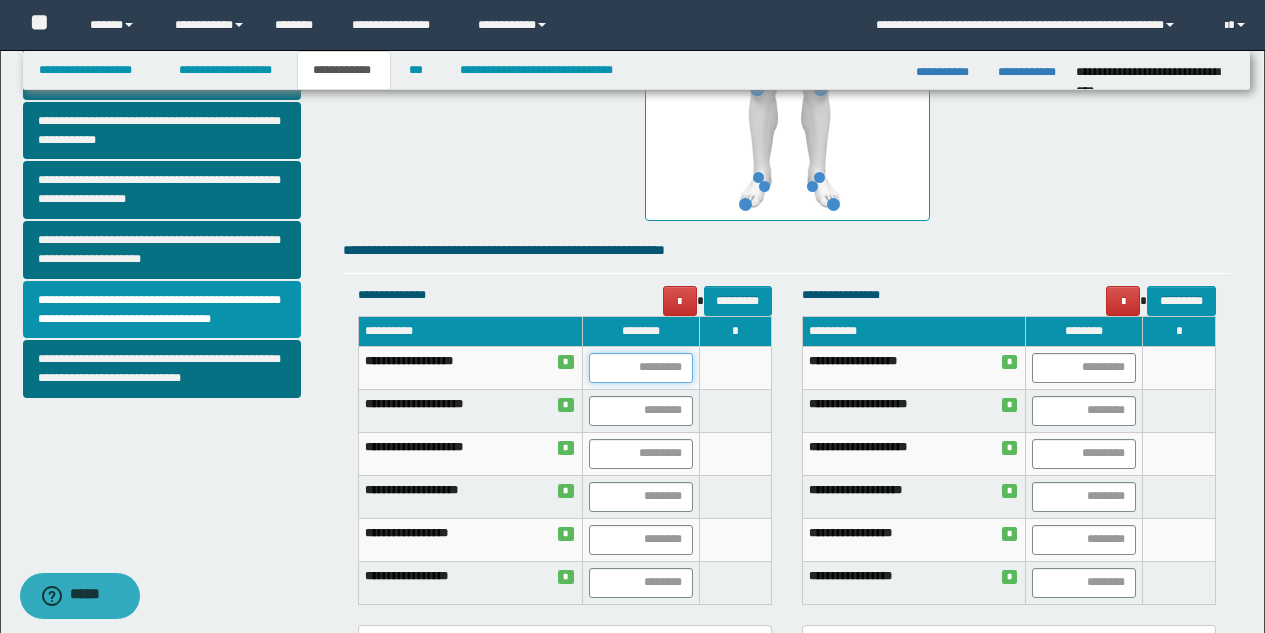 click at bounding box center (641, 368) 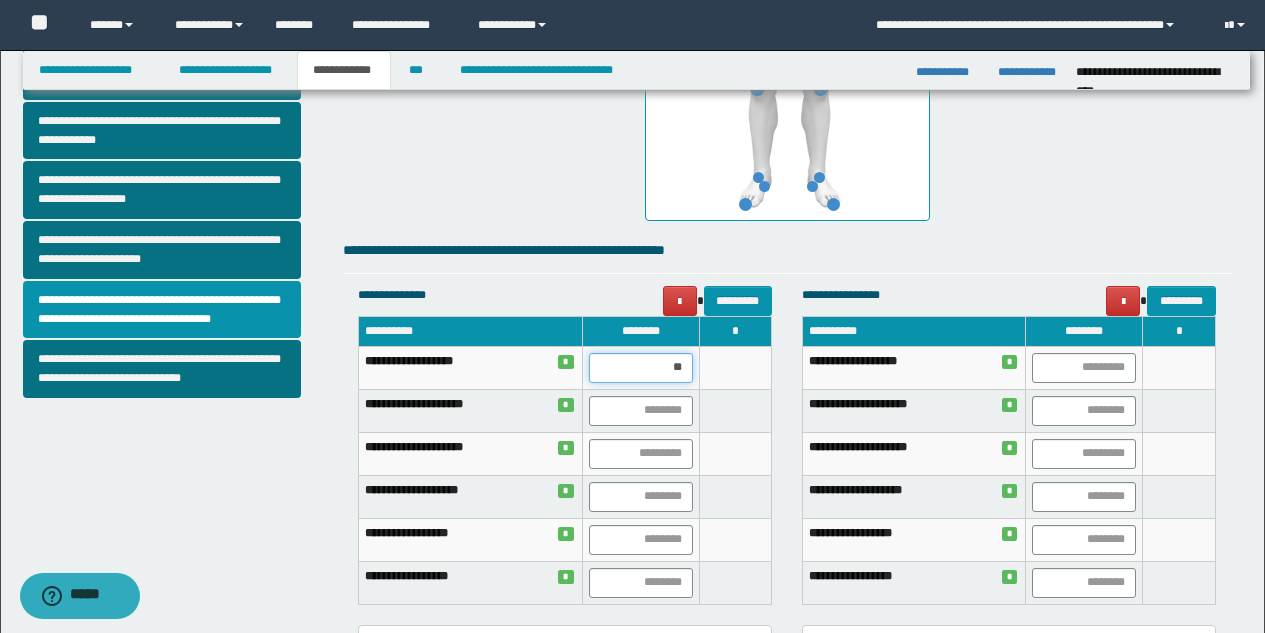 type on "***" 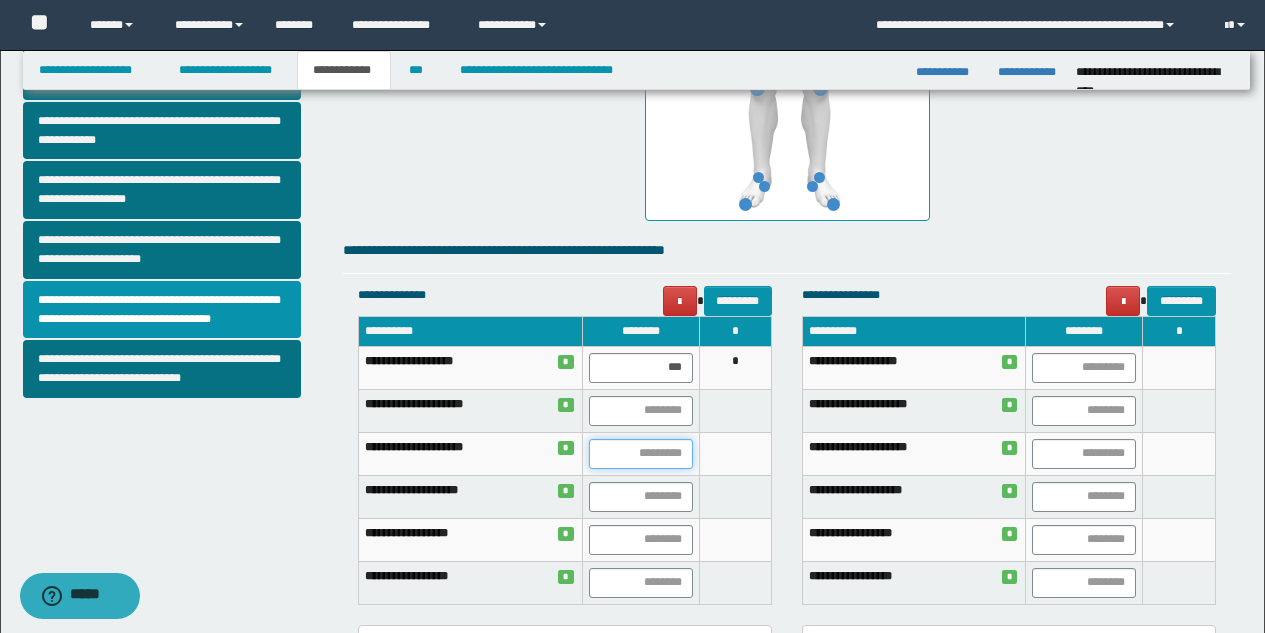 click at bounding box center (641, 454) 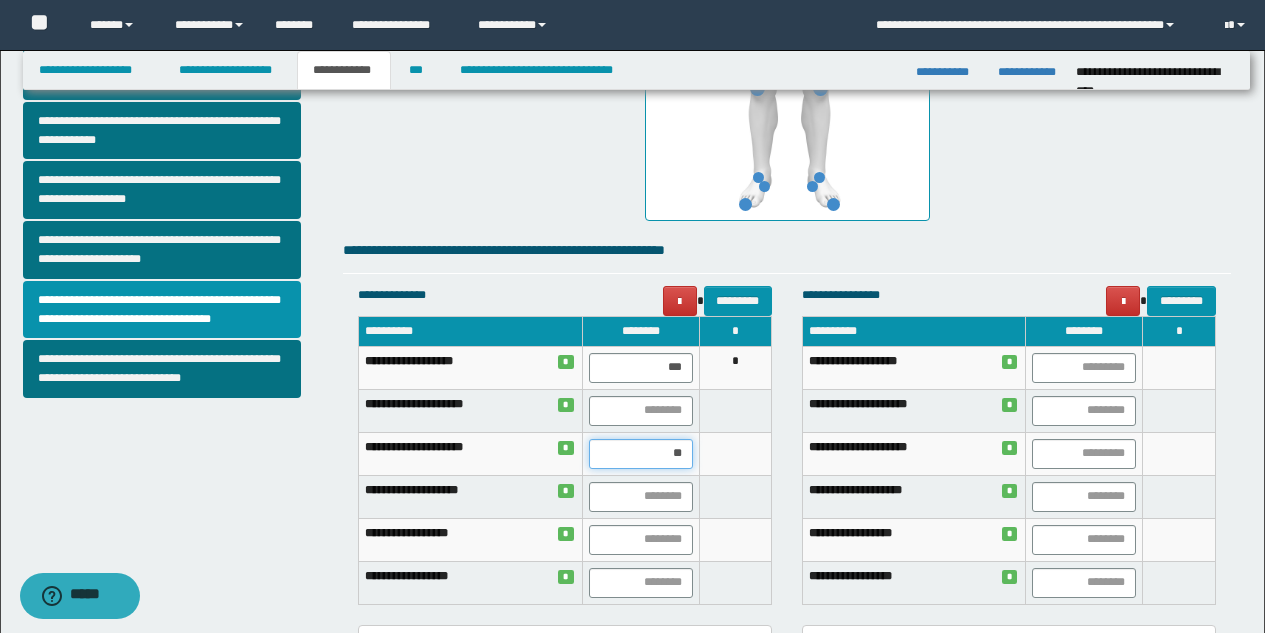 type on "***" 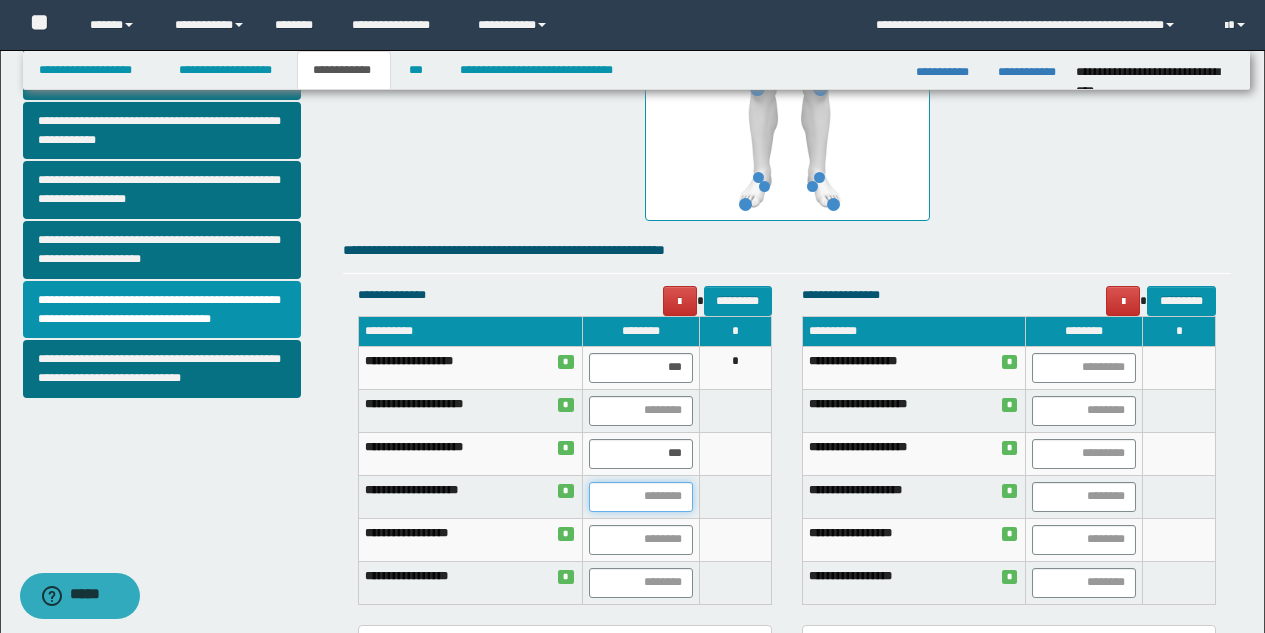click at bounding box center (641, 497) 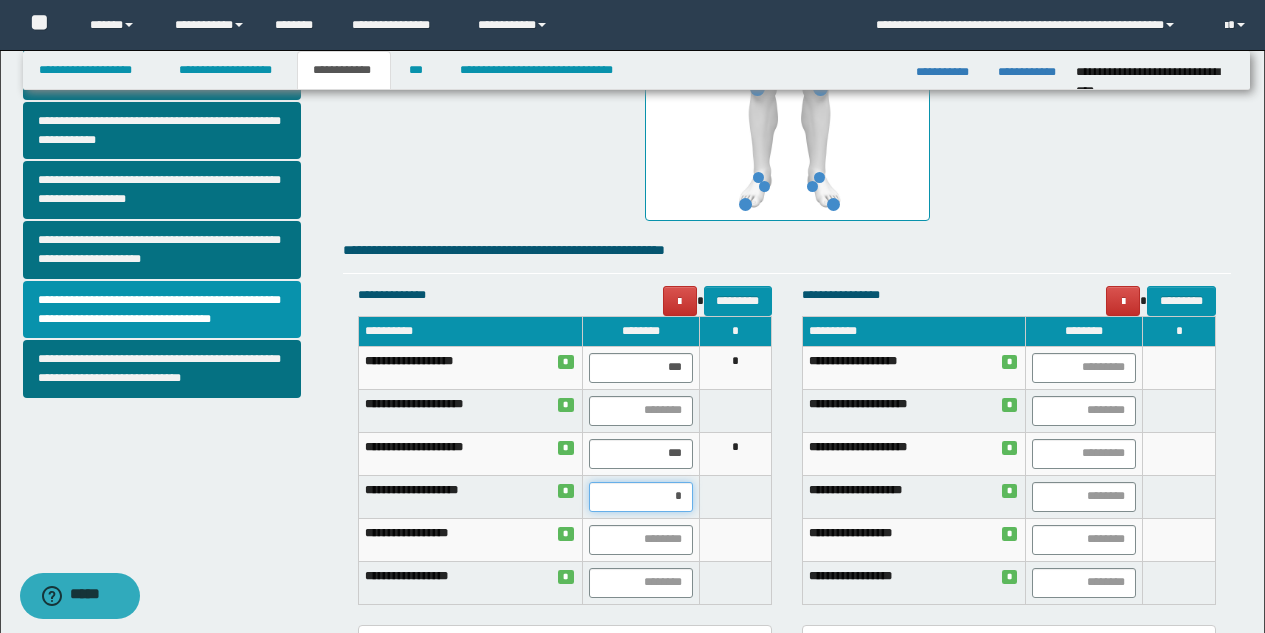type on "**" 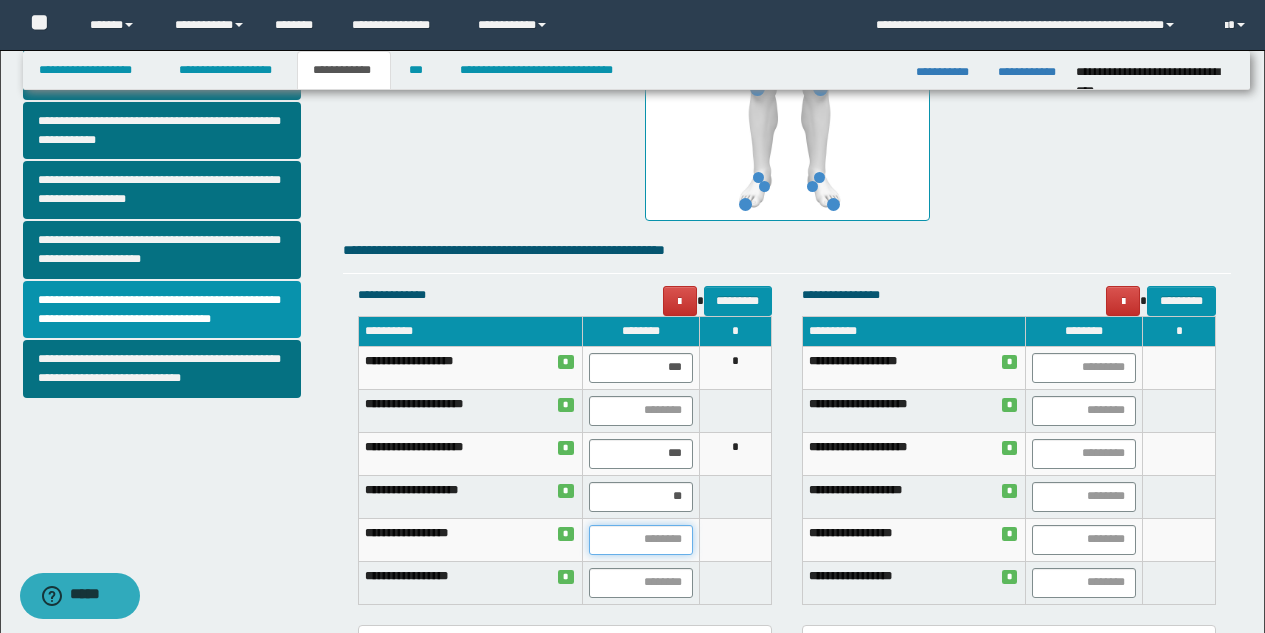 click at bounding box center (641, 540) 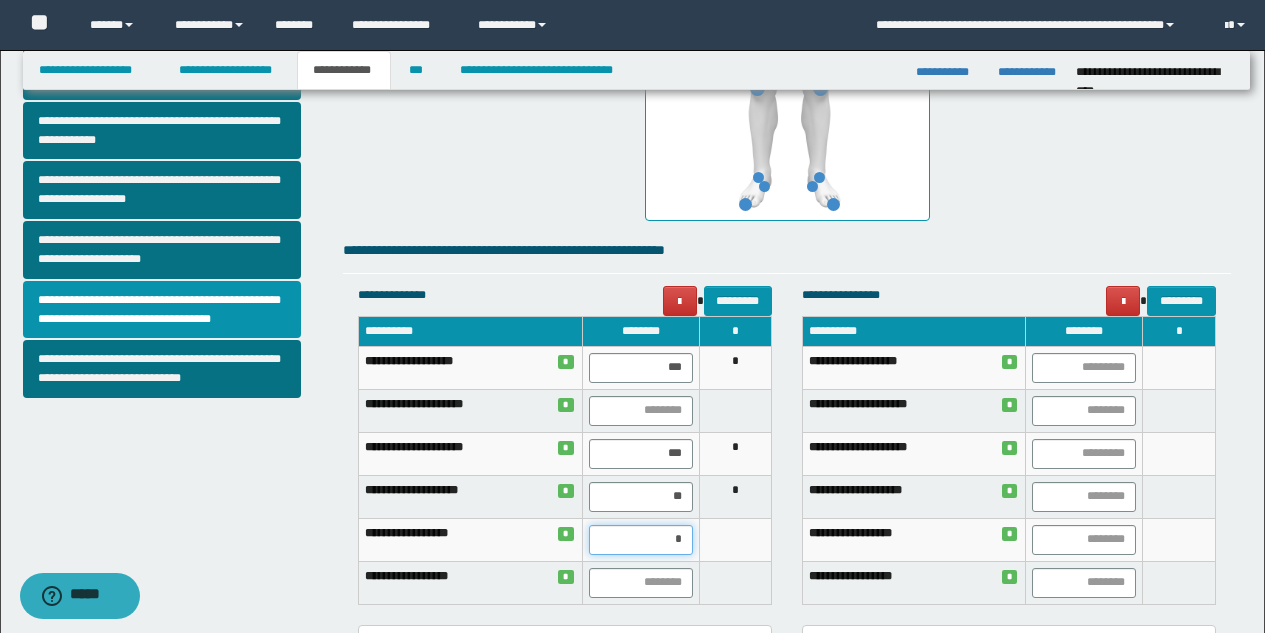 type on "**" 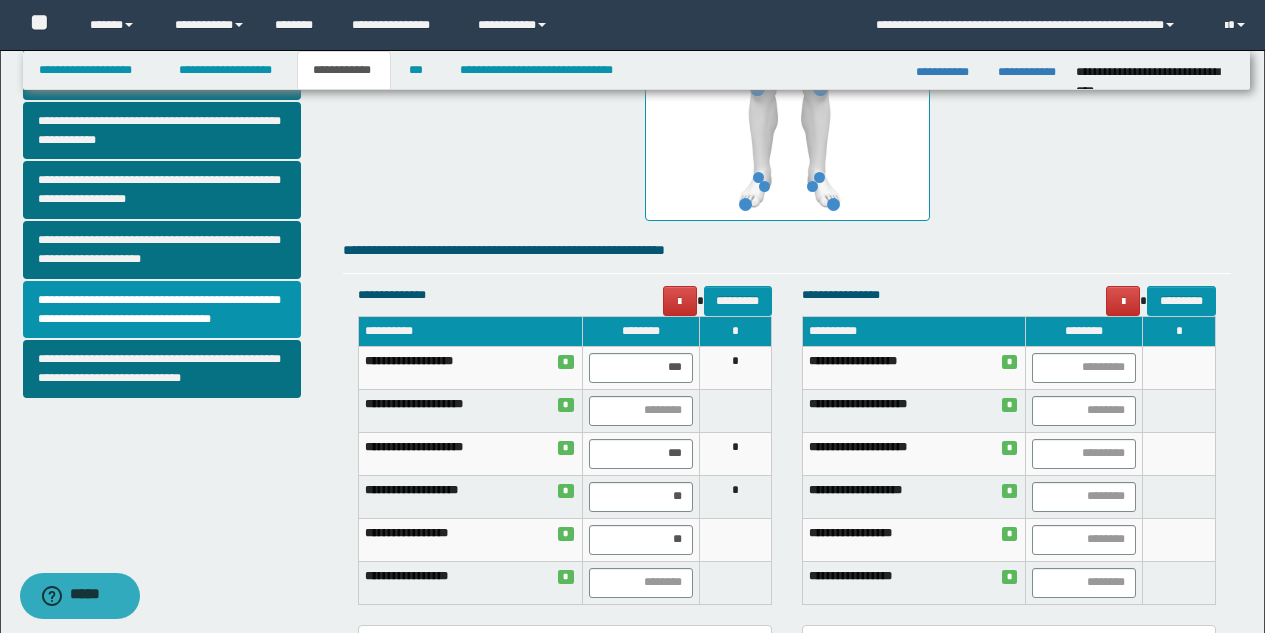 click at bounding box center (735, 539) 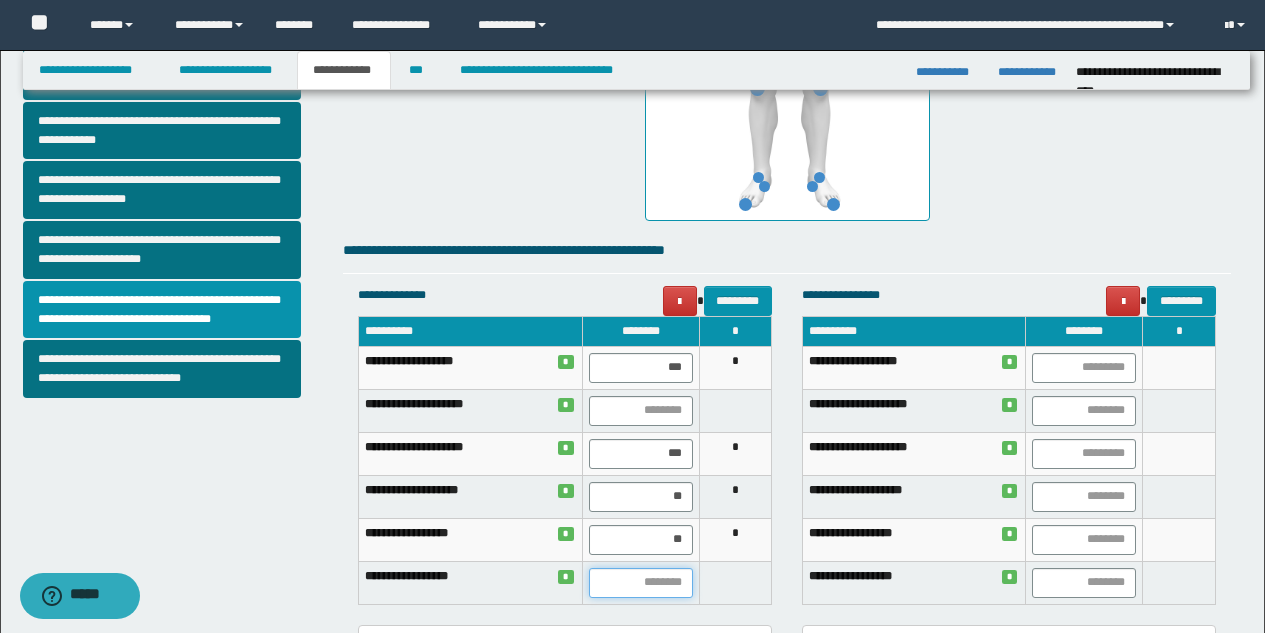 click at bounding box center [641, 583] 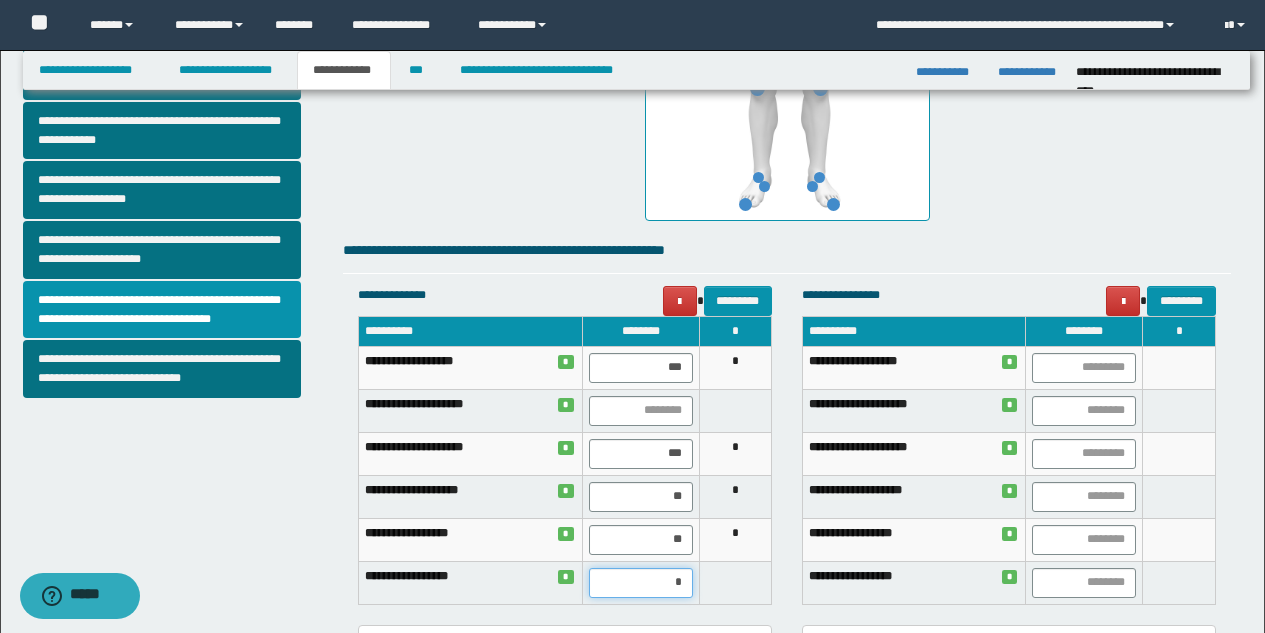 type on "**" 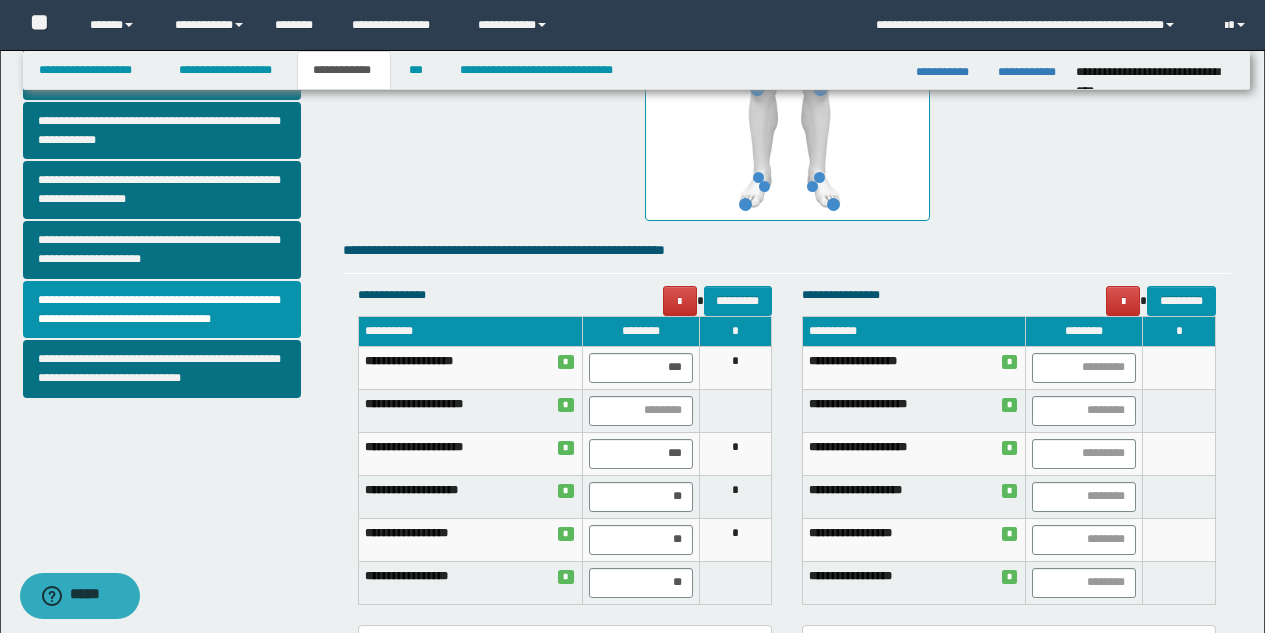 click at bounding box center [735, 582] 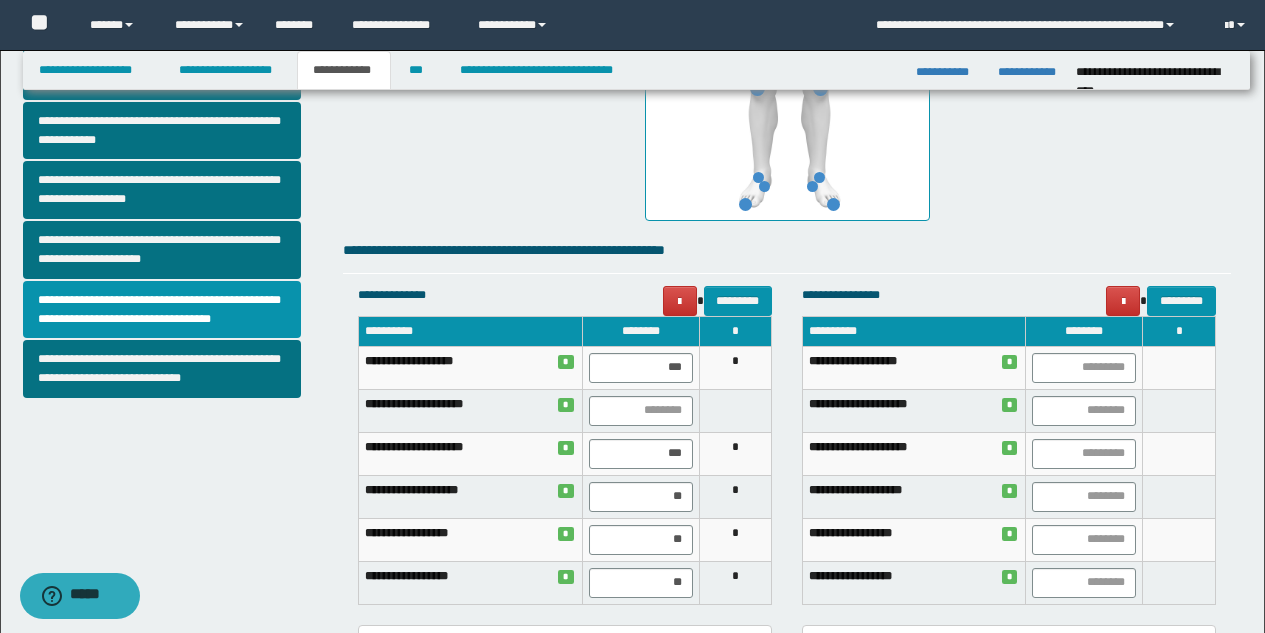 click on "*" at bounding box center (735, 582) 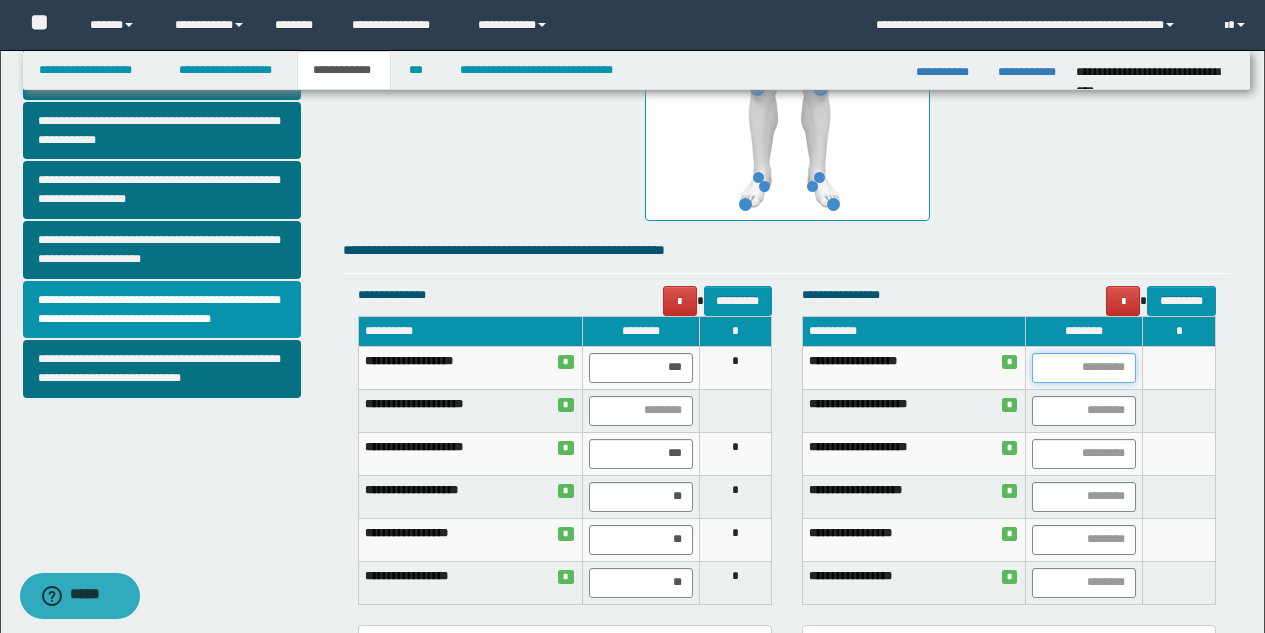 click at bounding box center [1084, 368] 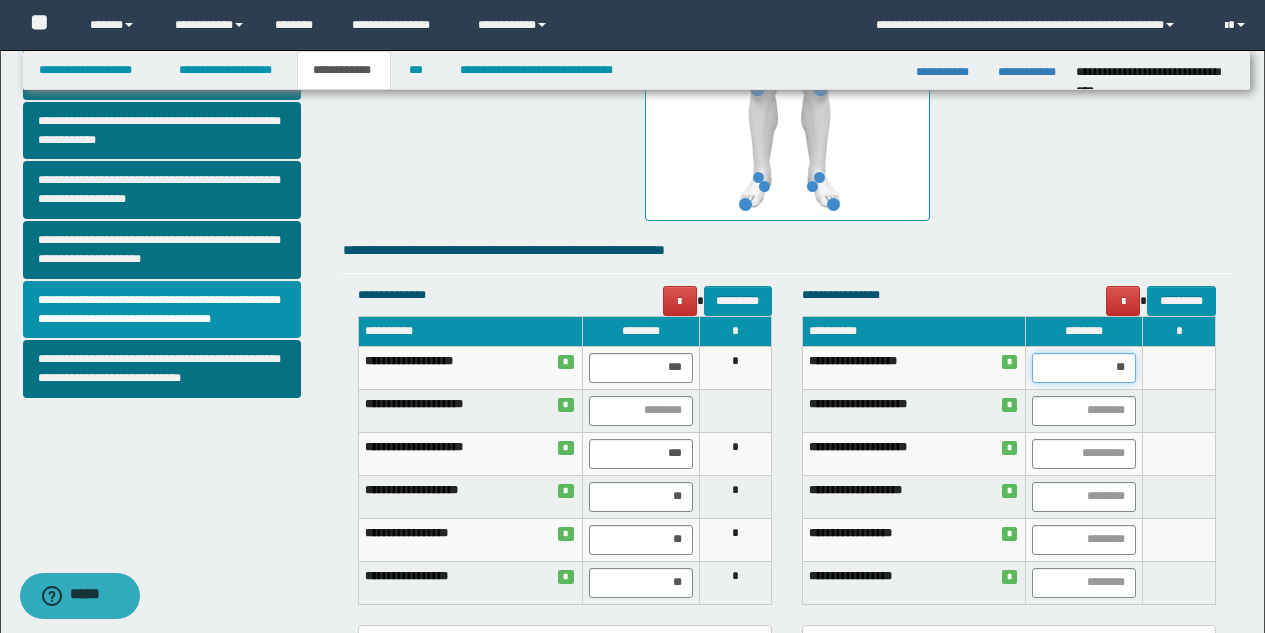 type on "***" 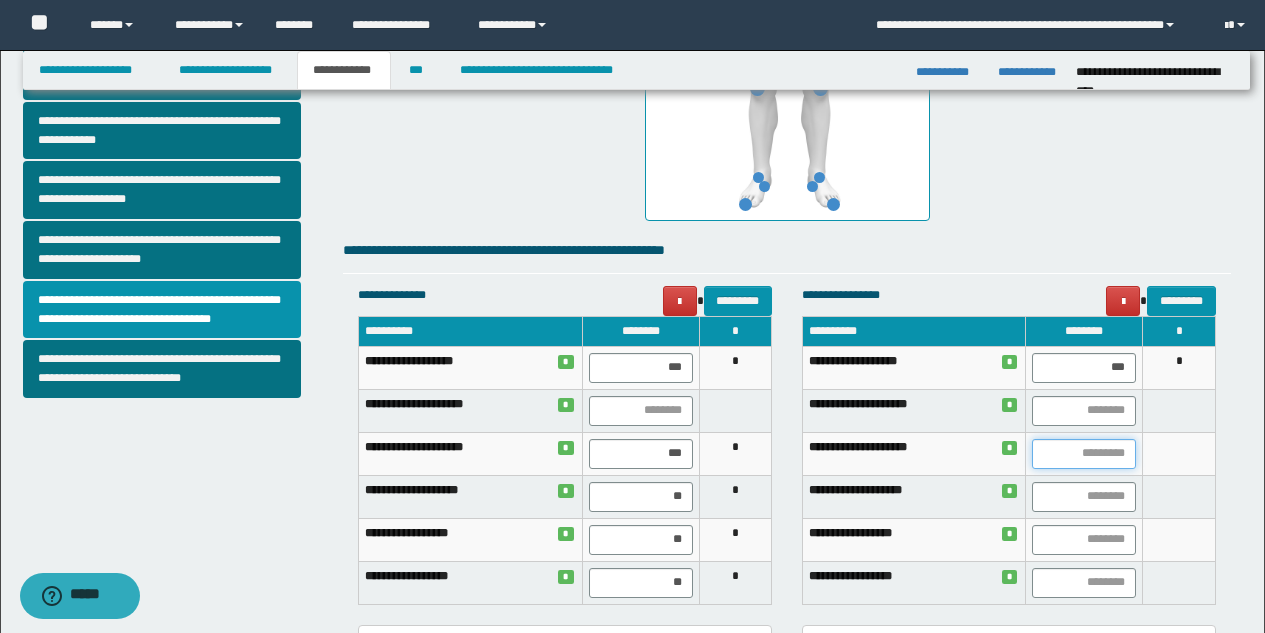 click at bounding box center (1084, 454) 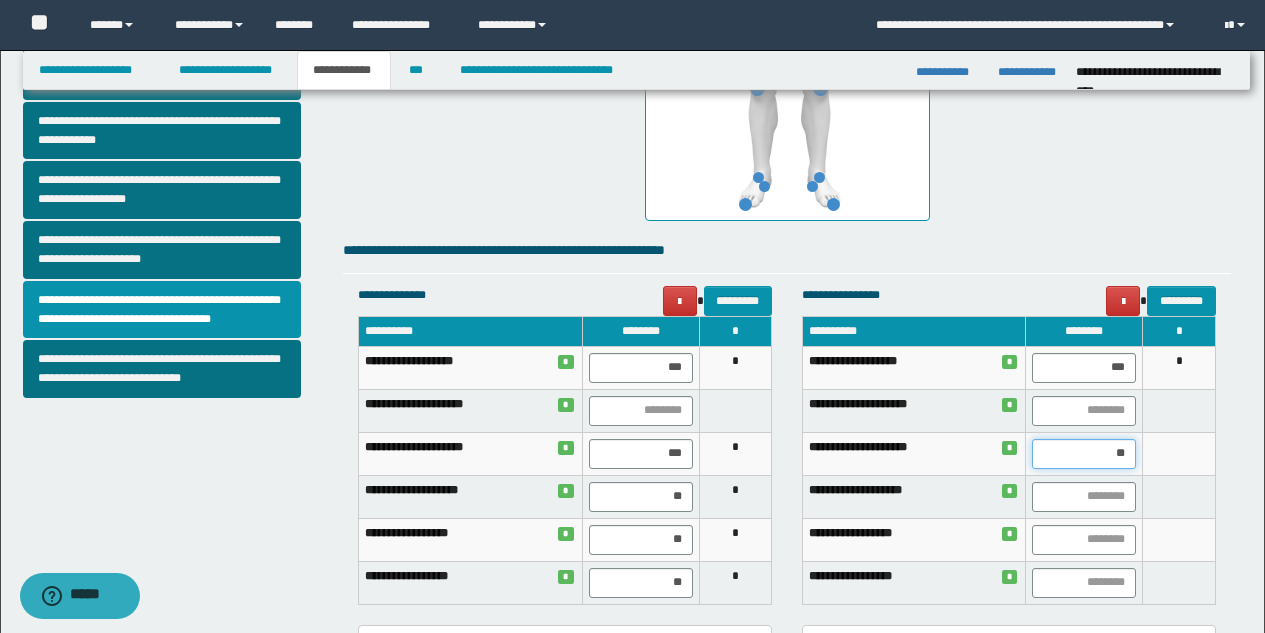 type on "***" 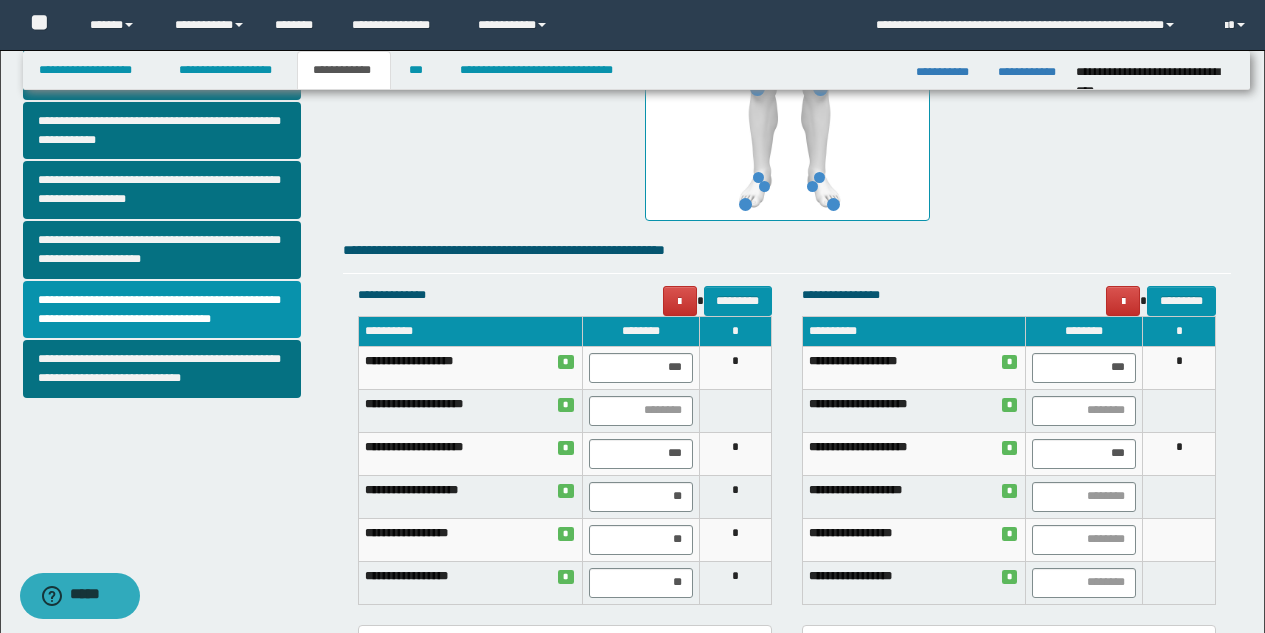 click on "*" at bounding box center (1179, 453) 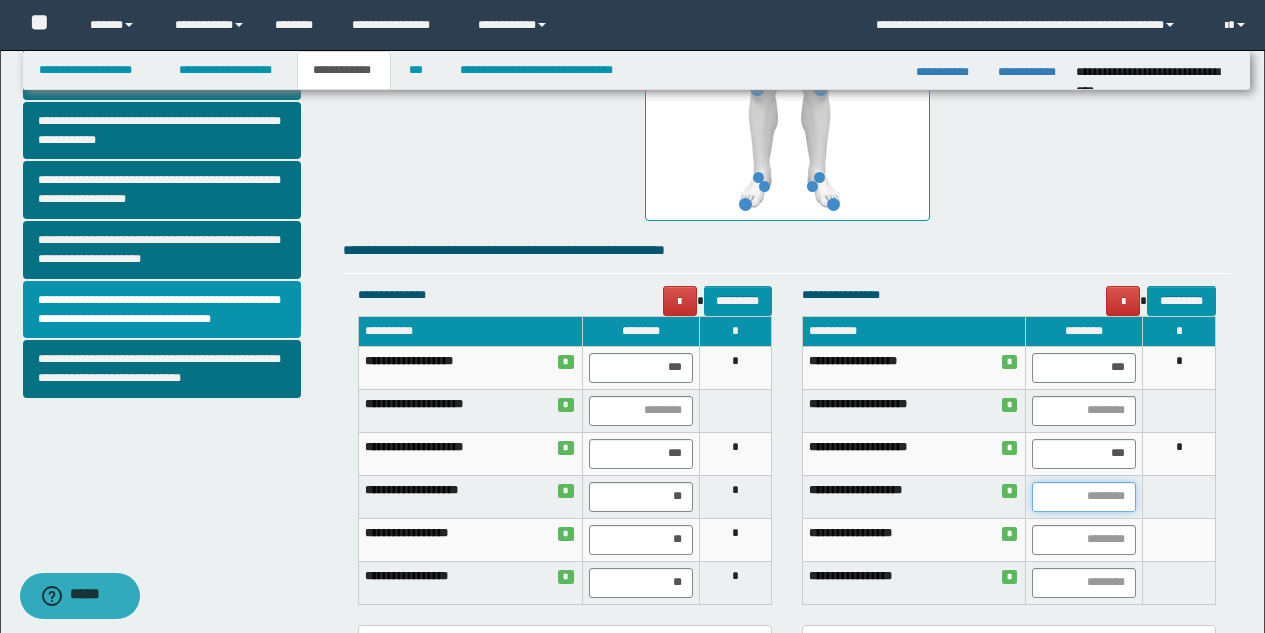 click at bounding box center [1084, 497] 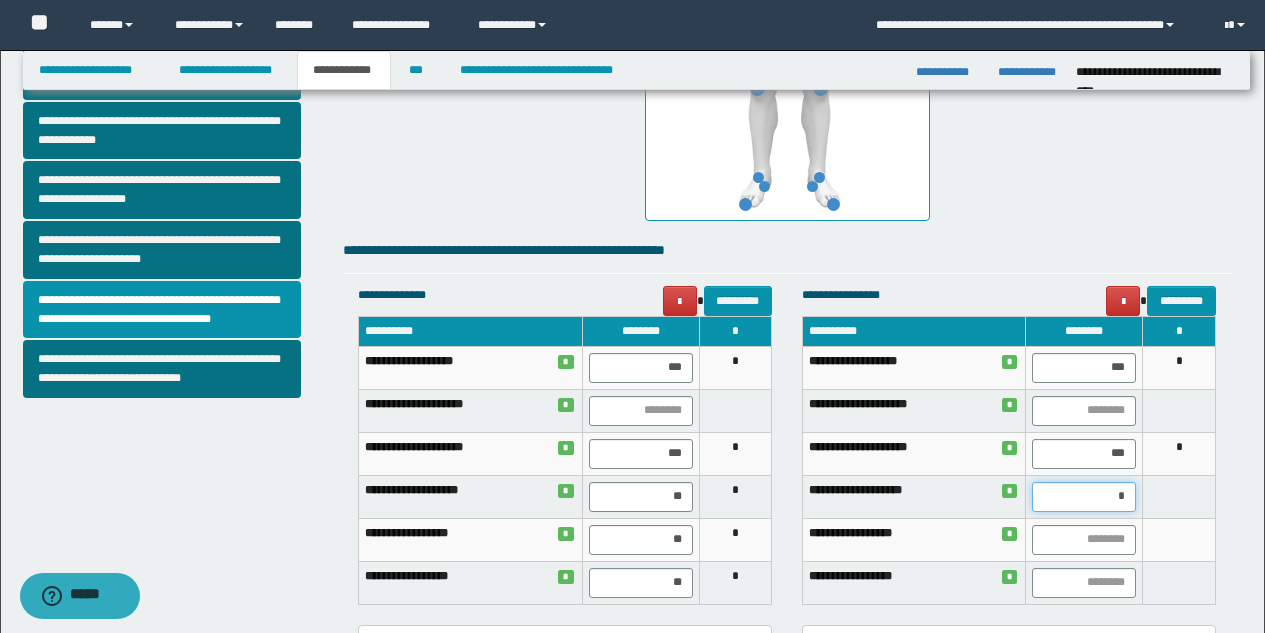 type on "**" 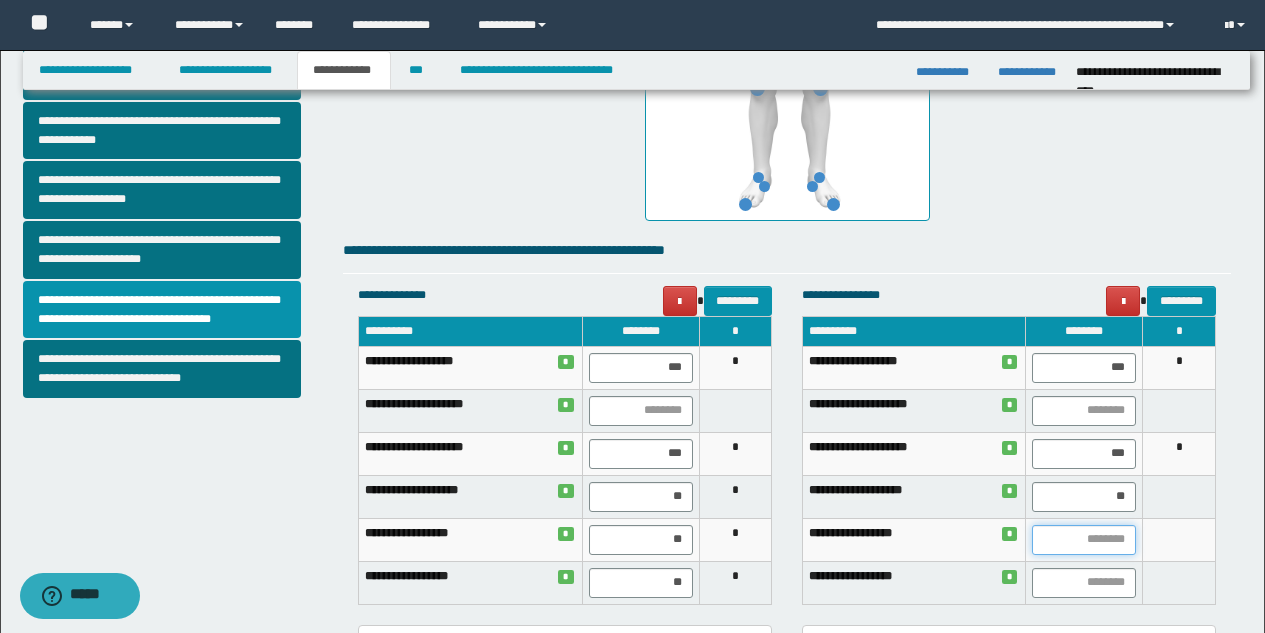 click at bounding box center [1084, 540] 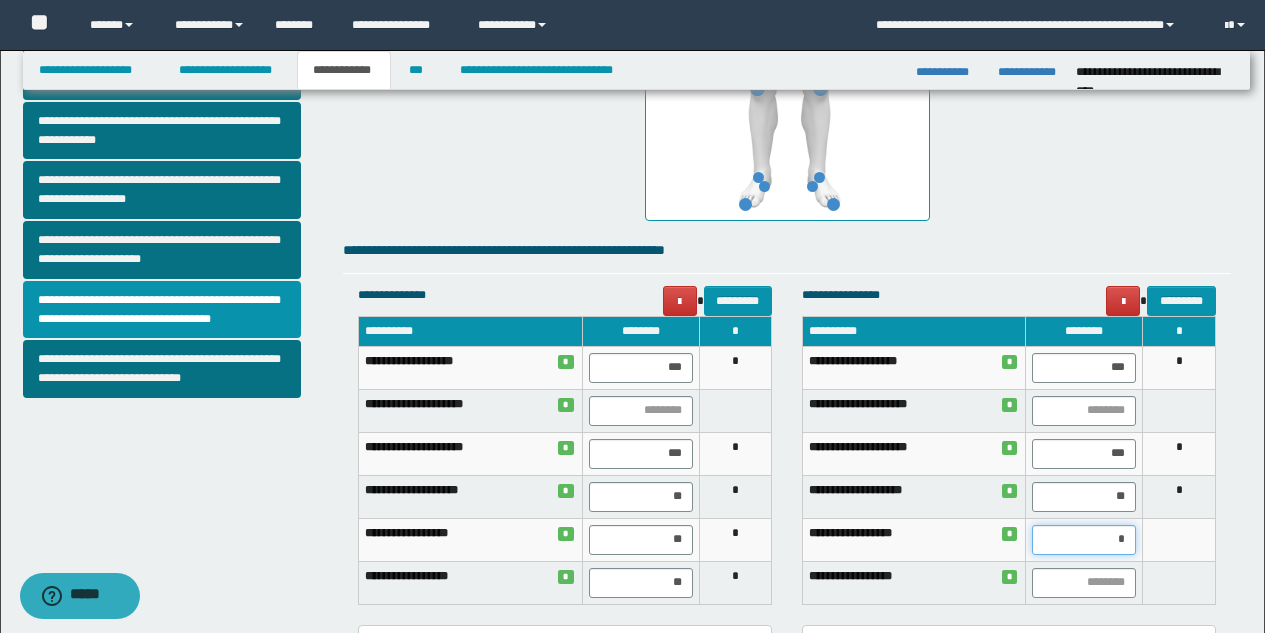 type on "**" 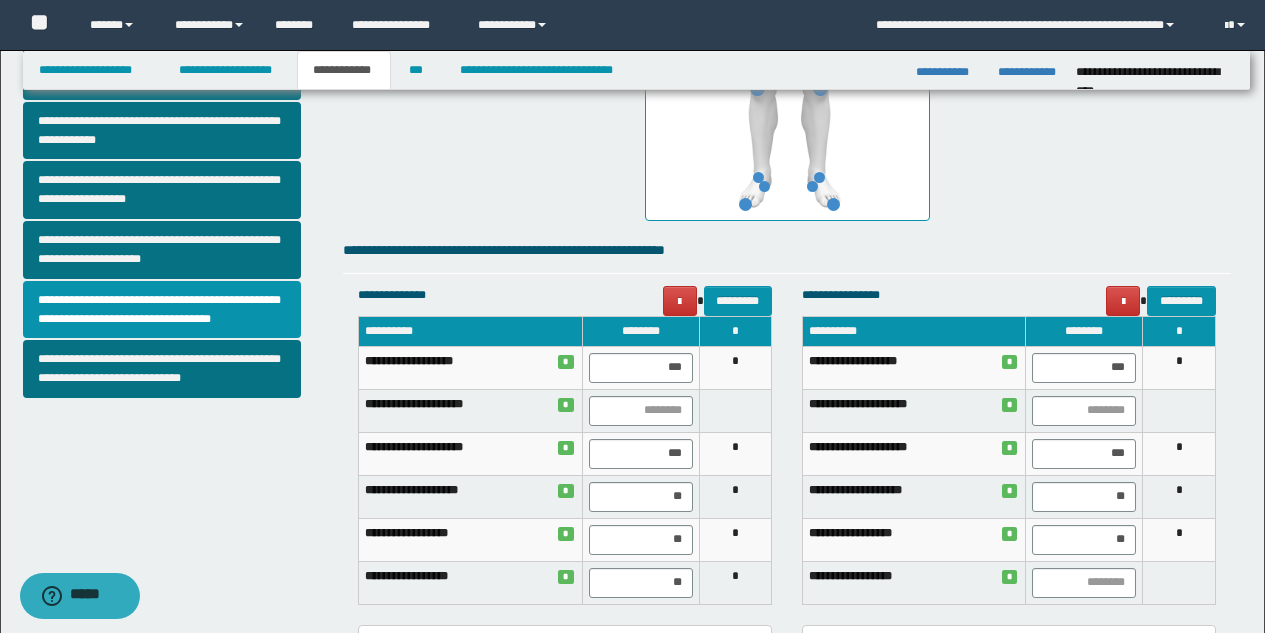 click on "*" at bounding box center [1179, 539] 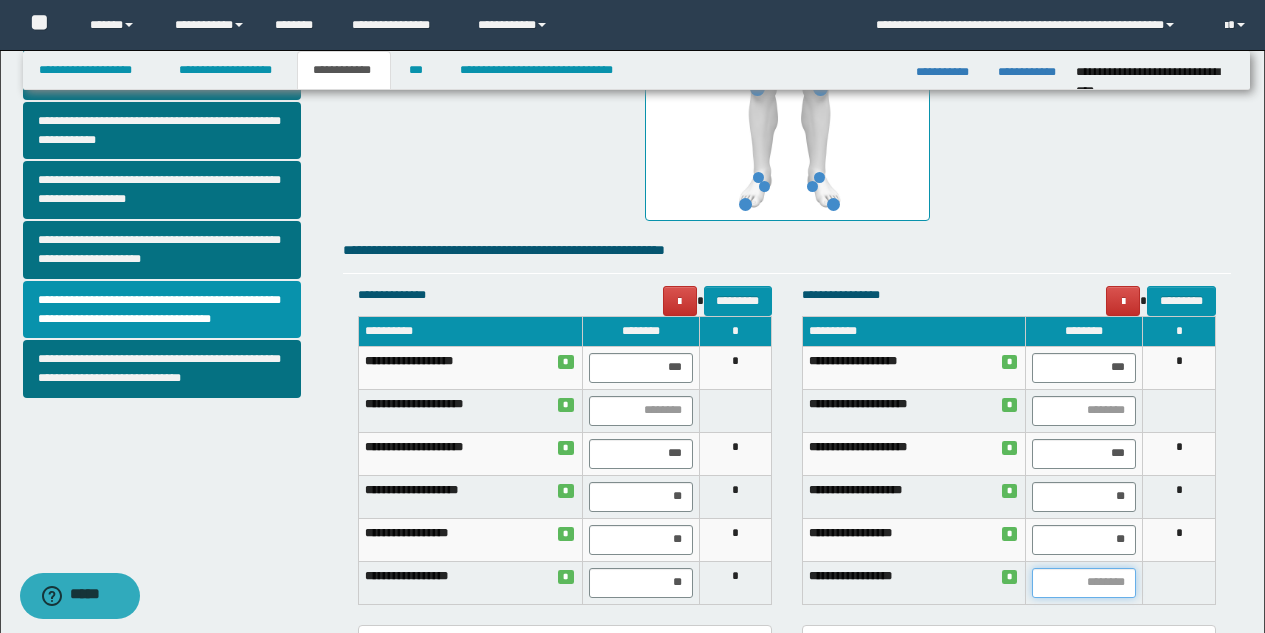 click at bounding box center (1084, 583) 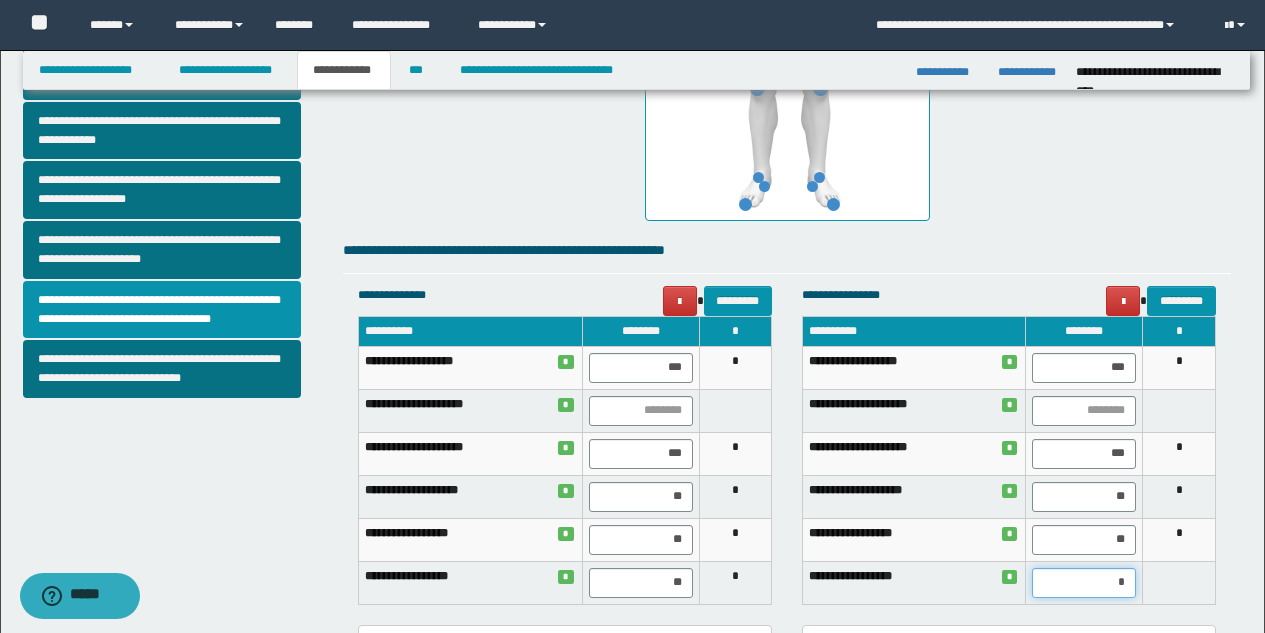 type on "**" 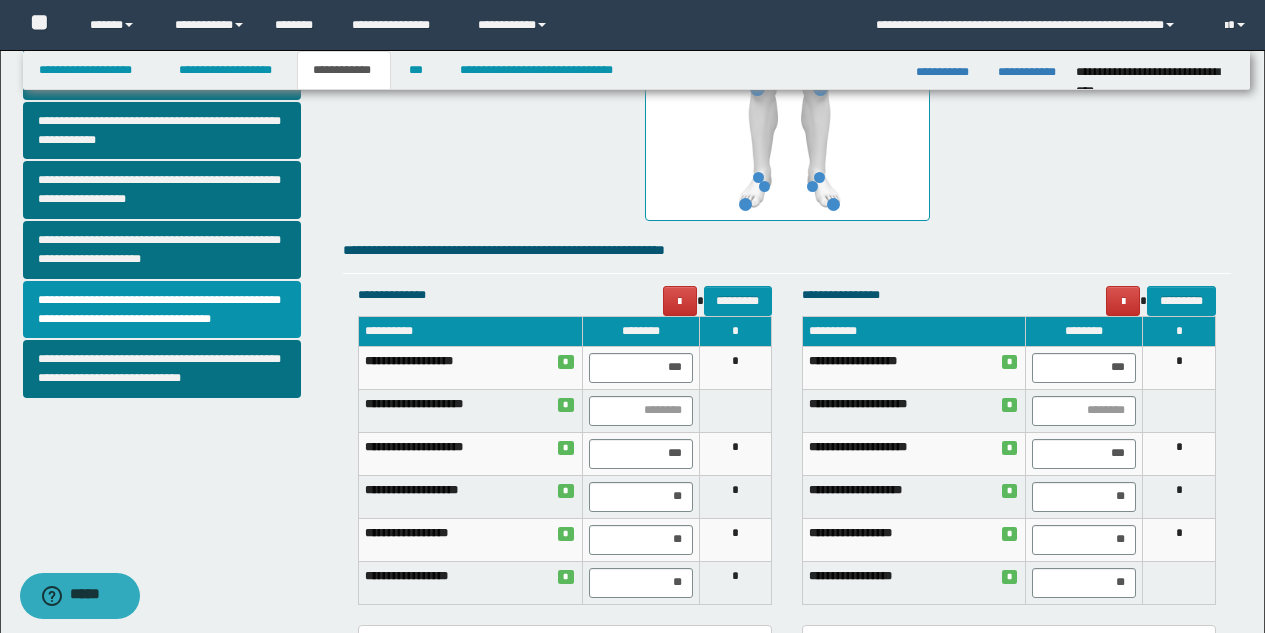 click at bounding box center (1179, 582) 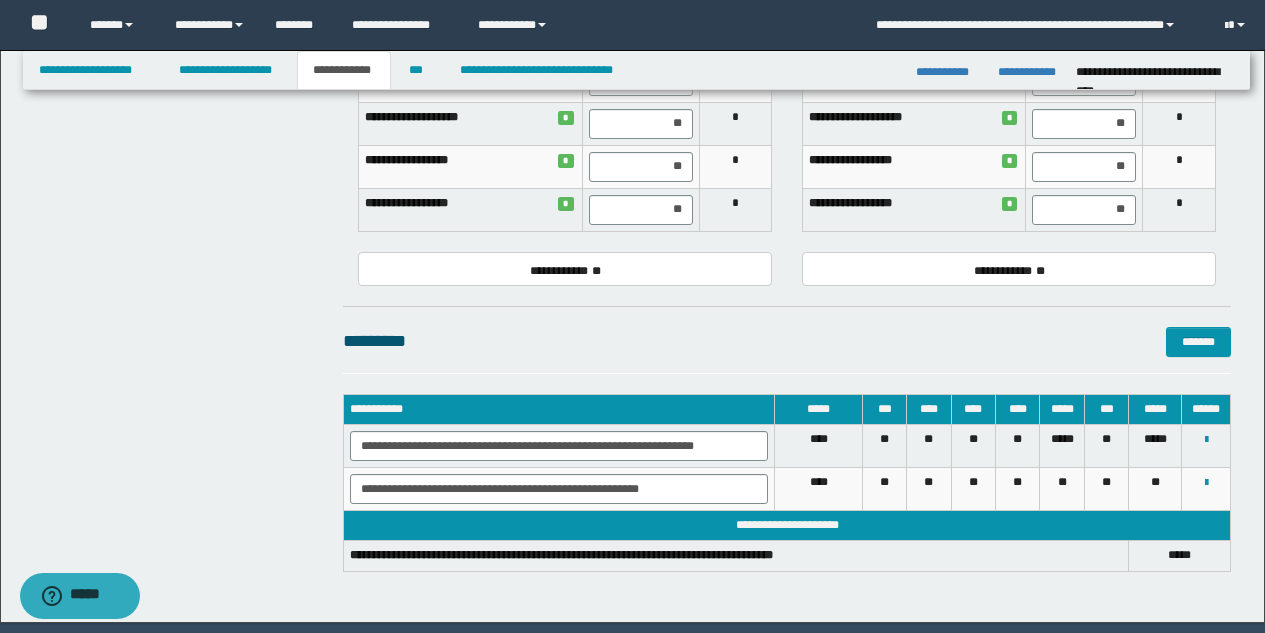 scroll, scrollTop: 1024, scrollLeft: 0, axis: vertical 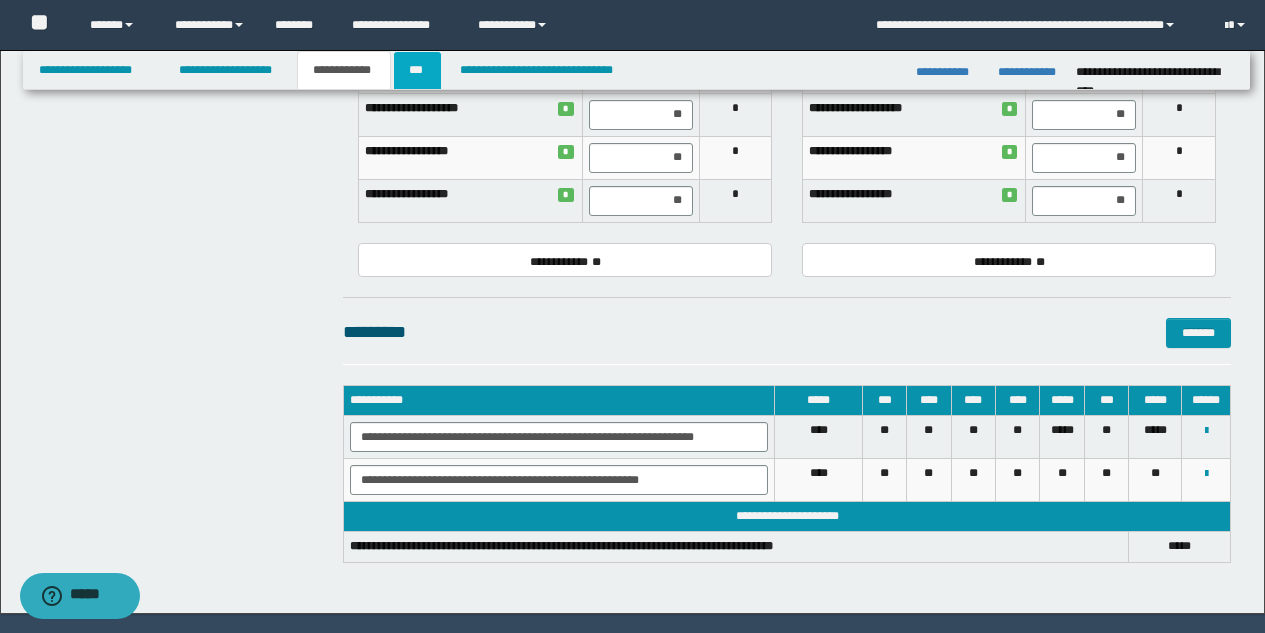 click on "***" at bounding box center [417, 70] 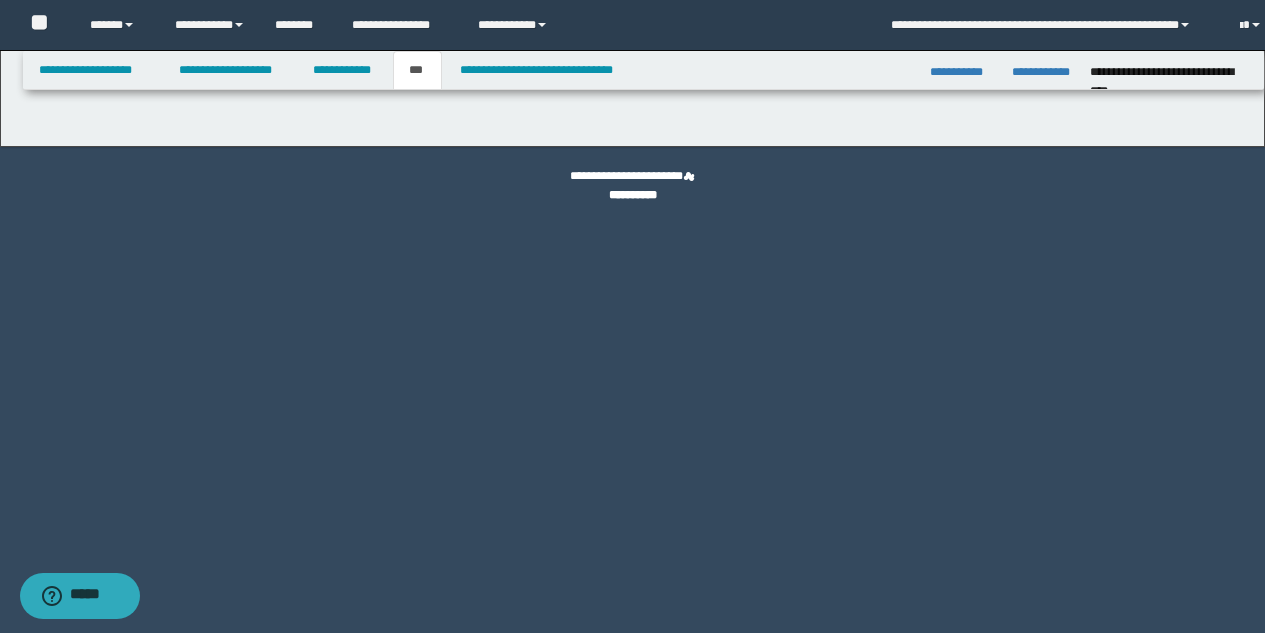 scroll, scrollTop: 0, scrollLeft: 0, axis: both 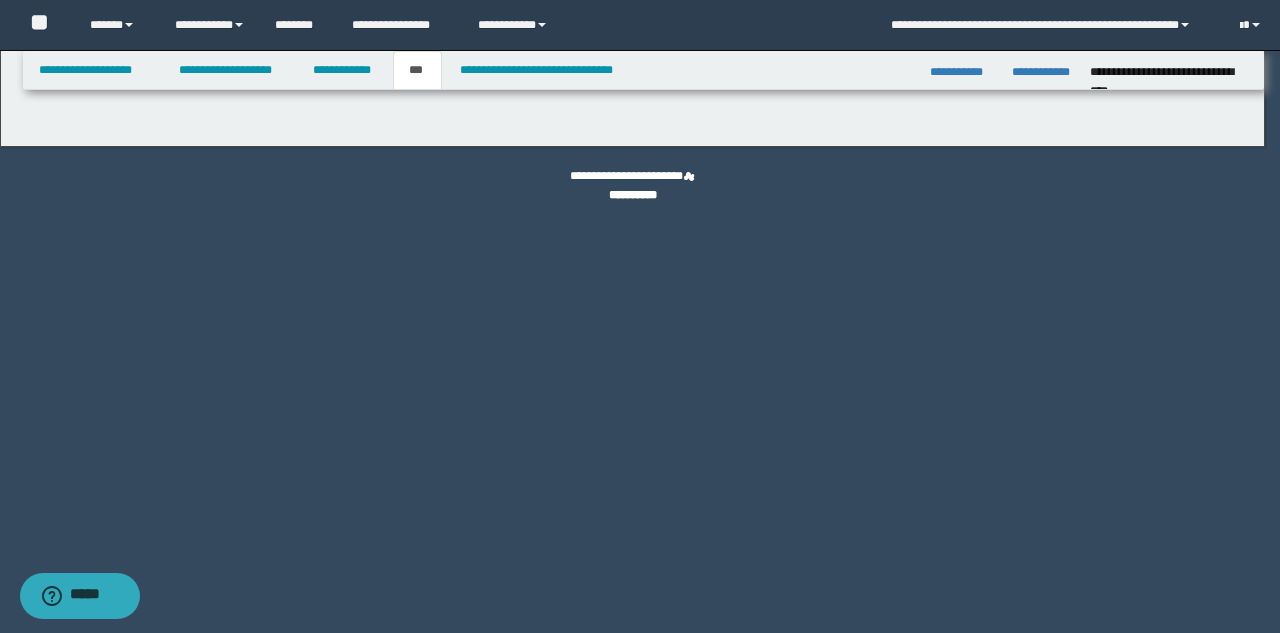 select on "*" 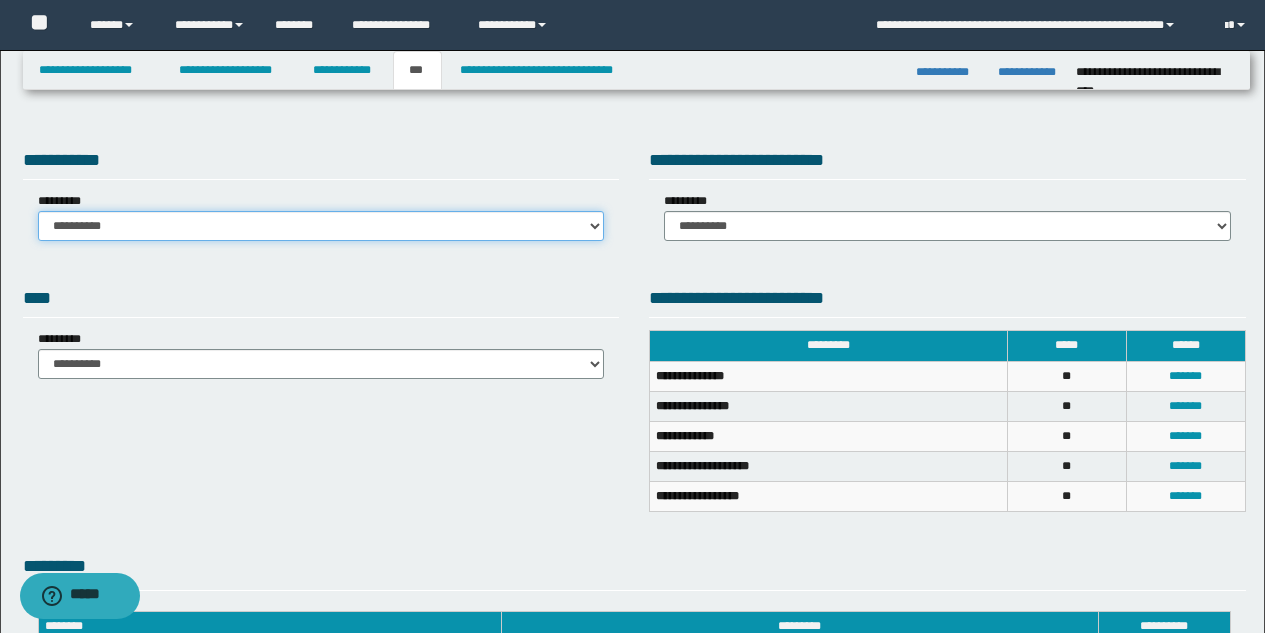 click on "**********" at bounding box center (321, 226) 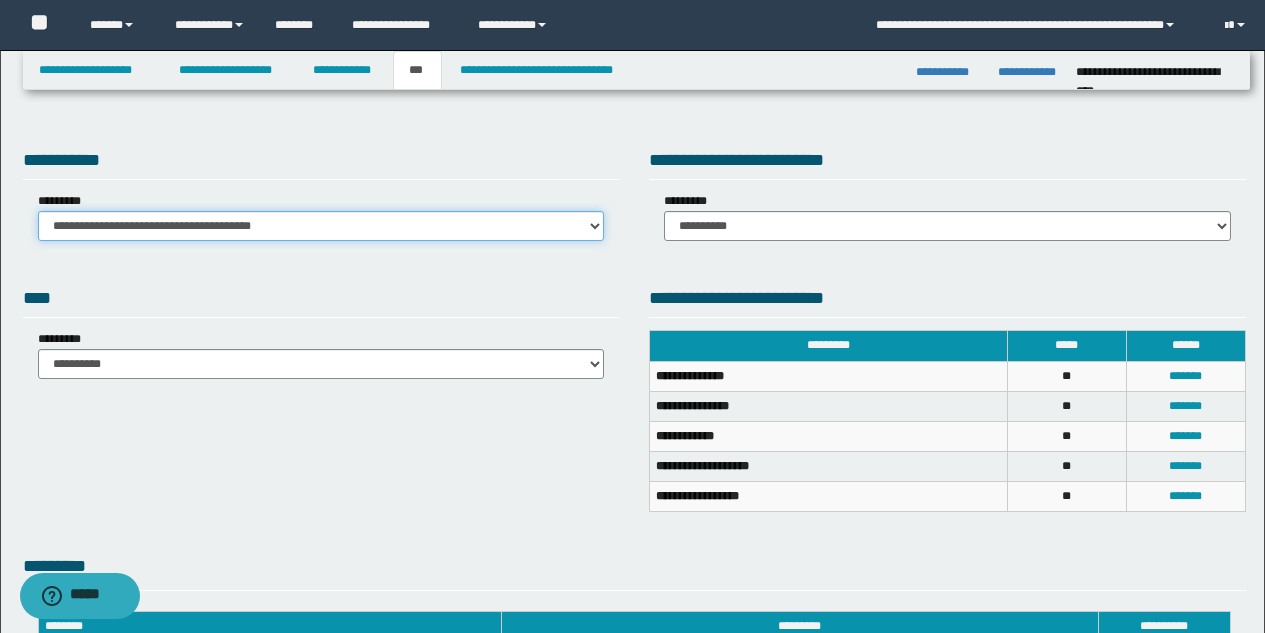 click on "**********" at bounding box center [321, 226] 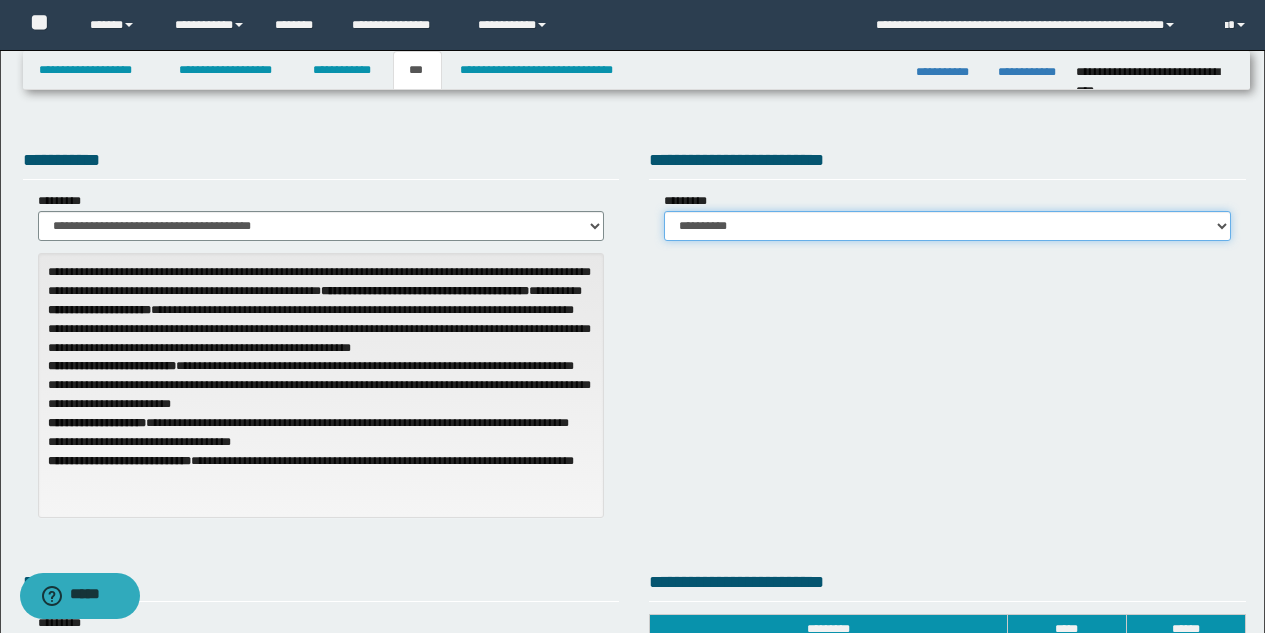 click on "**********" at bounding box center [947, 226] 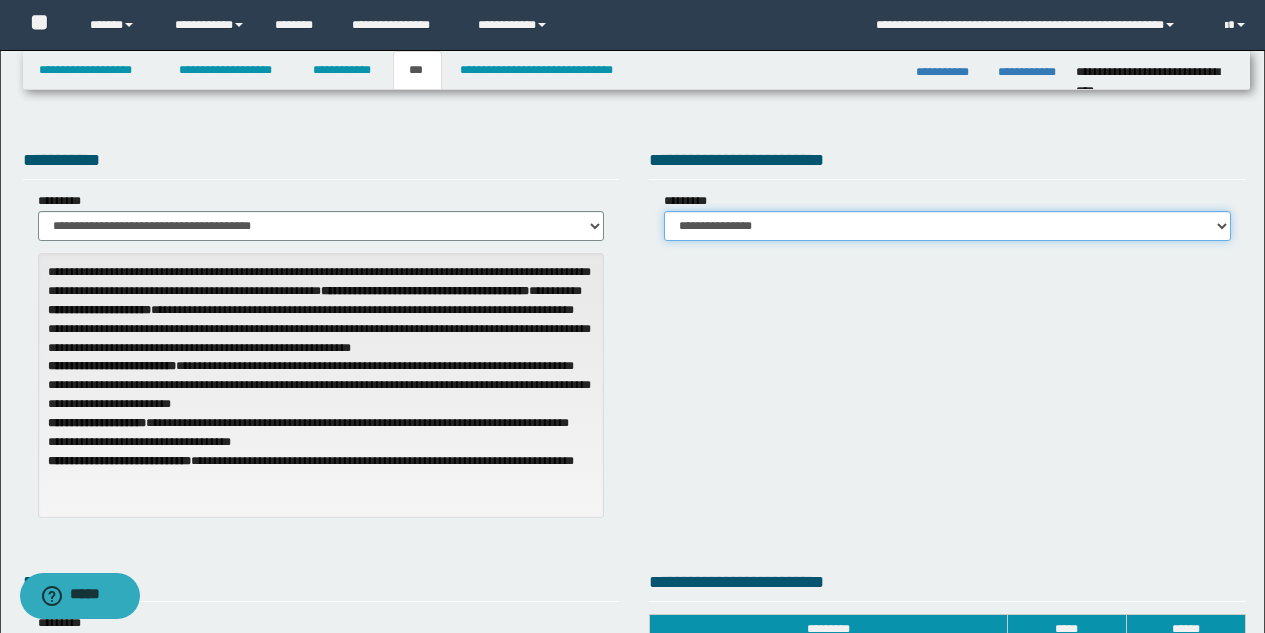 click on "**********" at bounding box center [947, 226] 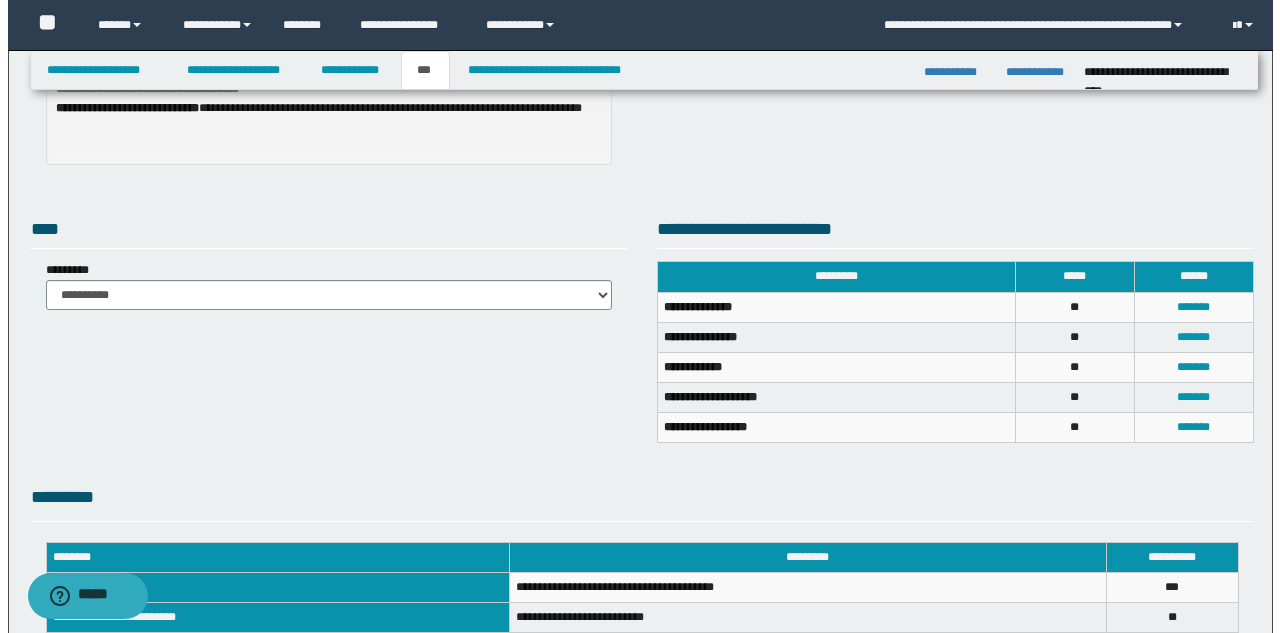 scroll, scrollTop: 371, scrollLeft: 0, axis: vertical 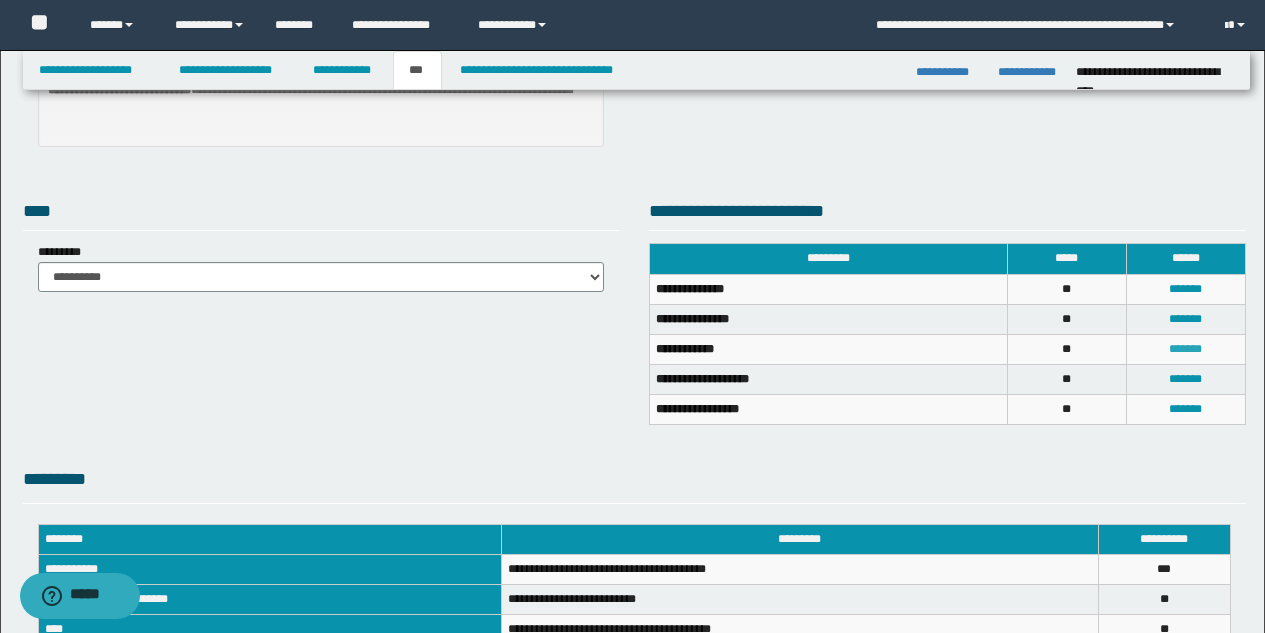 click on "*******" at bounding box center [1185, 349] 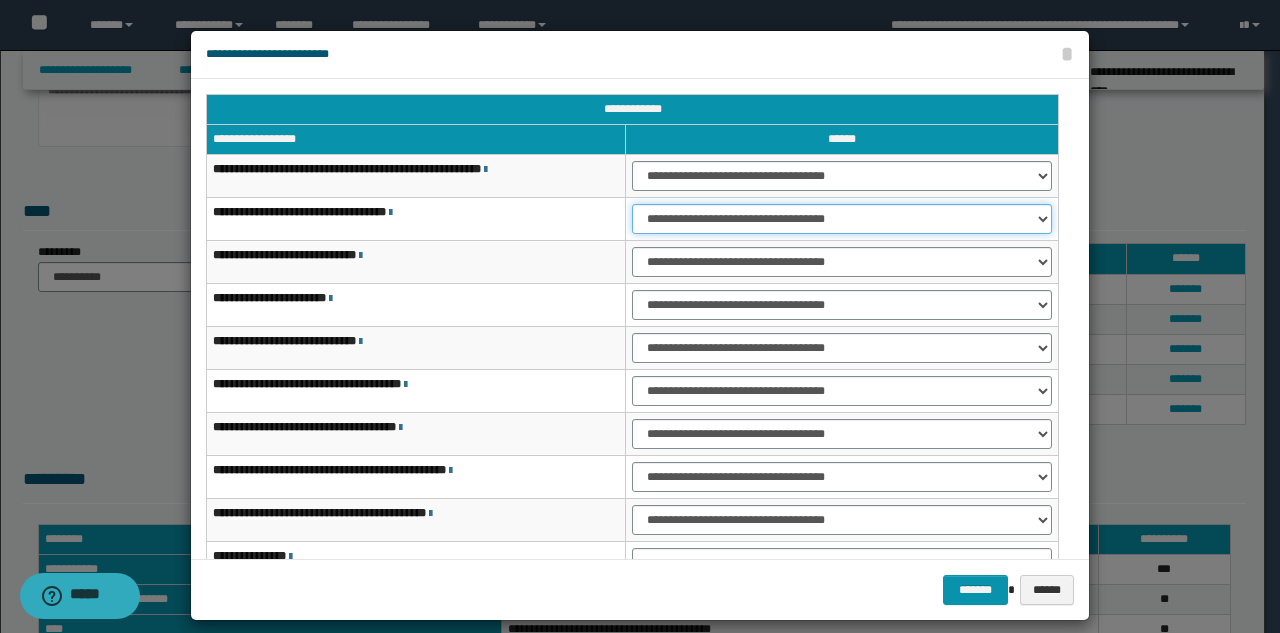 click on "**********" at bounding box center (842, 219) 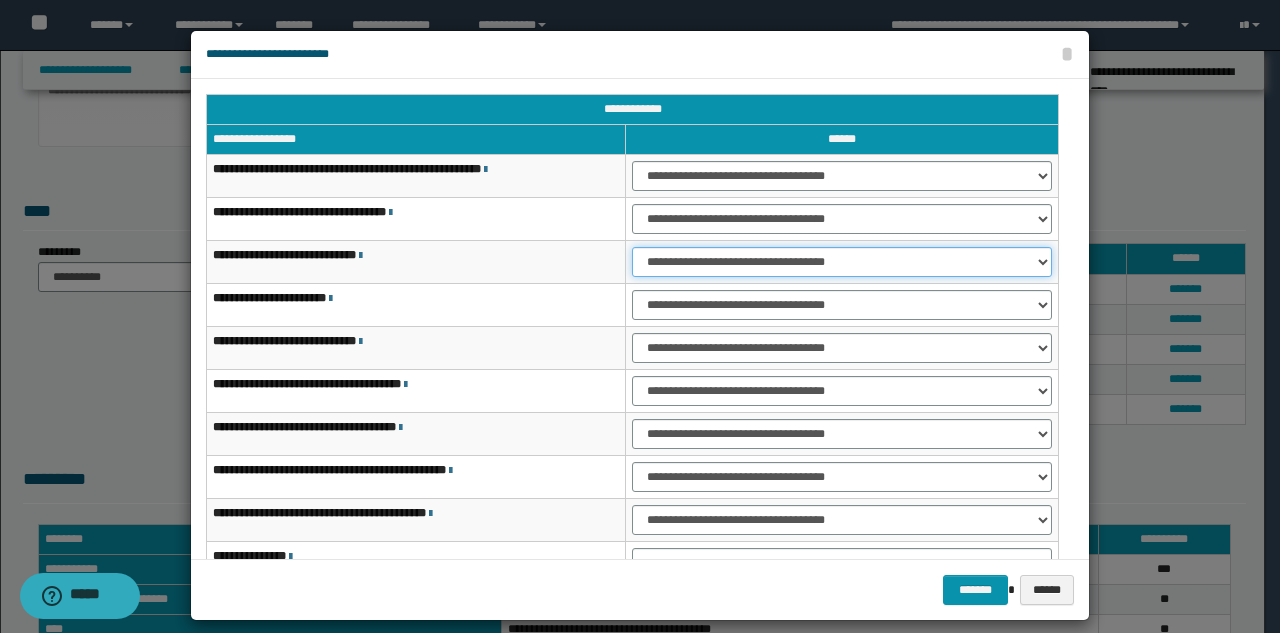 click on "**********" at bounding box center (842, 262) 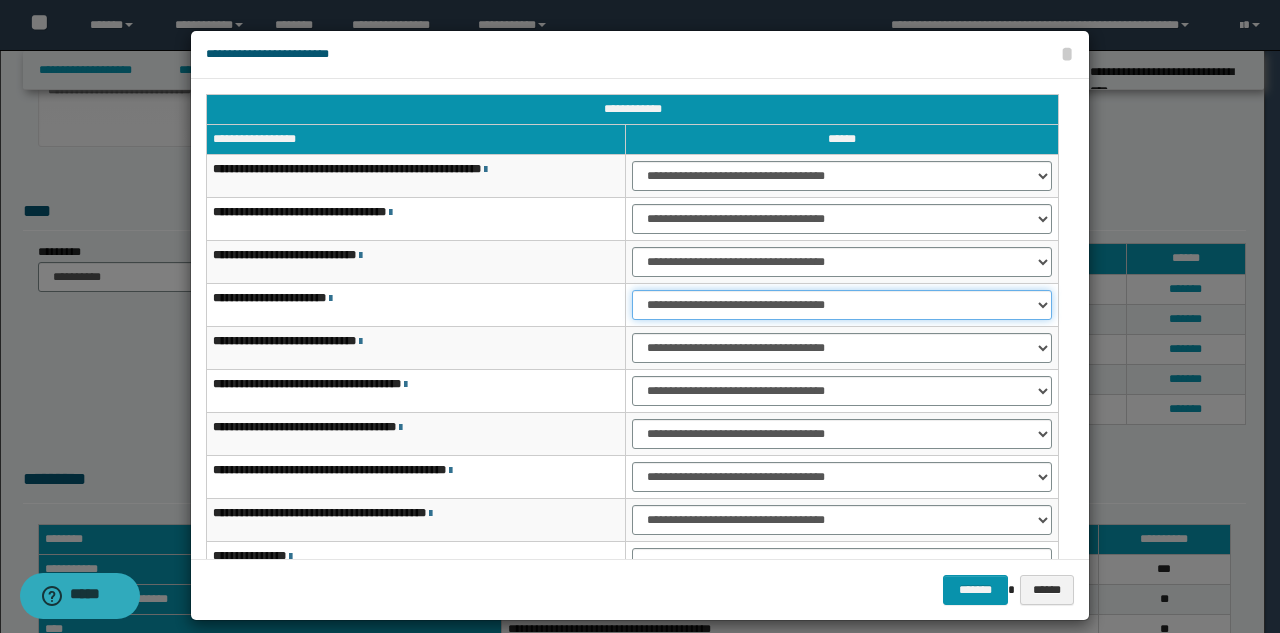 click on "**********" at bounding box center [842, 305] 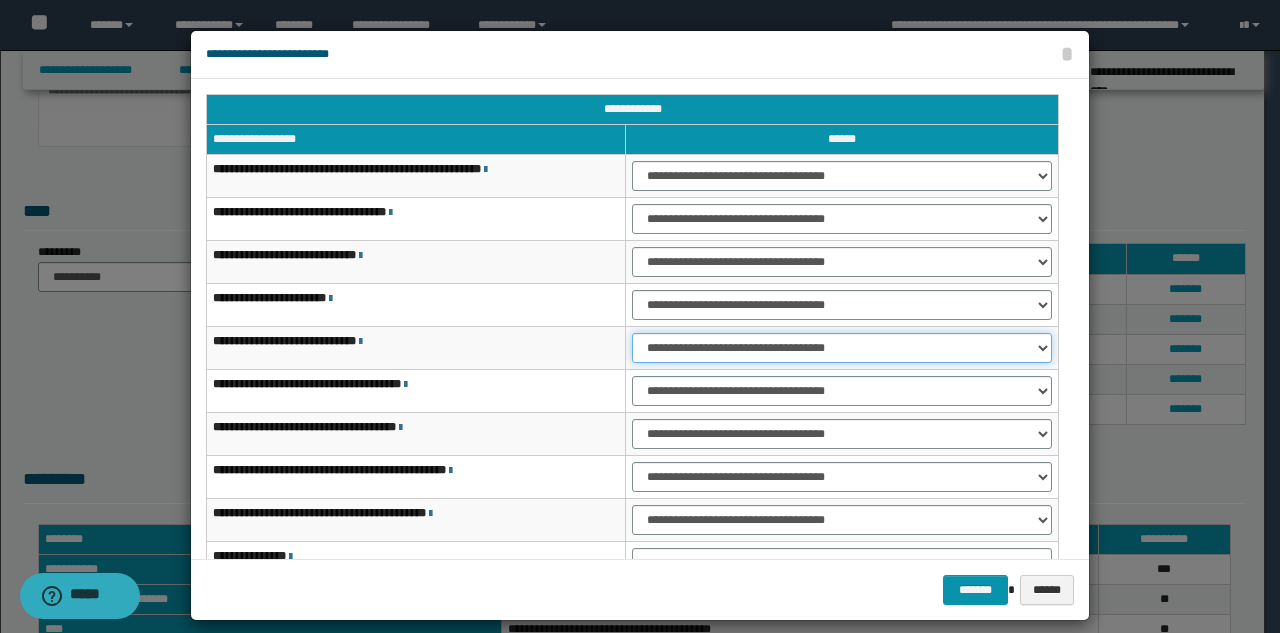 click on "**********" at bounding box center [842, 348] 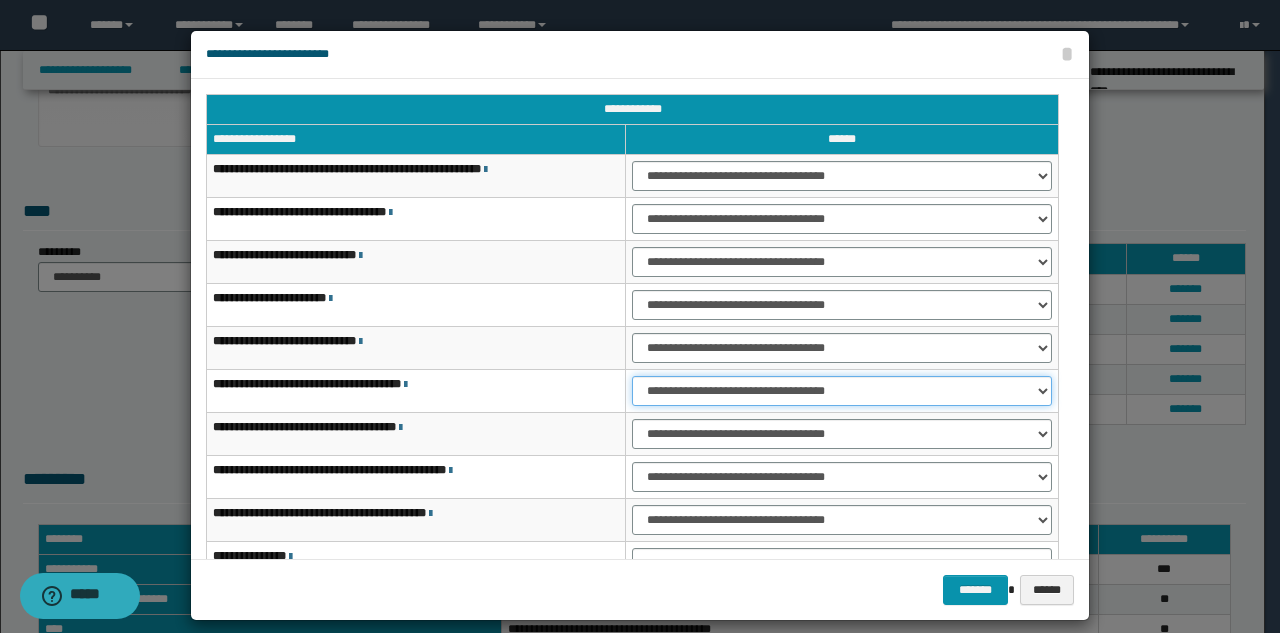 drag, startPoint x: 649, startPoint y: 396, endPoint x: 636, endPoint y: 393, distance: 13.341664 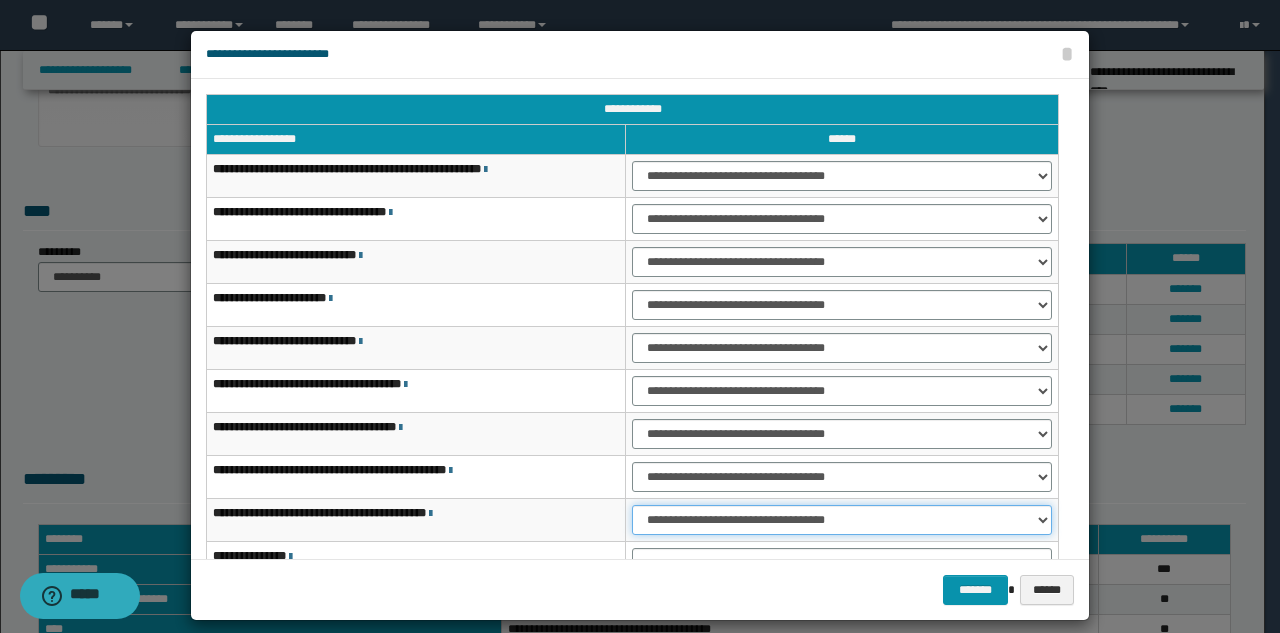 click on "**********" at bounding box center [842, 520] 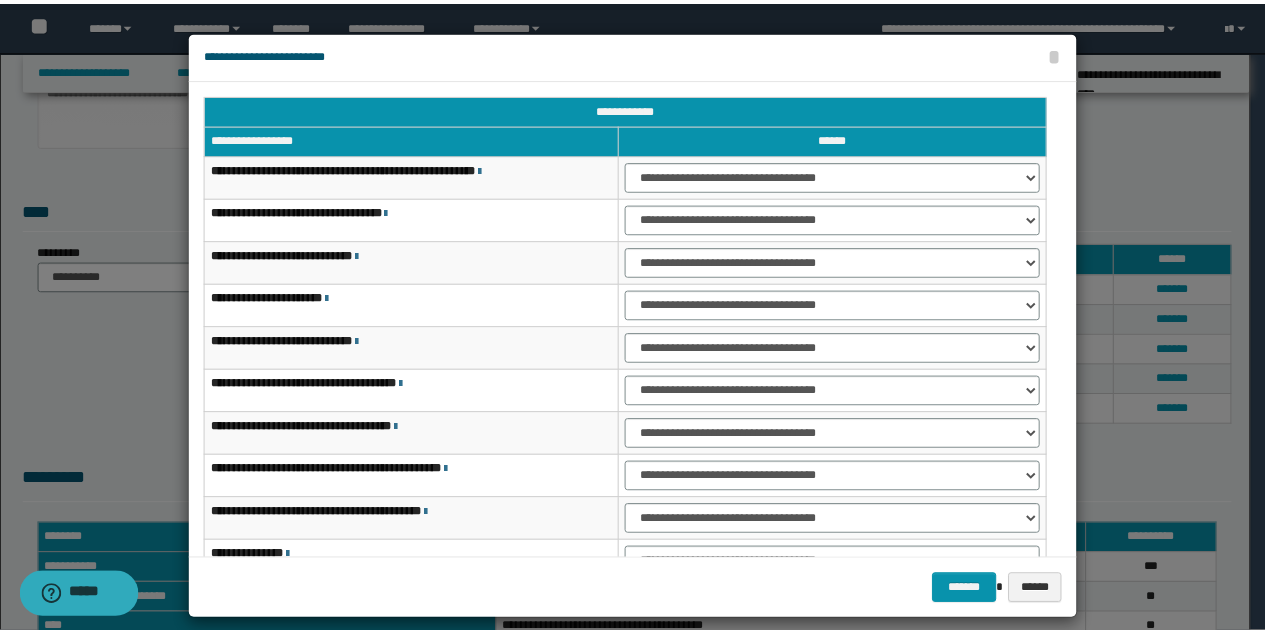 scroll, scrollTop: 121, scrollLeft: 0, axis: vertical 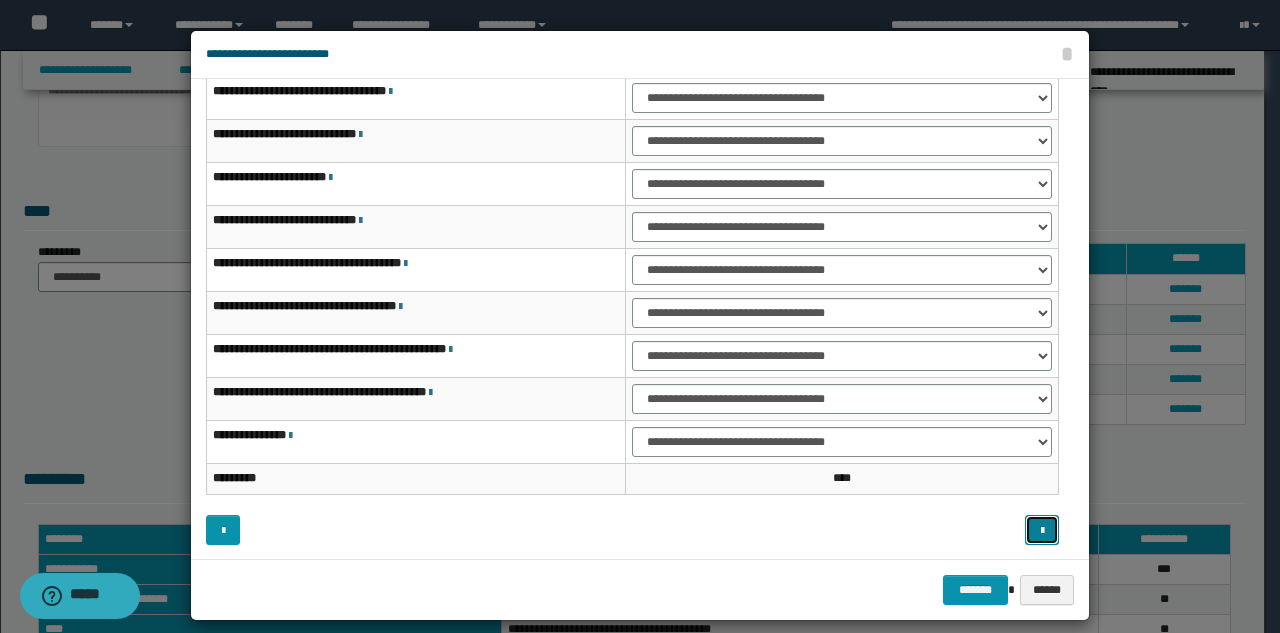 click at bounding box center [1042, 531] 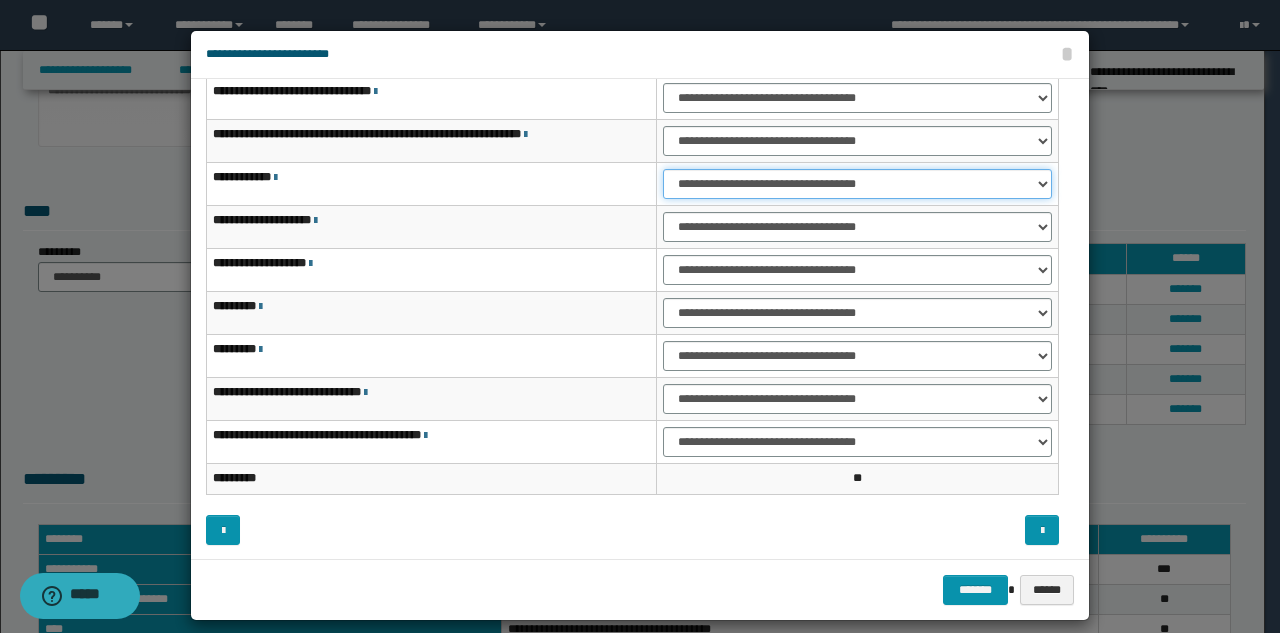 click on "**********" at bounding box center [857, 184] 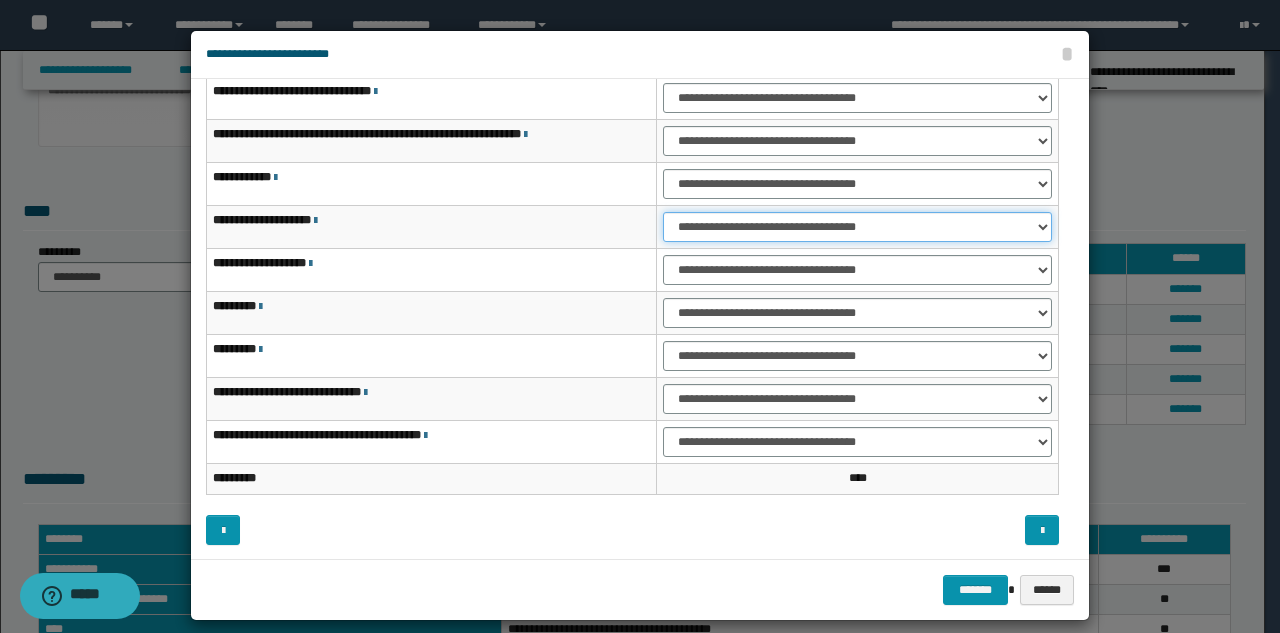 click on "**********" at bounding box center (857, 227) 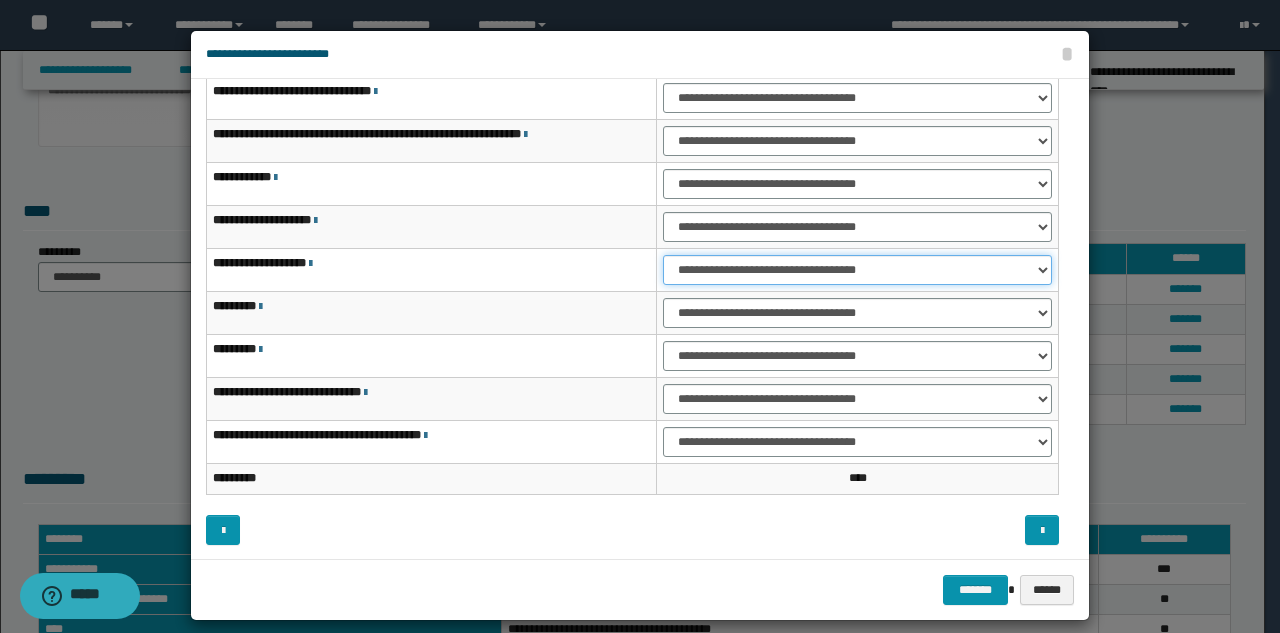 click on "**********" at bounding box center (857, 270) 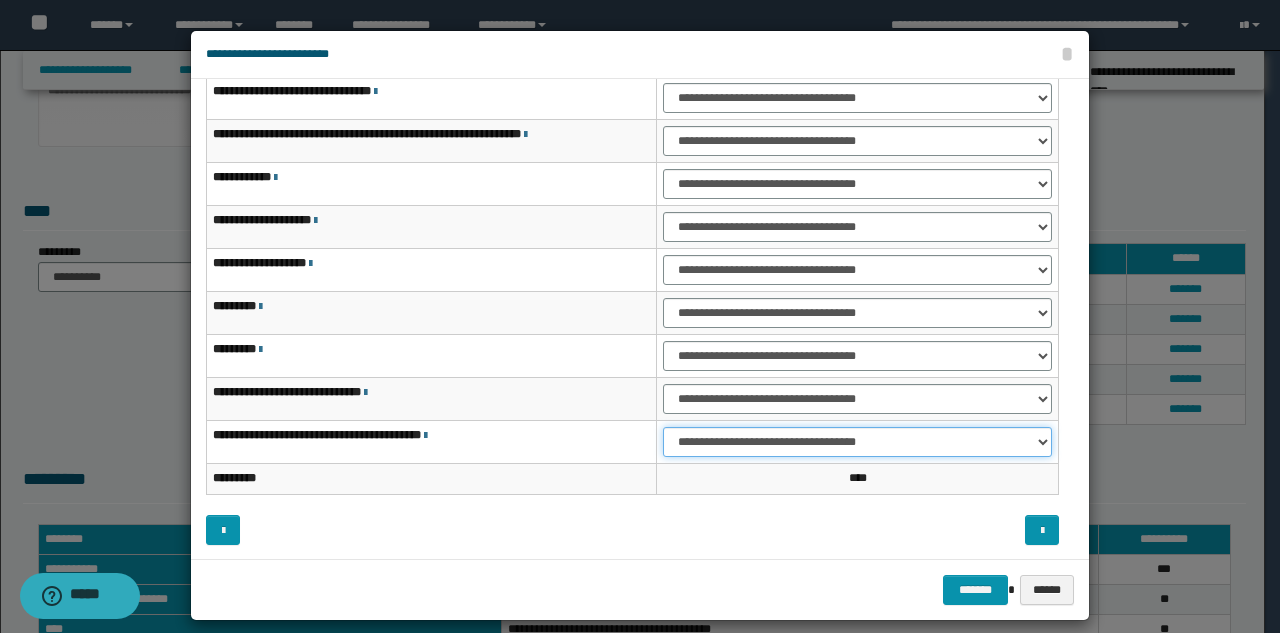 click on "**********" at bounding box center [857, 442] 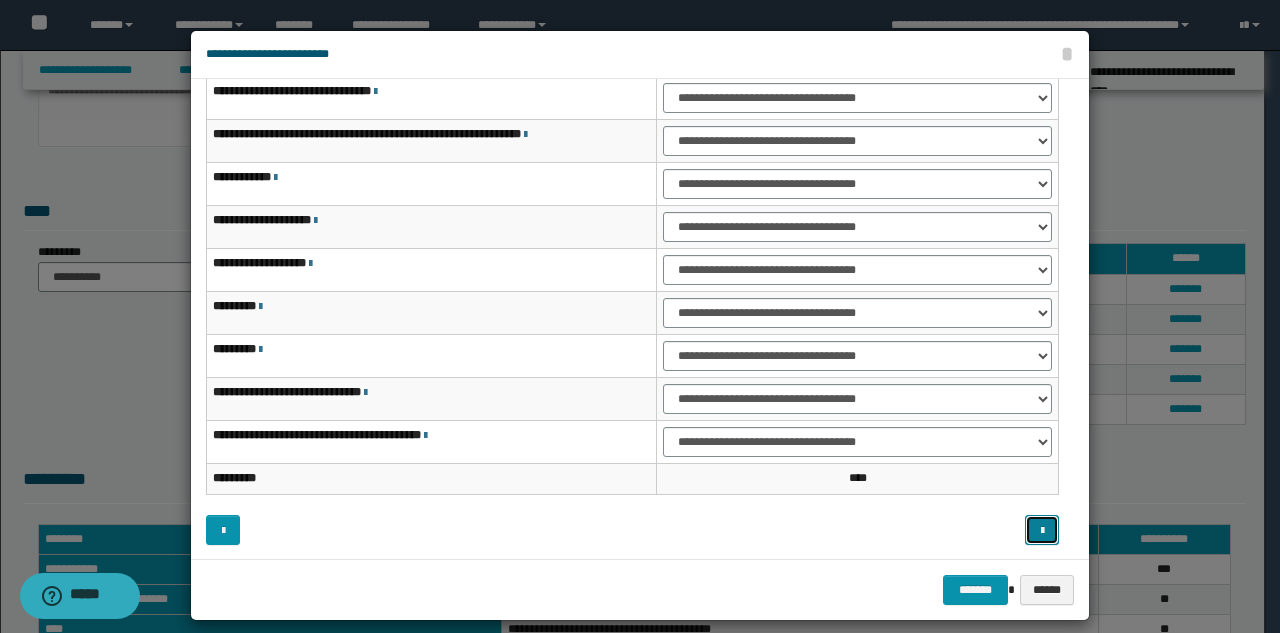 click at bounding box center [1042, 531] 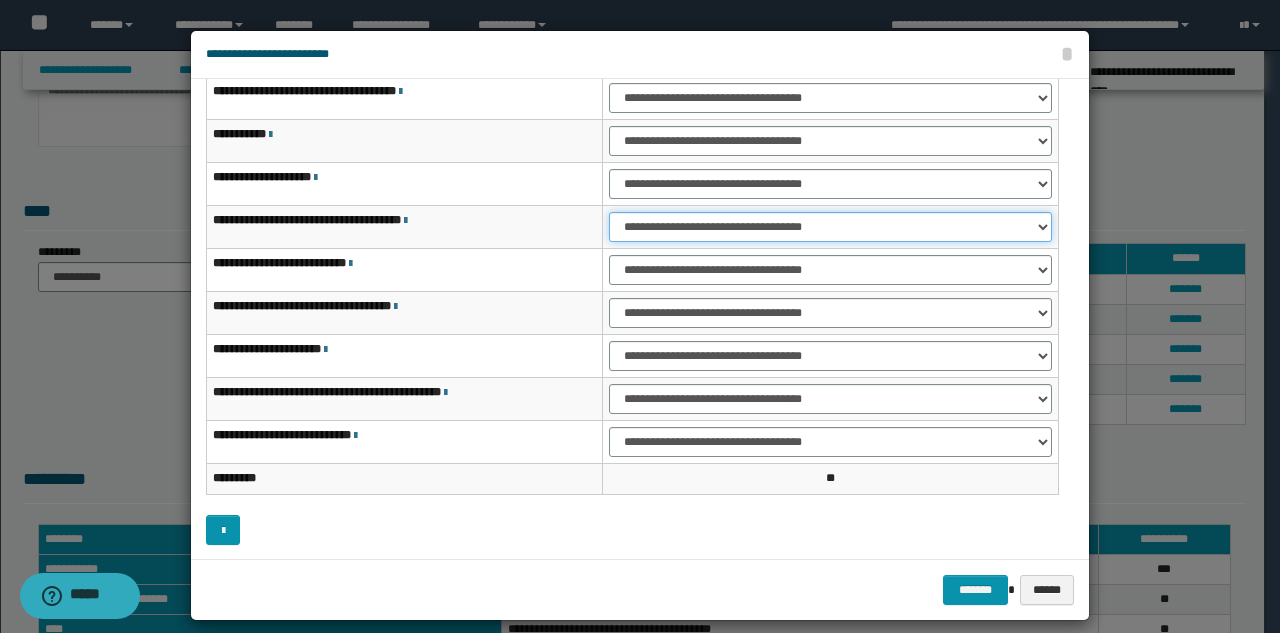 click on "**********" at bounding box center (830, 227) 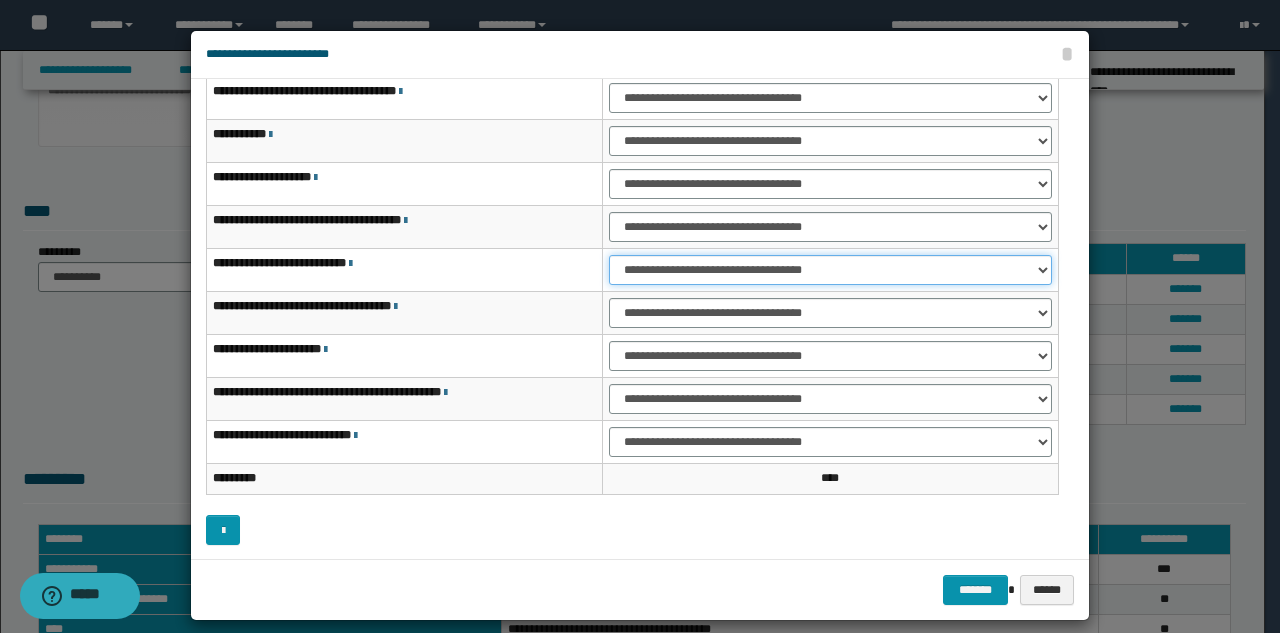 click on "**********" at bounding box center [830, 270] 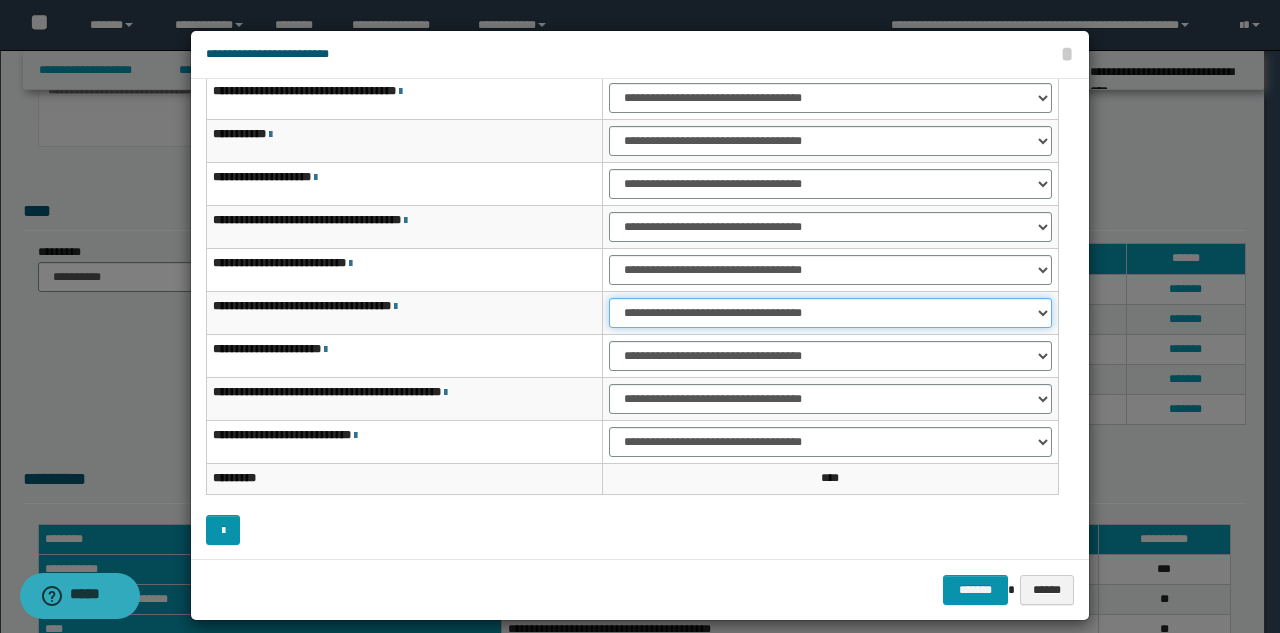 click on "**********" at bounding box center (830, 313) 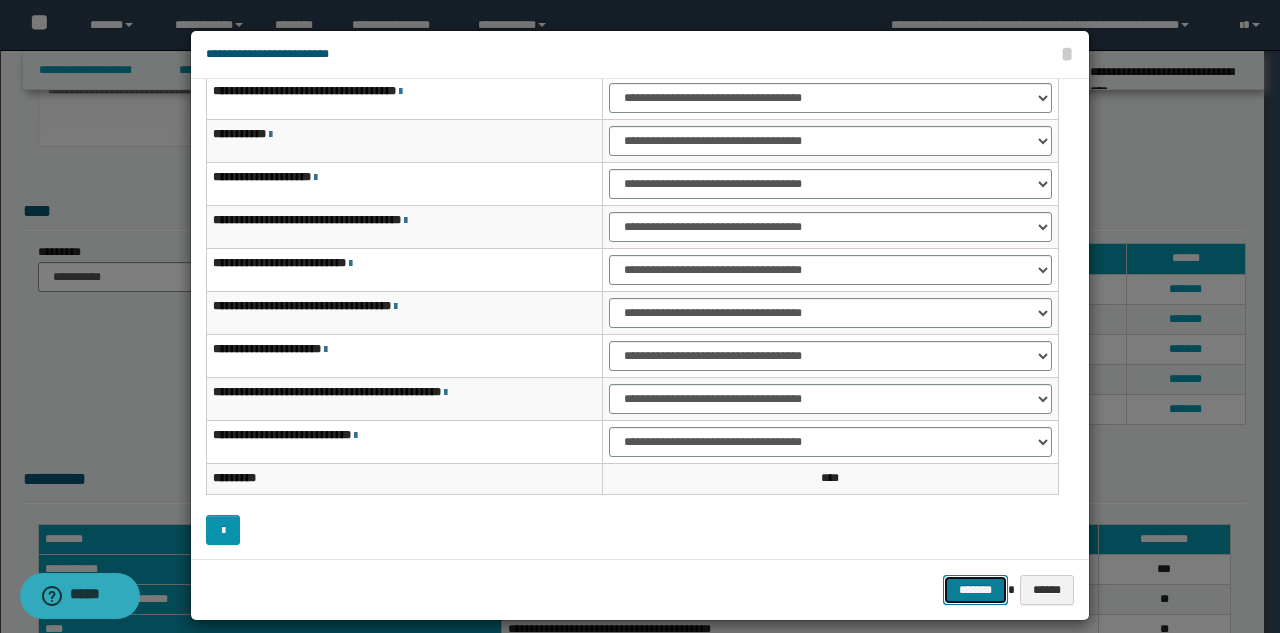 click on "*******" at bounding box center (975, 590) 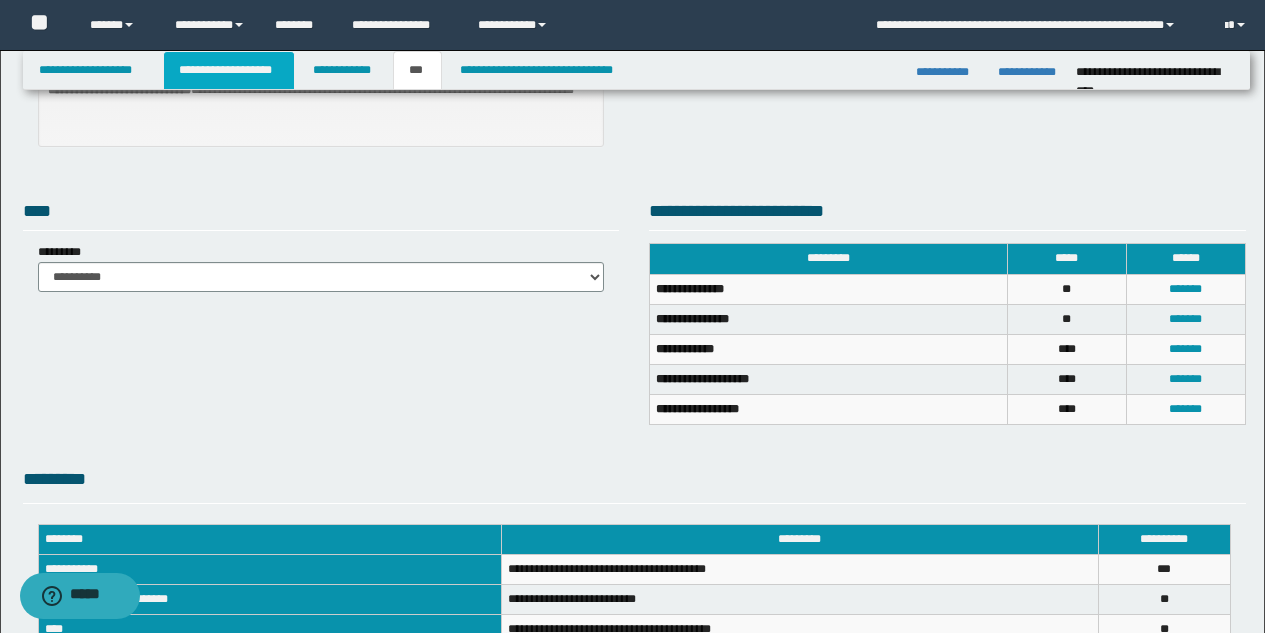 click on "**********" at bounding box center [229, 70] 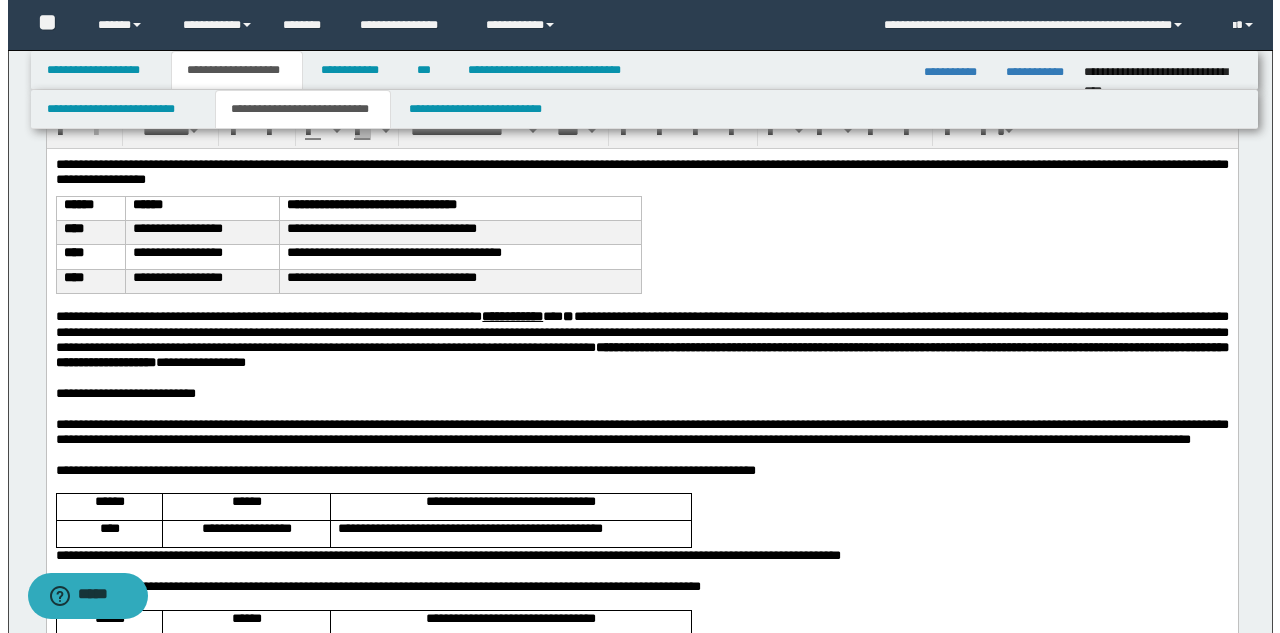 scroll, scrollTop: 0, scrollLeft: 0, axis: both 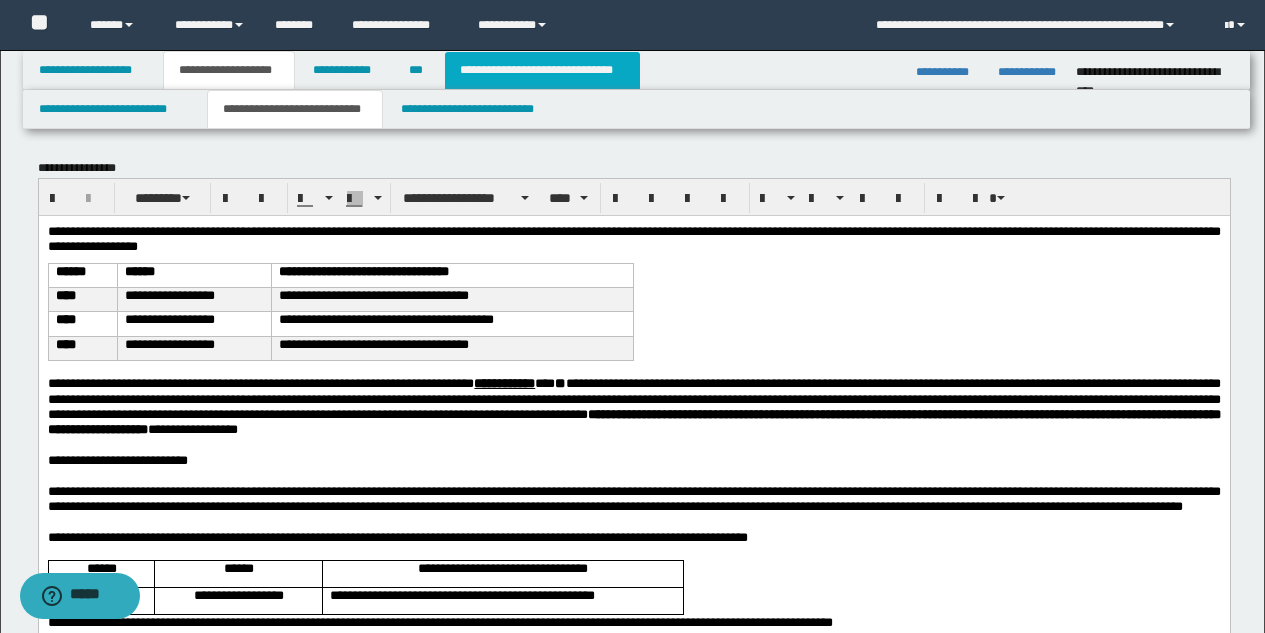 click on "**********" at bounding box center [542, 70] 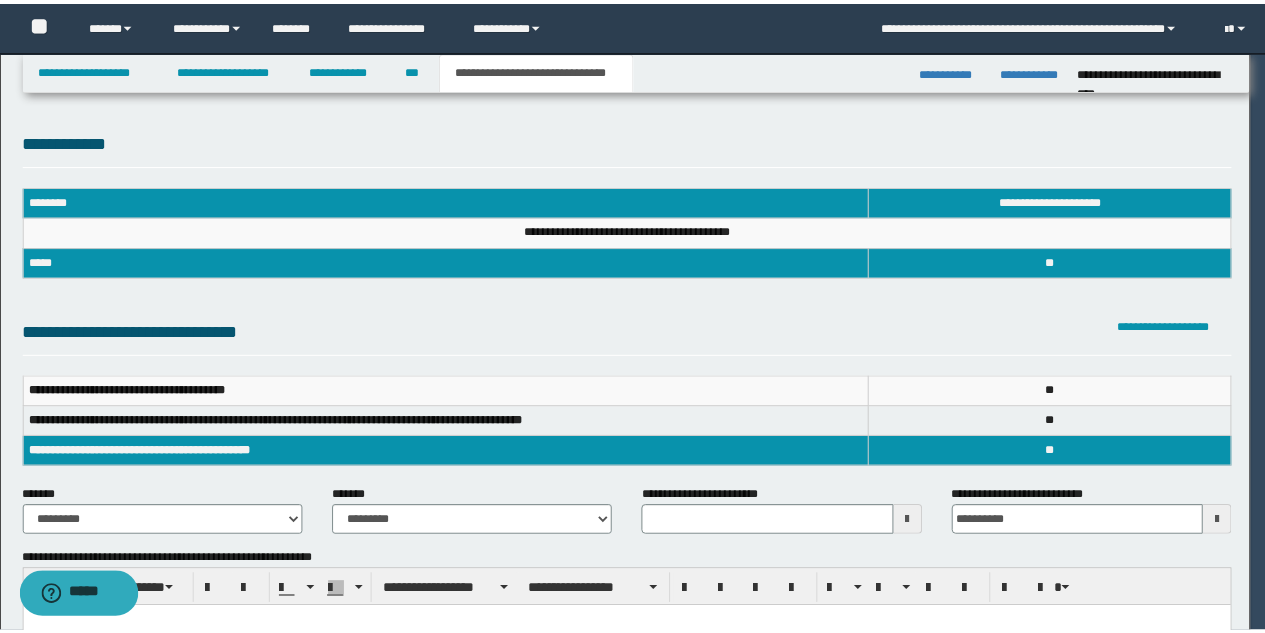 scroll, scrollTop: 0, scrollLeft: 0, axis: both 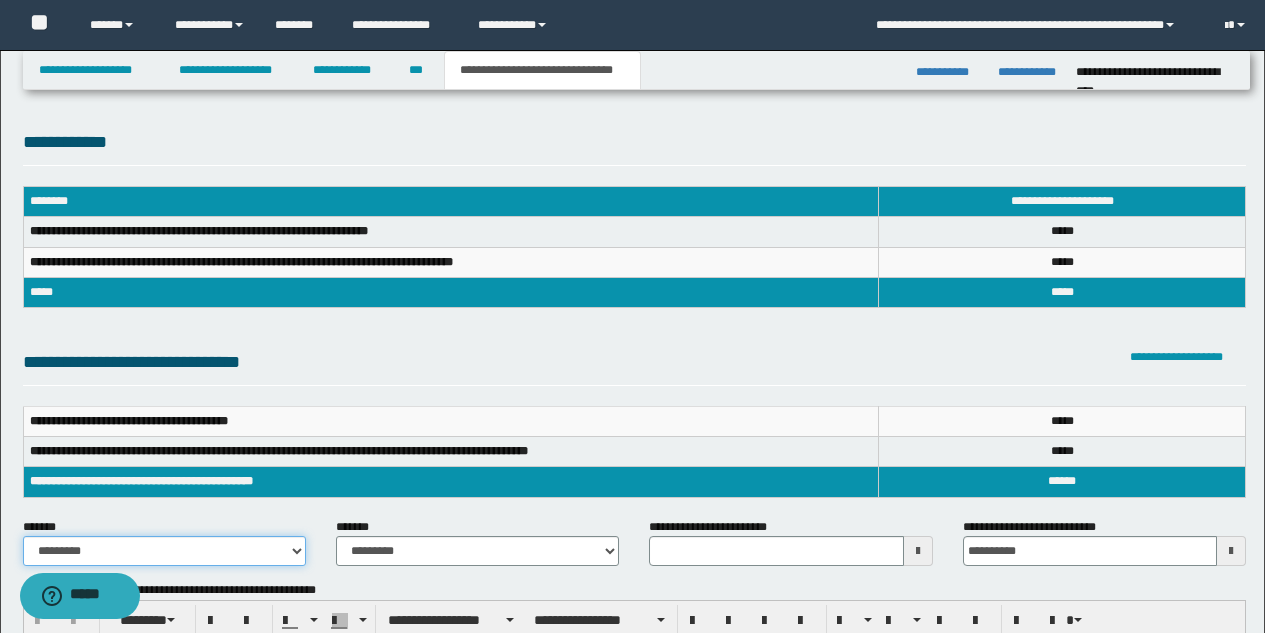 click on "**********" at bounding box center (164, 551) 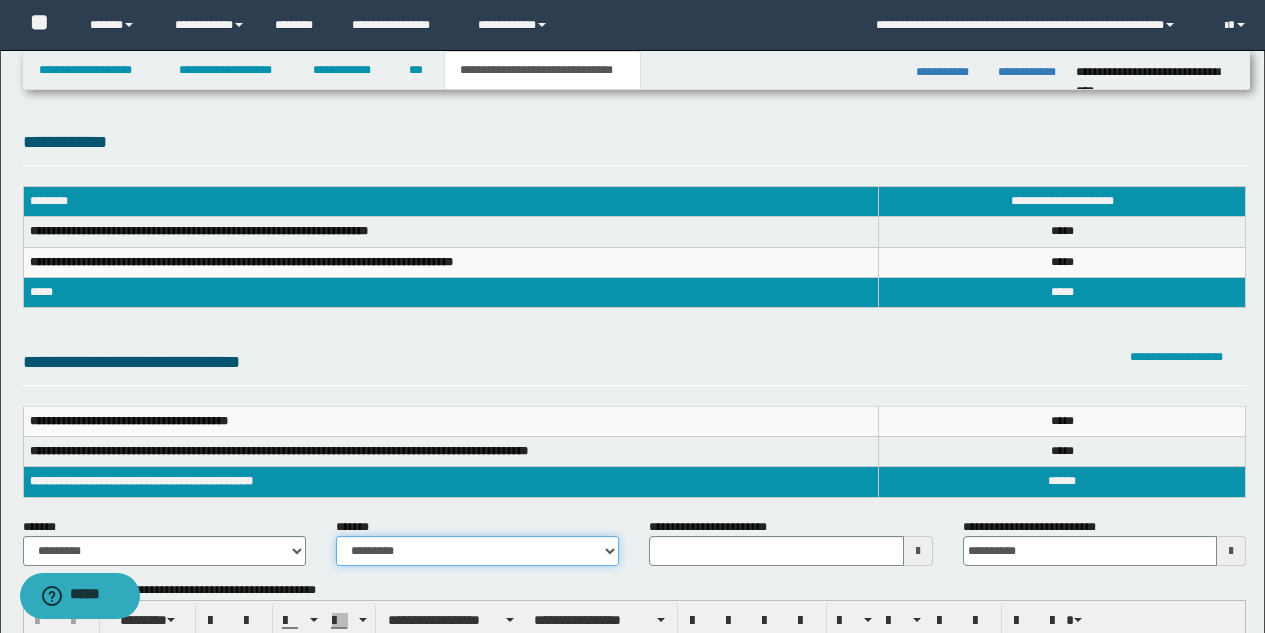 click on "**********" at bounding box center (477, 551) 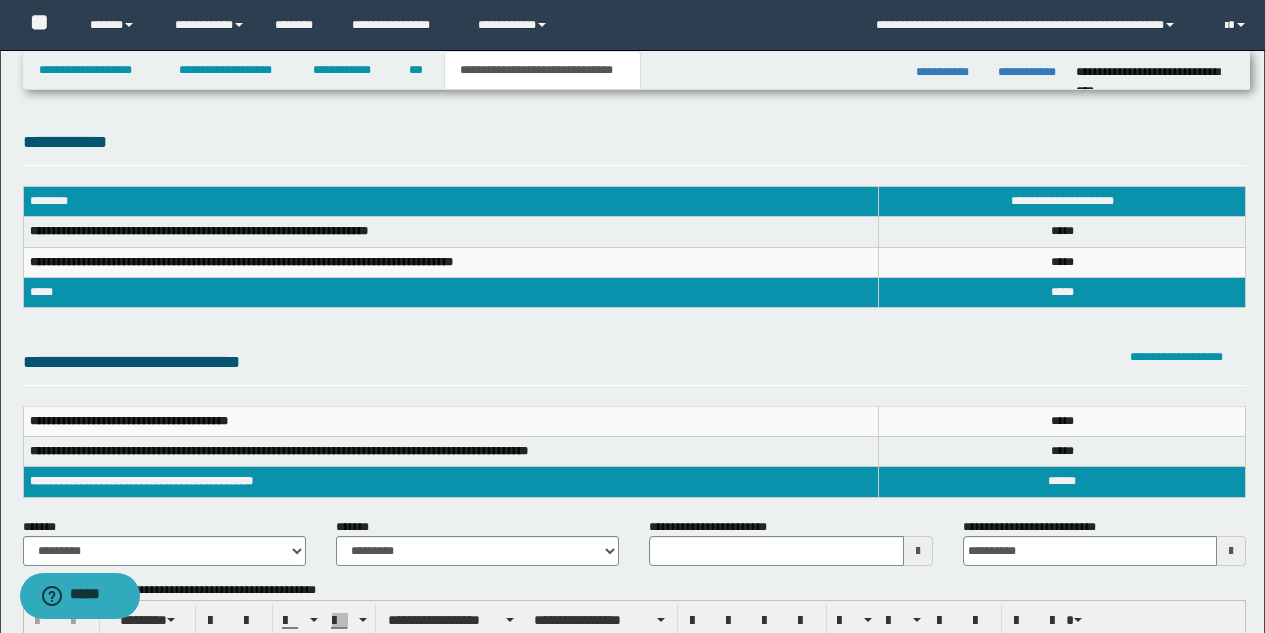 click on "**********" at bounding box center (636, 70) 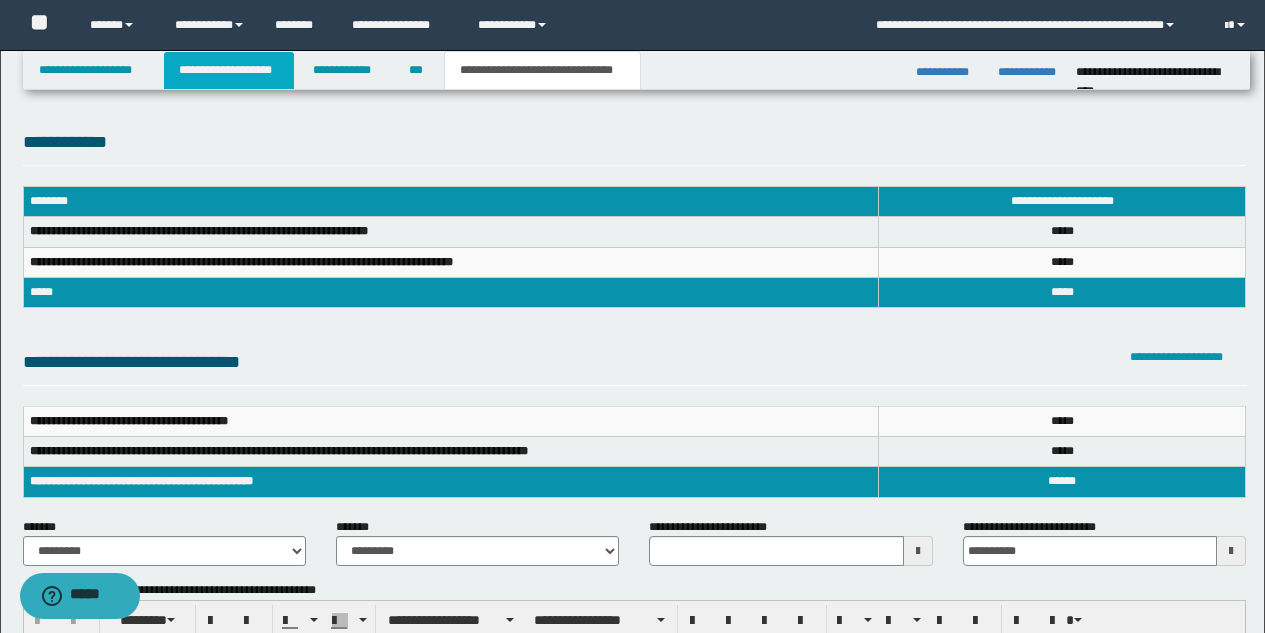 click on "**********" at bounding box center (229, 70) 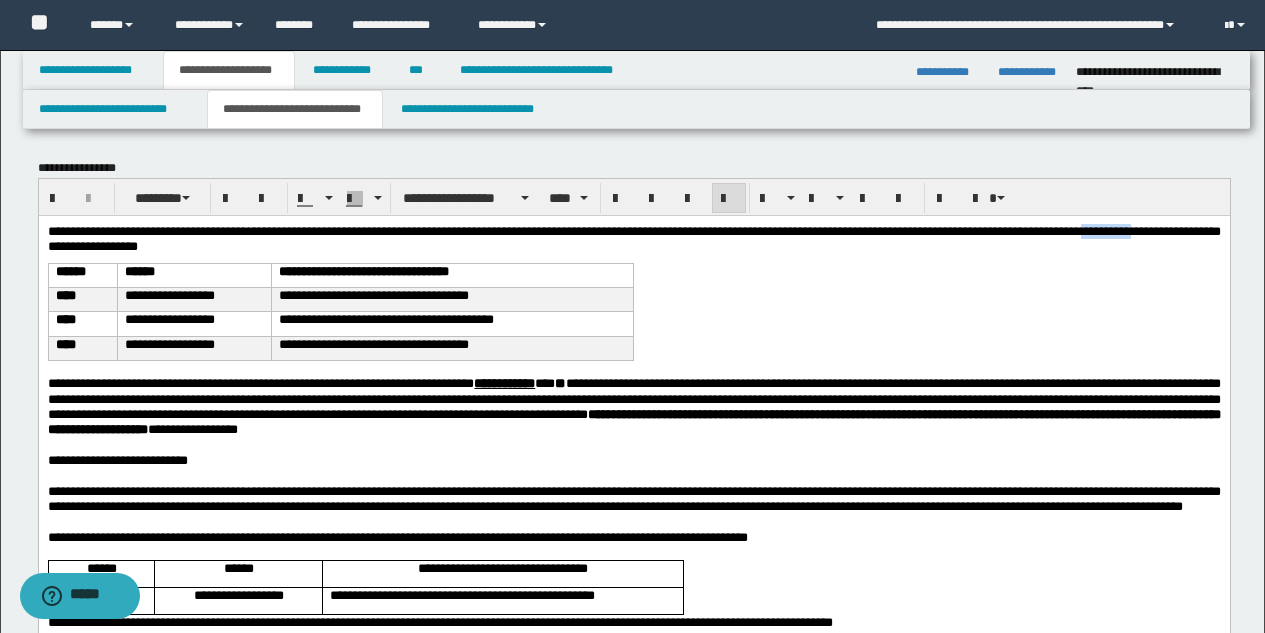 drag, startPoint x: 68, startPoint y: 246, endPoint x: 127, endPoint y: 249, distance: 59.07622 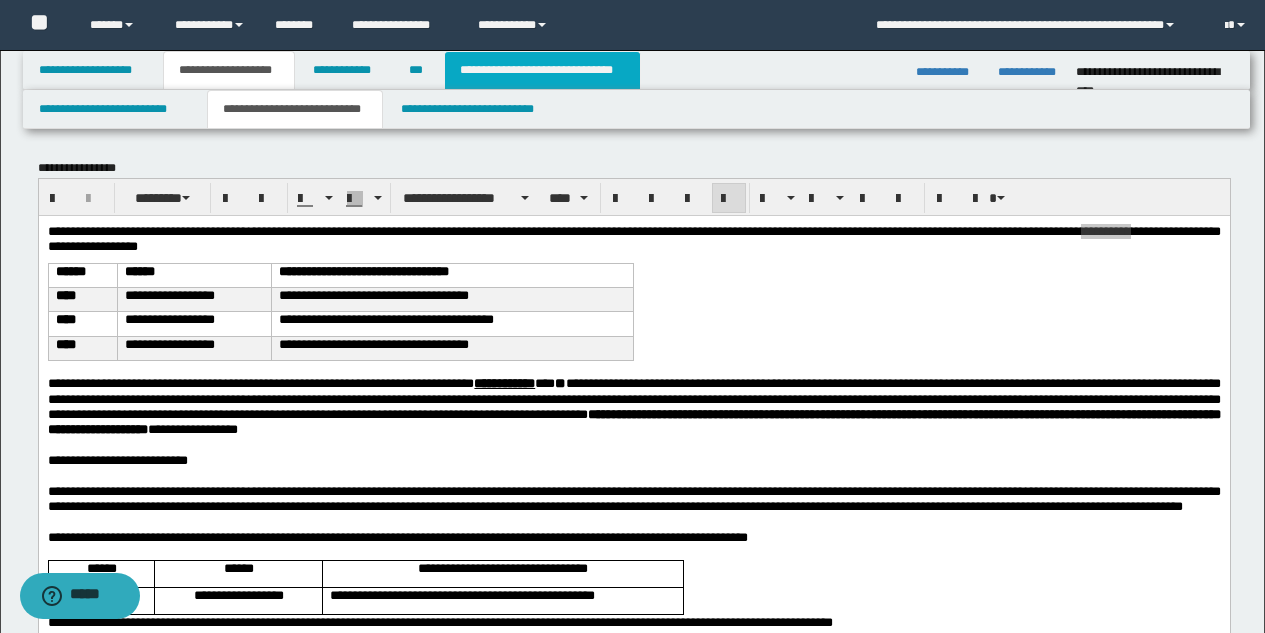 click on "**********" at bounding box center (542, 70) 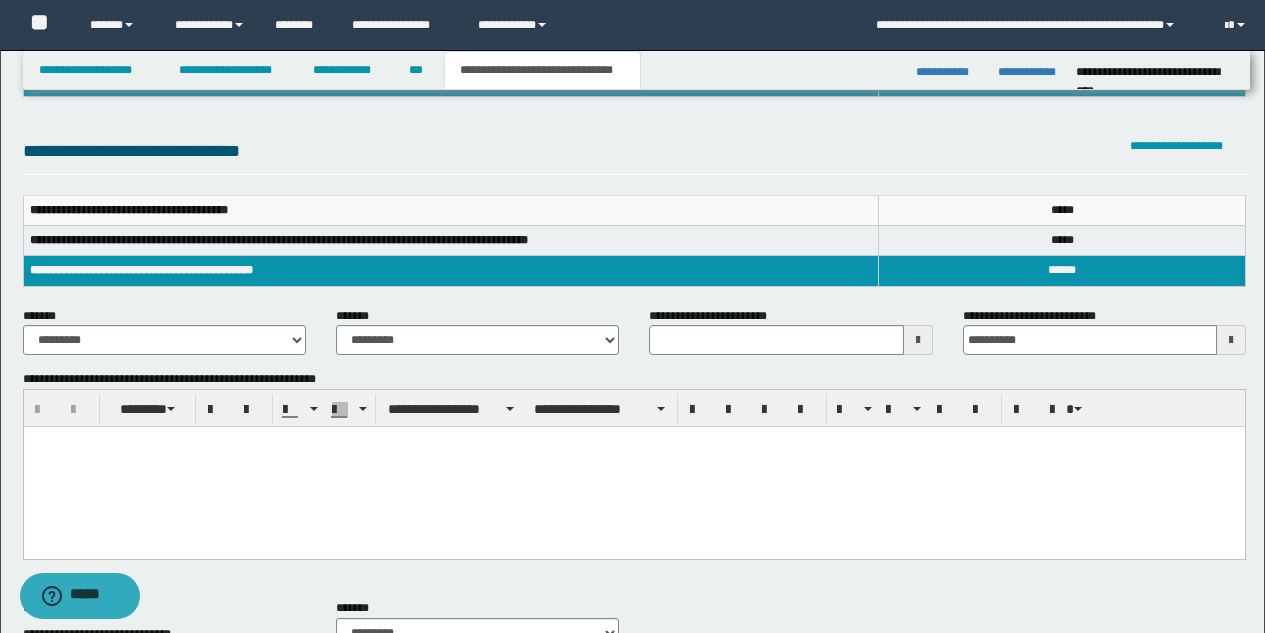 scroll, scrollTop: 235, scrollLeft: 0, axis: vertical 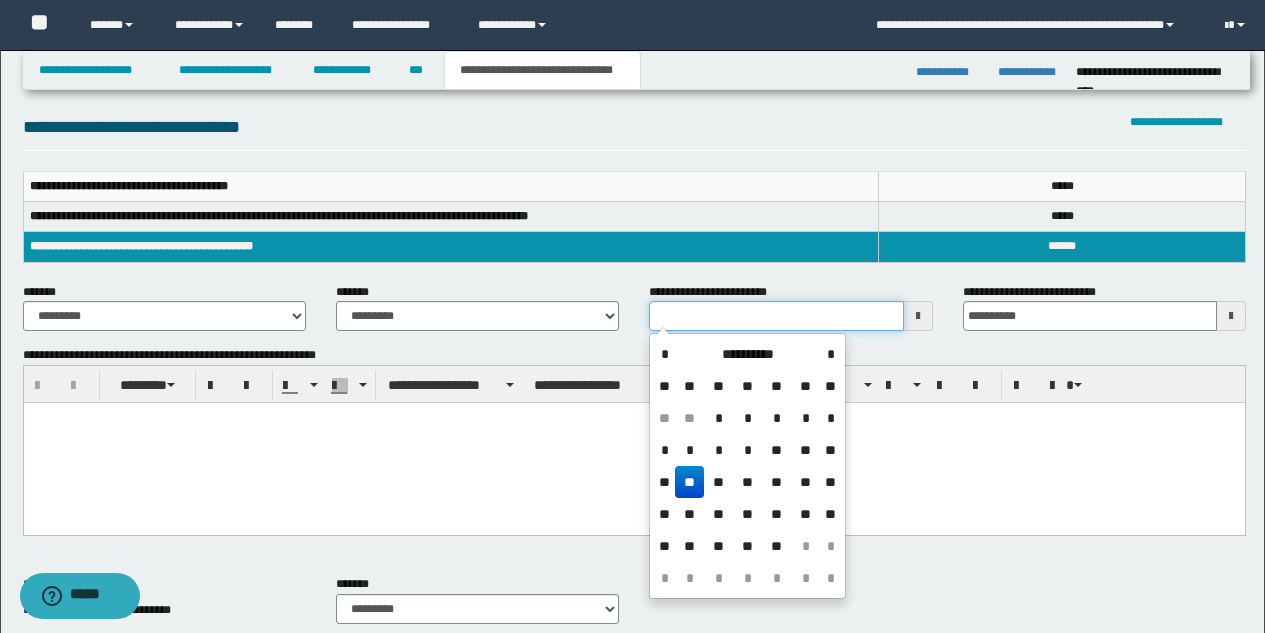 click on "**********" at bounding box center [776, 316] 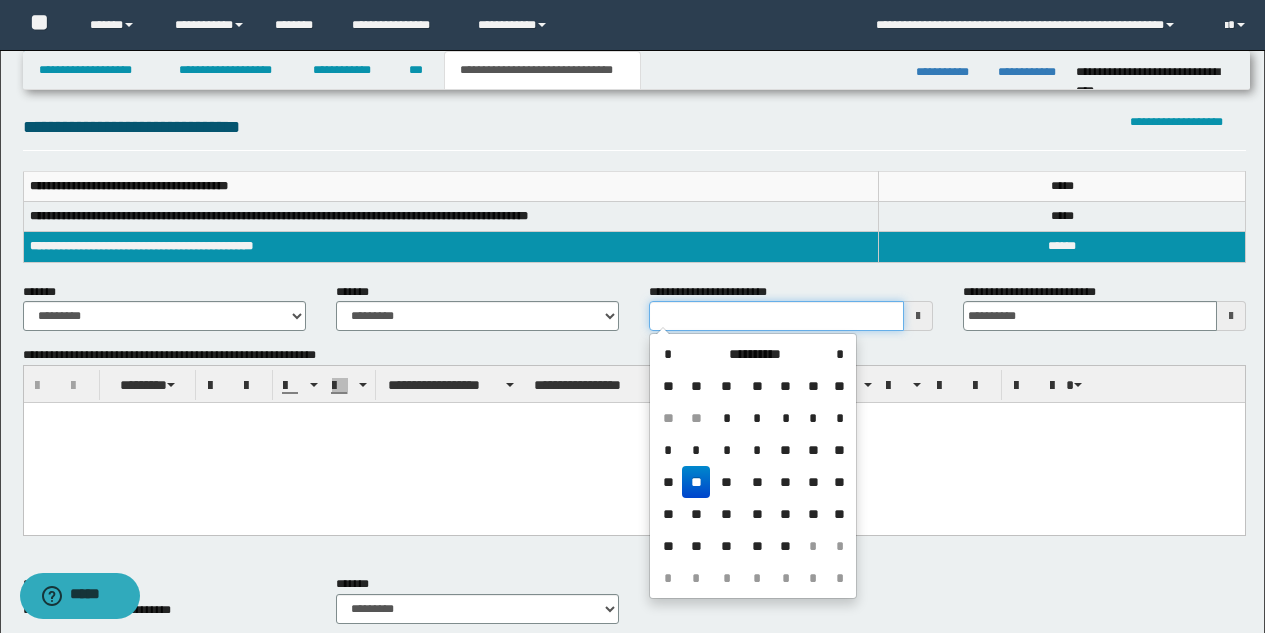 type on "**********" 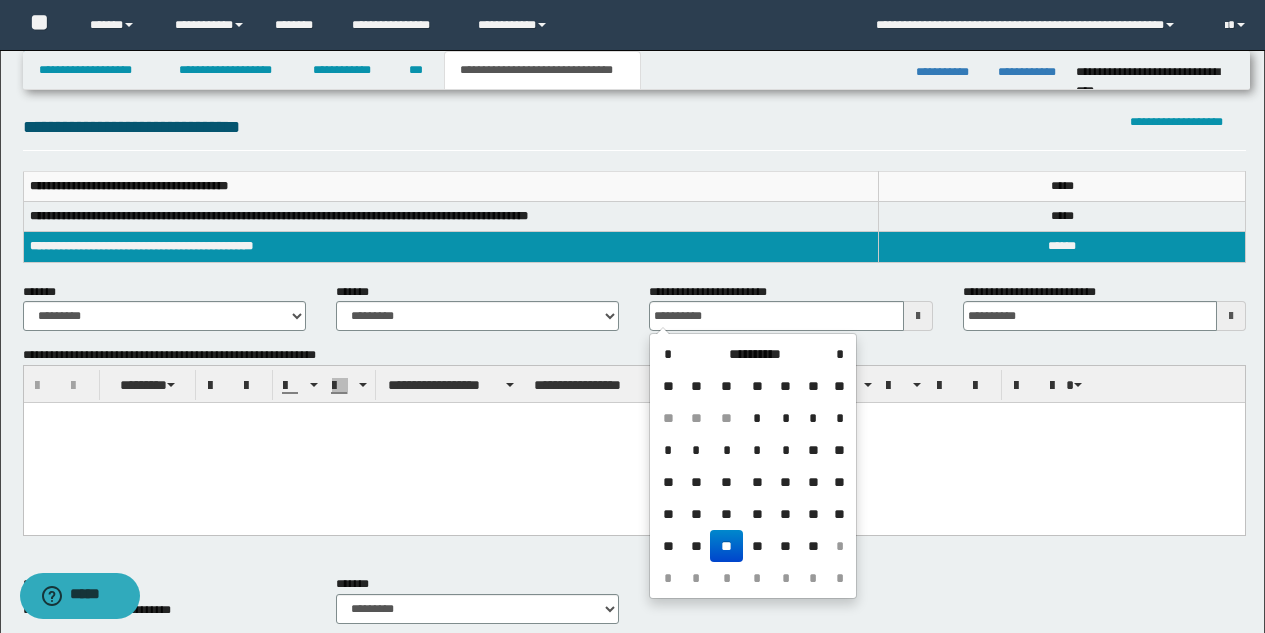 click at bounding box center [633, 443] 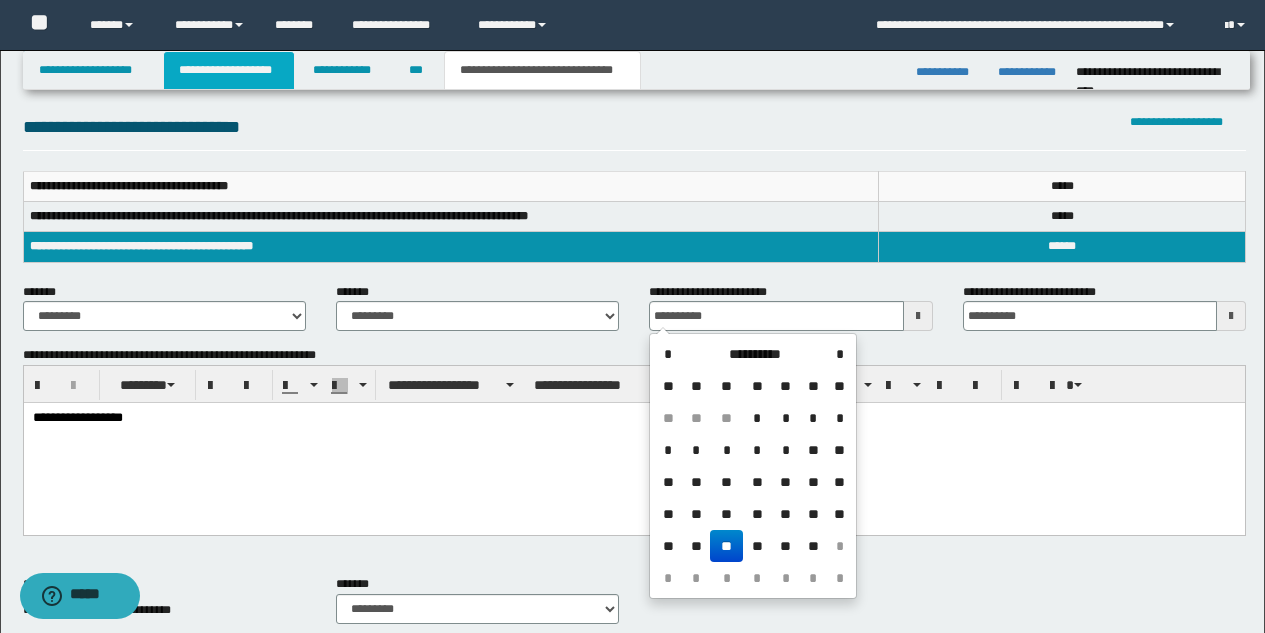 click on "**********" at bounding box center [229, 70] 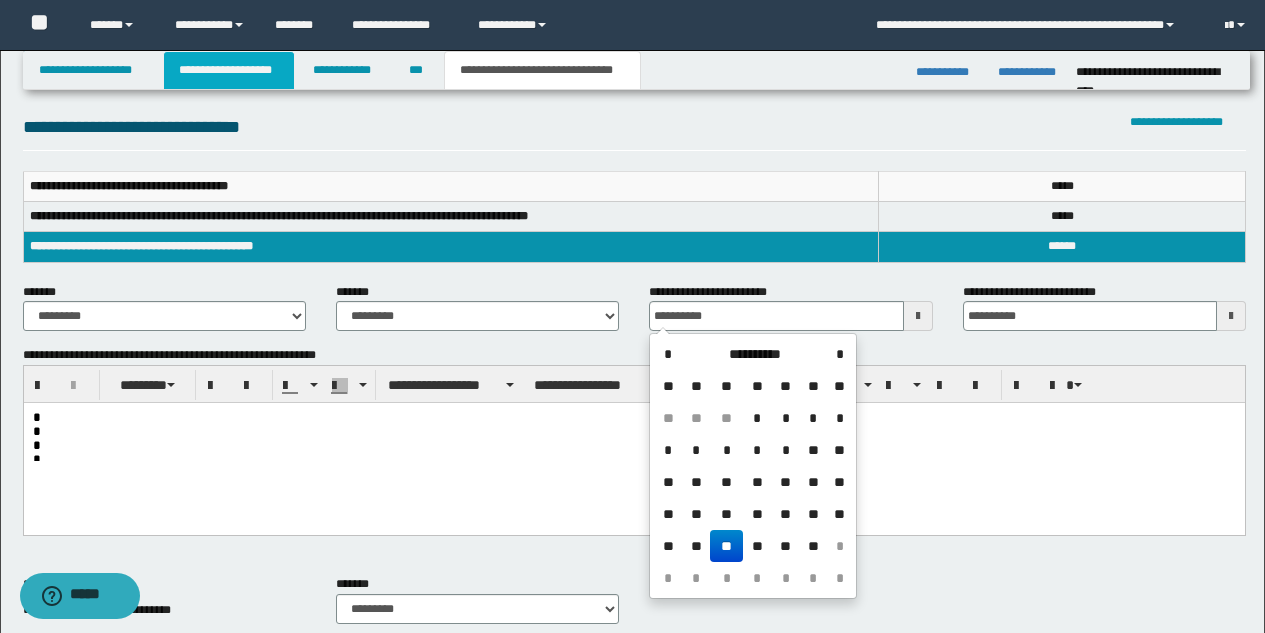 scroll, scrollTop: 266, scrollLeft: 0, axis: vertical 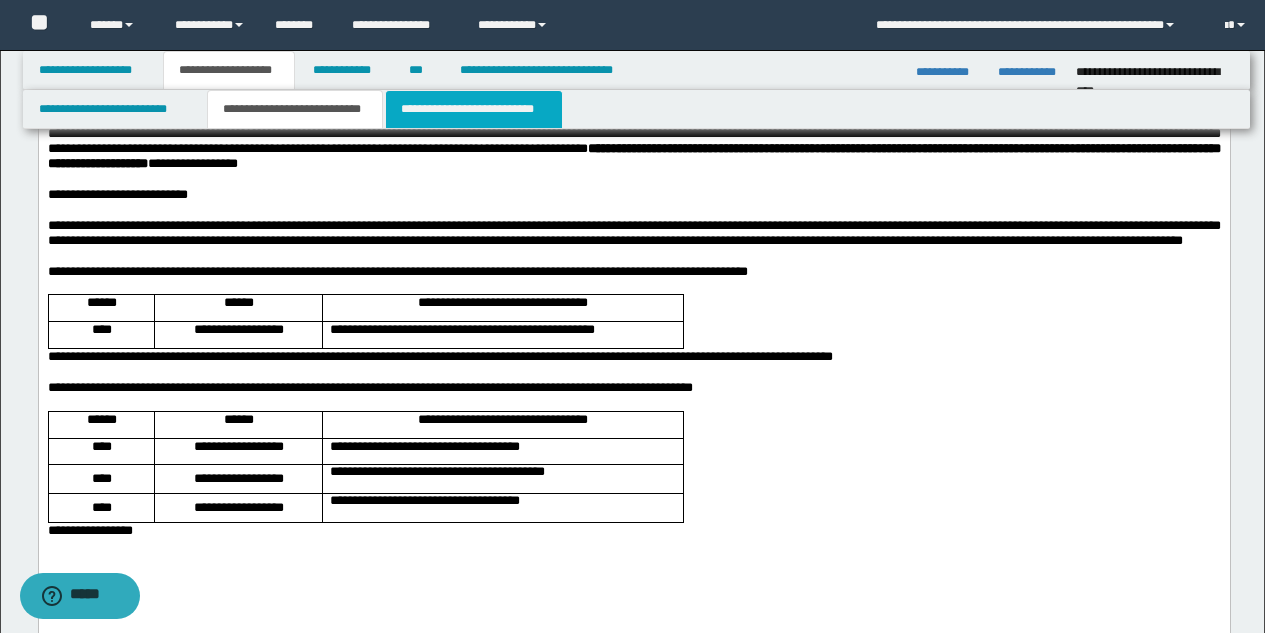 click on "**********" at bounding box center (474, 109) 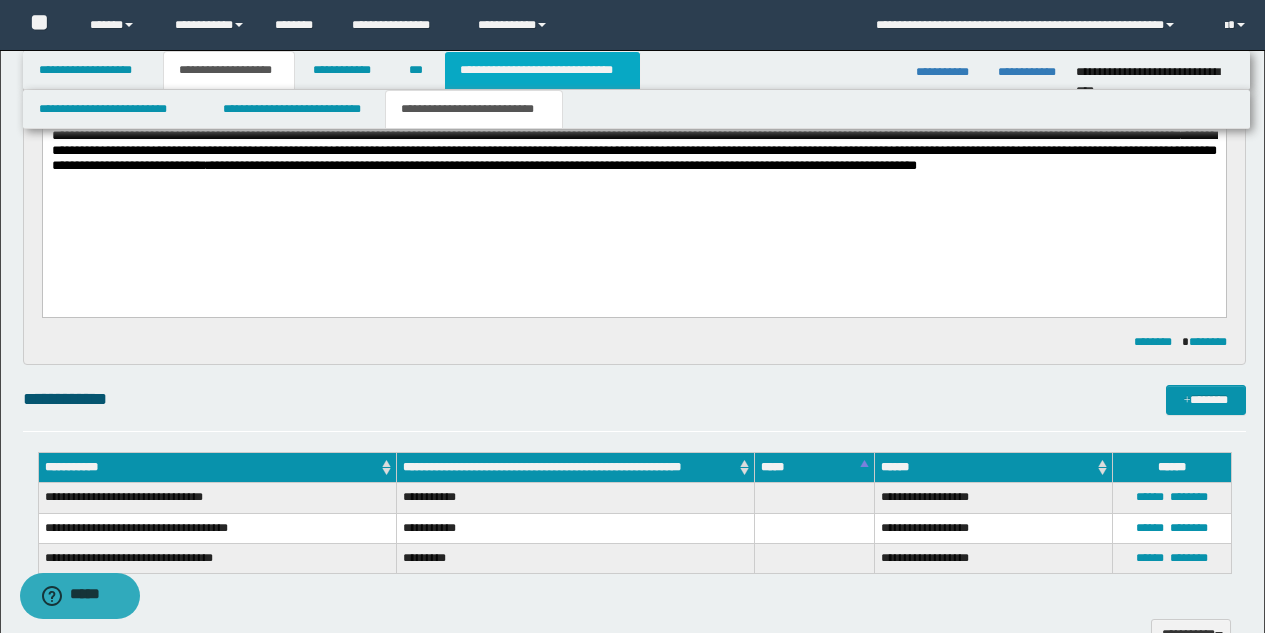 click on "**********" at bounding box center (542, 70) 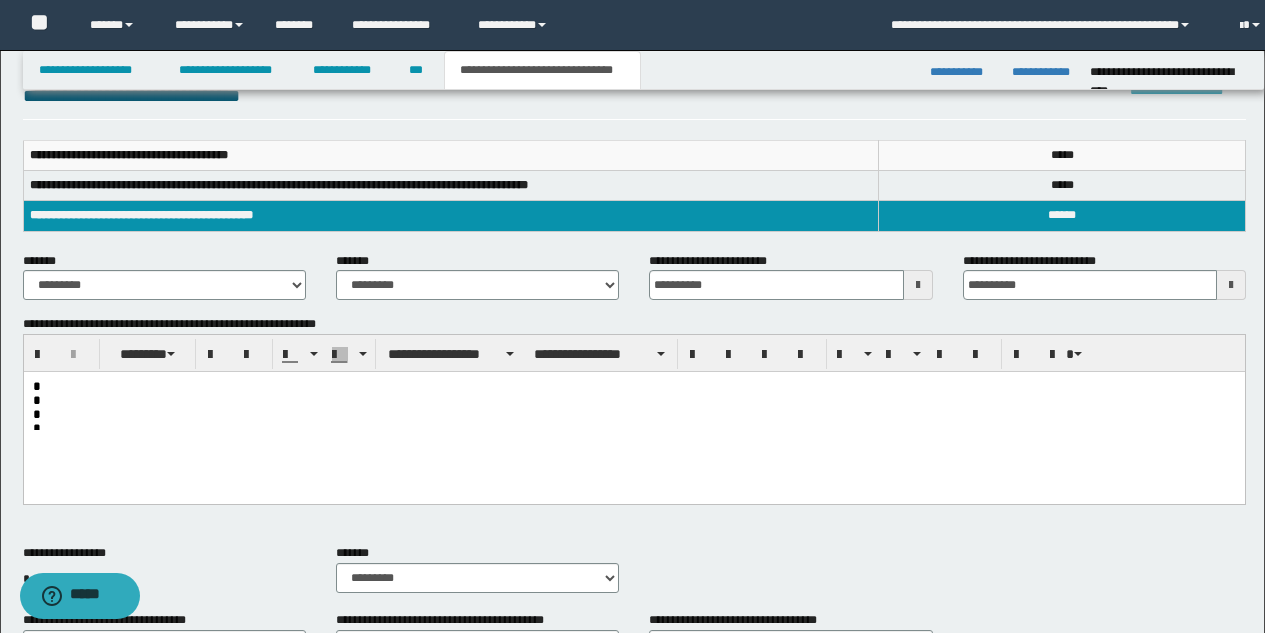 scroll, scrollTop: 235, scrollLeft: 0, axis: vertical 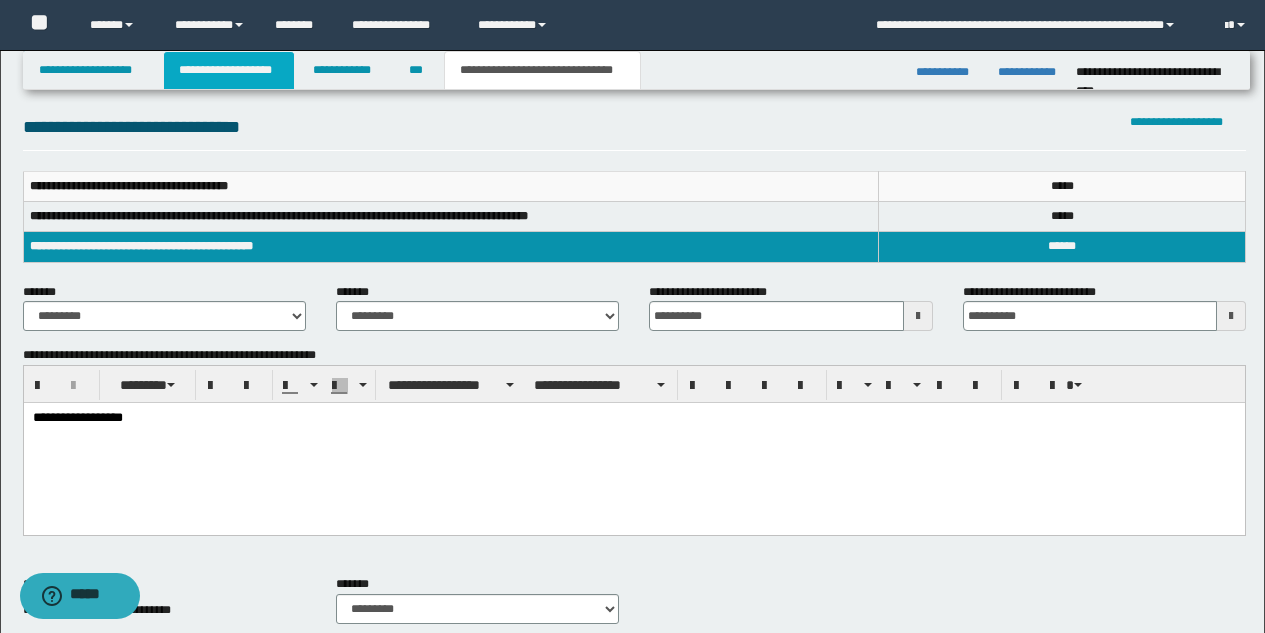 click on "**********" at bounding box center (229, 70) 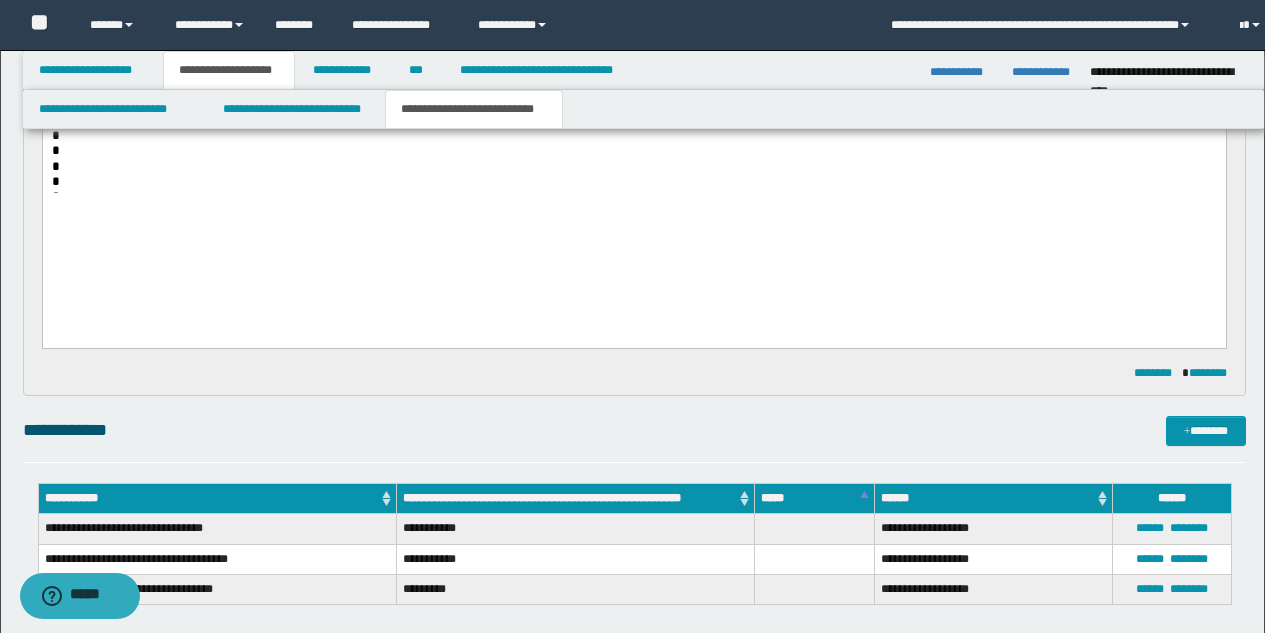 scroll, scrollTop: 266, scrollLeft: 0, axis: vertical 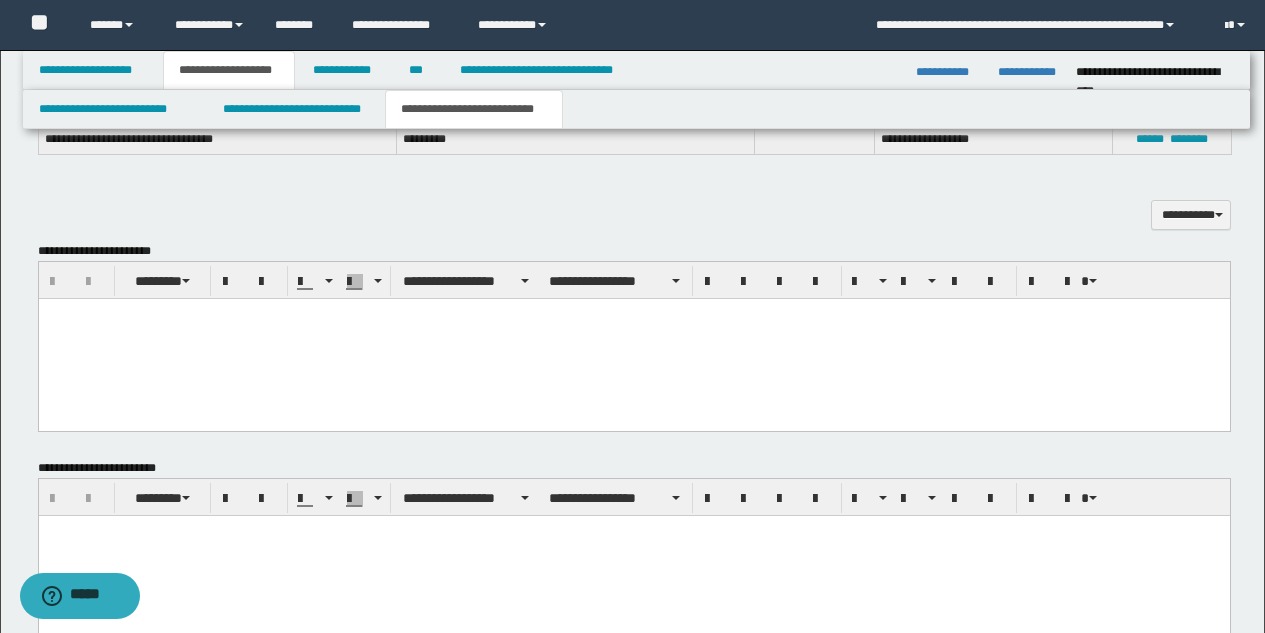 click at bounding box center (633, 339) 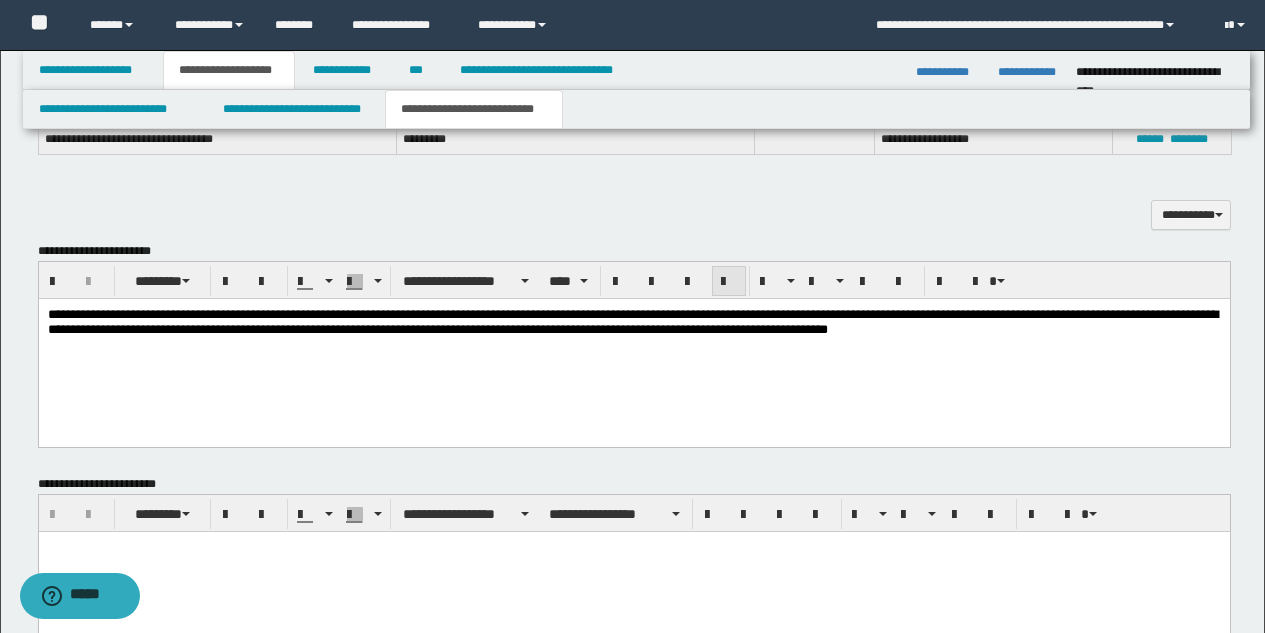 click at bounding box center [729, 282] 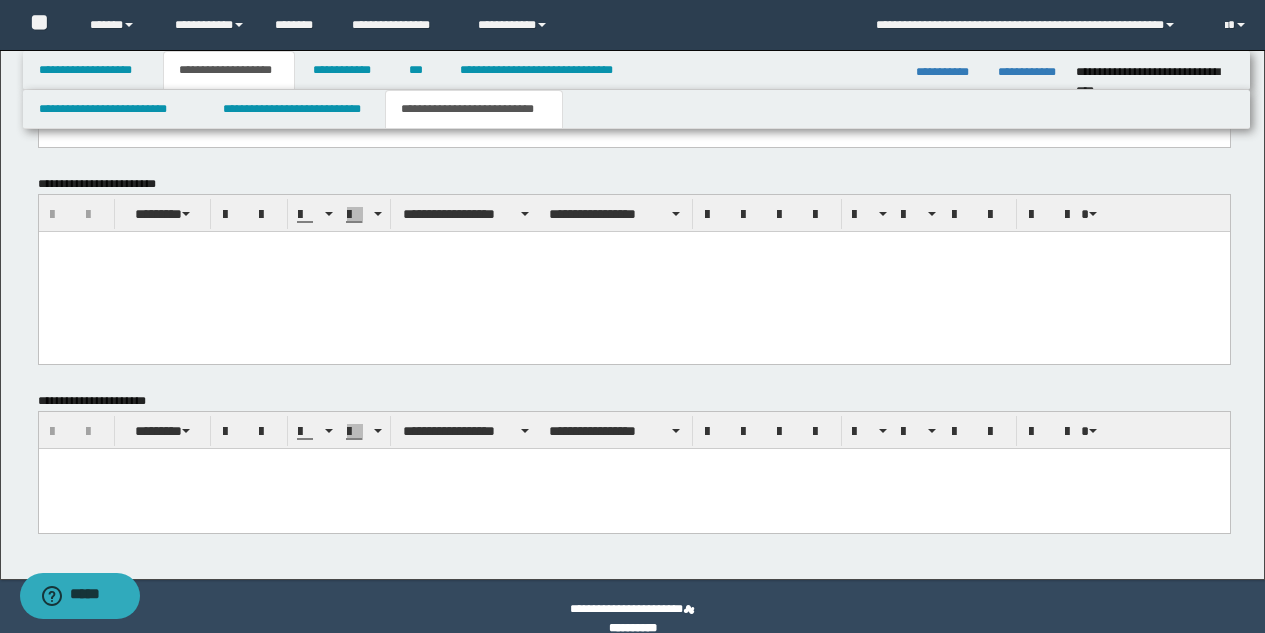 scroll, scrollTop: 1010, scrollLeft: 0, axis: vertical 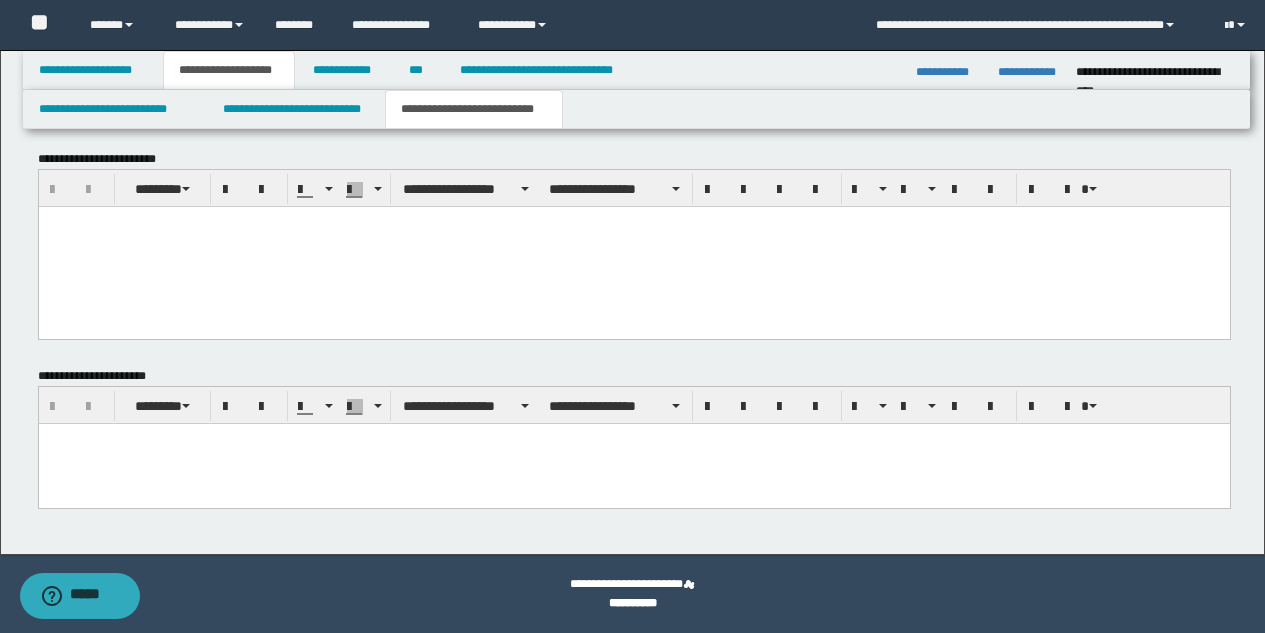 click at bounding box center (633, 463) 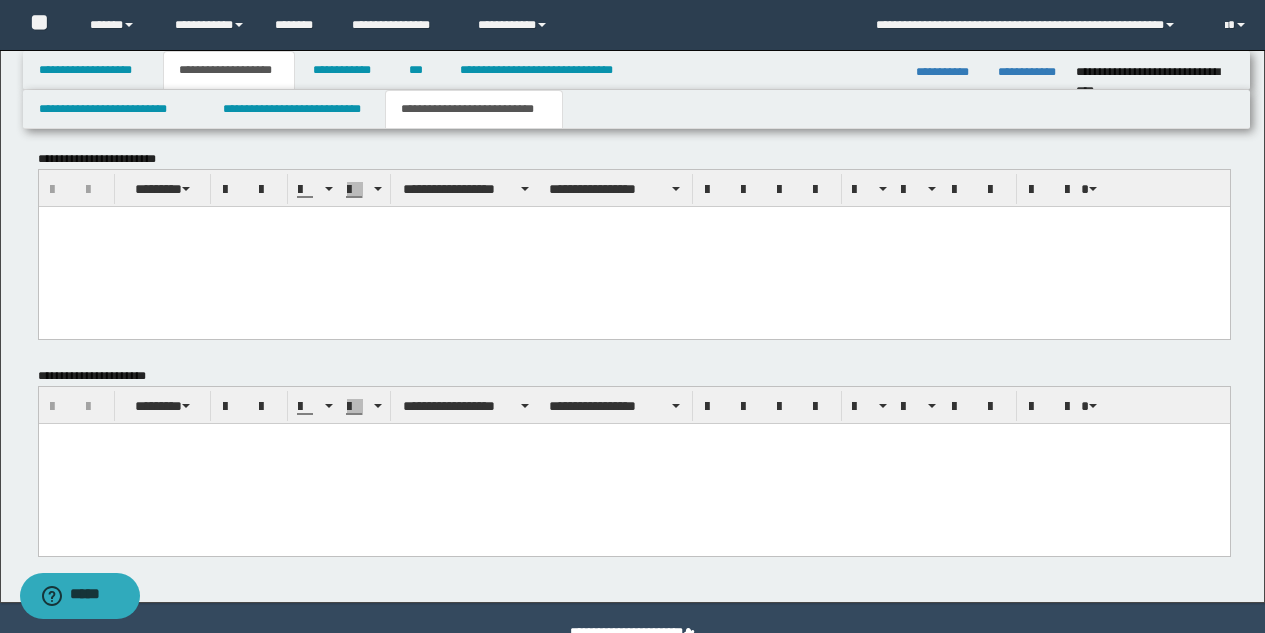 type 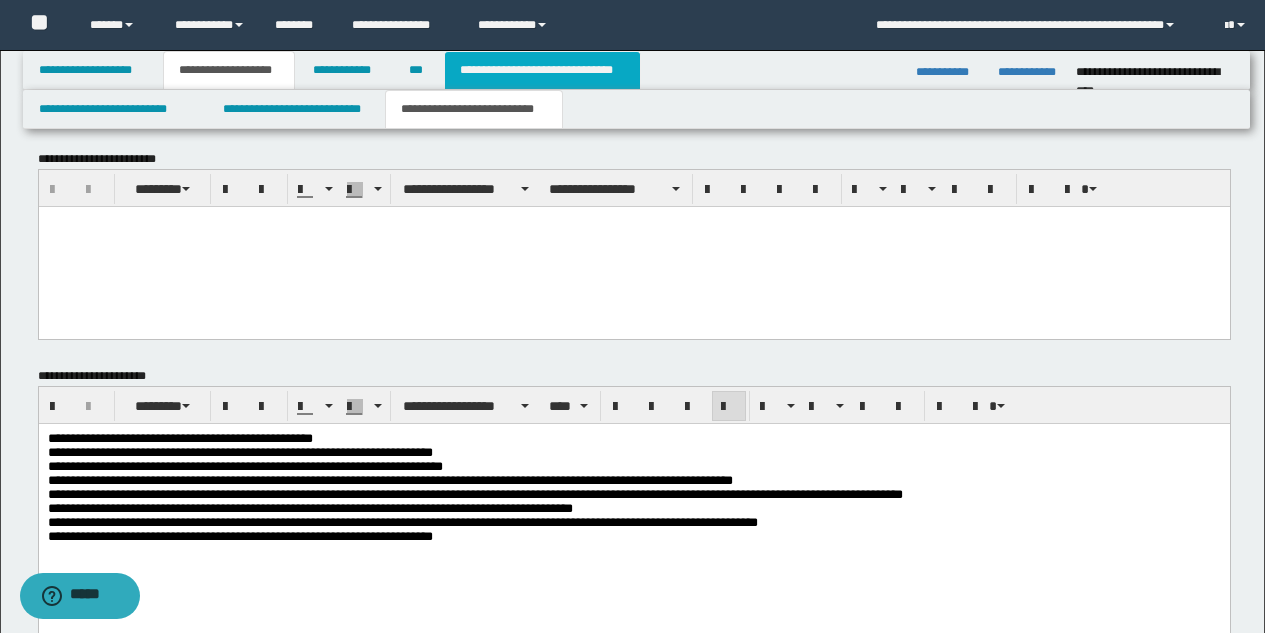 click on "**********" at bounding box center (542, 70) 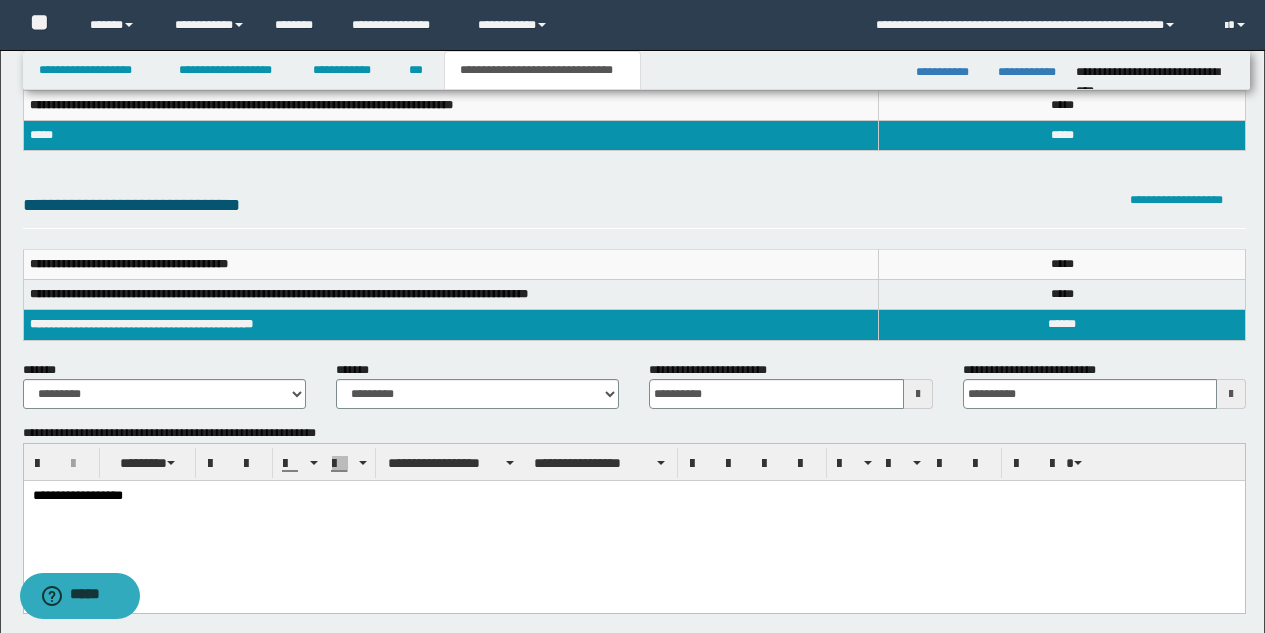 scroll, scrollTop: 138, scrollLeft: 0, axis: vertical 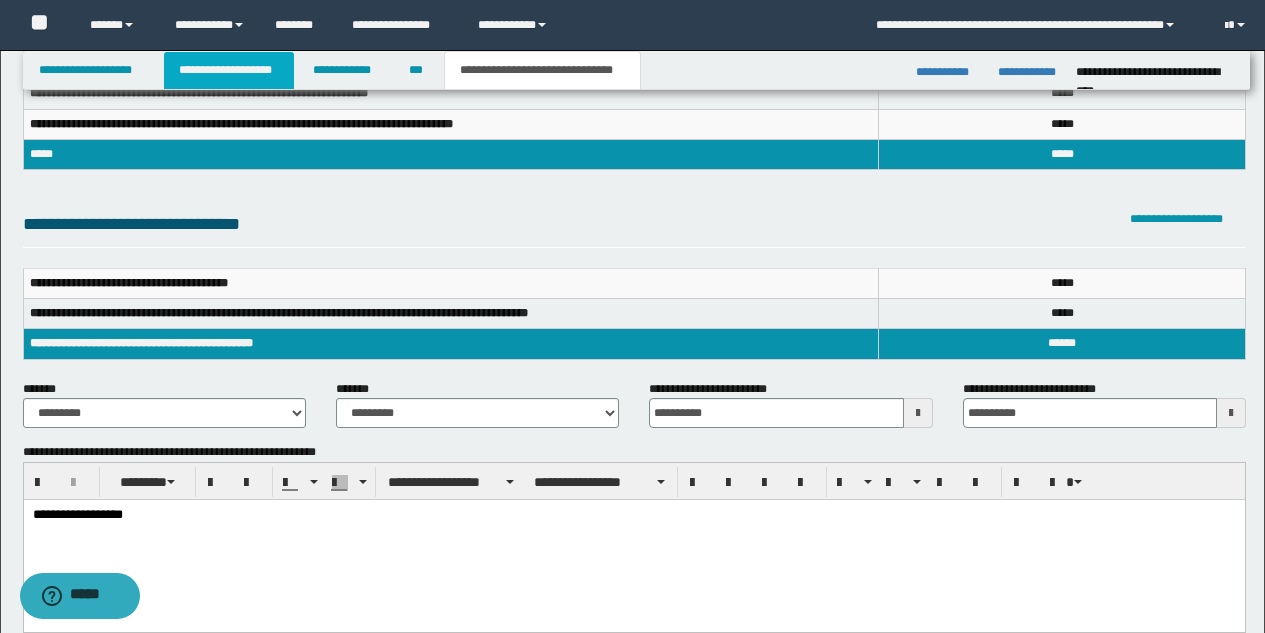 click on "**********" at bounding box center [229, 70] 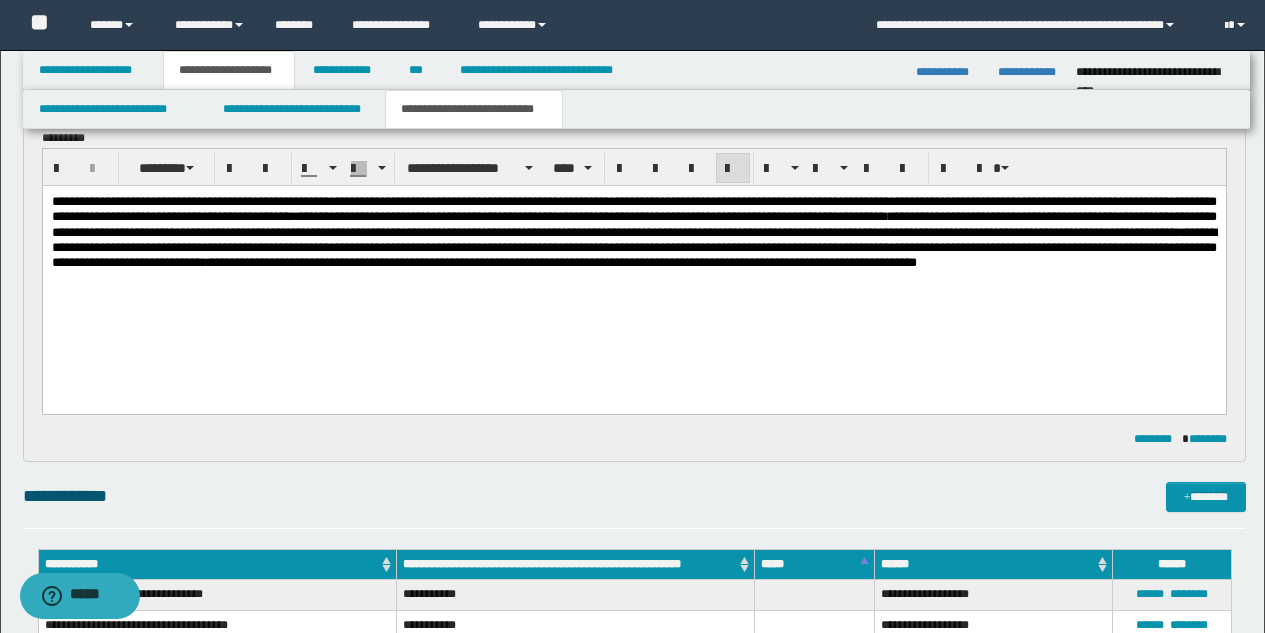 click on "**********" at bounding box center (474, 109) 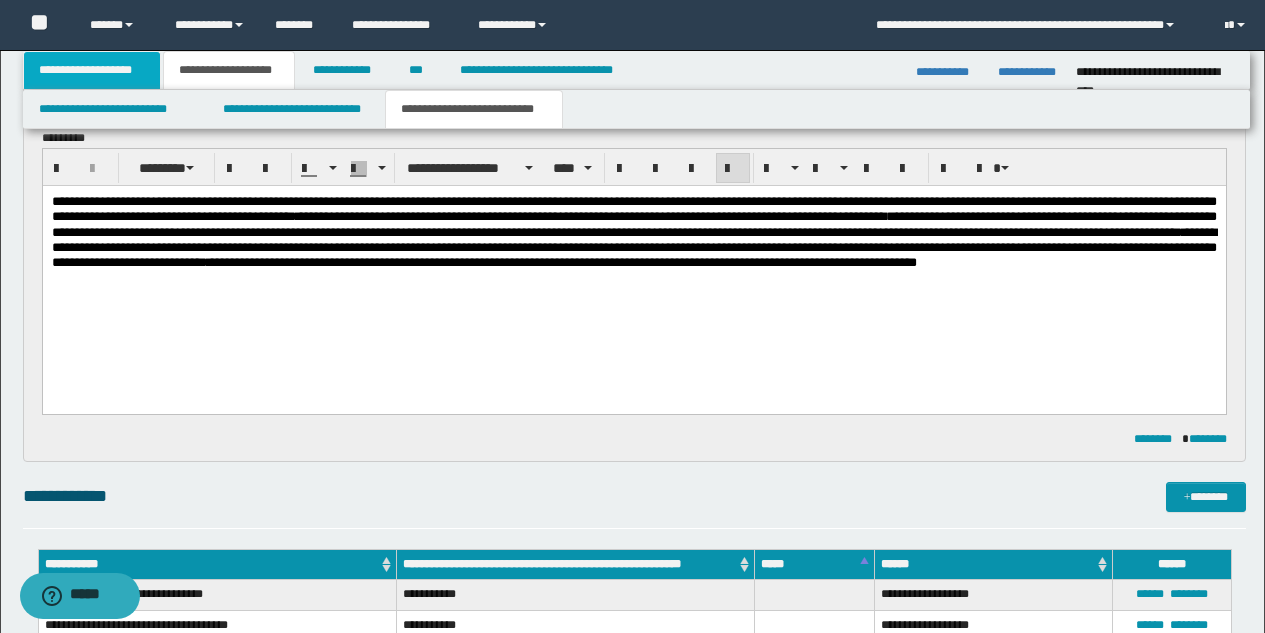 click on "**********" at bounding box center [92, 70] 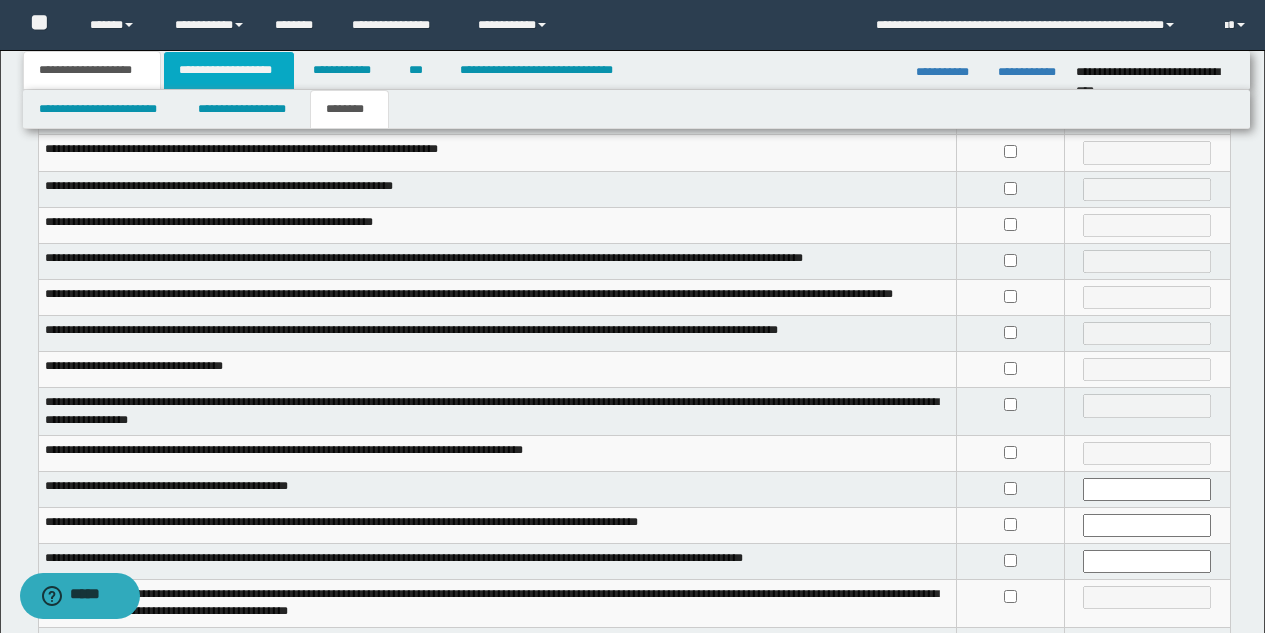 click on "**********" at bounding box center (229, 70) 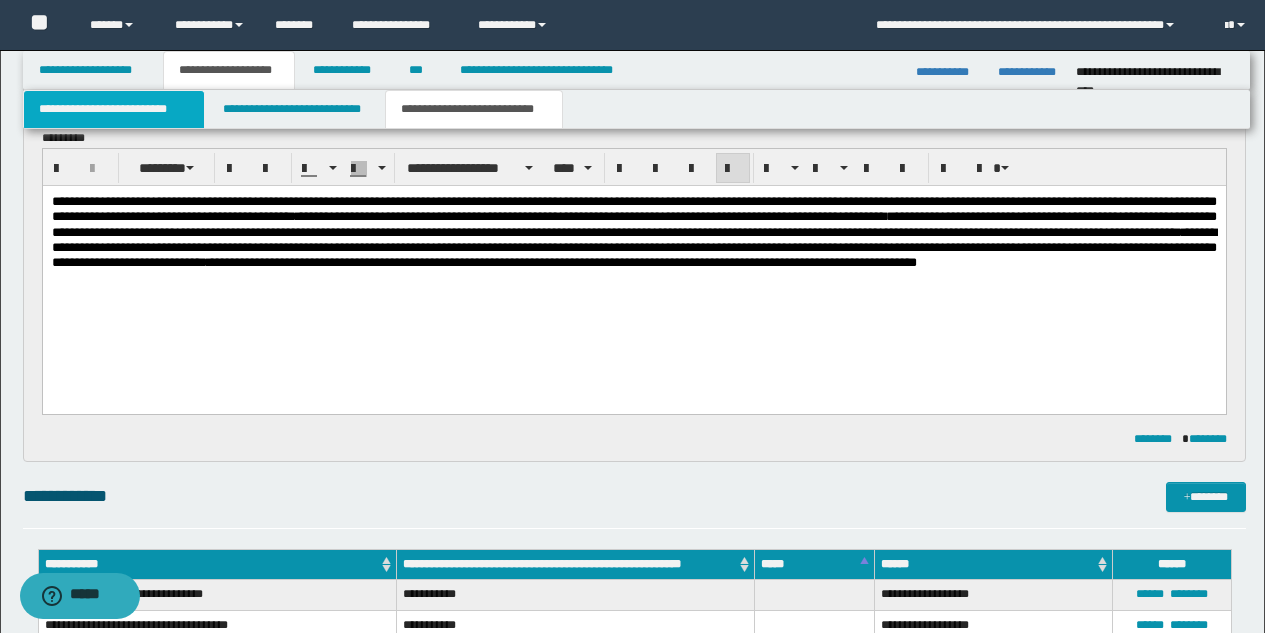 click on "**********" at bounding box center [114, 109] 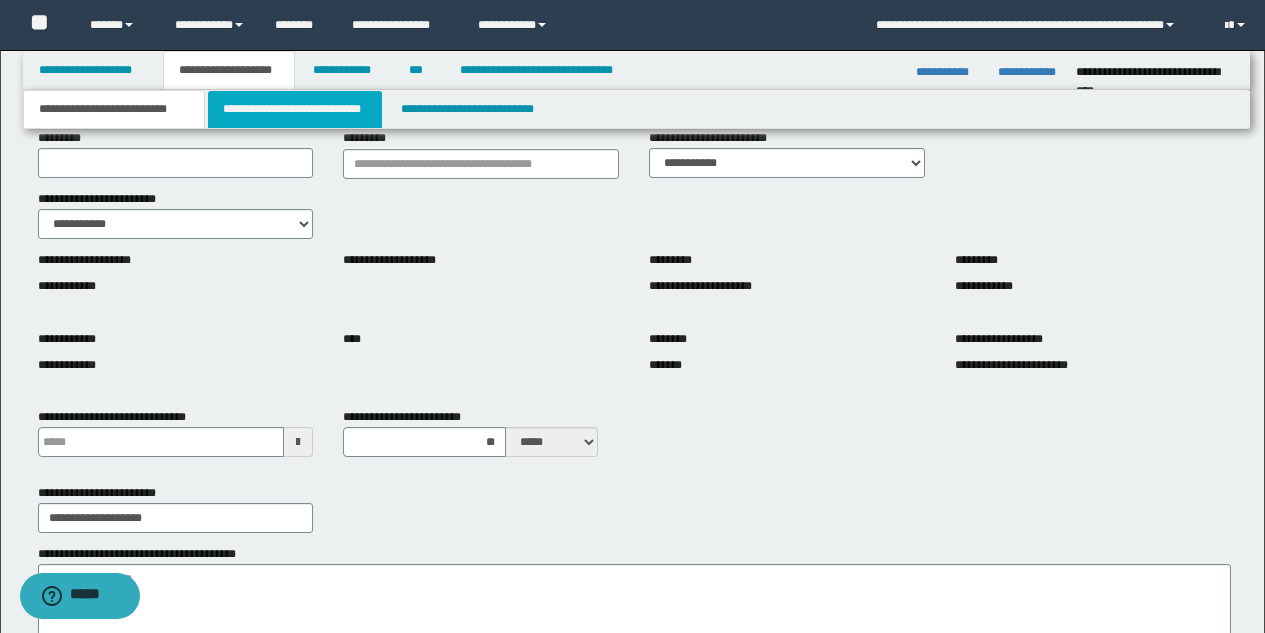 click on "**********" at bounding box center (295, 109) 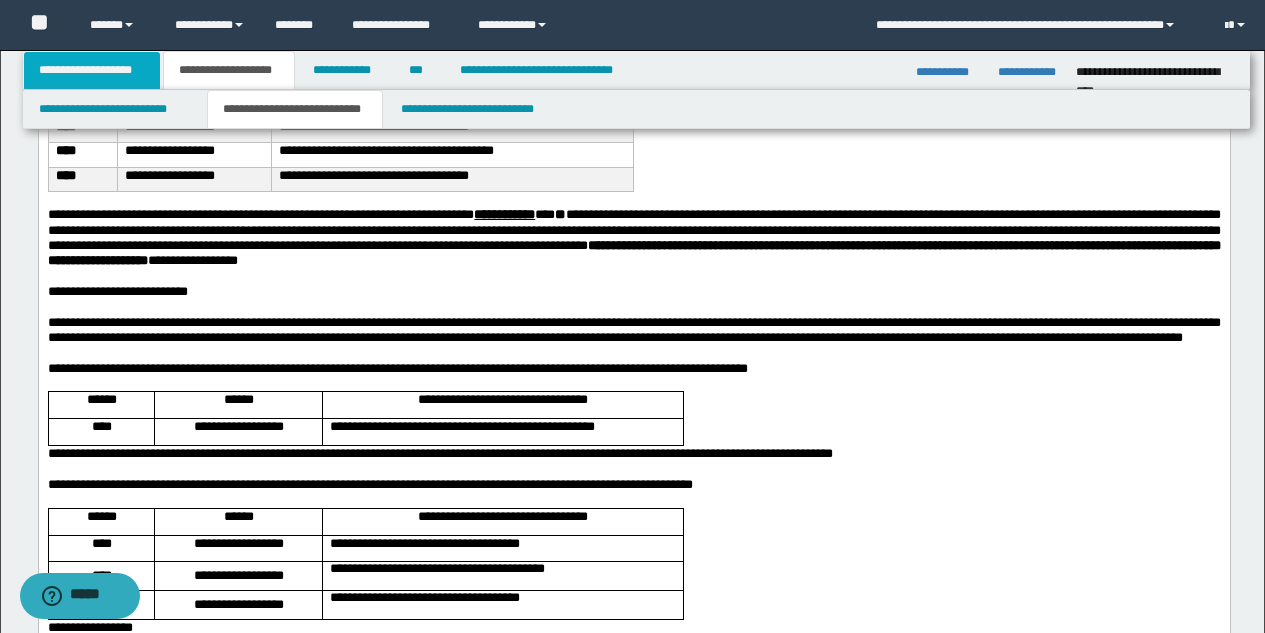 click on "**********" at bounding box center (92, 70) 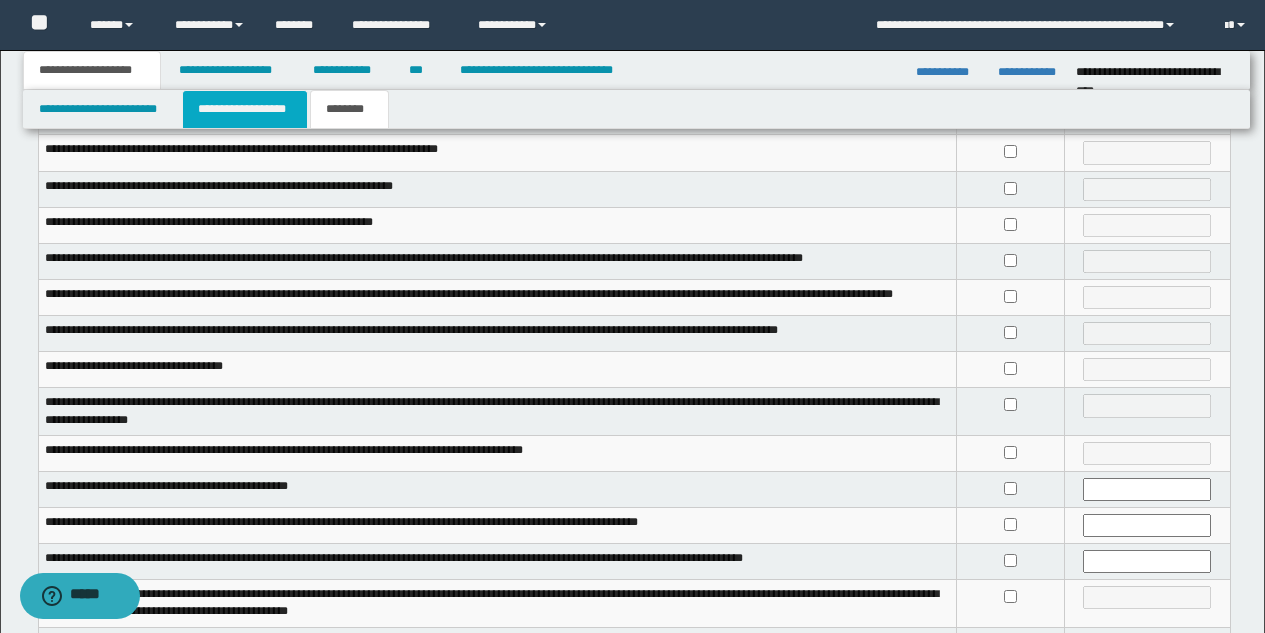 click on "**********" at bounding box center (245, 109) 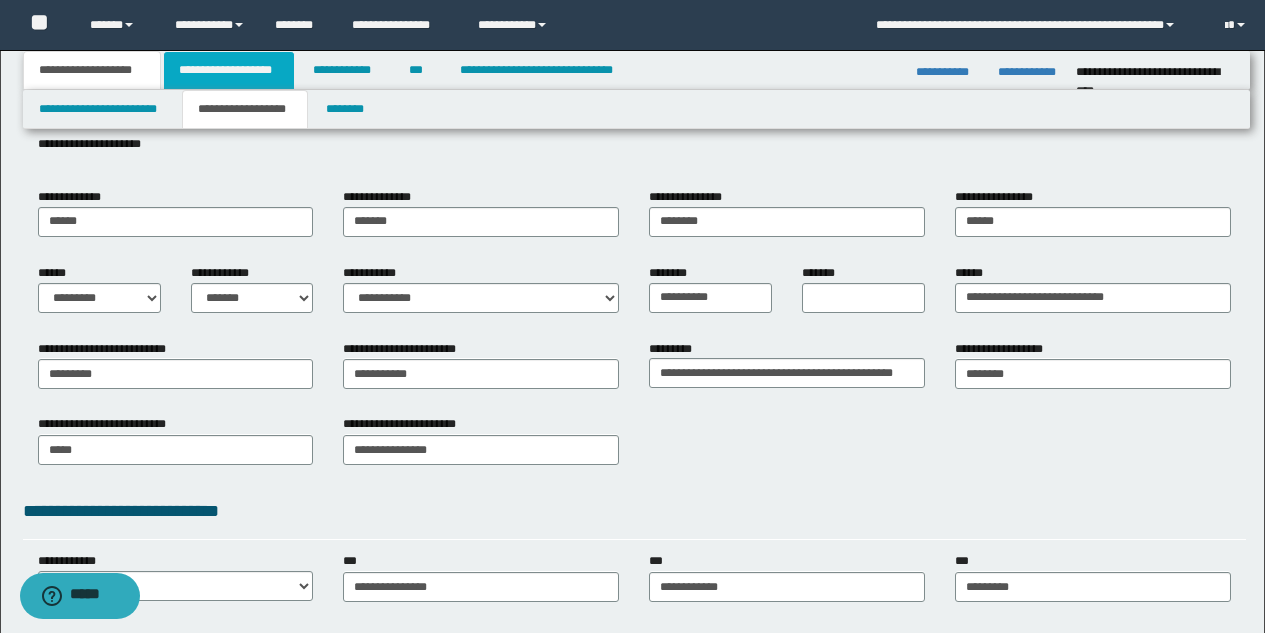 click on "**********" at bounding box center (229, 70) 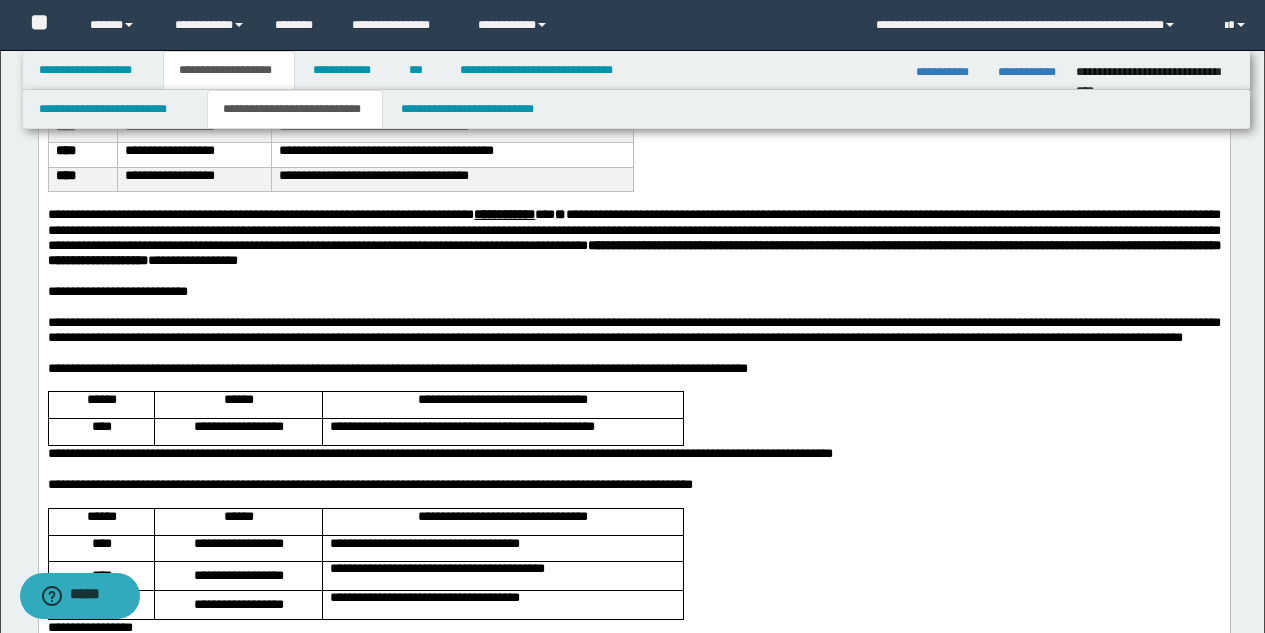 click on "**********" at bounding box center [451, 125] 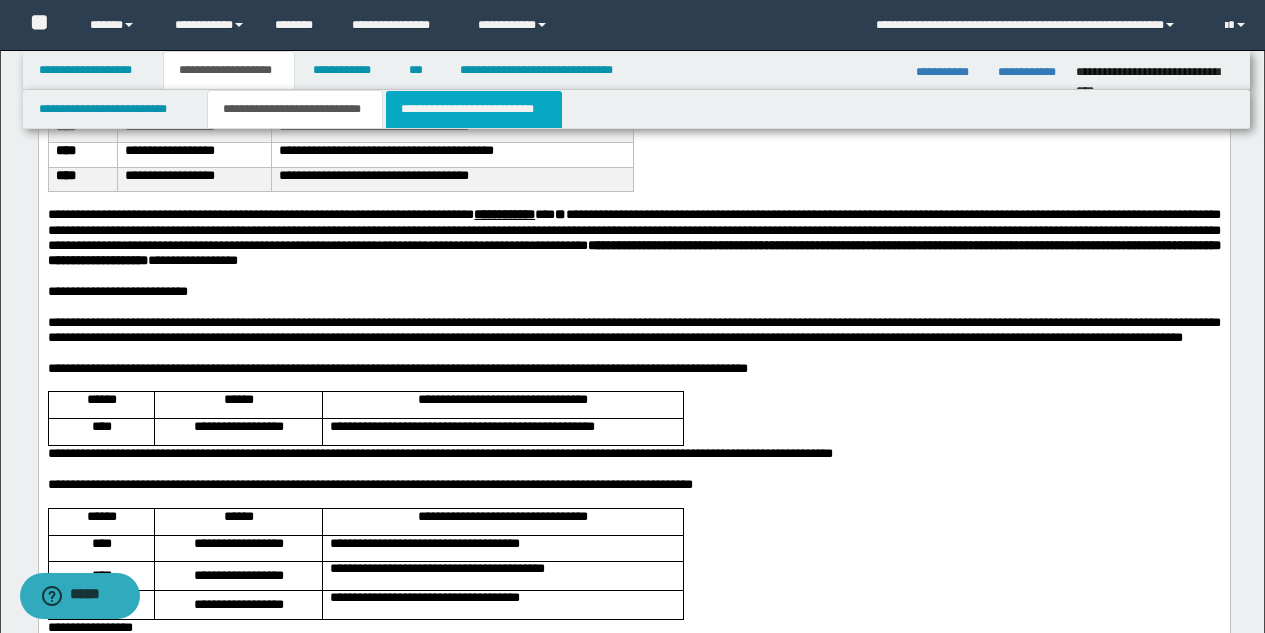click on "**********" at bounding box center [474, 109] 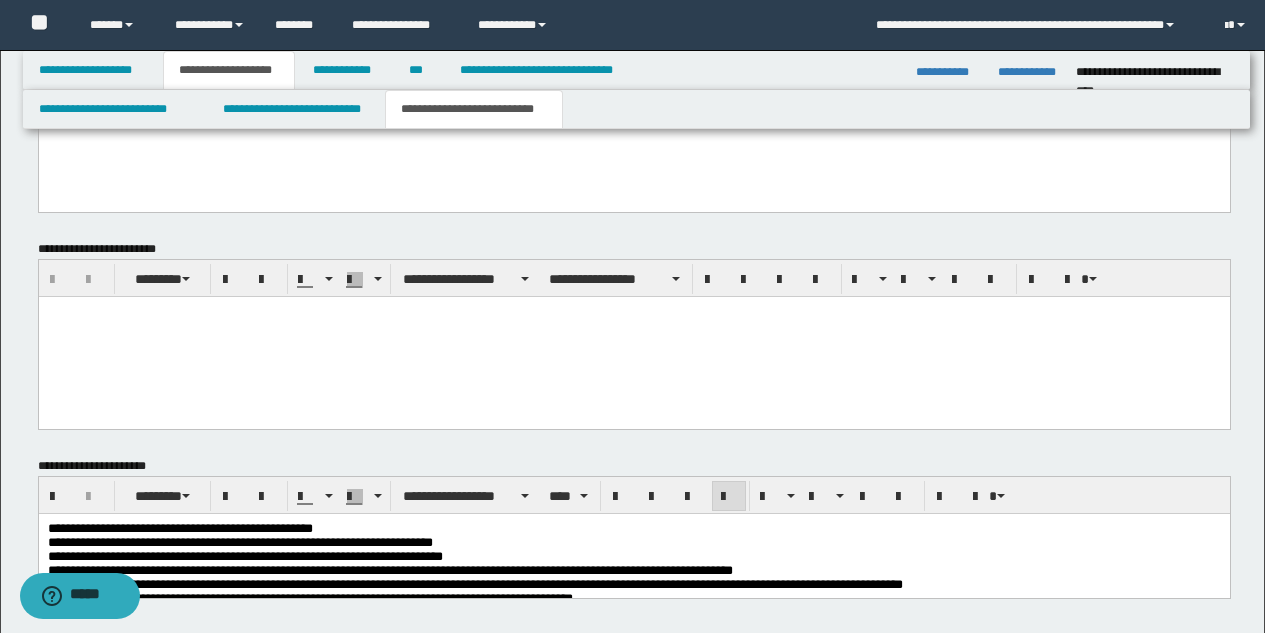 scroll, scrollTop: 1010, scrollLeft: 0, axis: vertical 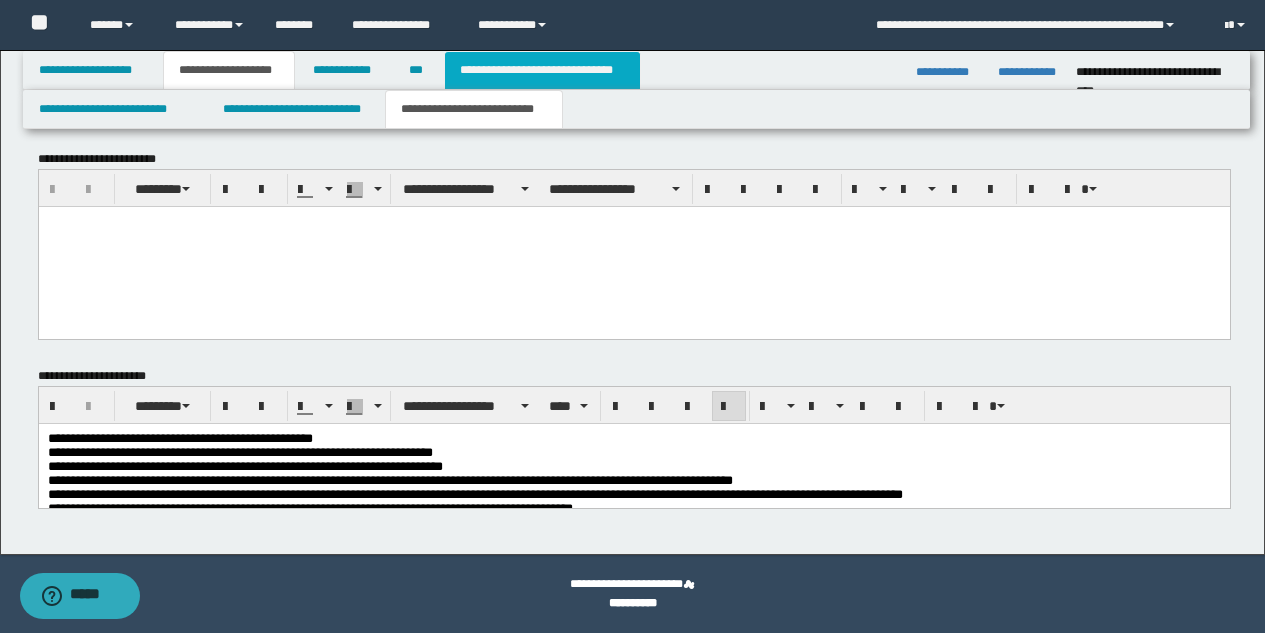 click on "**********" at bounding box center [542, 70] 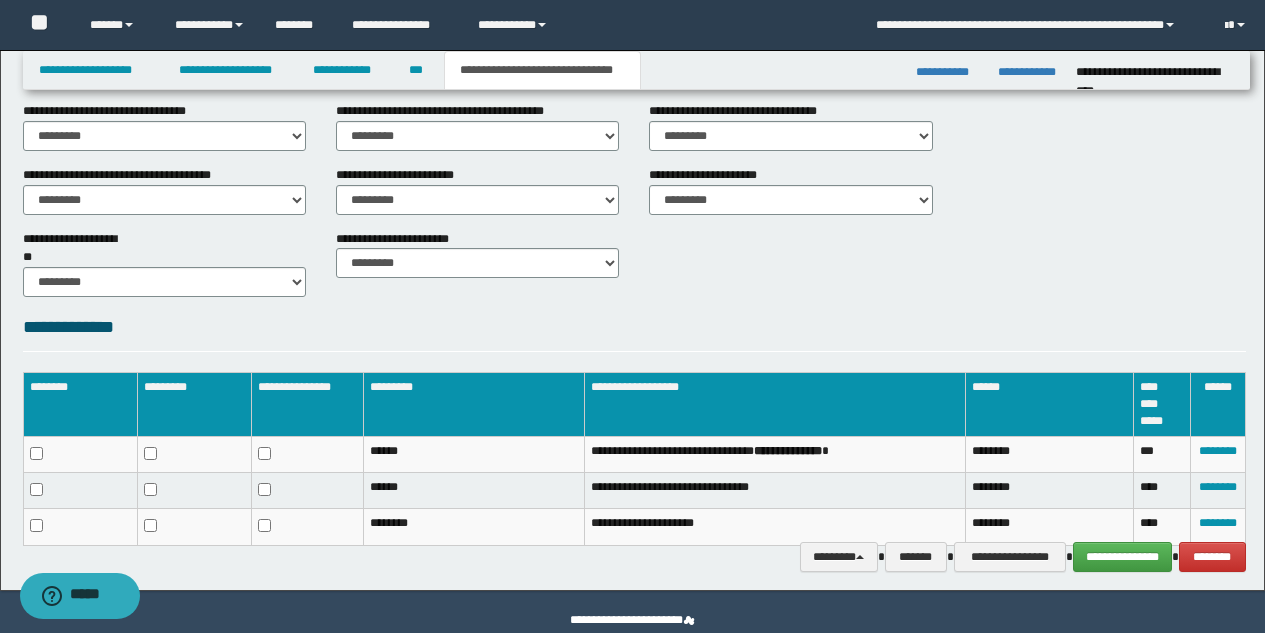 scroll, scrollTop: 811, scrollLeft: 0, axis: vertical 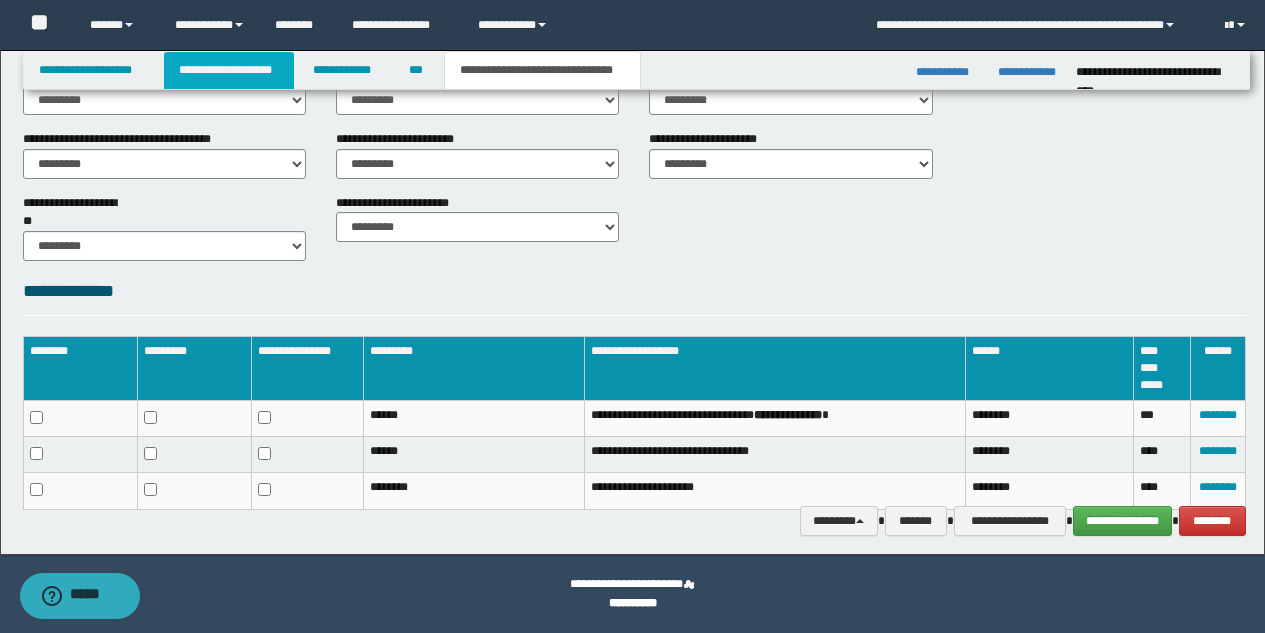 click on "**********" at bounding box center (229, 70) 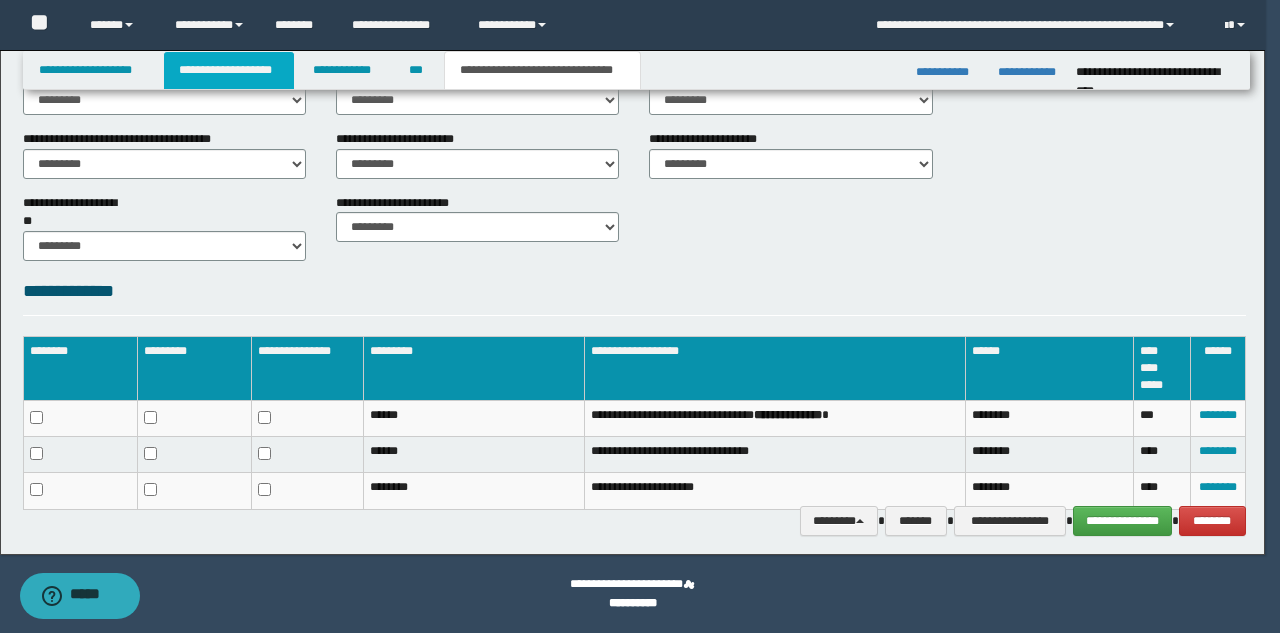 type 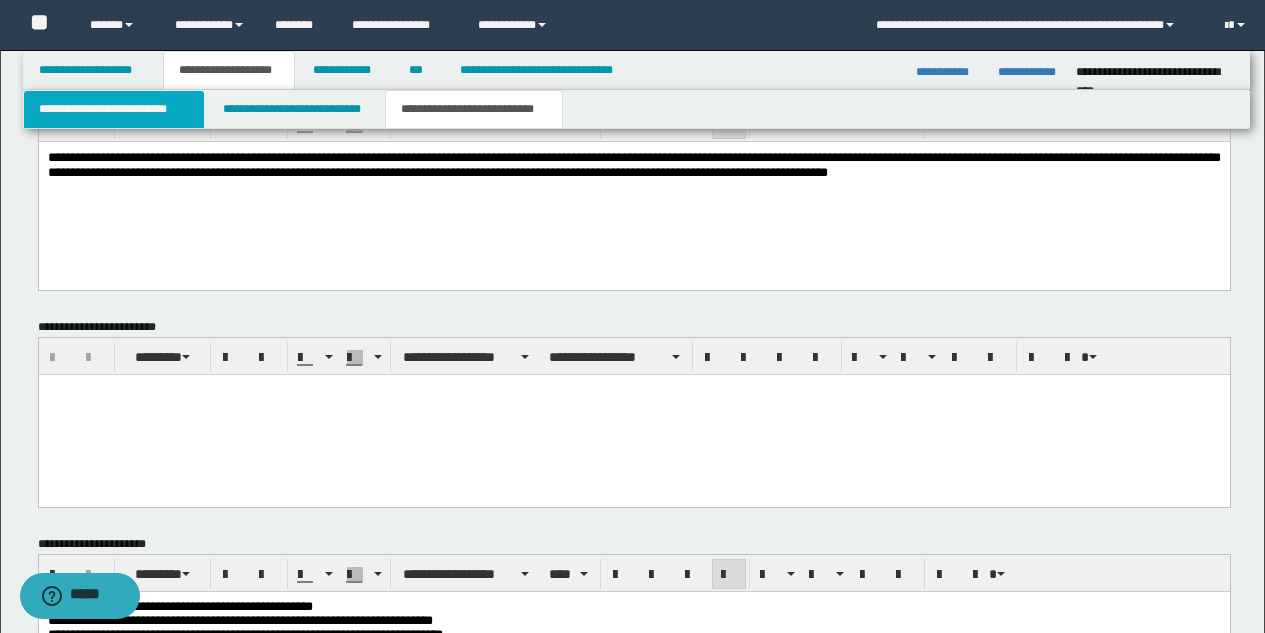 click on "**********" at bounding box center [114, 109] 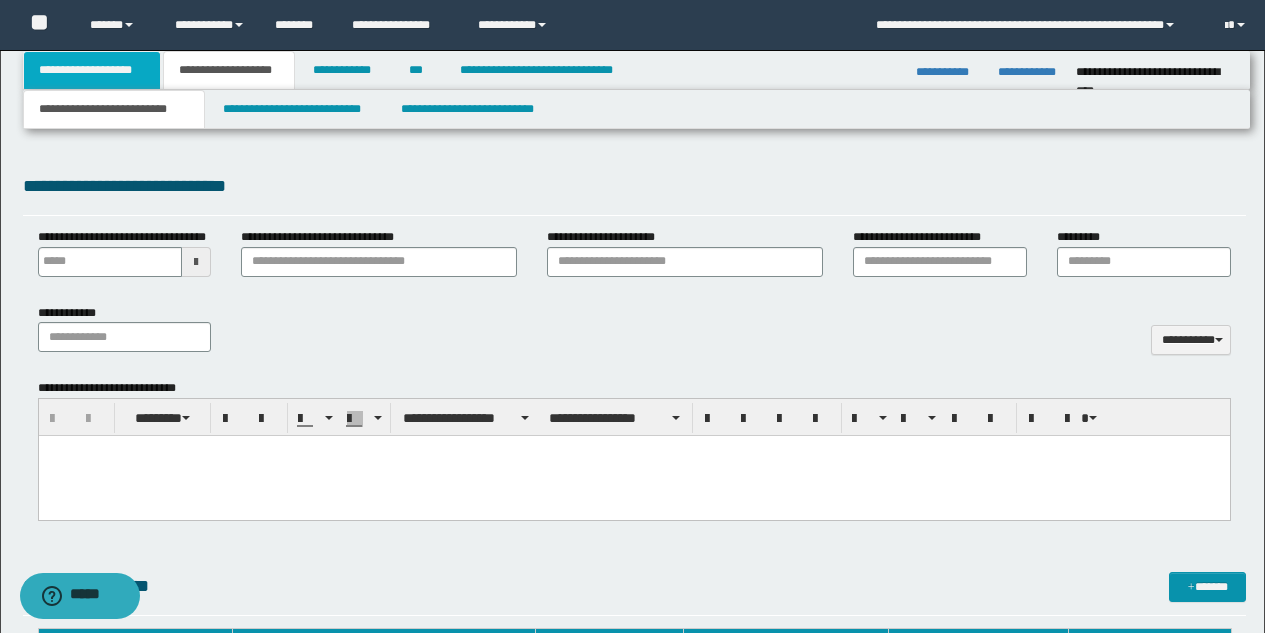 click on "**********" at bounding box center (92, 70) 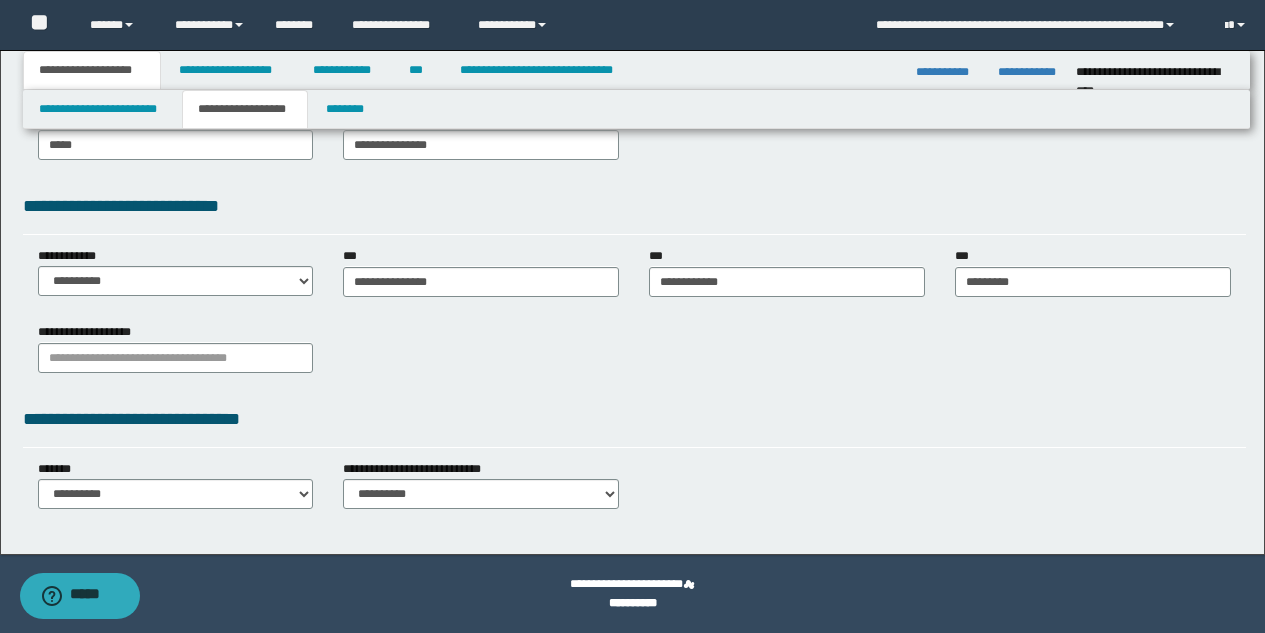 scroll, scrollTop: 474, scrollLeft: 0, axis: vertical 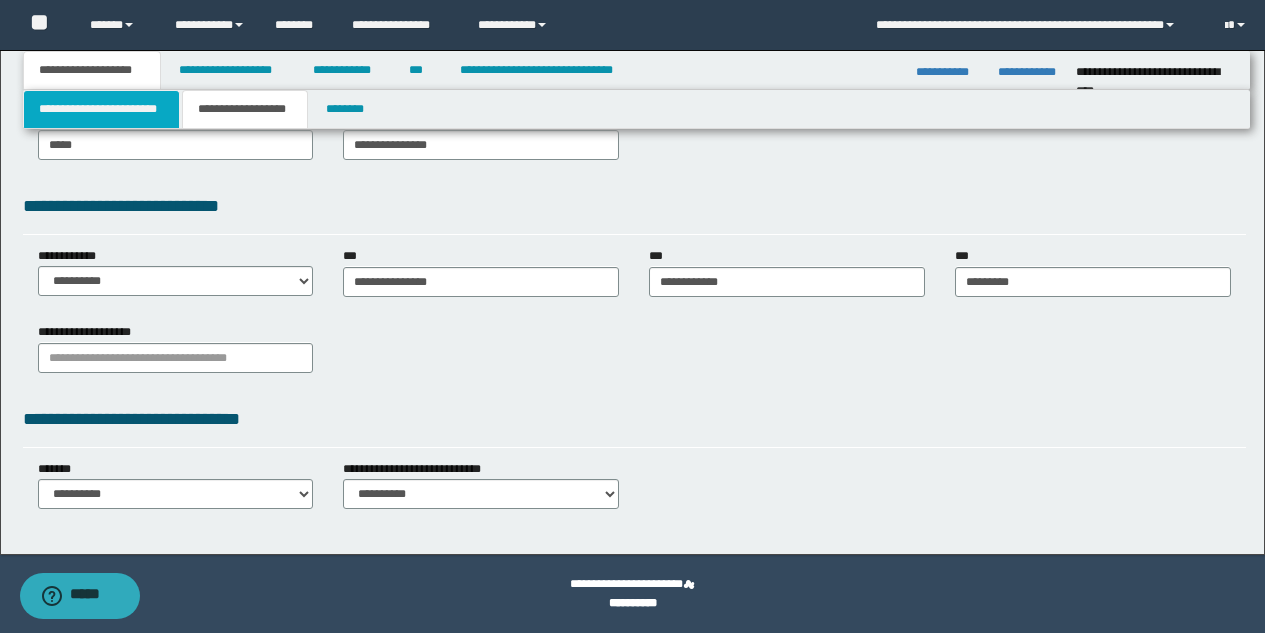 drag, startPoint x: 202, startPoint y: 72, endPoint x: 110, endPoint y: 109, distance: 99.16148 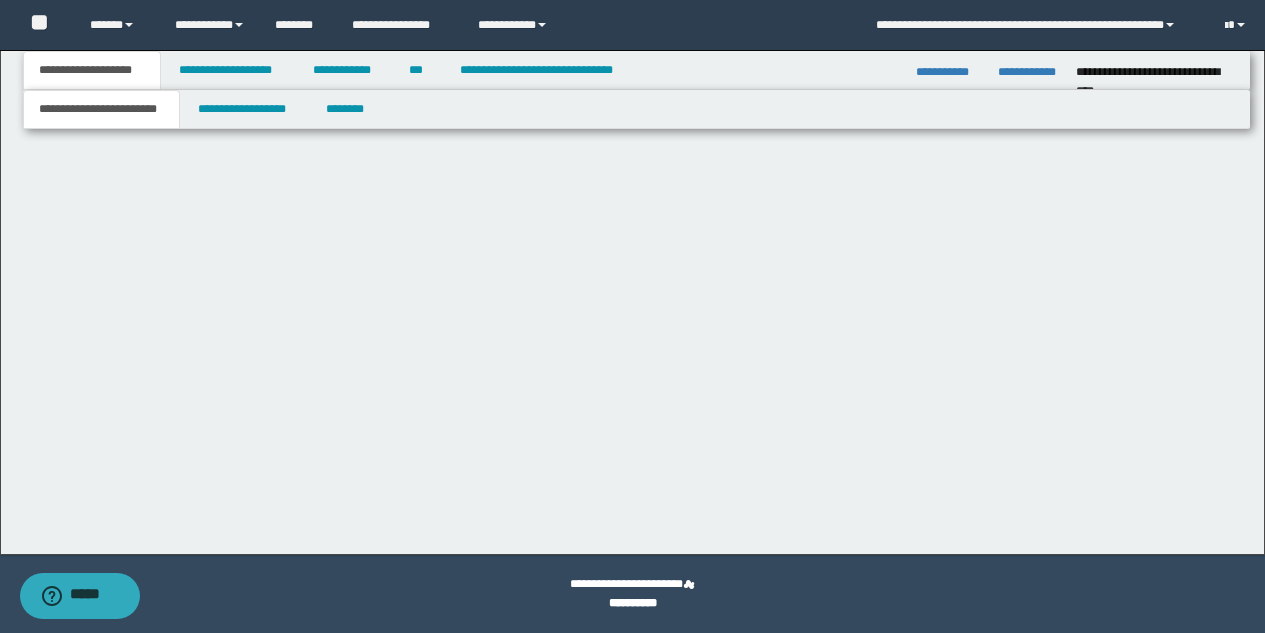 scroll, scrollTop: 334, scrollLeft: 0, axis: vertical 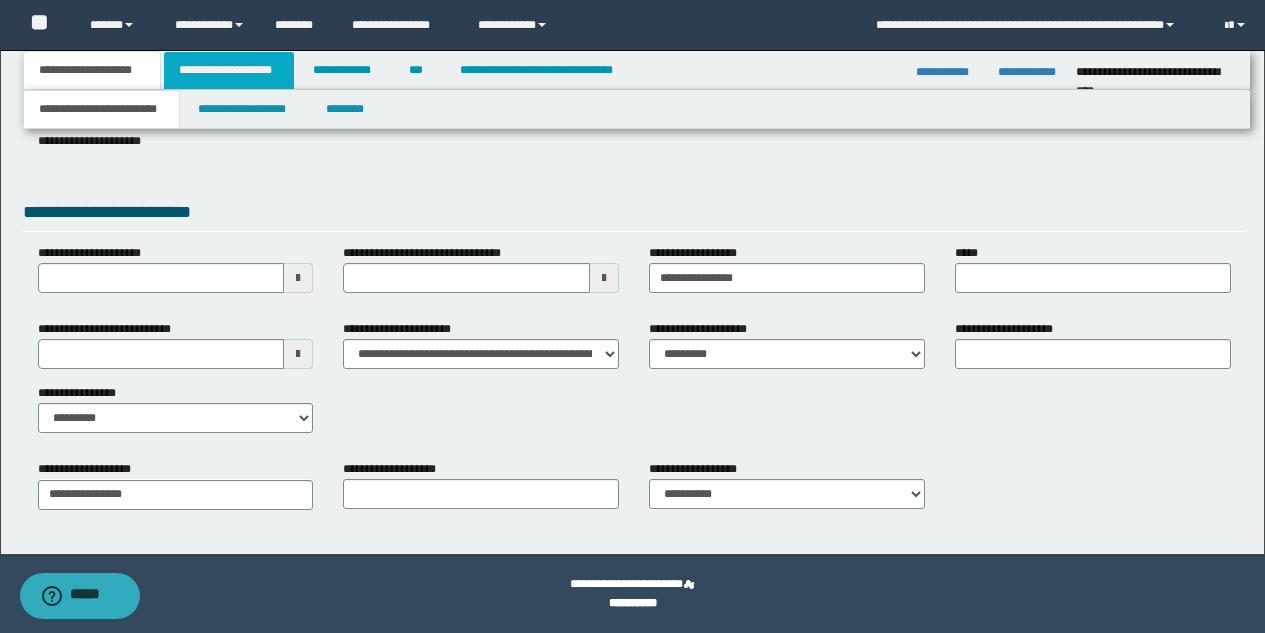 click on "**********" at bounding box center [229, 70] 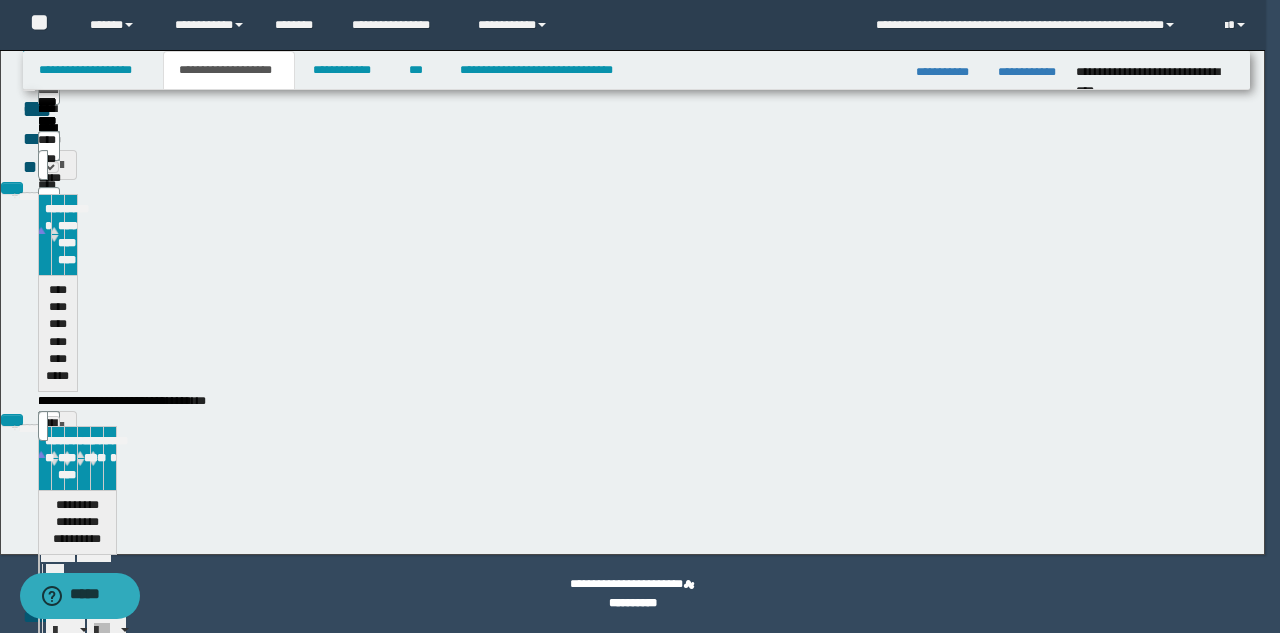 type 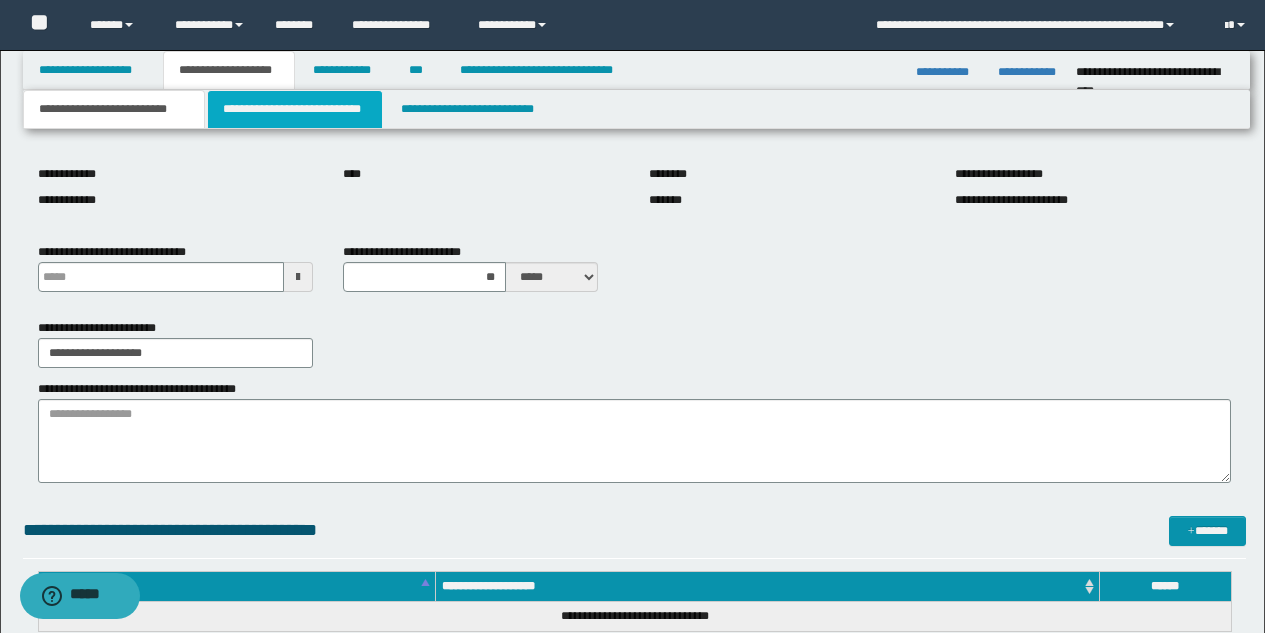 click on "**********" at bounding box center [295, 109] 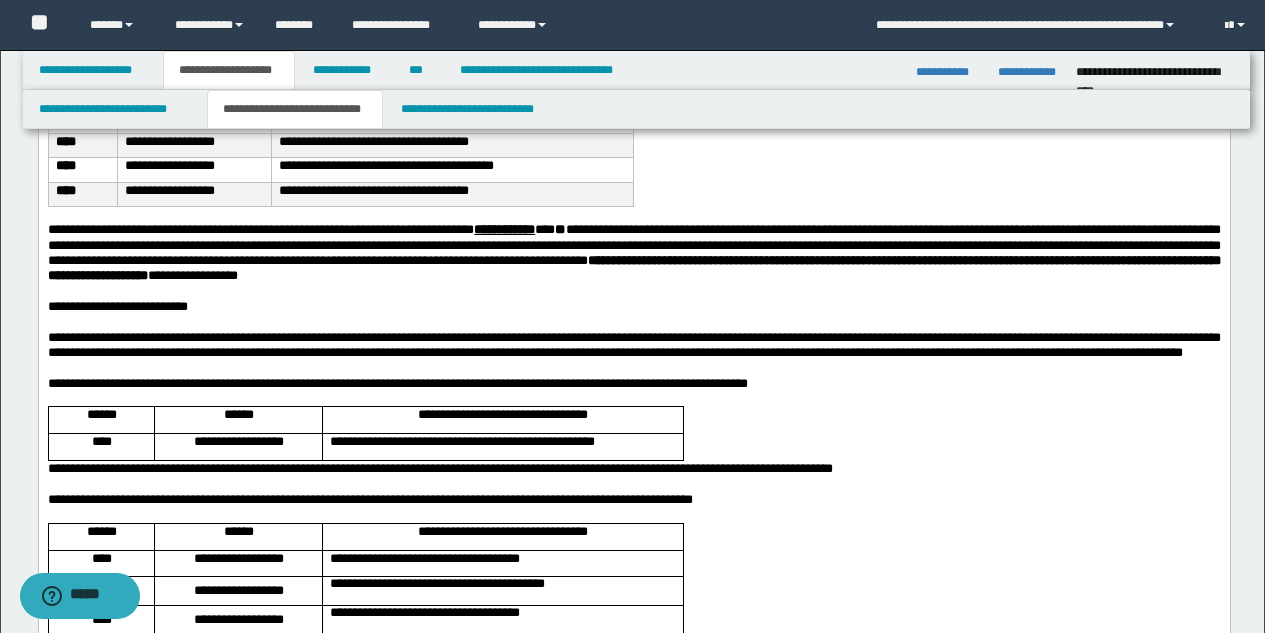 scroll, scrollTop: 0, scrollLeft: 0, axis: both 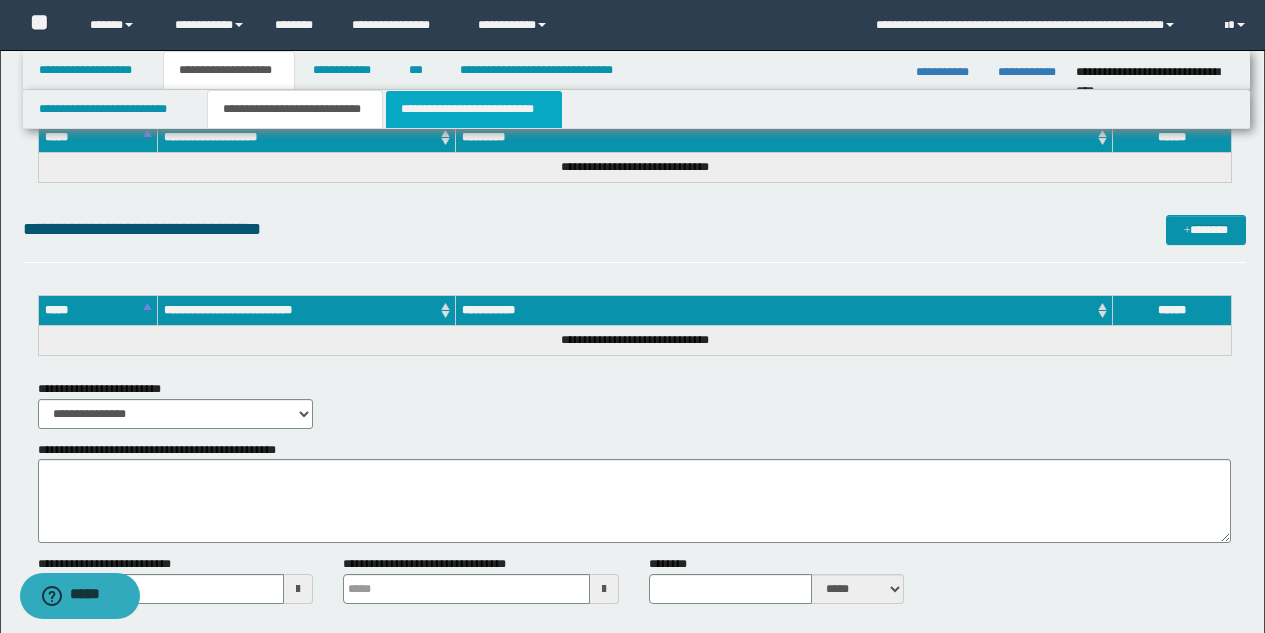 click on "**********" at bounding box center (474, 109) 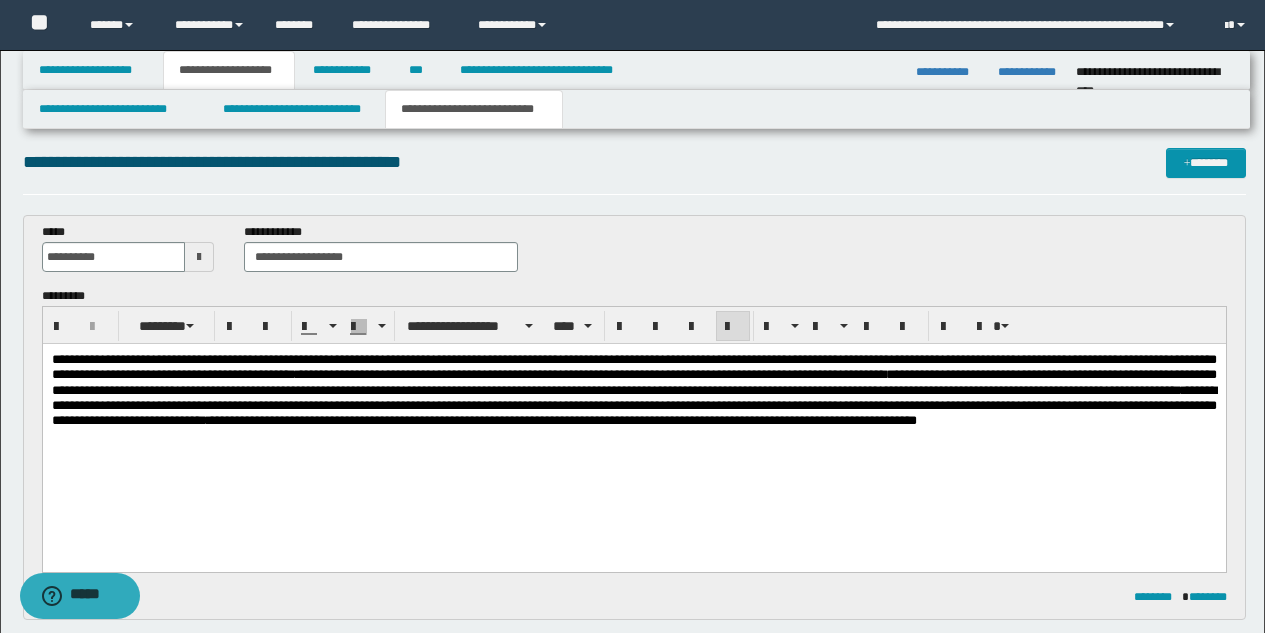 scroll, scrollTop: 0, scrollLeft: 0, axis: both 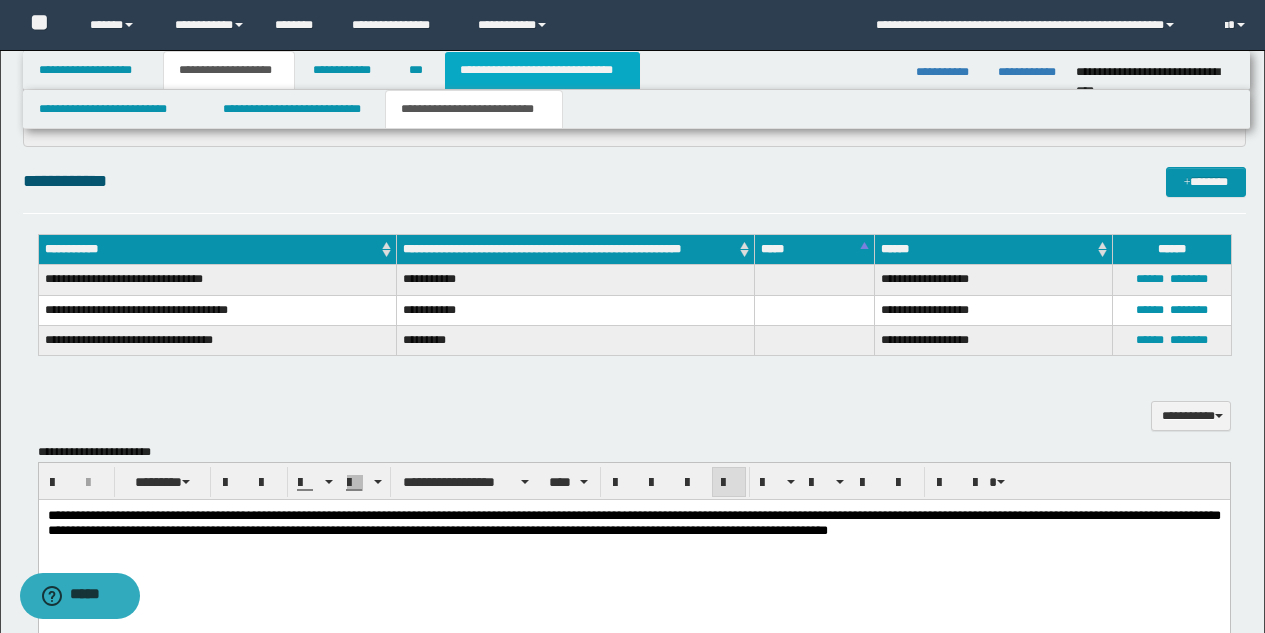 click on "**********" at bounding box center (542, 70) 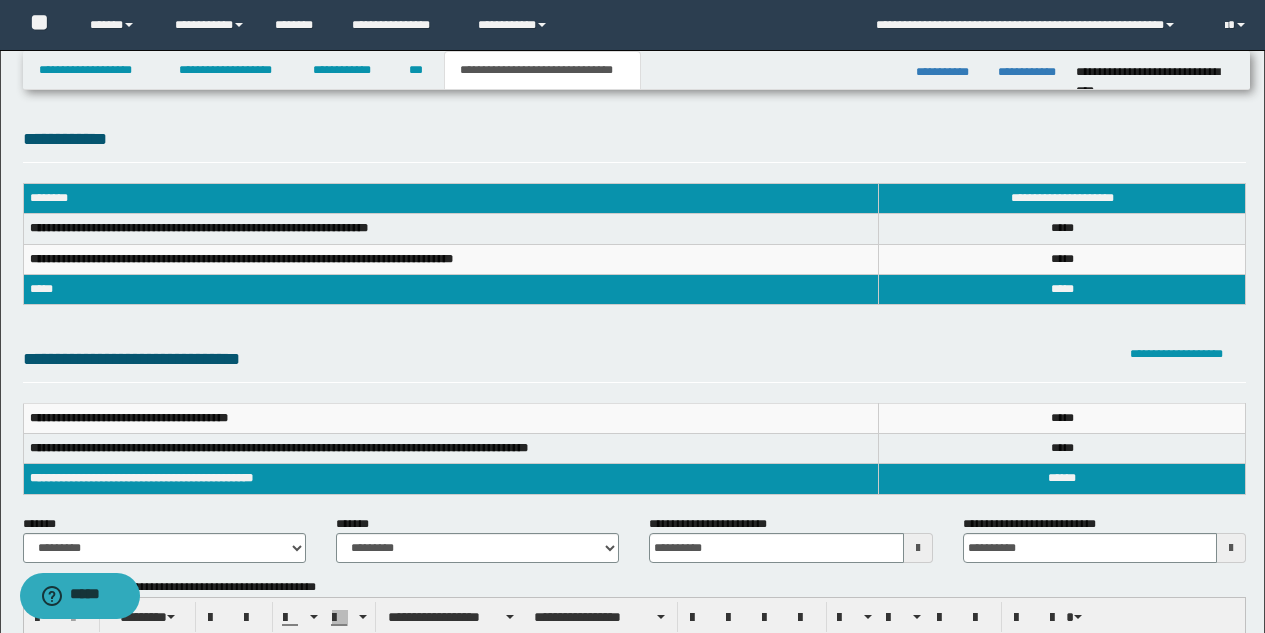 scroll, scrollTop: 0, scrollLeft: 0, axis: both 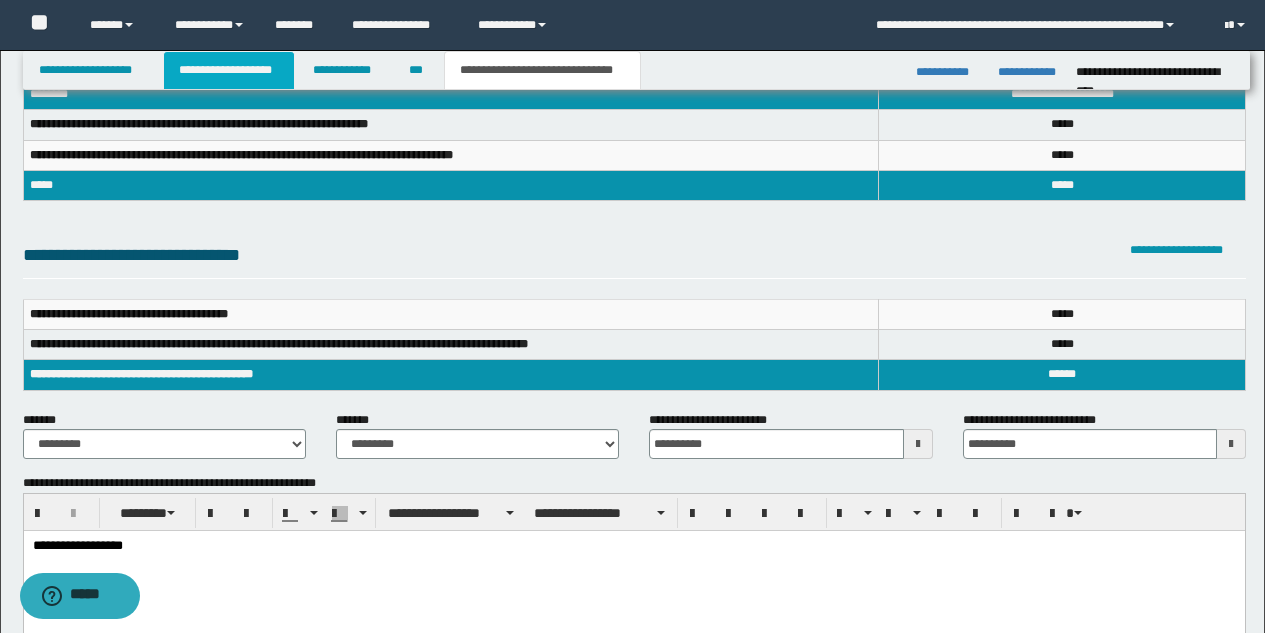 click on "**********" at bounding box center [229, 70] 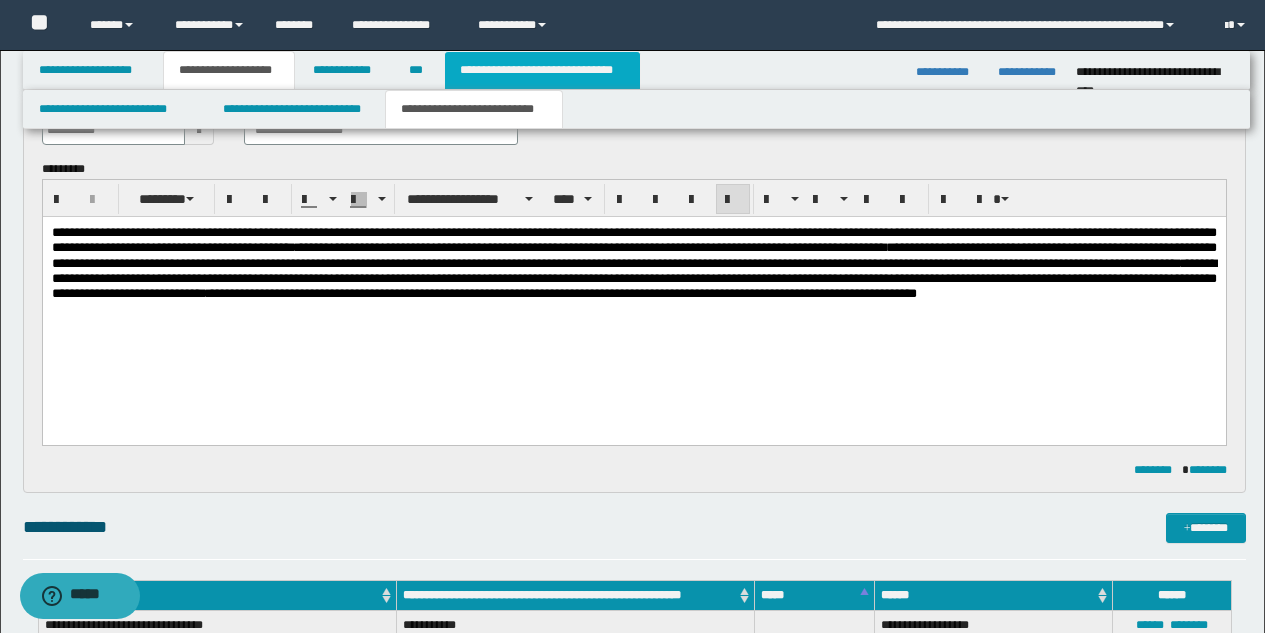 click on "**********" at bounding box center (542, 70) 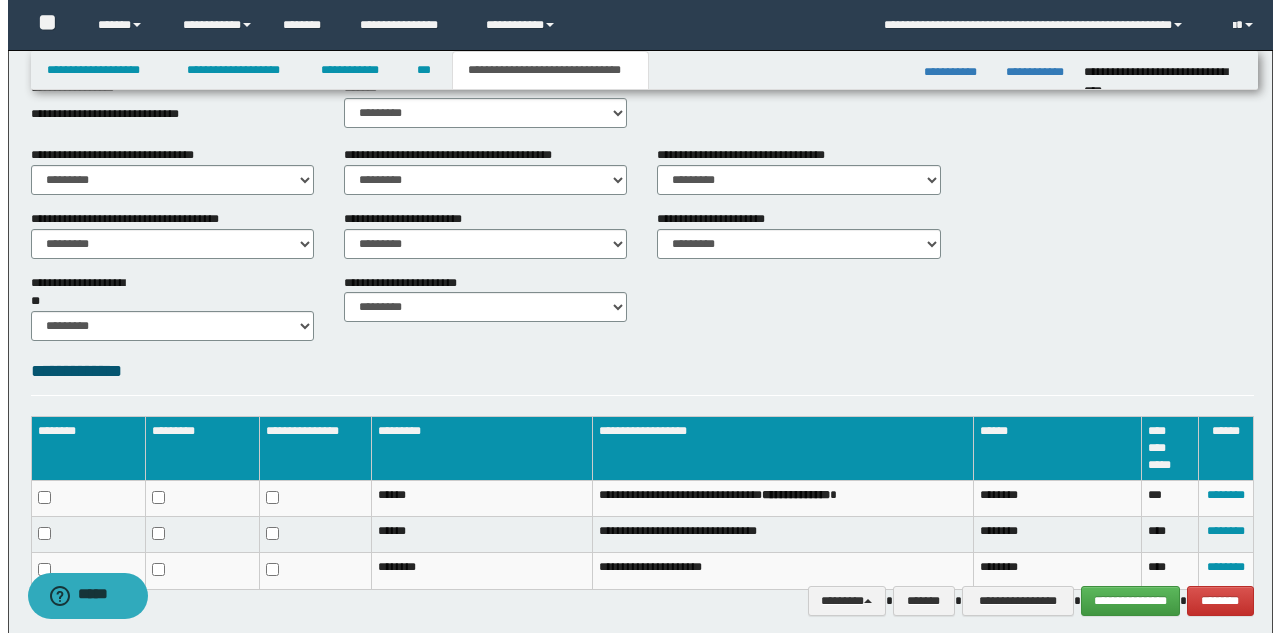 scroll, scrollTop: 811, scrollLeft: 0, axis: vertical 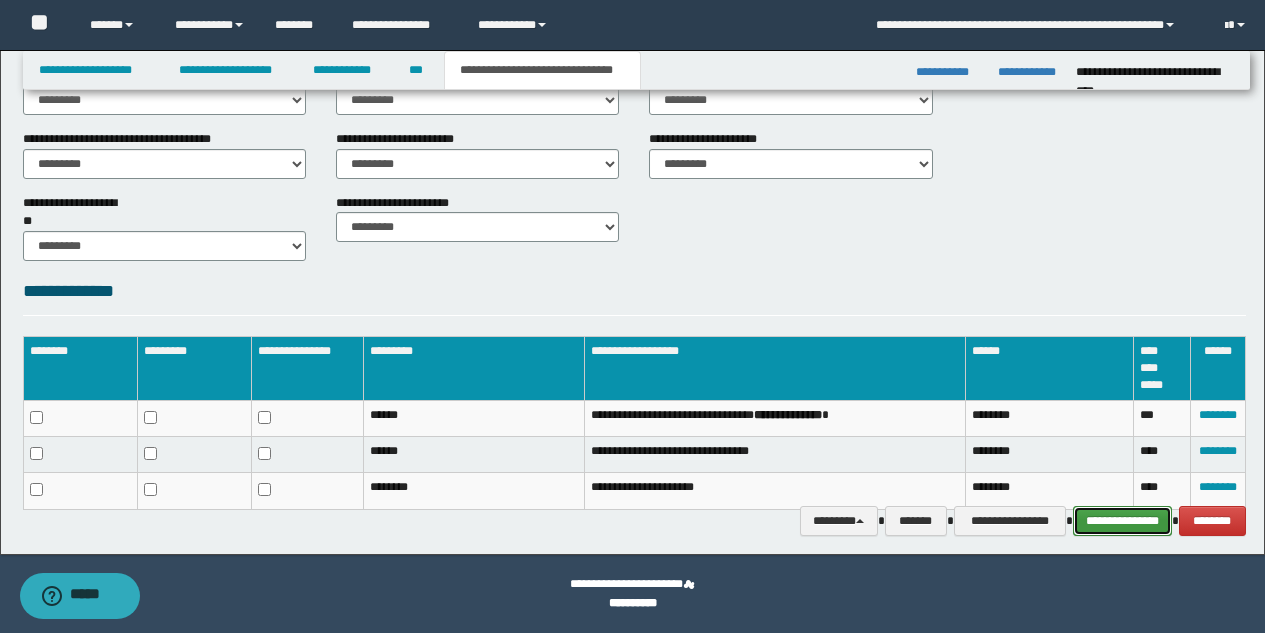 click on "**********" at bounding box center [1122, 521] 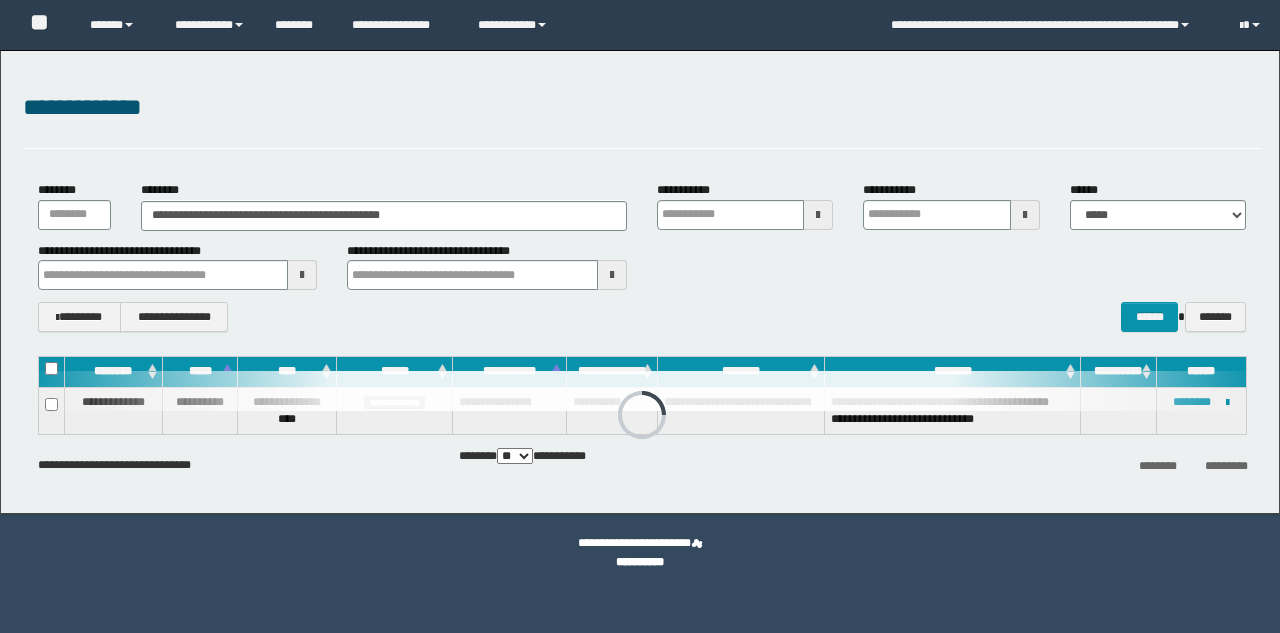 scroll, scrollTop: 0, scrollLeft: 0, axis: both 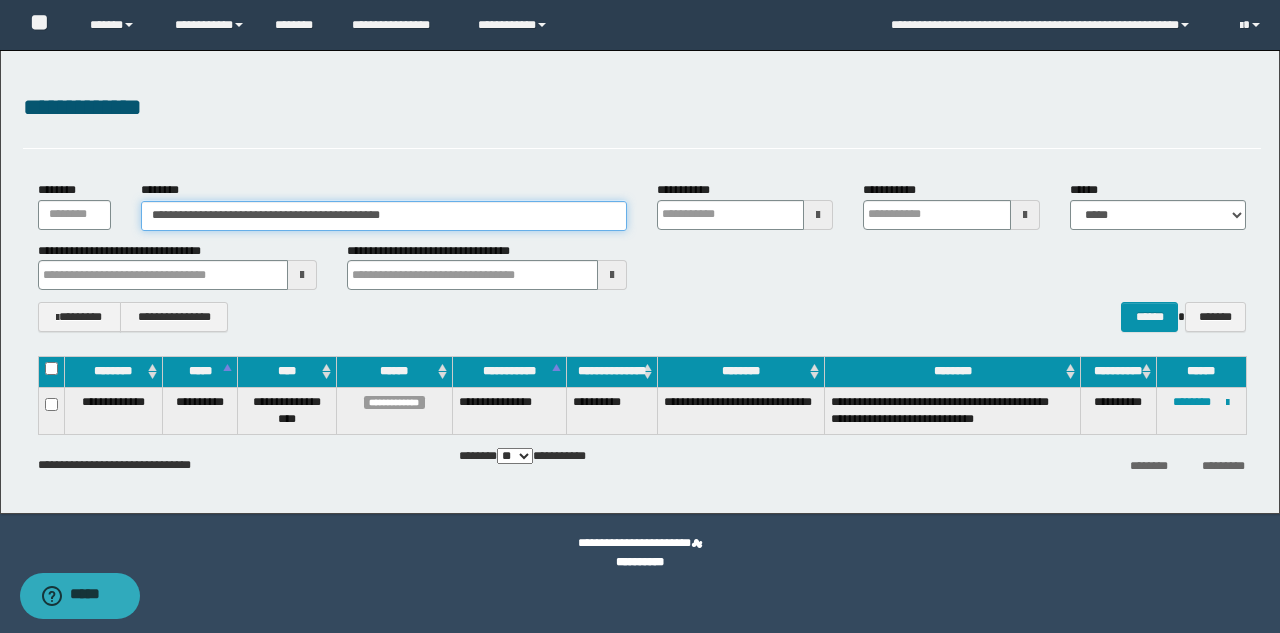 drag, startPoint x: 412, startPoint y: 212, endPoint x: 37, endPoint y: 188, distance: 375.7672 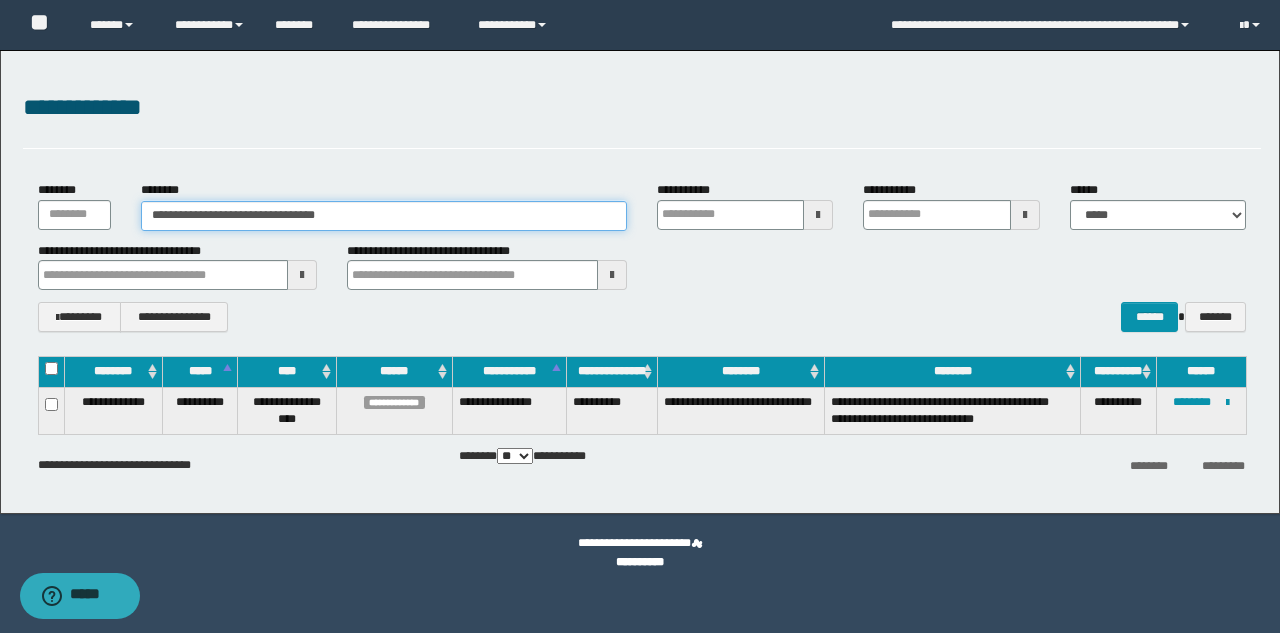 type on "**********" 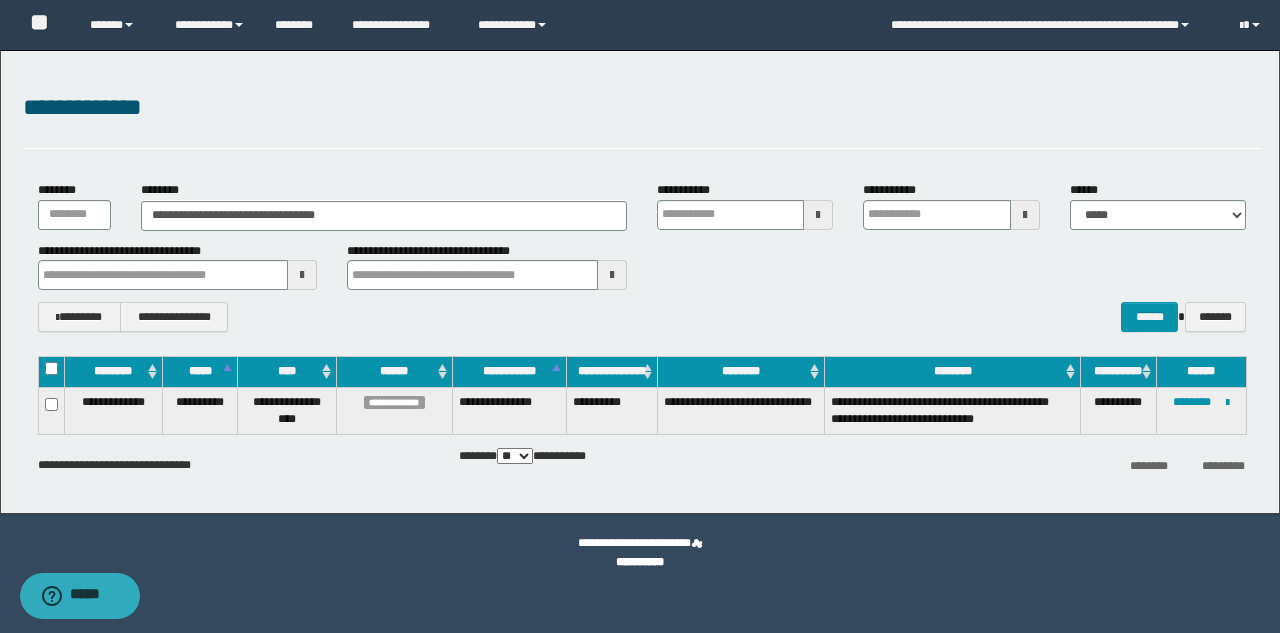 click on "********" at bounding box center (62, 190) 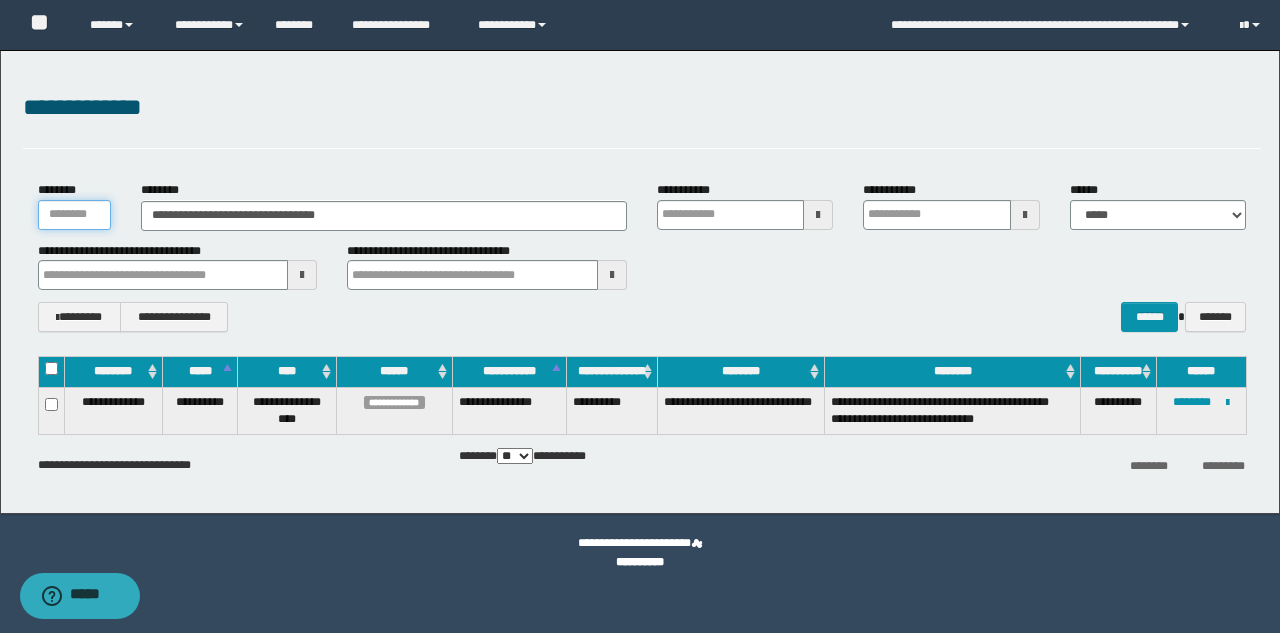 click on "********" at bounding box center [74, 215] 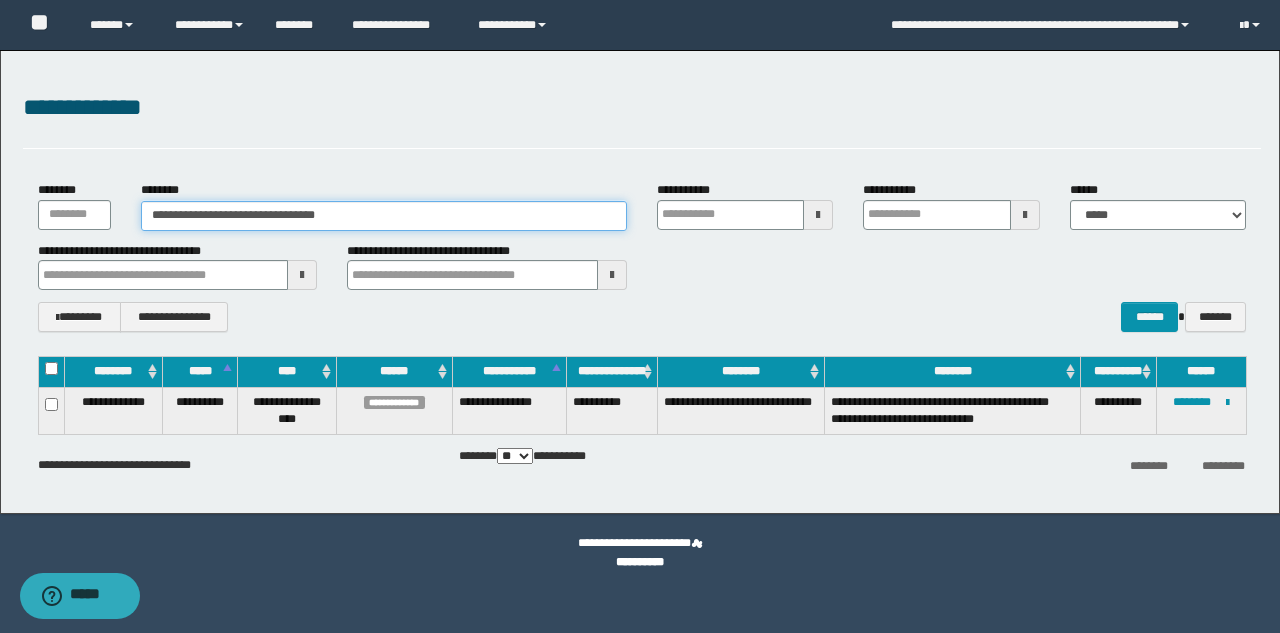 type on "**********" 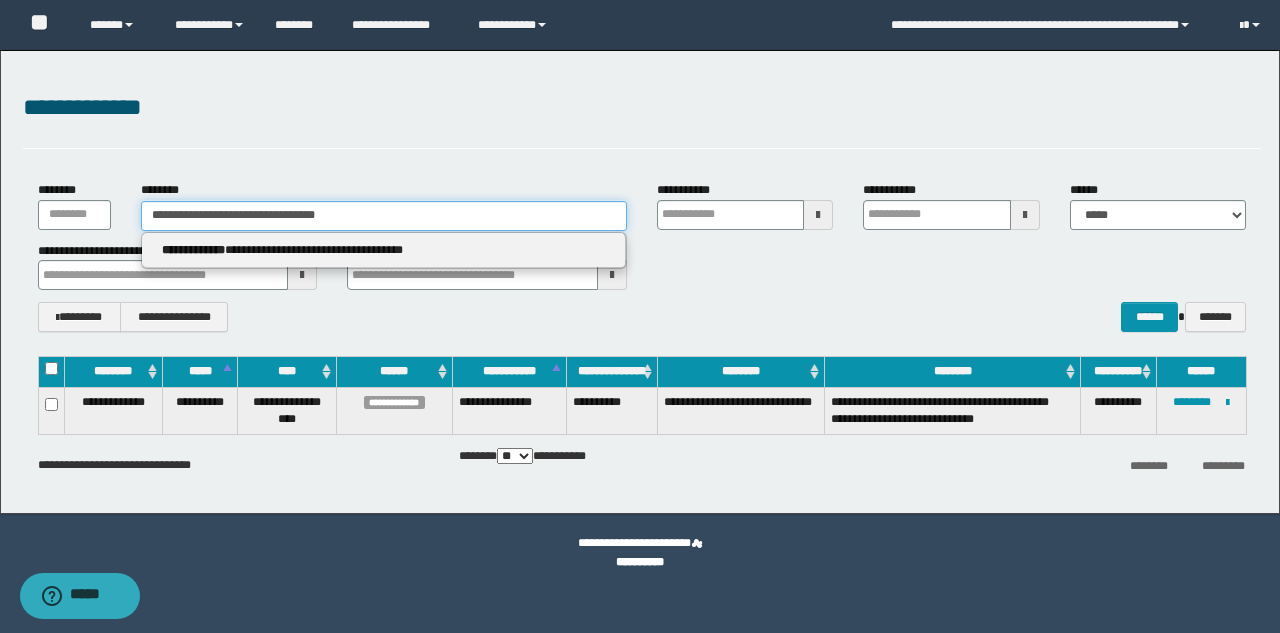 drag, startPoint x: 258, startPoint y: 217, endPoint x: 22, endPoint y: 178, distance: 239.20076 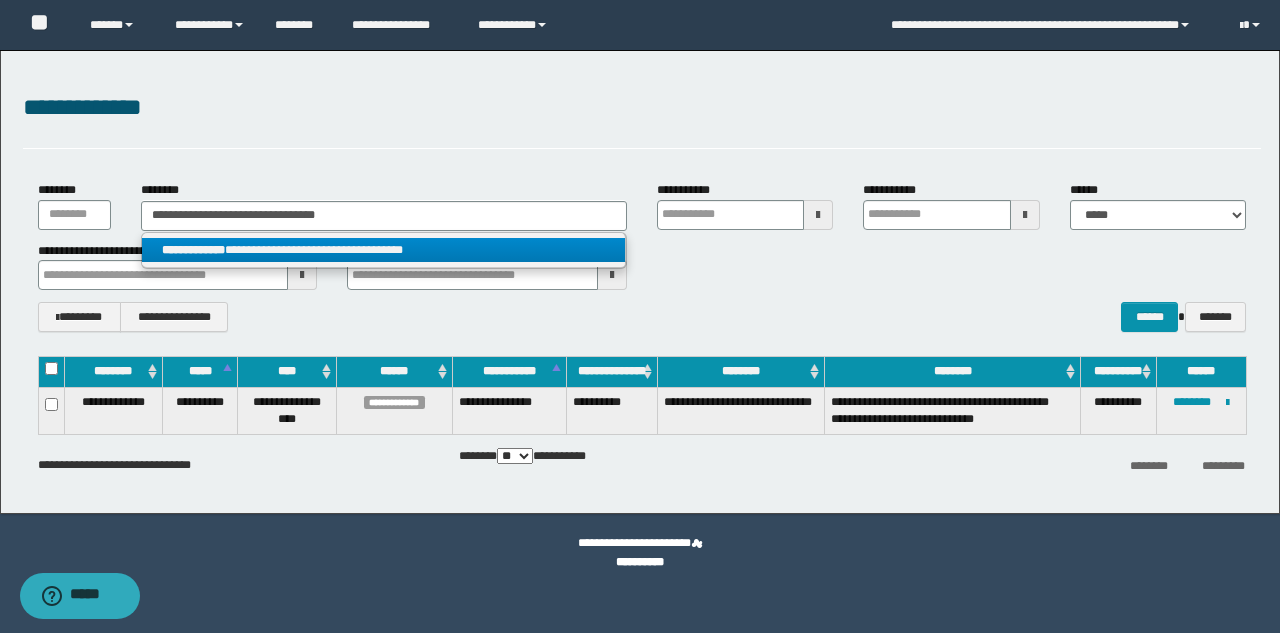 click on "**********" at bounding box center (383, 250) 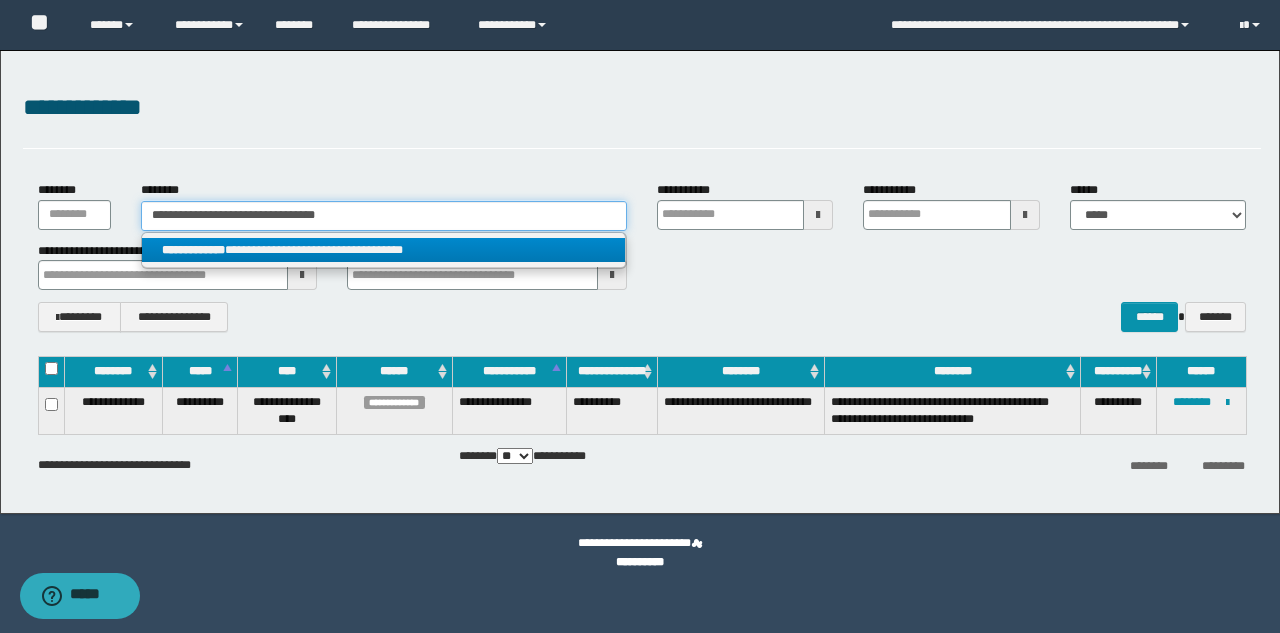 type 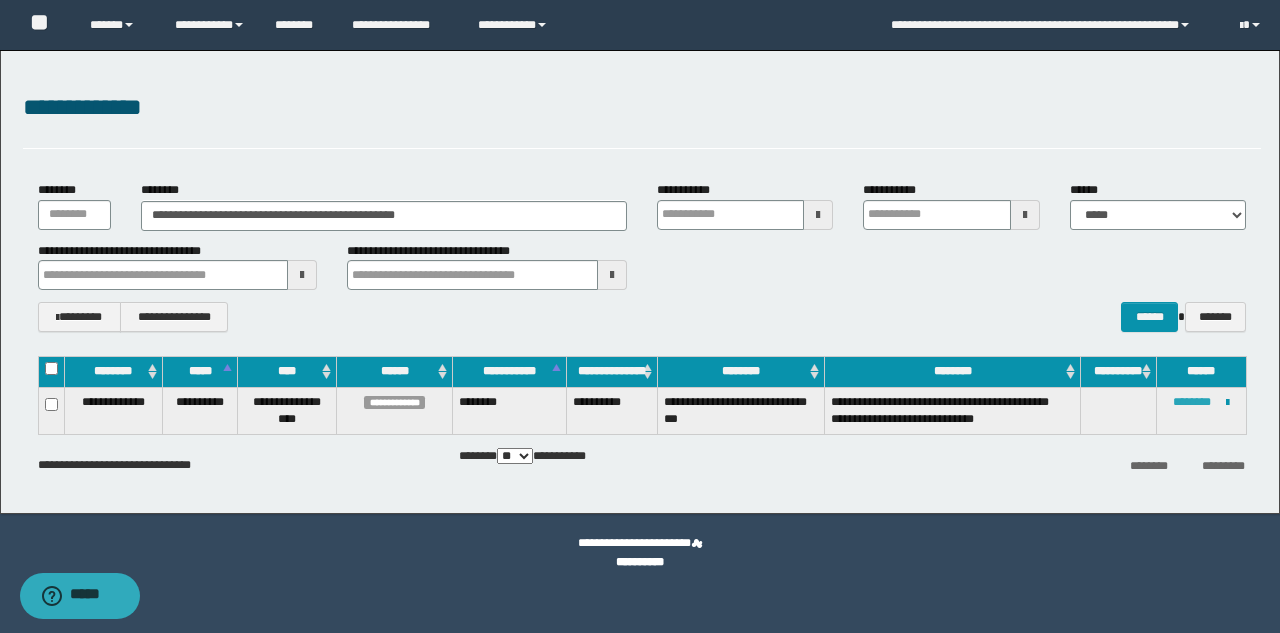 click on "********" at bounding box center (1192, 402) 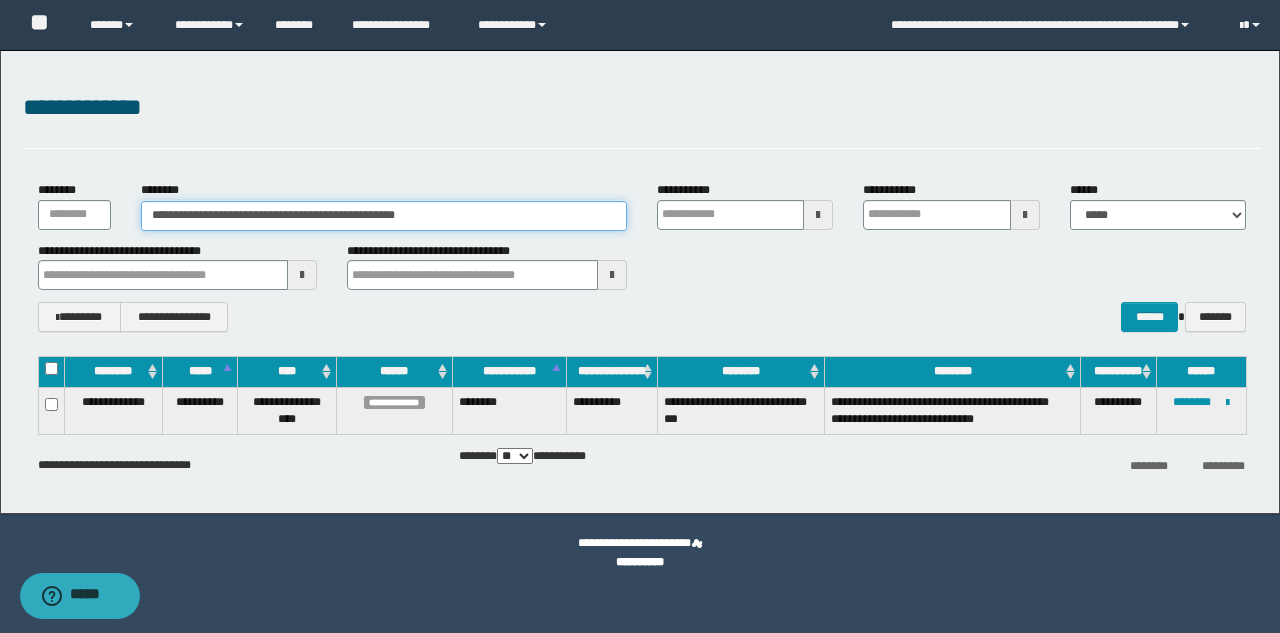 drag, startPoint x: 442, startPoint y: 216, endPoint x: 0, endPoint y: 223, distance: 442.05542 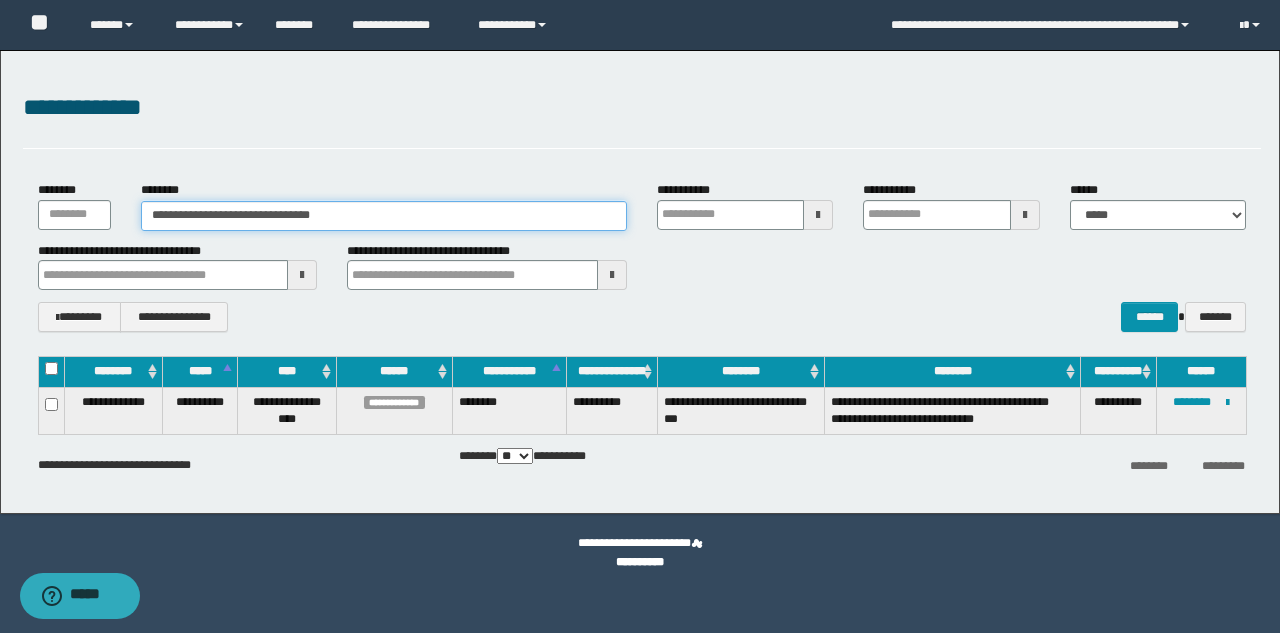 type on "**********" 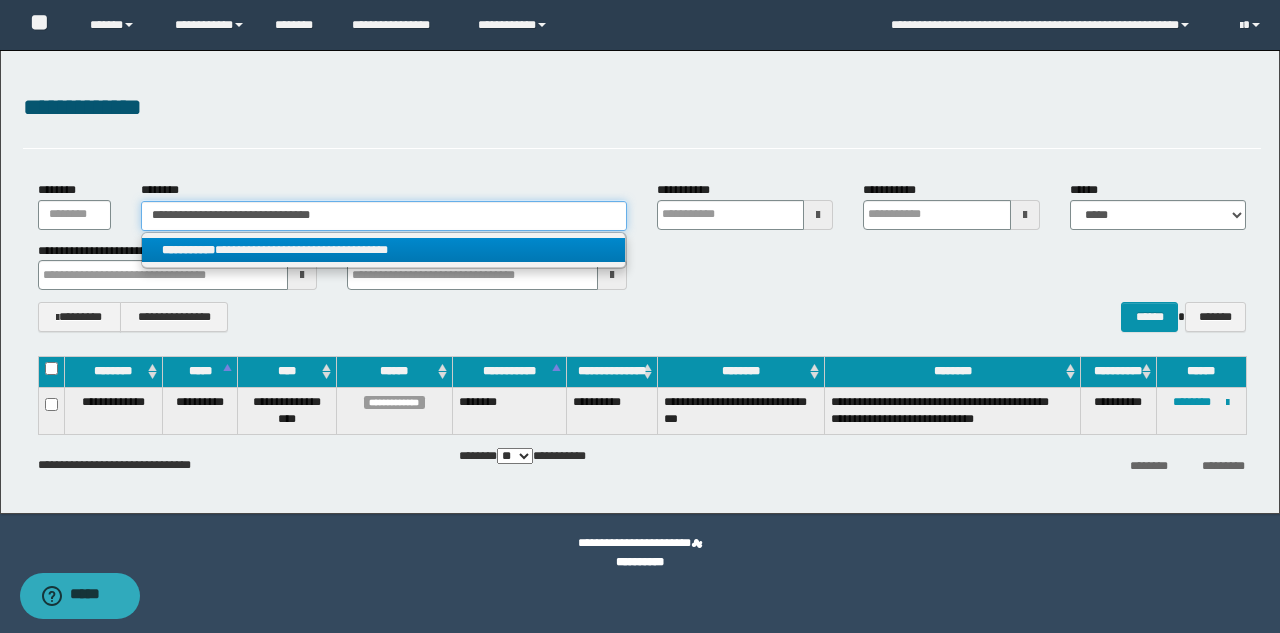 type on "**********" 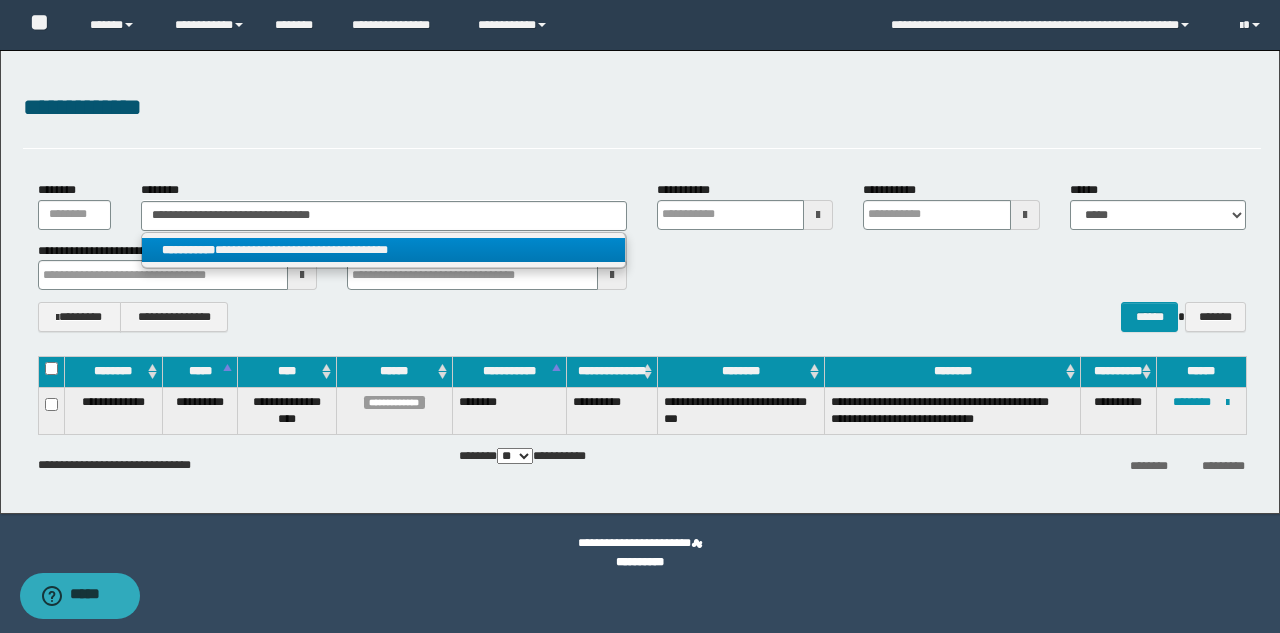 click on "**********" at bounding box center [383, 250] 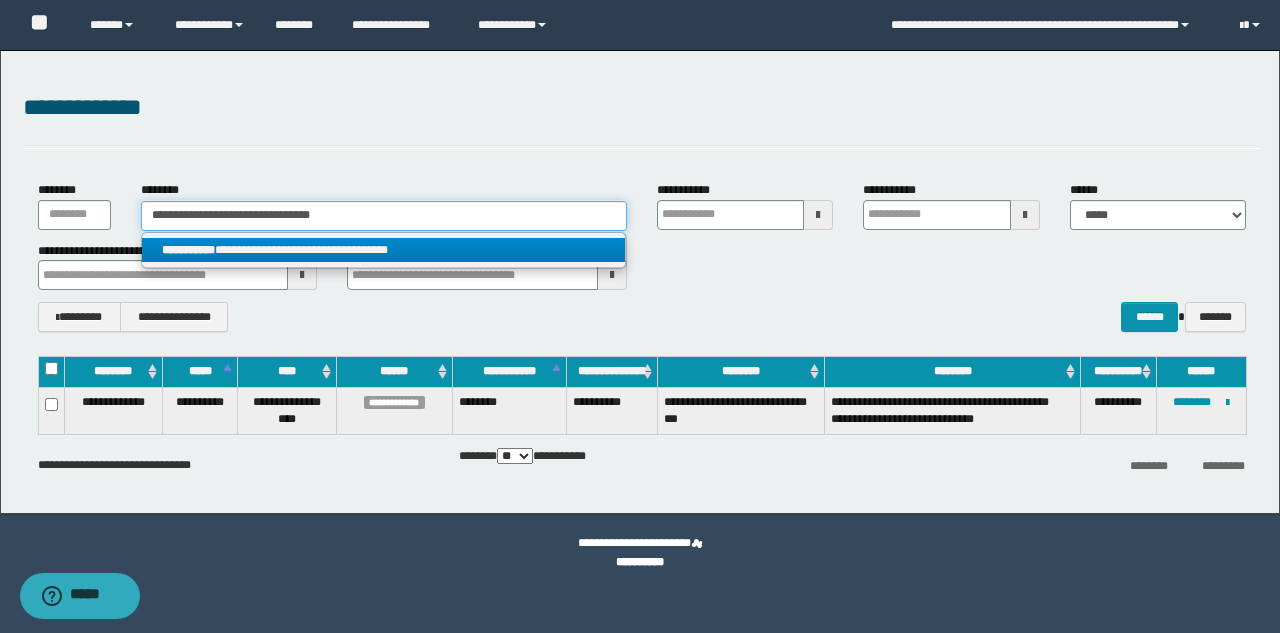 type 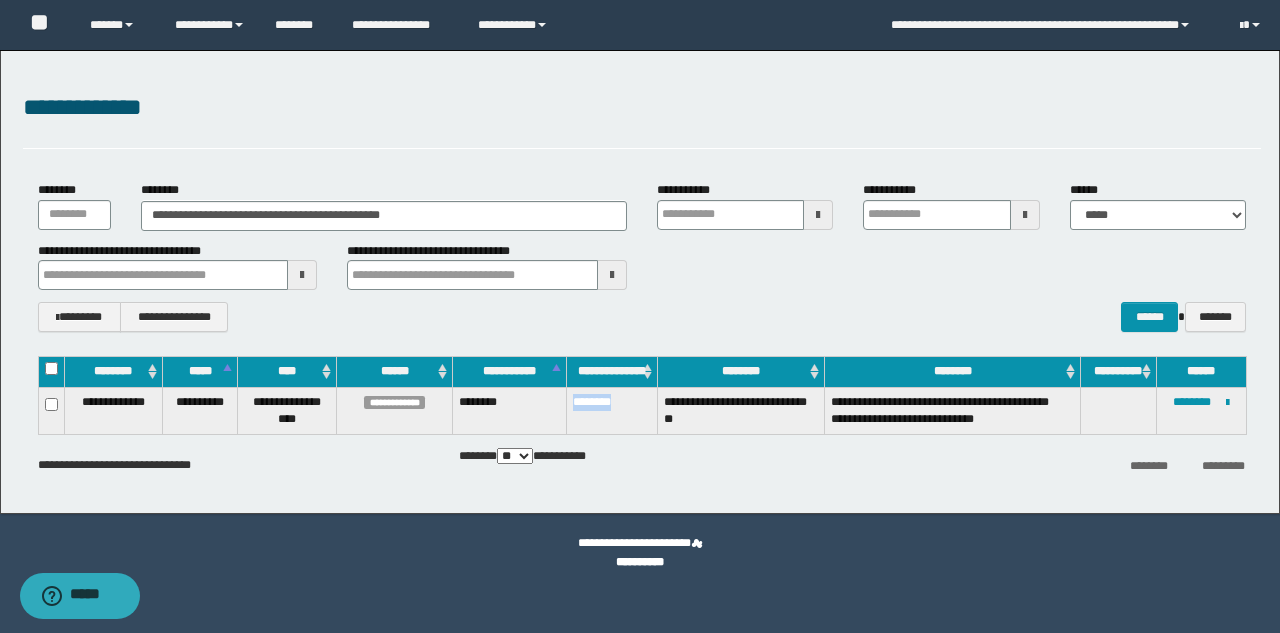 drag, startPoint x: 625, startPoint y: 401, endPoint x: 573, endPoint y: 413, distance: 53.366657 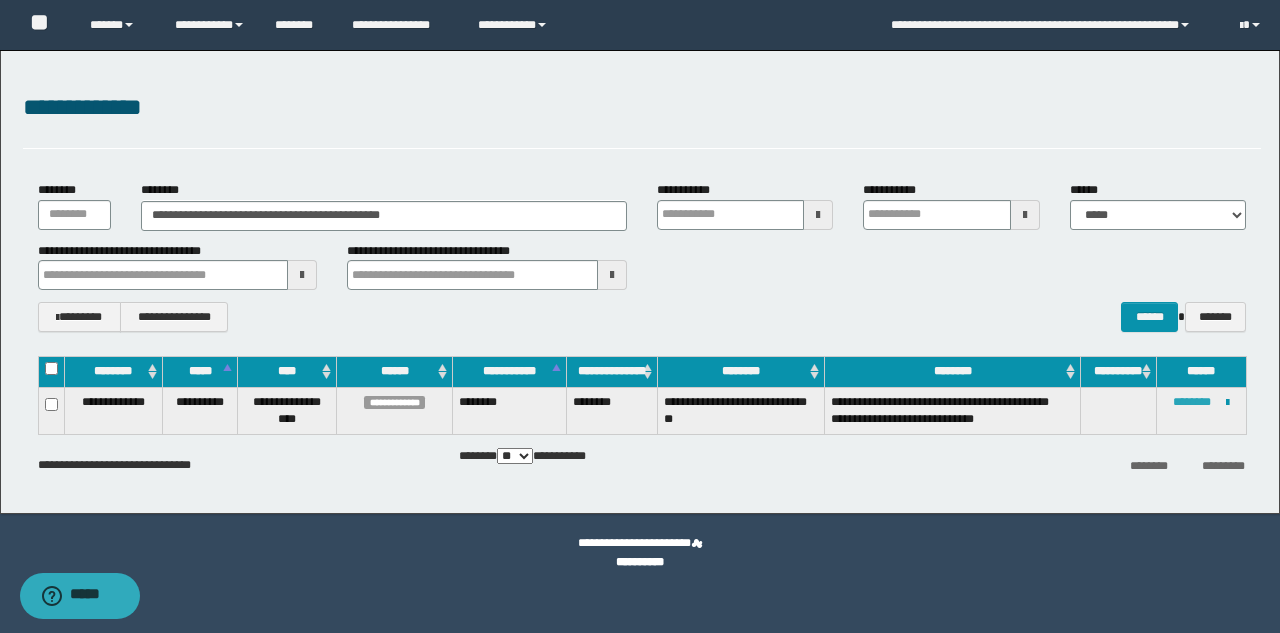 click on "********" at bounding box center (1192, 402) 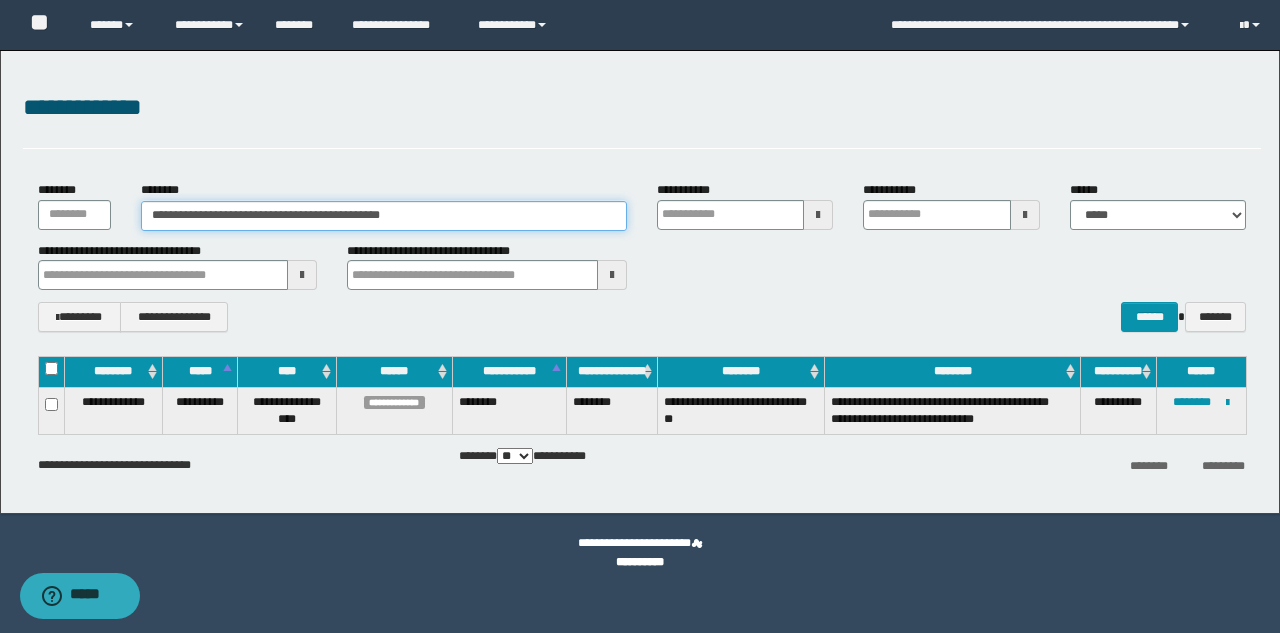 drag, startPoint x: 417, startPoint y: 218, endPoint x: 0, endPoint y: 218, distance: 417 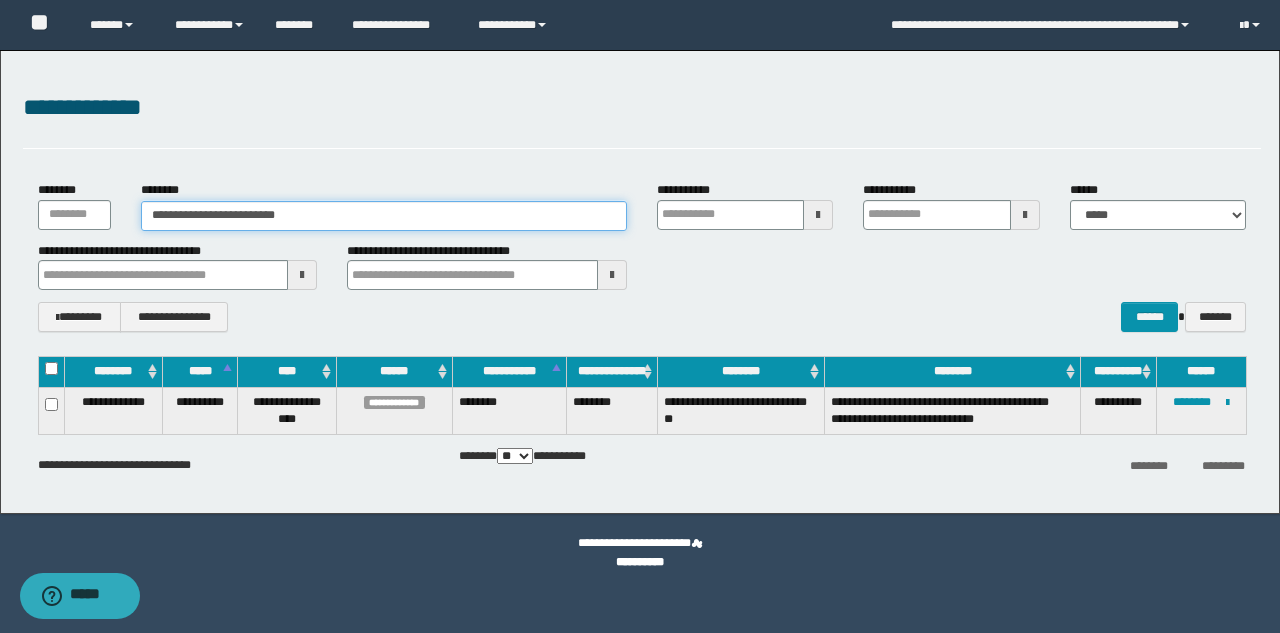 type on "**********" 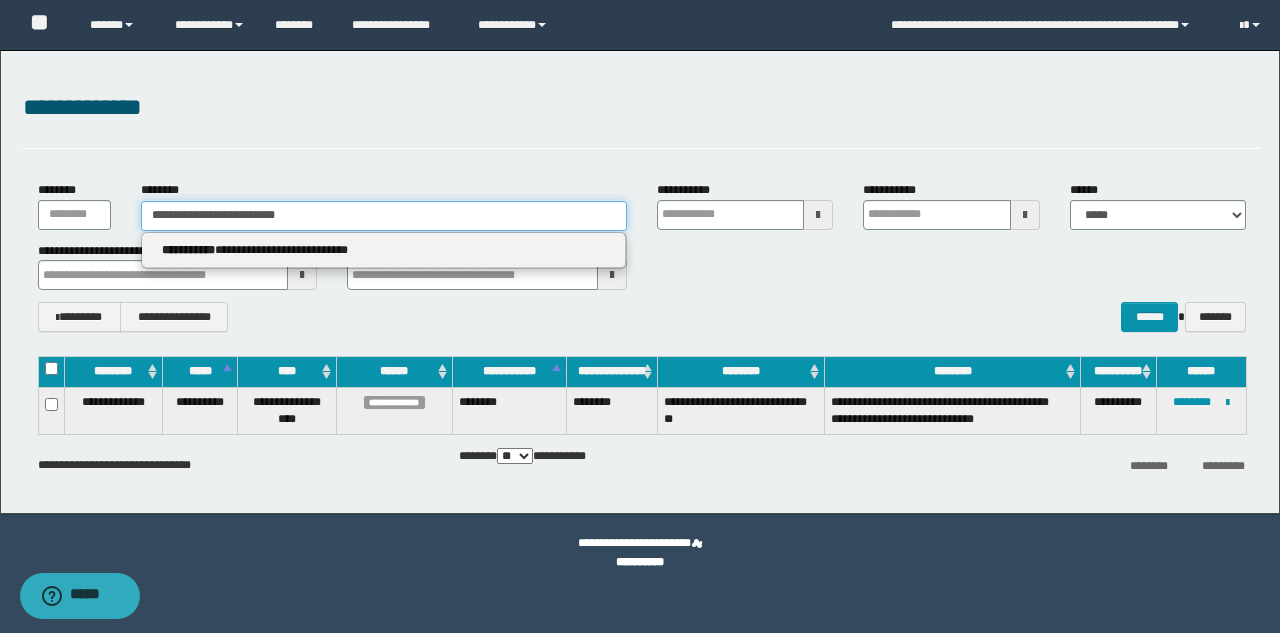 type on "**********" 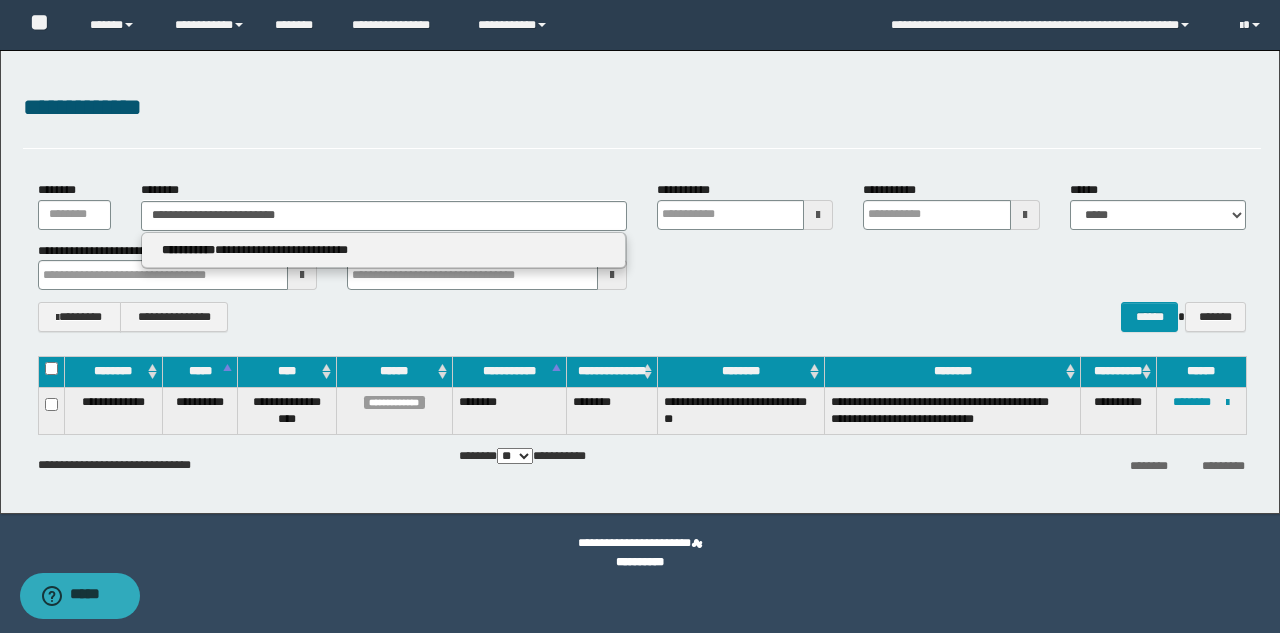click on "**********" at bounding box center (384, 251) 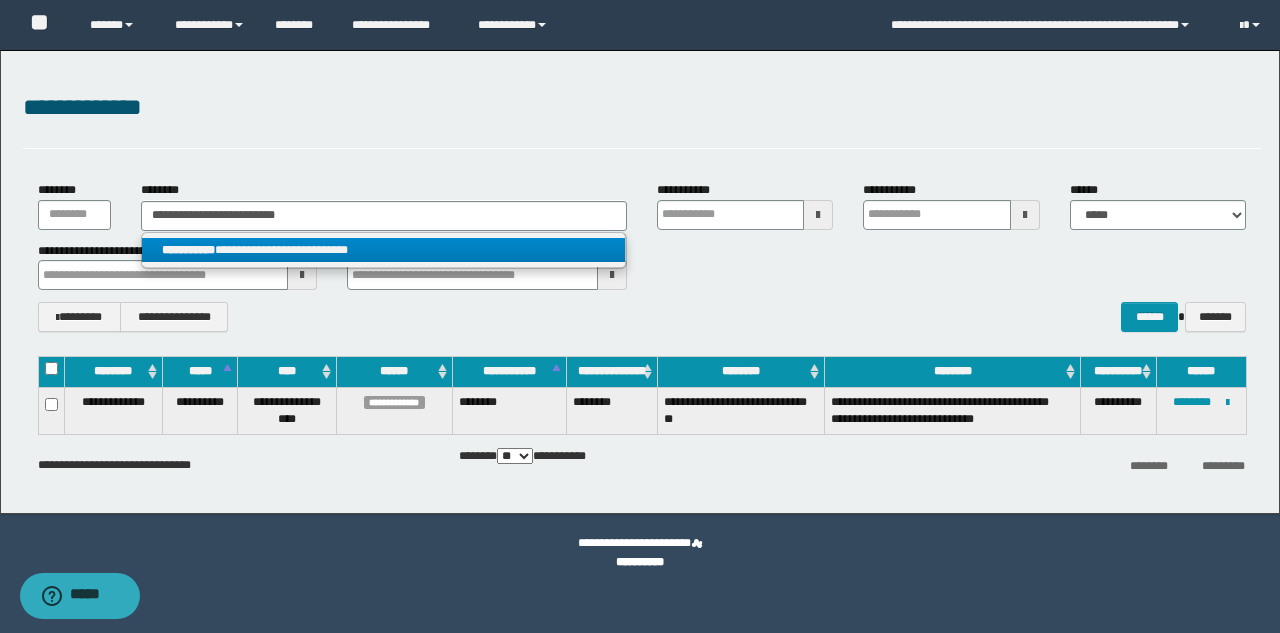 click on "**********" at bounding box center (383, 250) 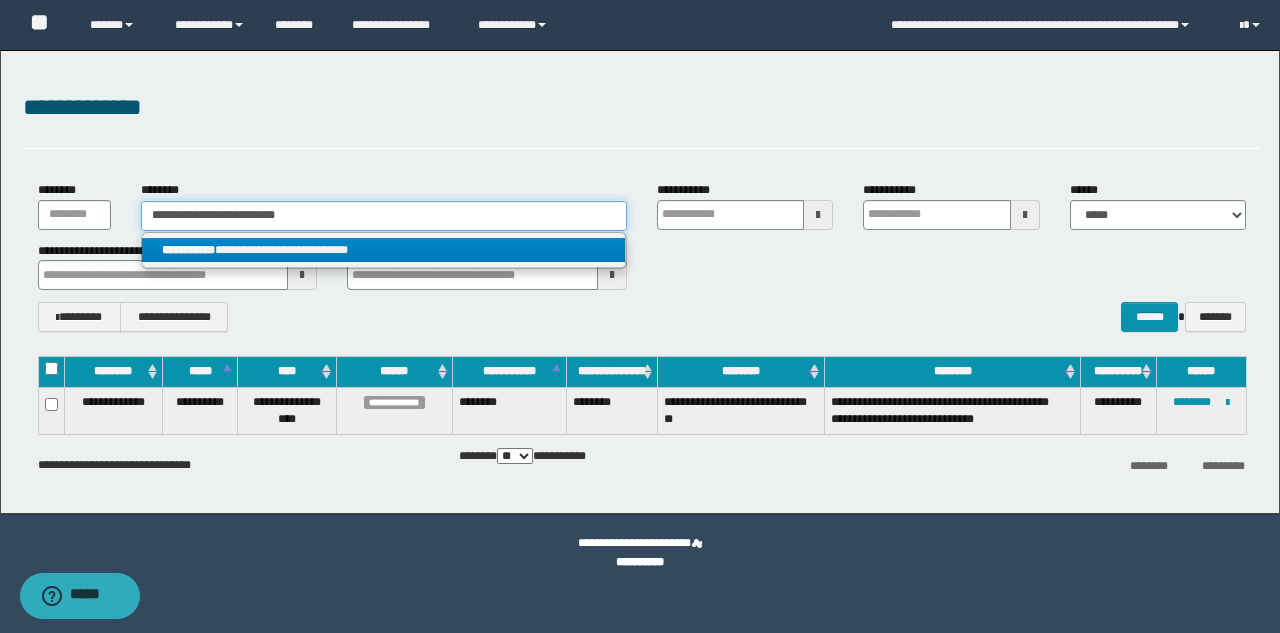 type 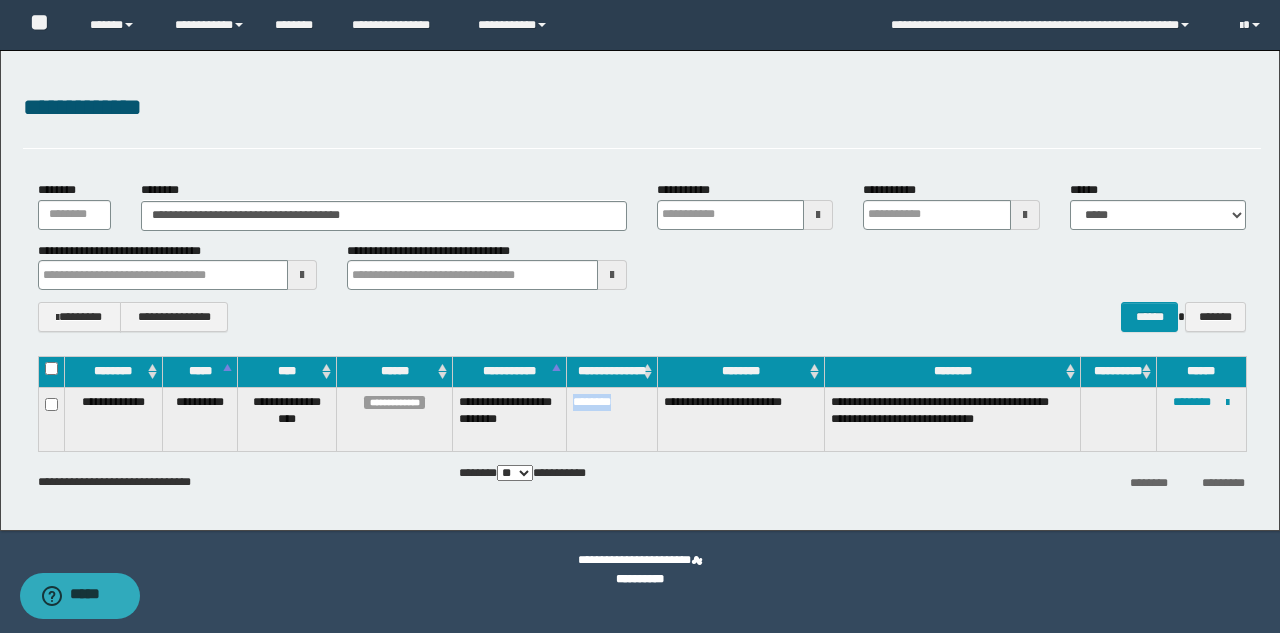 drag, startPoint x: 633, startPoint y: 400, endPoint x: 576, endPoint y: 411, distance: 58.0517 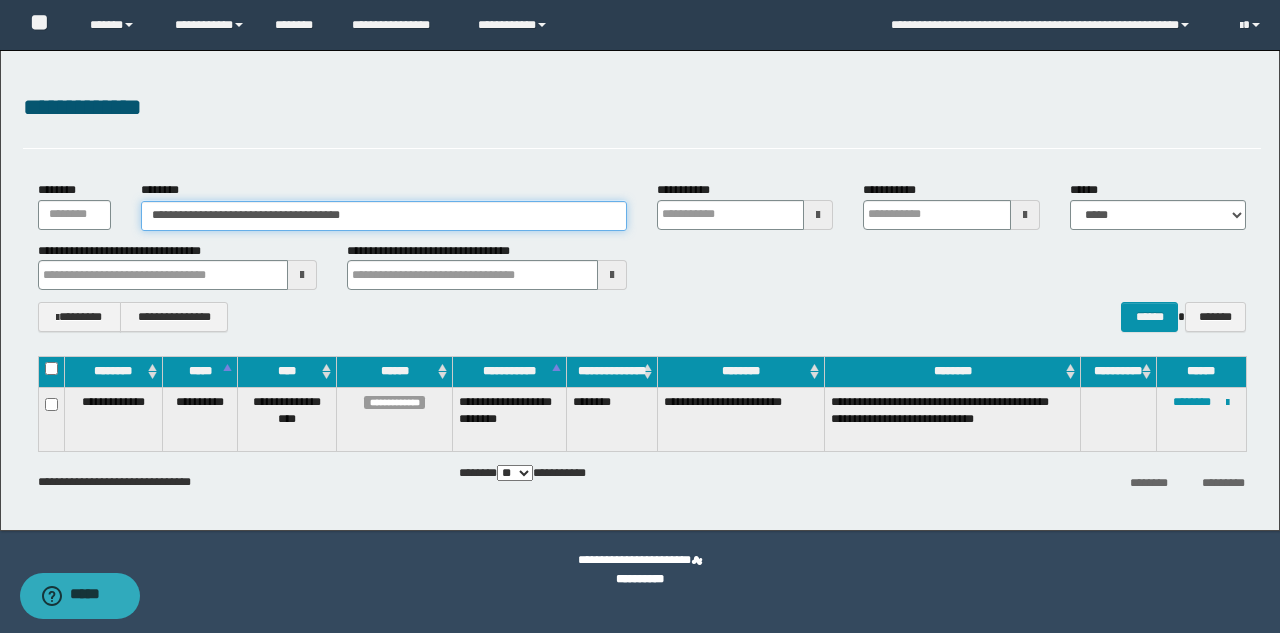 drag, startPoint x: 394, startPoint y: 220, endPoint x: 25, endPoint y: 213, distance: 369.06638 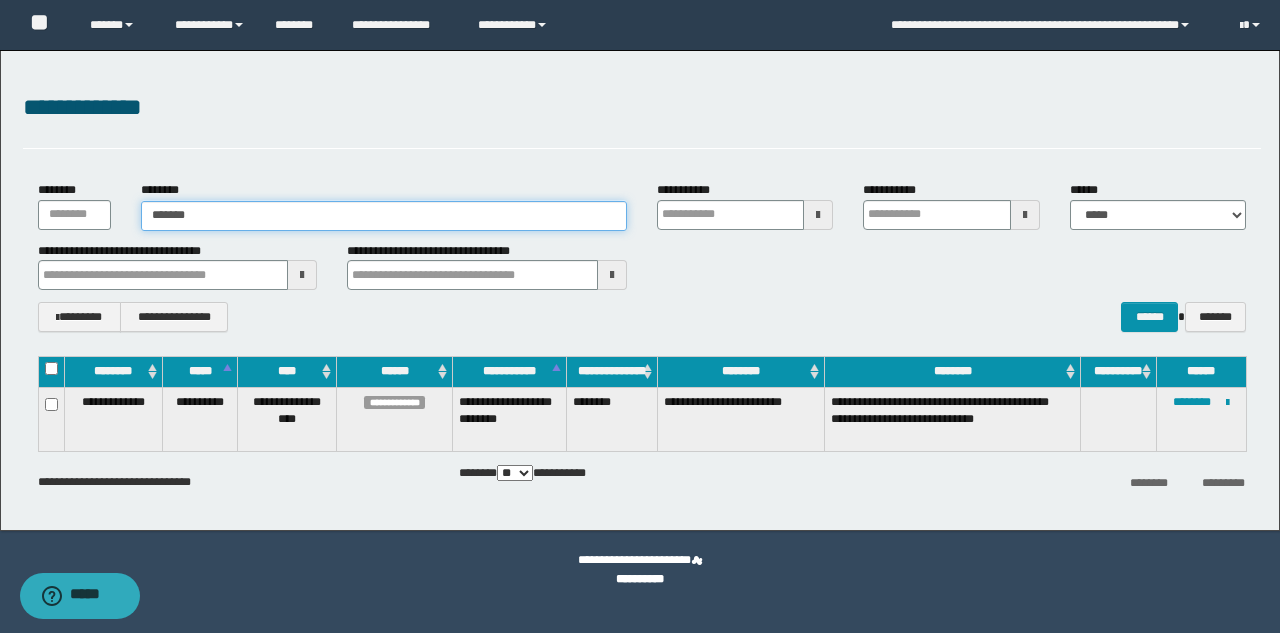 type on "********" 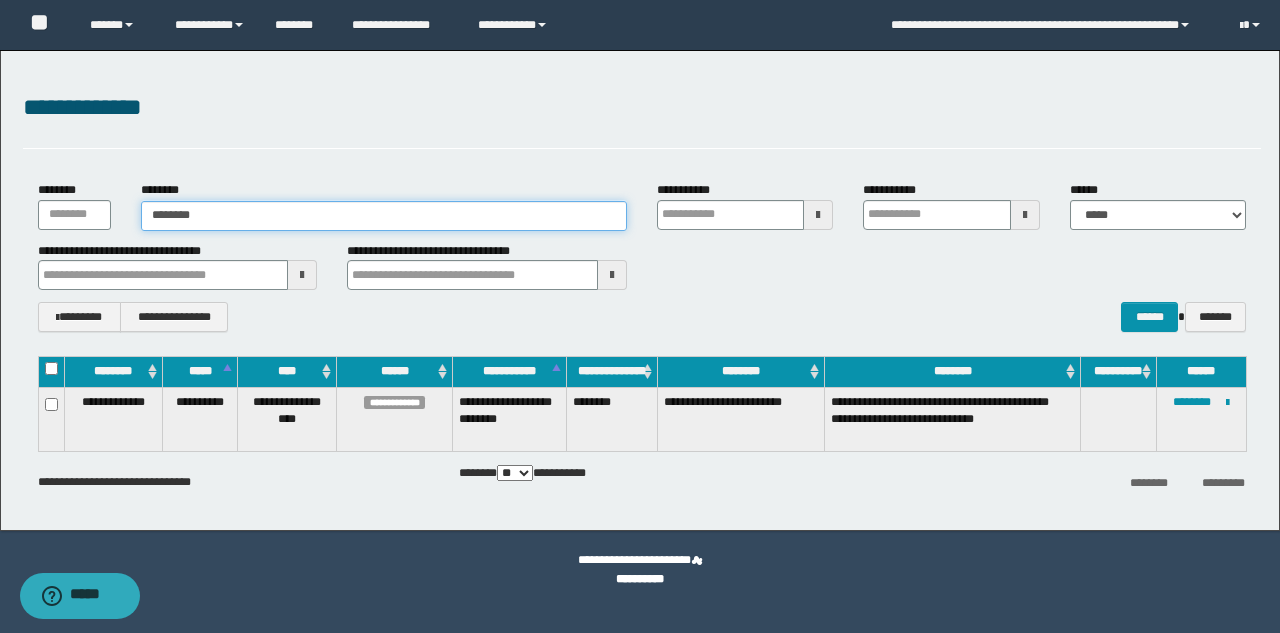 type on "********" 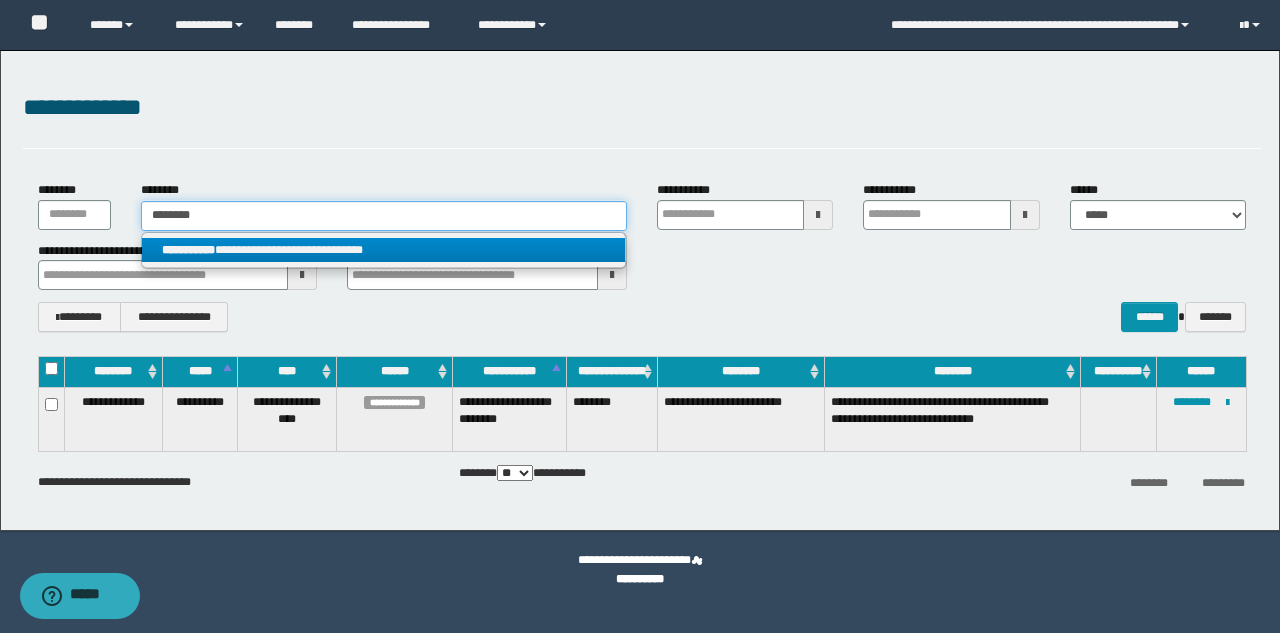 type on "********" 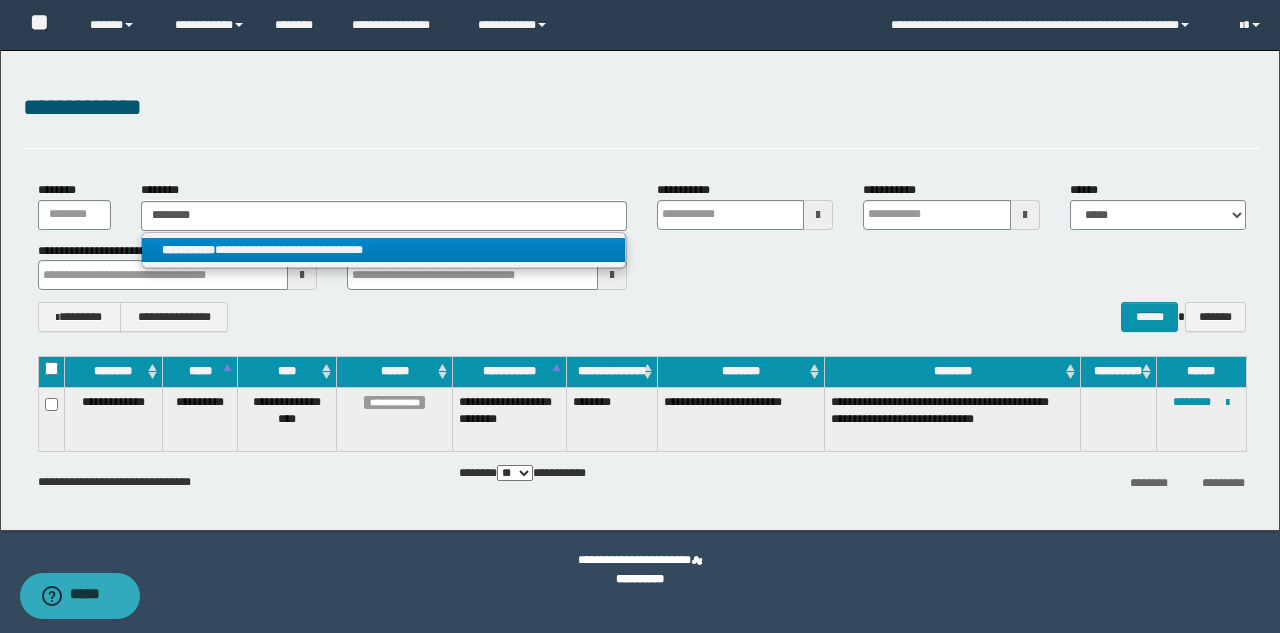 click on "**********" at bounding box center (383, 250) 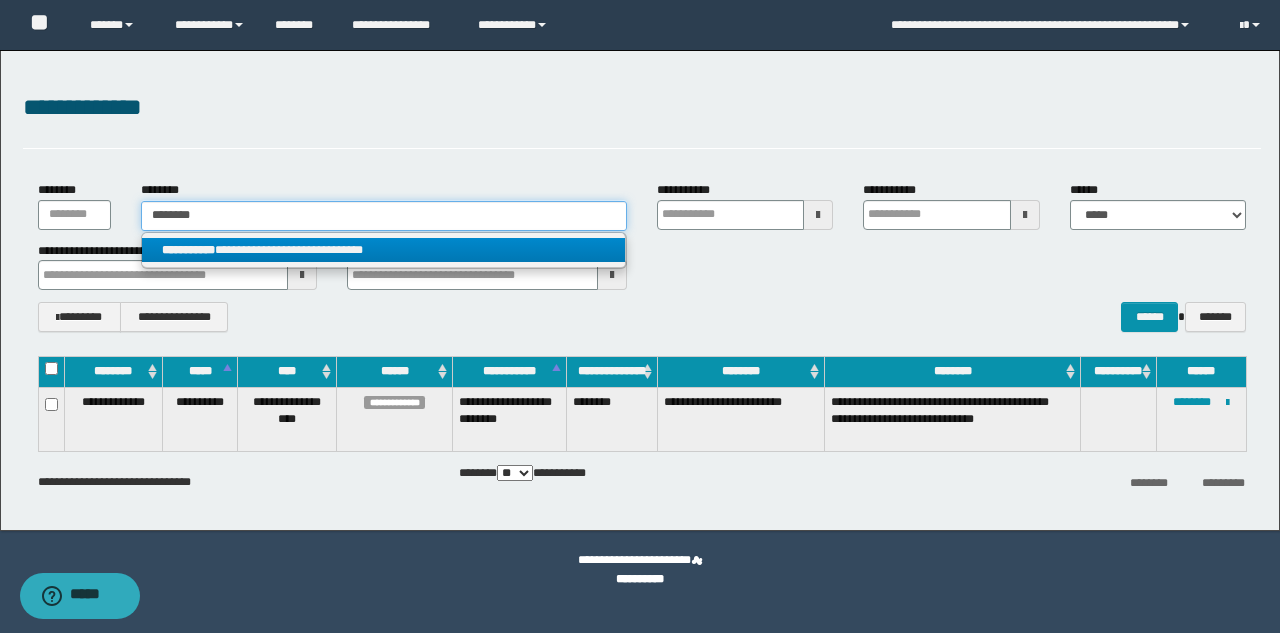type 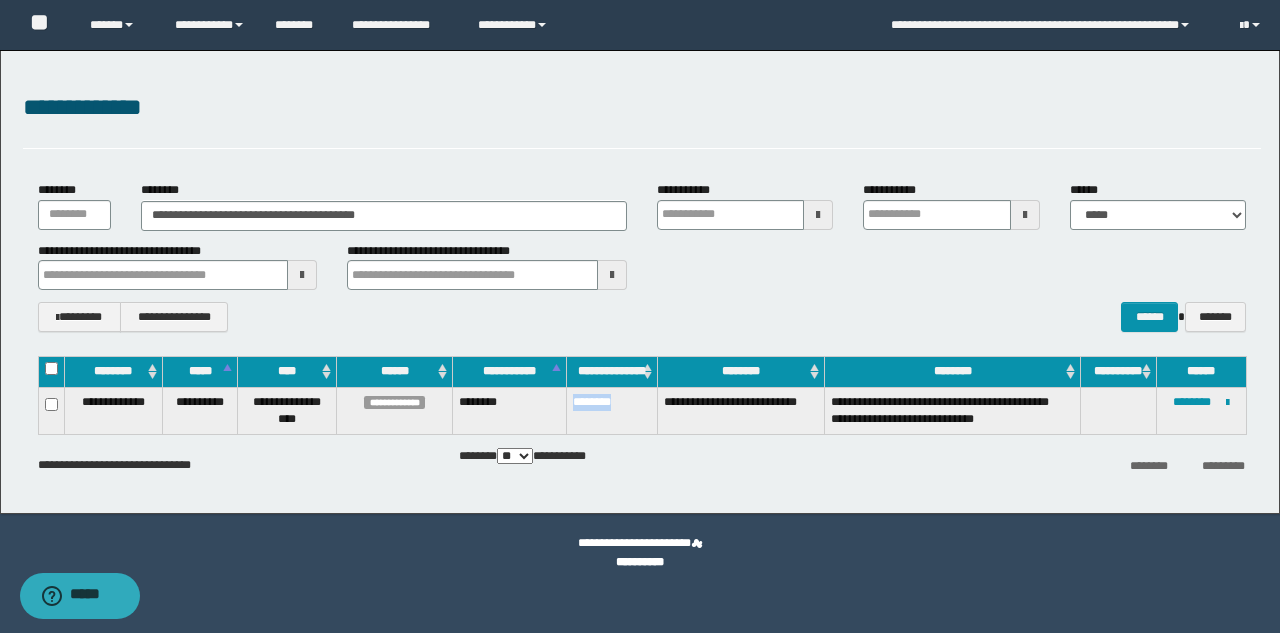 drag, startPoint x: 627, startPoint y: 407, endPoint x: 559, endPoint y: 412, distance: 68.18358 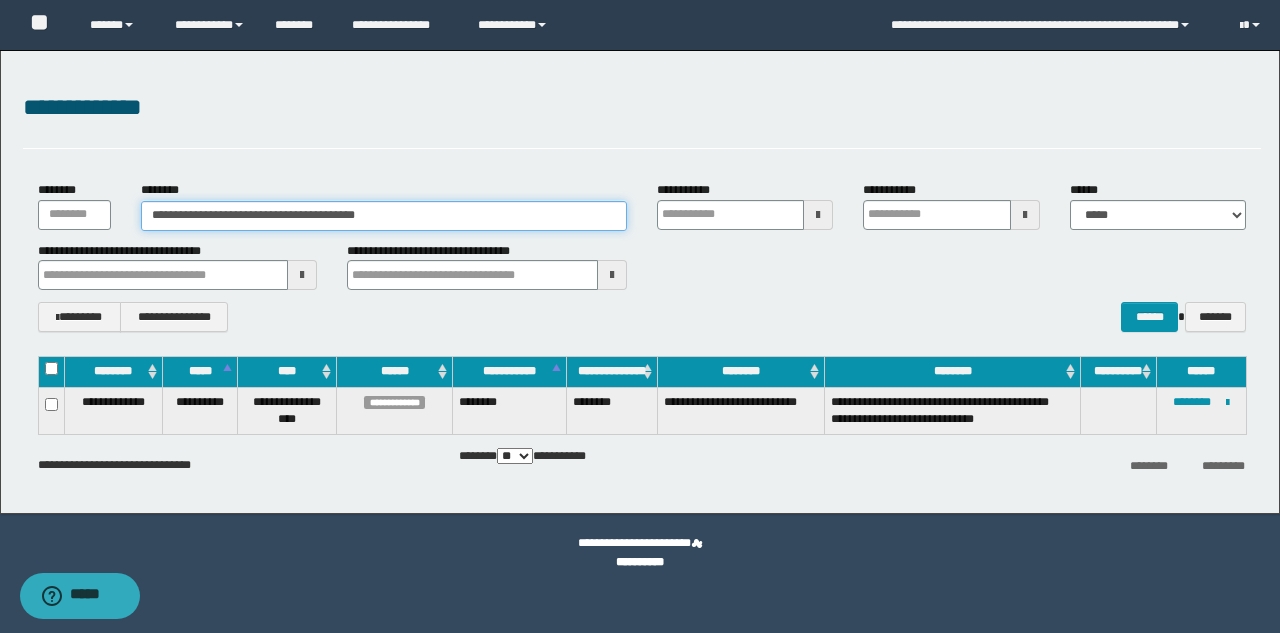 drag, startPoint x: 406, startPoint y: 223, endPoint x: 82, endPoint y: 218, distance: 324.03857 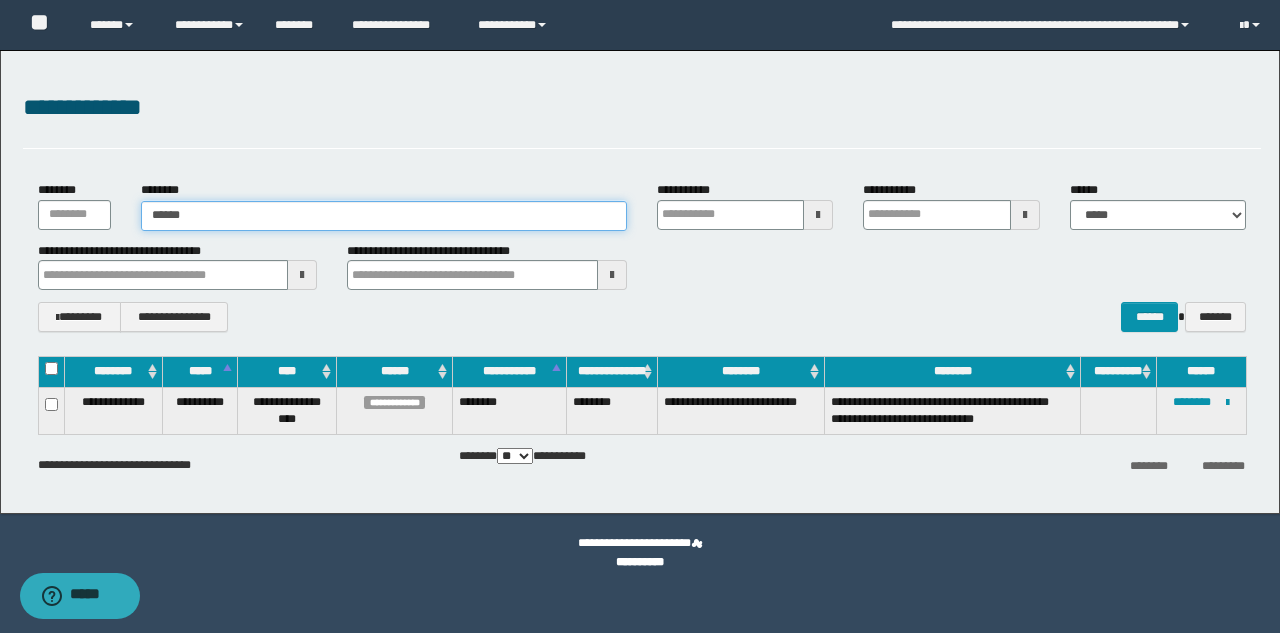 type on "*******" 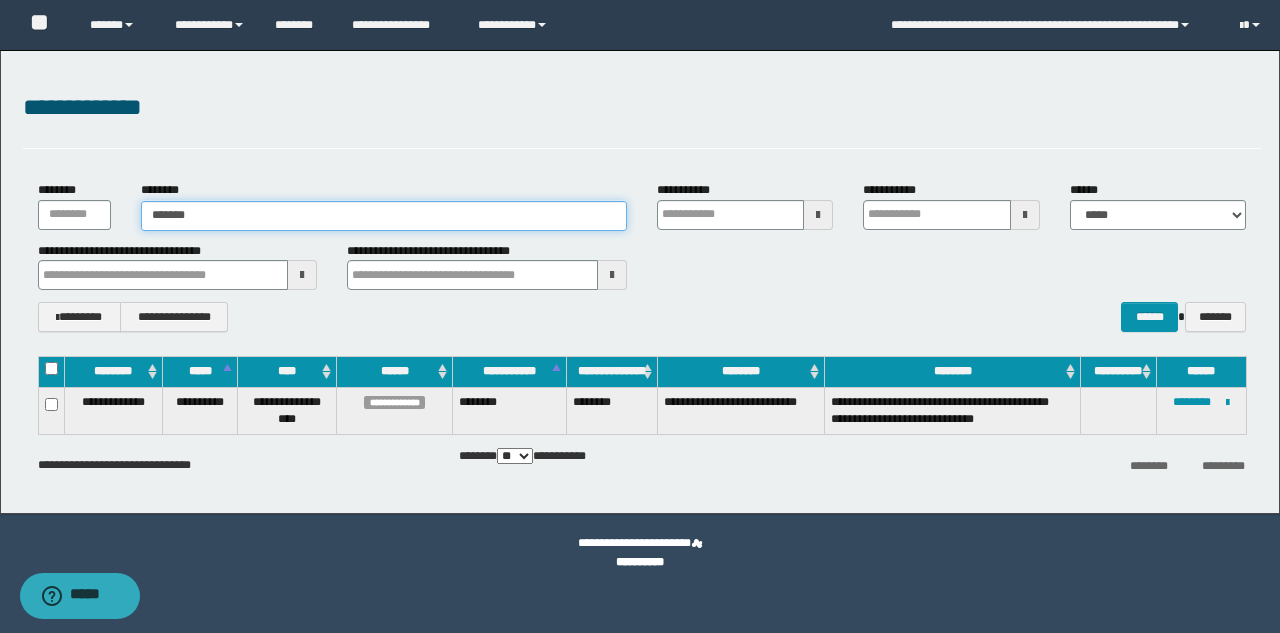 type on "*******" 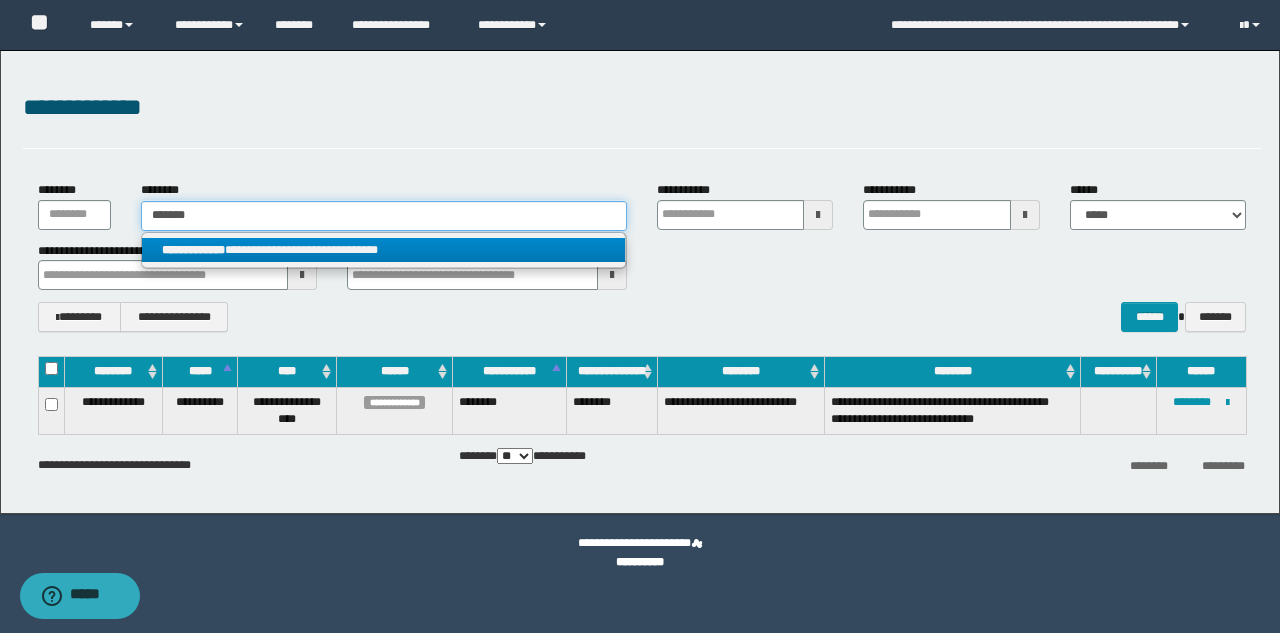 type on "*******" 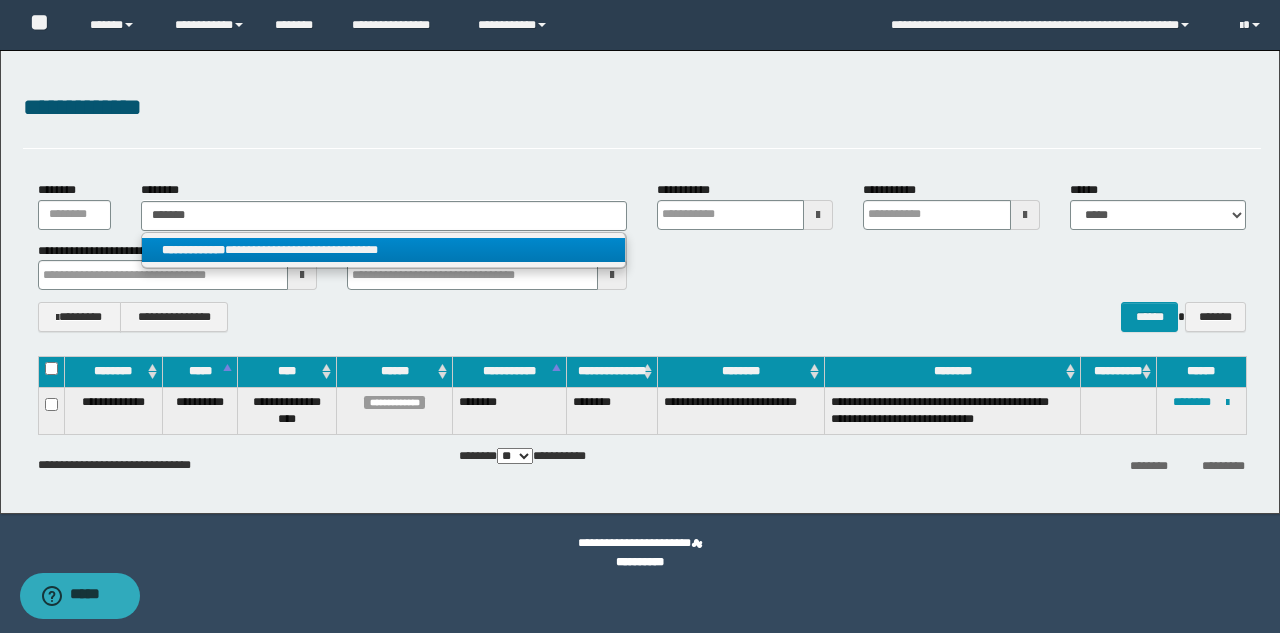 click on "**********" at bounding box center [383, 250] 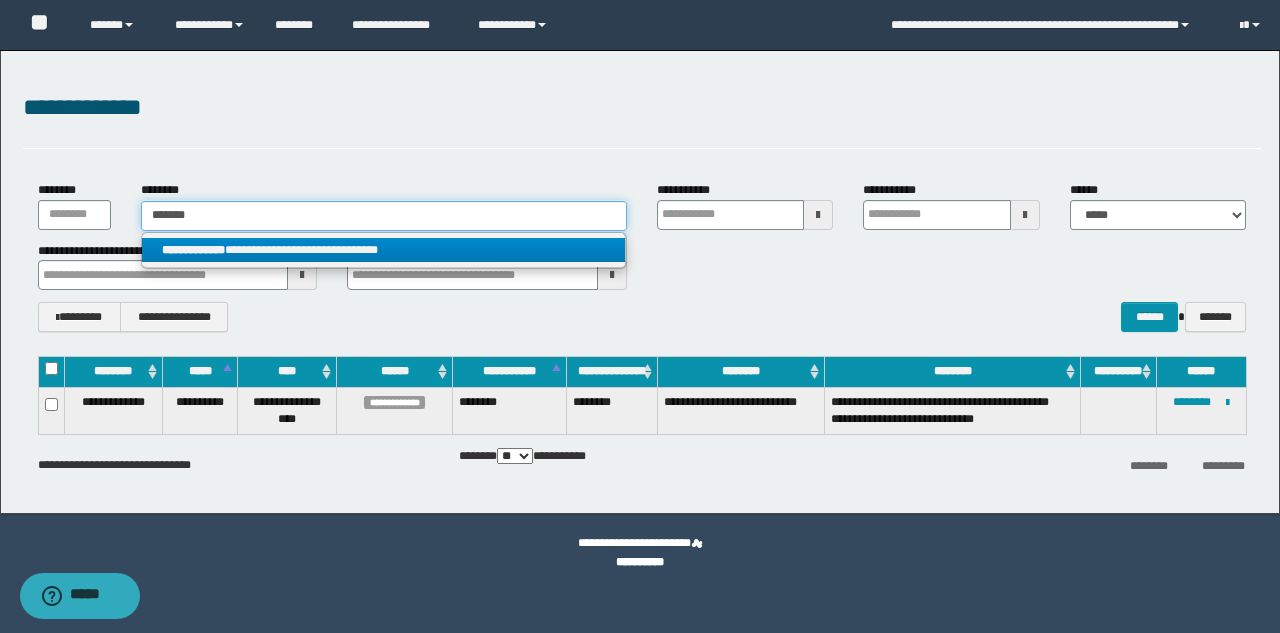 type 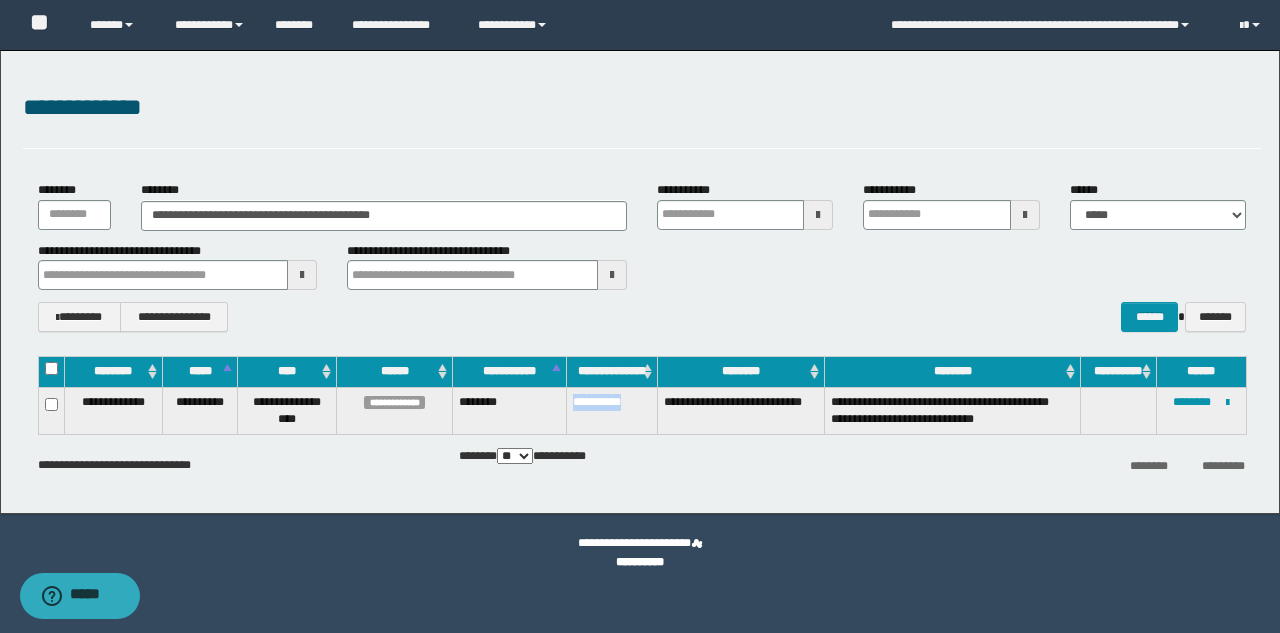 drag, startPoint x: 644, startPoint y: 405, endPoint x: 575, endPoint y: 412, distance: 69.354164 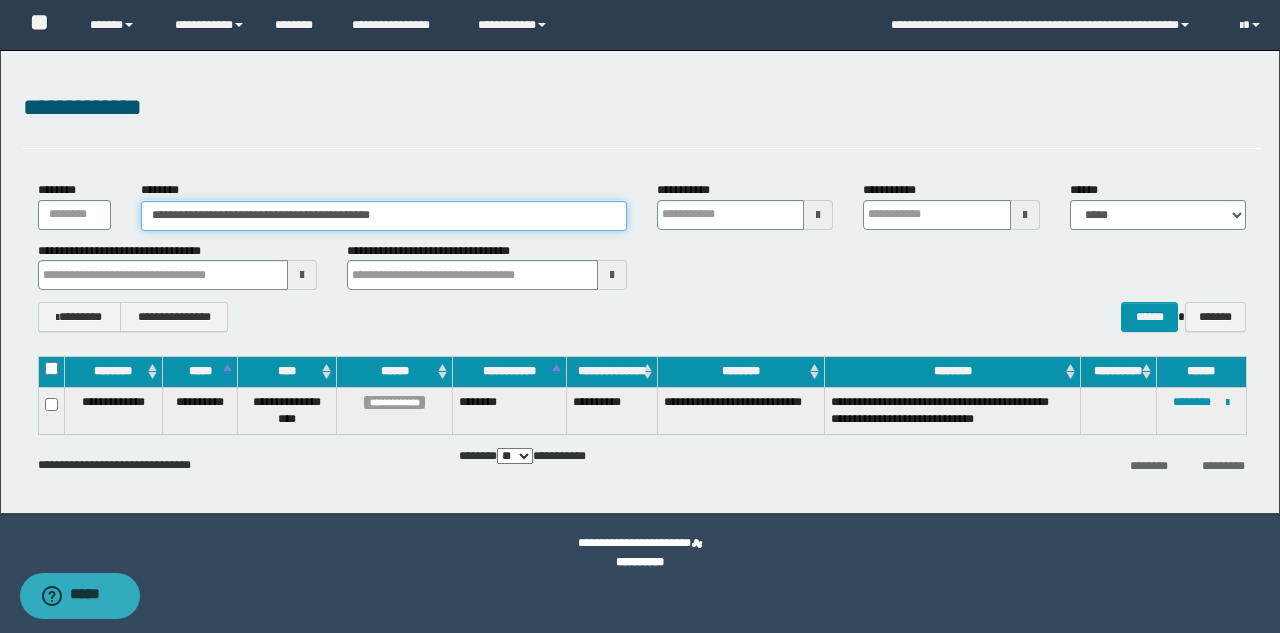 drag, startPoint x: 431, startPoint y: 222, endPoint x: 91, endPoint y: 252, distance: 341.32095 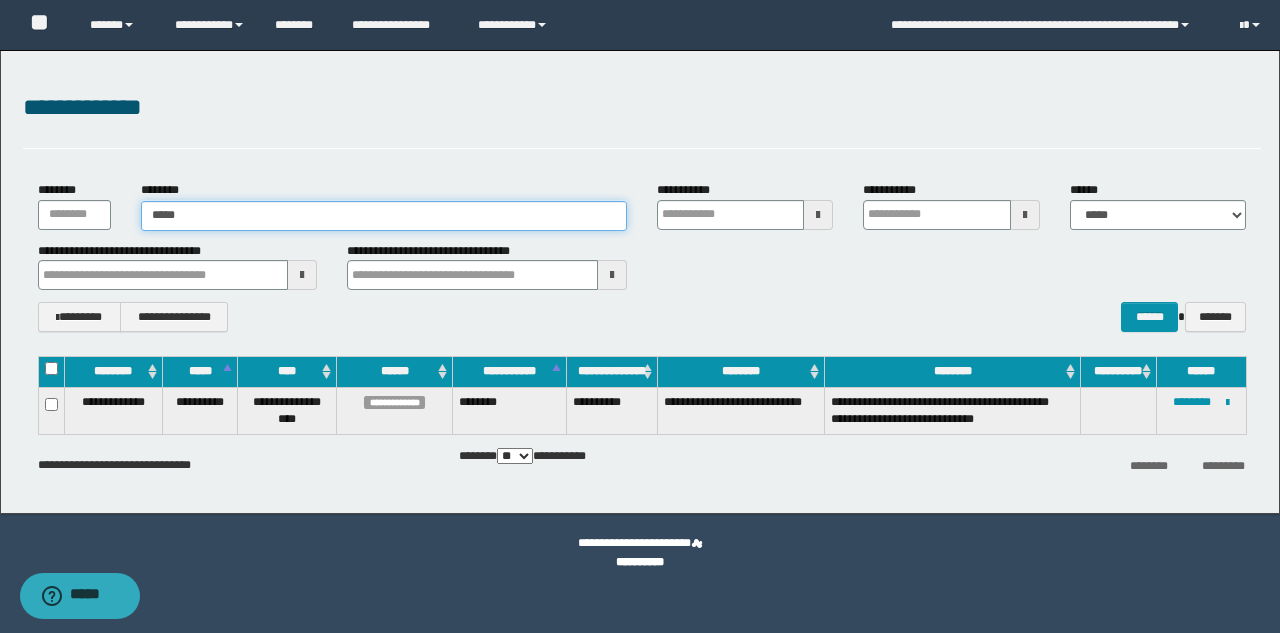 type on "******" 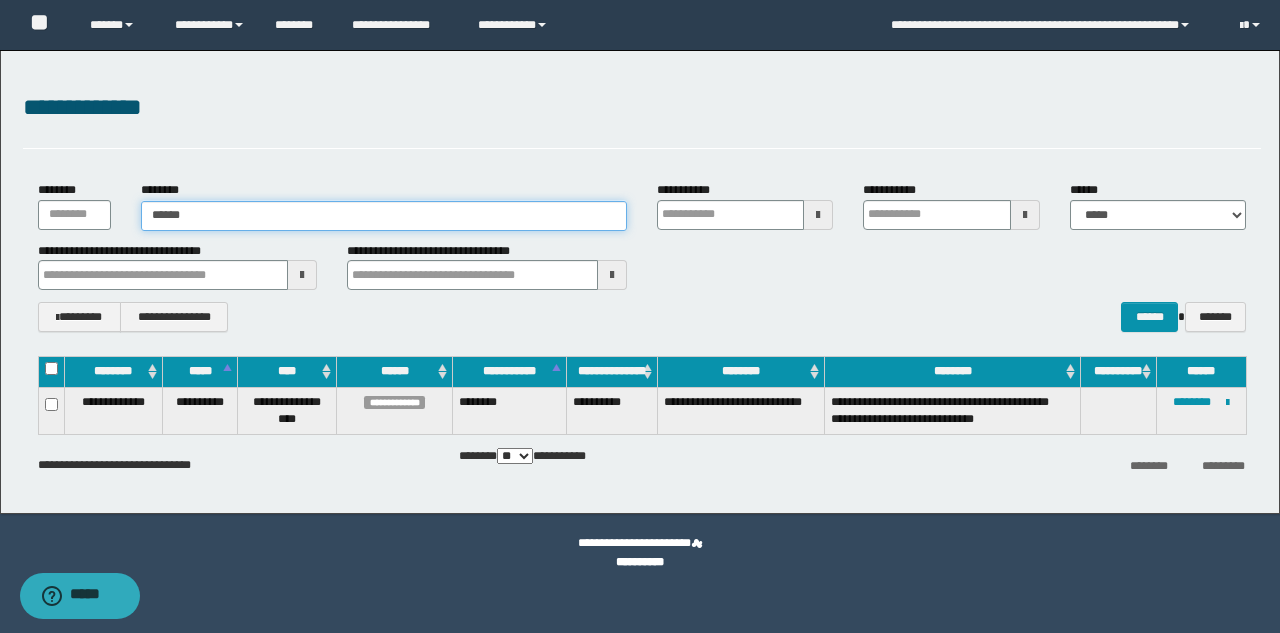 type on "******" 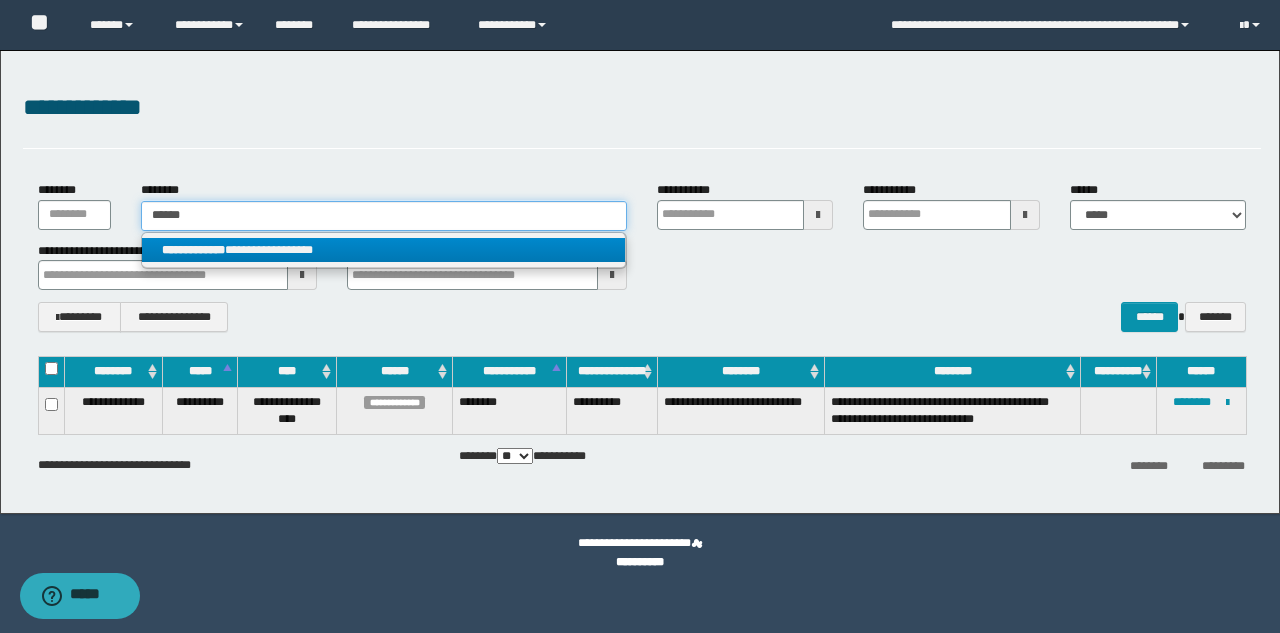 type on "******" 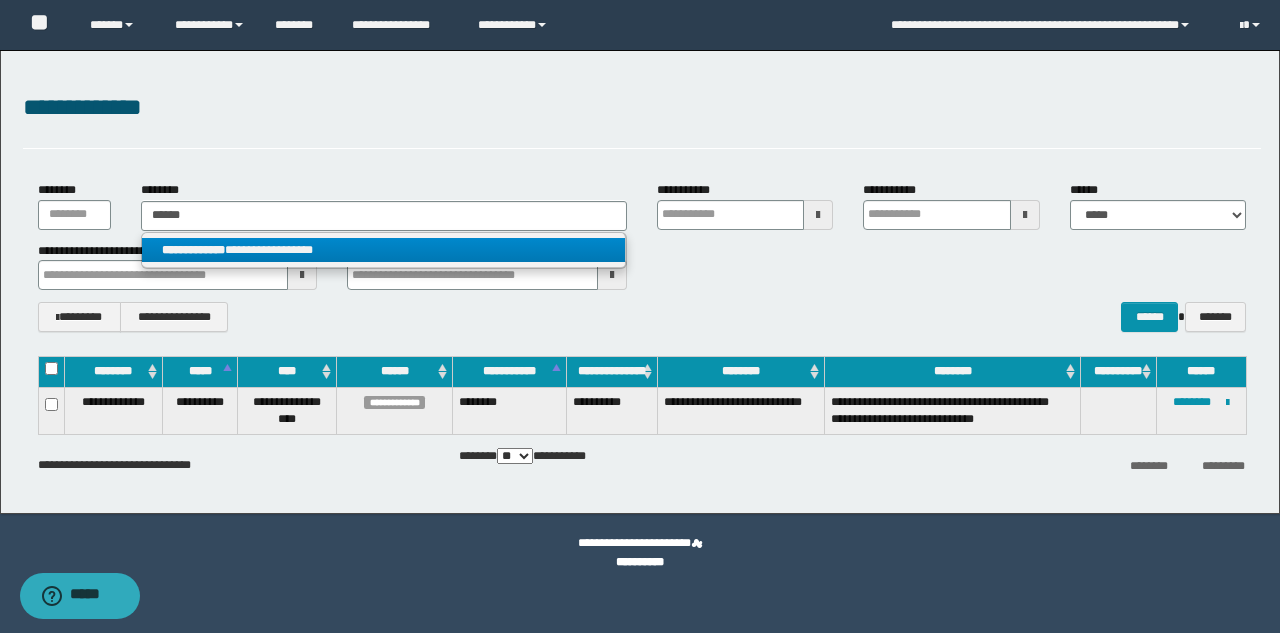 click on "**********" at bounding box center (383, 250) 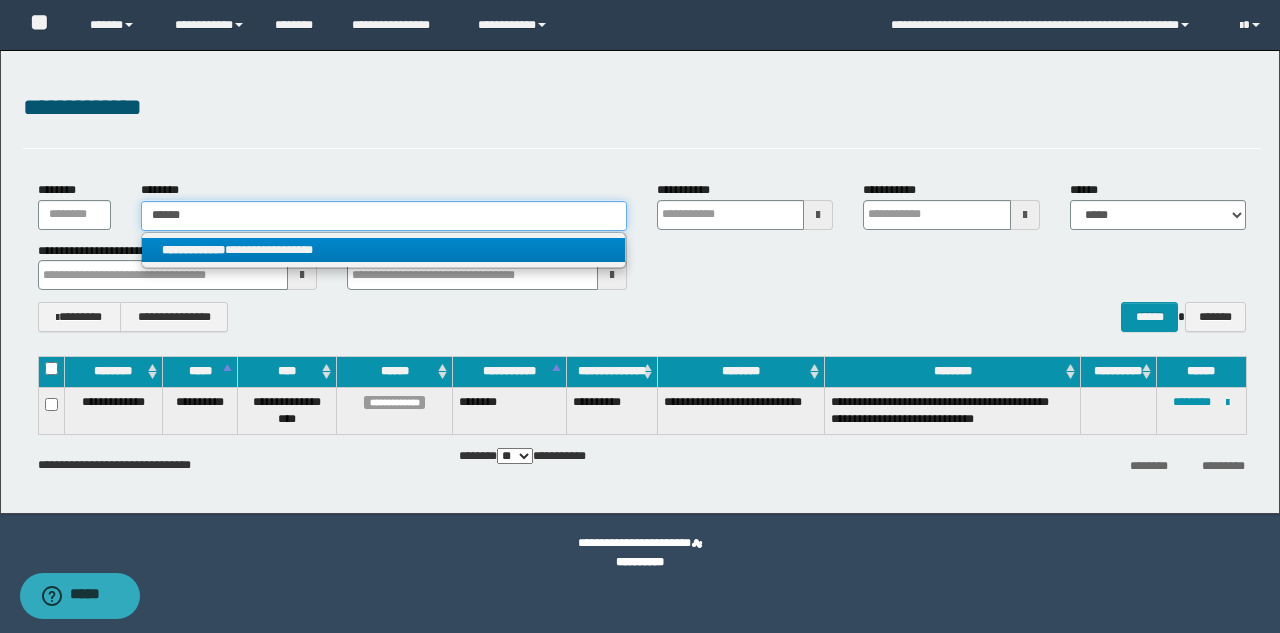 type 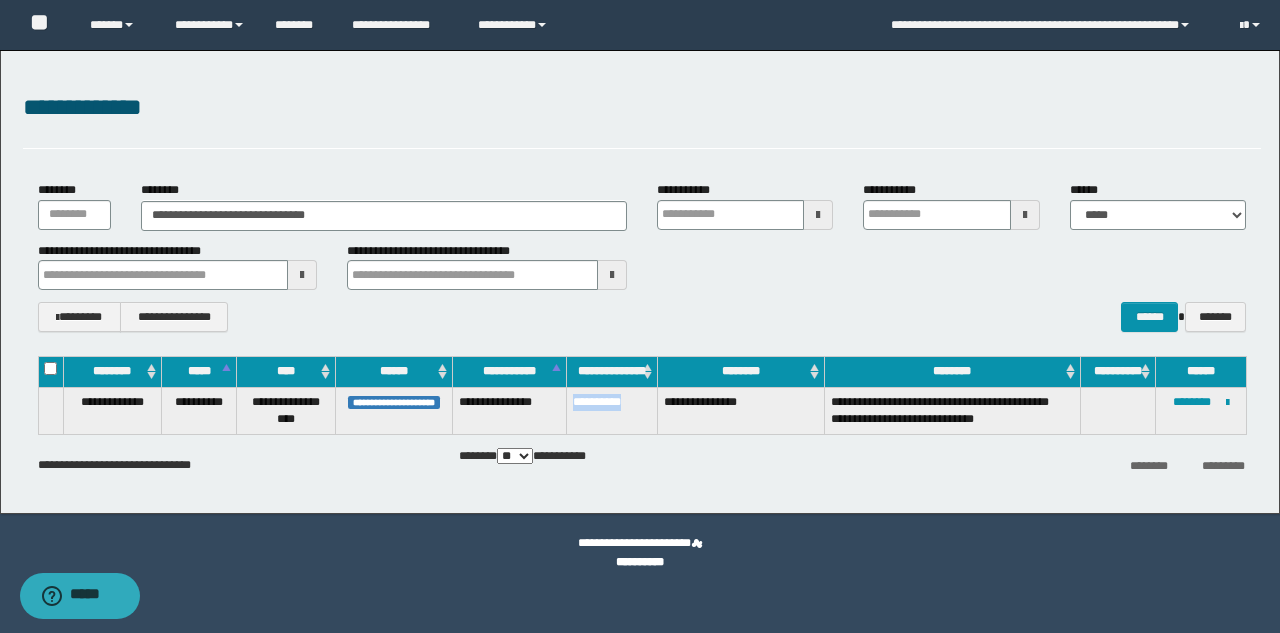 drag, startPoint x: 646, startPoint y: 405, endPoint x: 579, endPoint y: 413, distance: 67.47592 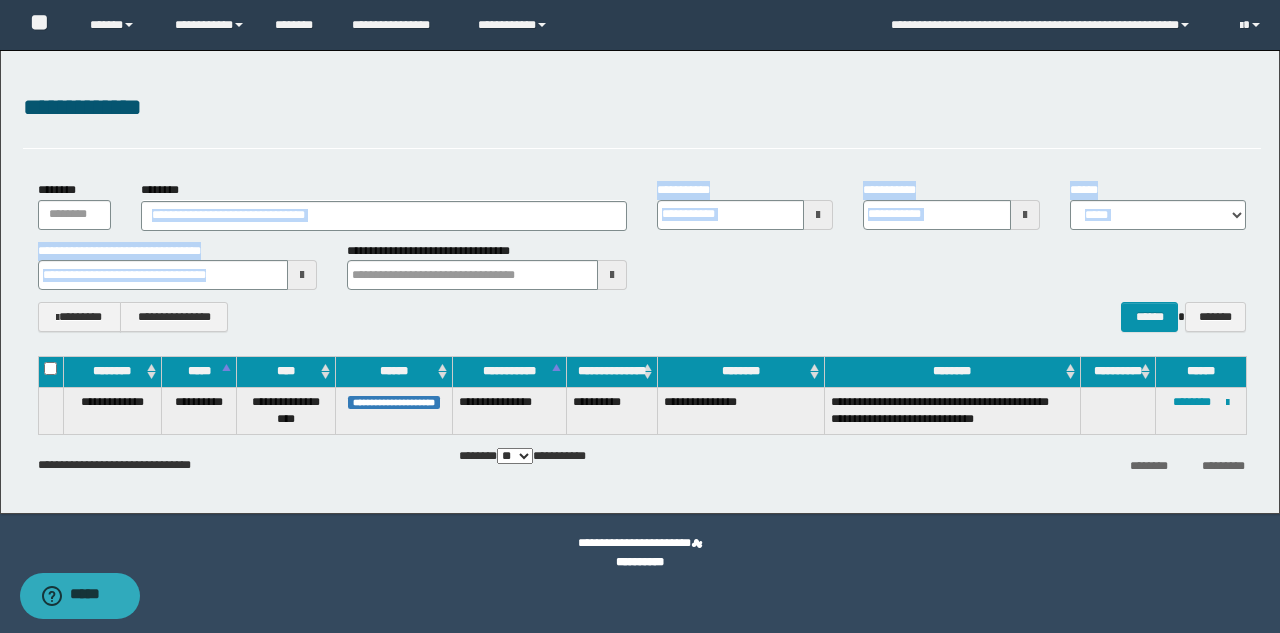 drag, startPoint x: 368, startPoint y: 233, endPoint x: 157, endPoint y: 211, distance: 212.14381 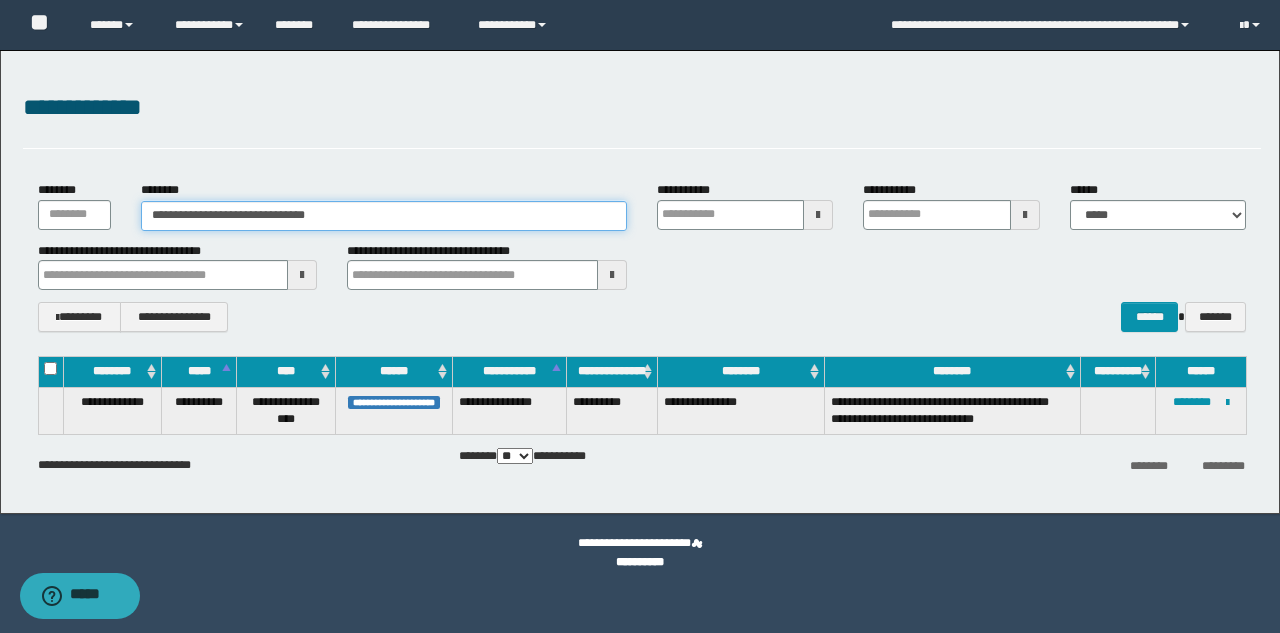 click on "**********" at bounding box center (384, 216) 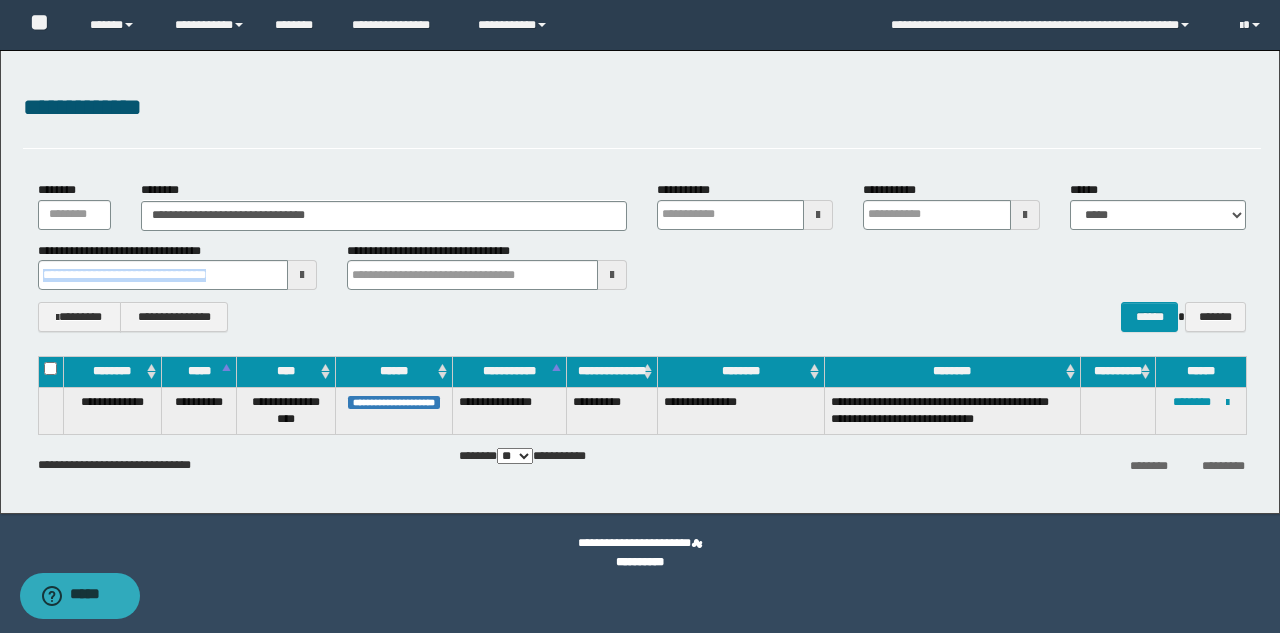 drag, startPoint x: 312, startPoint y: 280, endPoint x: 204, endPoint y: 280, distance: 108 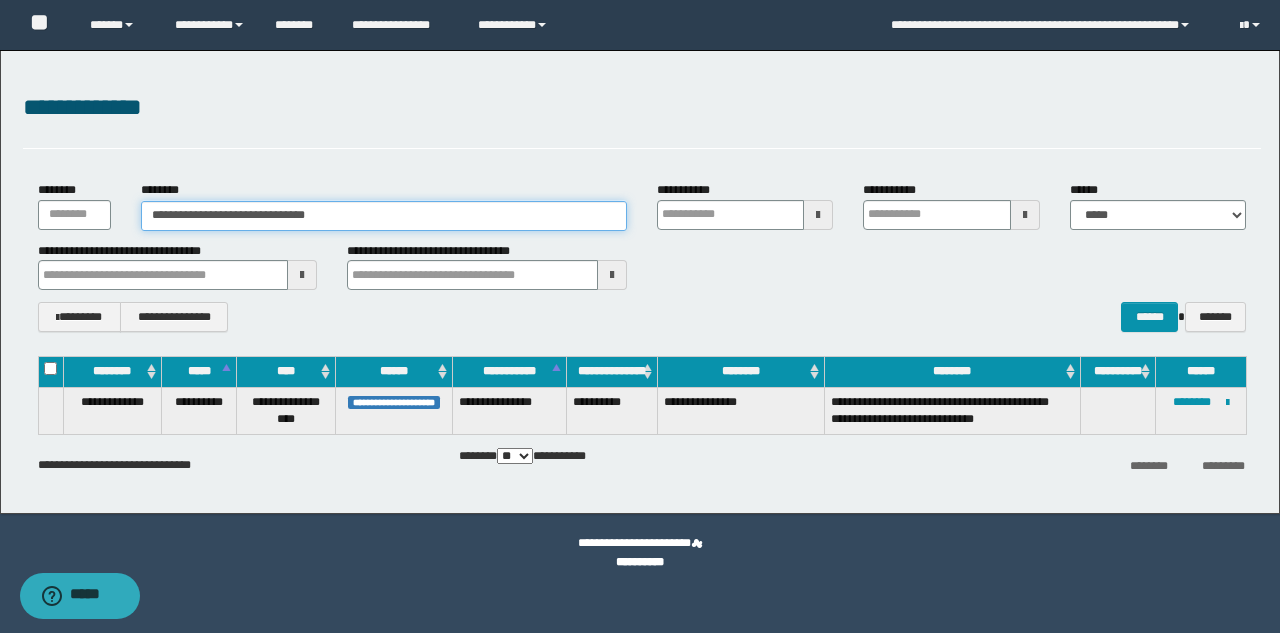 drag, startPoint x: 348, startPoint y: 212, endPoint x: 58, endPoint y: 203, distance: 290.13962 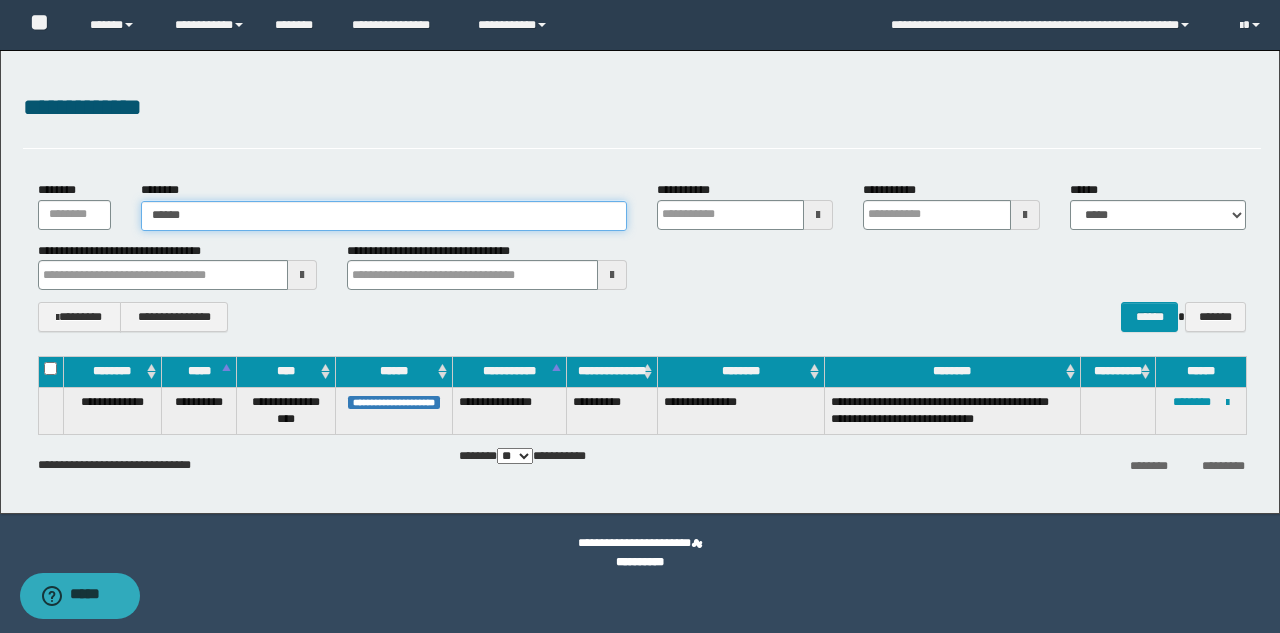type on "*******" 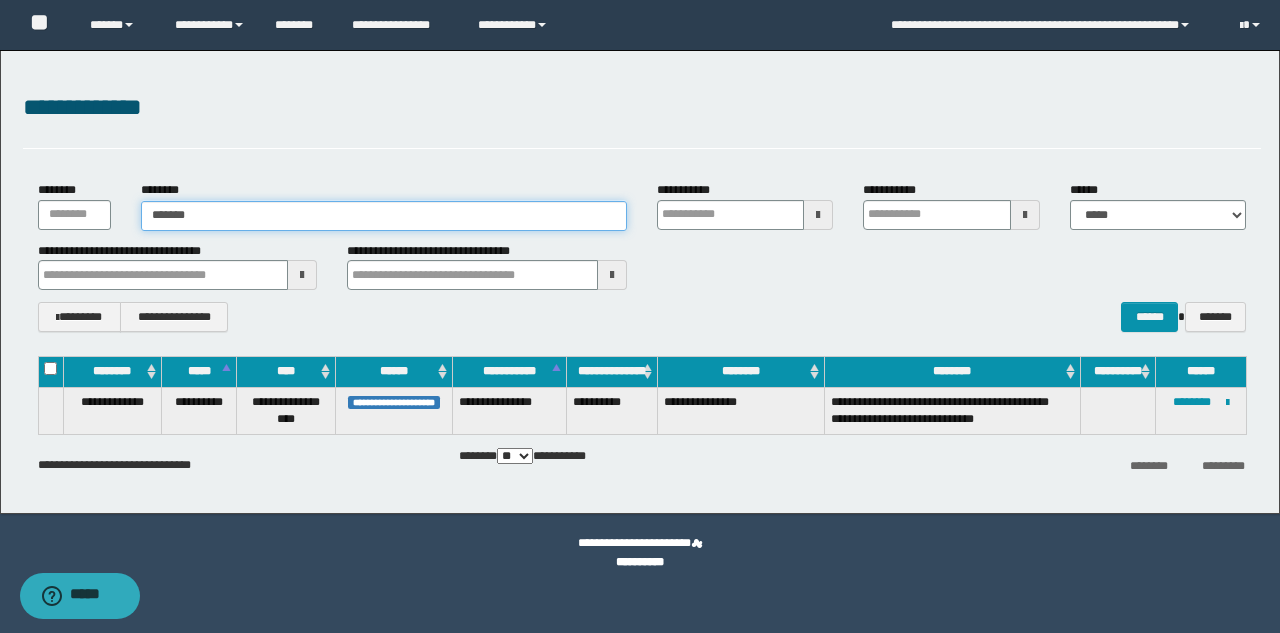 type on "*******" 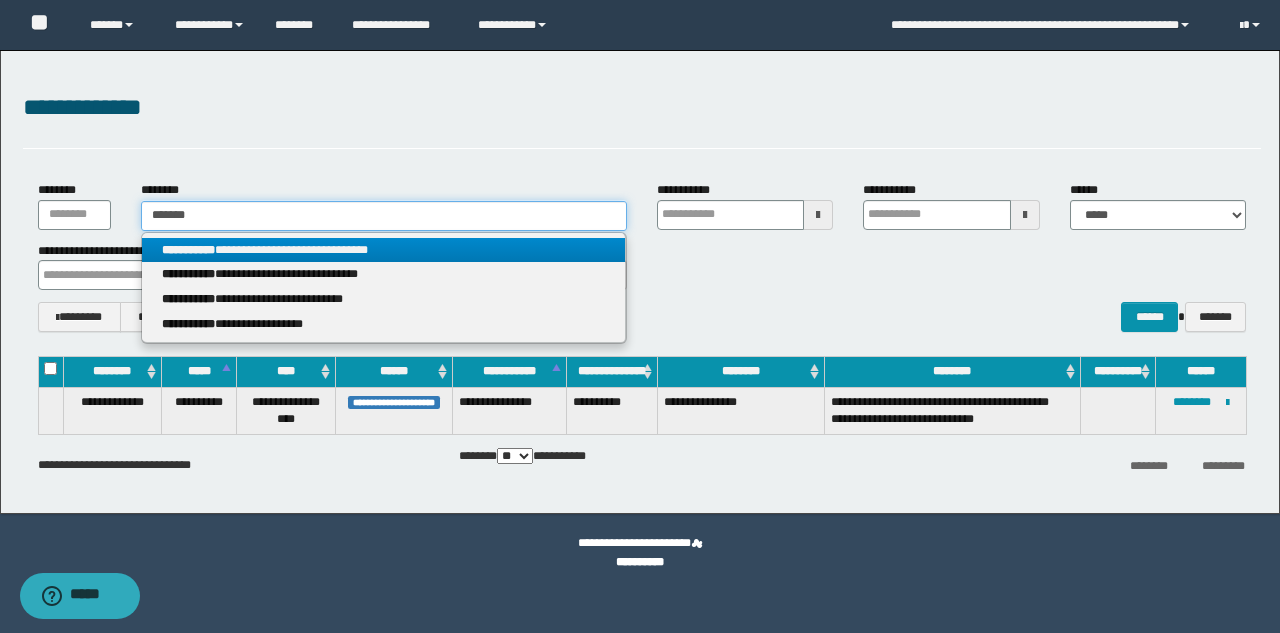 type on "*******" 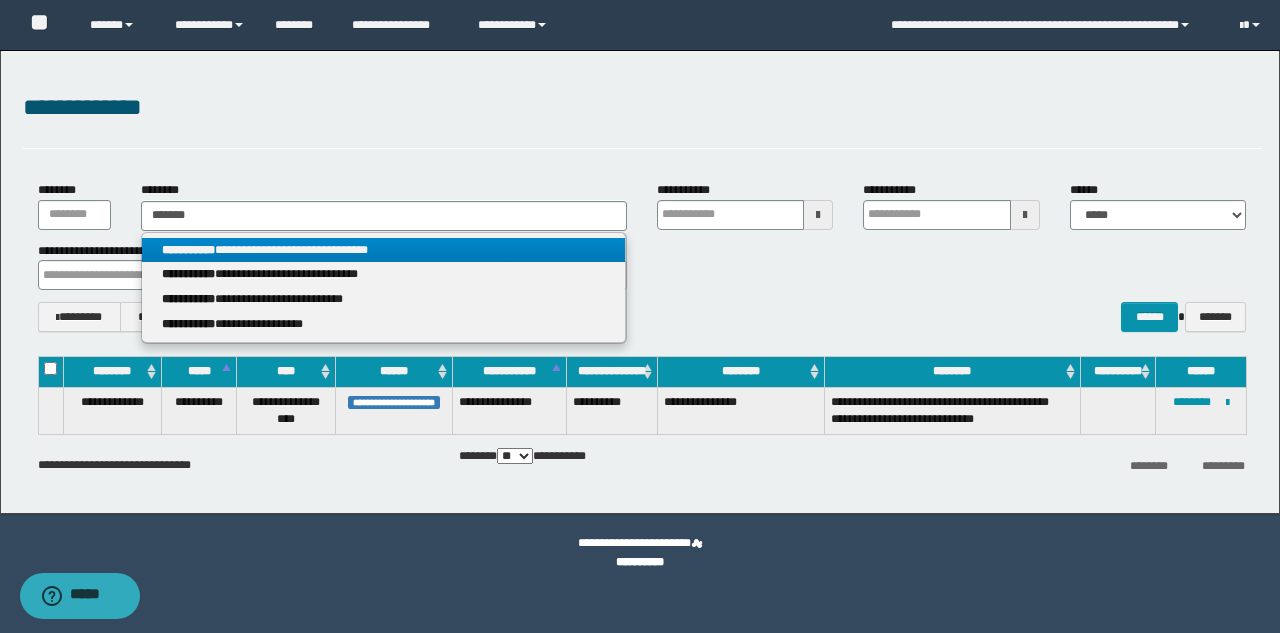 click on "**********" at bounding box center [383, 250] 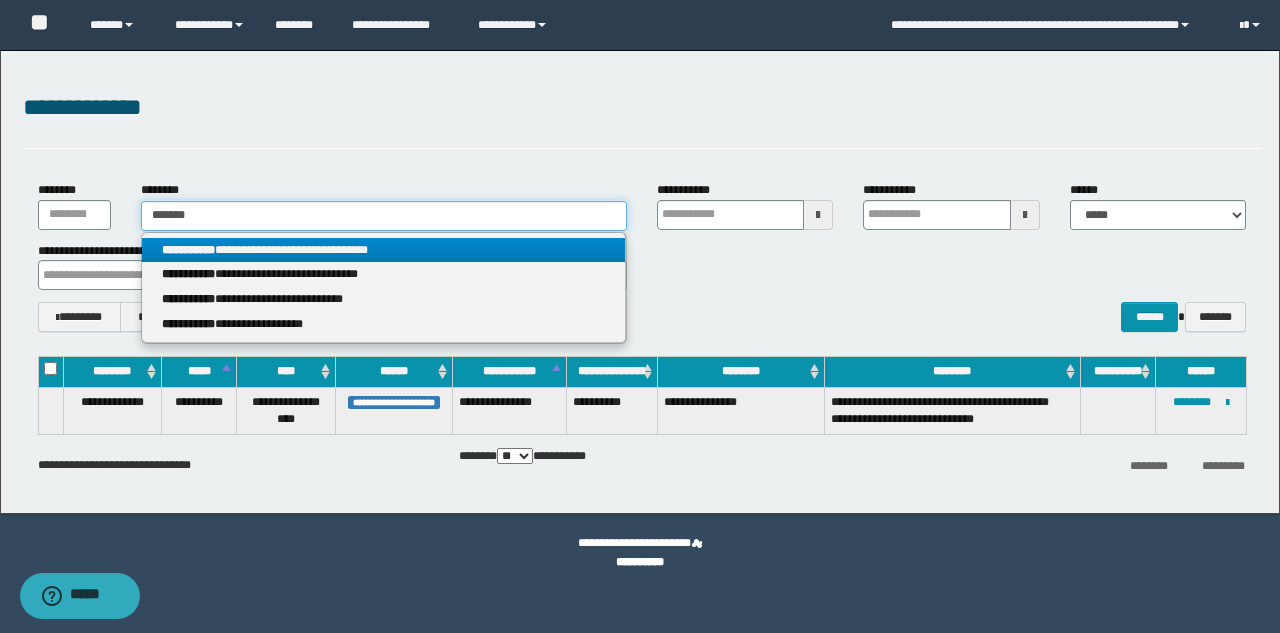 type 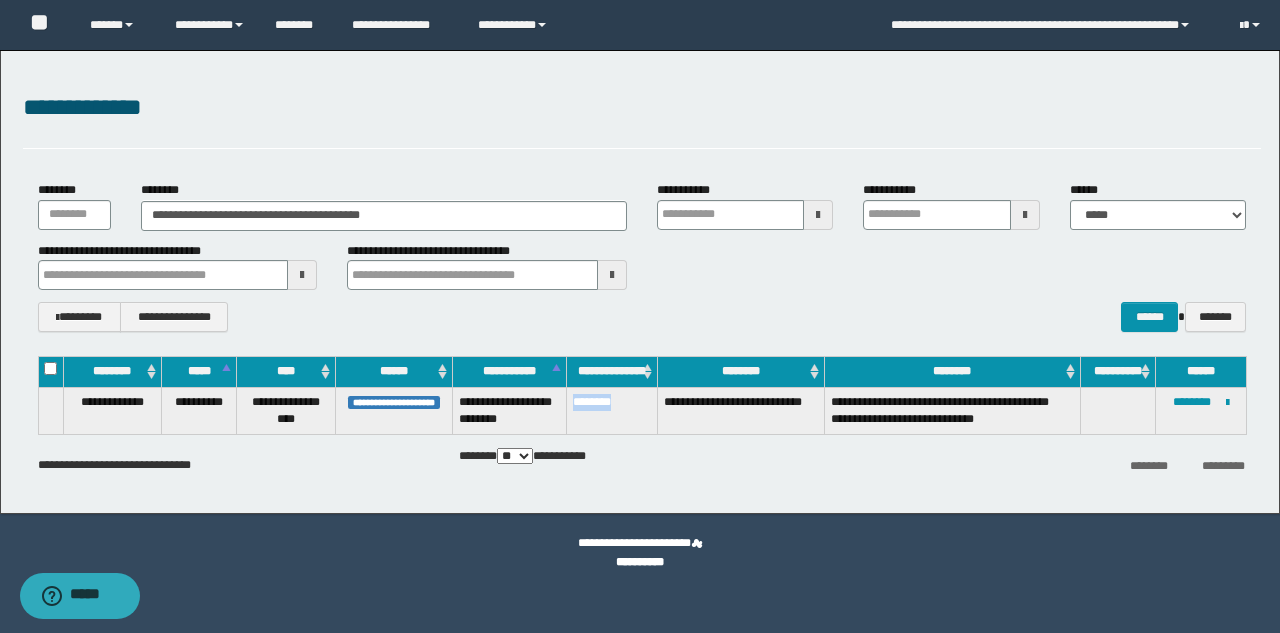 drag, startPoint x: 627, startPoint y: 401, endPoint x: 570, endPoint y: 413, distance: 58.249462 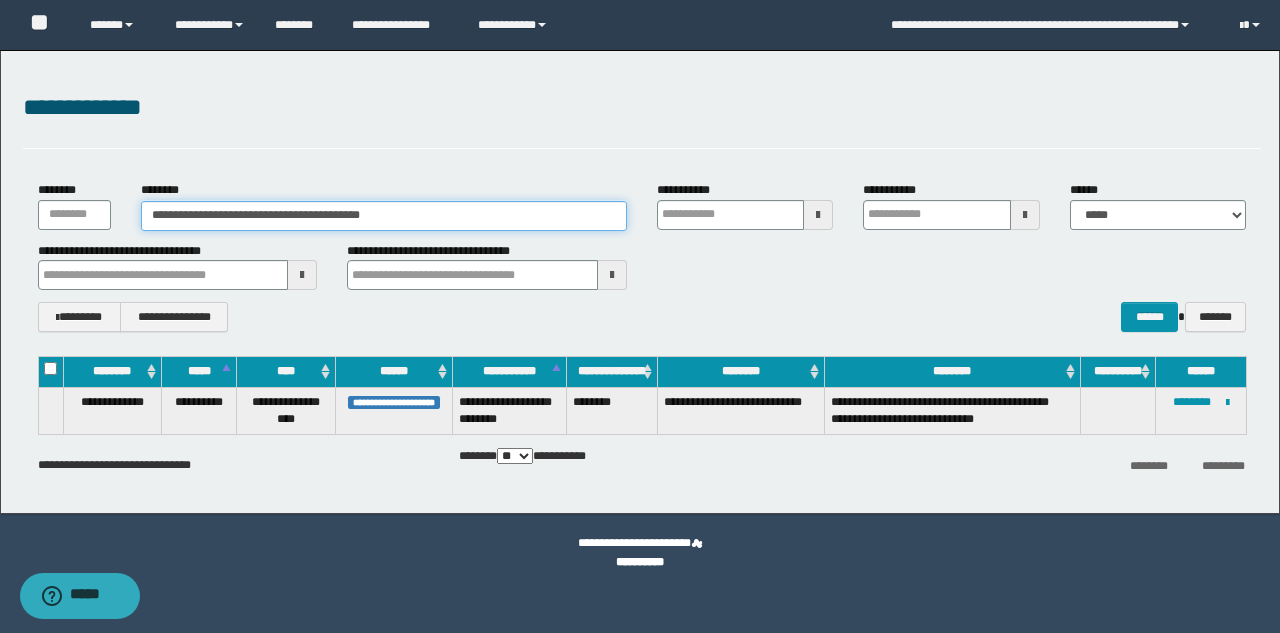 drag, startPoint x: 413, startPoint y: 216, endPoint x: 0, endPoint y: 238, distance: 413.58554 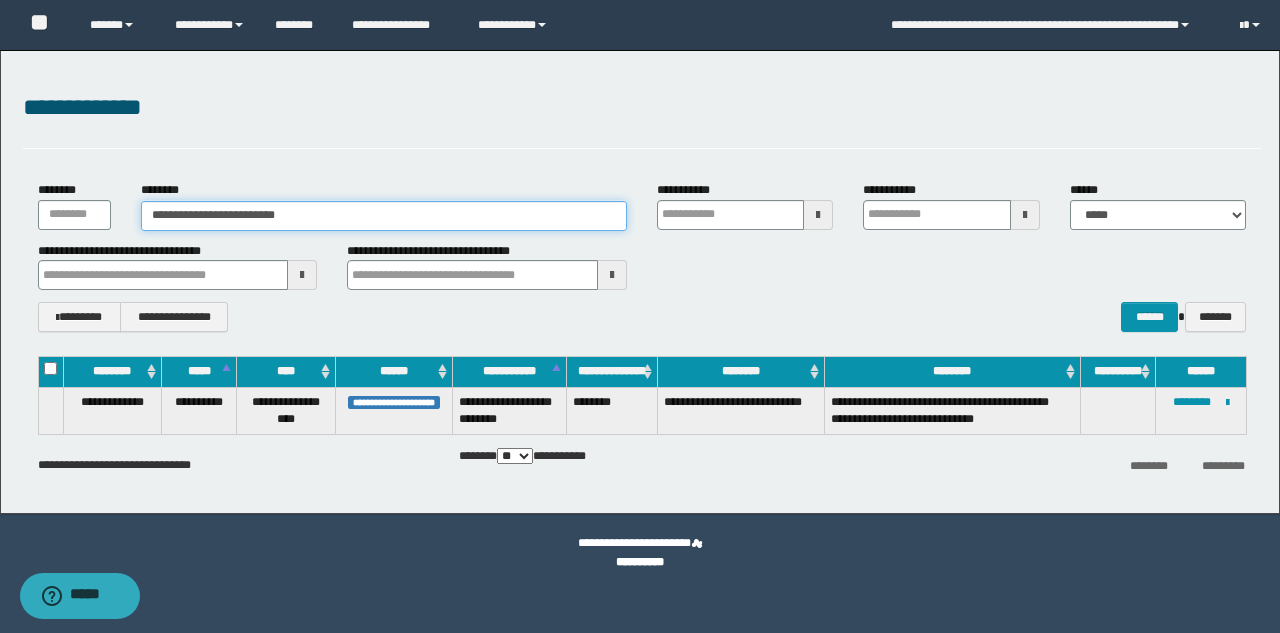 type on "**********" 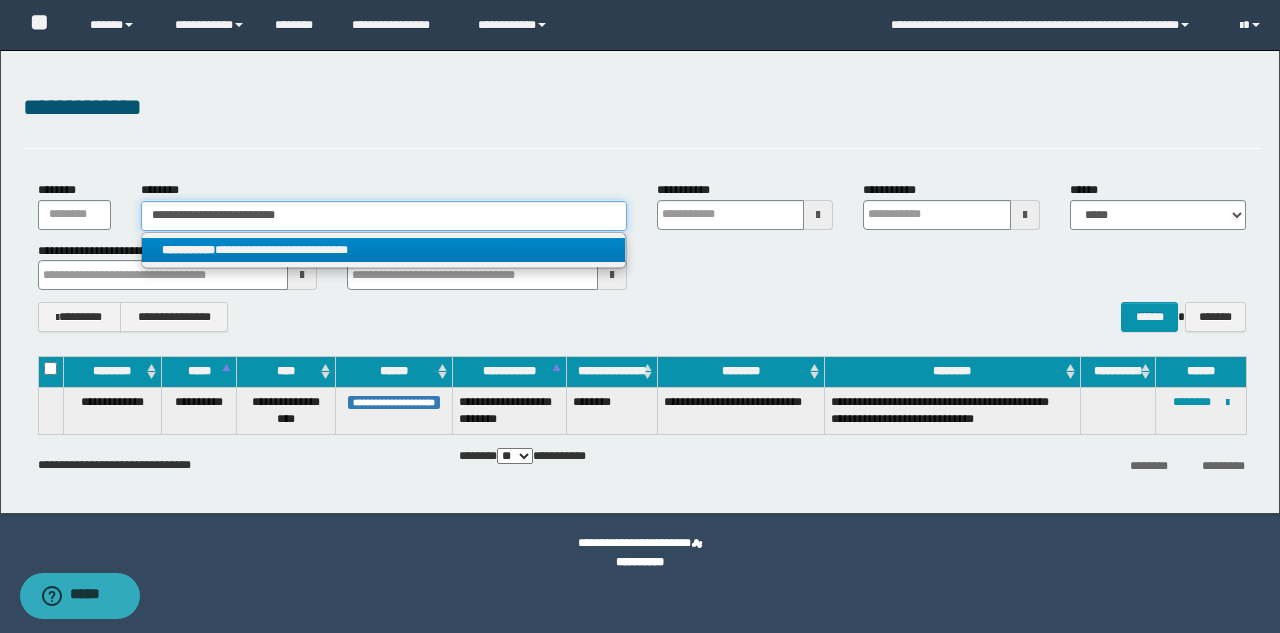 type on "**********" 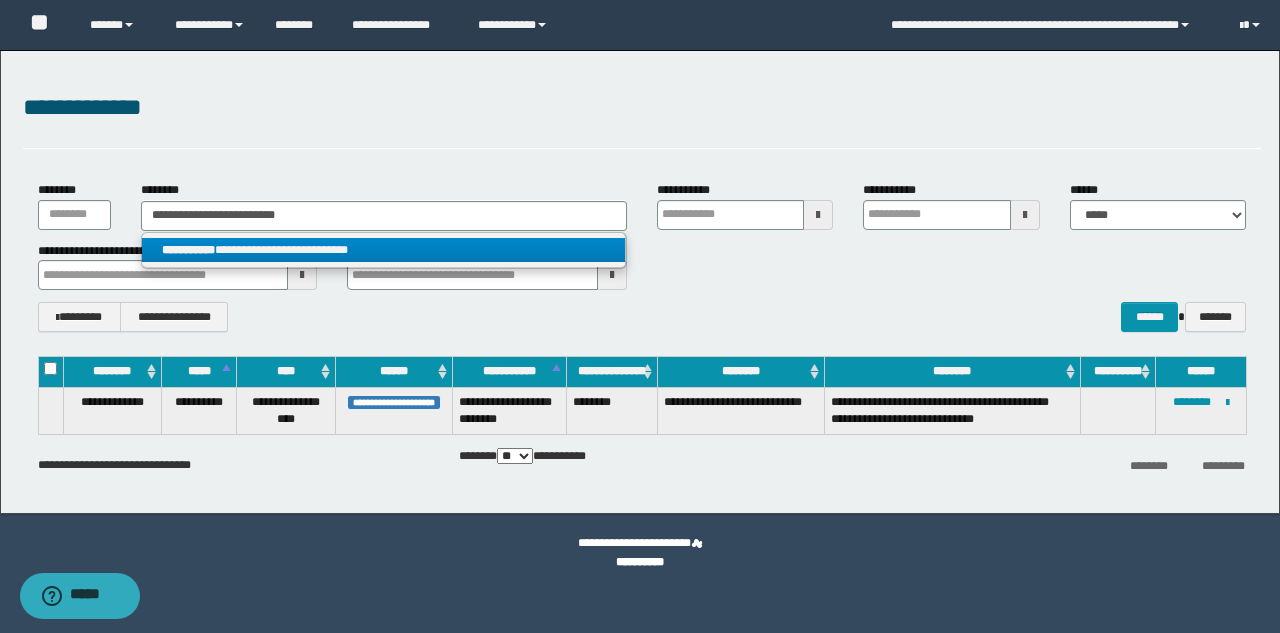 click on "**********" at bounding box center (188, 250) 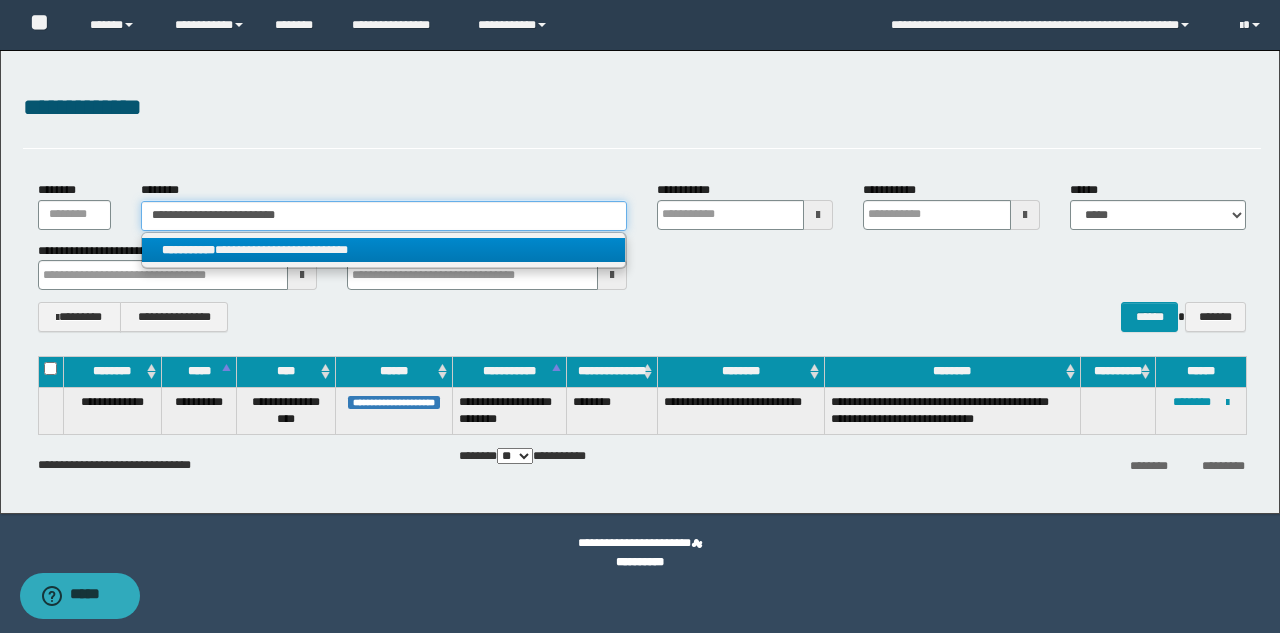 type 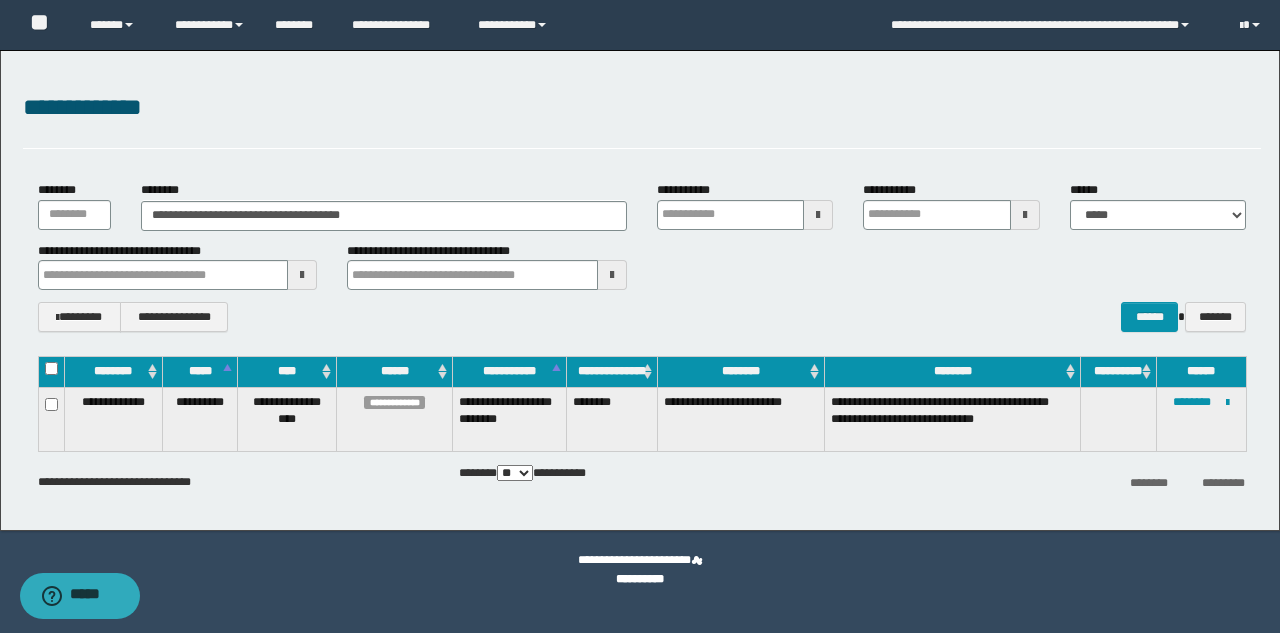 click on "**********" at bounding box center (1201, 419) 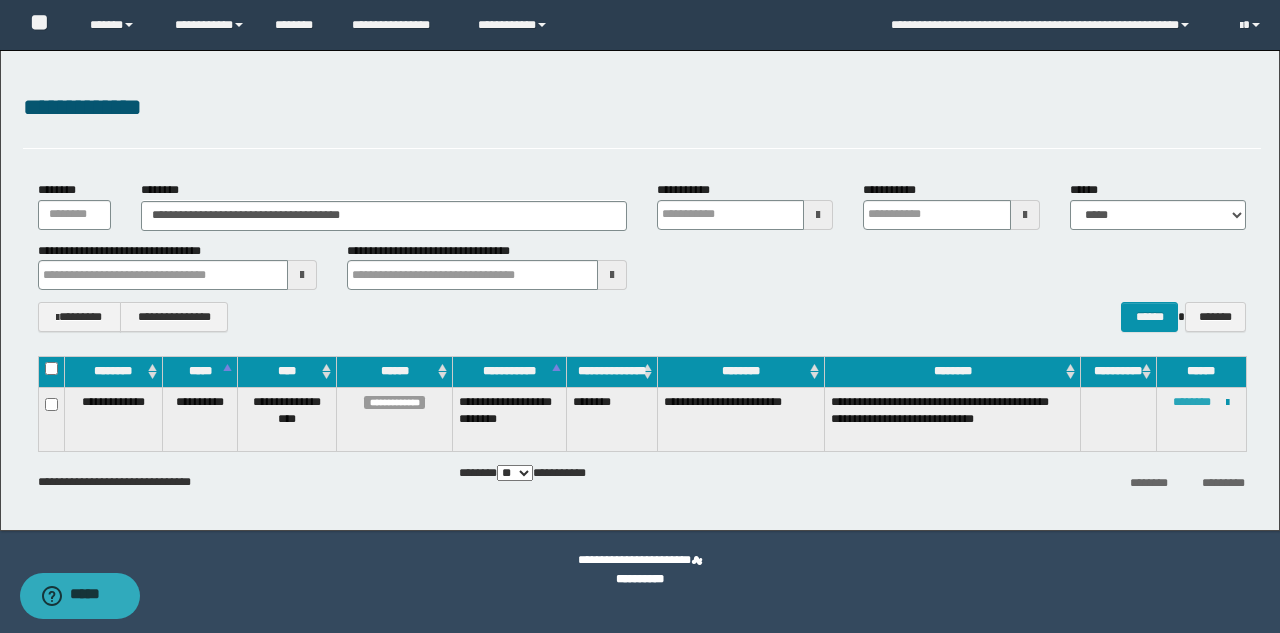 click on "********" at bounding box center (1192, 402) 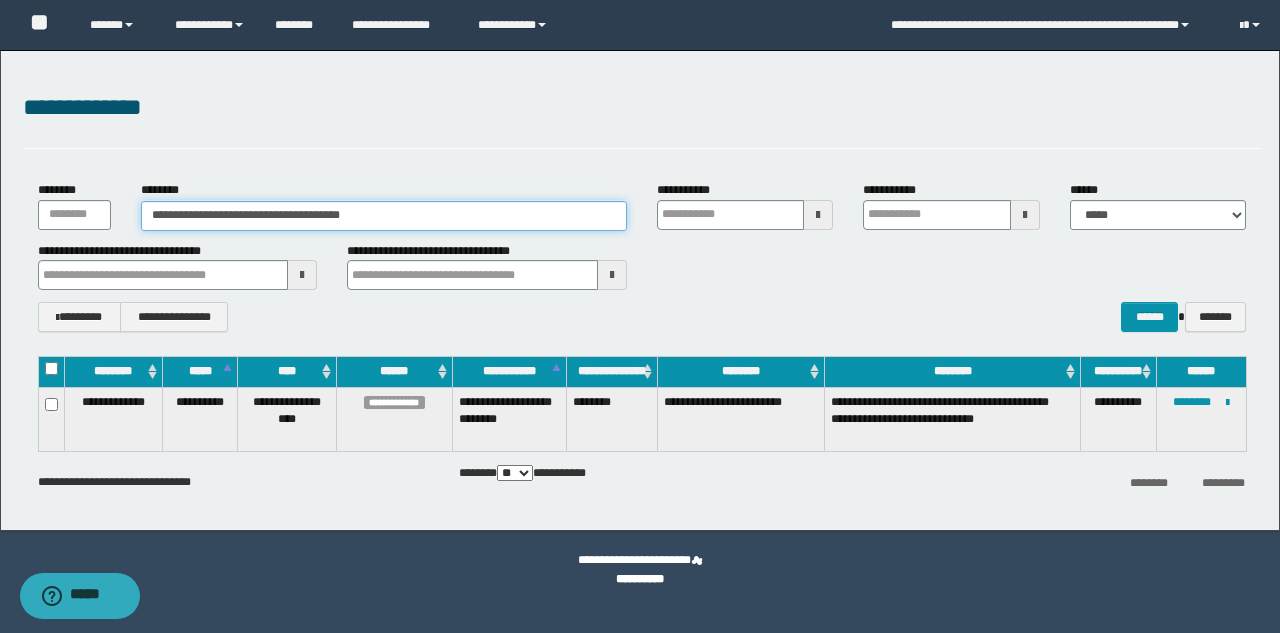 drag, startPoint x: 406, startPoint y: 212, endPoint x: 3, endPoint y: 226, distance: 403.2431 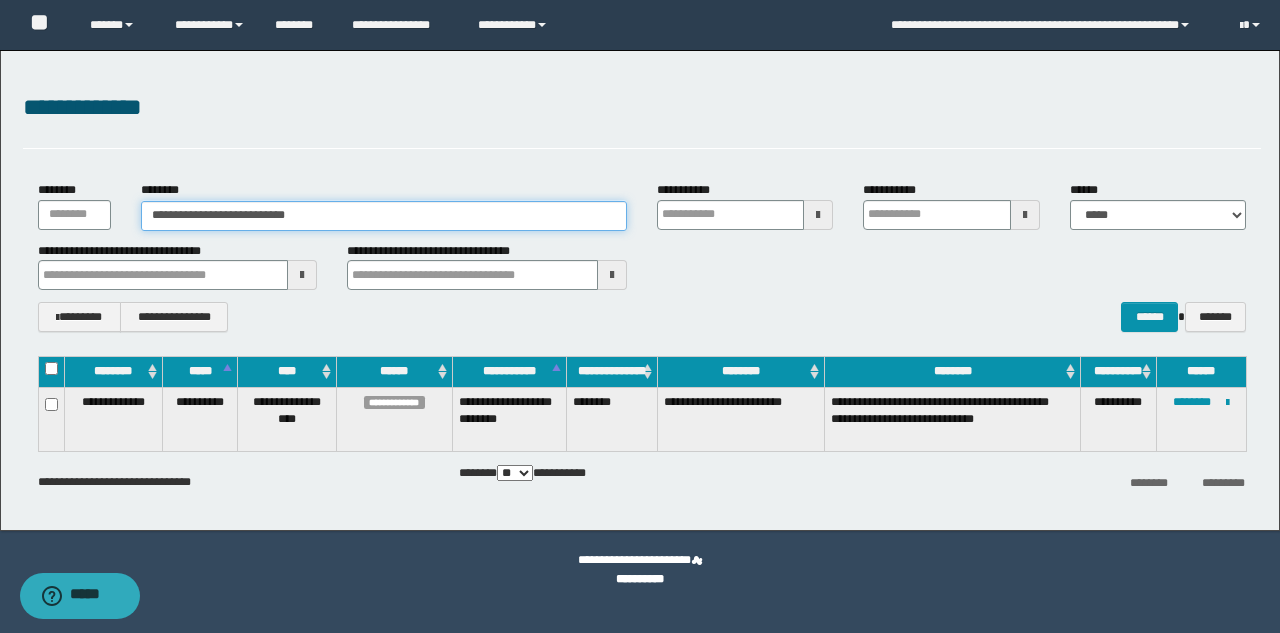 type on "**********" 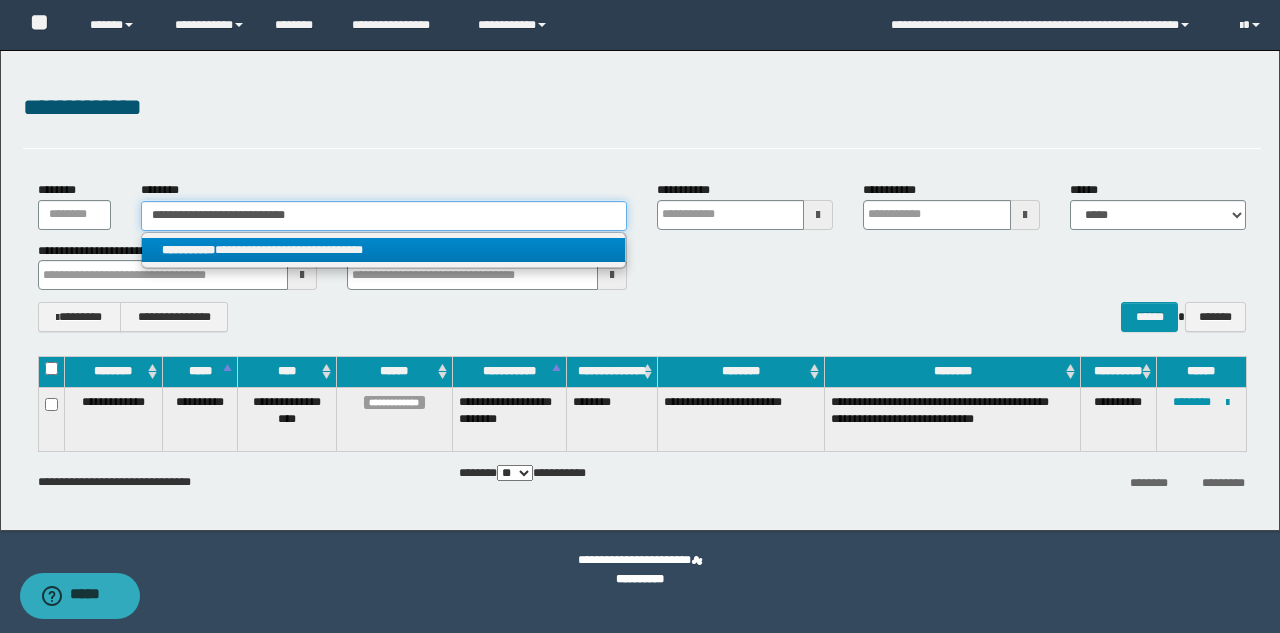 type on "**********" 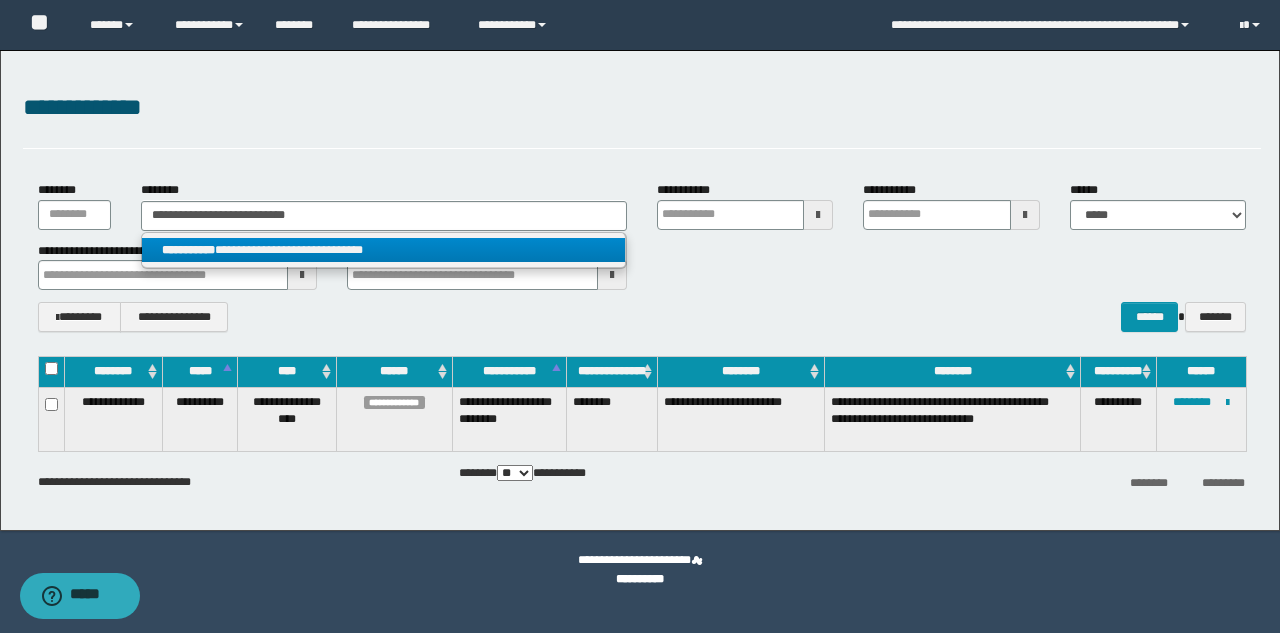 drag, startPoint x: 326, startPoint y: 254, endPoint x: 230, endPoint y: 245, distance: 96.42095 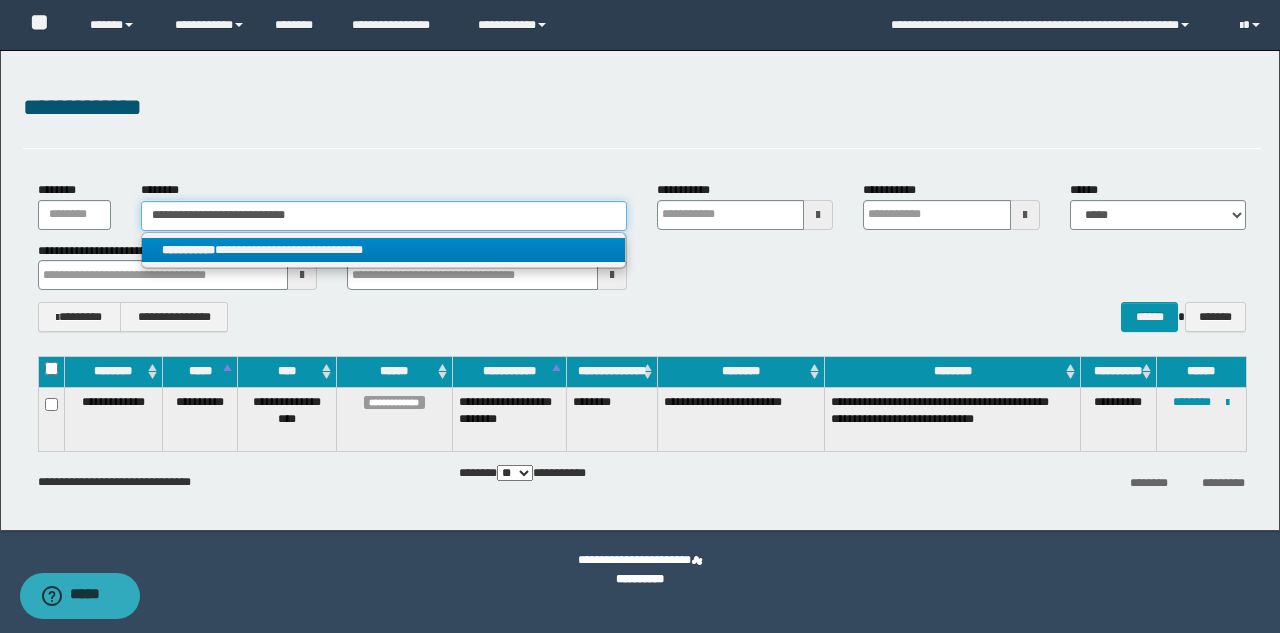 type 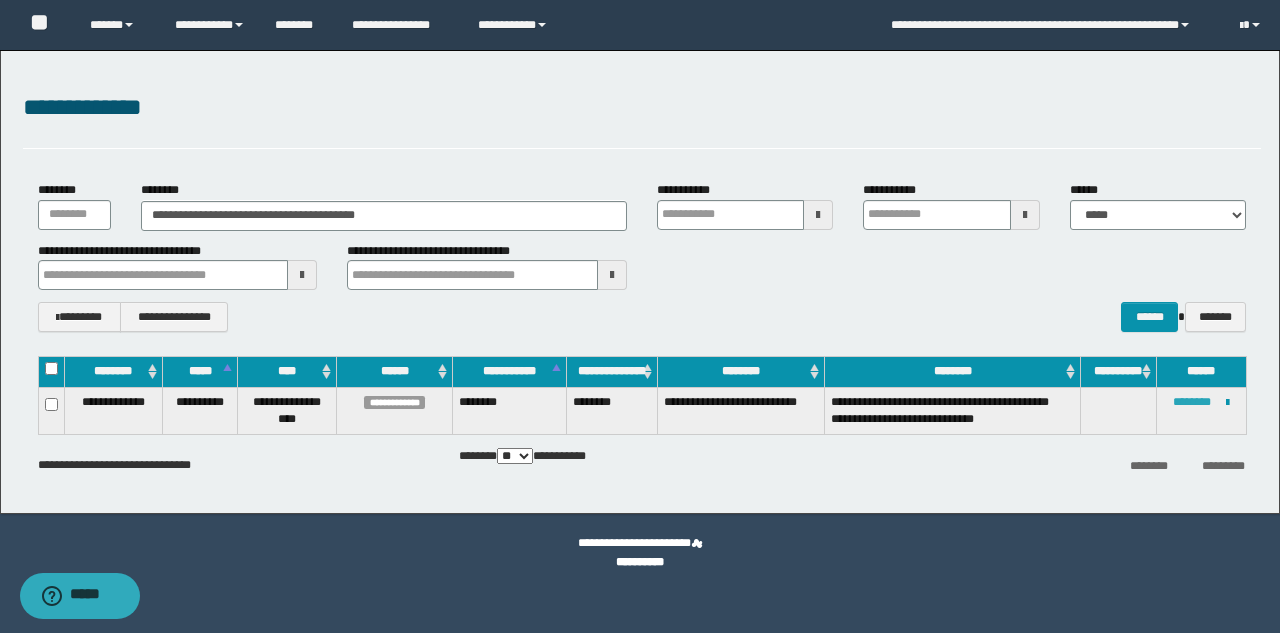 click on "********" at bounding box center [1192, 402] 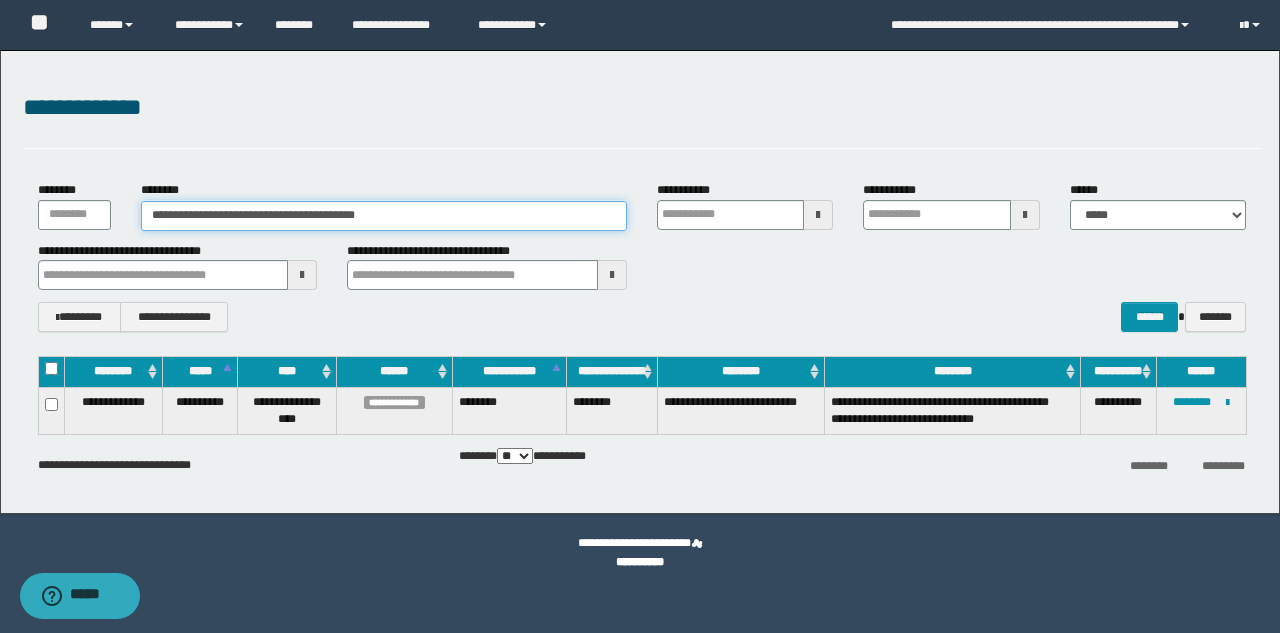 click on "**********" at bounding box center [384, 216] 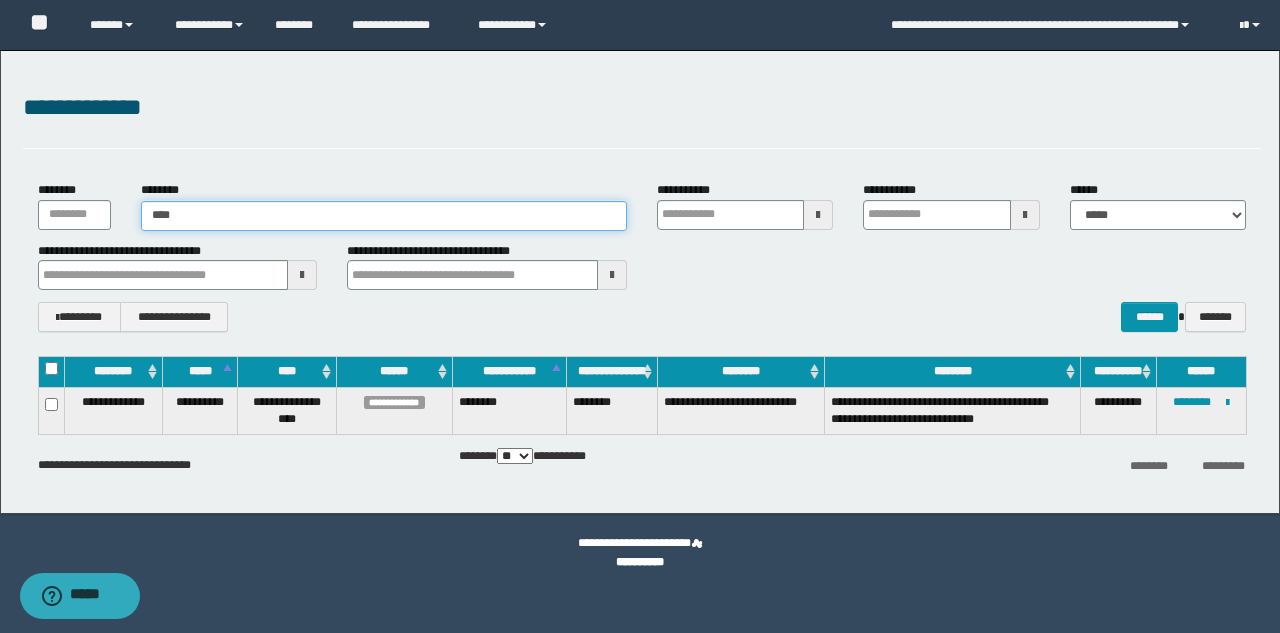 type on "*****" 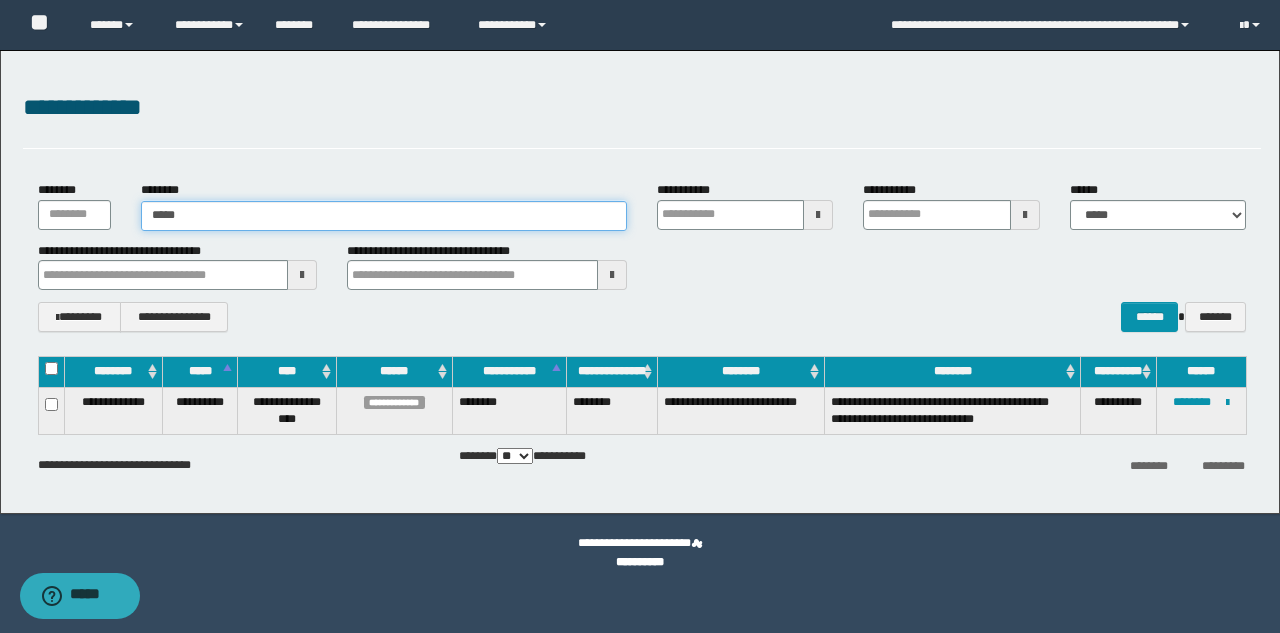 type on "*****" 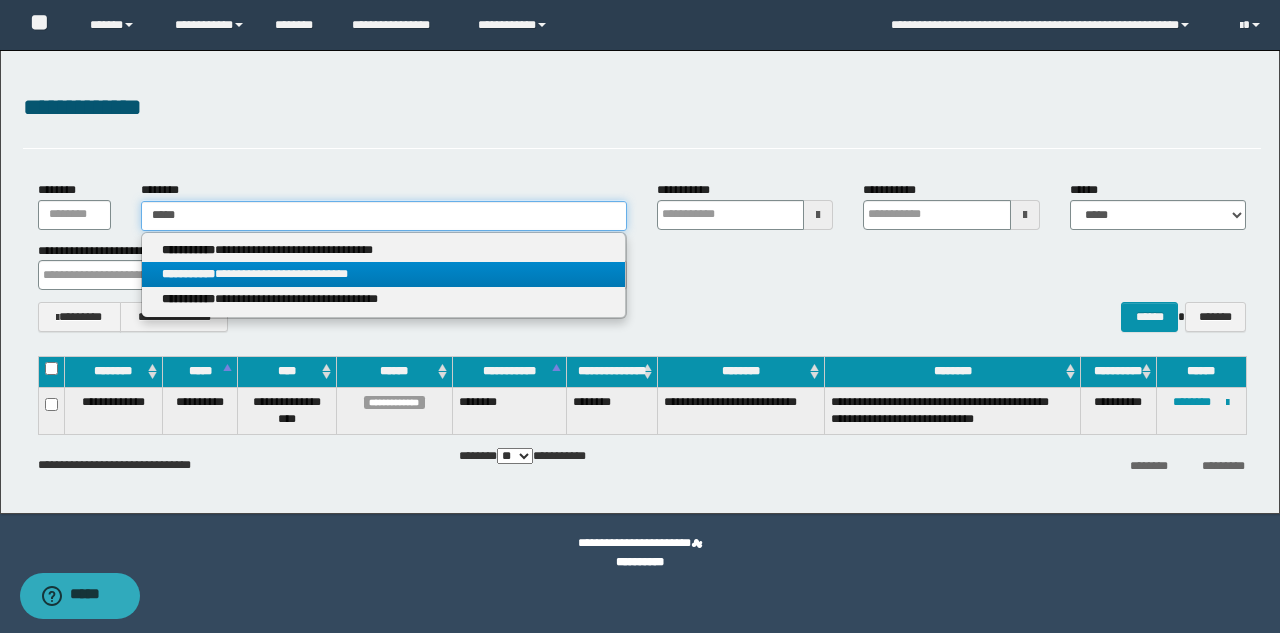 type on "*****" 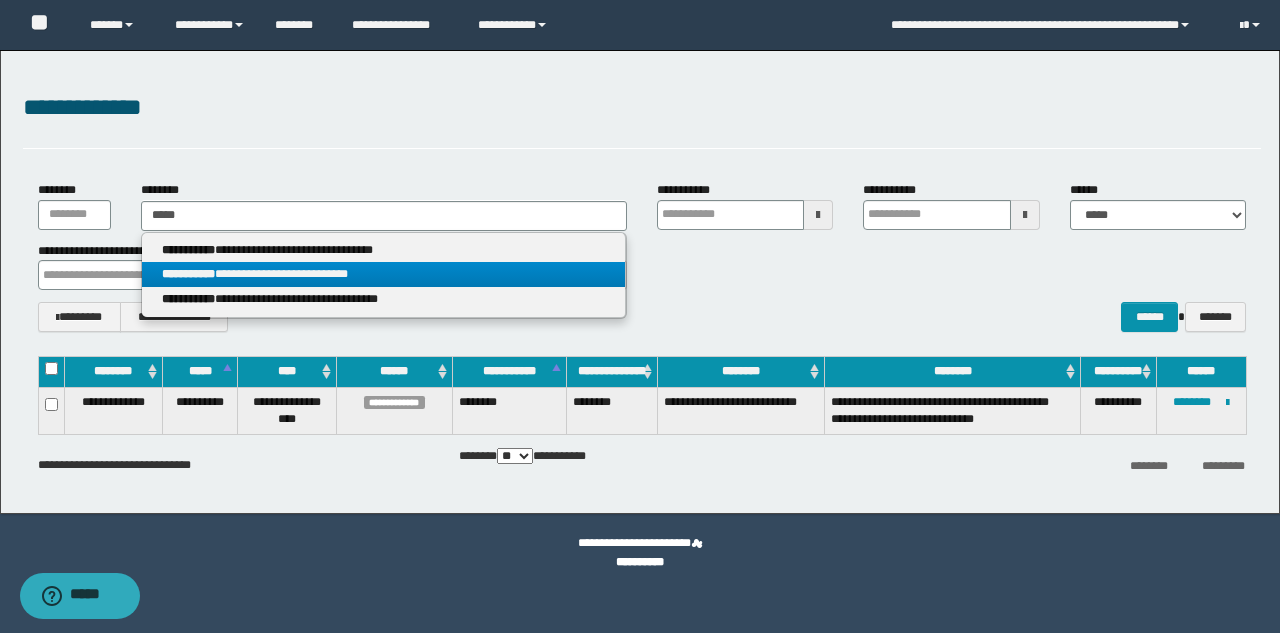 click on "**********" at bounding box center [383, 274] 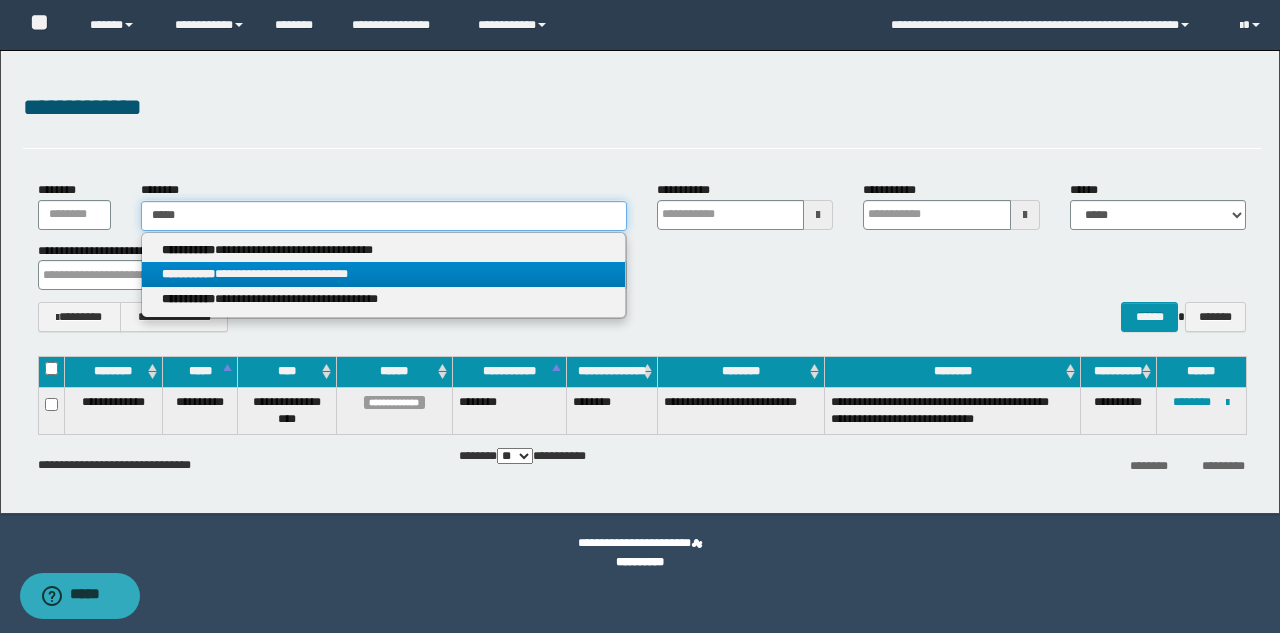 type 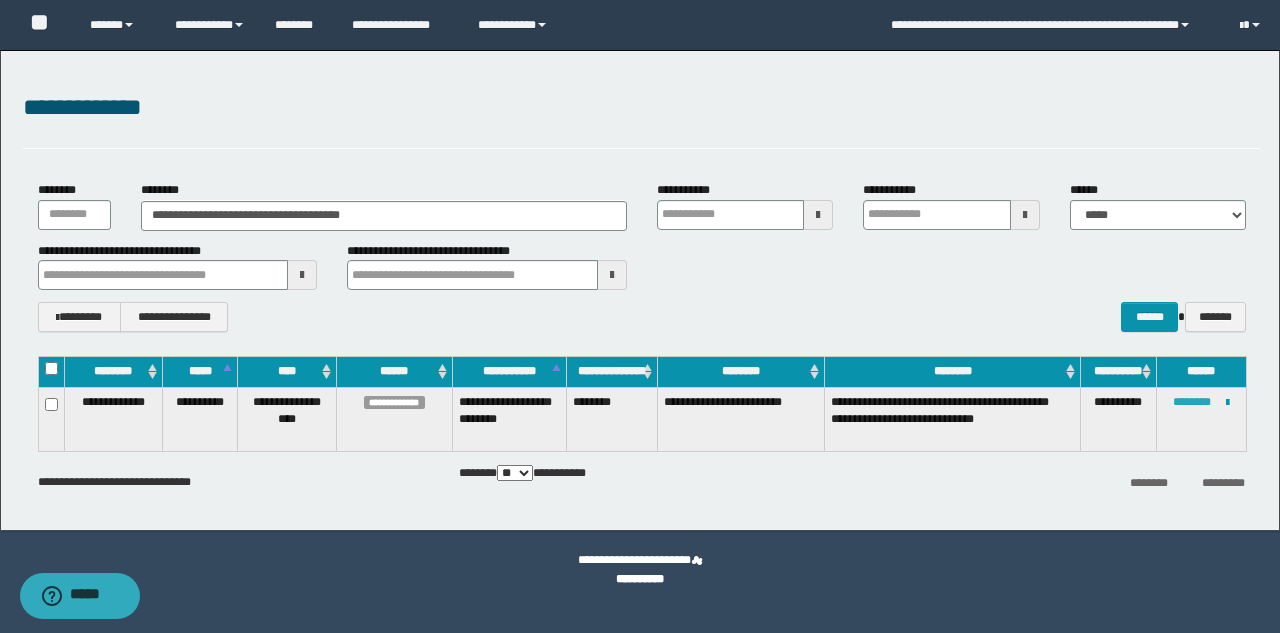 click on "********" at bounding box center [1192, 402] 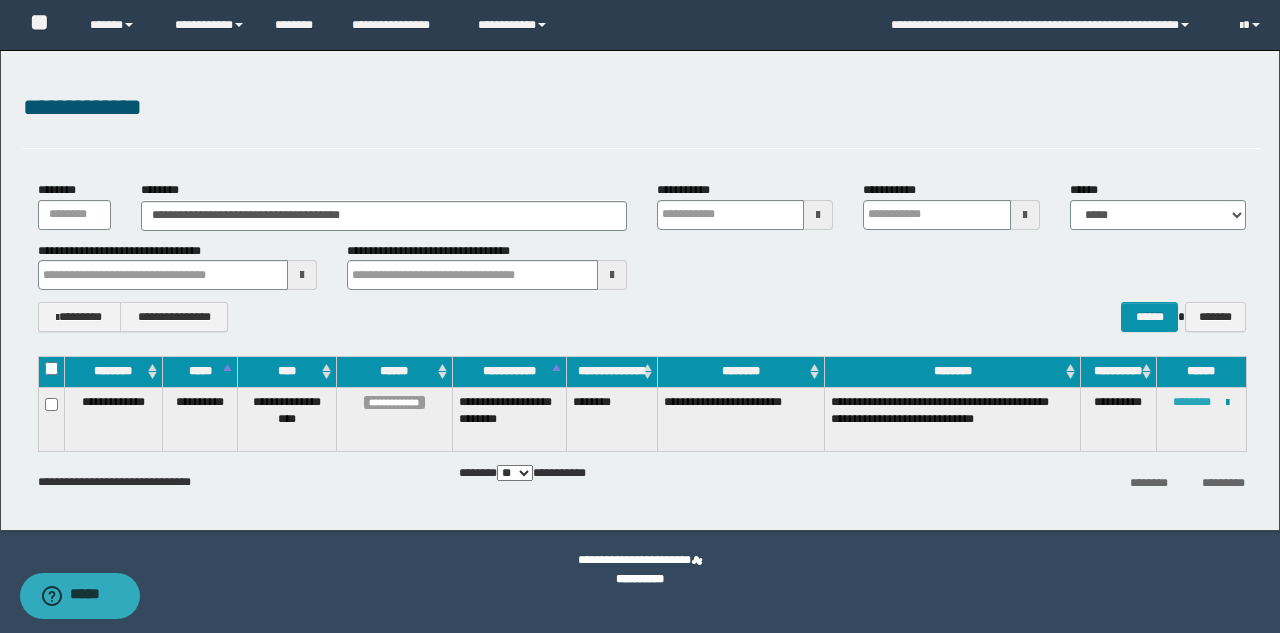 click on "********" at bounding box center [1192, 402] 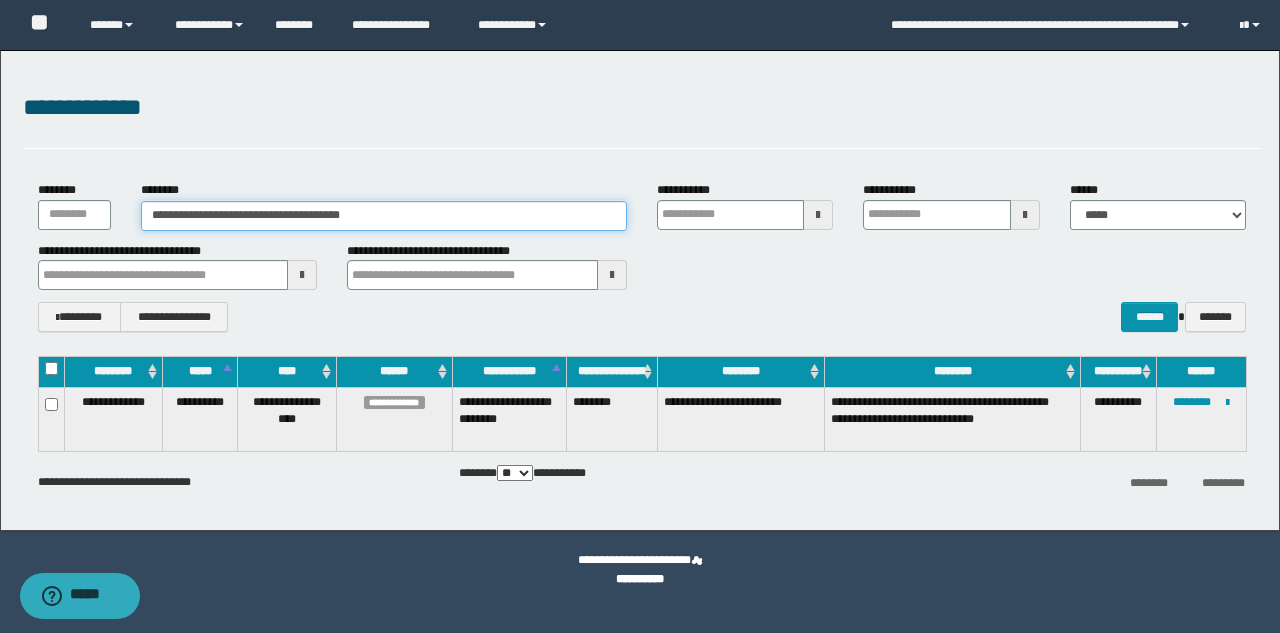 drag, startPoint x: 397, startPoint y: 219, endPoint x: 0, endPoint y: 171, distance: 399.89124 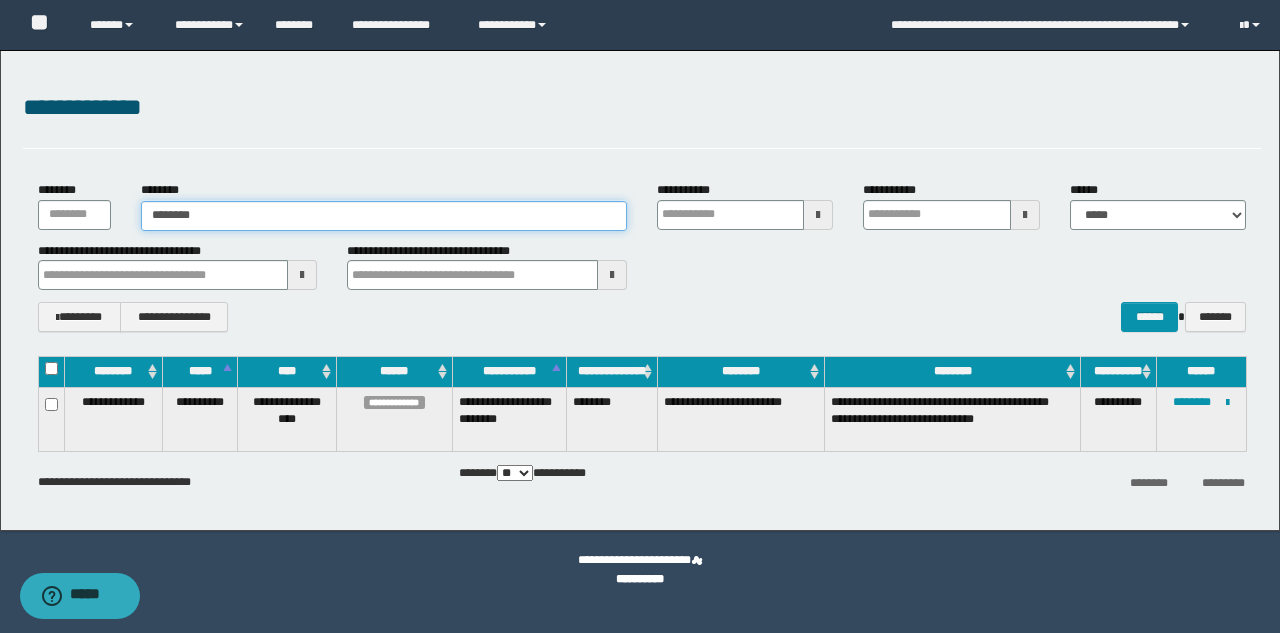 type on "********" 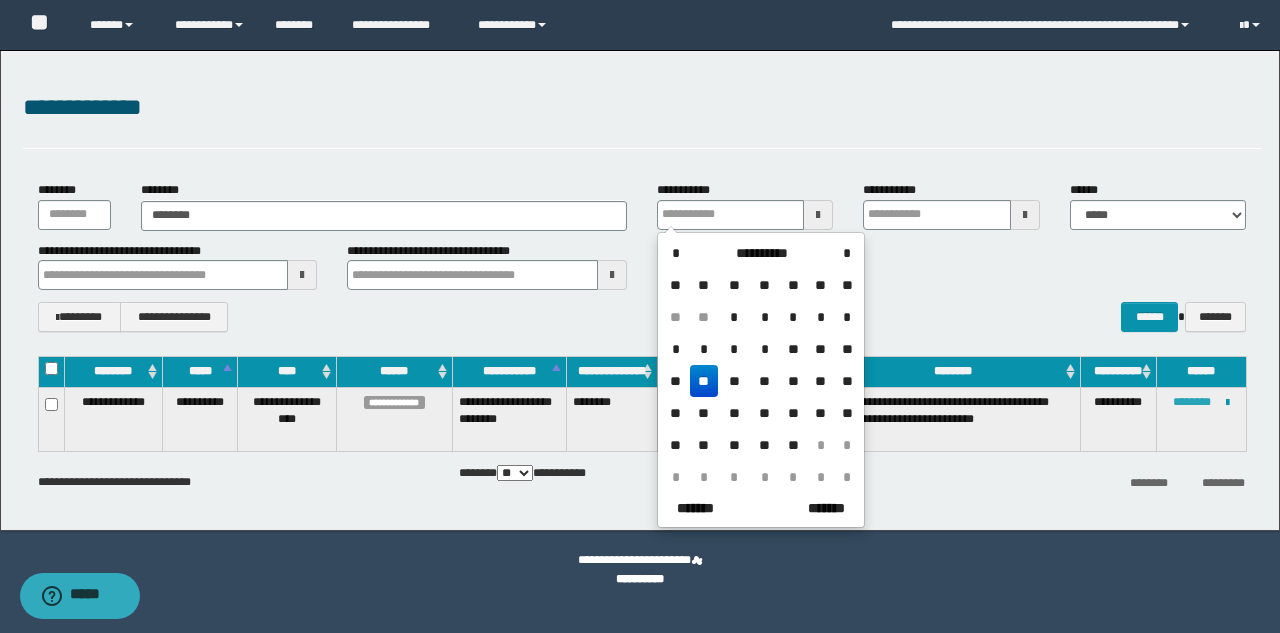 click on "********" at bounding box center (1192, 402) 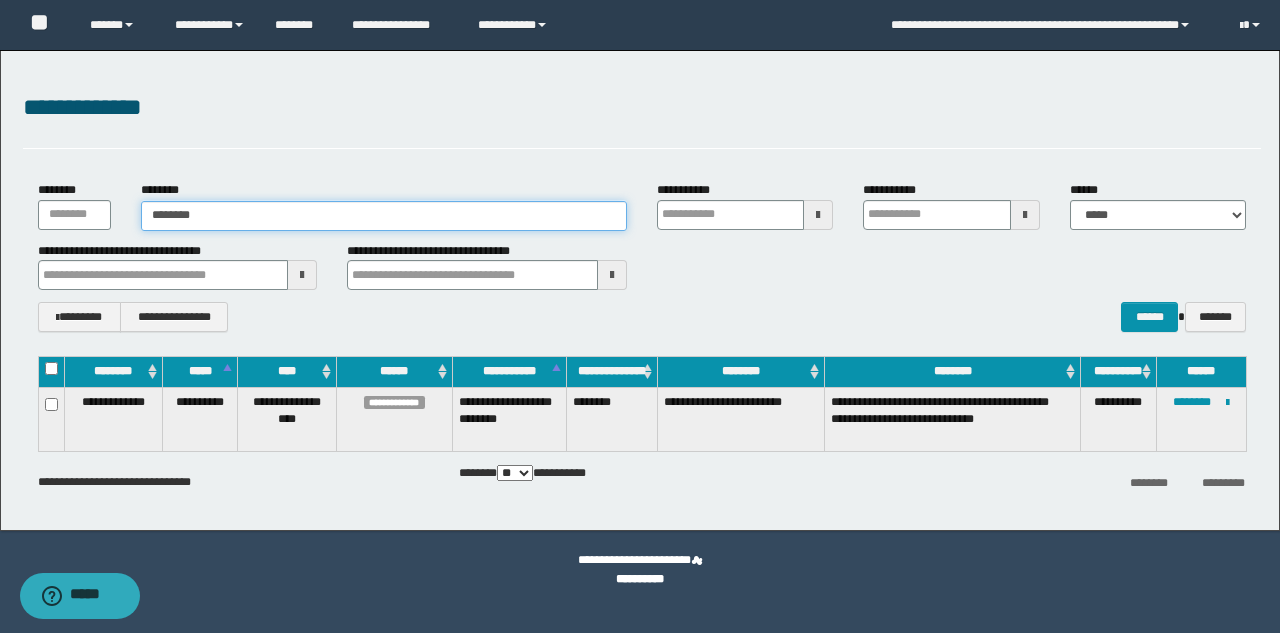type on "********" 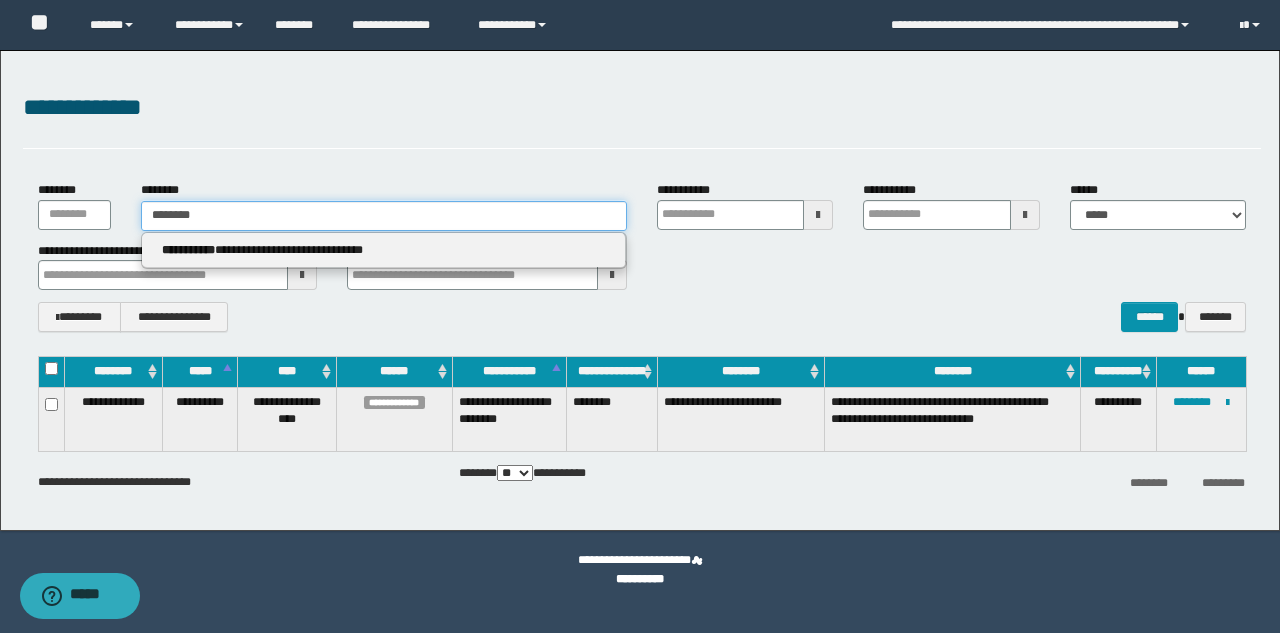 click on "********" at bounding box center [384, 216] 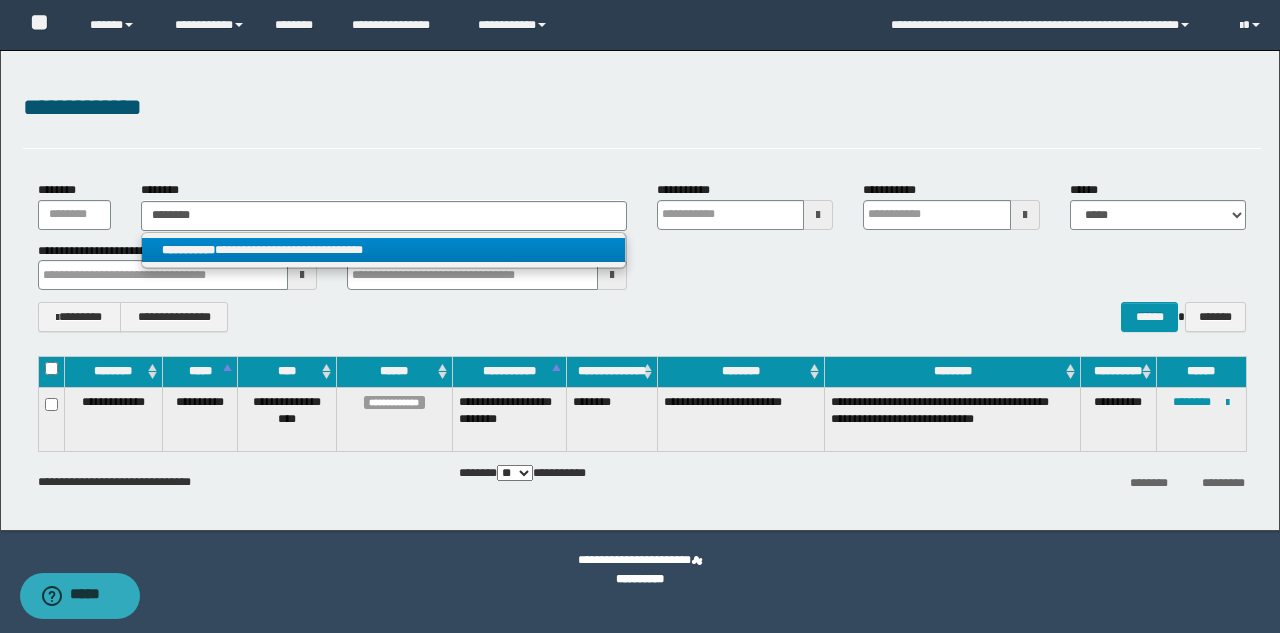 click on "**********" at bounding box center (383, 250) 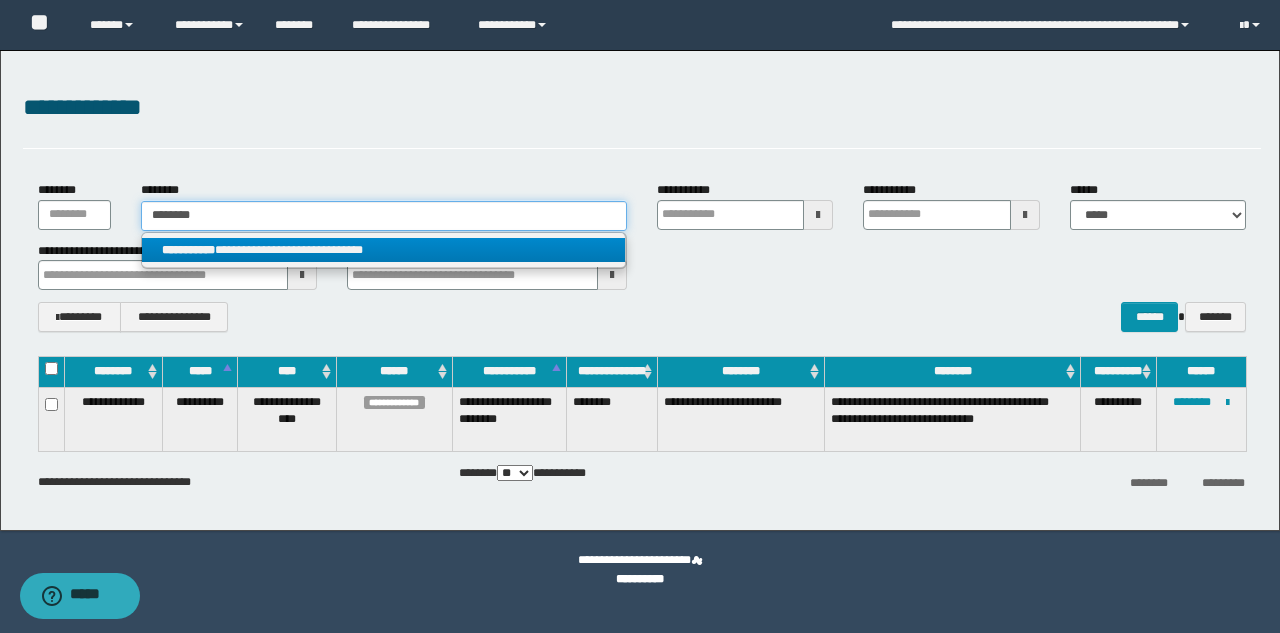 type 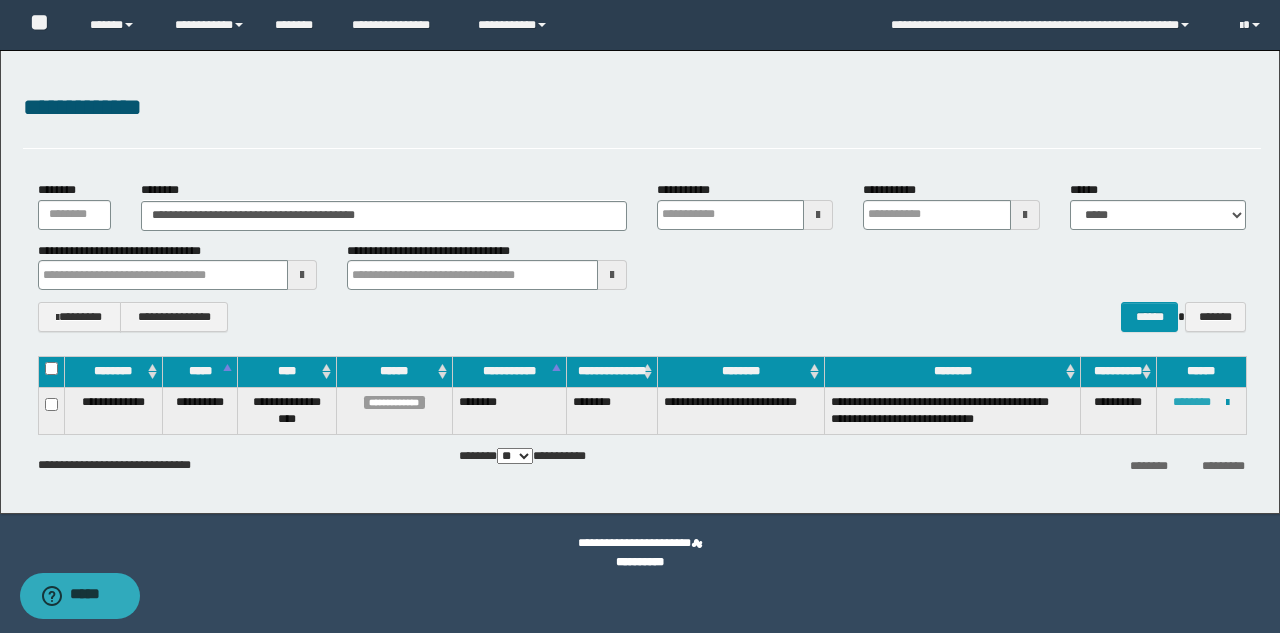 click on "********" at bounding box center (1192, 402) 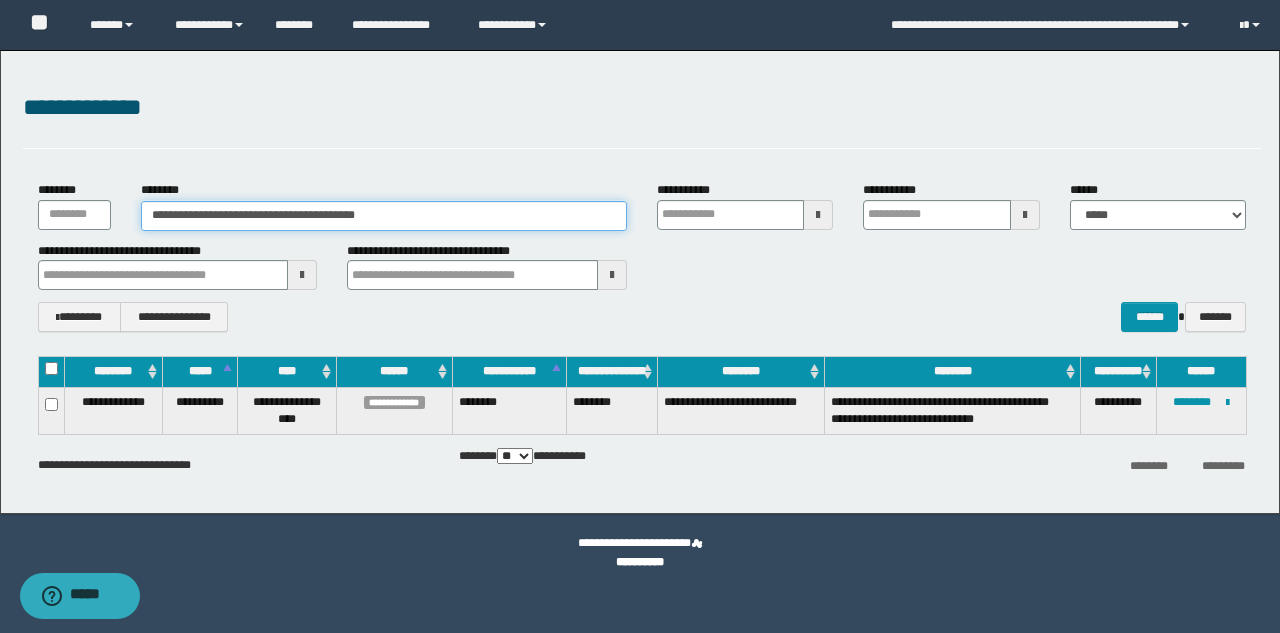 drag, startPoint x: 392, startPoint y: 219, endPoint x: 62, endPoint y: 200, distance: 330.5465 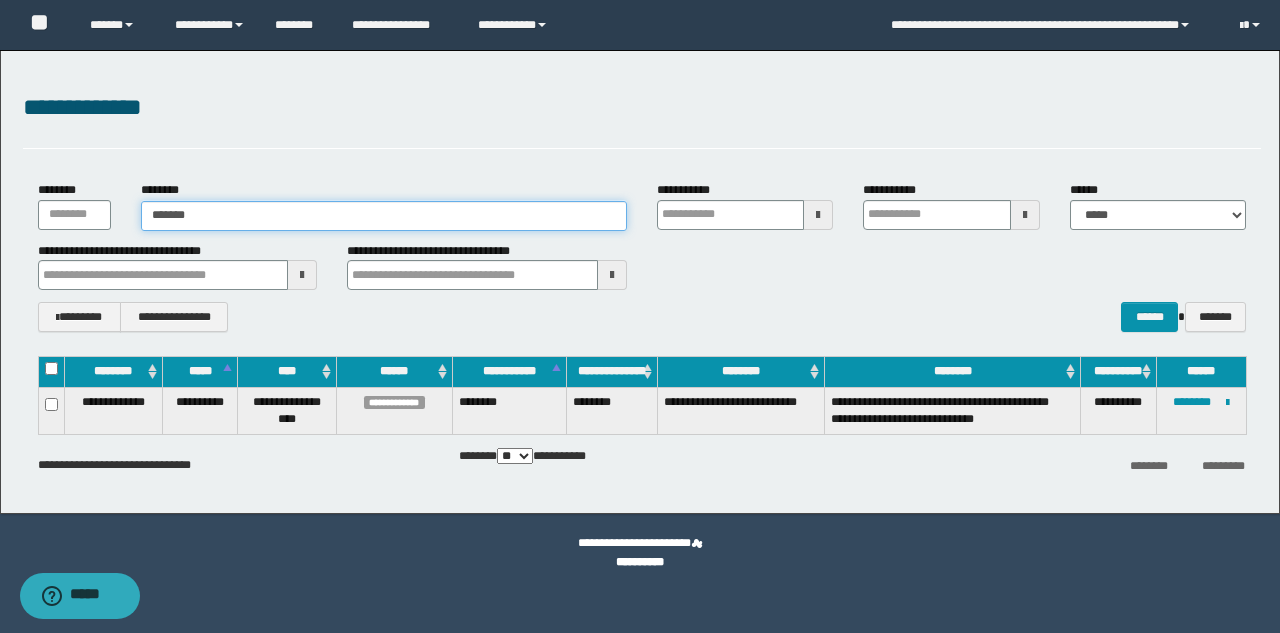 type on "*******" 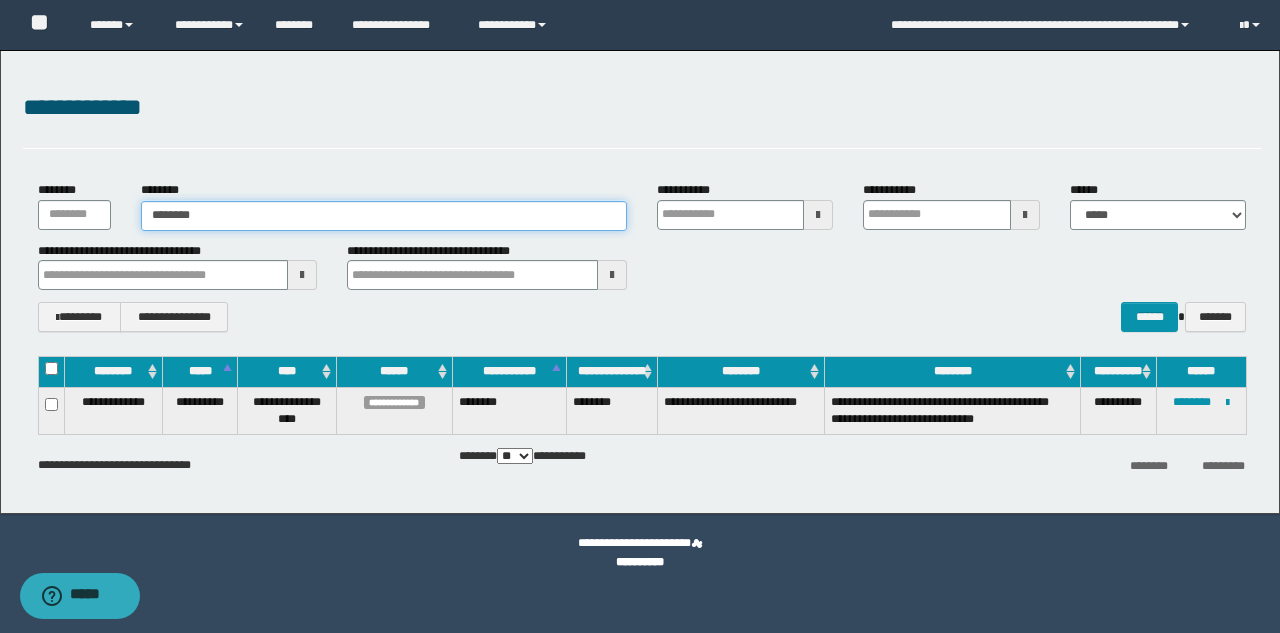 type on "*******" 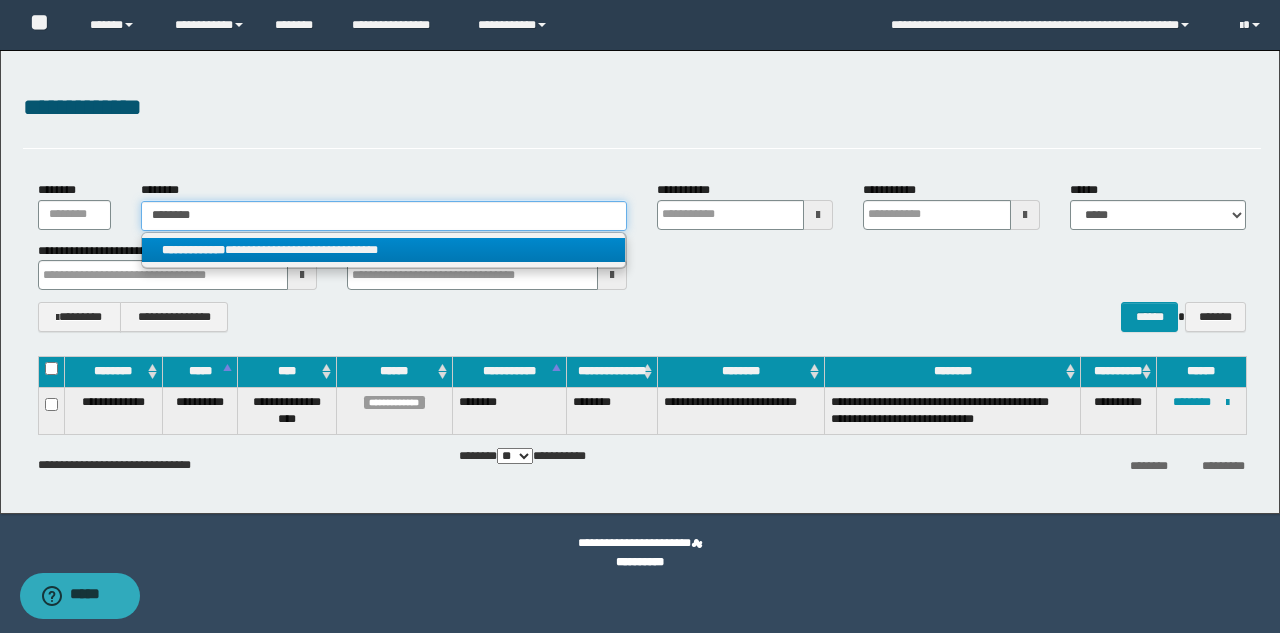 type on "*******" 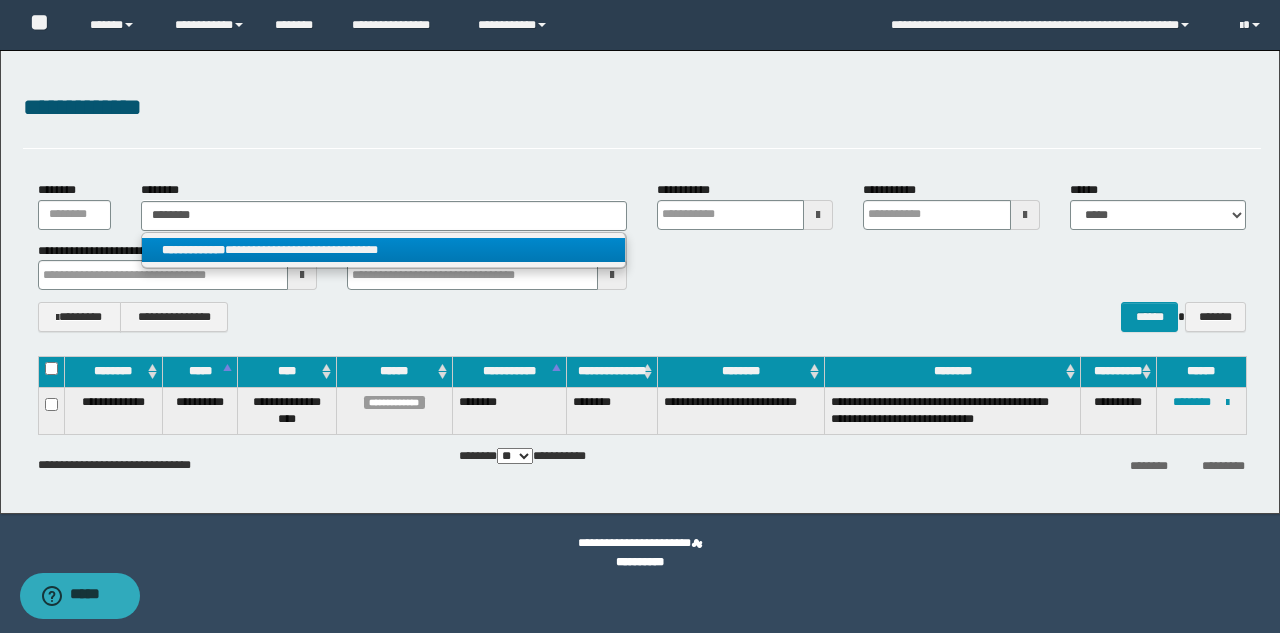 click on "**********" at bounding box center (383, 250) 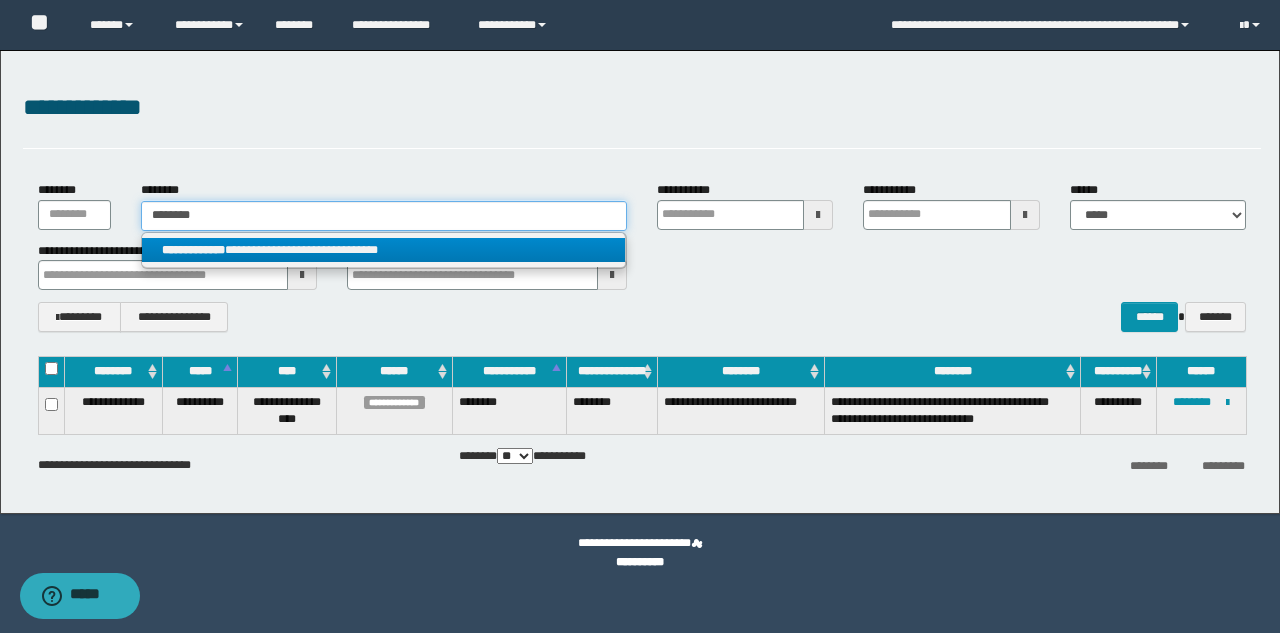 type 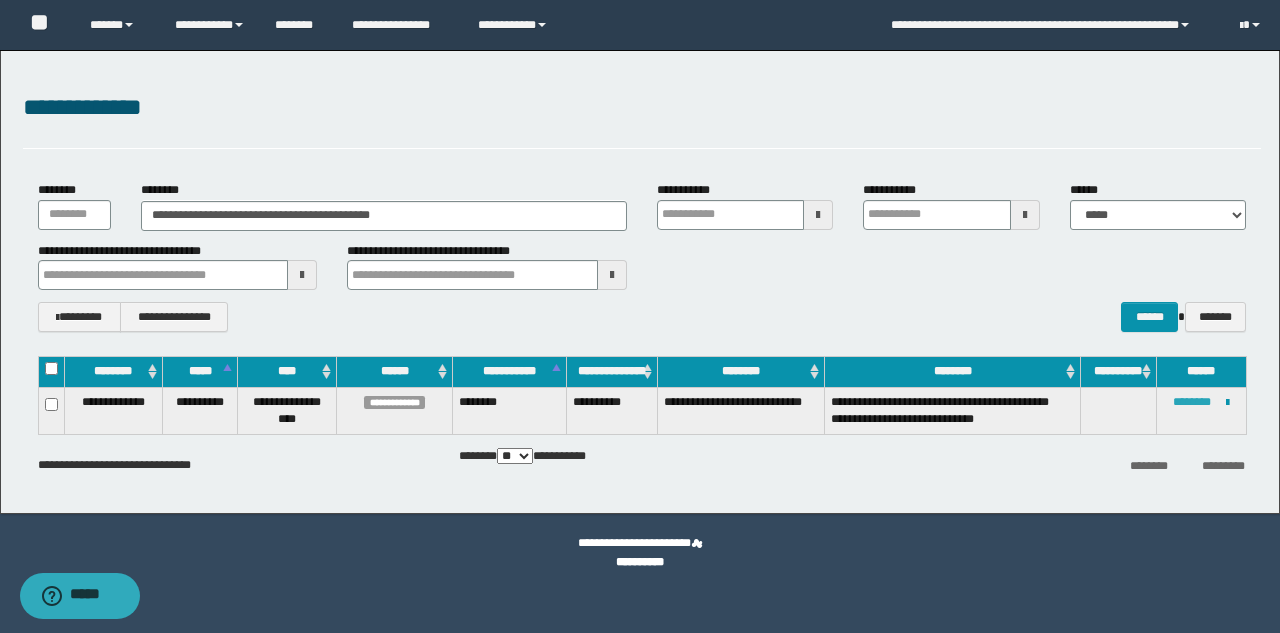click on "********" at bounding box center [1192, 402] 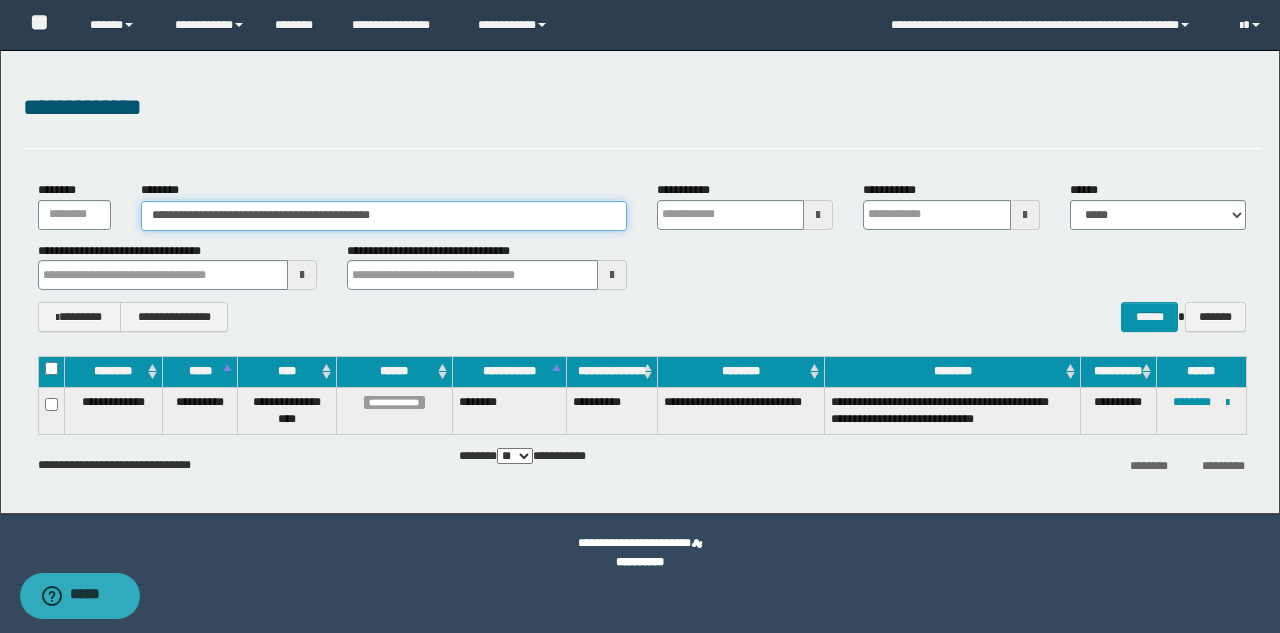 drag, startPoint x: 428, startPoint y: 209, endPoint x: 0, endPoint y: 222, distance: 428.1974 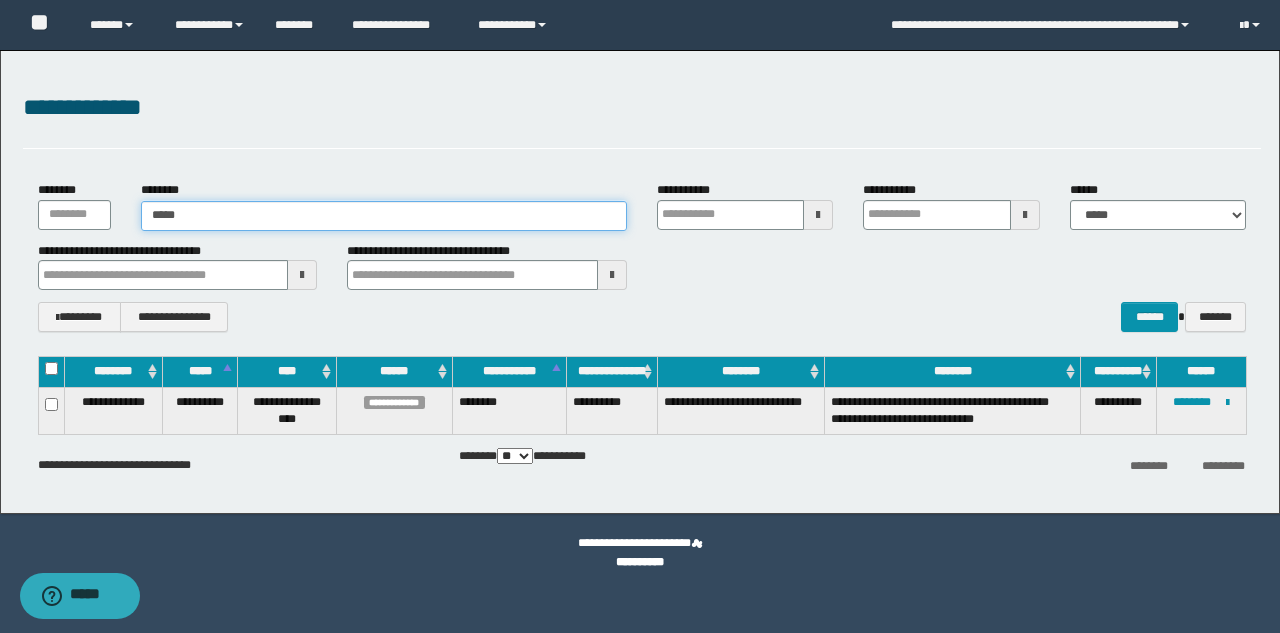 type on "******" 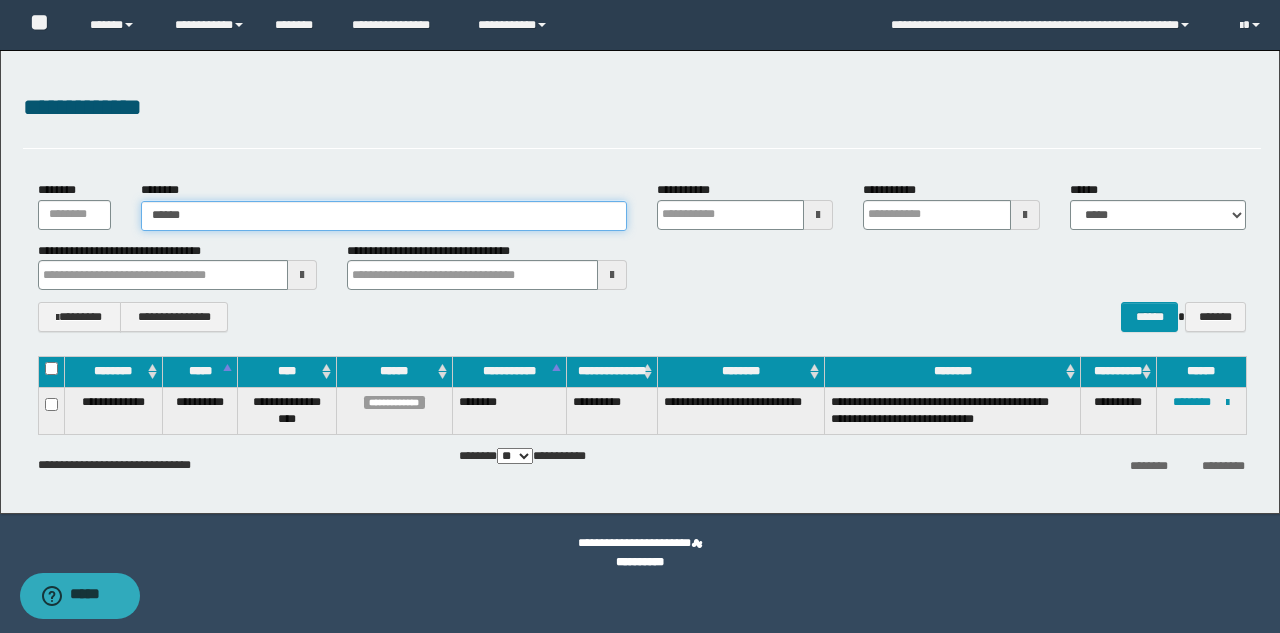 type on "******" 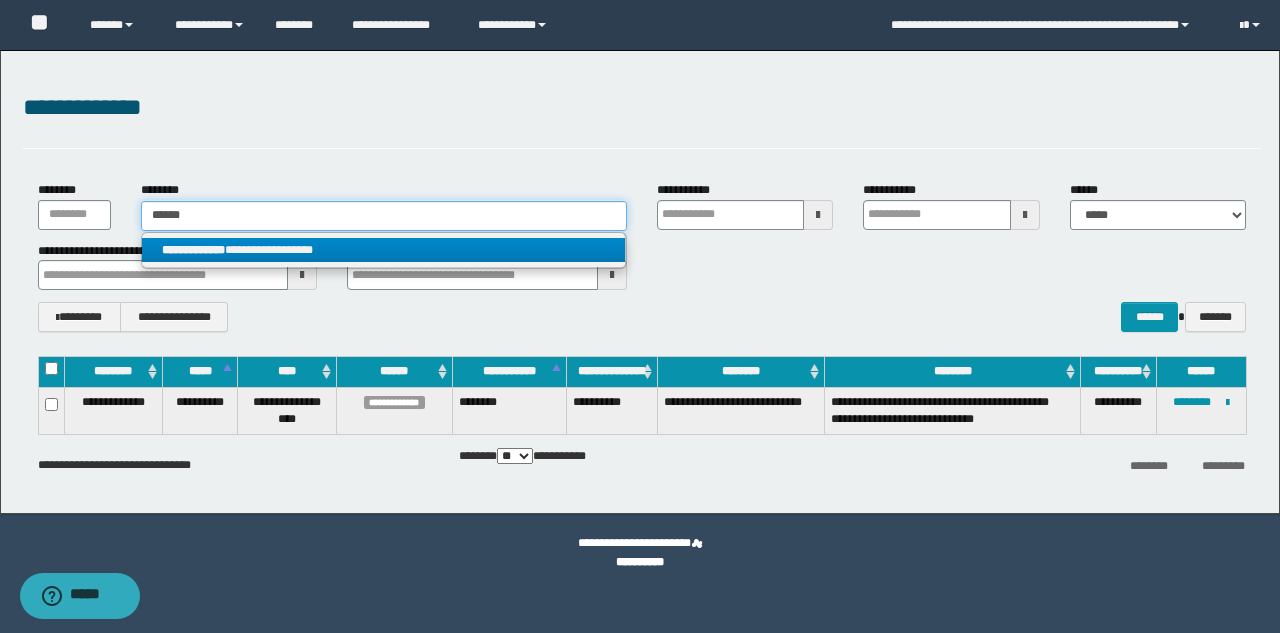 type on "******" 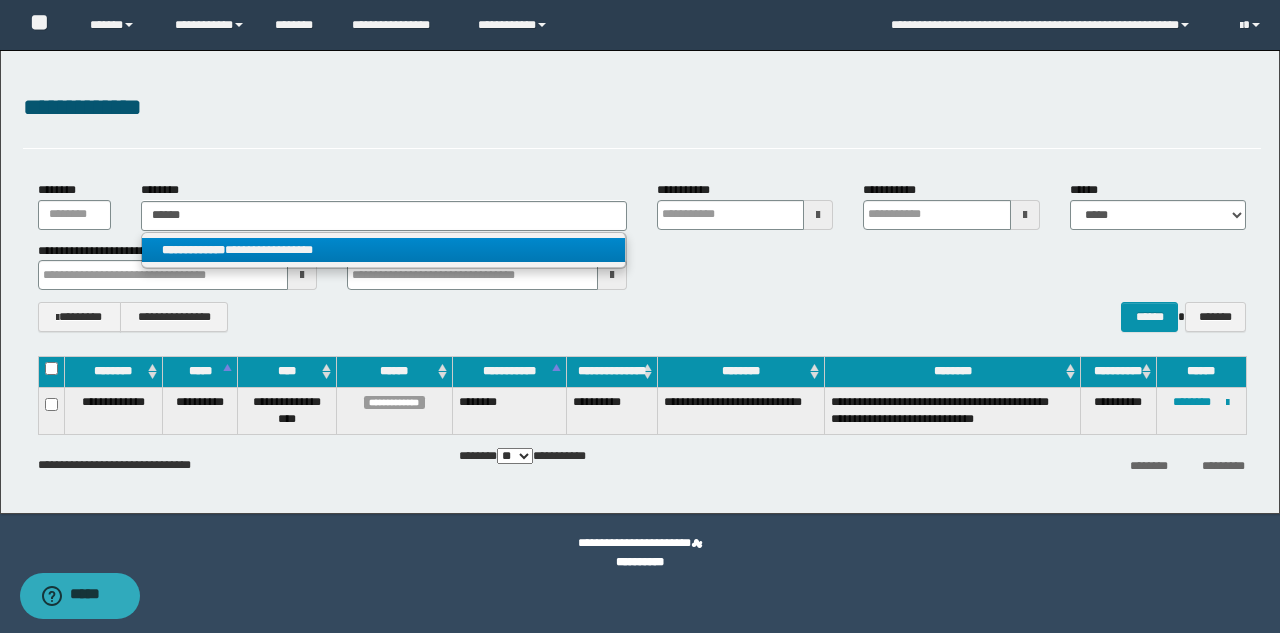 click on "**********" at bounding box center (383, 250) 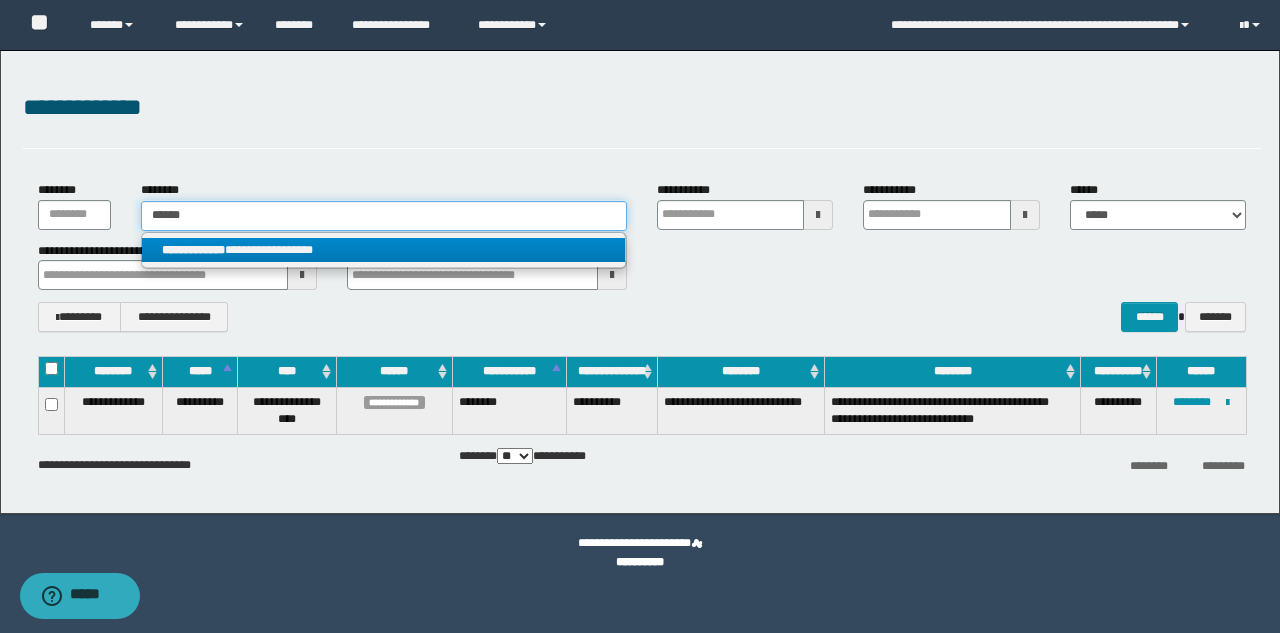 type 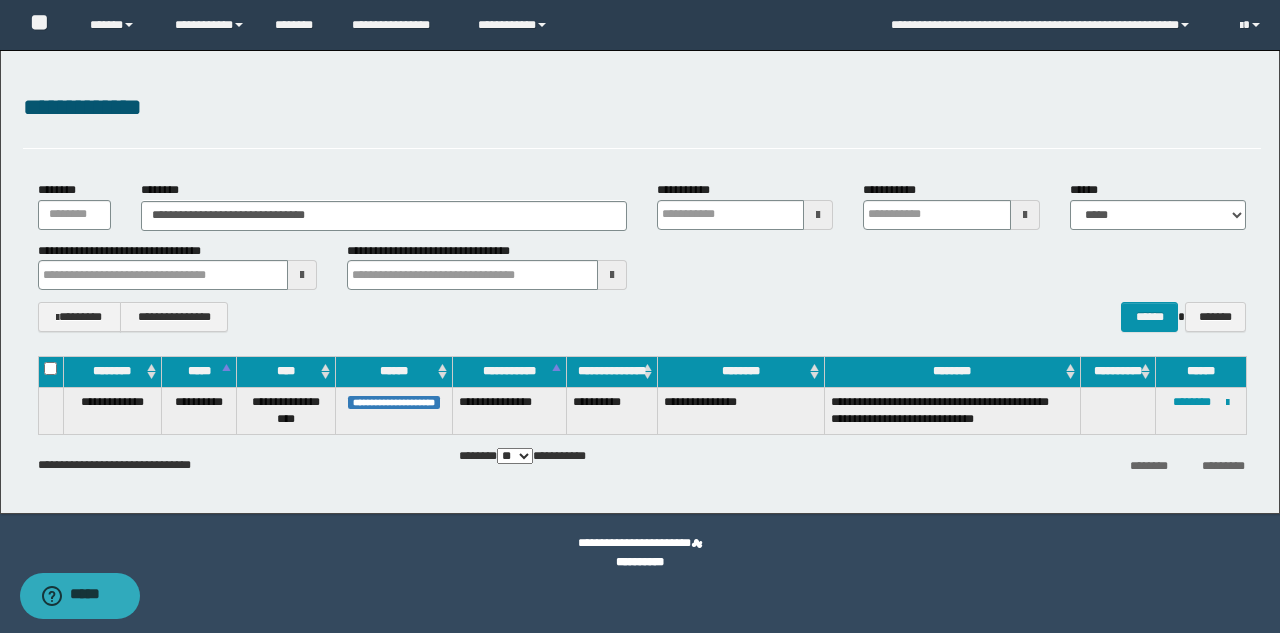 click on "**********" at bounding box center (1201, 410) 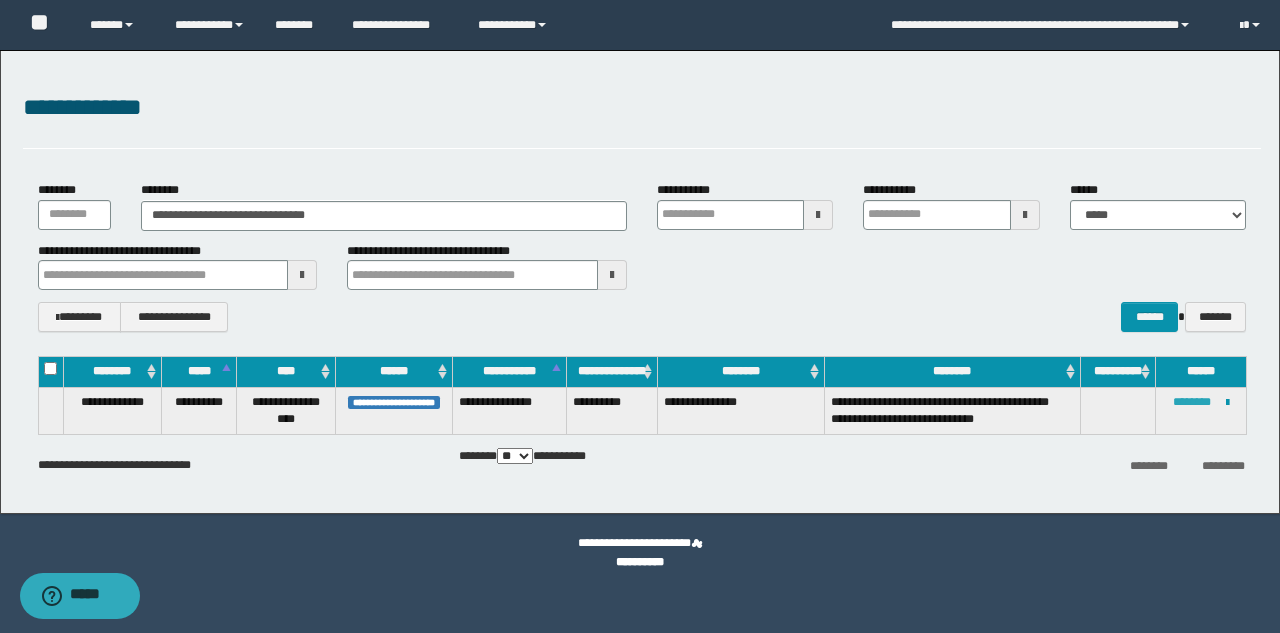 click on "********" at bounding box center [1192, 402] 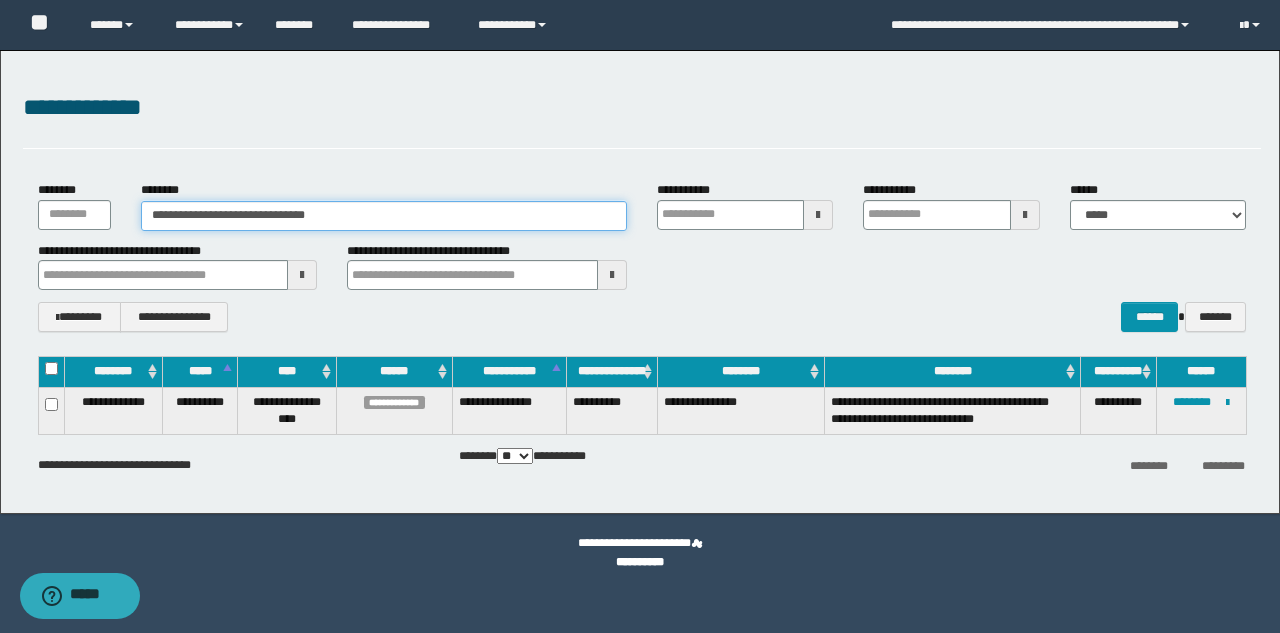 drag, startPoint x: 342, startPoint y: 218, endPoint x: 127, endPoint y: 217, distance: 215.00232 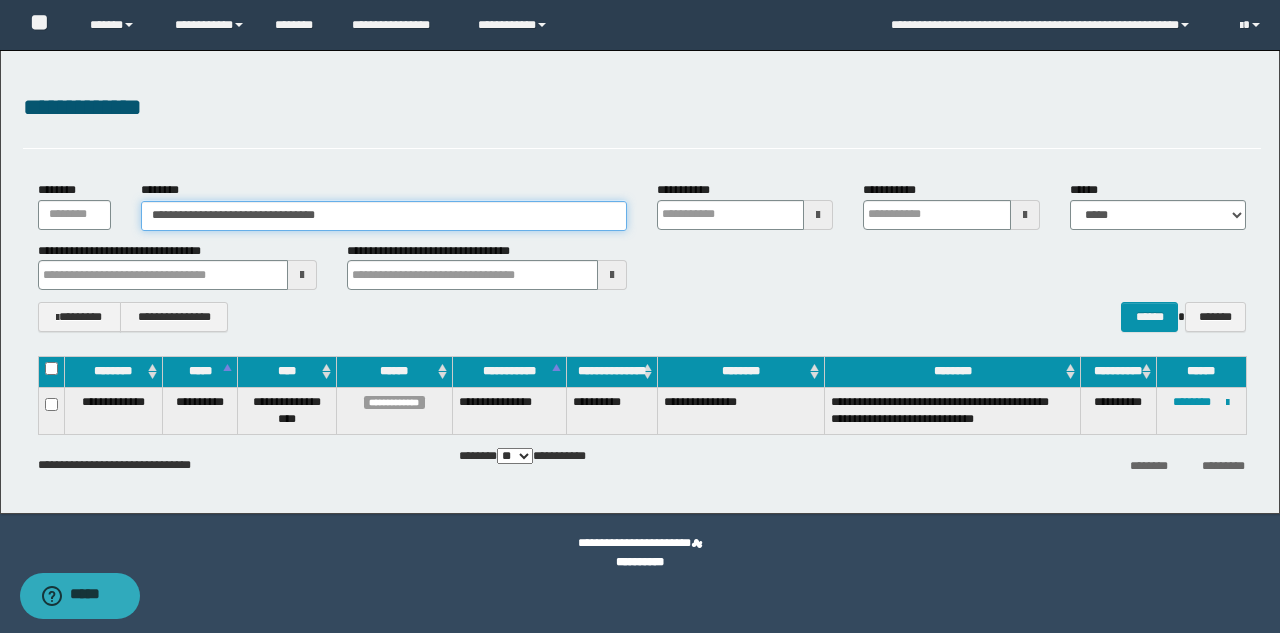 type on "**********" 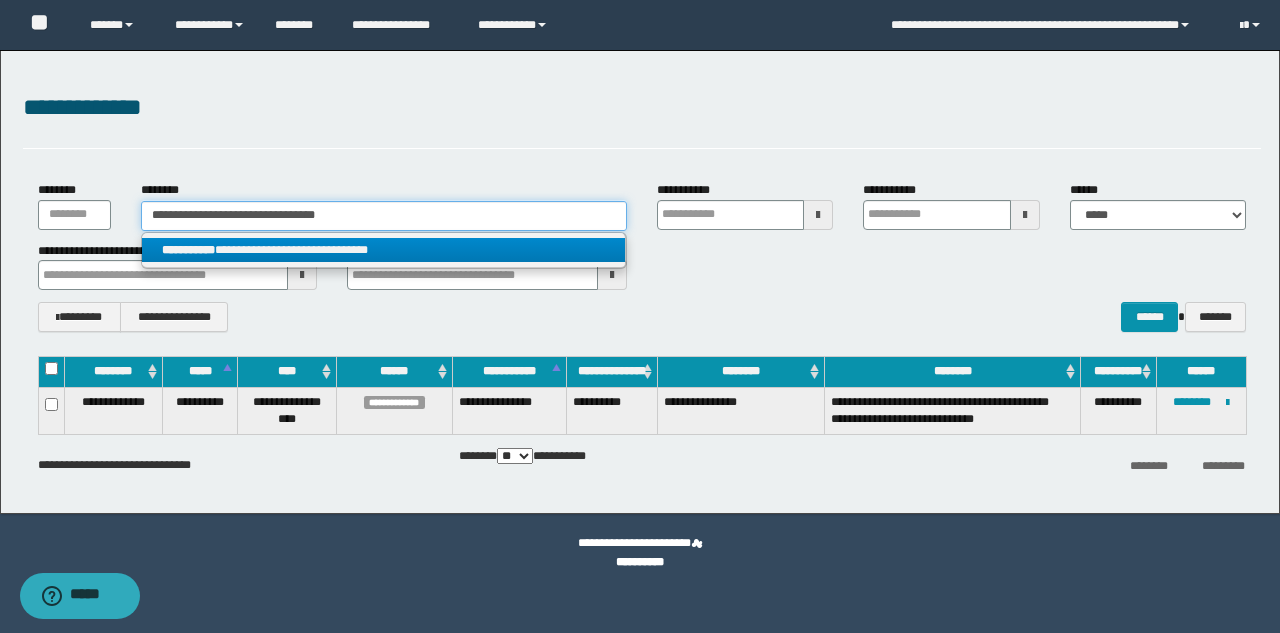 type on "**********" 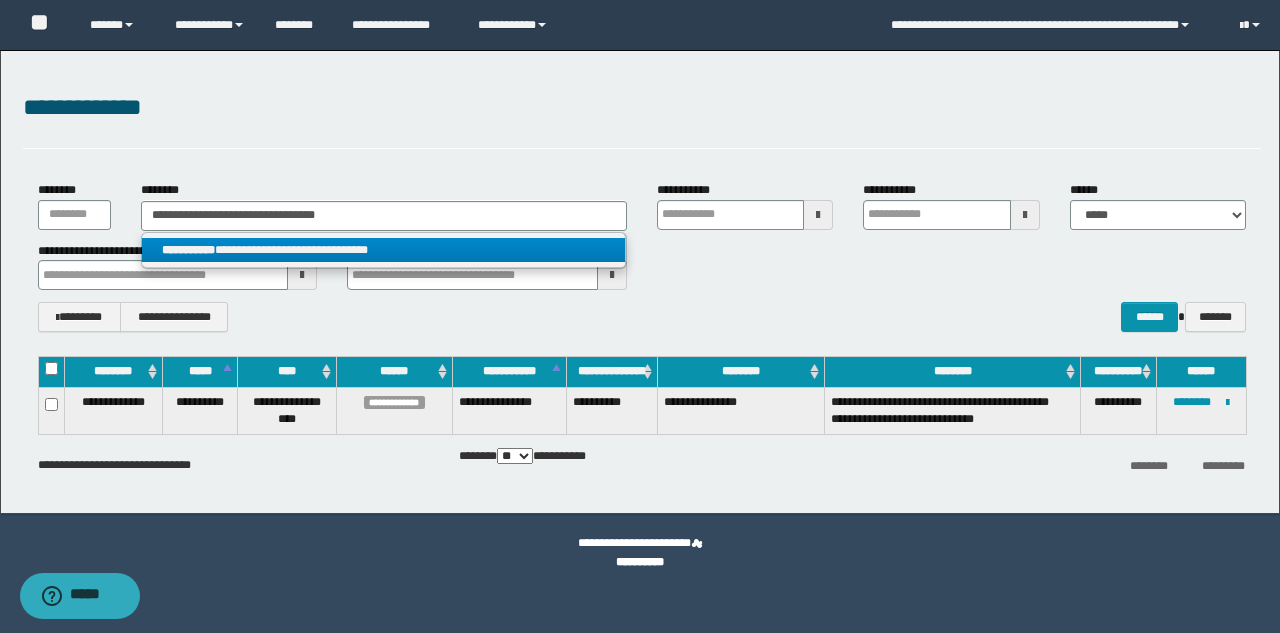click on "**********" at bounding box center [188, 250] 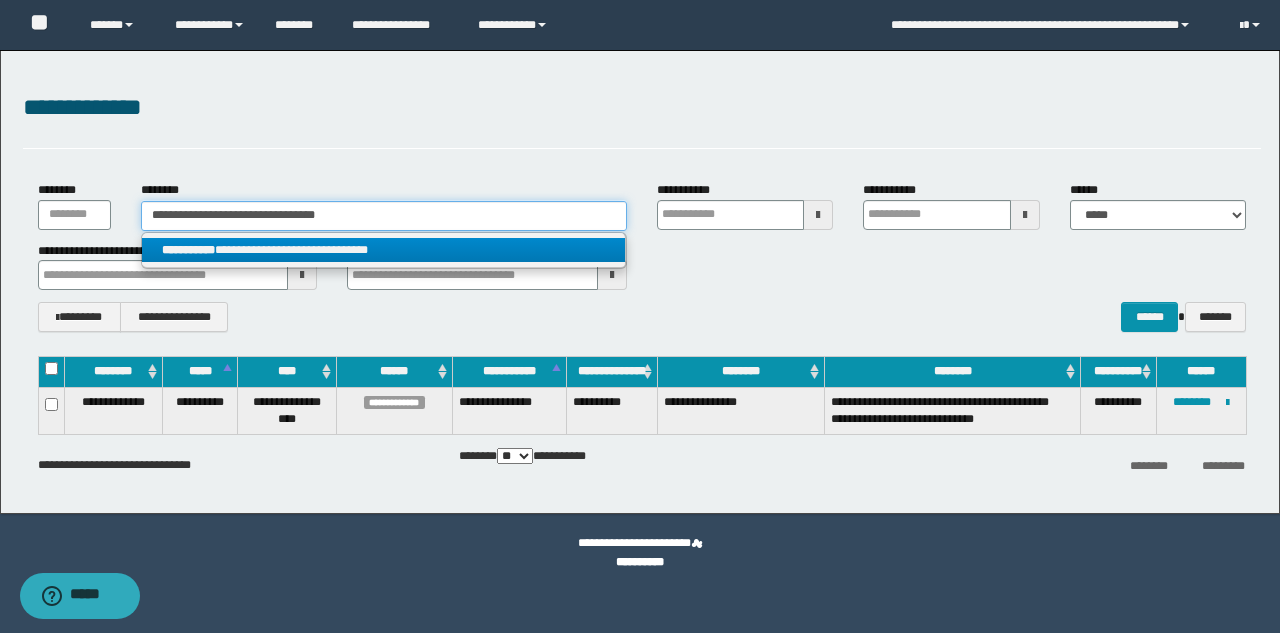 type 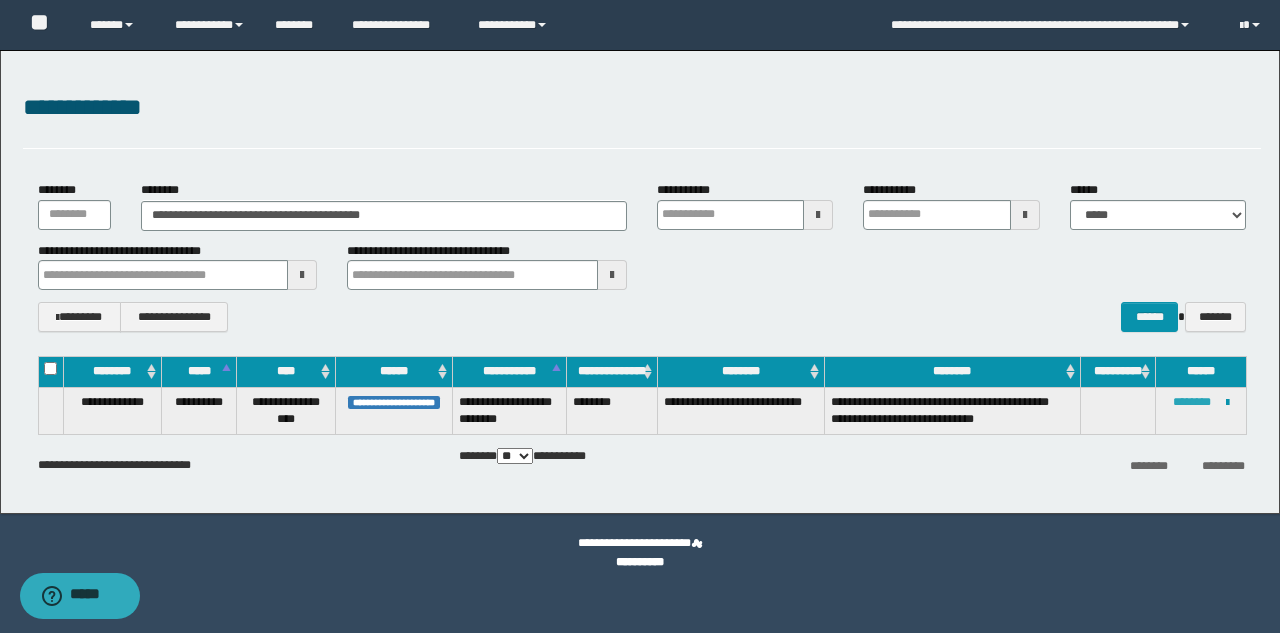 click on "********" at bounding box center [1192, 402] 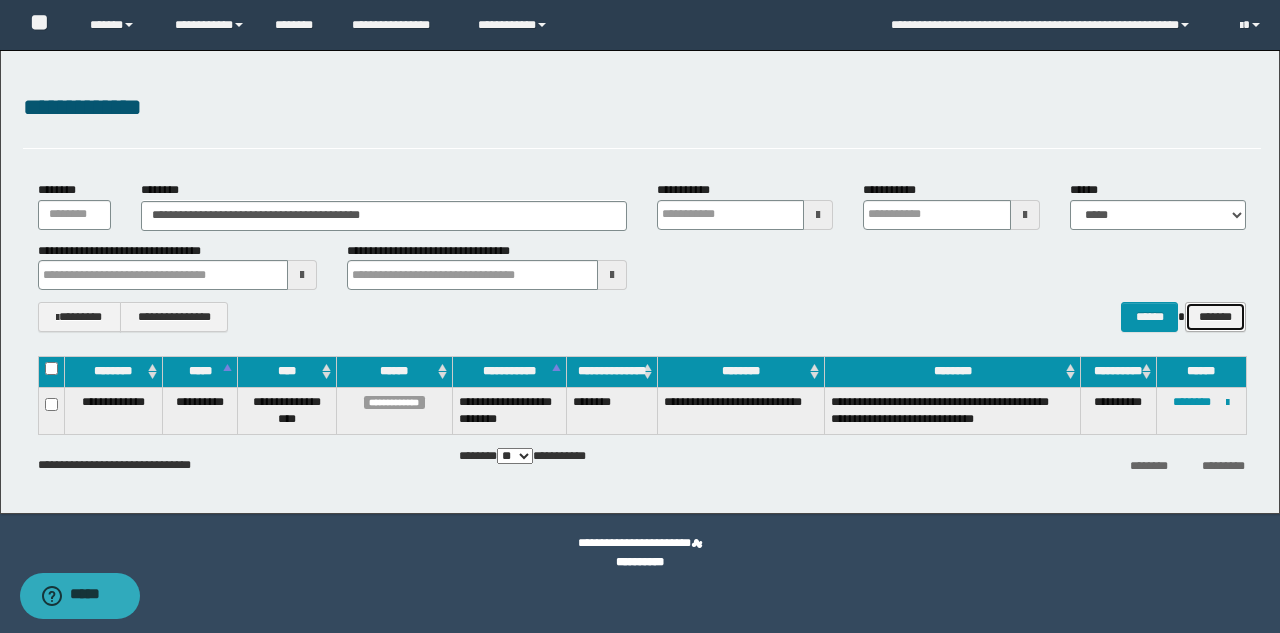 click on "*******" at bounding box center (1215, 317) 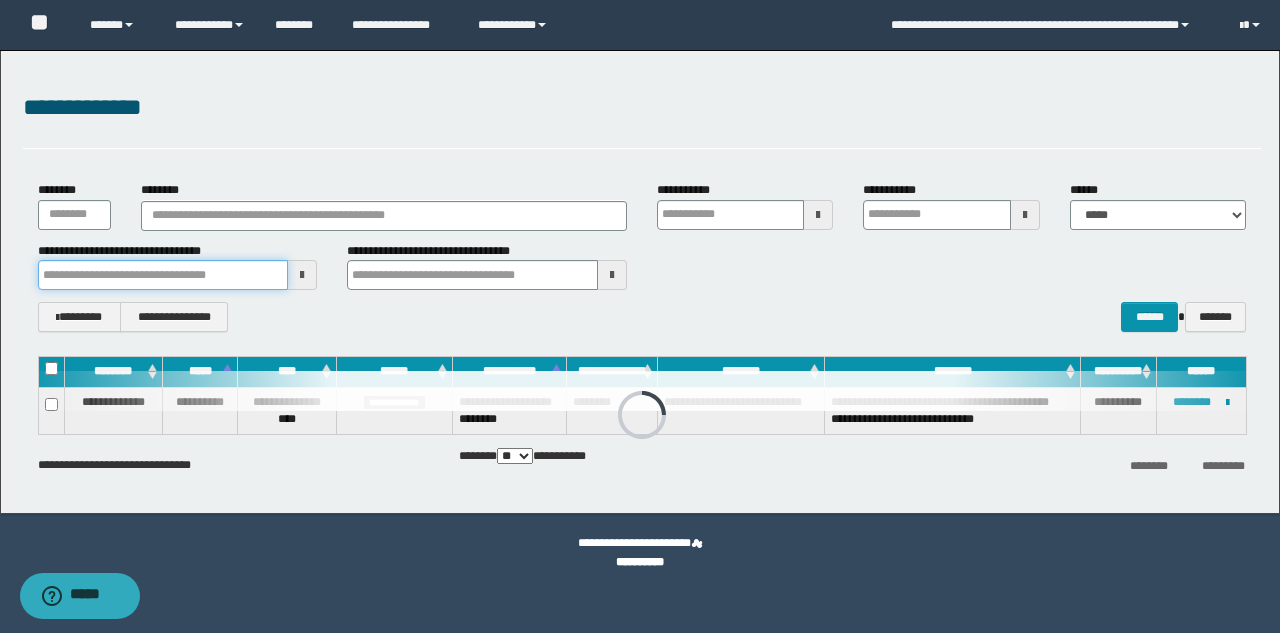 click at bounding box center (163, 275) 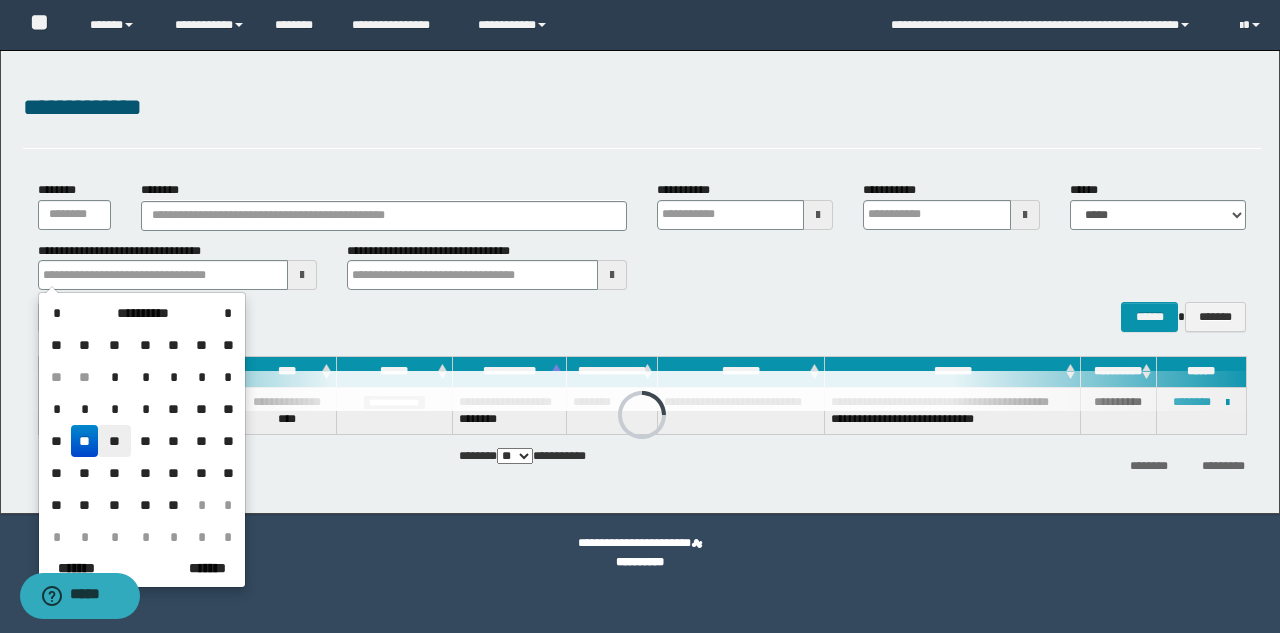 click on "**" at bounding box center (114, 441) 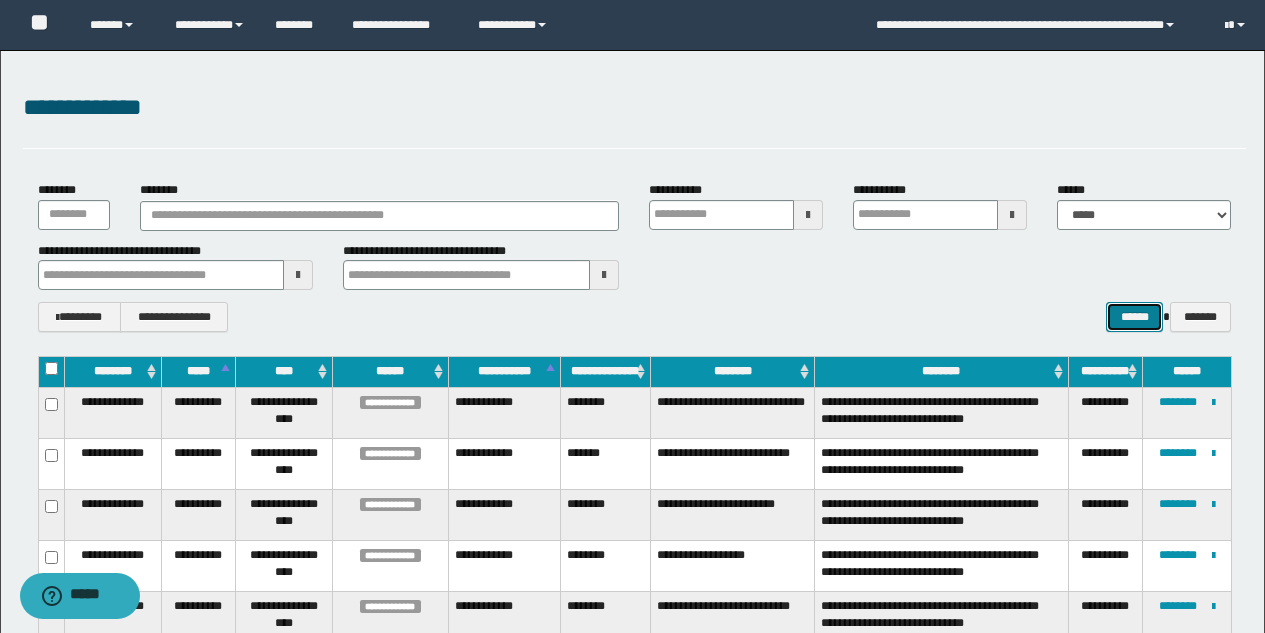 click on "******" at bounding box center [1134, 317] 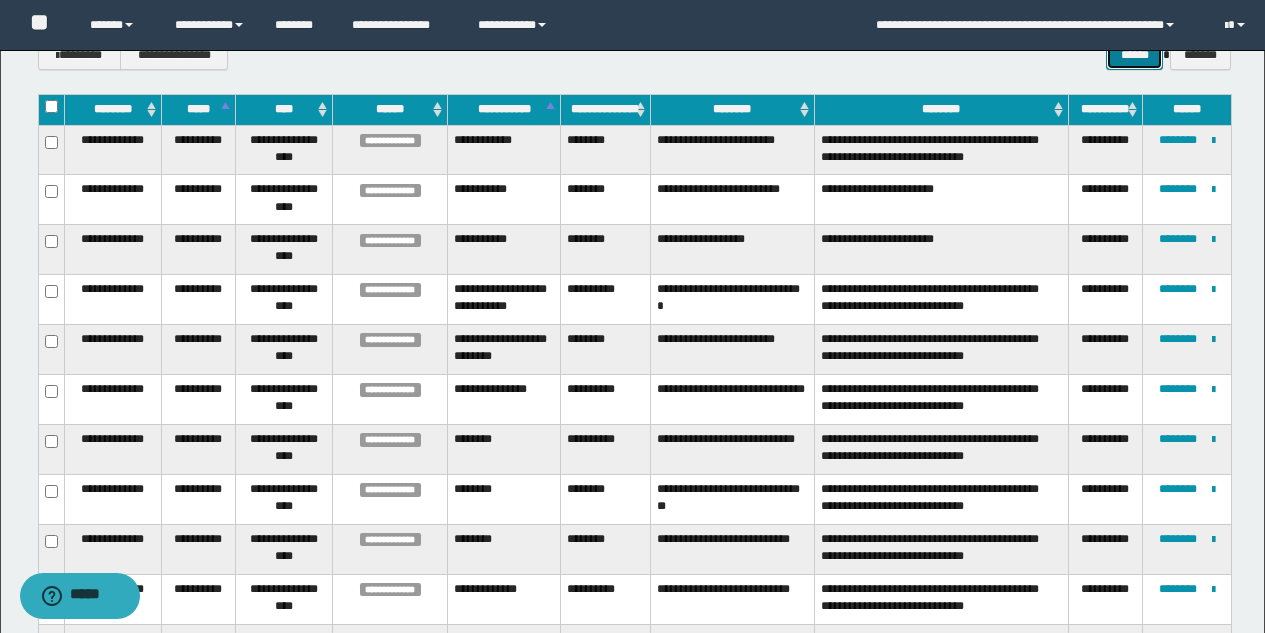 scroll, scrollTop: 258, scrollLeft: 0, axis: vertical 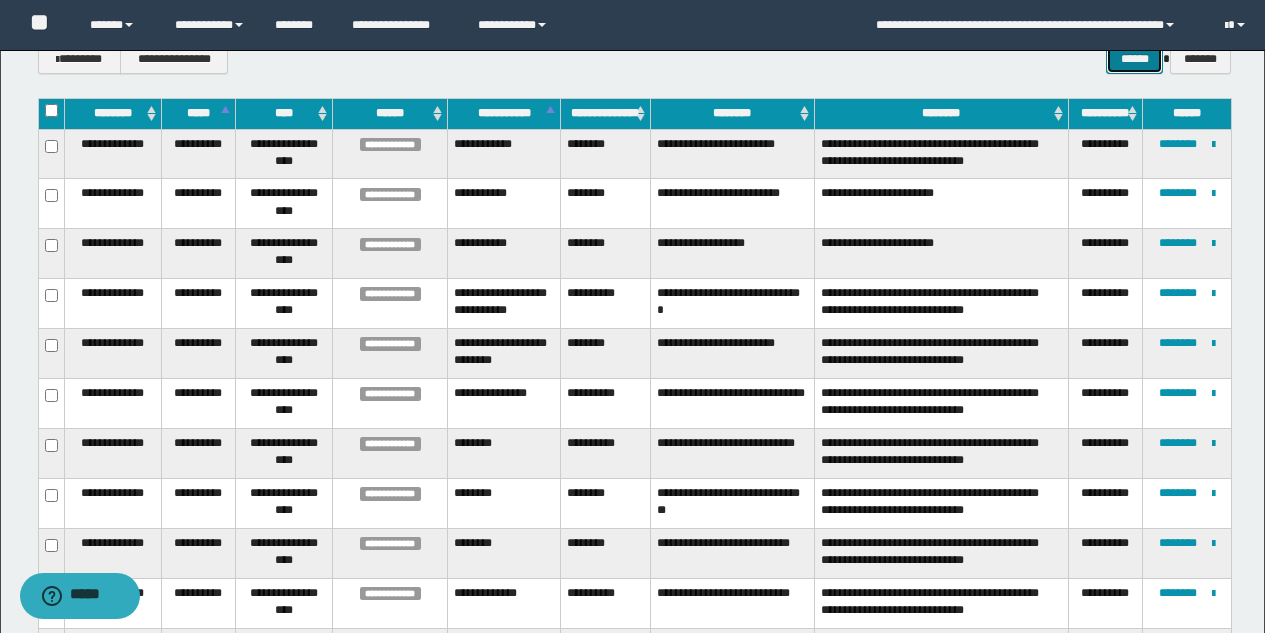 type 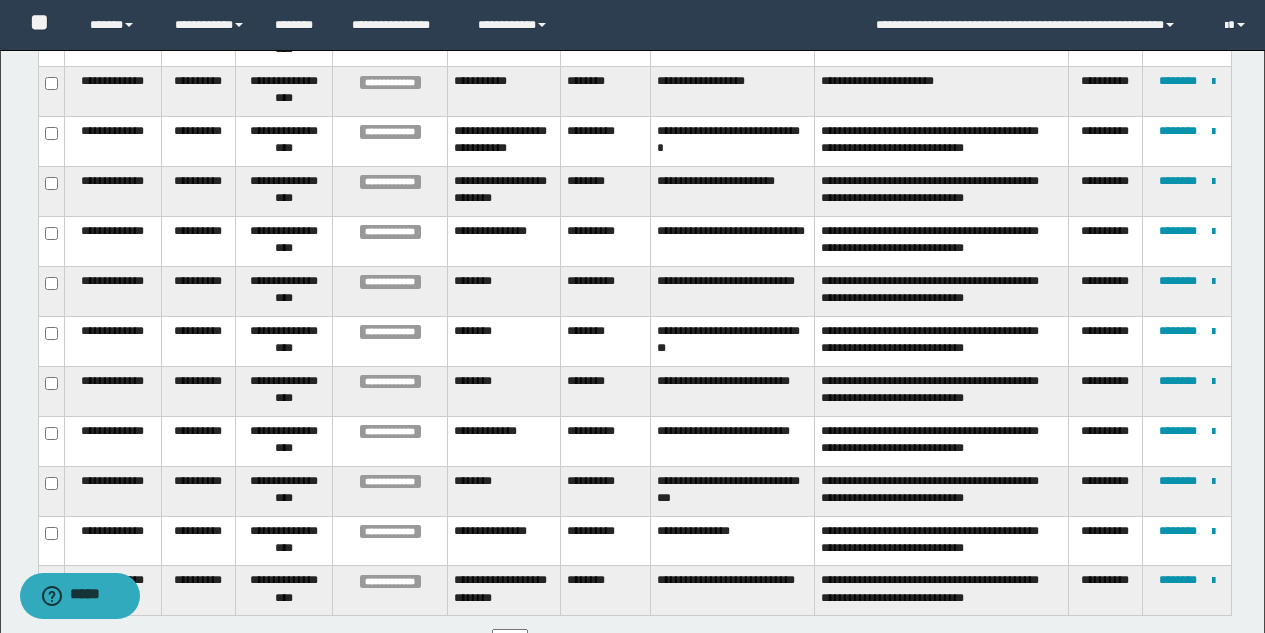scroll, scrollTop: 422, scrollLeft: 0, axis: vertical 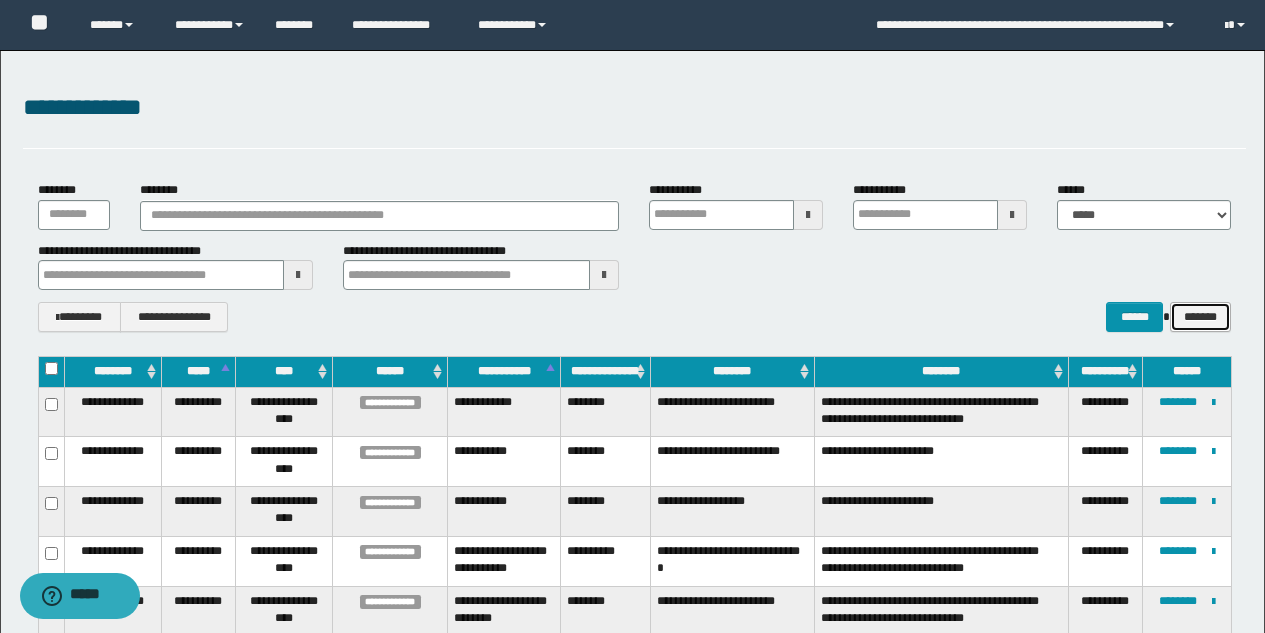 click on "*******" at bounding box center (1200, 317) 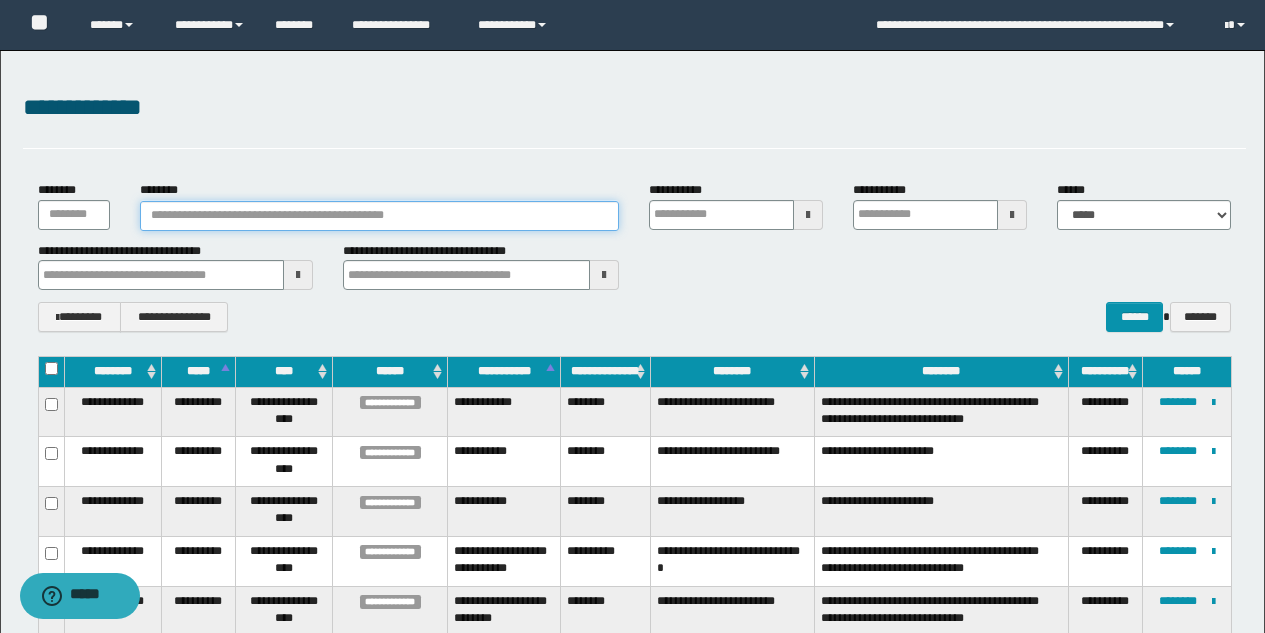 click on "********" at bounding box center (380, 216) 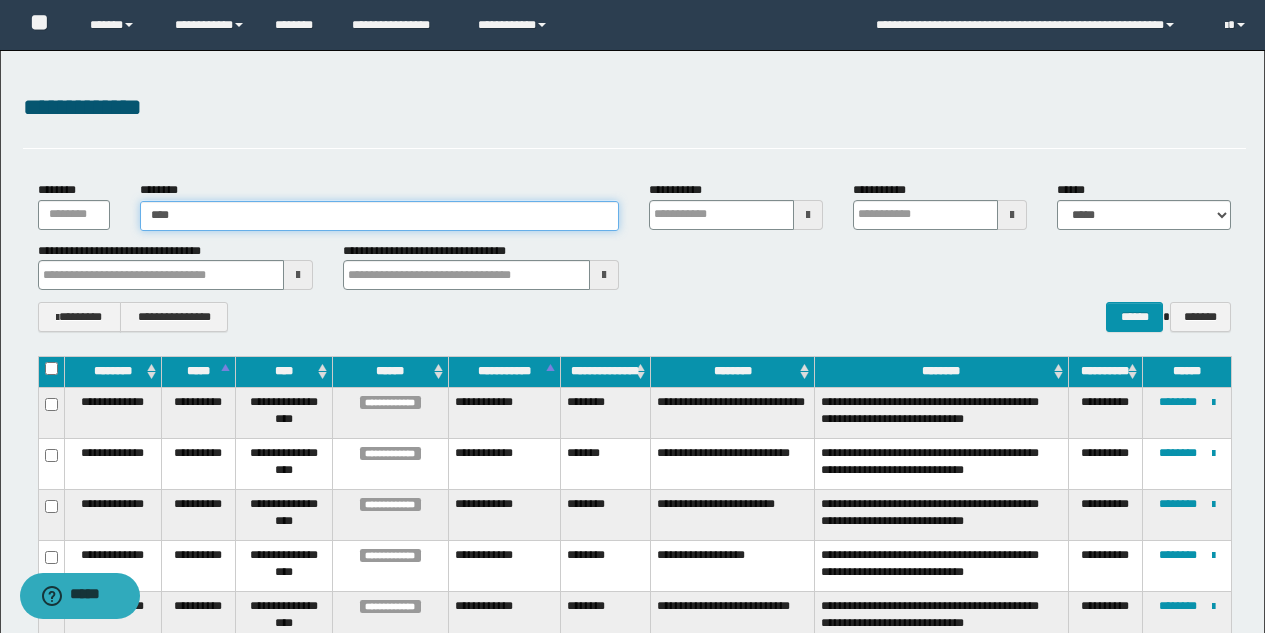type on "*****" 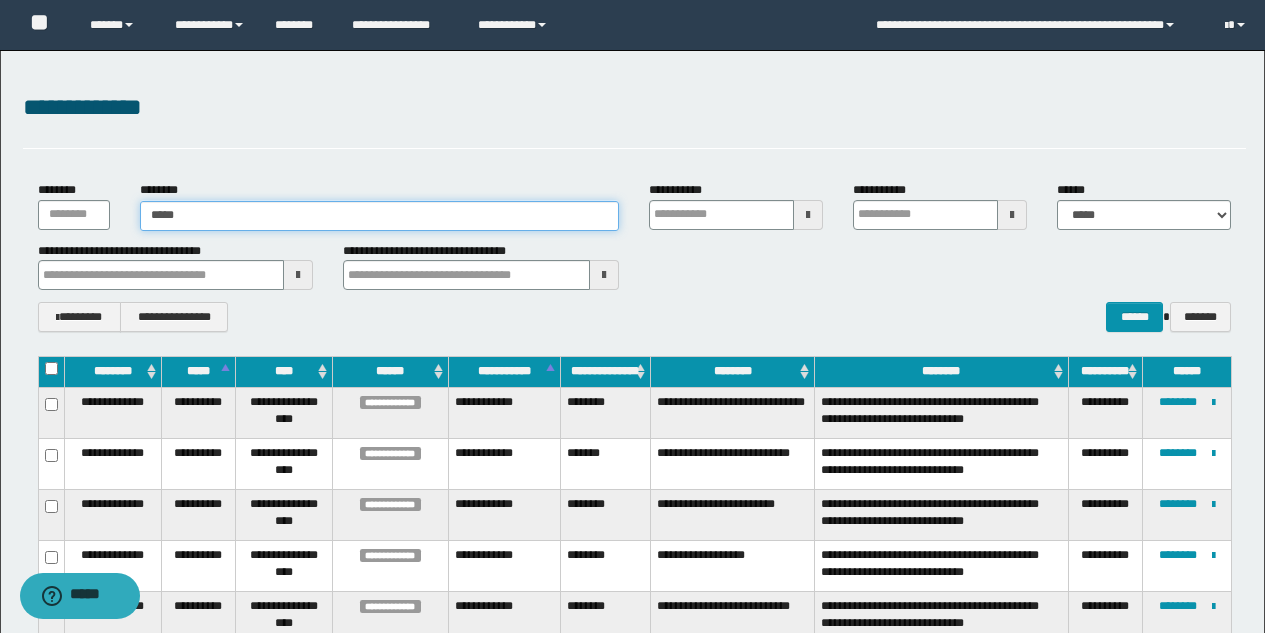 type on "*****" 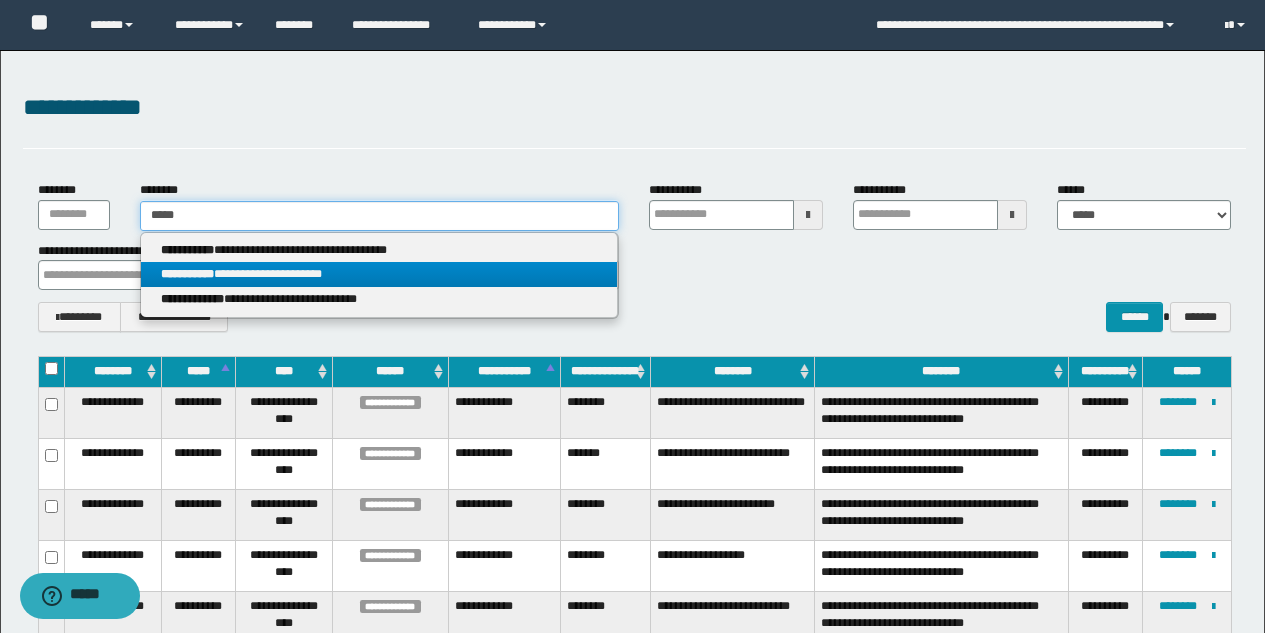 type on "*****" 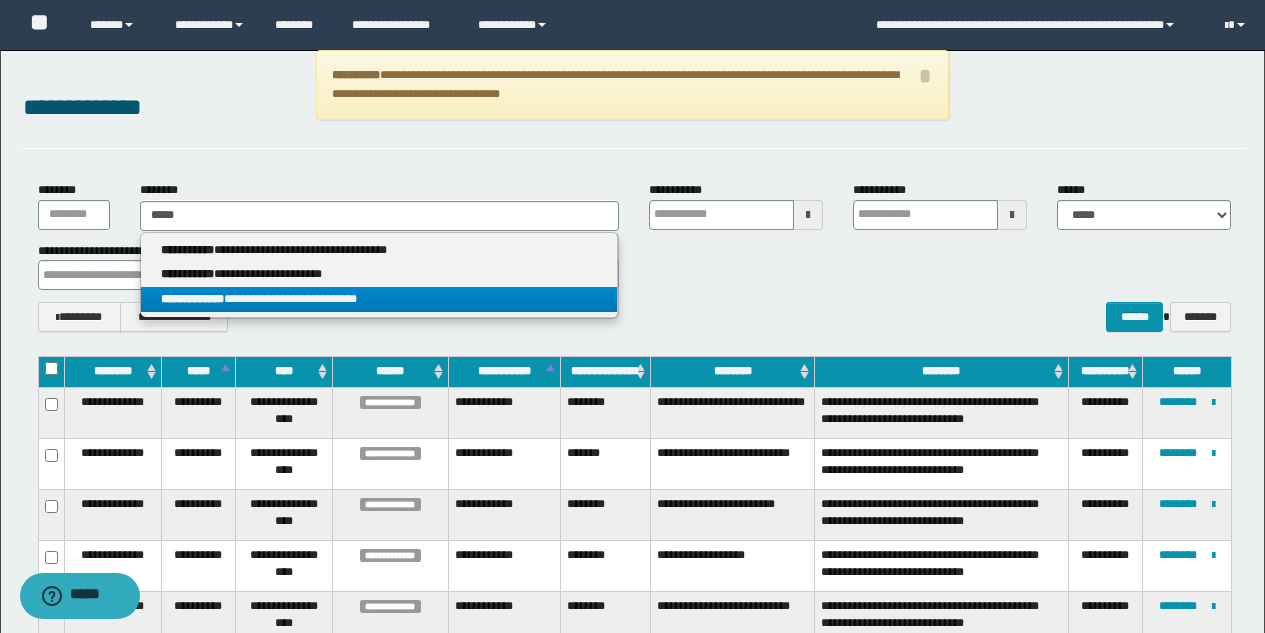 click on "**********" at bounding box center [379, 299] 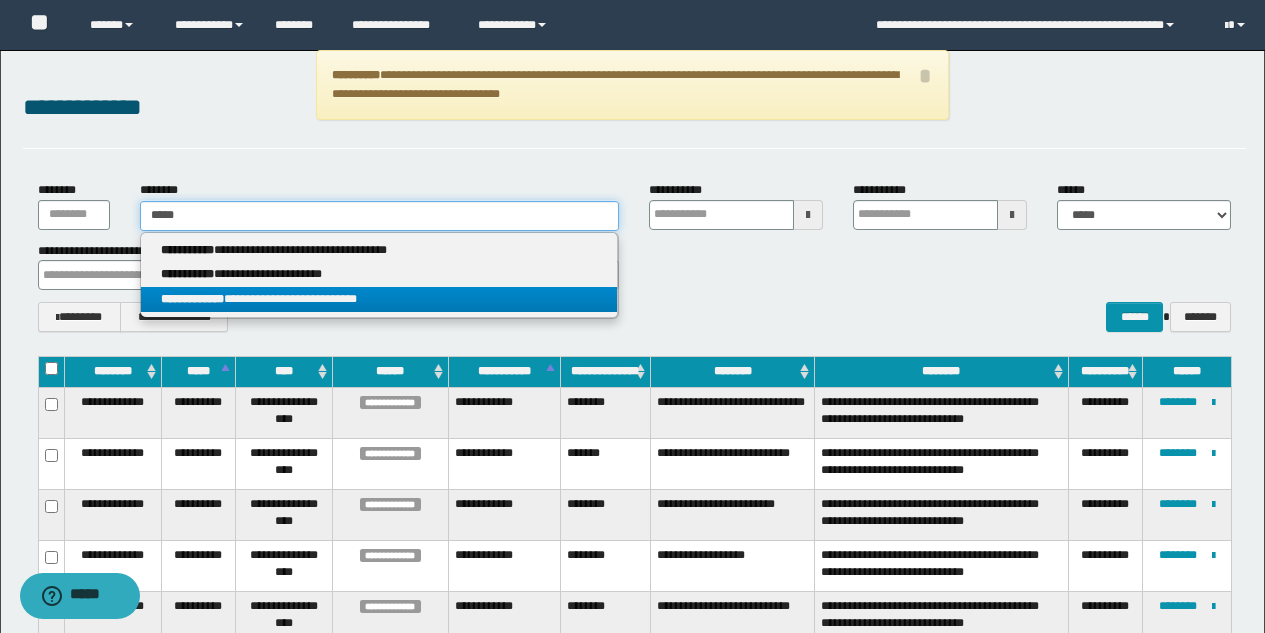 type 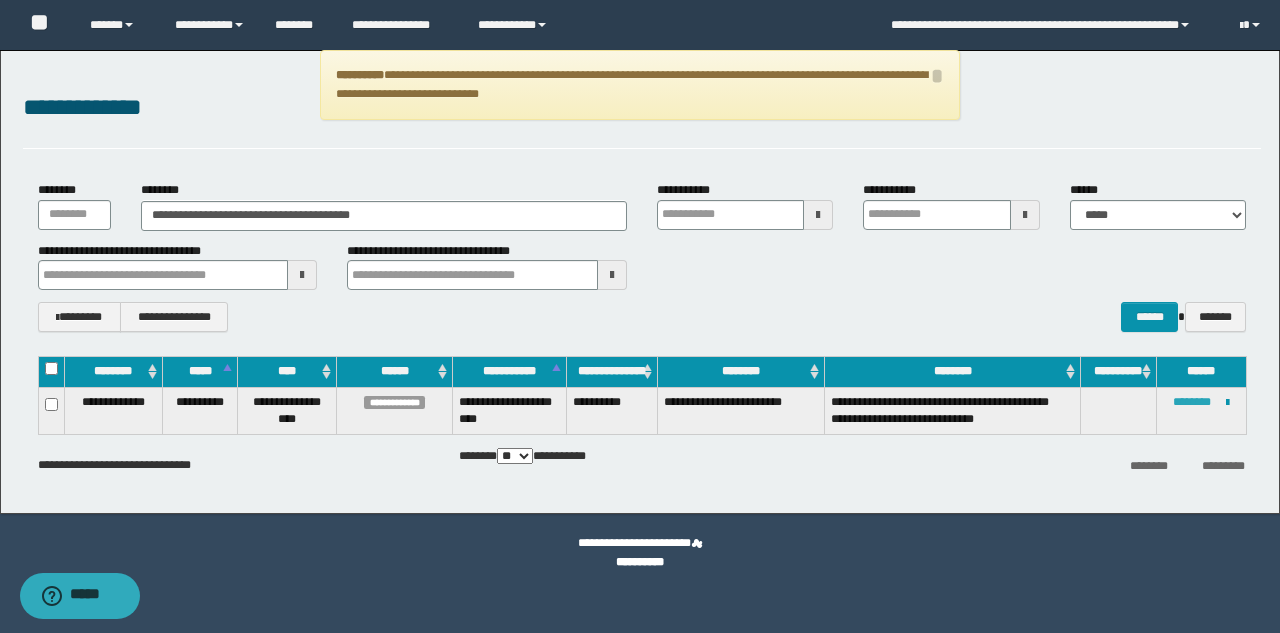 click on "********" at bounding box center (1192, 402) 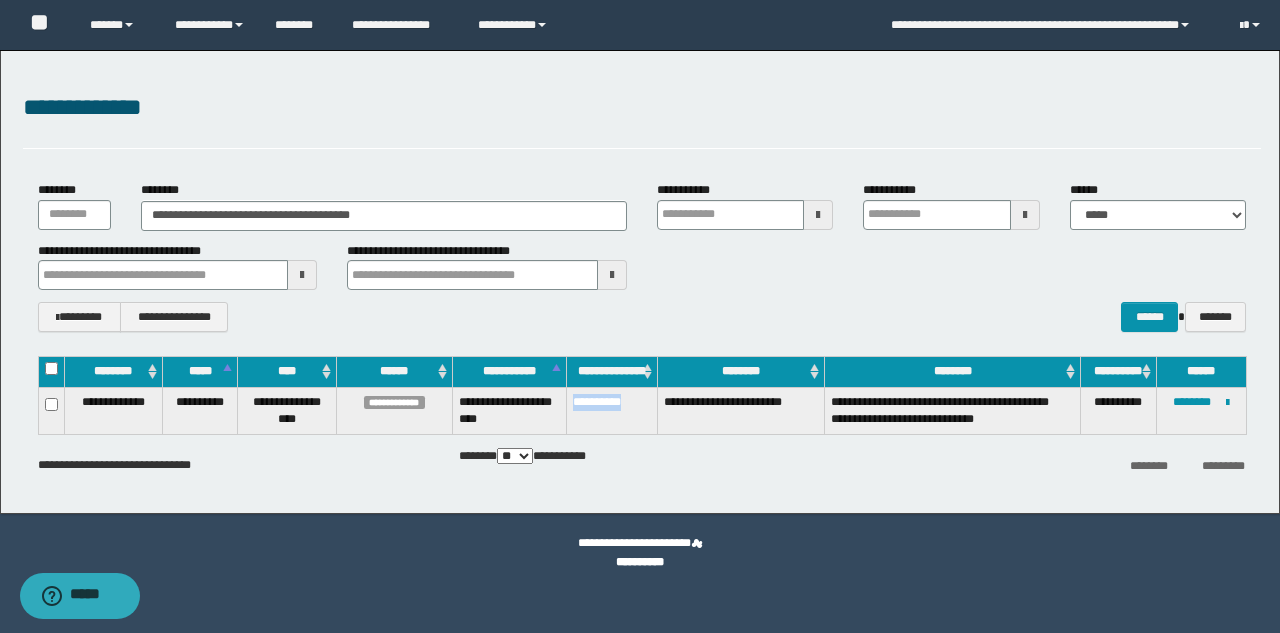 drag, startPoint x: 646, startPoint y: 405, endPoint x: 574, endPoint y: 417, distance: 72.99315 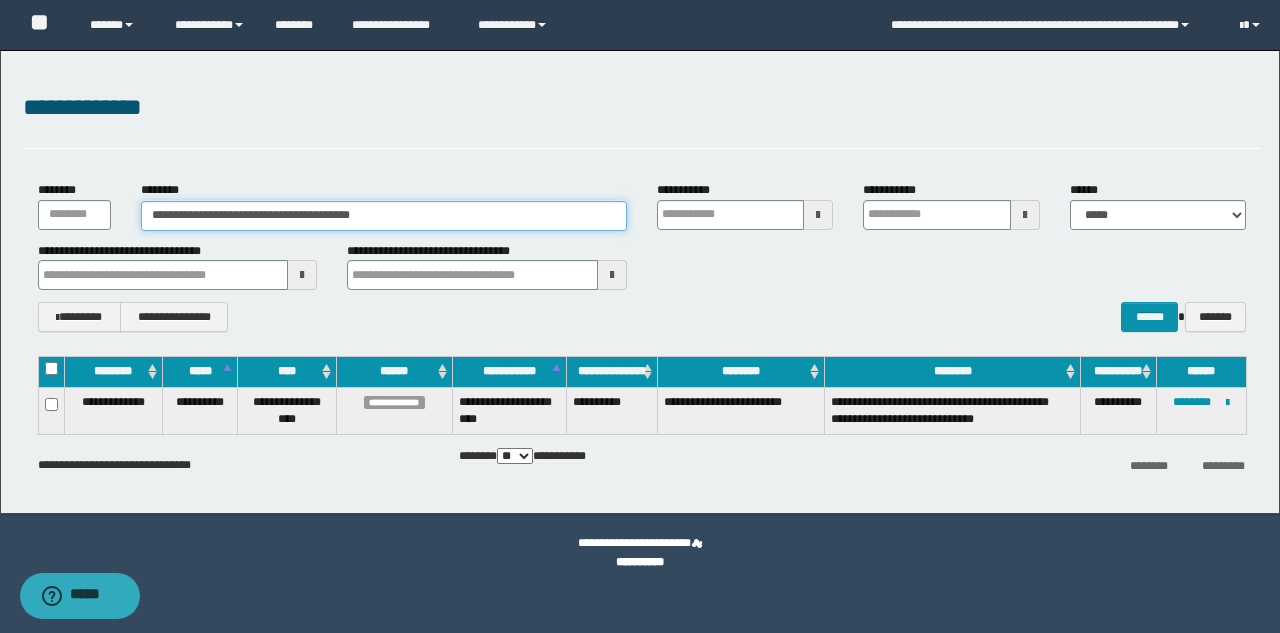 drag, startPoint x: 402, startPoint y: 225, endPoint x: 15, endPoint y: 262, distance: 388.7647 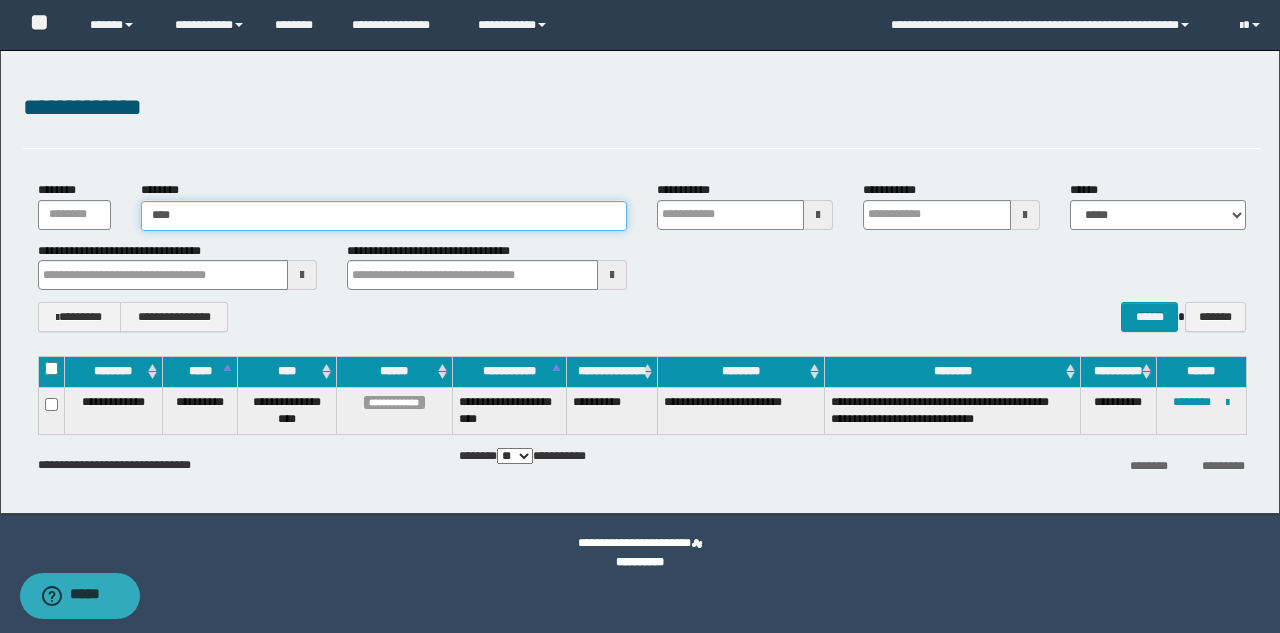 type on "*****" 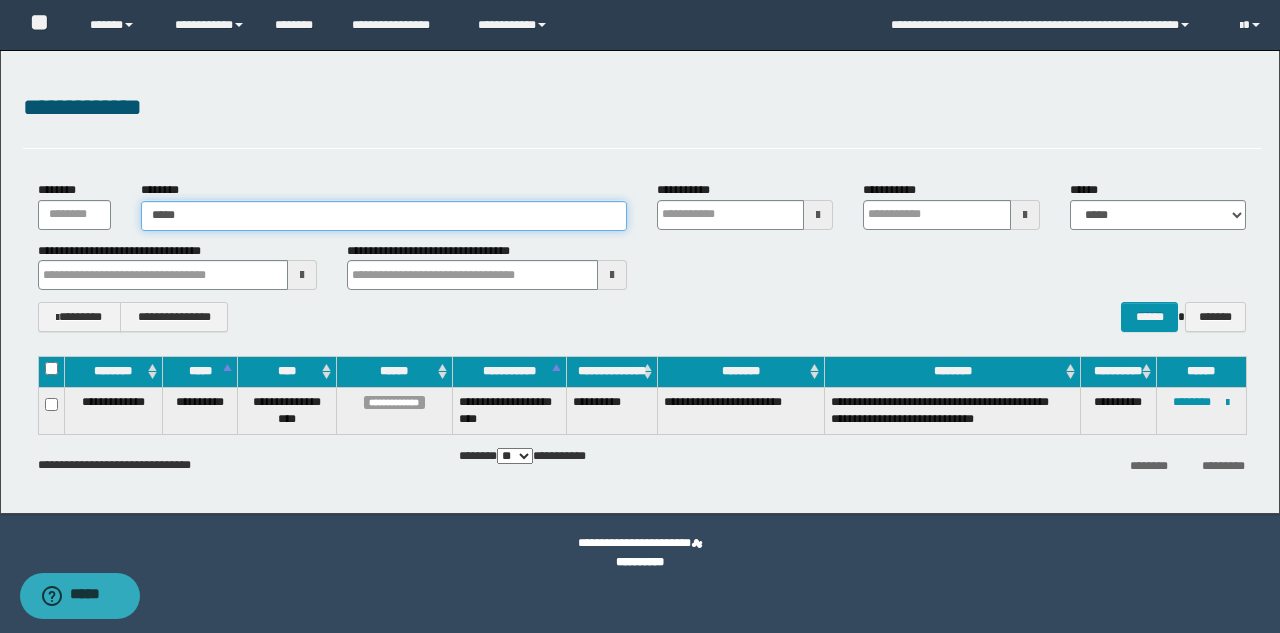 type on "*****" 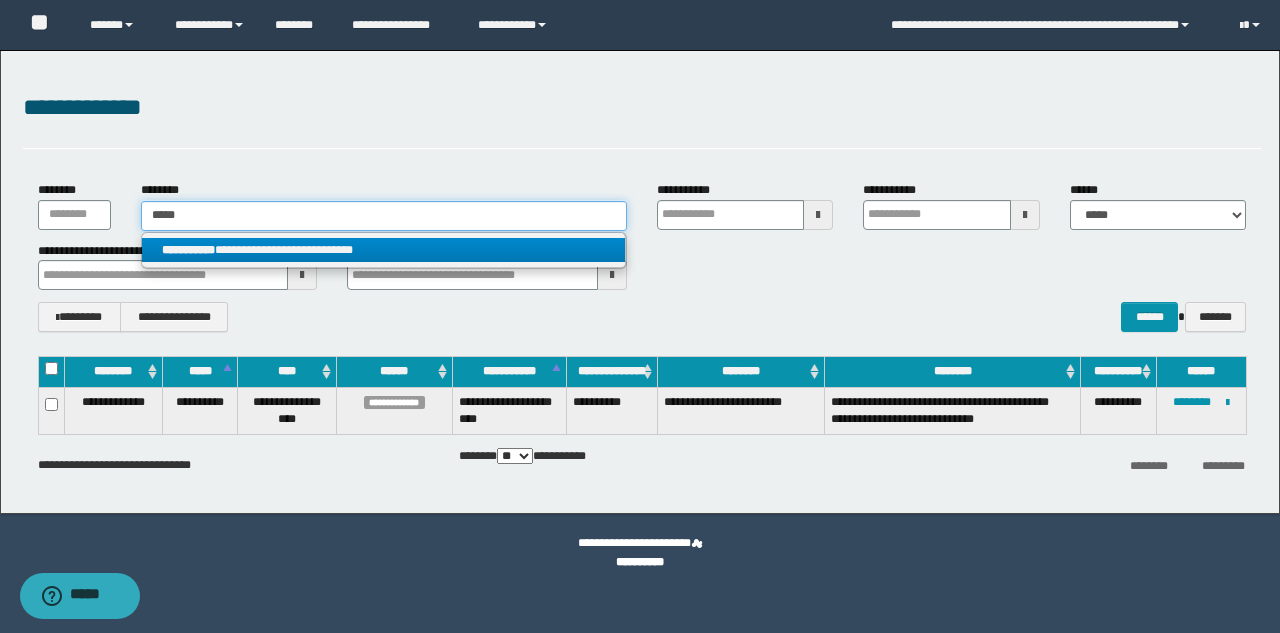 type on "*****" 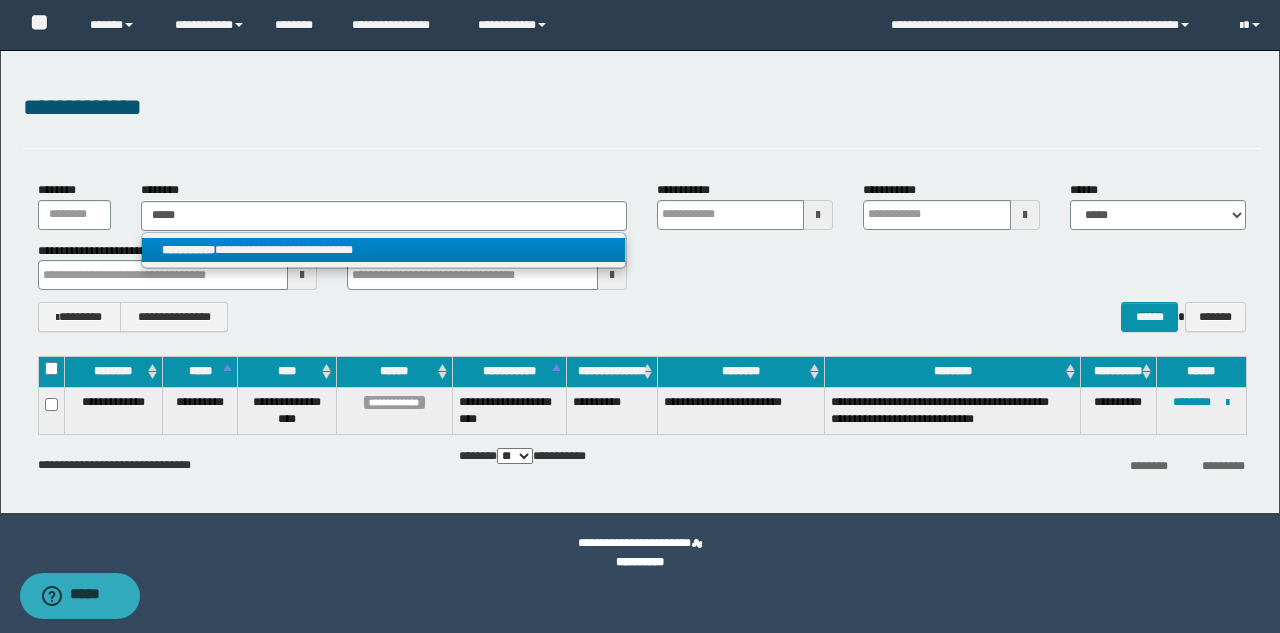 click on "**********" at bounding box center (383, 250) 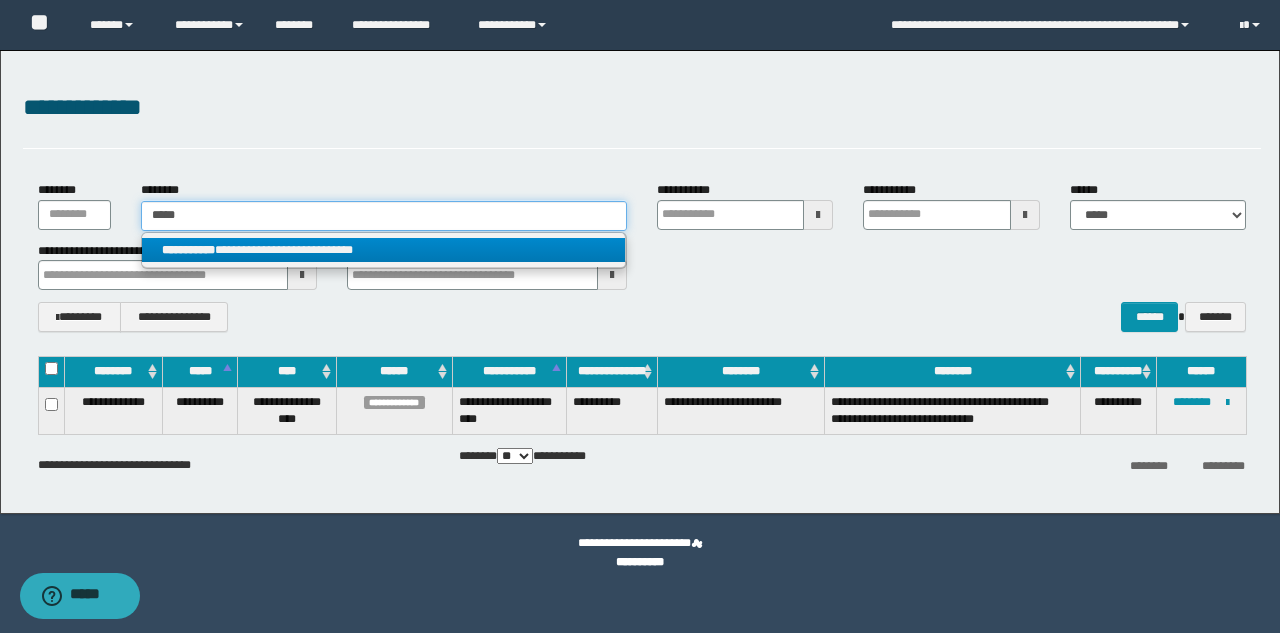 type 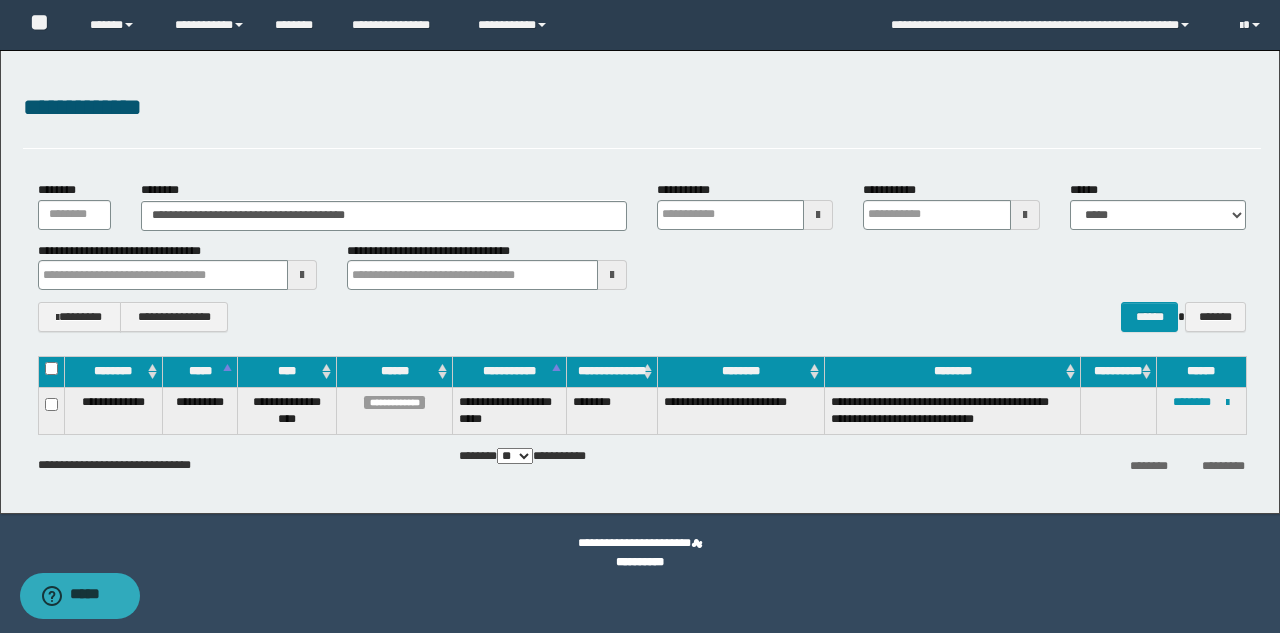click on "********" at bounding box center (612, 410) 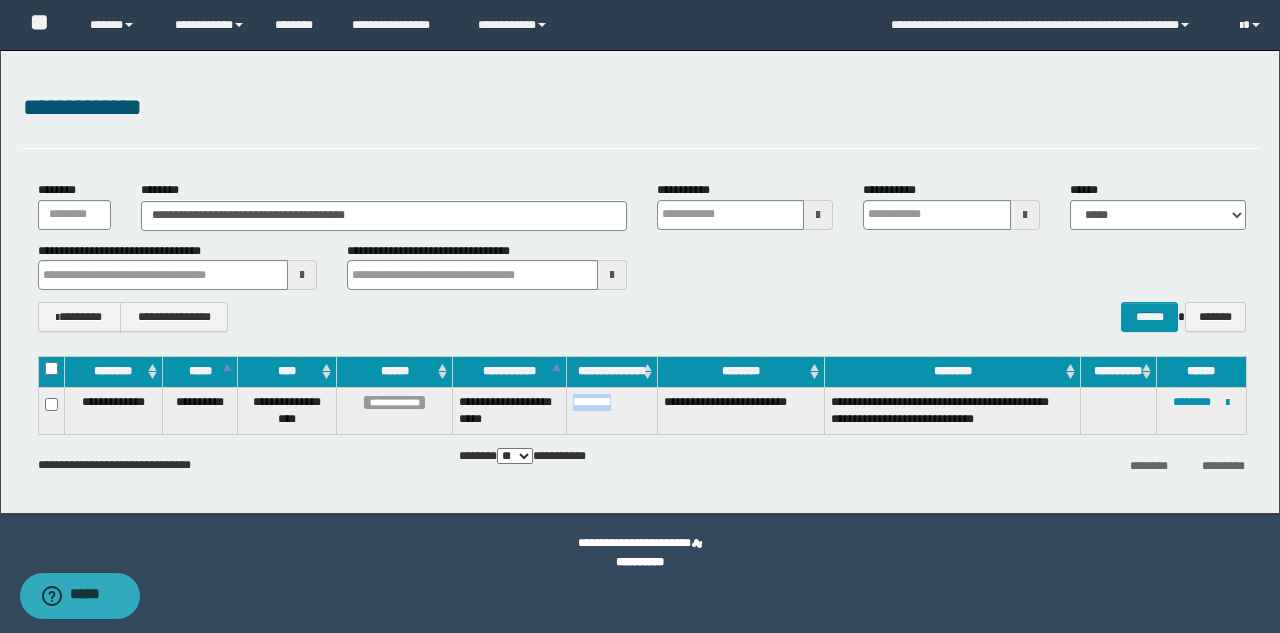 drag, startPoint x: 629, startPoint y: 403, endPoint x: 570, endPoint y: 418, distance: 60.876926 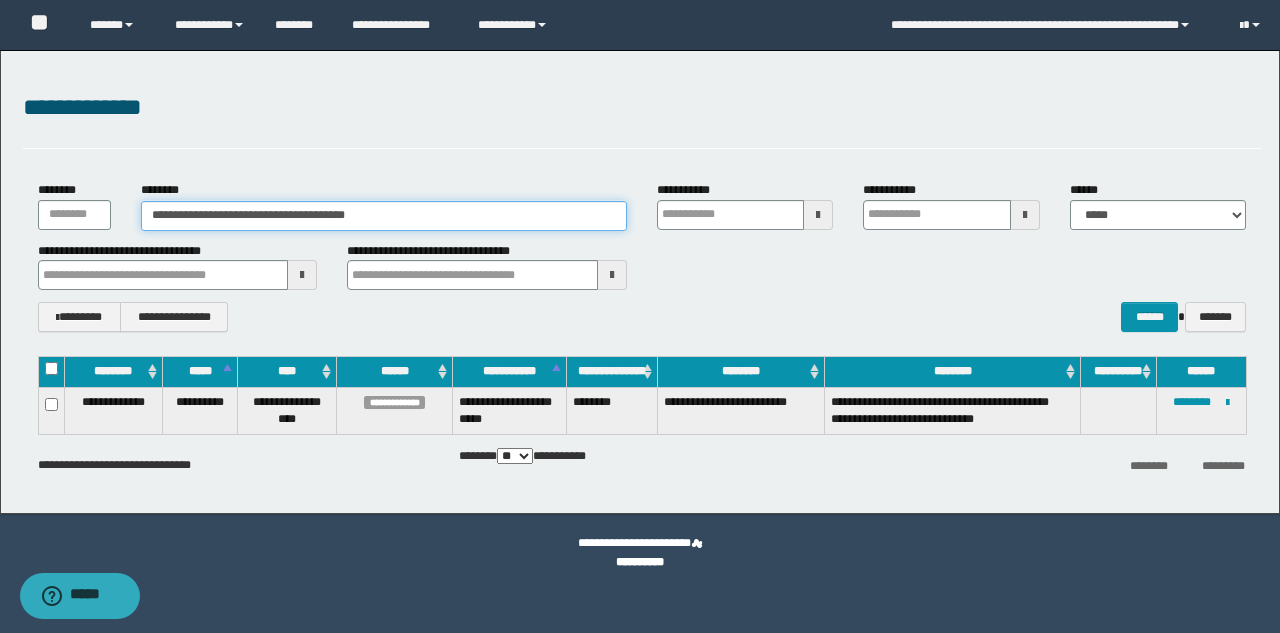 drag, startPoint x: 403, startPoint y: 224, endPoint x: 55, endPoint y: 252, distance: 349.12463 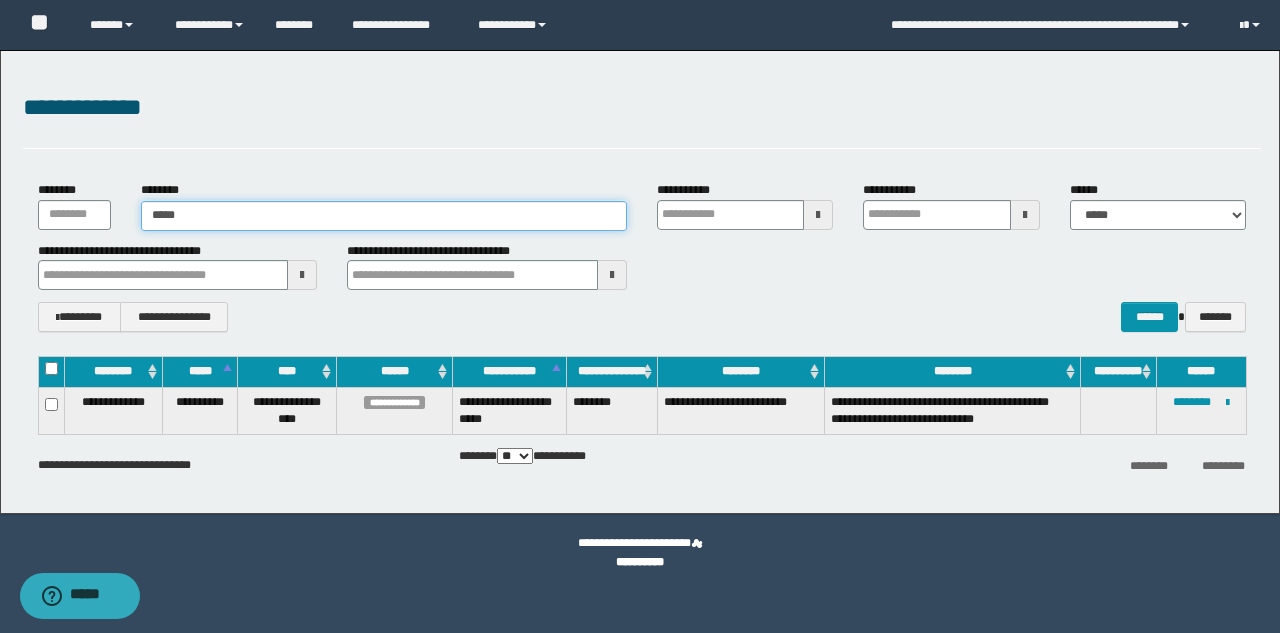 type on "******" 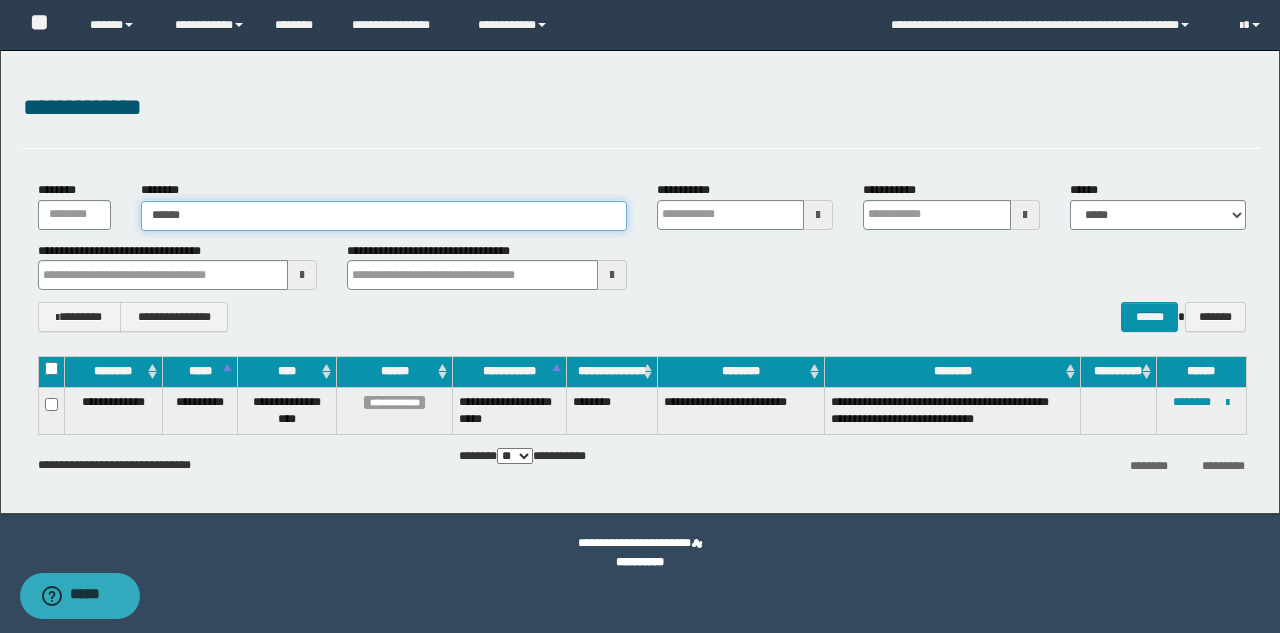 type on "******" 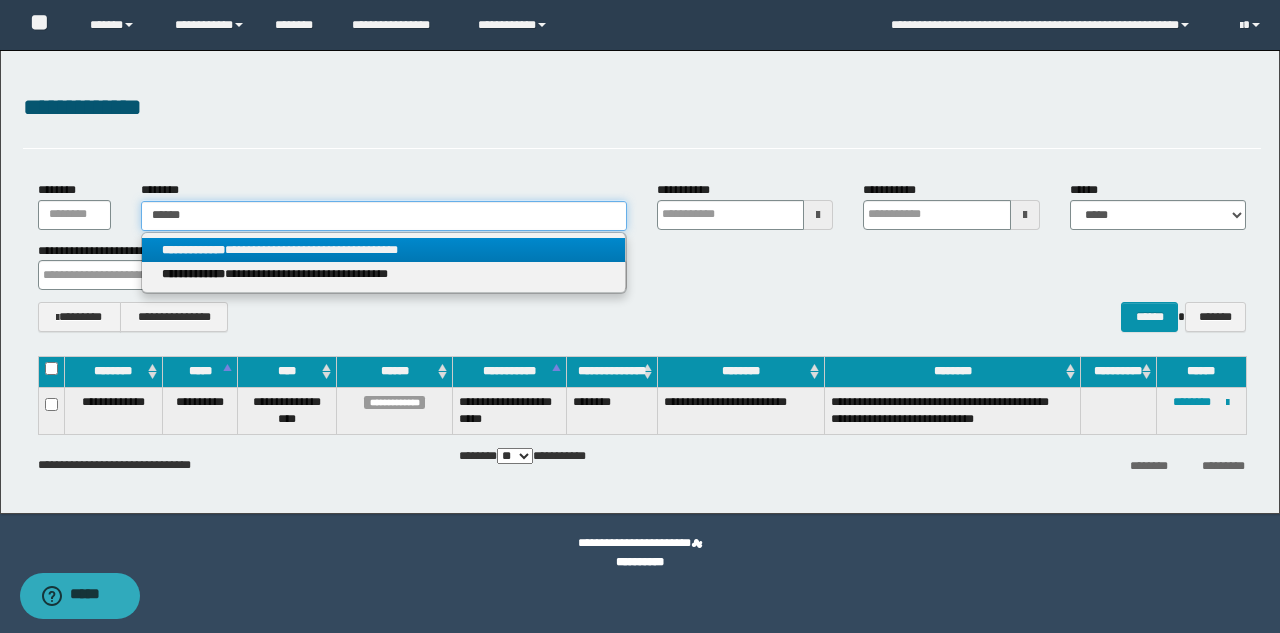type on "******" 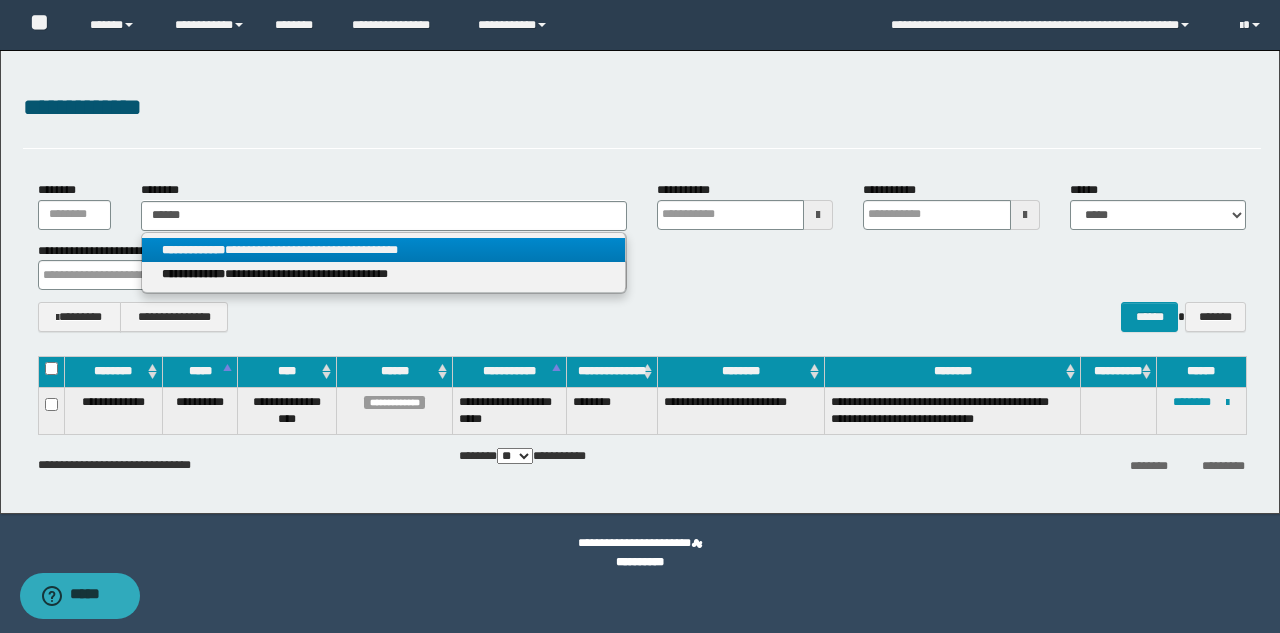 click on "**********" at bounding box center (383, 250) 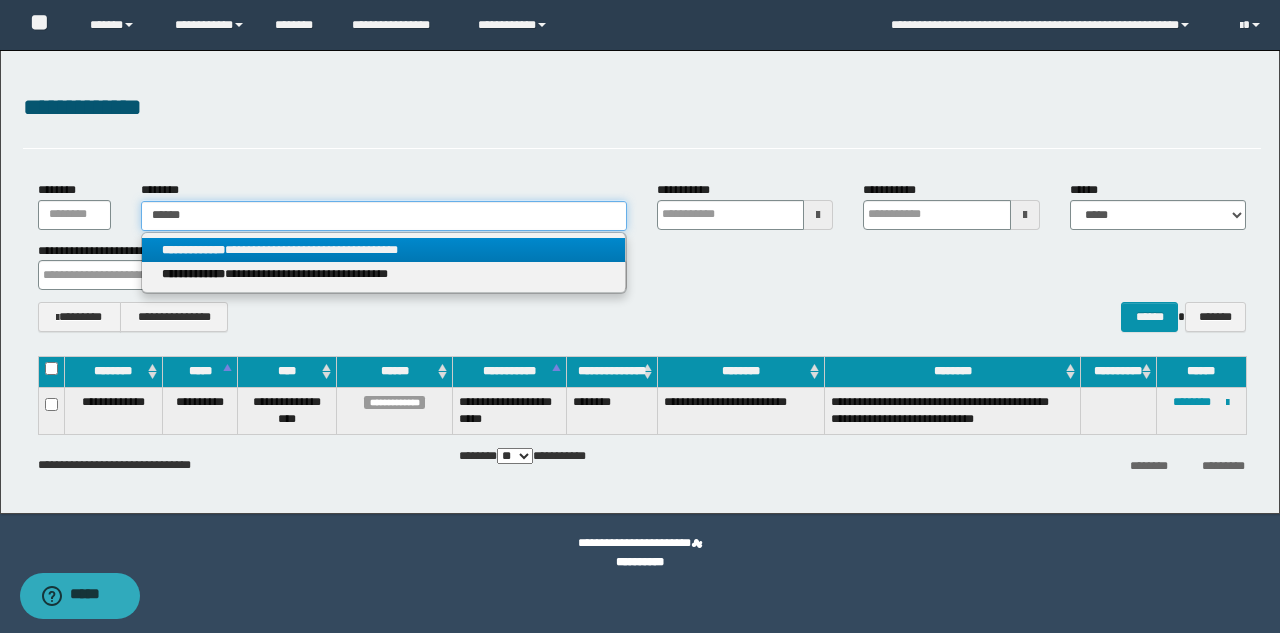 type 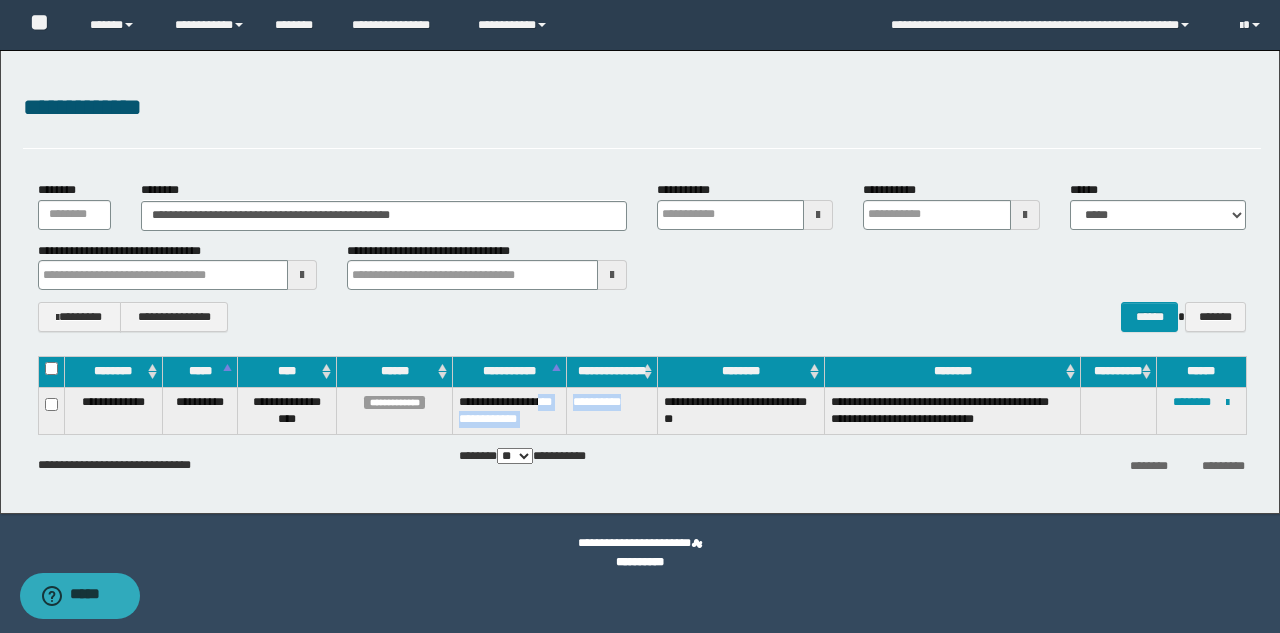 drag, startPoint x: 646, startPoint y: 402, endPoint x: 556, endPoint y: 410, distance: 90.35486 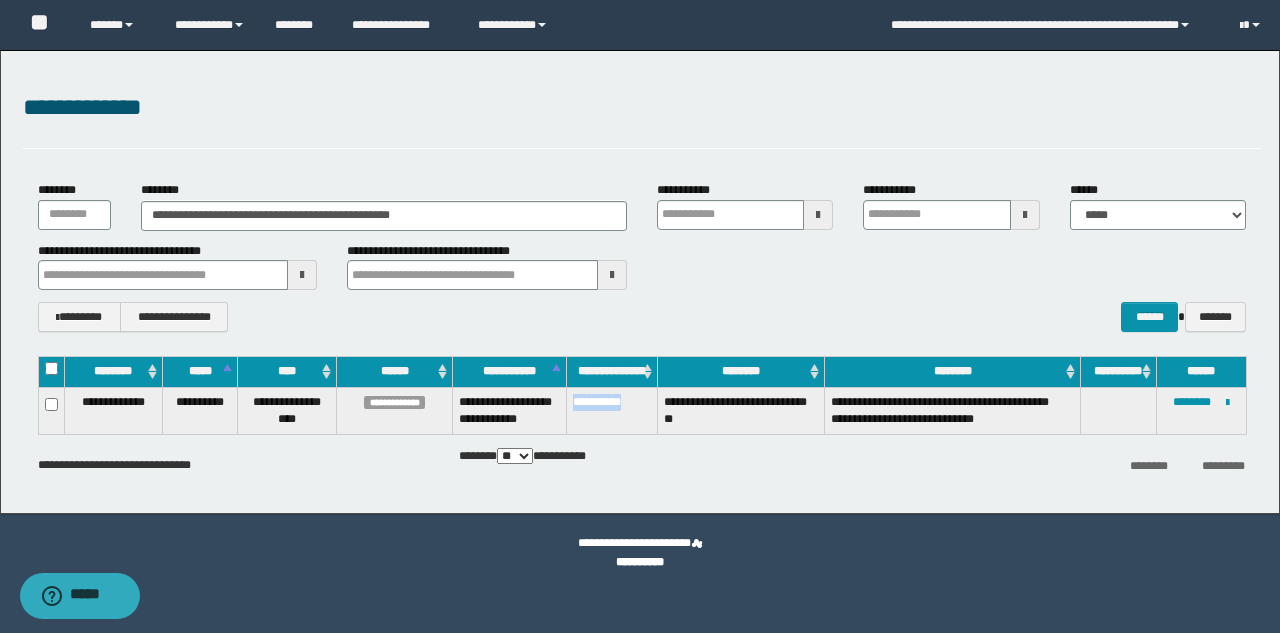 drag, startPoint x: 643, startPoint y: 409, endPoint x: 574, endPoint y: 420, distance: 69.87131 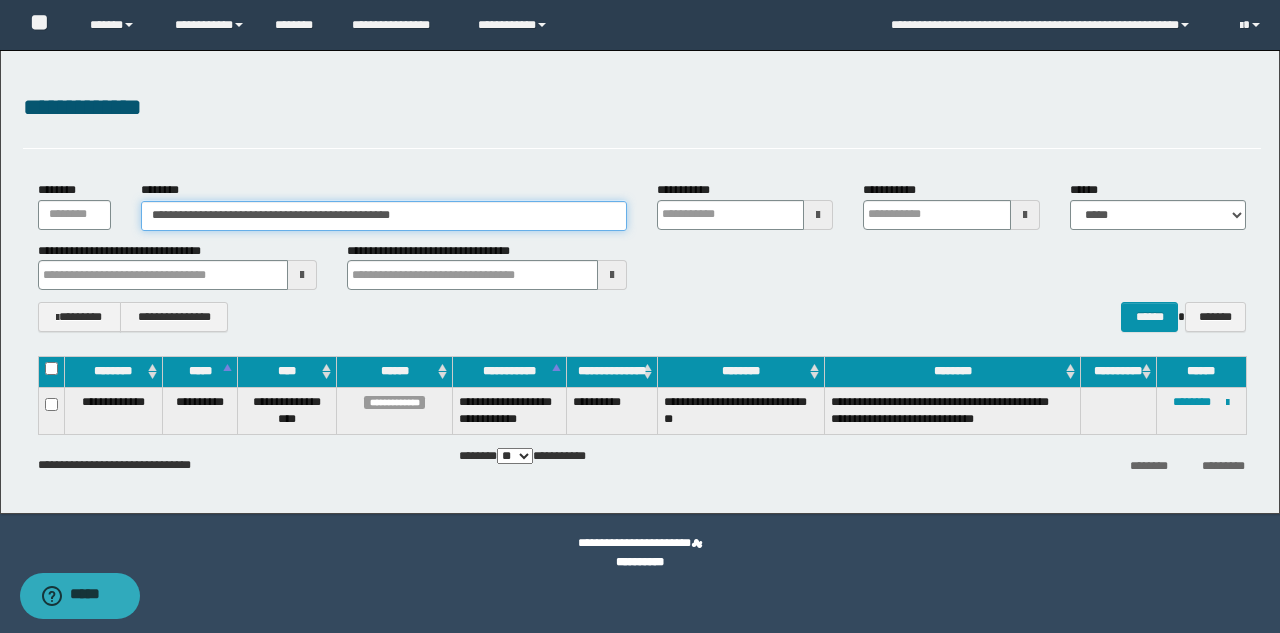 drag, startPoint x: 459, startPoint y: 214, endPoint x: 36, endPoint y: 237, distance: 423.62485 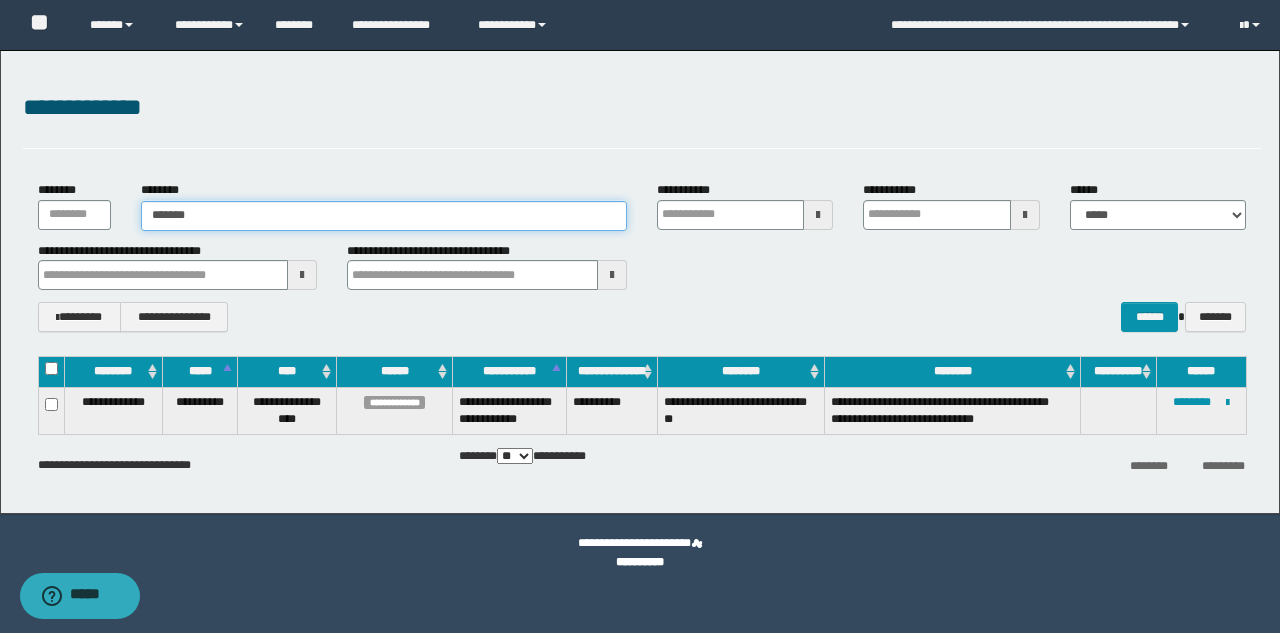 type on "********" 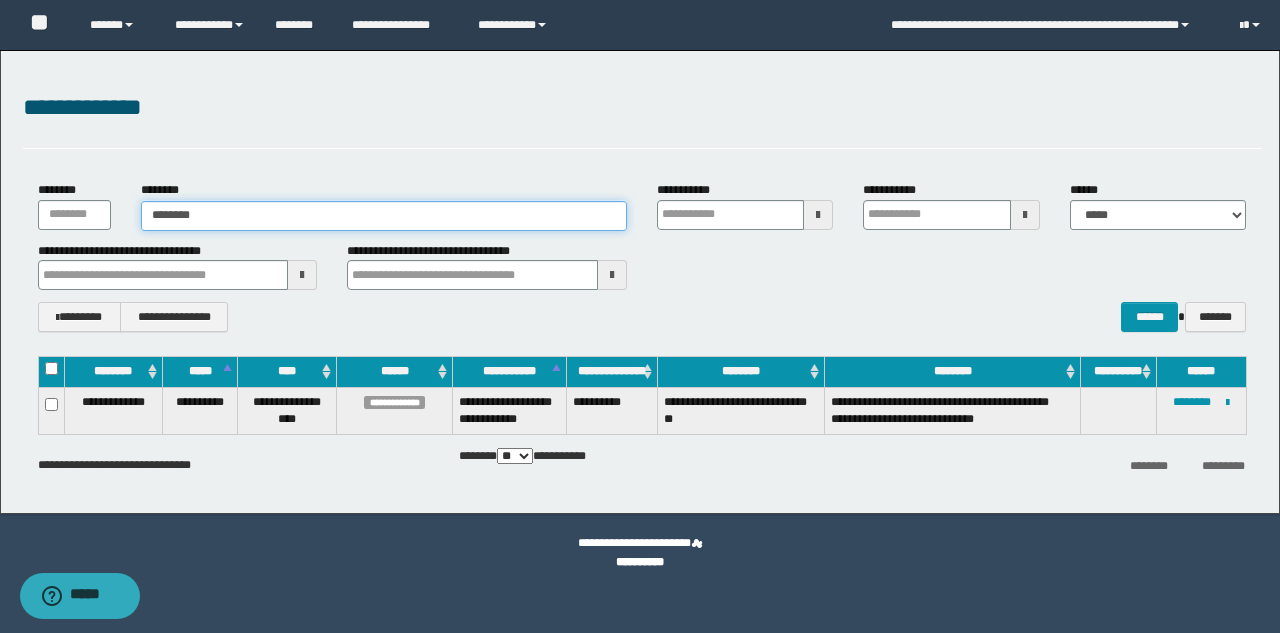 type on "********" 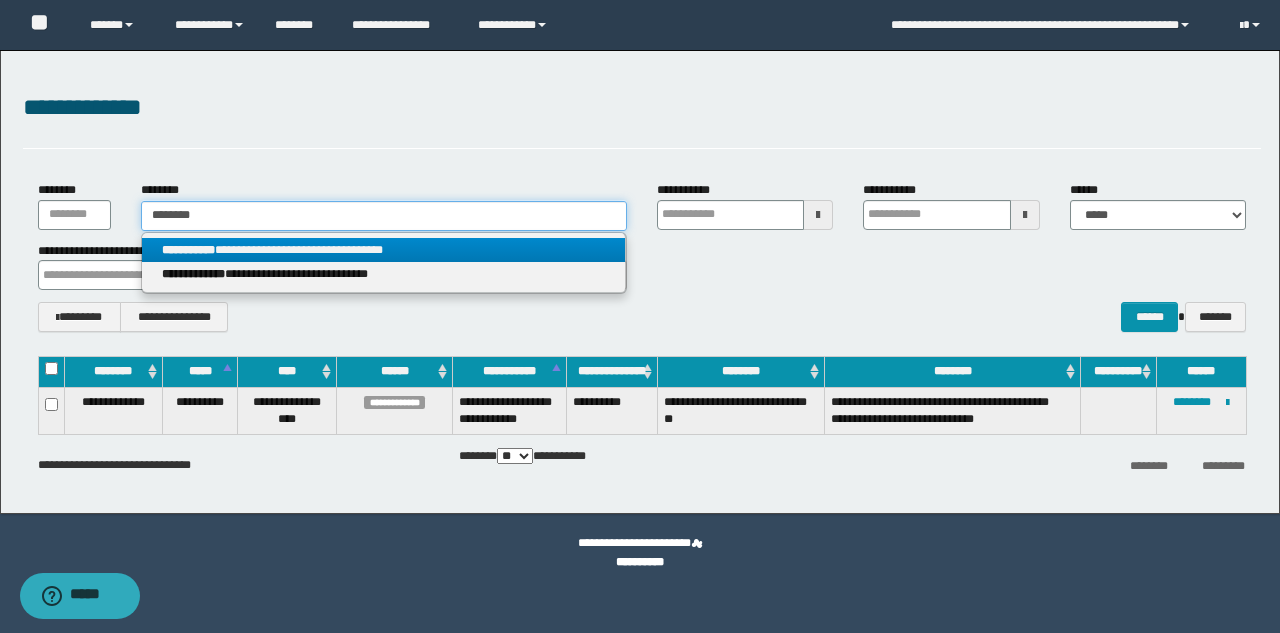 type on "********" 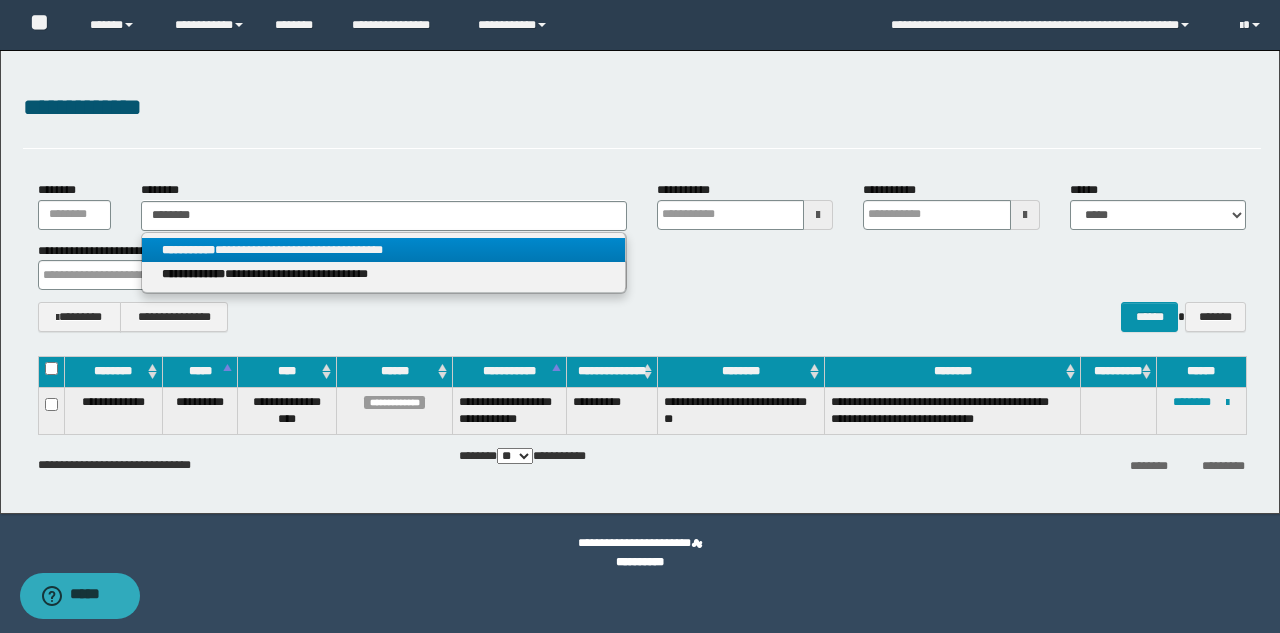 click on "**********" at bounding box center (383, 250) 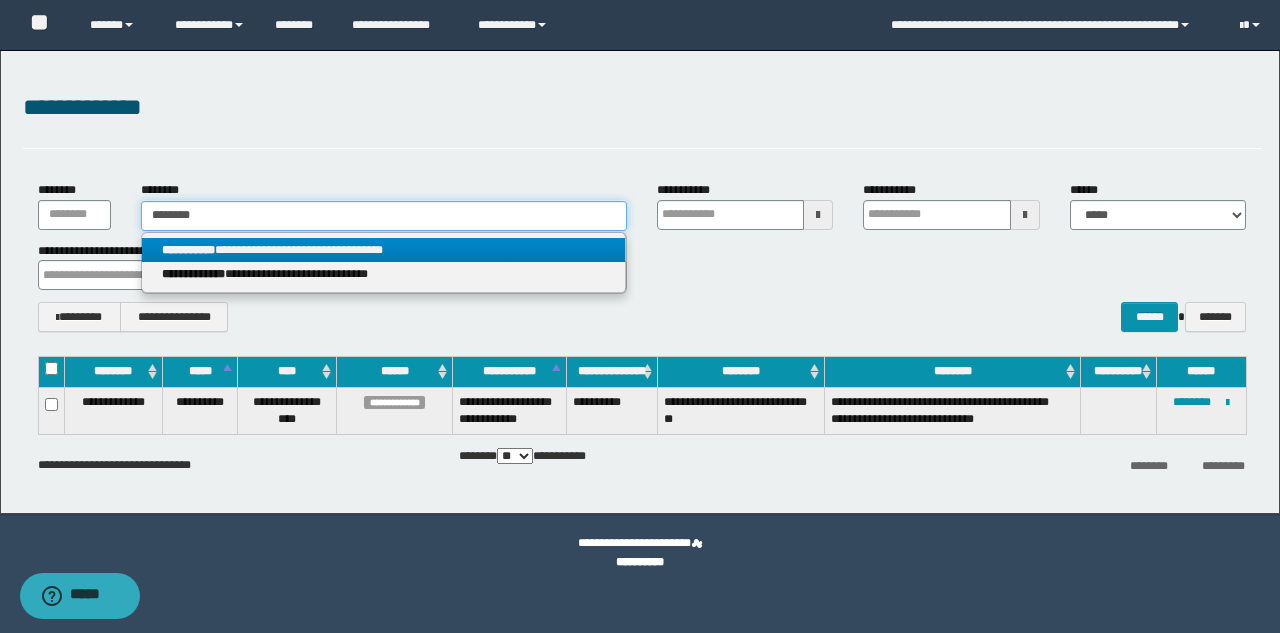 type 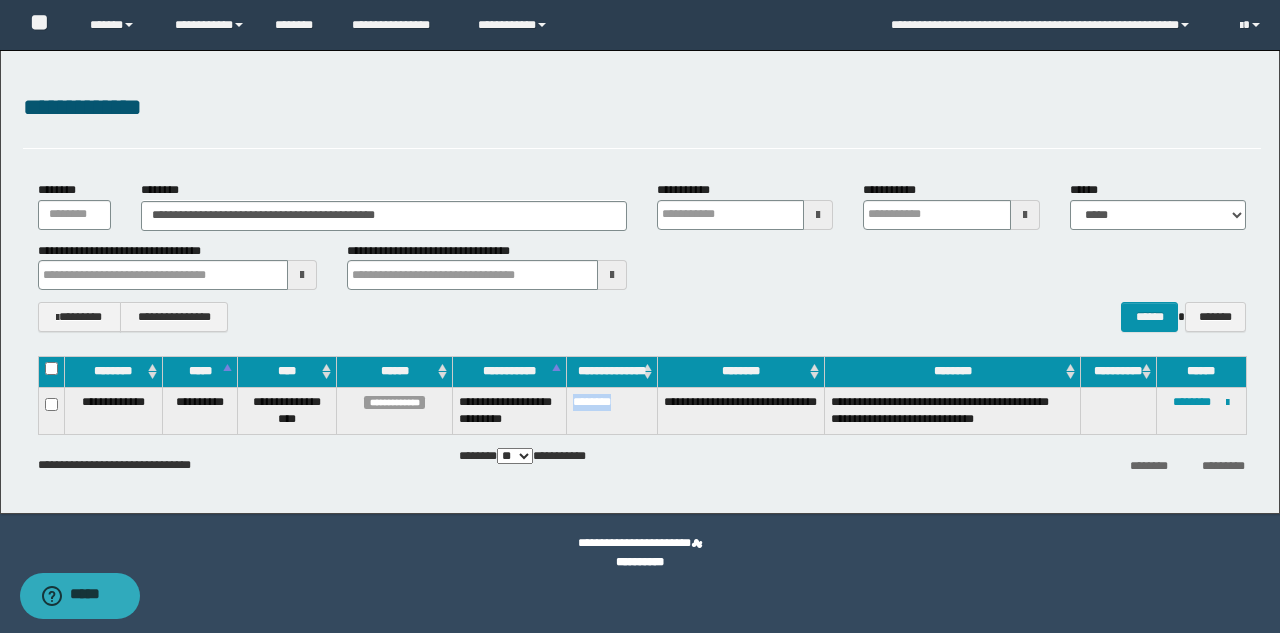 drag, startPoint x: 634, startPoint y: 411, endPoint x: 572, endPoint y: 410, distance: 62.008064 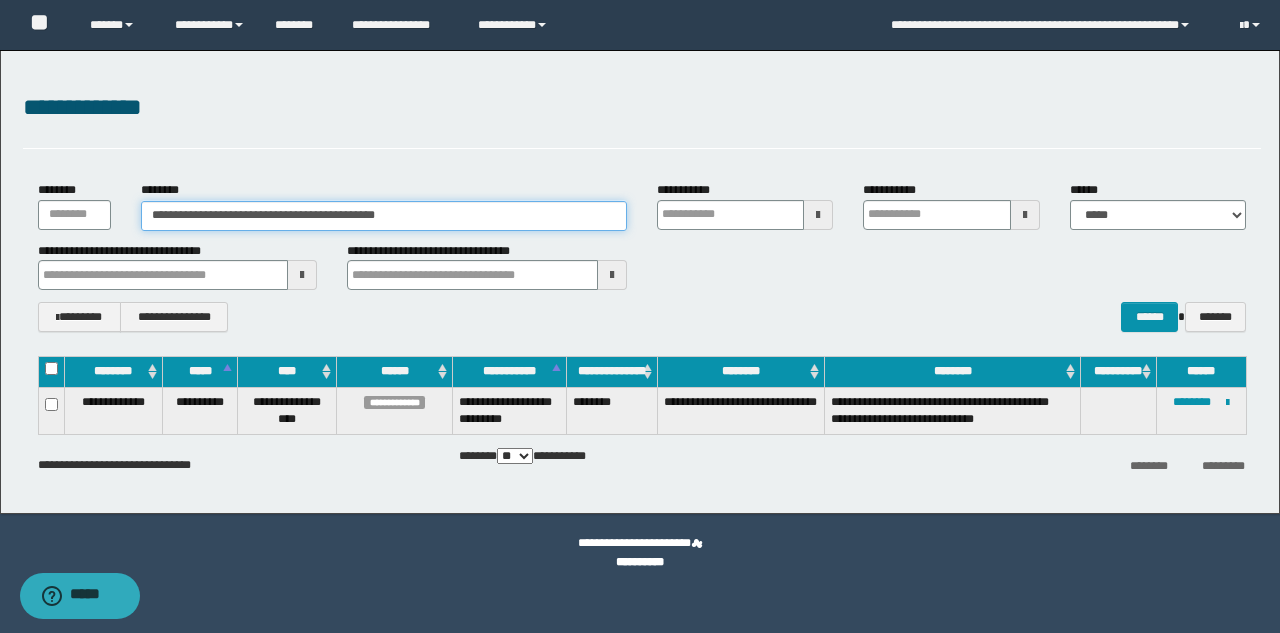 drag, startPoint x: 437, startPoint y: 219, endPoint x: 4, endPoint y: 214, distance: 433.02887 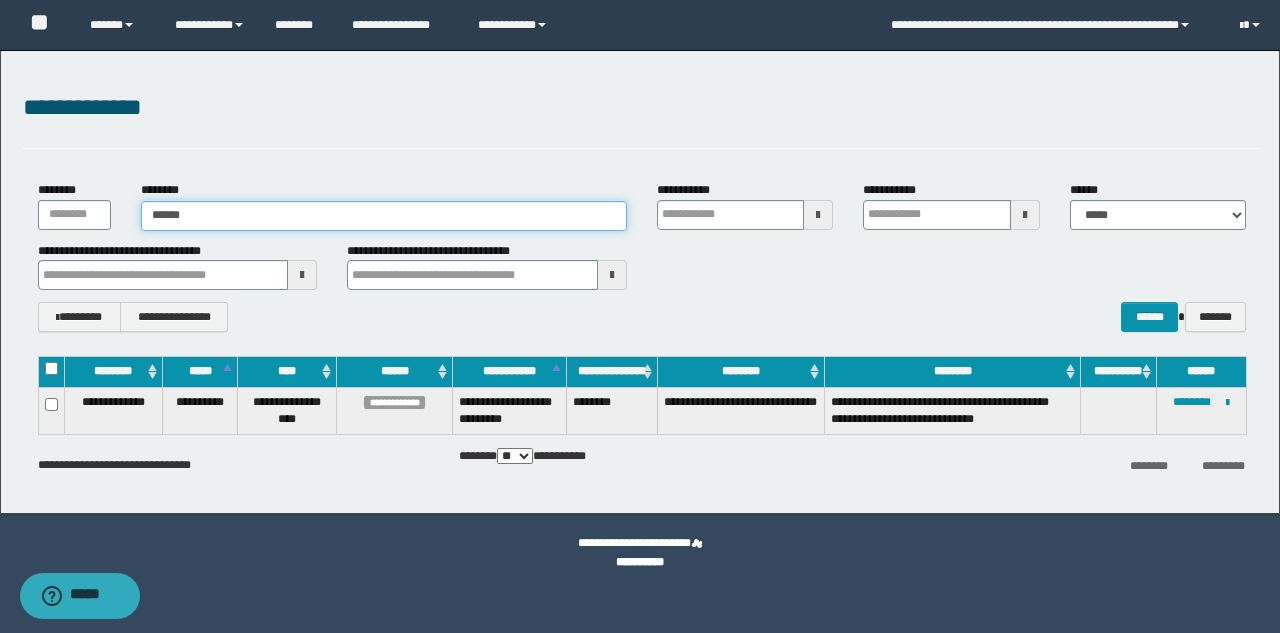 type on "*******" 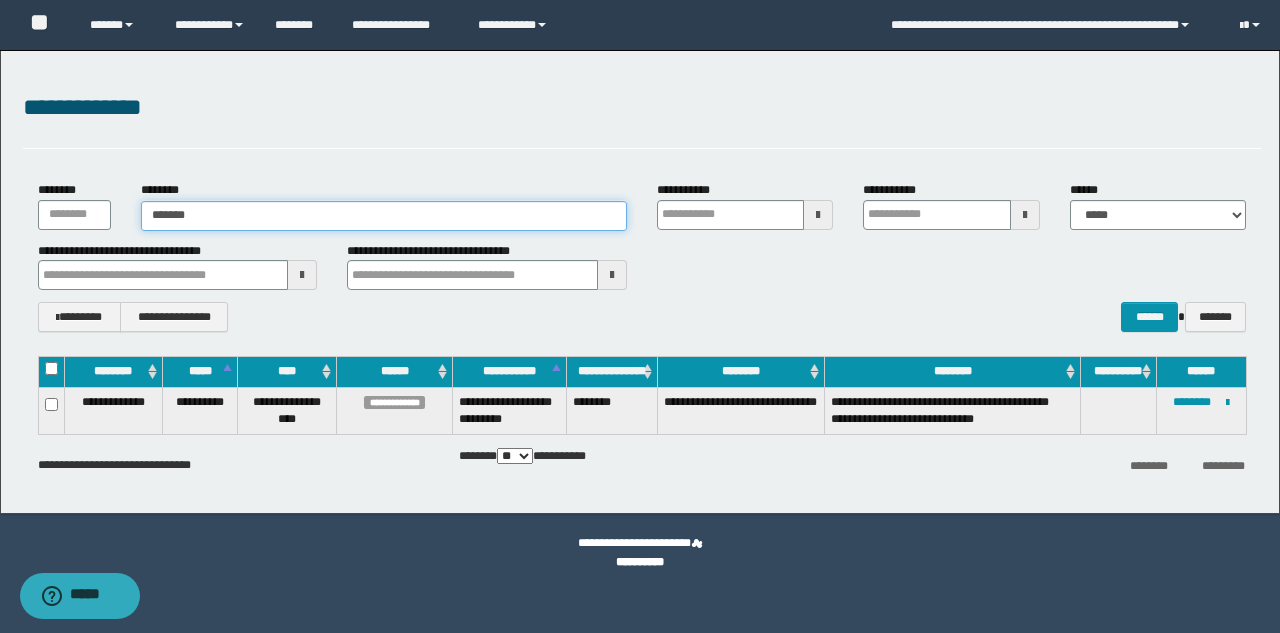 type on "*******" 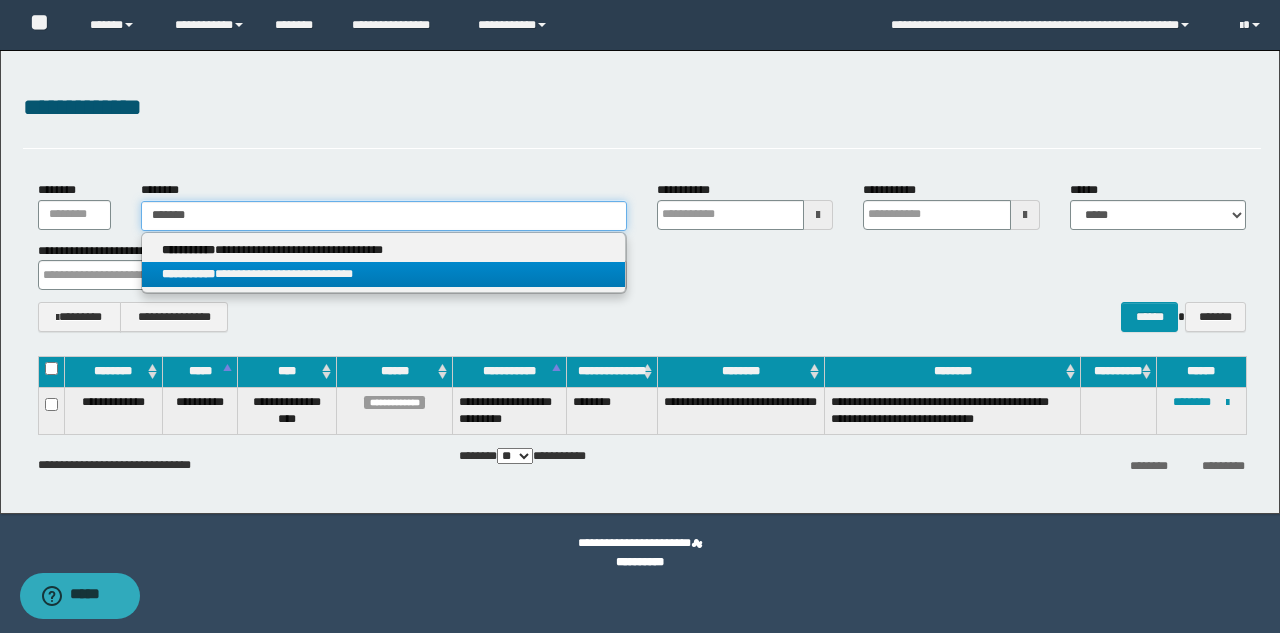 type on "*******" 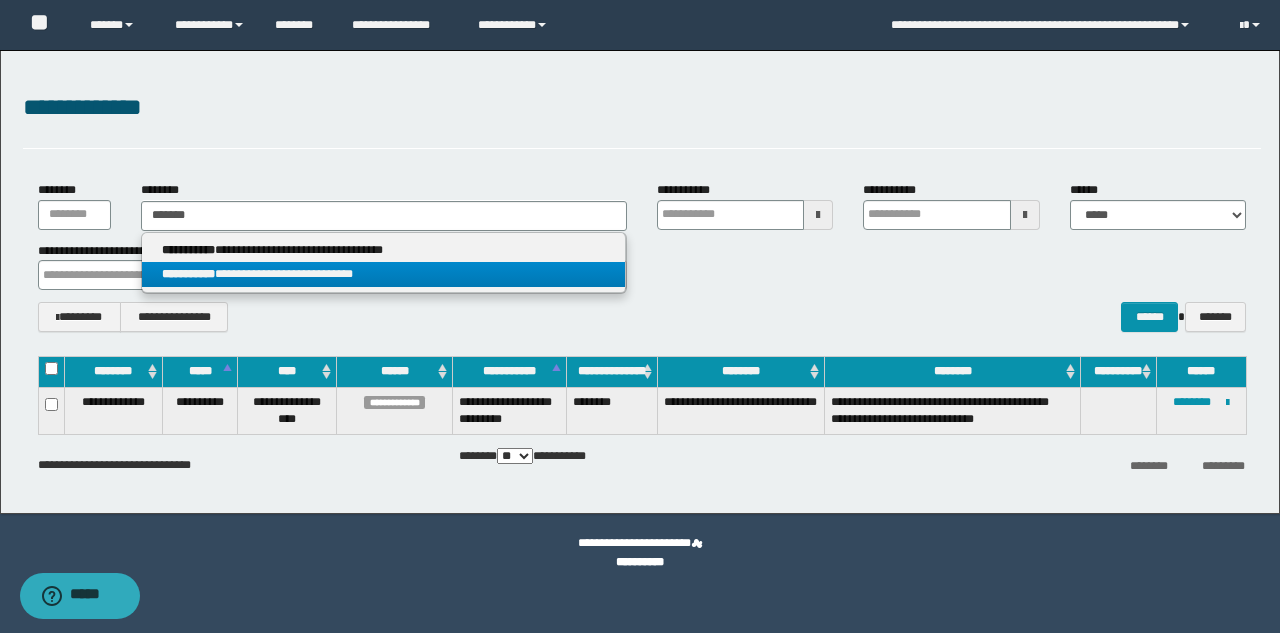 click on "**********" at bounding box center (188, 274) 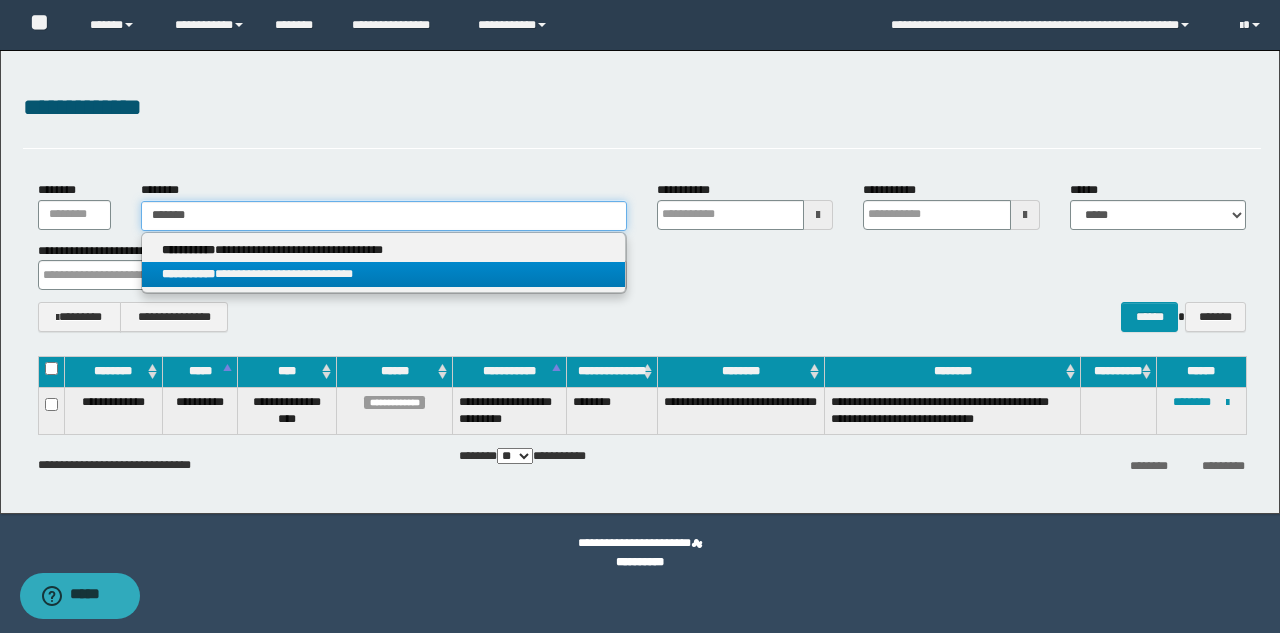 type 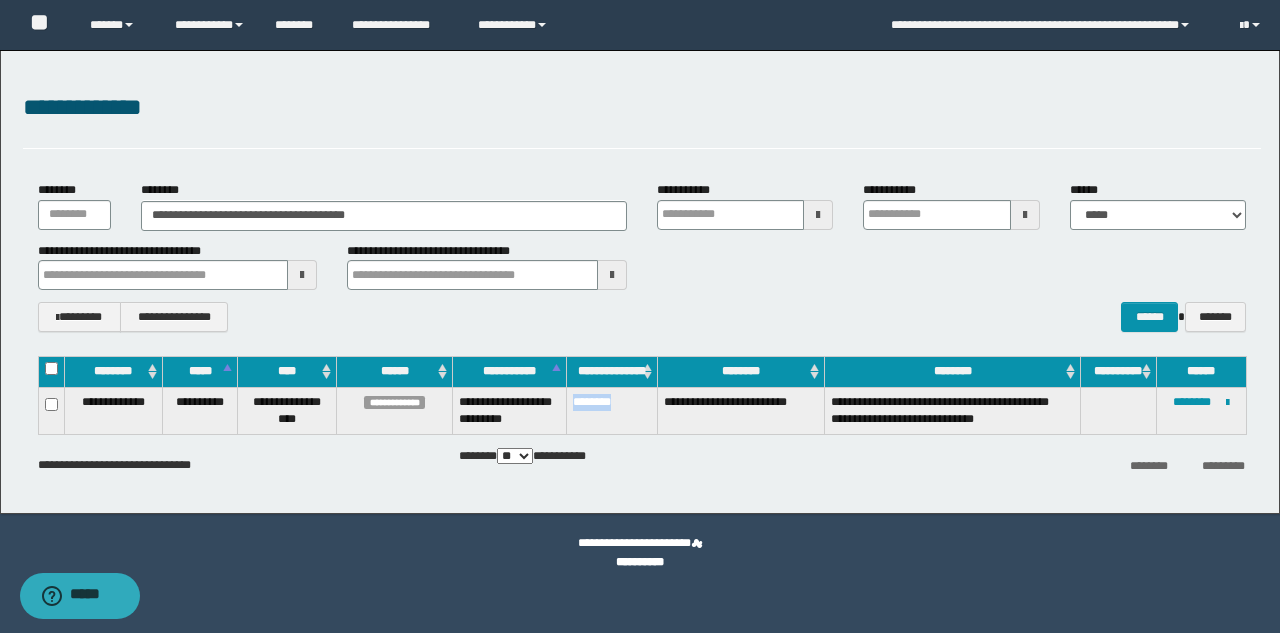 drag, startPoint x: 636, startPoint y: 402, endPoint x: 573, endPoint y: 409, distance: 63.387695 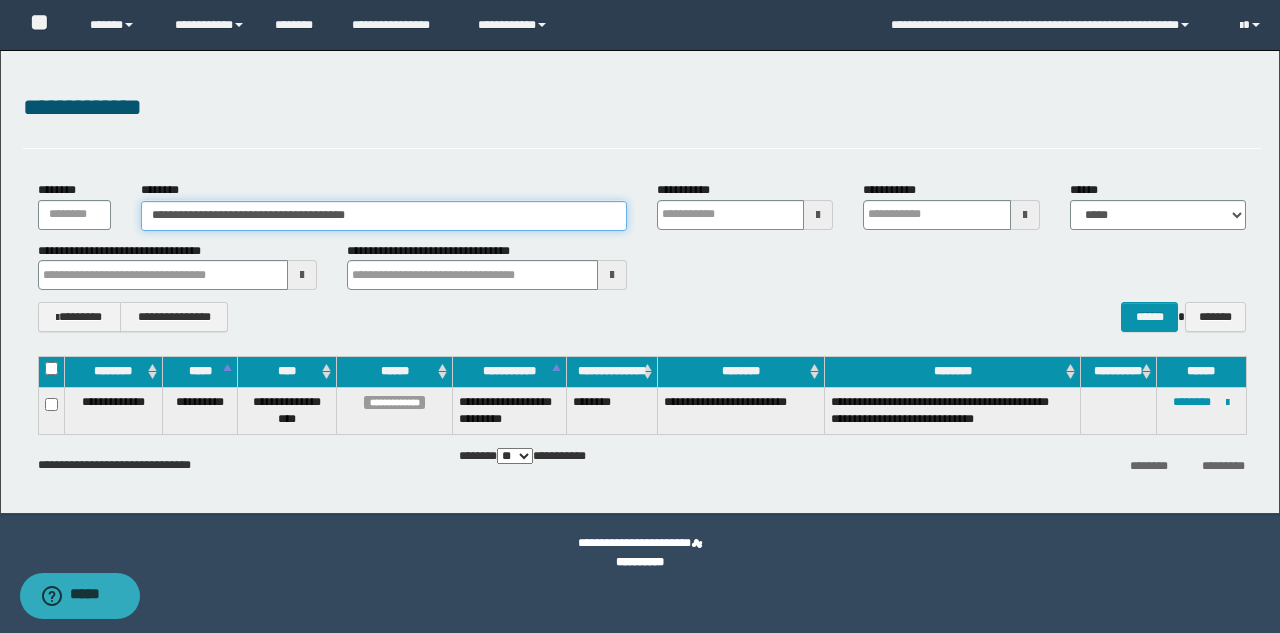 drag, startPoint x: 406, startPoint y: 215, endPoint x: 16, endPoint y: 198, distance: 390.37033 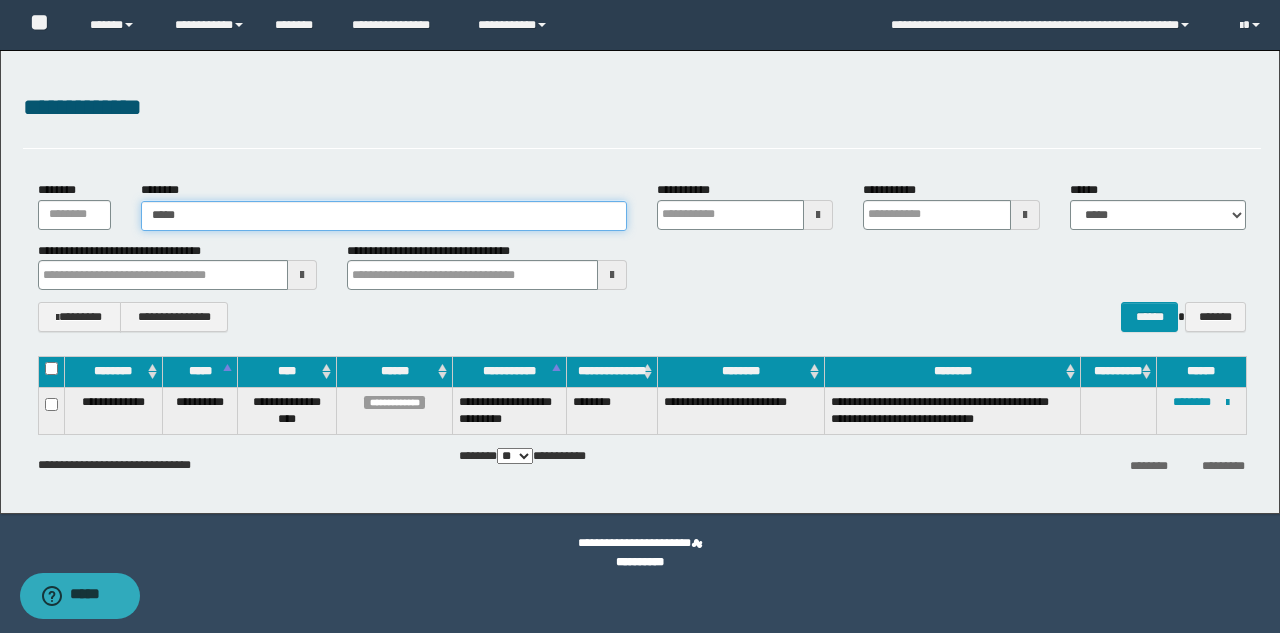 type on "******" 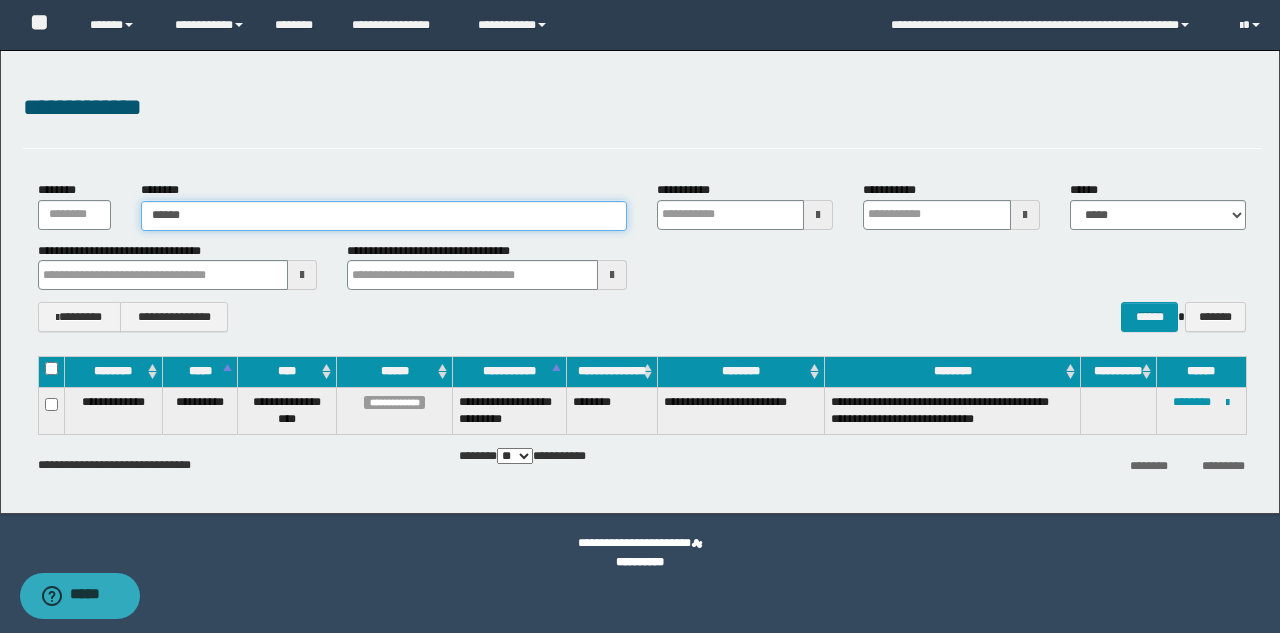 type on "******" 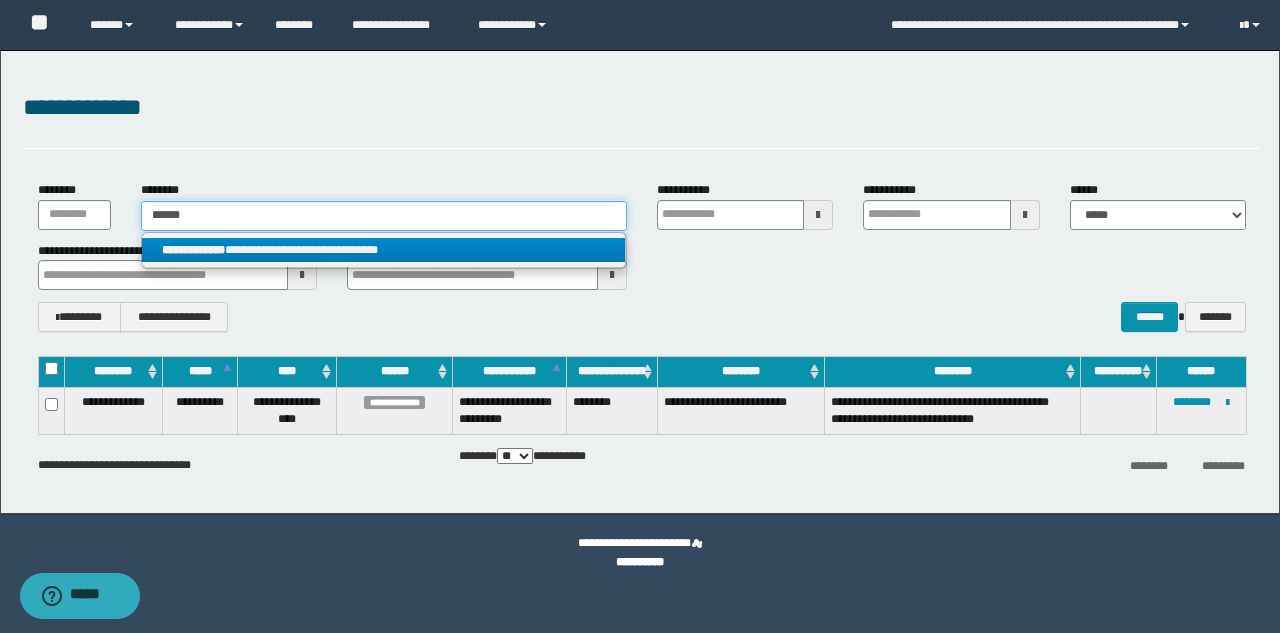 type on "******" 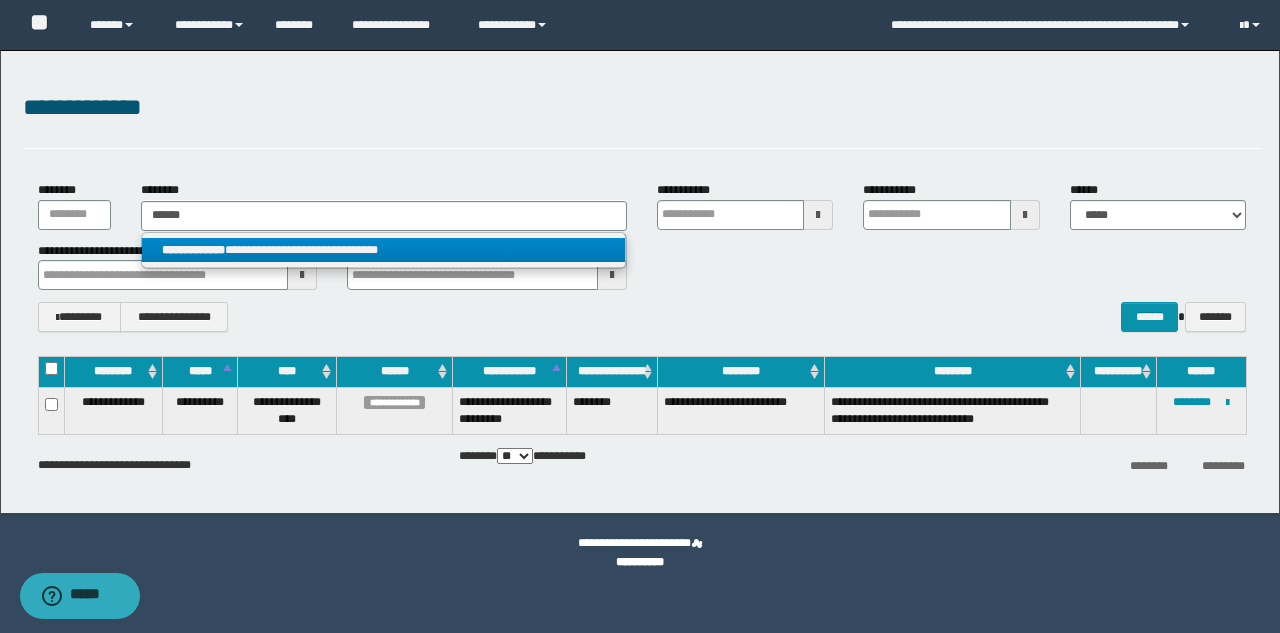 click on "**********" at bounding box center [383, 250] 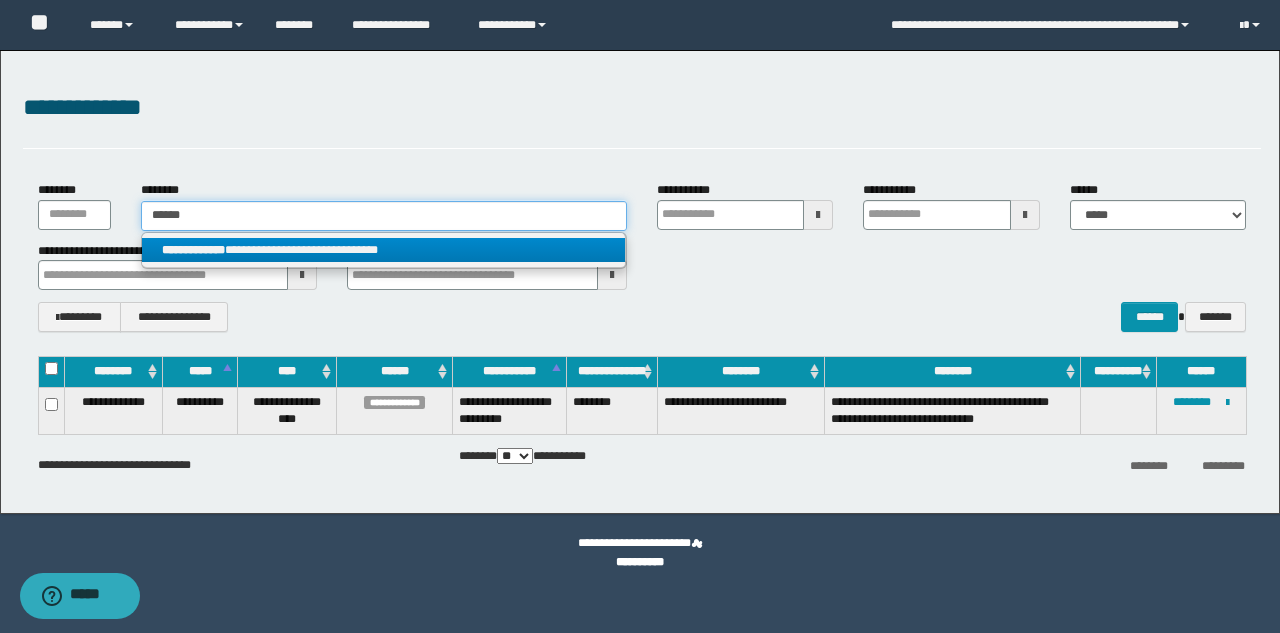 type 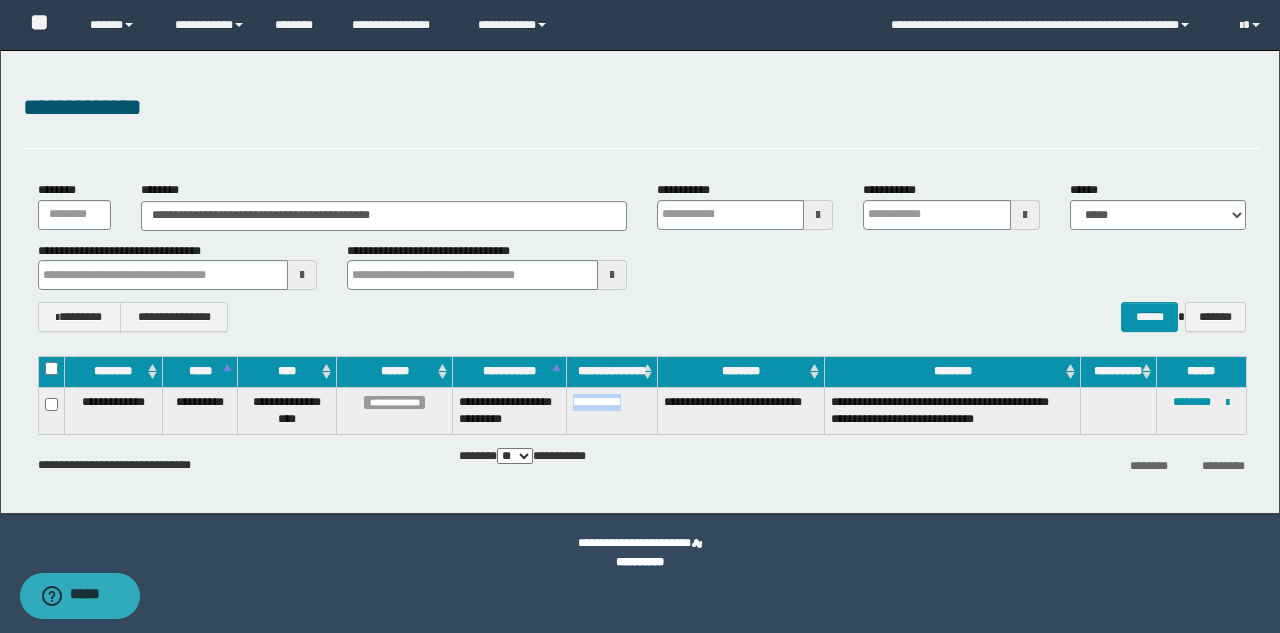 drag, startPoint x: 649, startPoint y: 404, endPoint x: 572, endPoint y: 418, distance: 78.26238 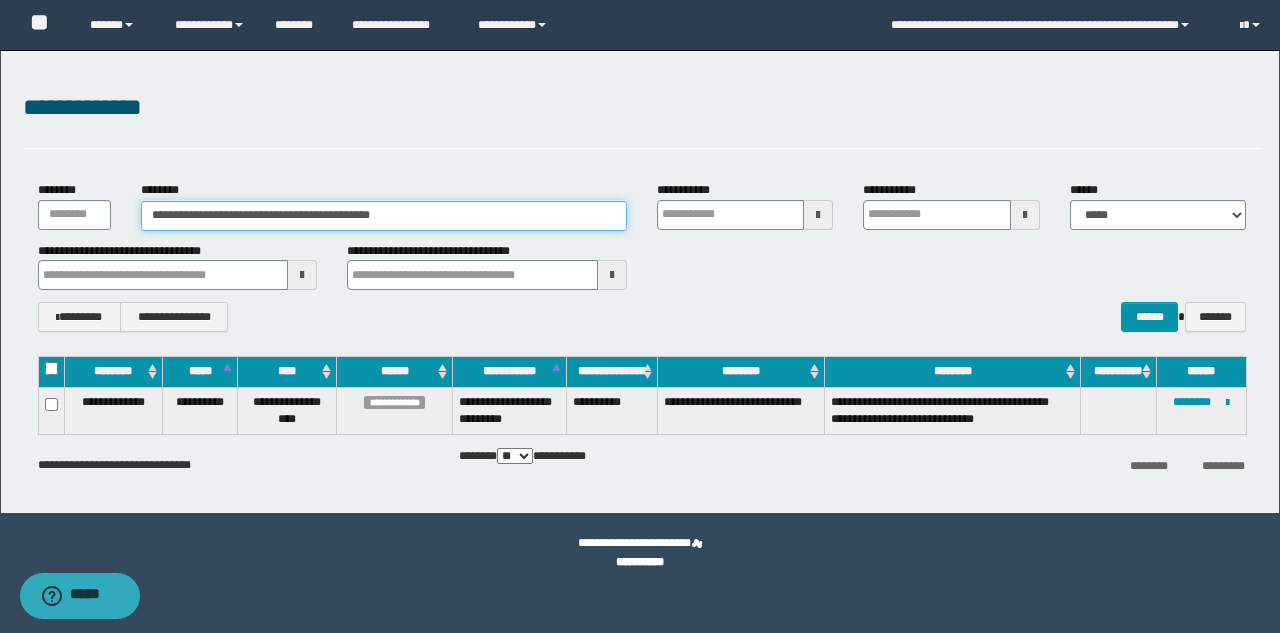 drag, startPoint x: 426, startPoint y: 217, endPoint x: 50, endPoint y: 272, distance: 380.0013 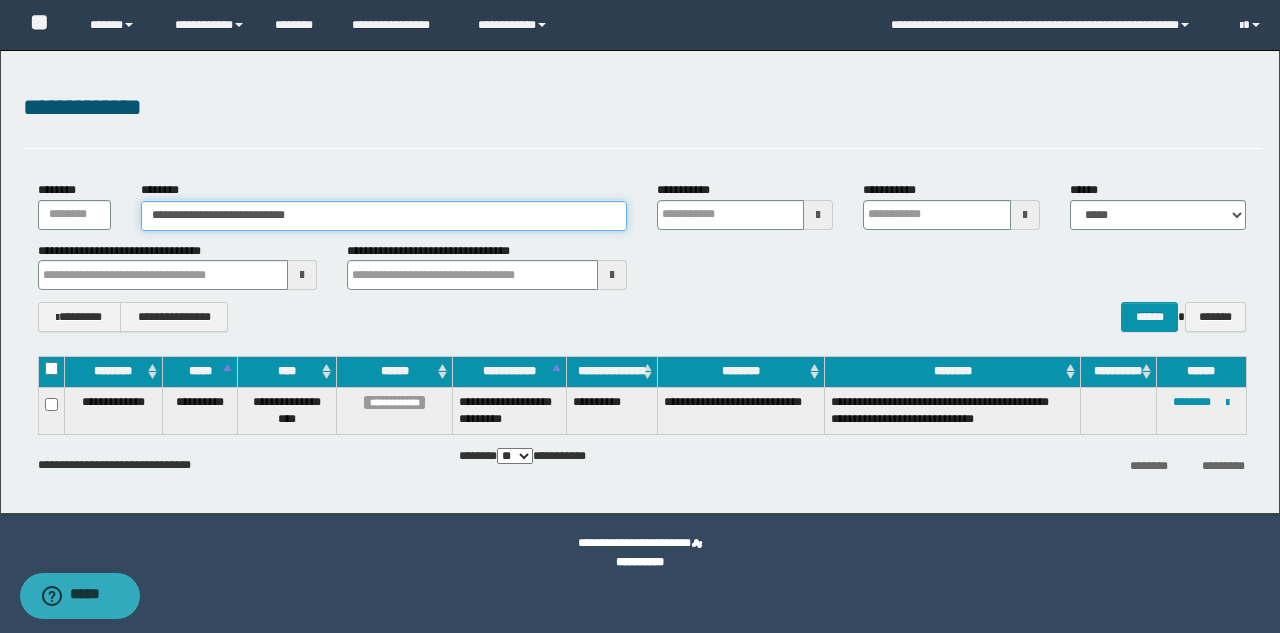type on "**********" 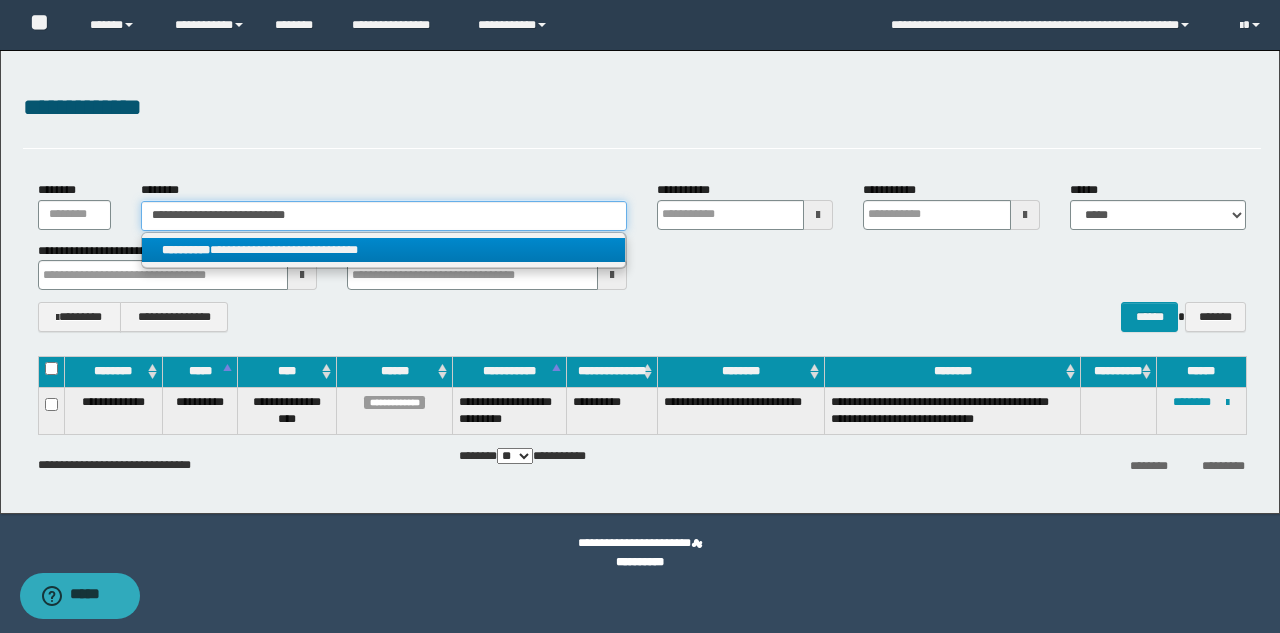 type on "**********" 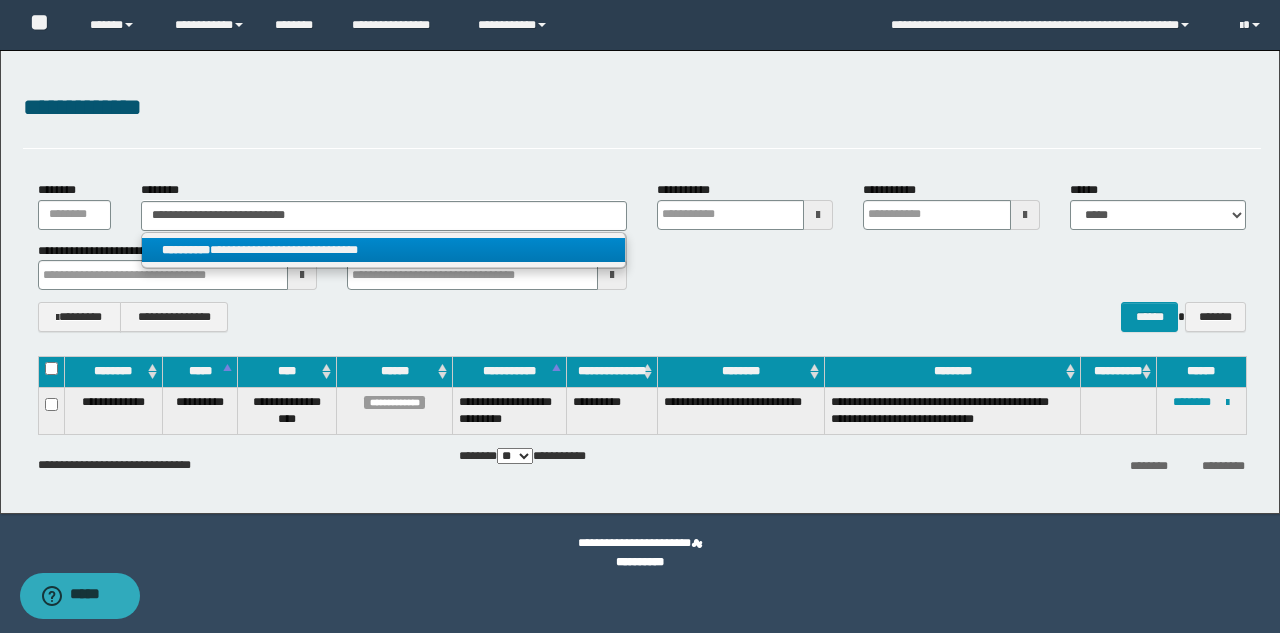 click on "**********" at bounding box center (383, 250) 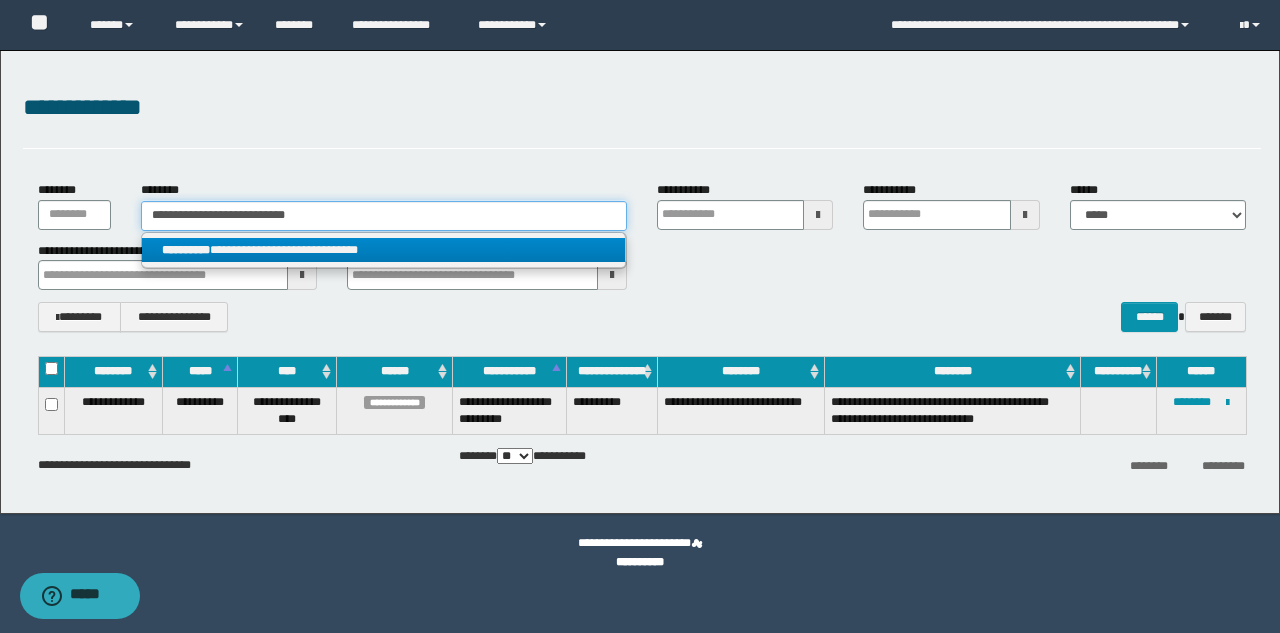 type 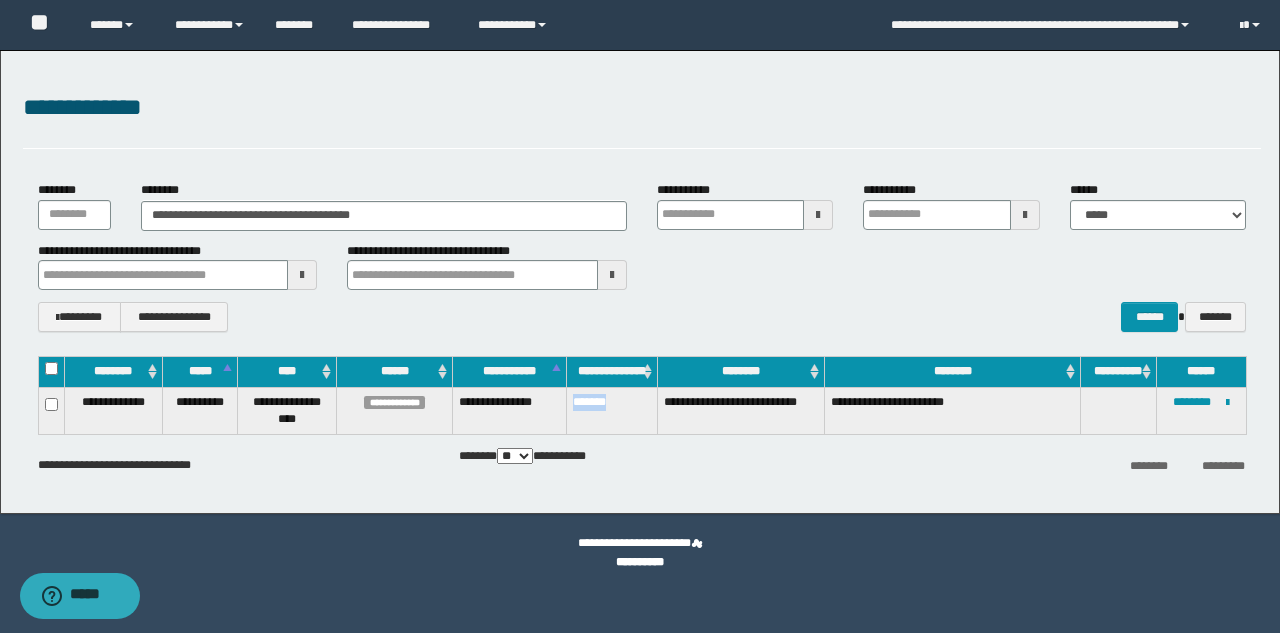 drag, startPoint x: 624, startPoint y: 398, endPoint x: 556, endPoint y: 403, distance: 68.18358 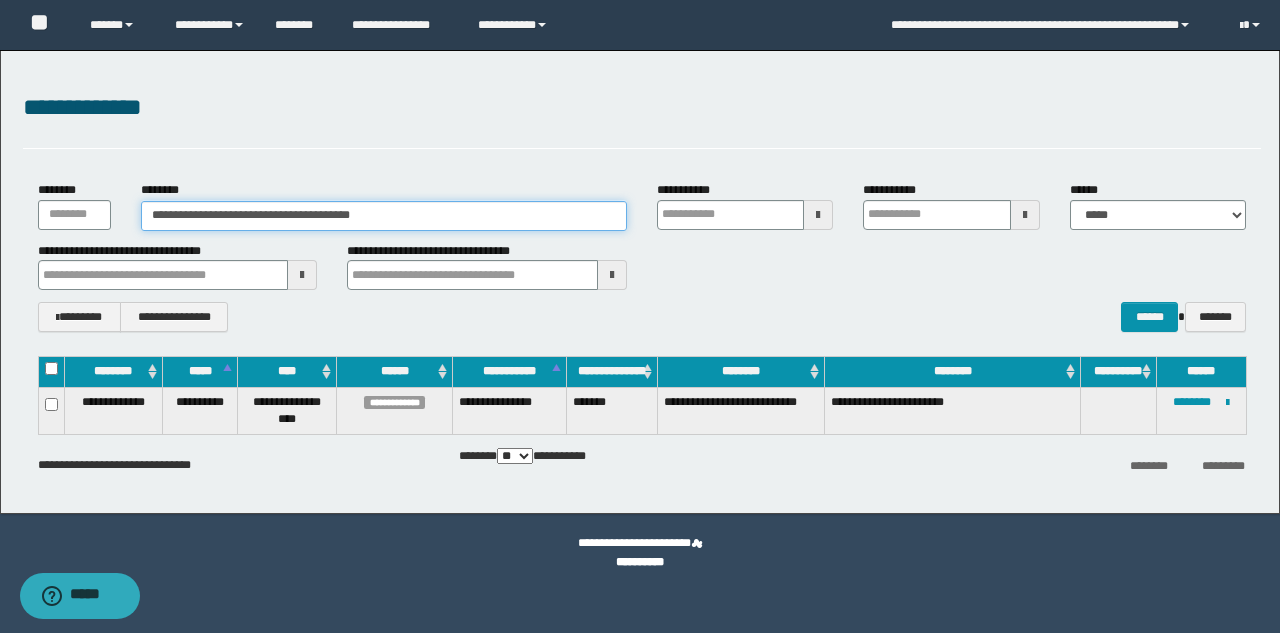 drag, startPoint x: 393, startPoint y: 219, endPoint x: 77, endPoint y: 229, distance: 316.1582 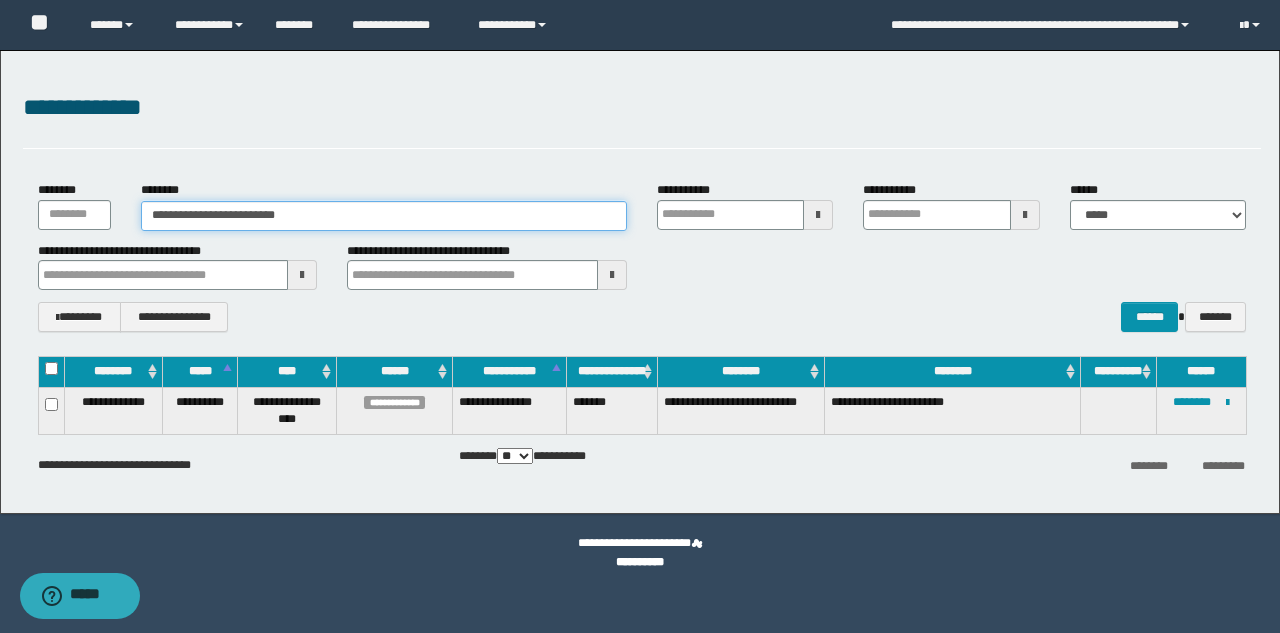 type on "**********" 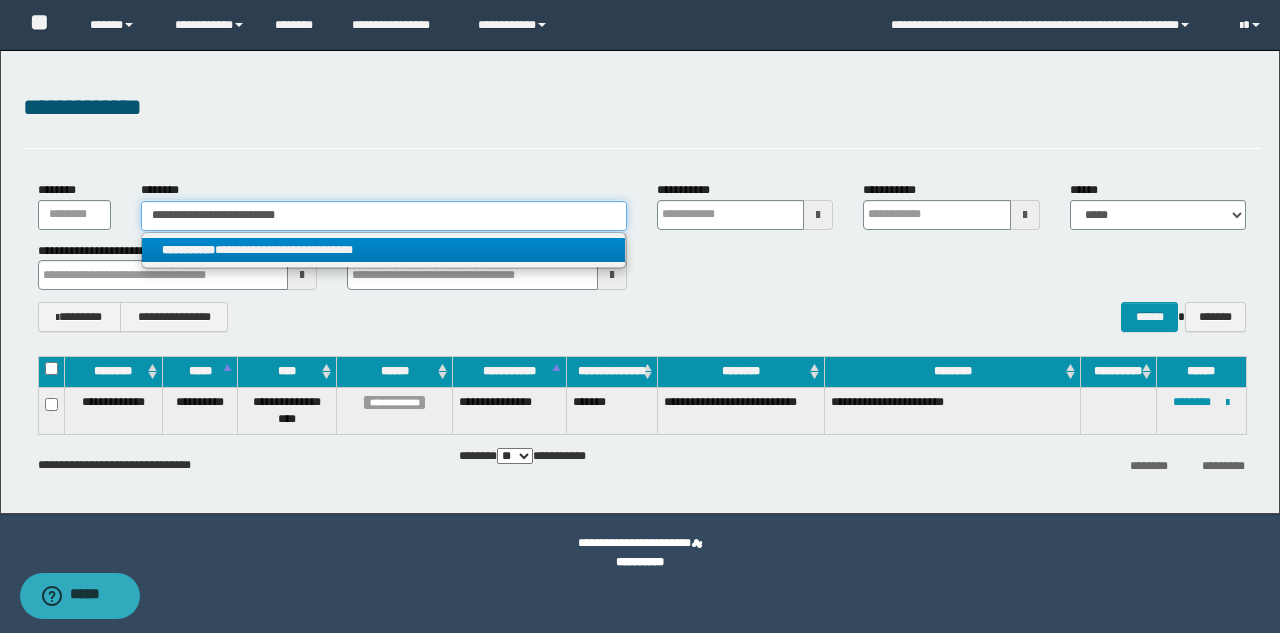 type on "**********" 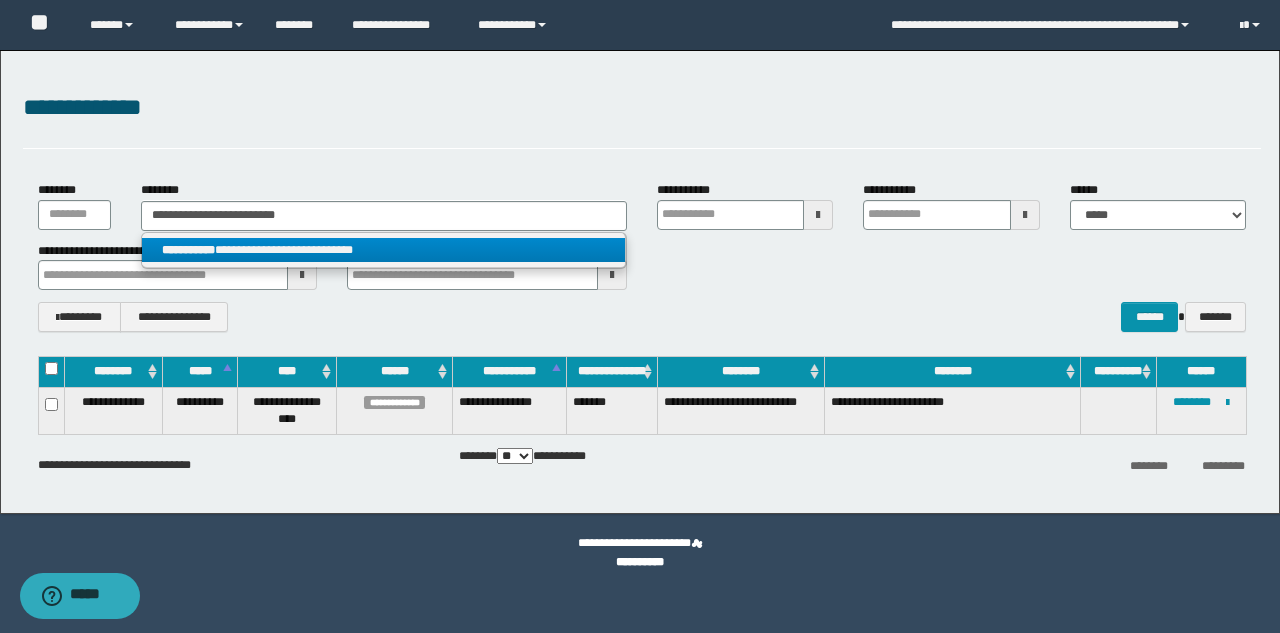 click on "**********" at bounding box center [383, 250] 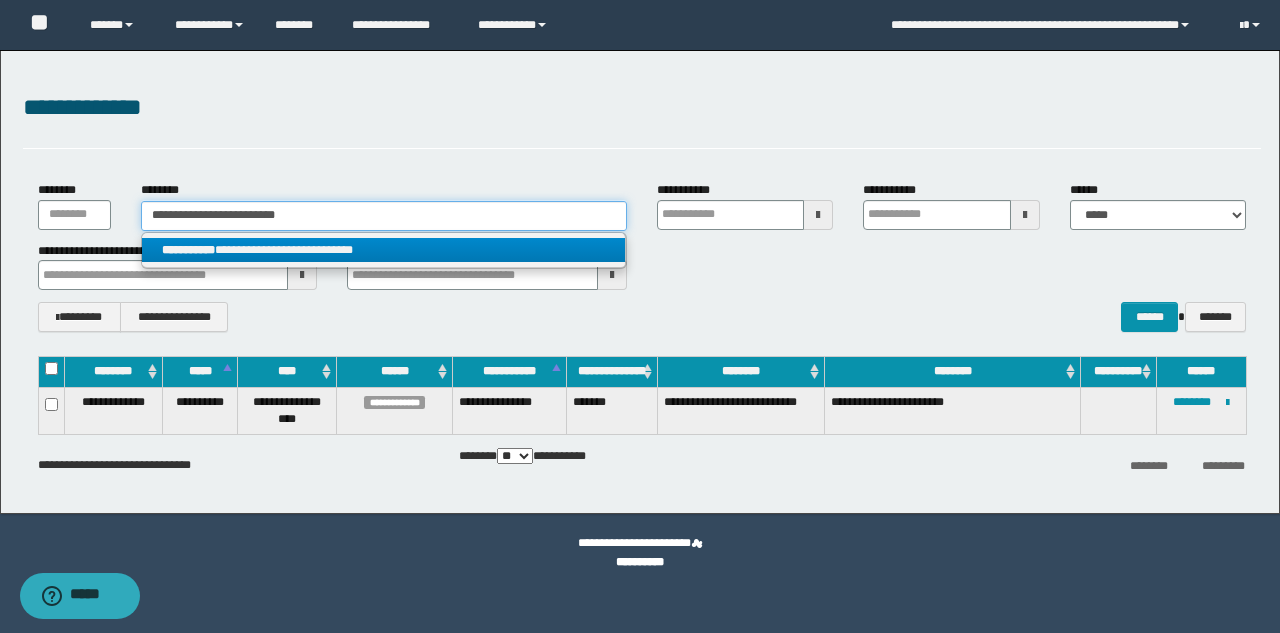 type 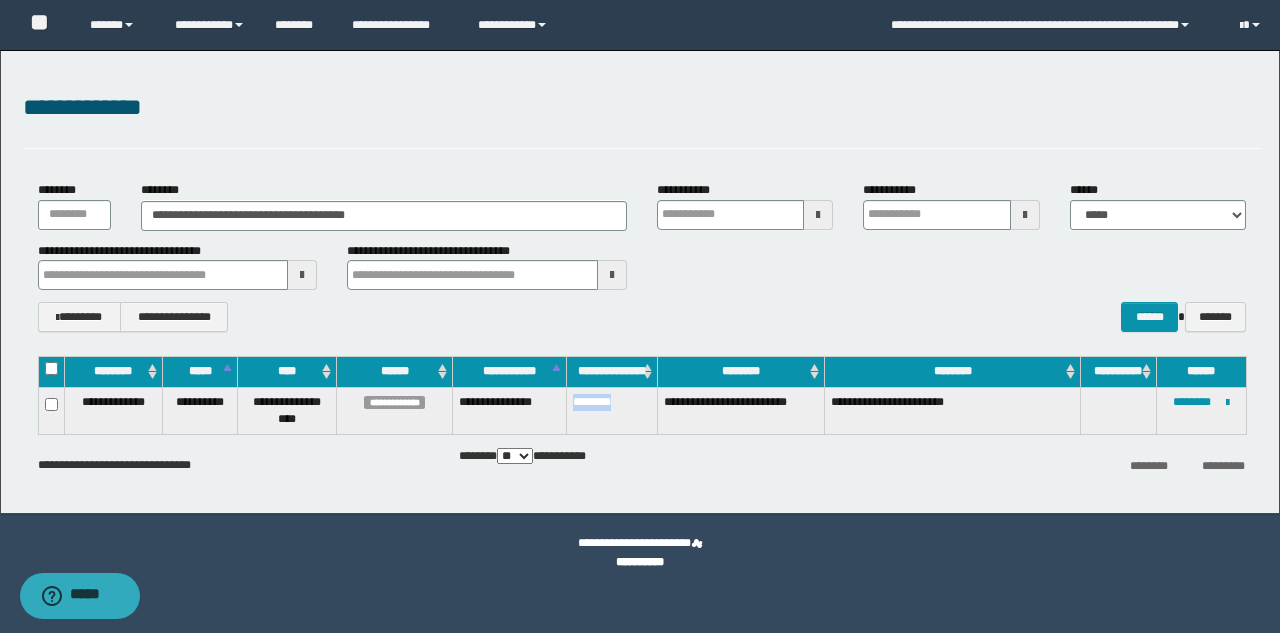drag, startPoint x: 628, startPoint y: 404, endPoint x: 574, endPoint y: 406, distance: 54.037025 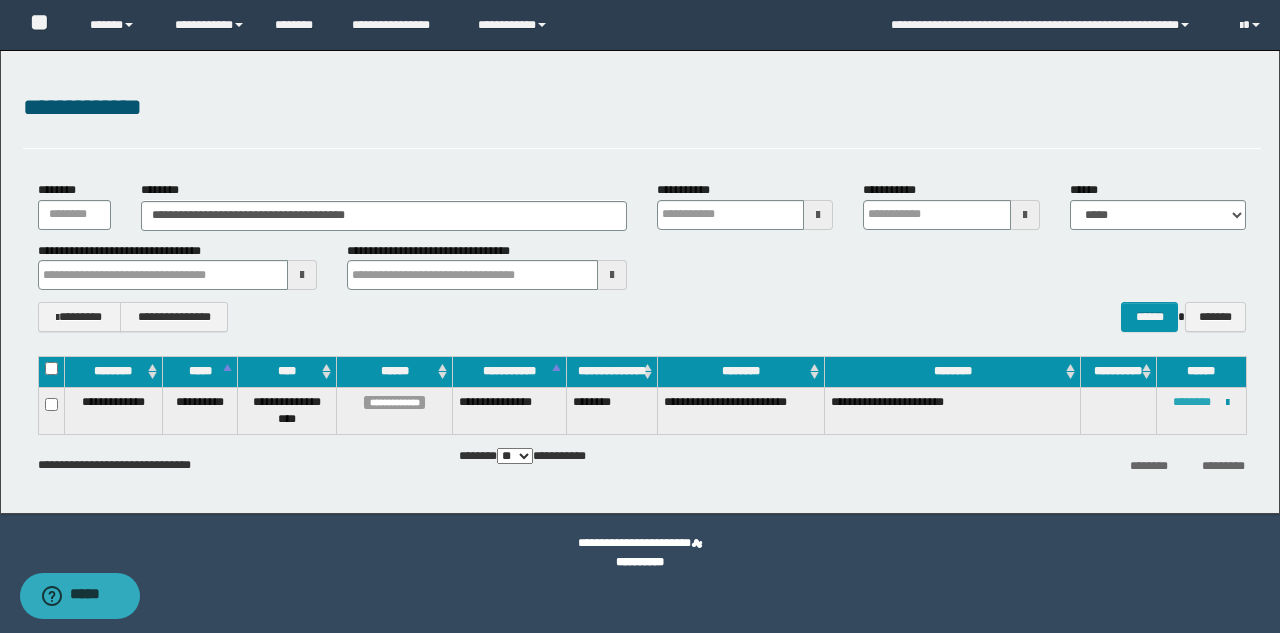 click on "********" at bounding box center [1192, 402] 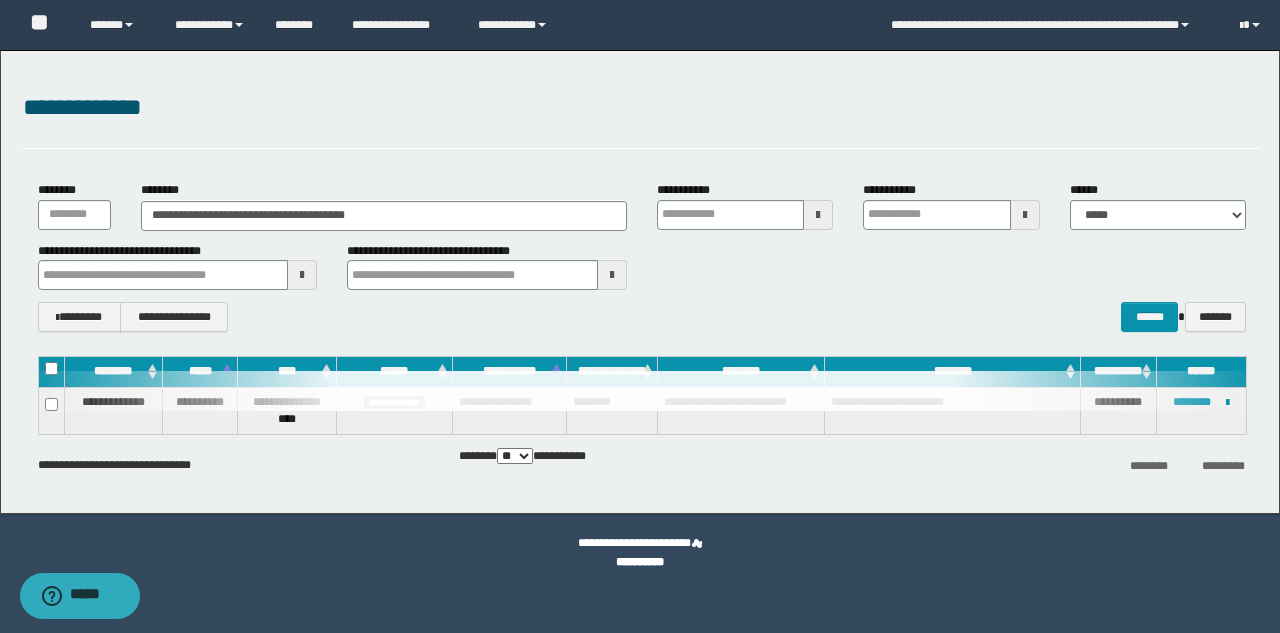 click at bounding box center (642, 391) 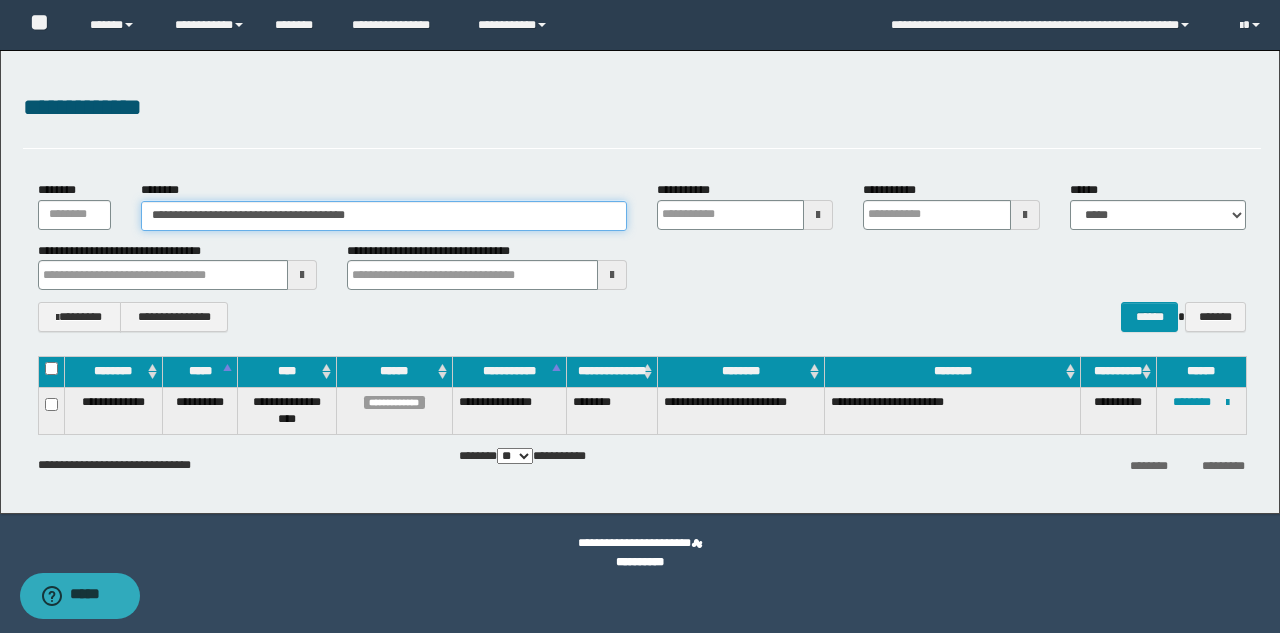 drag, startPoint x: 390, startPoint y: 220, endPoint x: 0, endPoint y: 213, distance: 390.0628 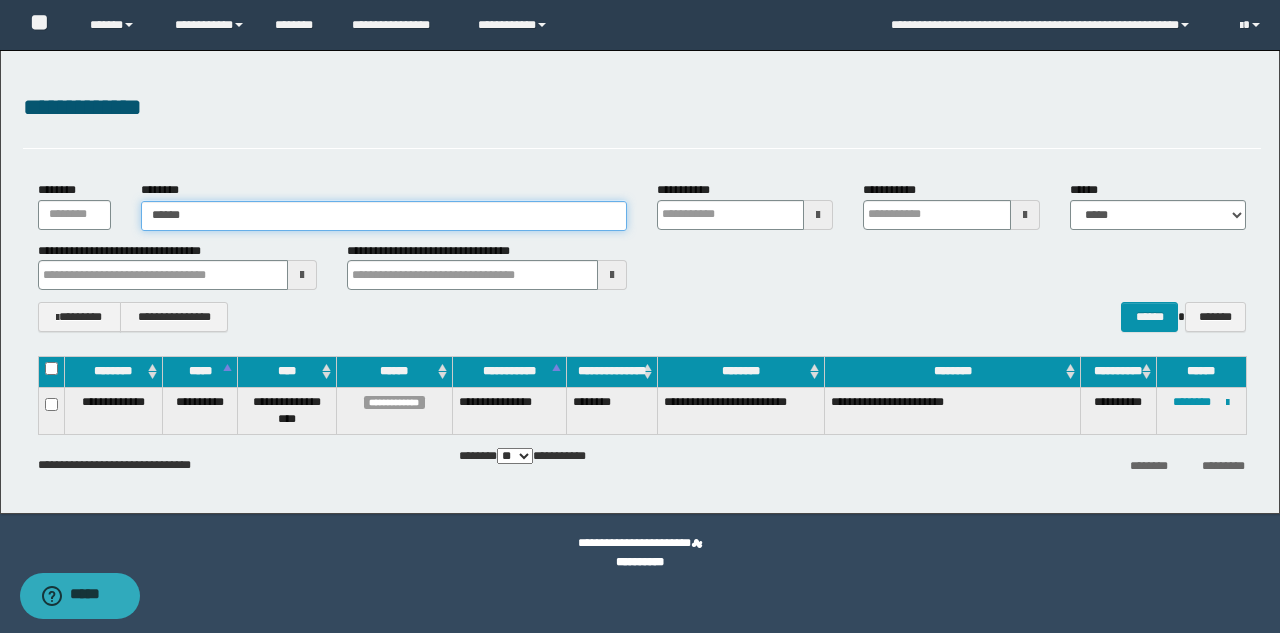 type on "******" 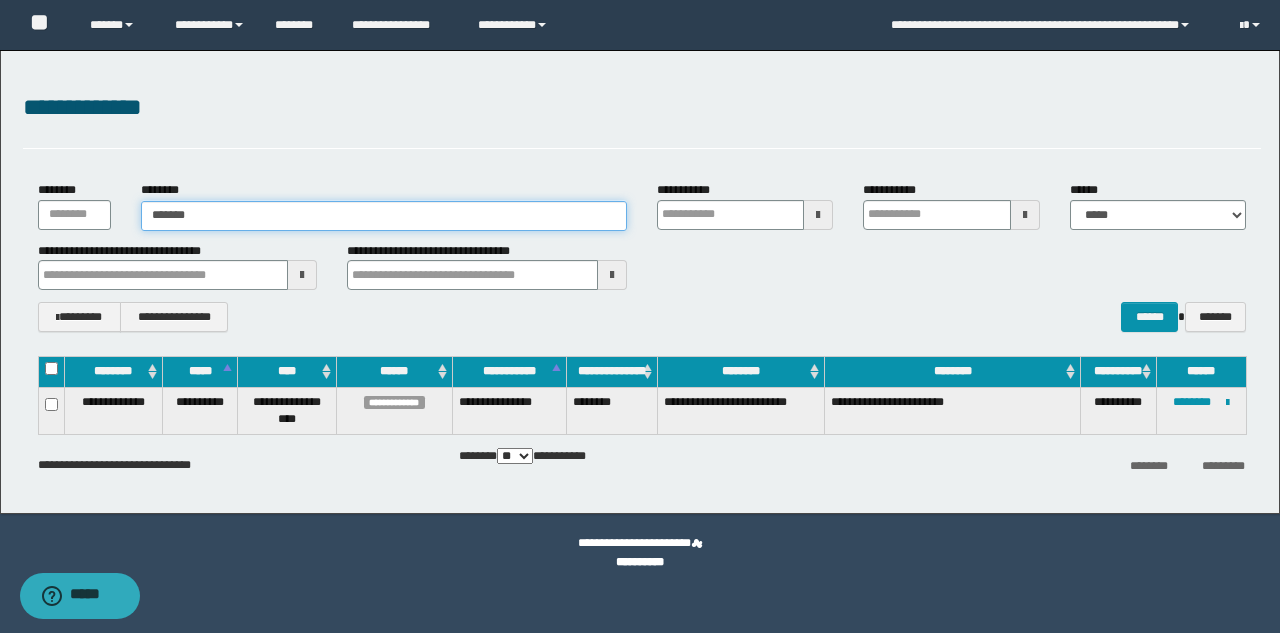 type on "******" 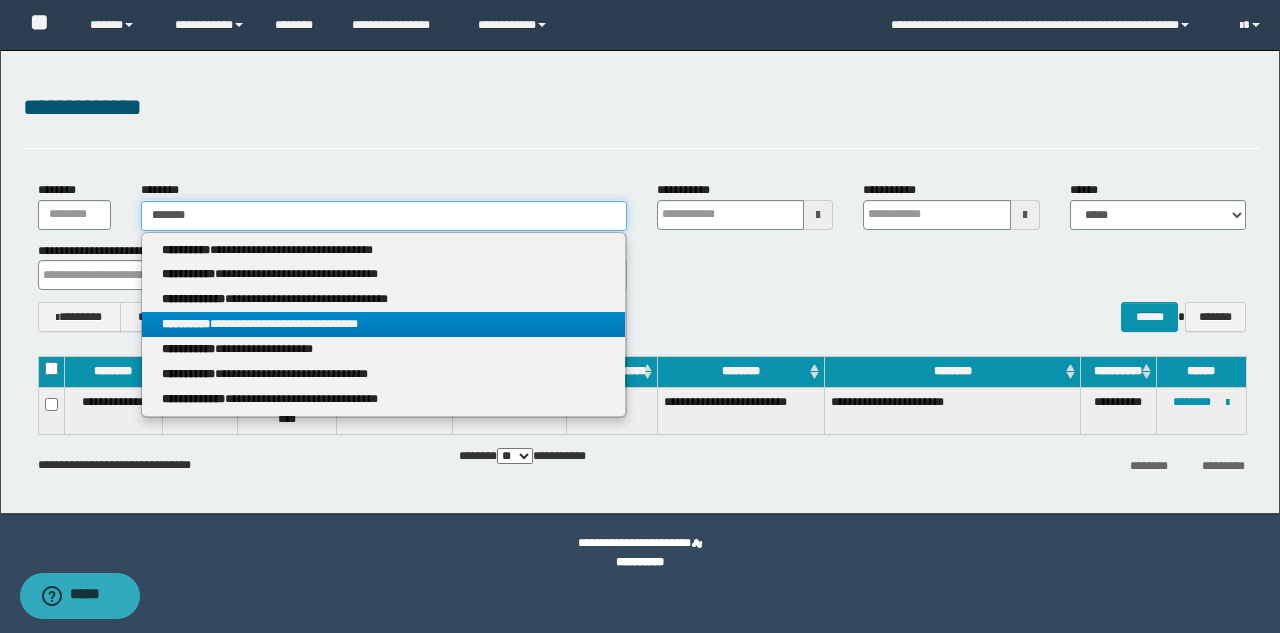 type on "******" 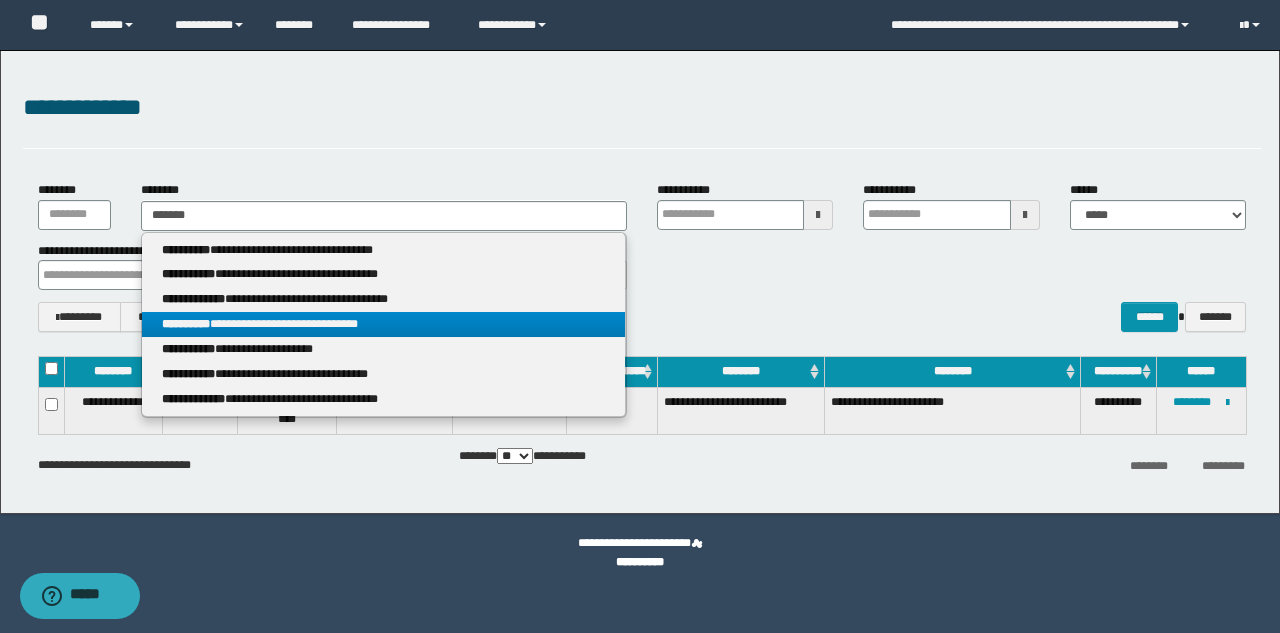 click on "**********" at bounding box center [383, 324] 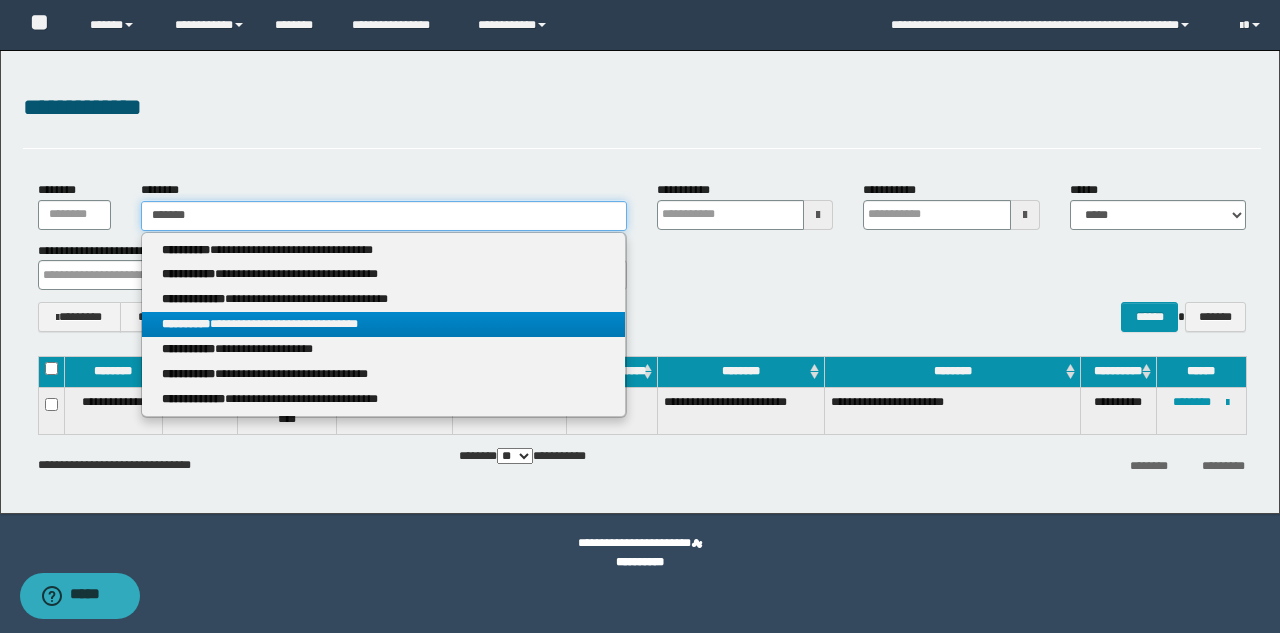 type 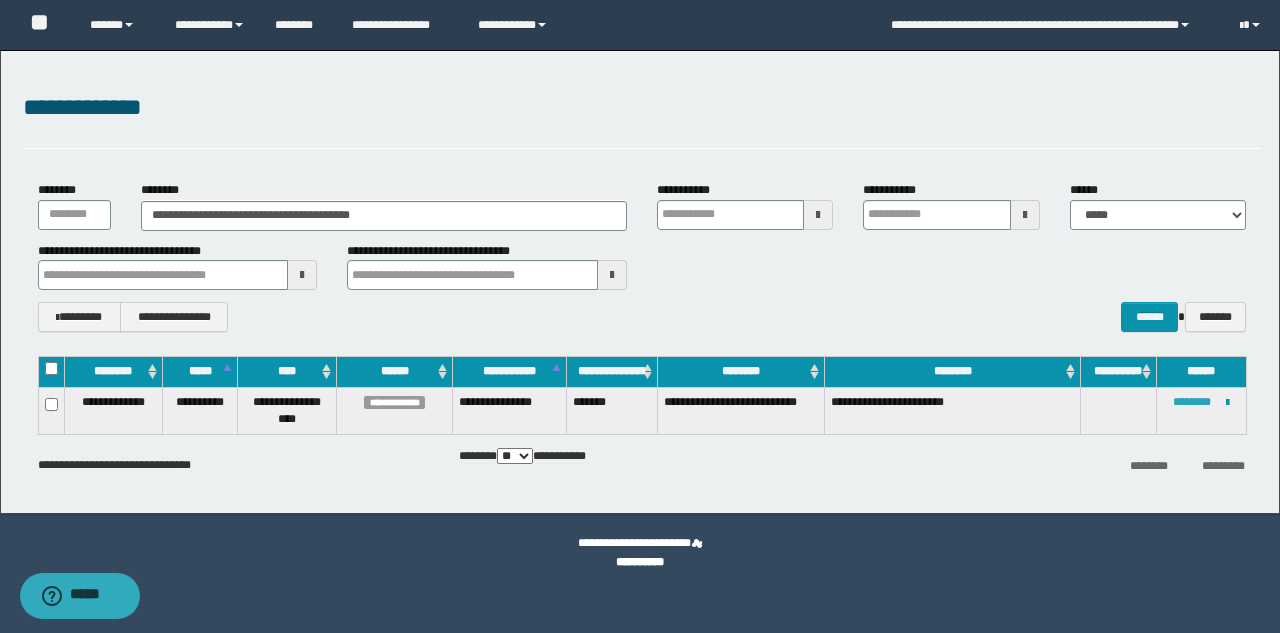 click on "********" at bounding box center [1192, 402] 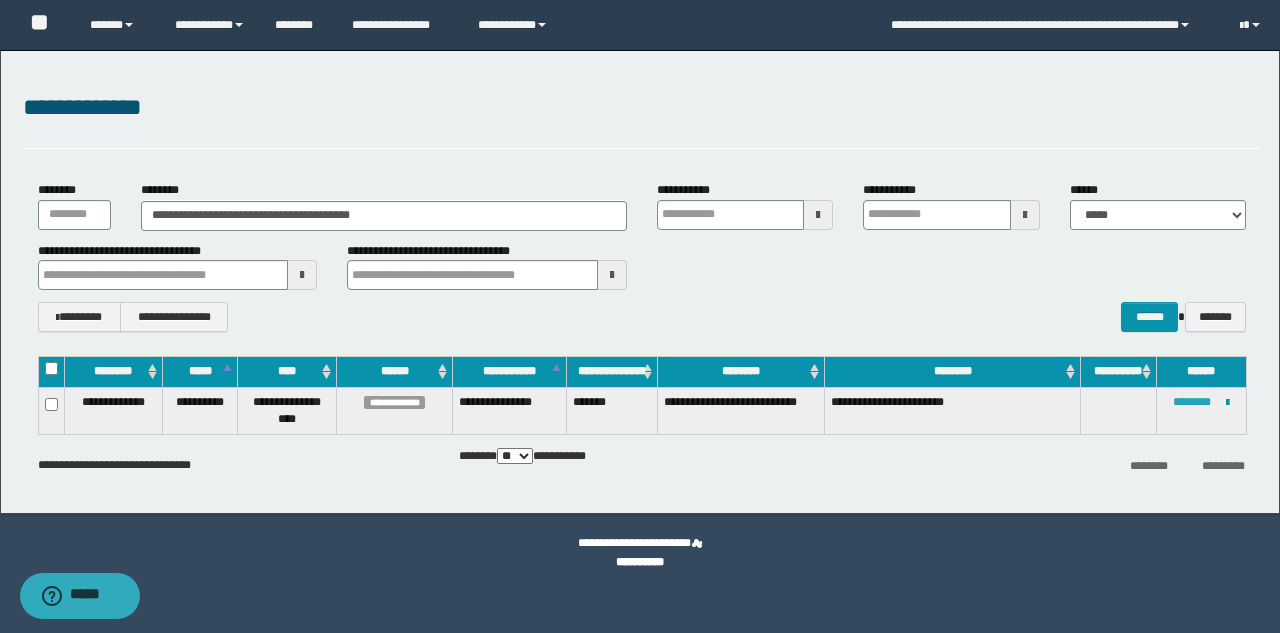 click on "********" at bounding box center (1192, 402) 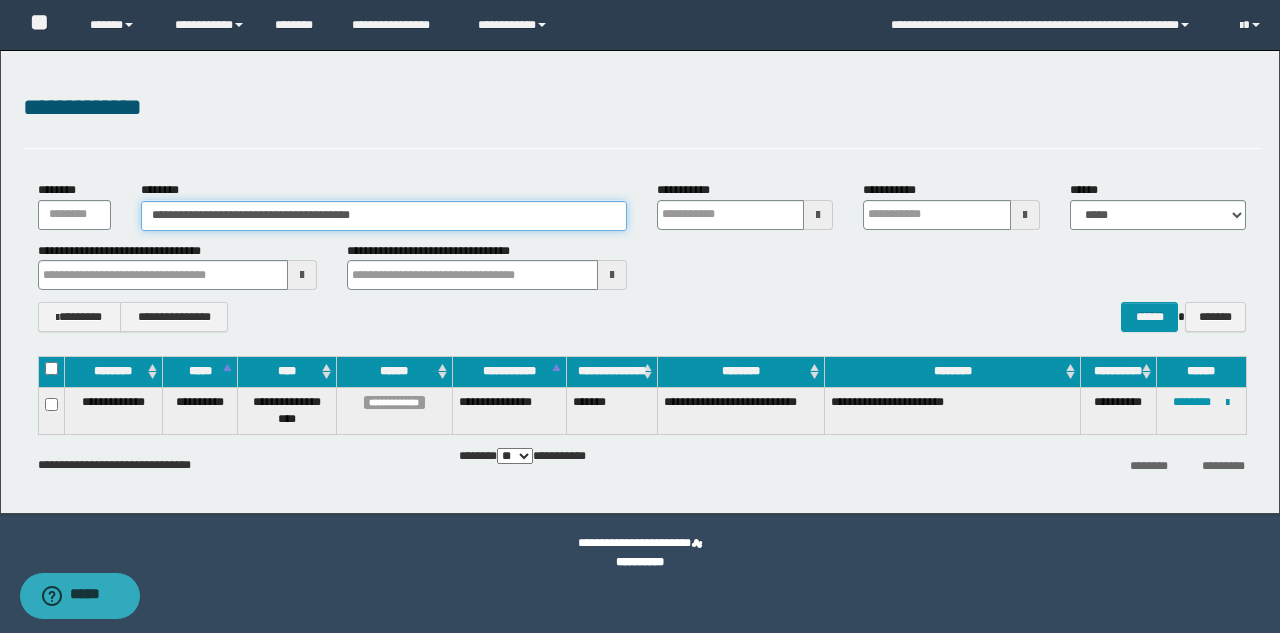 drag, startPoint x: 361, startPoint y: 211, endPoint x: 2, endPoint y: 179, distance: 360.42337 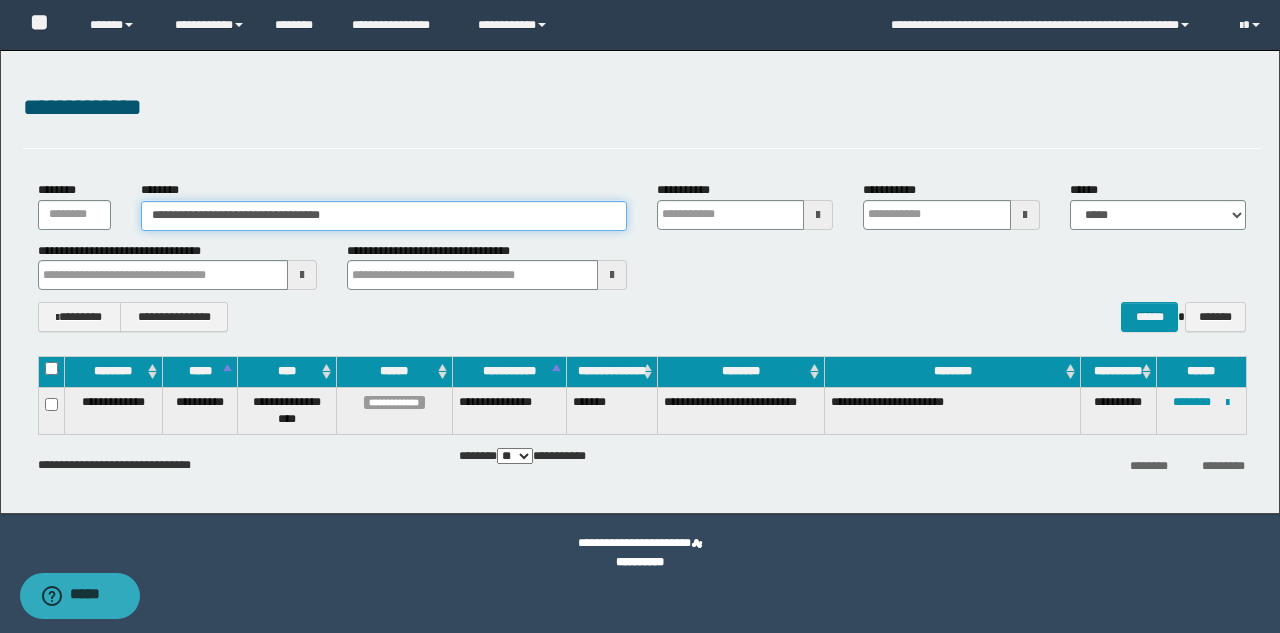 type on "**********" 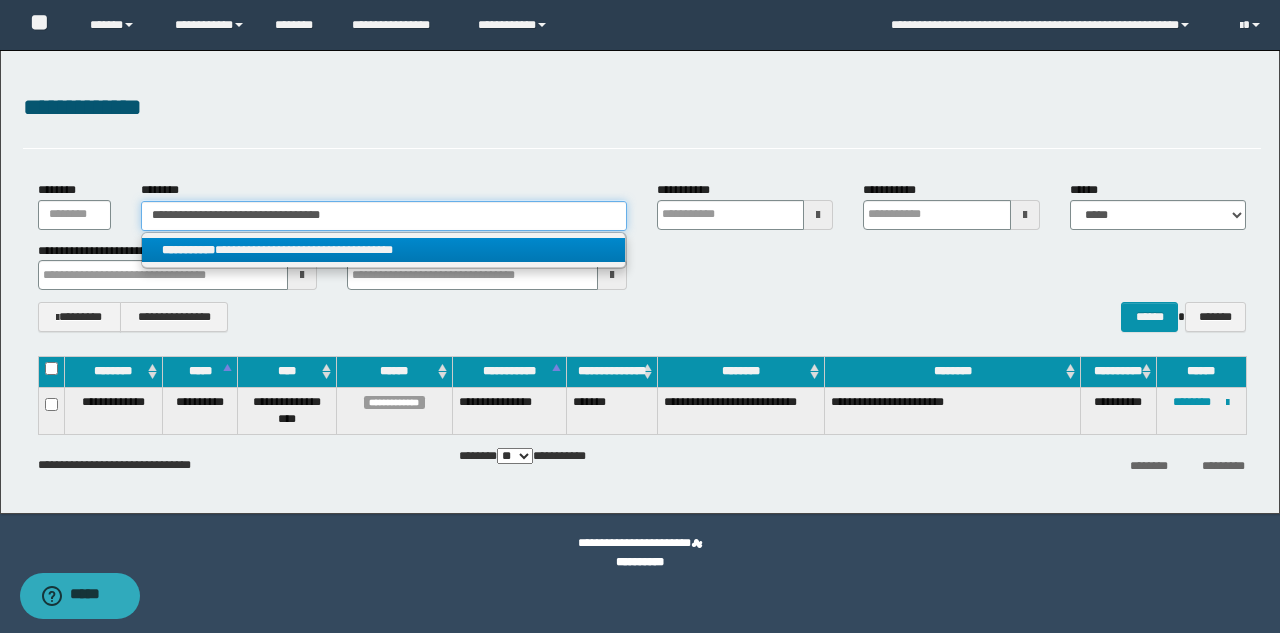 type on "**********" 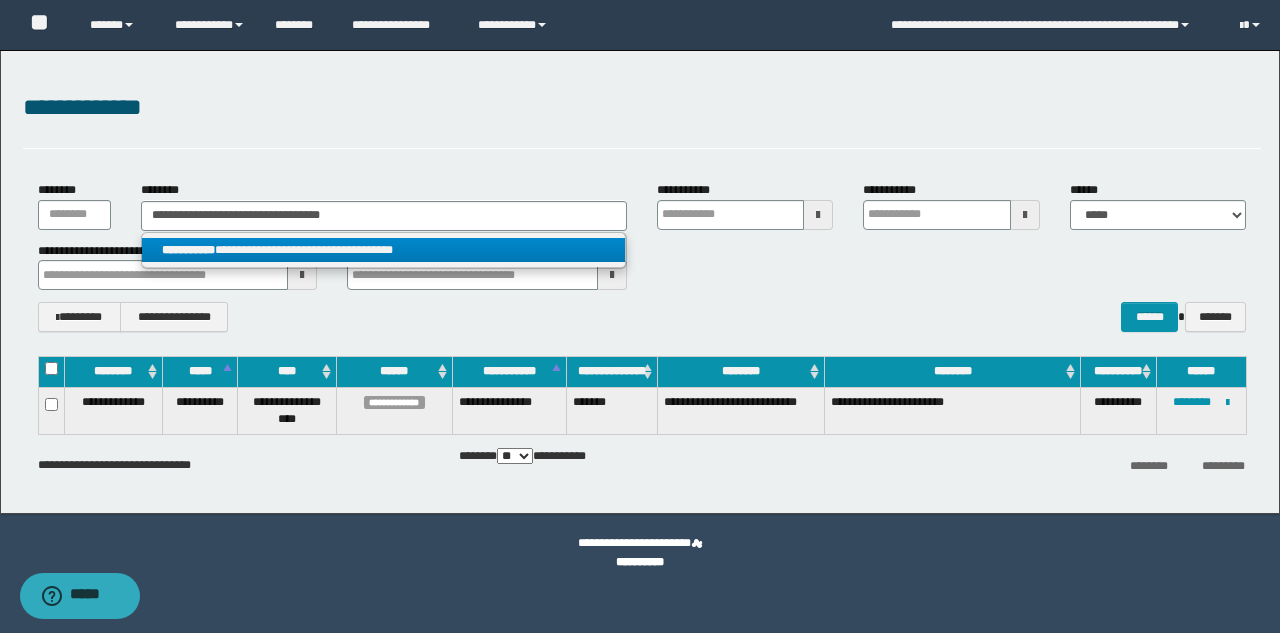 click on "**********" at bounding box center (383, 250) 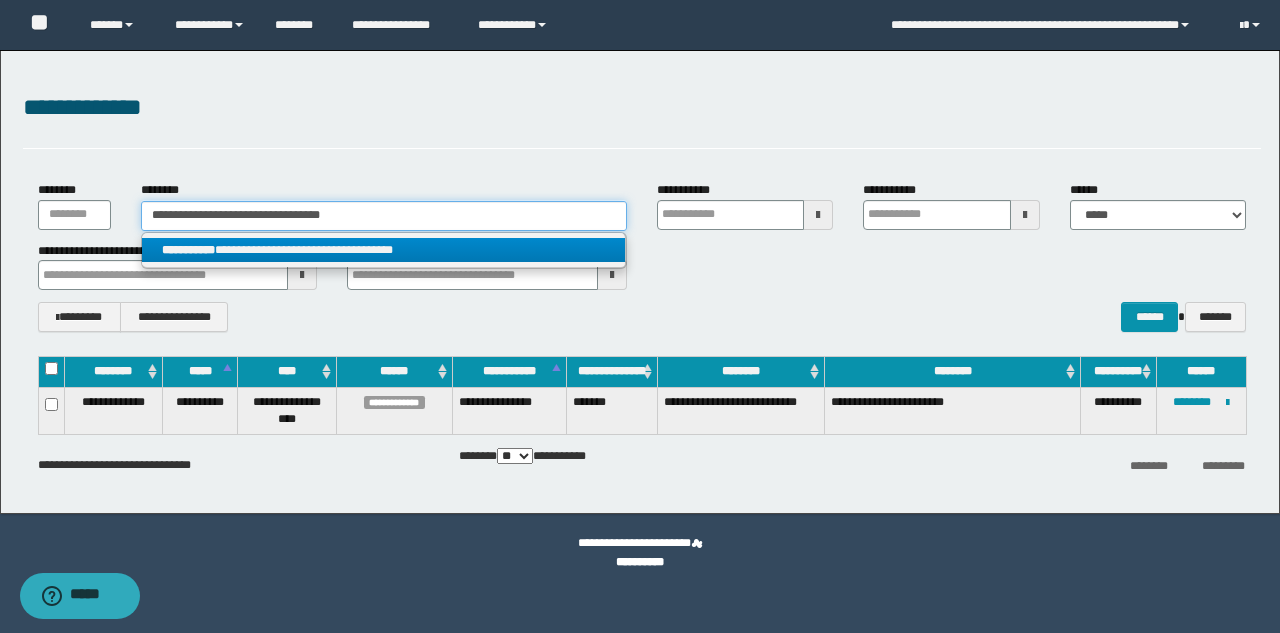 type 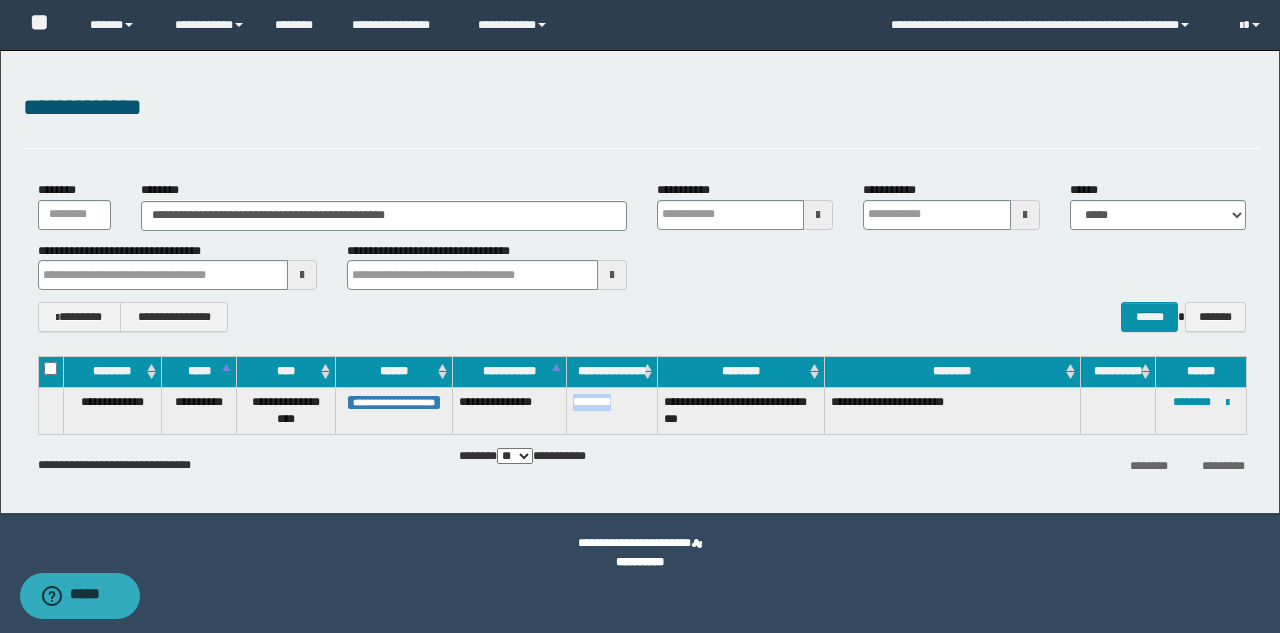 drag, startPoint x: 633, startPoint y: 402, endPoint x: 574, endPoint y: 417, distance: 60.876926 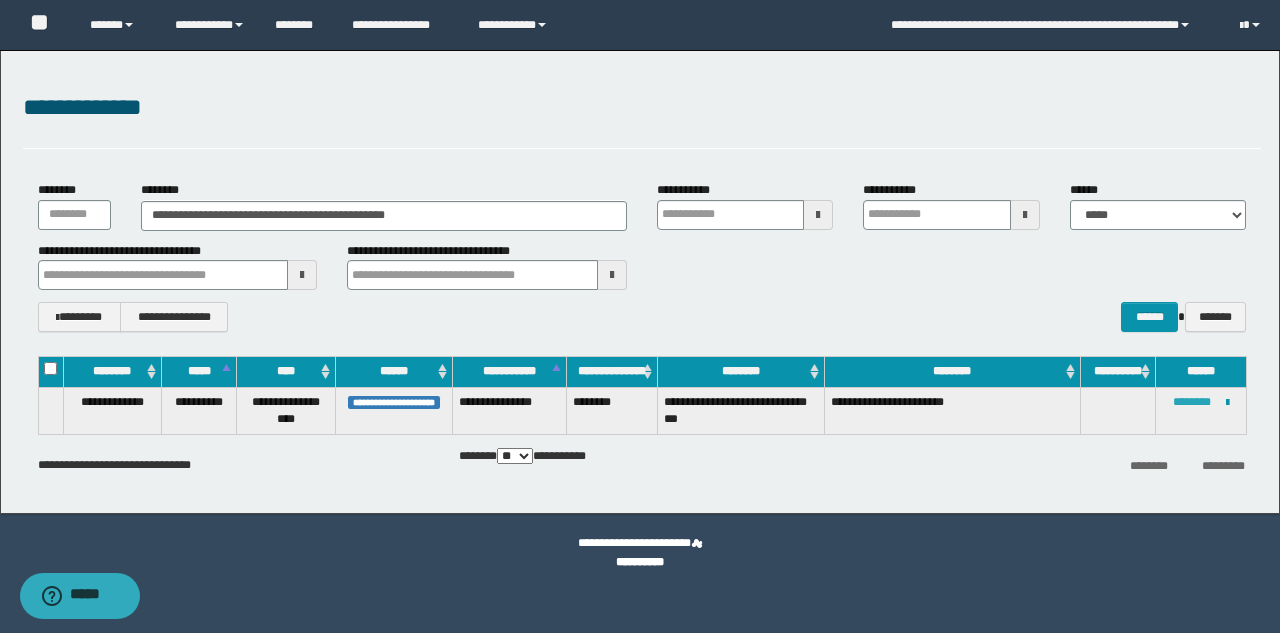 click on "********" at bounding box center [1192, 402] 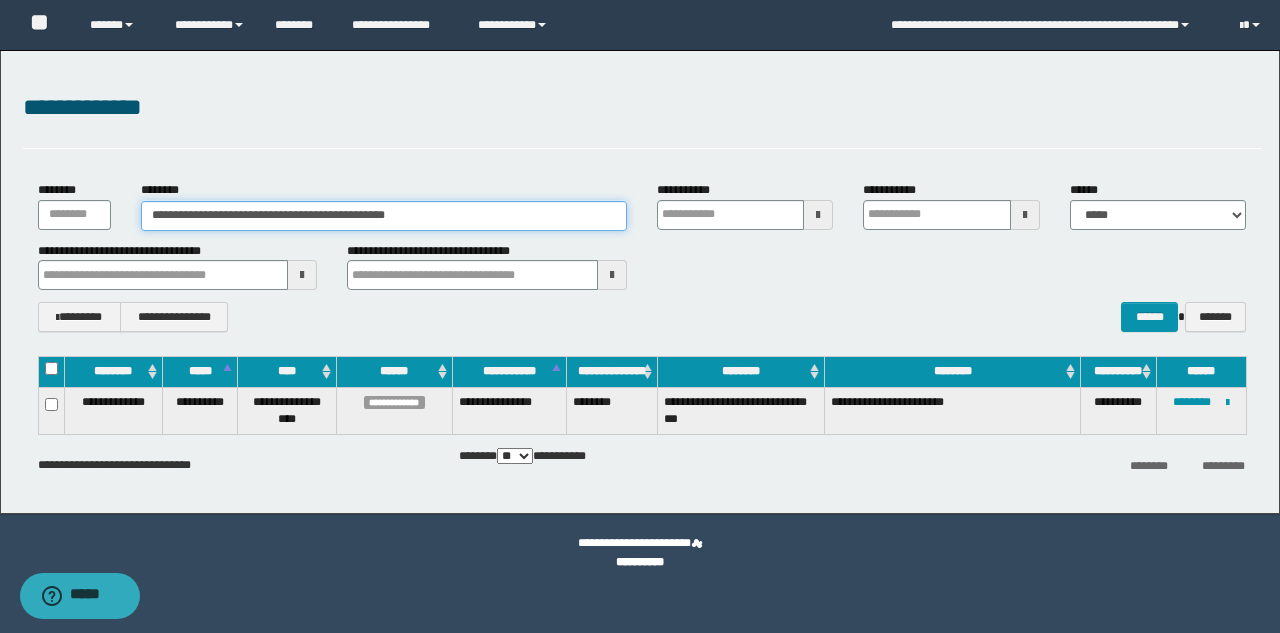 drag, startPoint x: 431, startPoint y: 224, endPoint x: 32, endPoint y: 243, distance: 399.45212 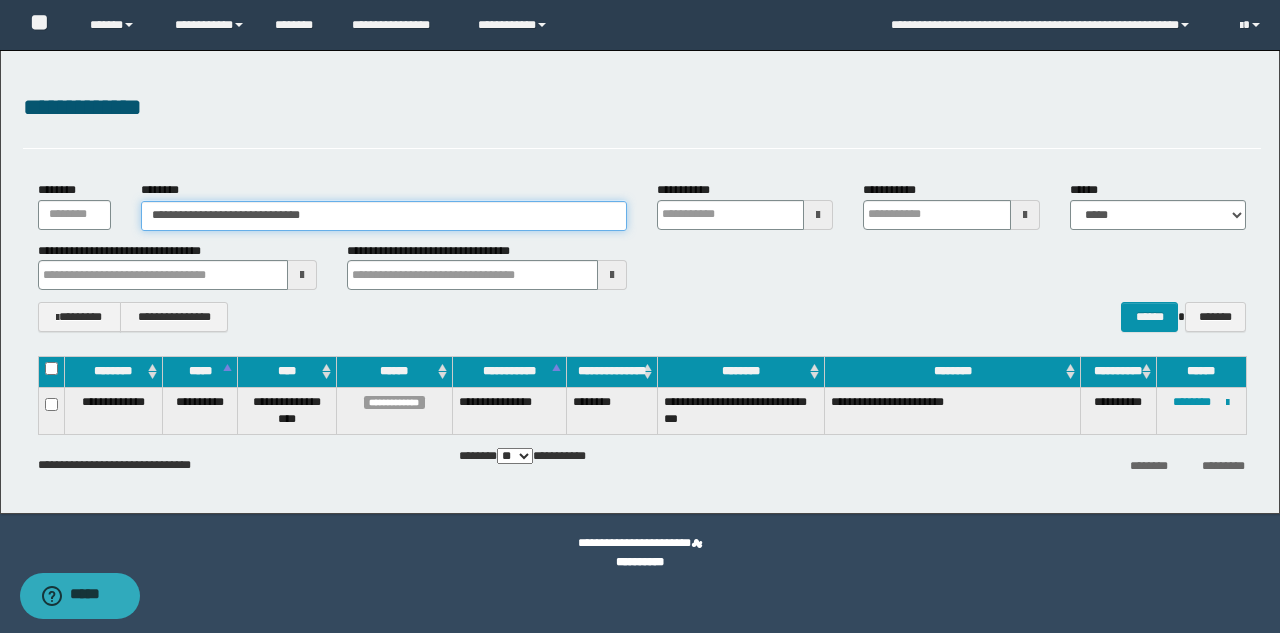 type on "**********" 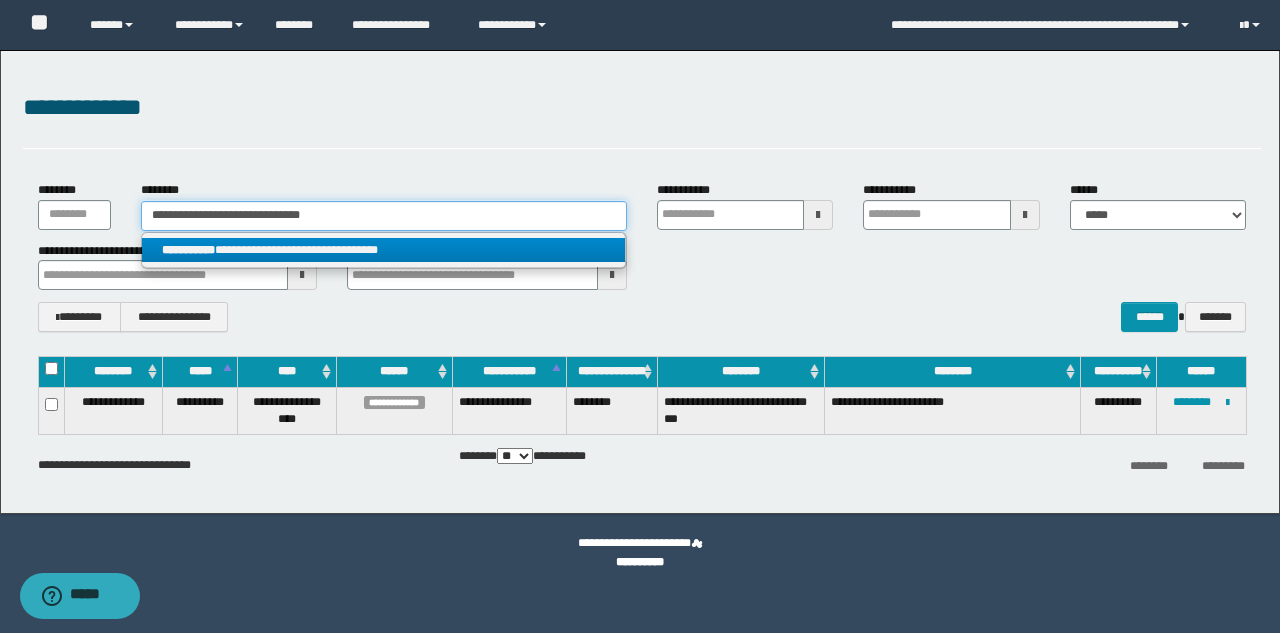 type on "**********" 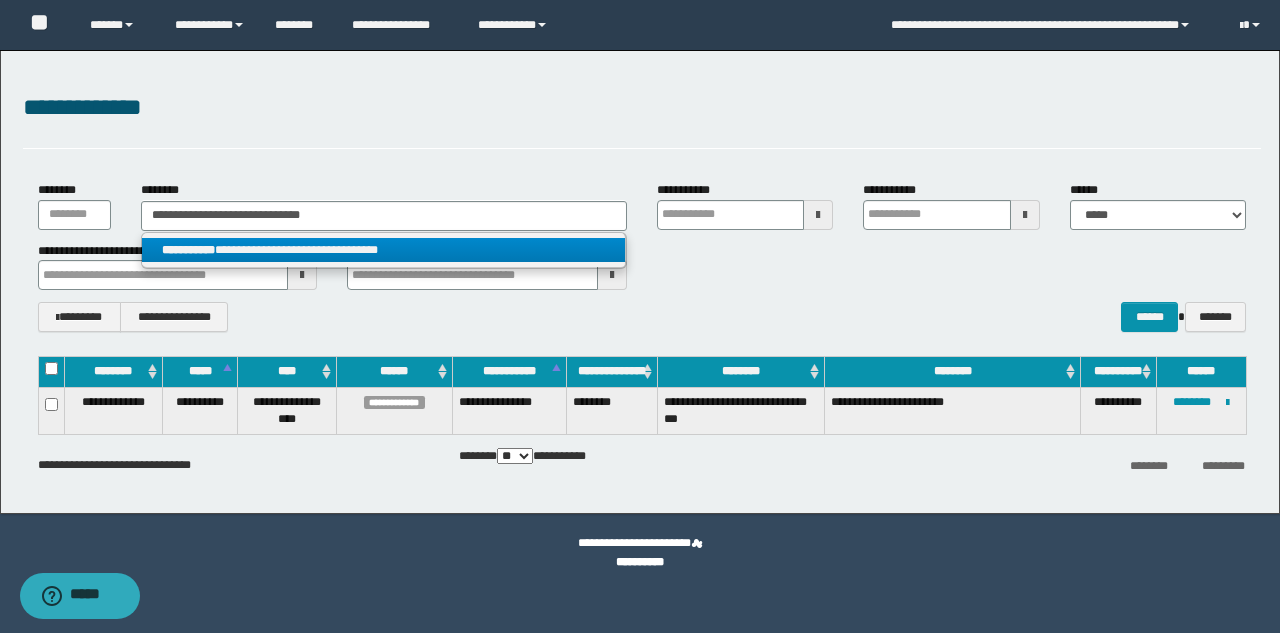 click on "**********" at bounding box center [383, 250] 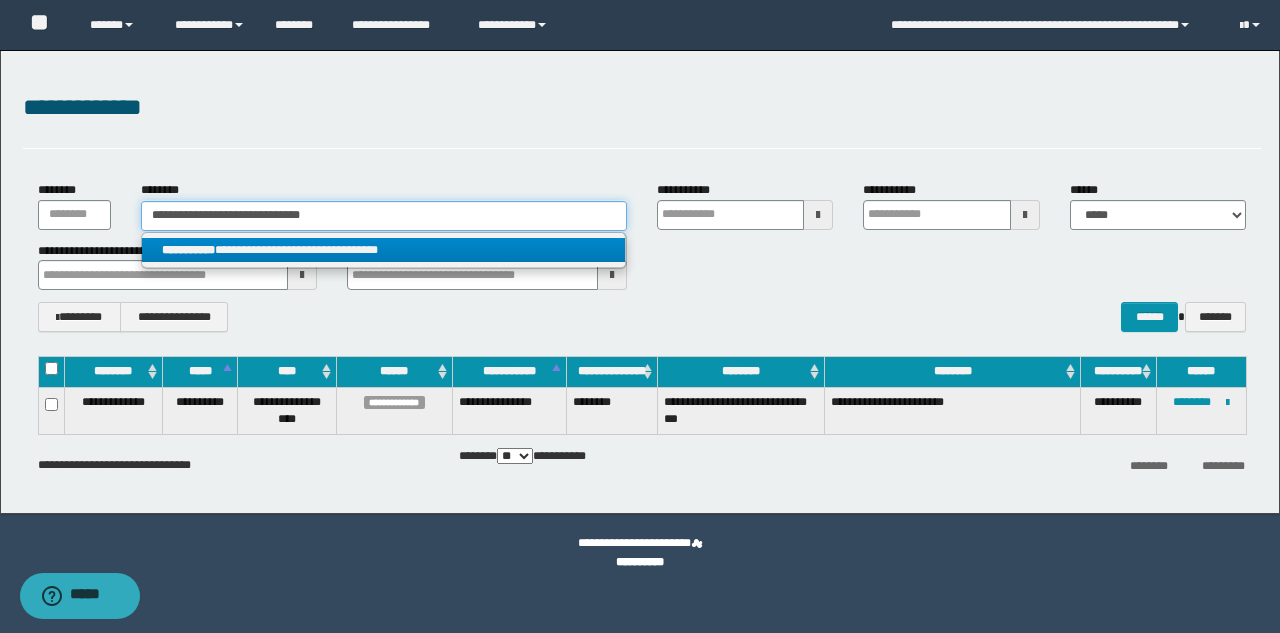 type 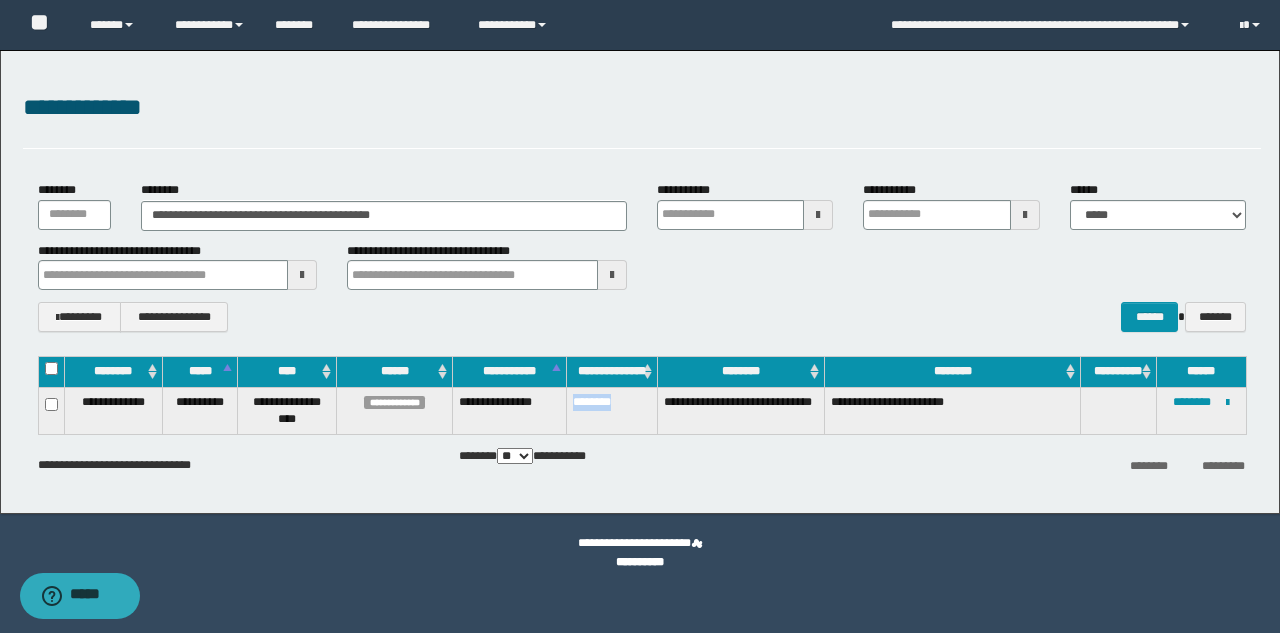 drag, startPoint x: 626, startPoint y: 405, endPoint x: 573, endPoint y: 413, distance: 53.600372 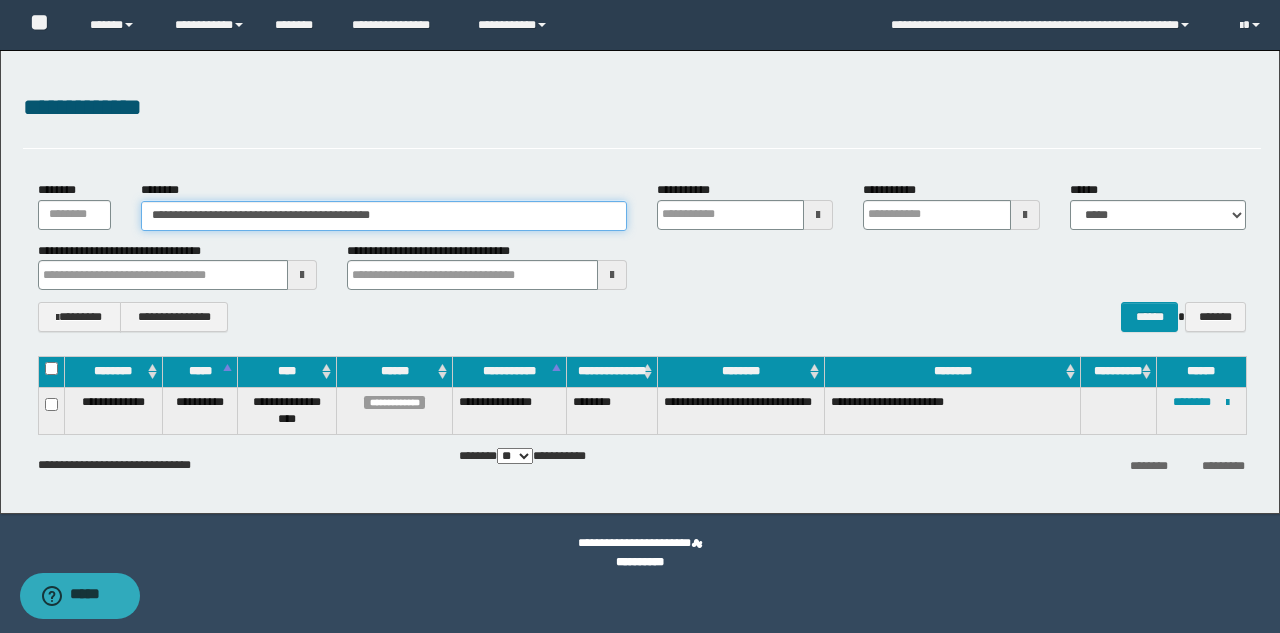 drag, startPoint x: 410, startPoint y: 215, endPoint x: 0, endPoint y: 242, distance: 410.88806 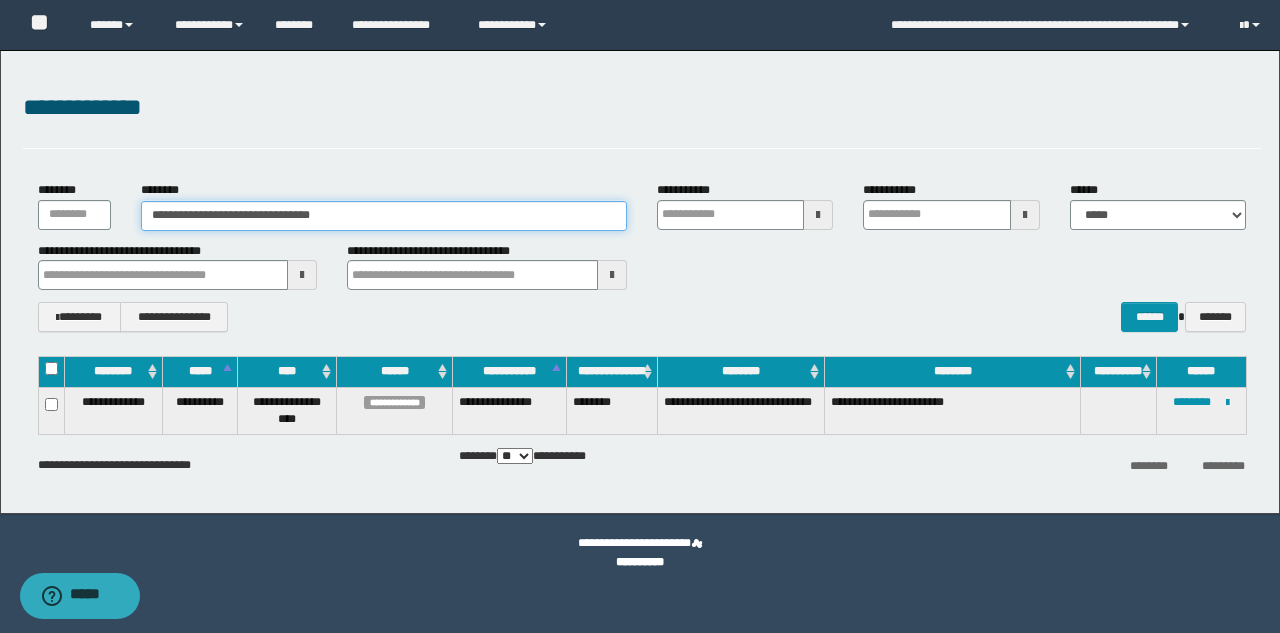 type on "**********" 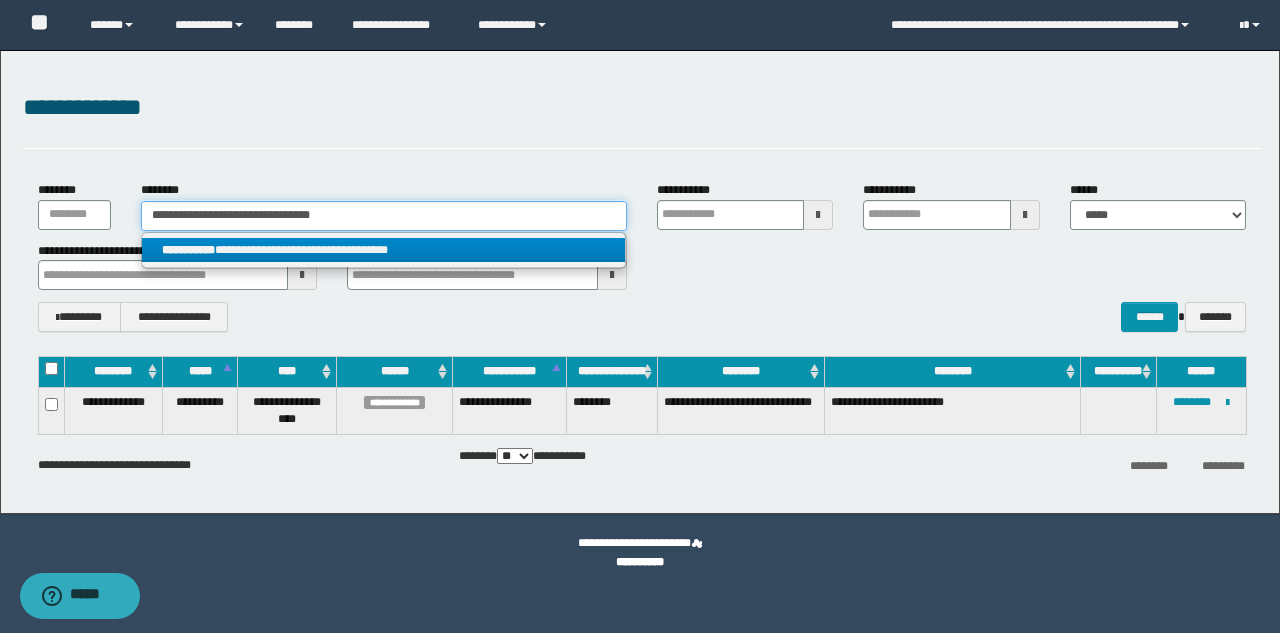 type on "**********" 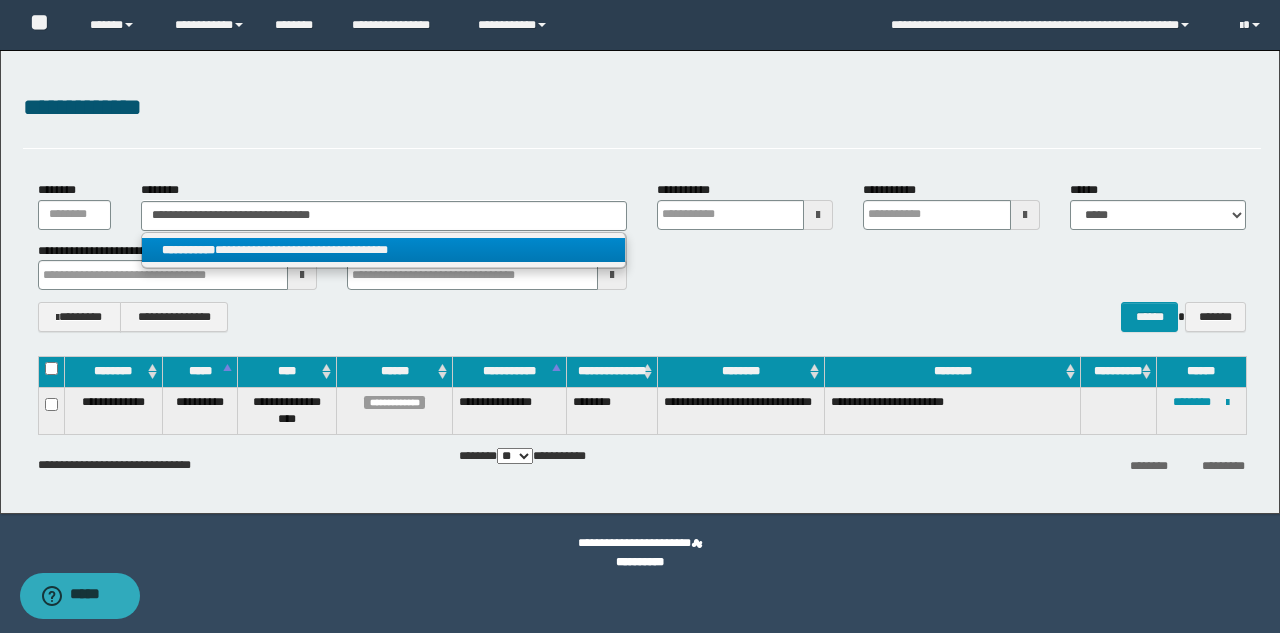 click on "**********" at bounding box center [383, 250] 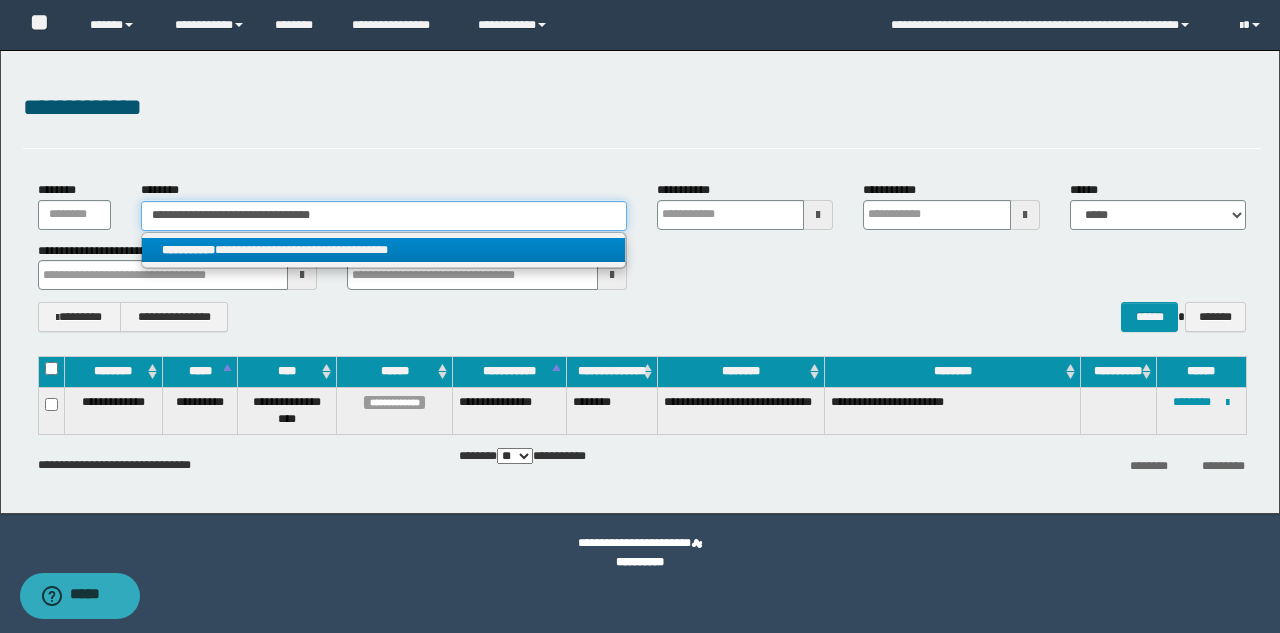 type 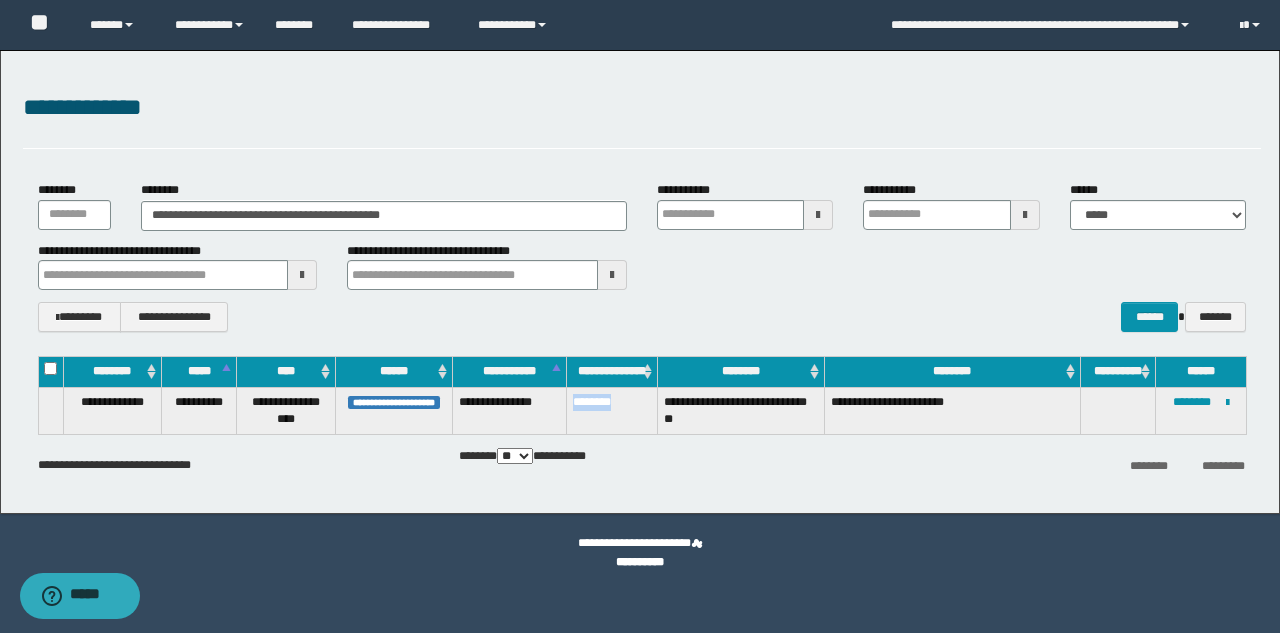 drag, startPoint x: 635, startPoint y: 400, endPoint x: 569, endPoint y: 404, distance: 66.1211 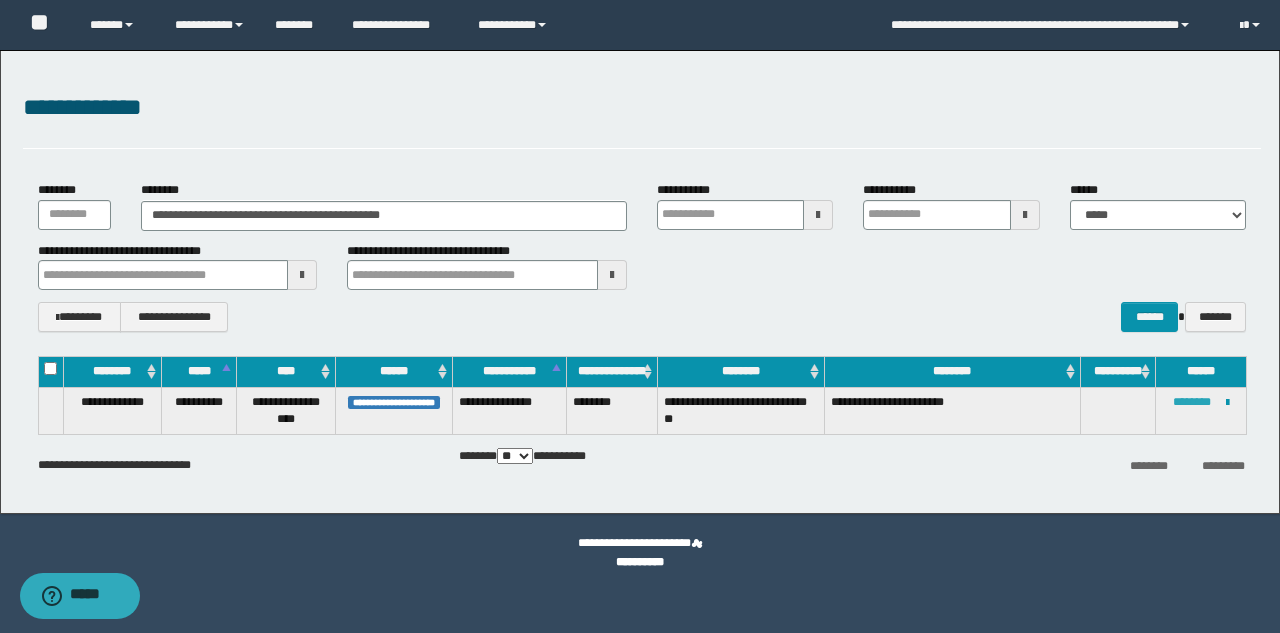 click on "********" at bounding box center [1192, 402] 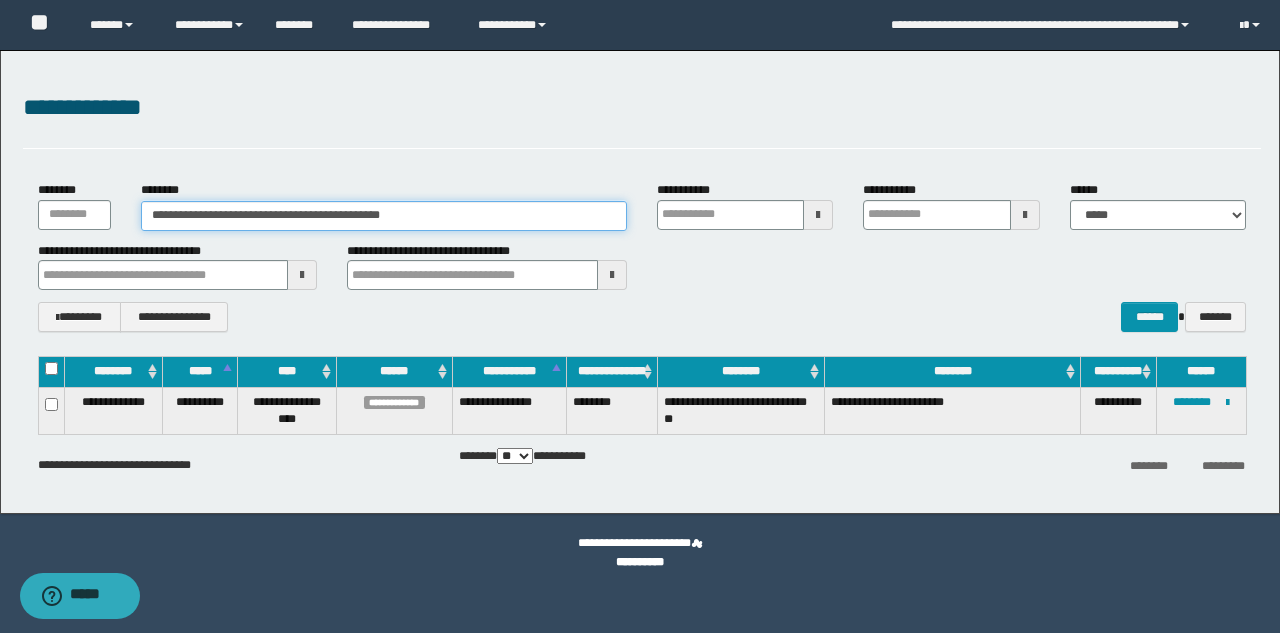 drag, startPoint x: 436, startPoint y: 222, endPoint x: 0, endPoint y: 234, distance: 436.1651 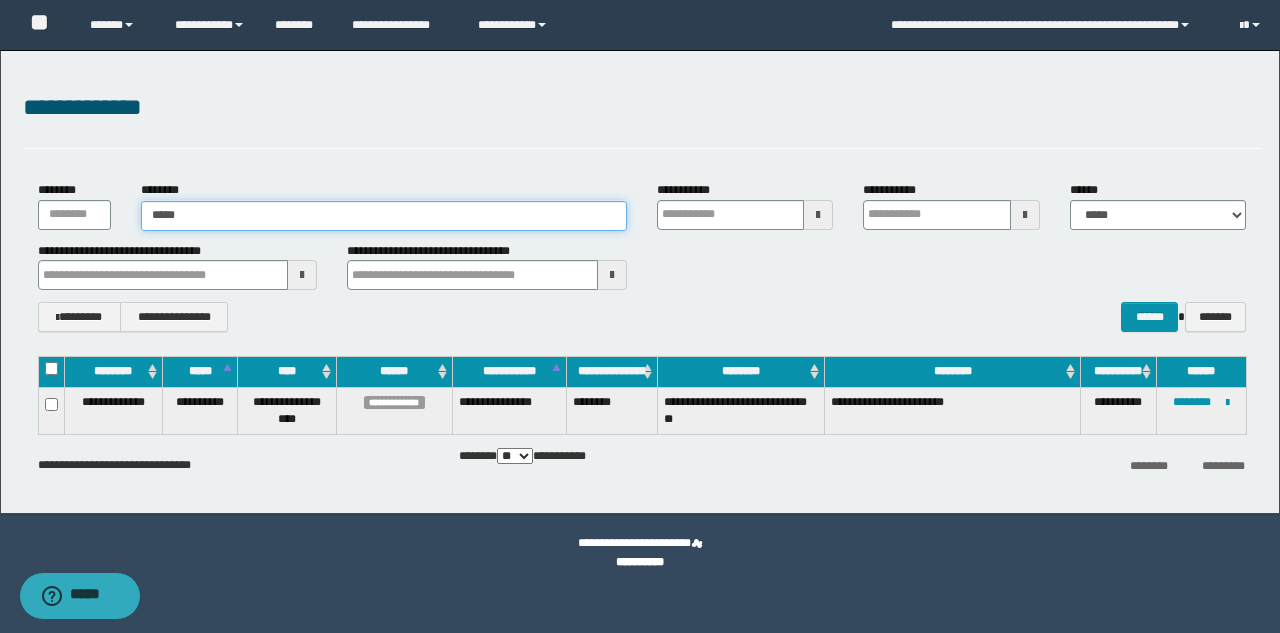 type on "******" 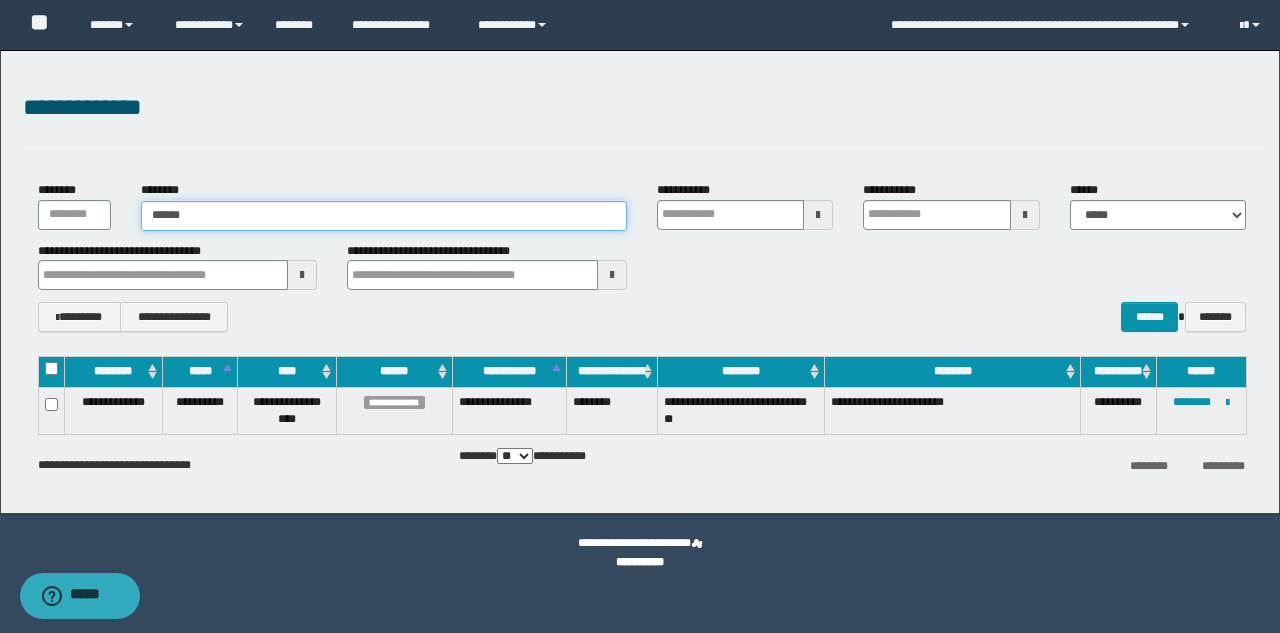 type on "******" 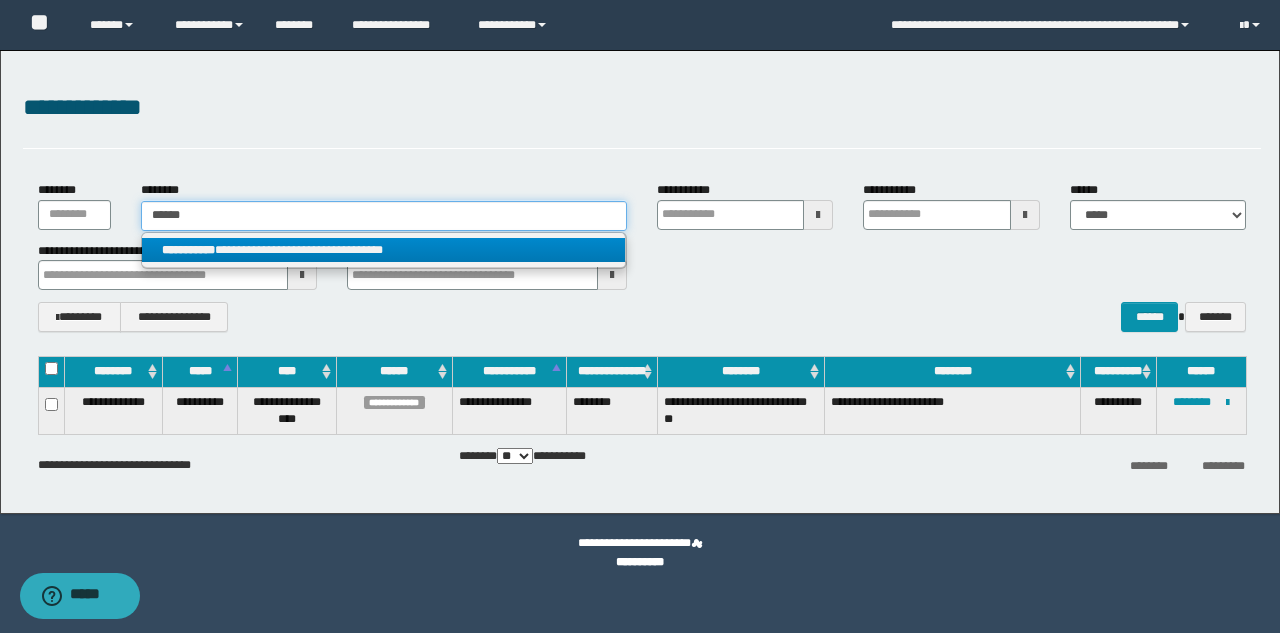 type on "******" 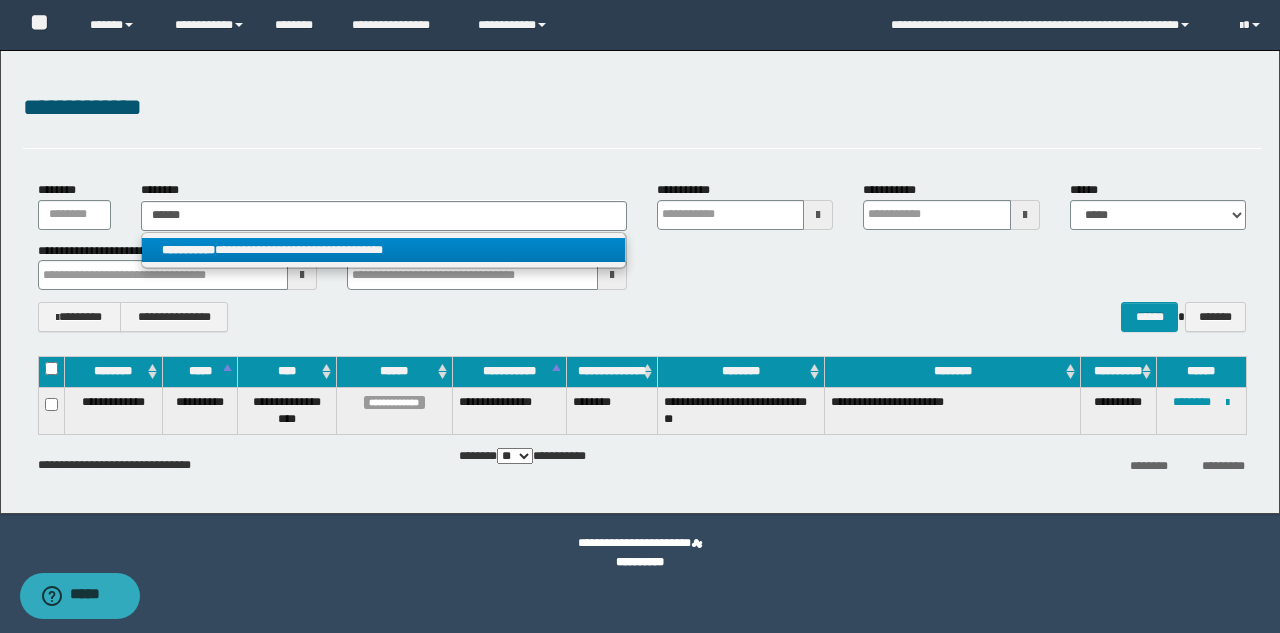 click on "**********" at bounding box center (383, 250) 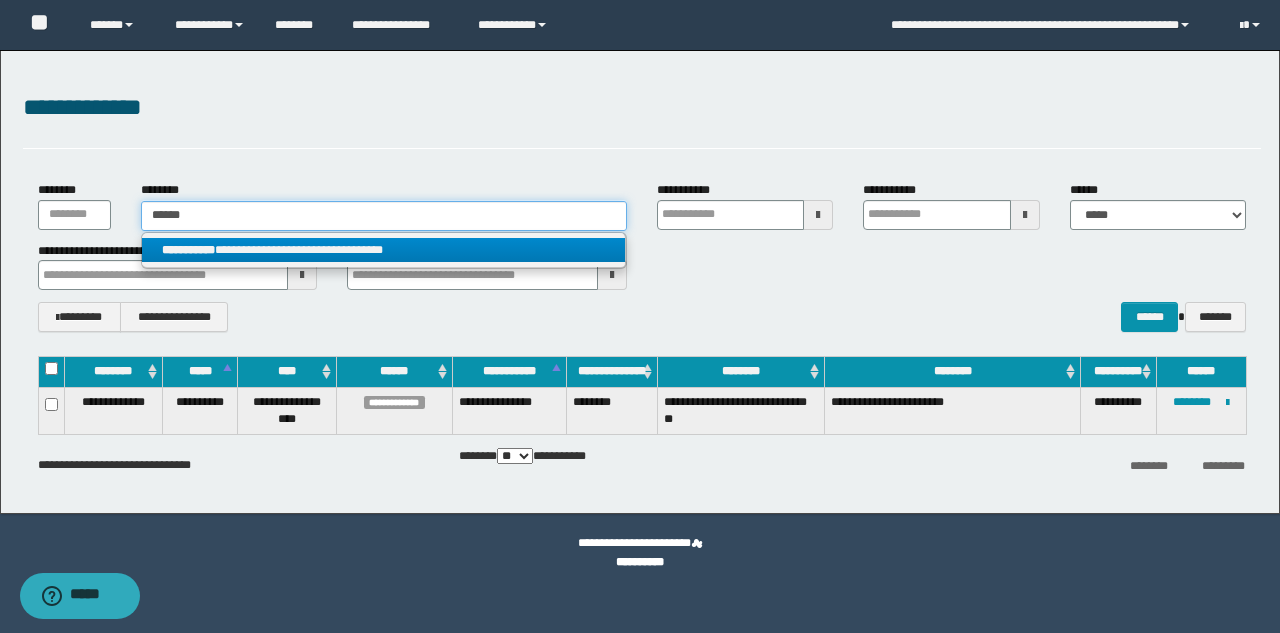 type 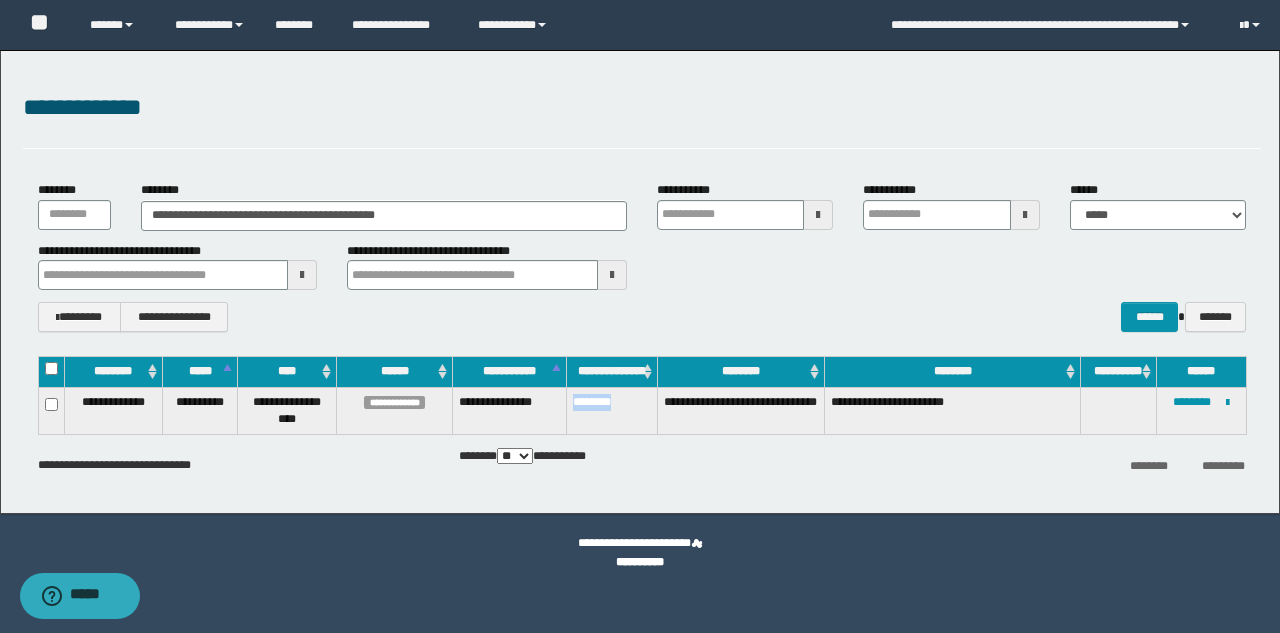 drag, startPoint x: 642, startPoint y: 391, endPoint x: 569, endPoint y: 408, distance: 74.953316 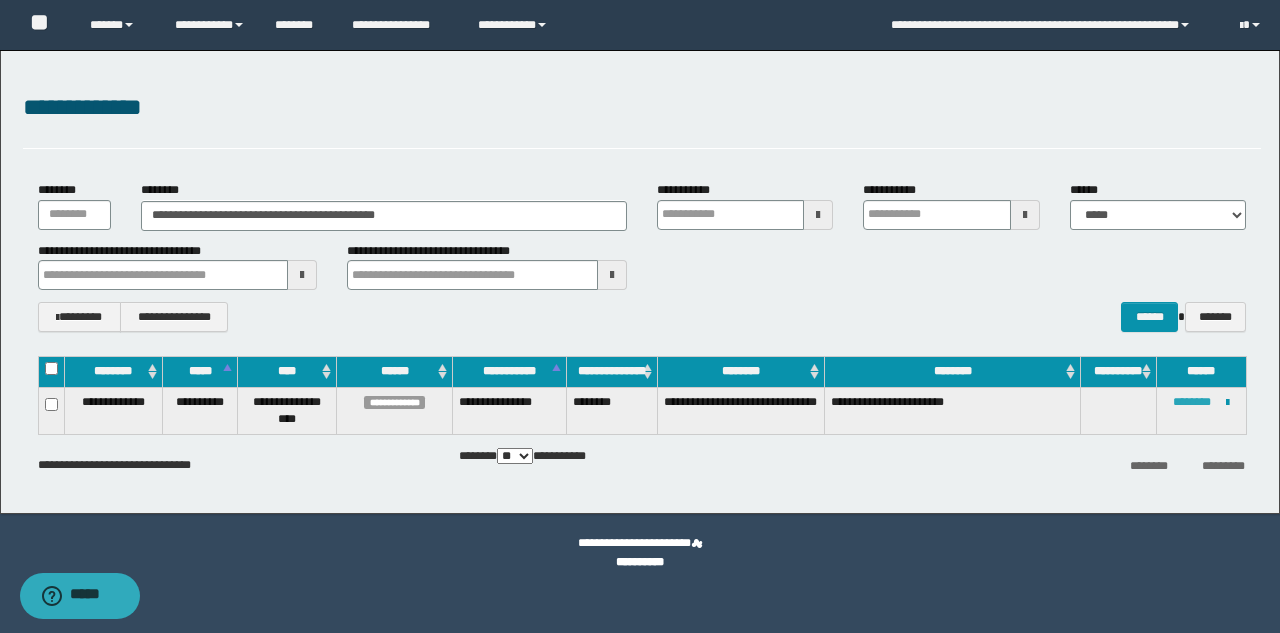 click on "********" at bounding box center (1192, 402) 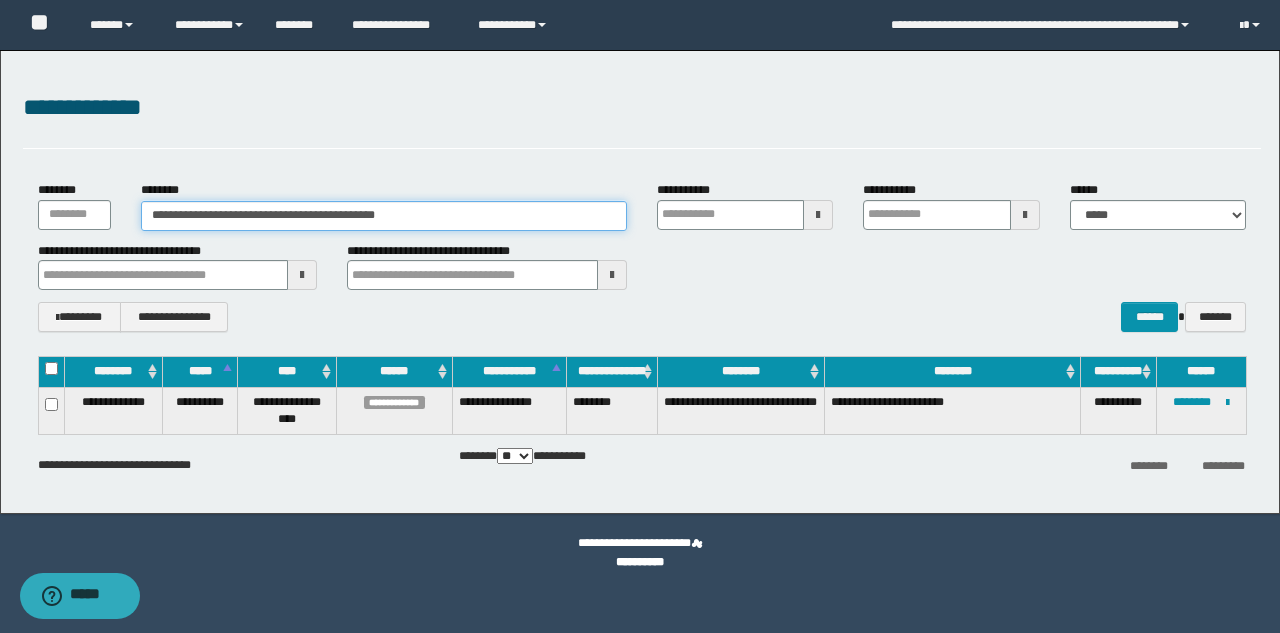 drag, startPoint x: 445, startPoint y: 216, endPoint x: 0, endPoint y: 251, distance: 446.37427 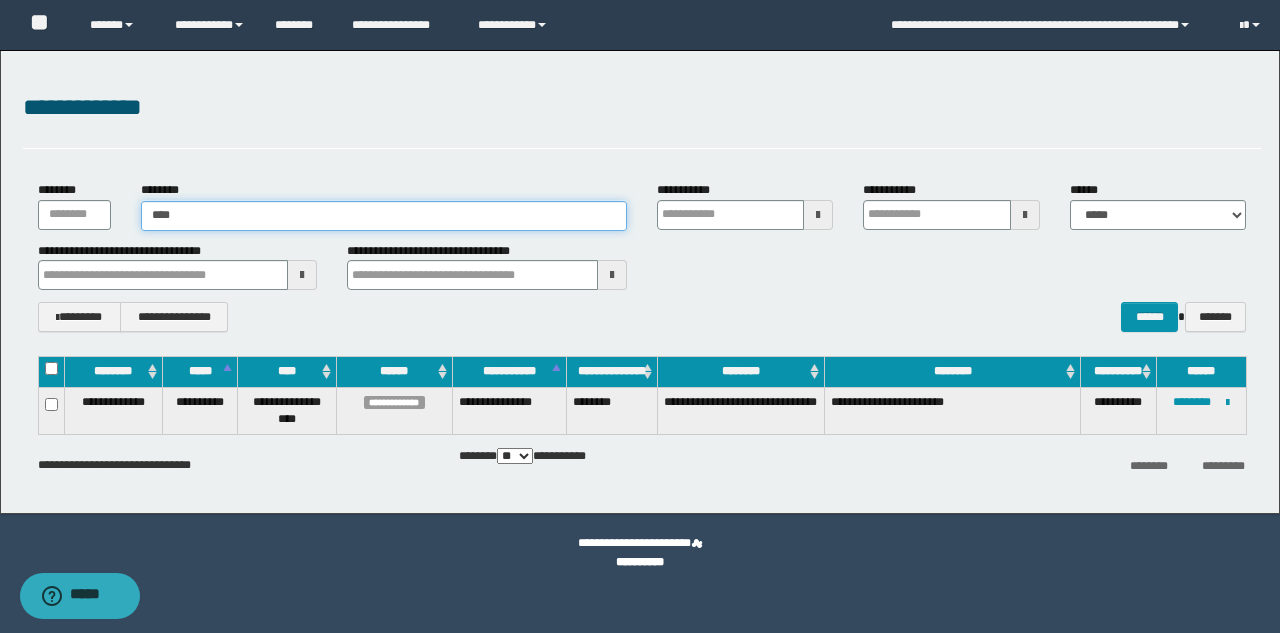 type on "*****" 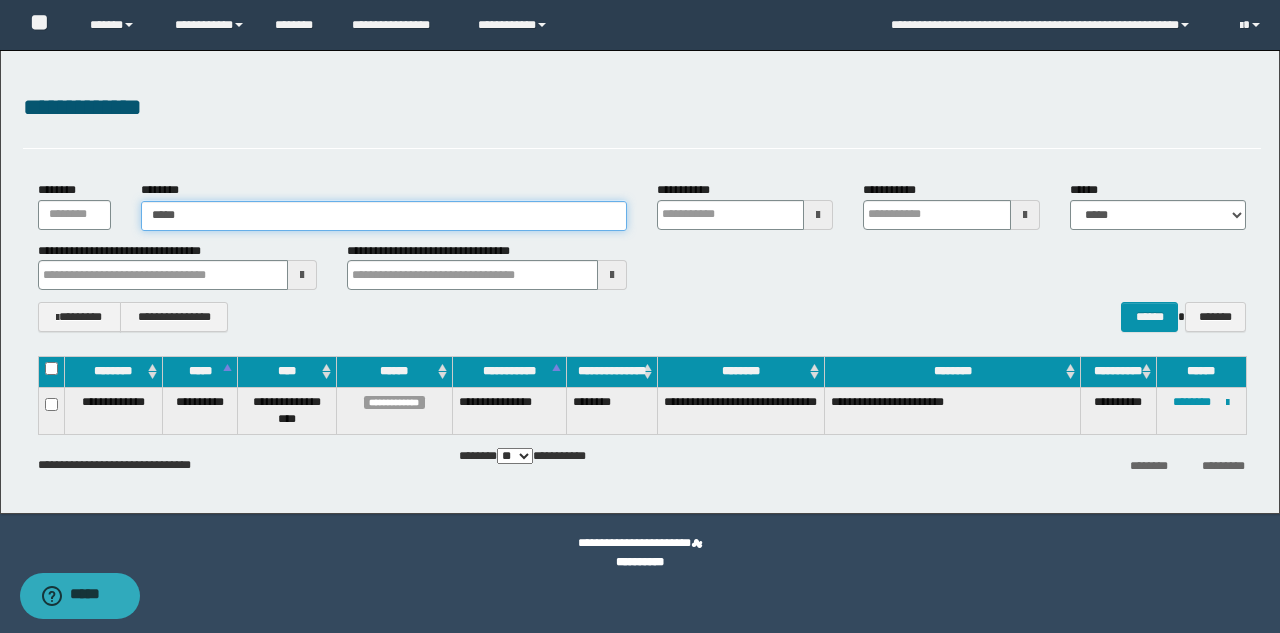 type on "*****" 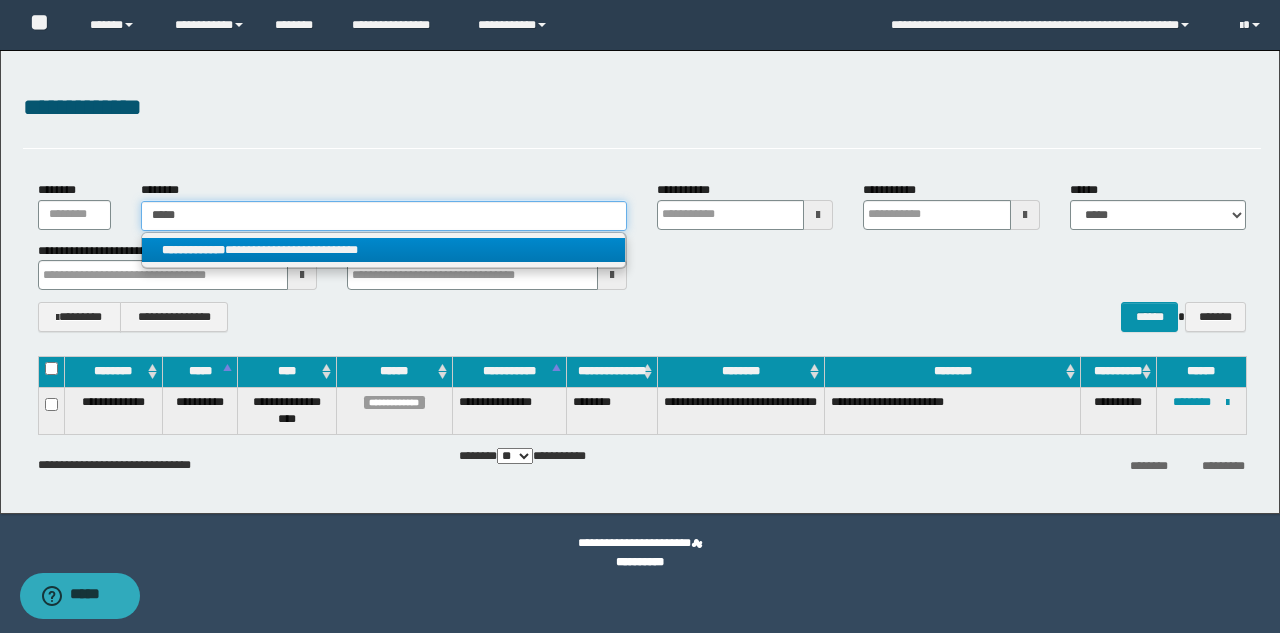 type on "*****" 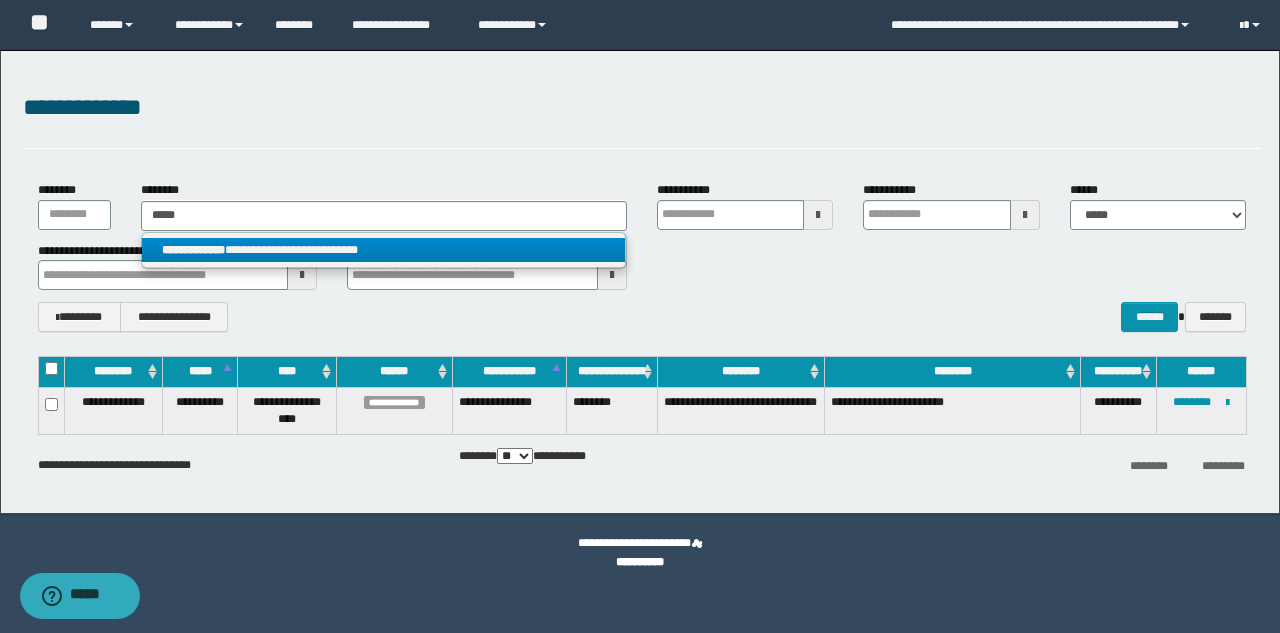 click on "**********" at bounding box center (193, 250) 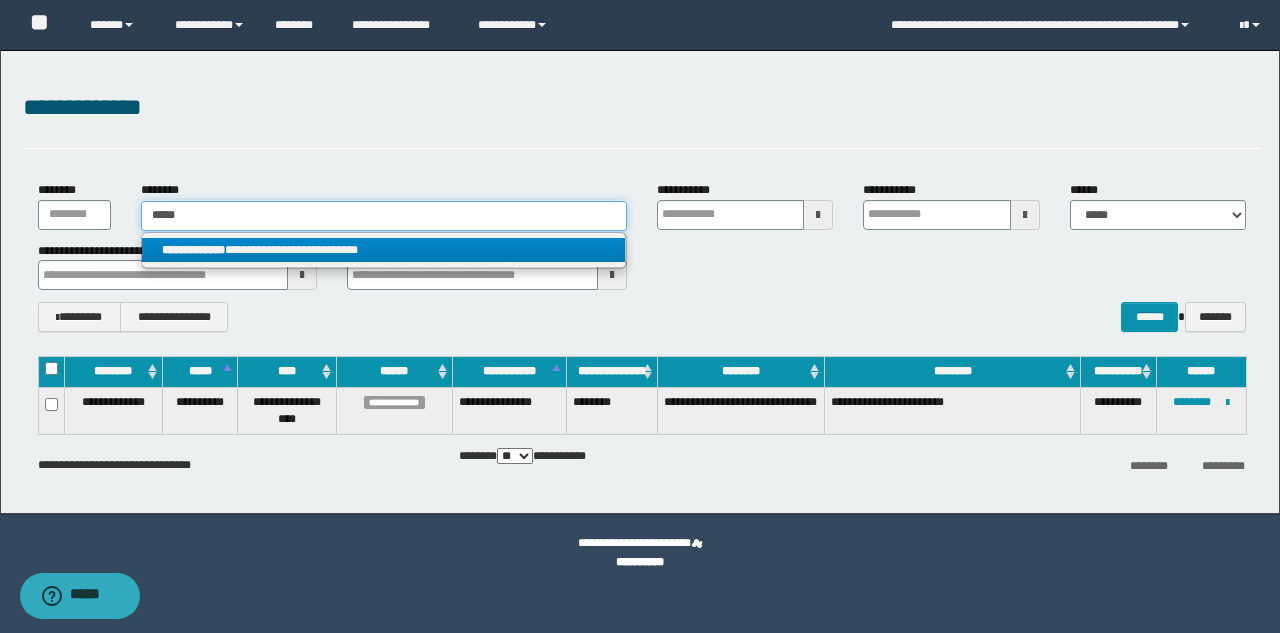type 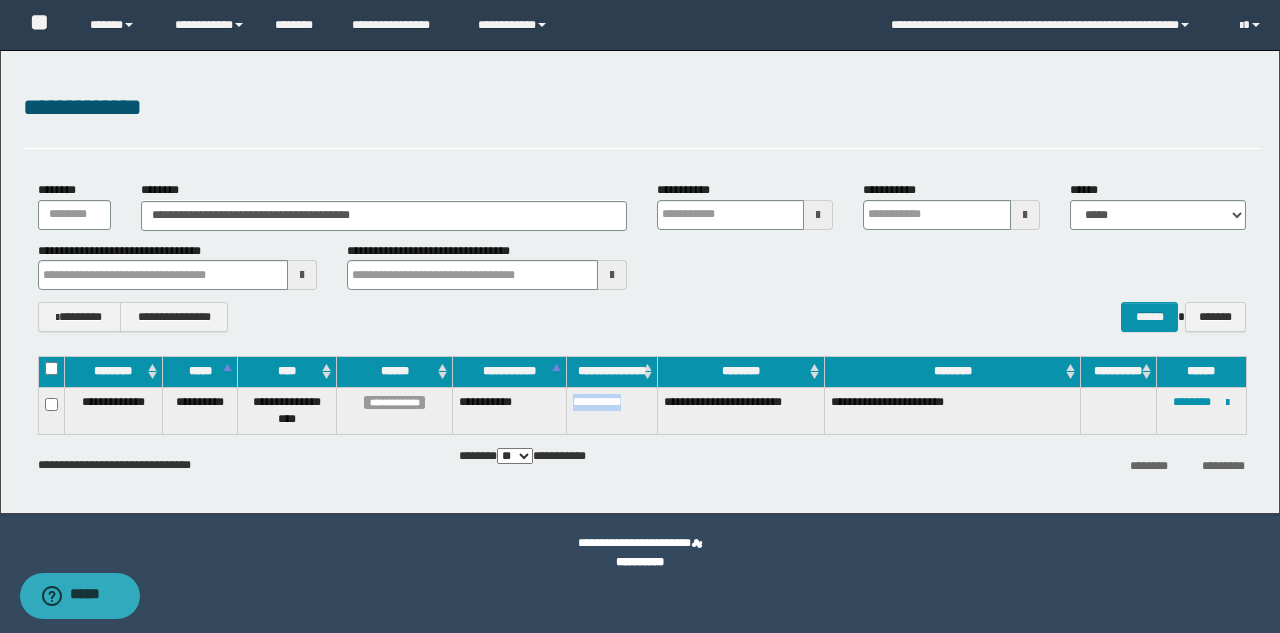 drag, startPoint x: 642, startPoint y: 406, endPoint x: 574, endPoint y: 412, distance: 68.26419 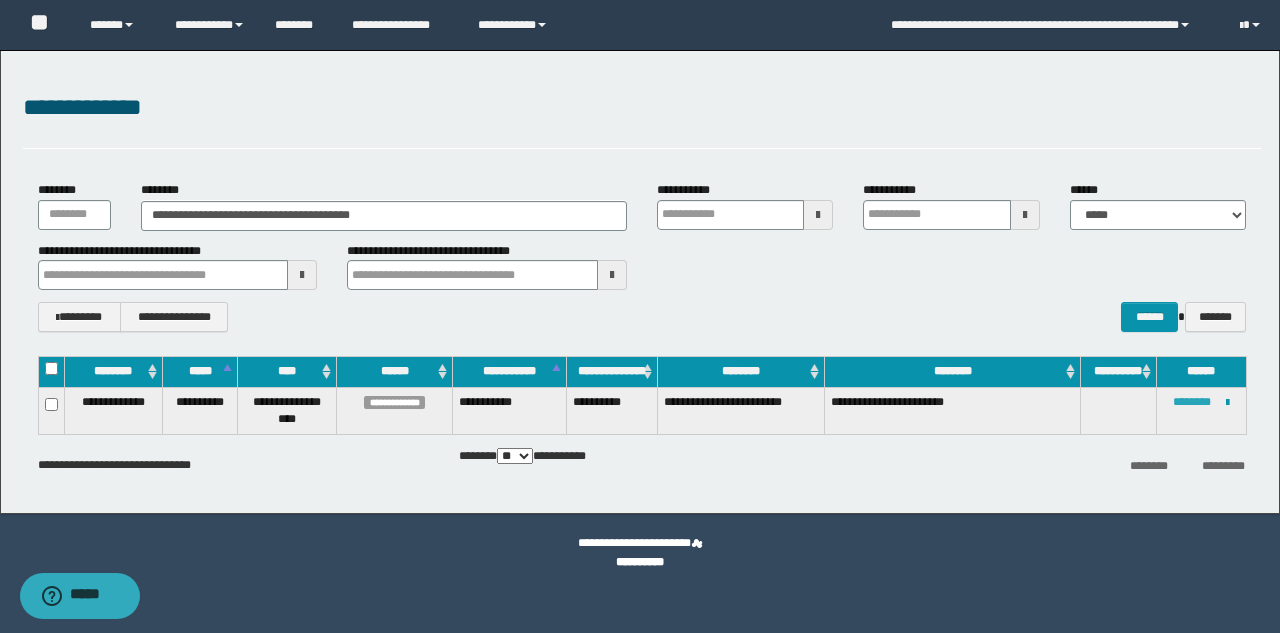 click on "********" at bounding box center [1192, 402] 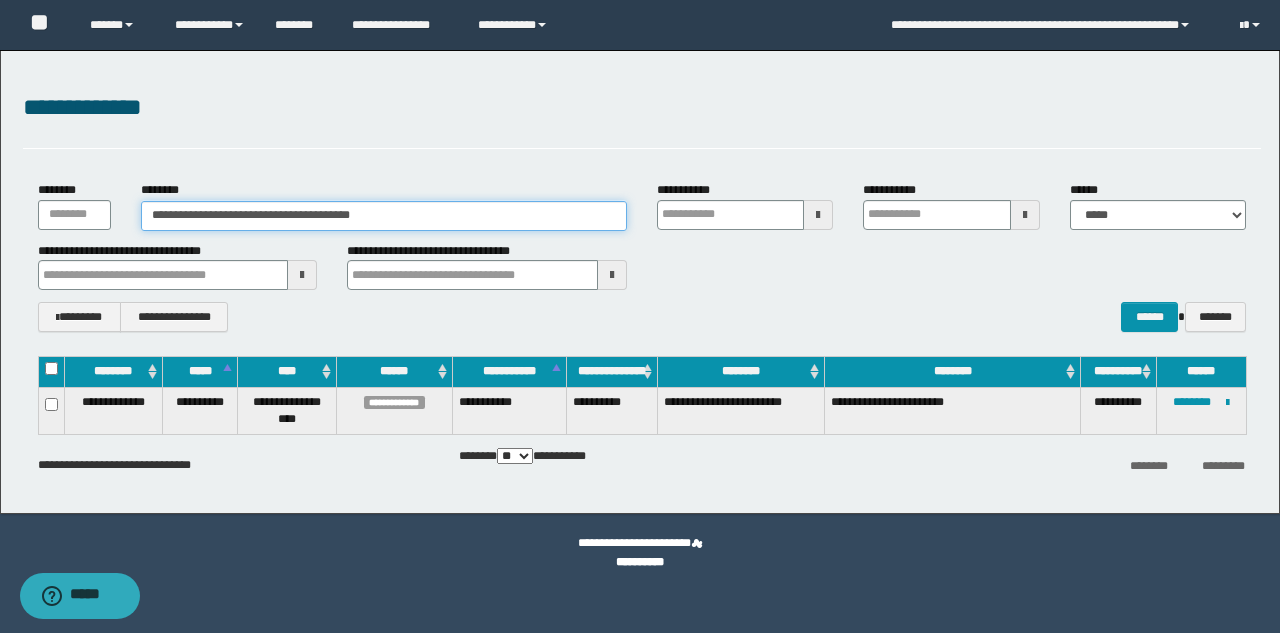 drag, startPoint x: 535, startPoint y: 219, endPoint x: 0, endPoint y: 212, distance: 535.0458 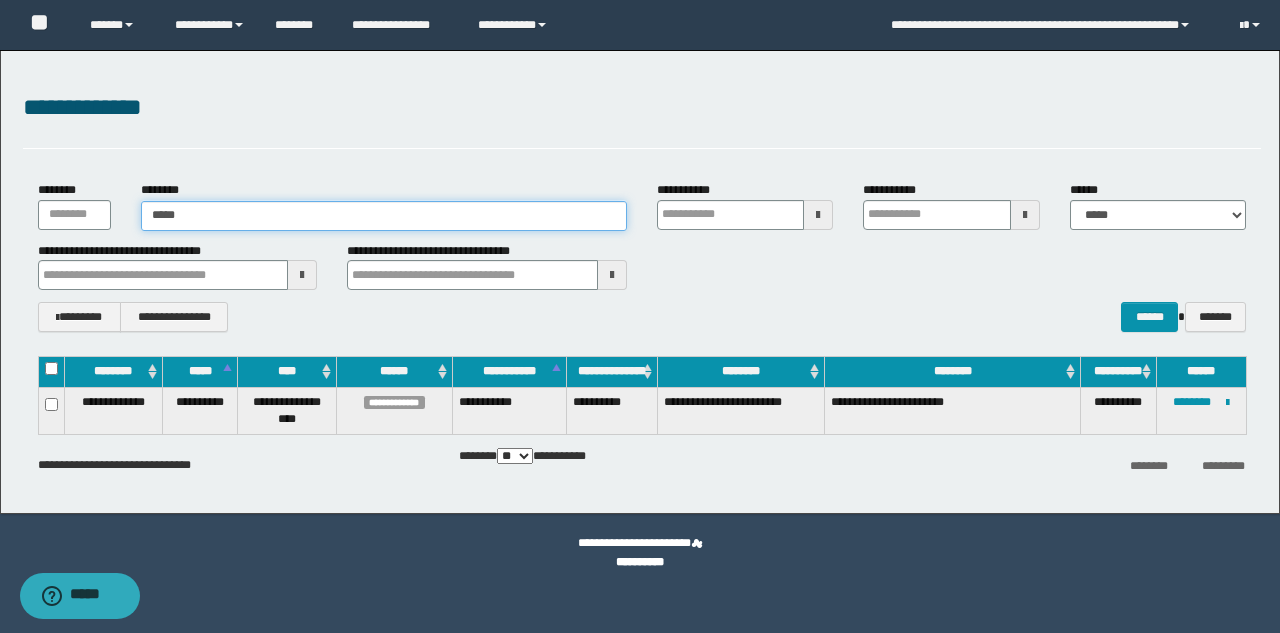 type on "******" 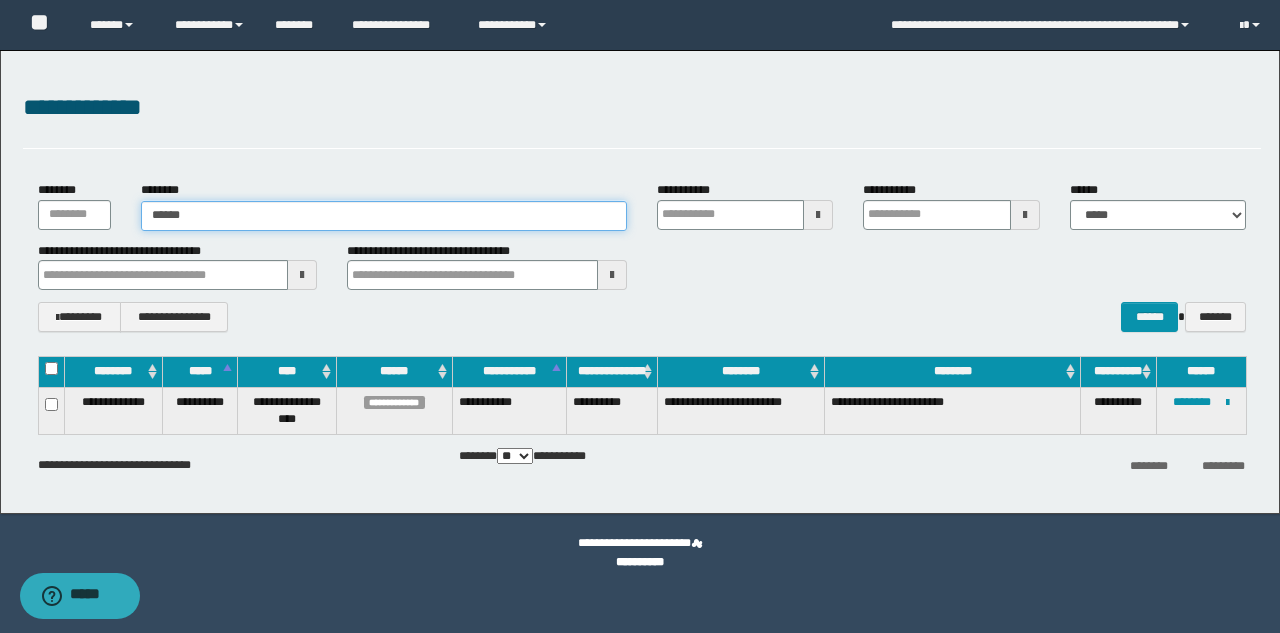 type on "******" 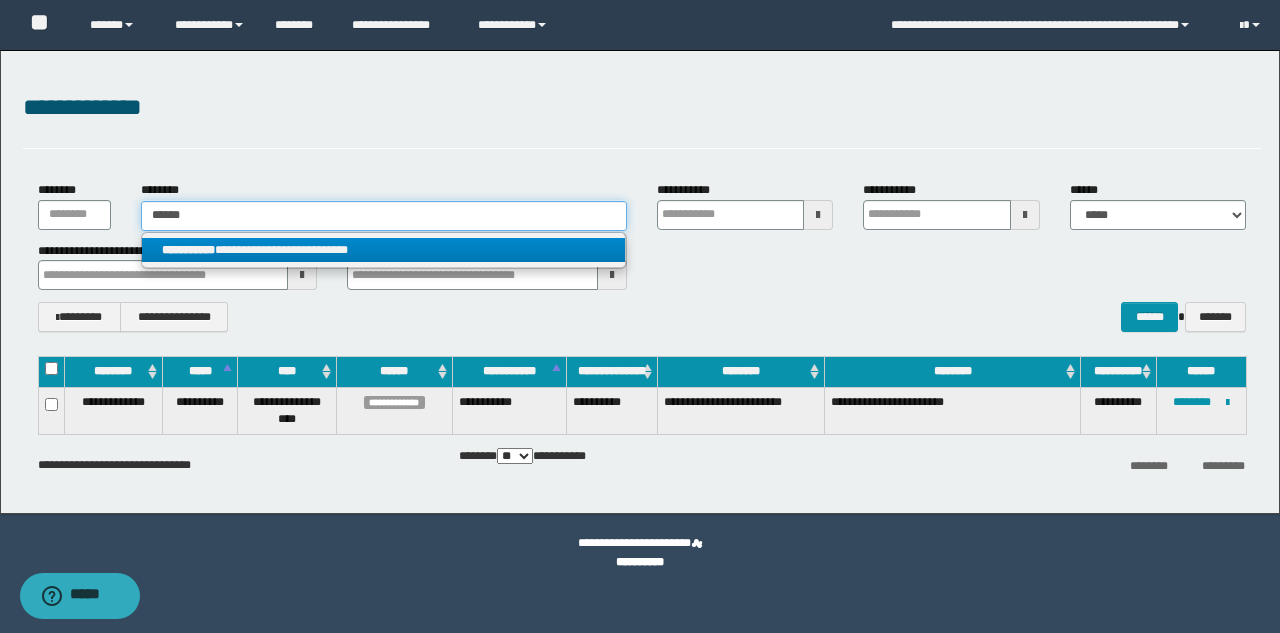 type on "******" 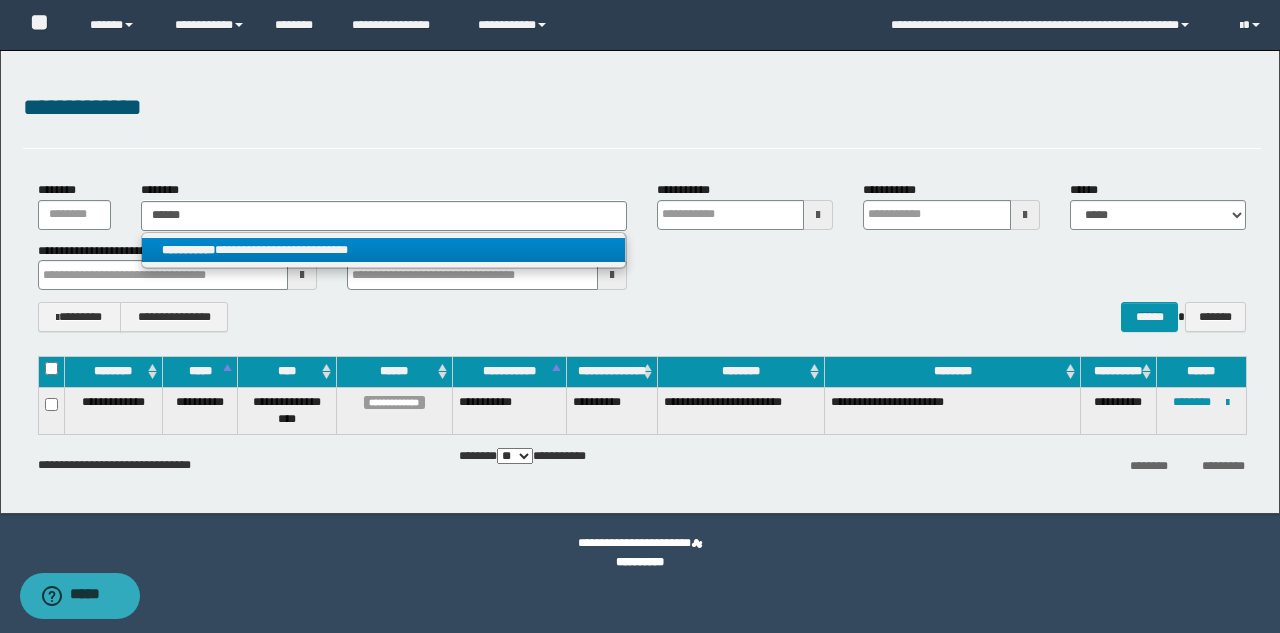 click on "**********" at bounding box center (188, 250) 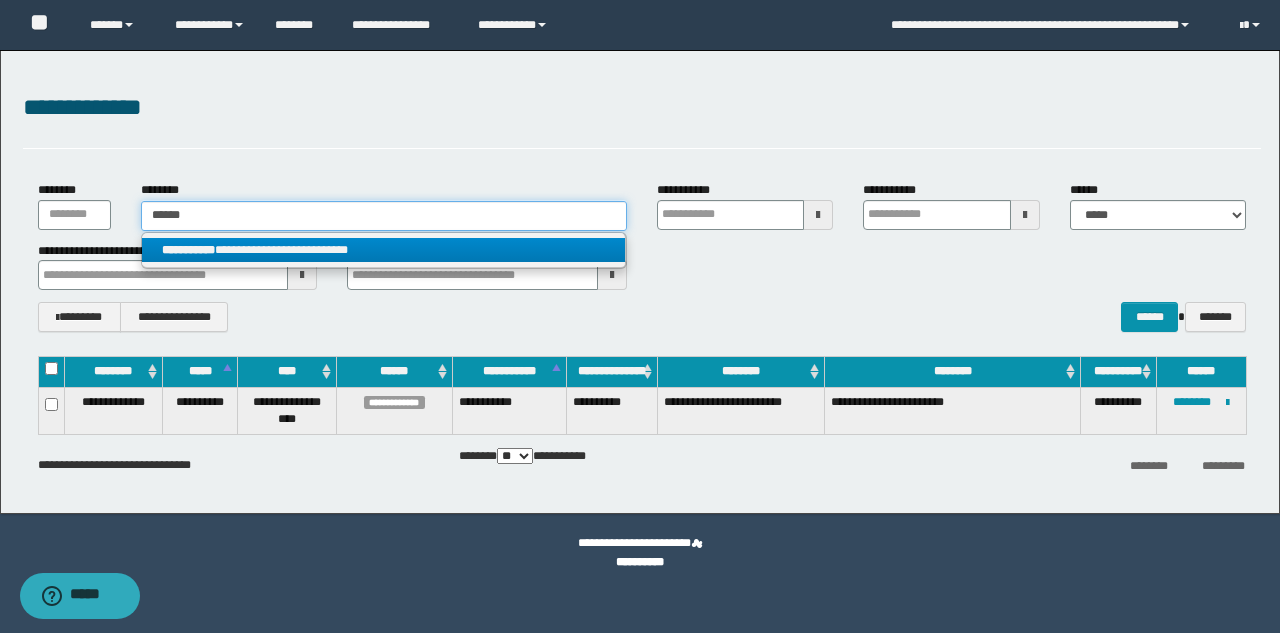 type 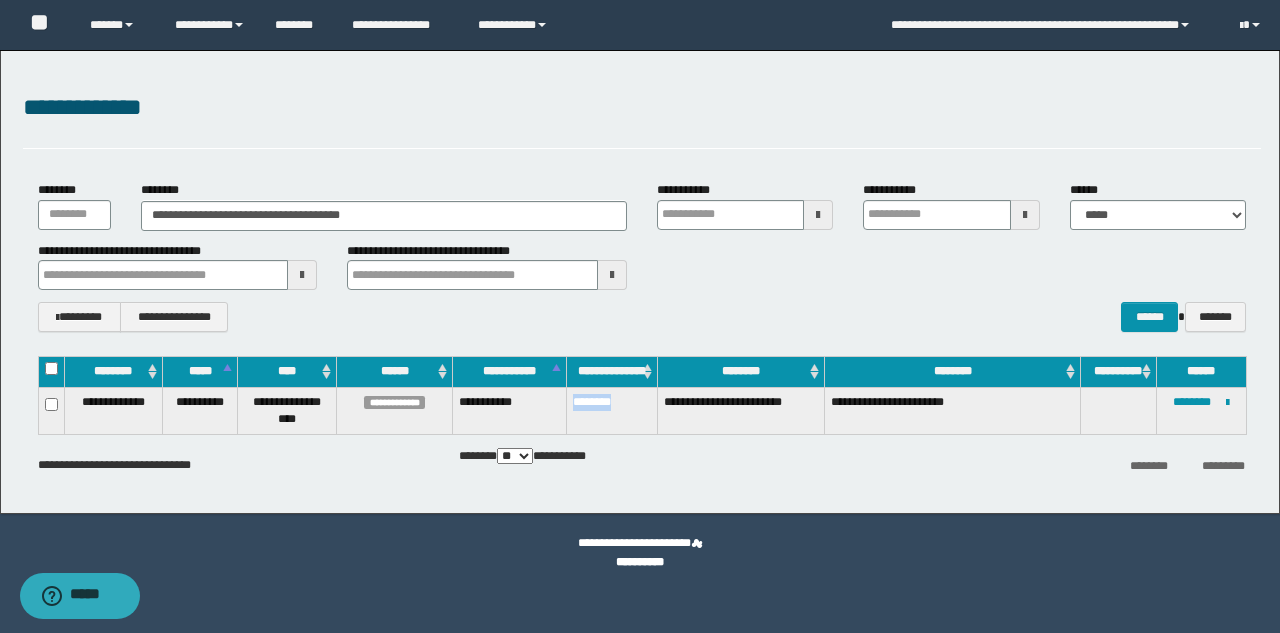 drag, startPoint x: 640, startPoint y: 413, endPoint x: 570, endPoint y: 409, distance: 70.11419 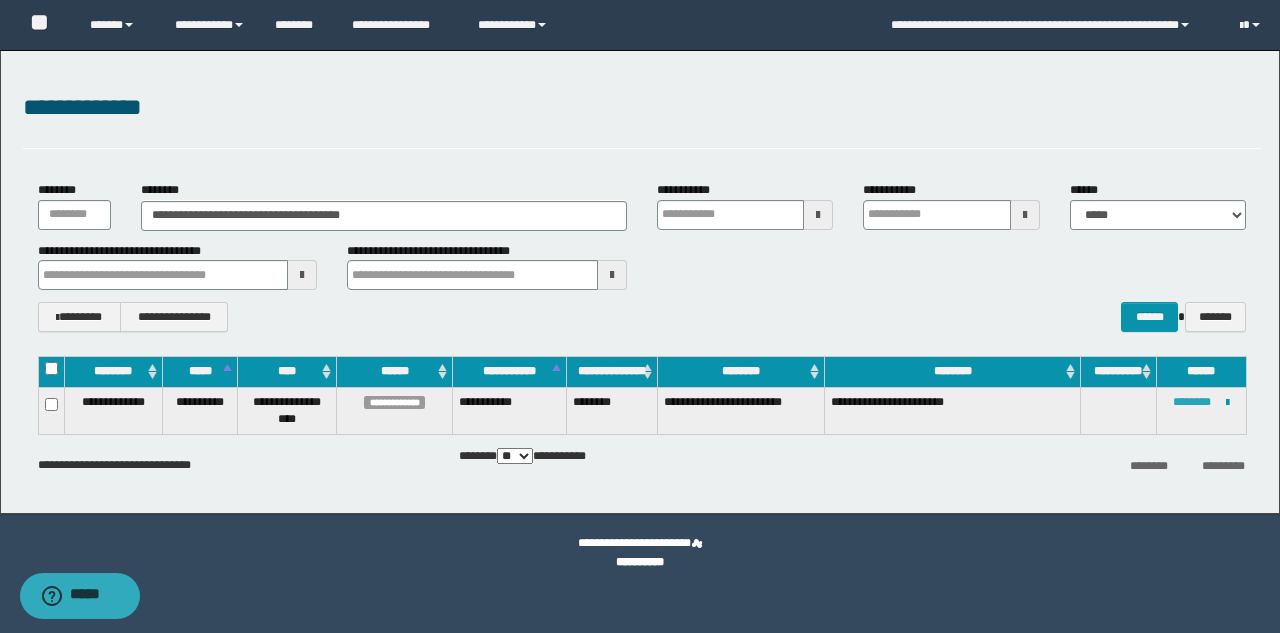 click on "********" at bounding box center [1192, 402] 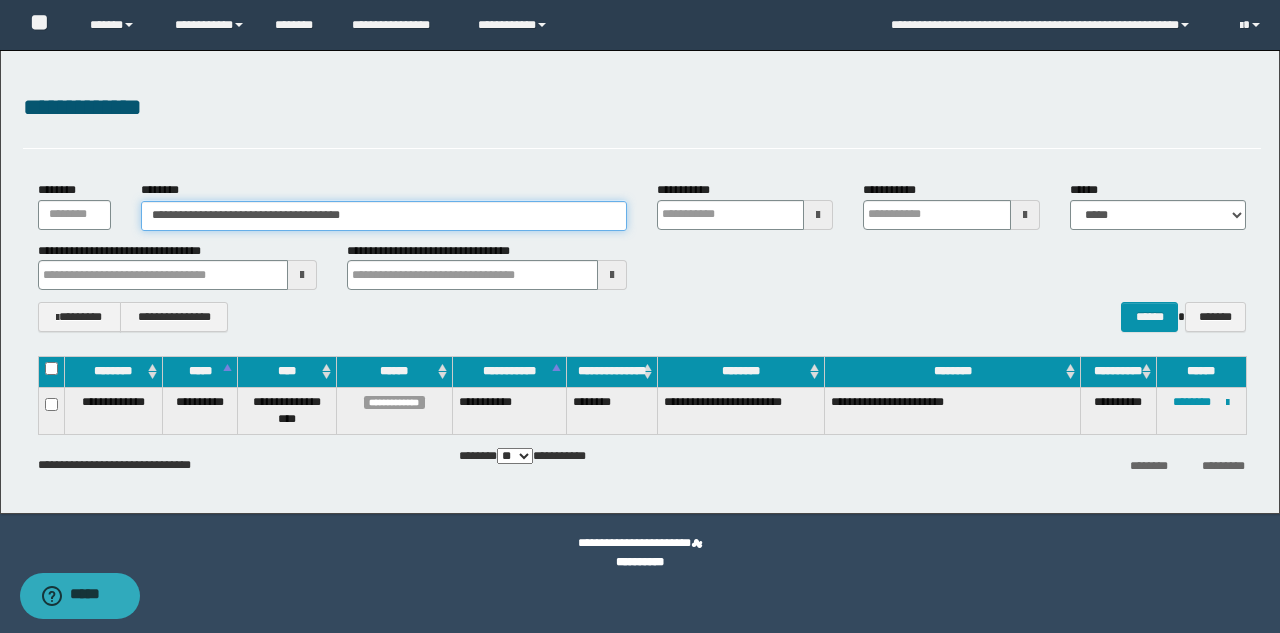 drag, startPoint x: 388, startPoint y: 215, endPoint x: 0, endPoint y: 147, distance: 393.9137 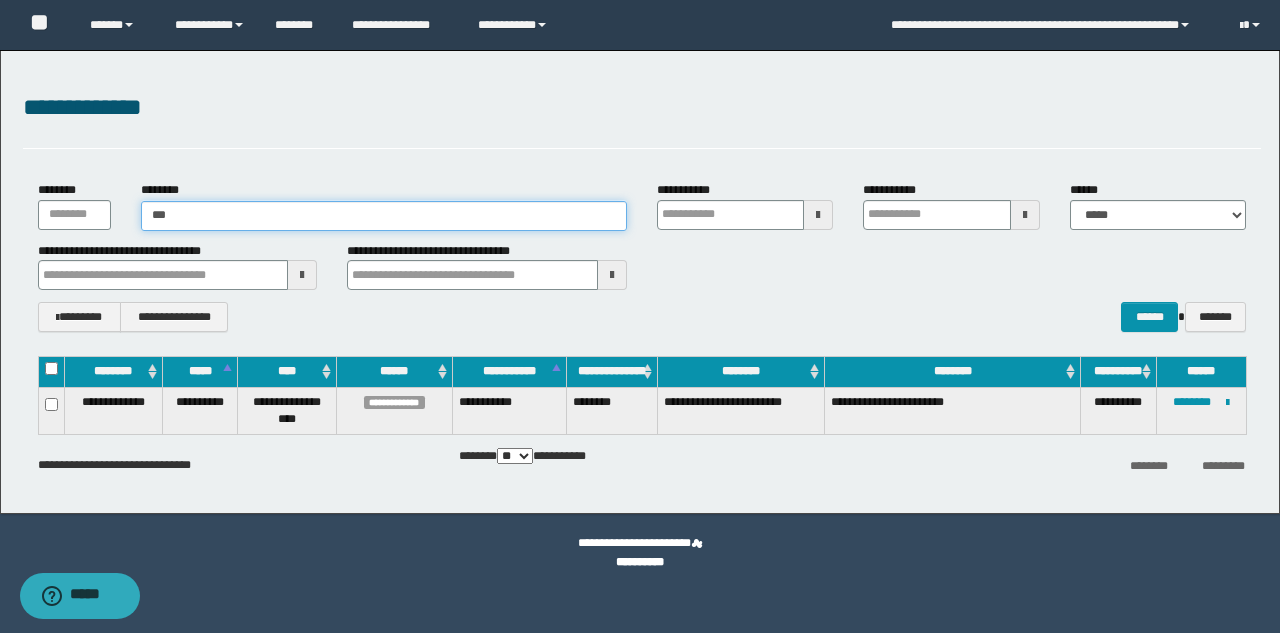 type on "****" 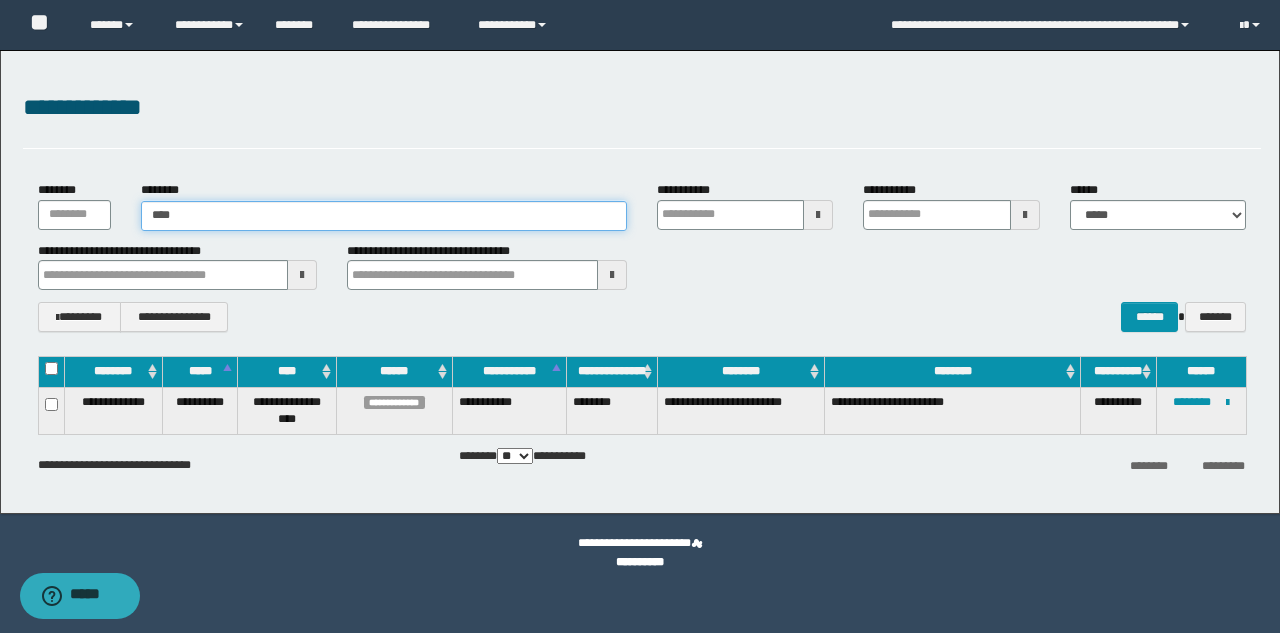 type on "****" 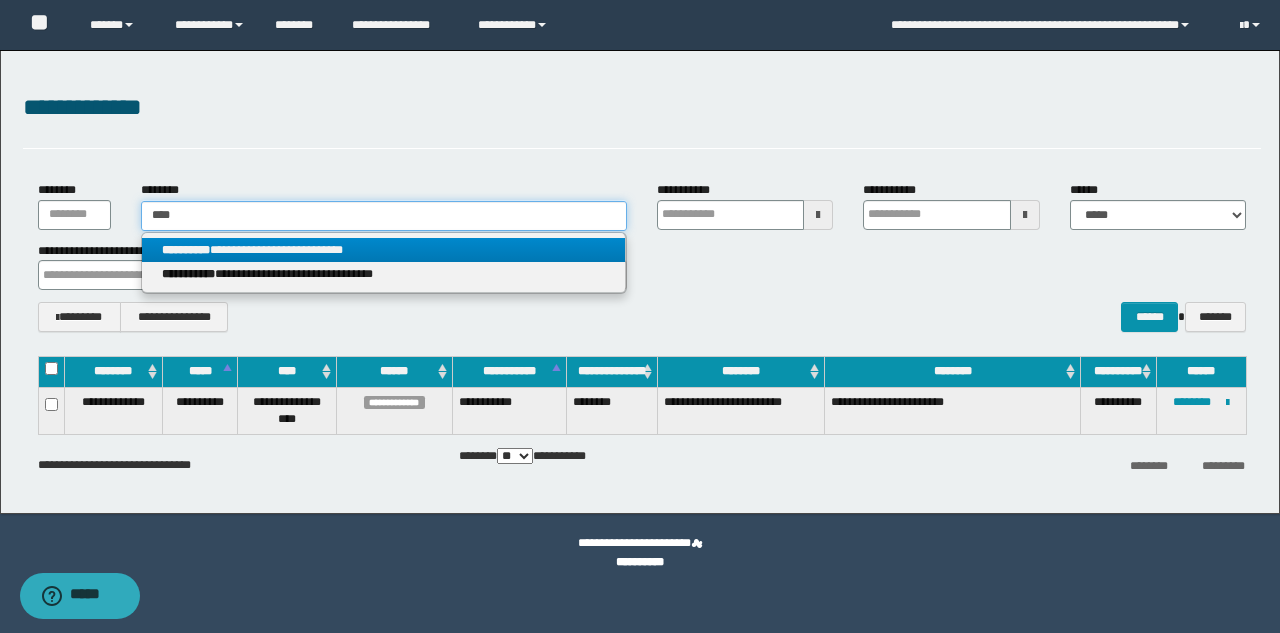 type on "****" 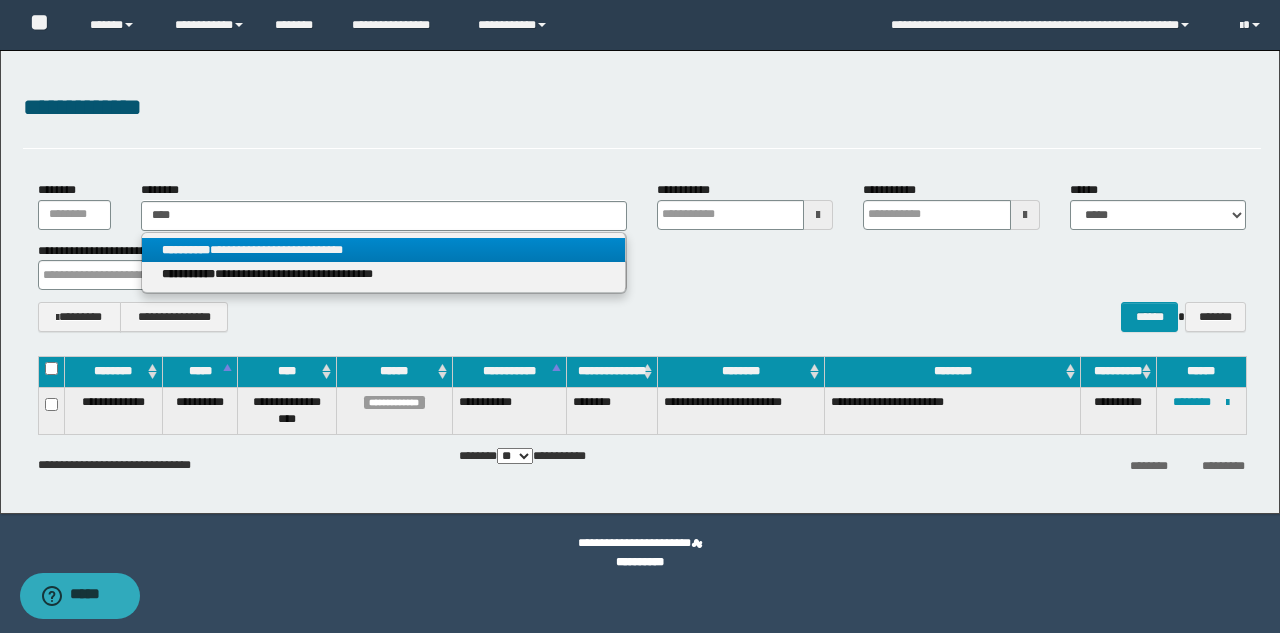 click on "**********" at bounding box center [383, 250] 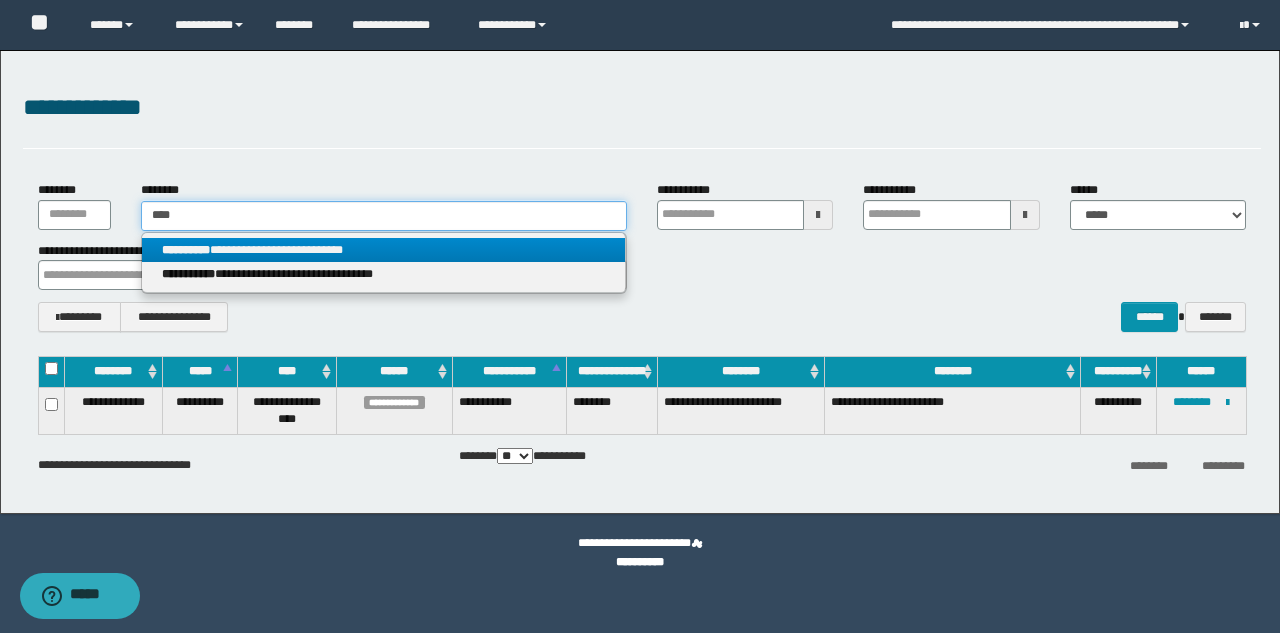 type 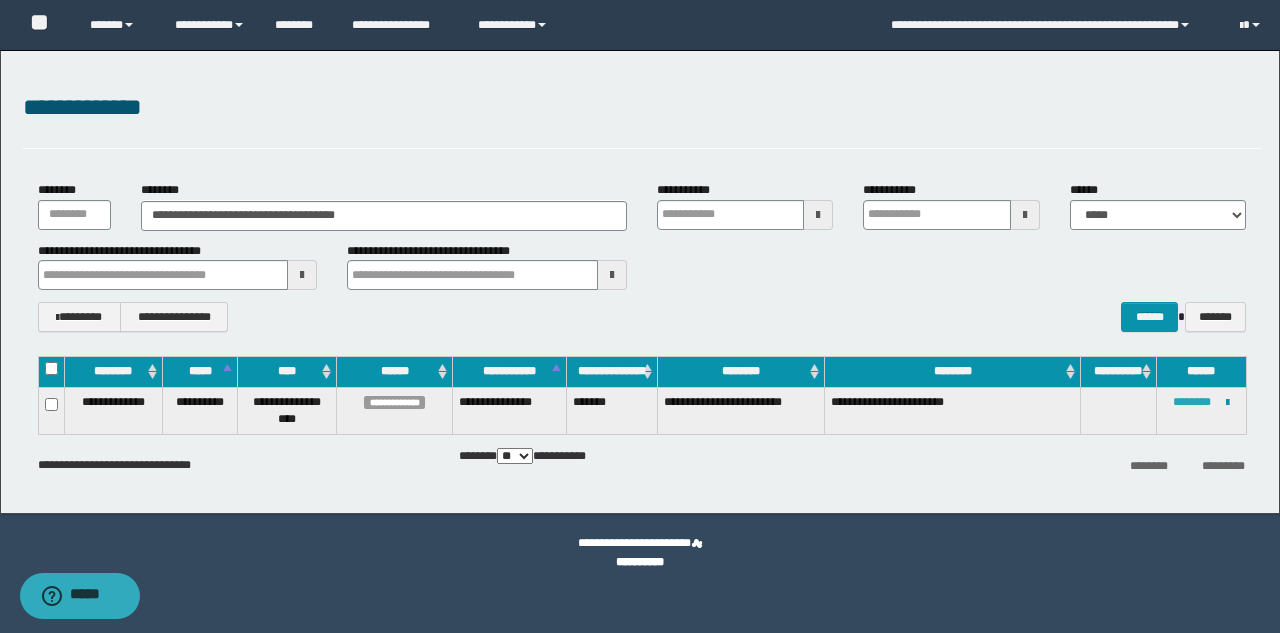 click on "********" at bounding box center (1192, 402) 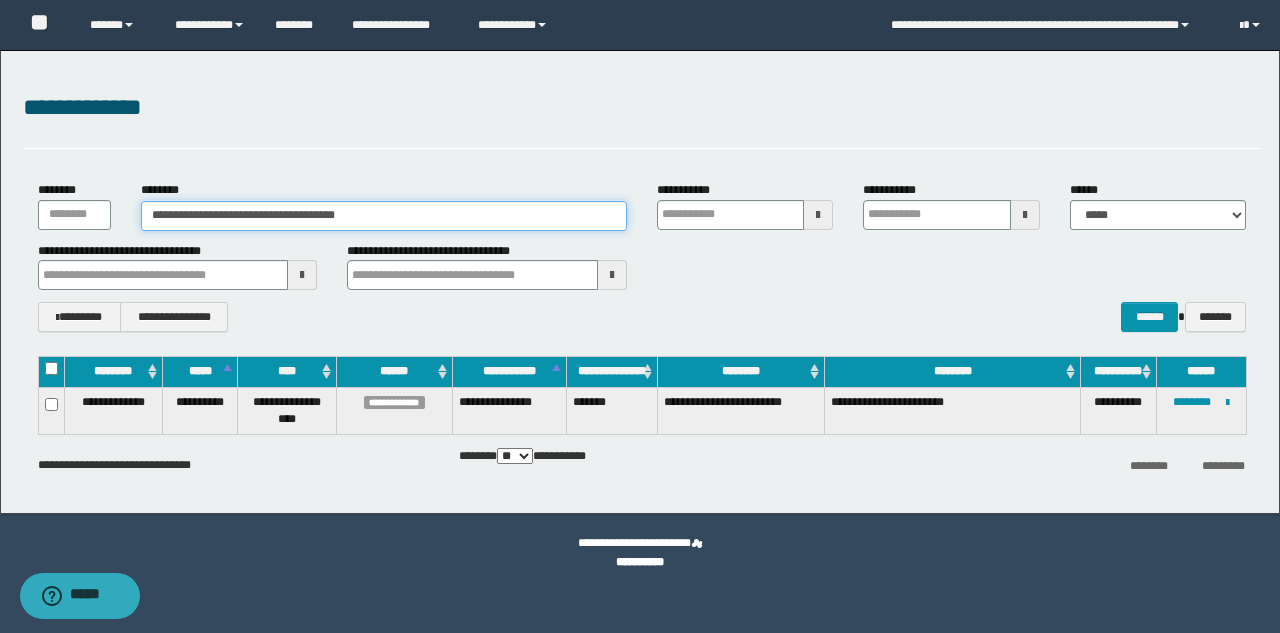 drag, startPoint x: 401, startPoint y: 220, endPoint x: 0, endPoint y: 202, distance: 401.40378 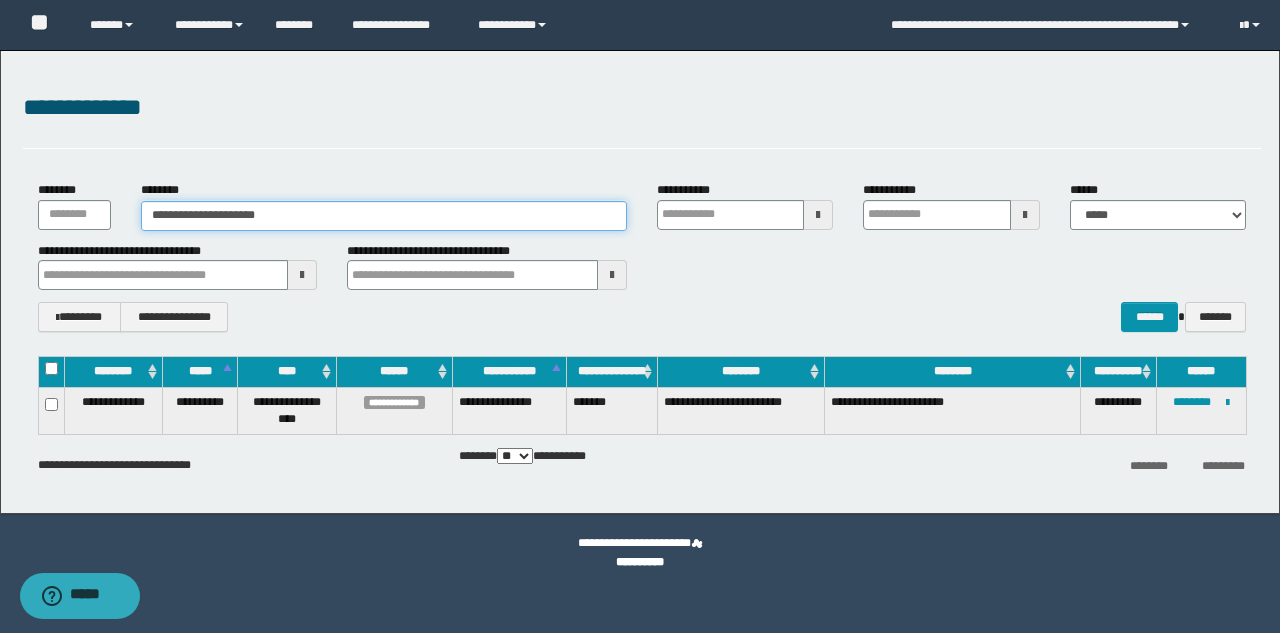 type on "**********" 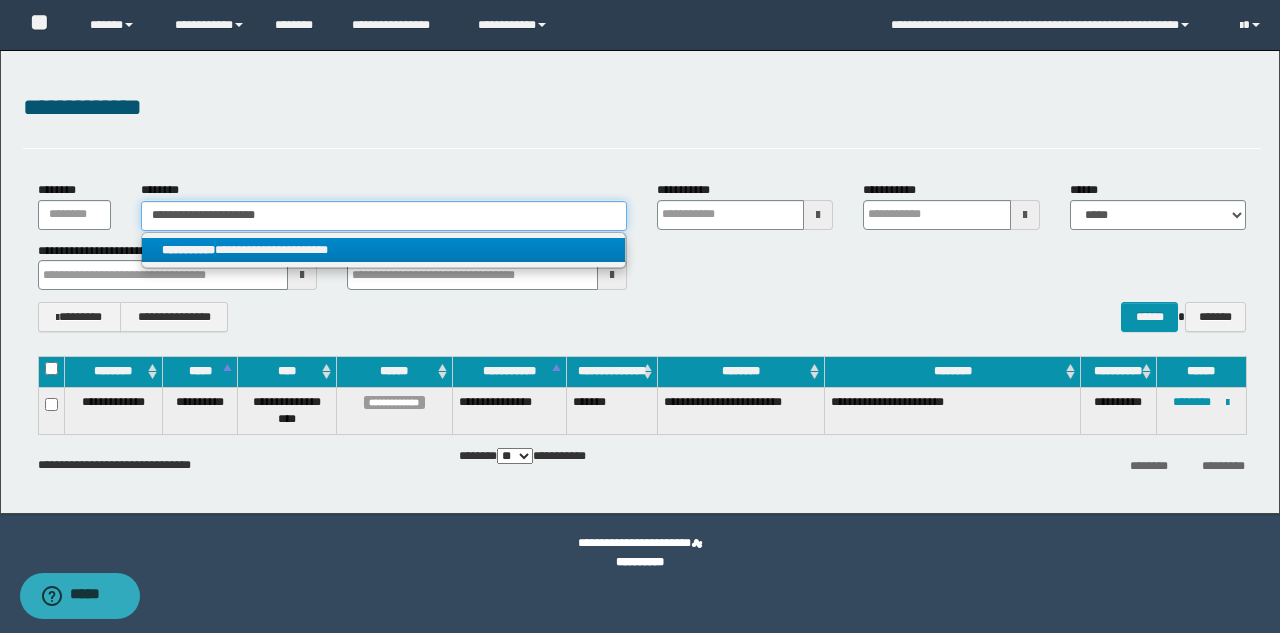 type on "**********" 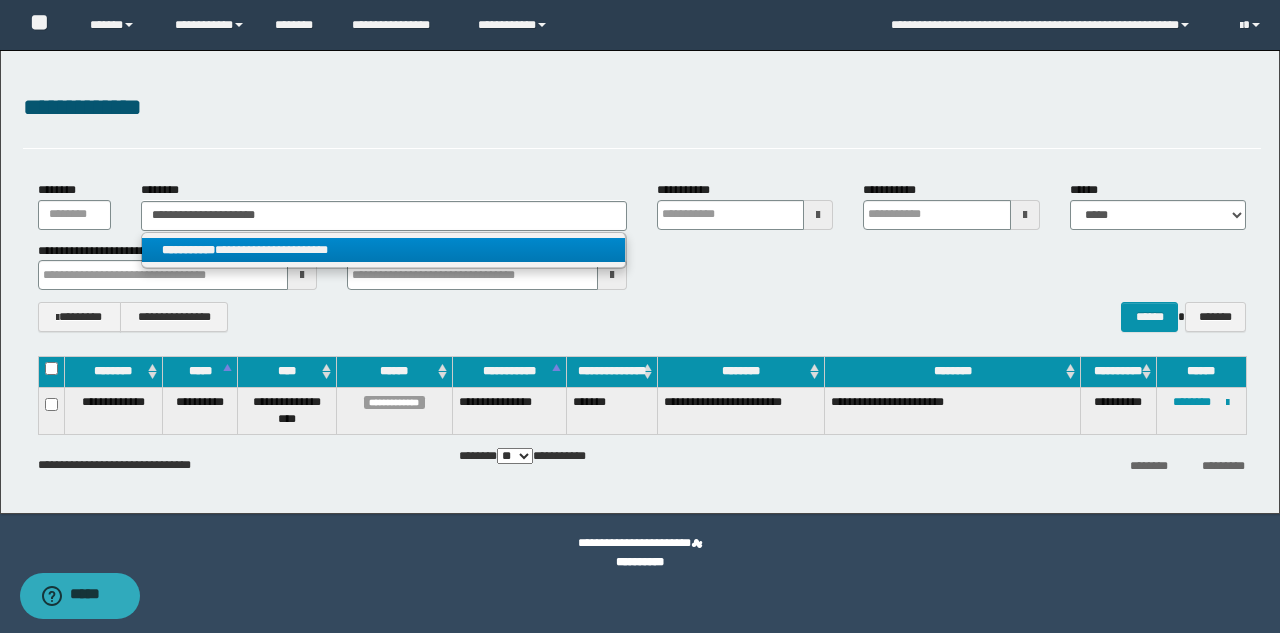 click on "**********" at bounding box center [383, 250] 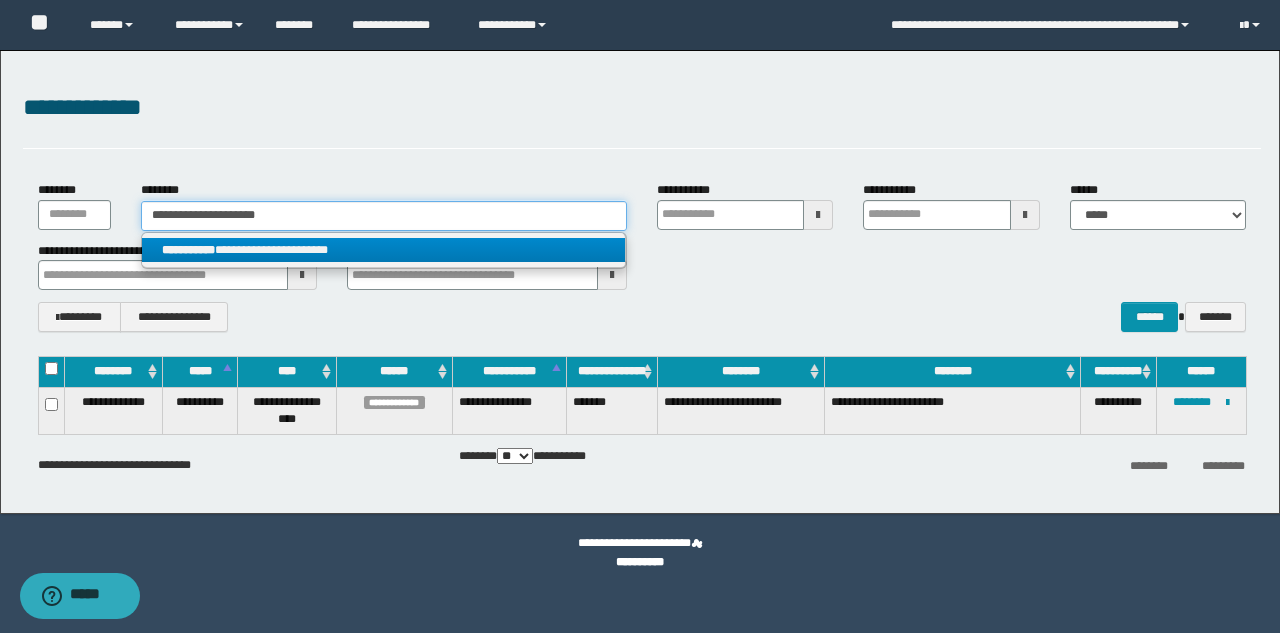 type 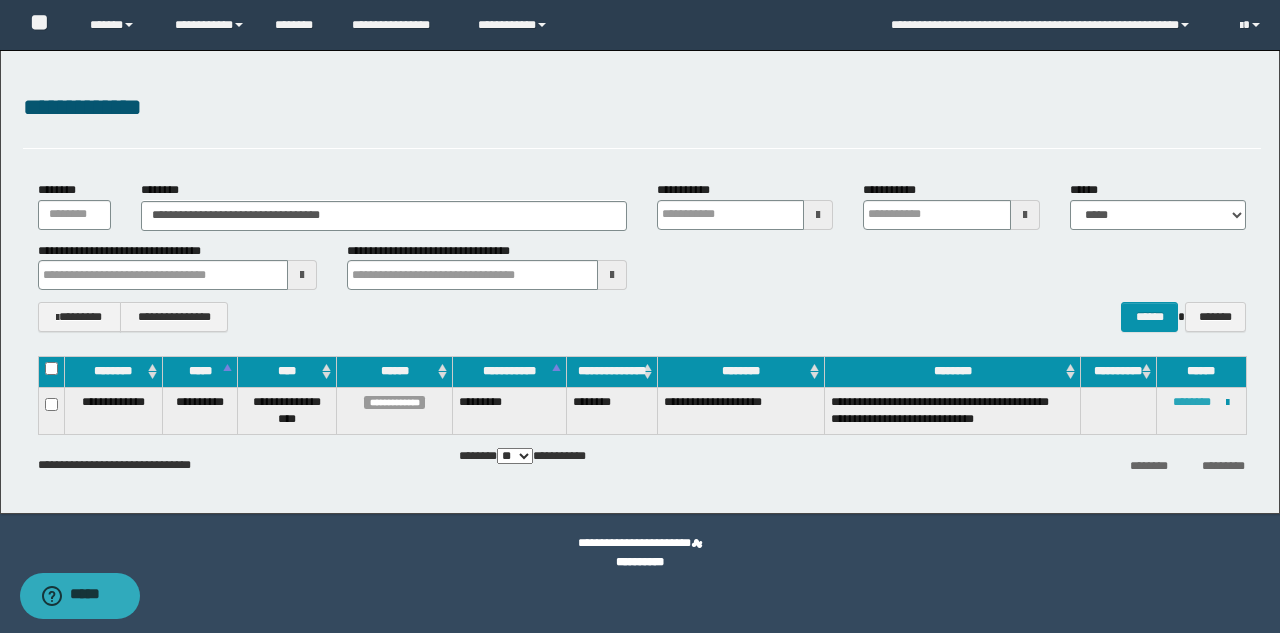 click on "********" at bounding box center (1192, 402) 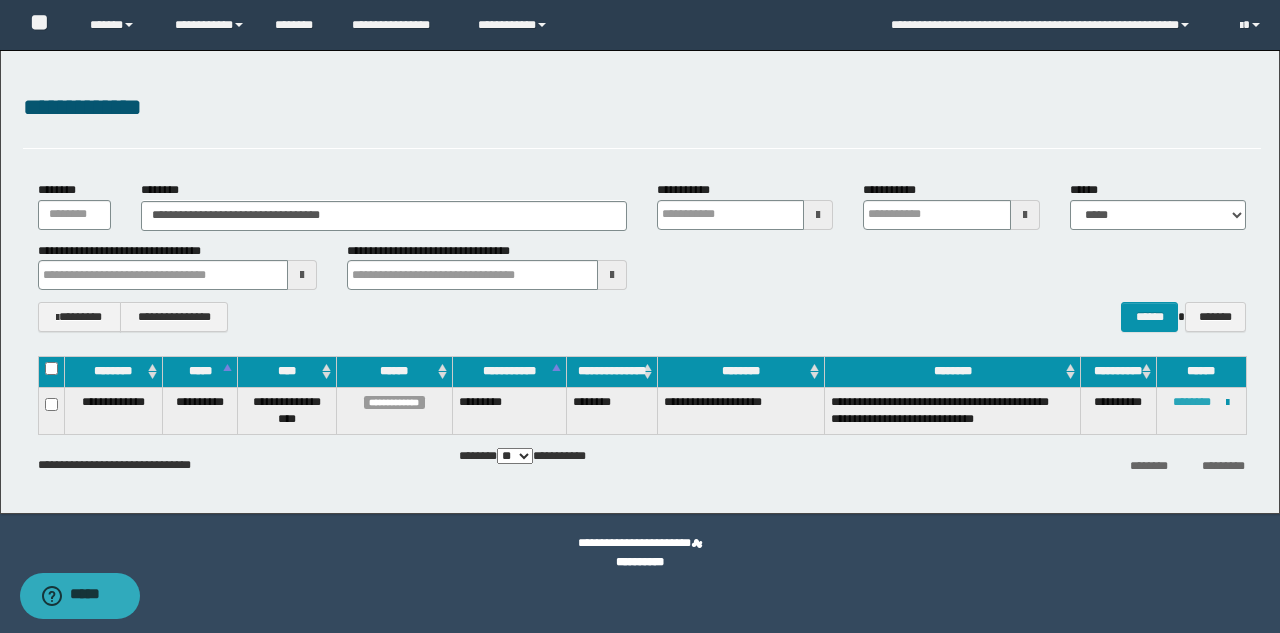 click on "********" at bounding box center (1192, 402) 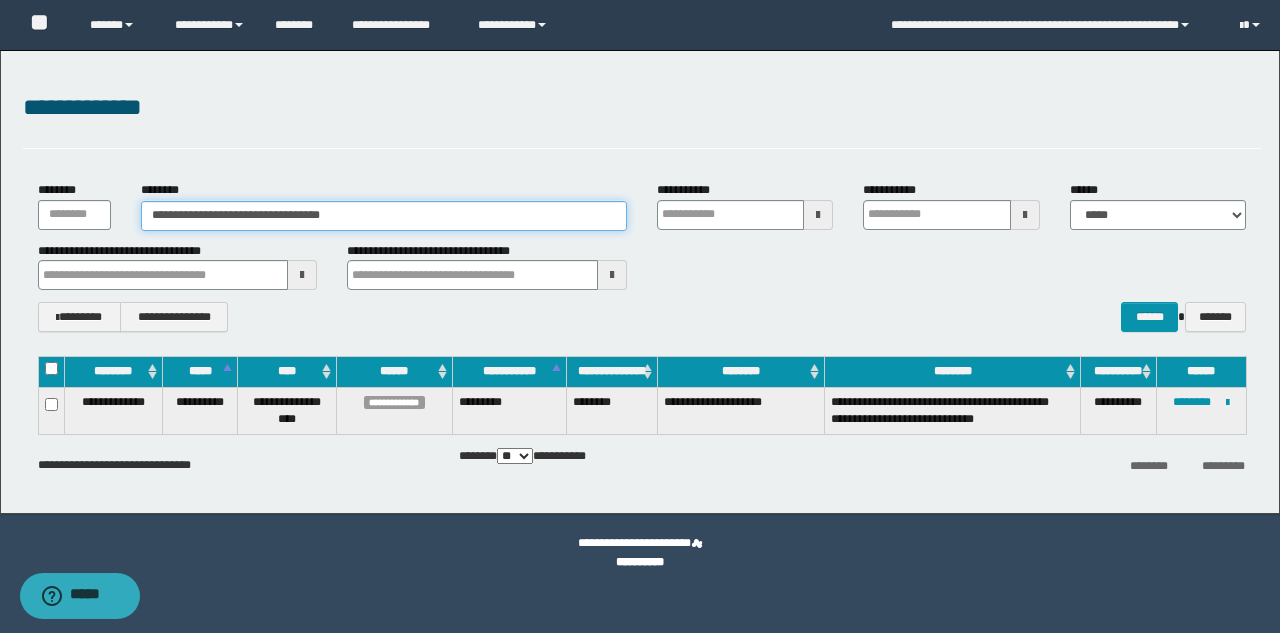 drag, startPoint x: 453, startPoint y: 224, endPoint x: 0, endPoint y: 213, distance: 453.13354 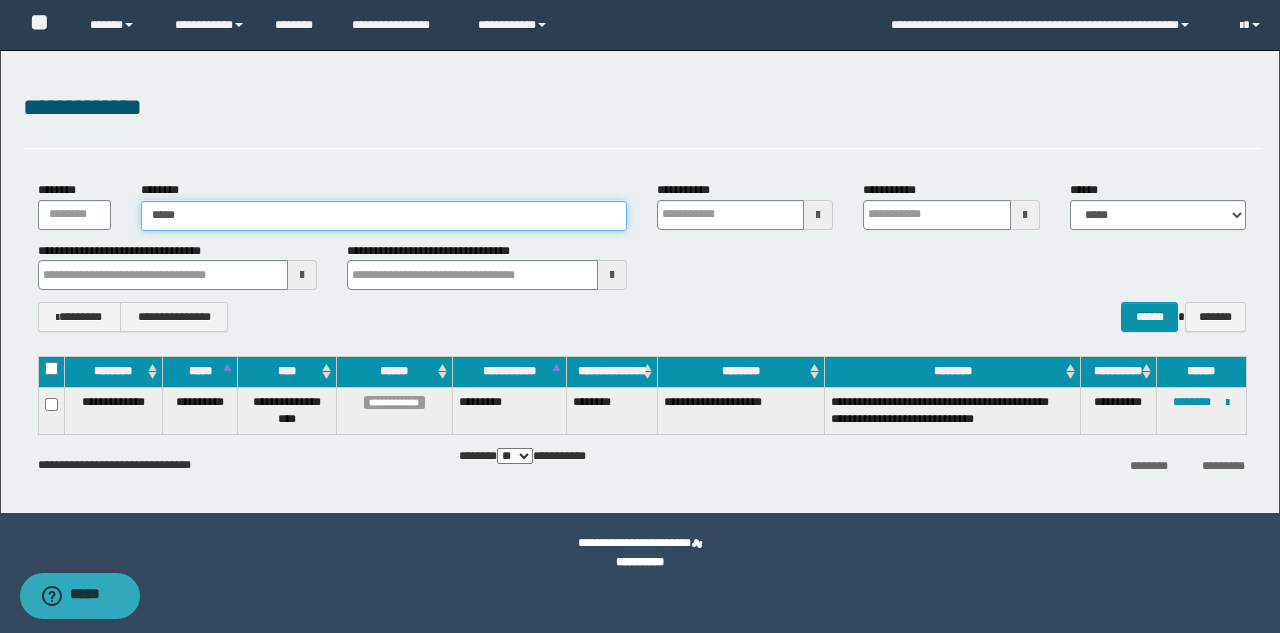 type on "******" 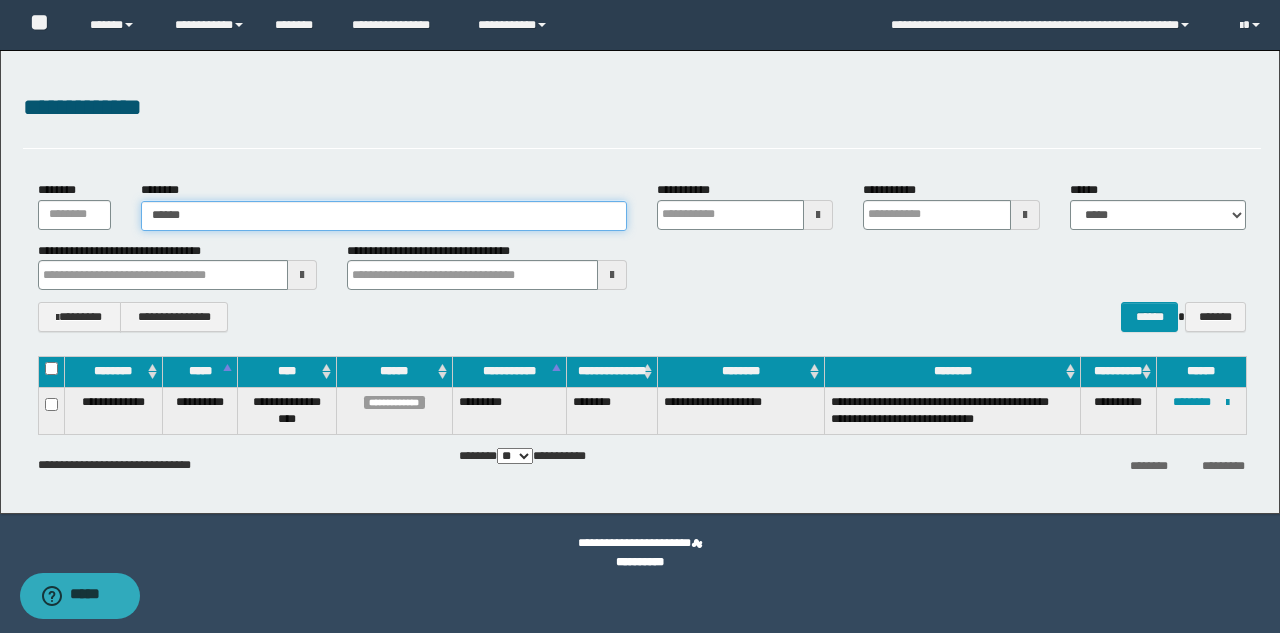 type on "******" 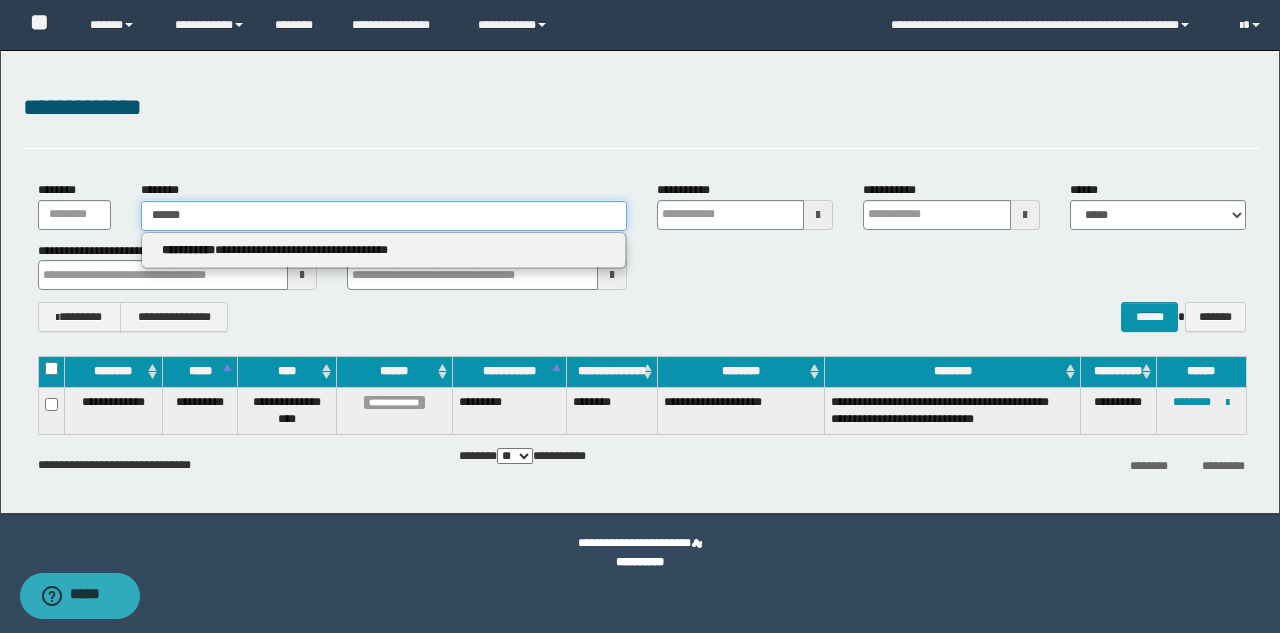 type on "******" 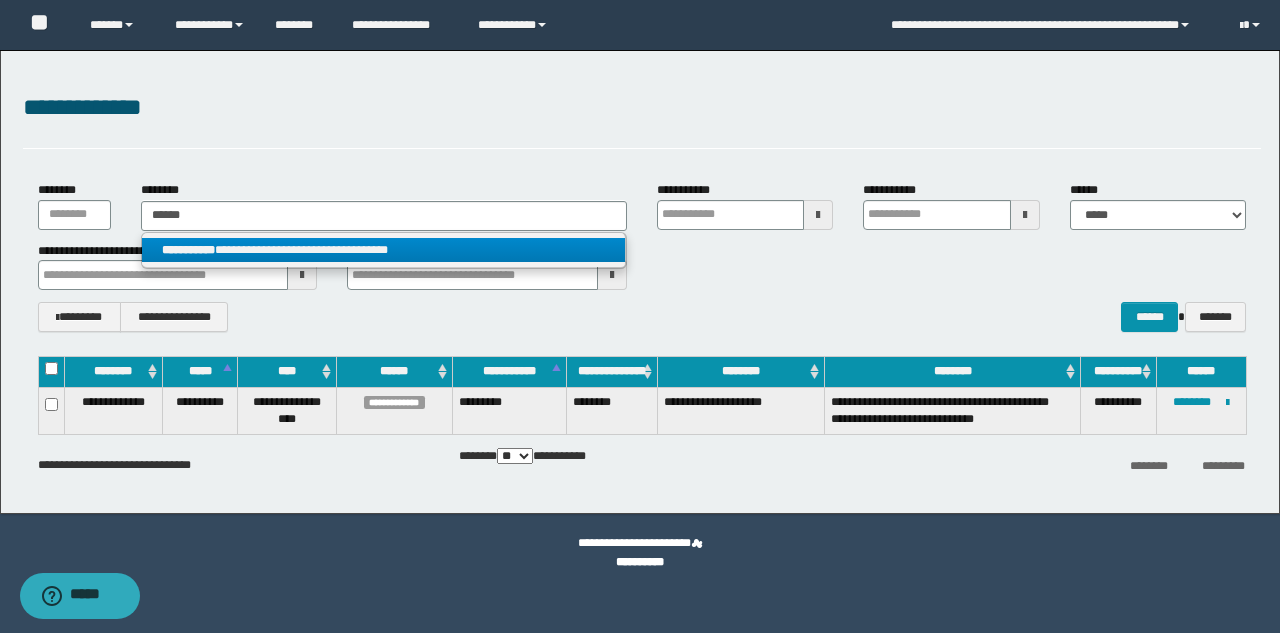 click on "**********" at bounding box center [383, 250] 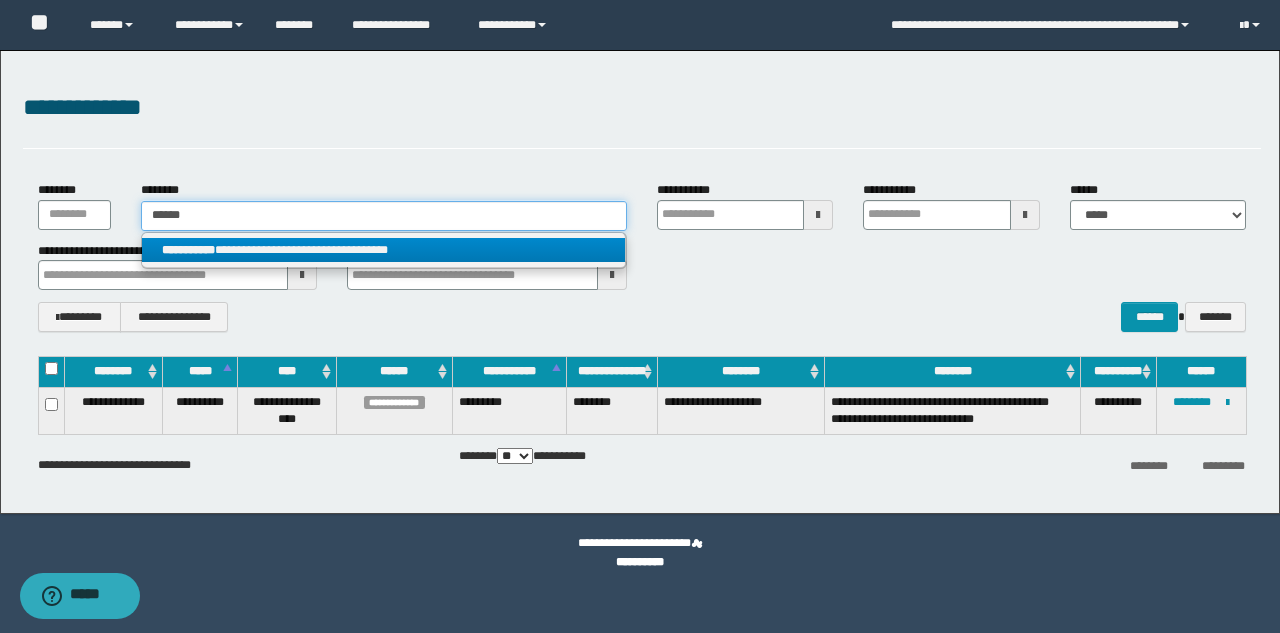 type 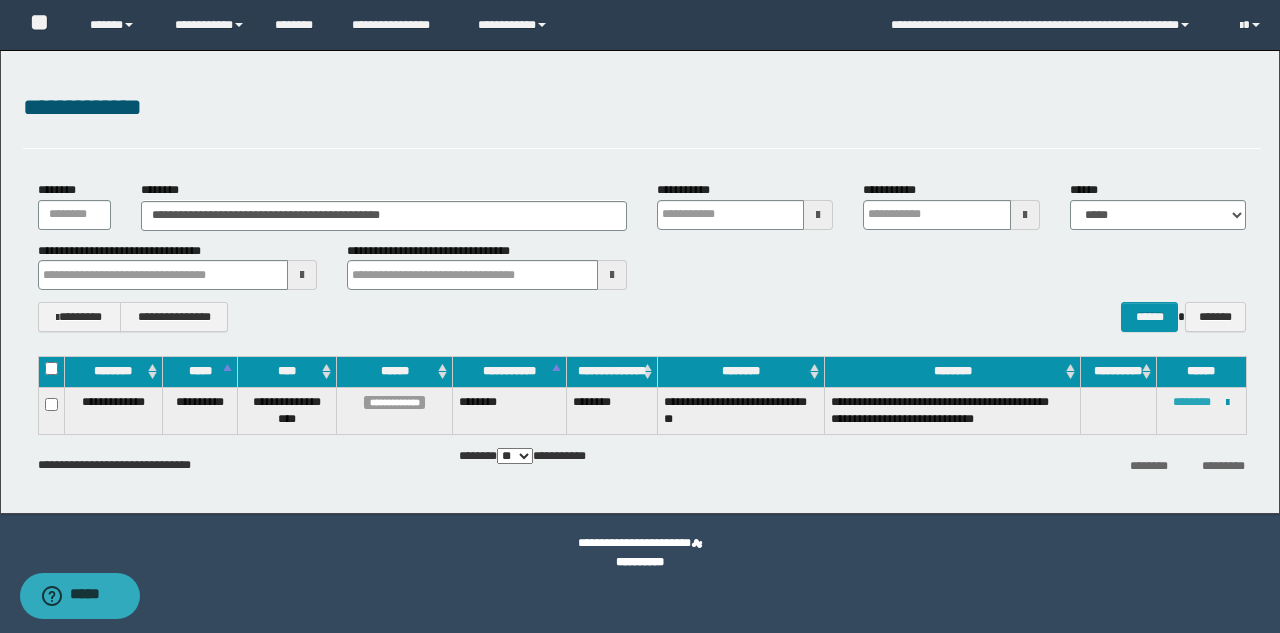 click on "********" at bounding box center [1192, 402] 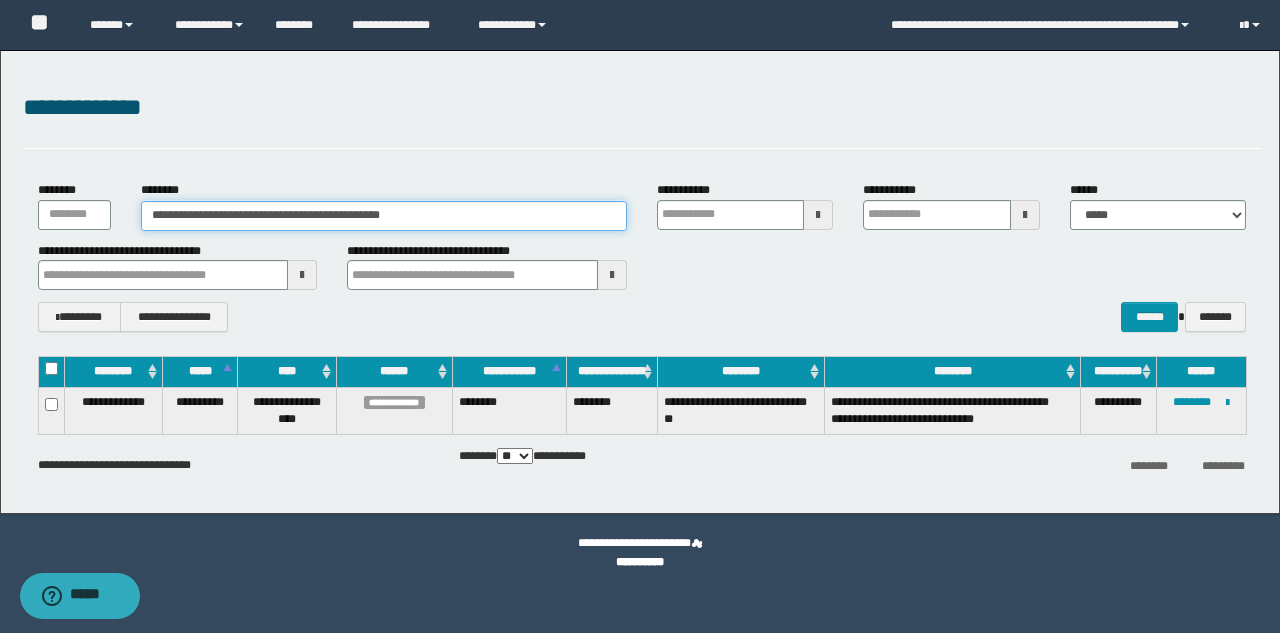 drag, startPoint x: 440, startPoint y: 217, endPoint x: 0, endPoint y: 226, distance: 440.09204 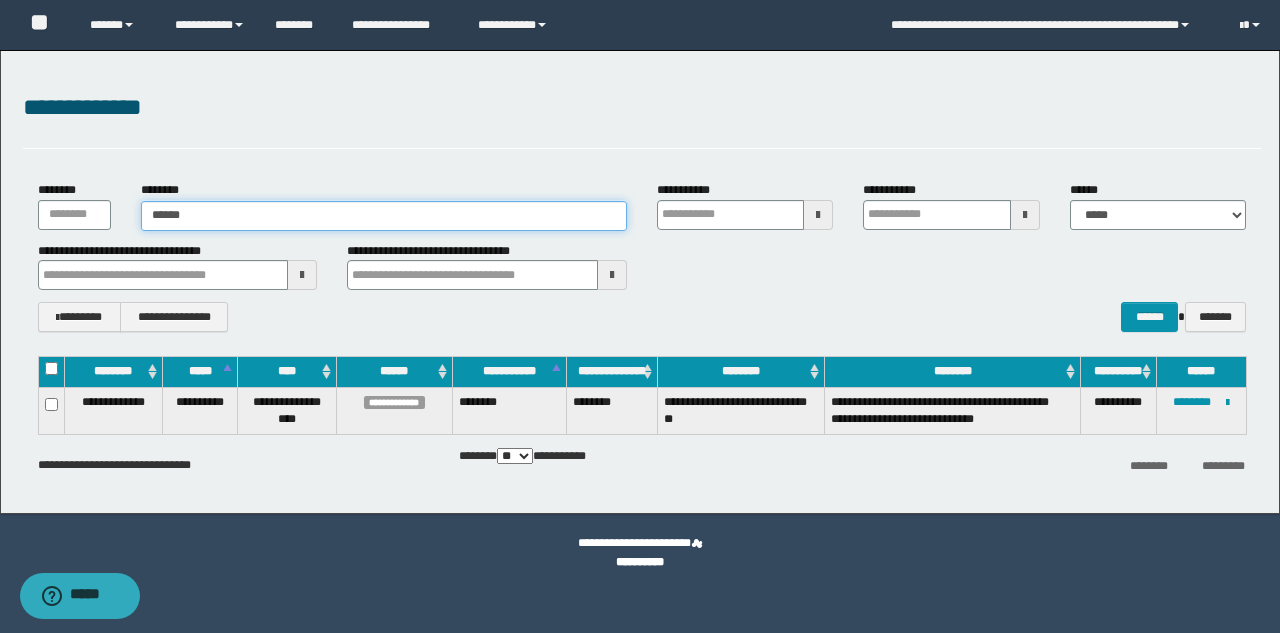 type on "*******" 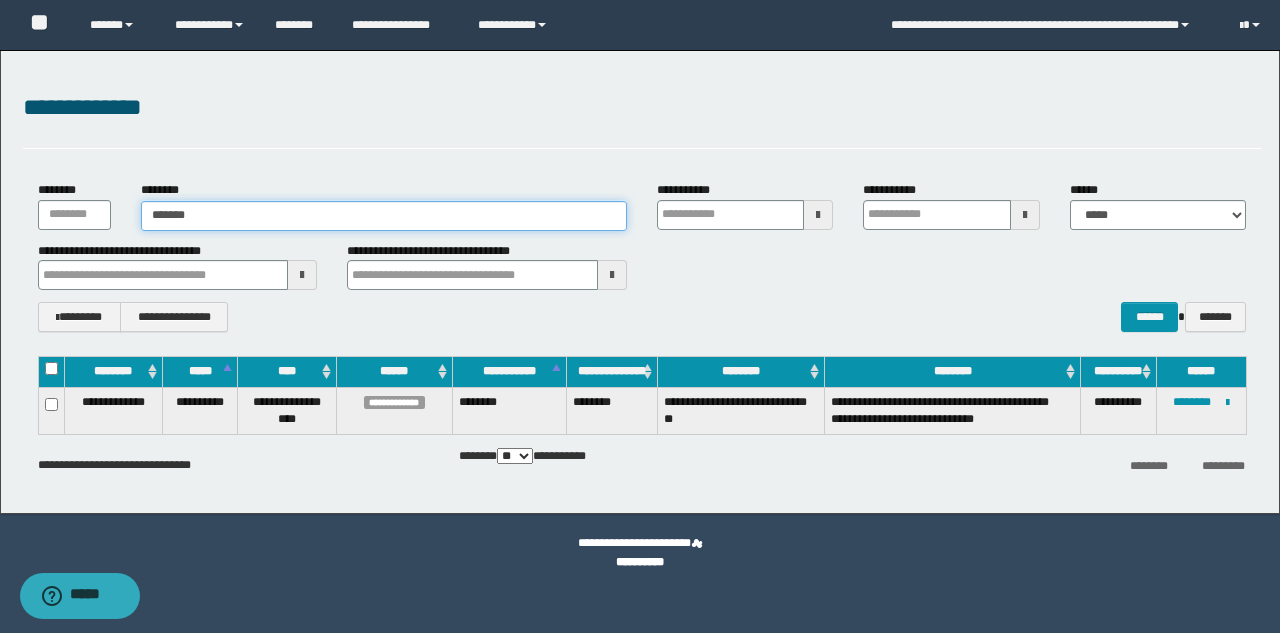 type on "*******" 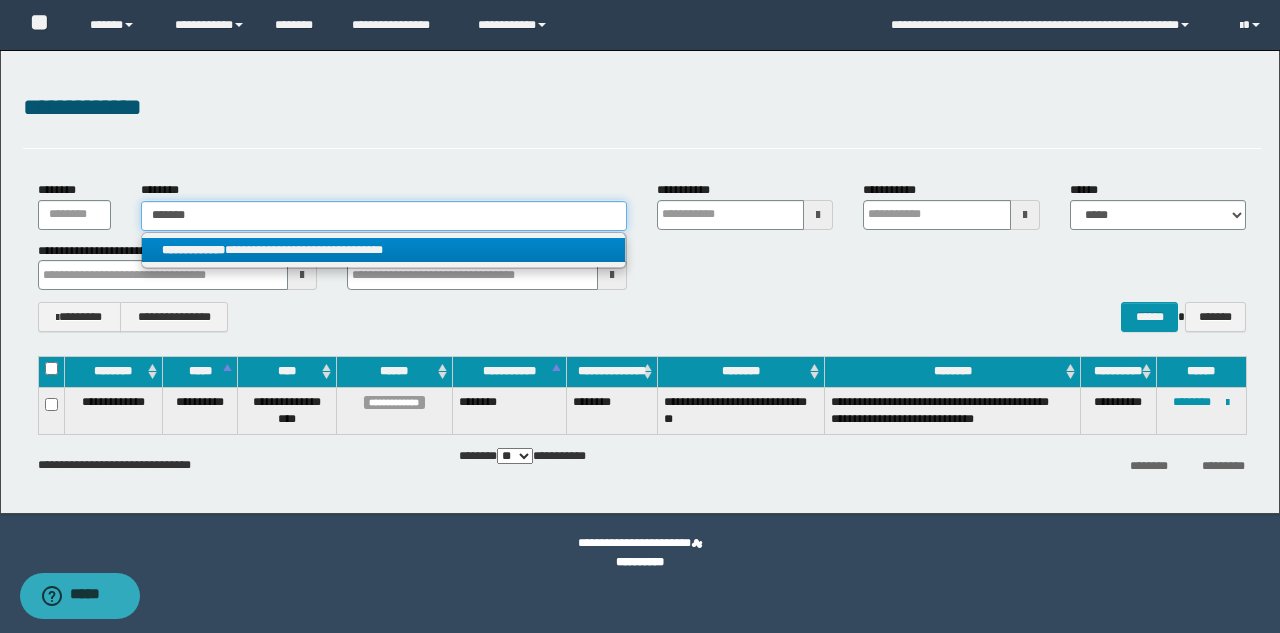 type on "*******" 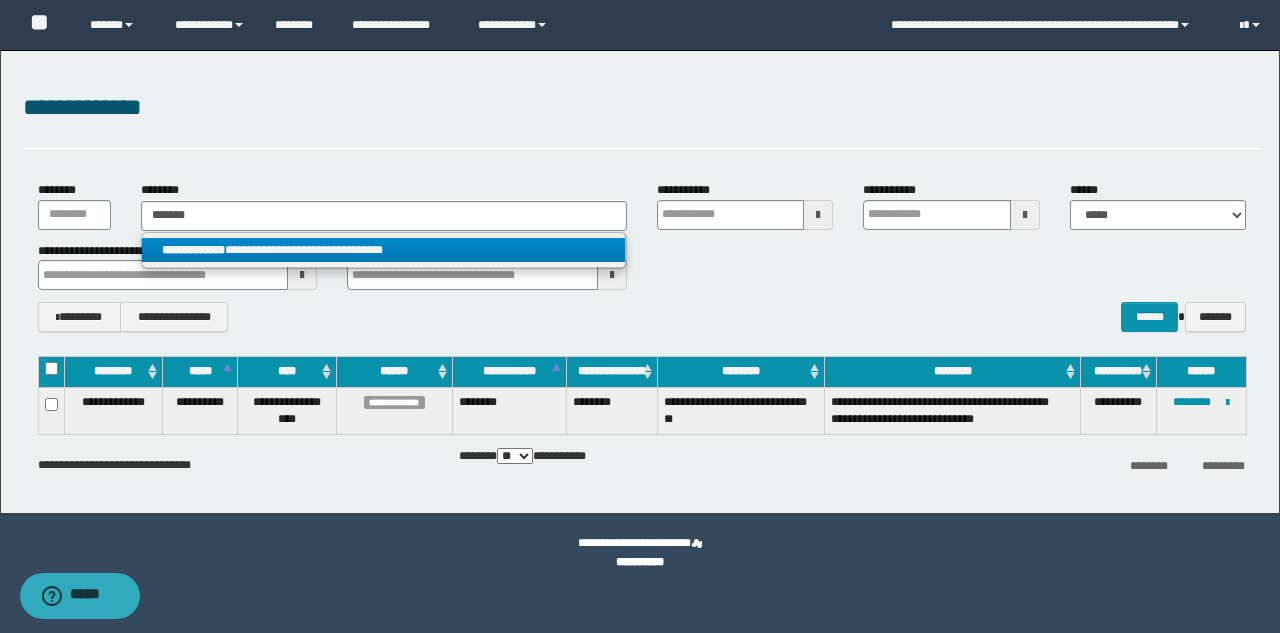 click on "**********" at bounding box center (383, 250) 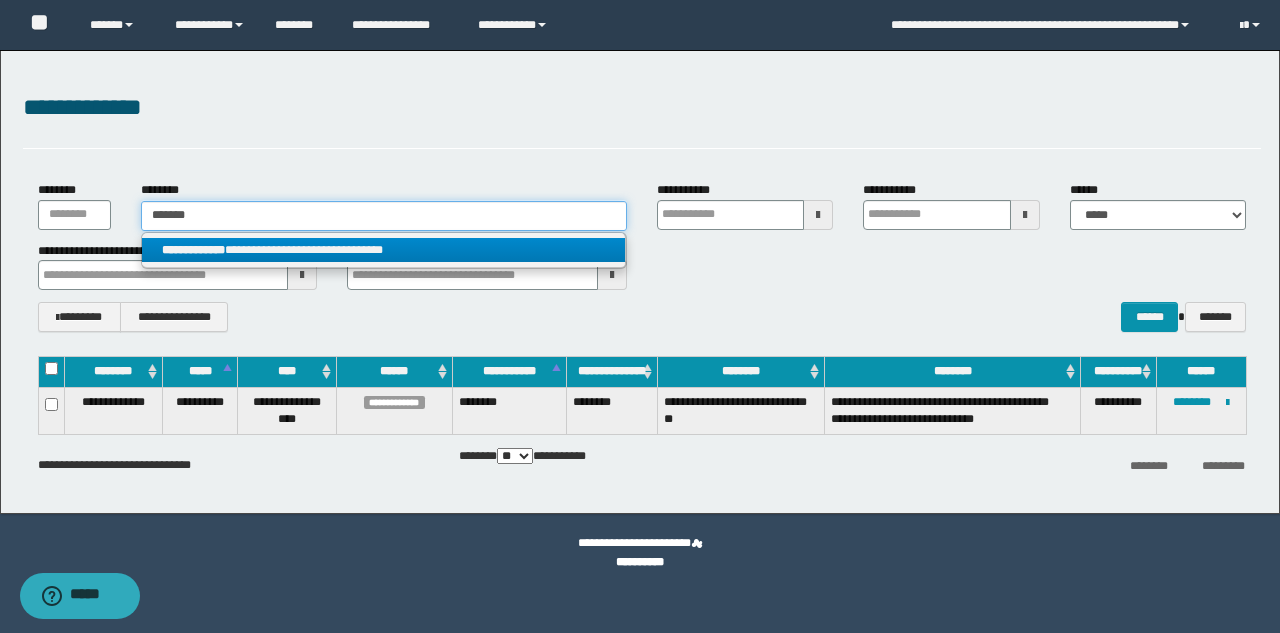 type 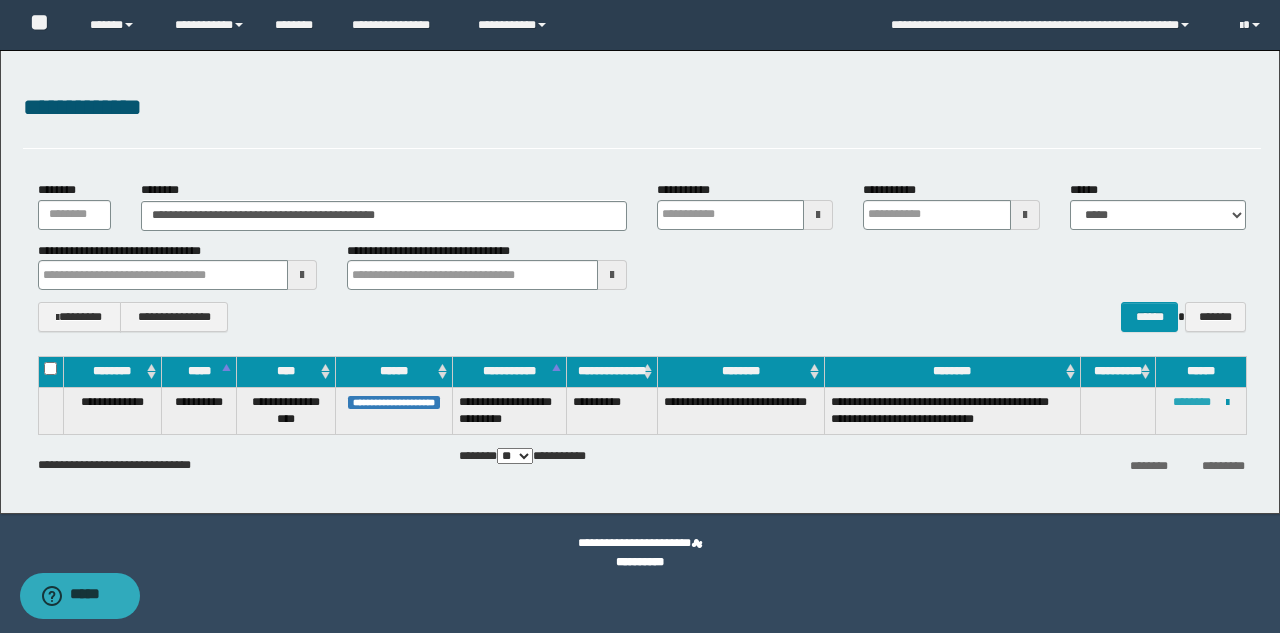 click on "********" at bounding box center (1192, 402) 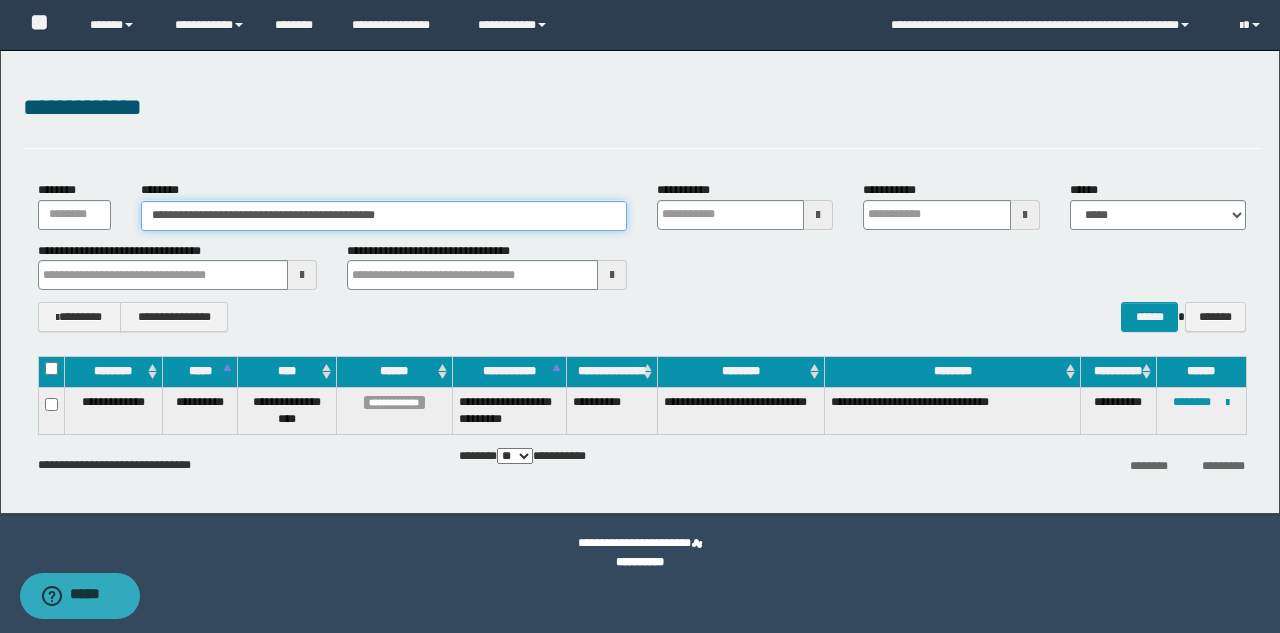 drag, startPoint x: 469, startPoint y: 220, endPoint x: 39, endPoint y: 187, distance: 431.26443 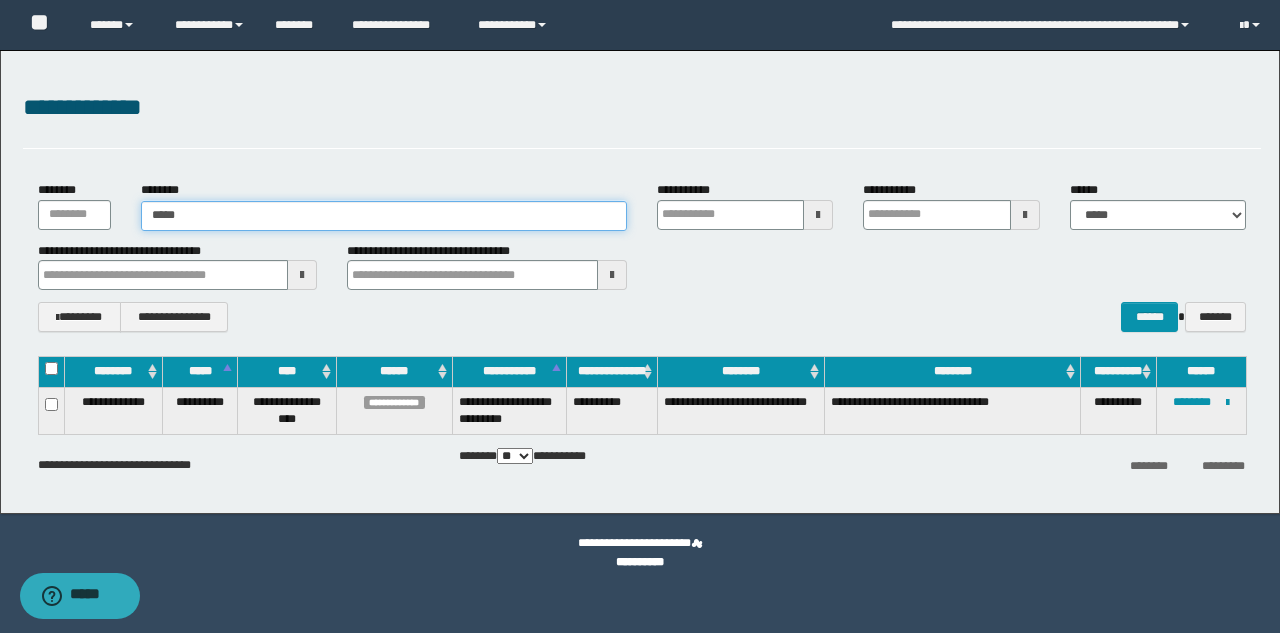 type on "******" 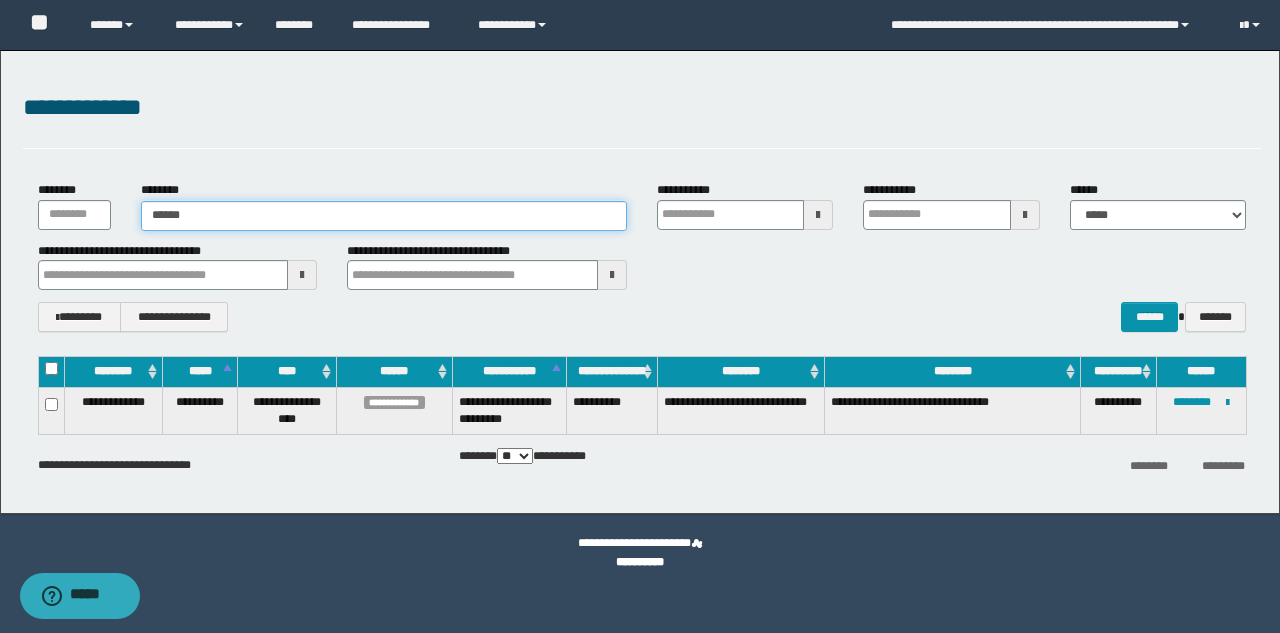type on "******" 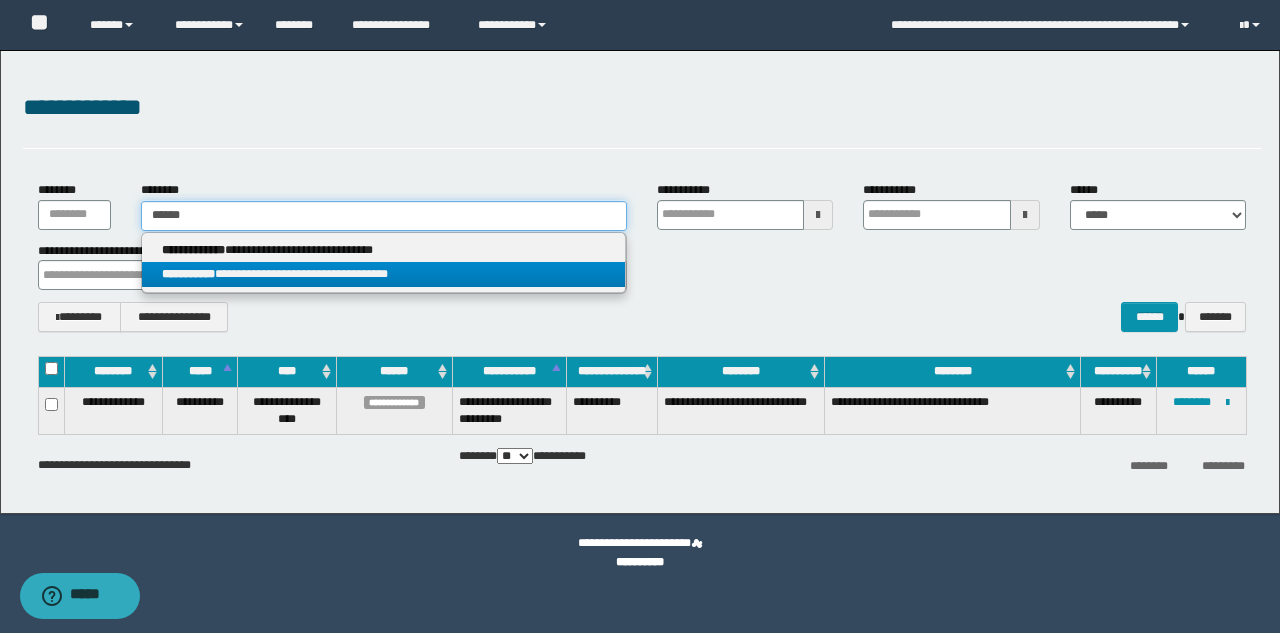type on "******" 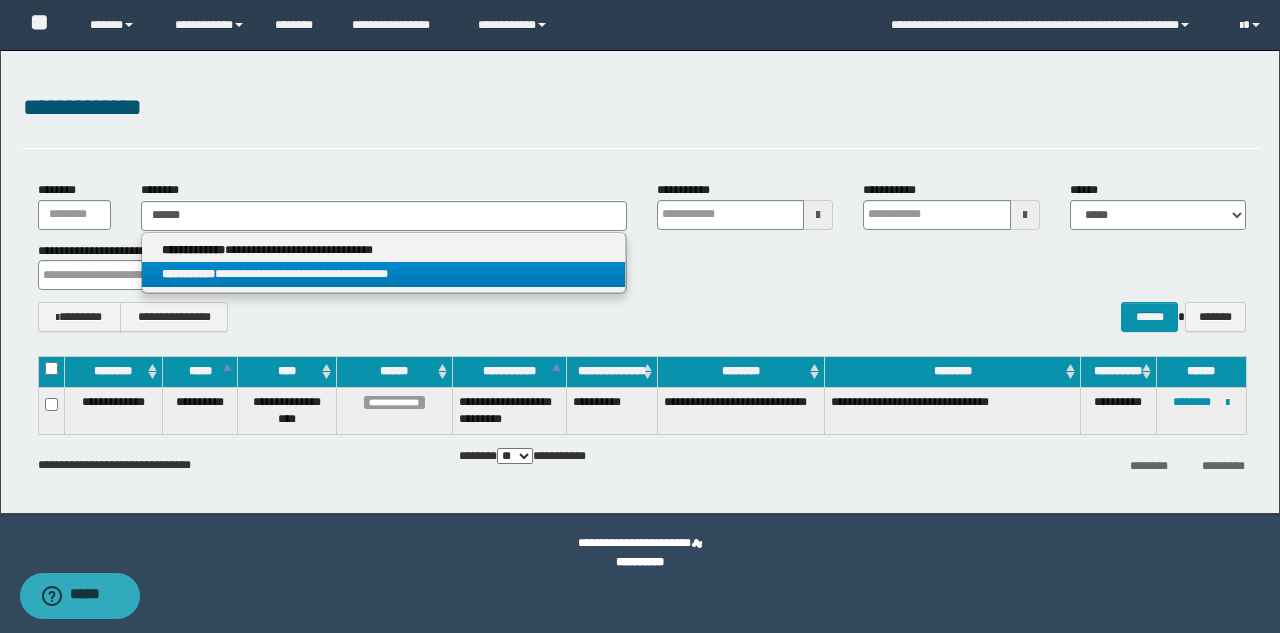 click on "**********" at bounding box center (383, 274) 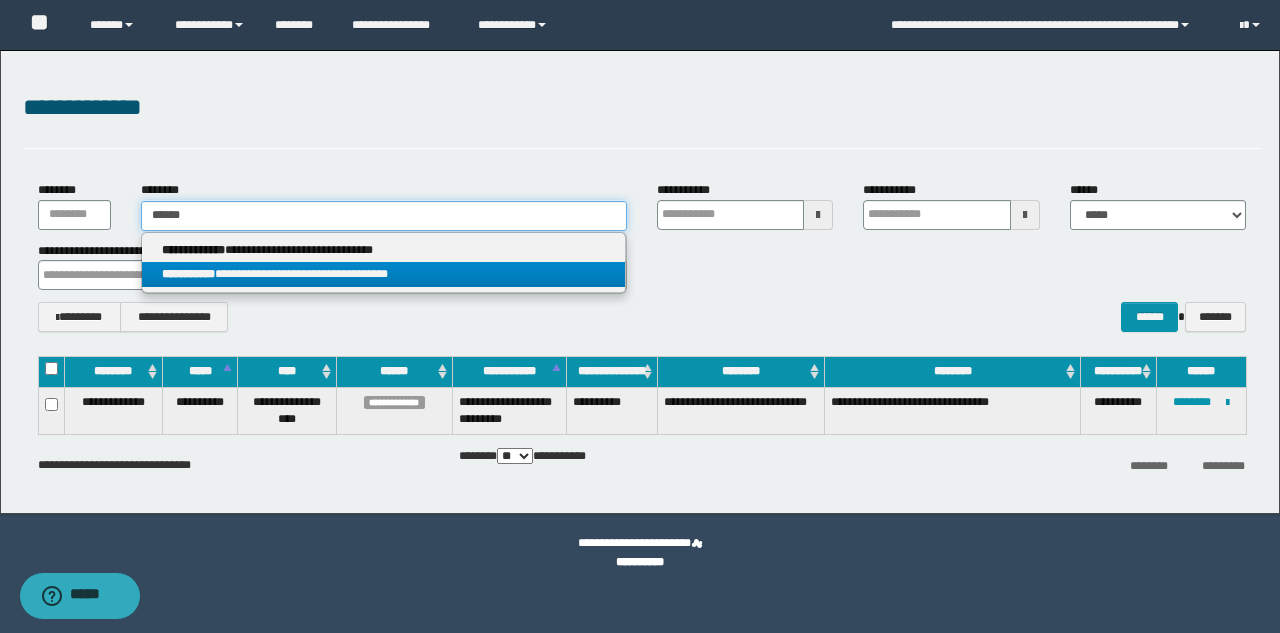 type 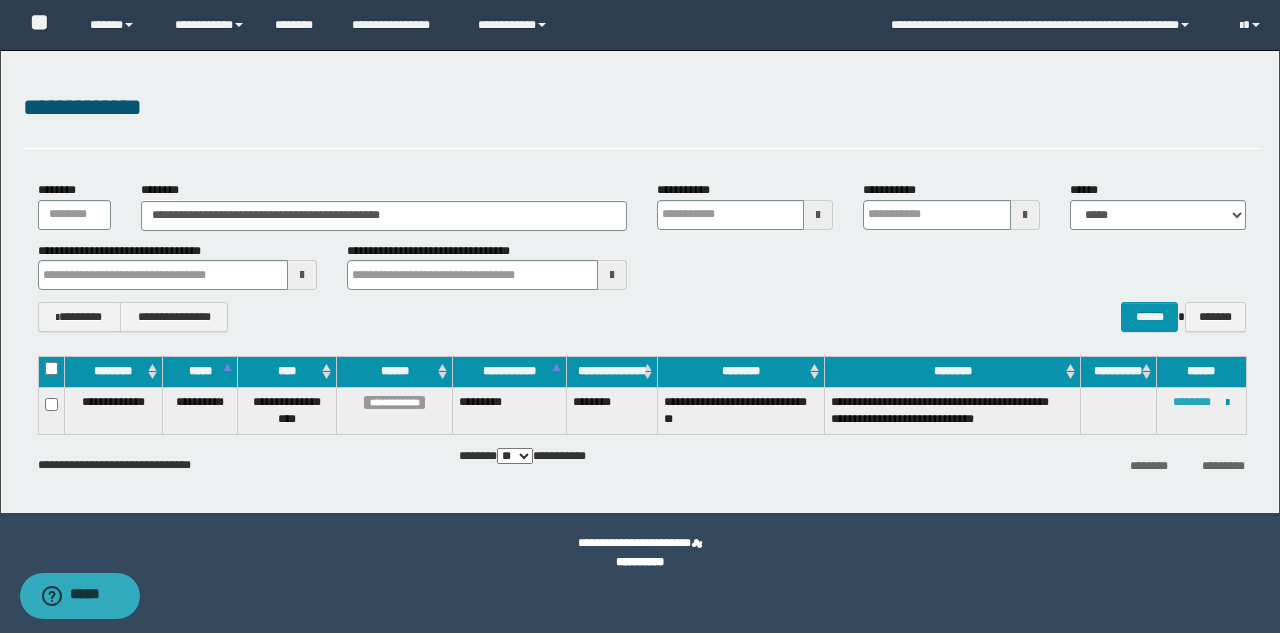 click on "********" at bounding box center [1192, 402] 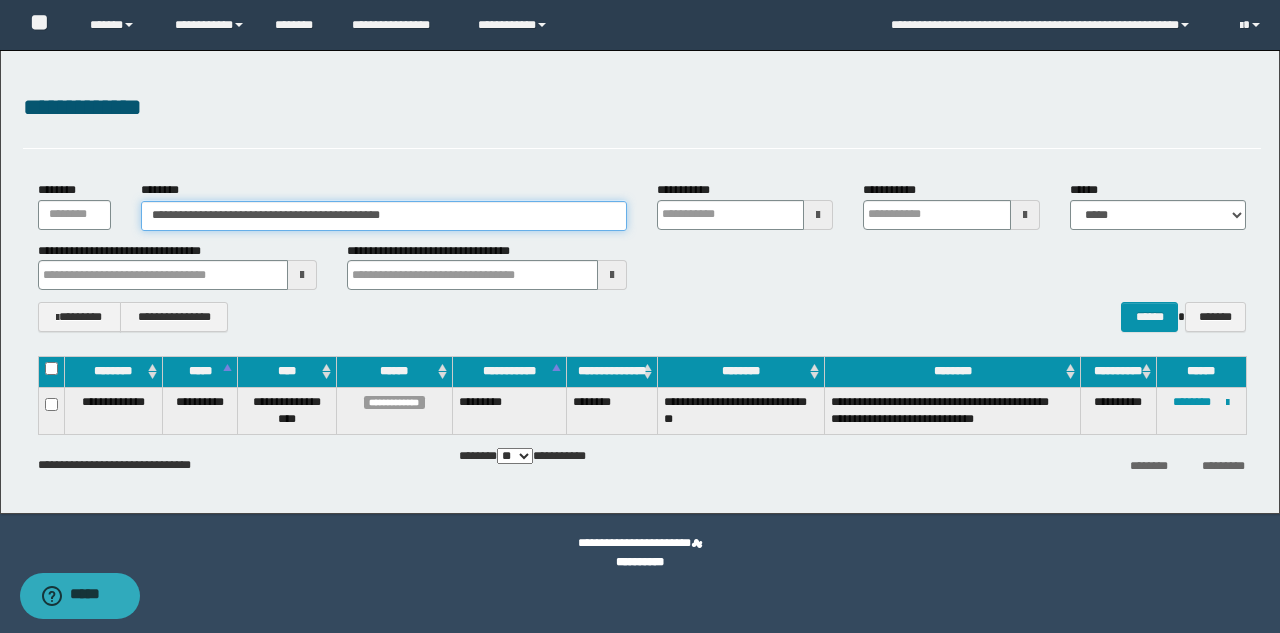 drag, startPoint x: 431, startPoint y: 215, endPoint x: 1, endPoint y: 245, distance: 431.04523 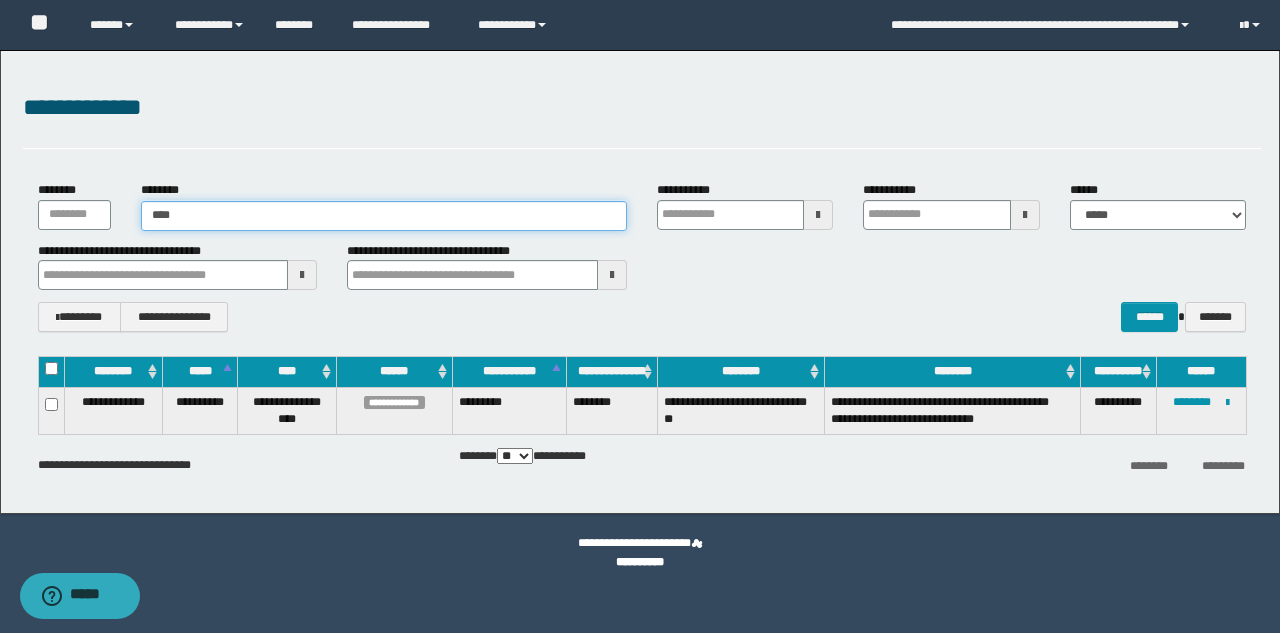 type on "*****" 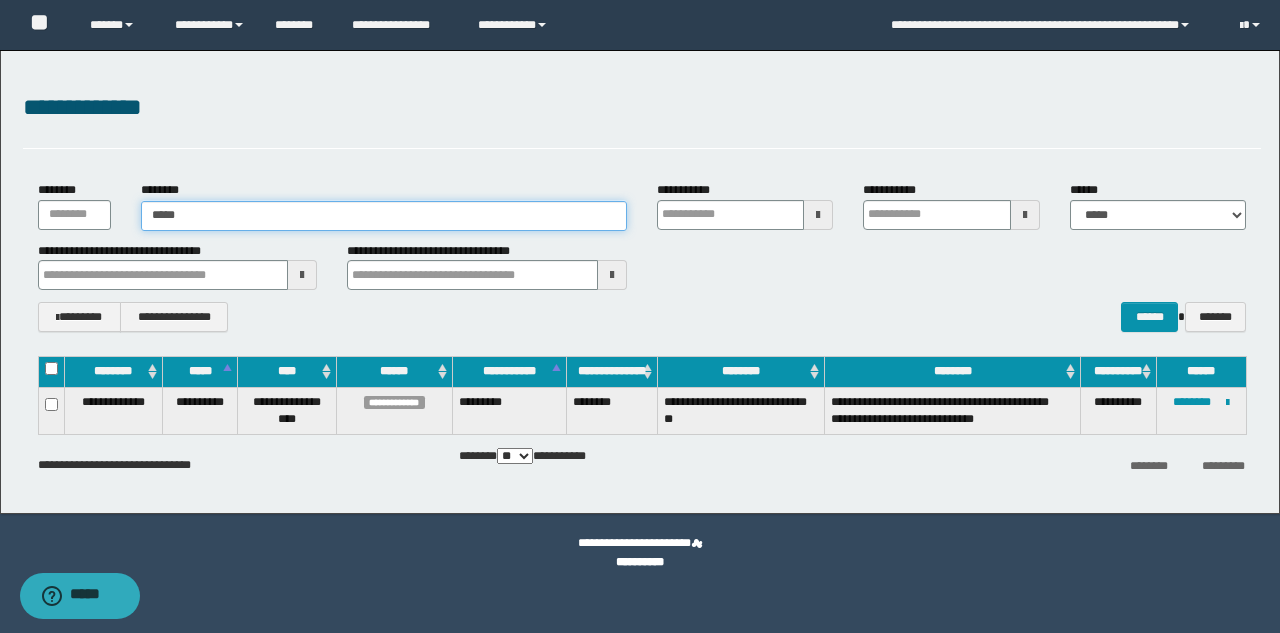 type on "*****" 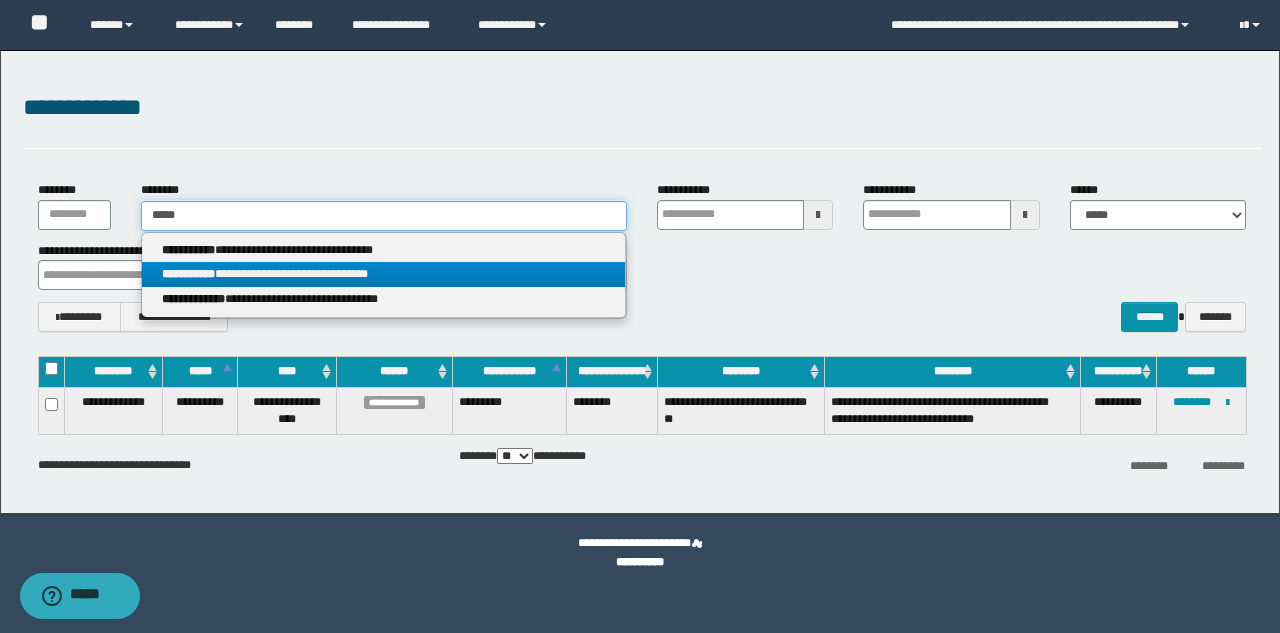 type on "*****" 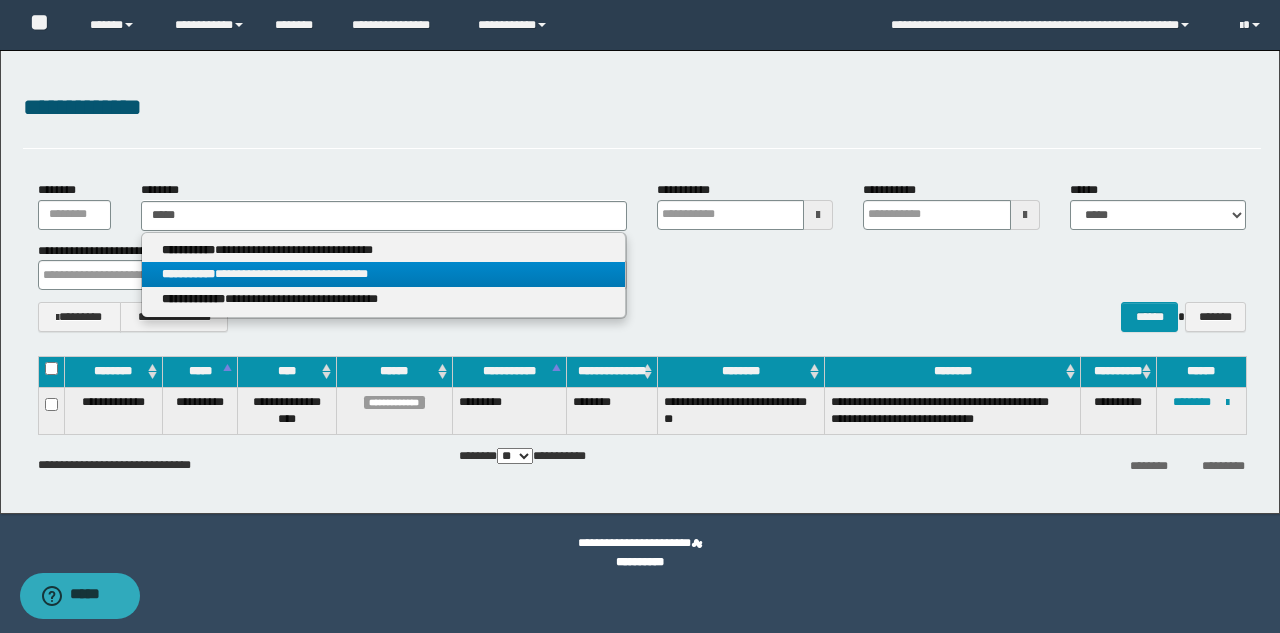 click on "**********" at bounding box center (383, 274) 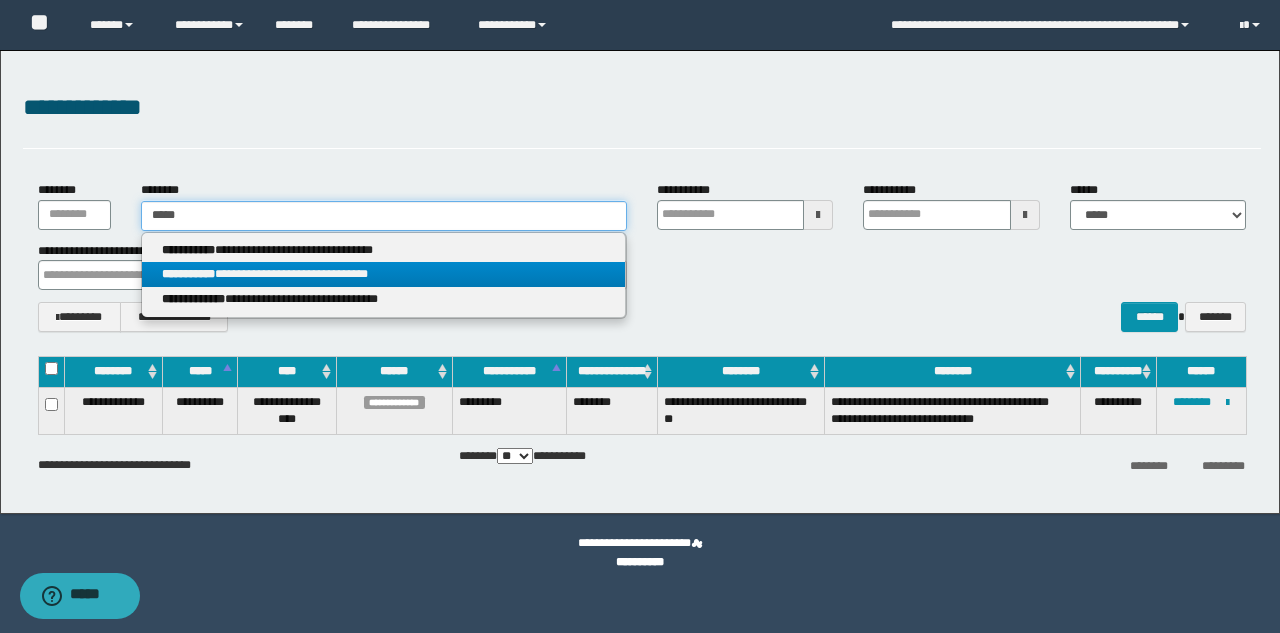 type 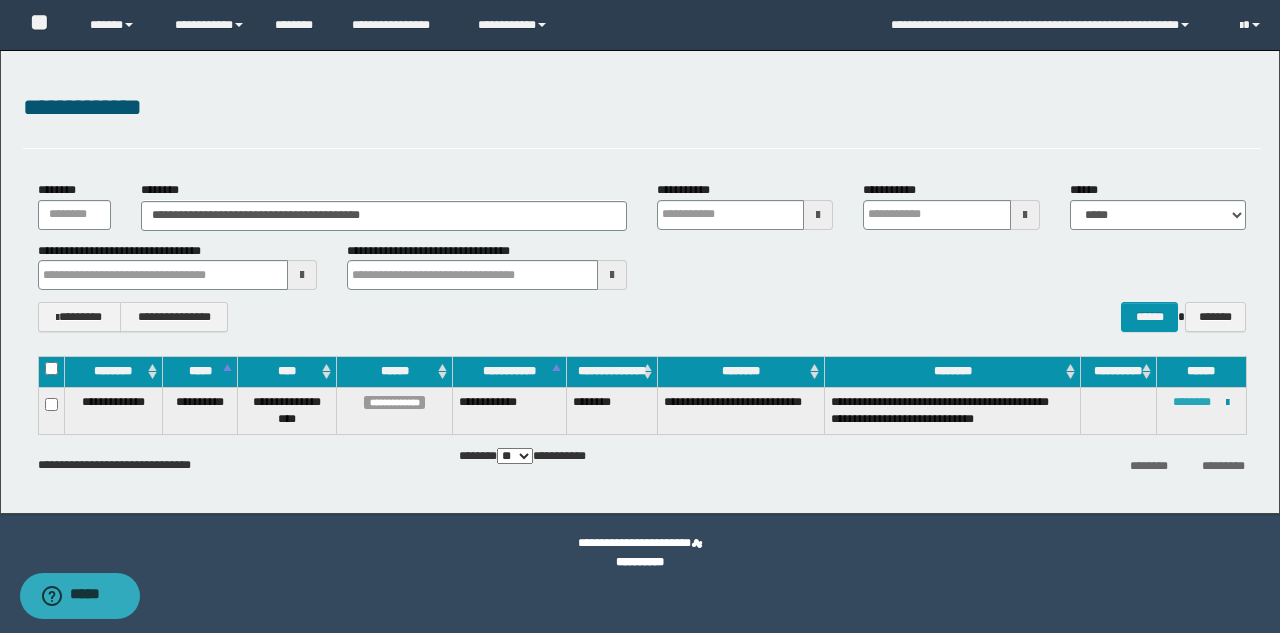 click on "********" at bounding box center [1192, 402] 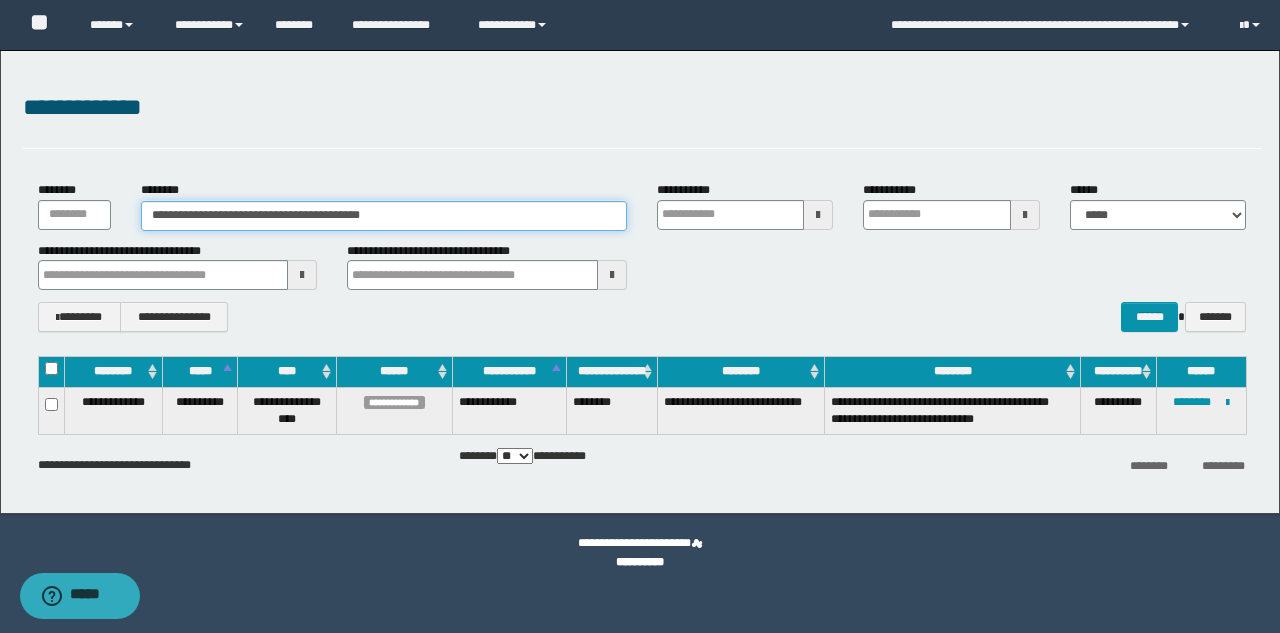drag, startPoint x: 434, startPoint y: 216, endPoint x: 0, endPoint y: 173, distance: 436.12497 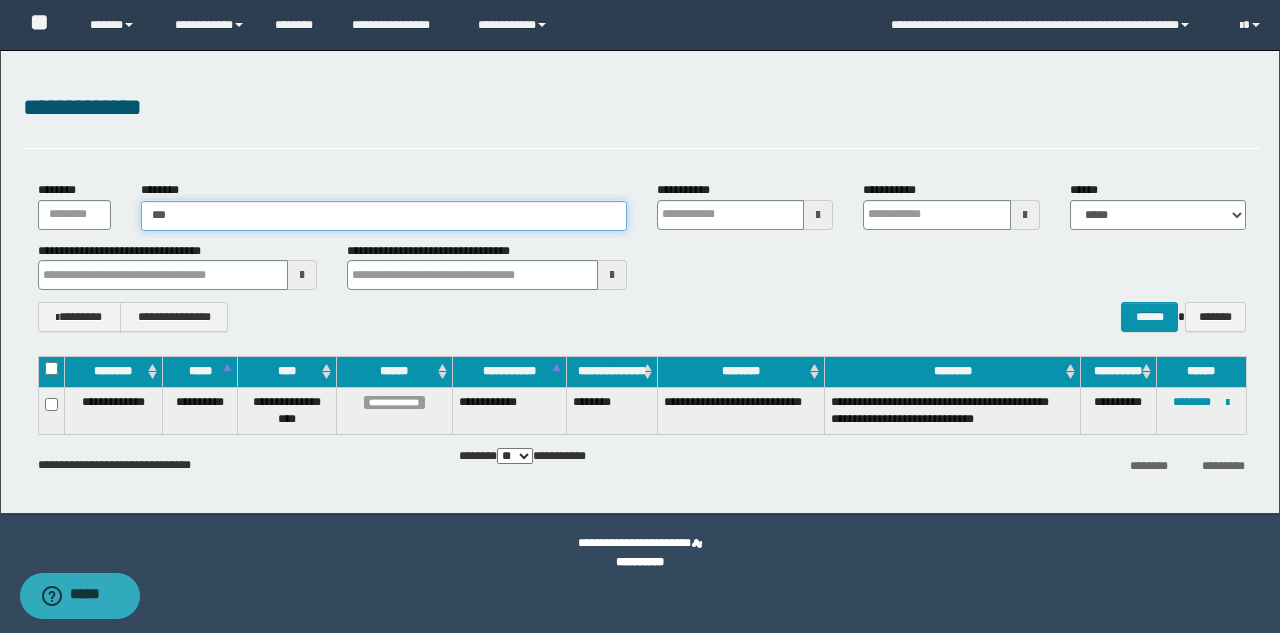type on "****" 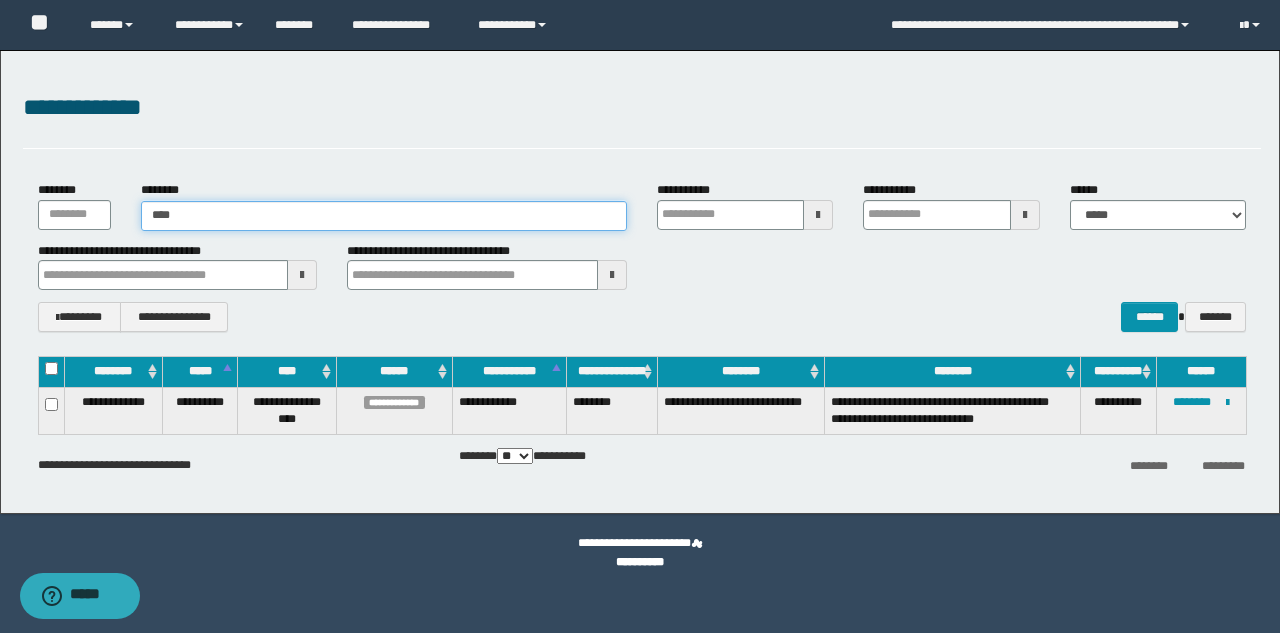 type on "****" 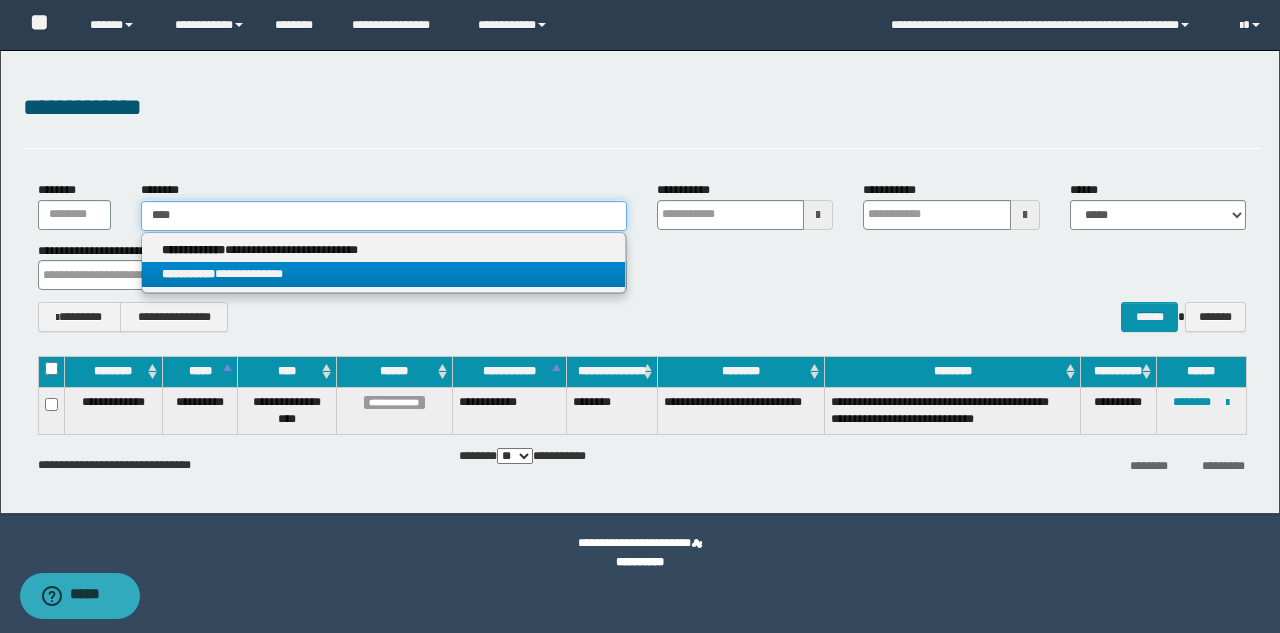 type on "****" 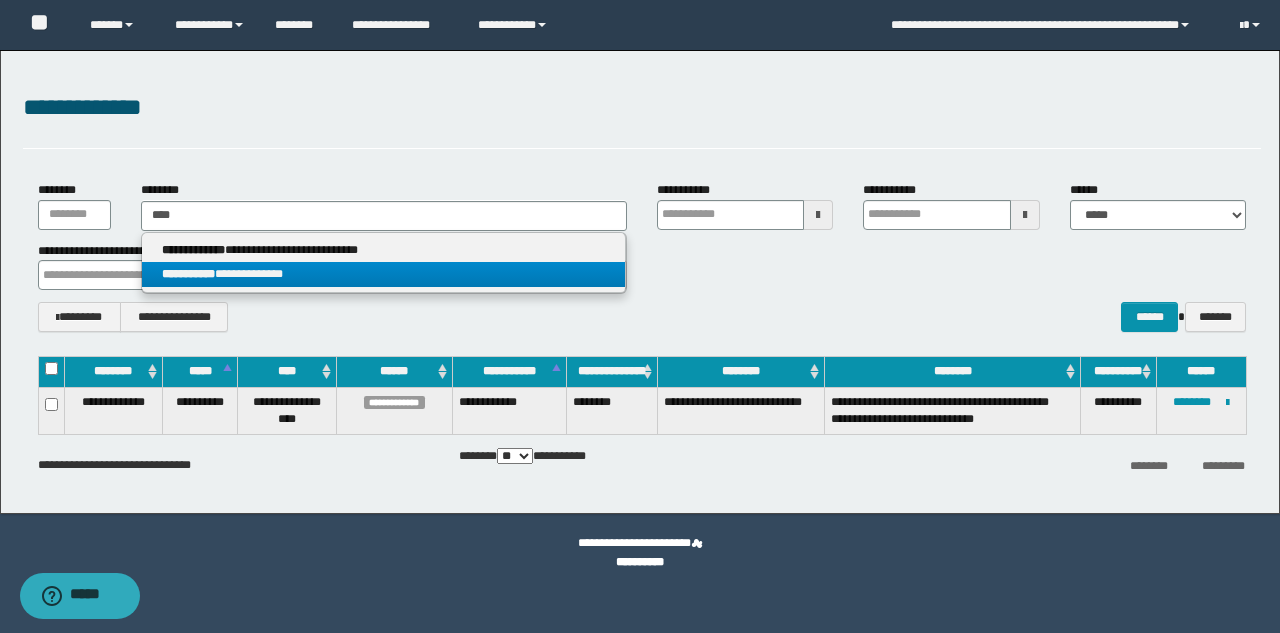 click on "**********" at bounding box center [383, 274] 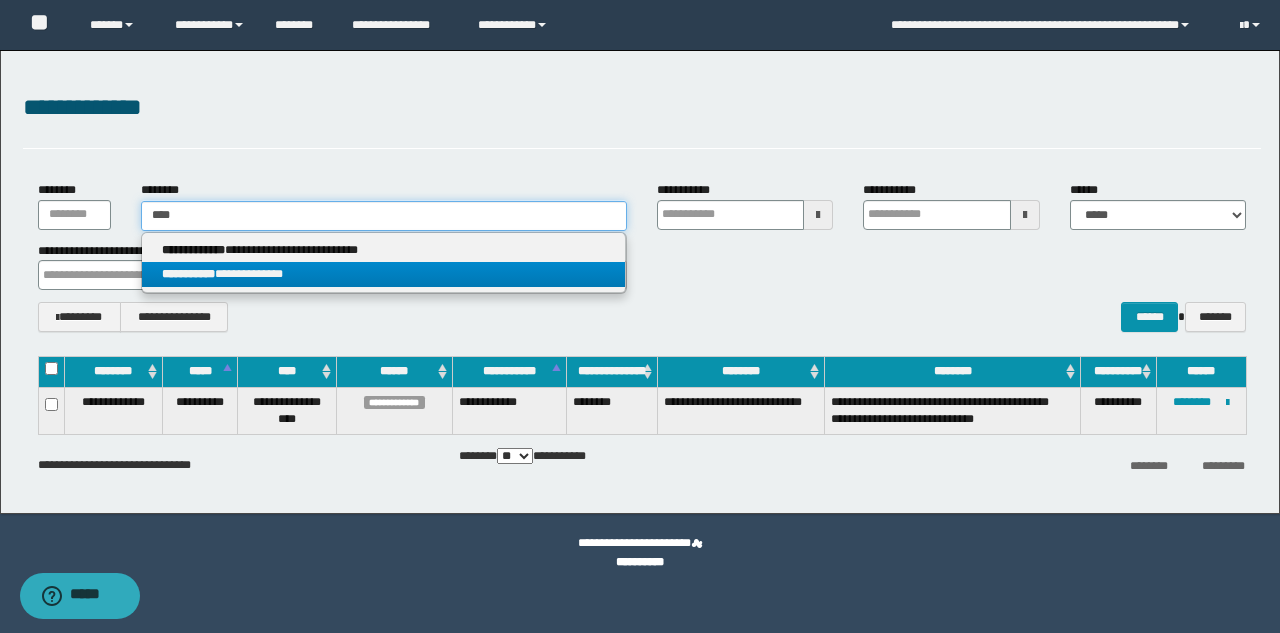 type 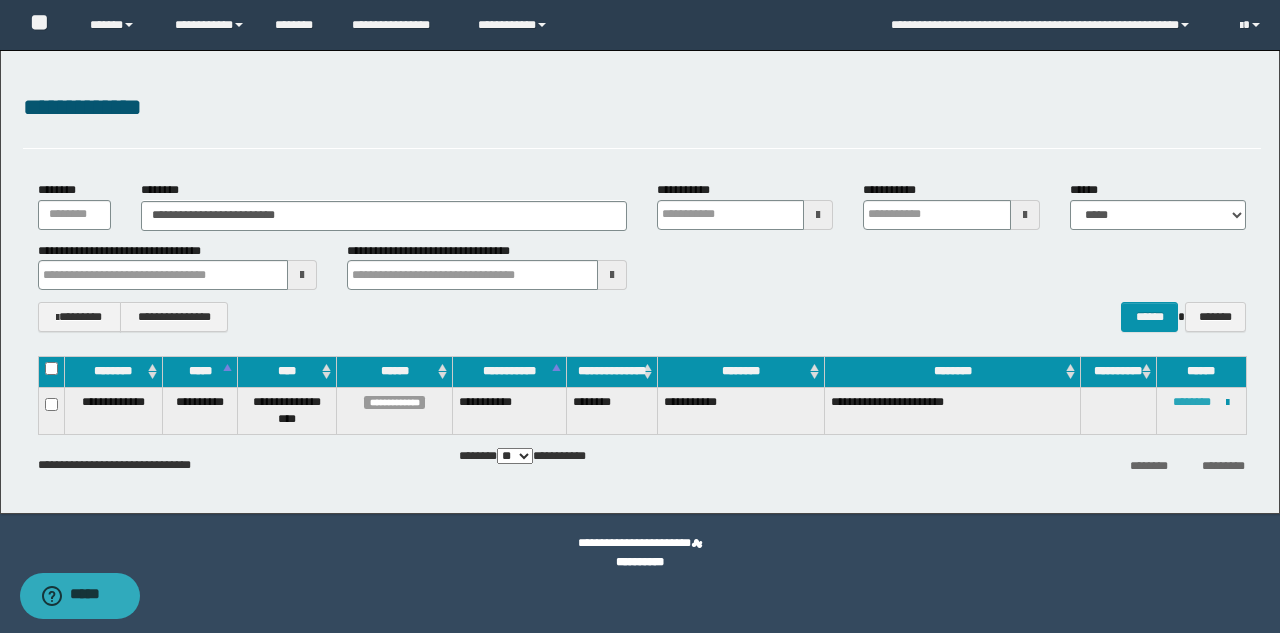 click on "********" at bounding box center [1192, 402] 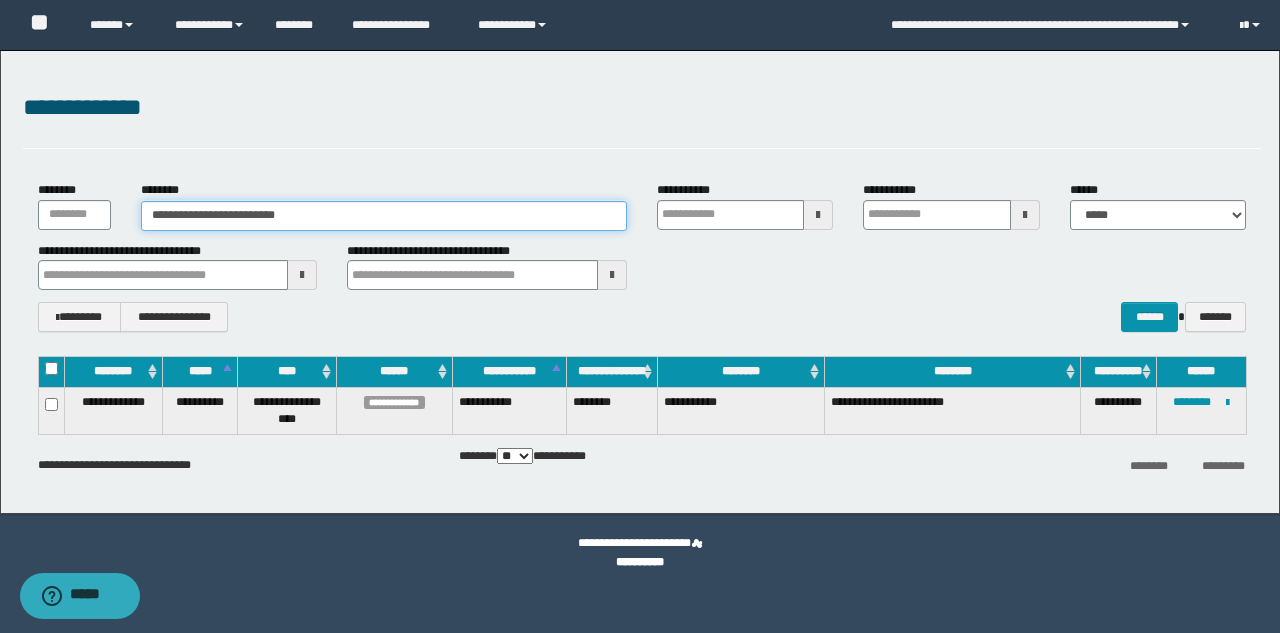 drag, startPoint x: 351, startPoint y: 216, endPoint x: 0, endPoint y: 138, distance: 359.56223 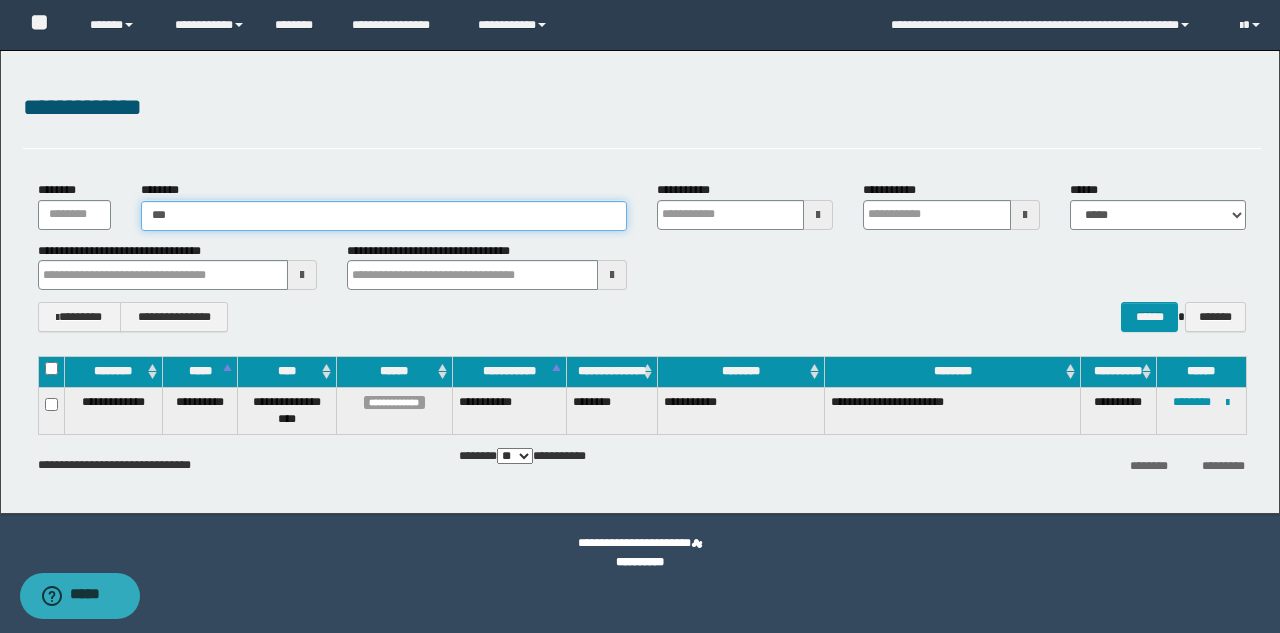 type on "****" 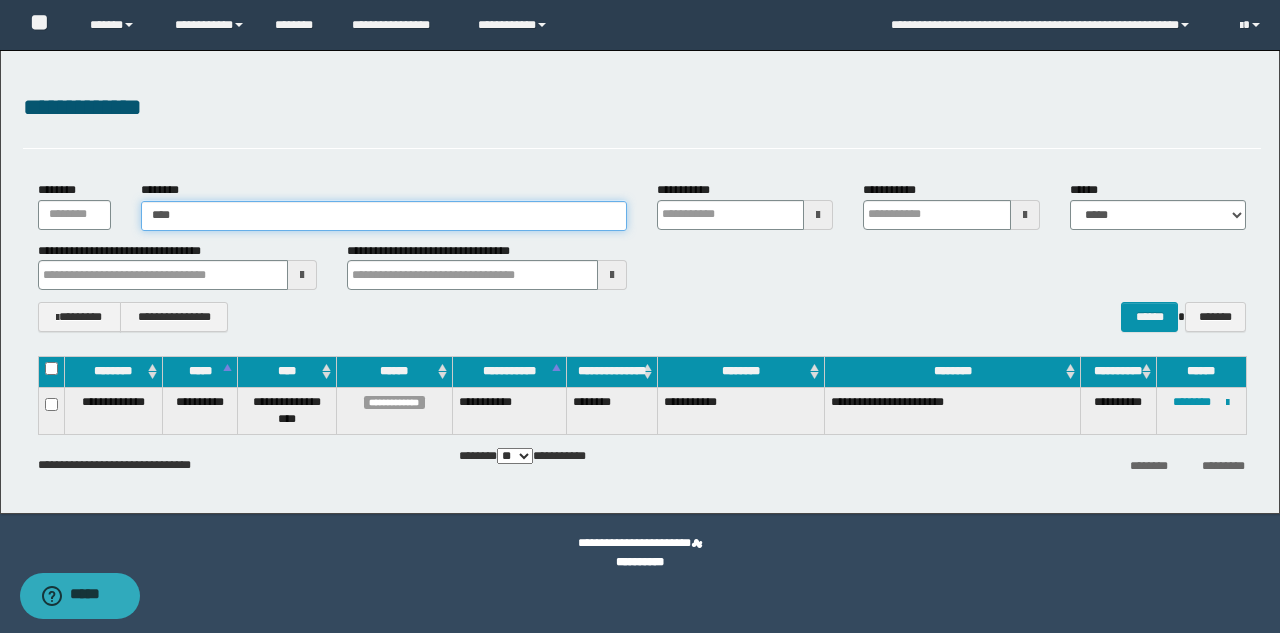 type on "****" 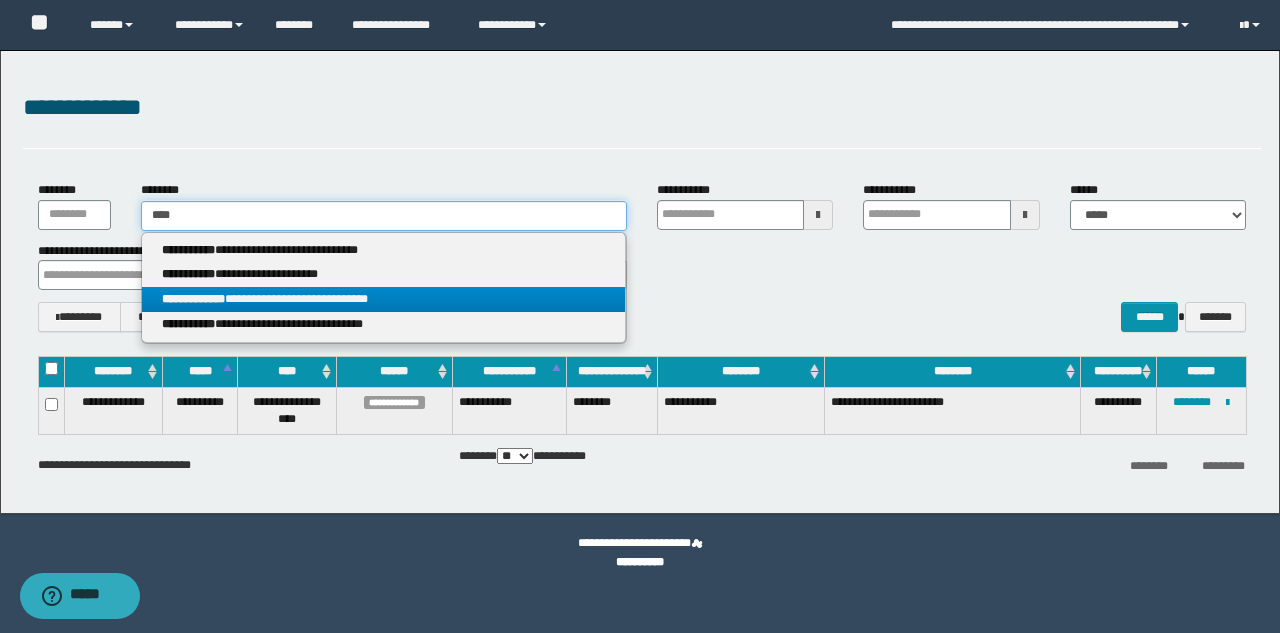 type on "****" 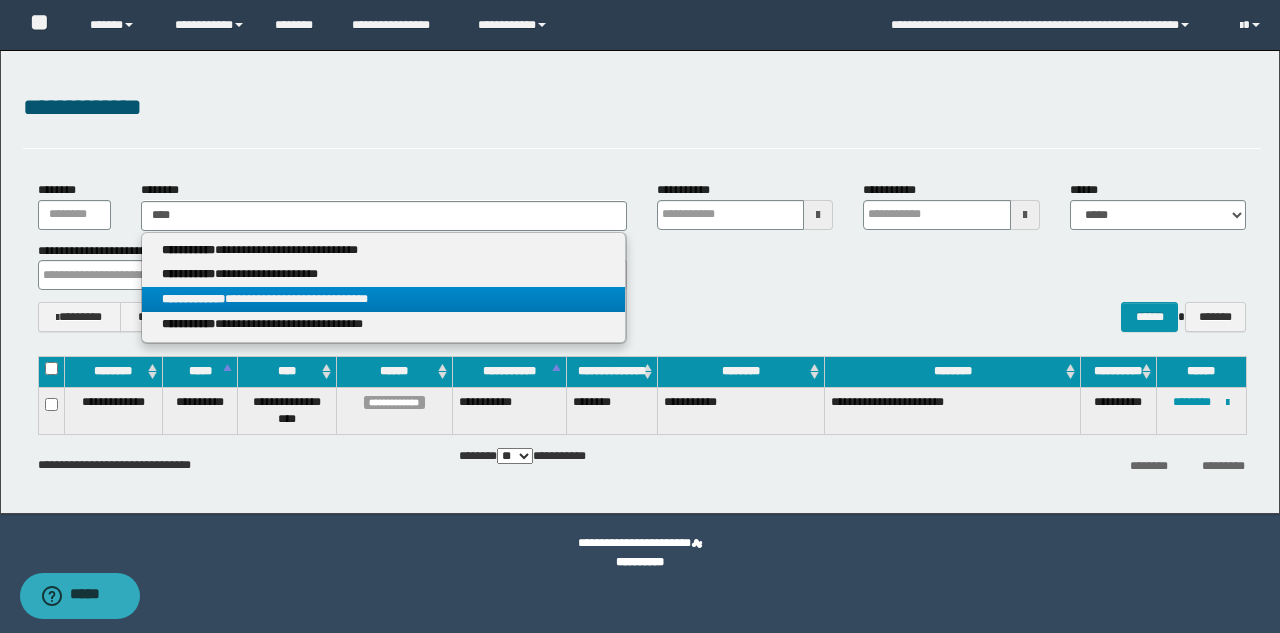click on "**********" at bounding box center (193, 299) 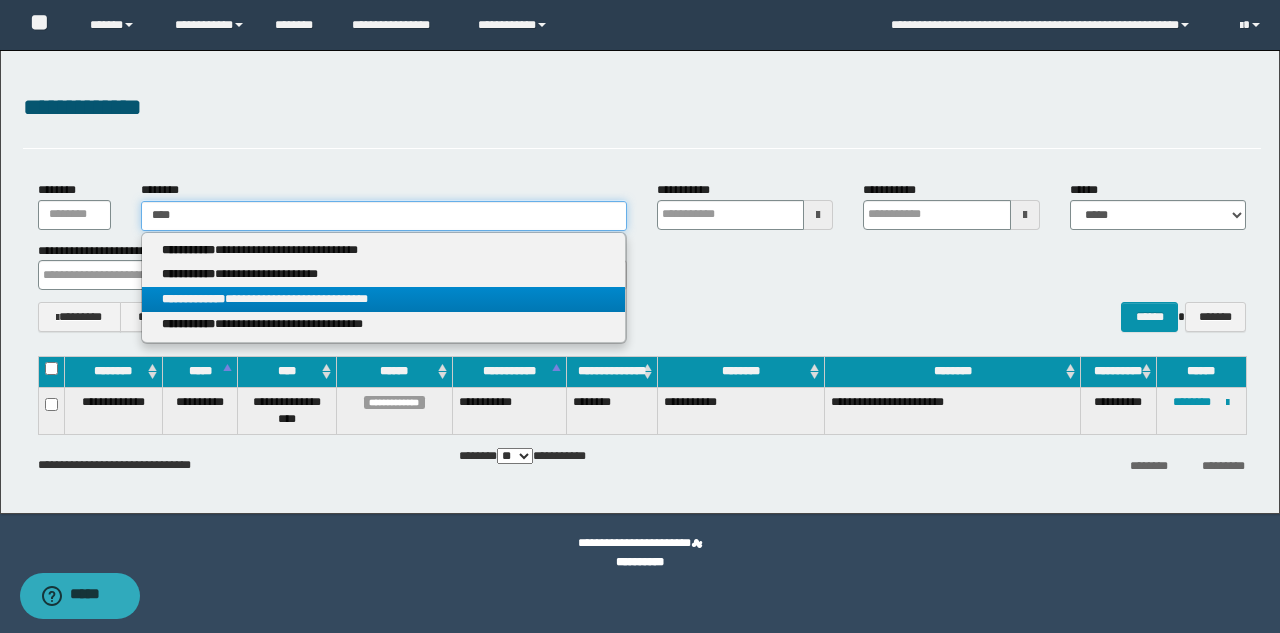 type 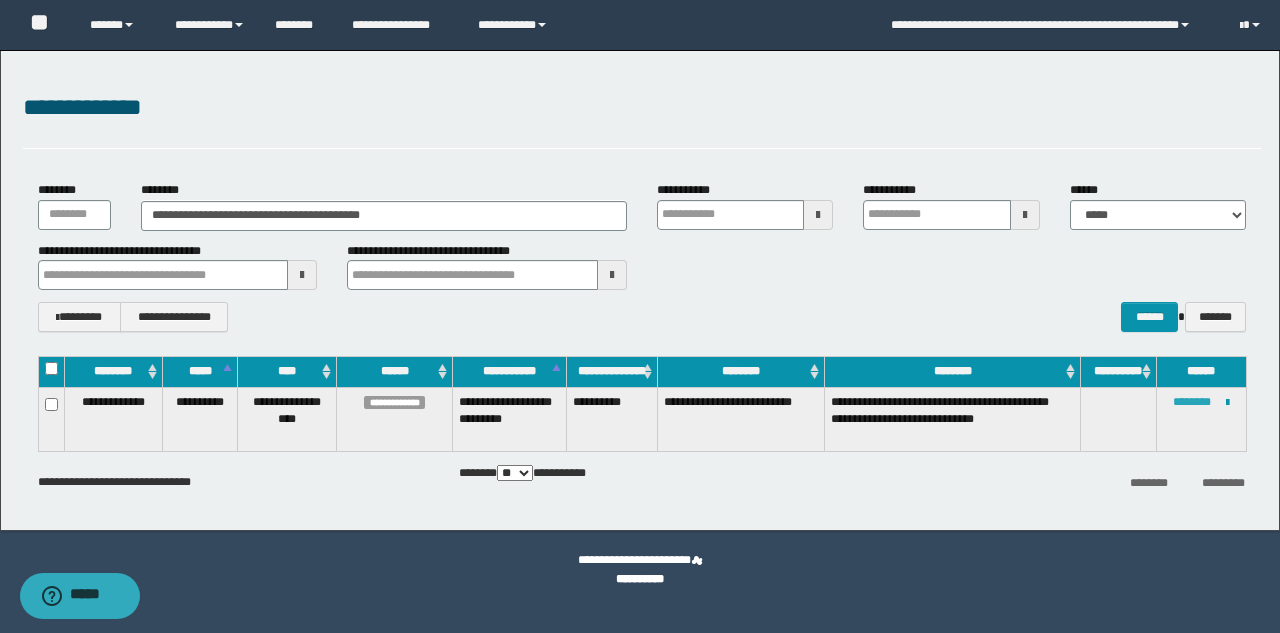 click on "********" at bounding box center [1192, 402] 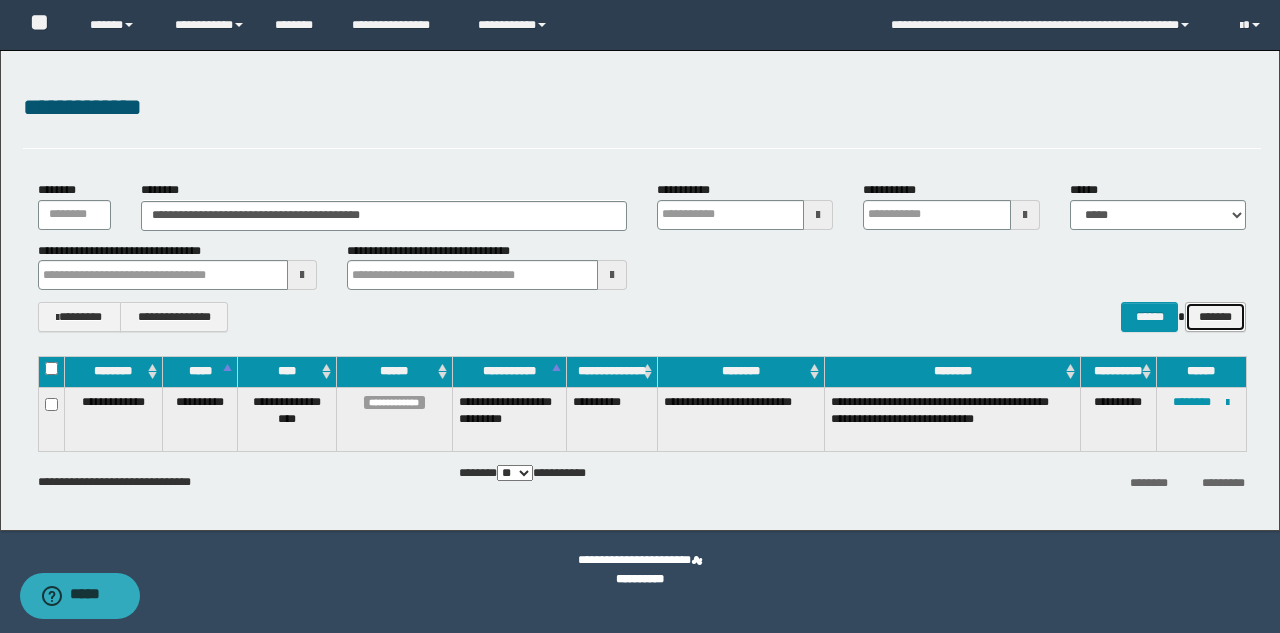 click on "*******" at bounding box center (1215, 317) 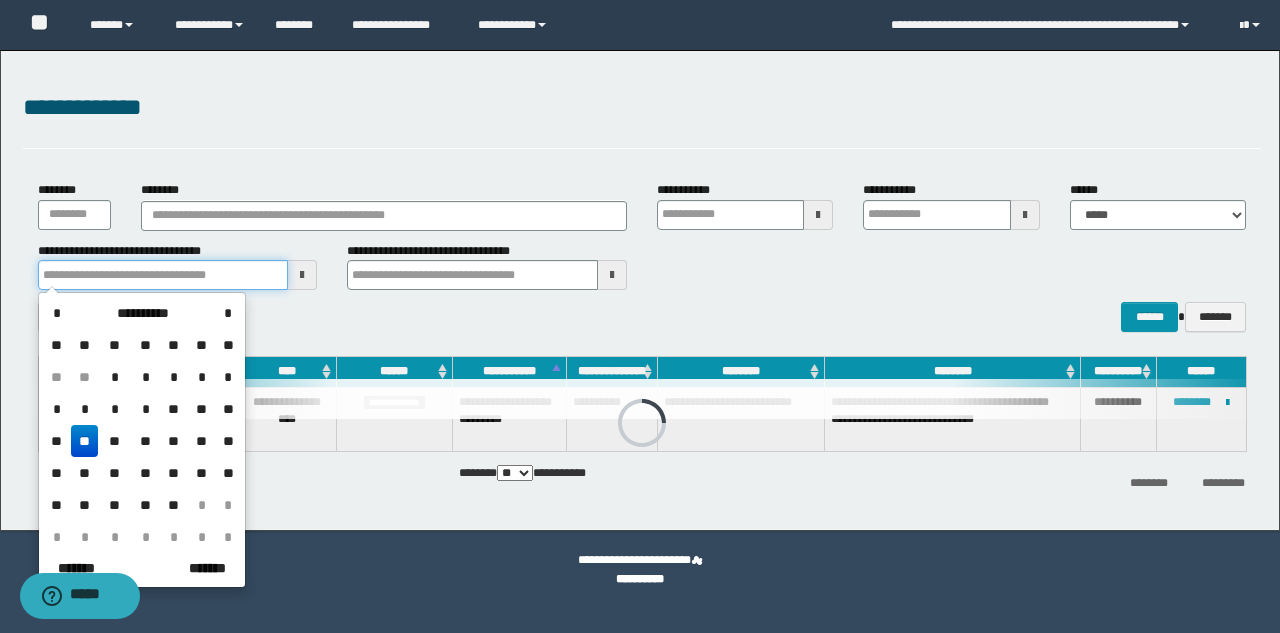 click at bounding box center (163, 275) 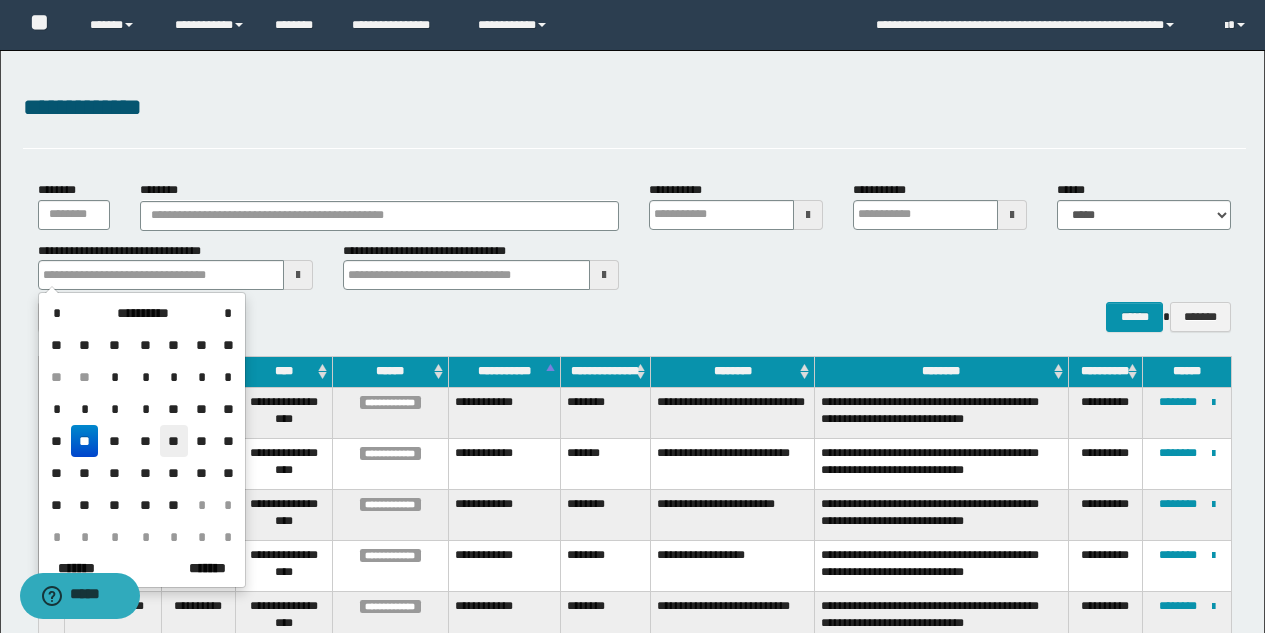 click on "**" at bounding box center (174, 441) 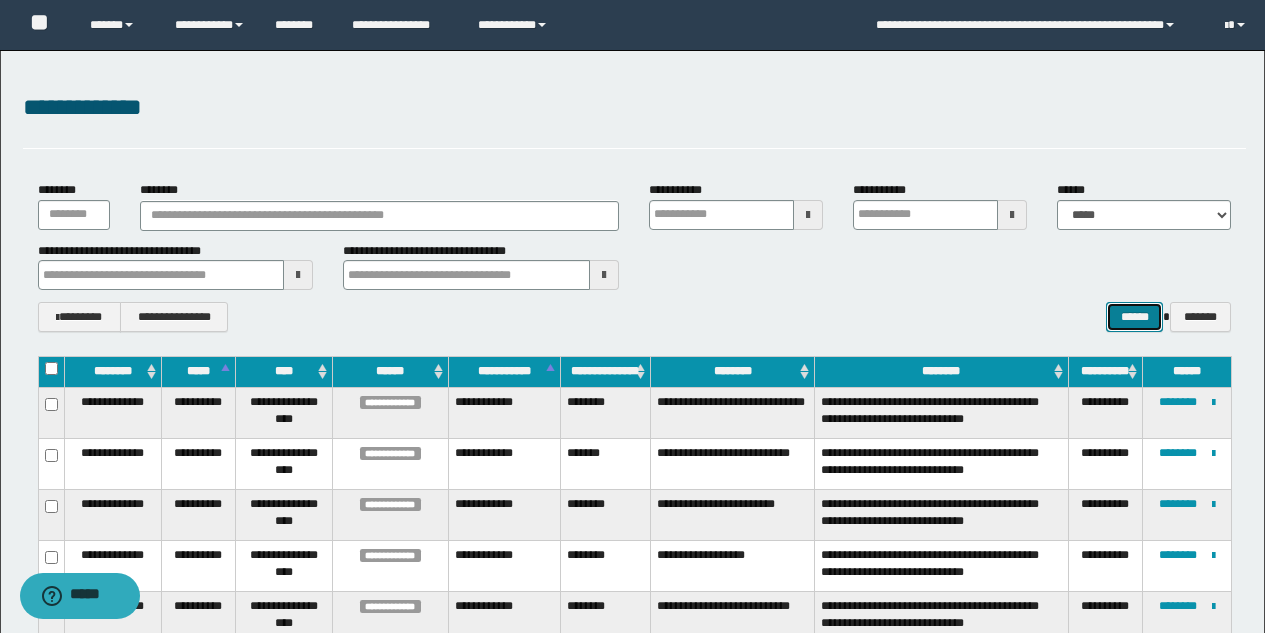 click on "******" at bounding box center (1134, 317) 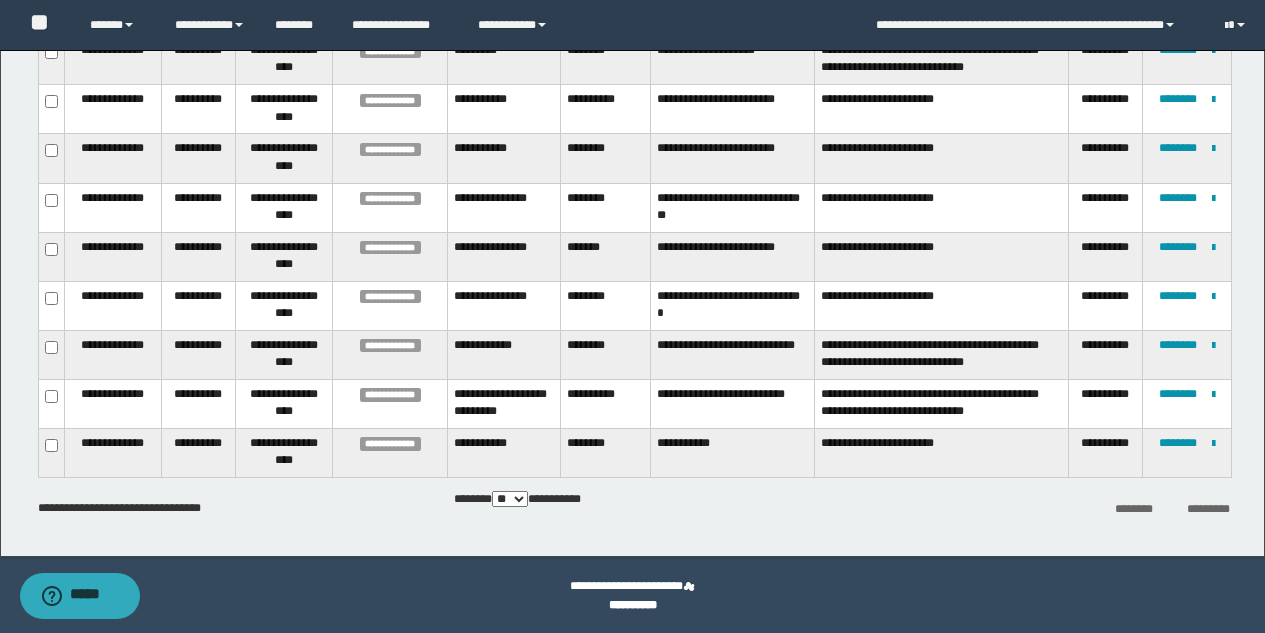 scroll, scrollTop: 844, scrollLeft: 0, axis: vertical 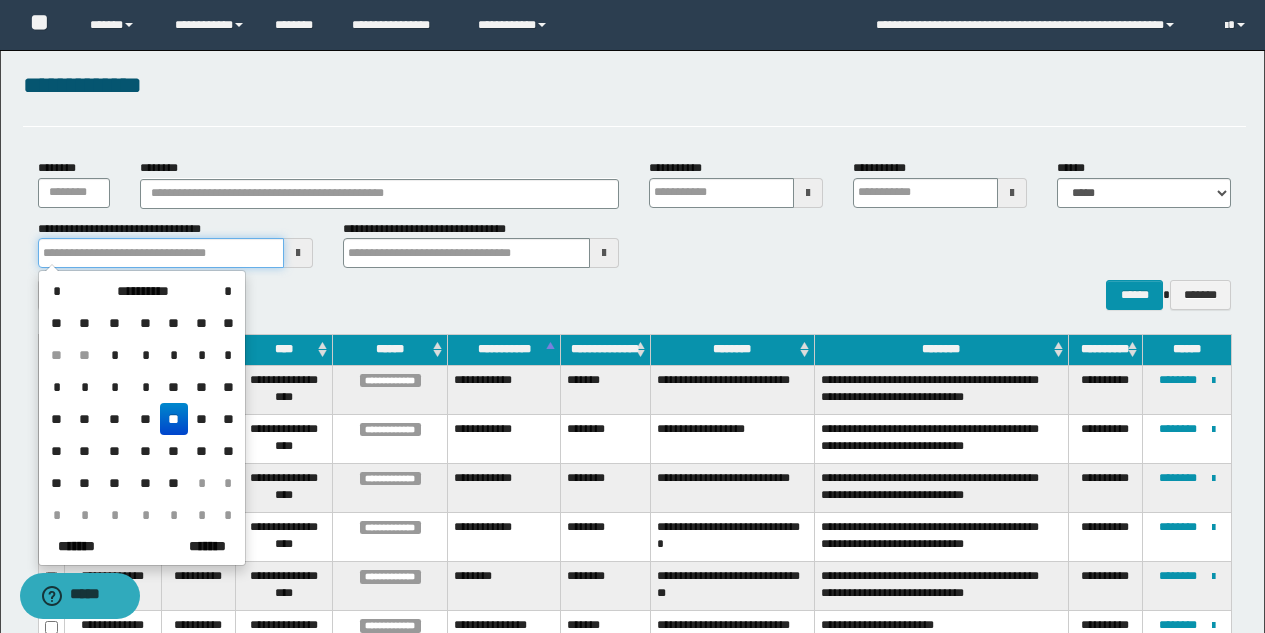 click at bounding box center (161, 253) 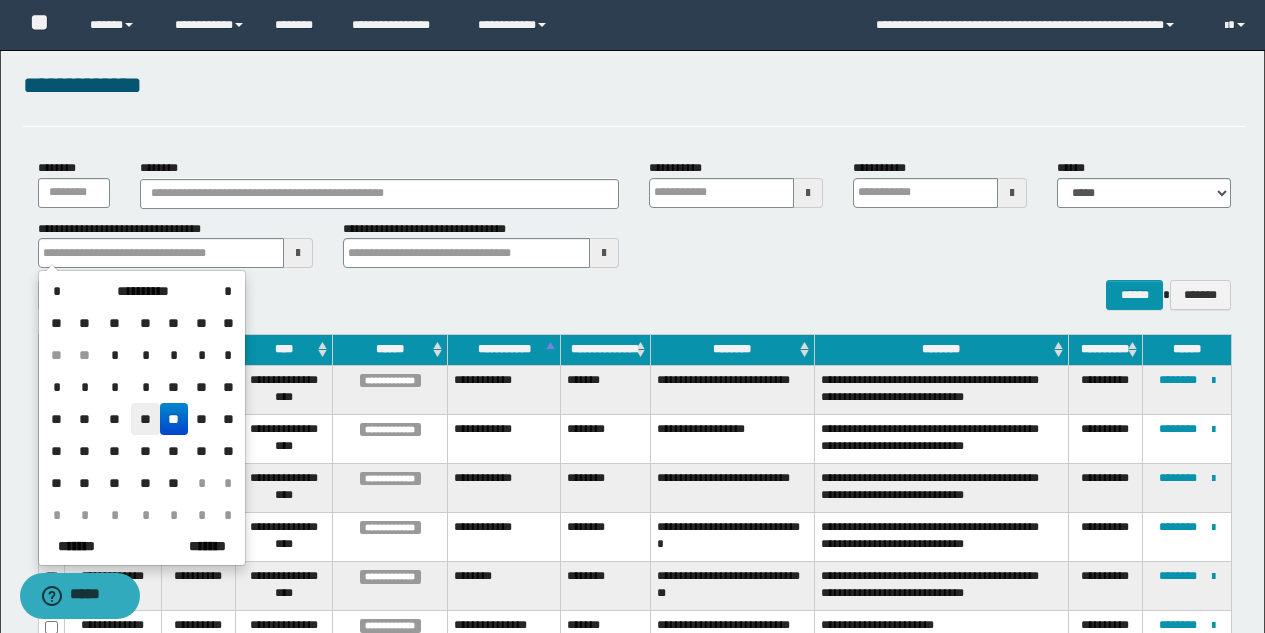 click on "**" at bounding box center [145, 419] 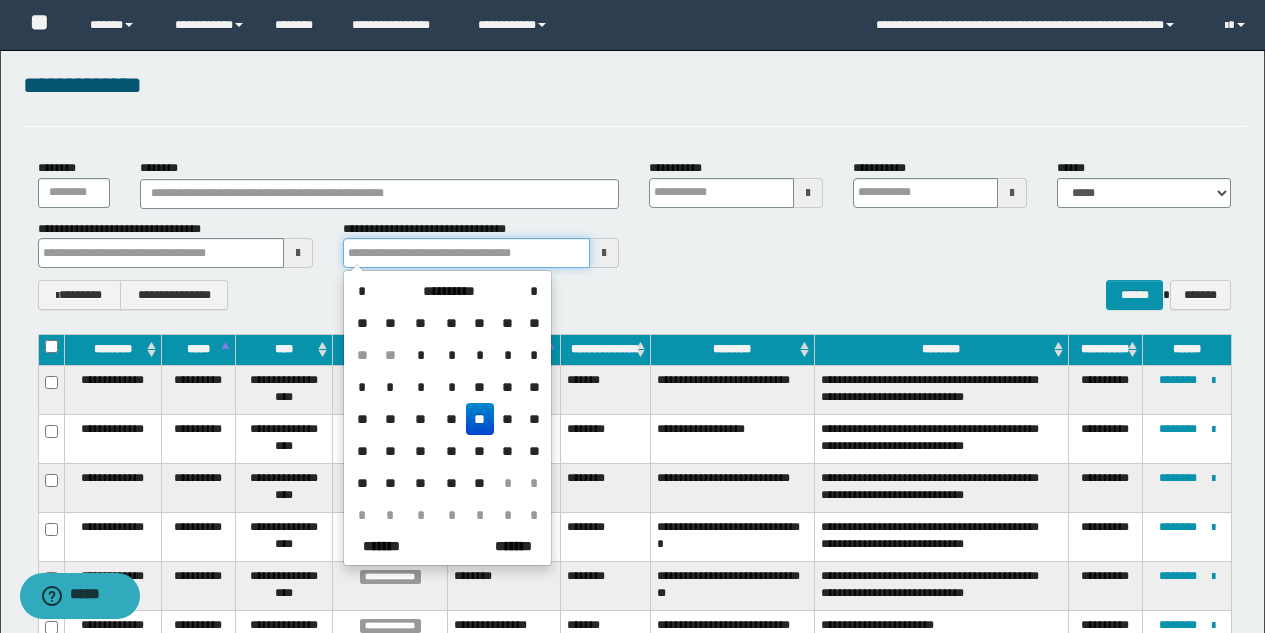 click at bounding box center [466, 253] 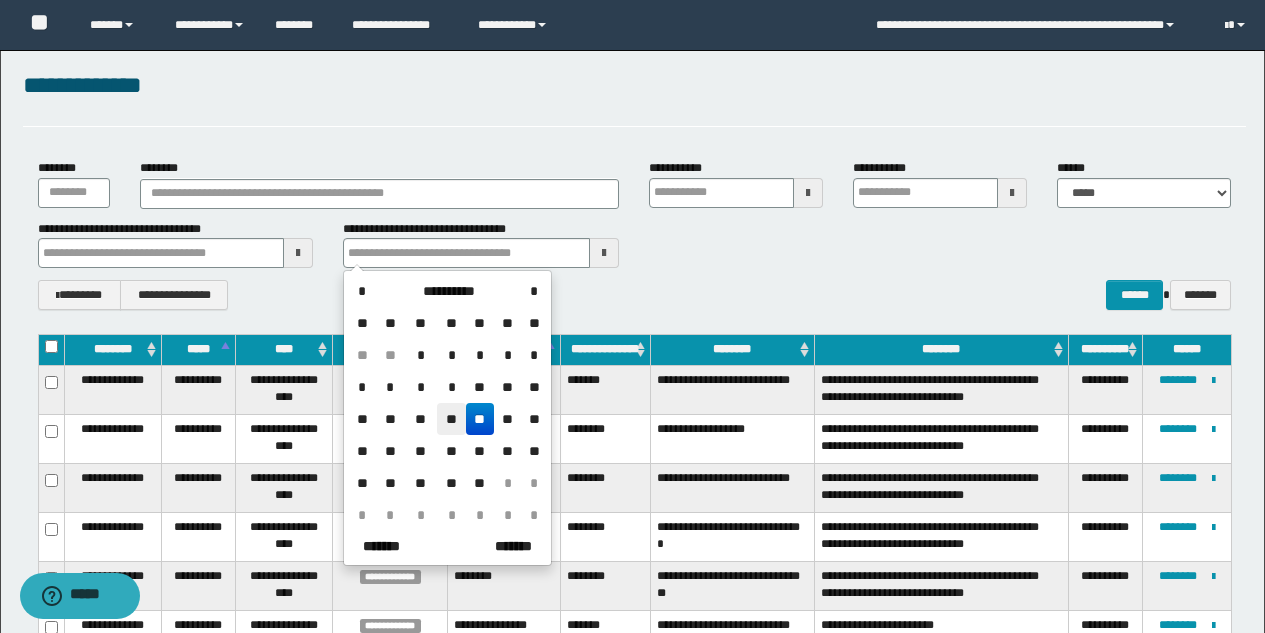 click on "**" at bounding box center [451, 419] 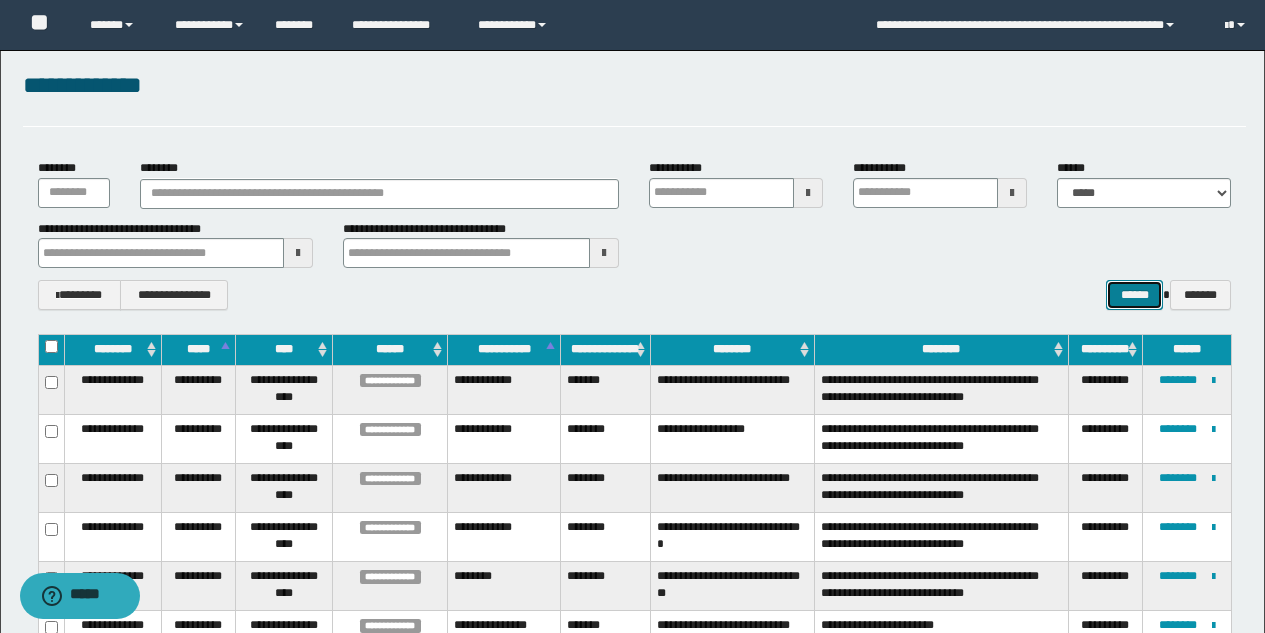 click on "******" at bounding box center [1134, 295] 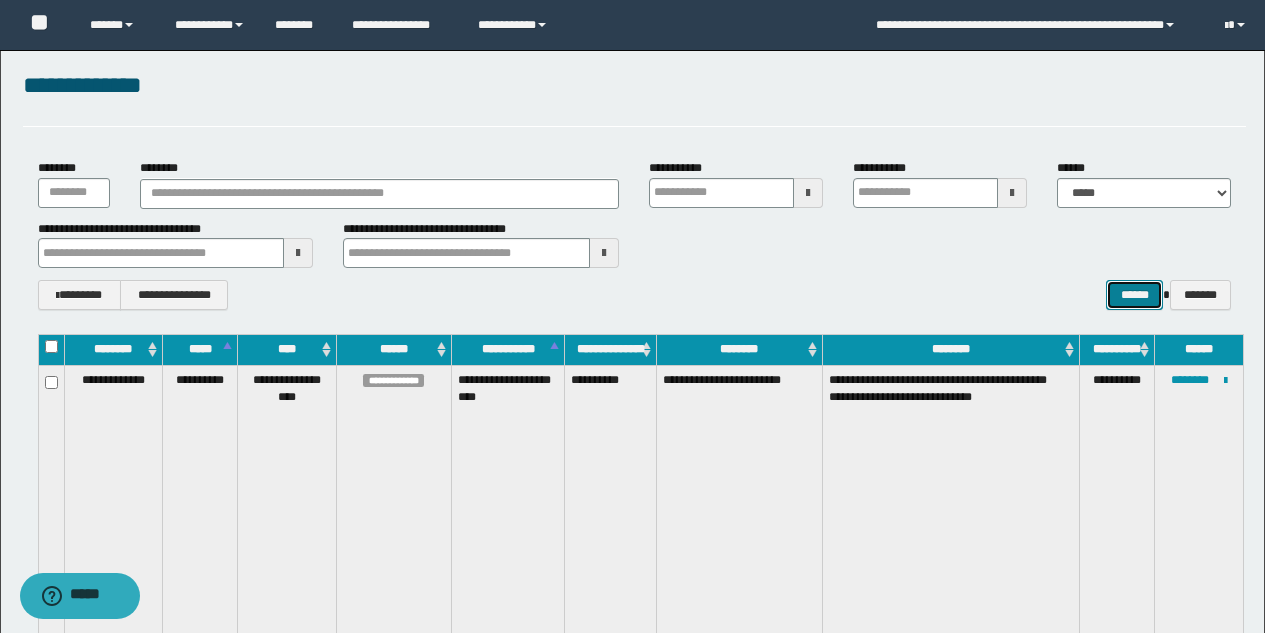 scroll, scrollTop: 0, scrollLeft: 0, axis: both 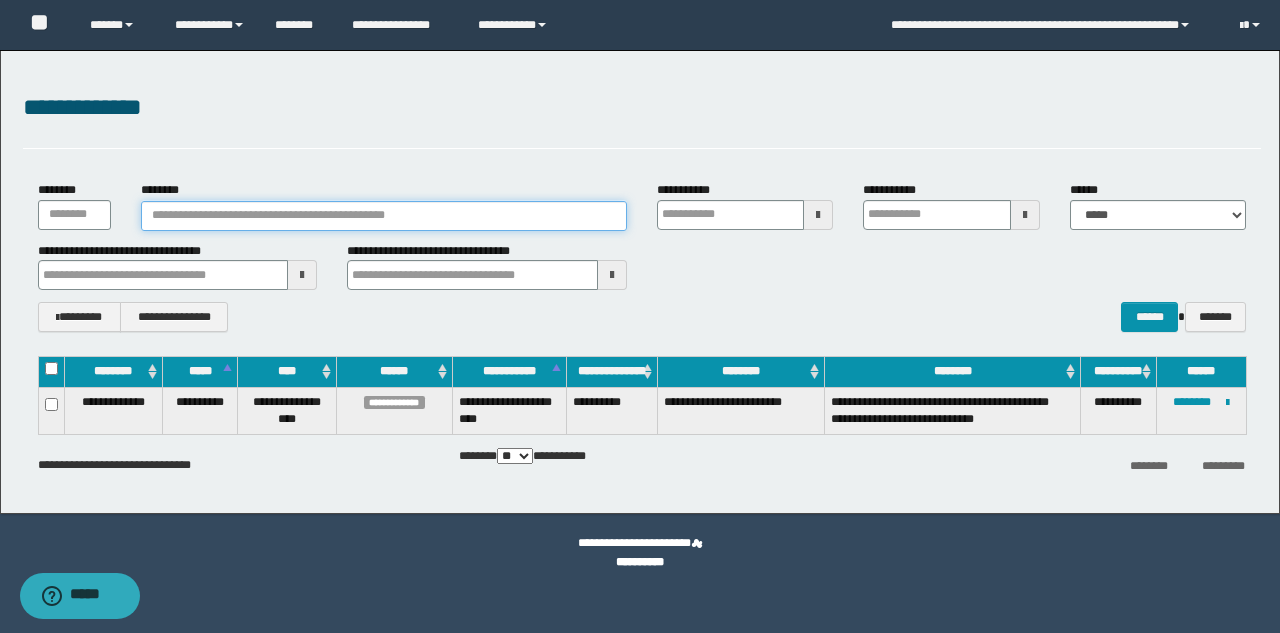drag, startPoint x: 413, startPoint y: 222, endPoint x: 307, endPoint y: 209, distance: 106.7942 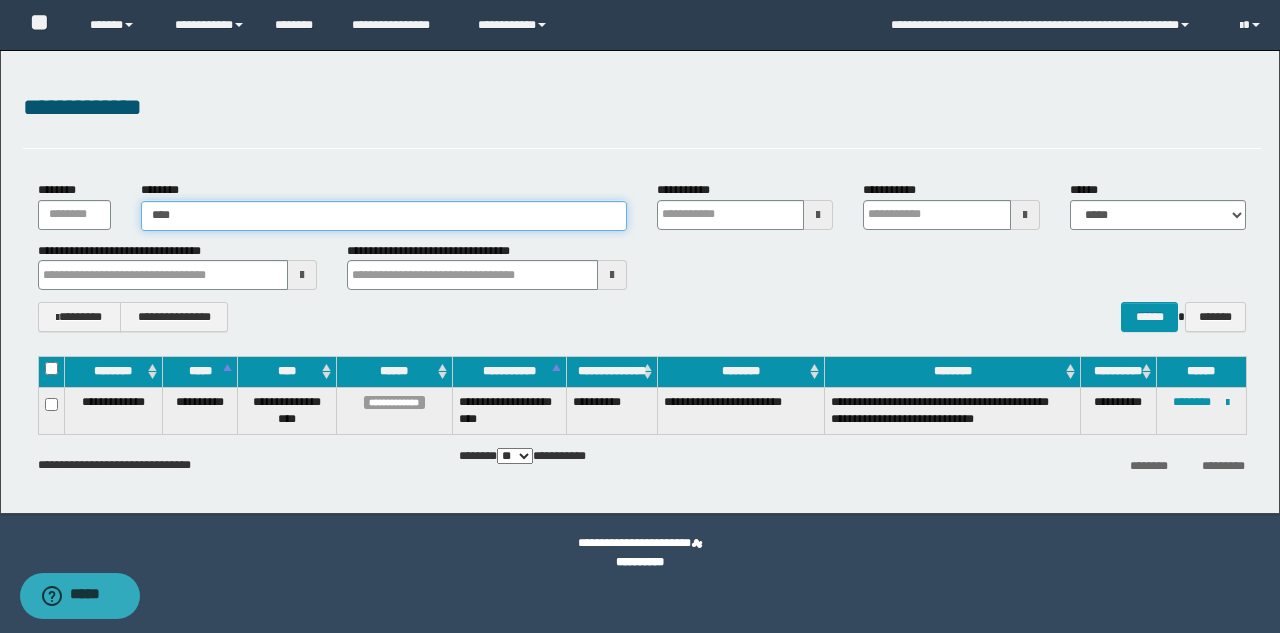 type on "*****" 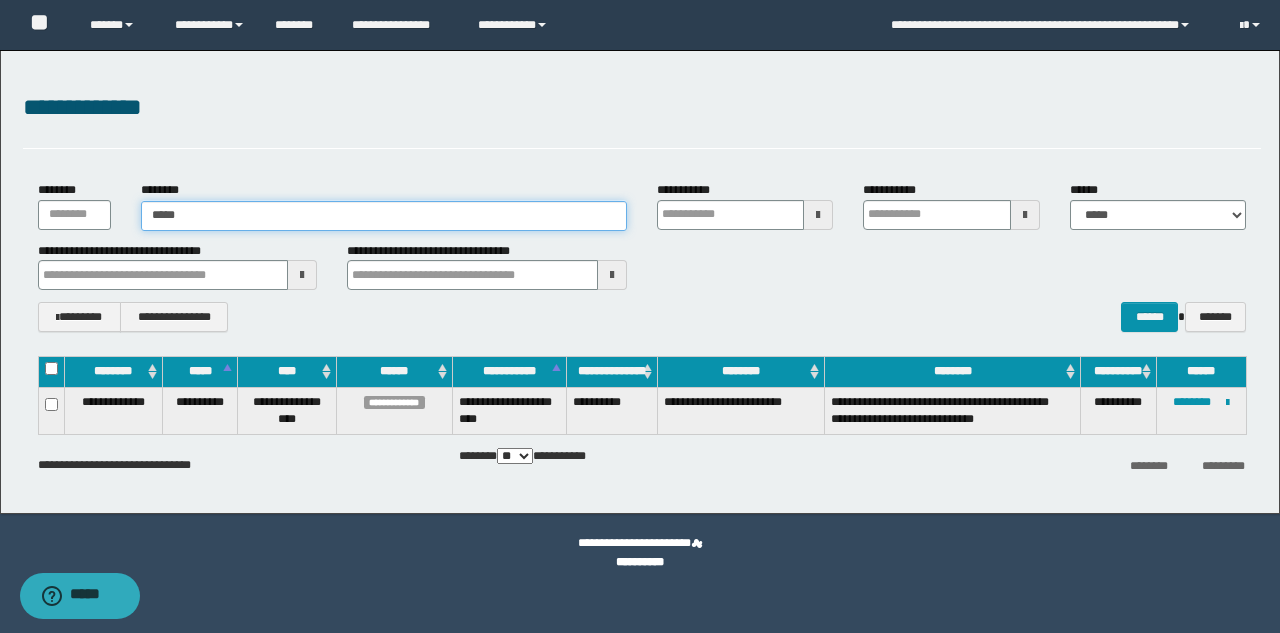 type on "*****" 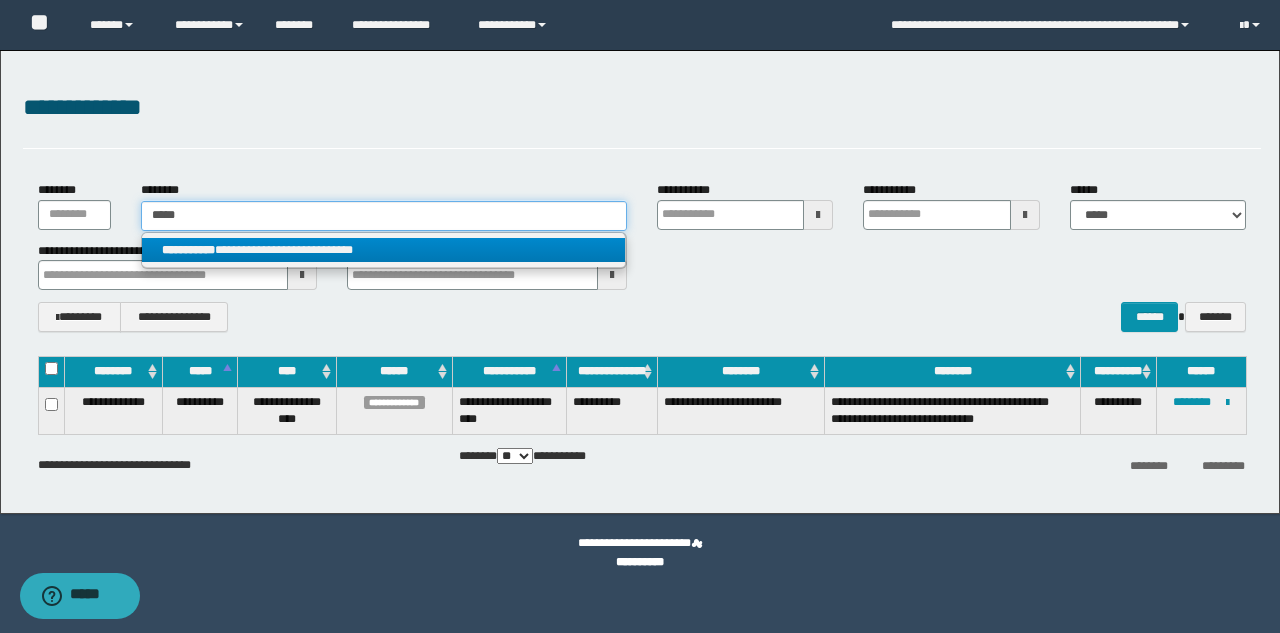 type on "*****" 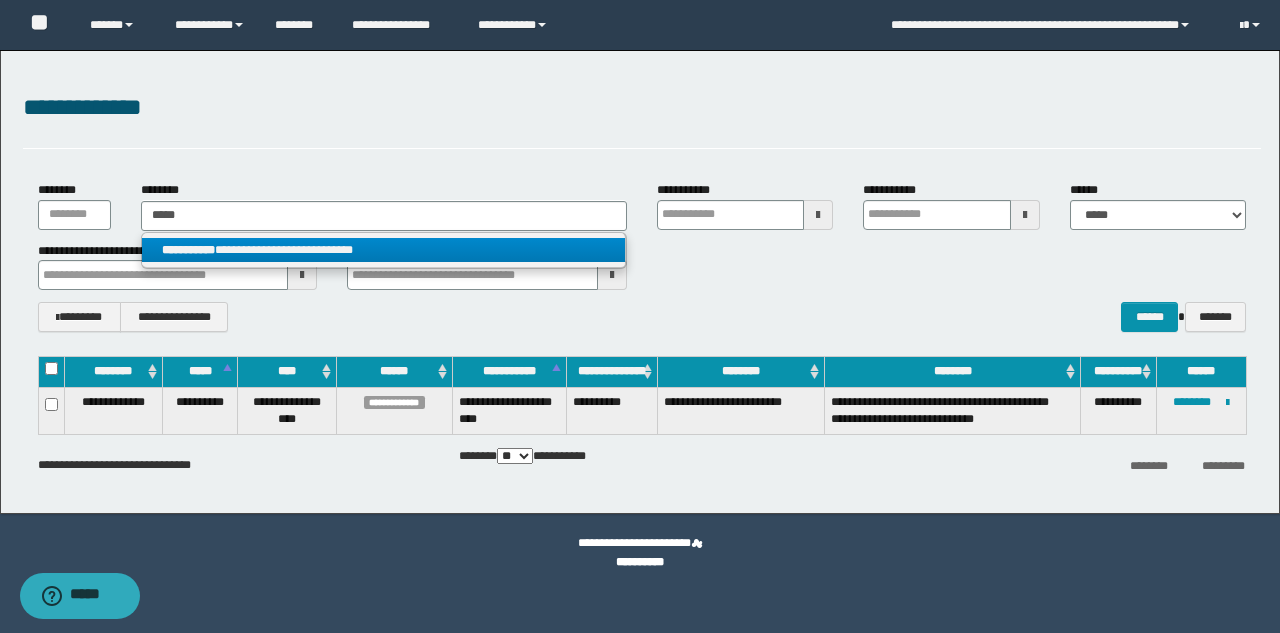 click on "**********" at bounding box center [383, 250] 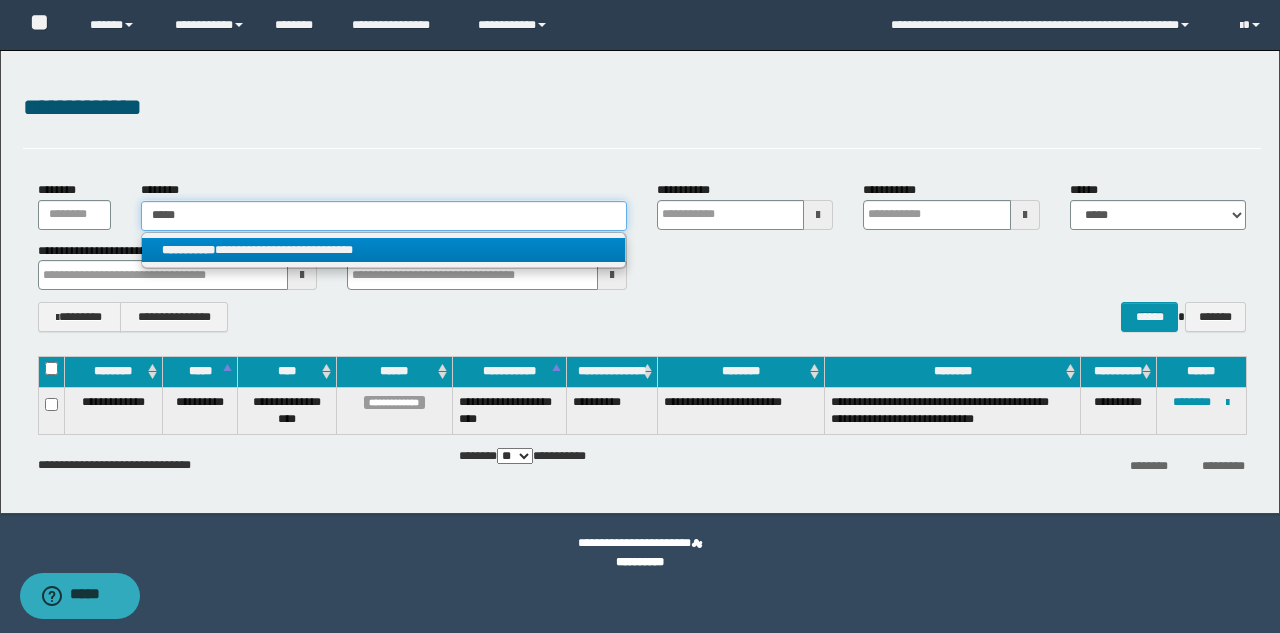 type 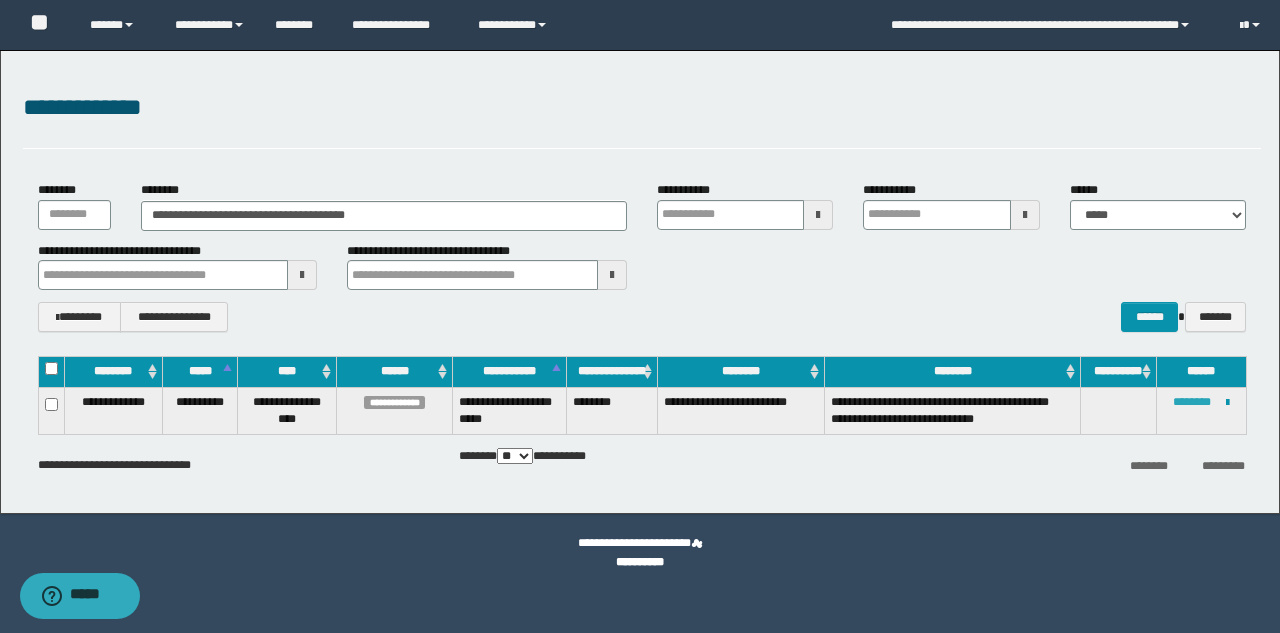 click on "********" at bounding box center (1192, 402) 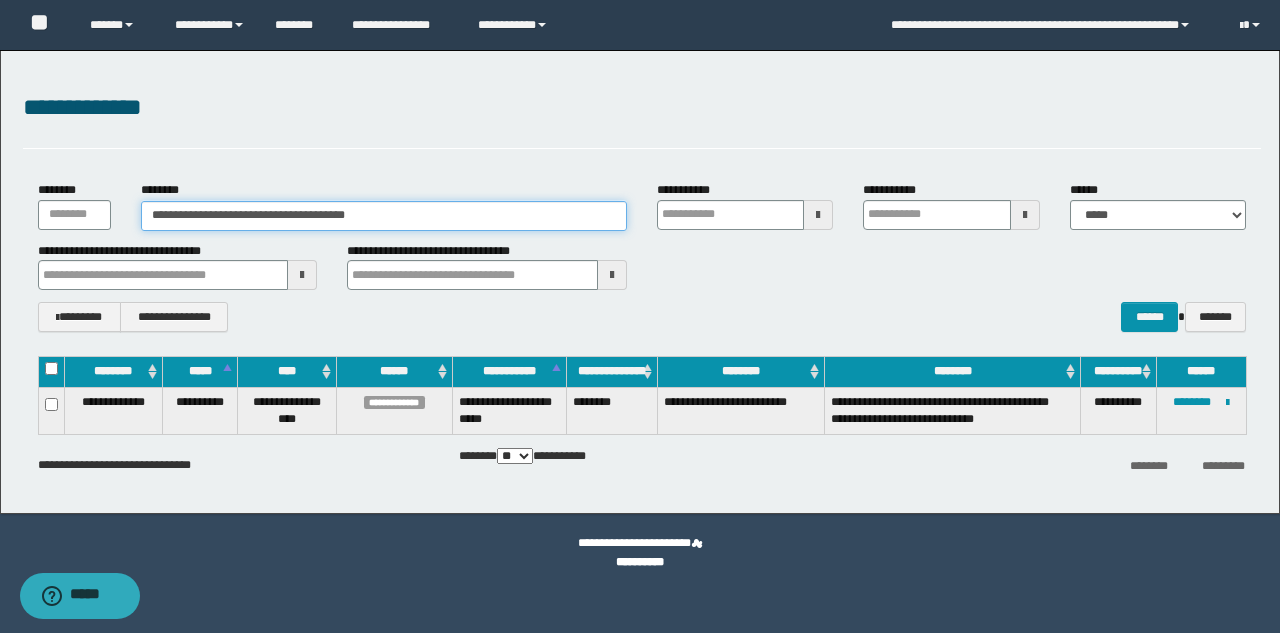 drag, startPoint x: 407, startPoint y: 222, endPoint x: 0, endPoint y: 254, distance: 408.25604 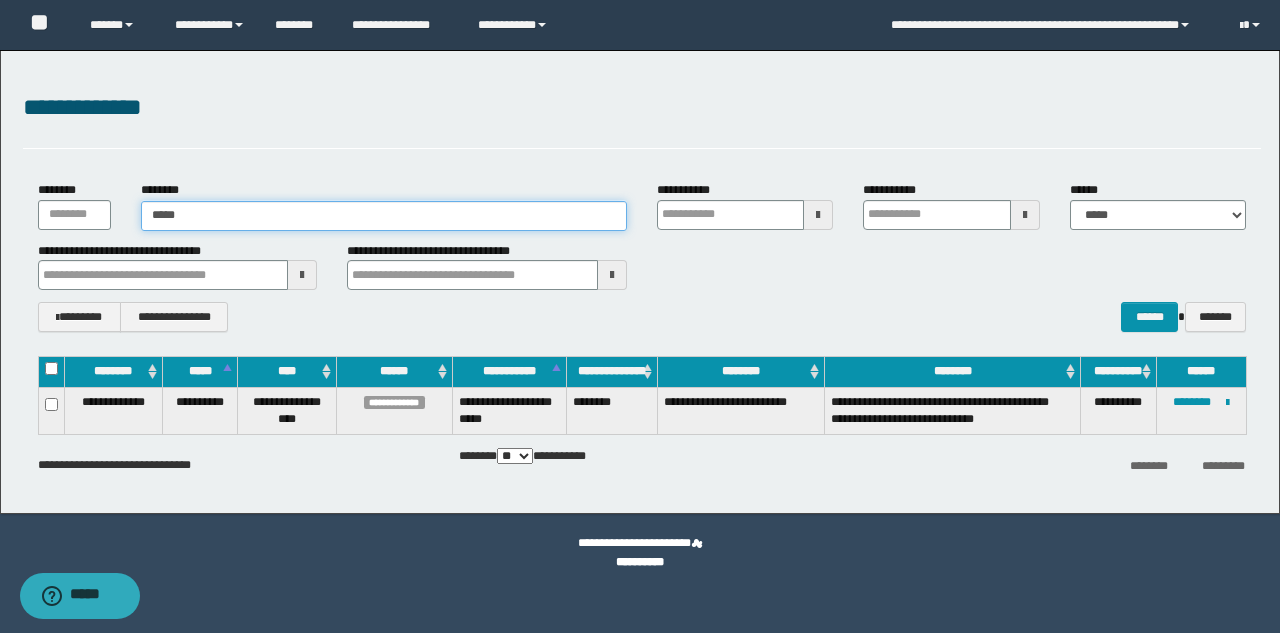 type on "******" 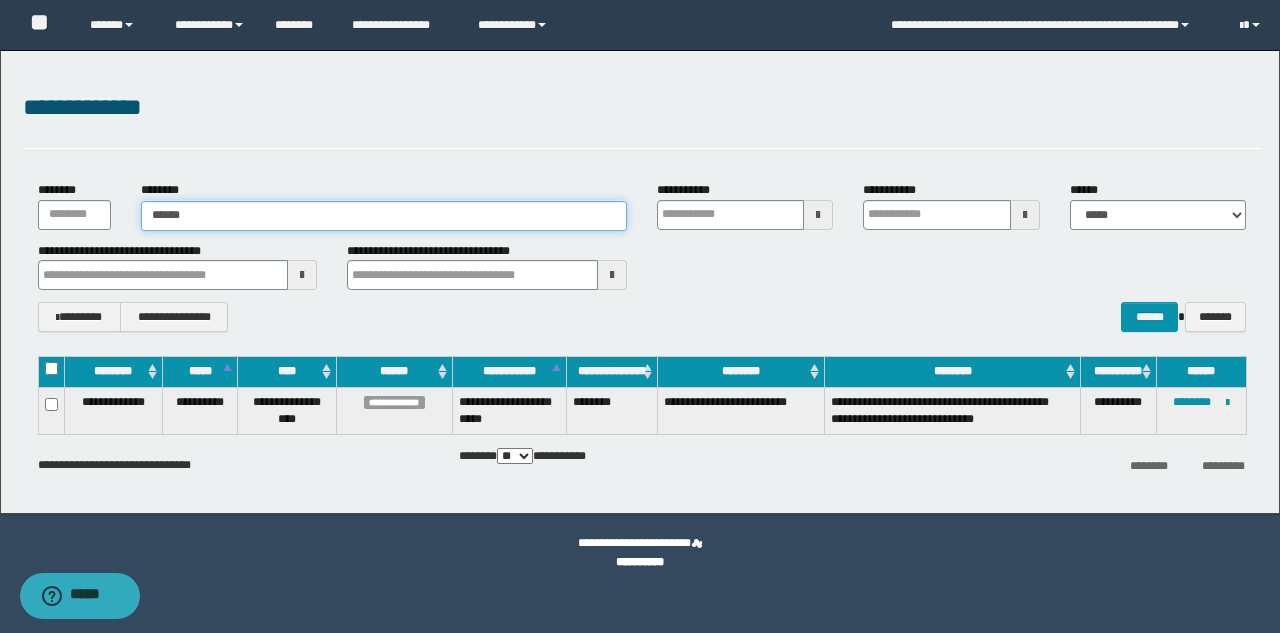type on "******" 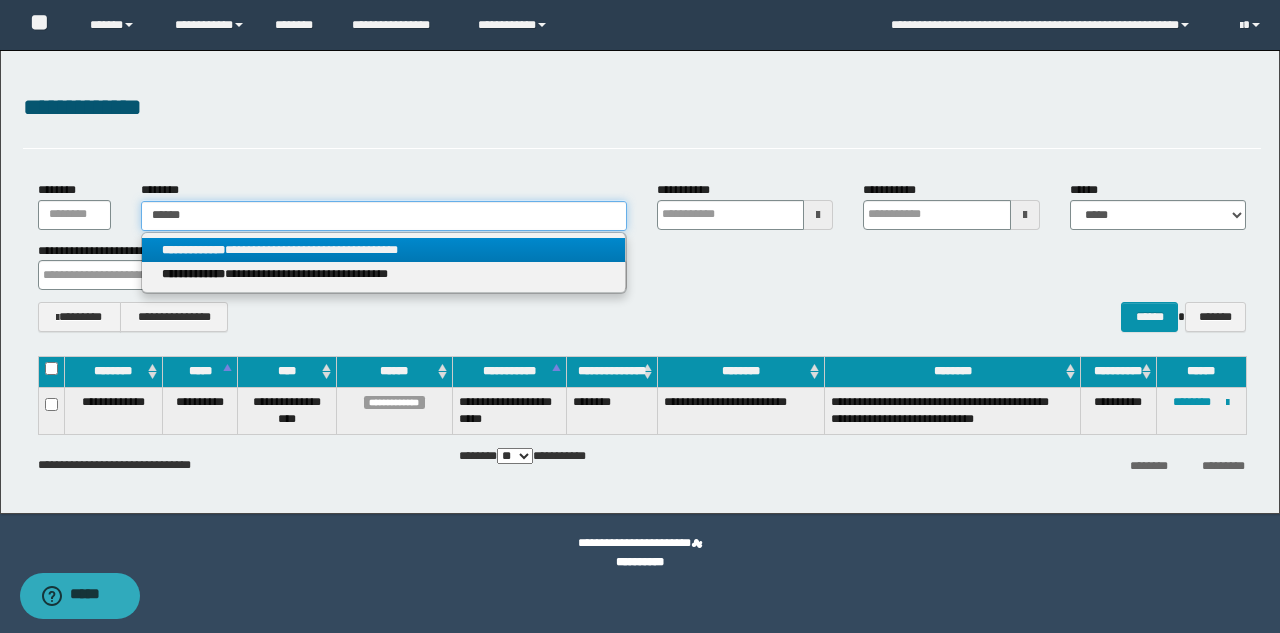 type on "******" 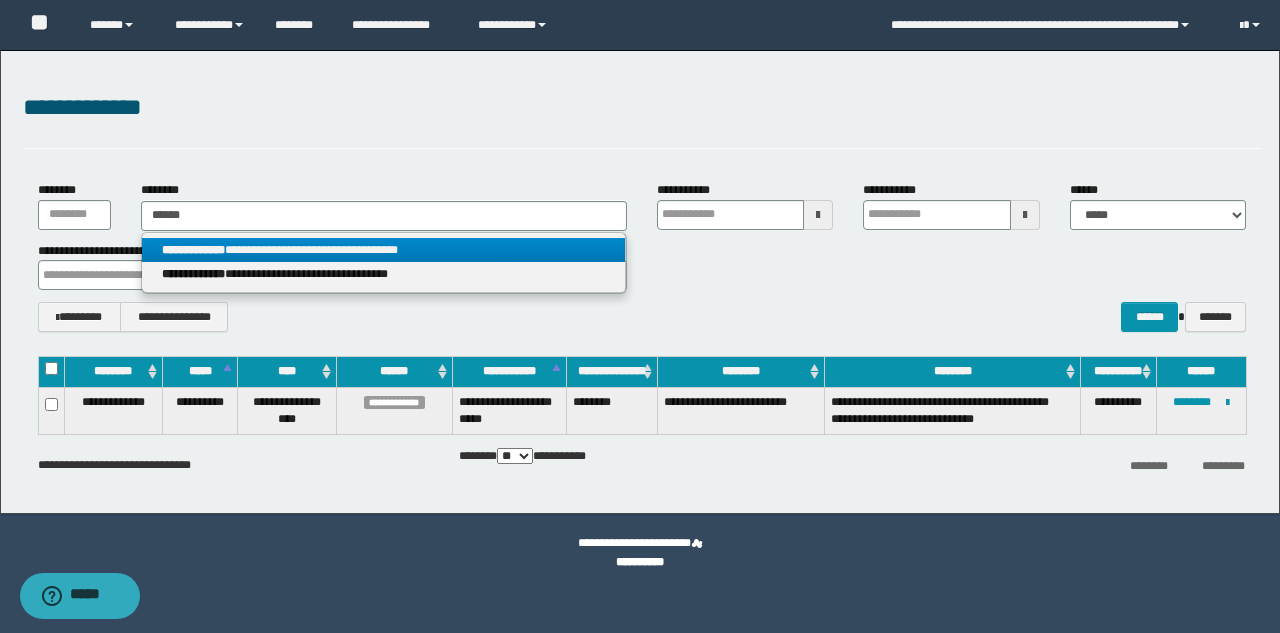 click on "**********" at bounding box center (383, 250) 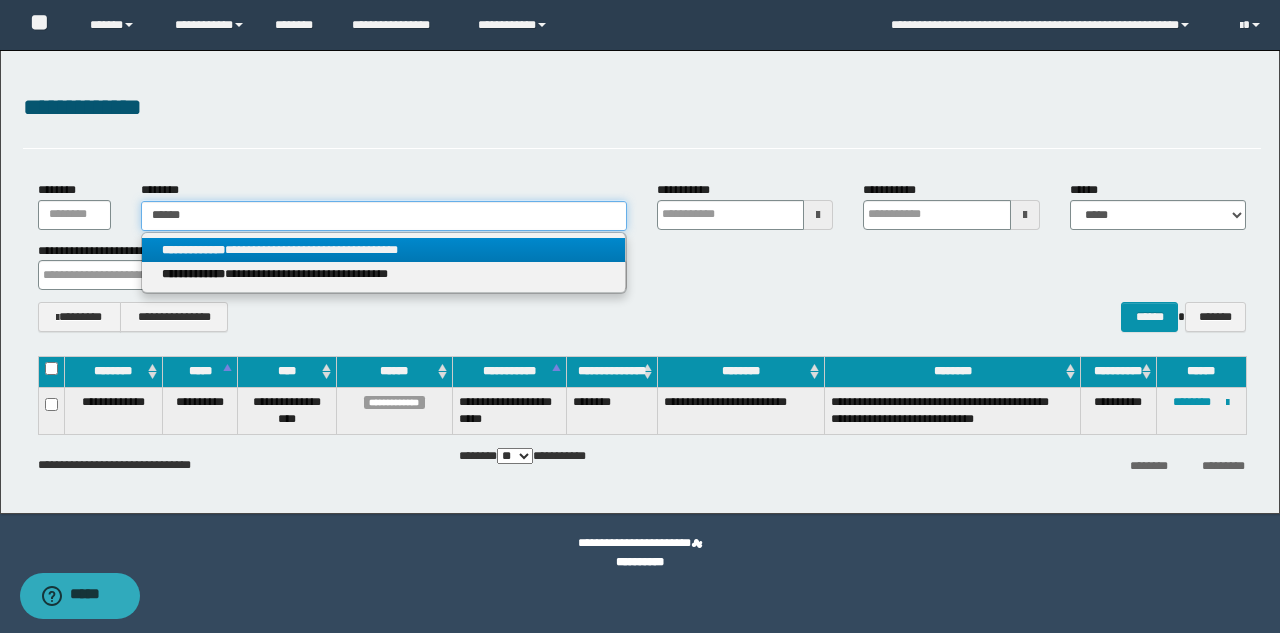 type 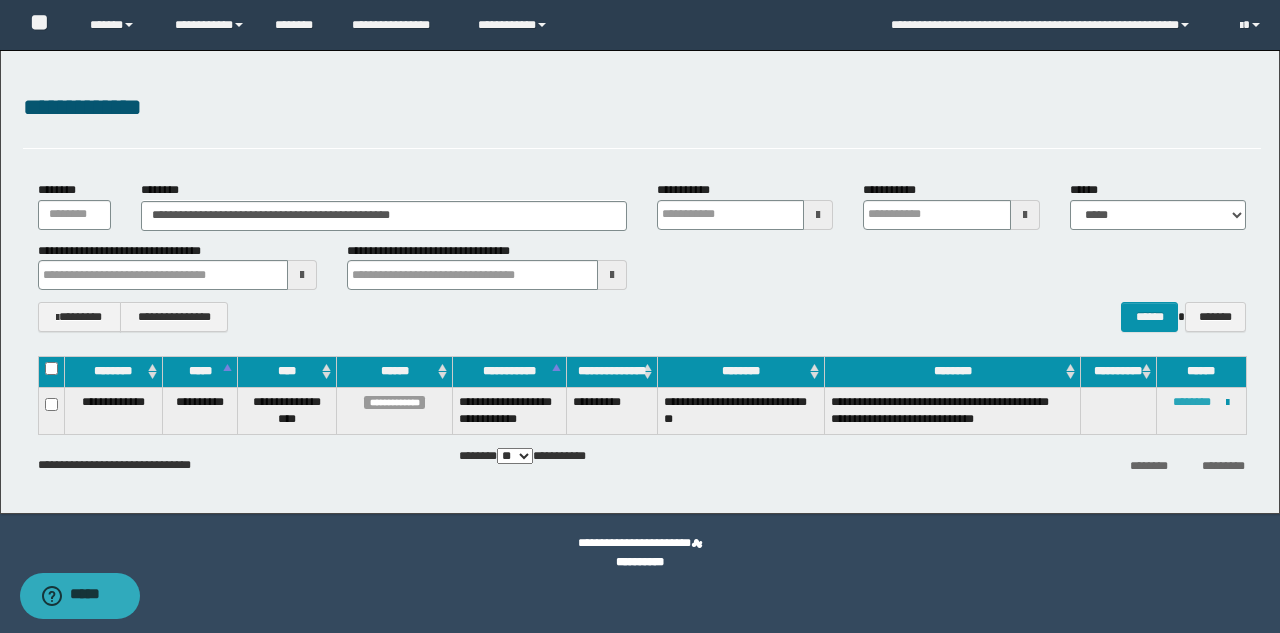 click on "********" at bounding box center (1192, 402) 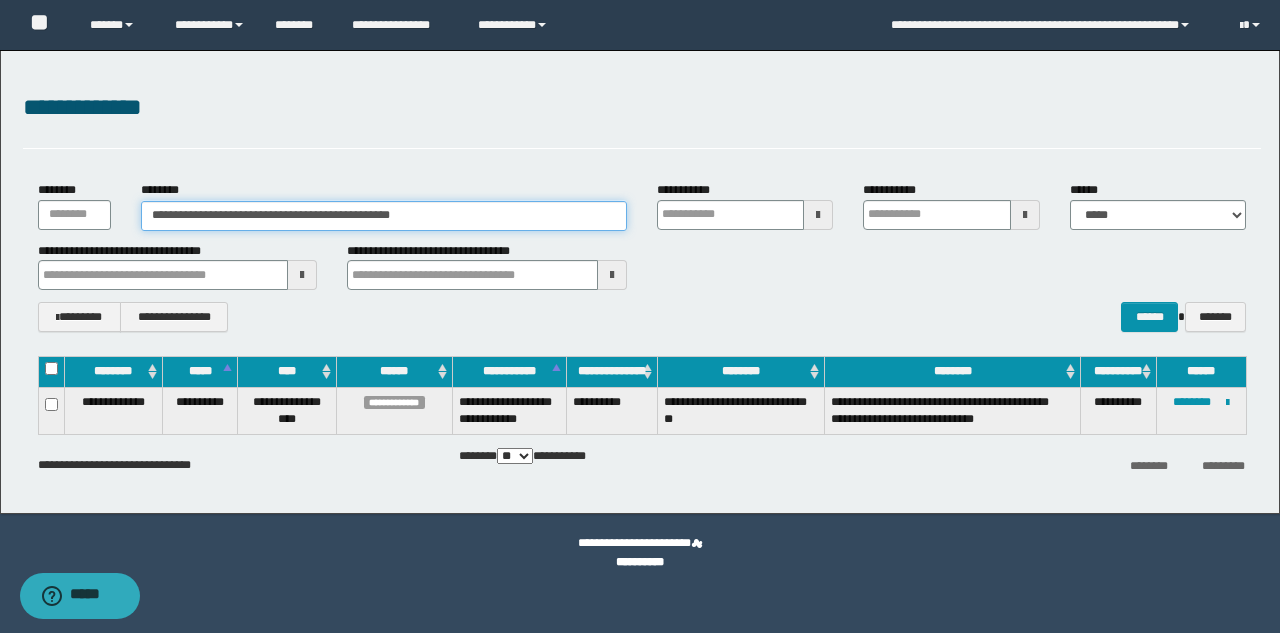 drag, startPoint x: 461, startPoint y: 216, endPoint x: 0, endPoint y: 219, distance: 461.00977 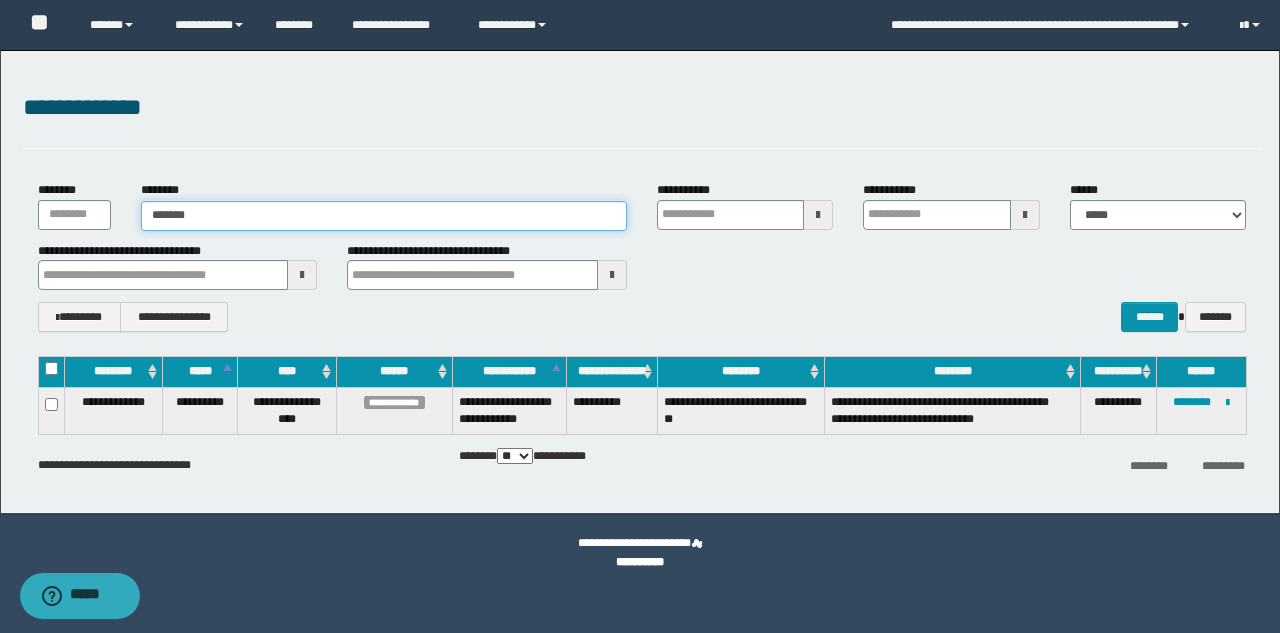 type on "********" 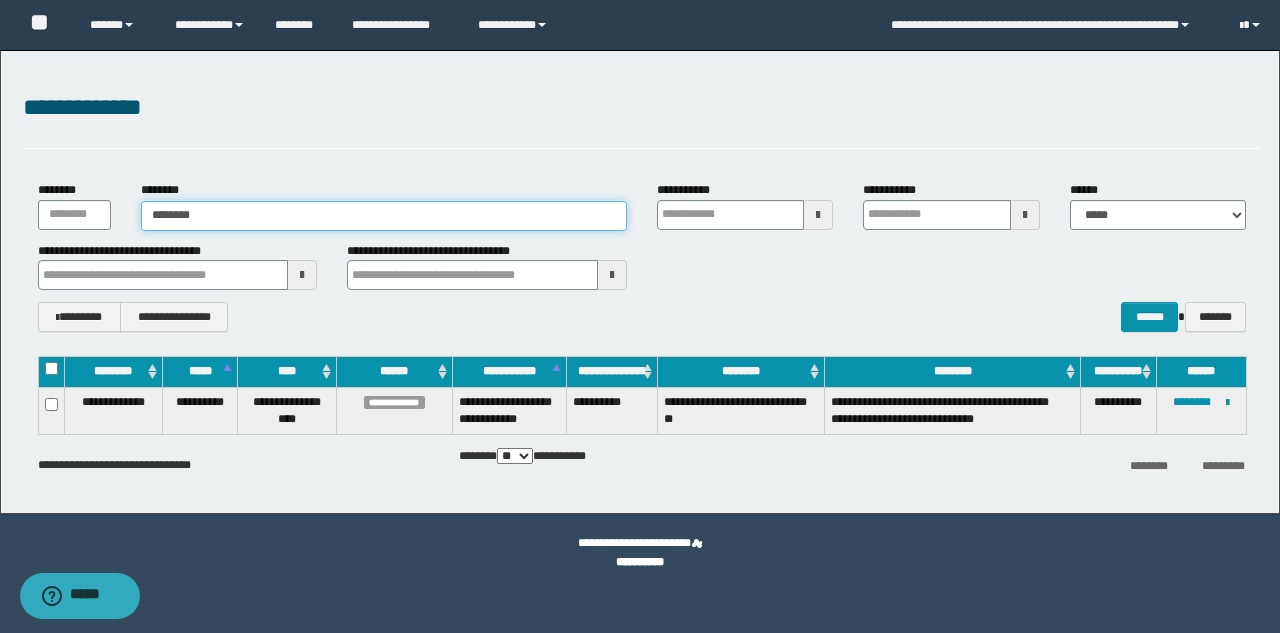 type on "********" 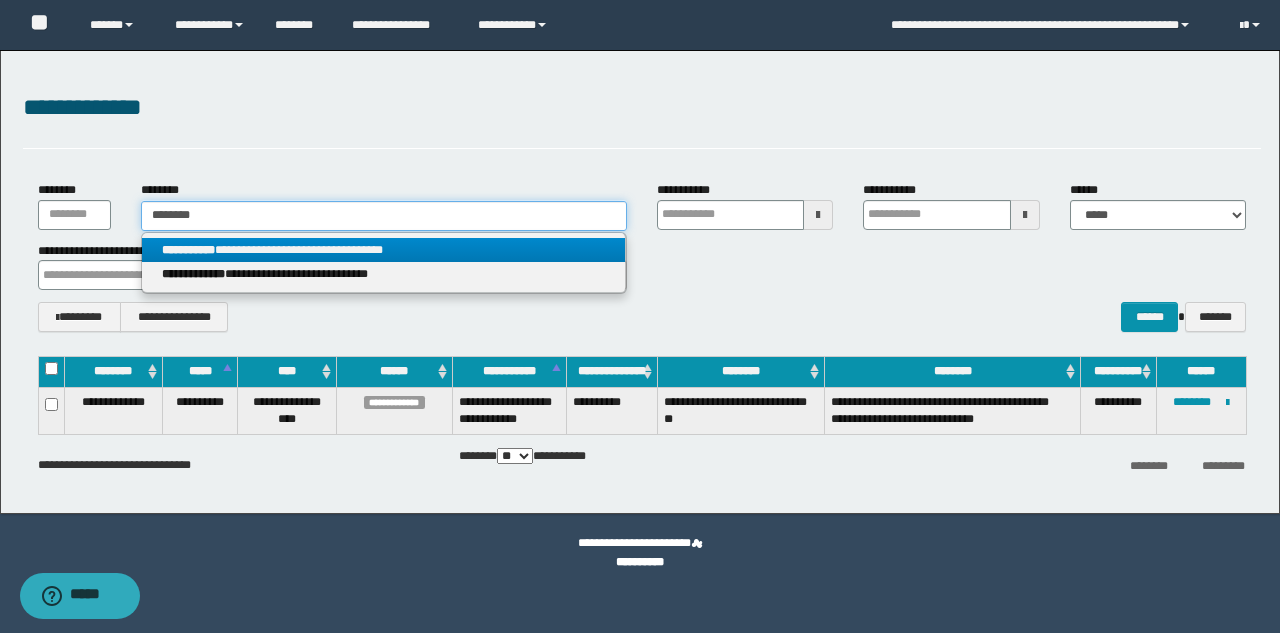 type on "********" 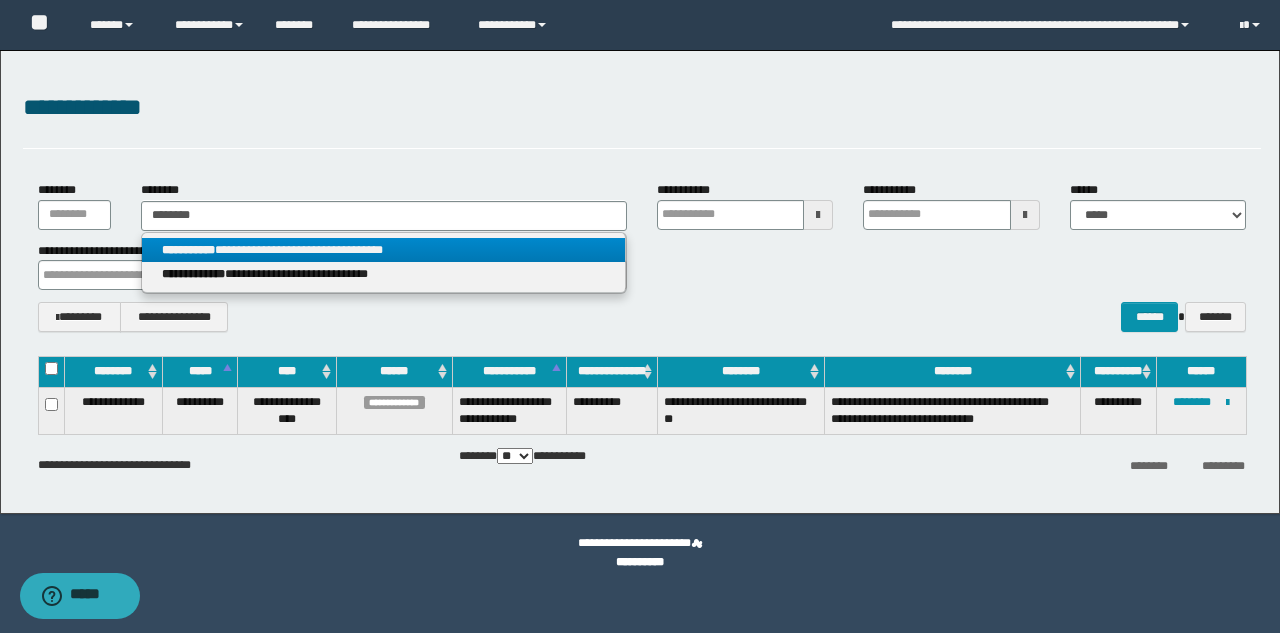 click on "**********" at bounding box center (383, 250) 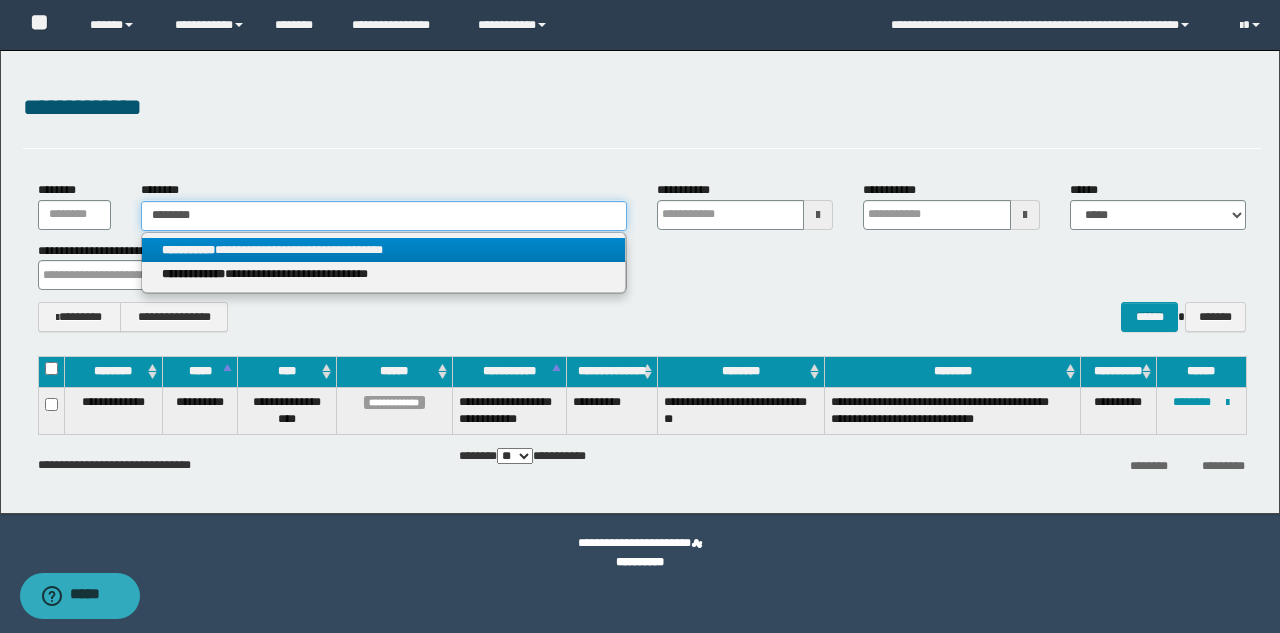 type 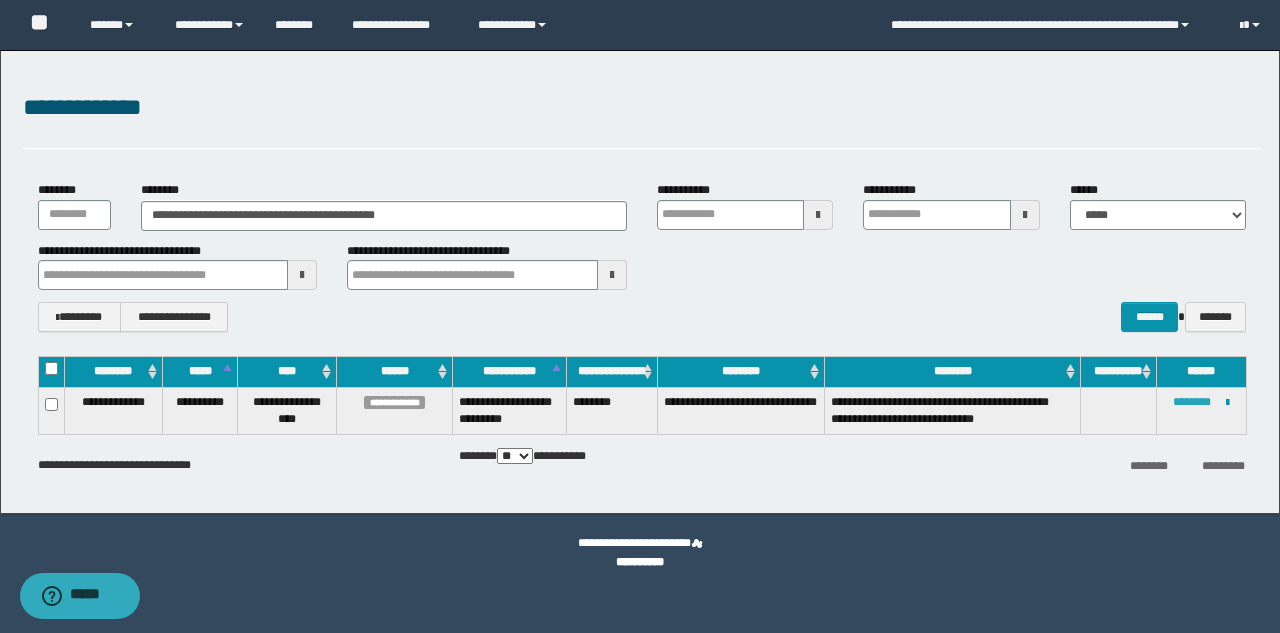 click on "********" at bounding box center [1192, 402] 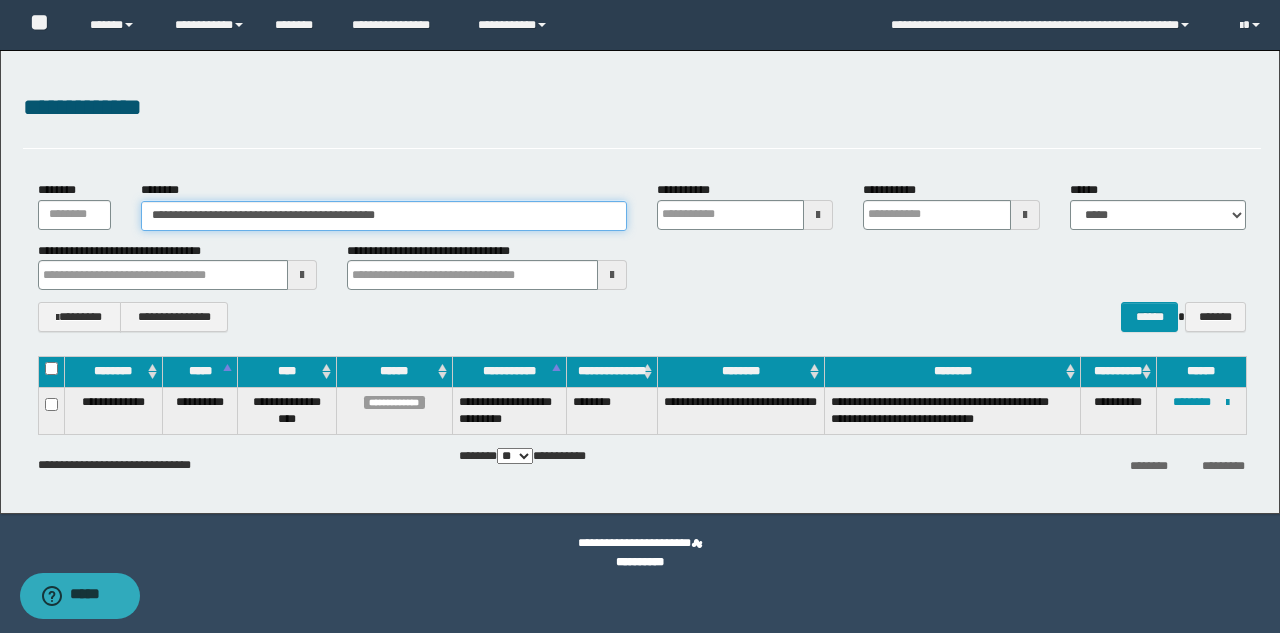 drag, startPoint x: 418, startPoint y: 215, endPoint x: 0, endPoint y: 194, distance: 418.5272 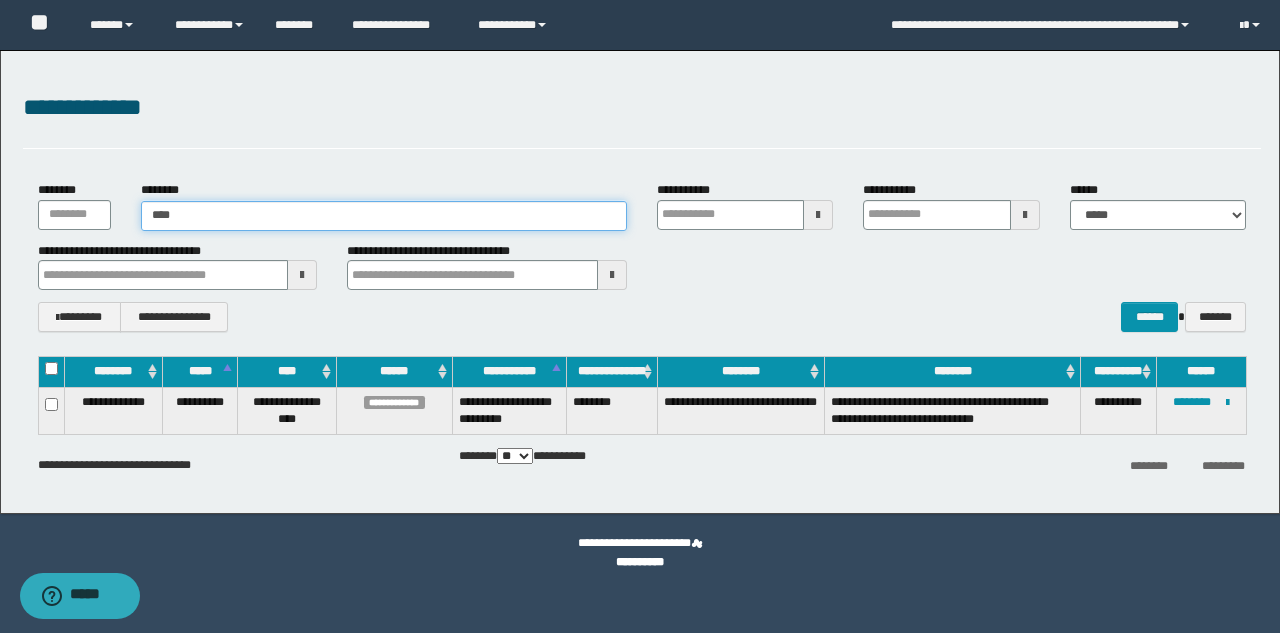 type on "*****" 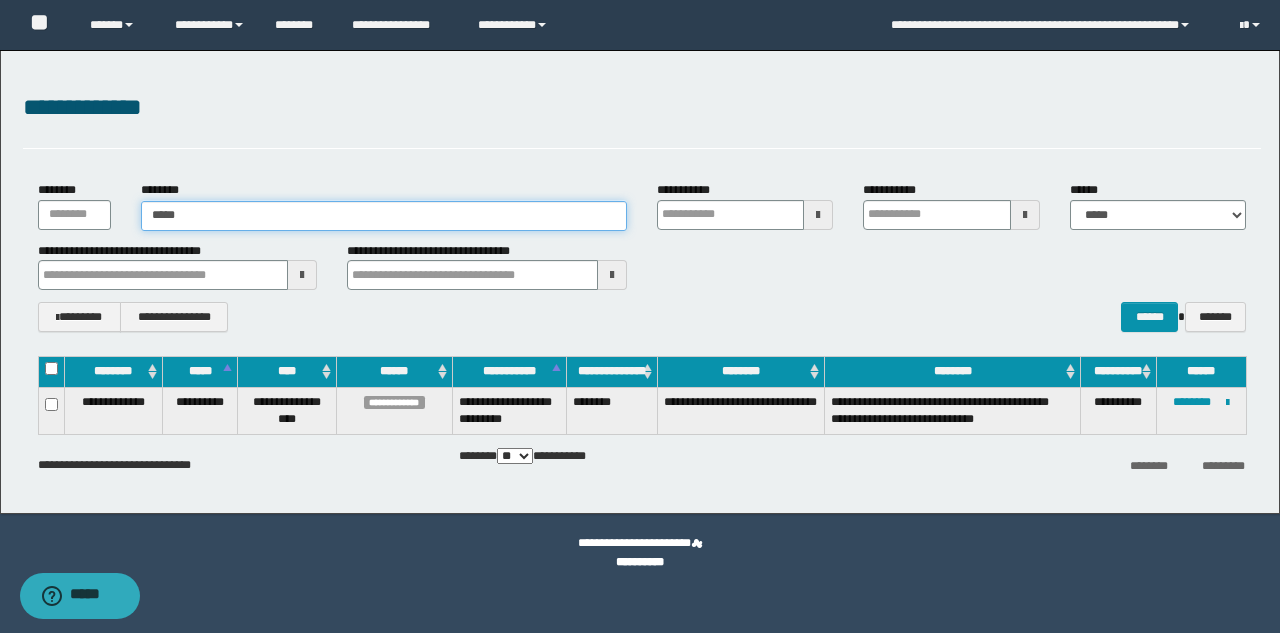 type on "*****" 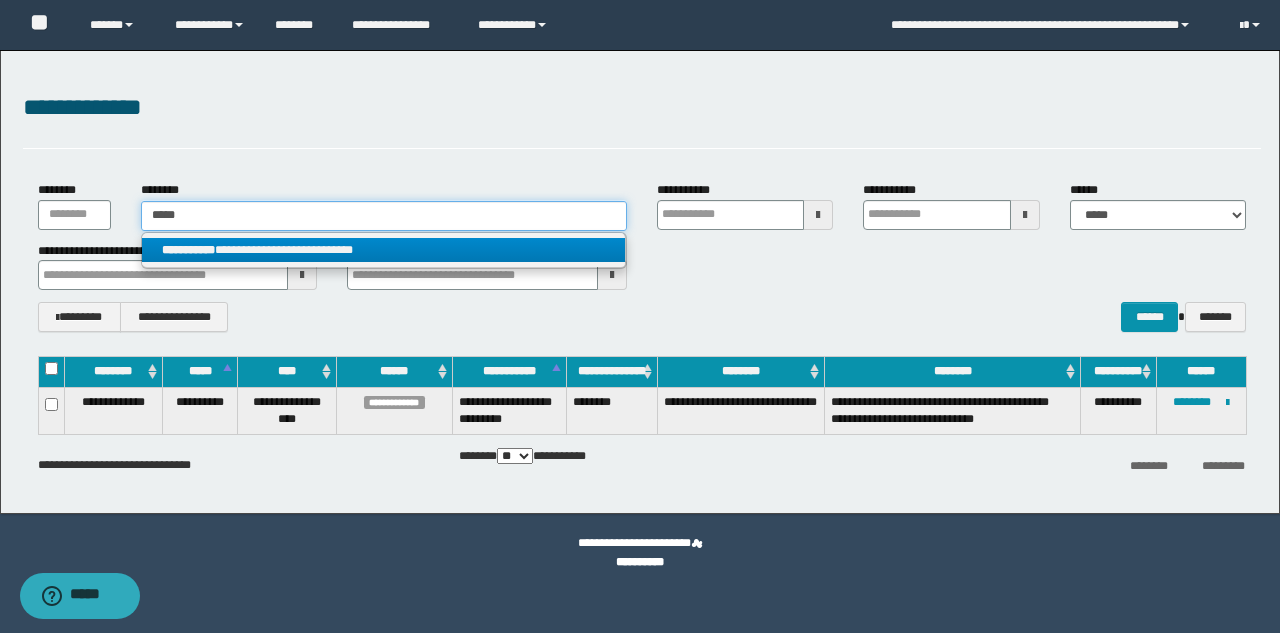 type on "*****" 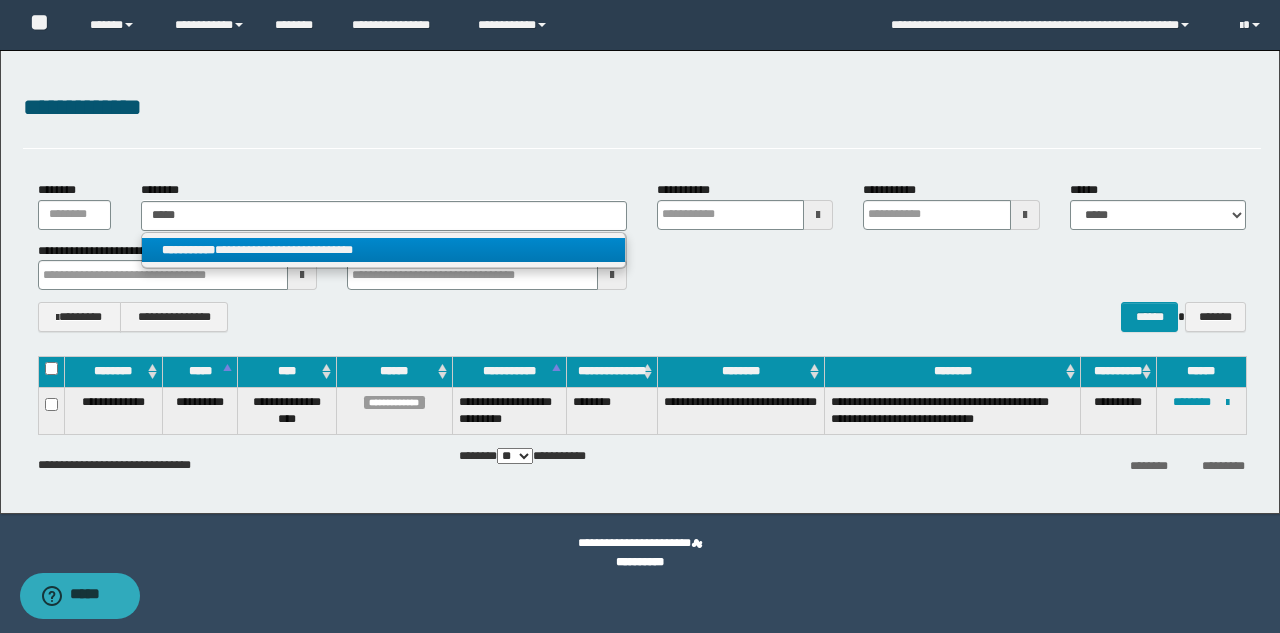 click on "**********" at bounding box center (188, 250) 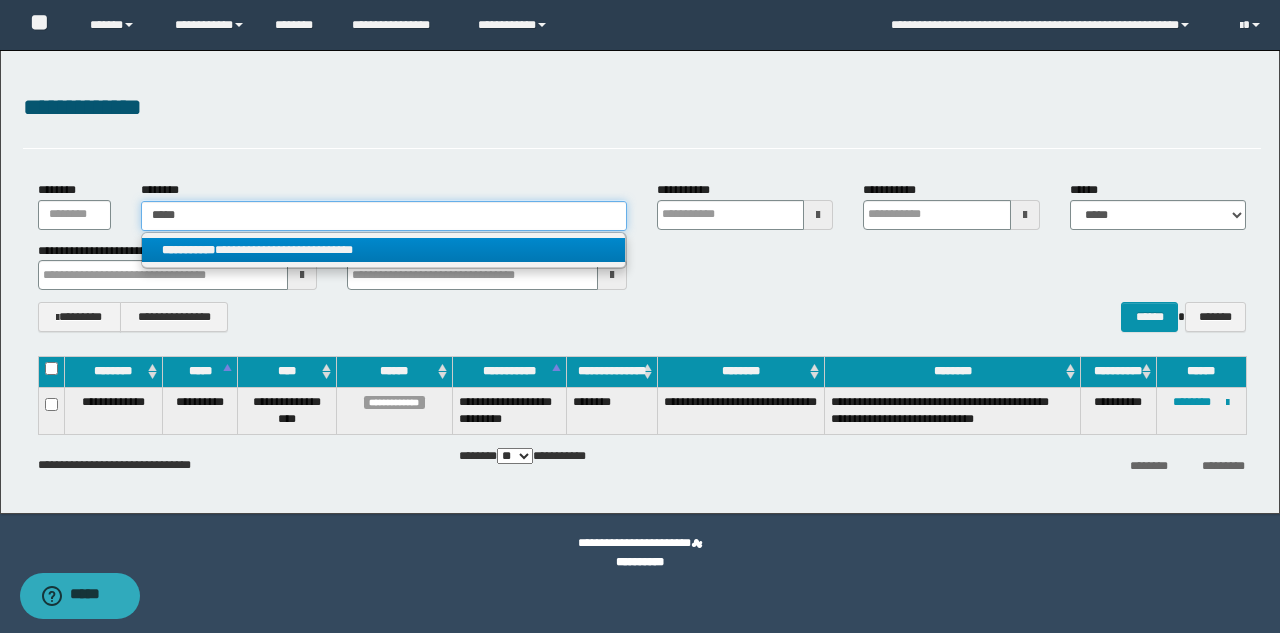 type 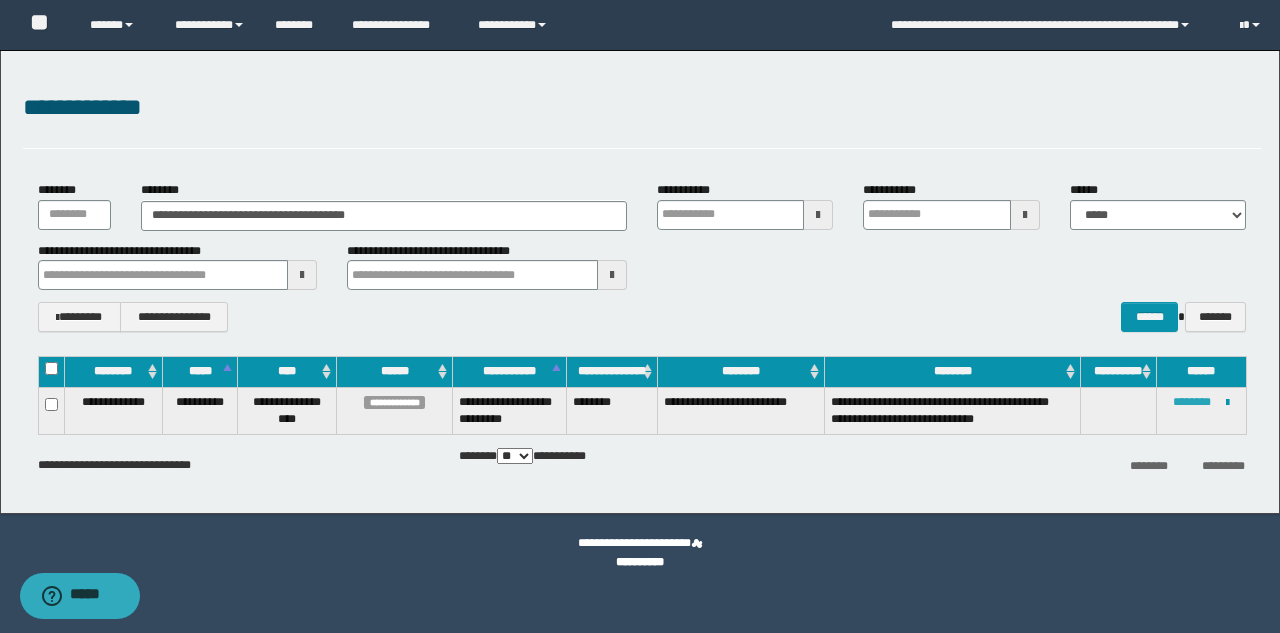 click on "********" at bounding box center [1192, 402] 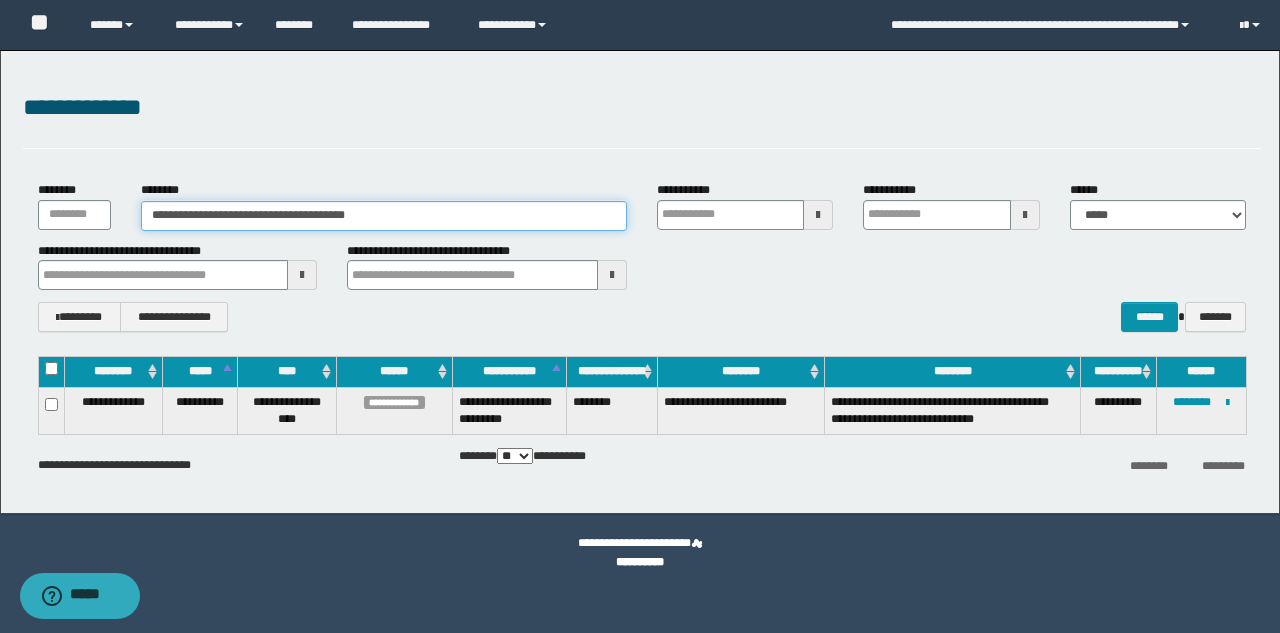 drag, startPoint x: 430, startPoint y: 220, endPoint x: 0, endPoint y: 288, distance: 435.34354 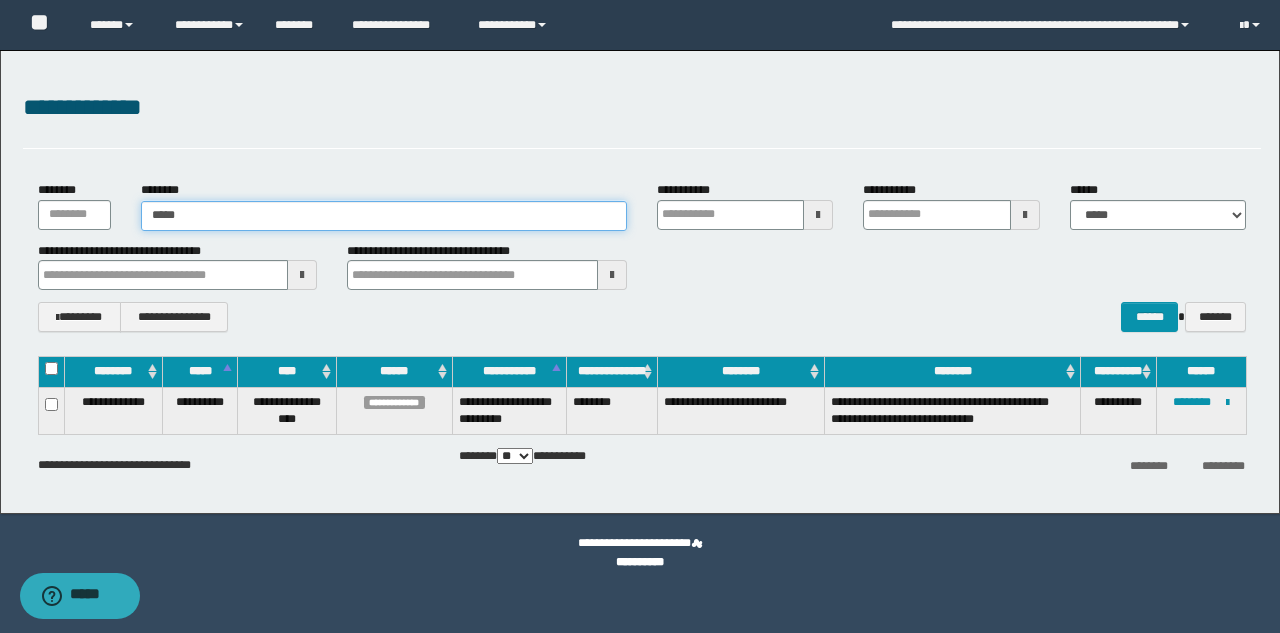 type on "******" 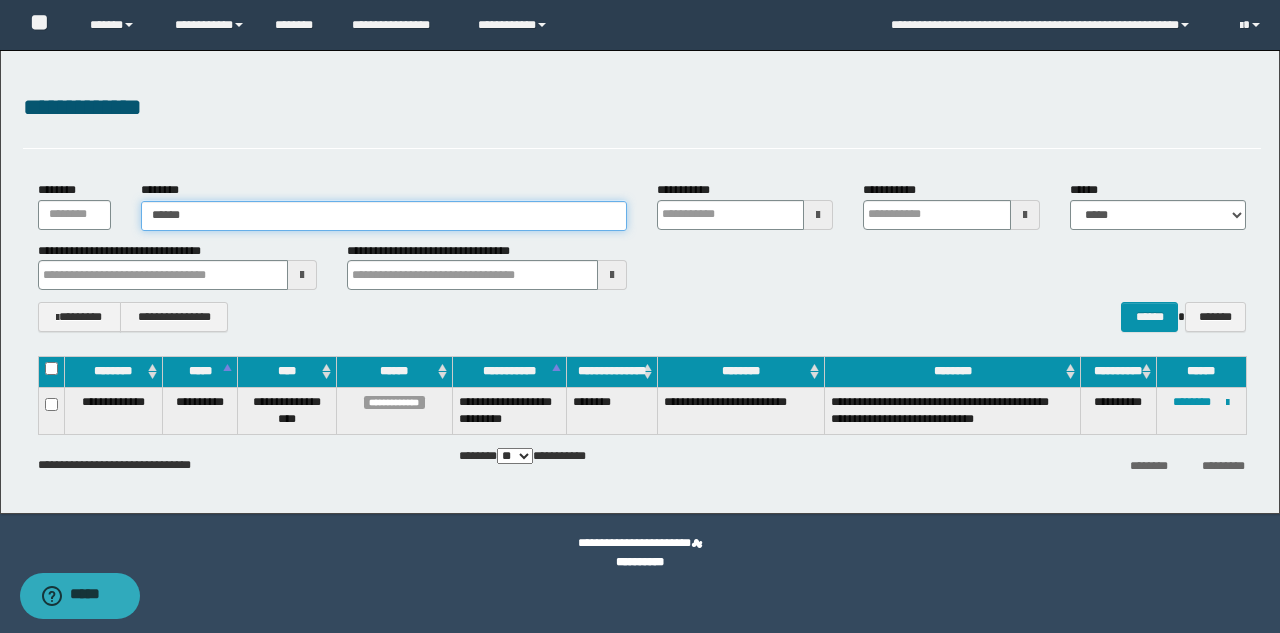 type on "******" 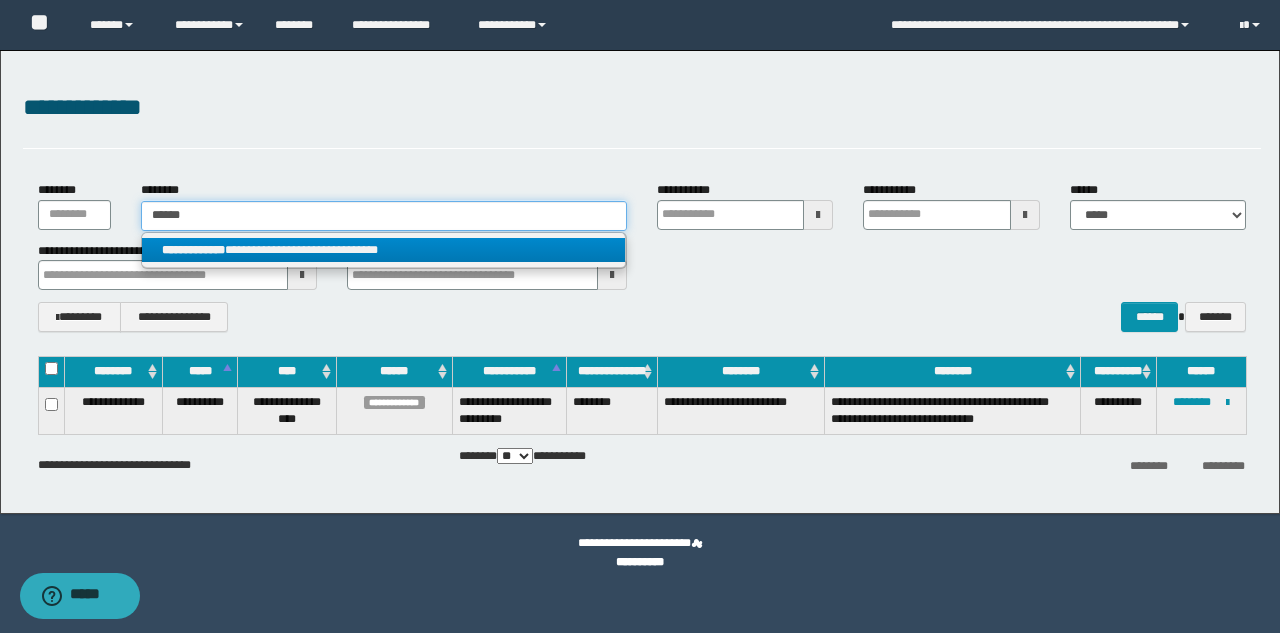 type on "******" 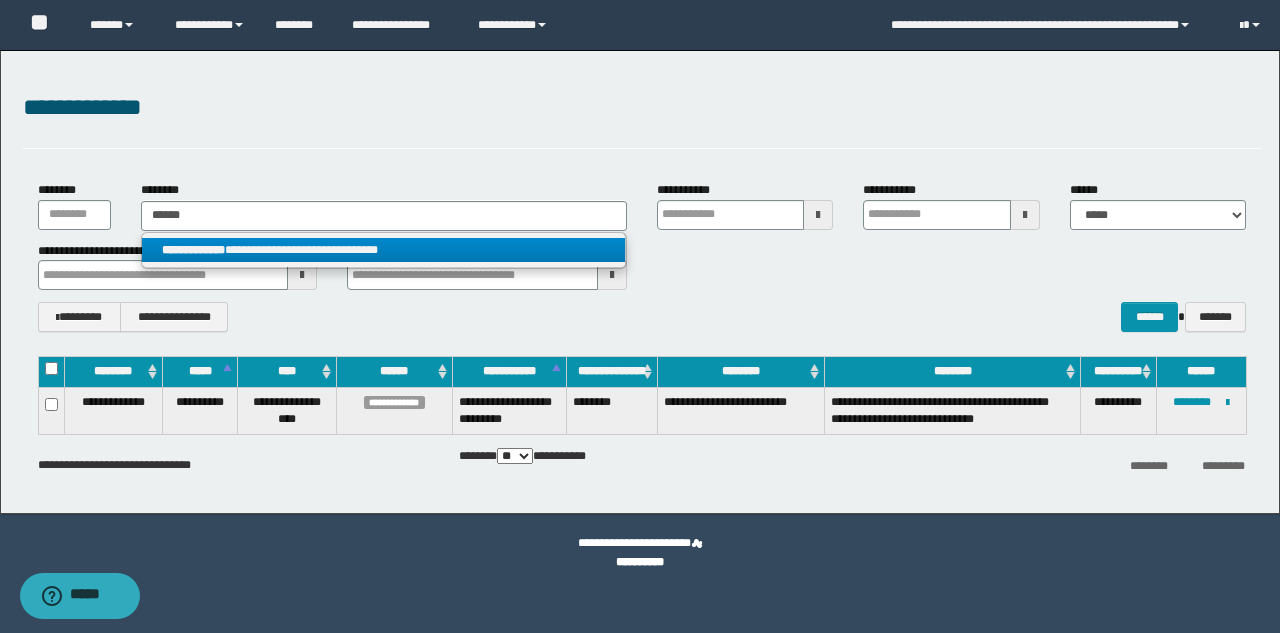 click on "**********" at bounding box center (383, 250) 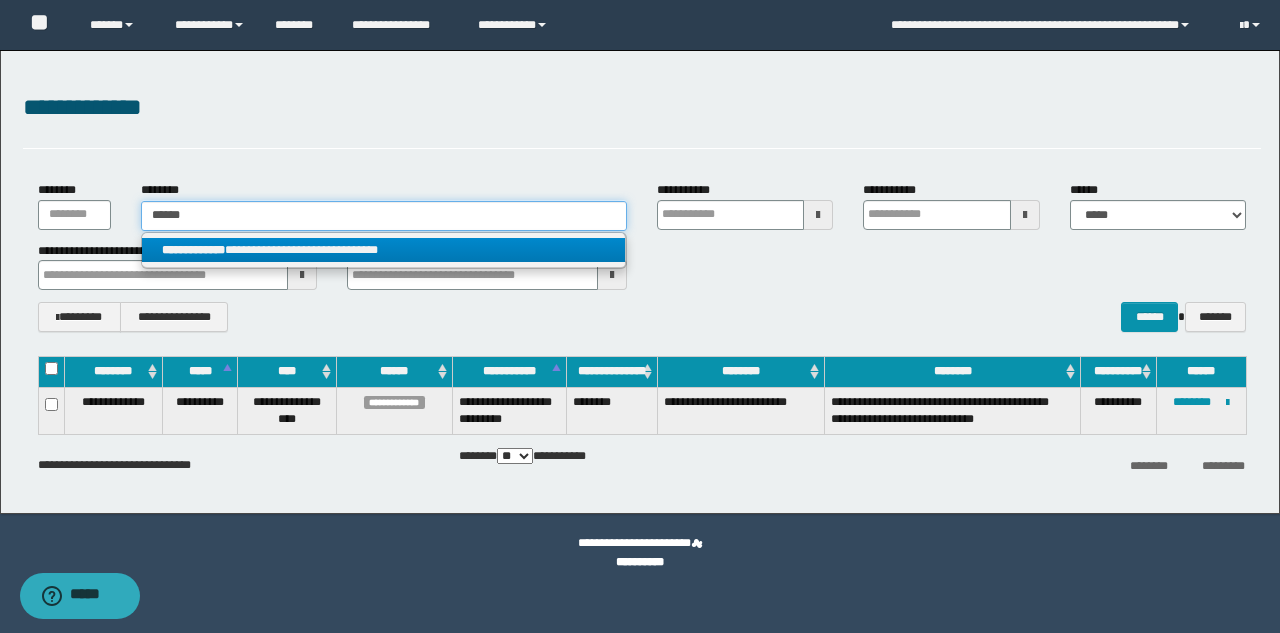 type 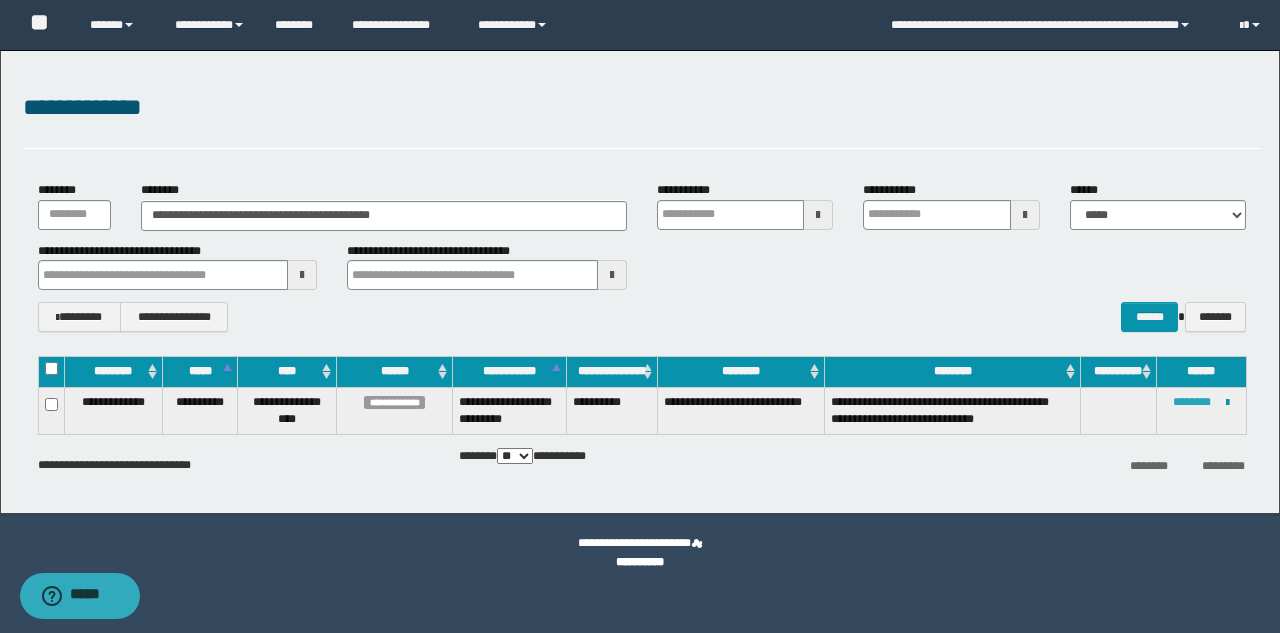 click on "********" at bounding box center (1192, 402) 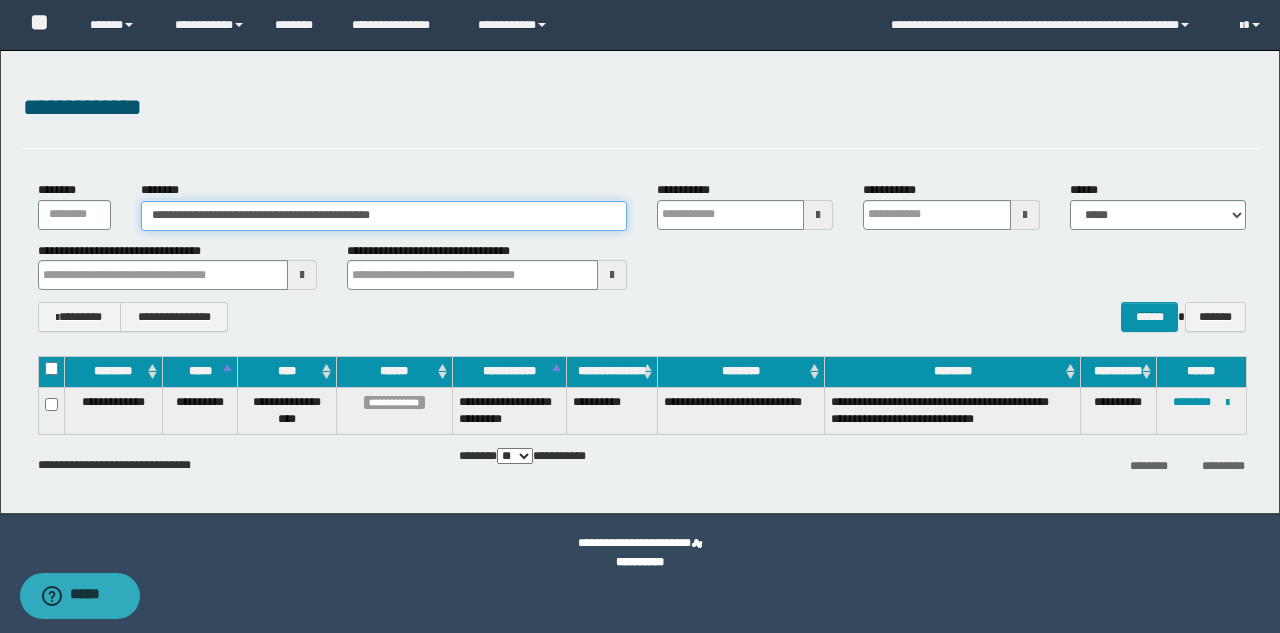 drag, startPoint x: 431, startPoint y: 209, endPoint x: 0, endPoint y: 149, distance: 435.15628 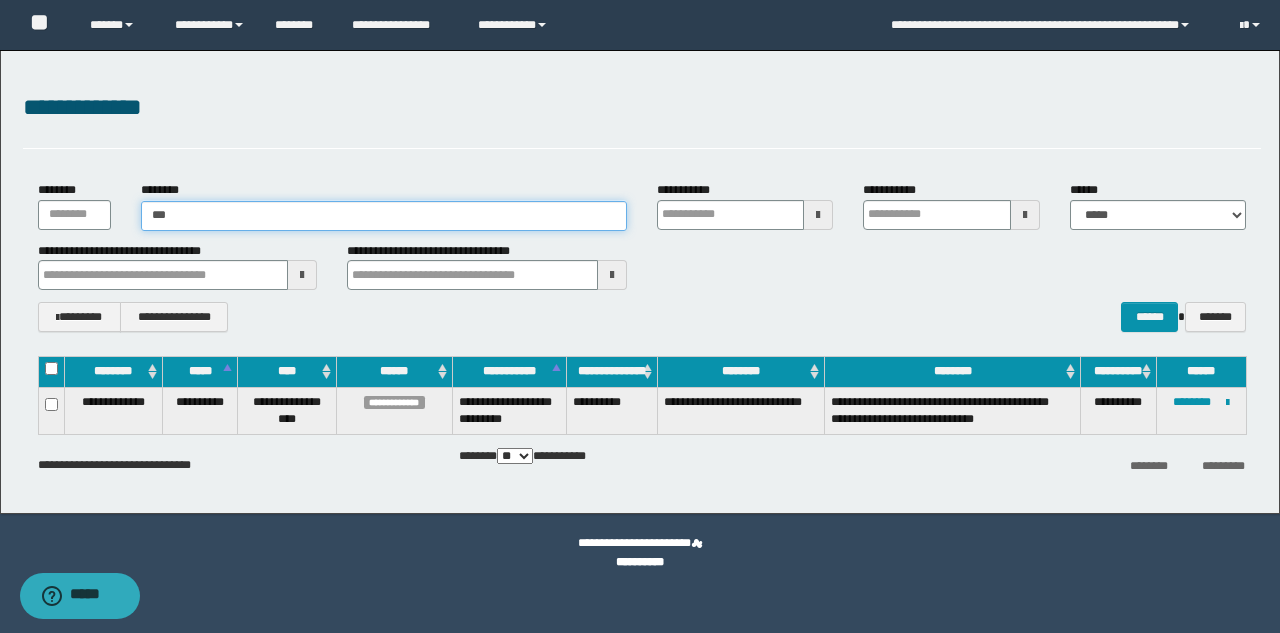 type on "****" 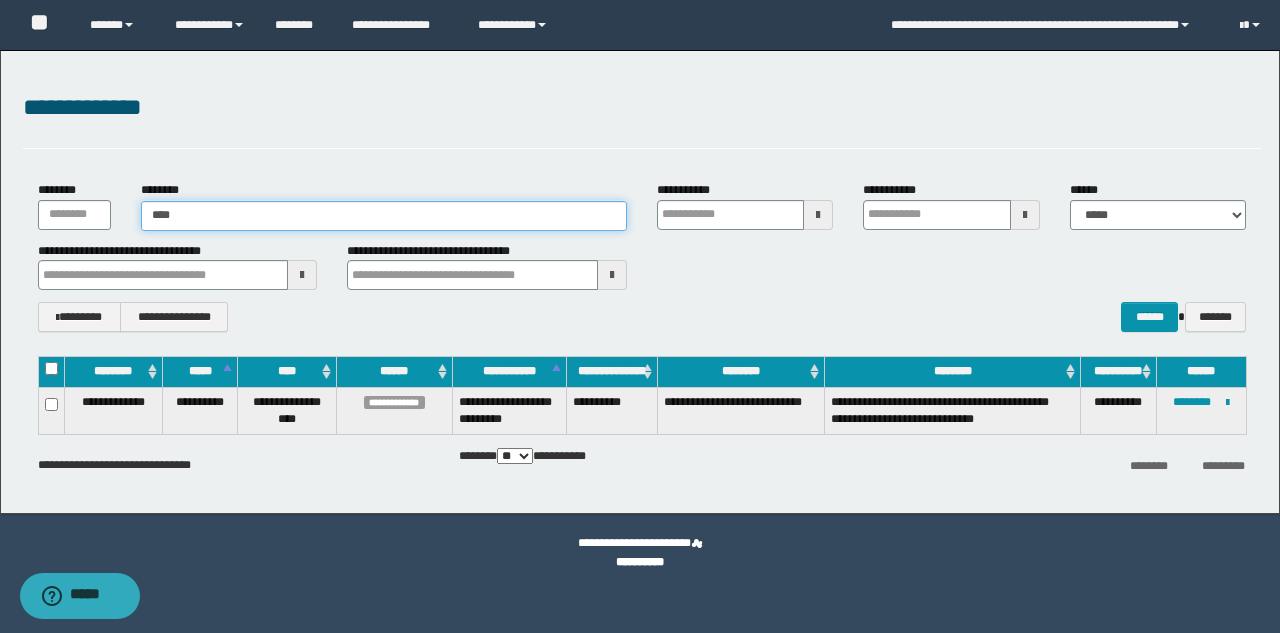 type on "****" 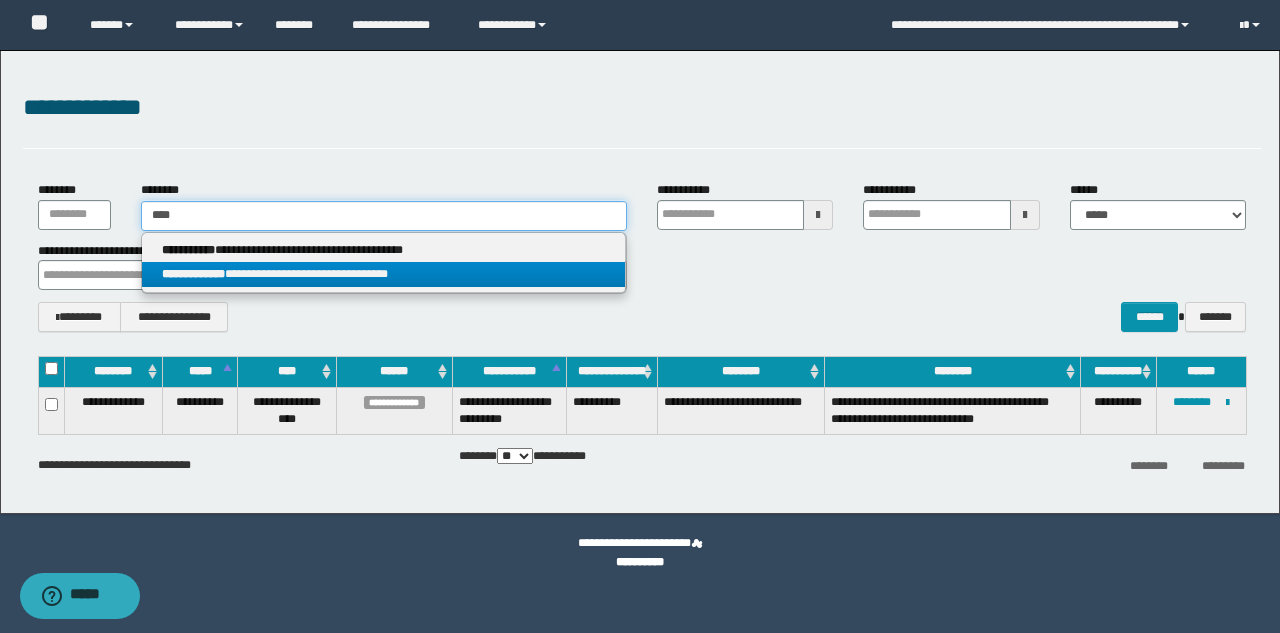 type on "****" 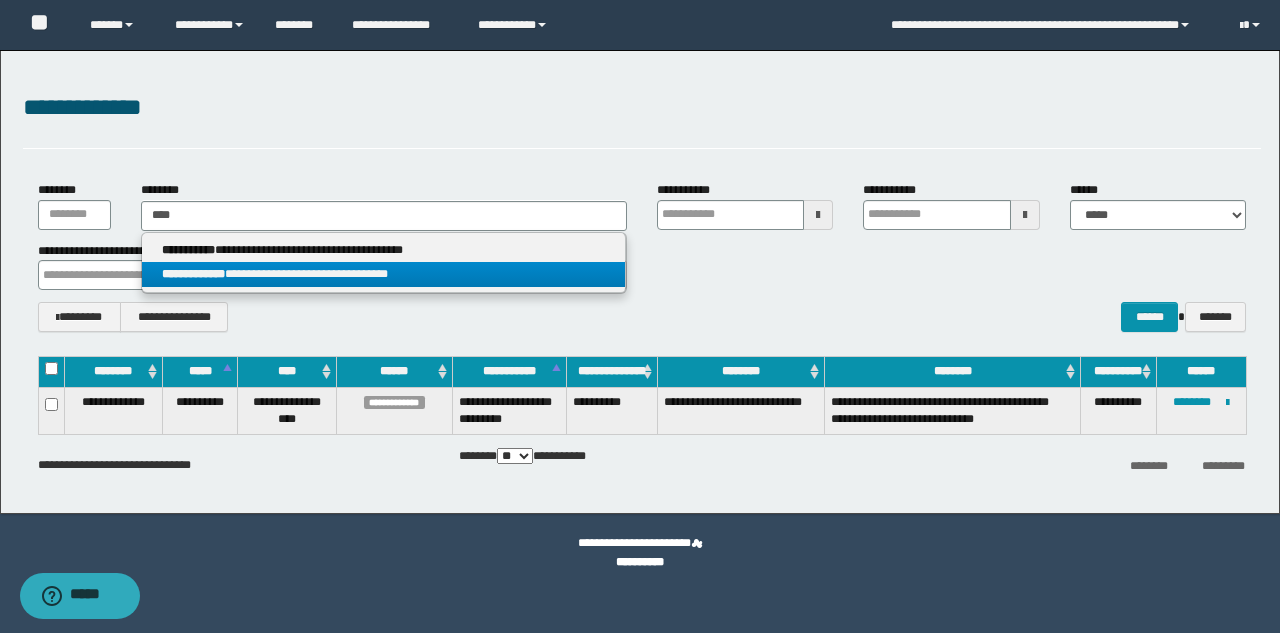 click on "**********" at bounding box center [383, 274] 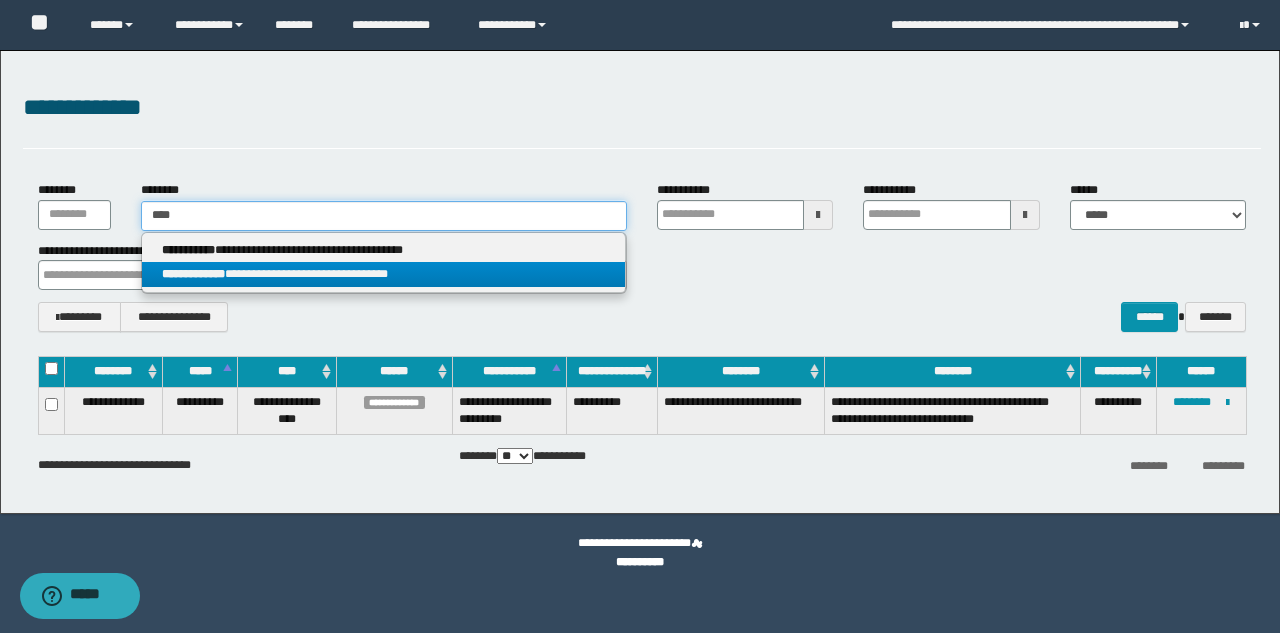 type 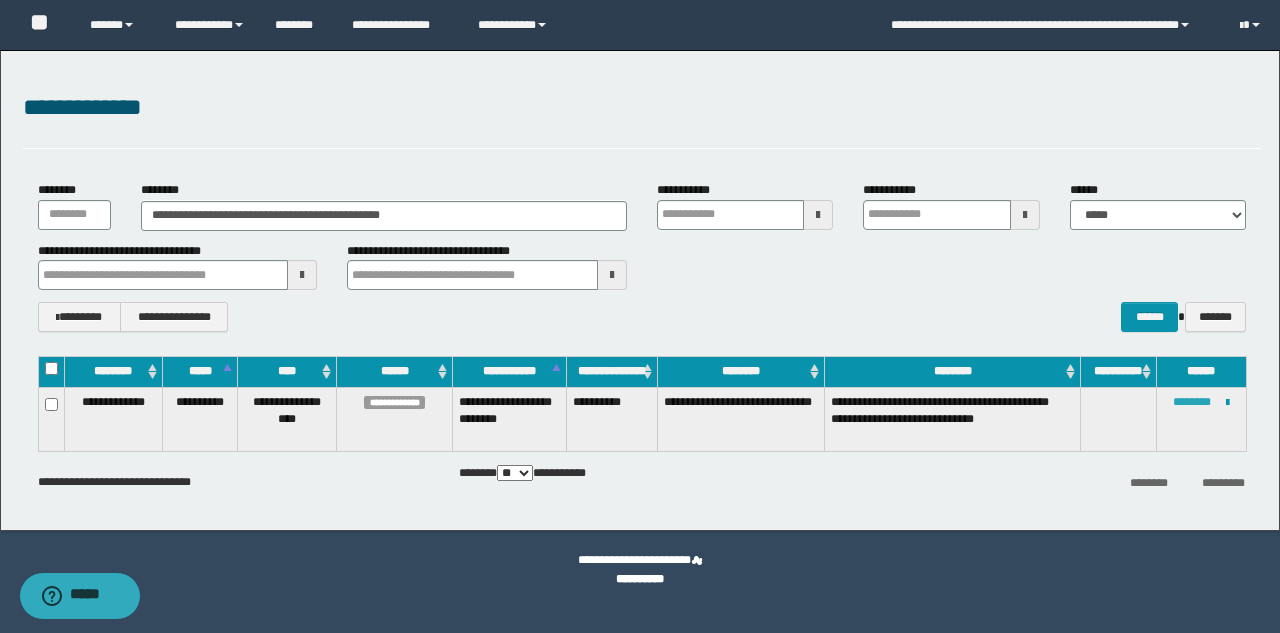 click on "********" at bounding box center (1192, 402) 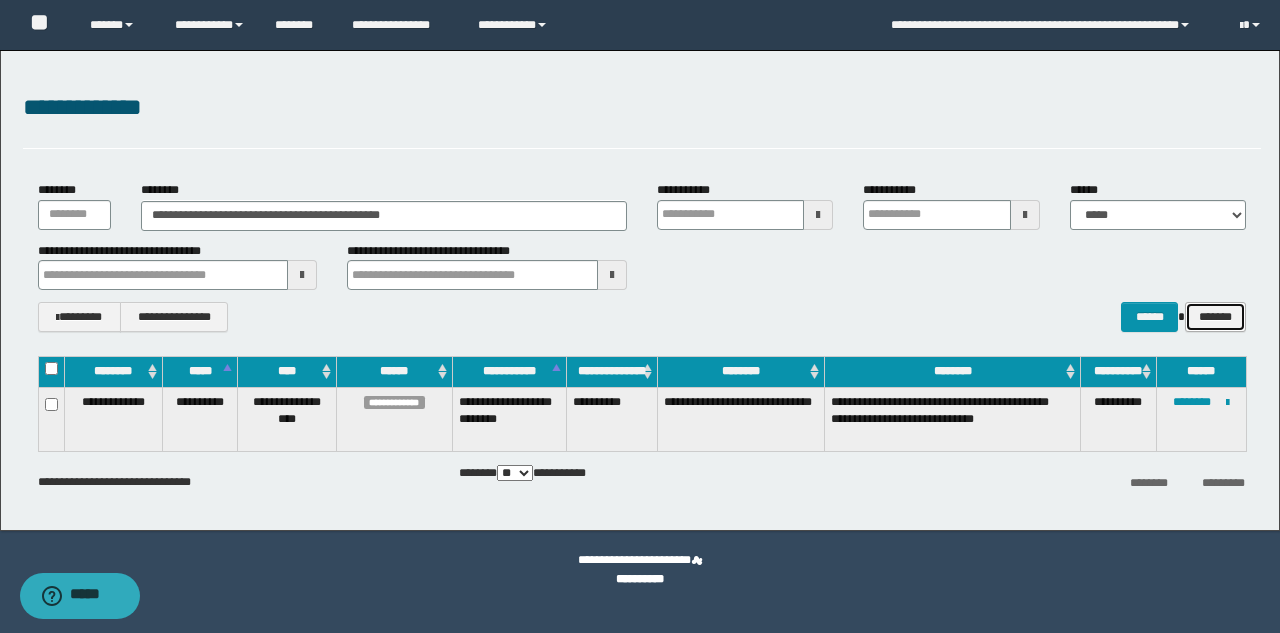 click on "*******" at bounding box center (1215, 317) 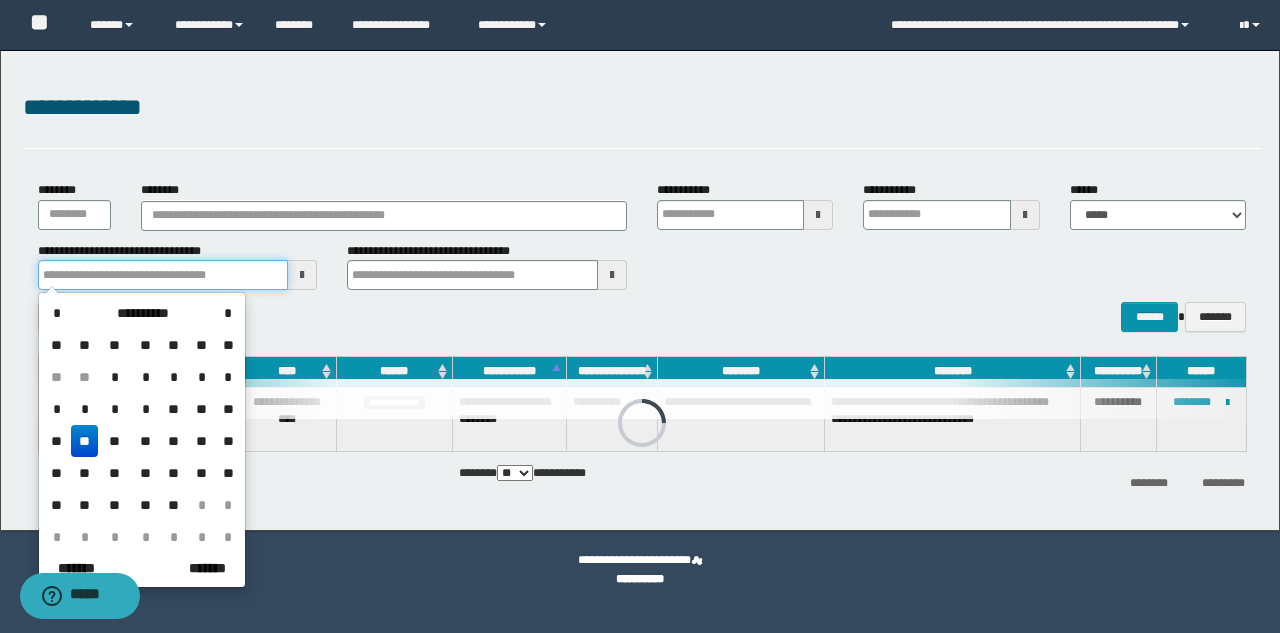 click at bounding box center (163, 275) 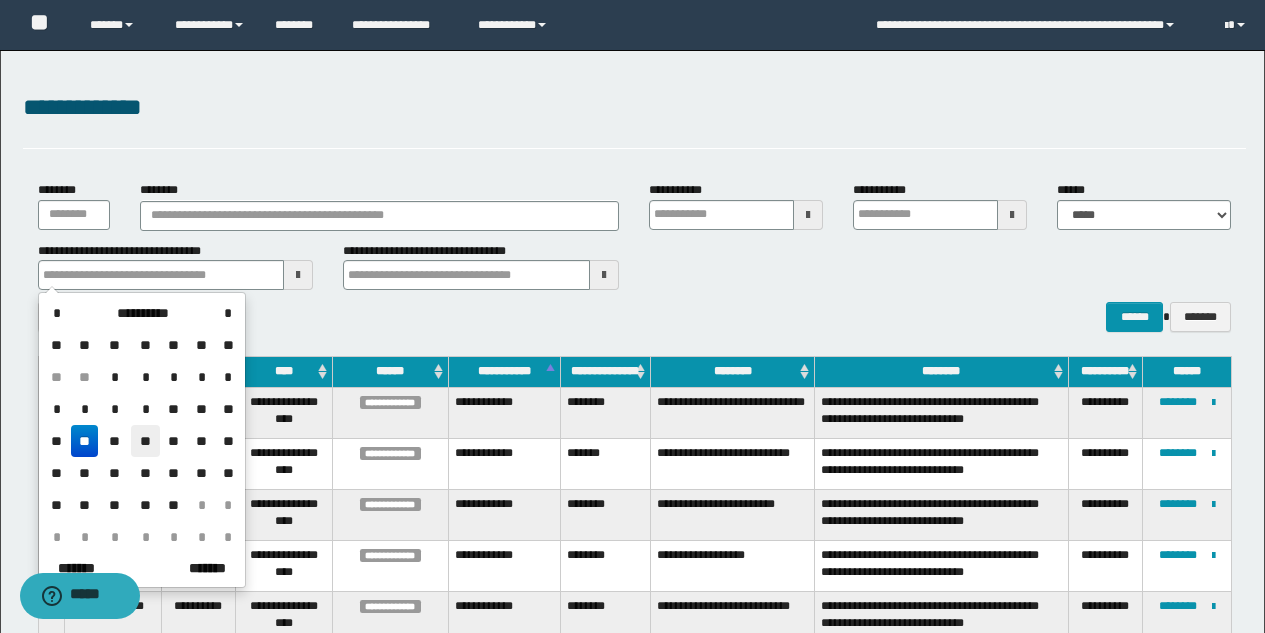 click on "**" at bounding box center [145, 441] 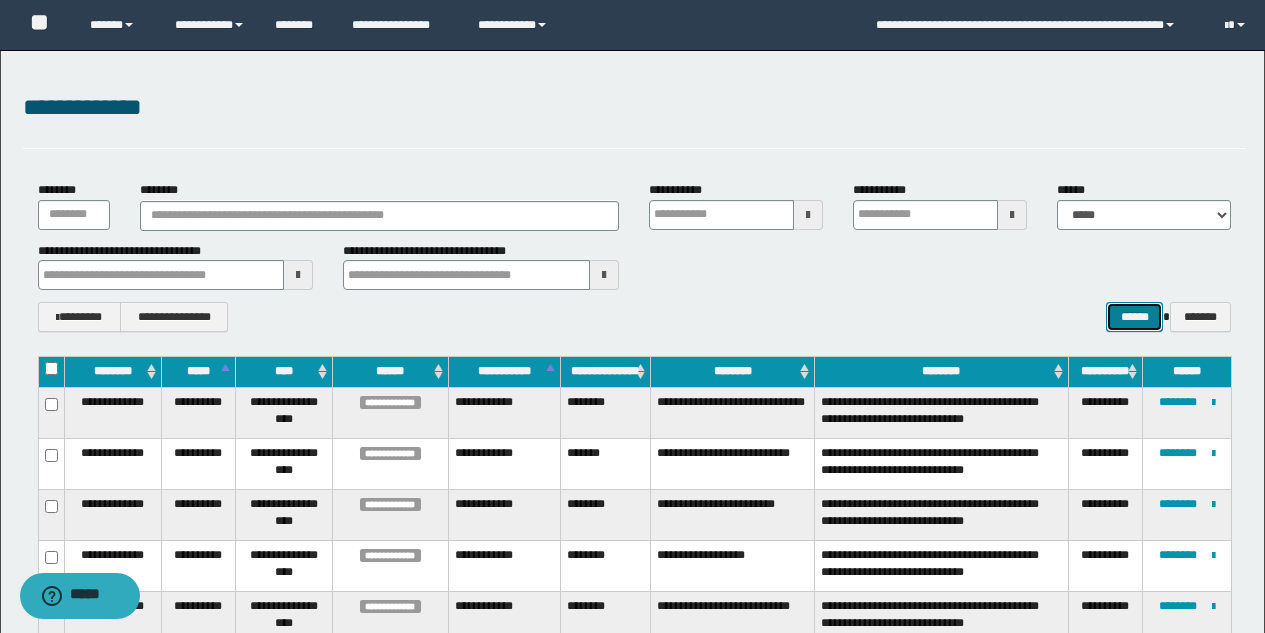 click on "******" at bounding box center [1134, 317] 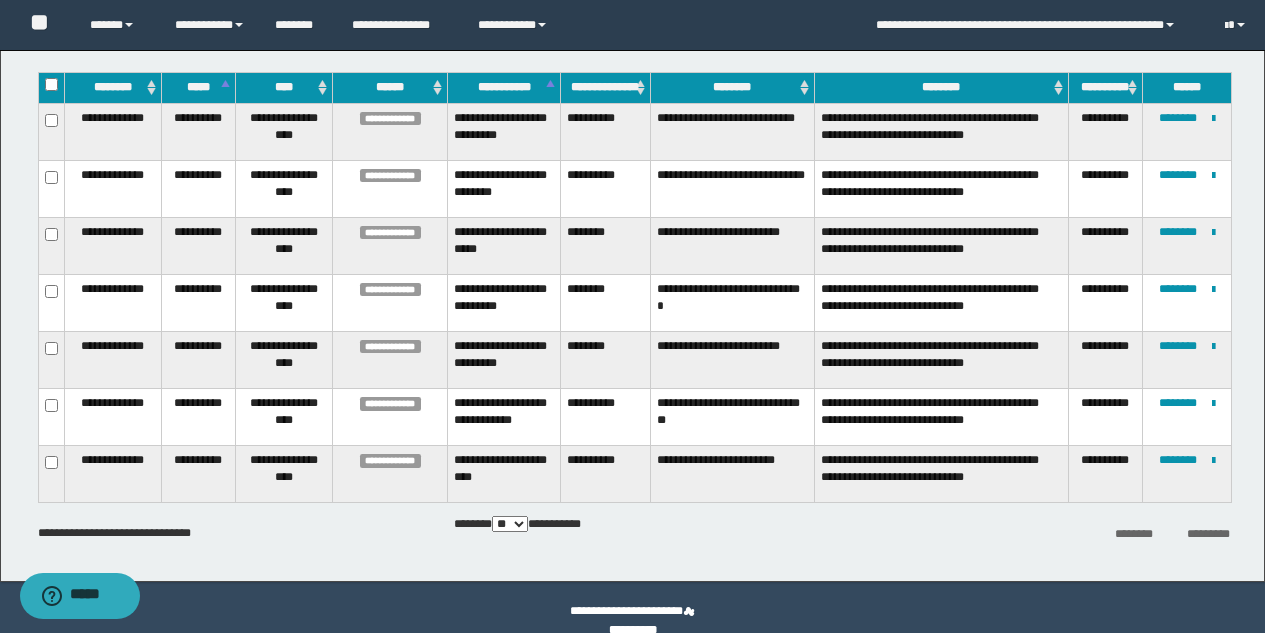 scroll, scrollTop: 286, scrollLeft: 0, axis: vertical 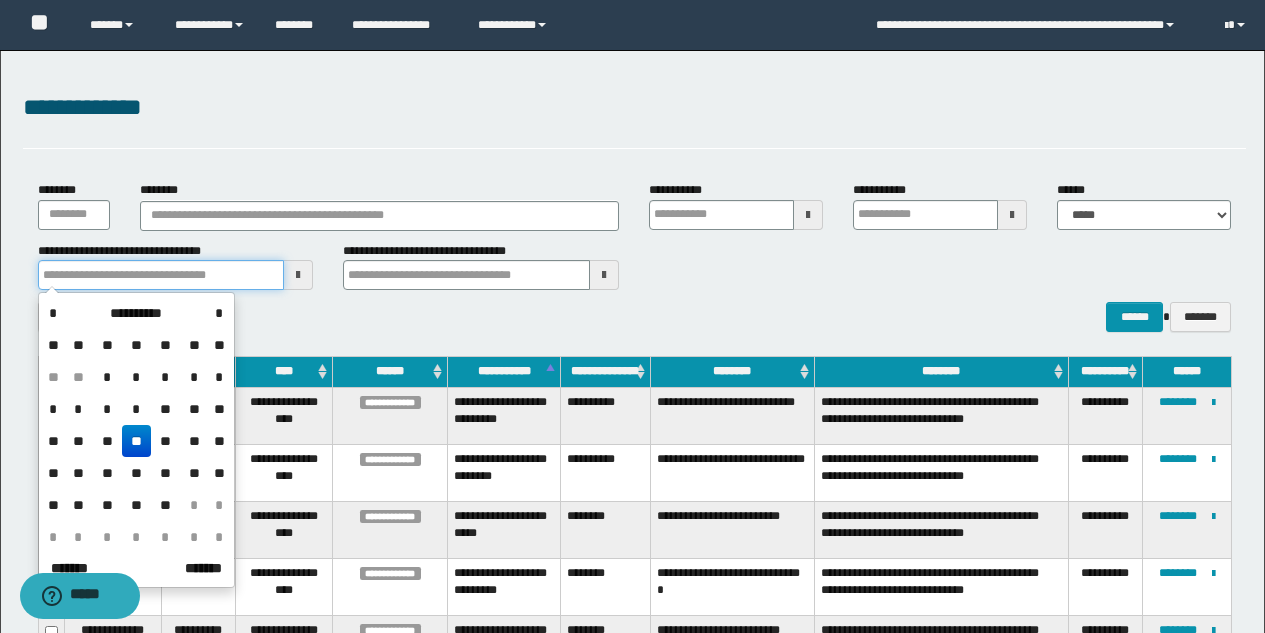 click at bounding box center [161, 275] 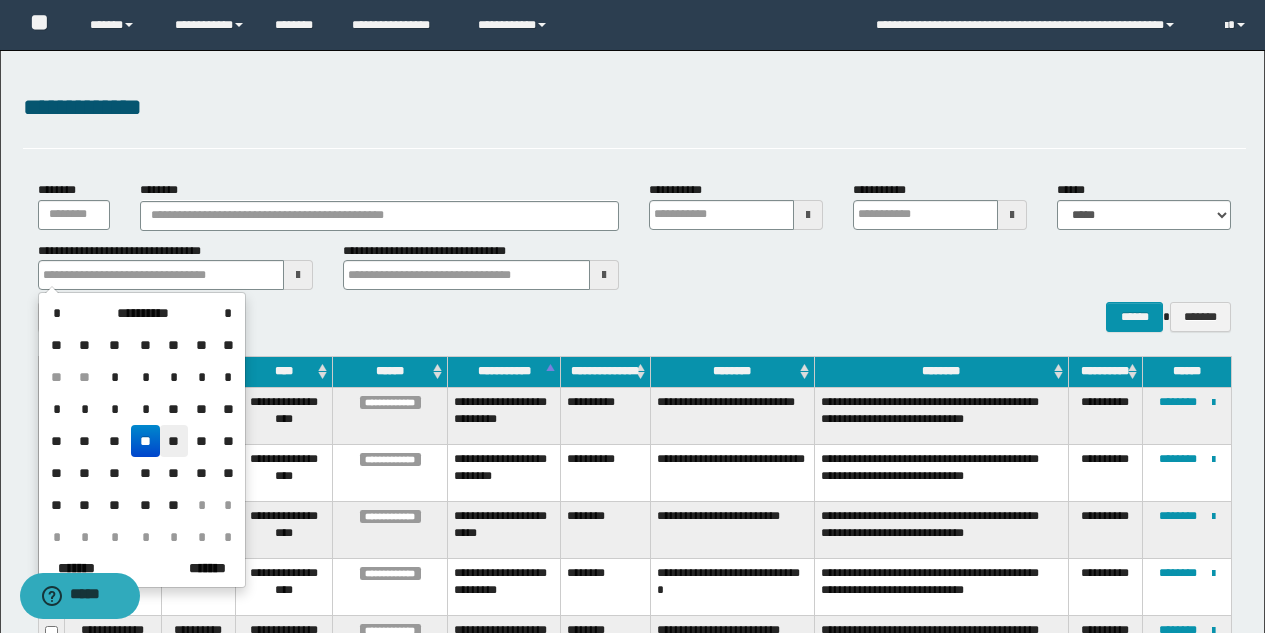 click on "**" at bounding box center (174, 441) 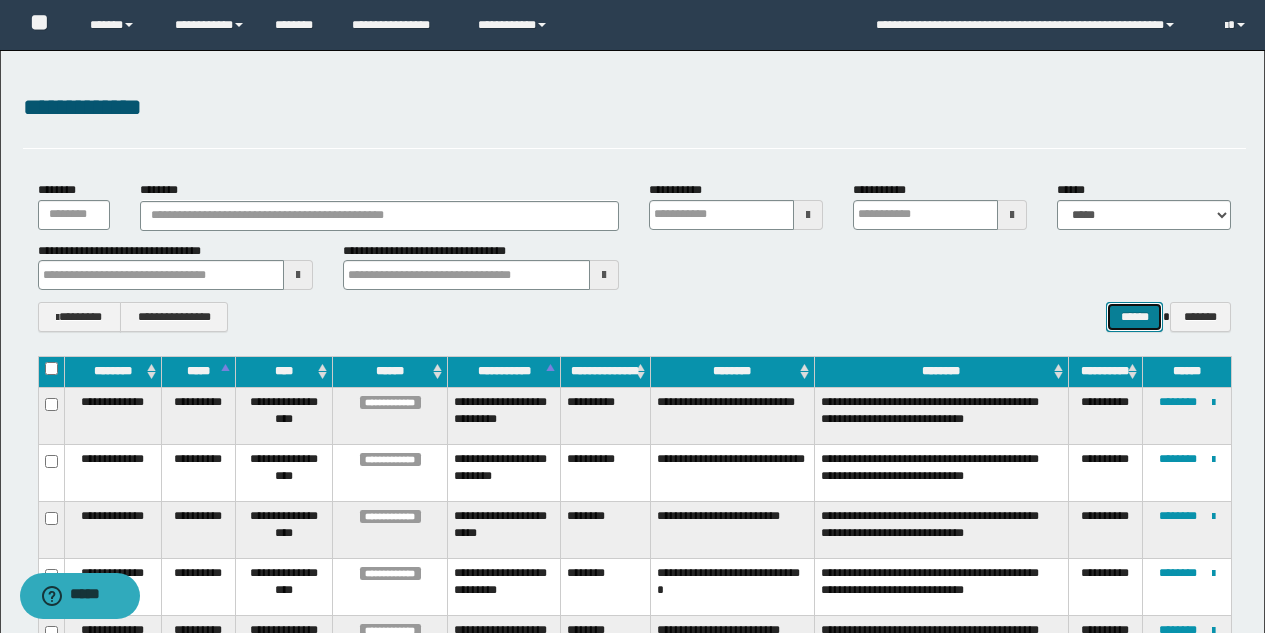 click on "******" at bounding box center [1134, 317] 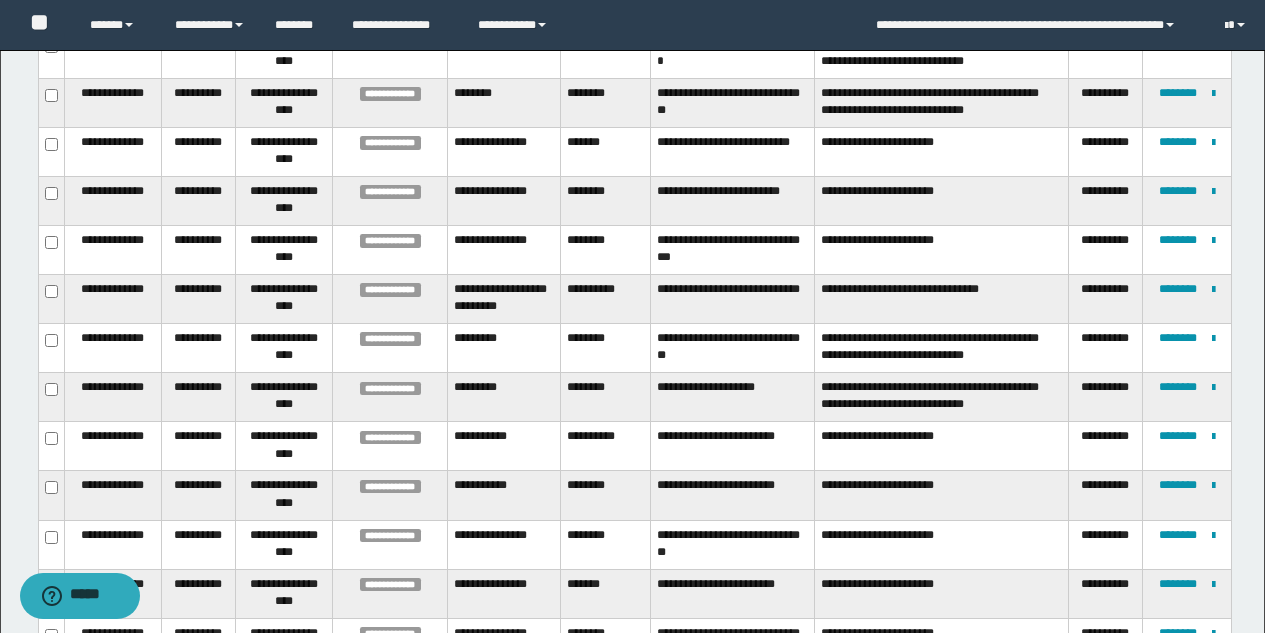 scroll, scrollTop: 507, scrollLeft: 0, axis: vertical 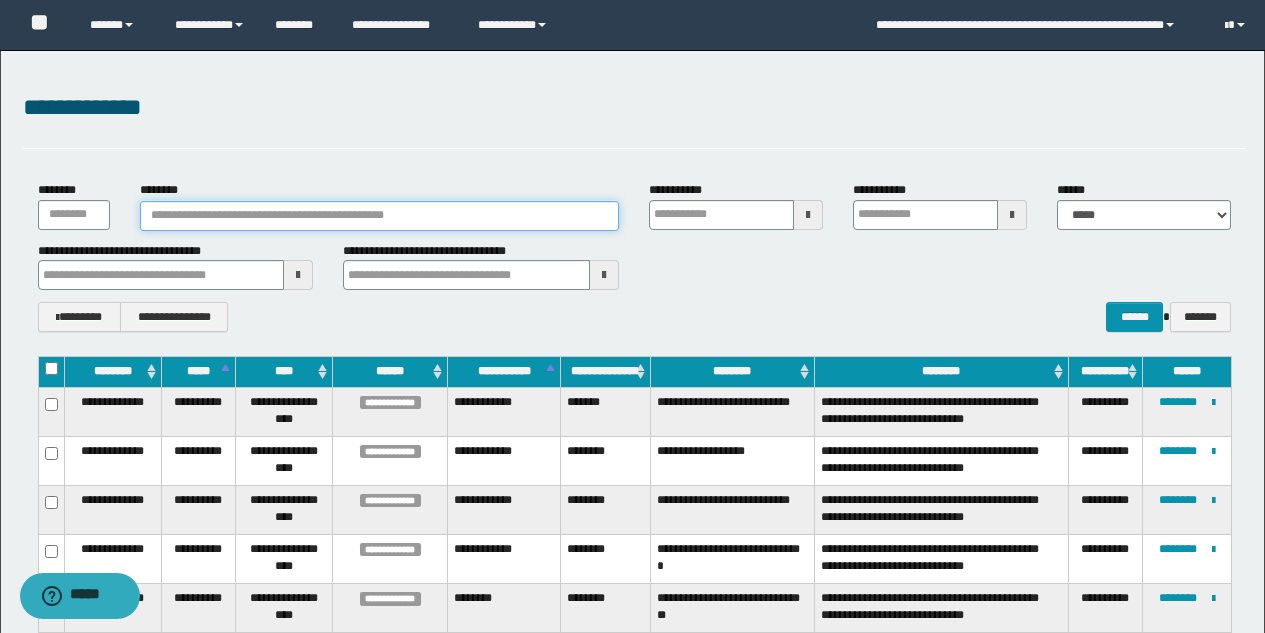 click on "********" at bounding box center [380, 216] 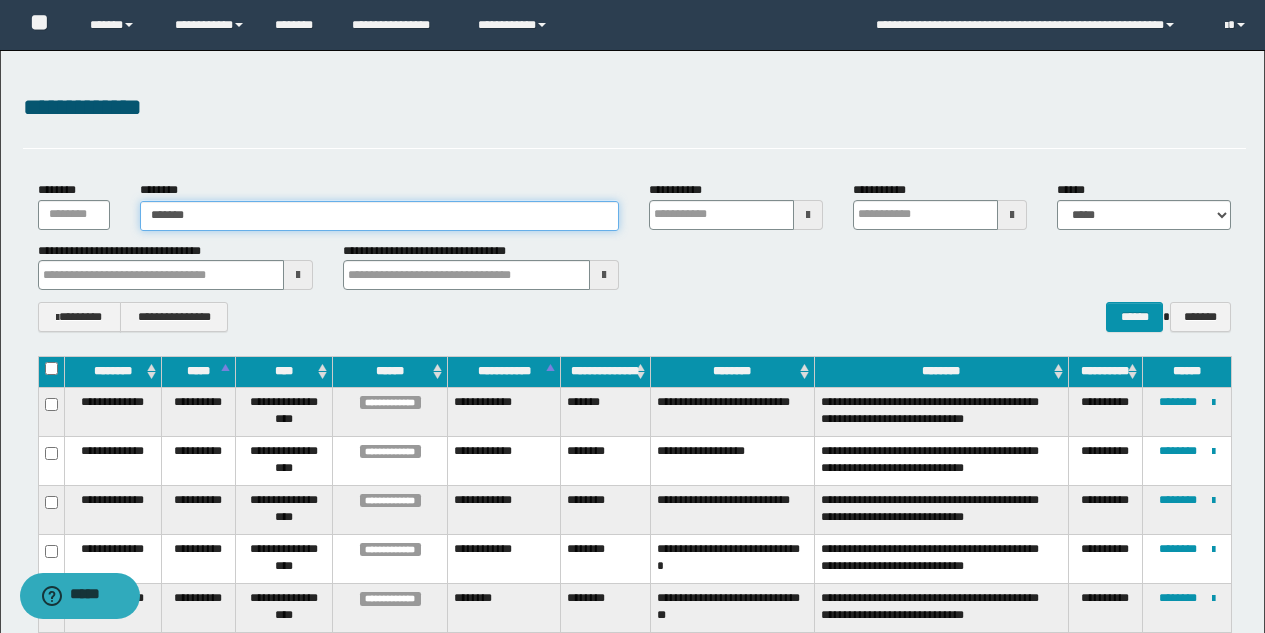 type on "*******" 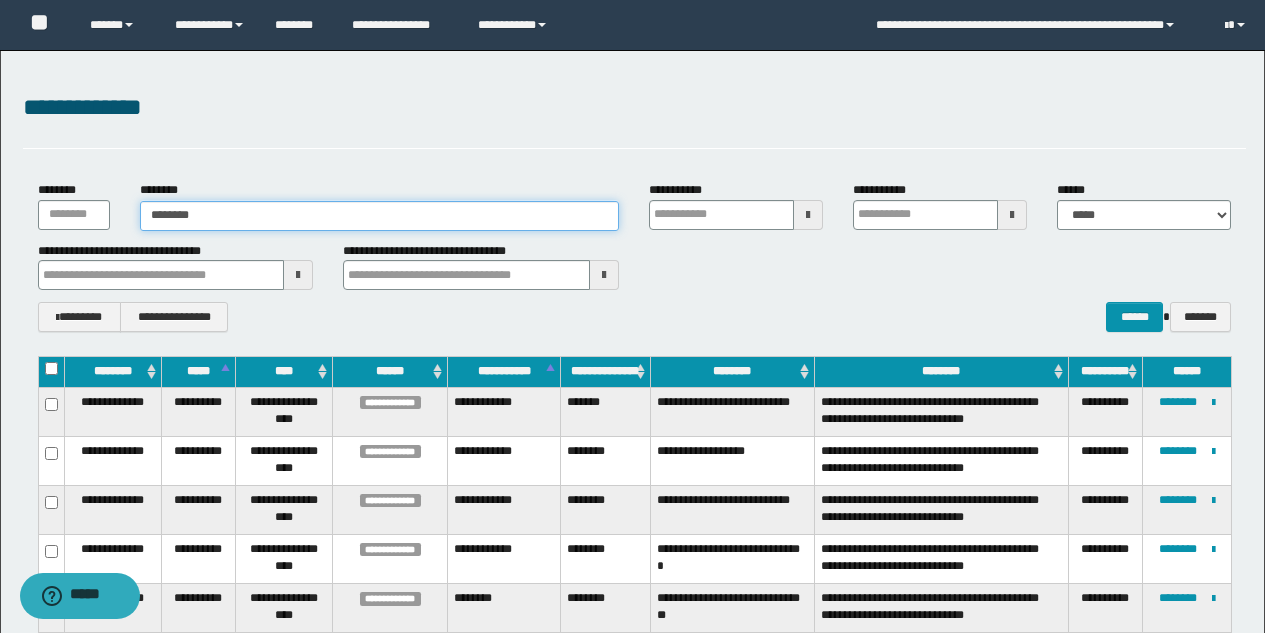 type on "*******" 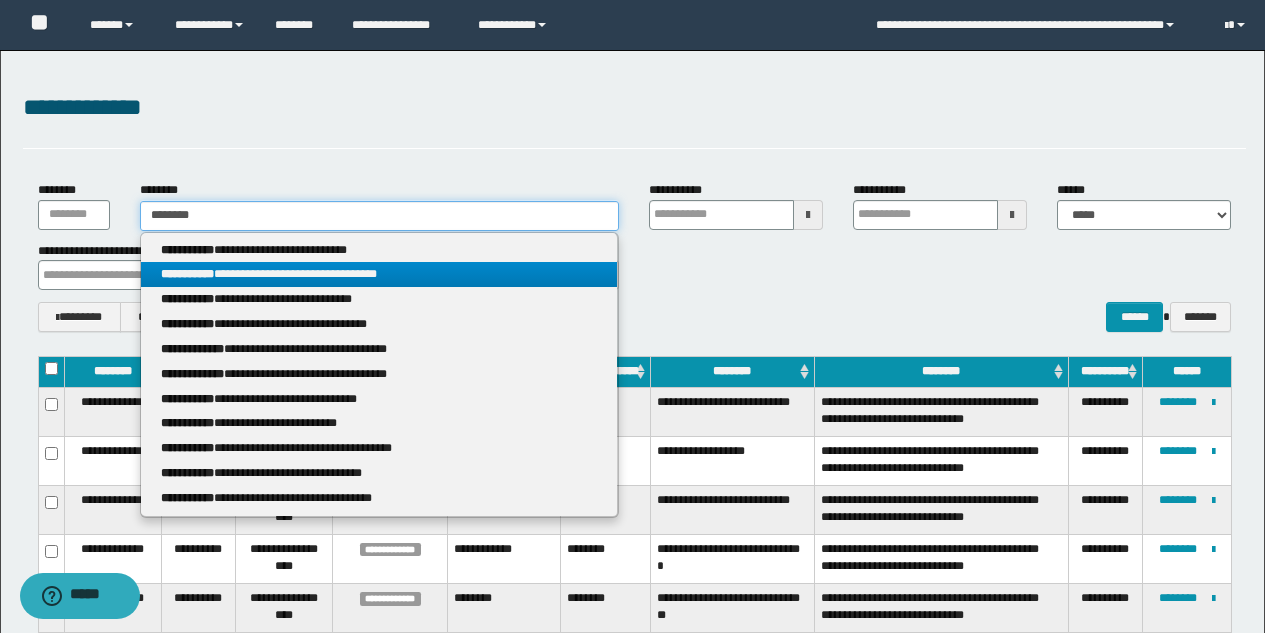 type on "*******" 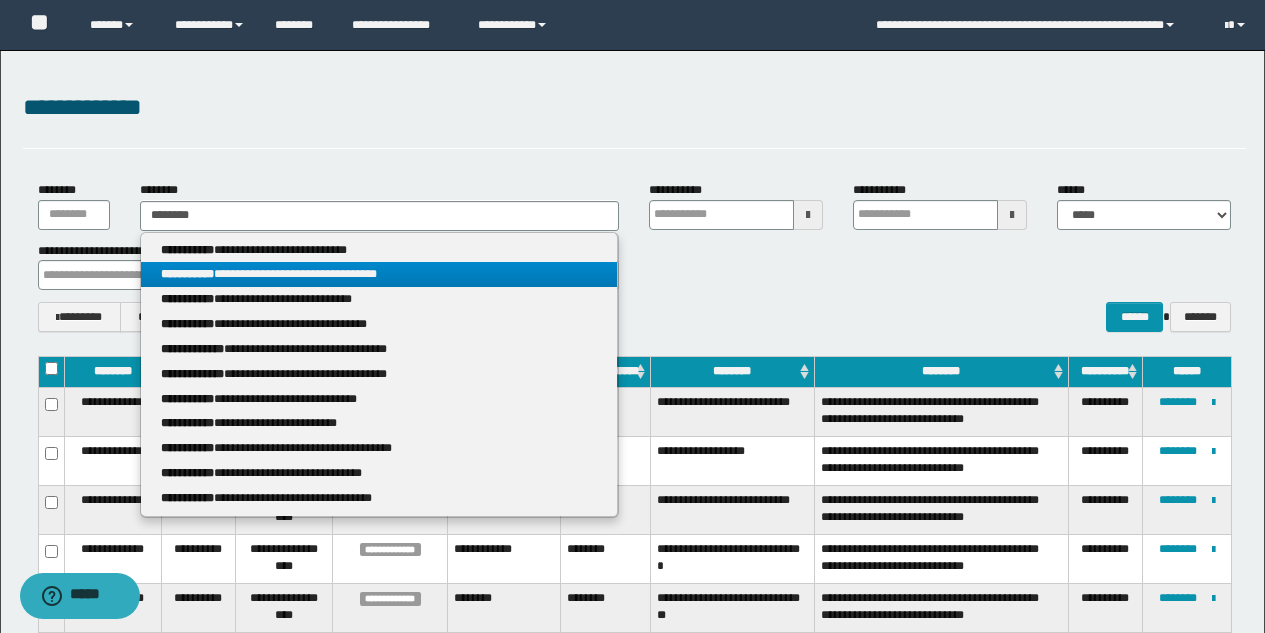 click on "**********" at bounding box center [379, 274] 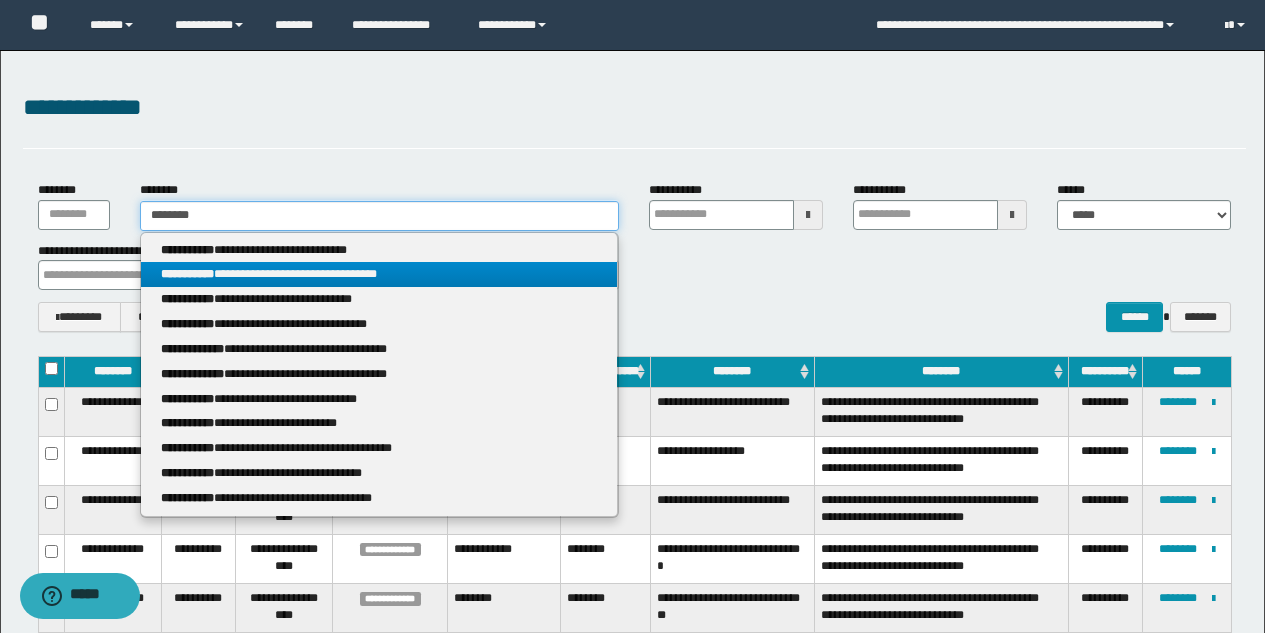 type 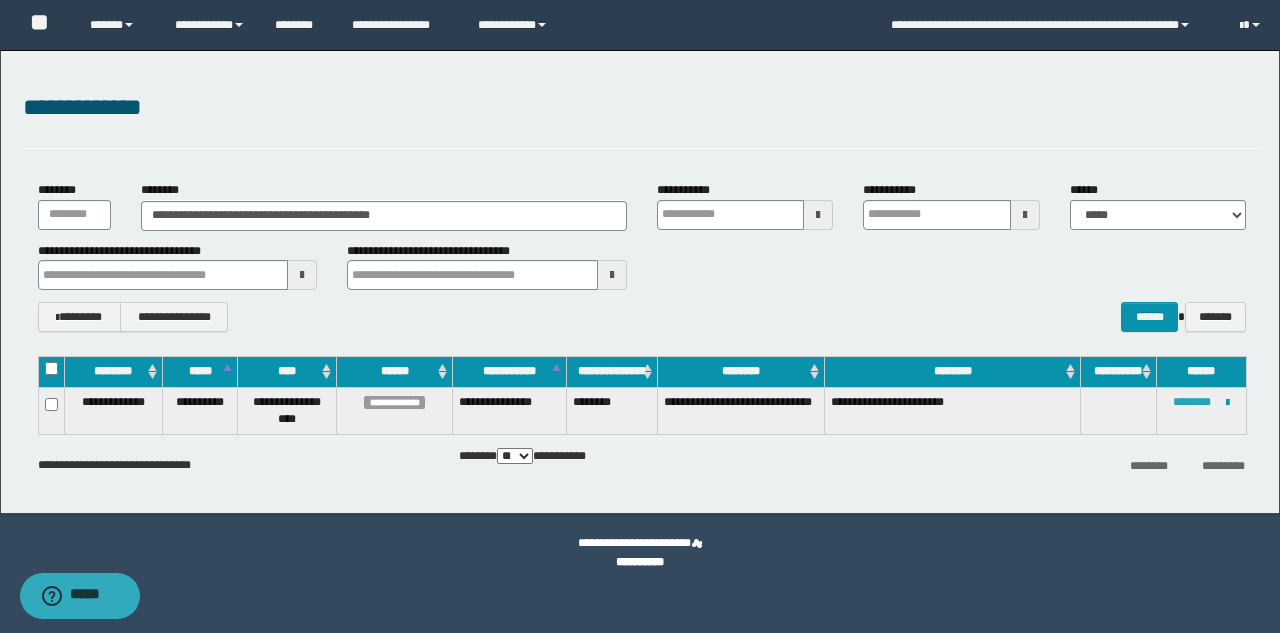 click on "********" at bounding box center (1192, 402) 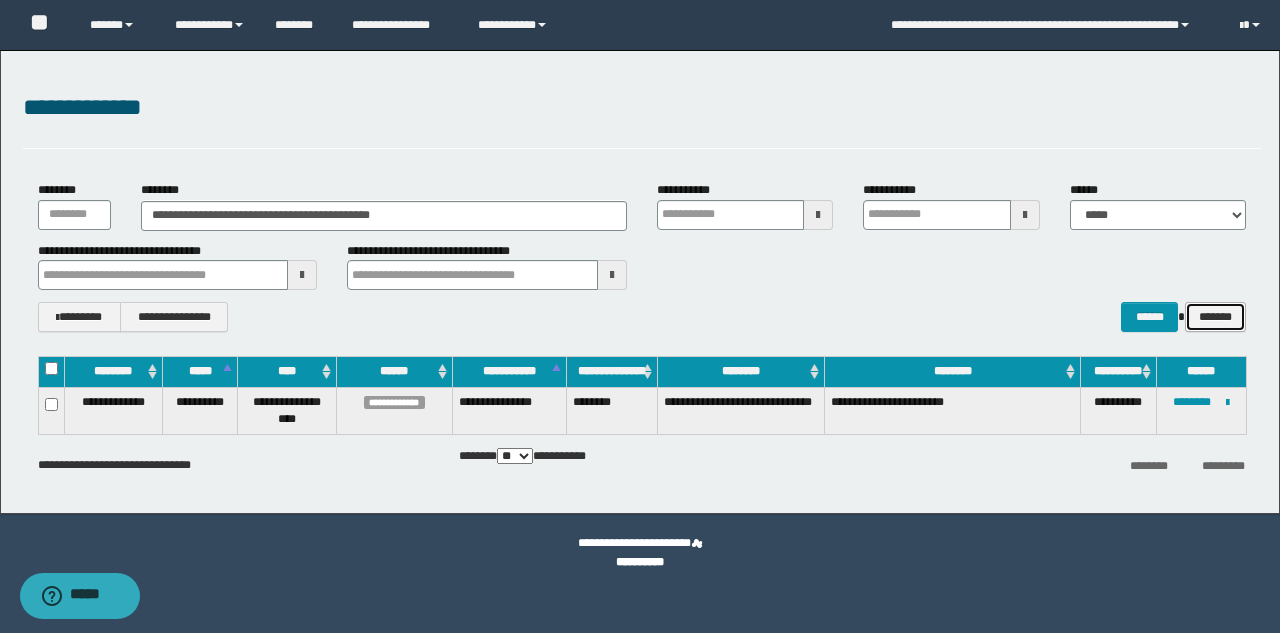 click on "*******" at bounding box center [1215, 317] 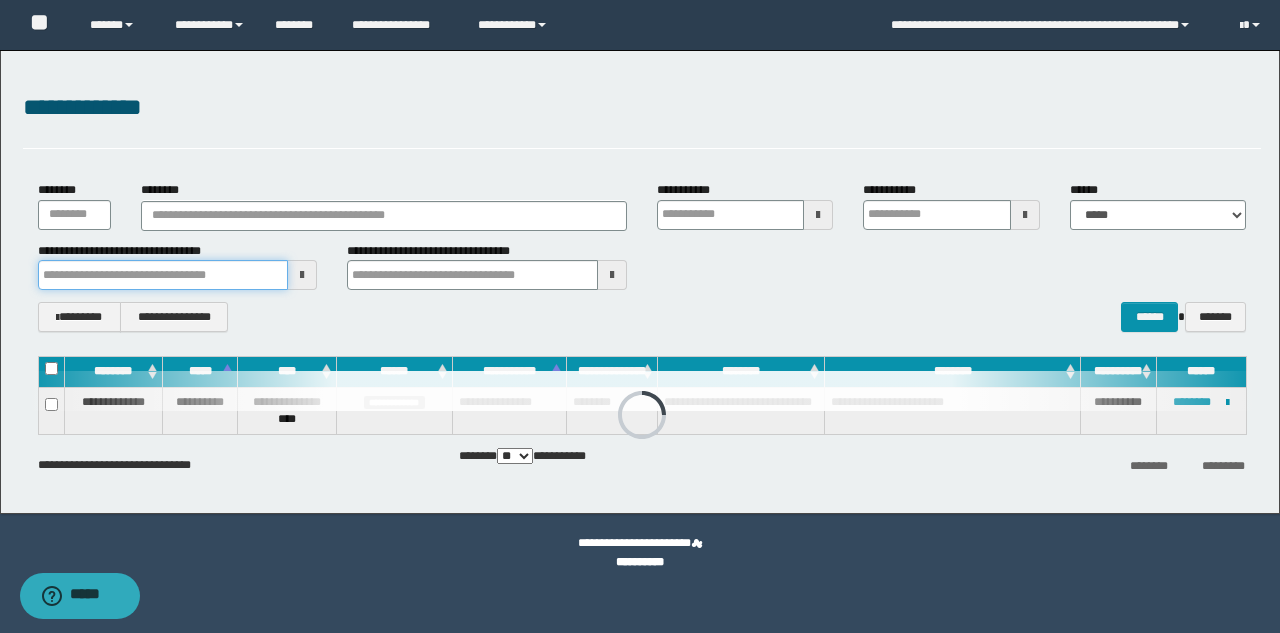 click at bounding box center (163, 275) 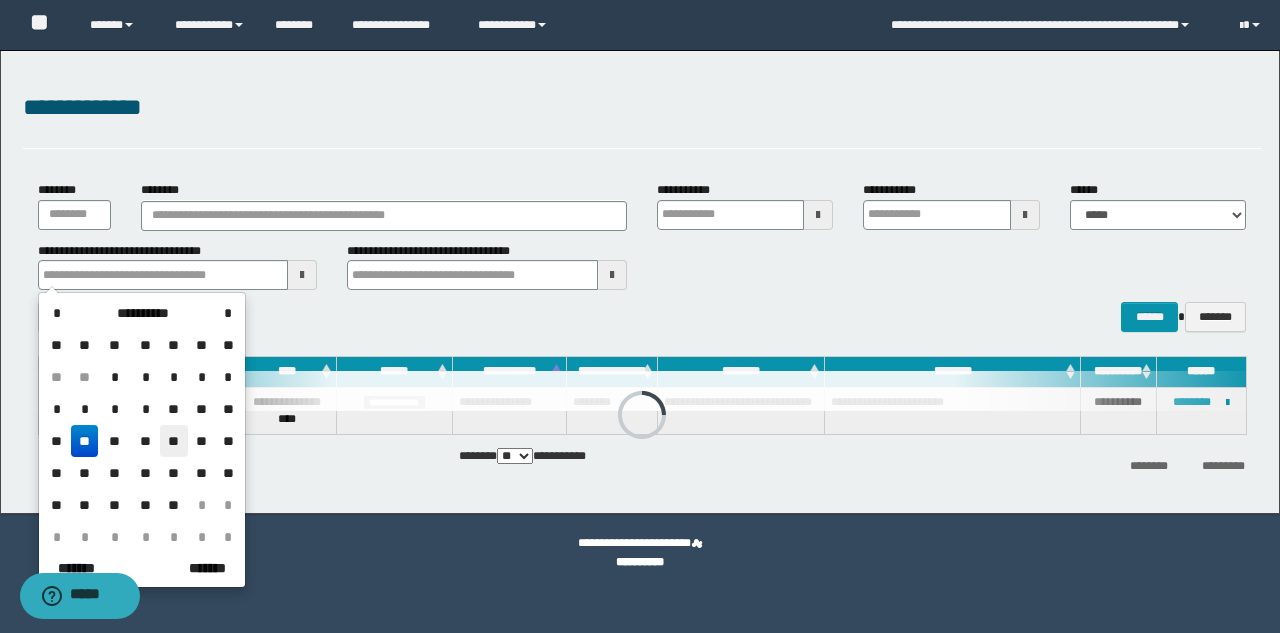 click on "**" at bounding box center (174, 441) 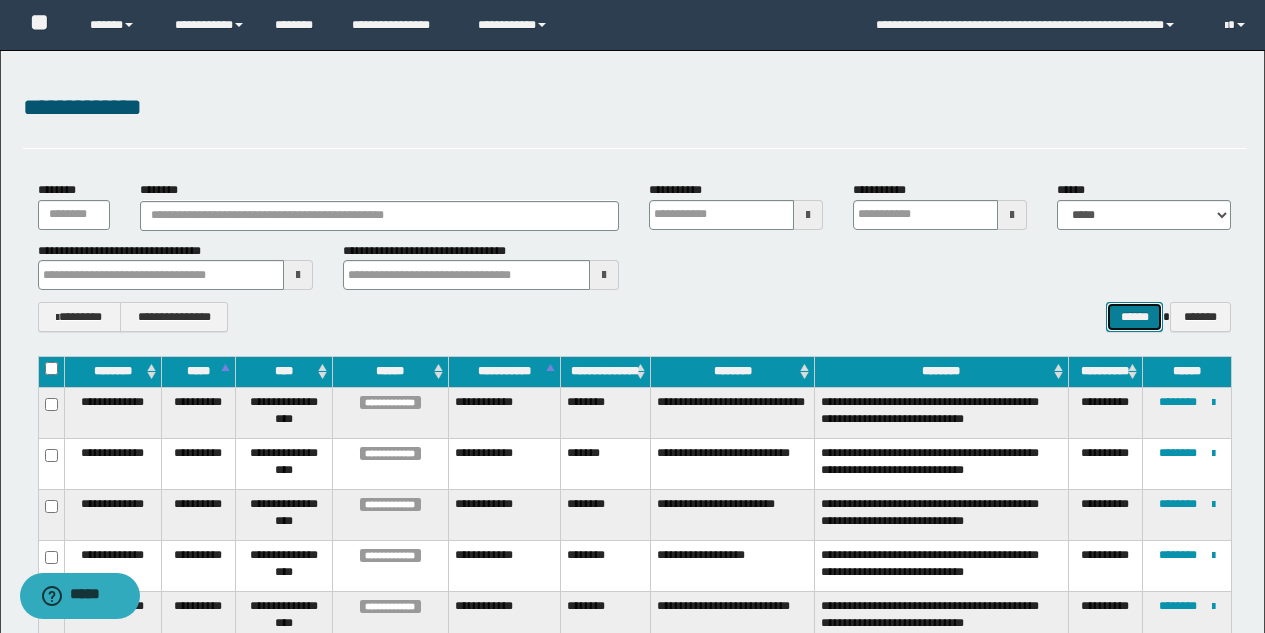click on "******" at bounding box center [1134, 317] 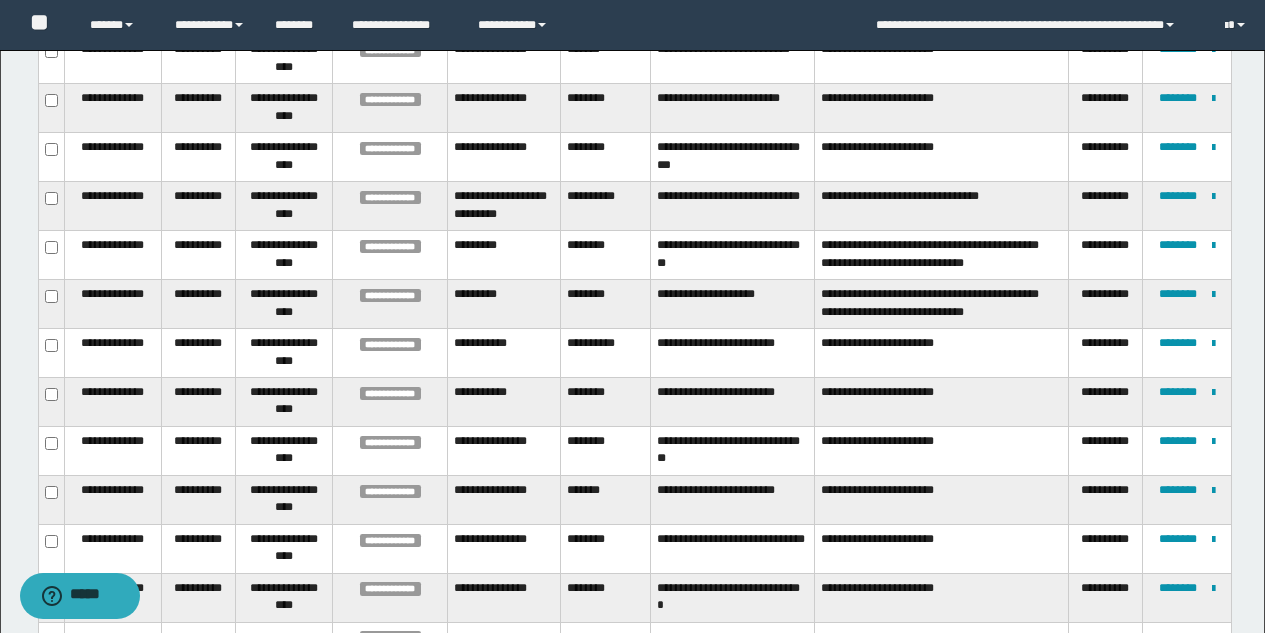 scroll, scrollTop: 600, scrollLeft: 0, axis: vertical 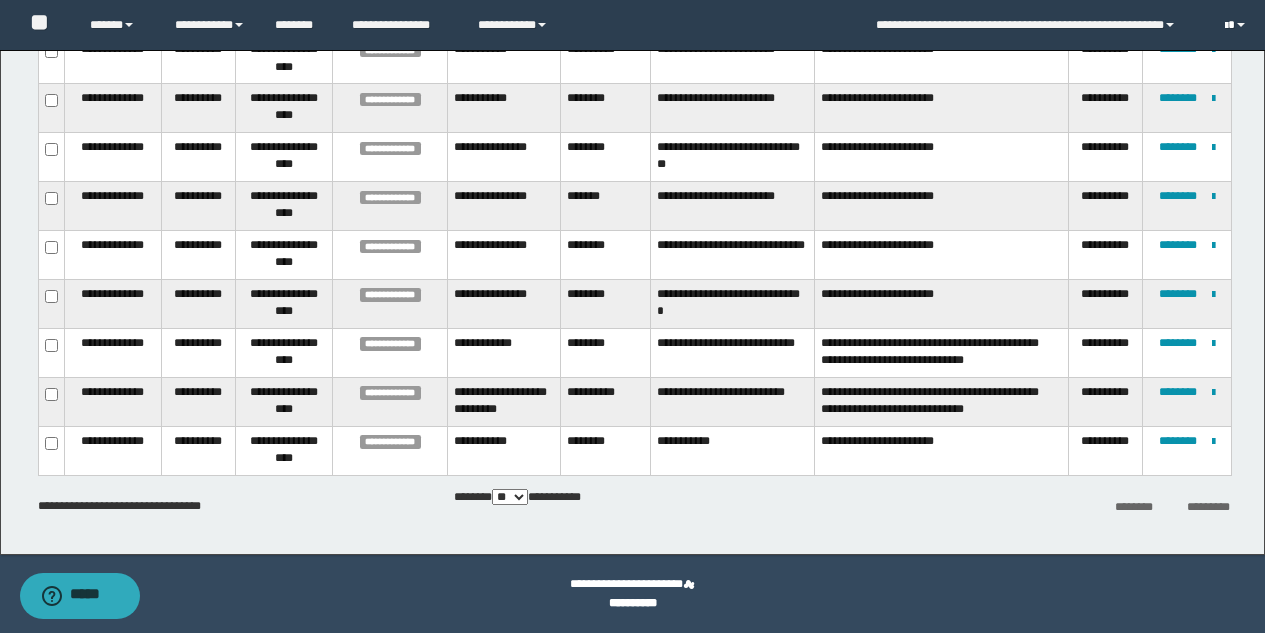 click at bounding box center (1237, 25) 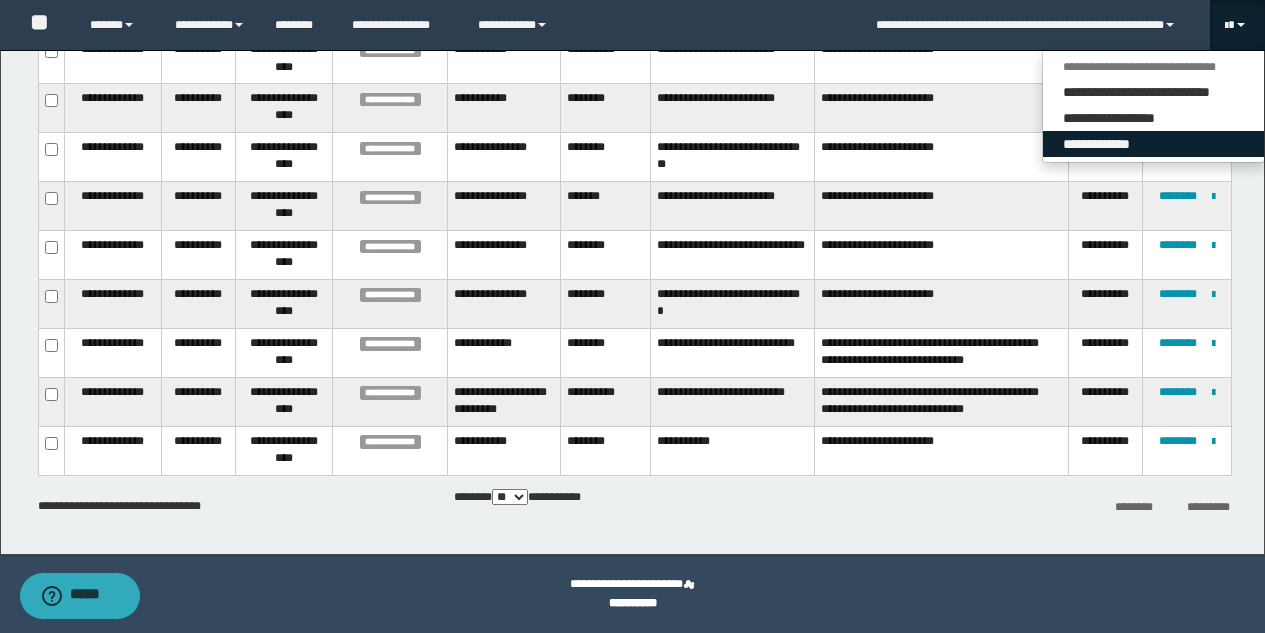 click on "**********" at bounding box center [1153, 144] 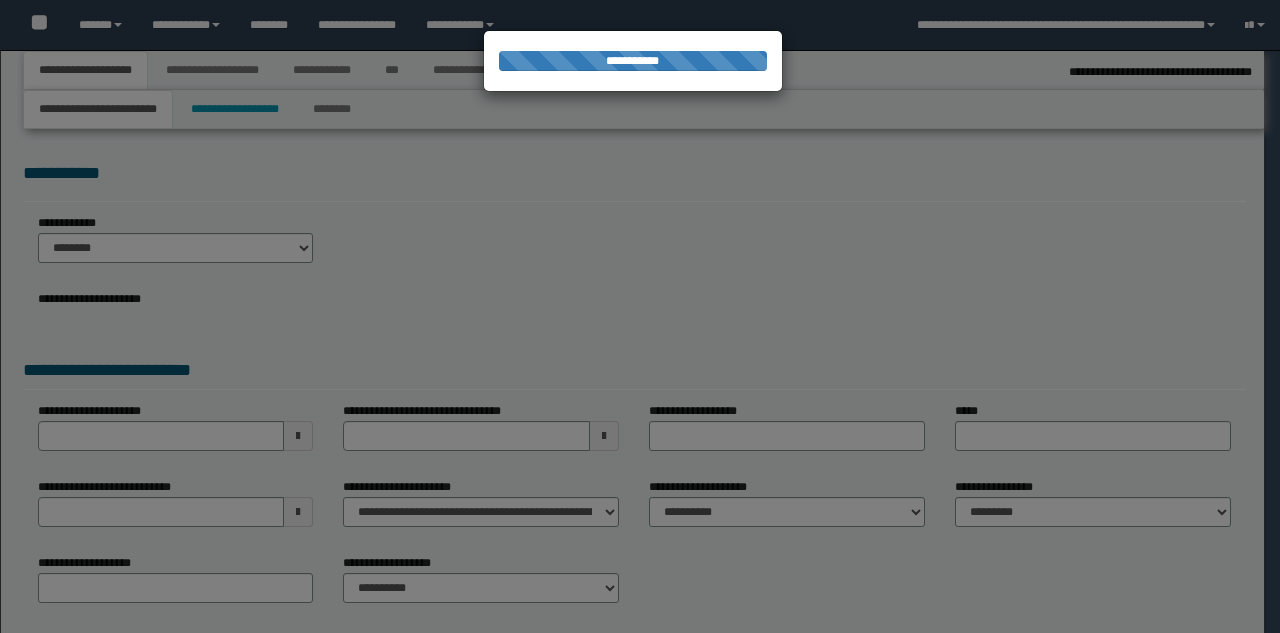 type on "********" 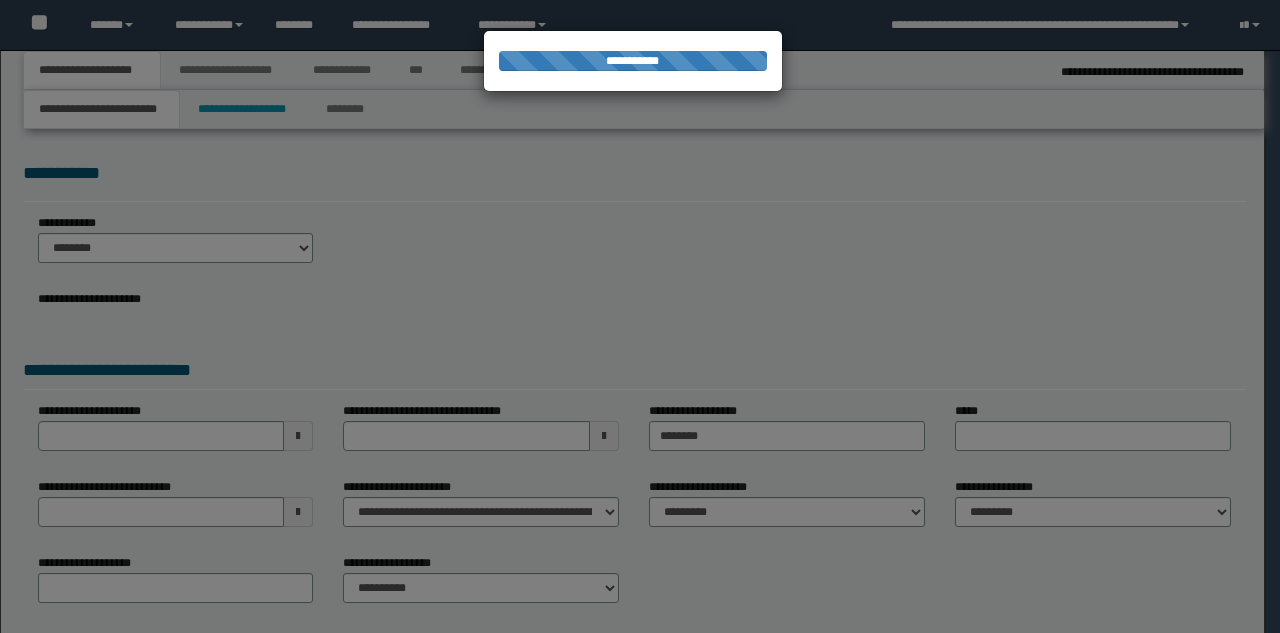 scroll, scrollTop: 0, scrollLeft: 0, axis: both 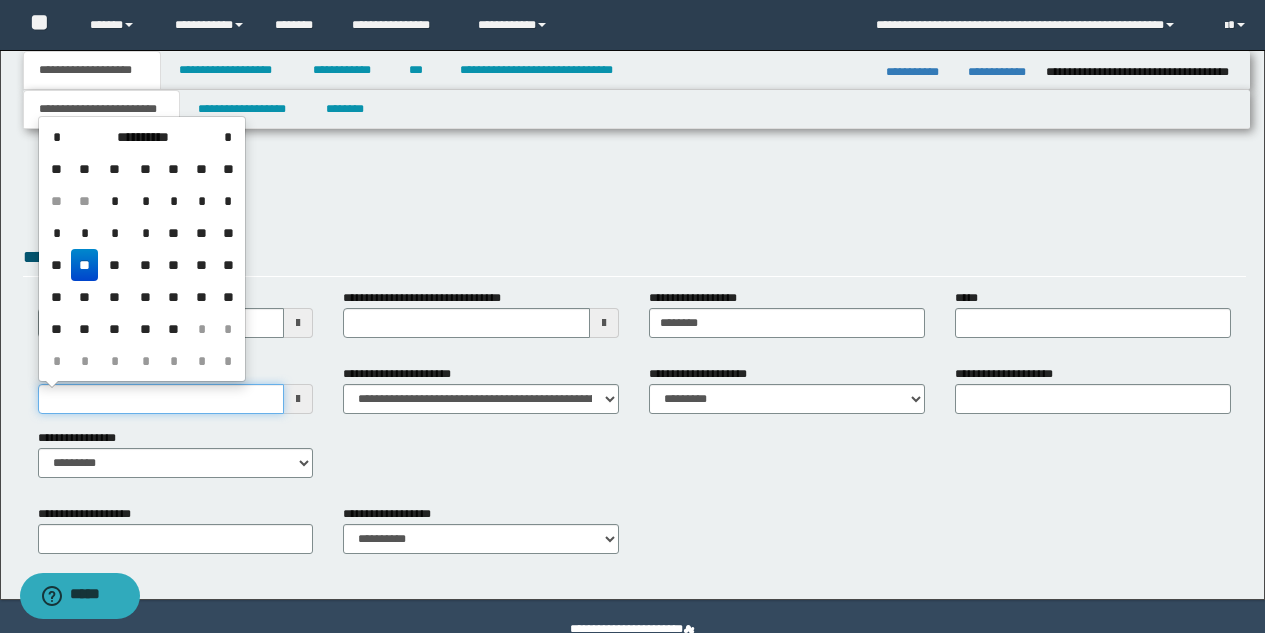 click on "**********" at bounding box center [161, 399] 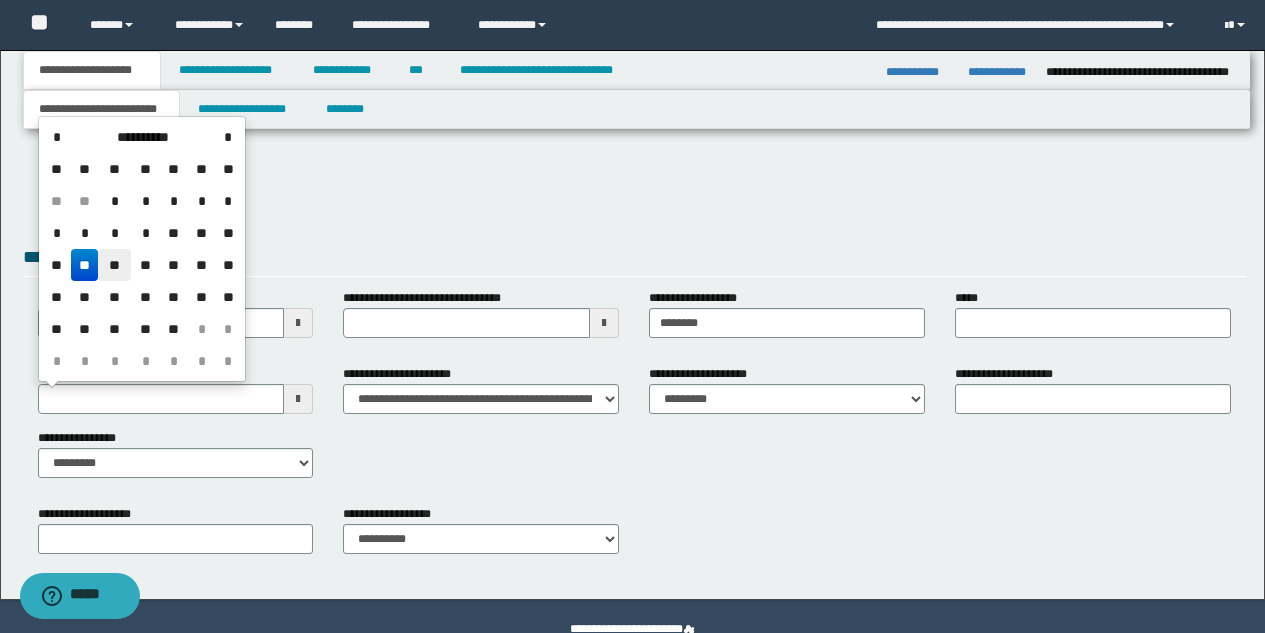 click on "**" at bounding box center (114, 265) 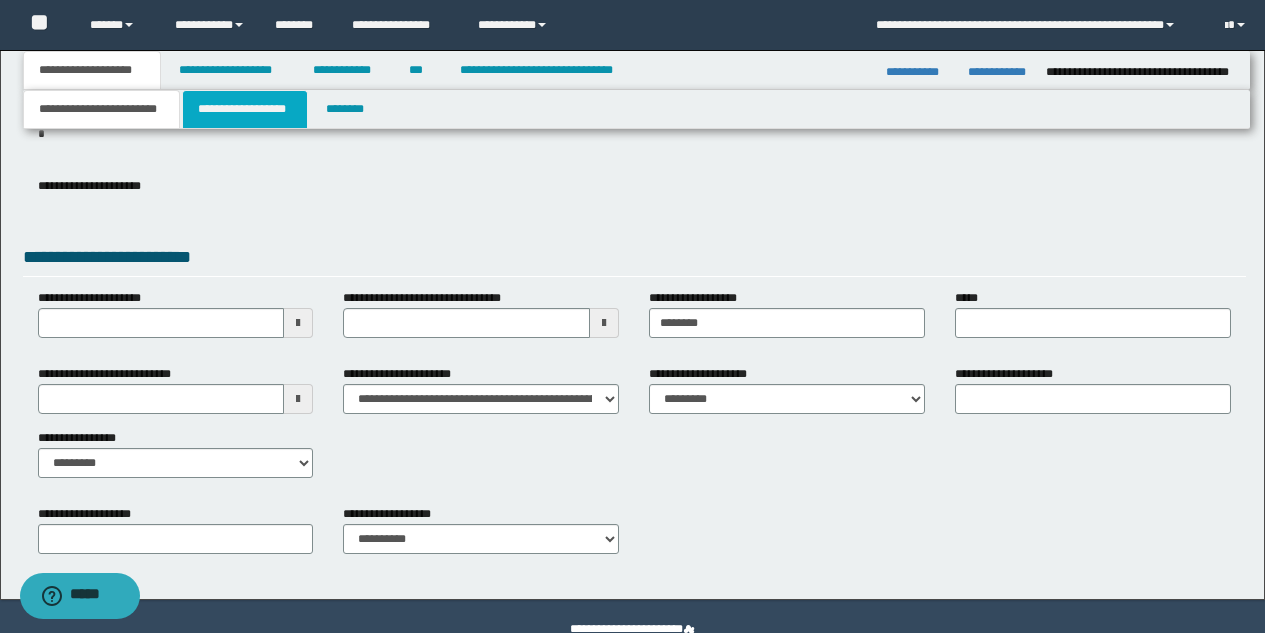 click on "**********" at bounding box center (245, 109) 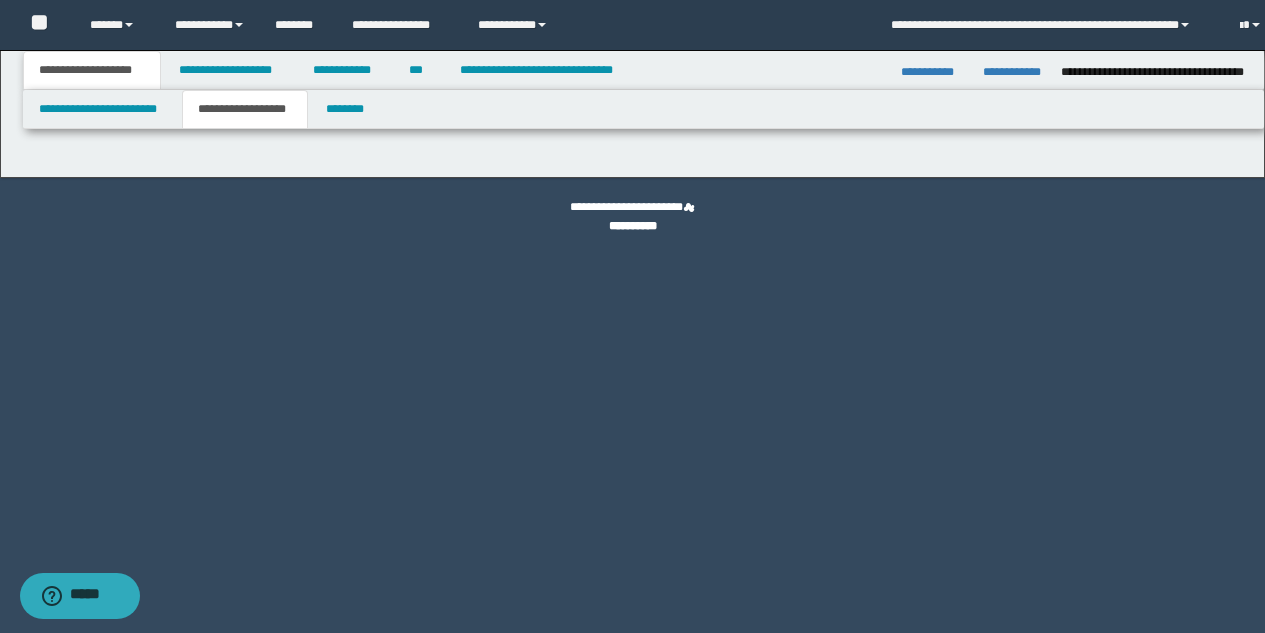scroll, scrollTop: 0, scrollLeft: 0, axis: both 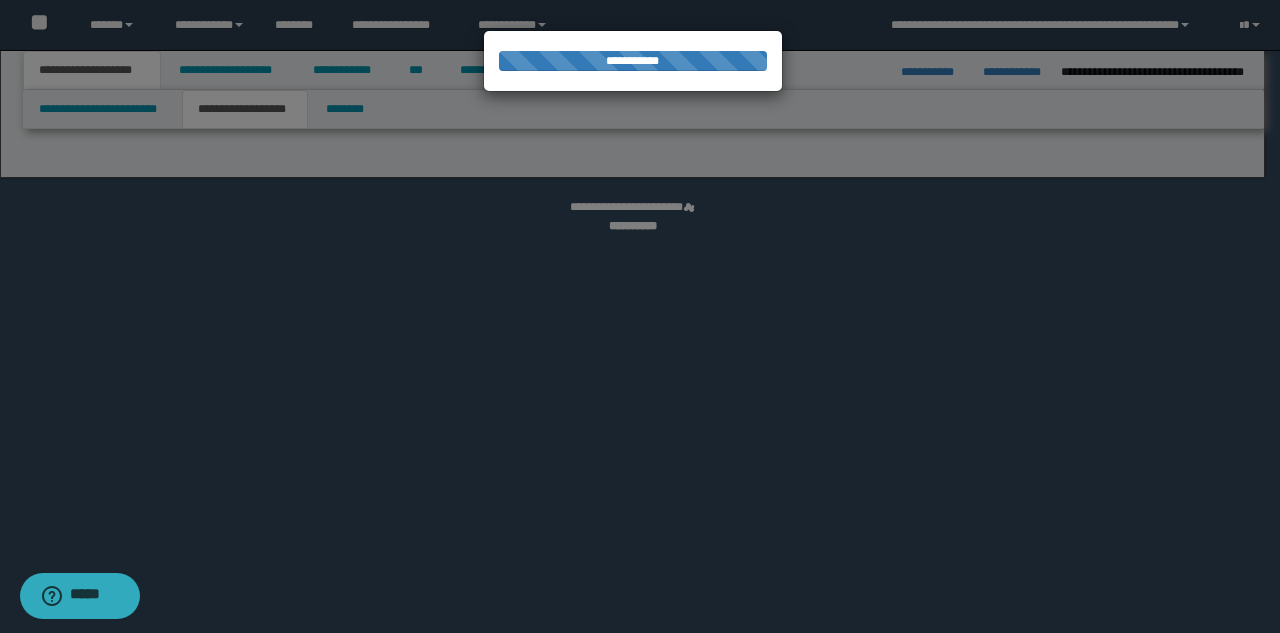 select on "*" 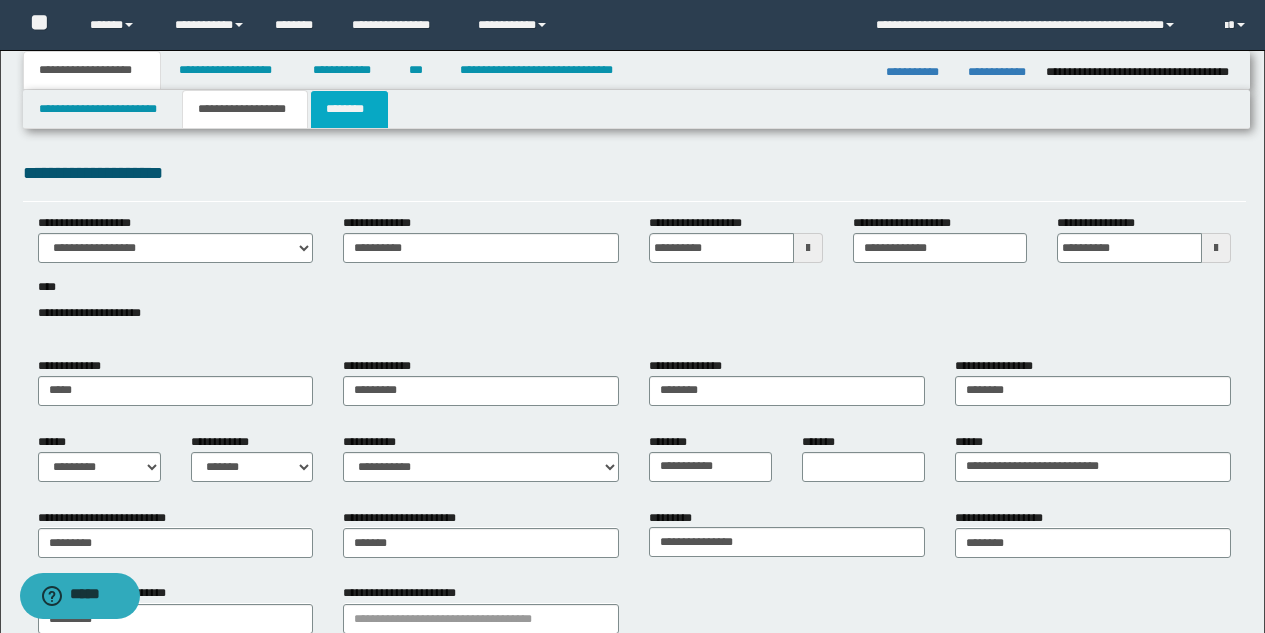 click on "********" at bounding box center [349, 109] 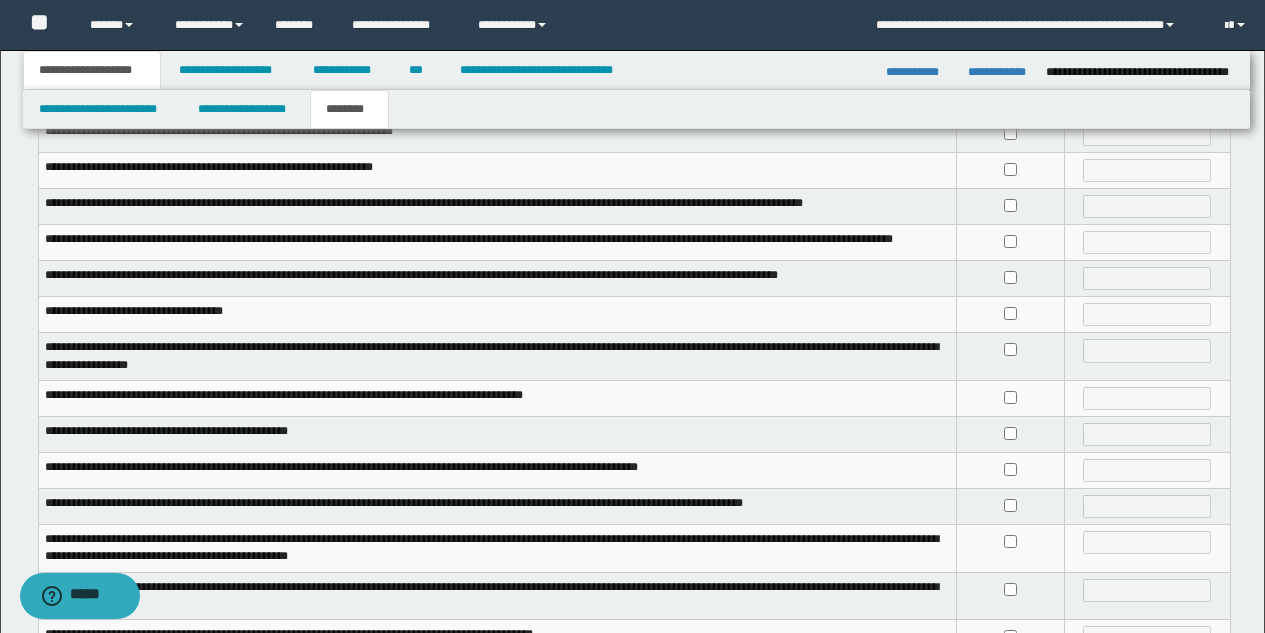 scroll, scrollTop: 300, scrollLeft: 0, axis: vertical 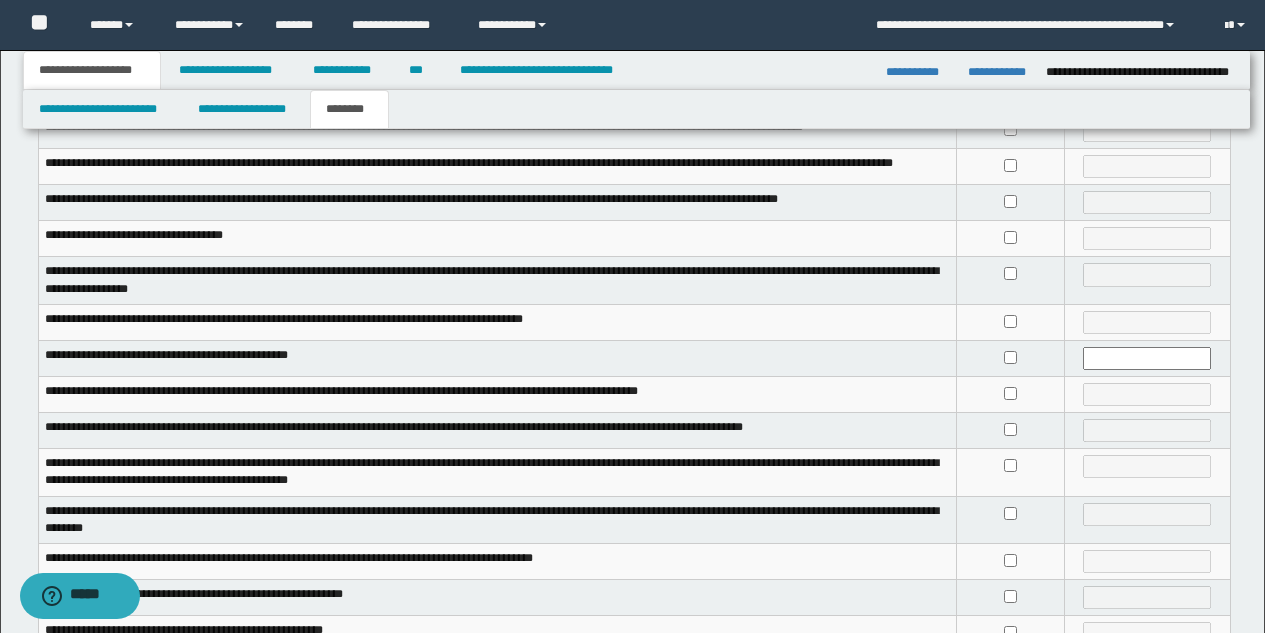 click at bounding box center (1011, 394) 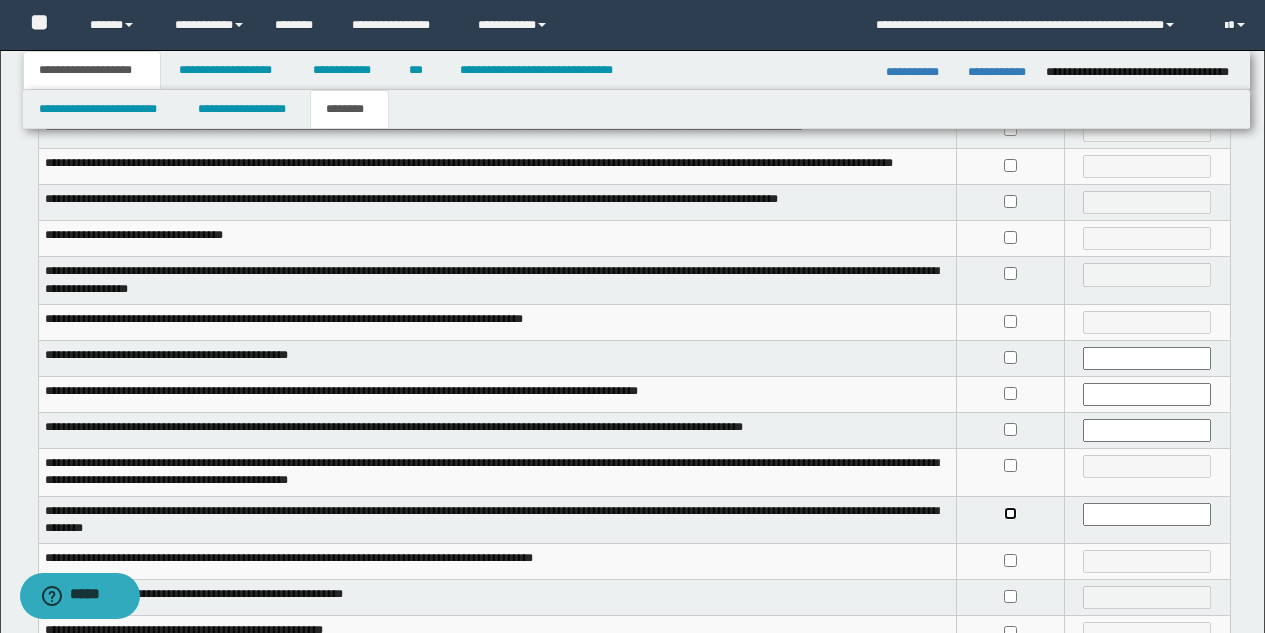 scroll, scrollTop: 520, scrollLeft: 0, axis: vertical 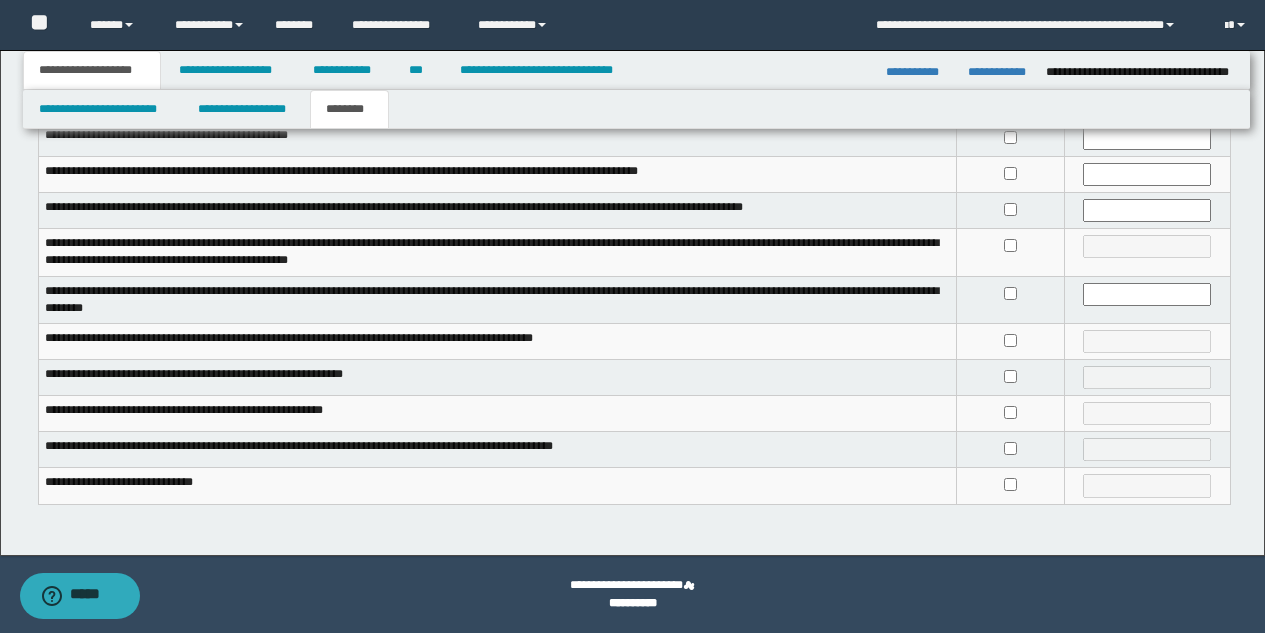 click at bounding box center (1011, 486) 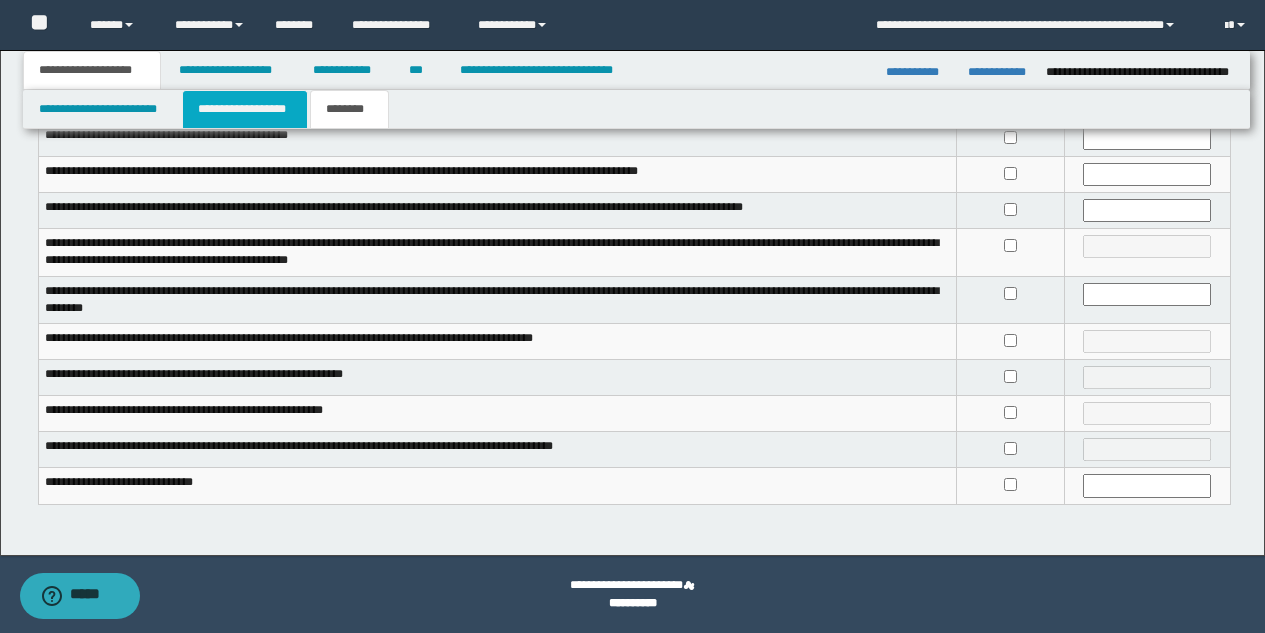click on "**********" at bounding box center (245, 109) 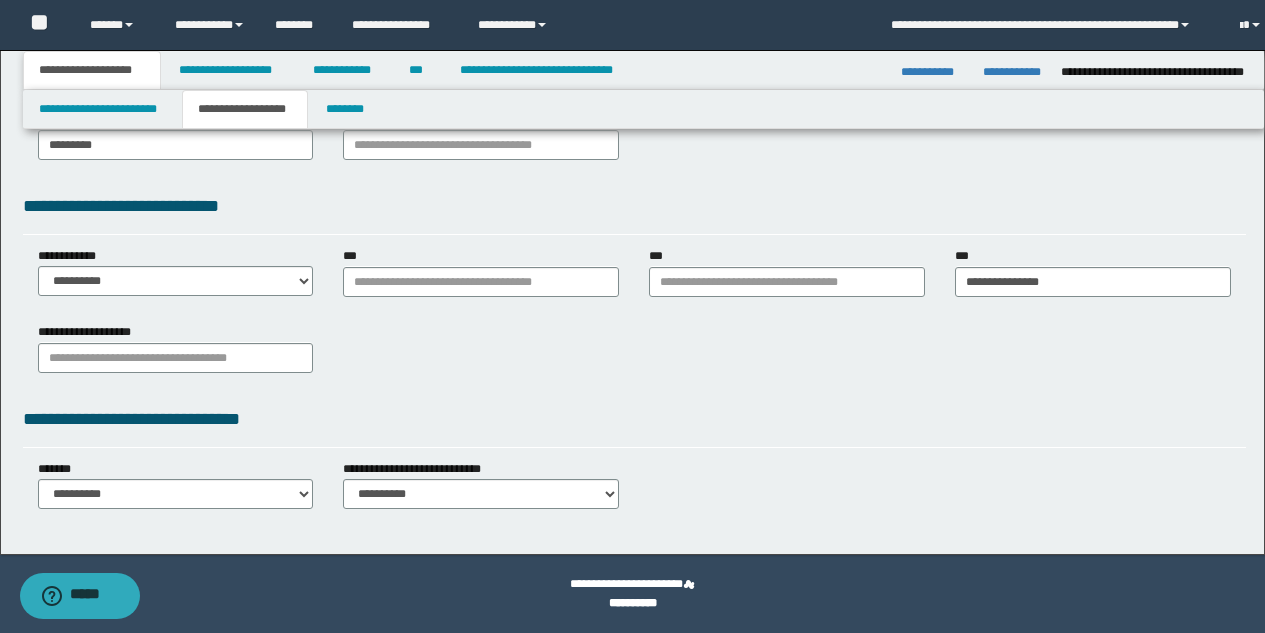 scroll, scrollTop: 474, scrollLeft: 0, axis: vertical 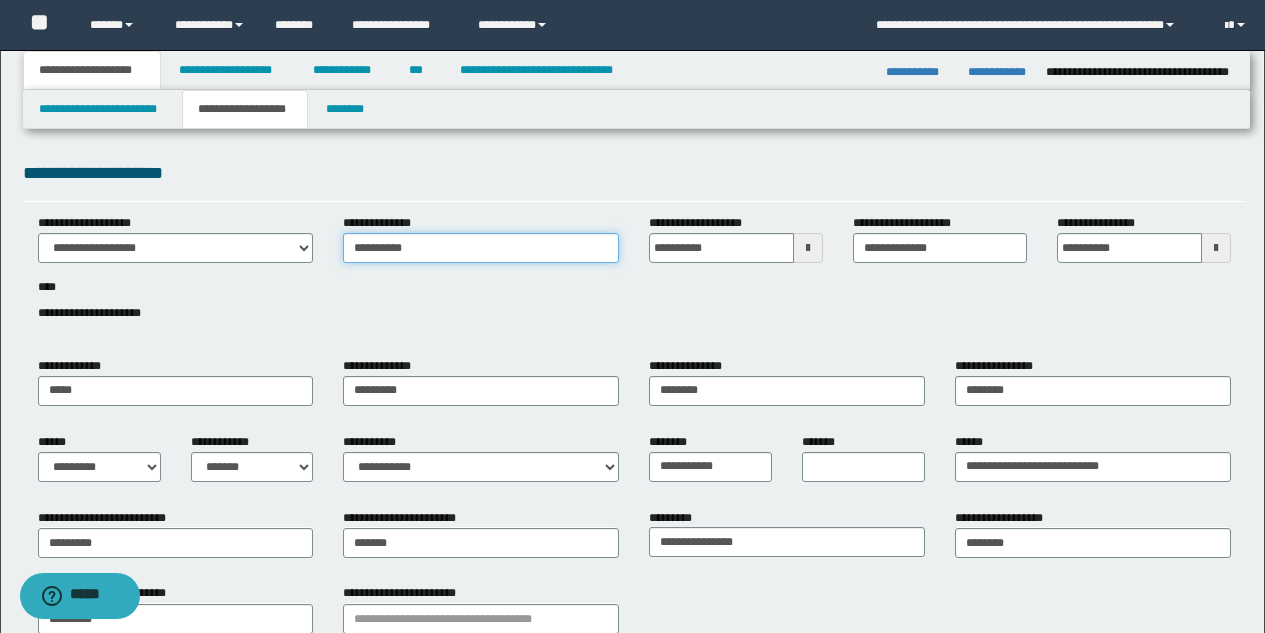 drag, startPoint x: 470, startPoint y: 246, endPoint x: 339, endPoint y: 255, distance: 131.30879 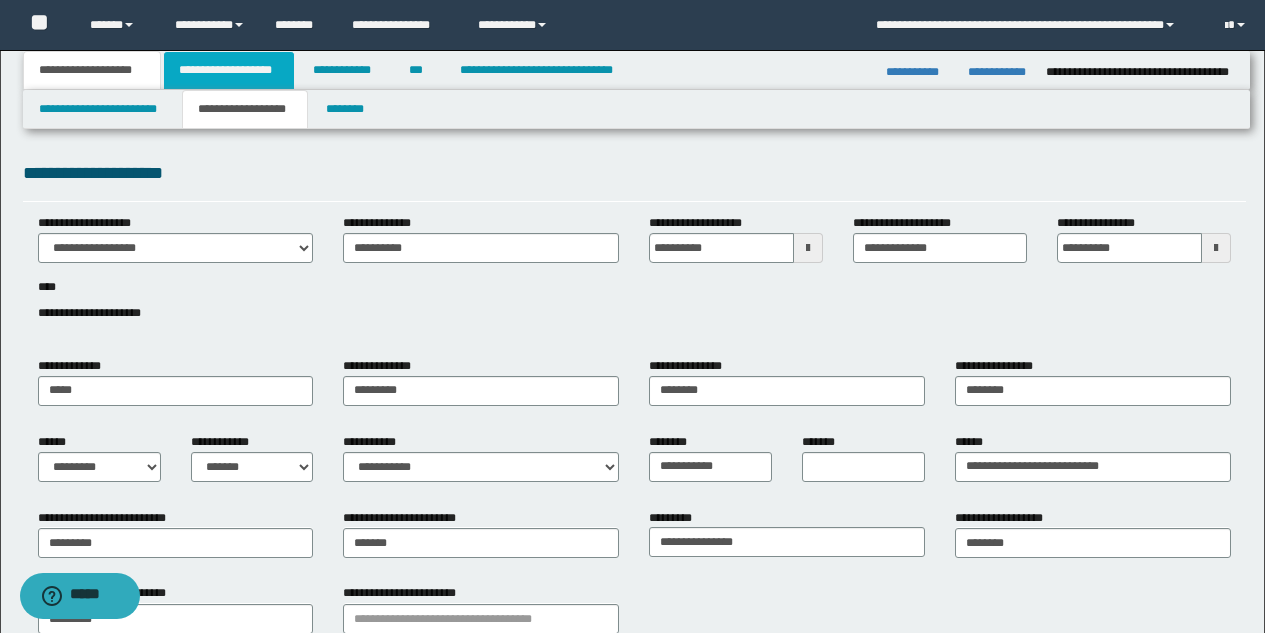click on "**********" at bounding box center (229, 70) 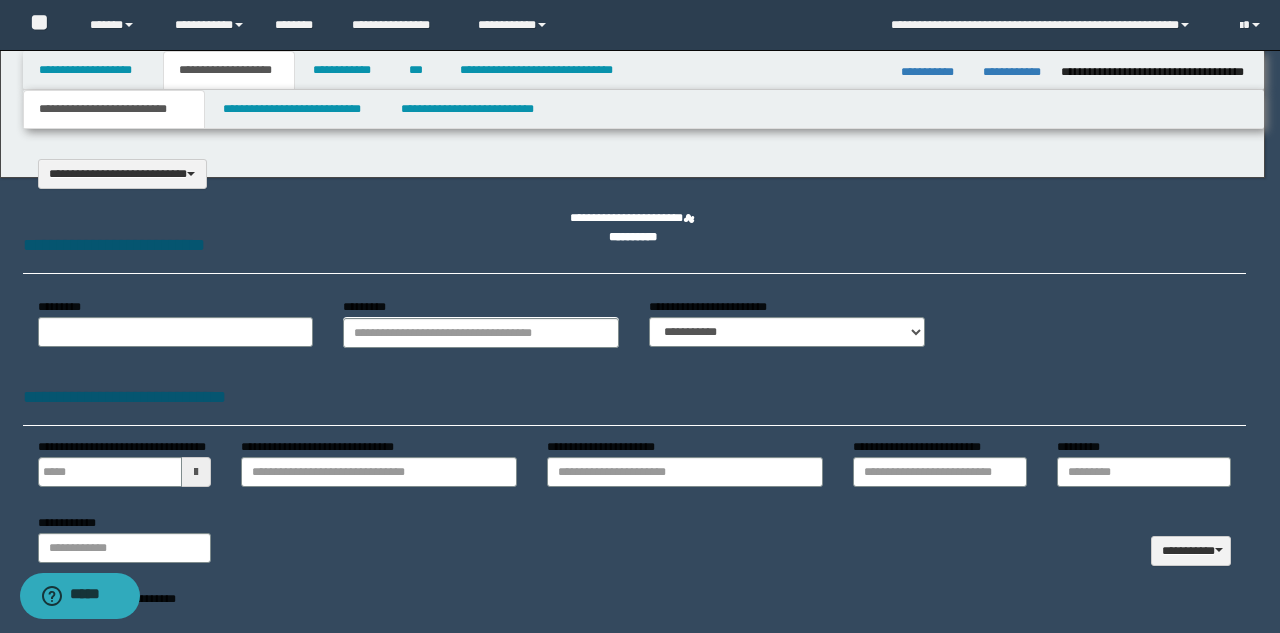 select on "*" 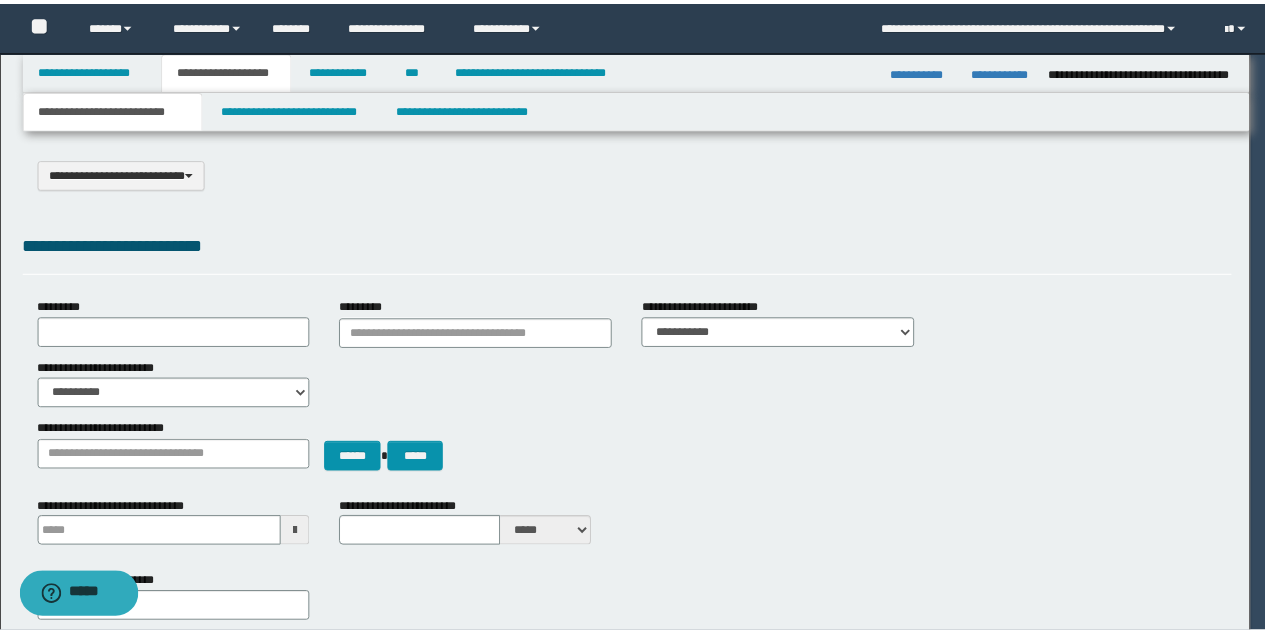 scroll, scrollTop: 0, scrollLeft: 0, axis: both 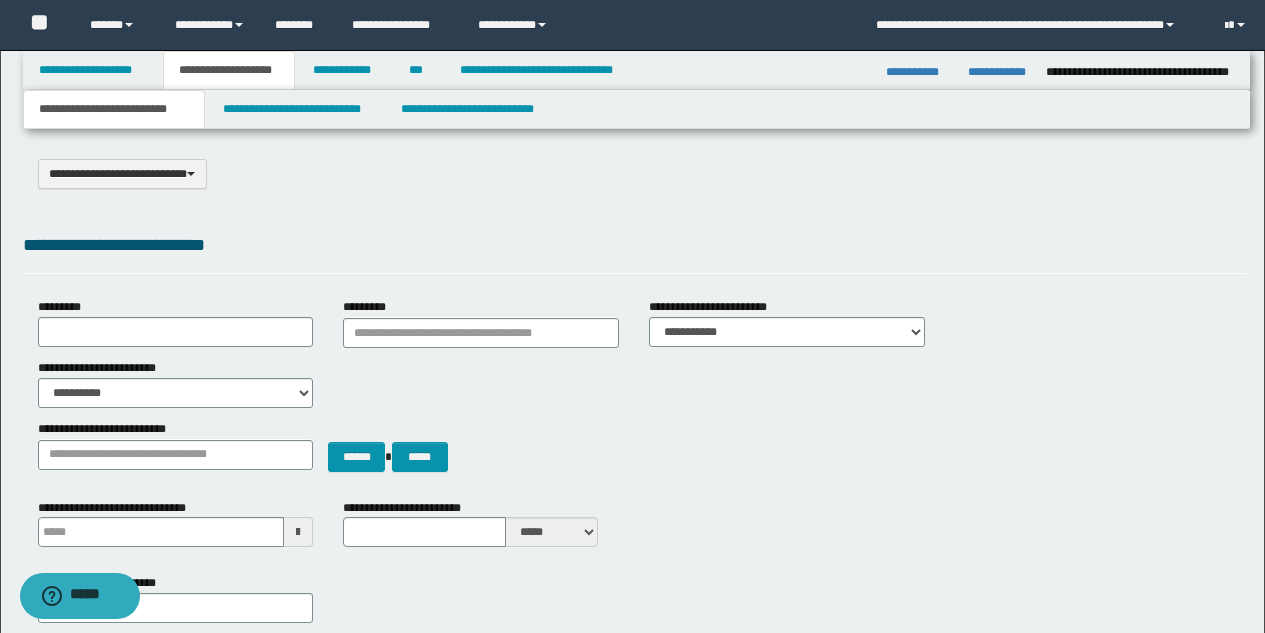 click on "**********" at bounding box center [114, 109] 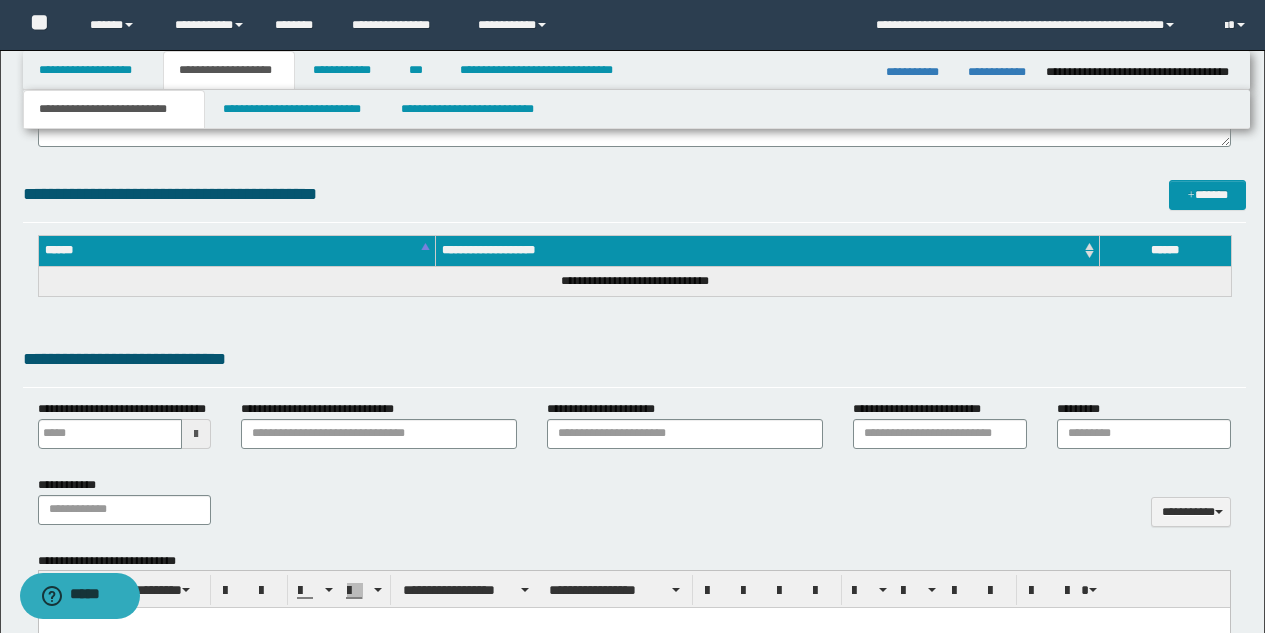 scroll, scrollTop: 581, scrollLeft: 0, axis: vertical 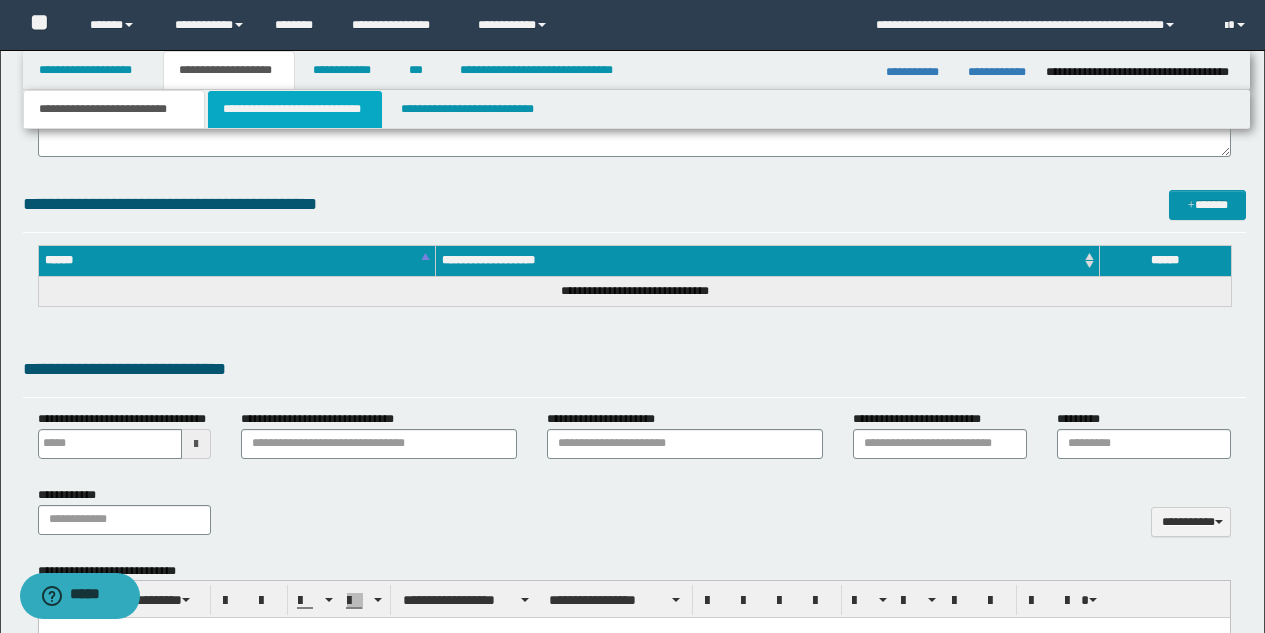 click on "**********" at bounding box center (295, 109) 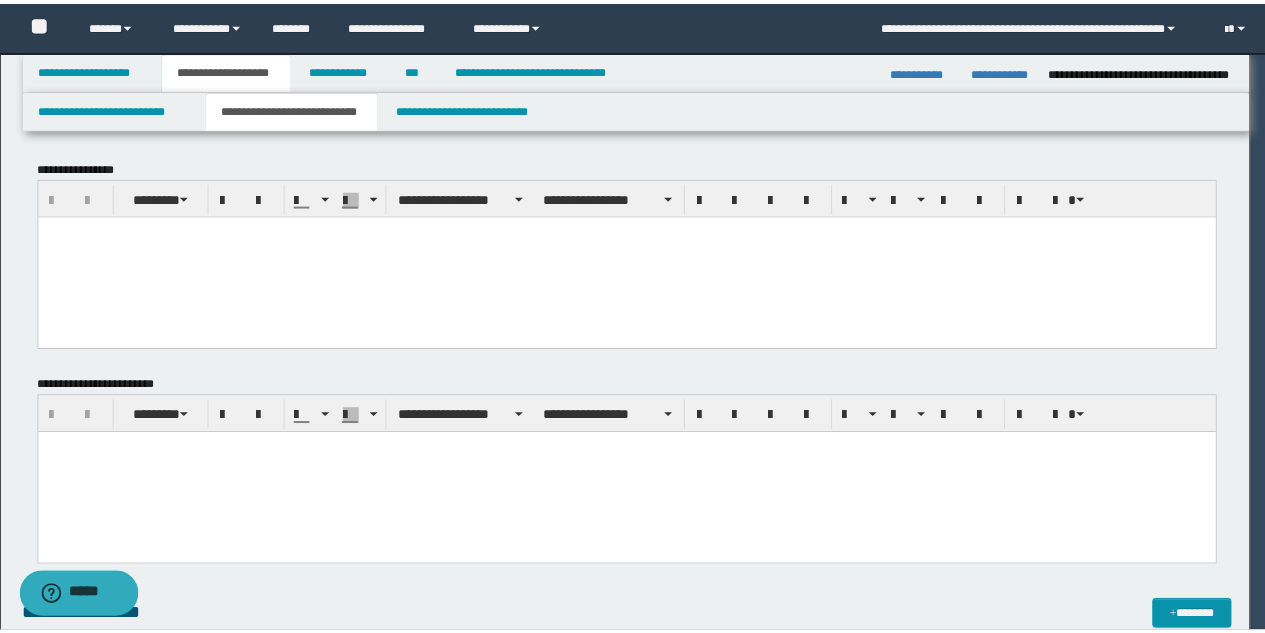 scroll, scrollTop: 0, scrollLeft: 0, axis: both 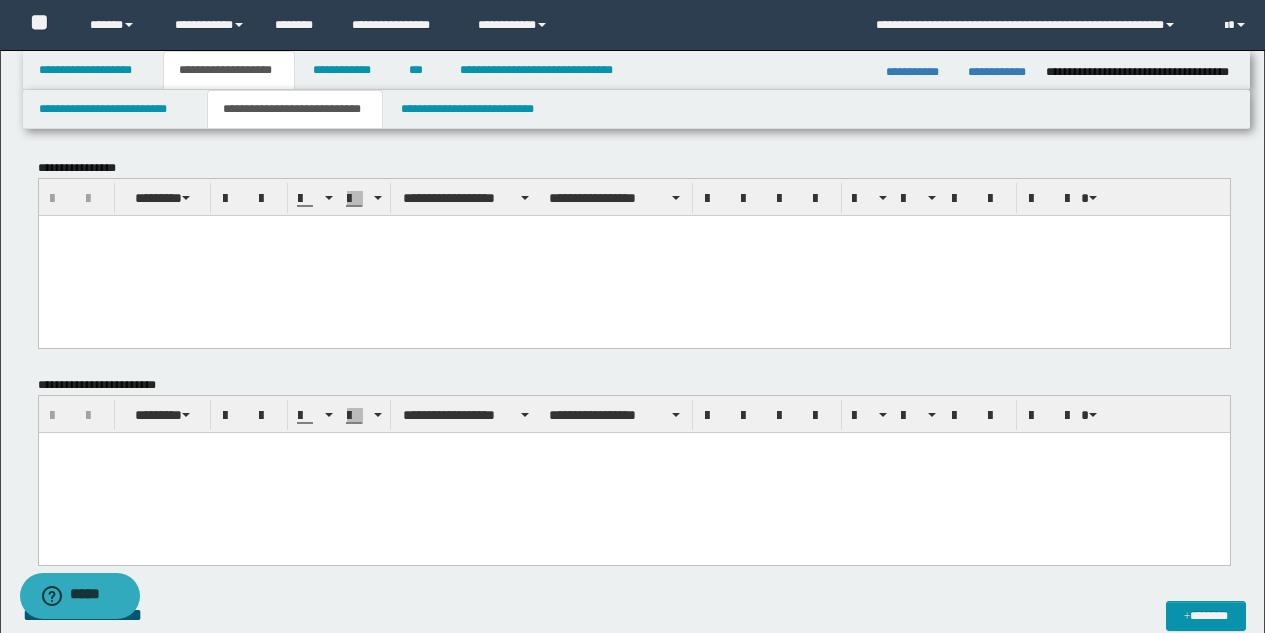 click at bounding box center [633, 255] 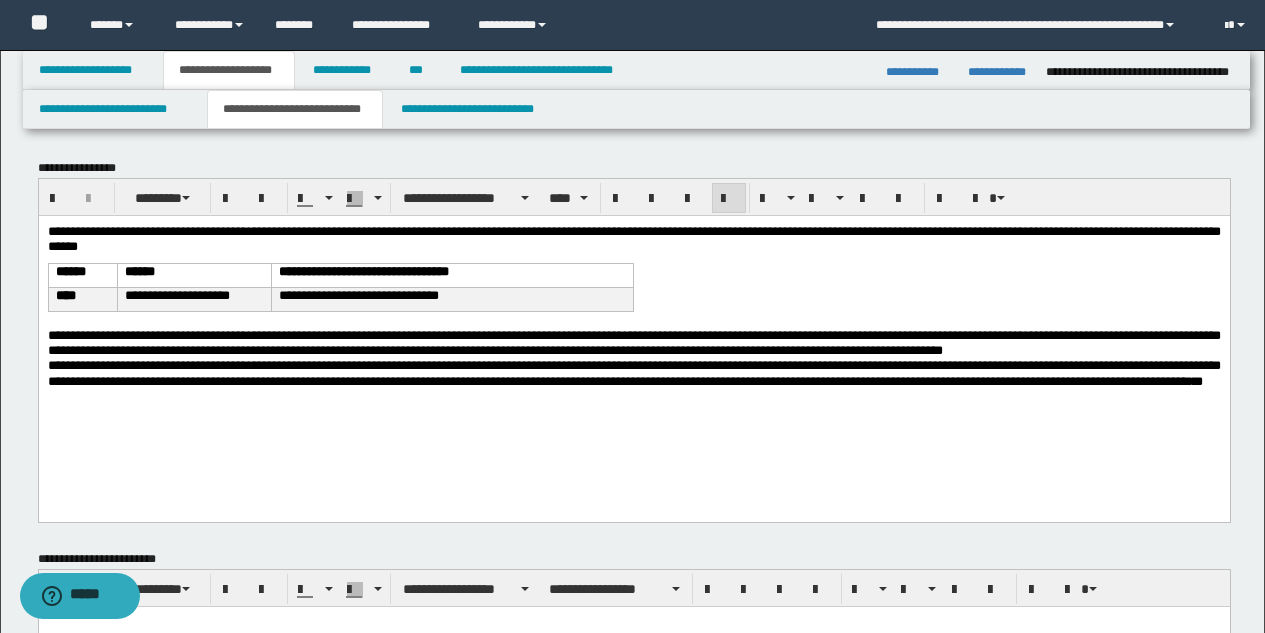 click on "**********" at bounding box center [633, 334] 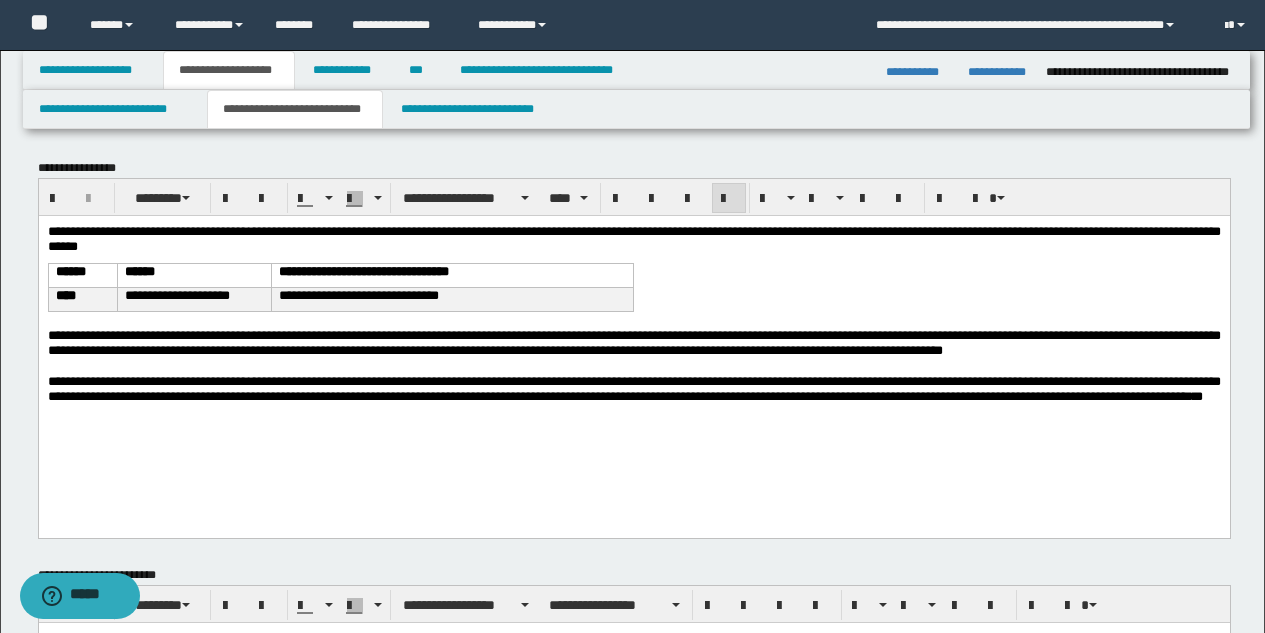 click on "**********" at bounding box center (633, 388) 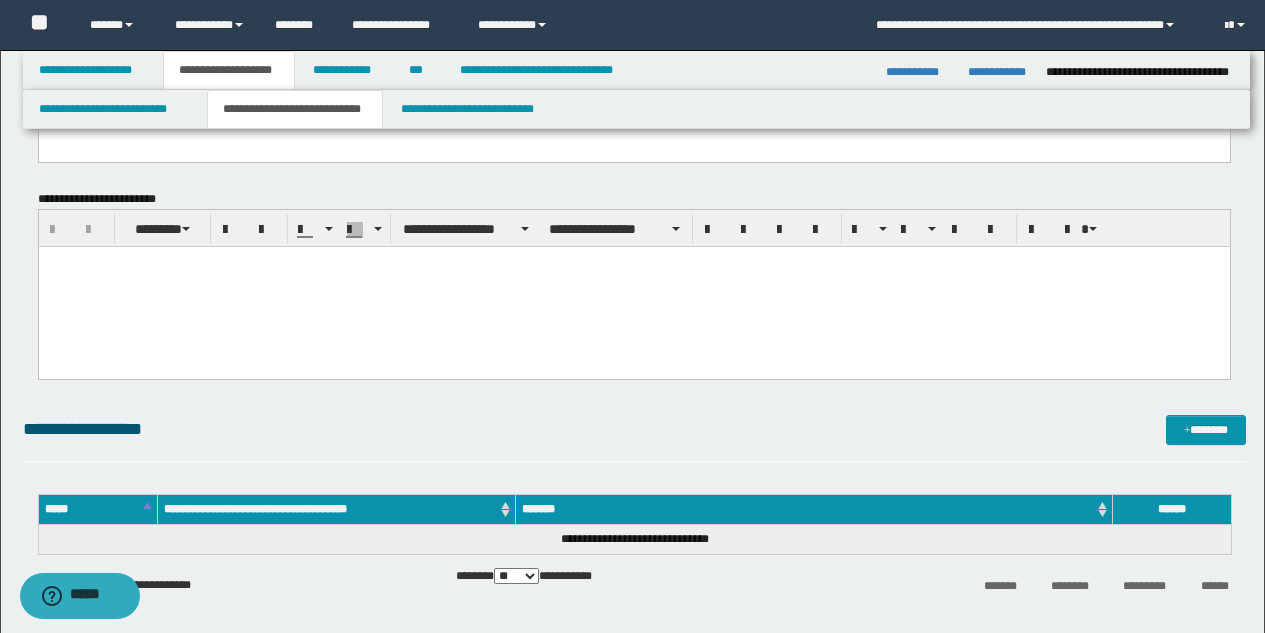 scroll, scrollTop: 460, scrollLeft: 0, axis: vertical 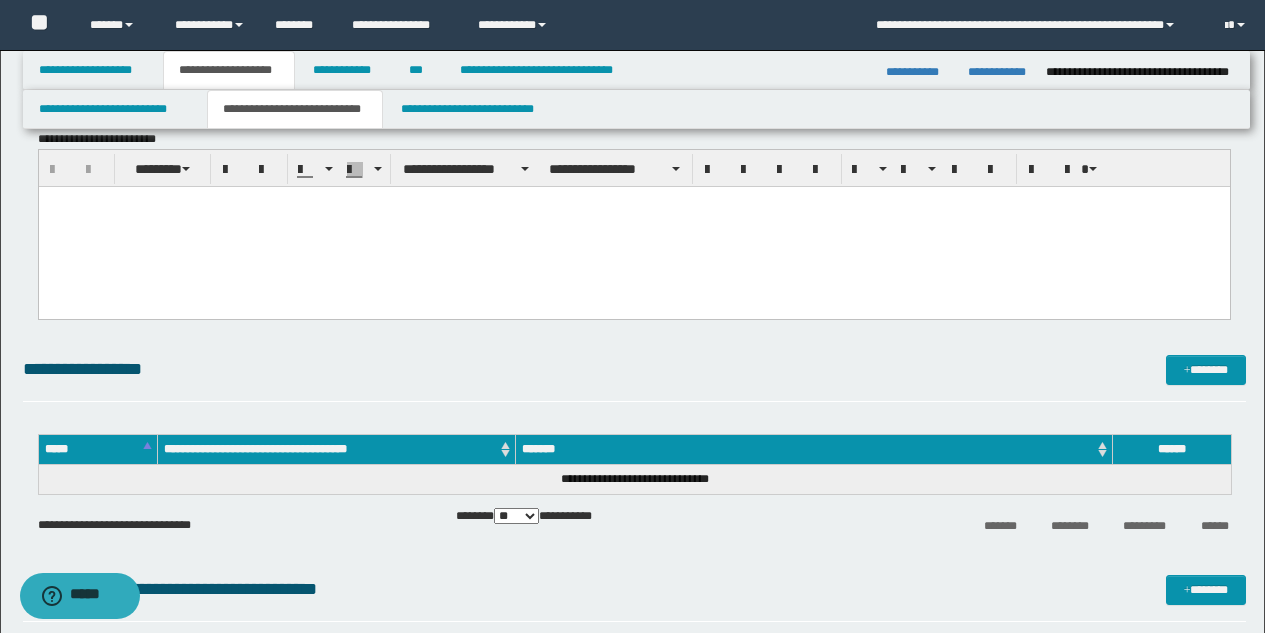click at bounding box center [633, 226] 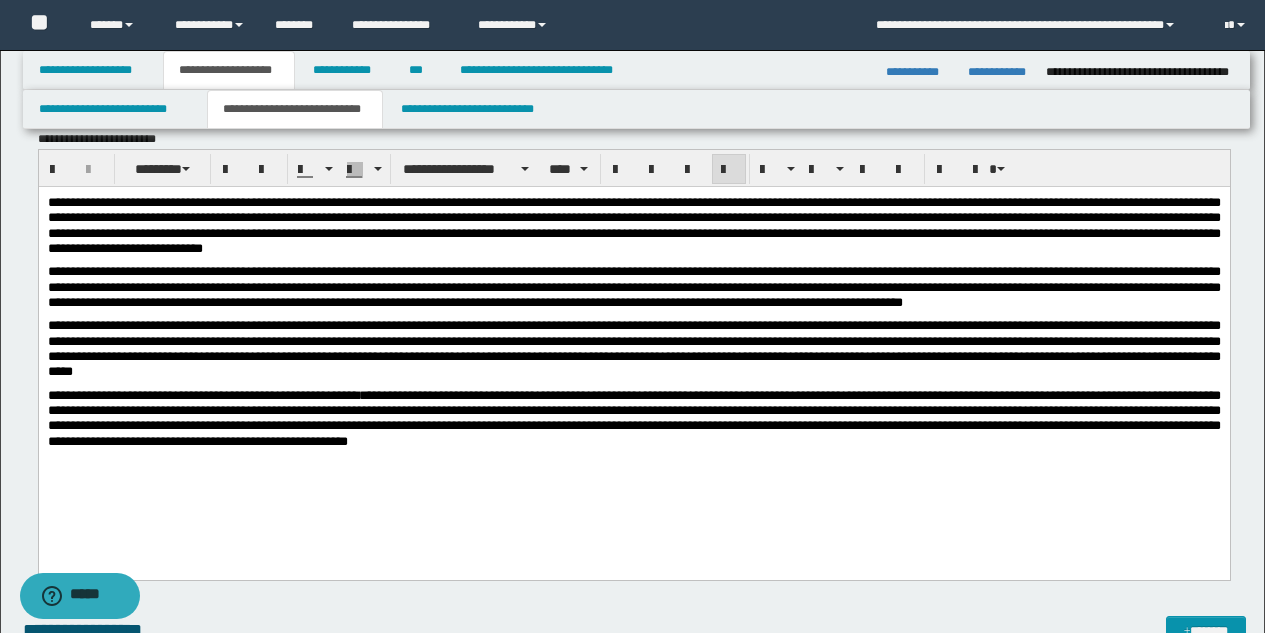 click on "**********" at bounding box center (633, 224) 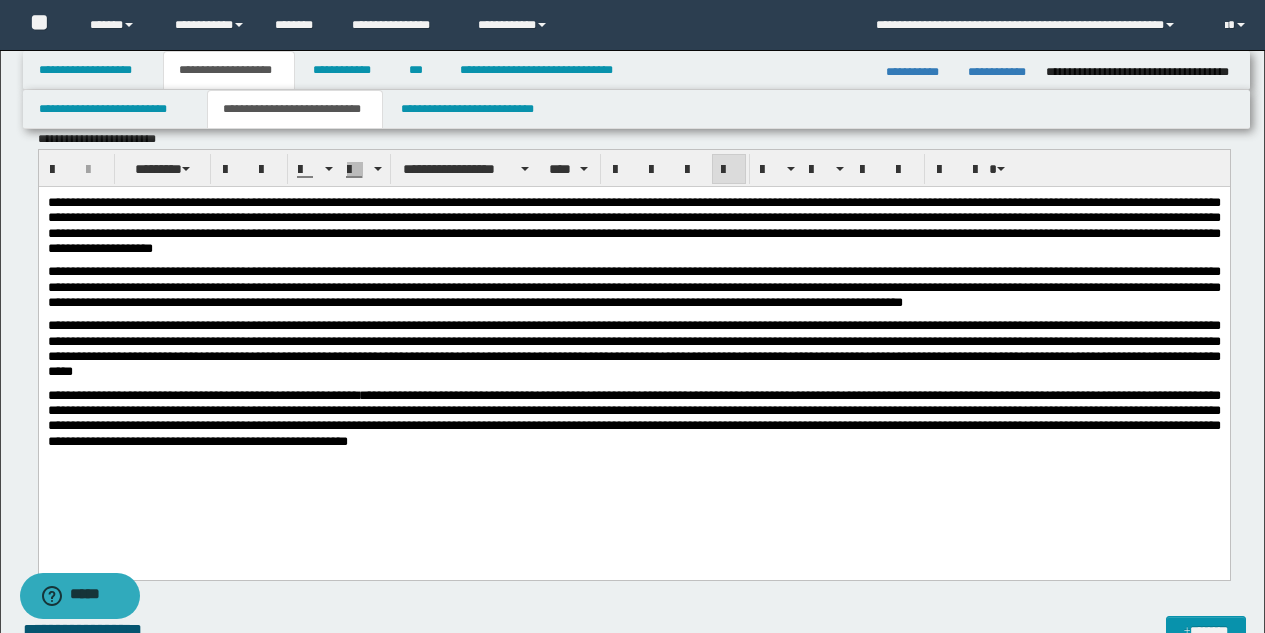click on "**********" at bounding box center (633, 286) 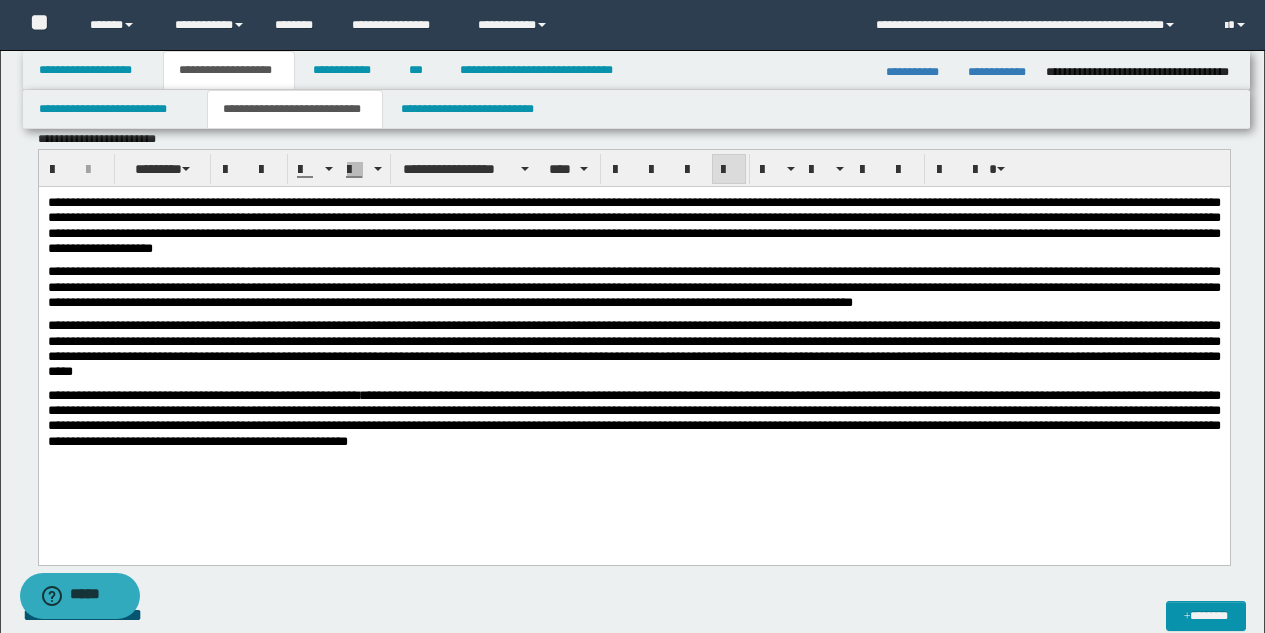 click on "**********" at bounding box center [633, 347] 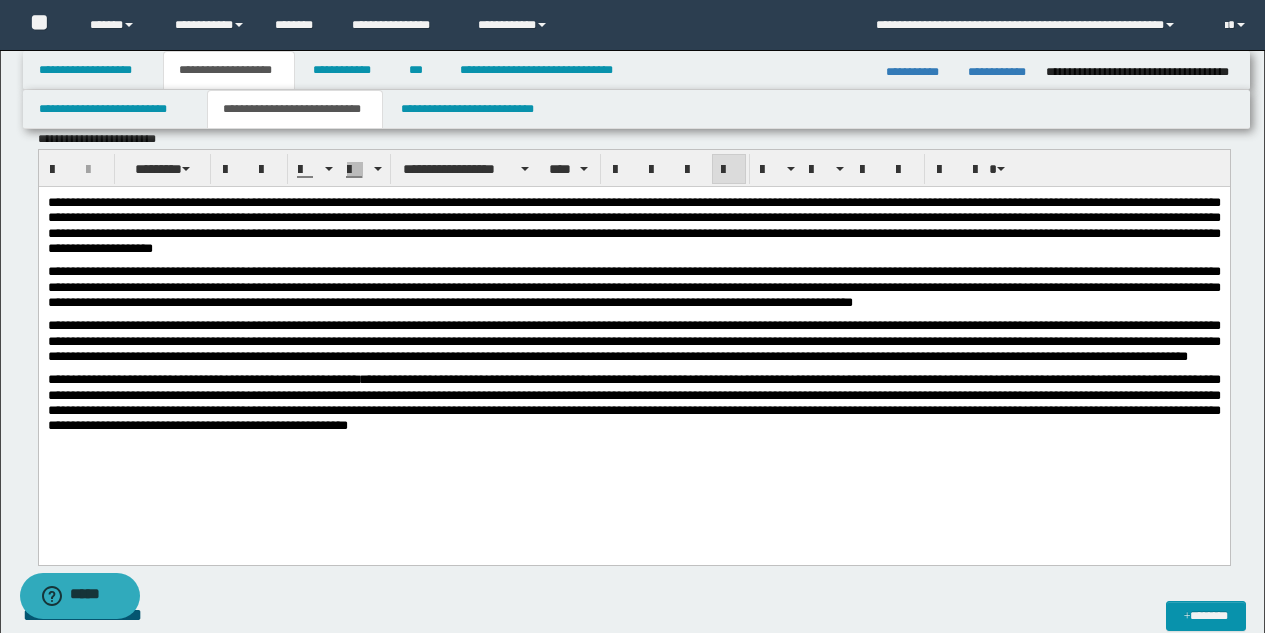 click on "**********" at bounding box center [633, 401] 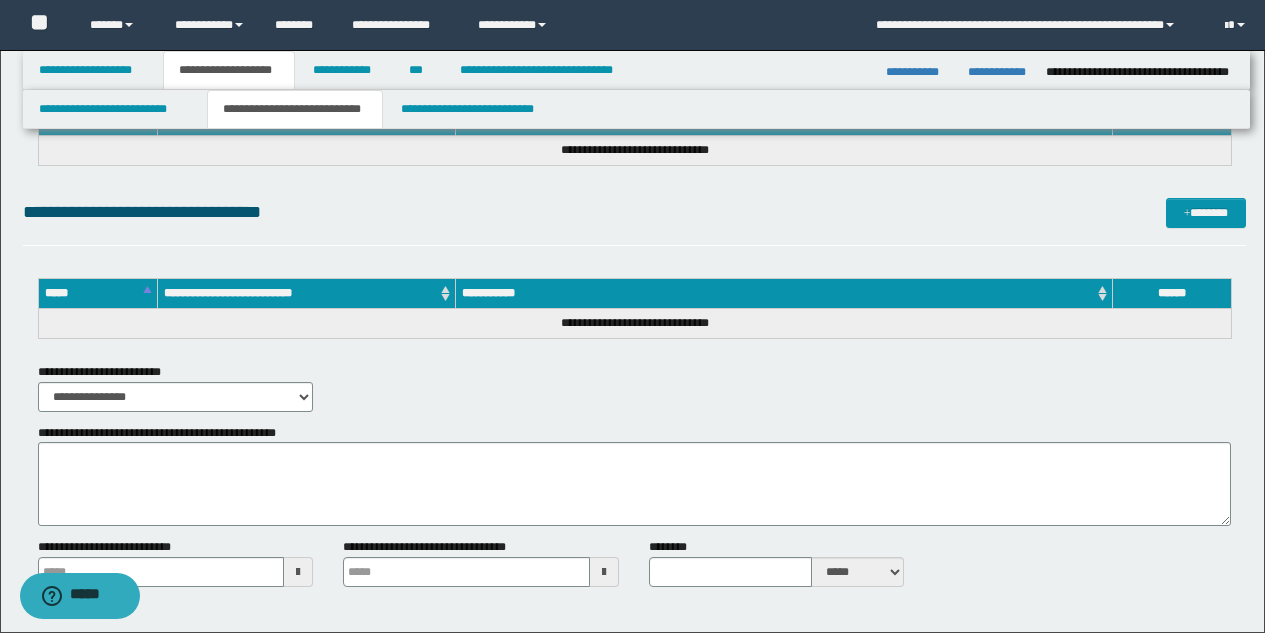 scroll, scrollTop: 1464, scrollLeft: 0, axis: vertical 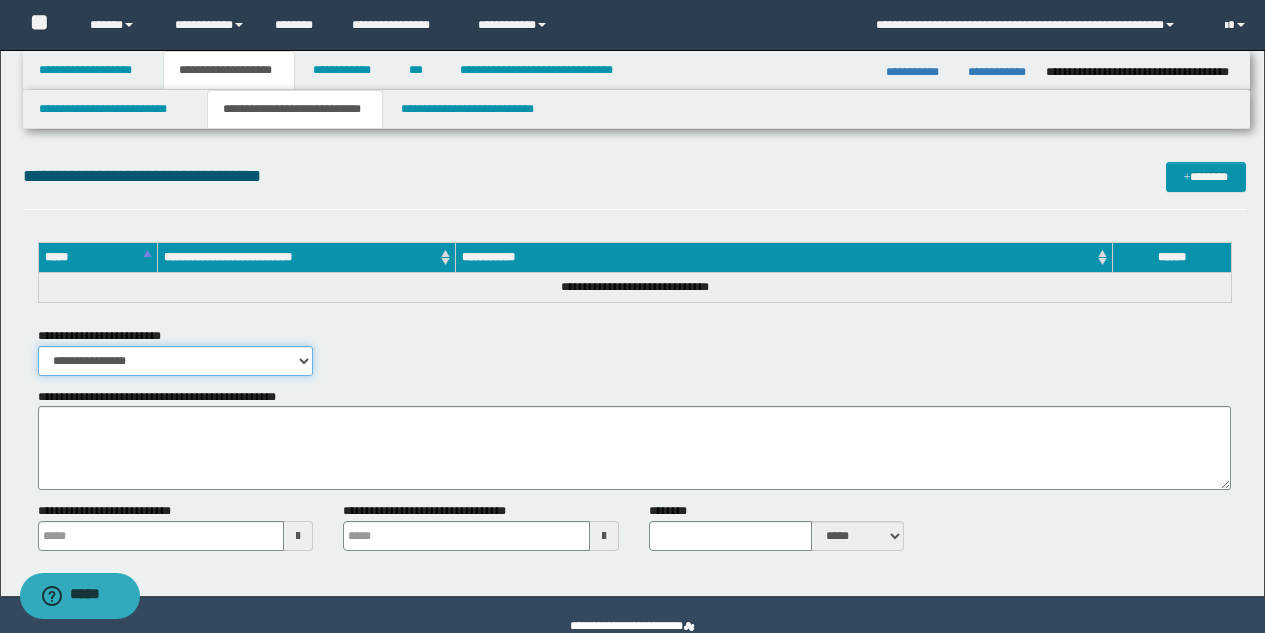 click on "**********" at bounding box center (176, 361) 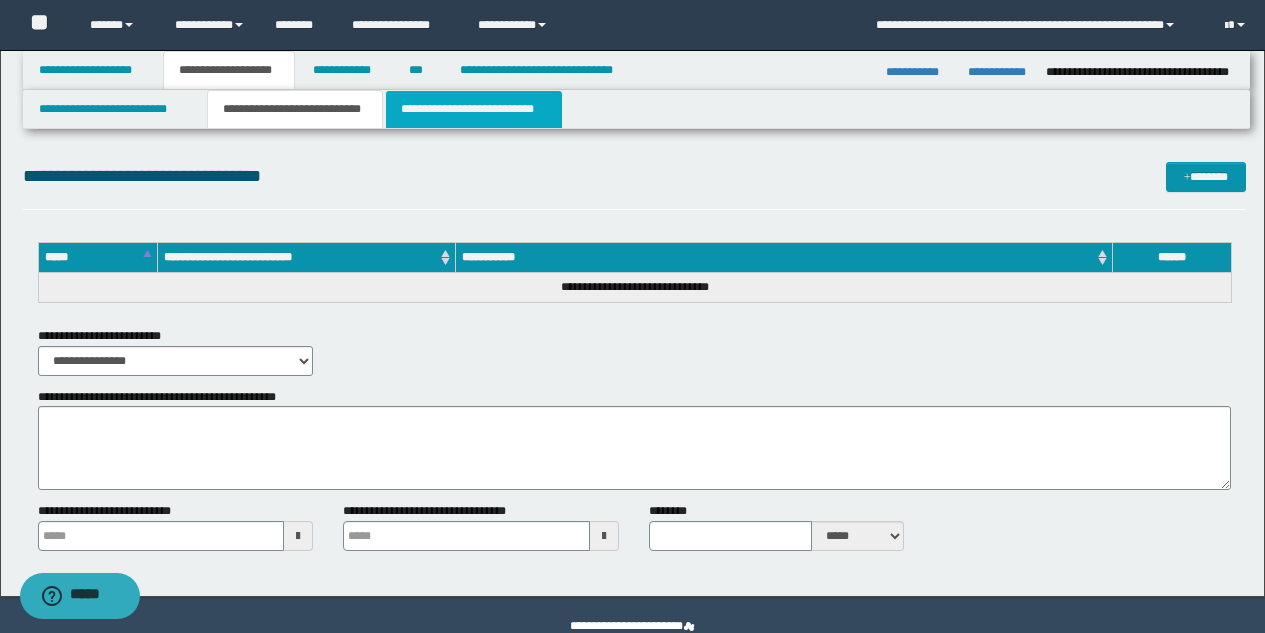 click on "**********" at bounding box center (474, 109) 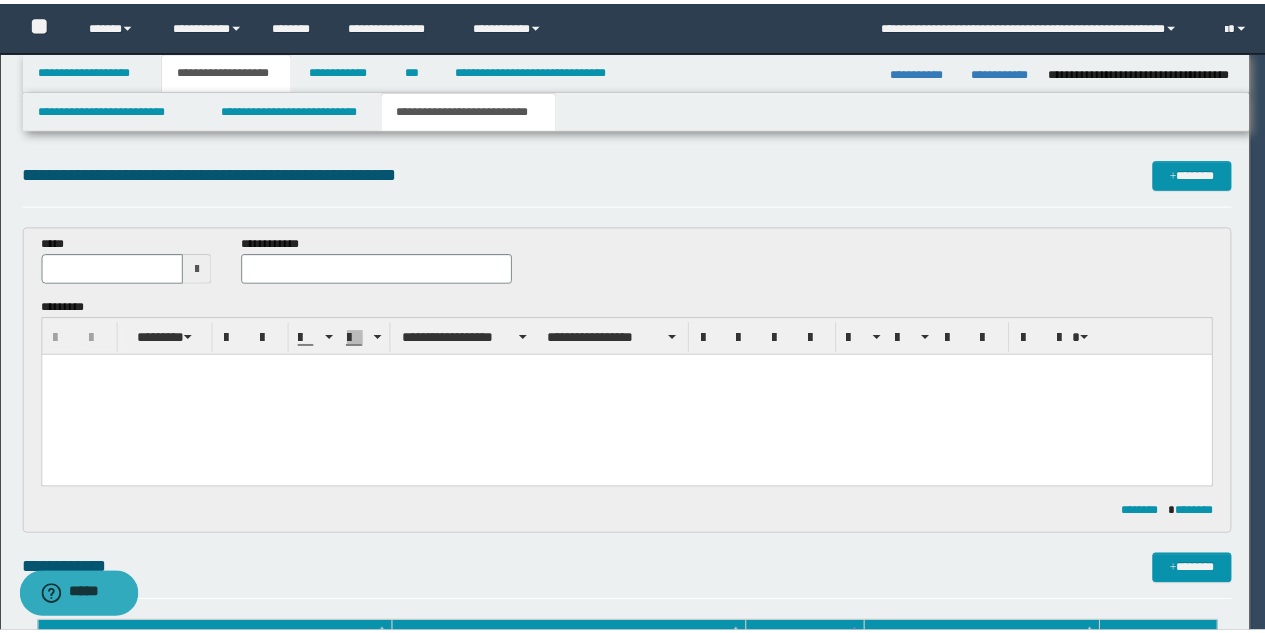 scroll, scrollTop: 0, scrollLeft: 0, axis: both 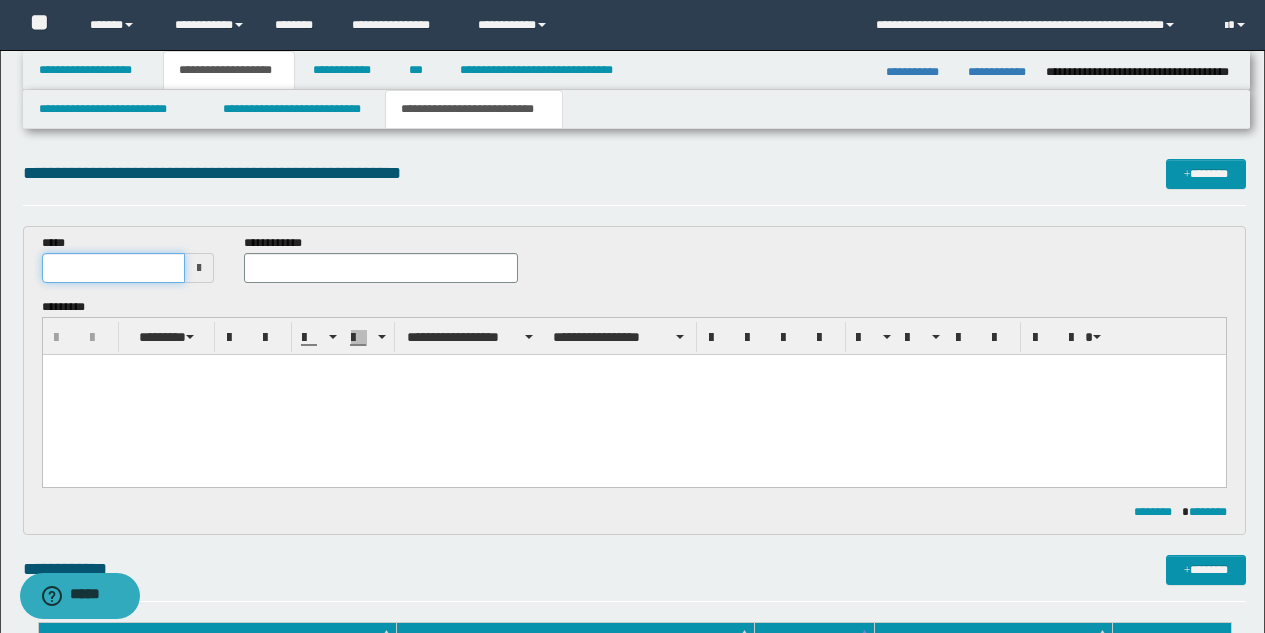 click at bounding box center (114, 268) 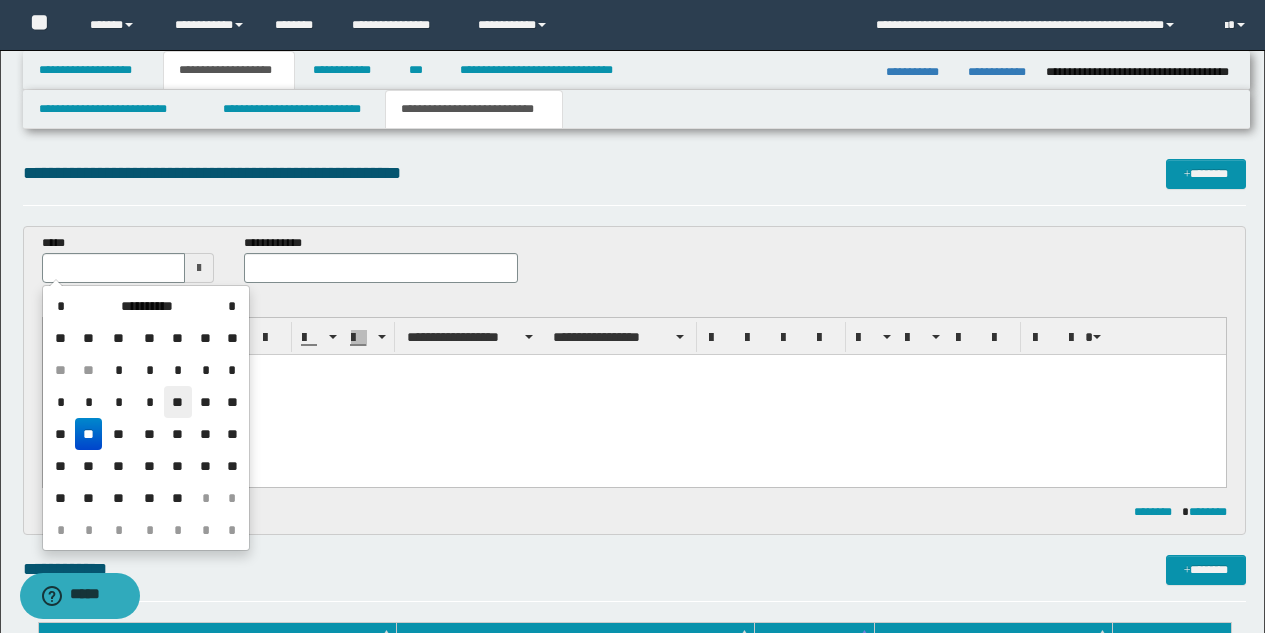 click on "**" at bounding box center (178, 402) 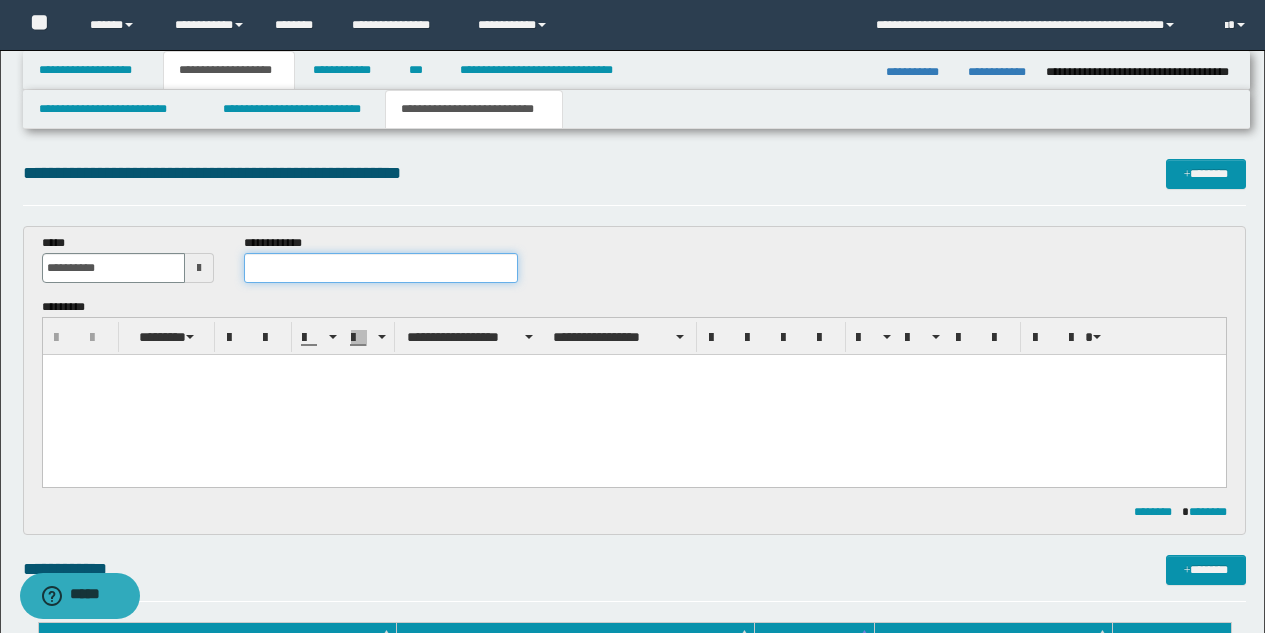 click at bounding box center (381, 268) 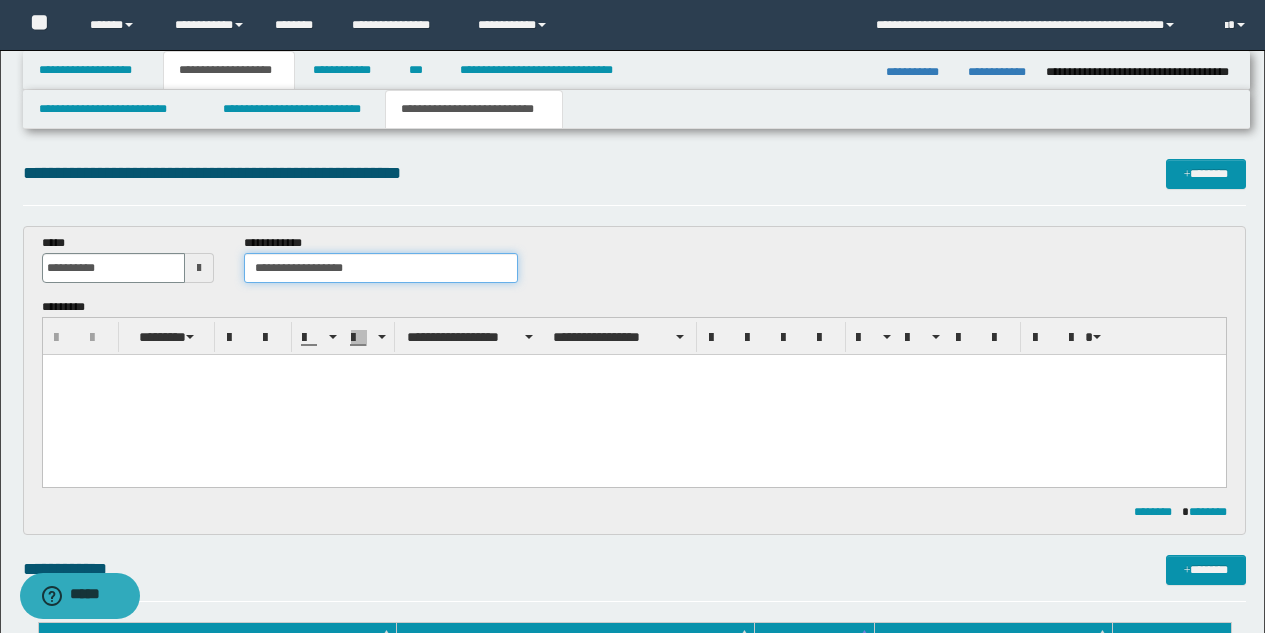 type on "**********" 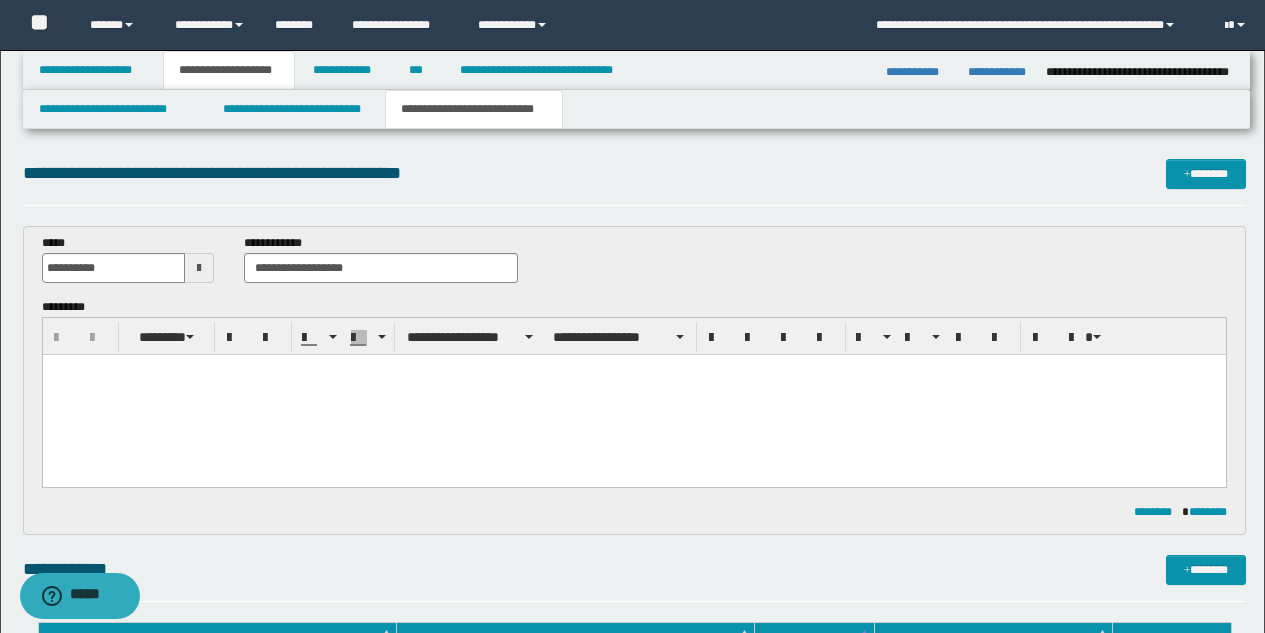 click at bounding box center [633, 395] 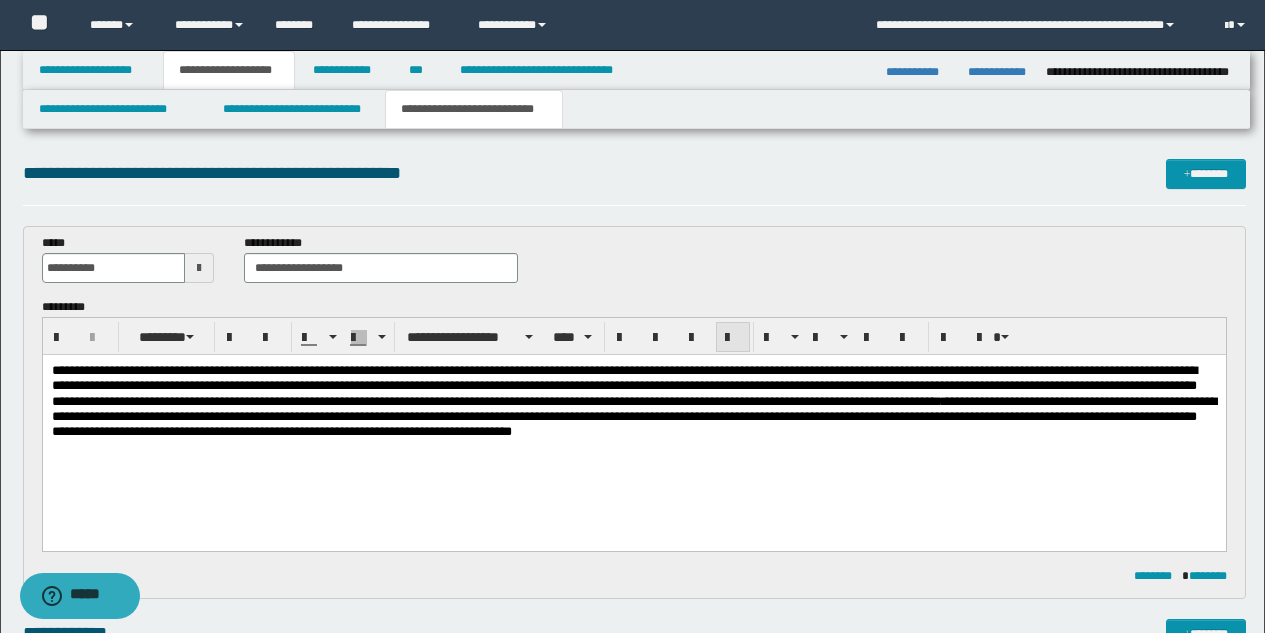 click at bounding box center [733, 338] 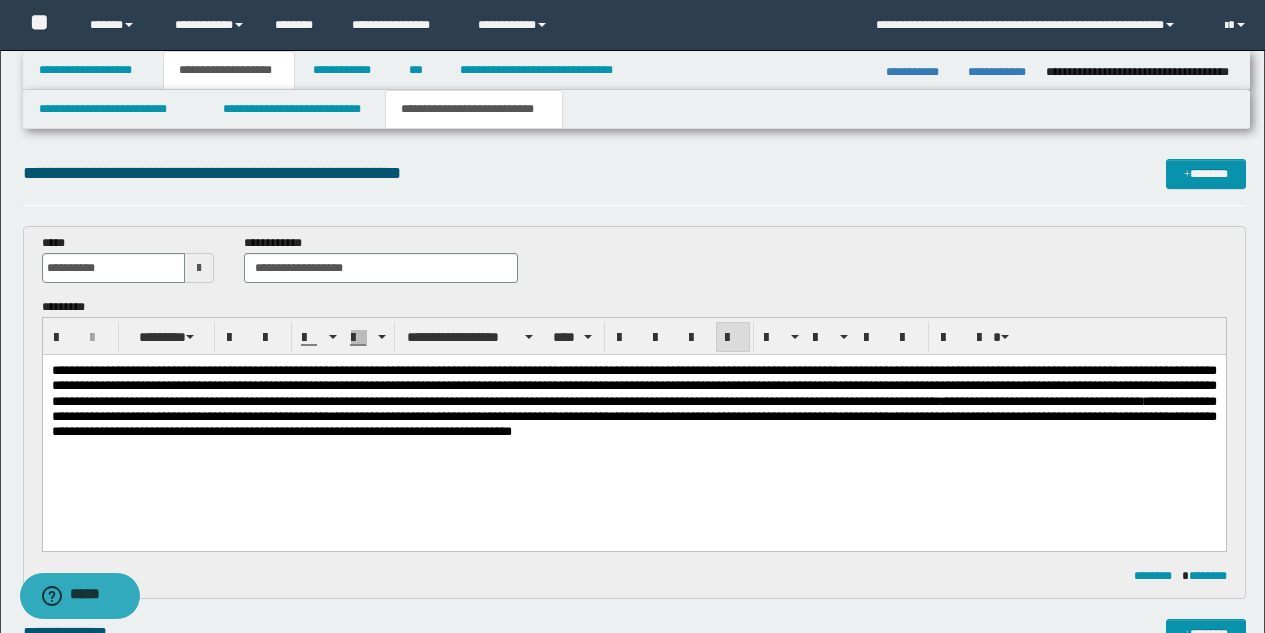 scroll, scrollTop: 21, scrollLeft: 0, axis: vertical 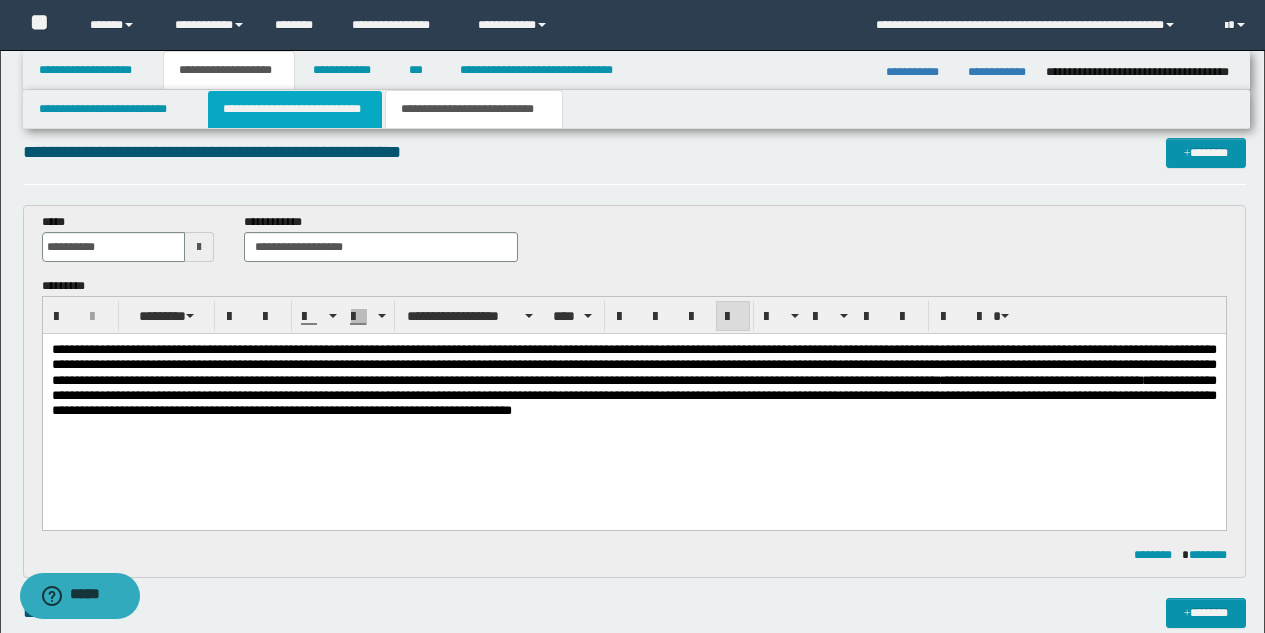 click on "**********" at bounding box center [295, 109] 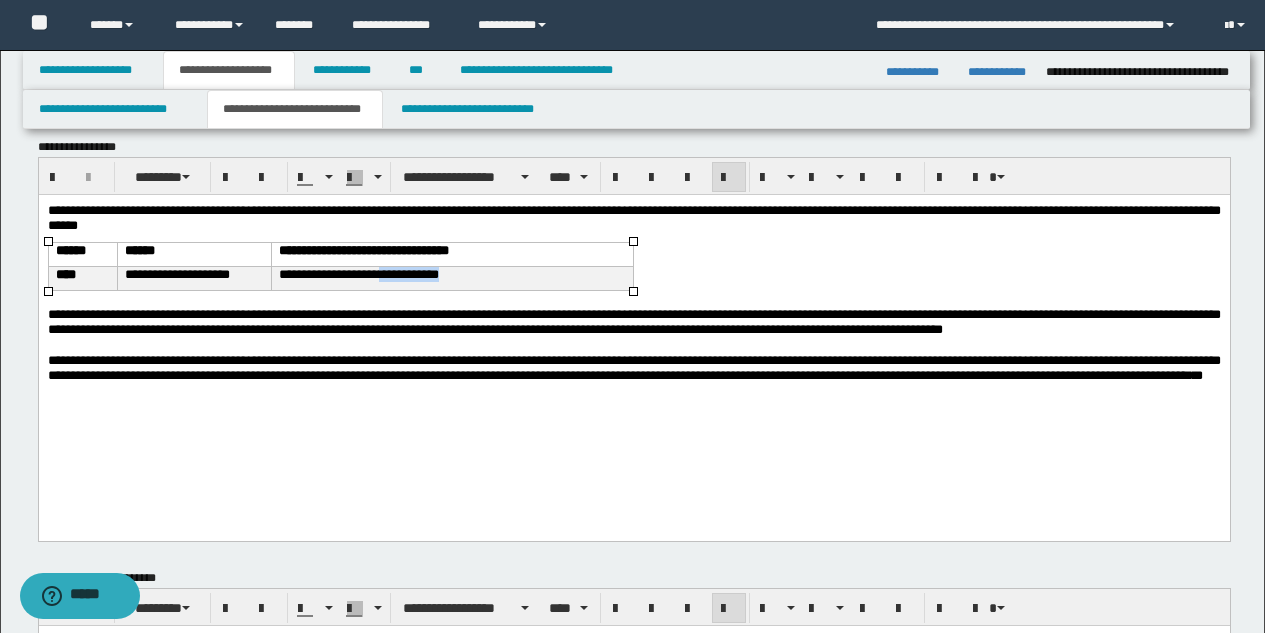 drag, startPoint x: 463, startPoint y: 278, endPoint x: 387, endPoint y: 277, distance: 76.00658 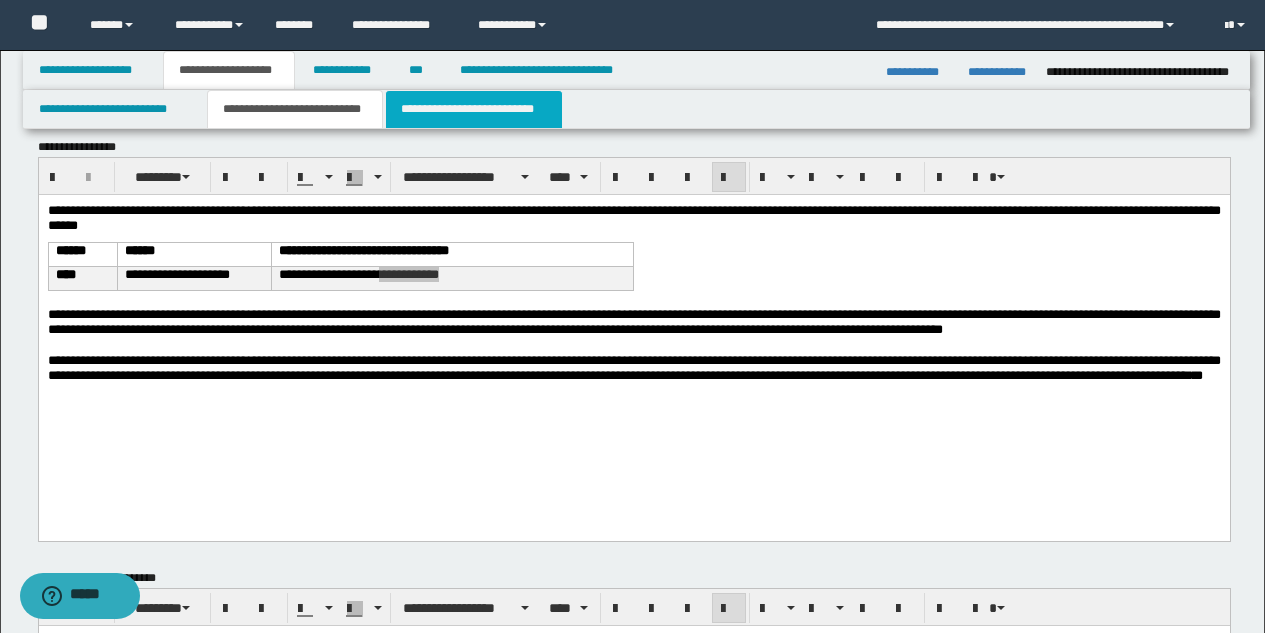 click on "**********" at bounding box center (474, 109) 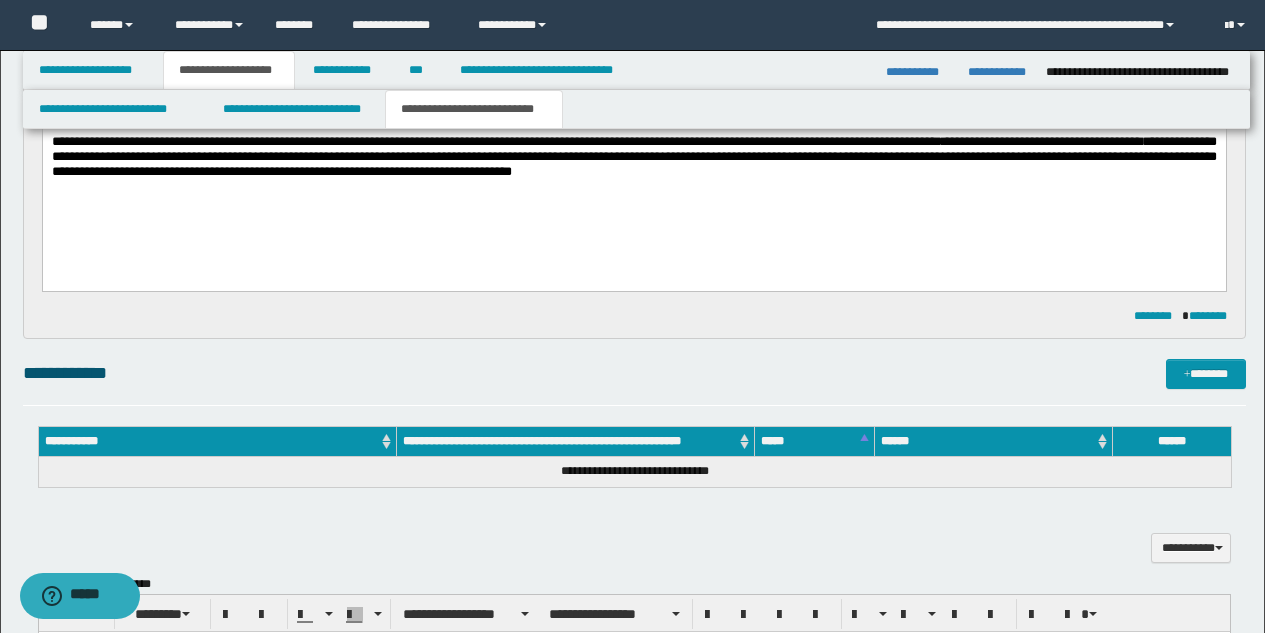 scroll, scrollTop: 270, scrollLeft: 0, axis: vertical 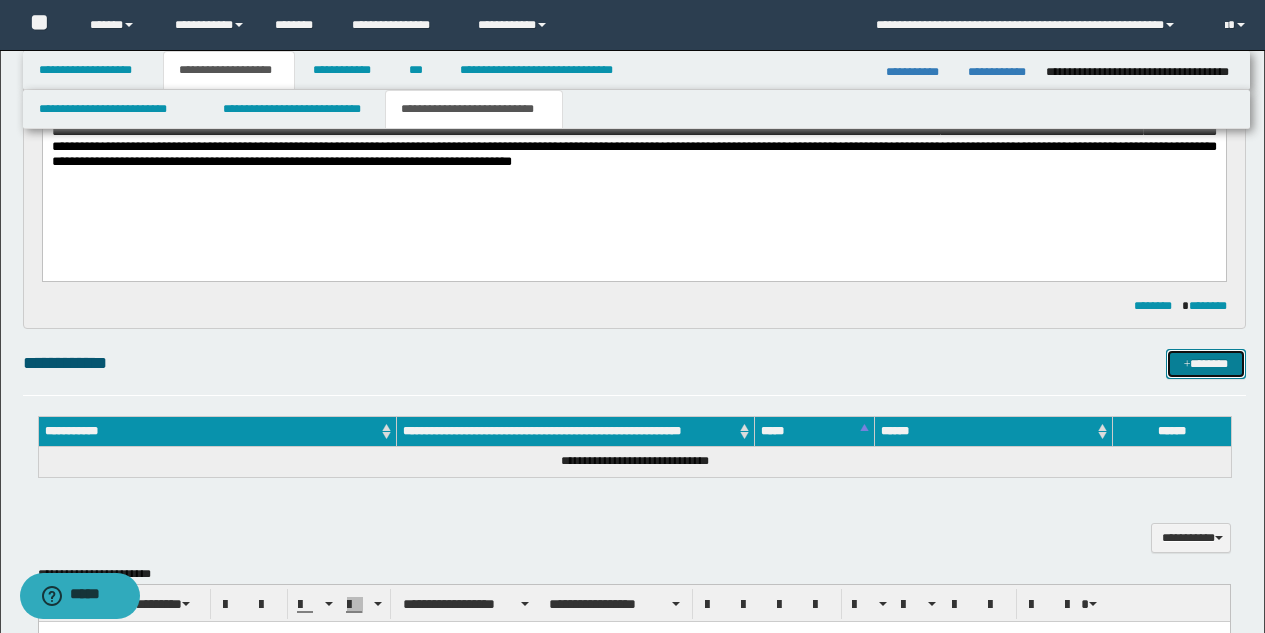 click on "*******" at bounding box center (1206, 364) 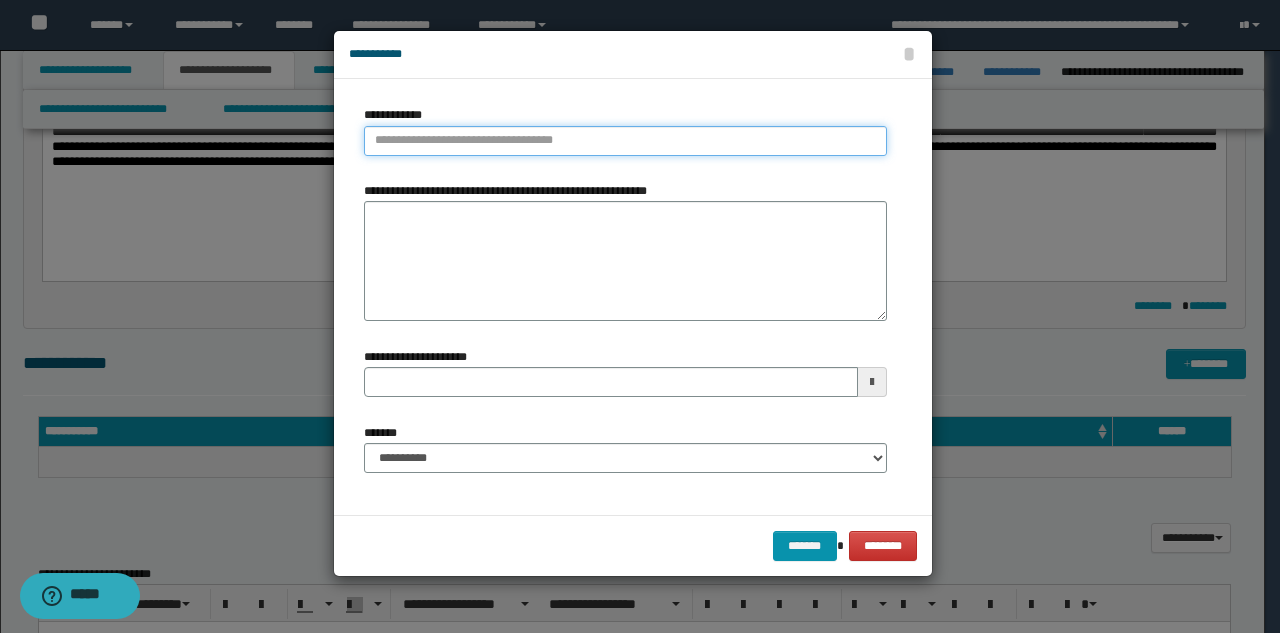 click on "**********" at bounding box center (625, 141) 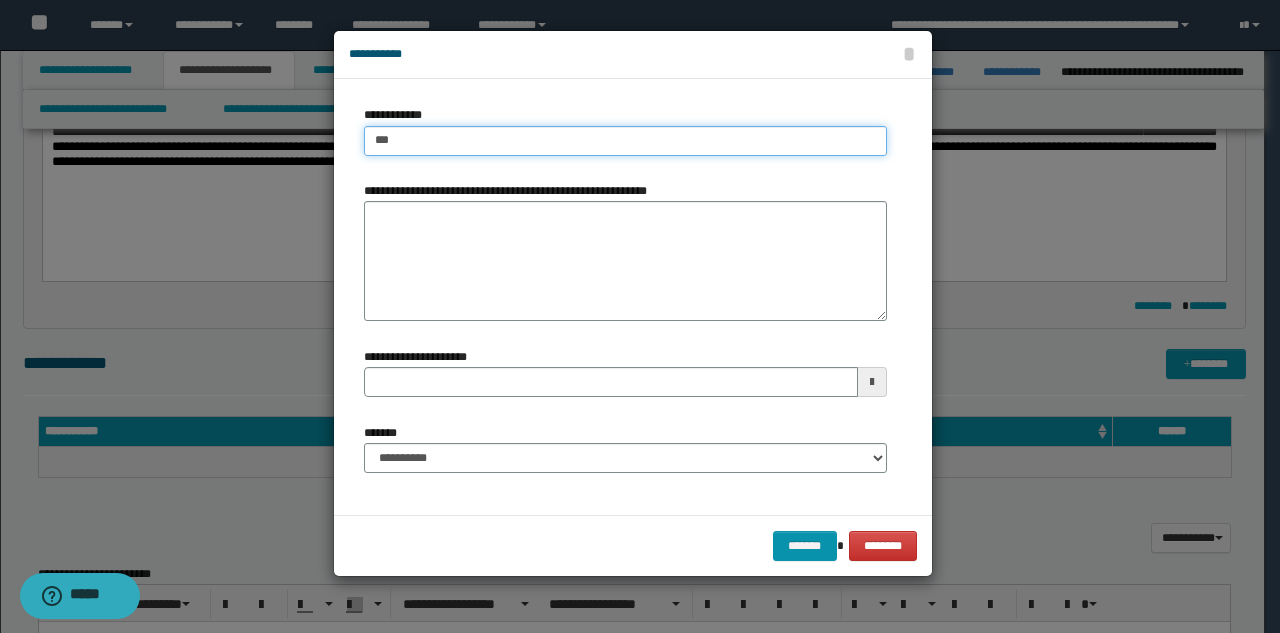 type on "****" 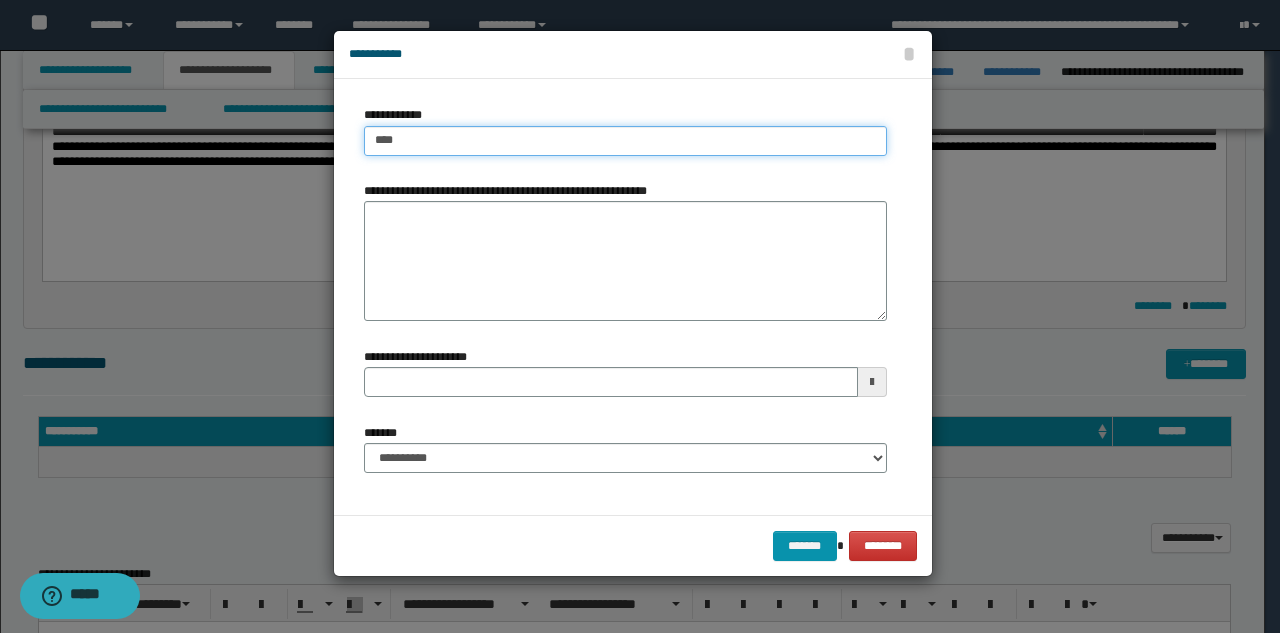 type on "****" 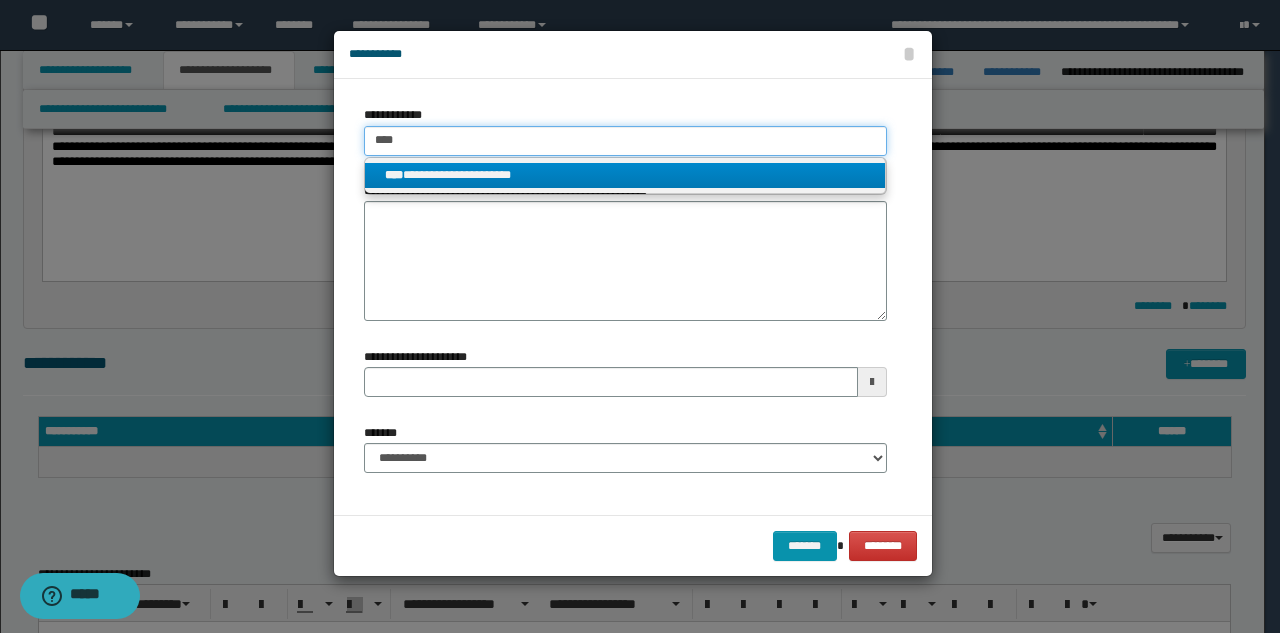 type on "****" 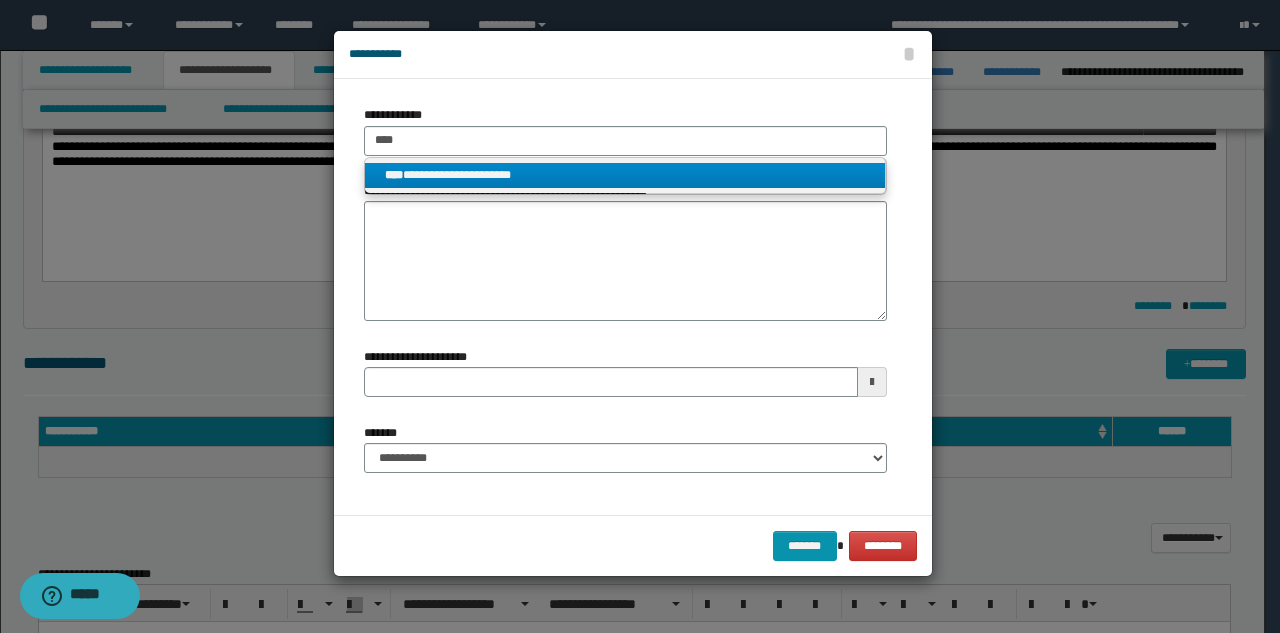 click on "**********" at bounding box center (625, 175) 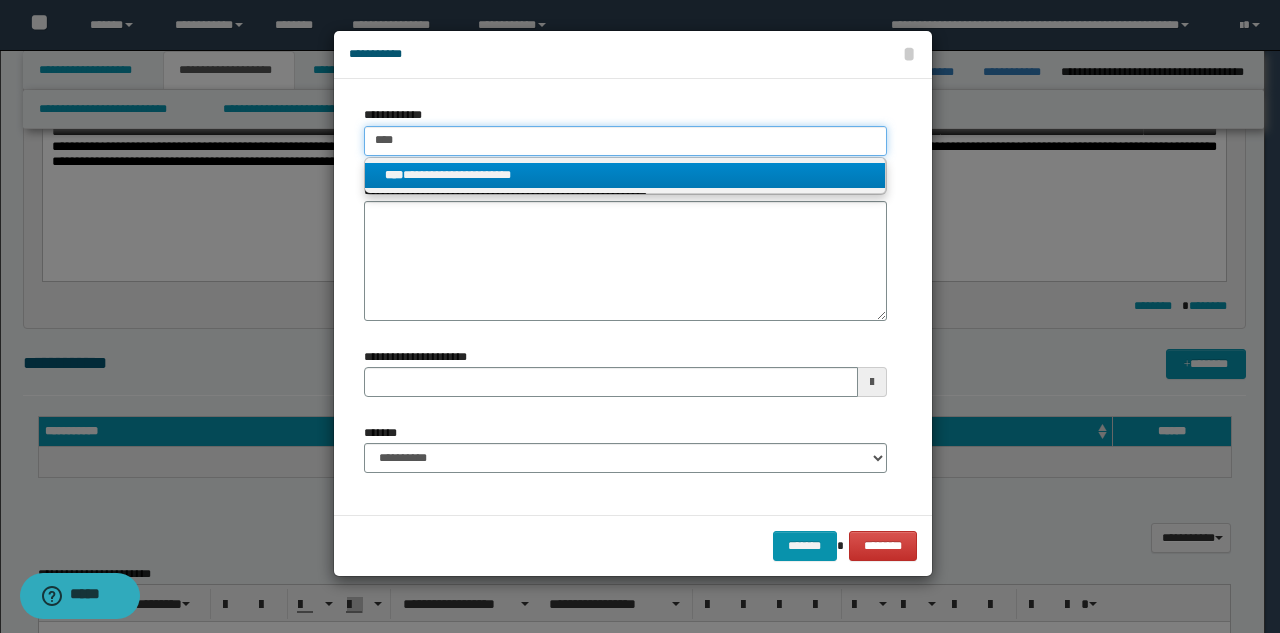 type 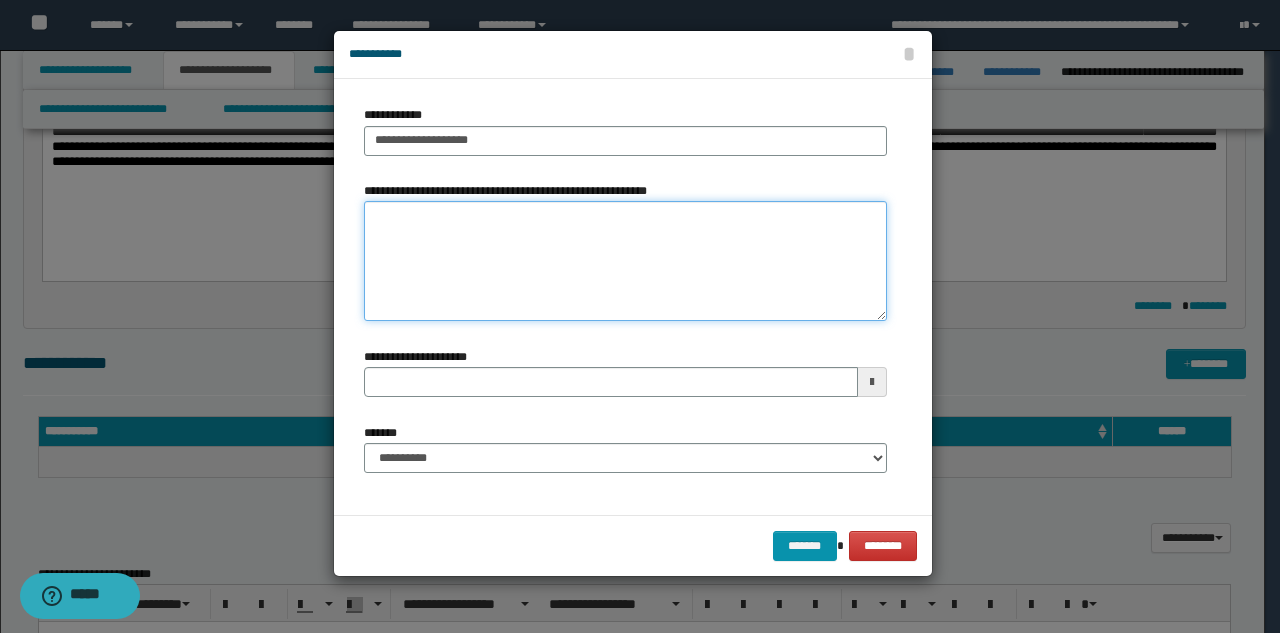 click on "**********" at bounding box center (625, 261) 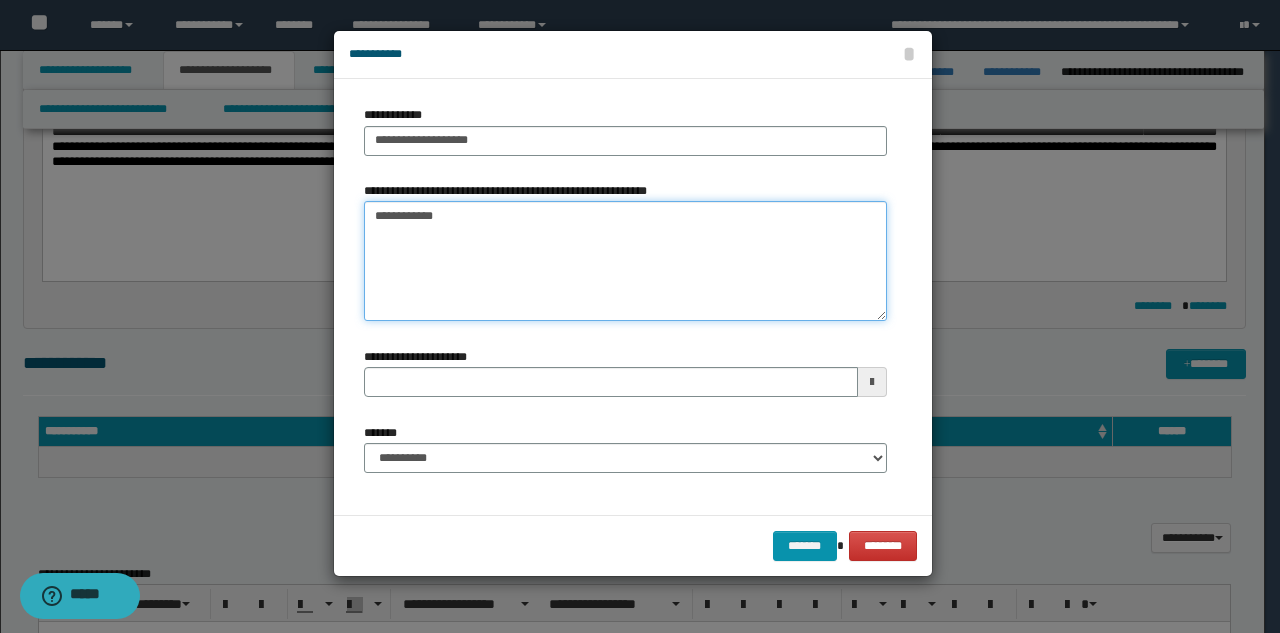 type 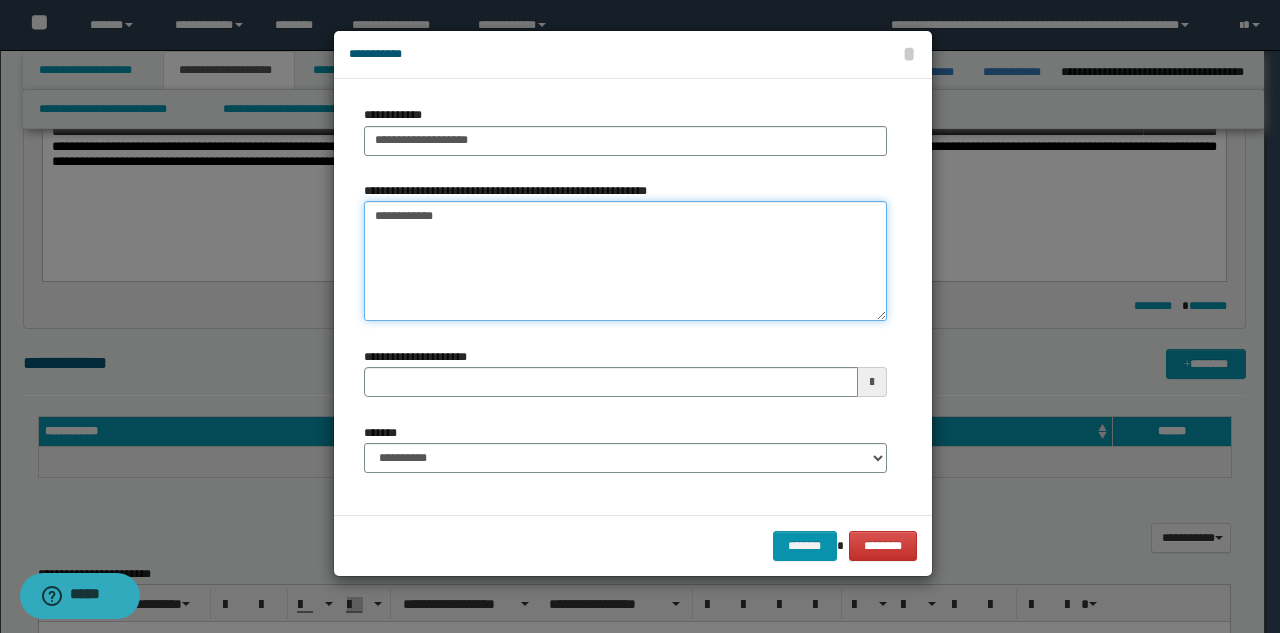 type on "**********" 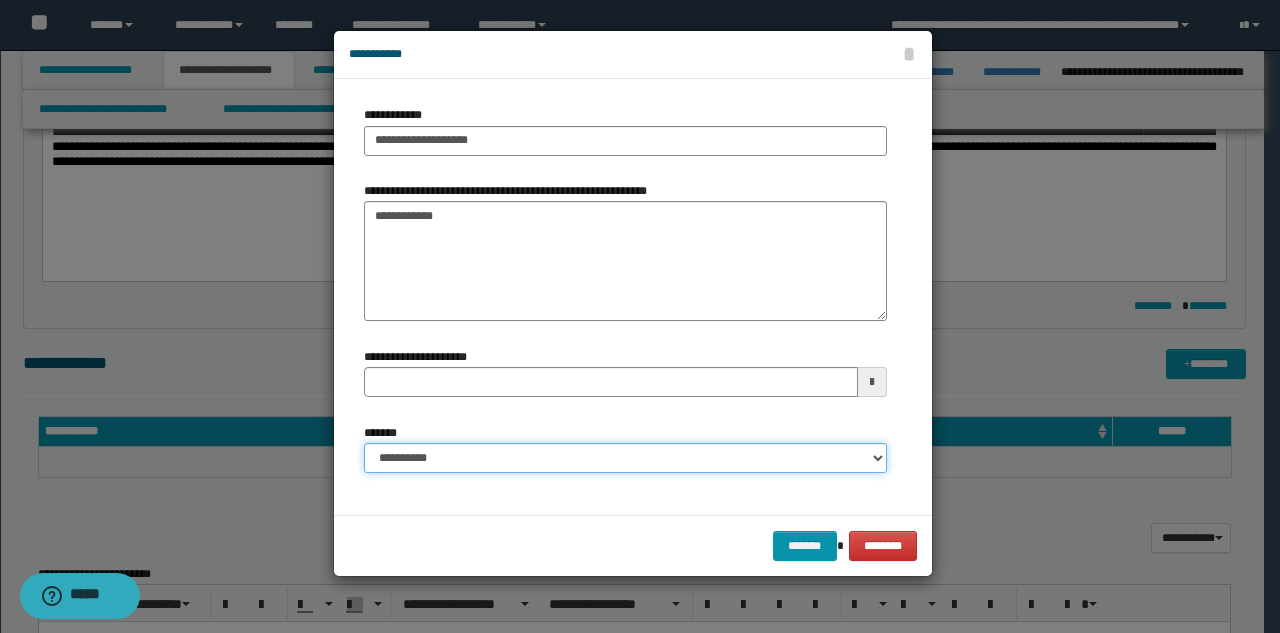 click on "**********" at bounding box center [625, 458] 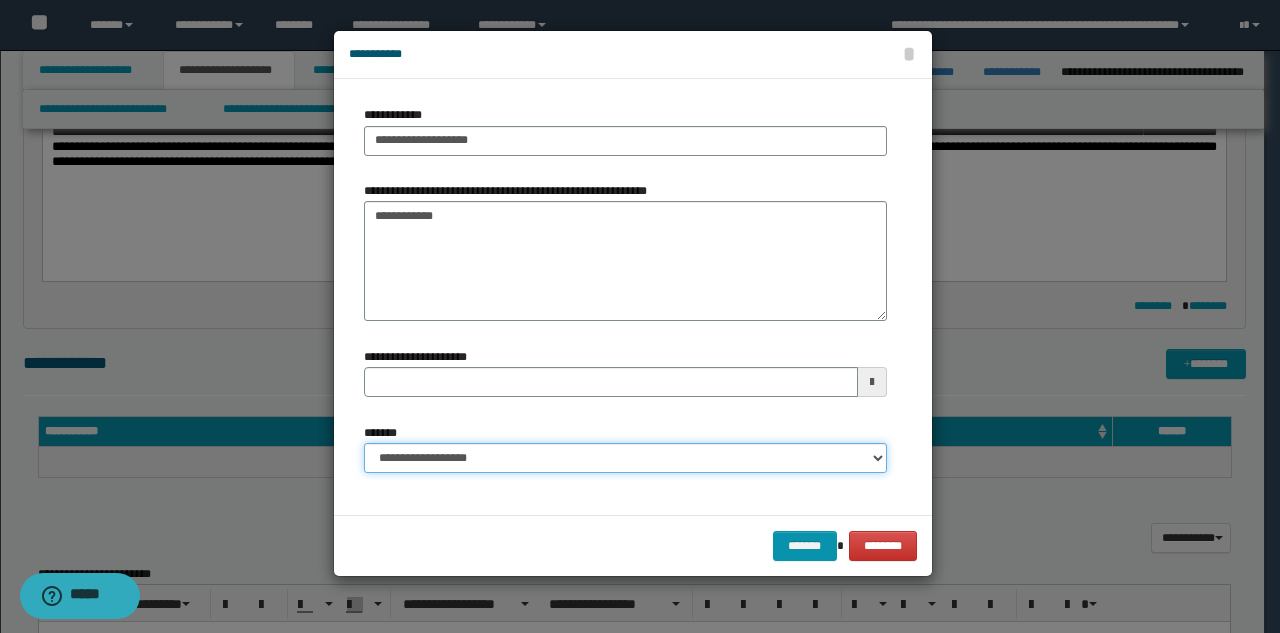 type 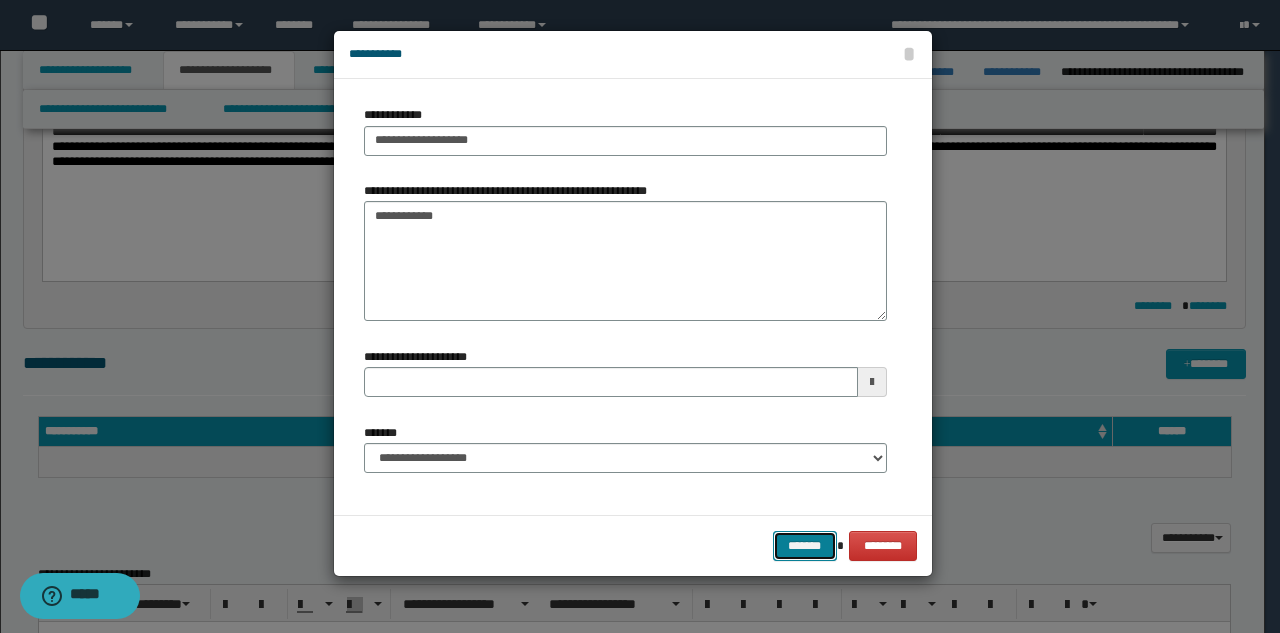 click on "*******" at bounding box center (805, 546) 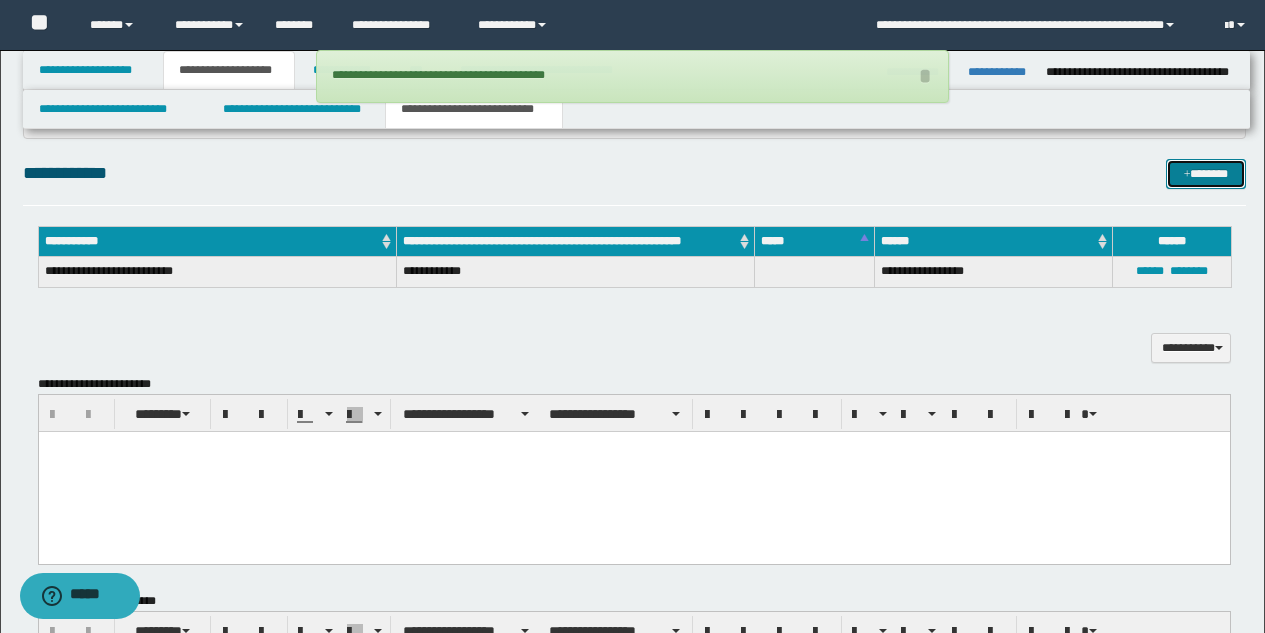 scroll, scrollTop: 463, scrollLeft: 0, axis: vertical 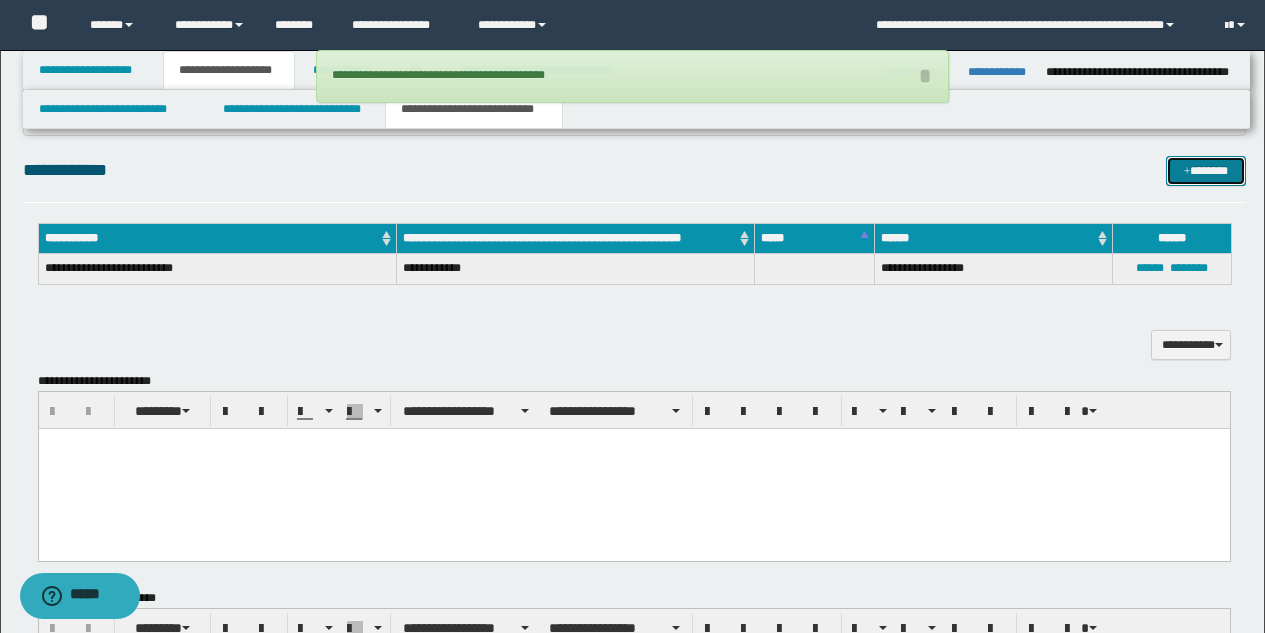 type 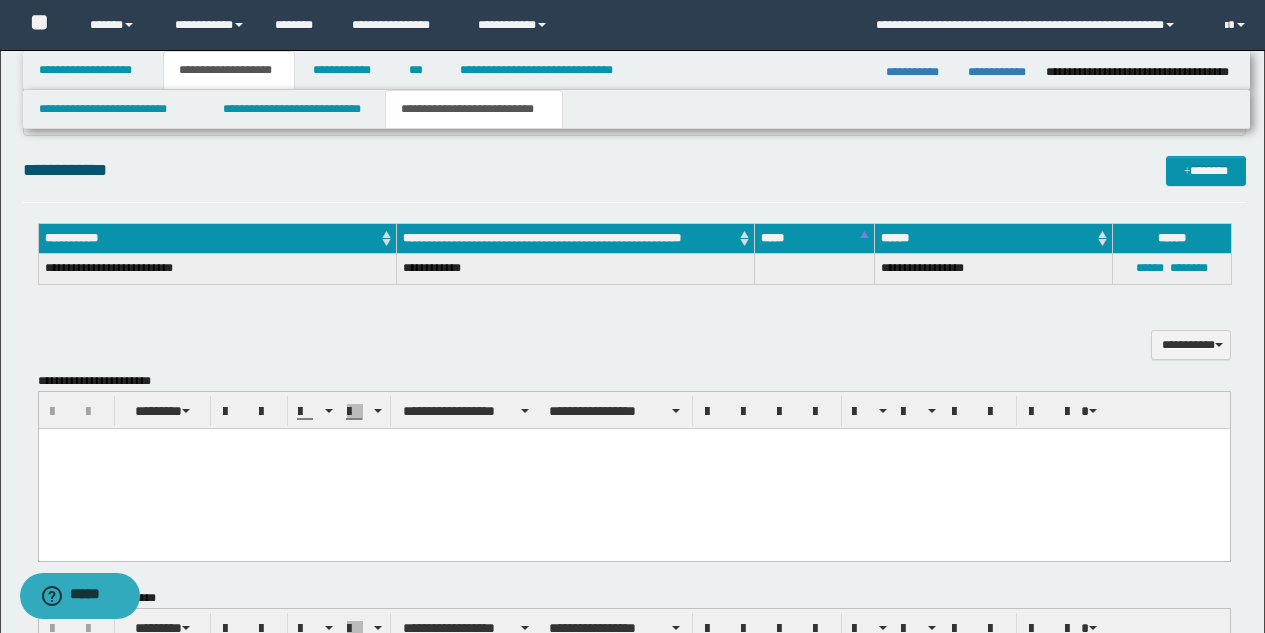 click at bounding box center (633, 469) 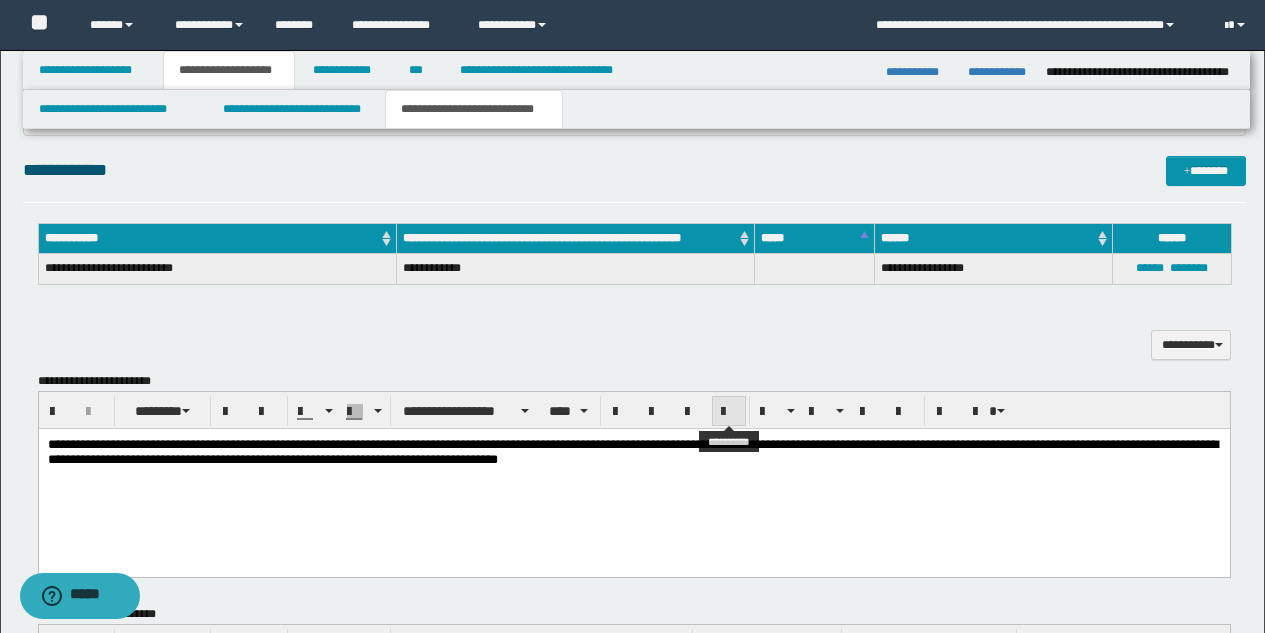 click at bounding box center [729, 412] 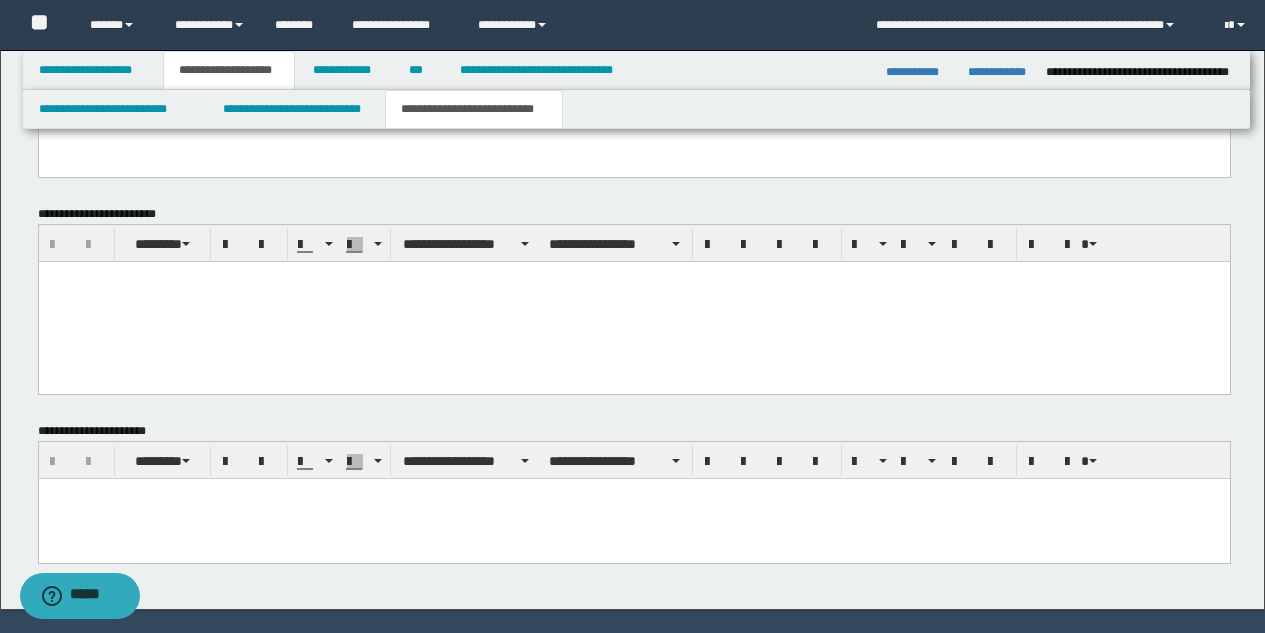 scroll, scrollTop: 884, scrollLeft: 0, axis: vertical 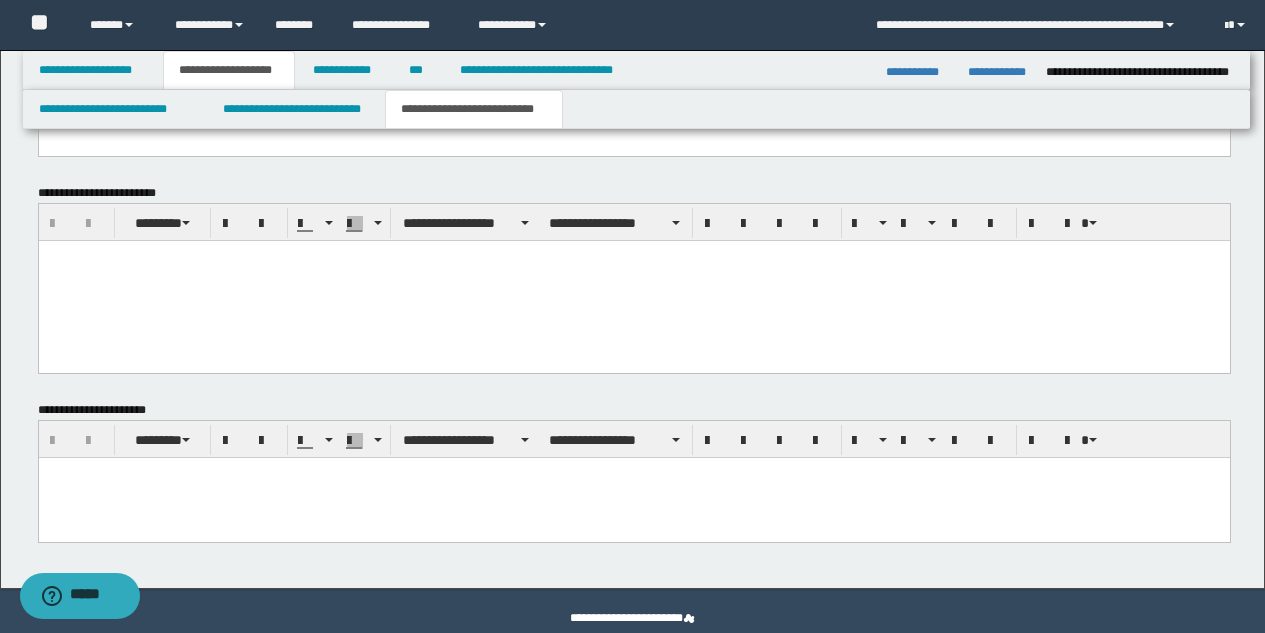 click at bounding box center (633, 497) 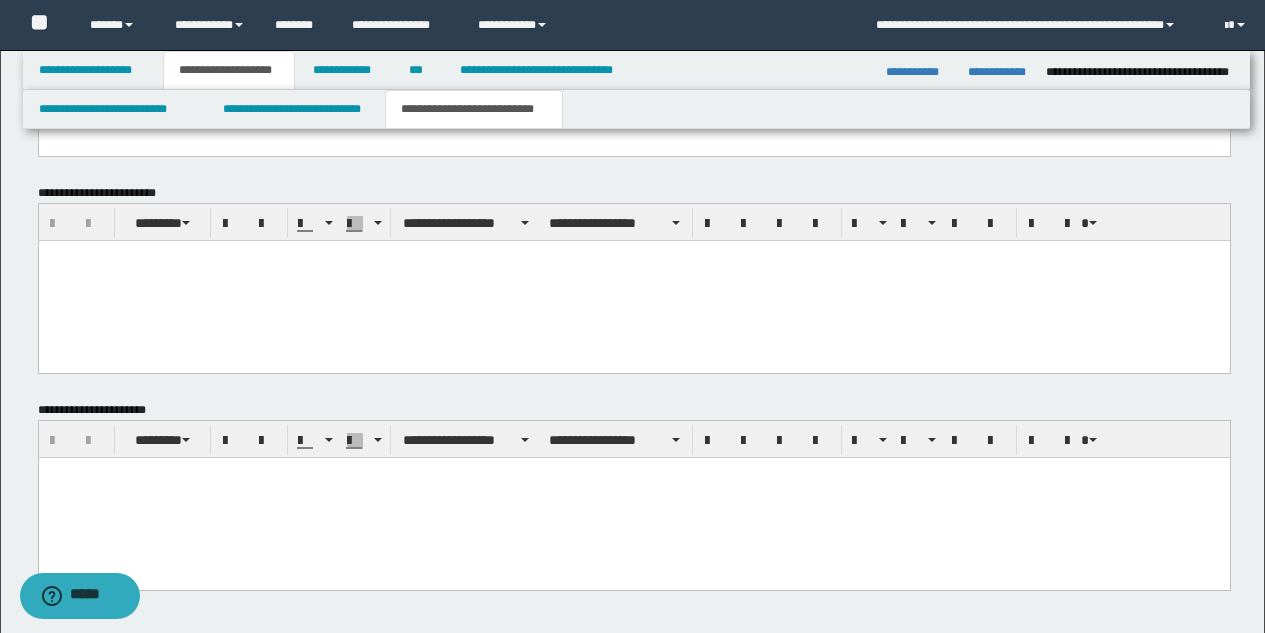 type 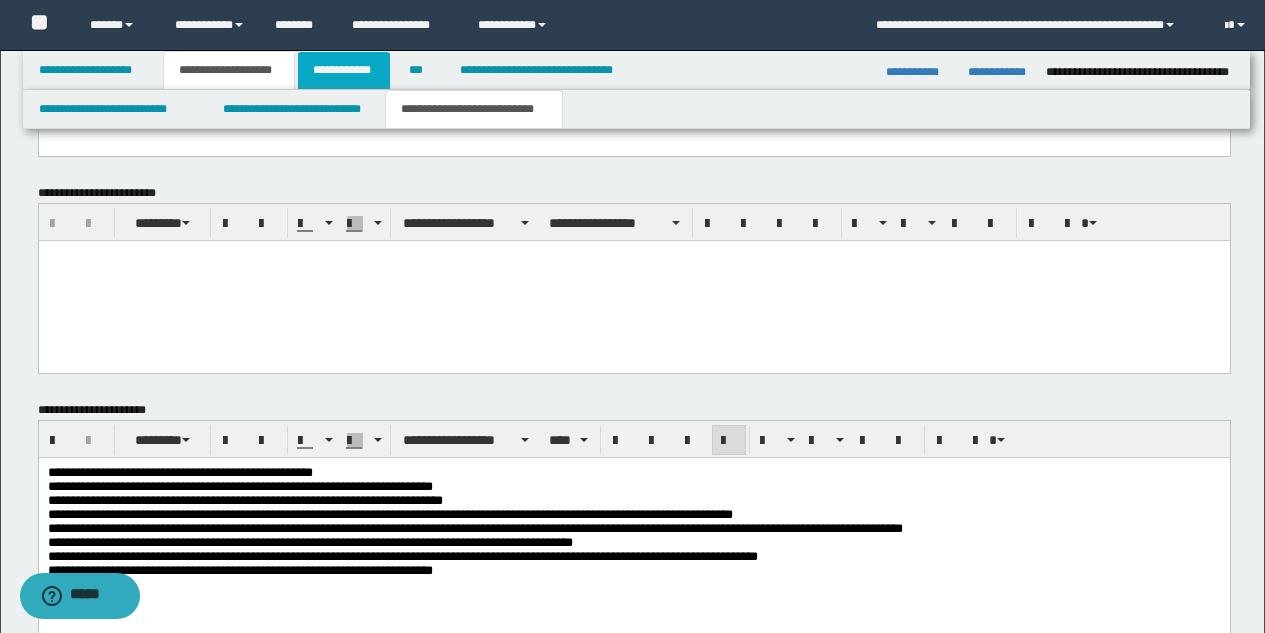 click on "**********" at bounding box center (344, 70) 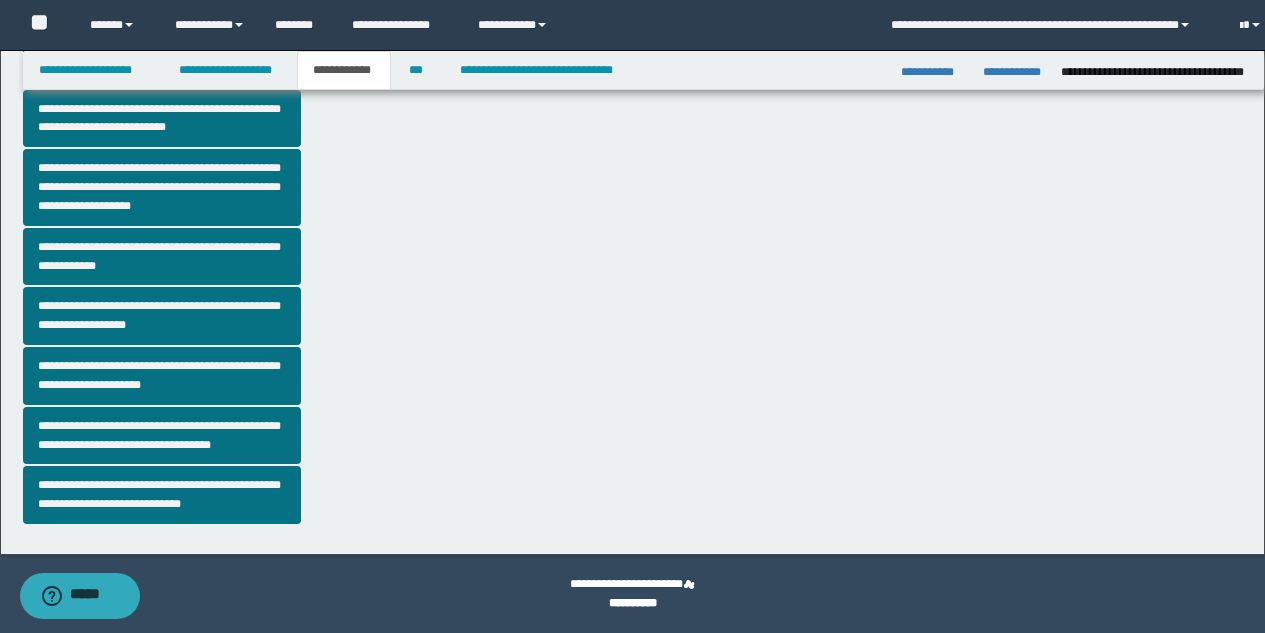 scroll, scrollTop: 516, scrollLeft: 0, axis: vertical 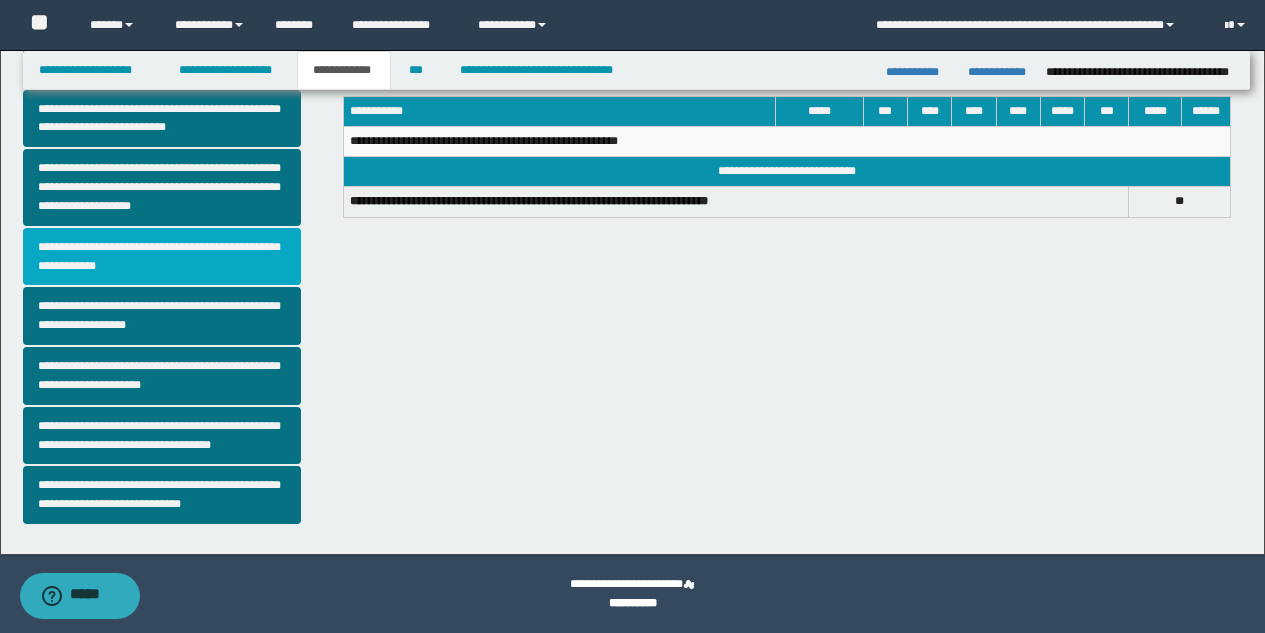 click on "**********" at bounding box center (162, 257) 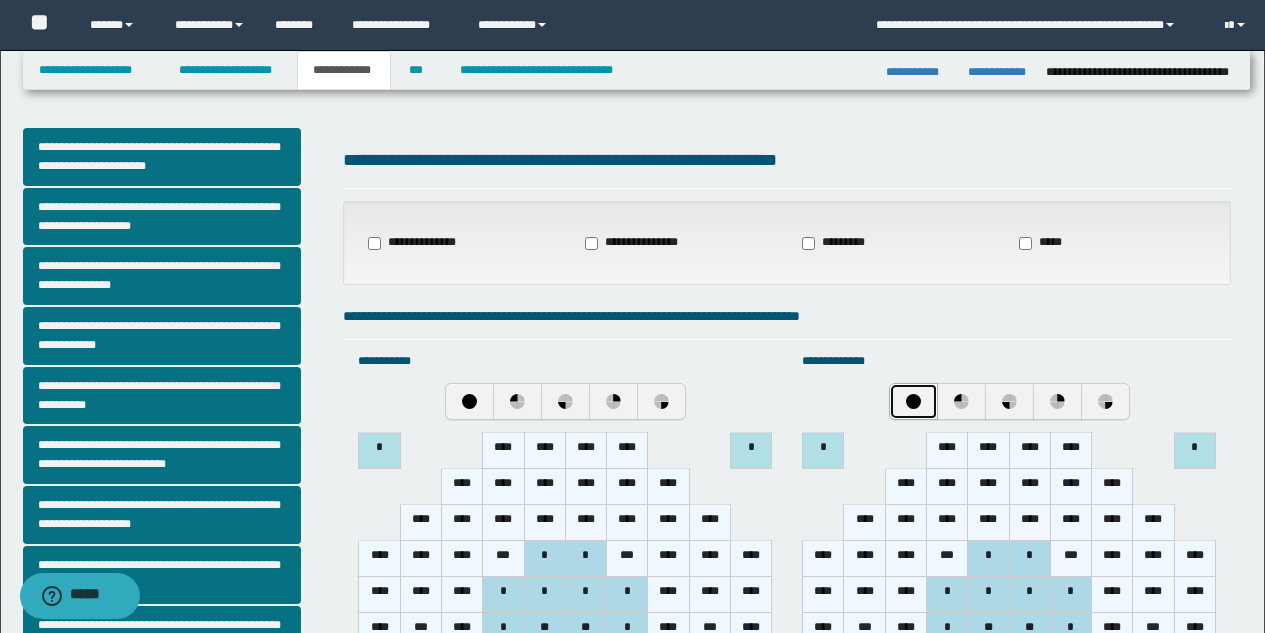 click at bounding box center (913, 401) 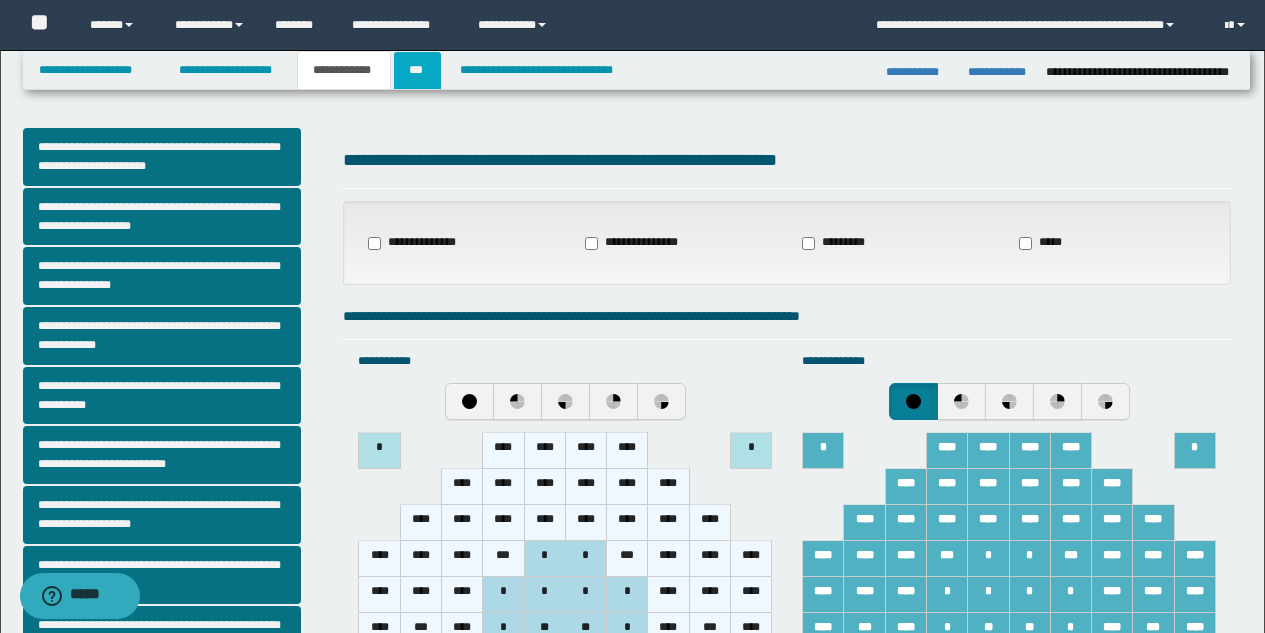 click on "***" at bounding box center [417, 70] 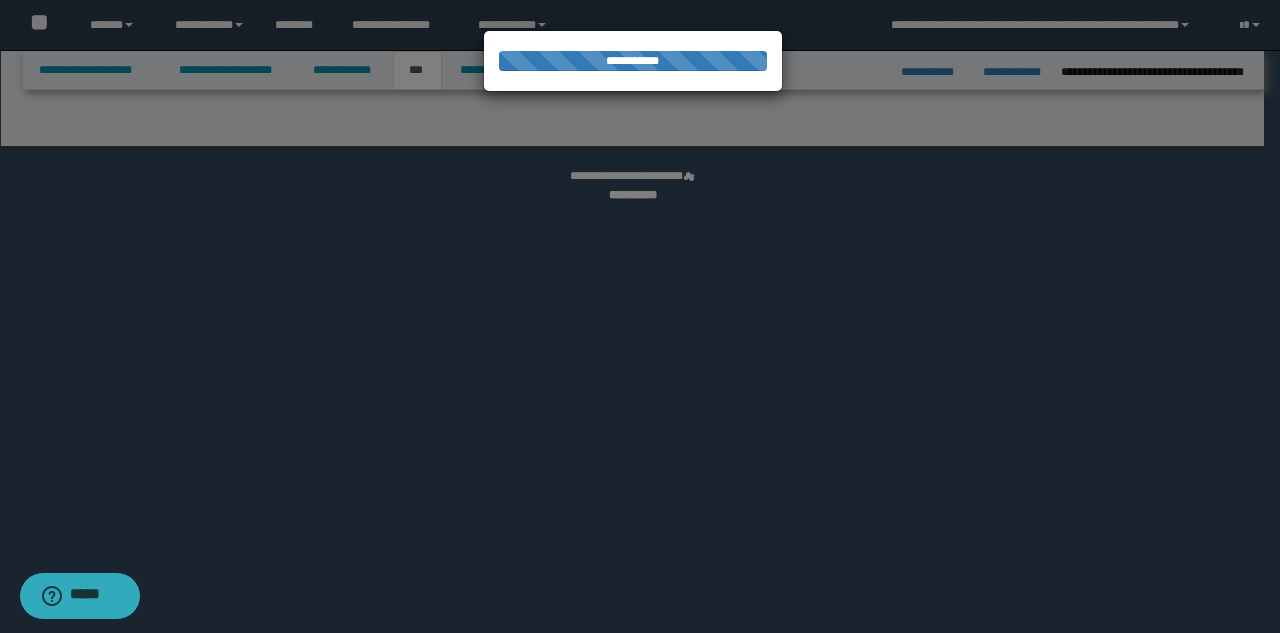select on "***" 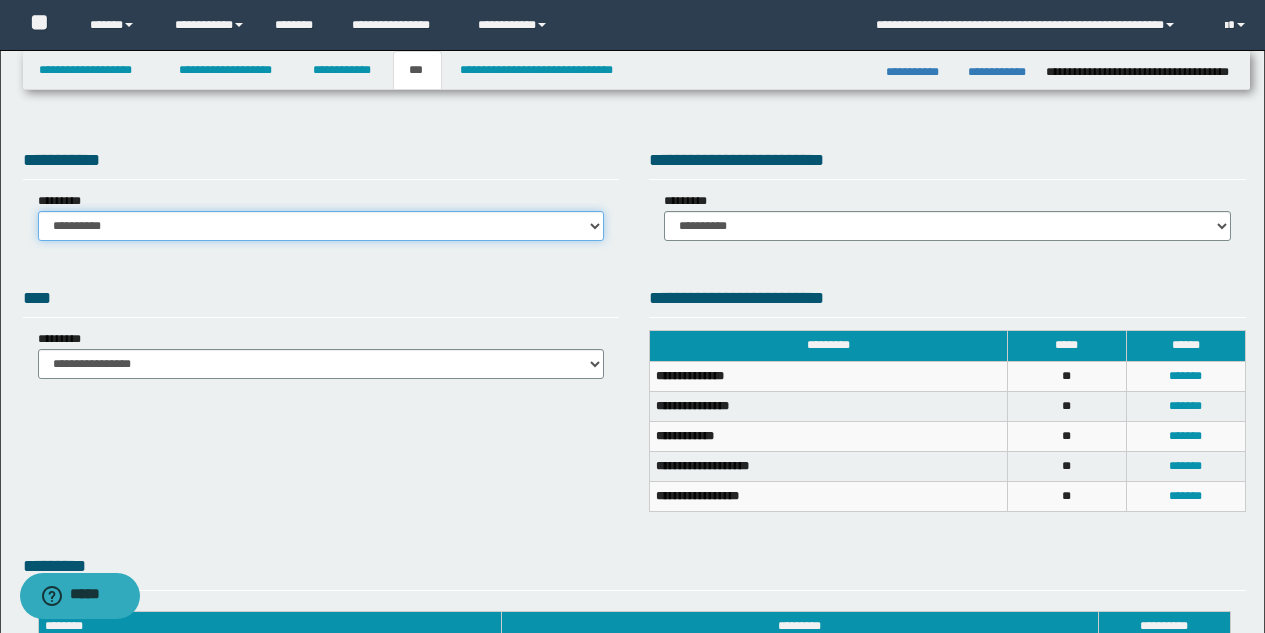 click on "**********" at bounding box center (321, 226) 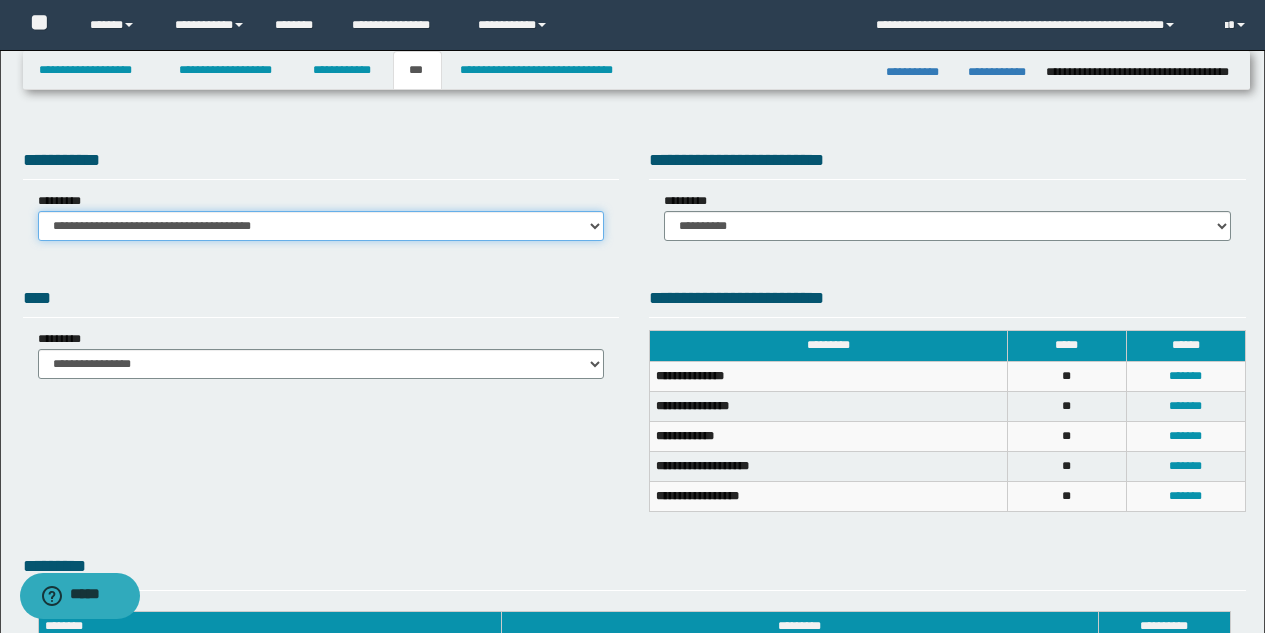 click on "**********" at bounding box center (321, 226) 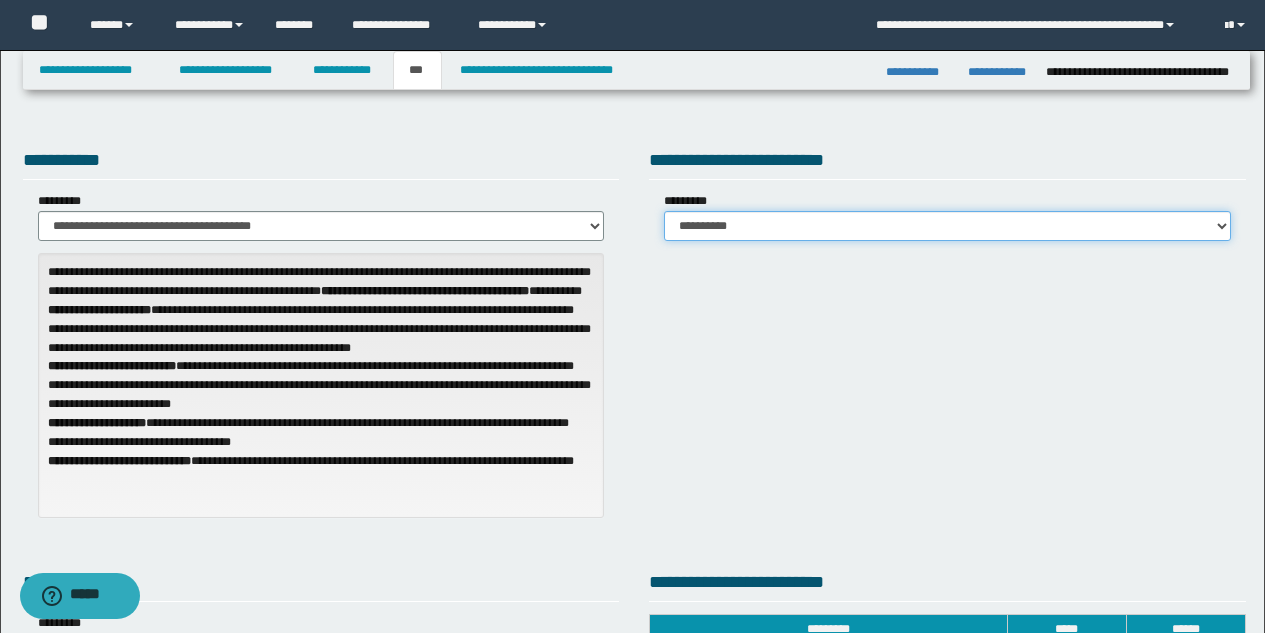 click on "**********" at bounding box center [947, 226] 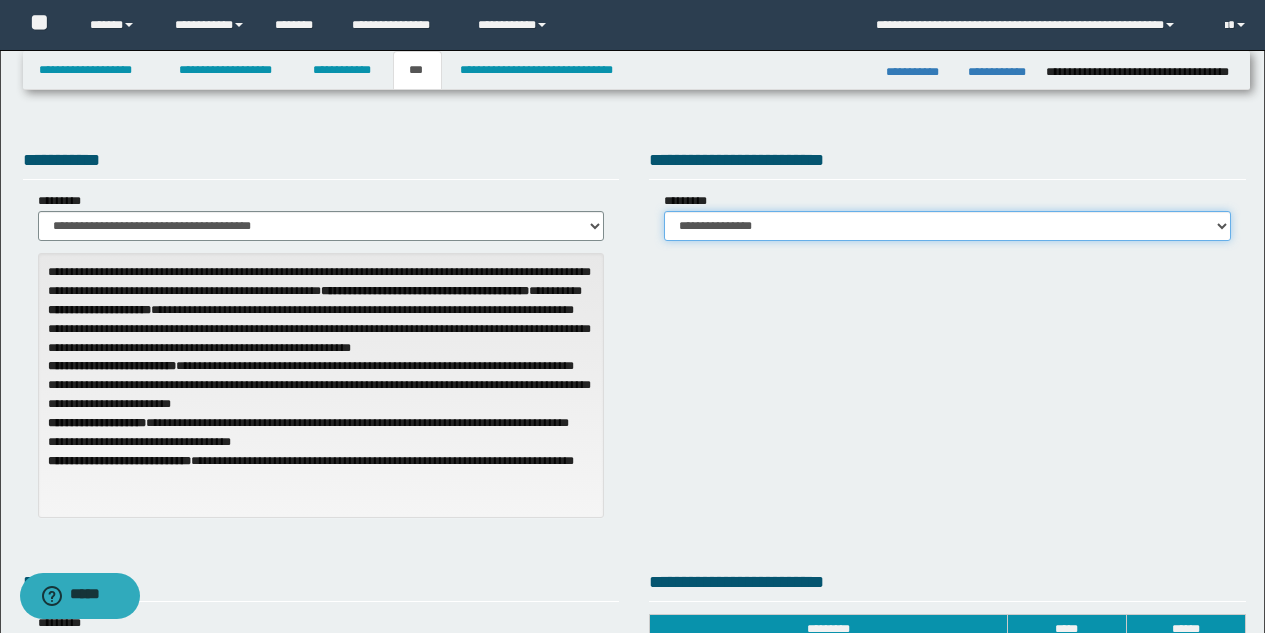 click on "**********" at bounding box center [947, 226] 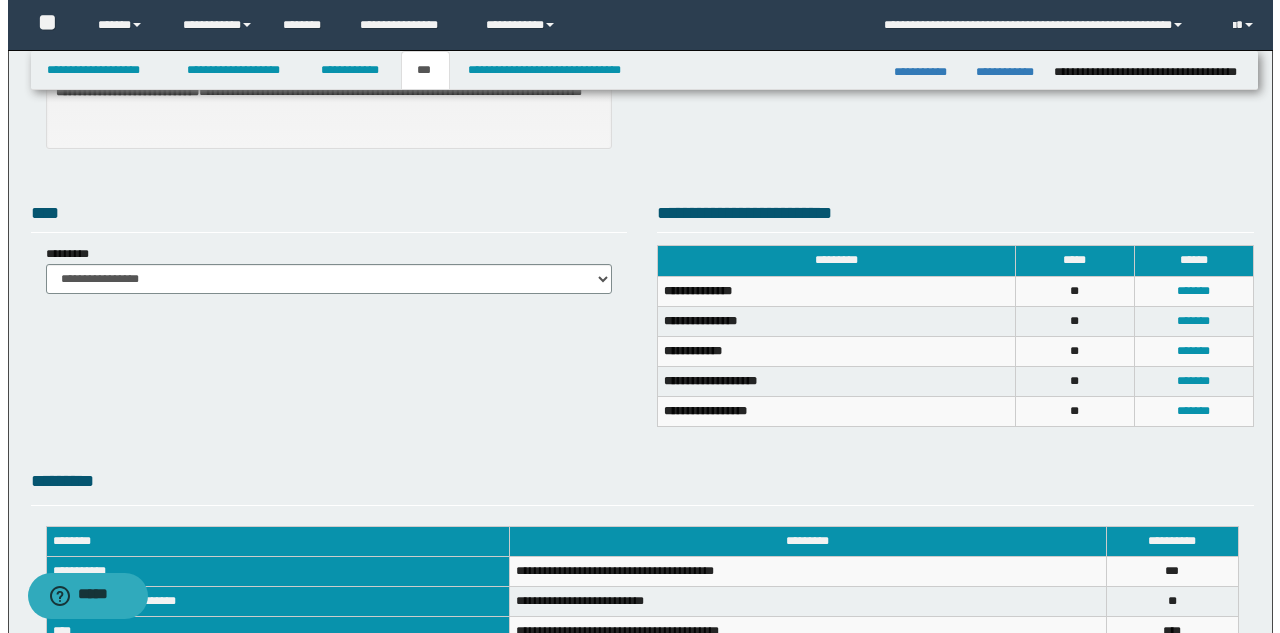 scroll, scrollTop: 382, scrollLeft: 0, axis: vertical 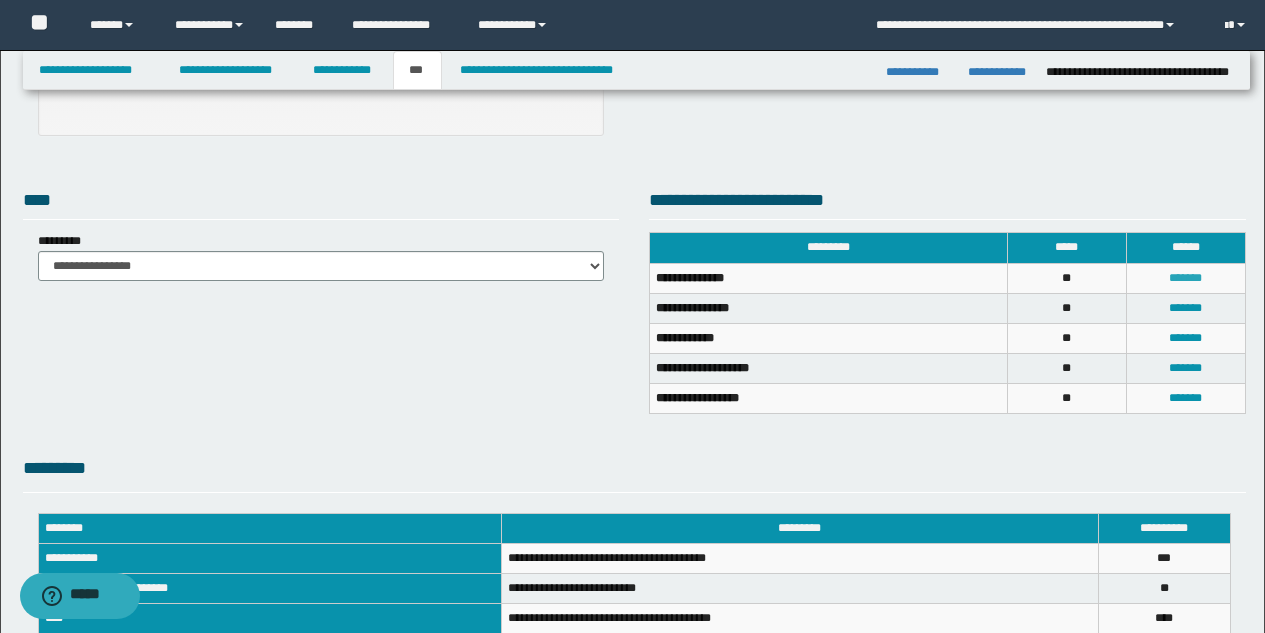 click on "*******" at bounding box center [1185, 278] 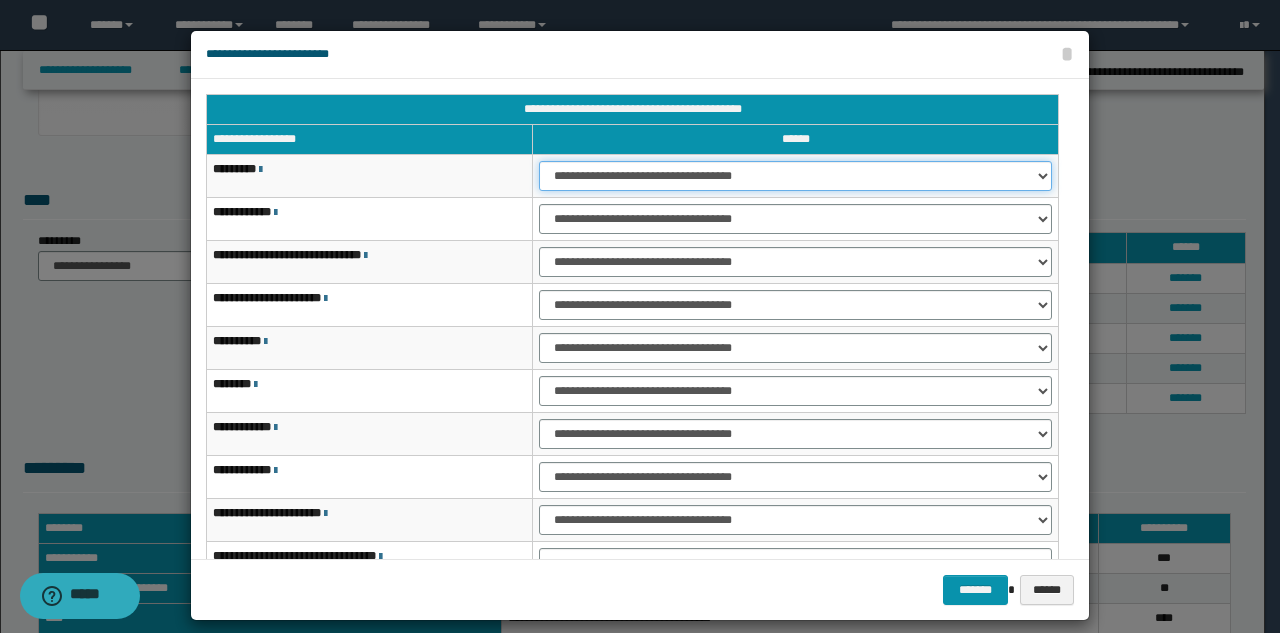 click on "**********" at bounding box center [795, 176] 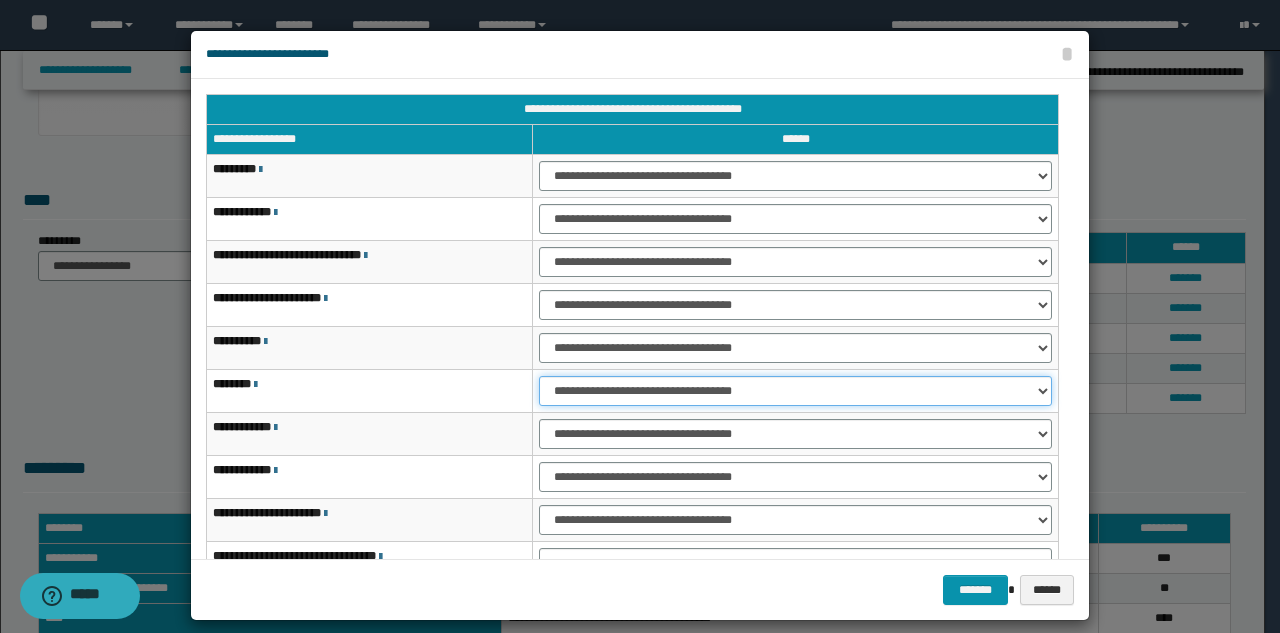 click on "**********" at bounding box center (795, 391) 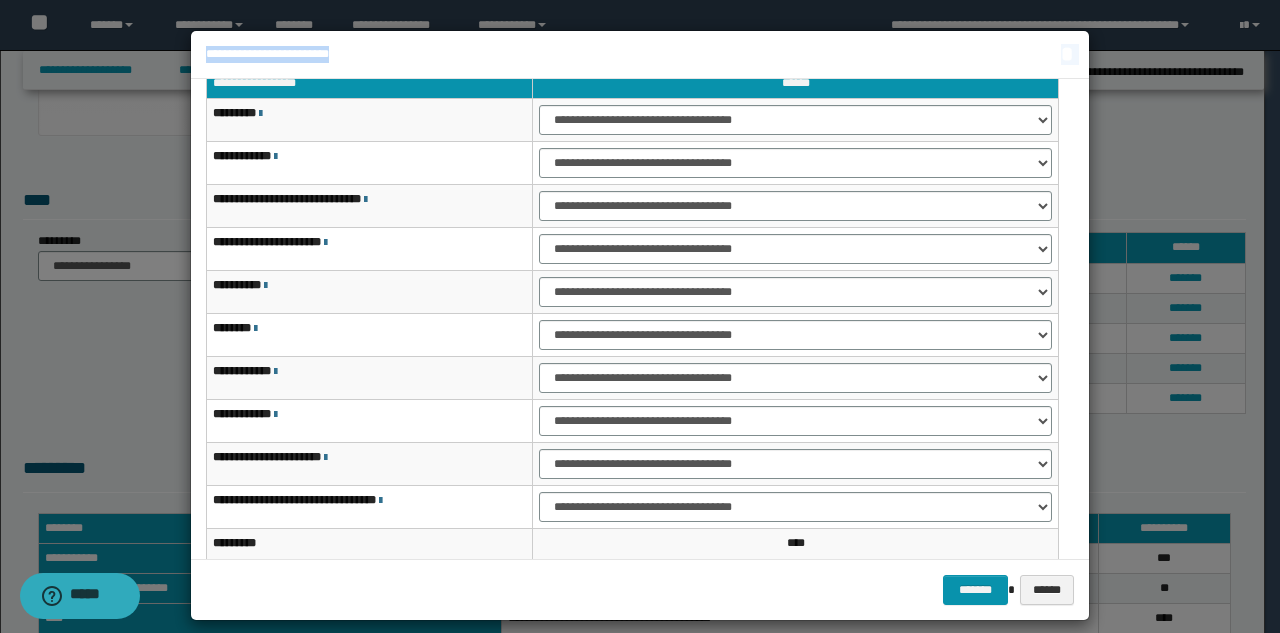drag, startPoint x: 1081, startPoint y: 326, endPoint x: 1089, endPoint y: 368, distance: 42.755116 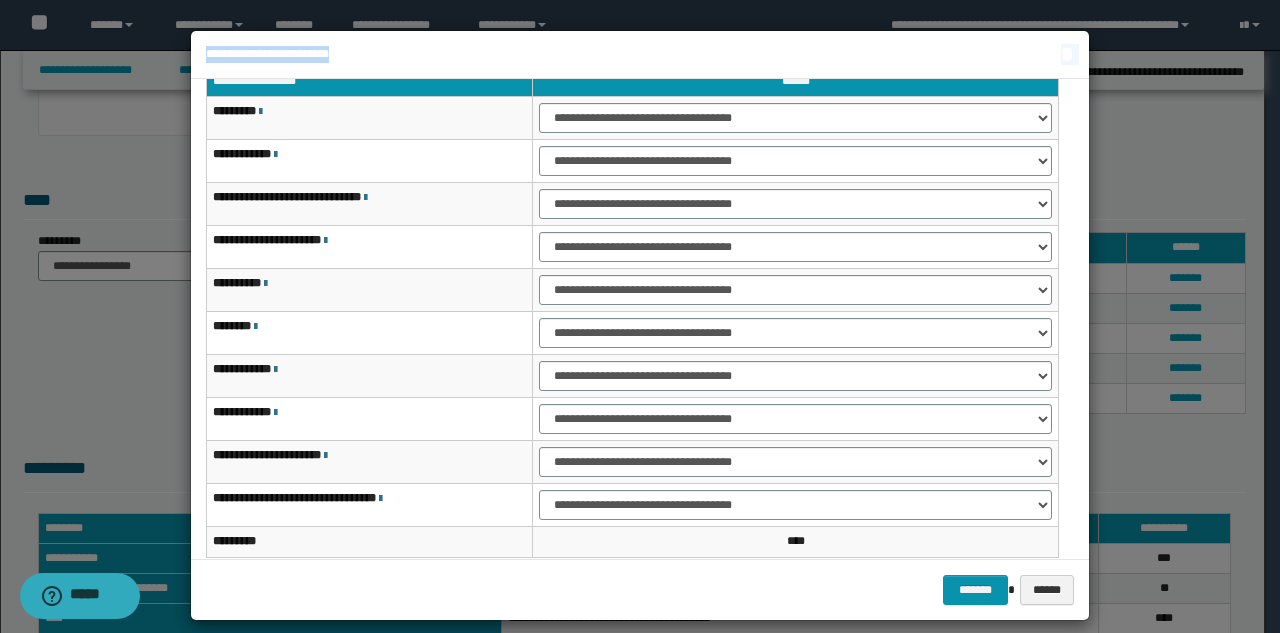 click on "**********" at bounding box center [796, 419] 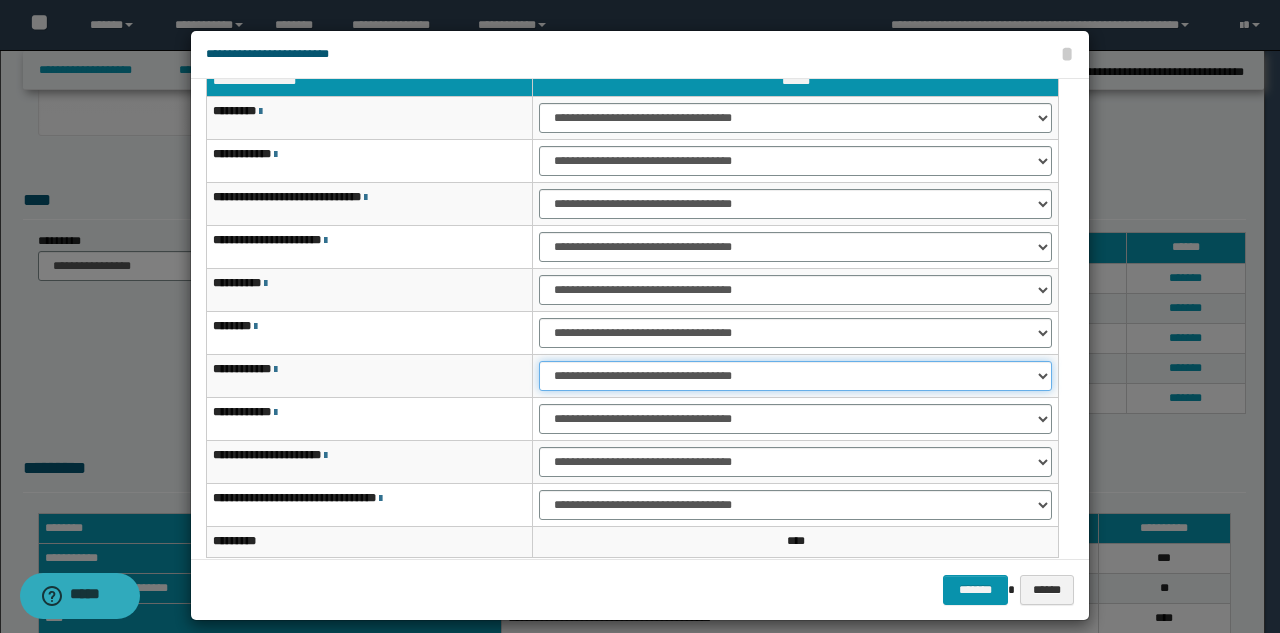 click on "**********" at bounding box center (795, 376) 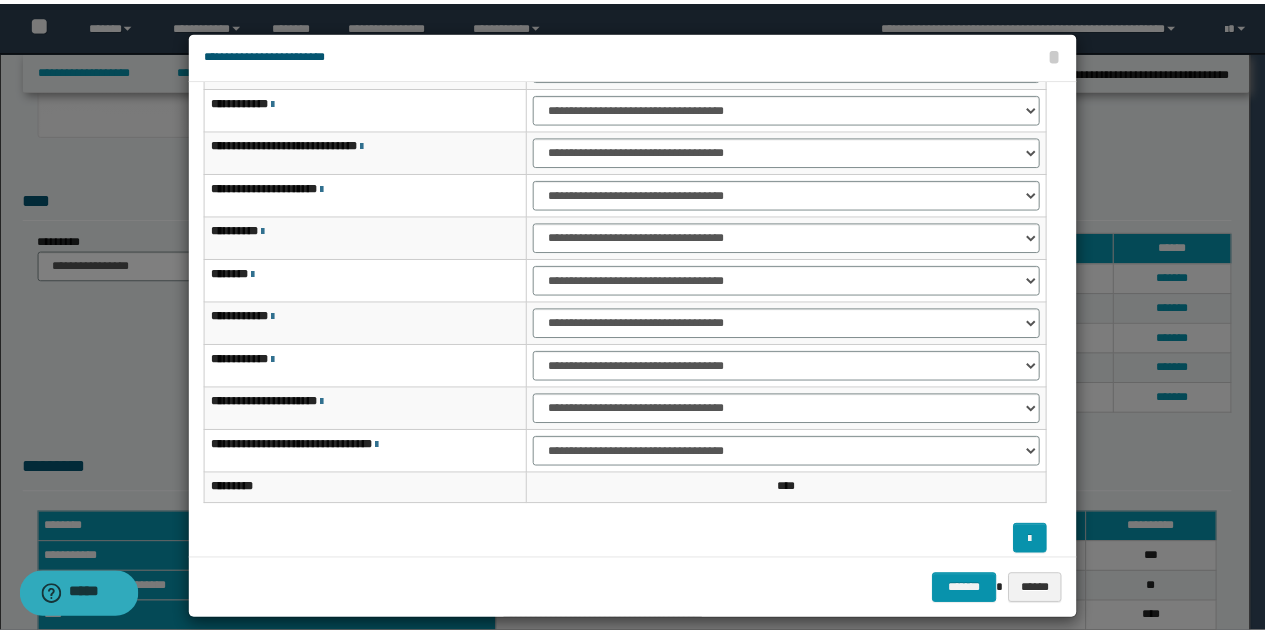 scroll, scrollTop: 121, scrollLeft: 0, axis: vertical 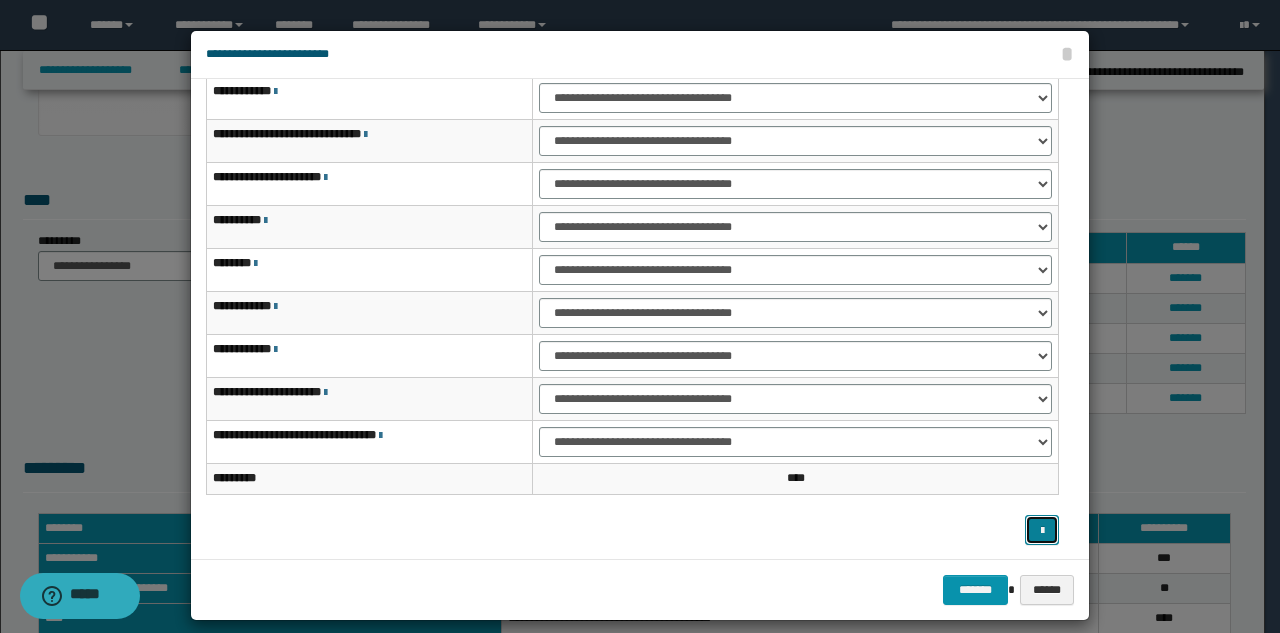 click at bounding box center [1042, 531] 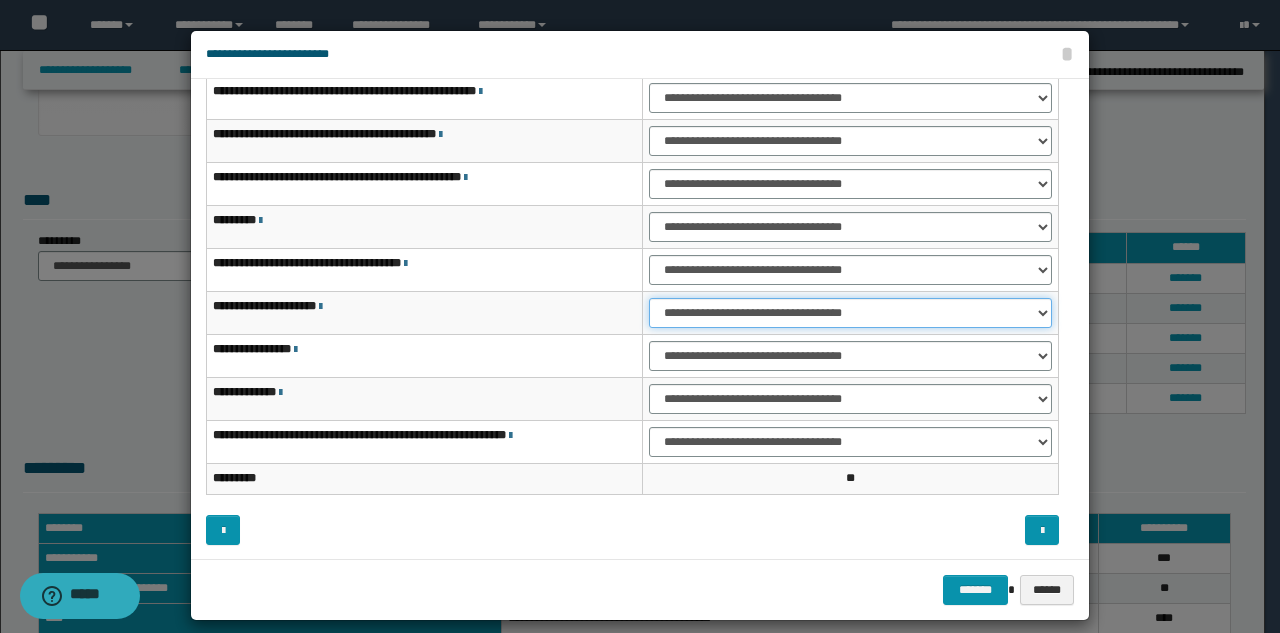 drag, startPoint x: 668, startPoint y: 312, endPoint x: 652, endPoint y: 304, distance: 17.888544 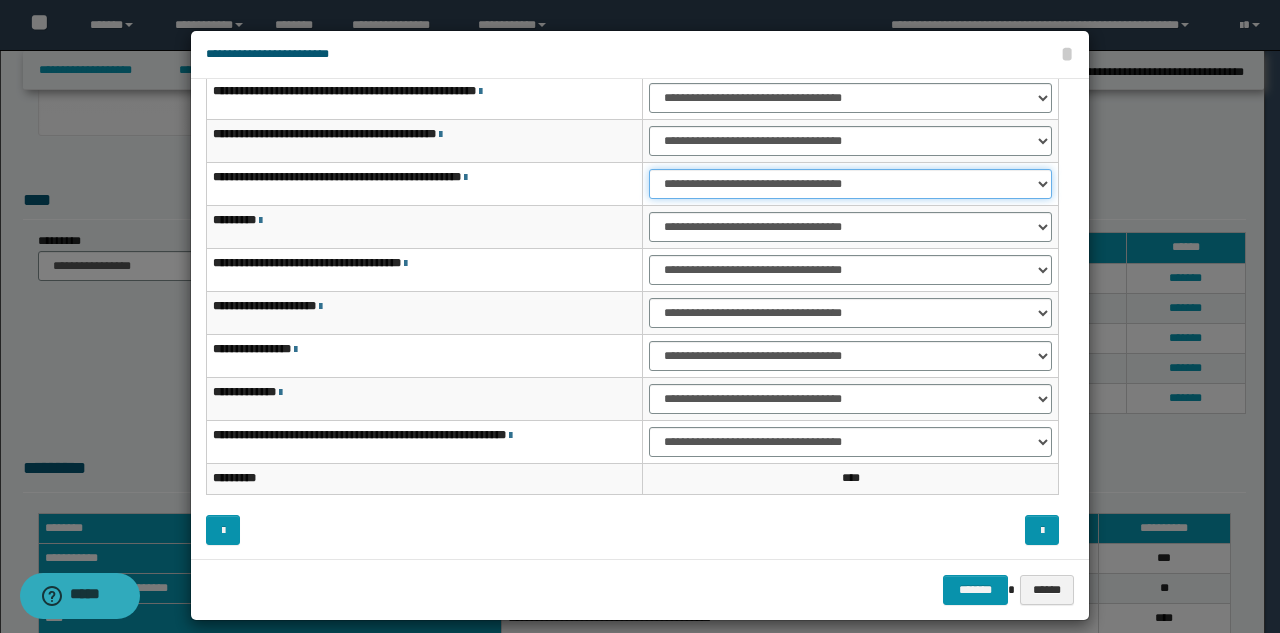 click on "**********" at bounding box center [850, 184] 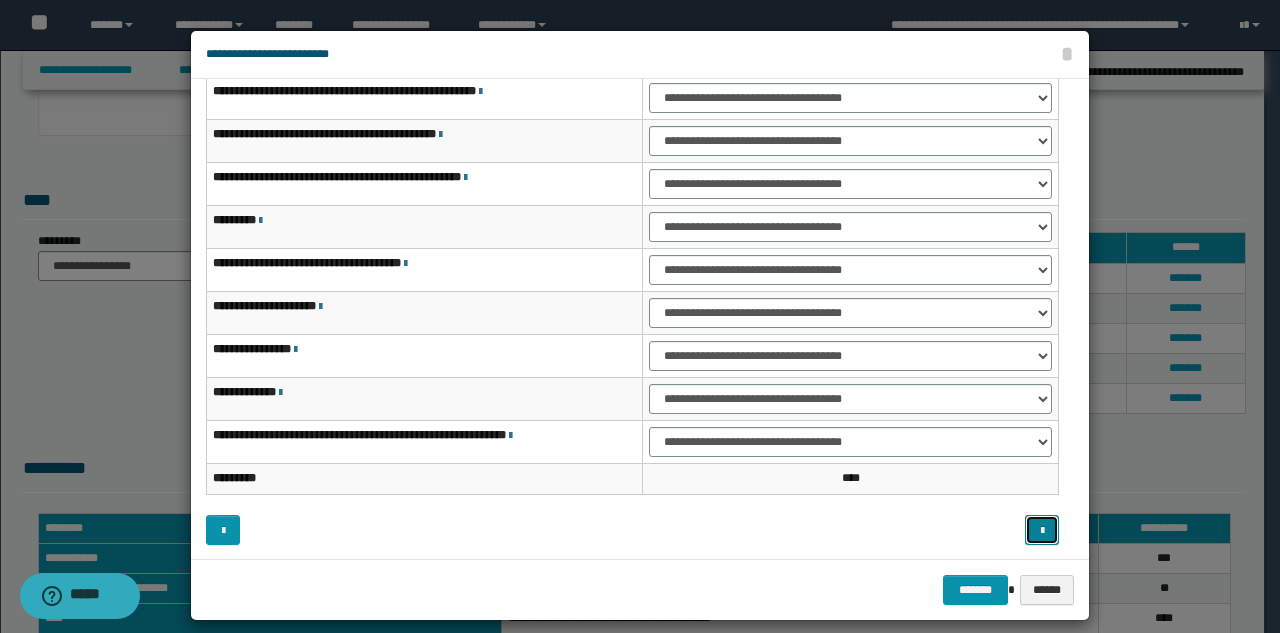 click at bounding box center (1042, 530) 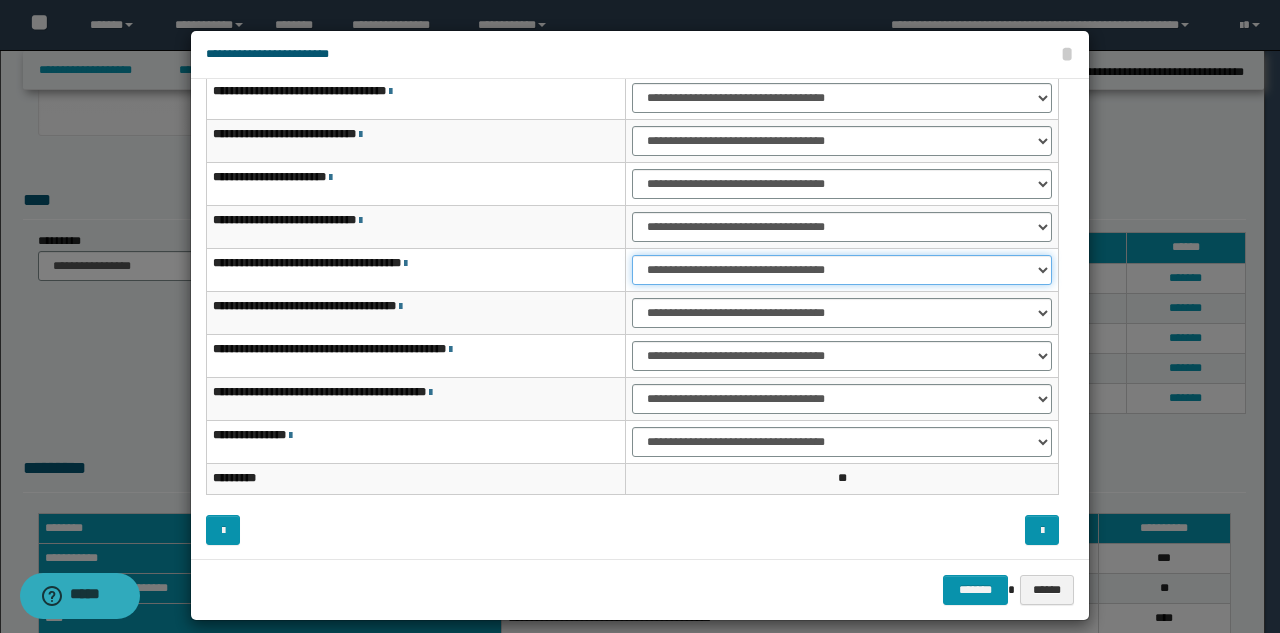 click on "**********" at bounding box center [842, 270] 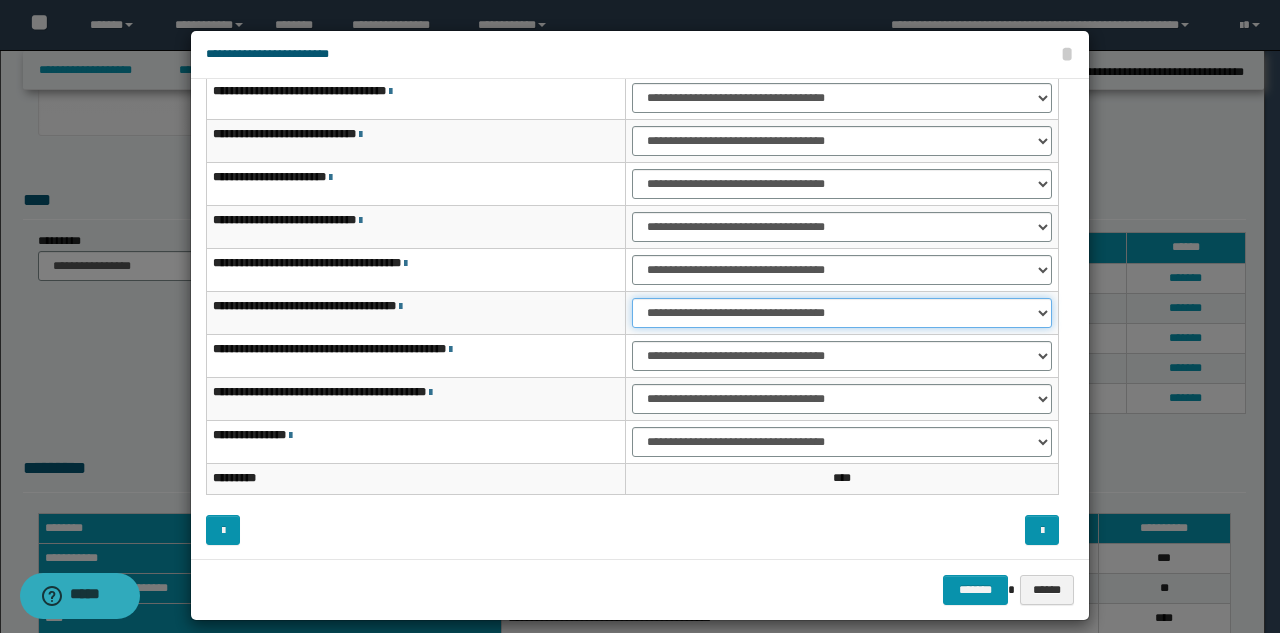 click on "**********" at bounding box center (842, 313) 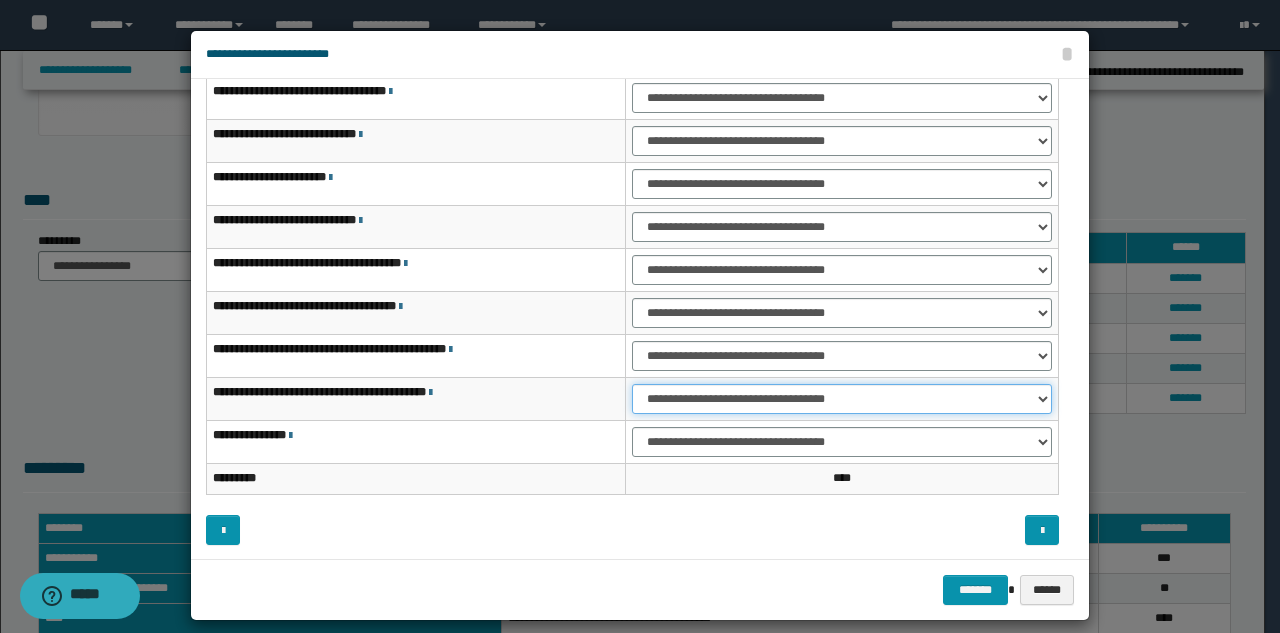 click on "**********" at bounding box center (842, 399) 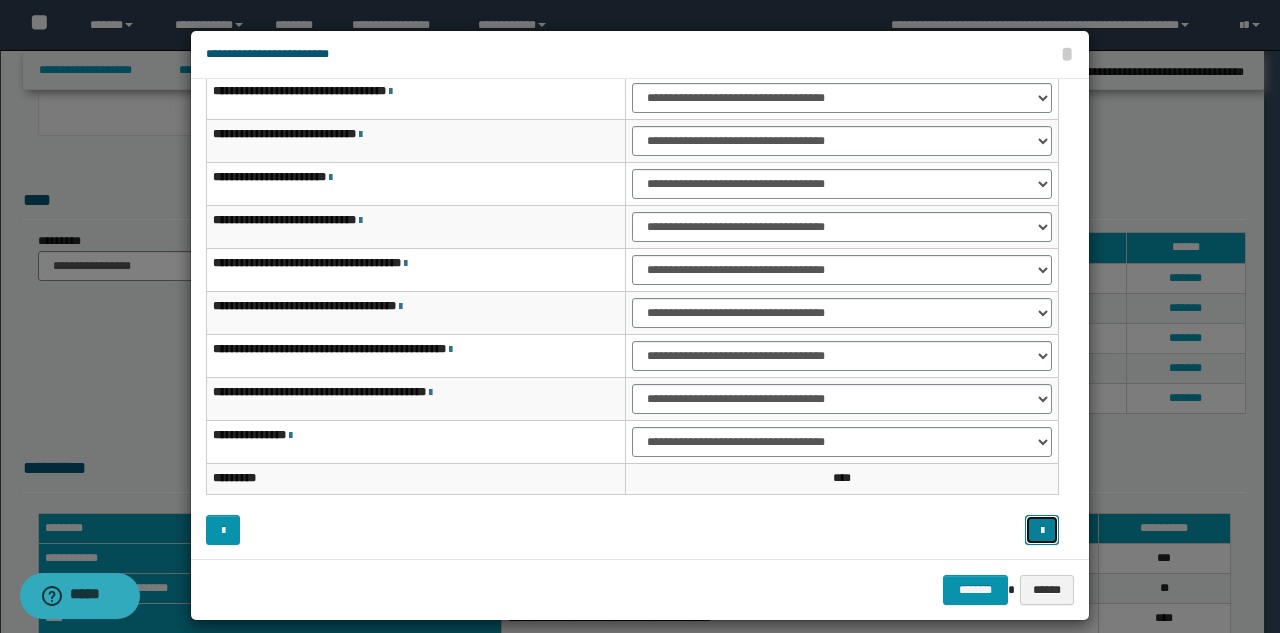 click at bounding box center (1042, 531) 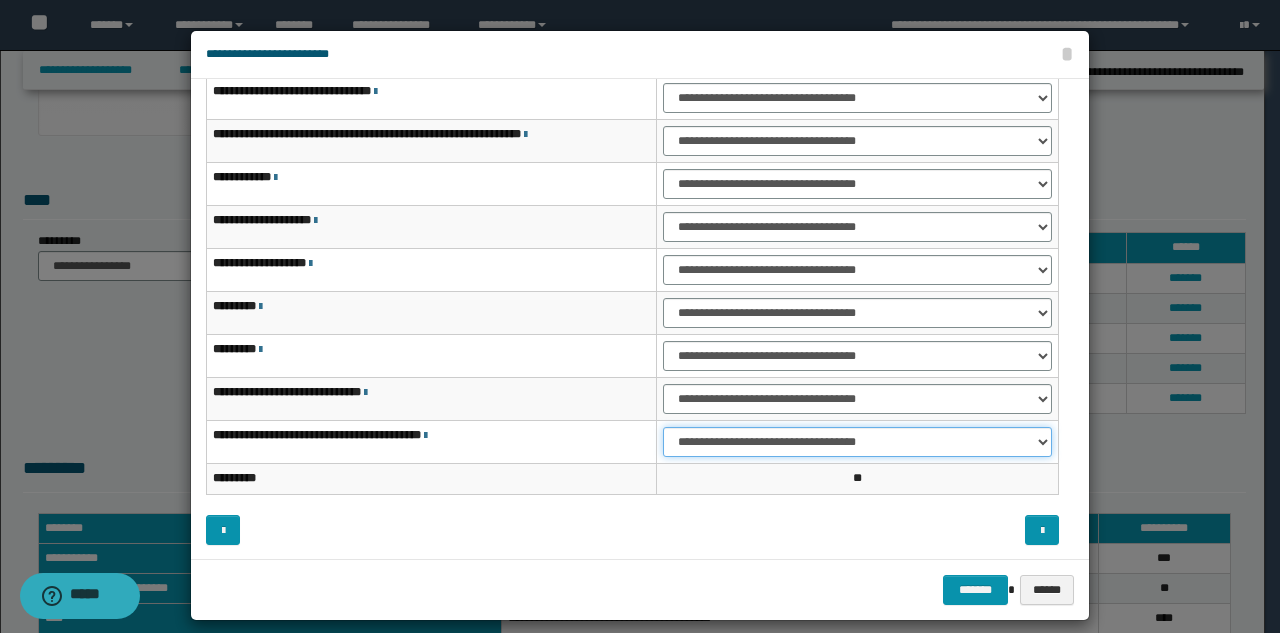 click on "**********" at bounding box center [857, 442] 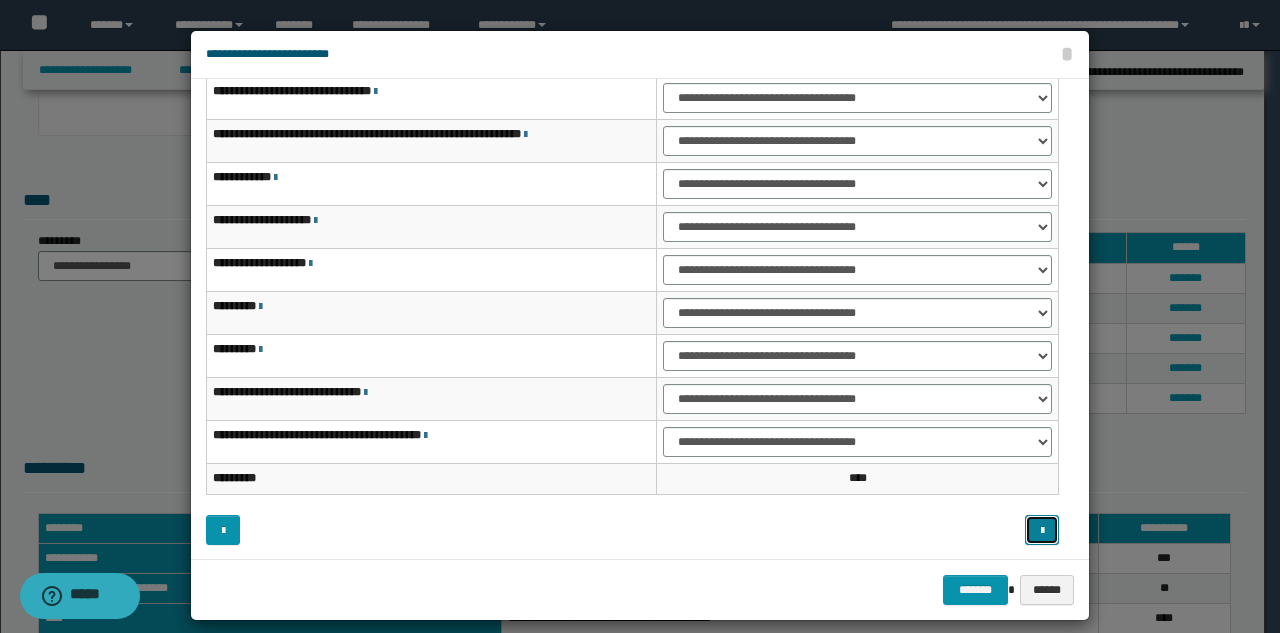 click at bounding box center (1042, 531) 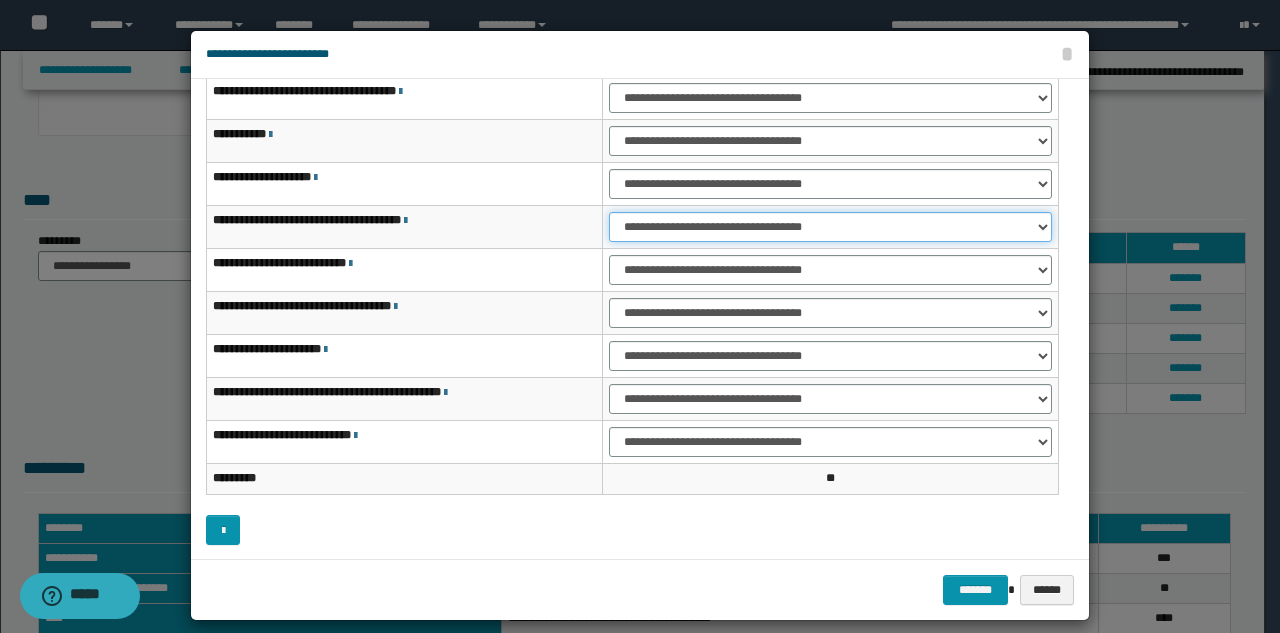 click on "**********" at bounding box center [830, 227] 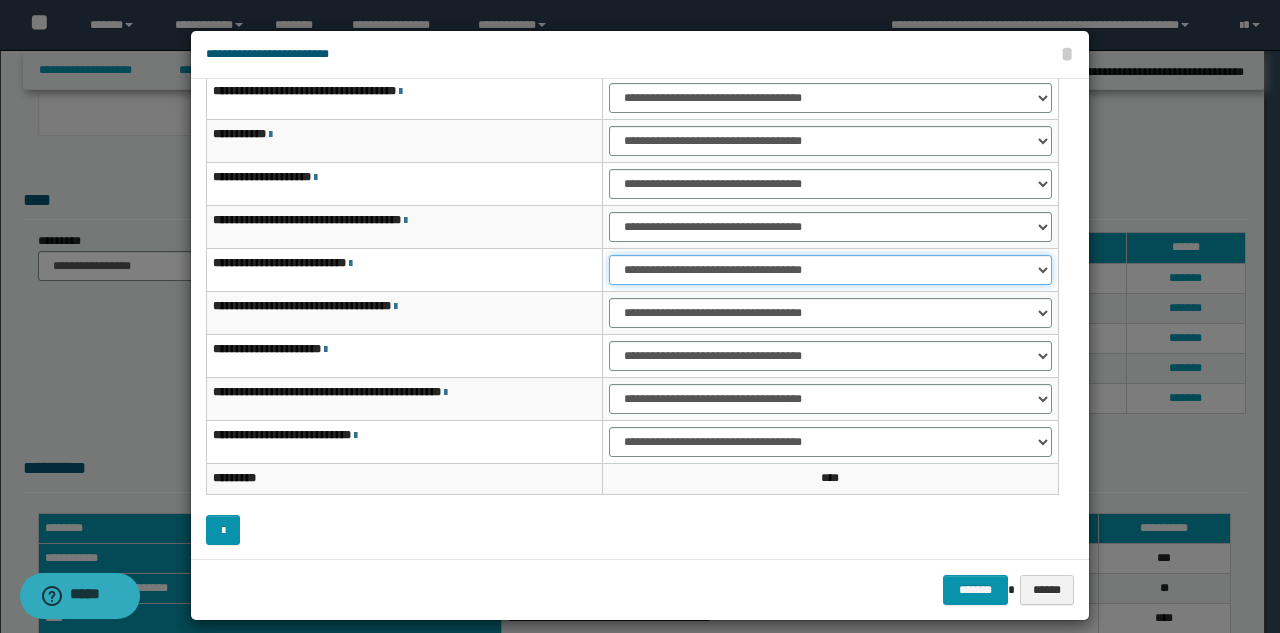 click on "**********" at bounding box center [830, 270] 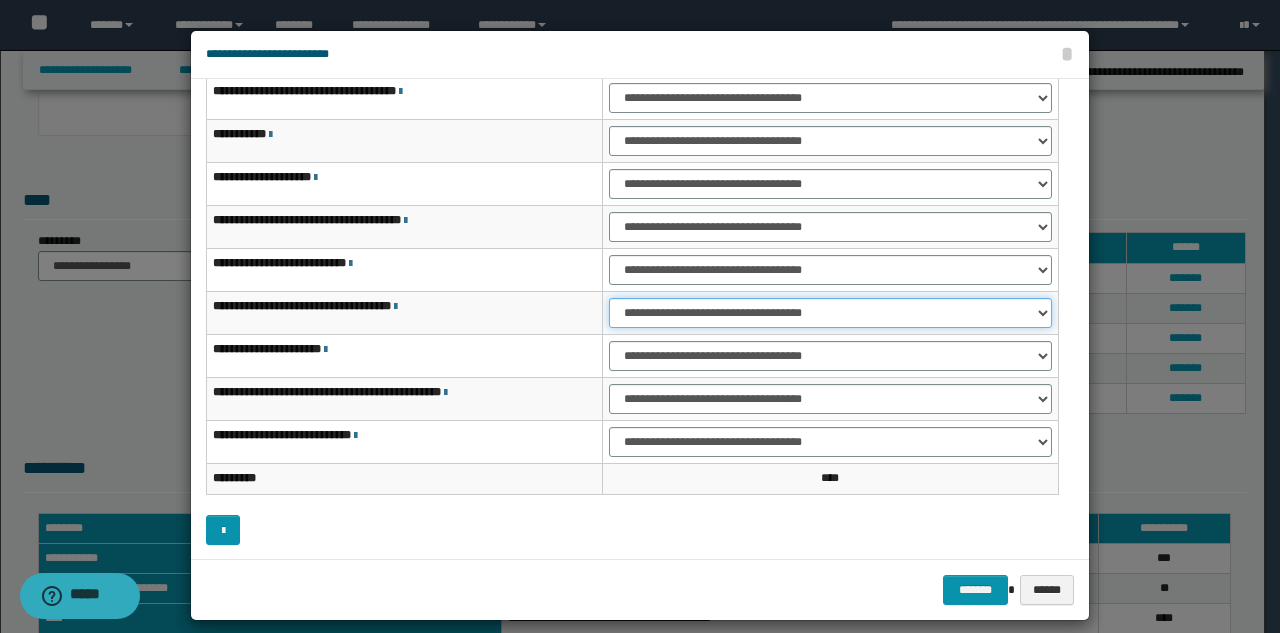 click on "**********" at bounding box center [830, 313] 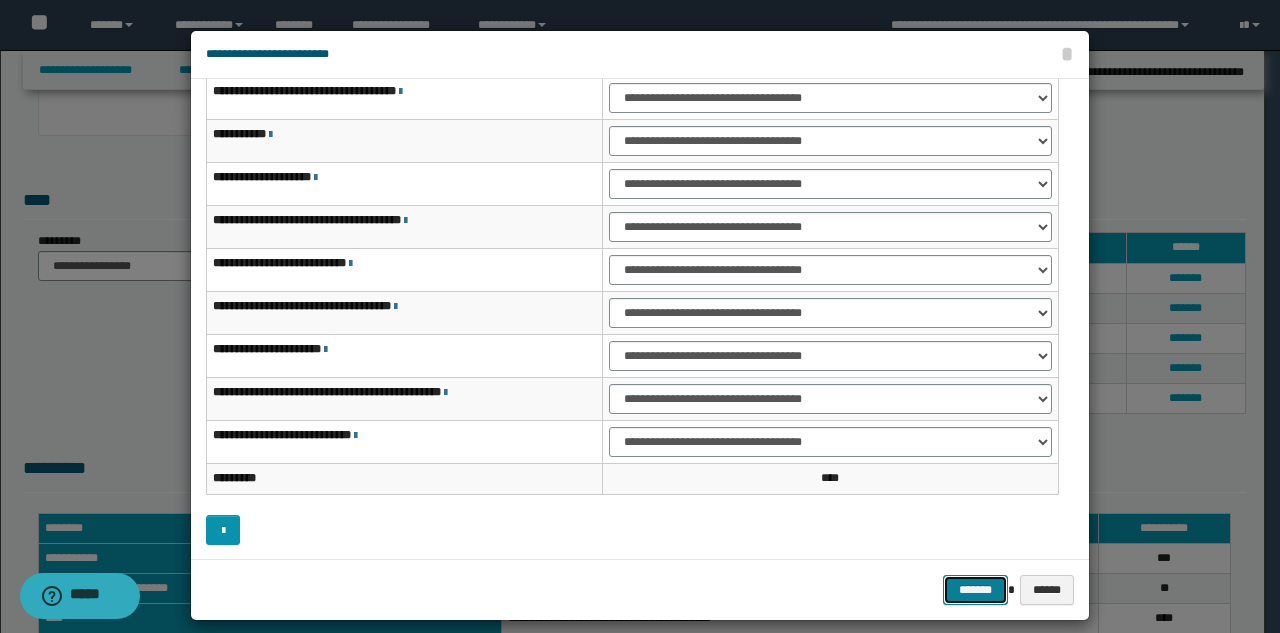 click on "*******" at bounding box center (975, 590) 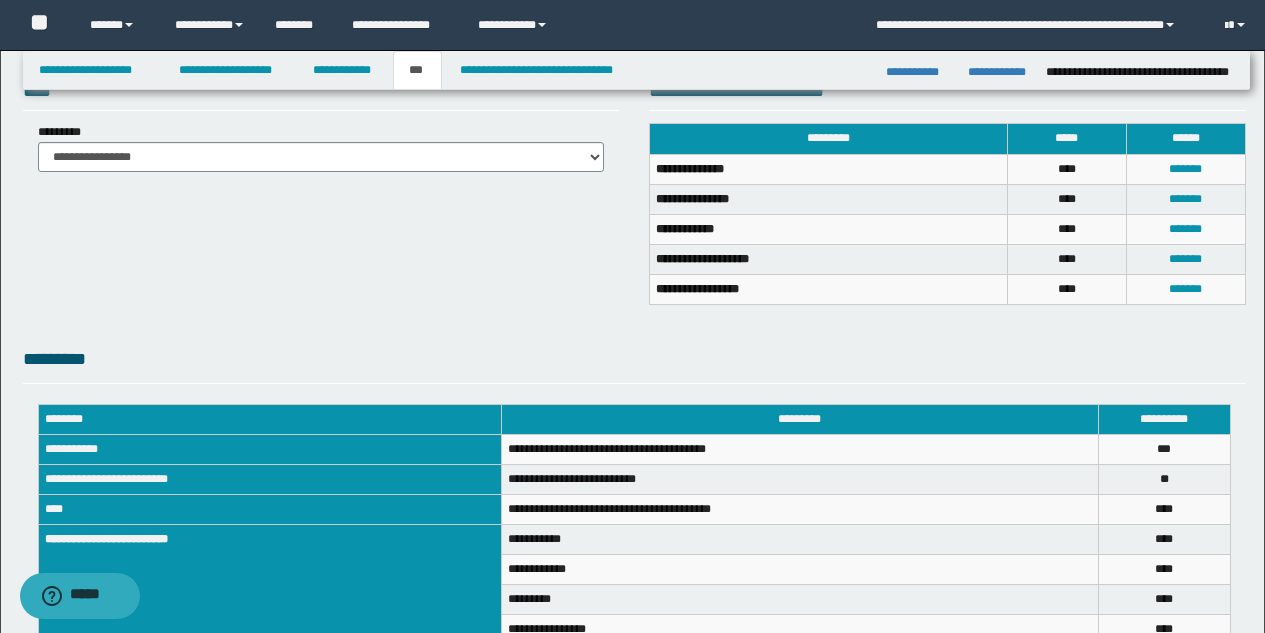 scroll, scrollTop: 469, scrollLeft: 0, axis: vertical 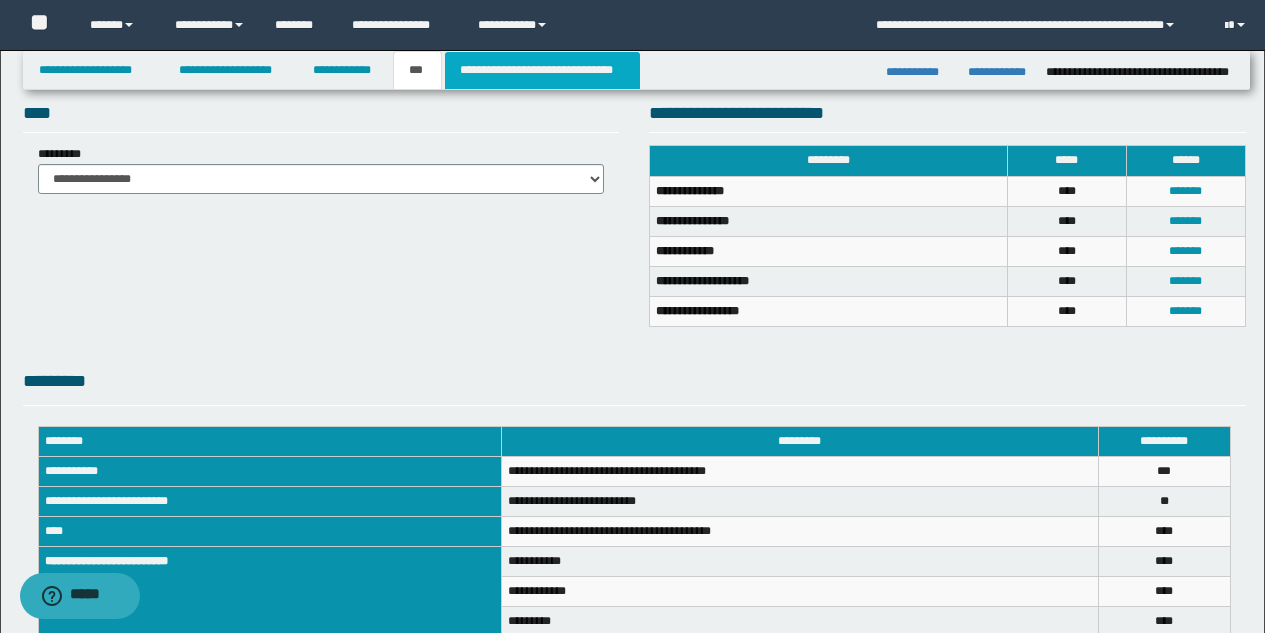 click on "**********" at bounding box center (542, 70) 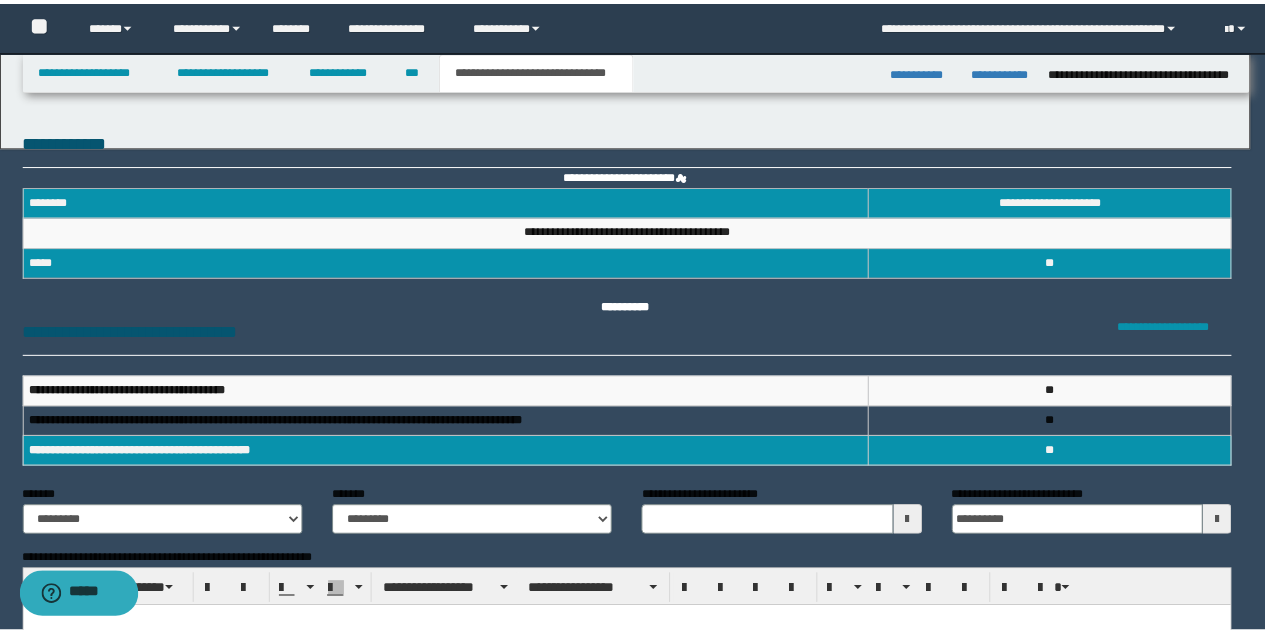 scroll, scrollTop: 0, scrollLeft: 0, axis: both 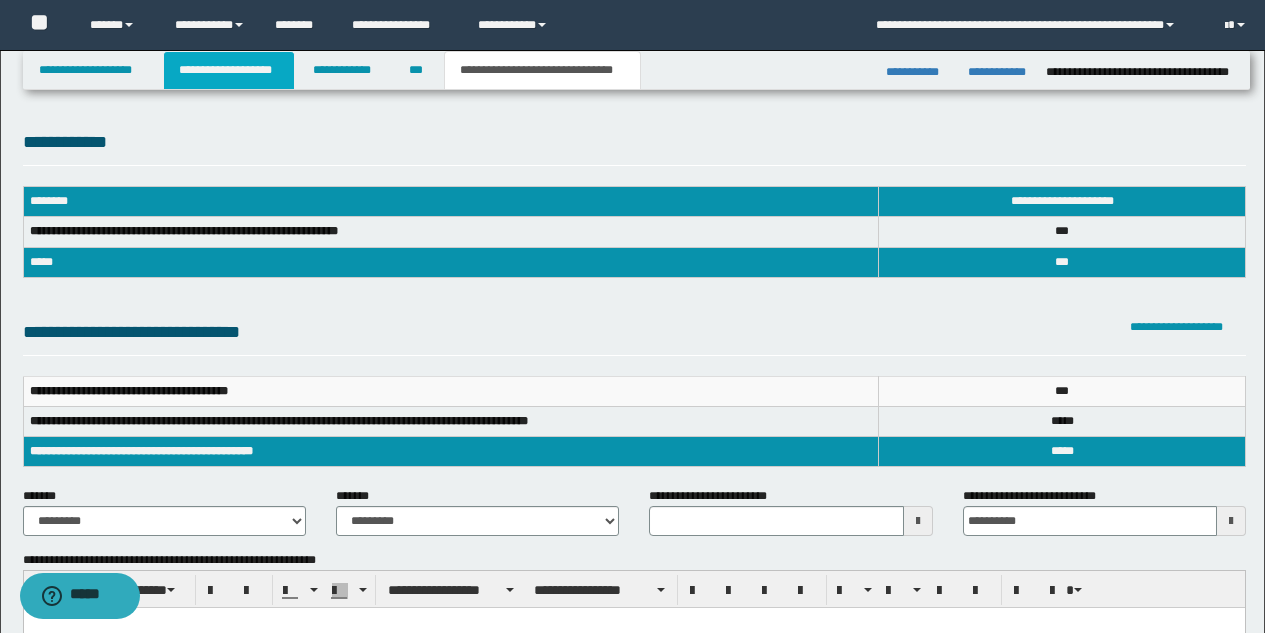 click on "**********" at bounding box center [229, 70] 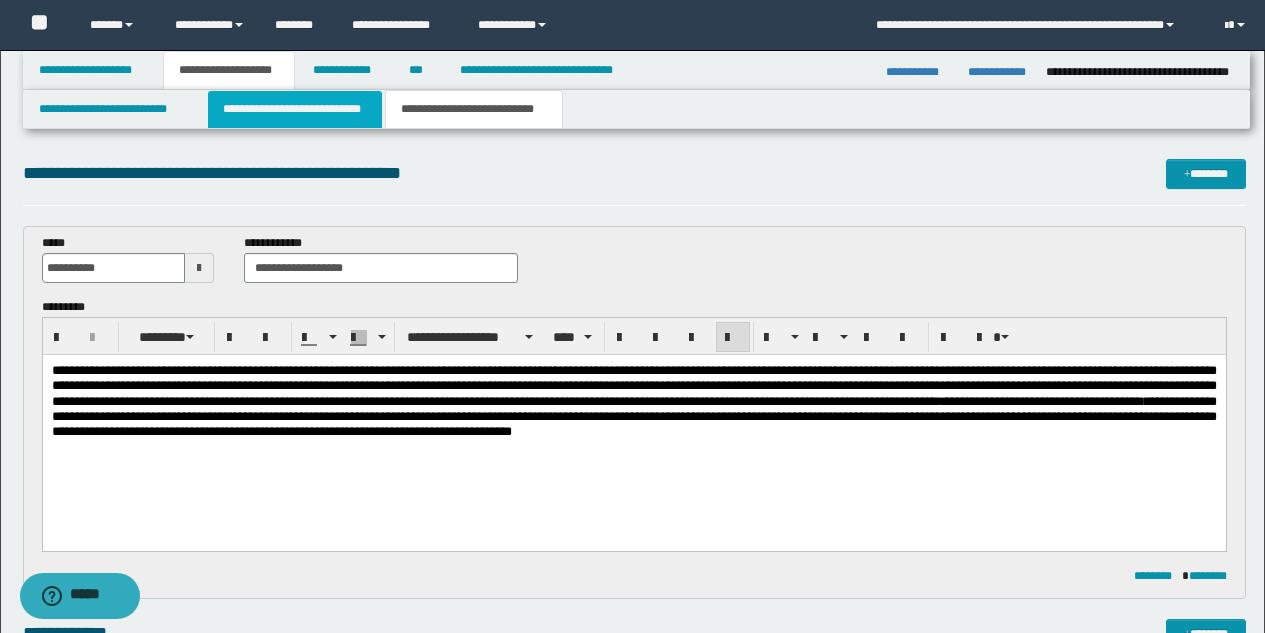click on "**********" at bounding box center [295, 109] 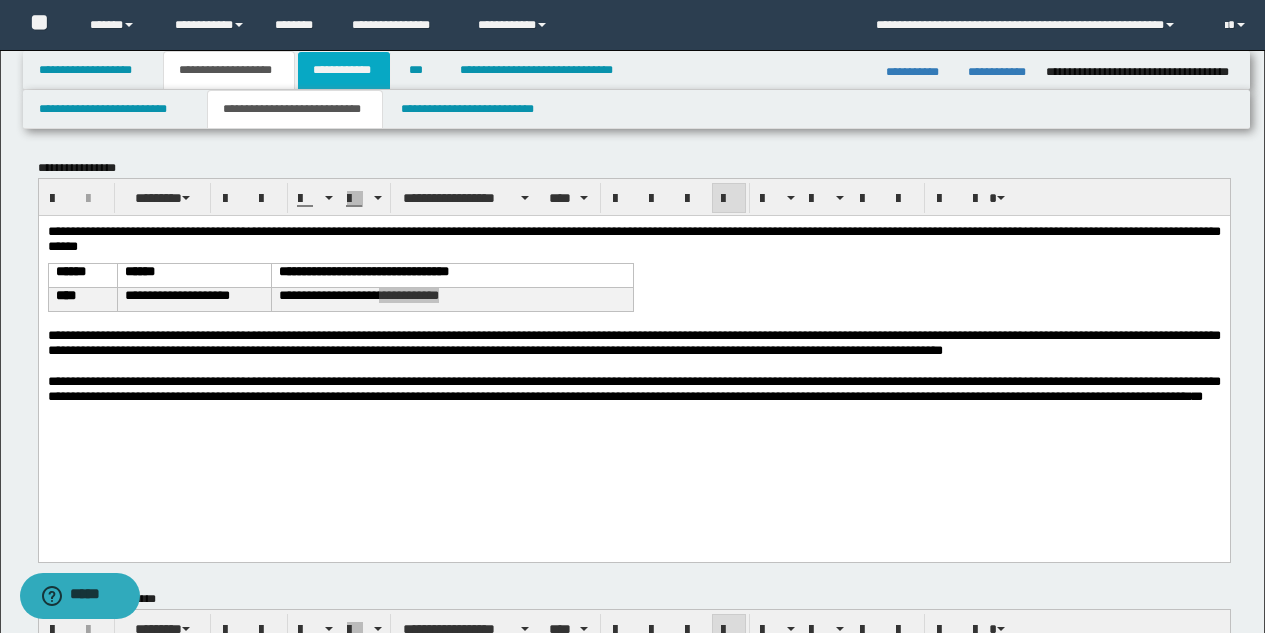 click on "**********" at bounding box center [344, 70] 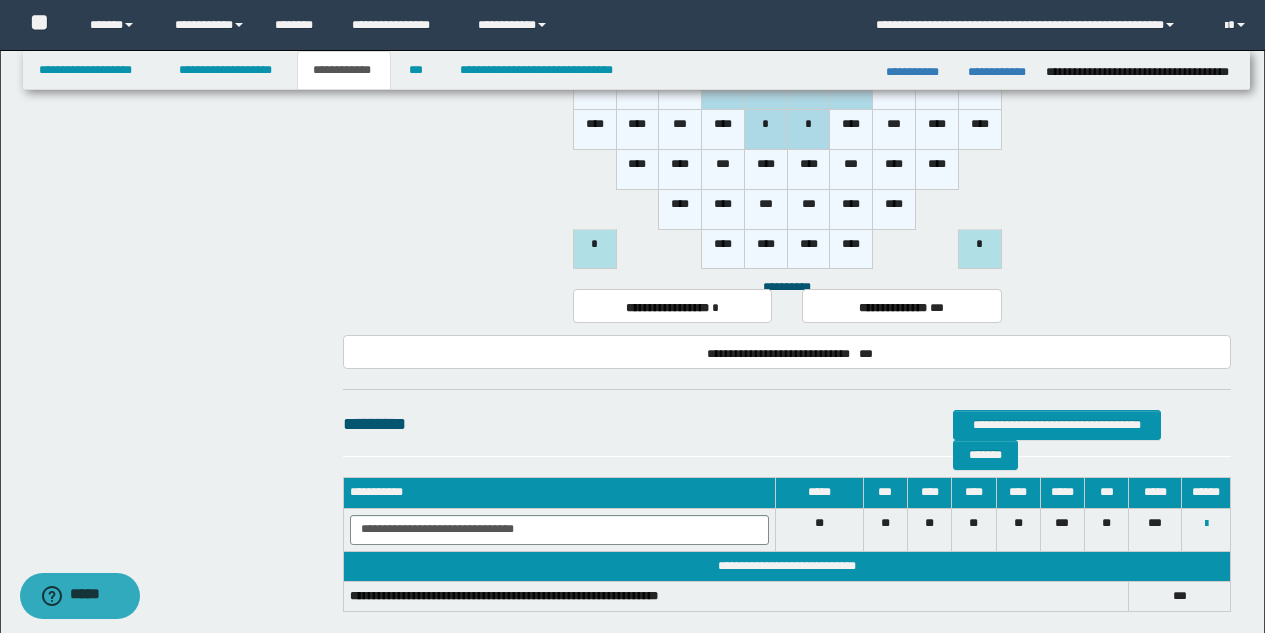 scroll, scrollTop: 1095, scrollLeft: 0, axis: vertical 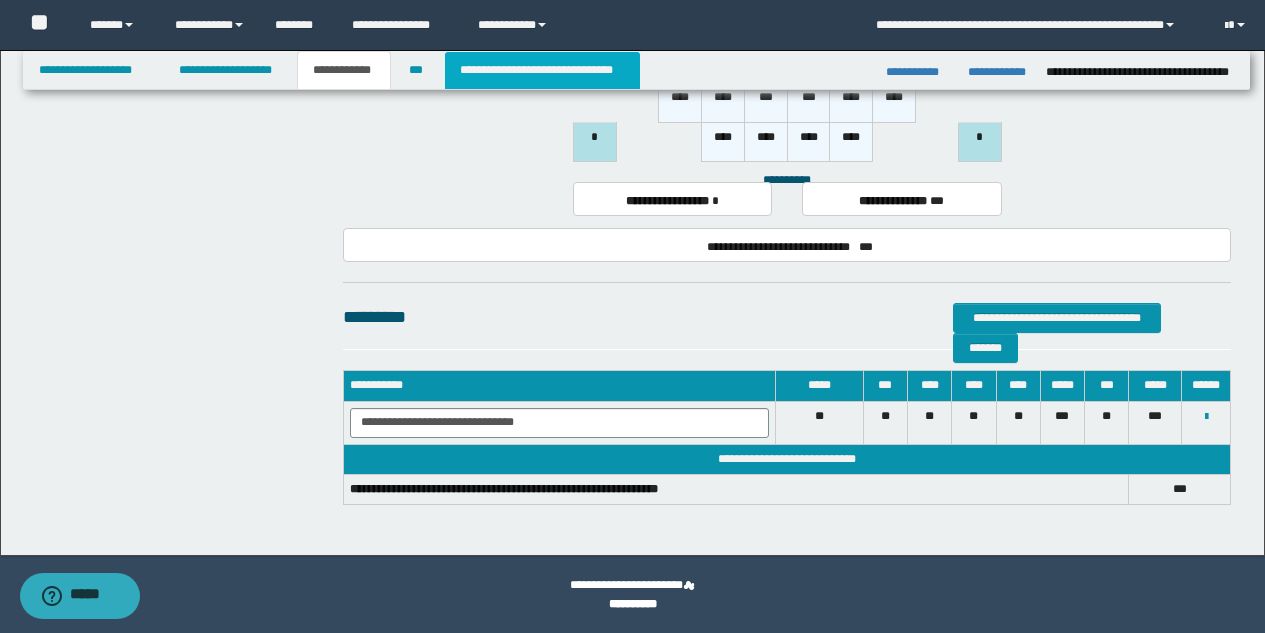 click on "**********" at bounding box center (542, 70) 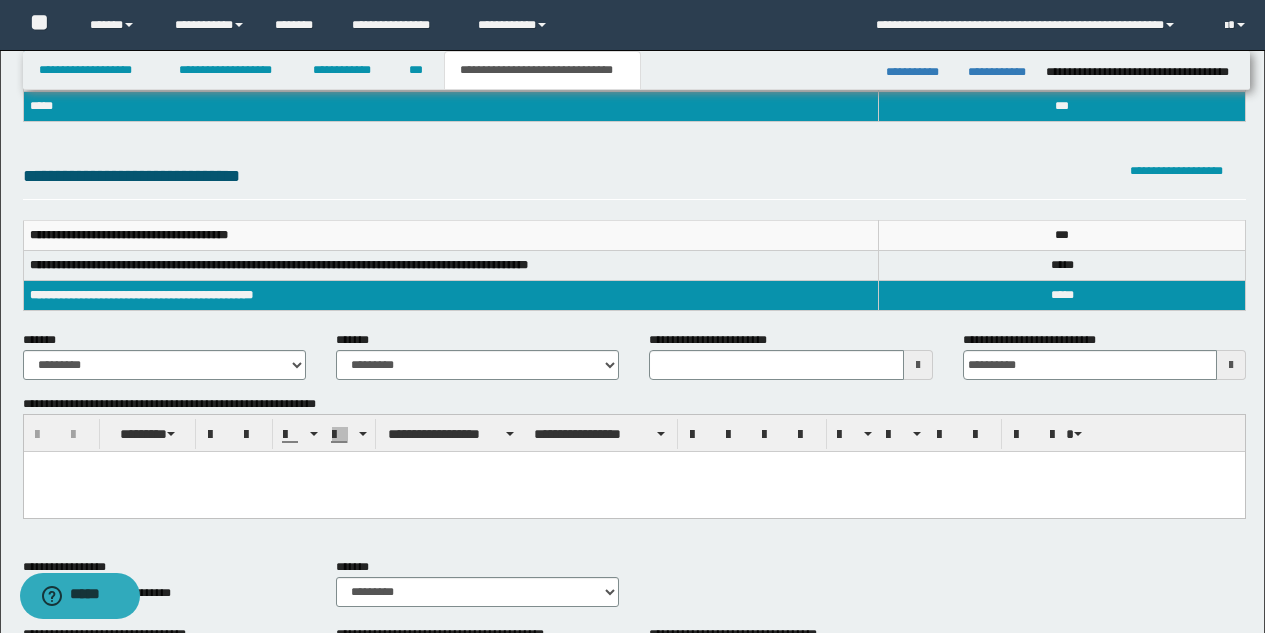 scroll, scrollTop: 174, scrollLeft: 0, axis: vertical 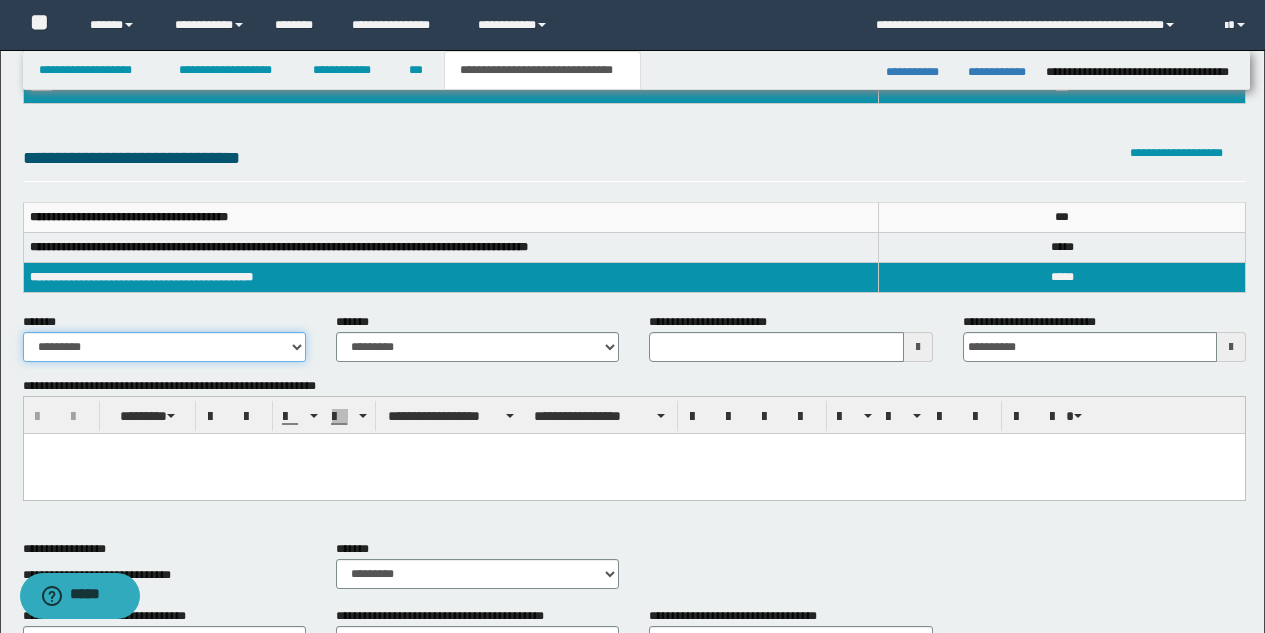 click on "**********" at bounding box center [164, 347] 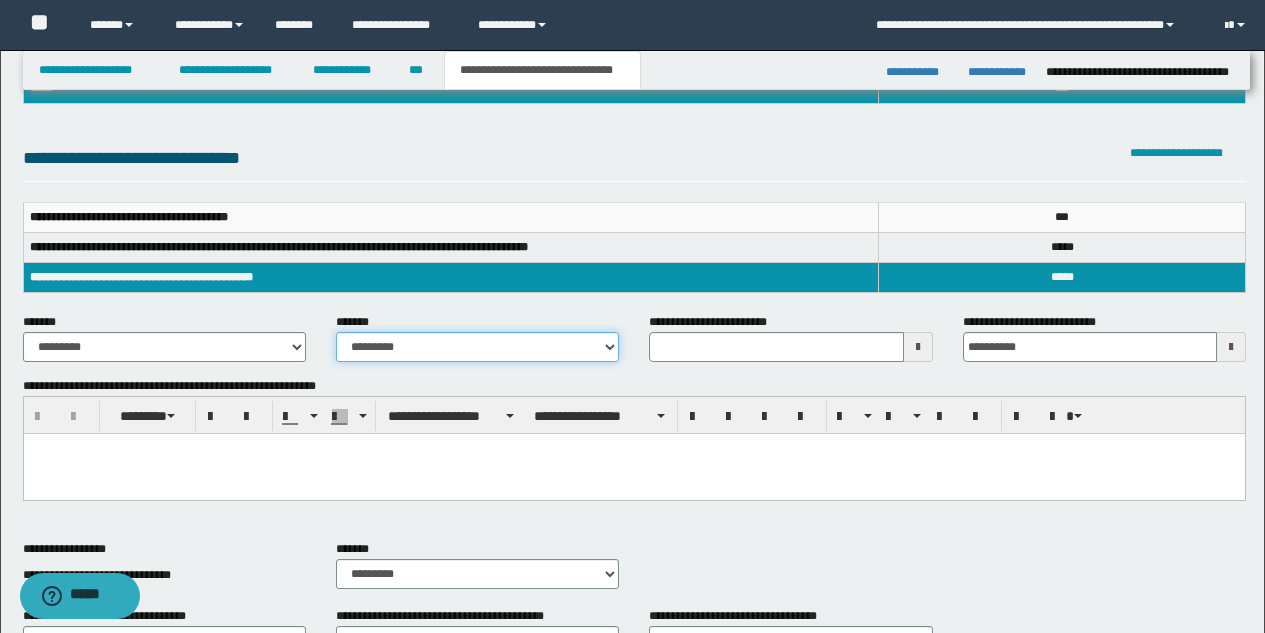 click on "**********" at bounding box center [477, 347] 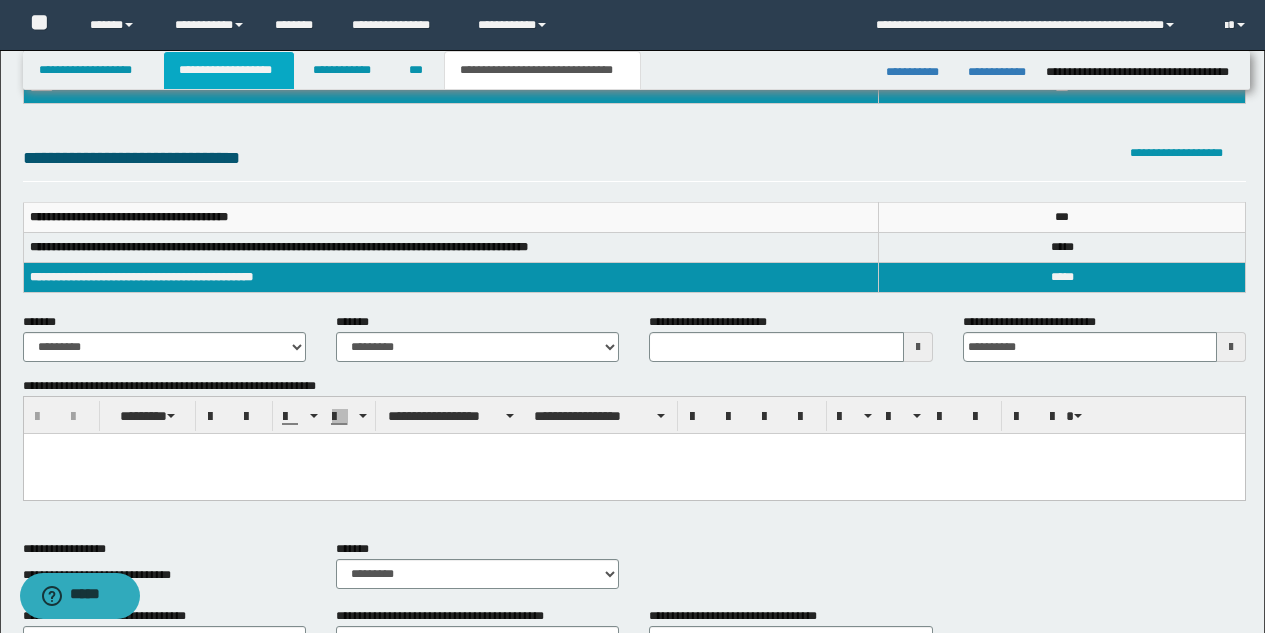 click on "**********" at bounding box center (229, 70) 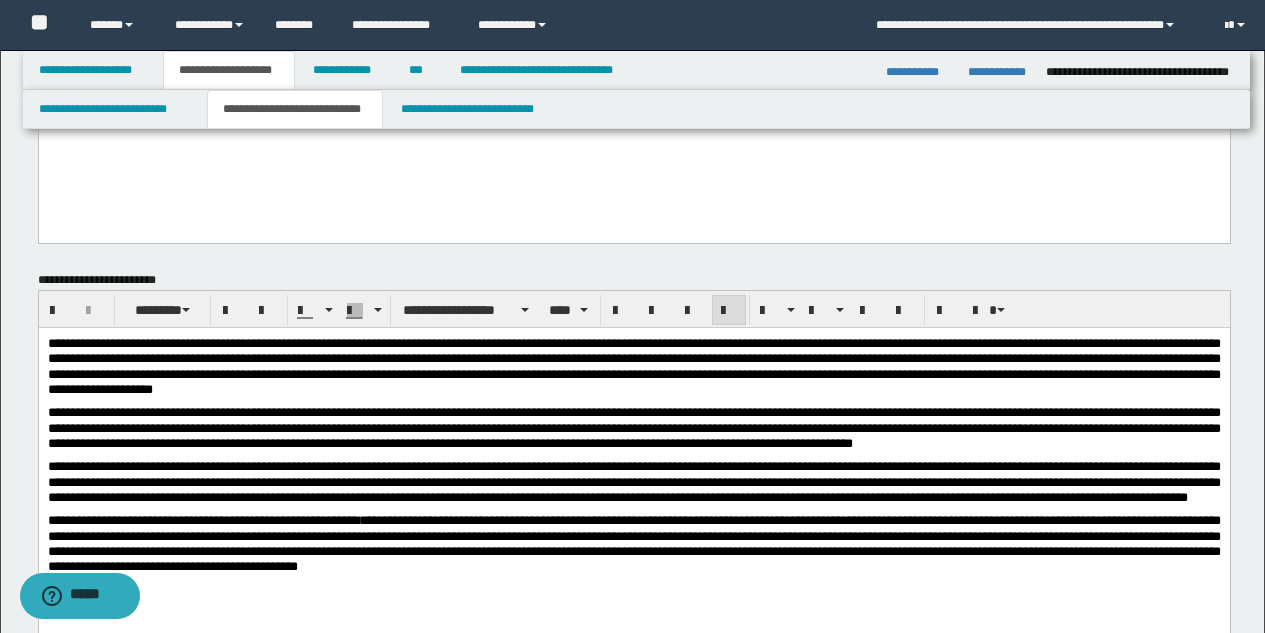 scroll, scrollTop: 323, scrollLeft: 0, axis: vertical 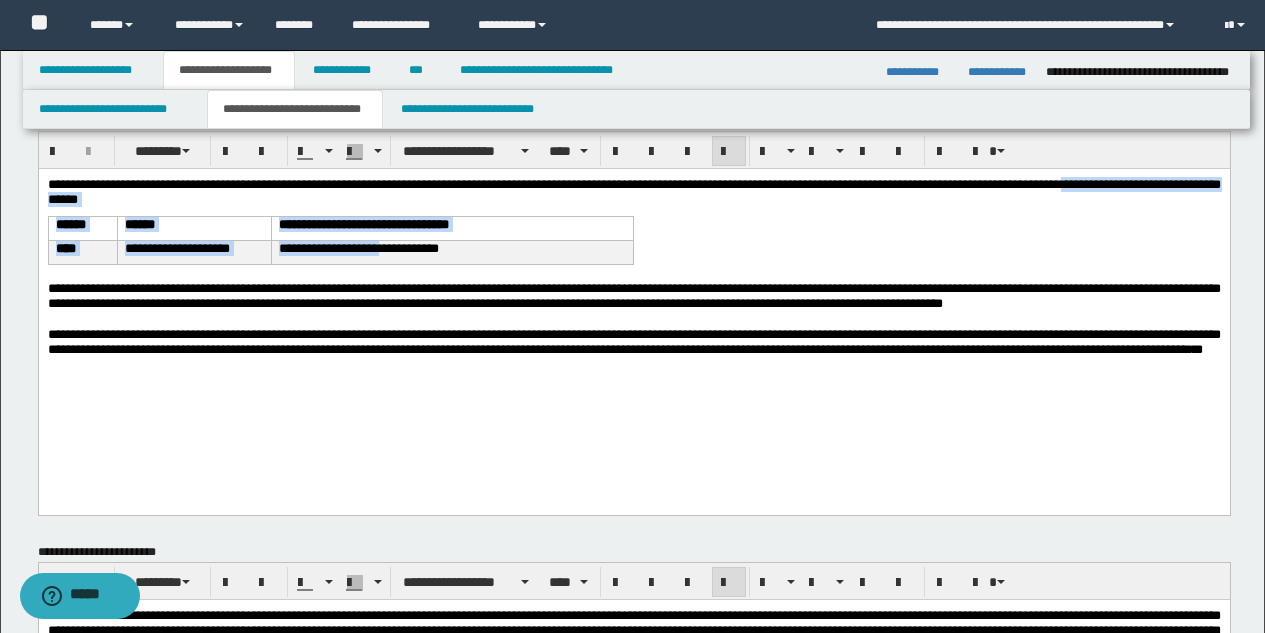 drag, startPoint x: 1156, startPoint y: 183, endPoint x: 1205, endPoint y: 182, distance: 49.010204 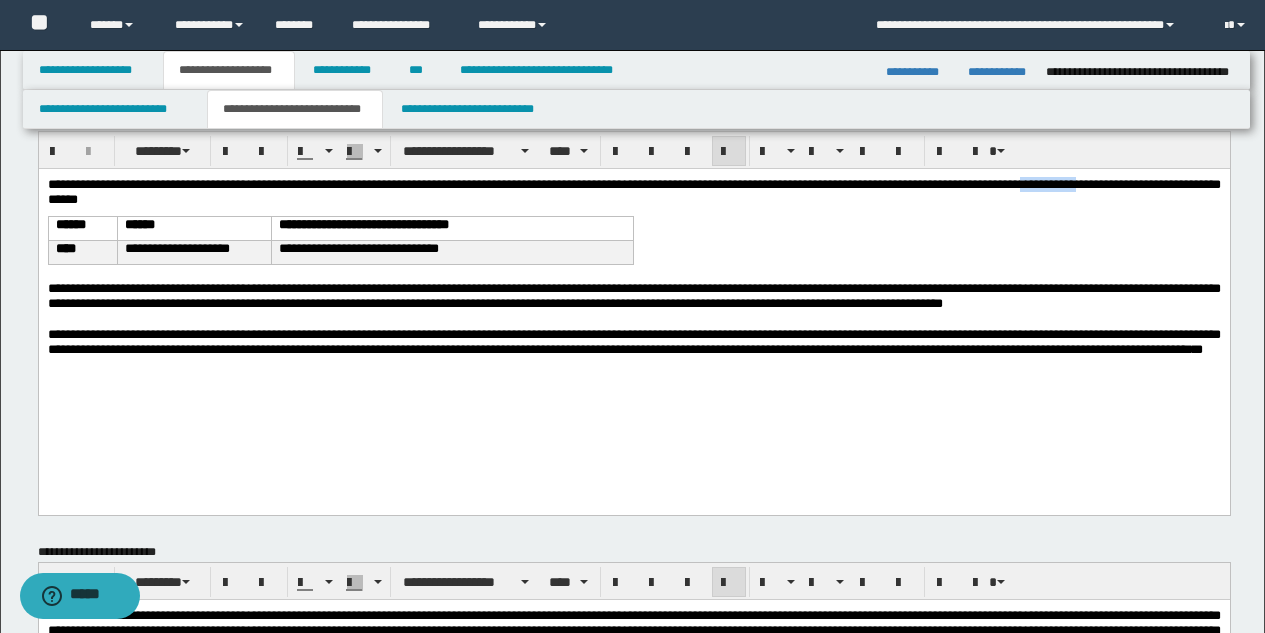 drag, startPoint x: 1157, startPoint y: 184, endPoint x: 1223, endPoint y: 182, distance: 66.0303 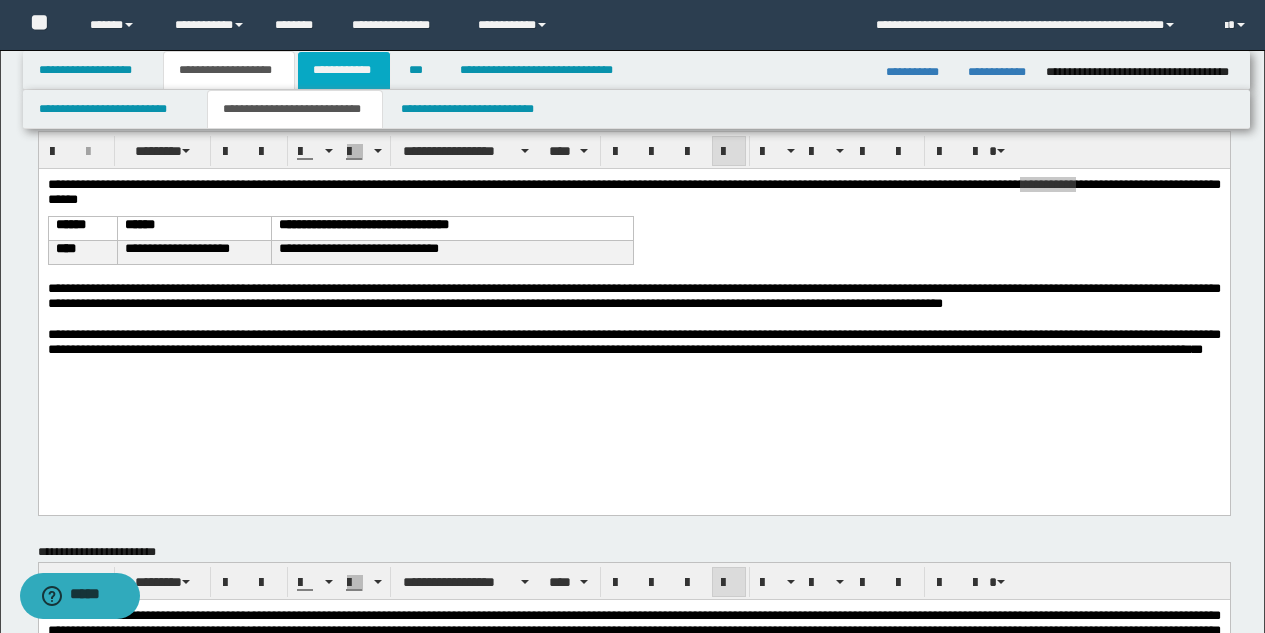 click on "**********" at bounding box center [344, 70] 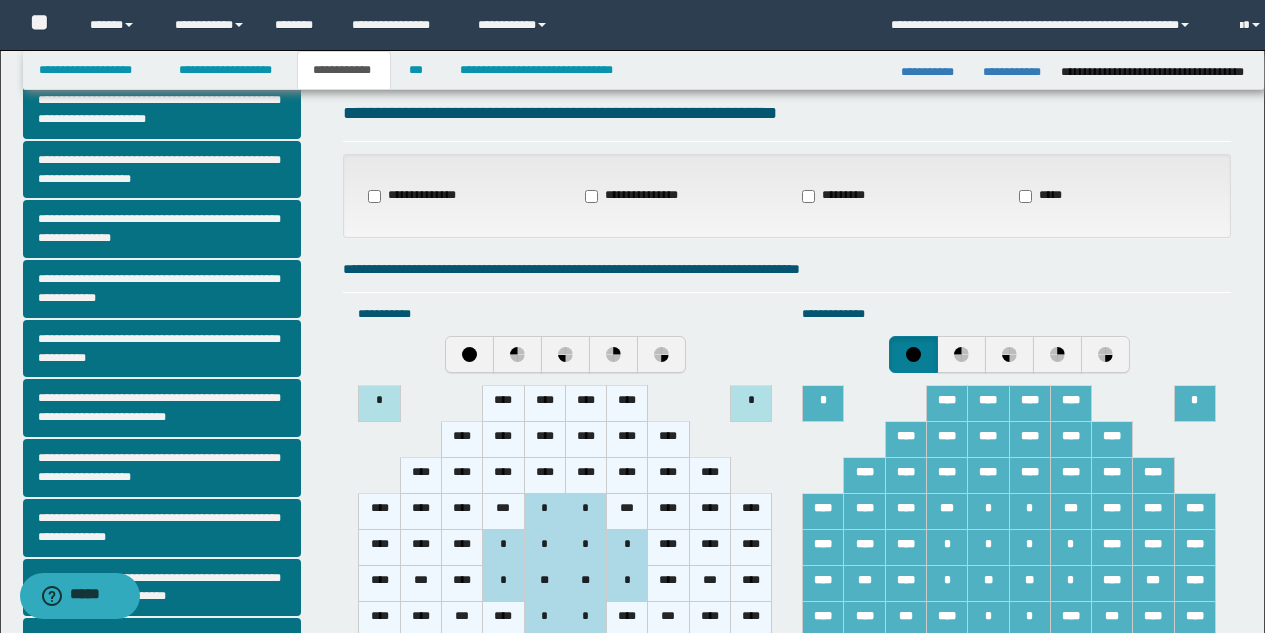 scroll, scrollTop: 16, scrollLeft: 0, axis: vertical 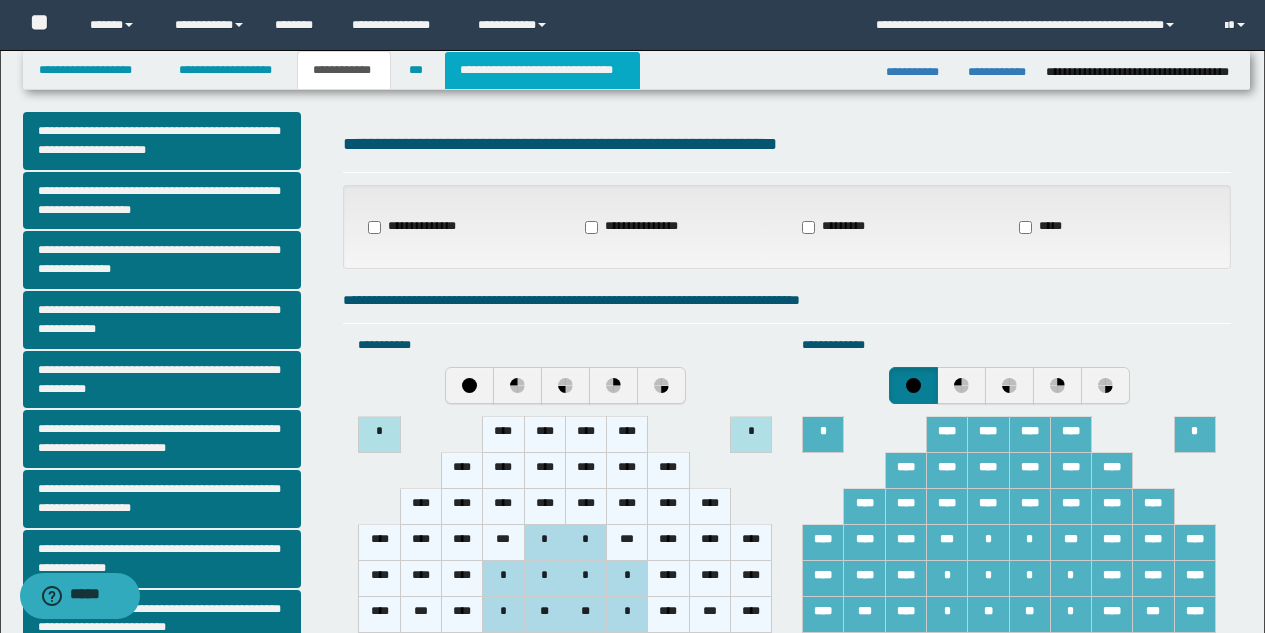 click on "**********" at bounding box center (542, 70) 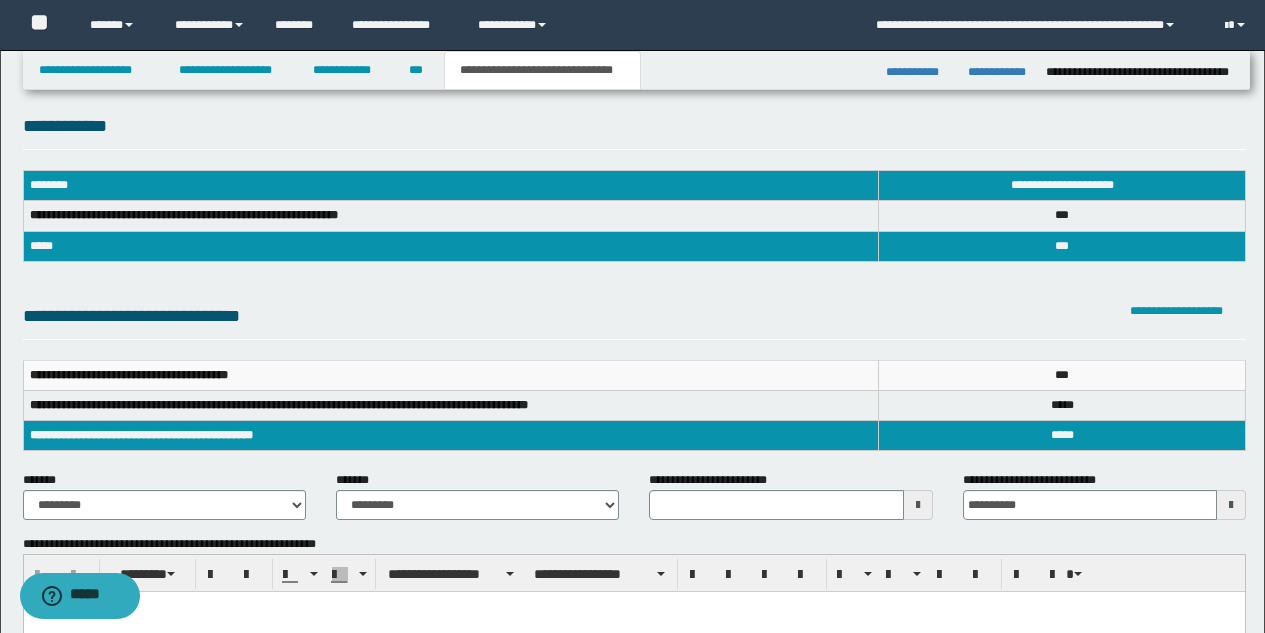 click on "**********" at bounding box center (713, 480) 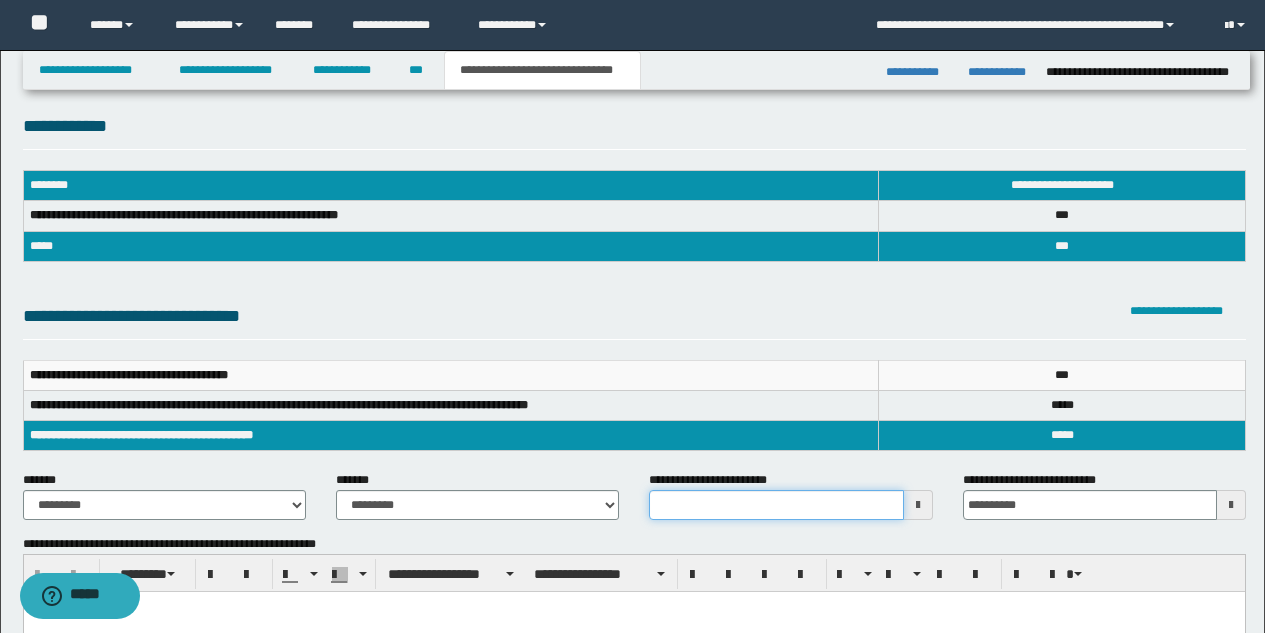 click on "**********" at bounding box center [776, 505] 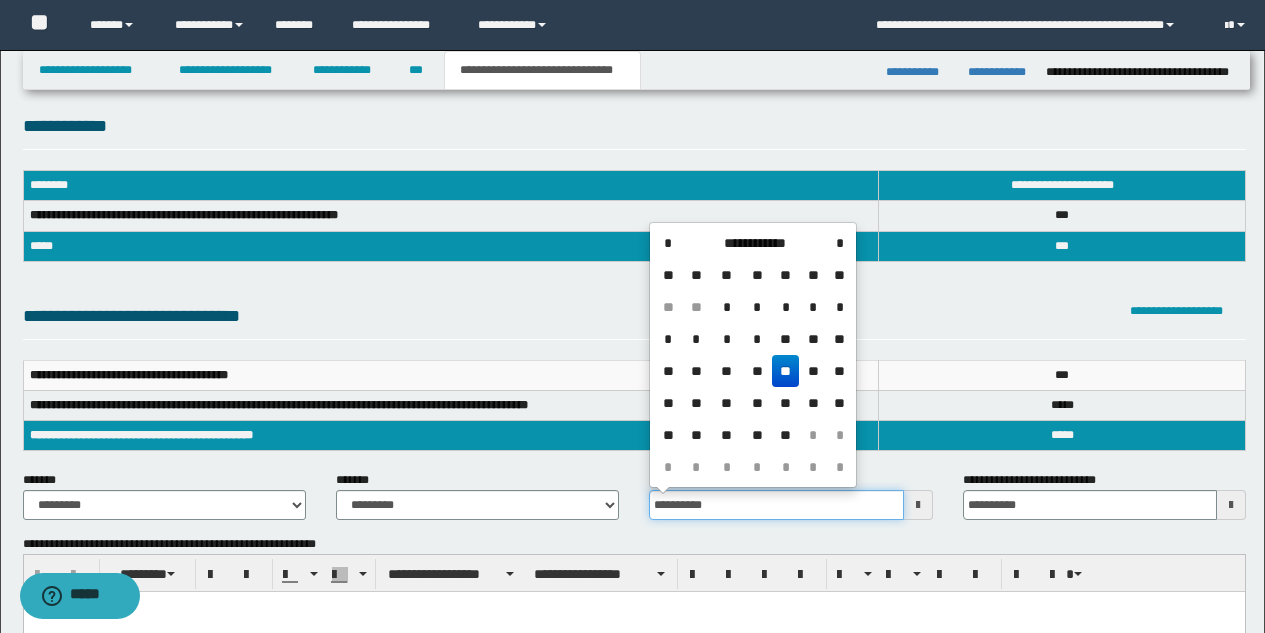 type on "**********" 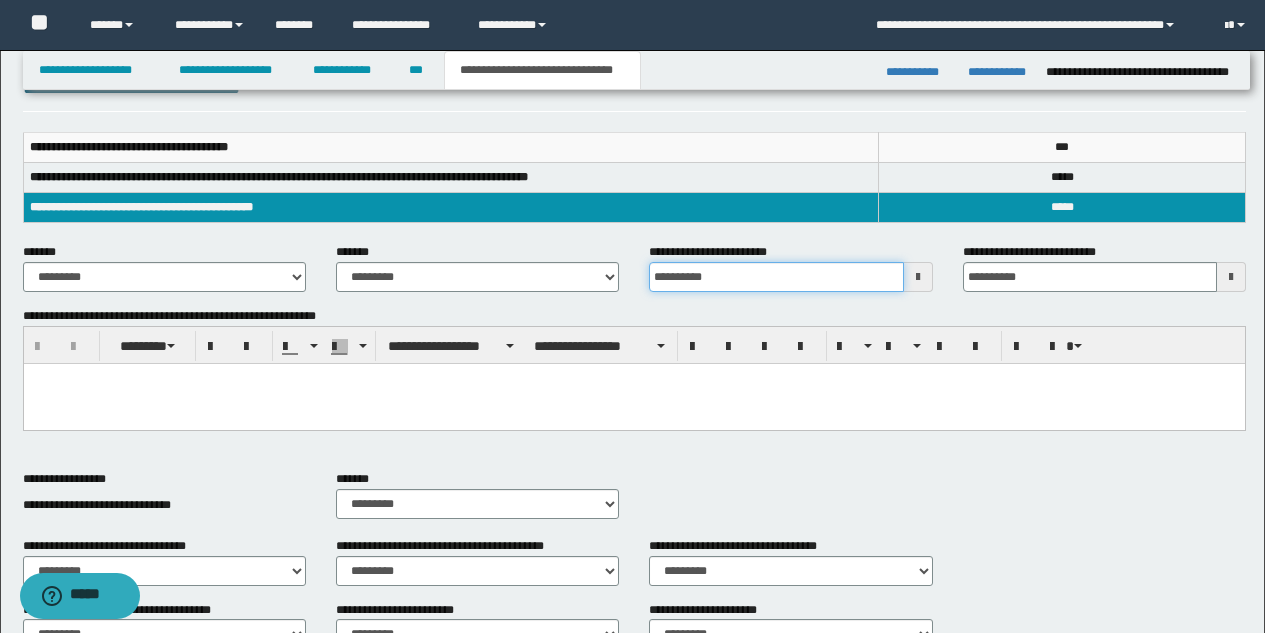 scroll, scrollTop: 291, scrollLeft: 0, axis: vertical 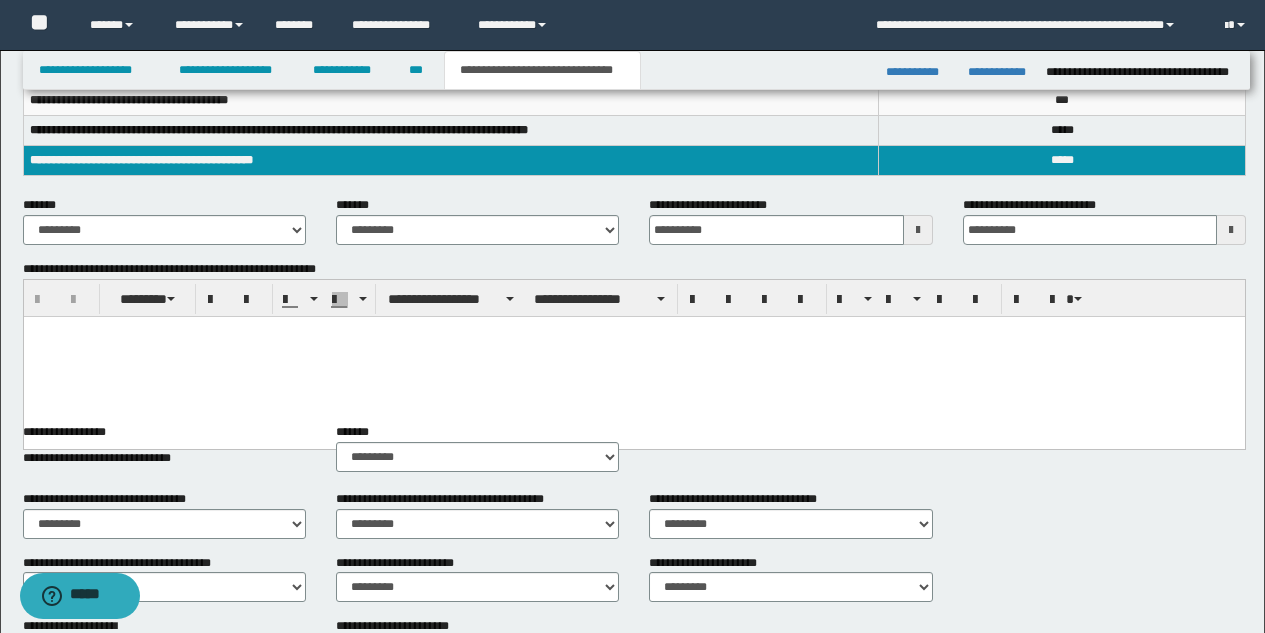 click at bounding box center [633, 357] 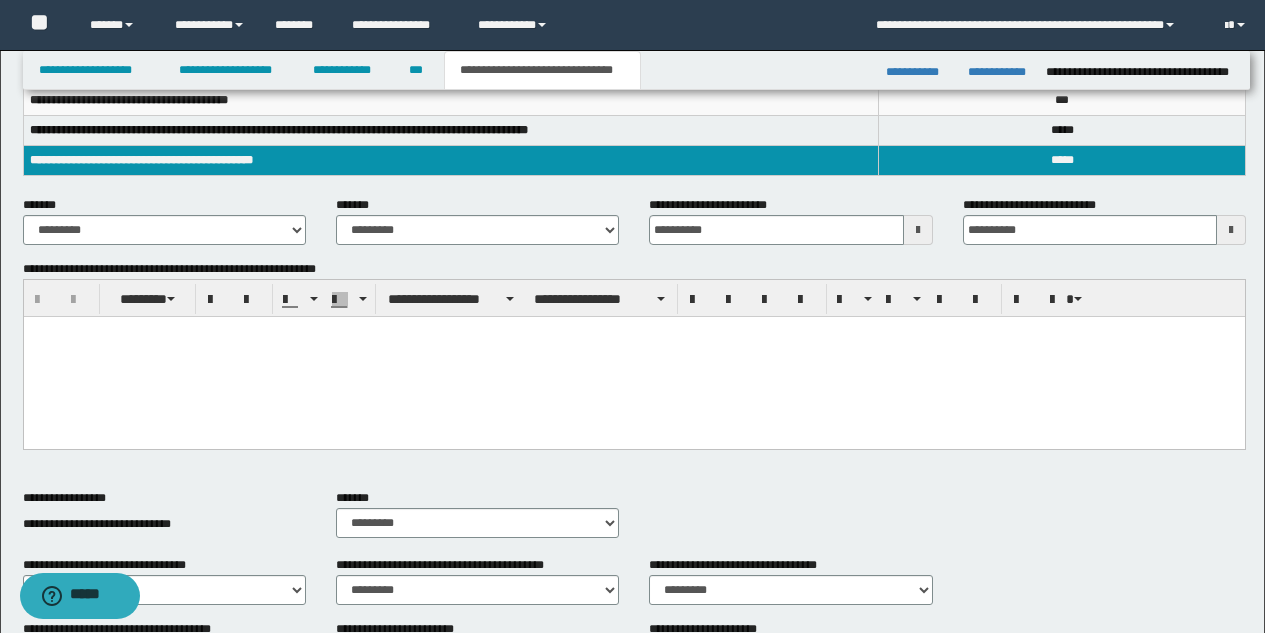 type 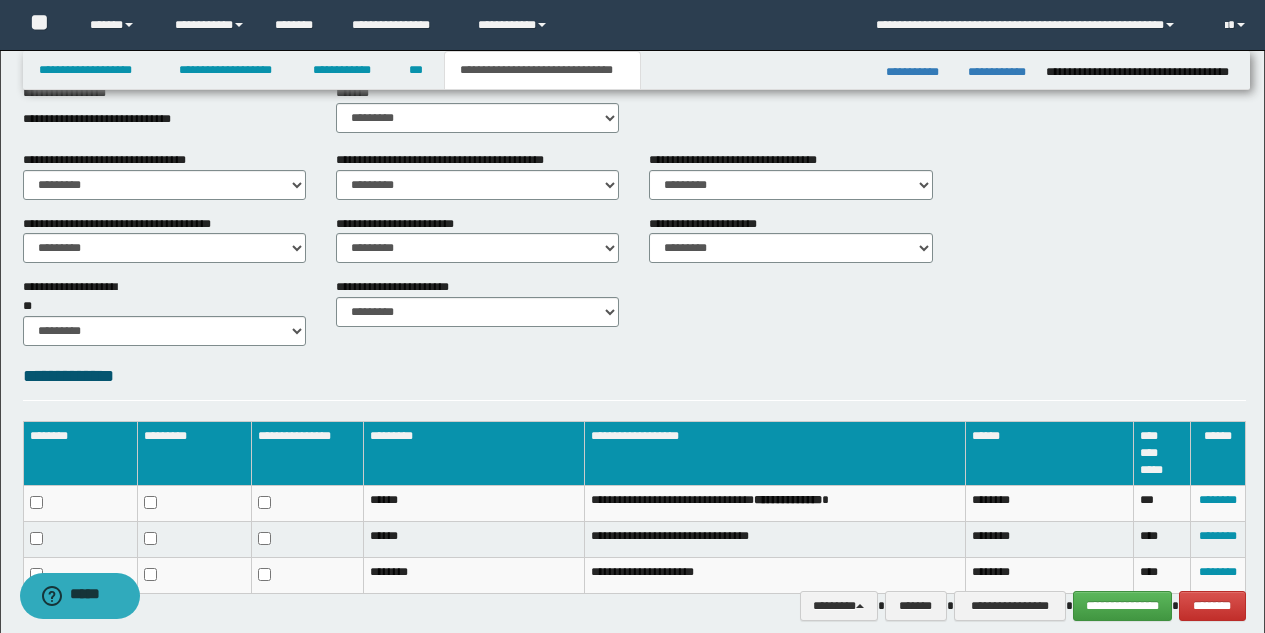scroll, scrollTop: 781, scrollLeft: 0, axis: vertical 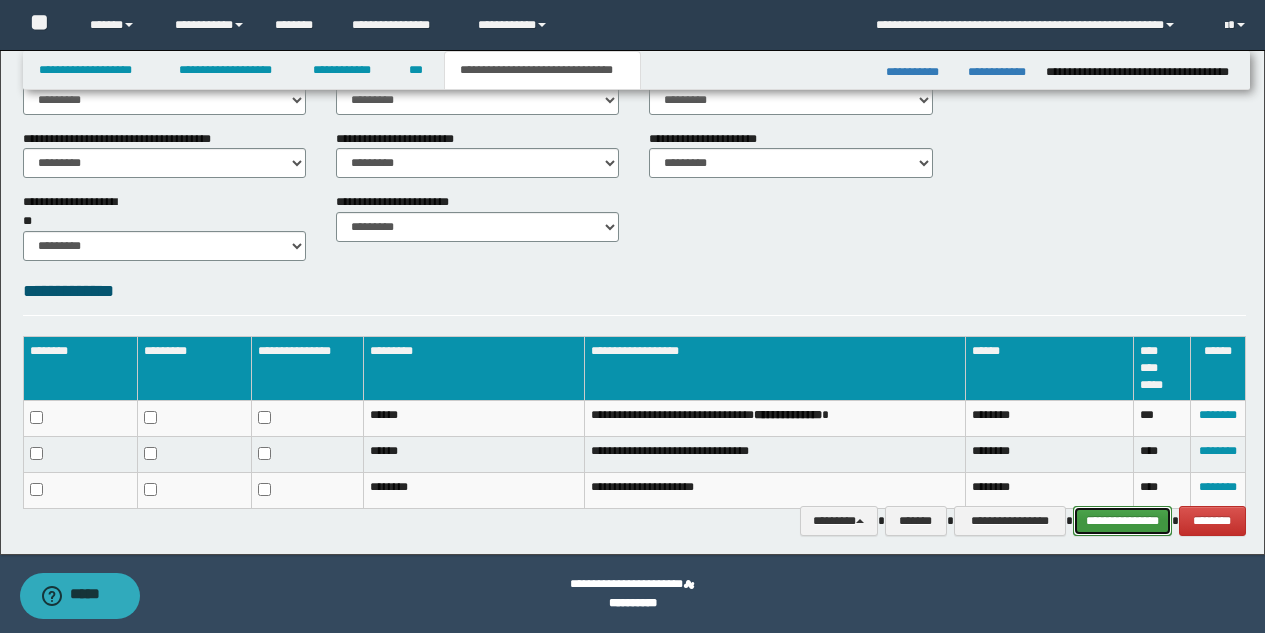click on "**********" at bounding box center [1122, 521] 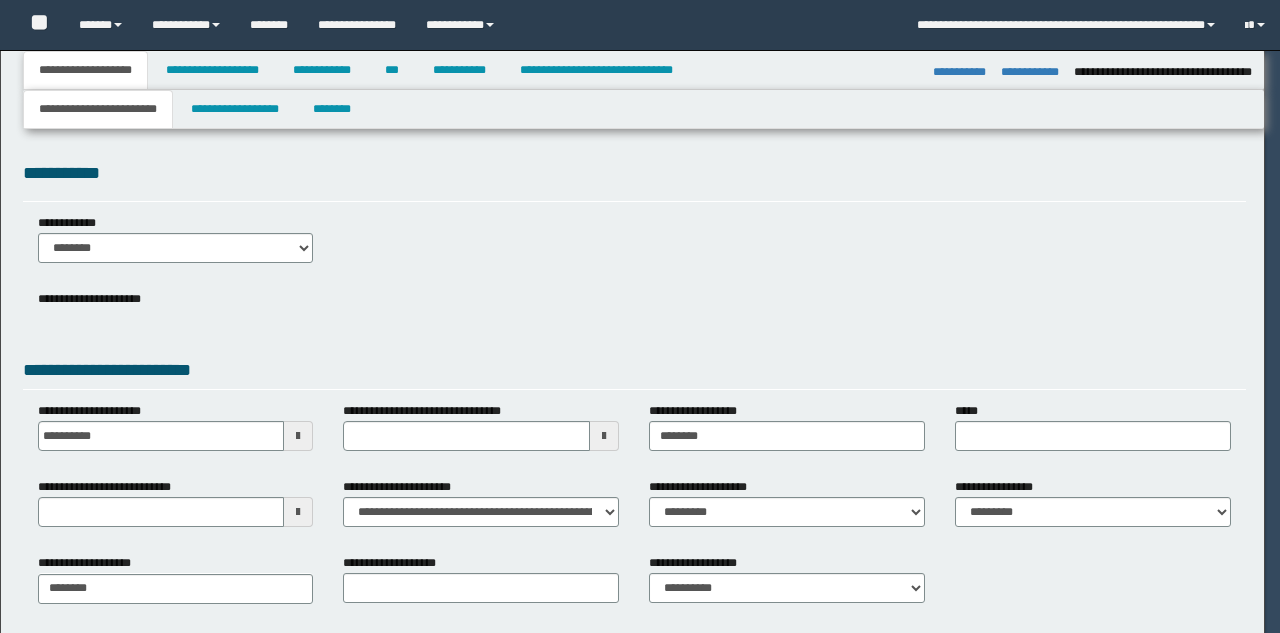 select on "*" 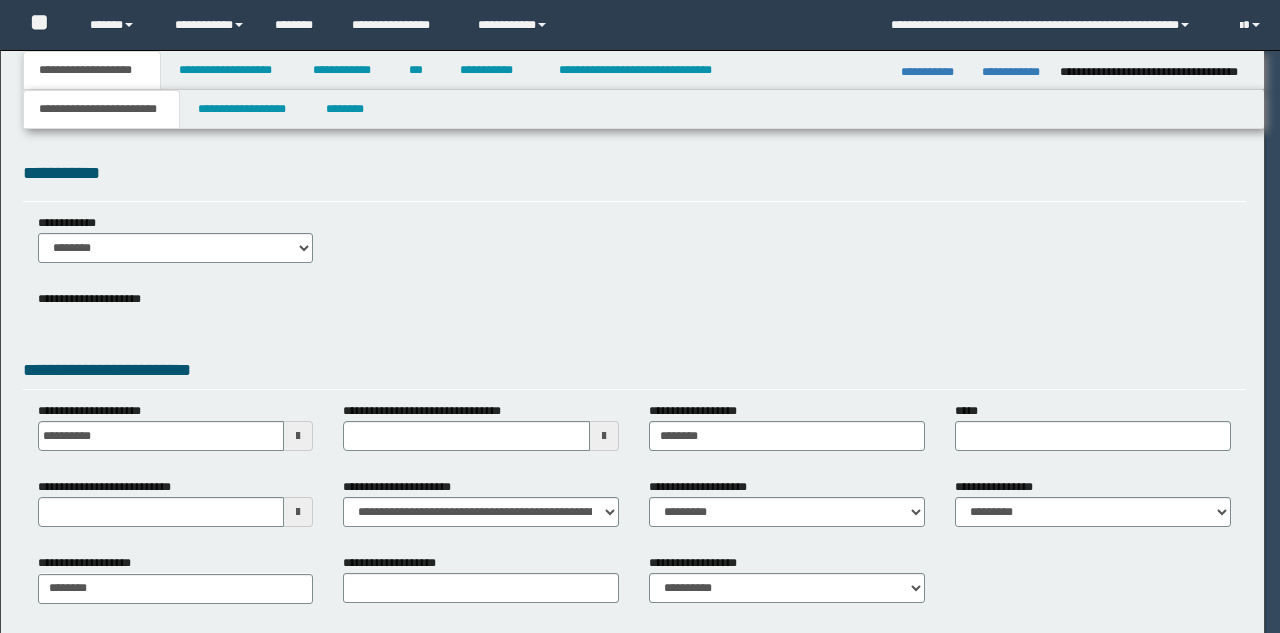 scroll, scrollTop: 0, scrollLeft: 0, axis: both 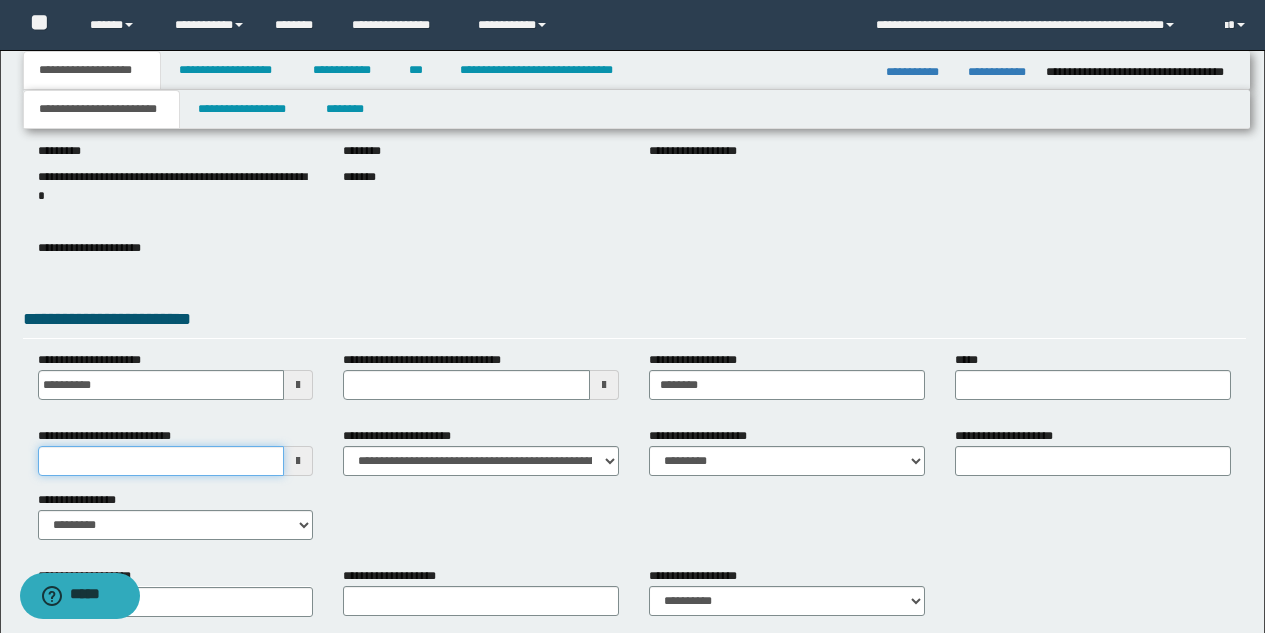 click on "**********" at bounding box center (161, 461) 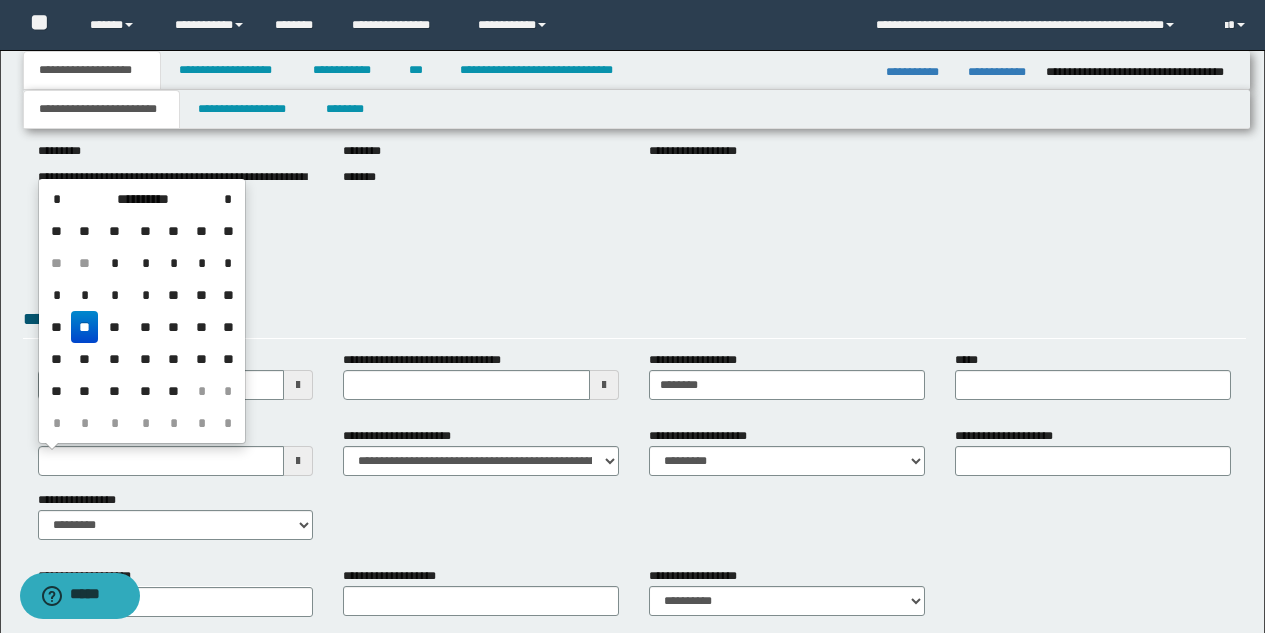 click on "**" at bounding box center (114, 327) 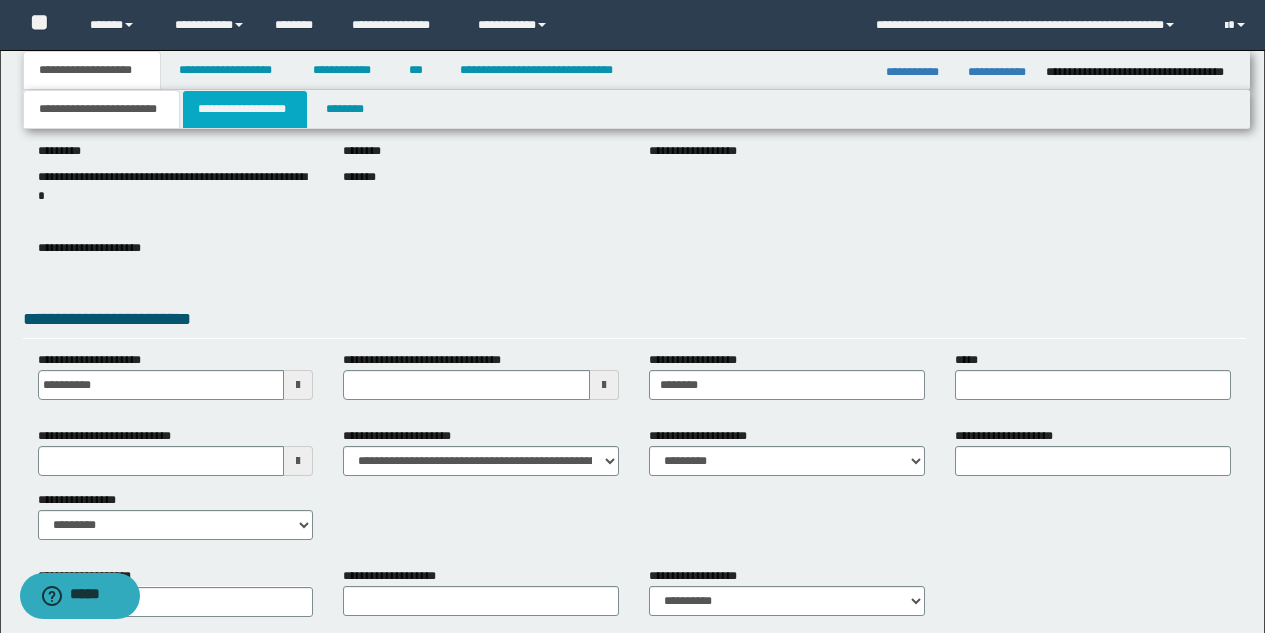 click on "**********" at bounding box center [245, 109] 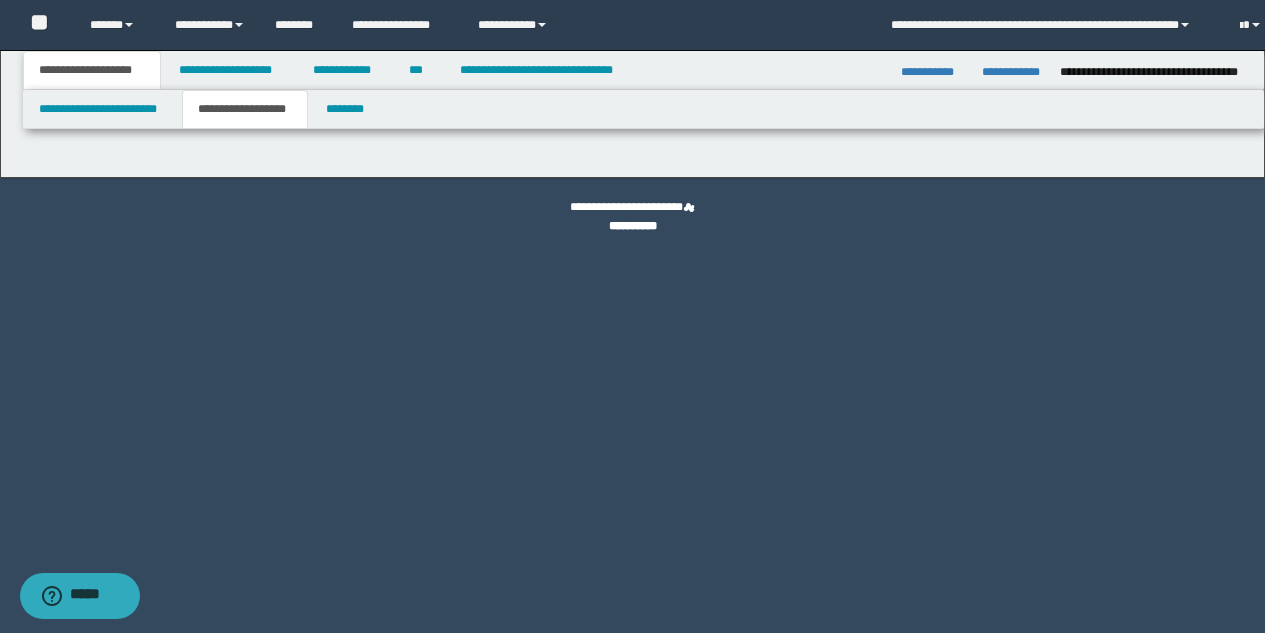 scroll, scrollTop: 0, scrollLeft: 0, axis: both 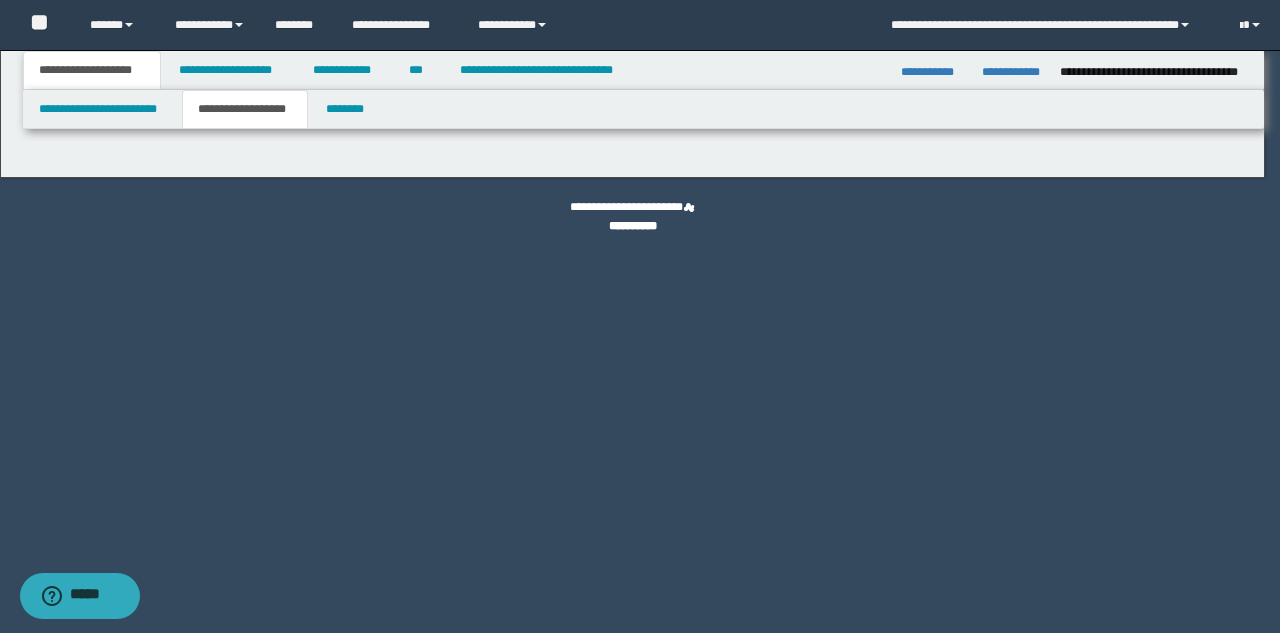 type on "********" 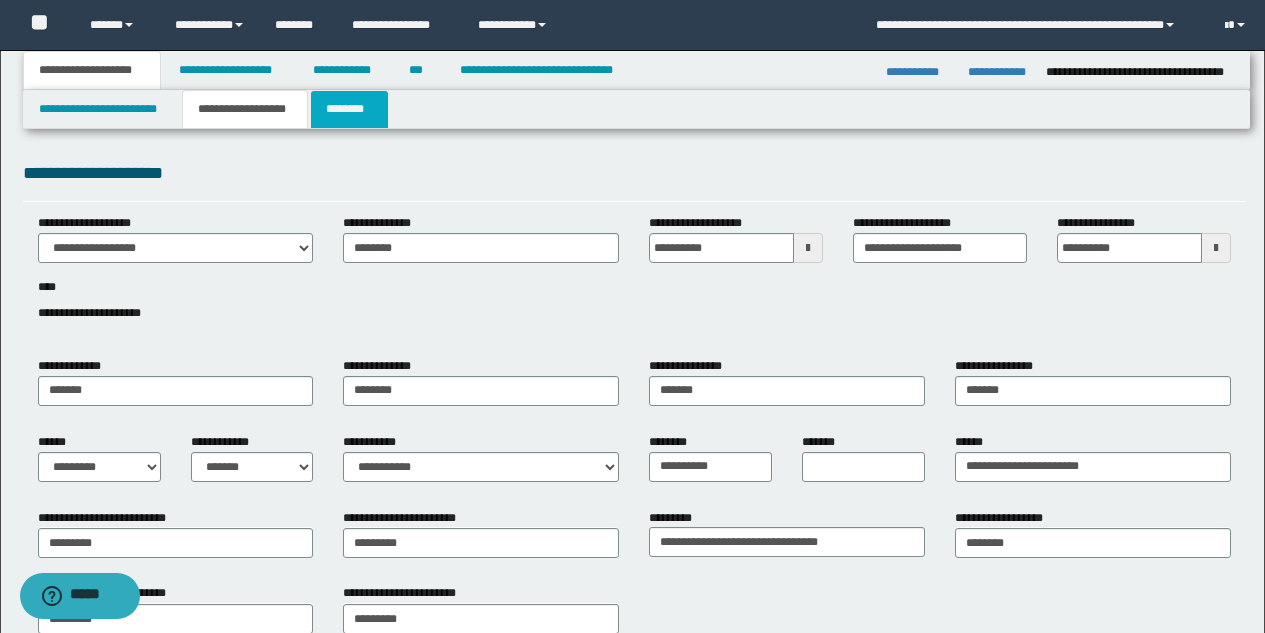 click on "********" at bounding box center [349, 109] 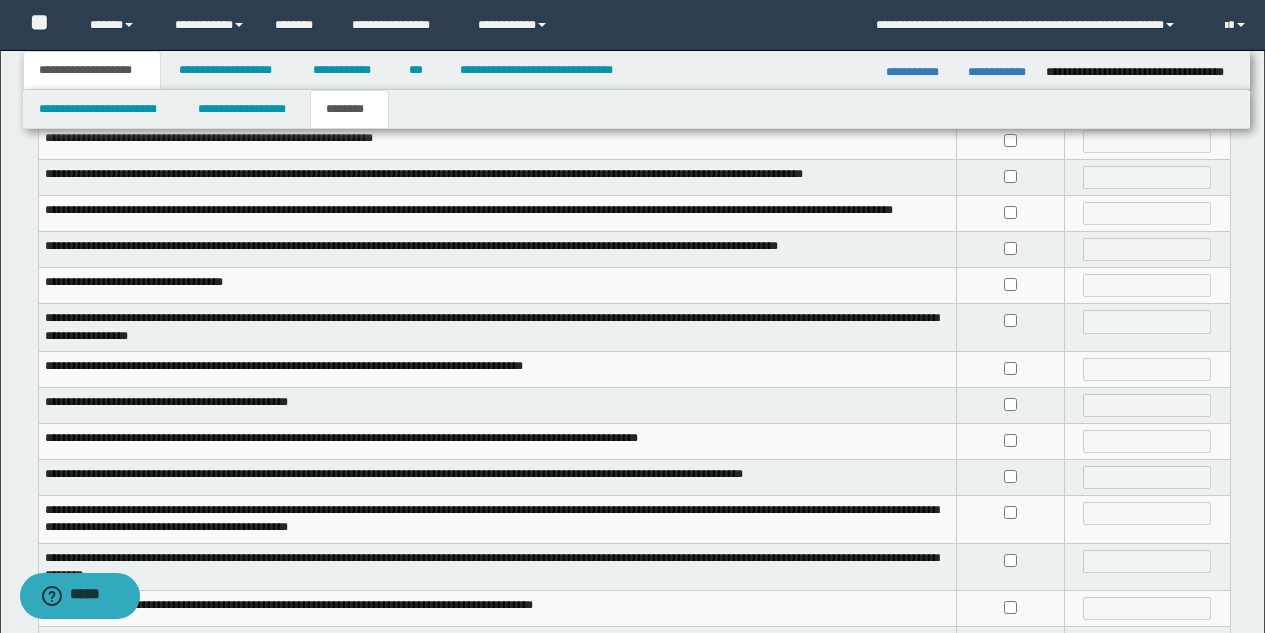 scroll, scrollTop: 255, scrollLeft: 0, axis: vertical 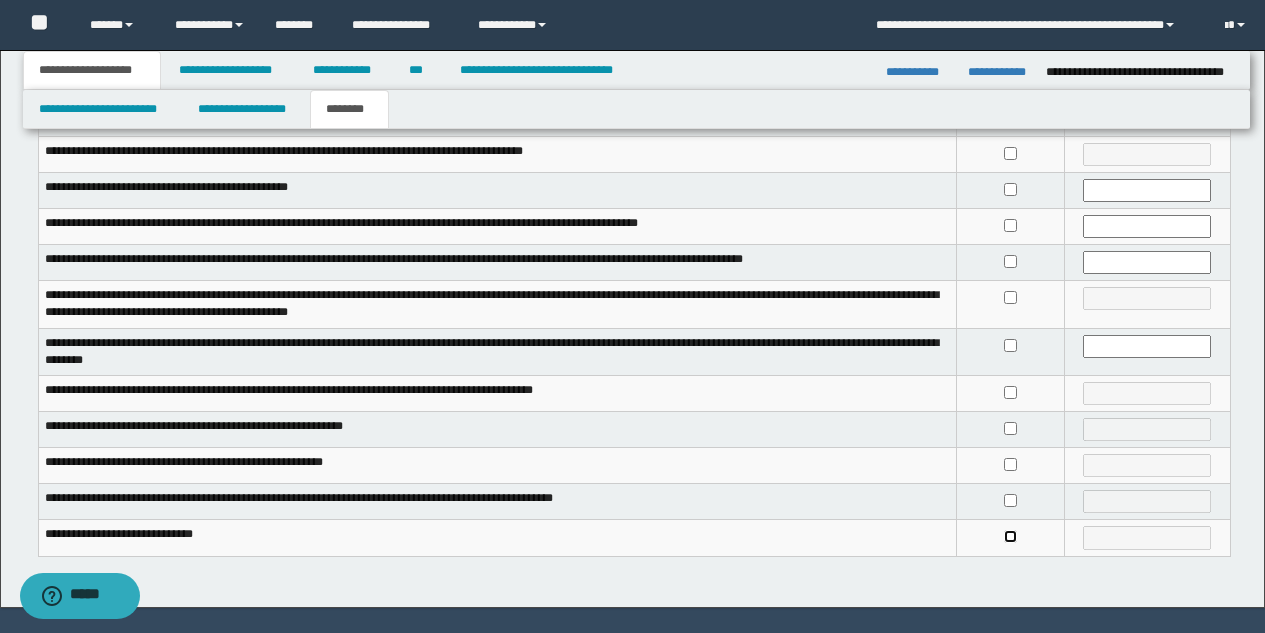 click at bounding box center (1011, 538) 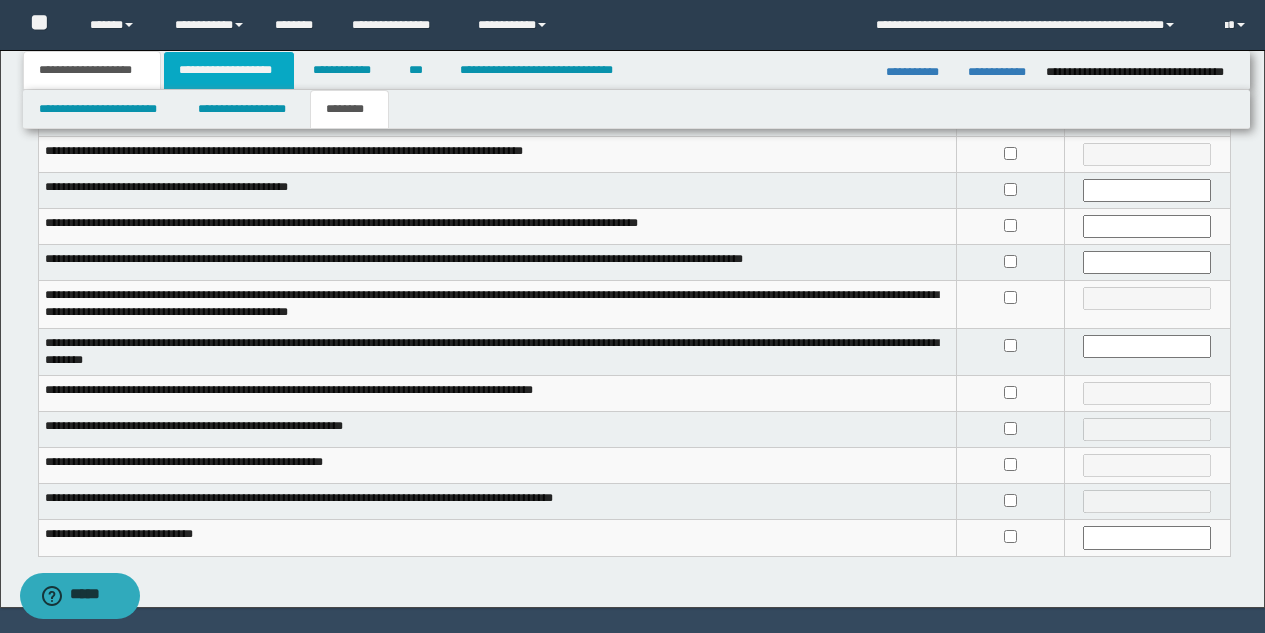 click on "**********" at bounding box center [229, 70] 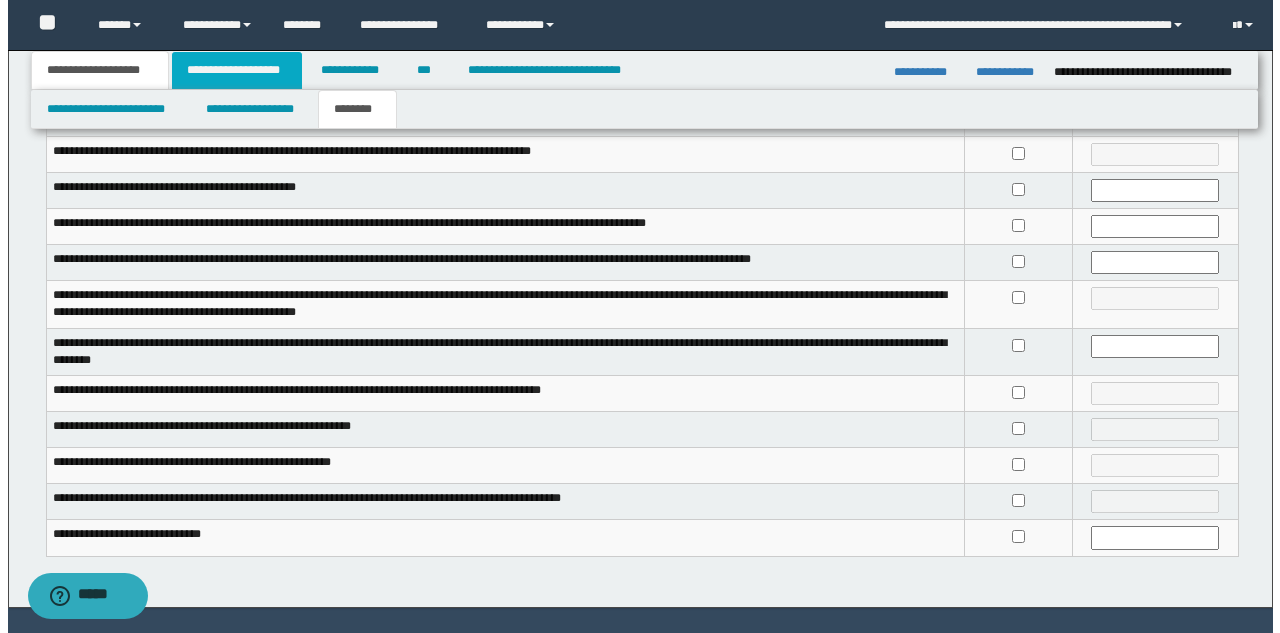 scroll, scrollTop: 0, scrollLeft: 0, axis: both 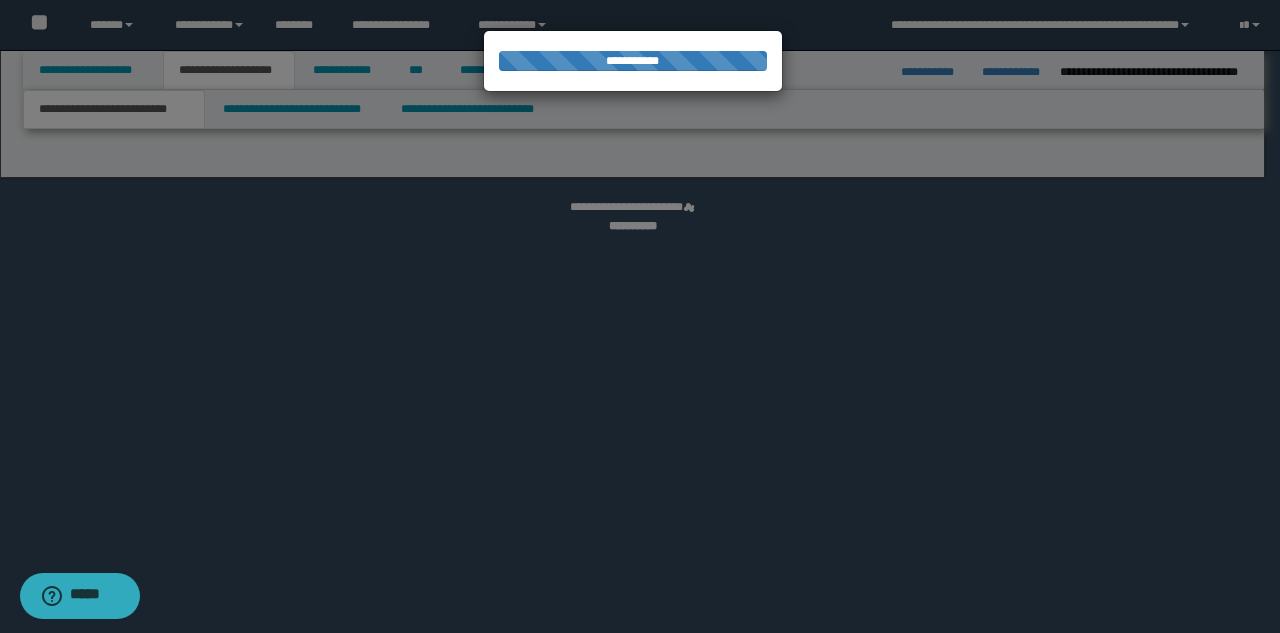 select on "*" 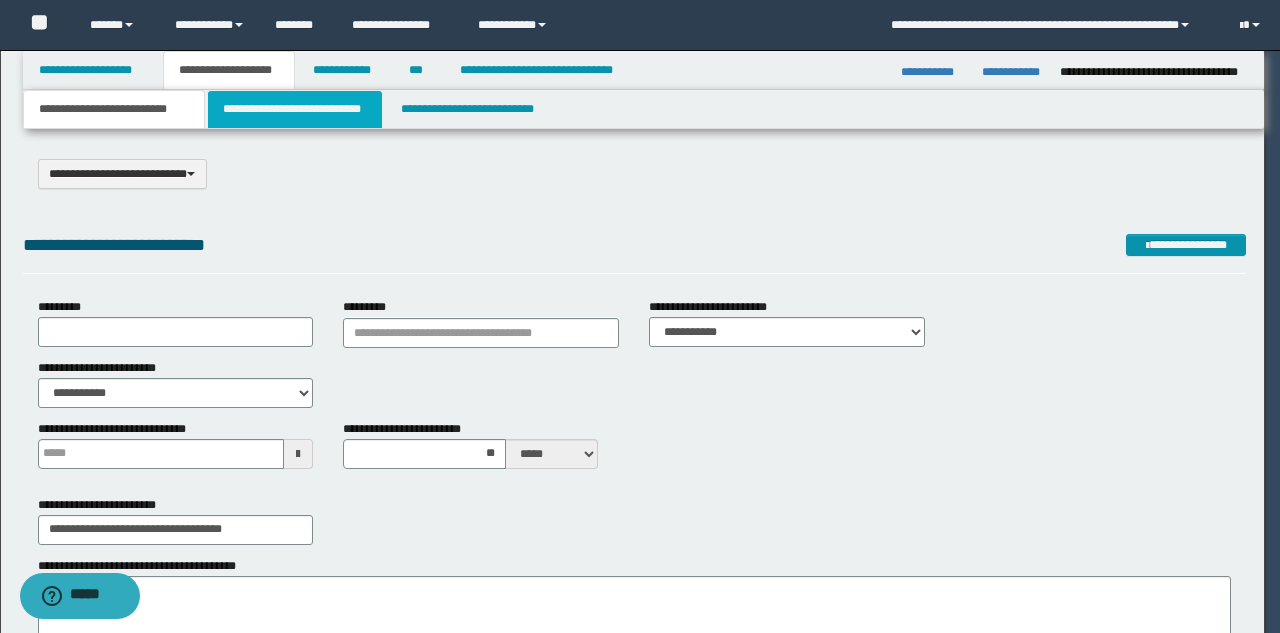 scroll, scrollTop: 0, scrollLeft: 0, axis: both 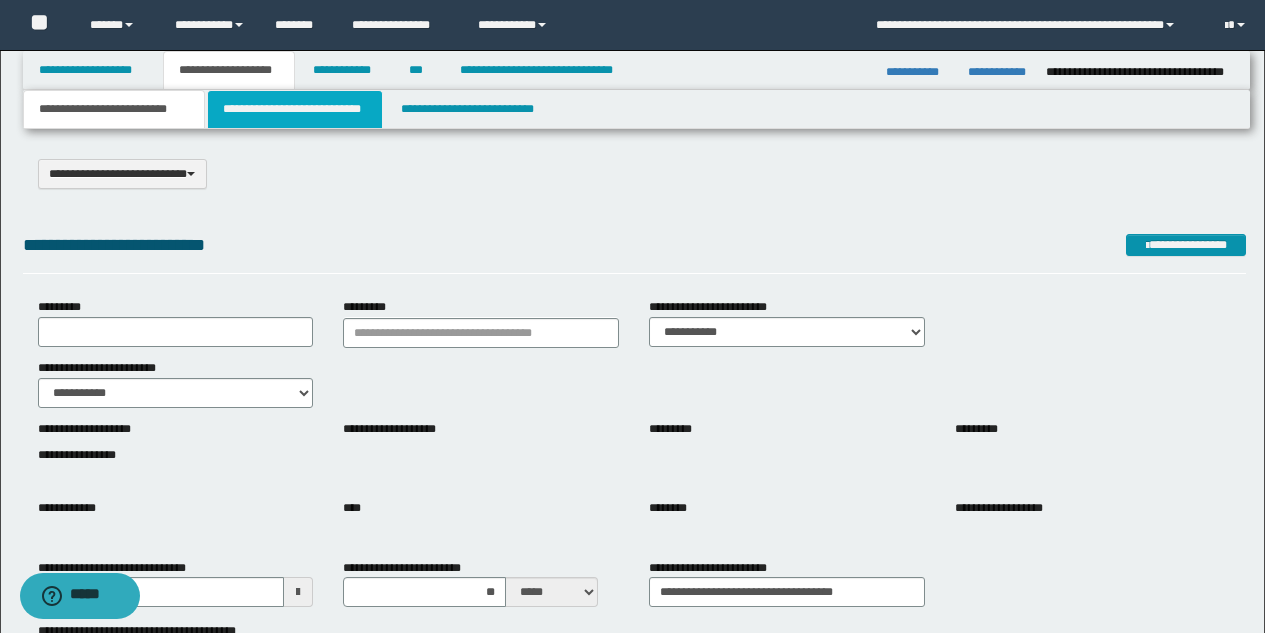 click on "**********" at bounding box center [295, 109] 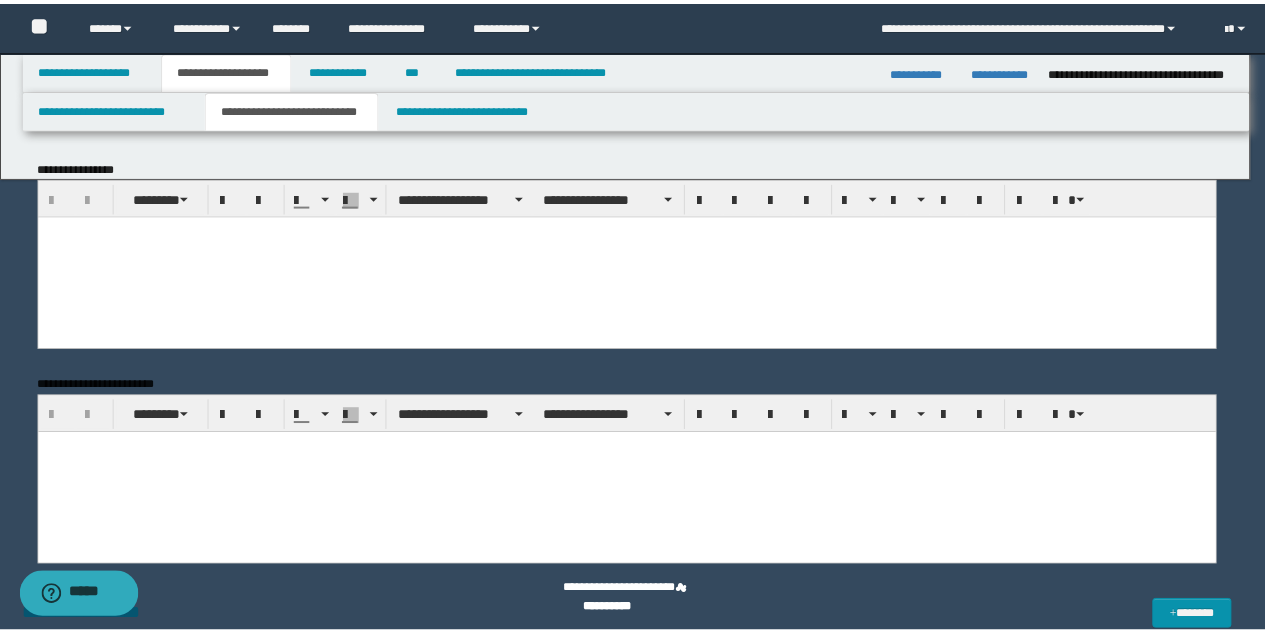 scroll, scrollTop: 0, scrollLeft: 0, axis: both 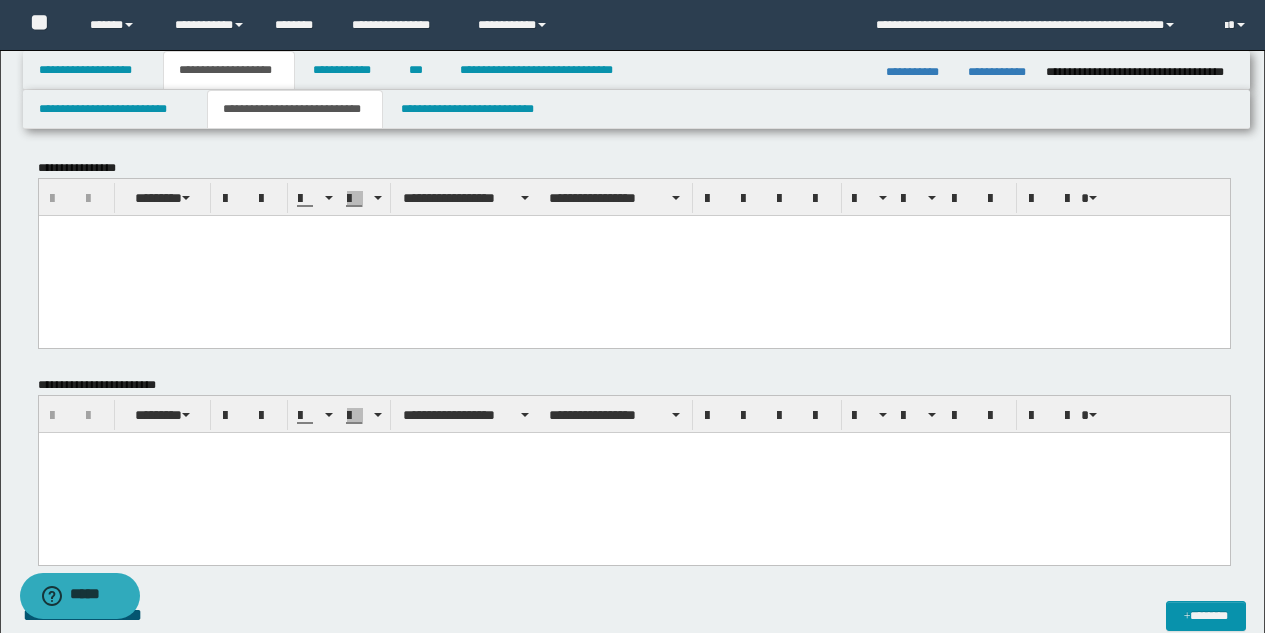 click at bounding box center [633, 255] 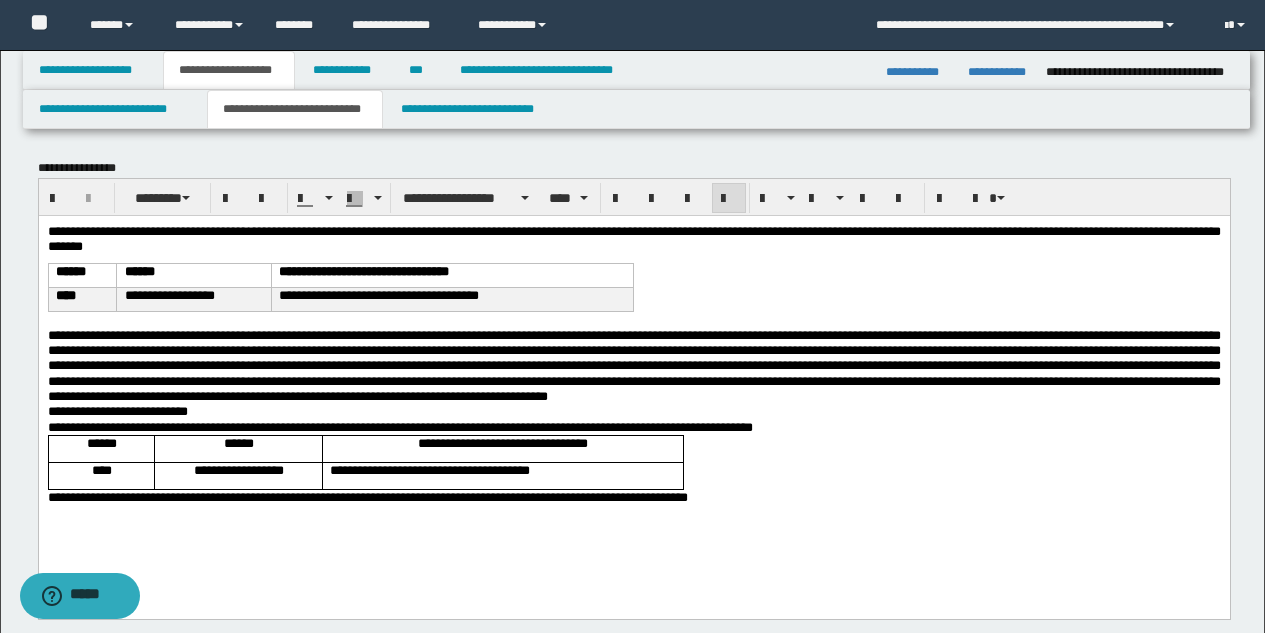 click on "**********" at bounding box center [633, 410] 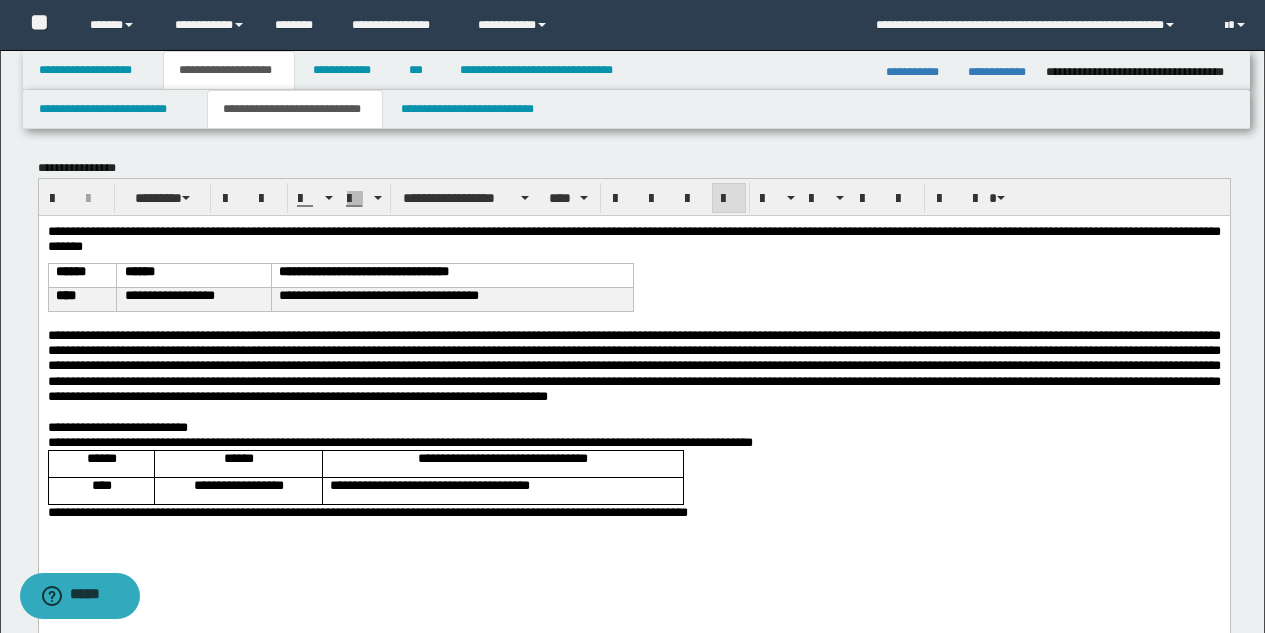 click on "**********" at bounding box center [633, 426] 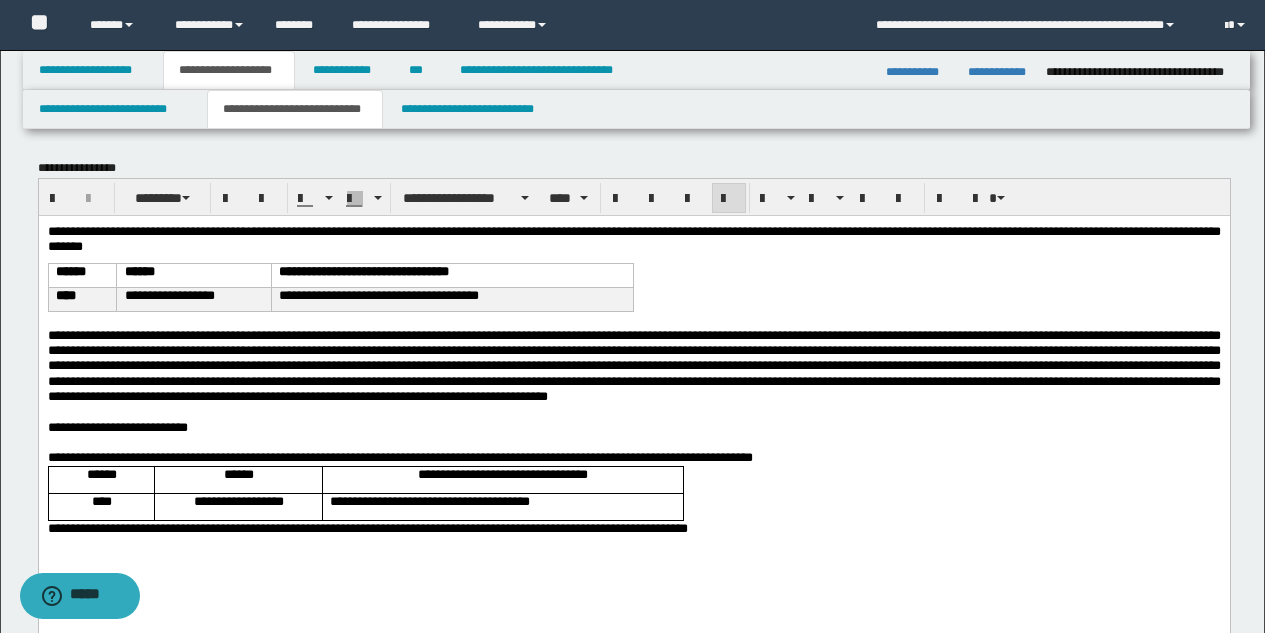 click on "**********" at bounding box center (633, 456) 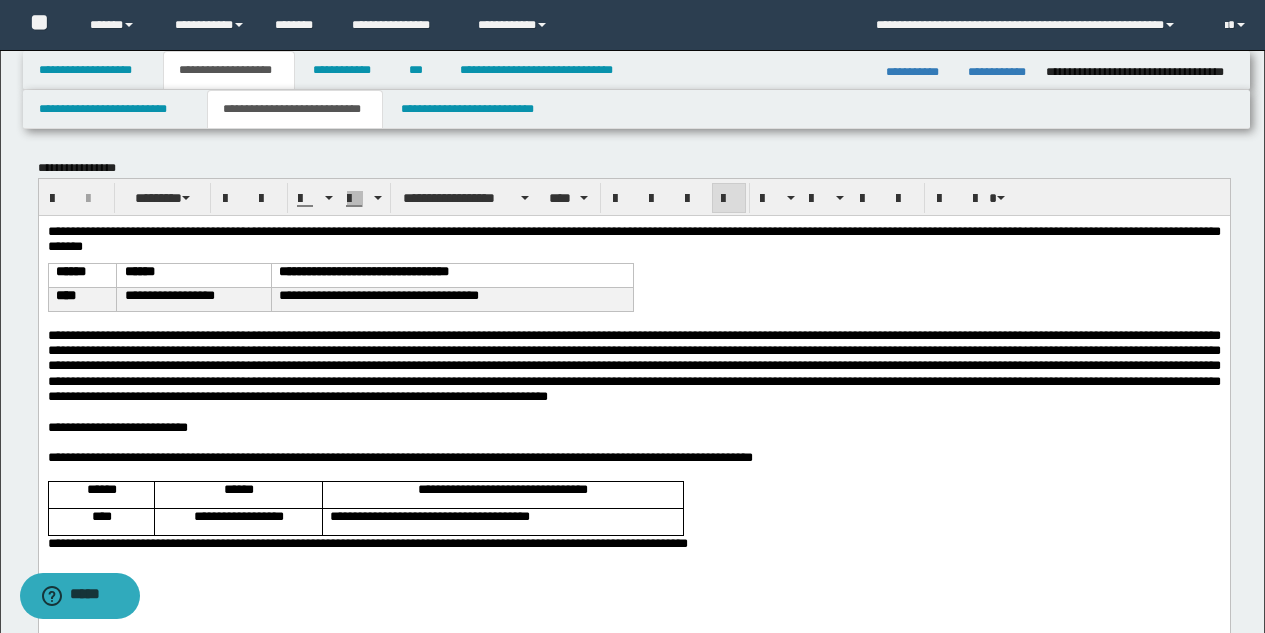 click on "**********" at bounding box center [633, 542] 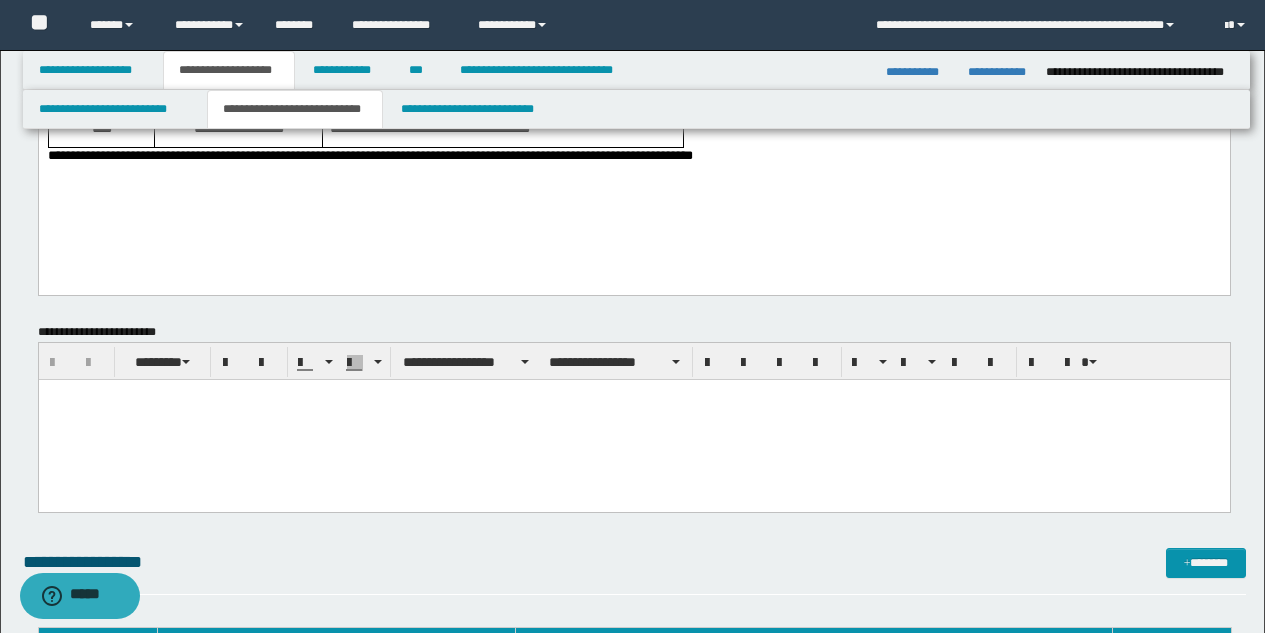 scroll, scrollTop: 395, scrollLeft: 0, axis: vertical 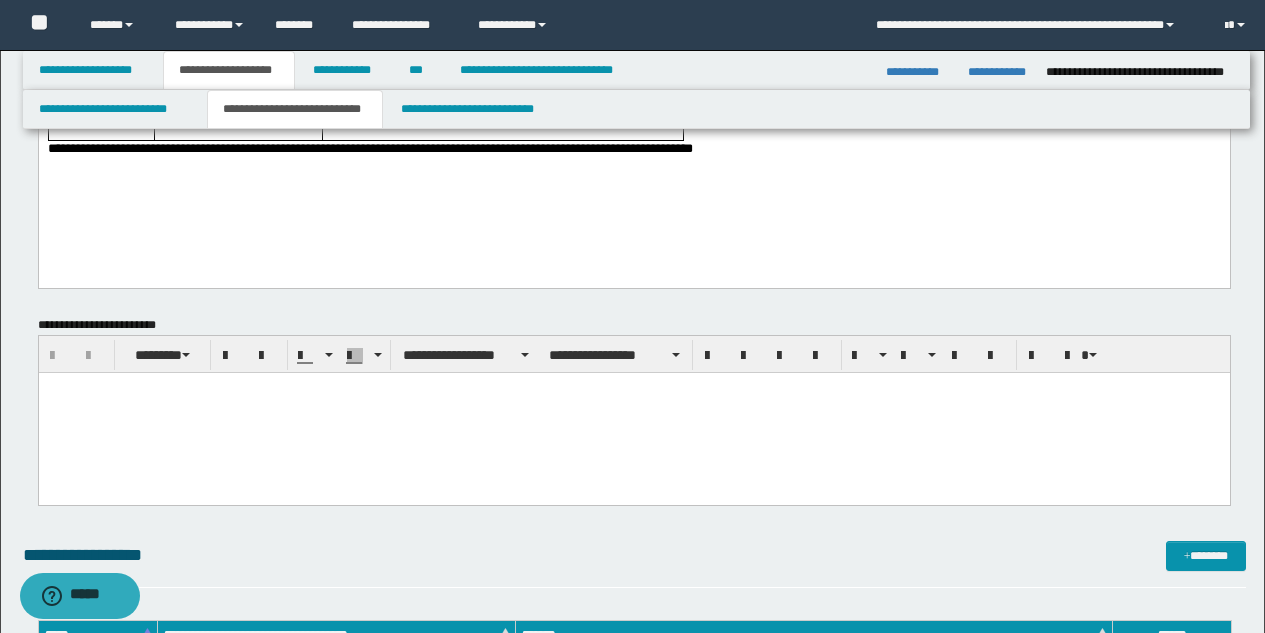 click at bounding box center (633, 412) 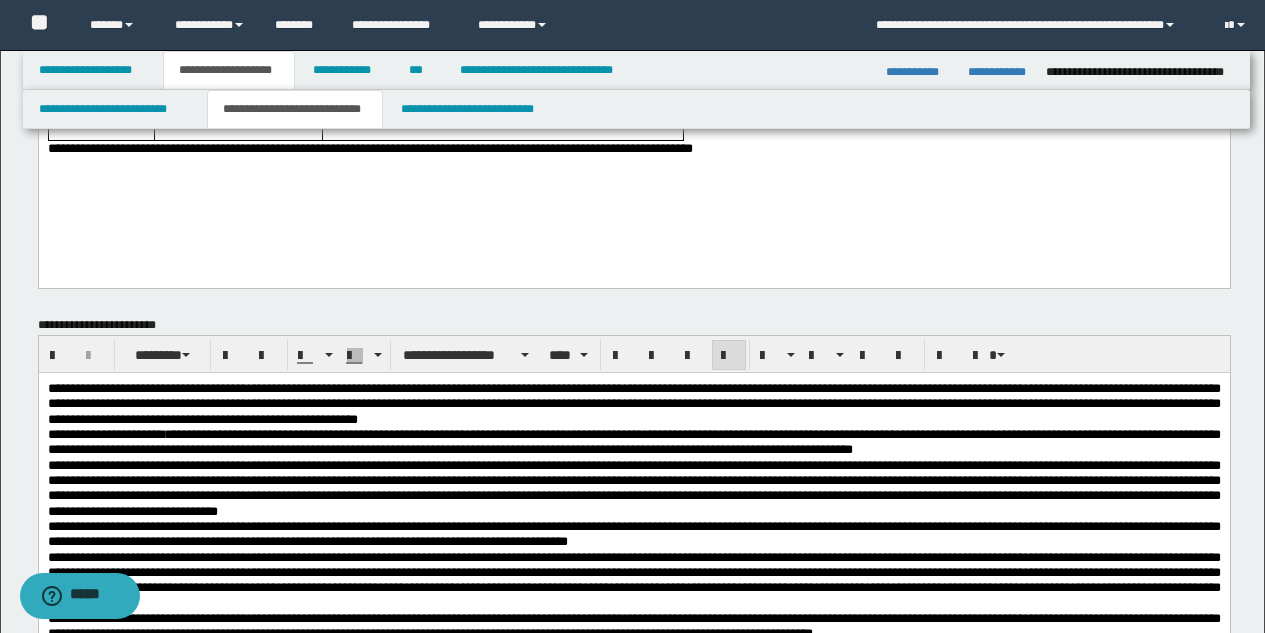 click on "**********" at bounding box center [633, 403] 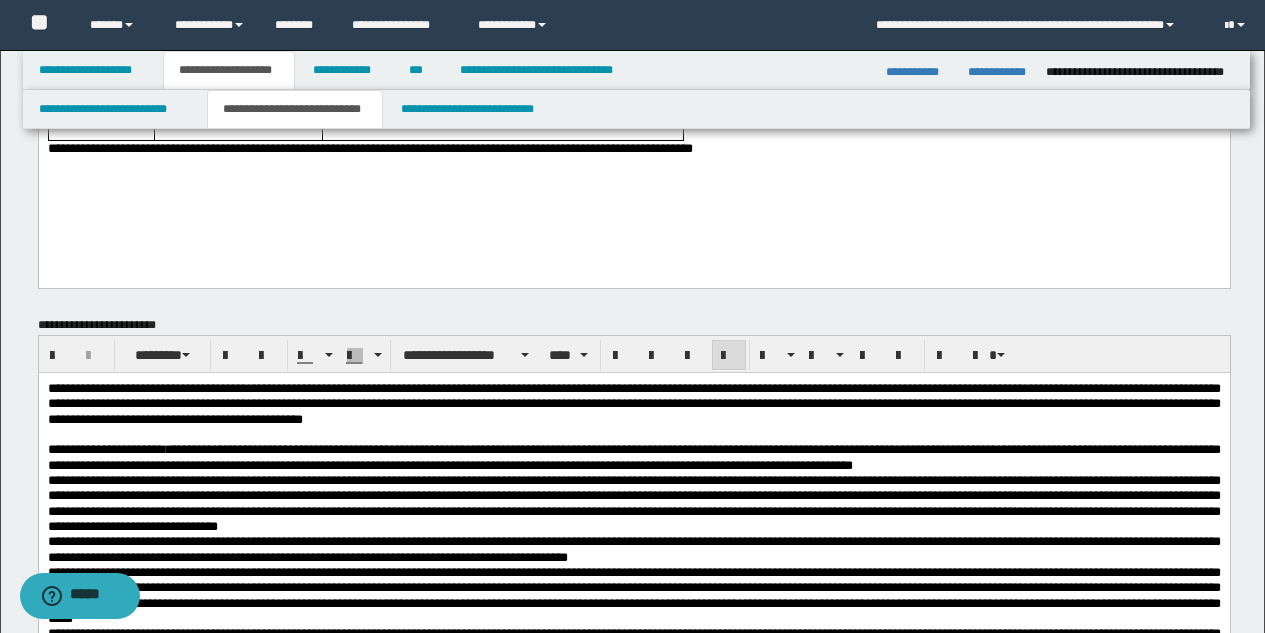 click on "**********" at bounding box center (633, 456) 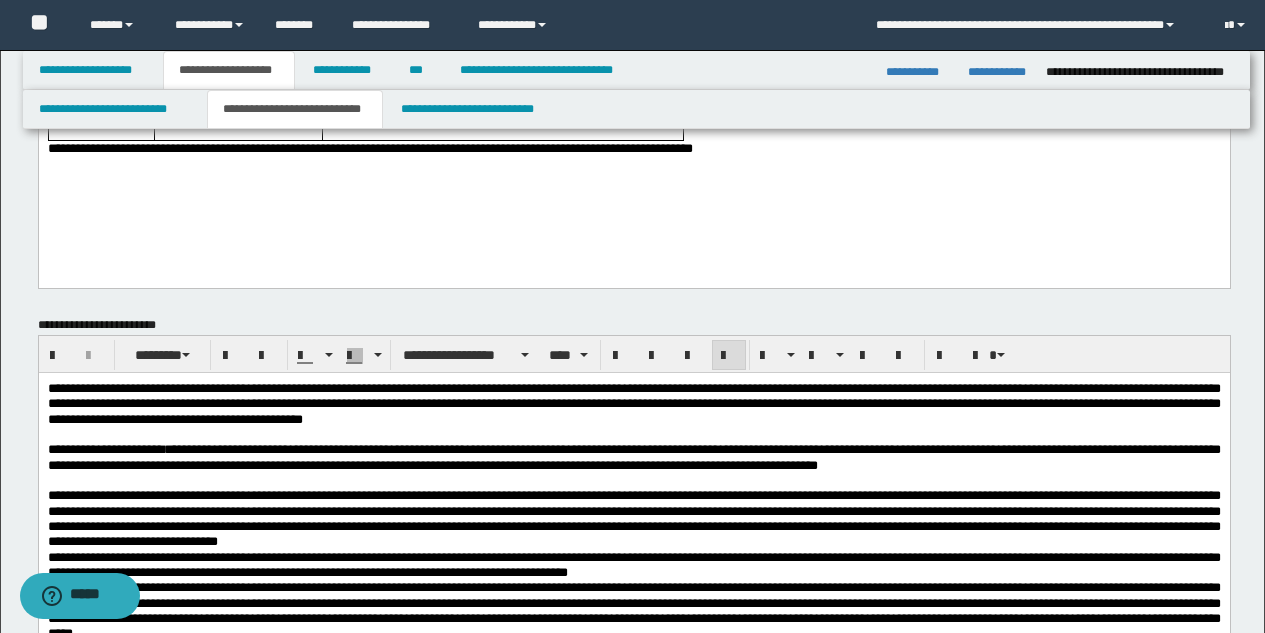 click on "**********" at bounding box center [633, 517] 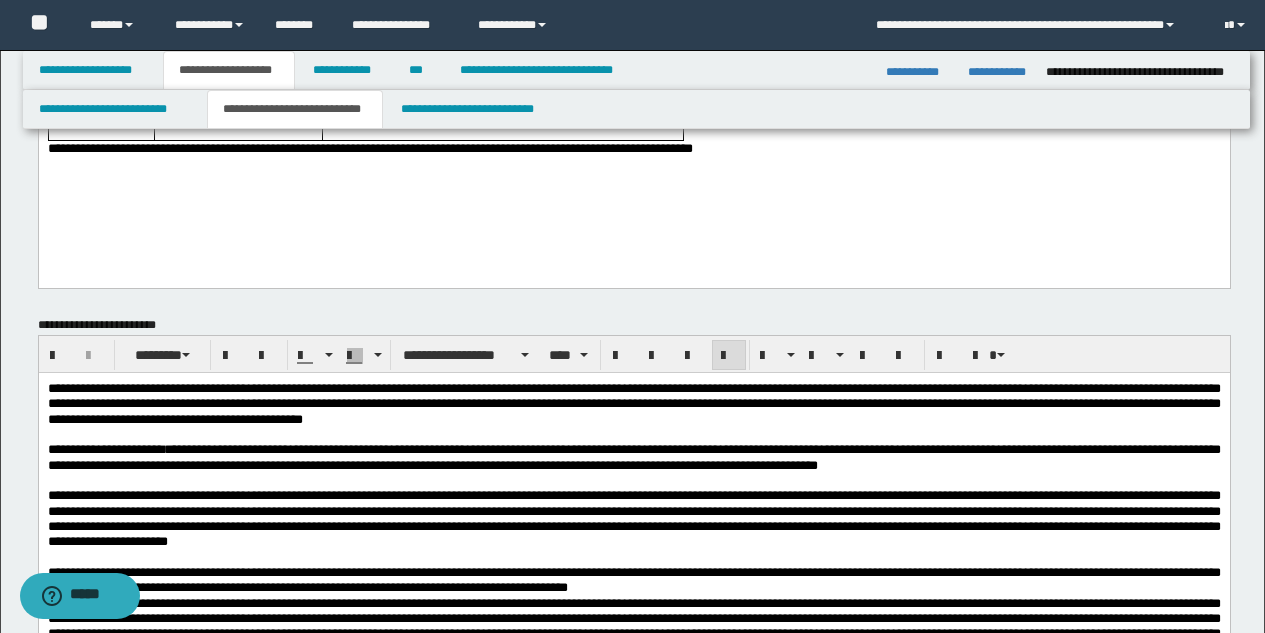 click on "**********" at bounding box center (633, 579) 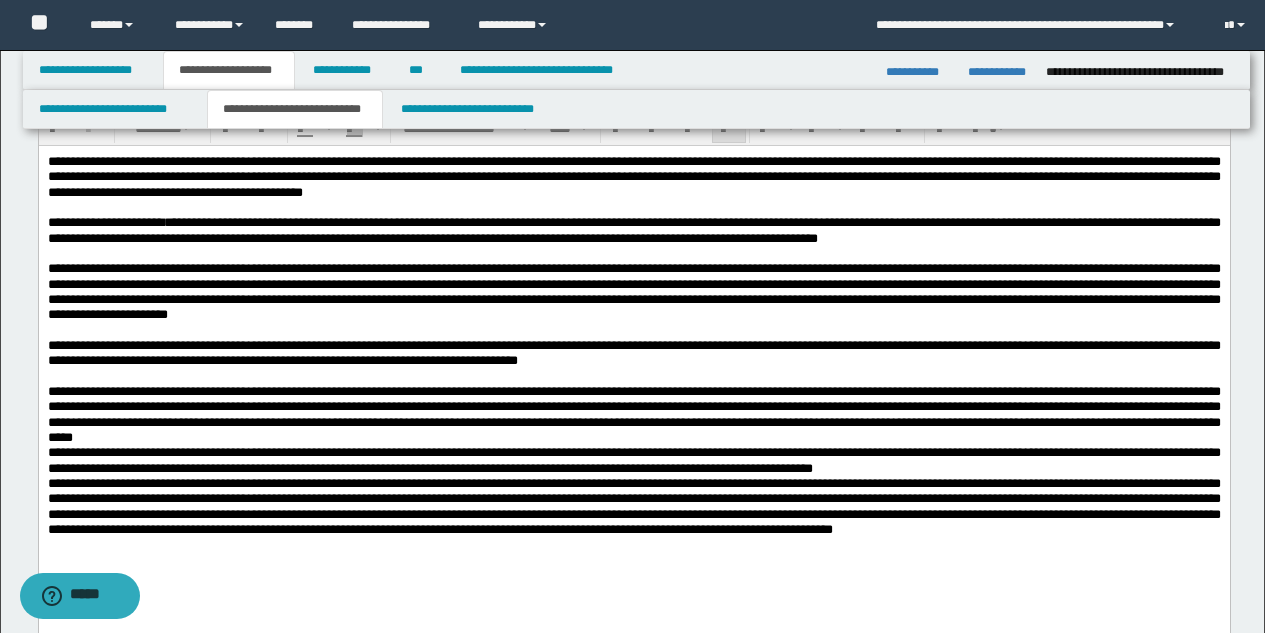 scroll, scrollTop: 646, scrollLeft: 0, axis: vertical 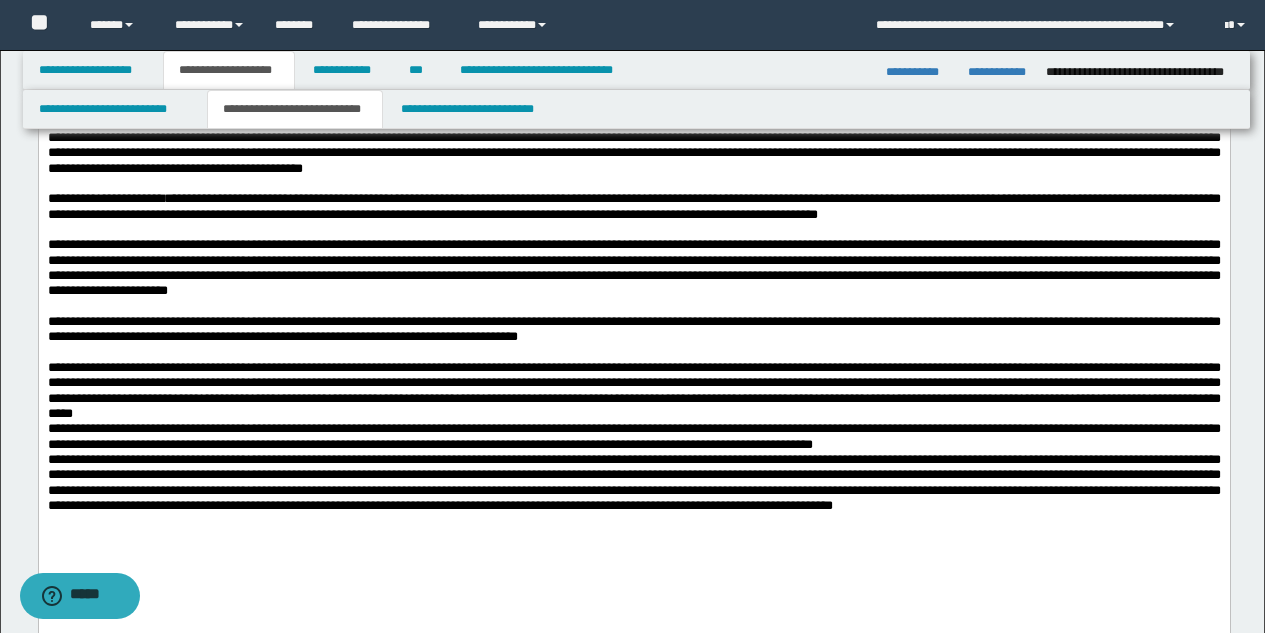 click on "**********" at bounding box center [633, 389] 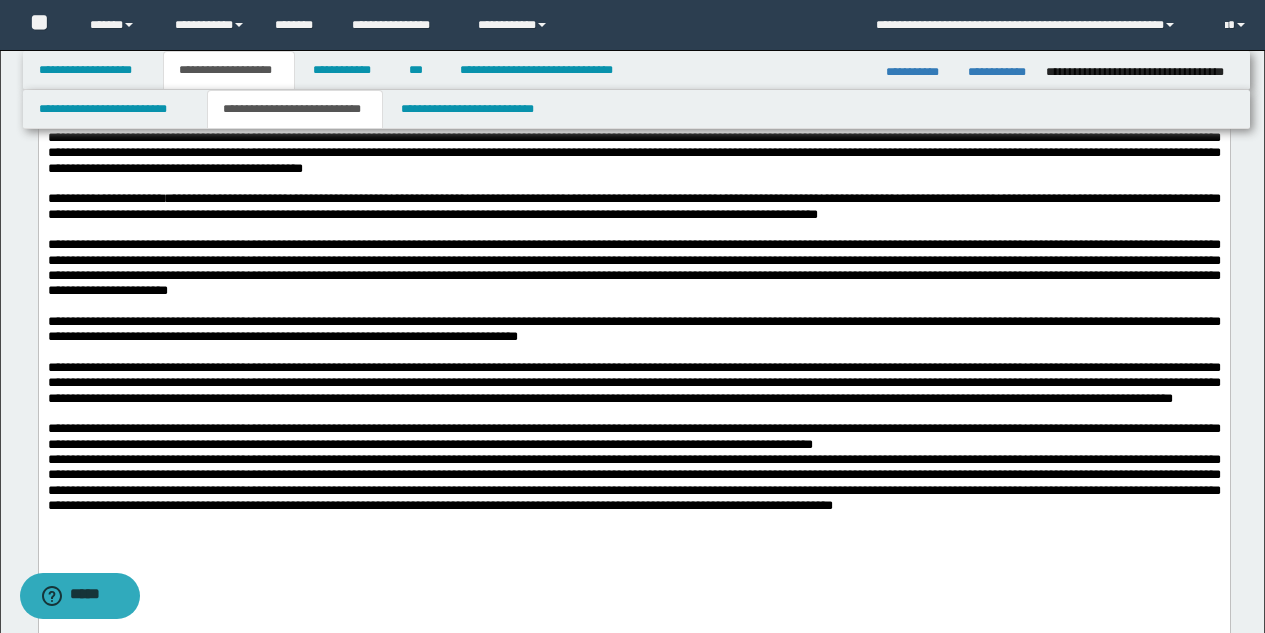 click on "**********" at bounding box center (633, 435) 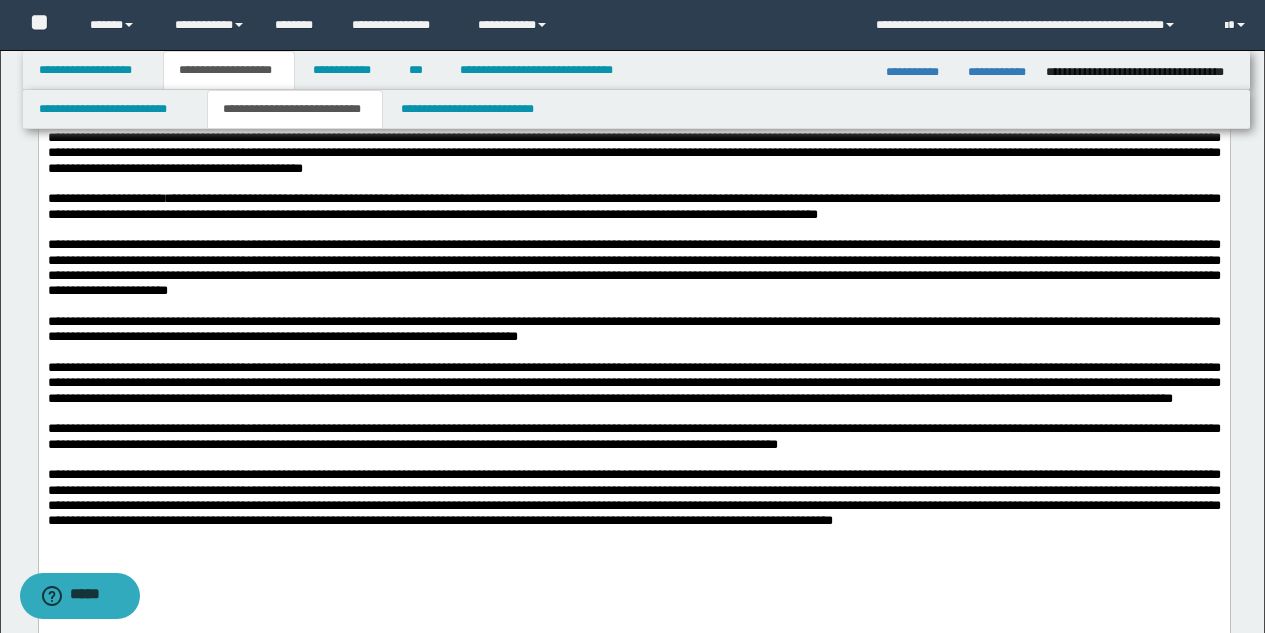 click on "**********" at bounding box center (633, 496) 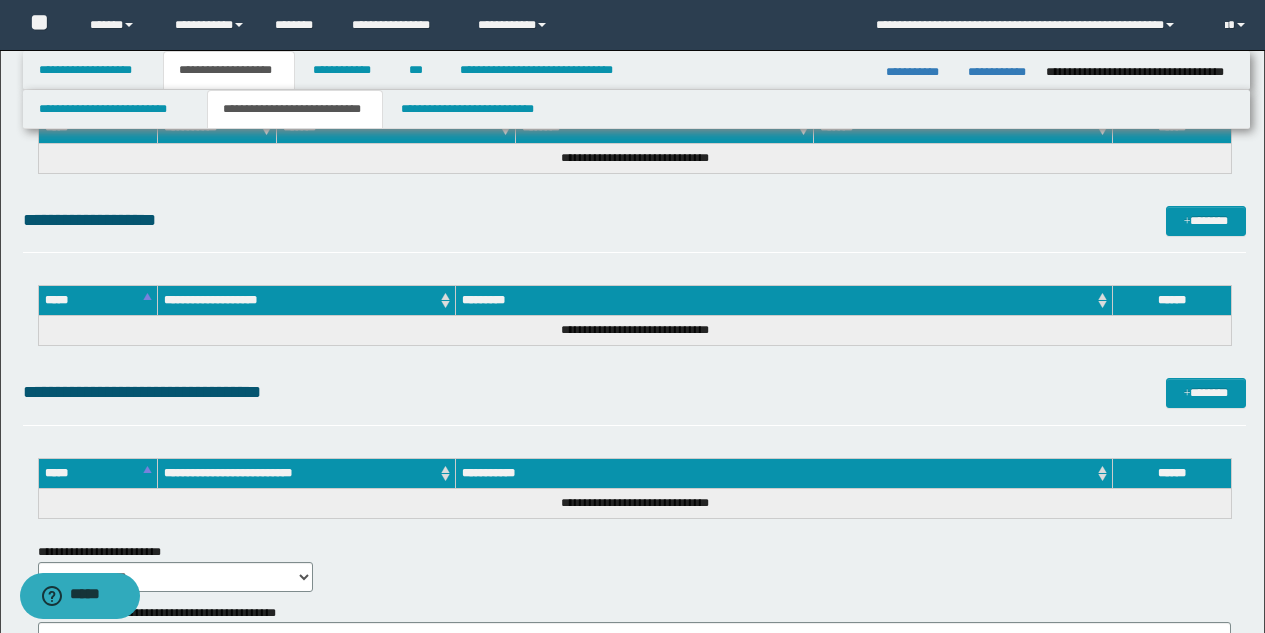 scroll, scrollTop: 1731, scrollLeft: 0, axis: vertical 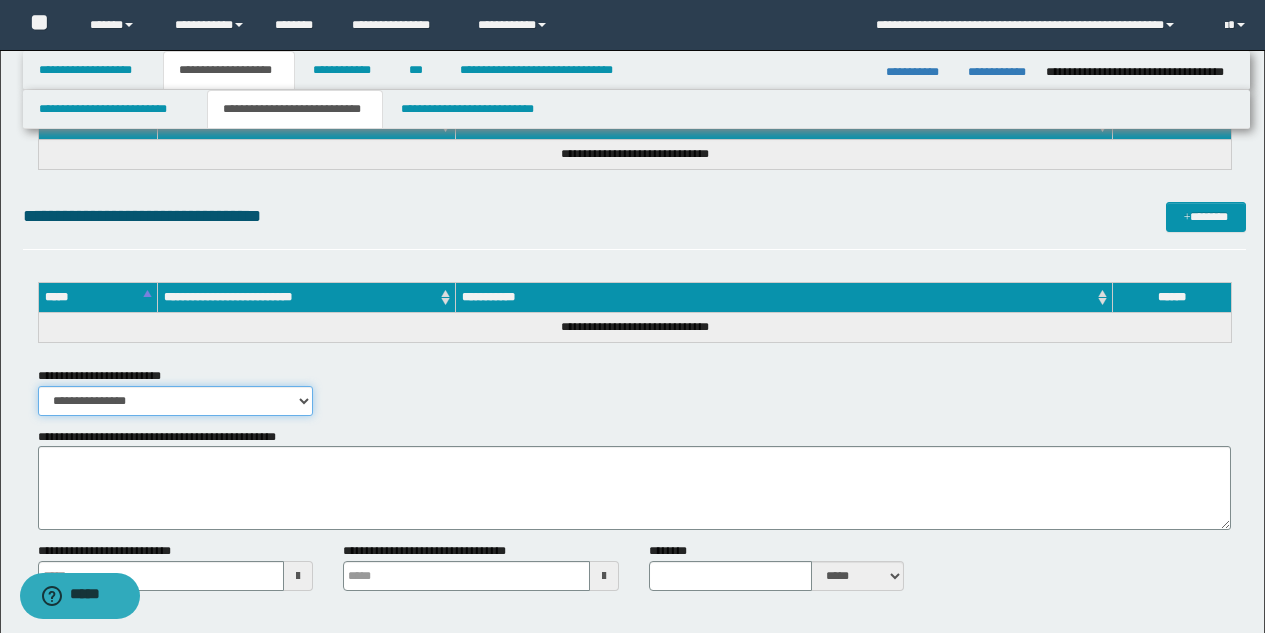 click on "**********" at bounding box center [176, 401] 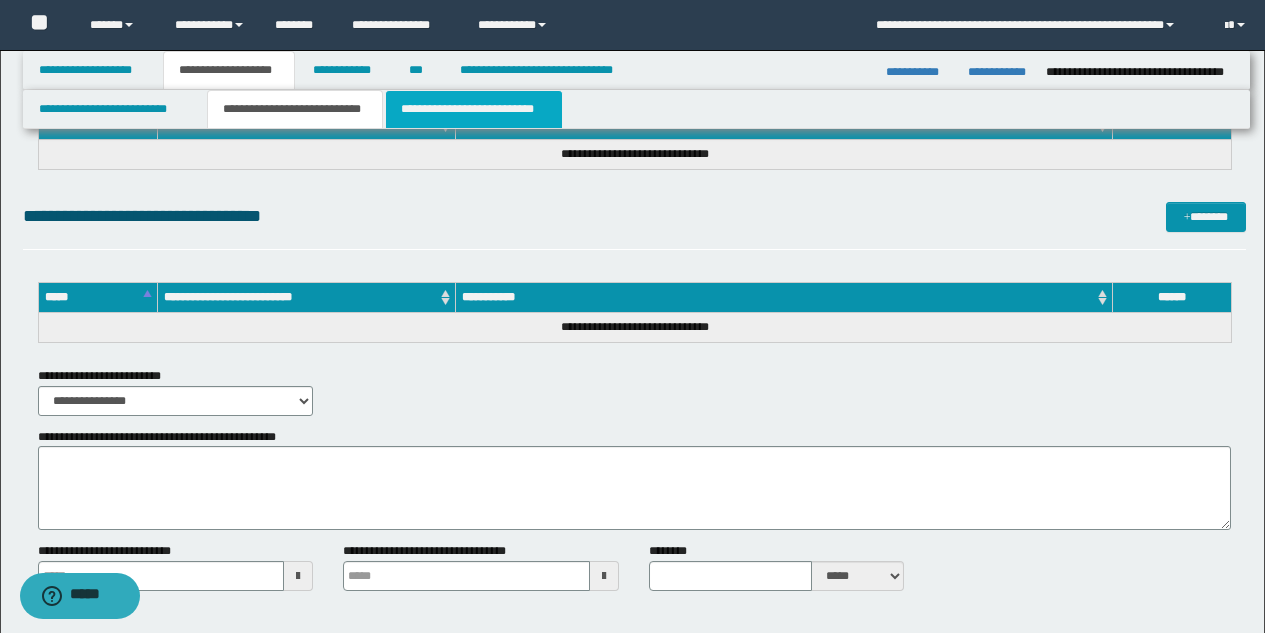 click on "**********" at bounding box center (474, 109) 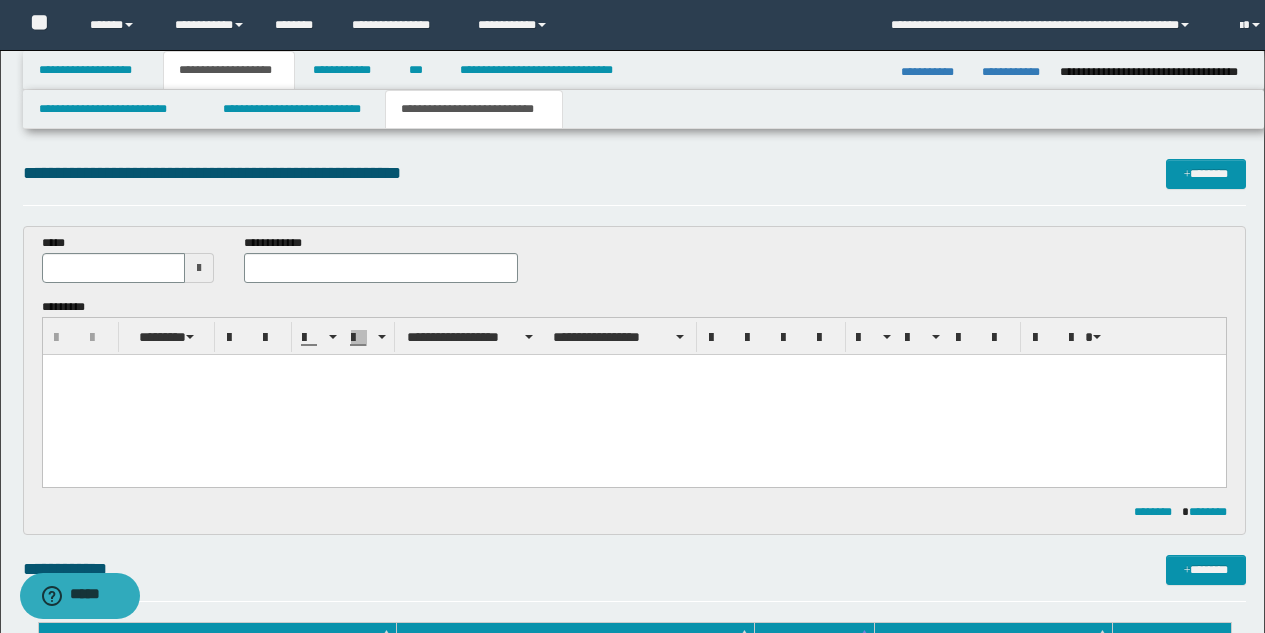 scroll, scrollTop: 0, scrollLeft: 0, axis: both 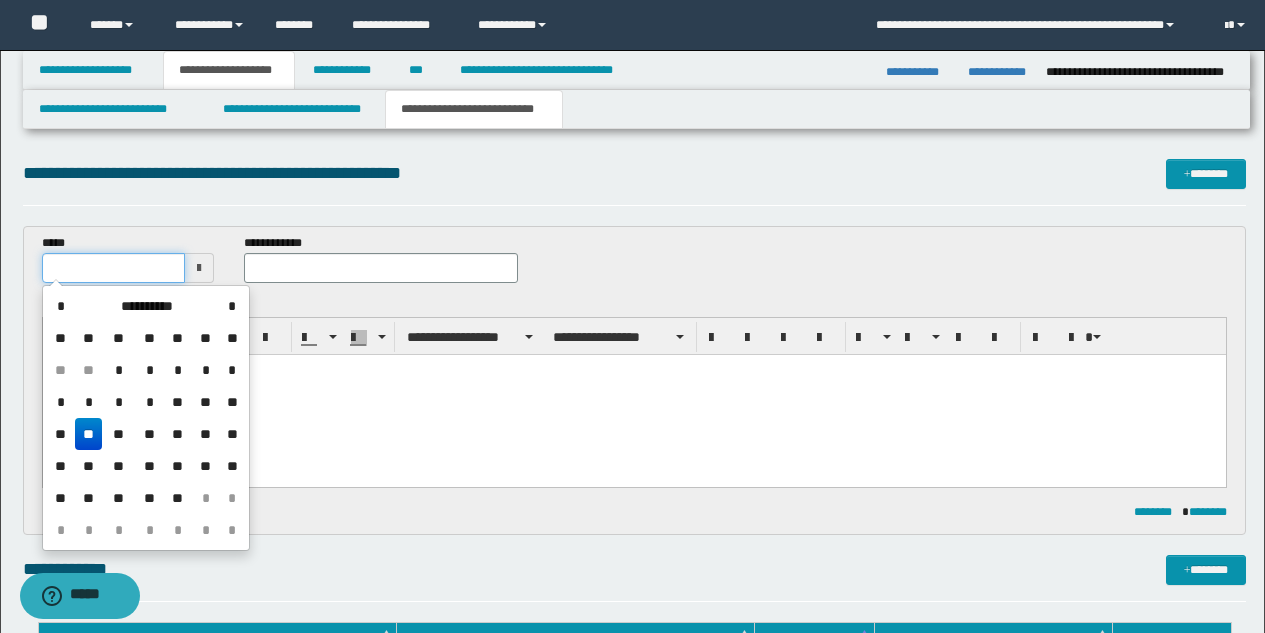 click at bounding box center [114, 268] 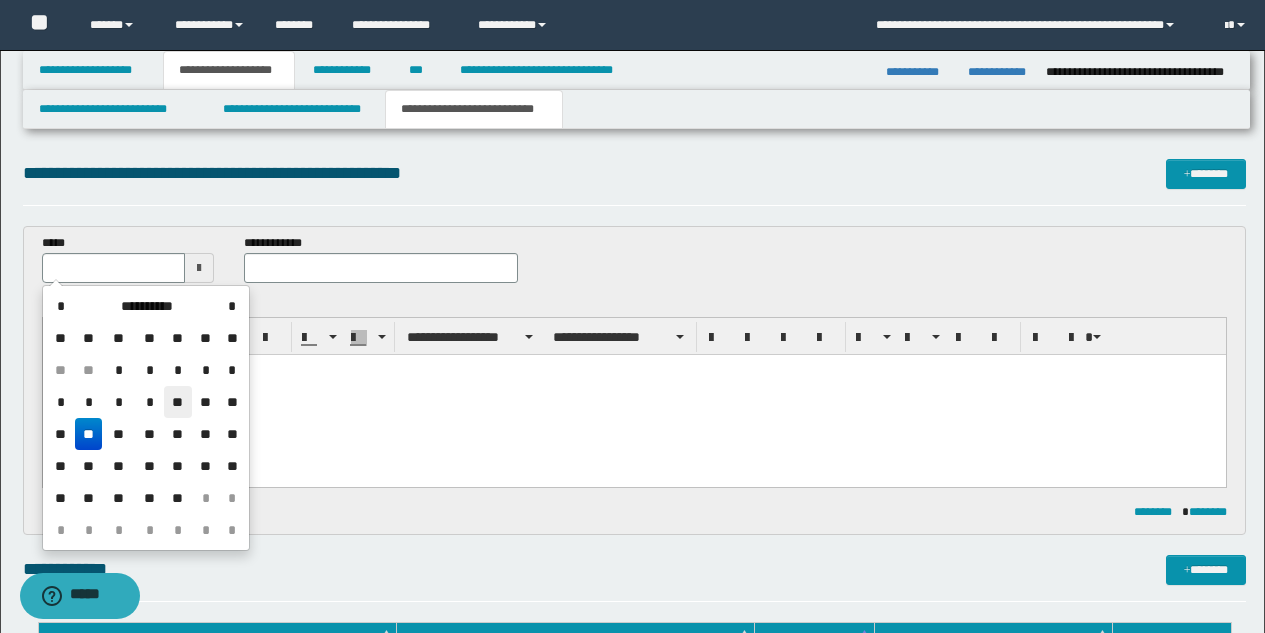 click on "**" at bounding box center (178, 402) 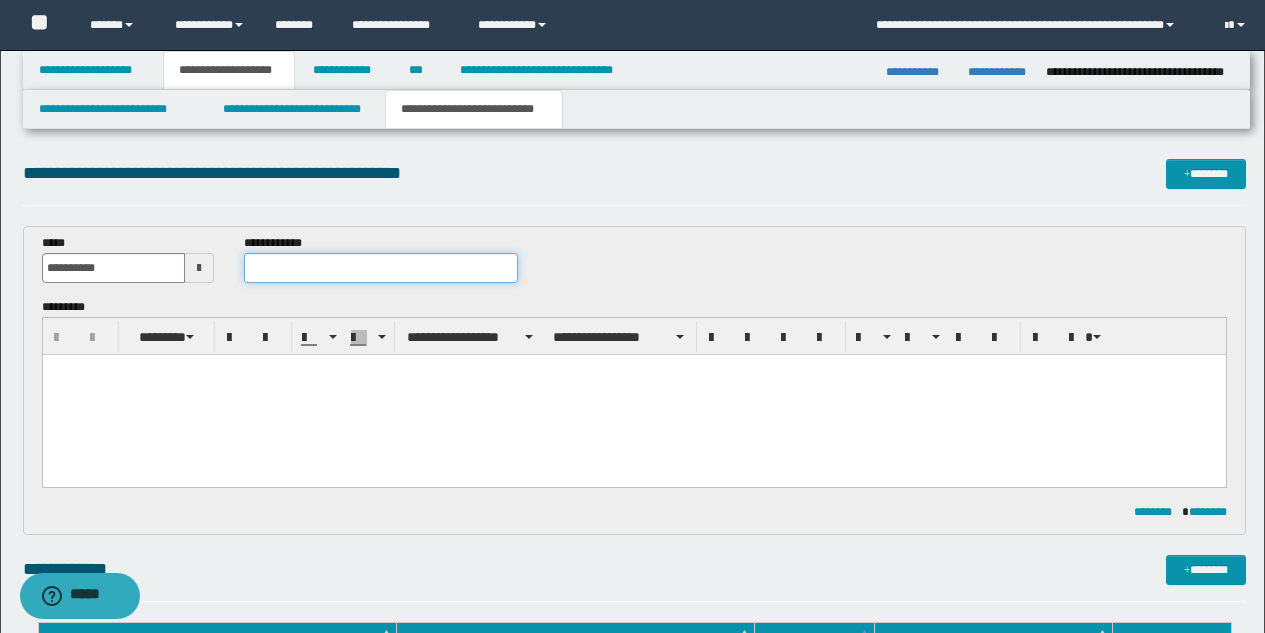 click at bounding box center [381, 268] 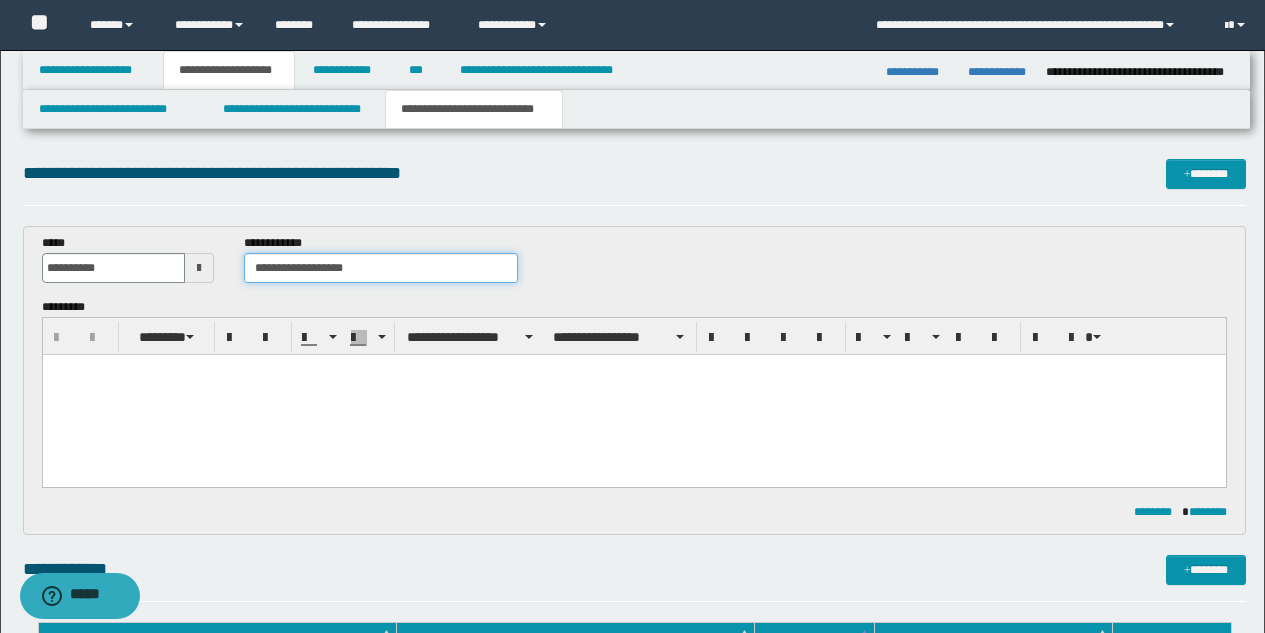 type on "**********" 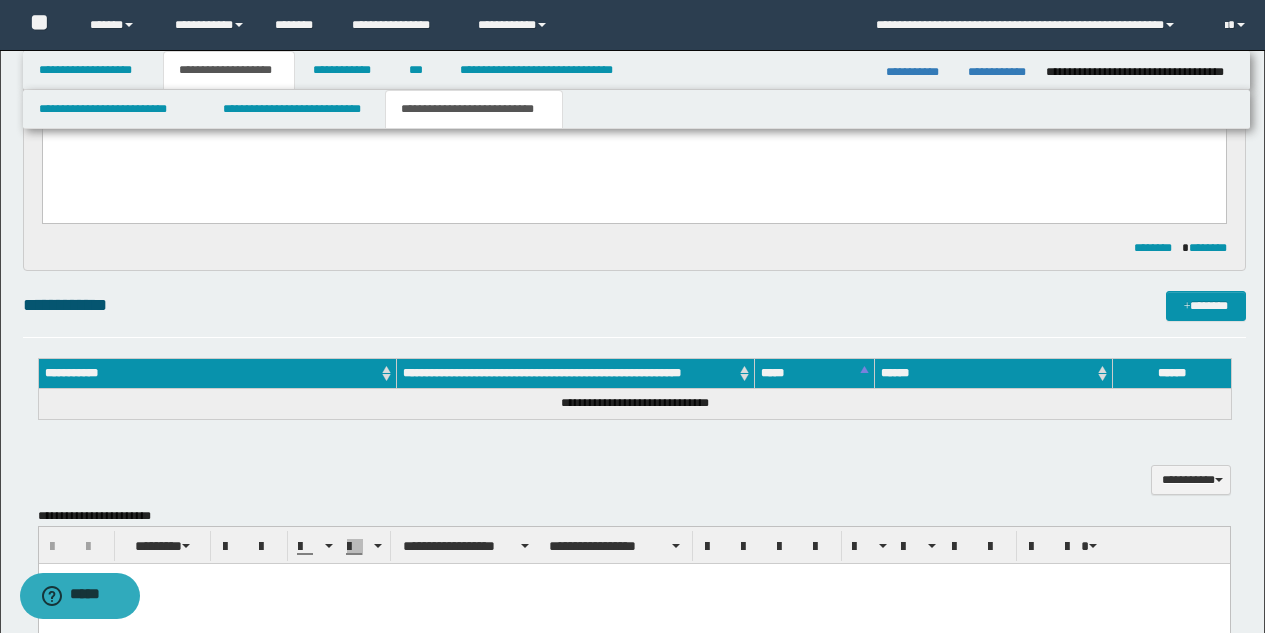 scroll, scrollTop: 371, scrollLeft: 0, axis: vertical 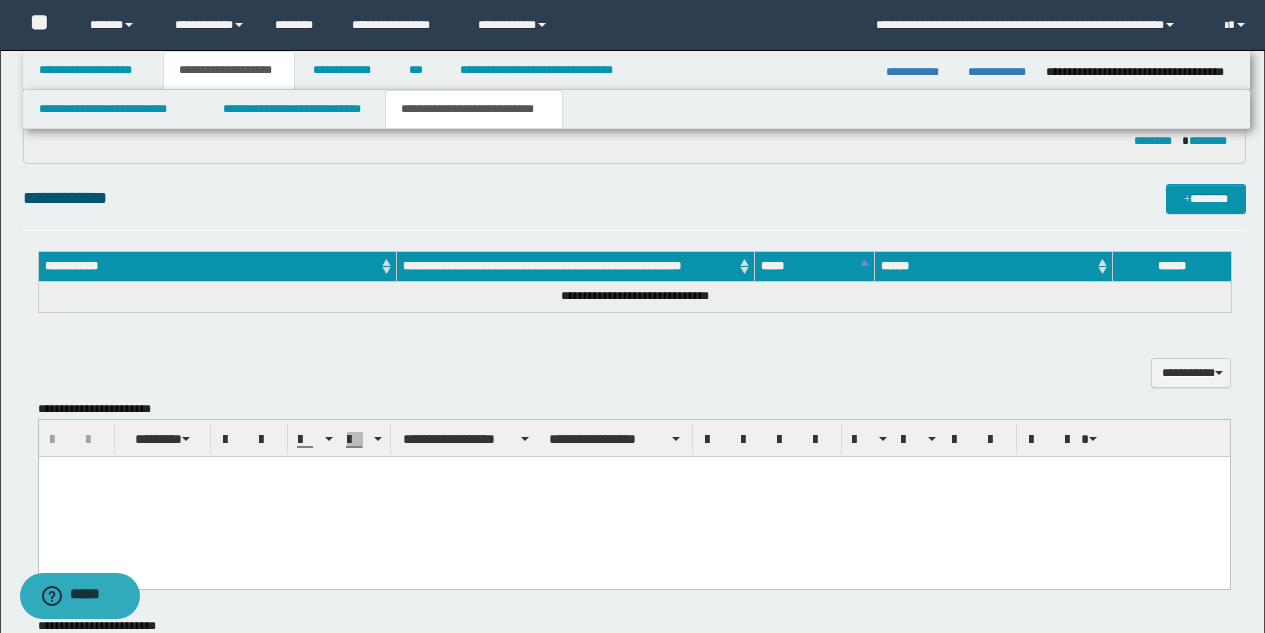 click at bounding box center [633, 497] 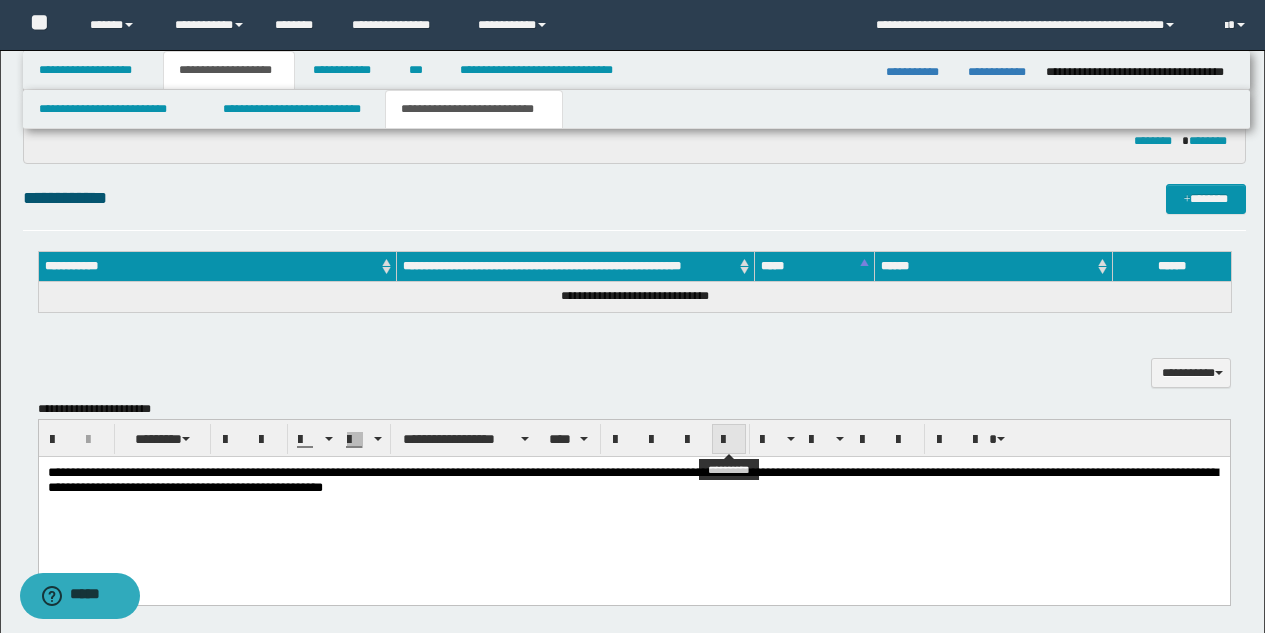 click at bounding box center (729, 440) 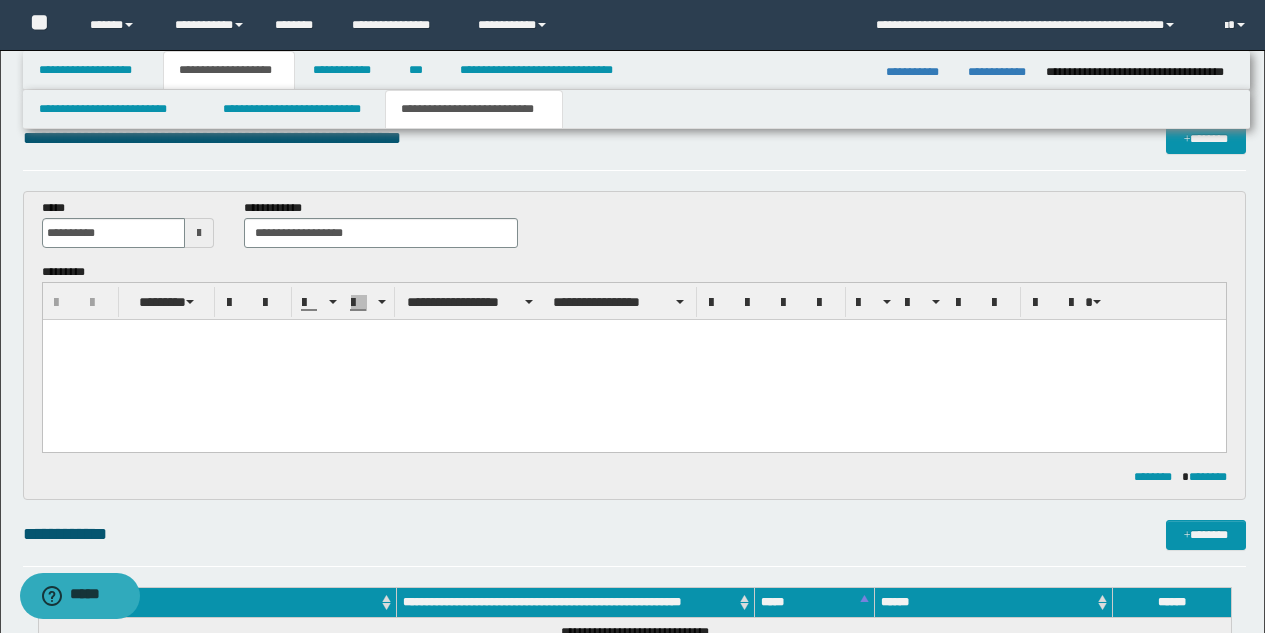 scroll, scrollTop: 25, scrollLeft: 0, axis: vertical 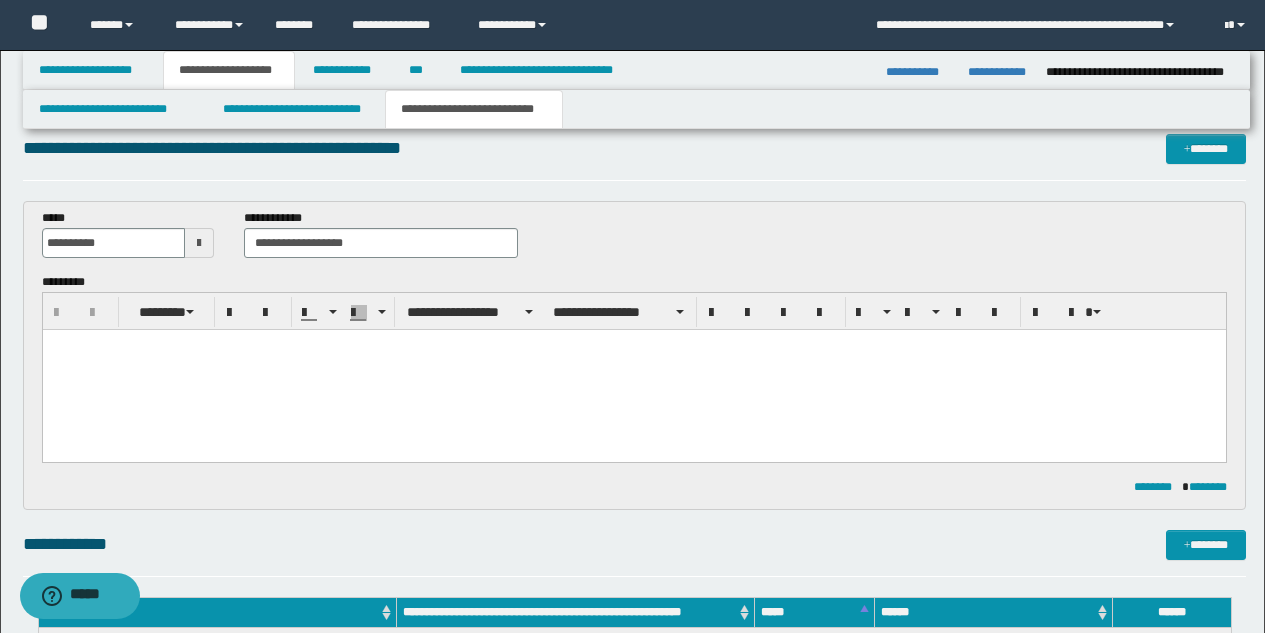click at bounding box center (633, 370) 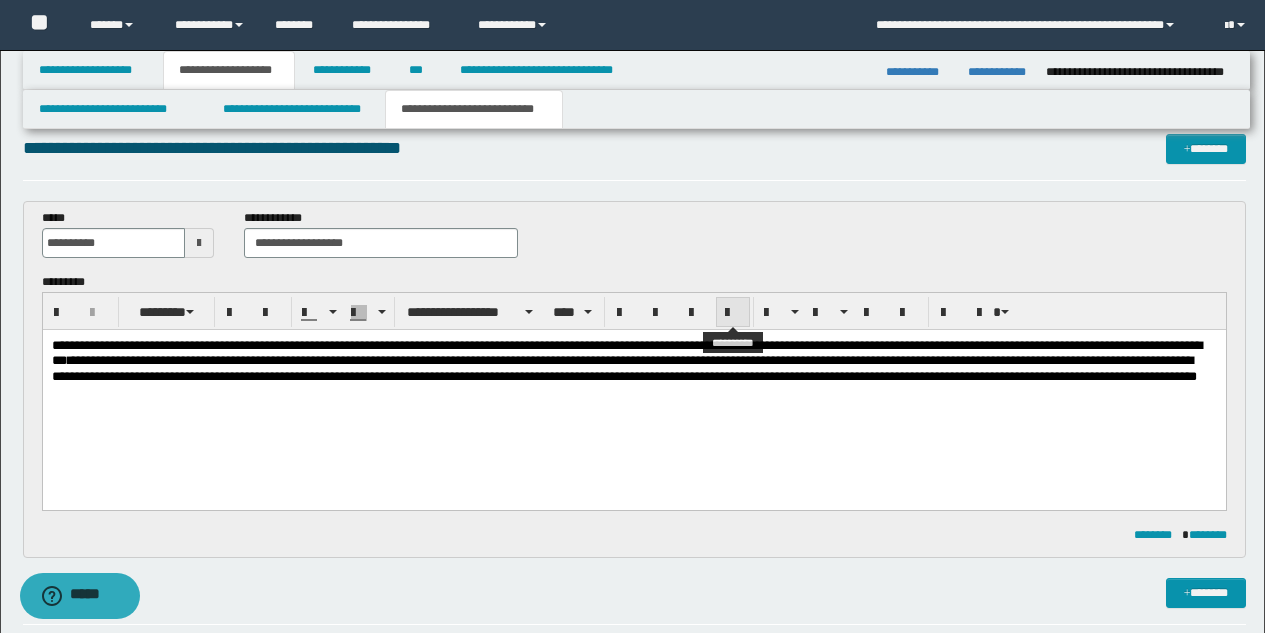 click at bounding box center (733, 313) 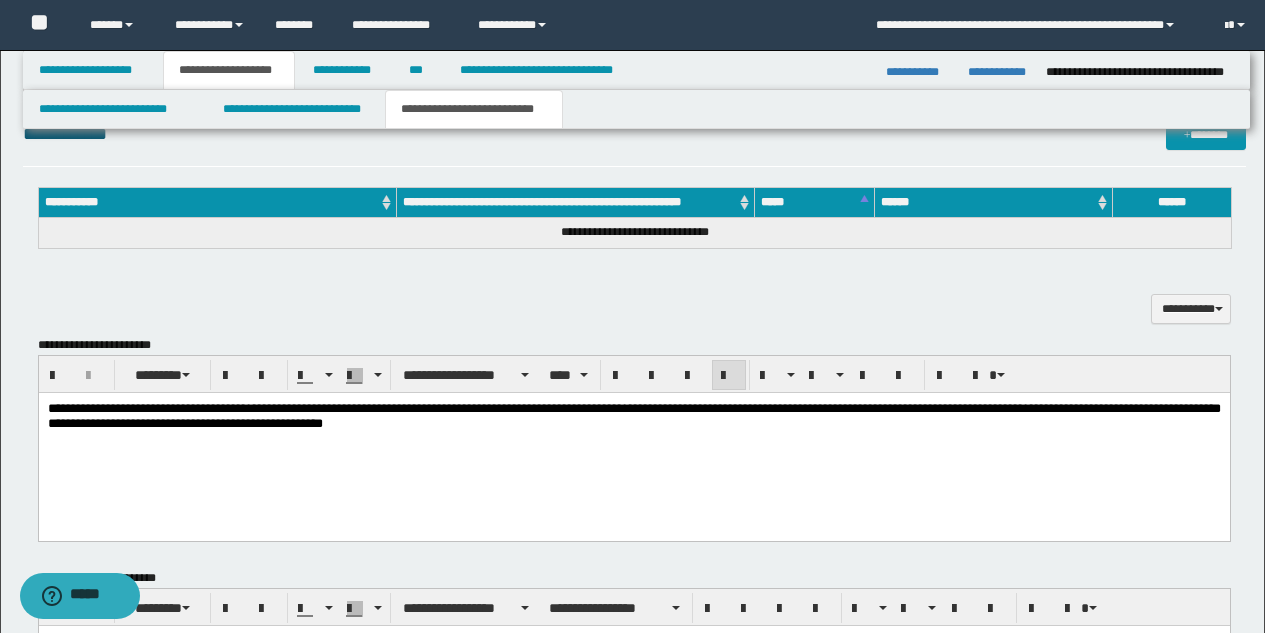 scroll, scrollTop: 475, scrollLeft: 0, axis: vertical 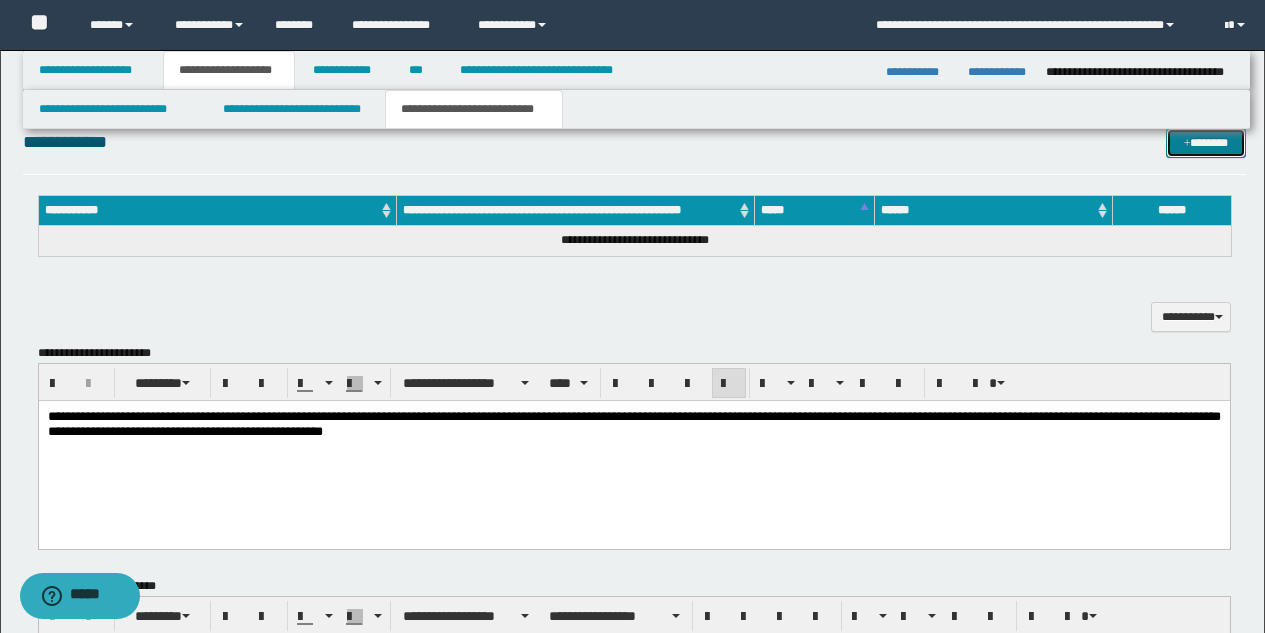 click on "*******" at bounding box center (1206, 143) 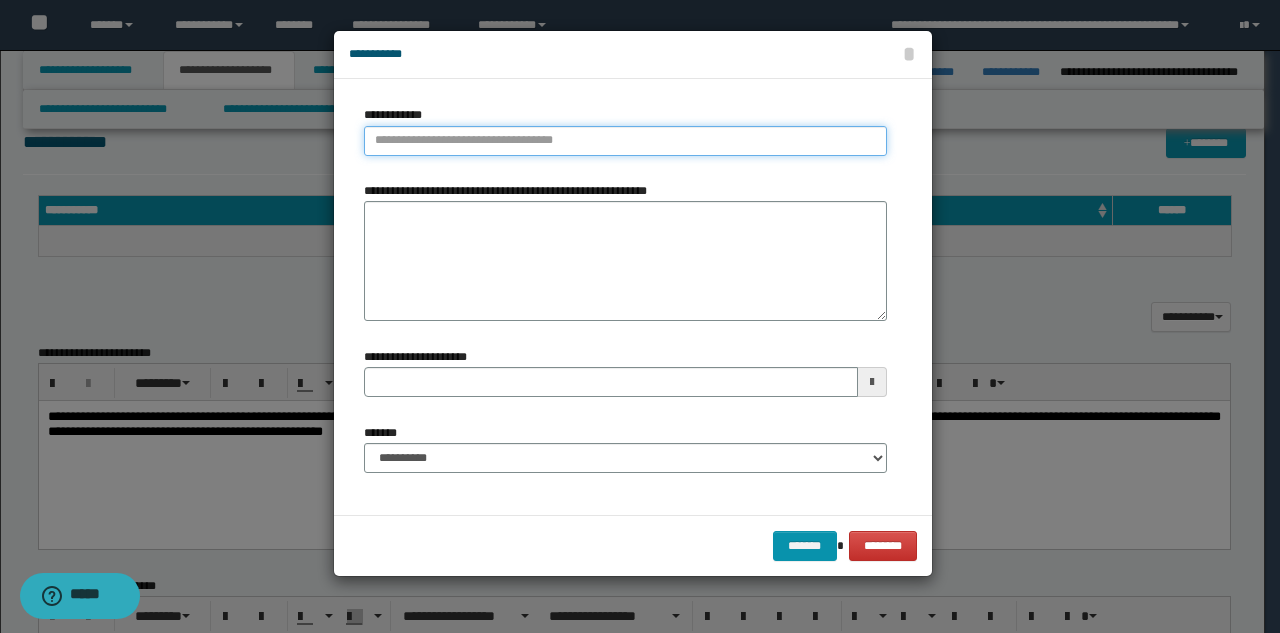 click on "**********" at bounding box center (625, 141) 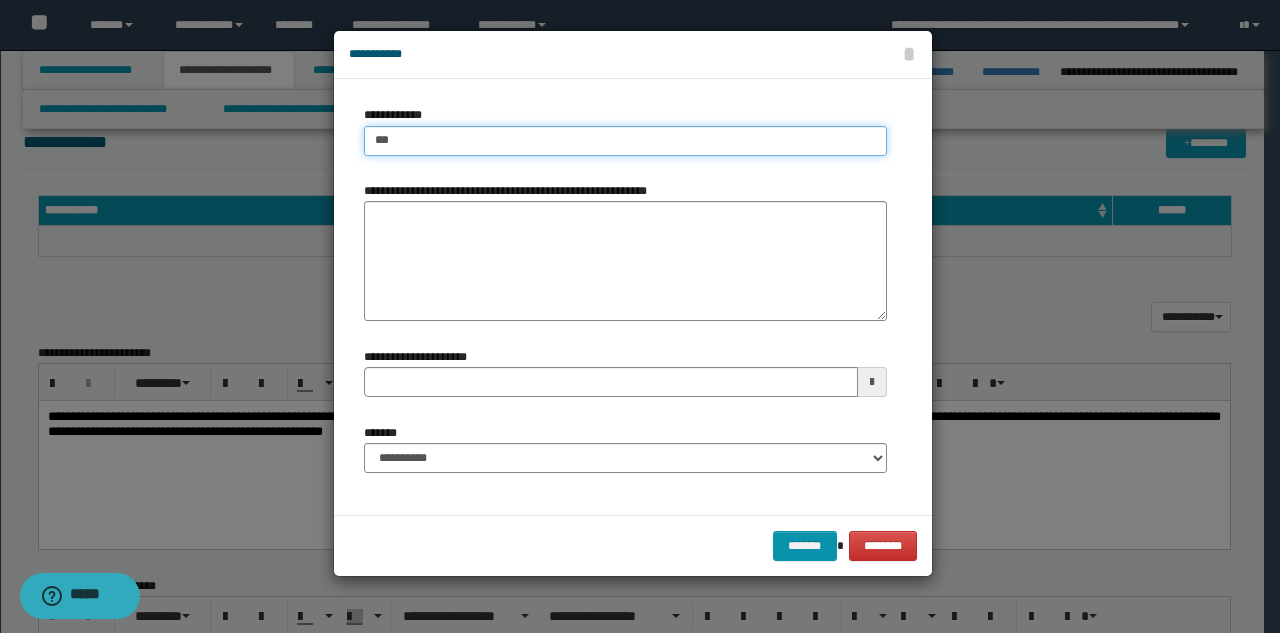 type on "****" 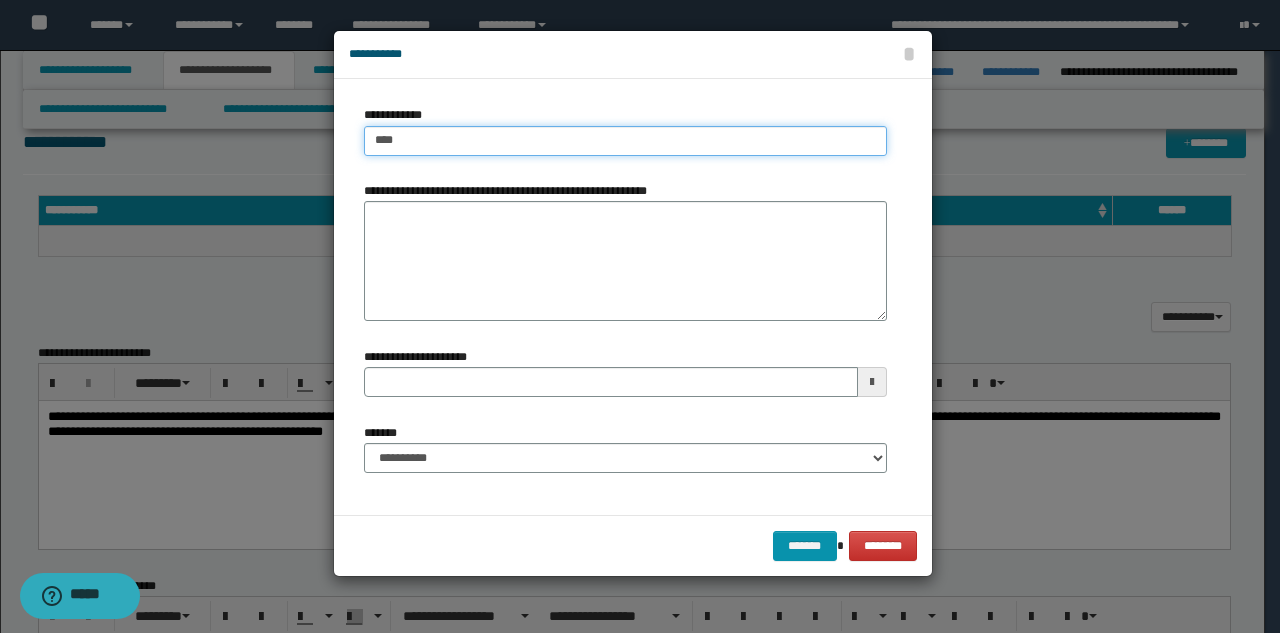 type on "****" 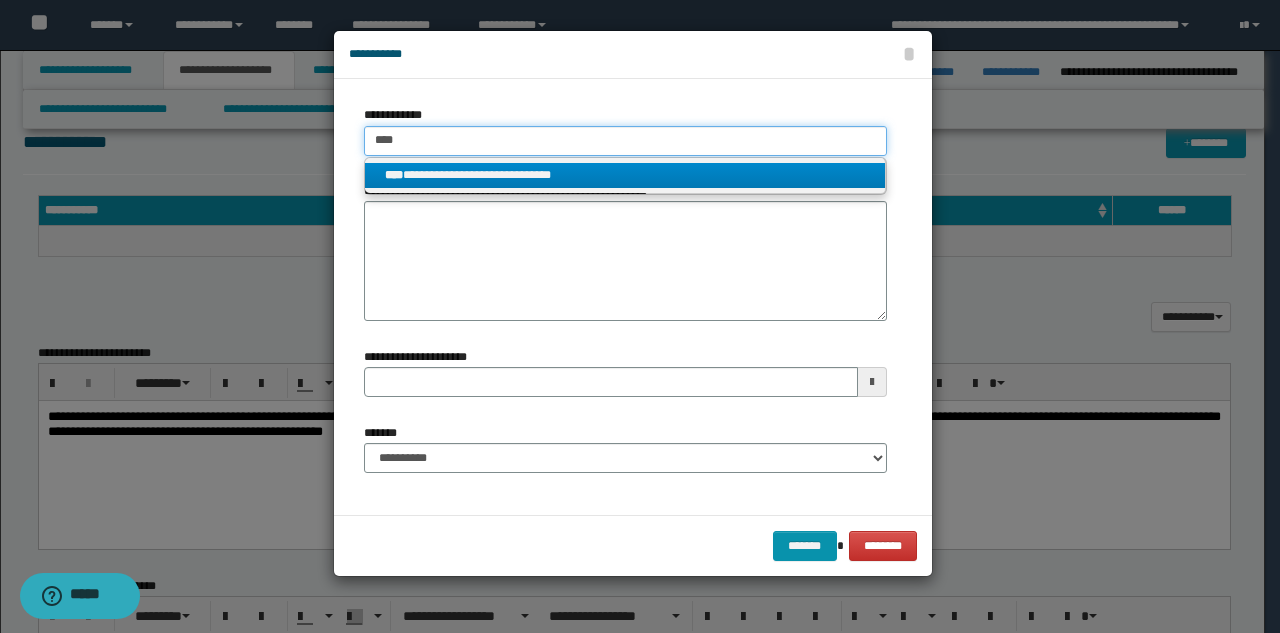 type on "****" 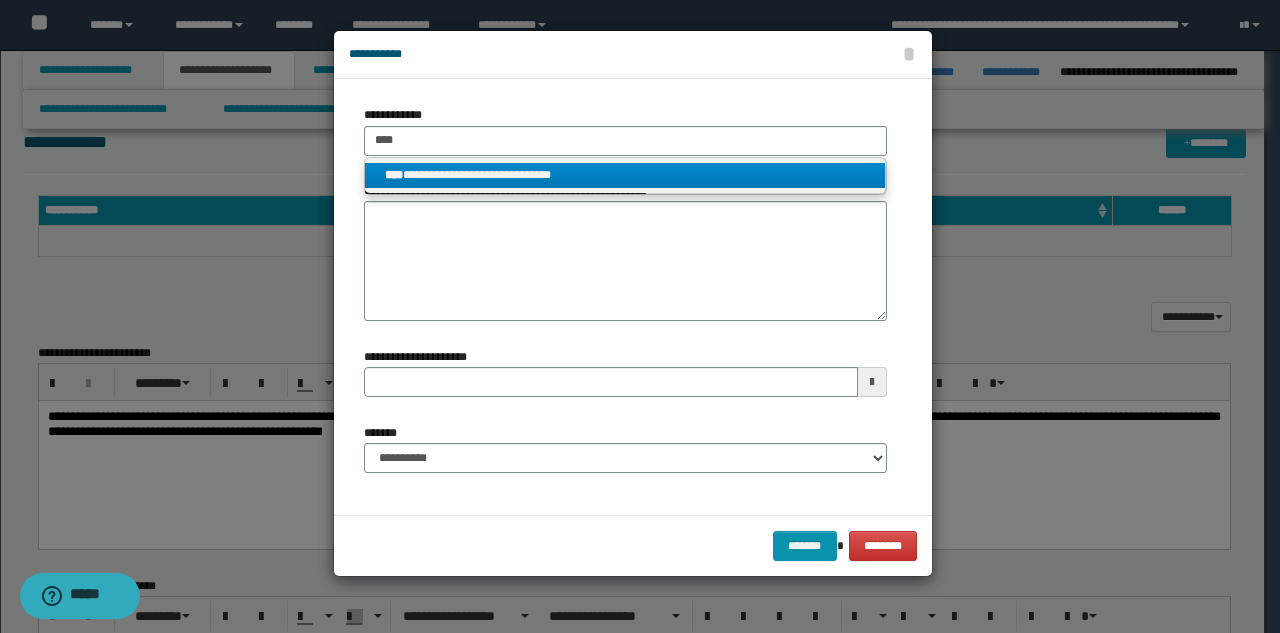 click on "**********" at bounding box center [625, 175] 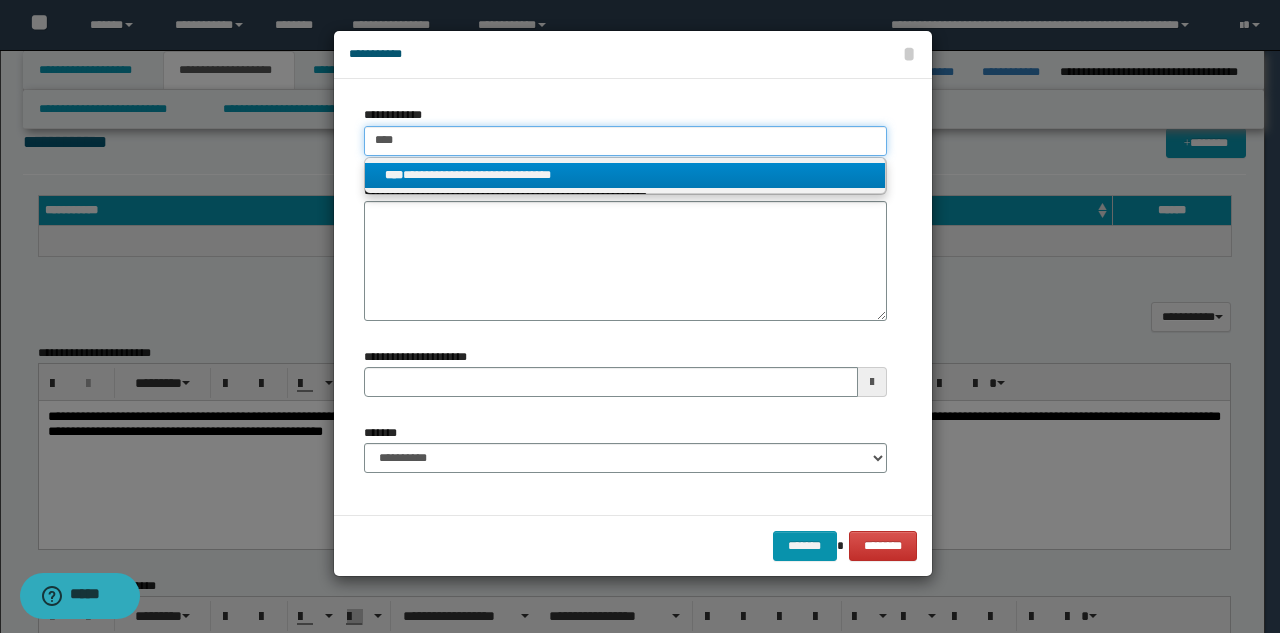 type 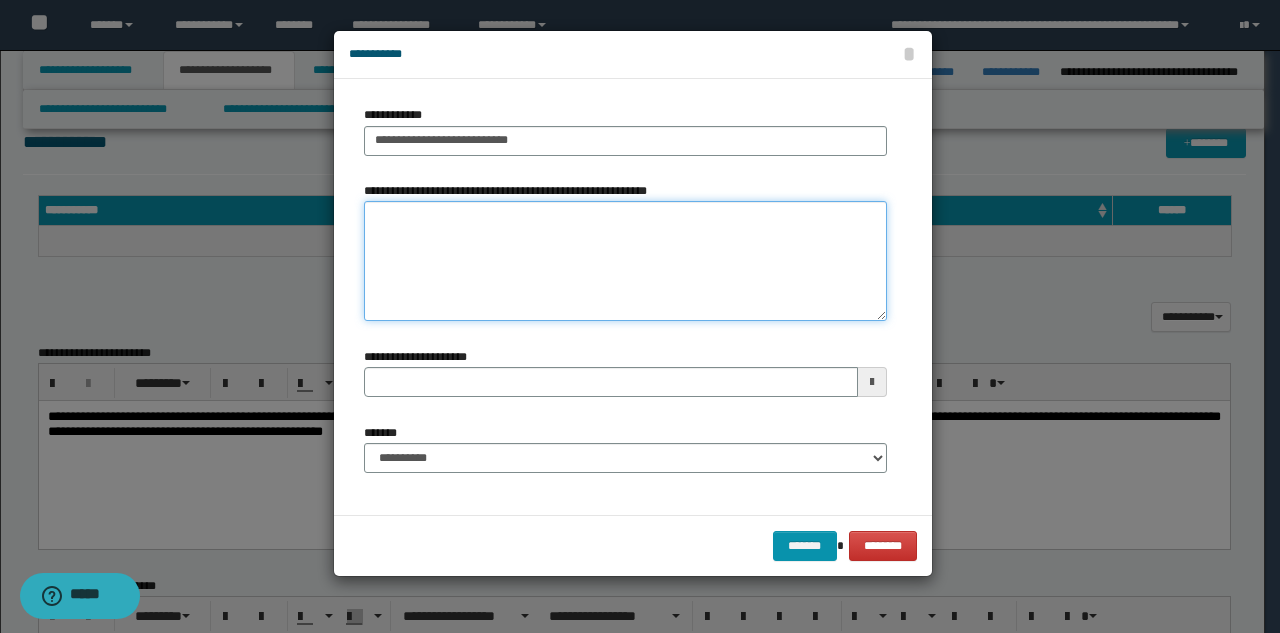 click on "**********" at bounding box center (625, 261) 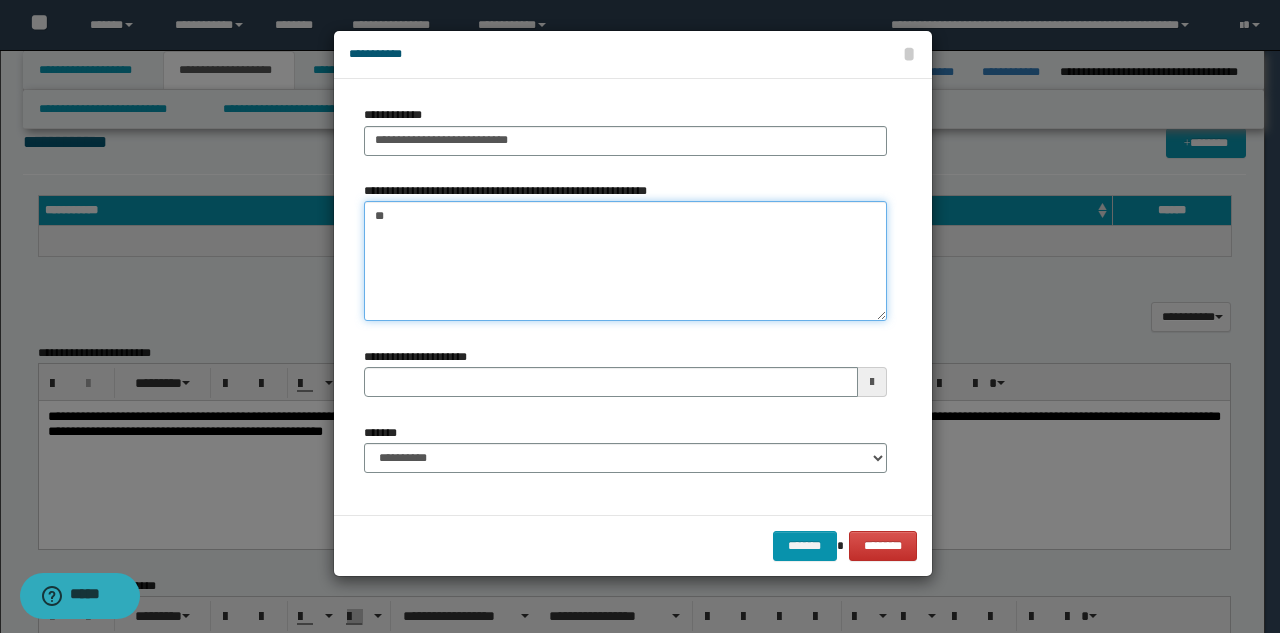type on "*" 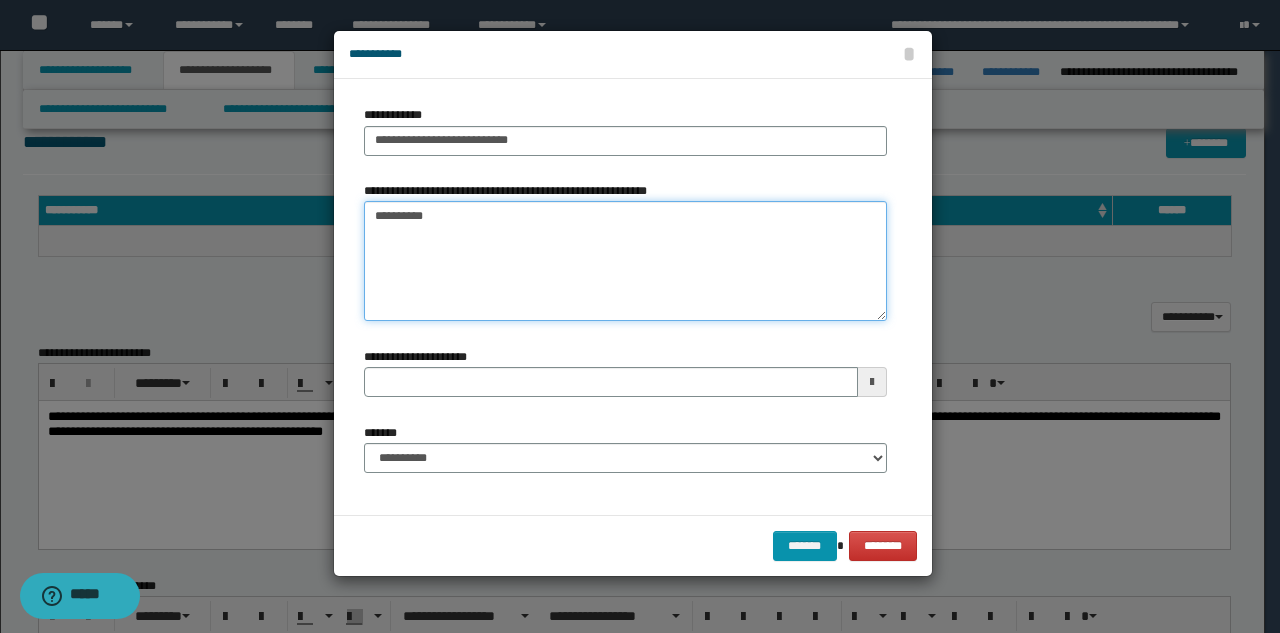 type on "**********" 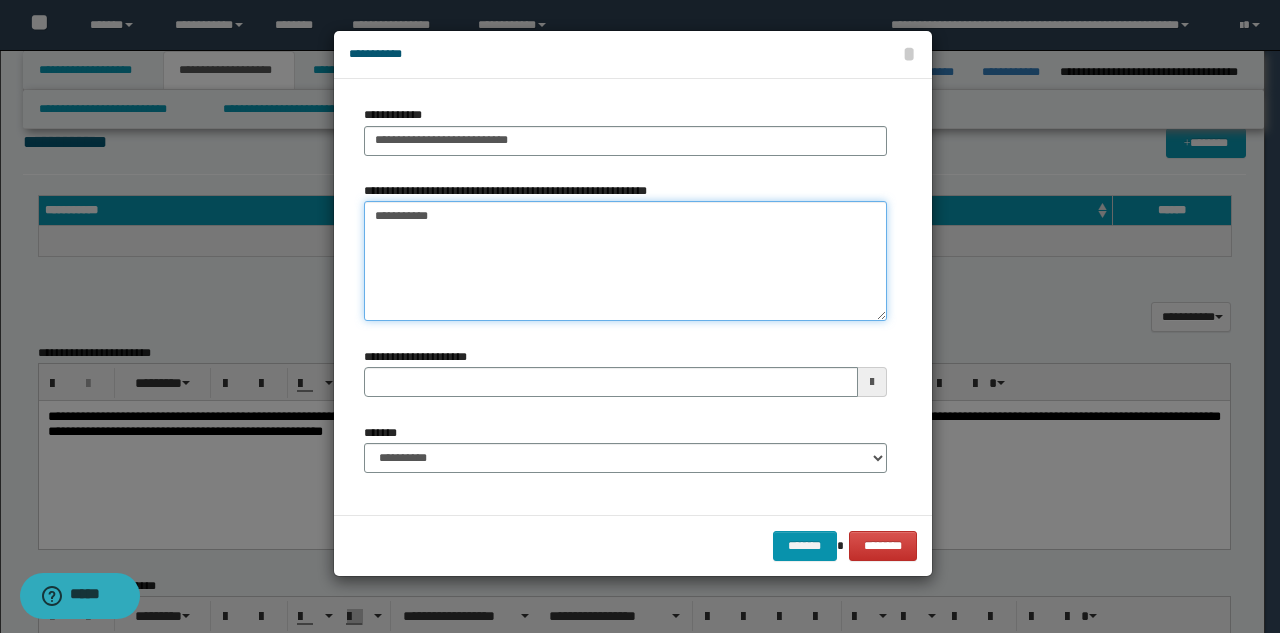 type 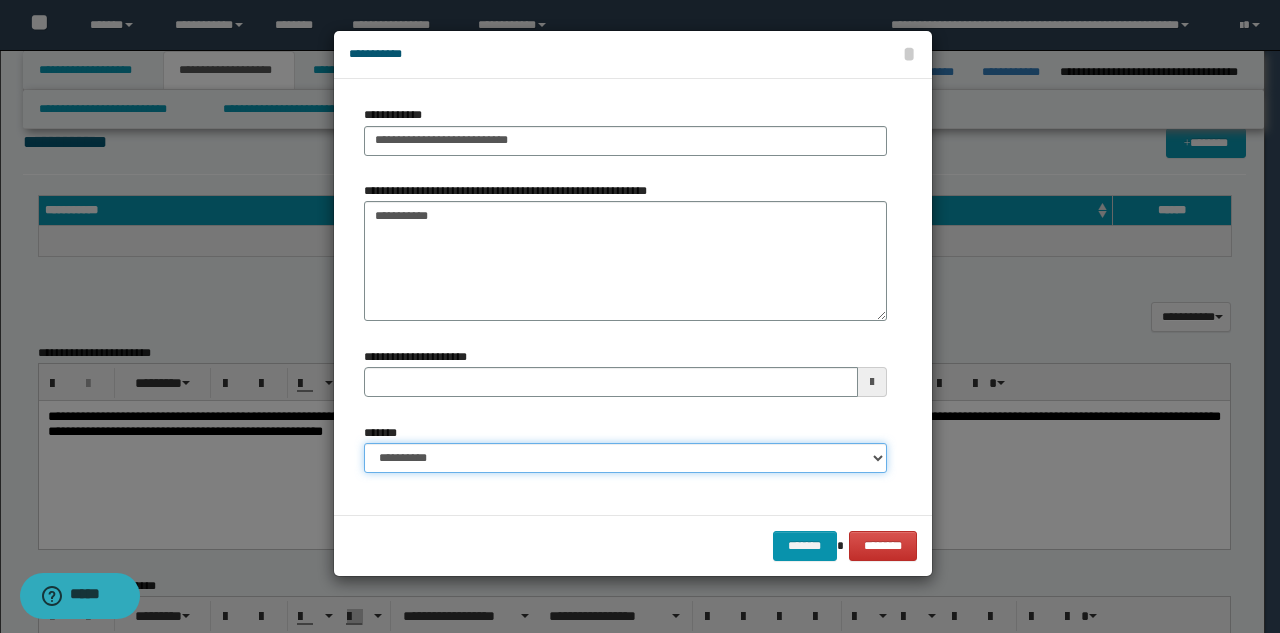 click on "**********" at bounding box center [625, 458] 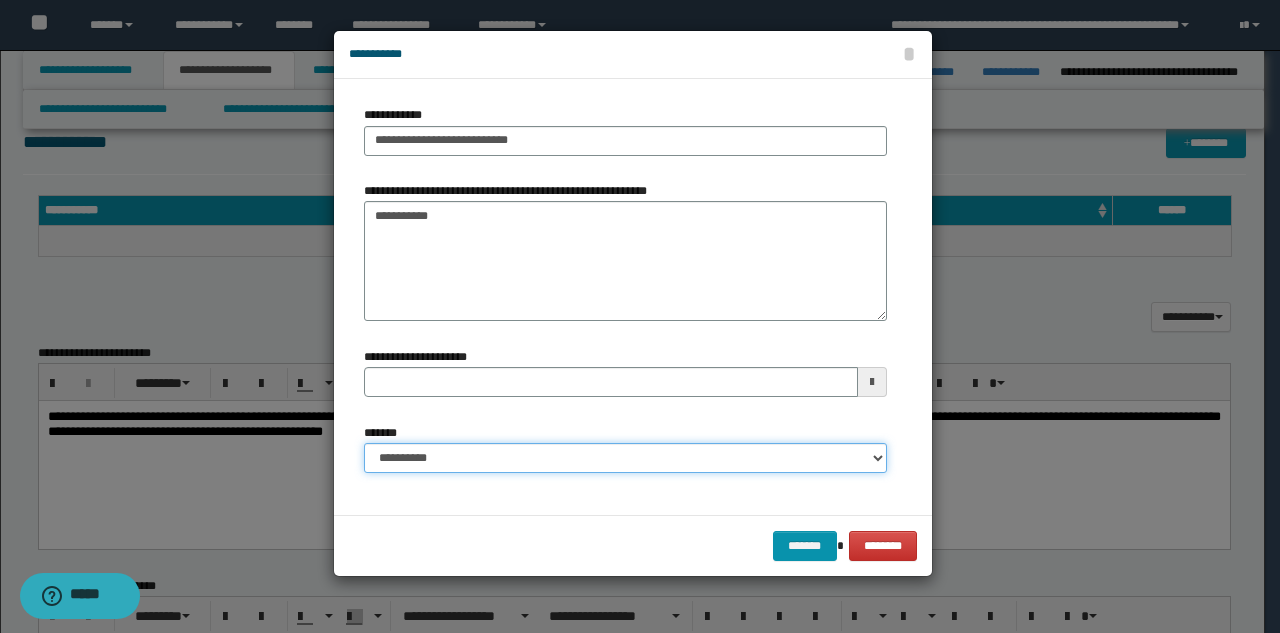select on "*" 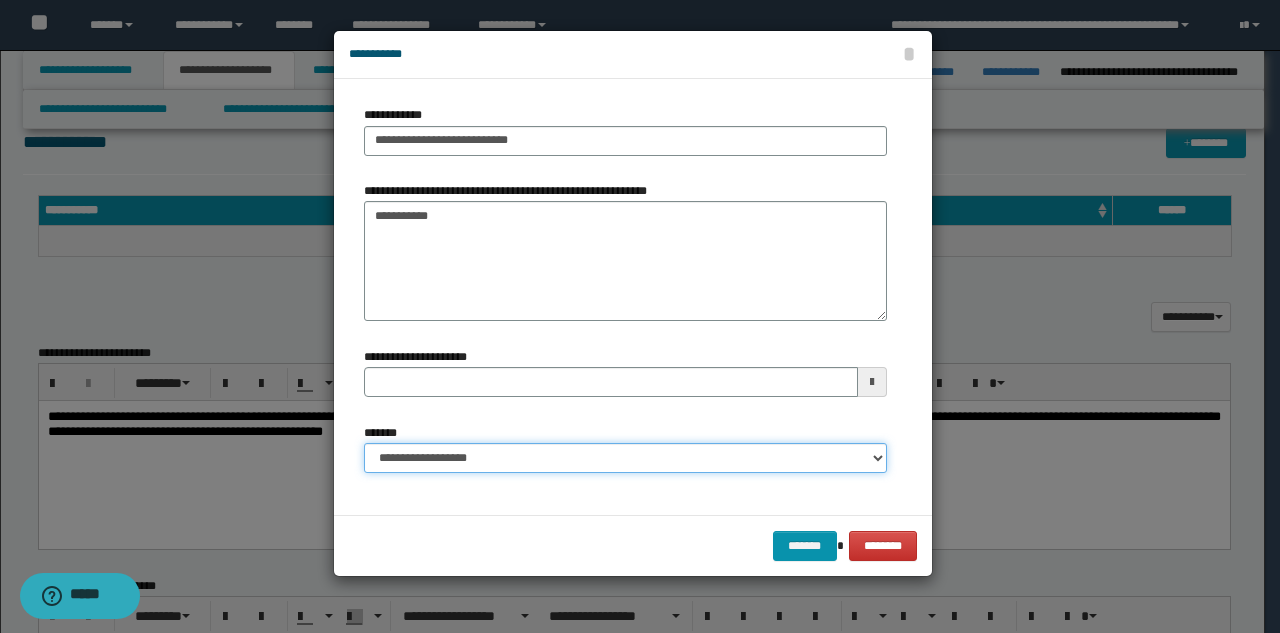 type 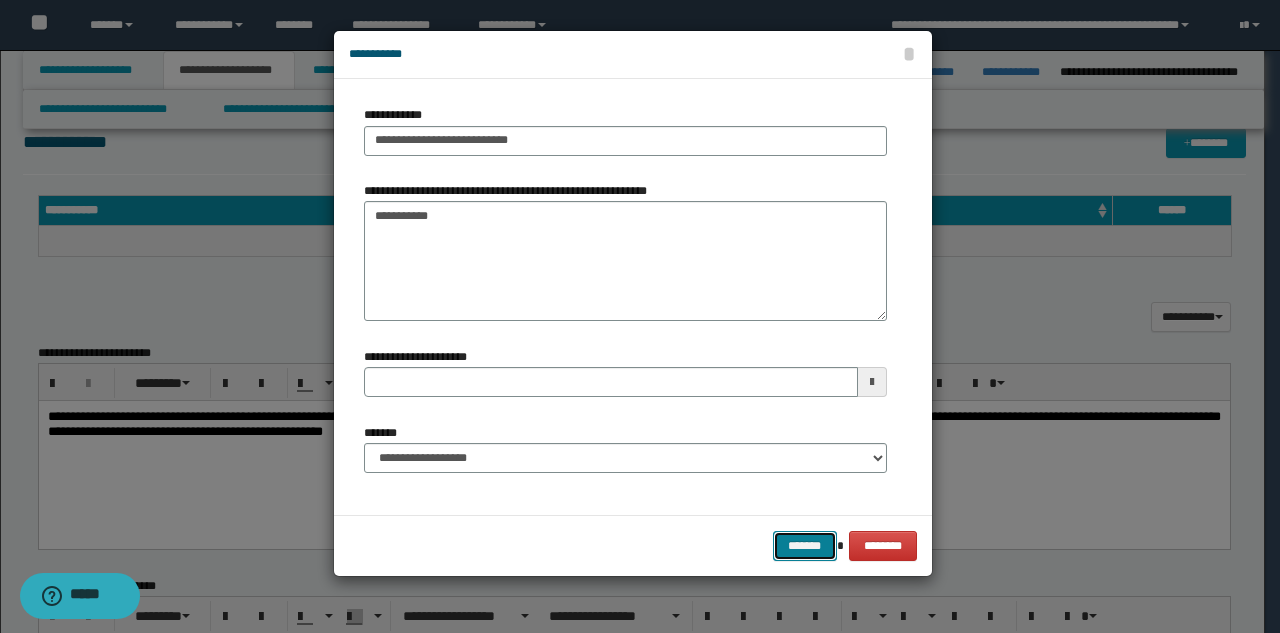 click on "*******" at bounding box center [805, 546] 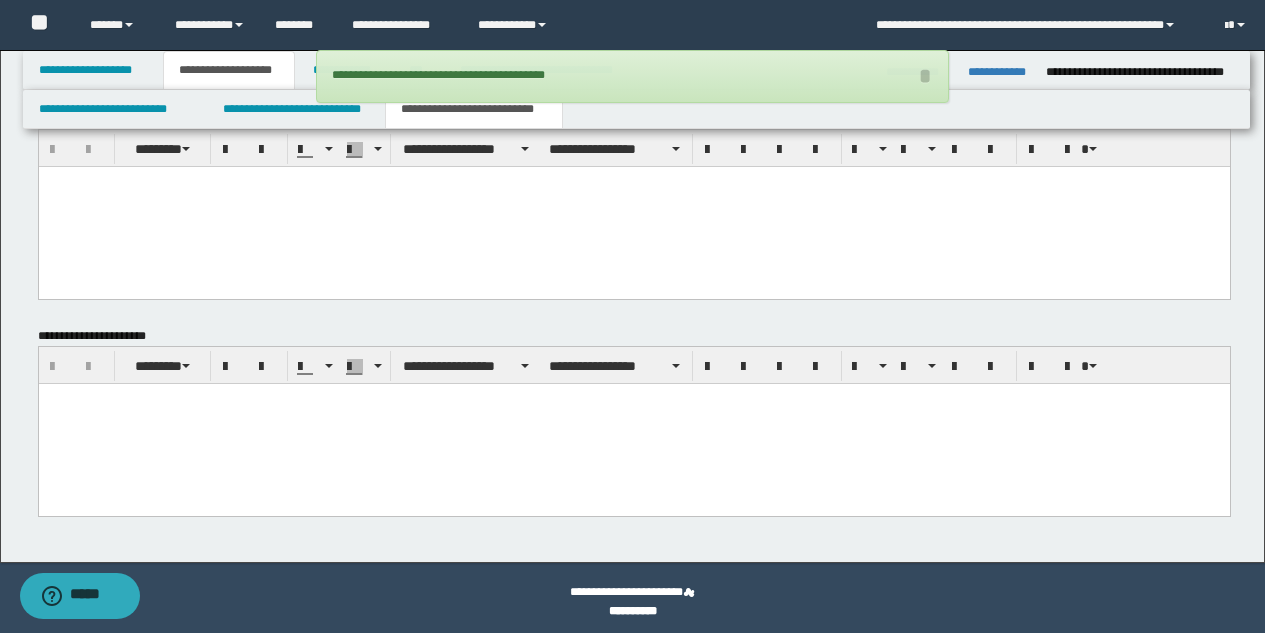 scroll, scrollTop: 949, scrollLeft: 0, axis: vertical 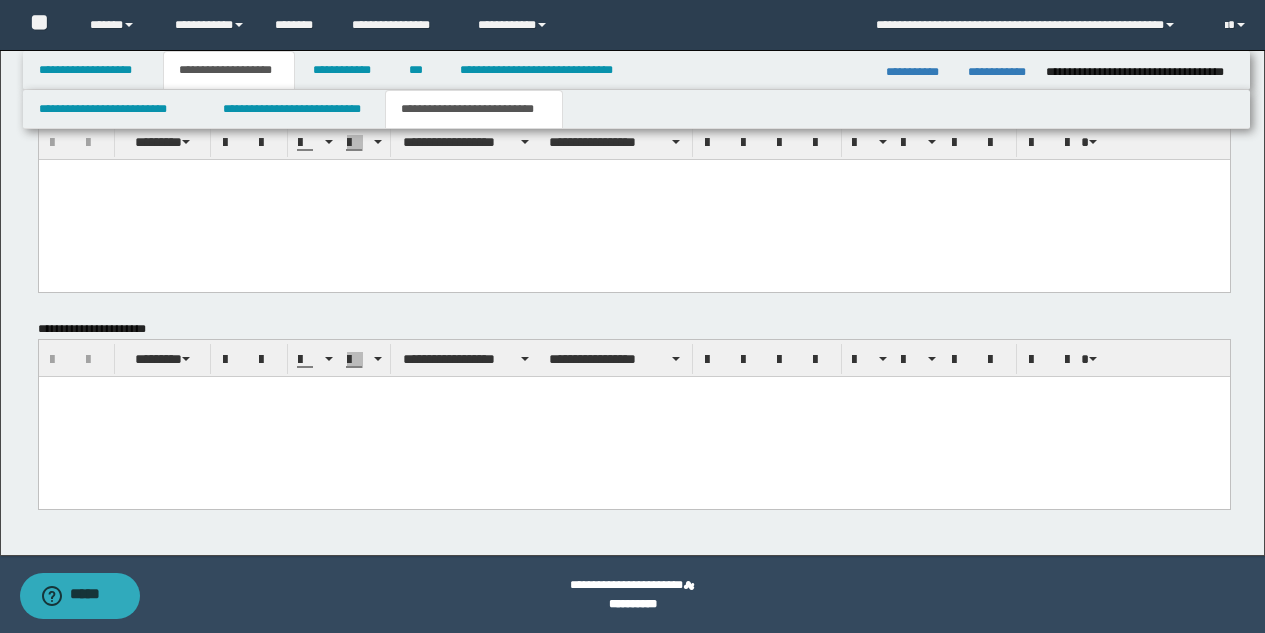 type 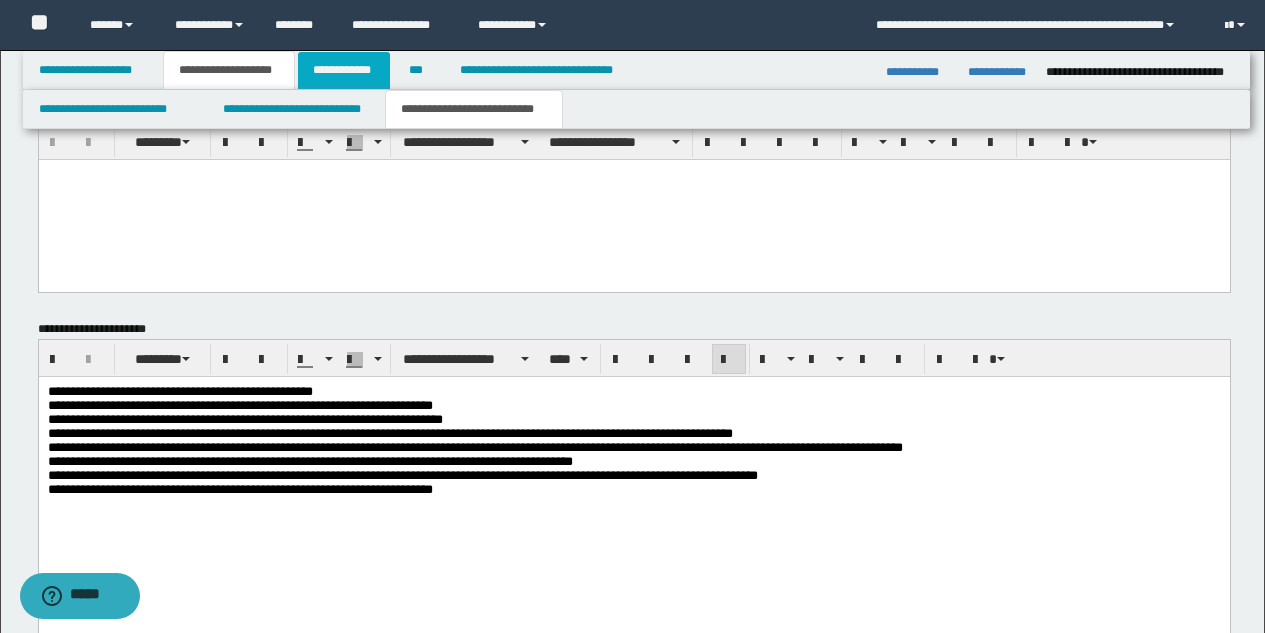 click on "**********" at bounding box center (344, 70) 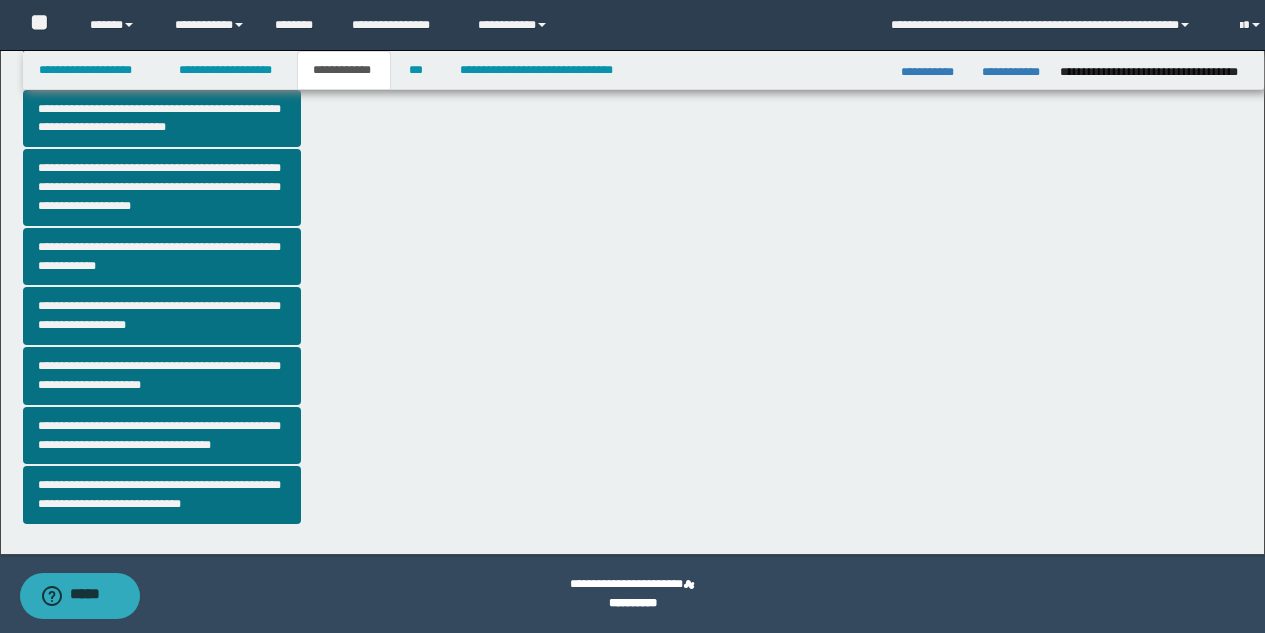 scroll, scrollTop: 516, scrollLeft: 0, axis: vertical 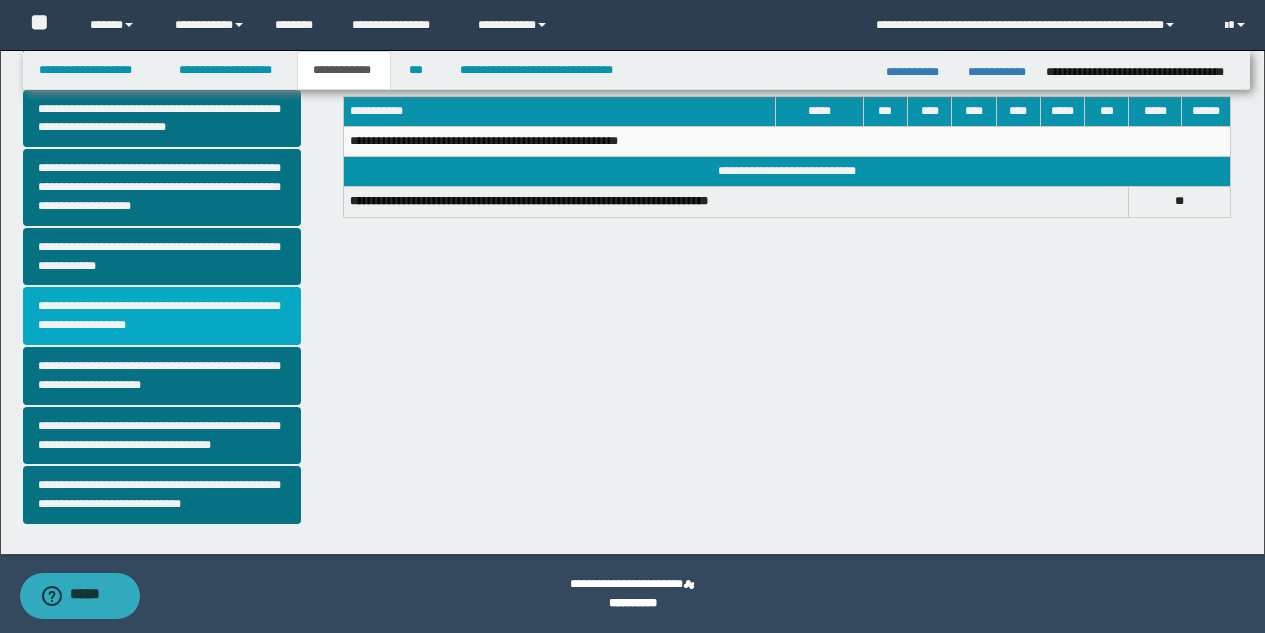 click on "**********" at bounding box center [162, 316] 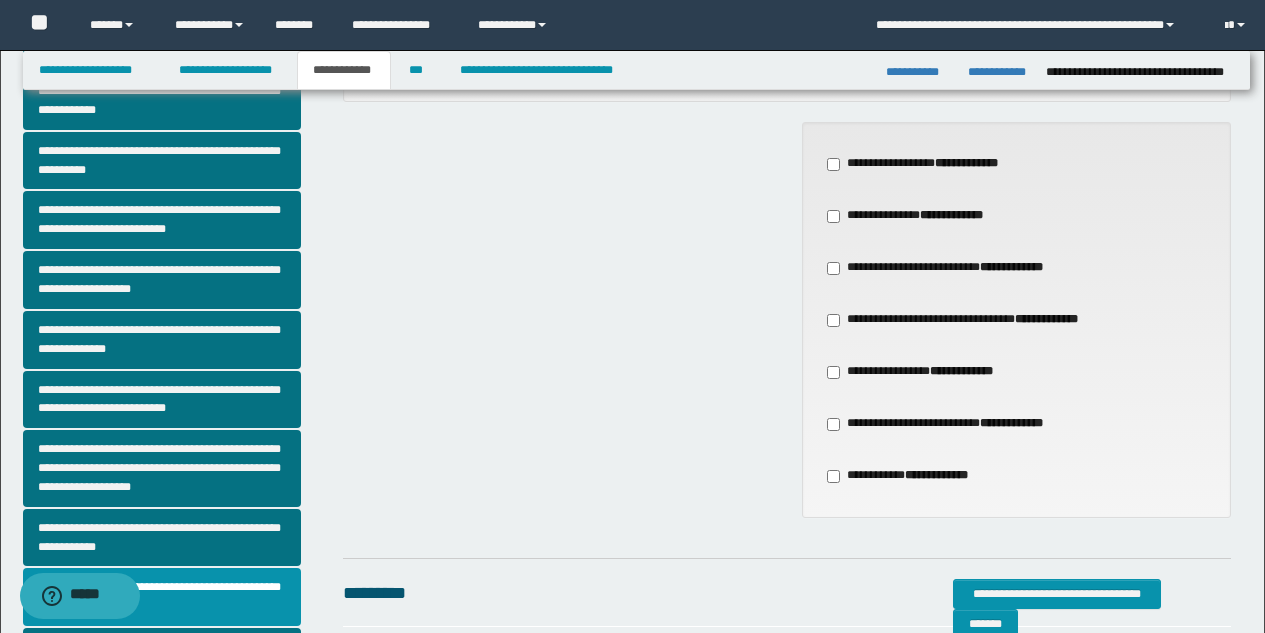 scroll, scrollTop: 254, scrollLeft: 0, axis: vertical 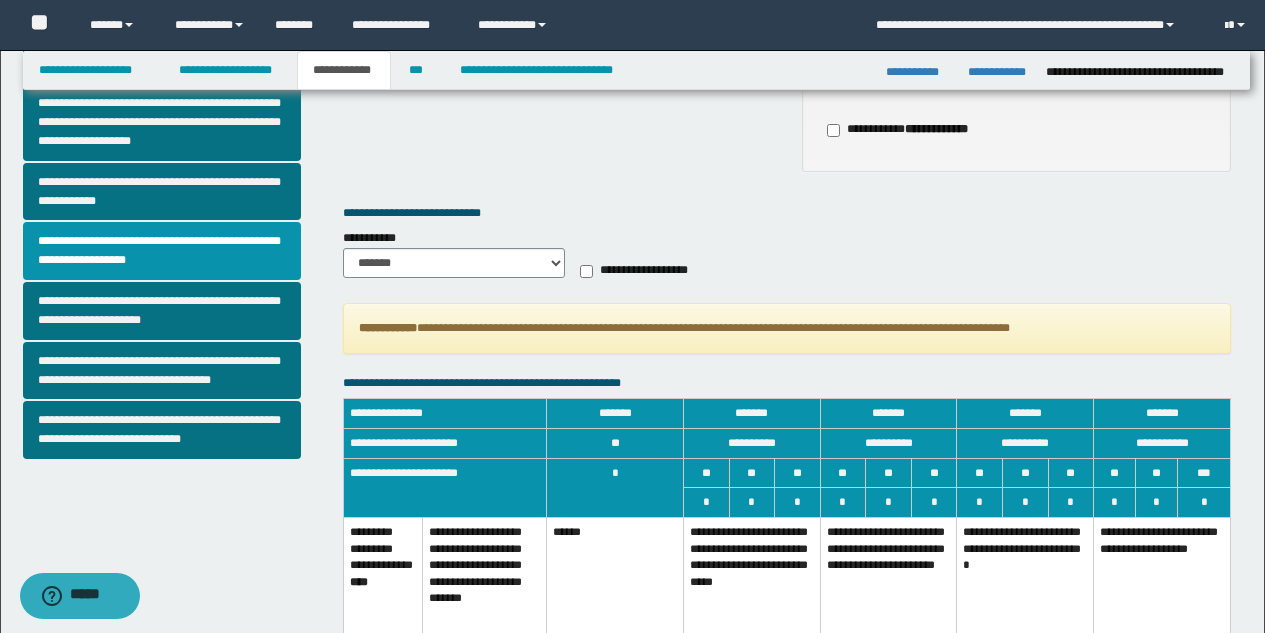 click on "**********" at bounding box center (888, 580) 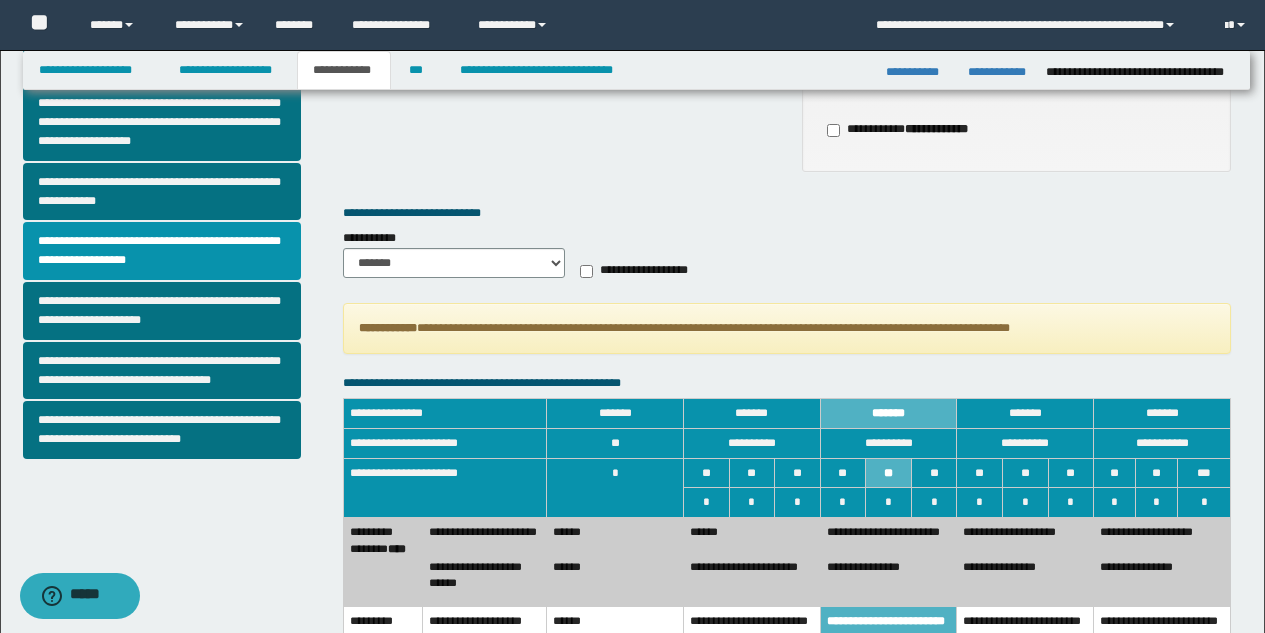 click on "**********" at bounding box center (632, 308) 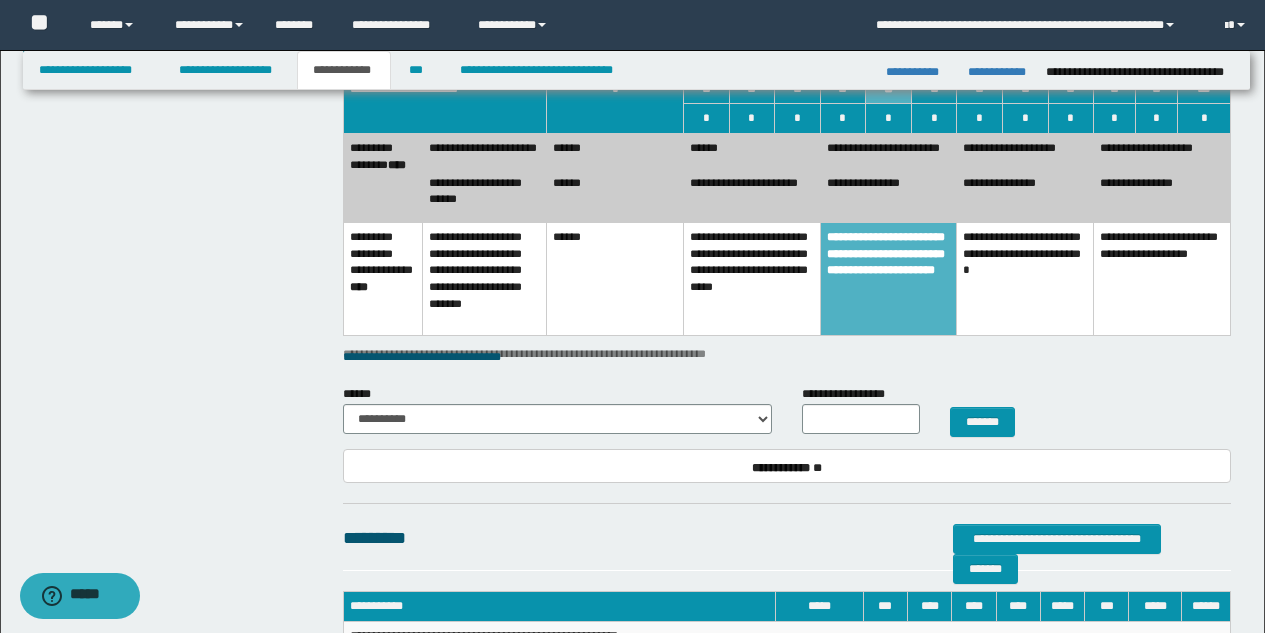 scroll, scrollTop: 989, scrollLeft: 0, axis: vertical 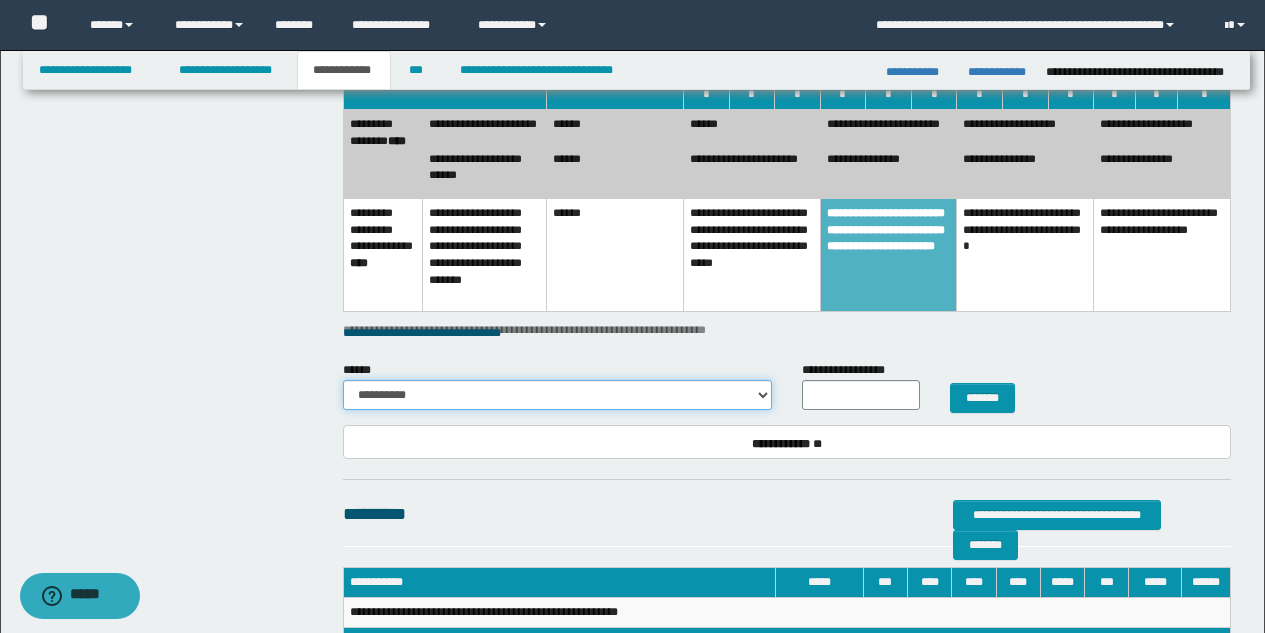 click on "**********" at bounding box center (557, 395) 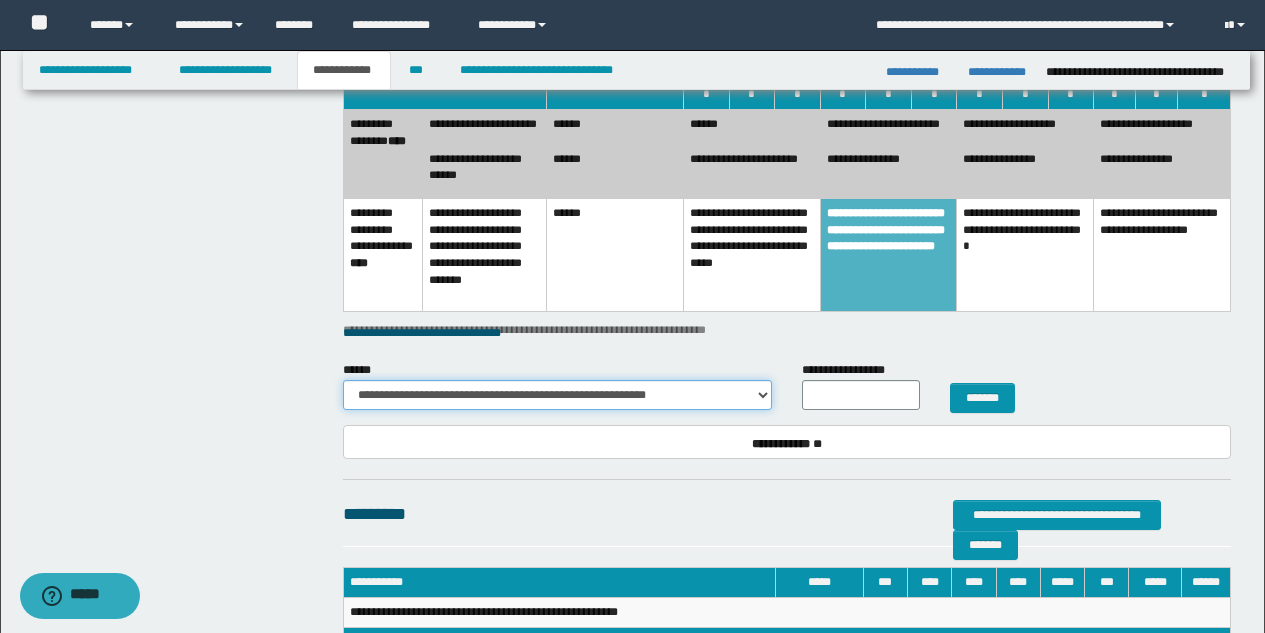 click on "**********" at bounding box center (557, 395) 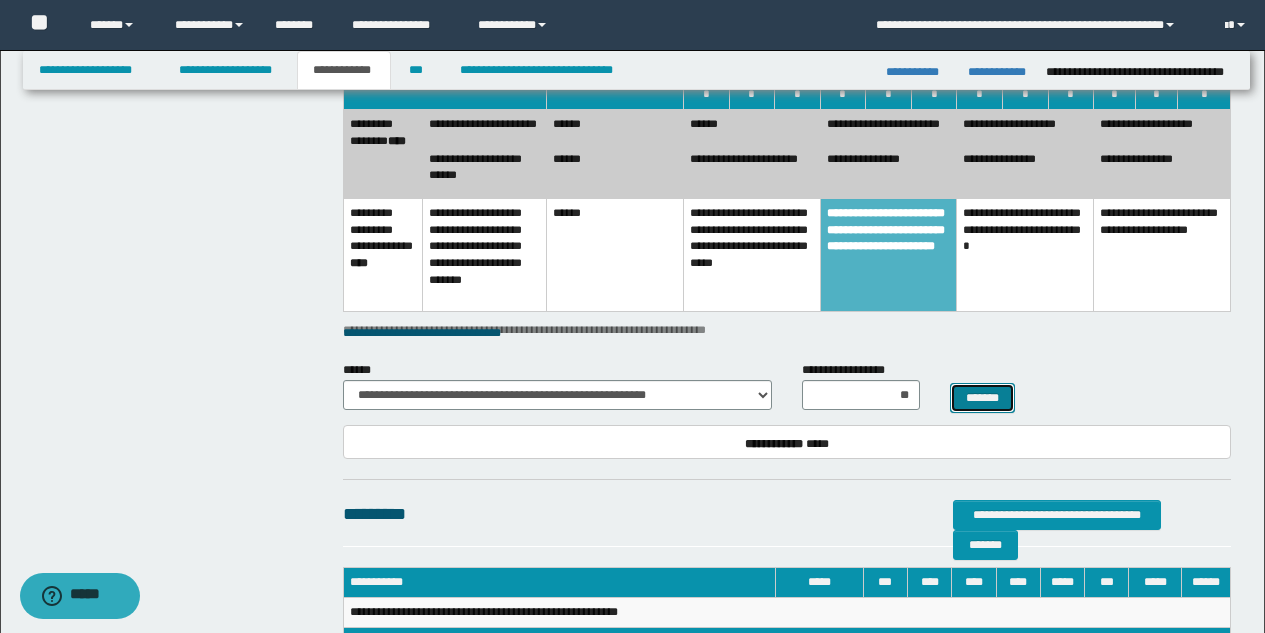 click on "*******" at bounding box center [982, 398] 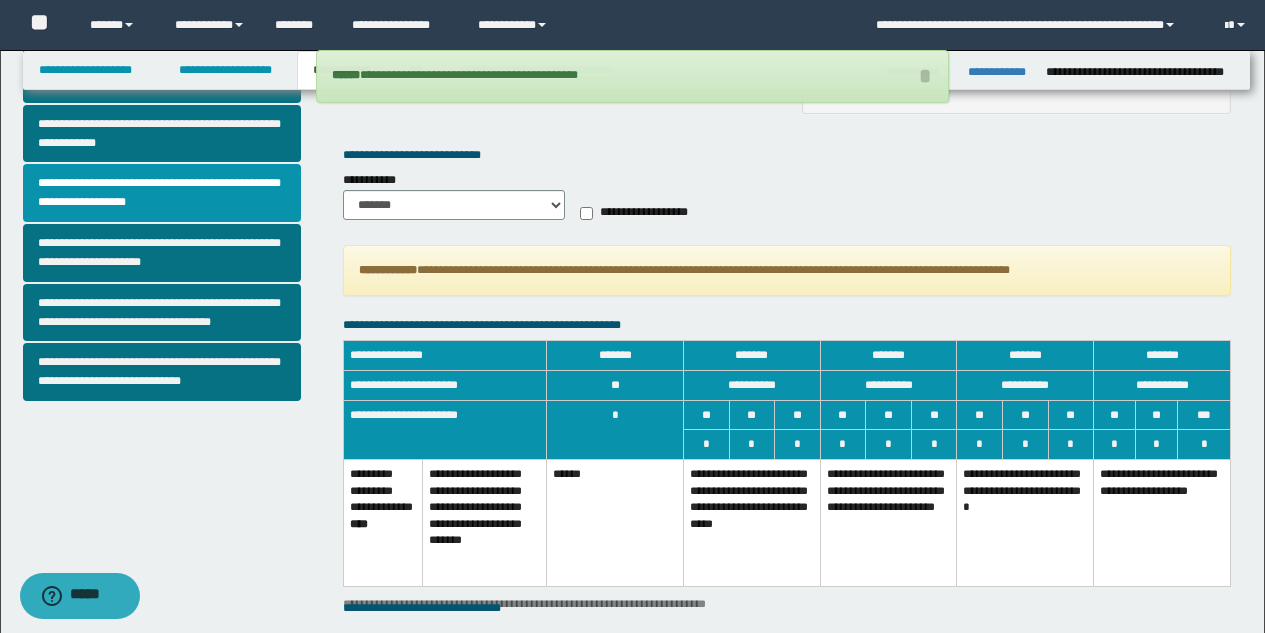 scroll, scrollTop: 633, scrollLeft: 0, axis: vertical 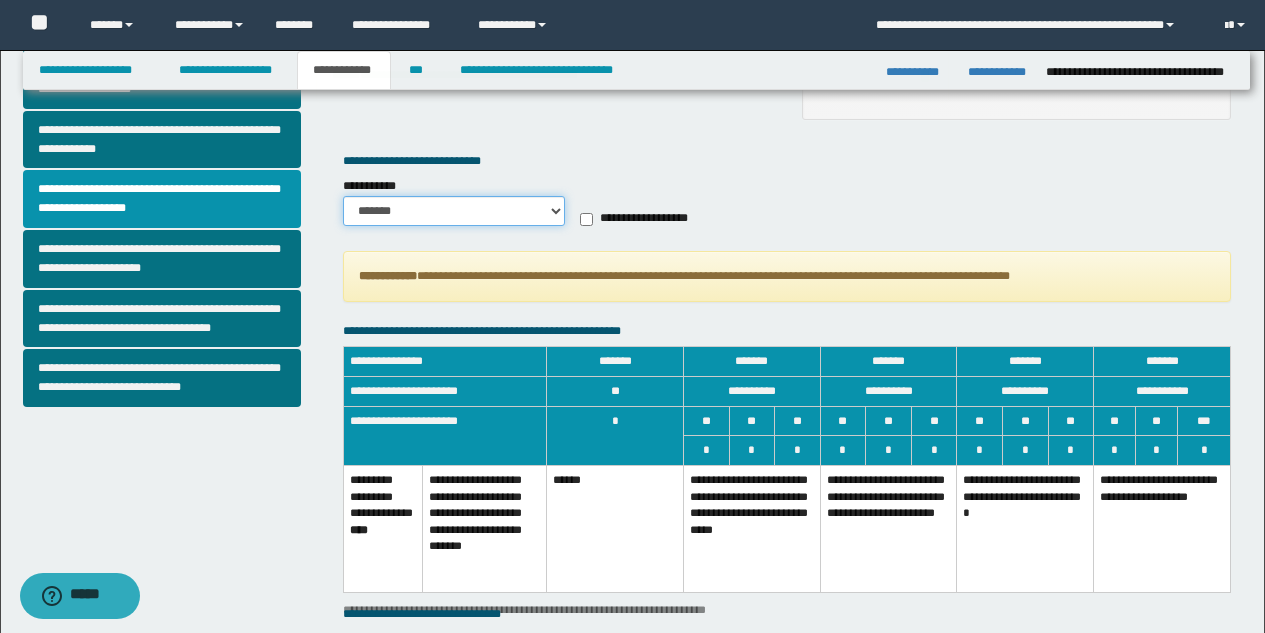click on "*******
*********" at bounding box center (454, 211) 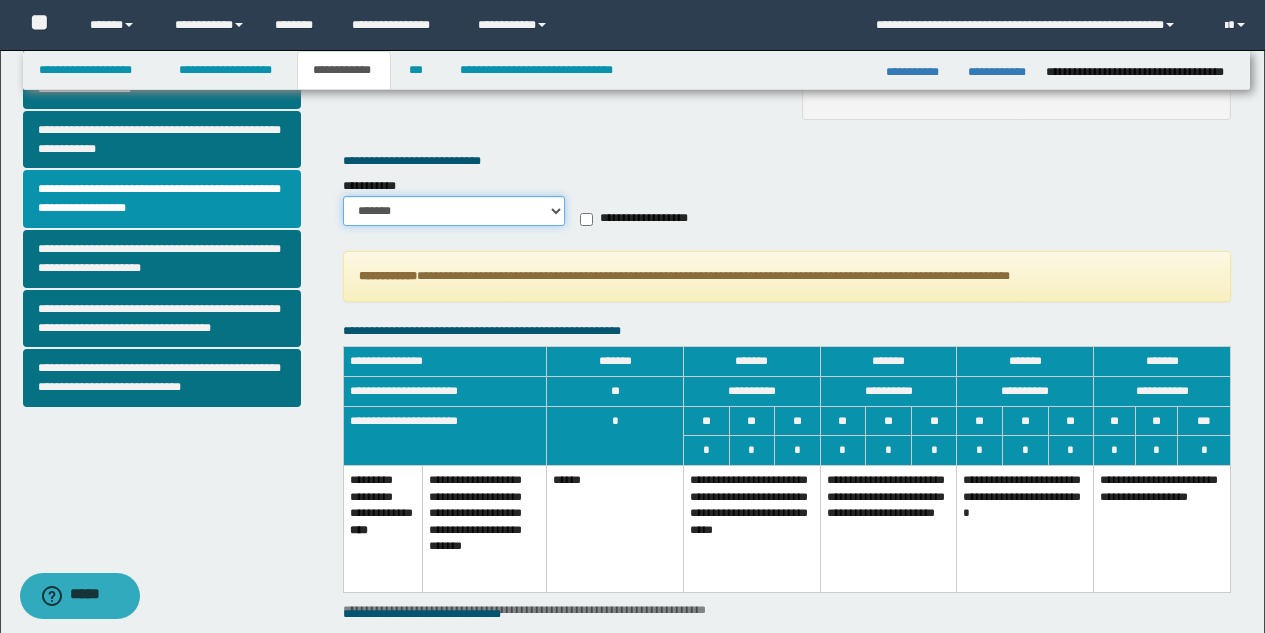 select on "*" 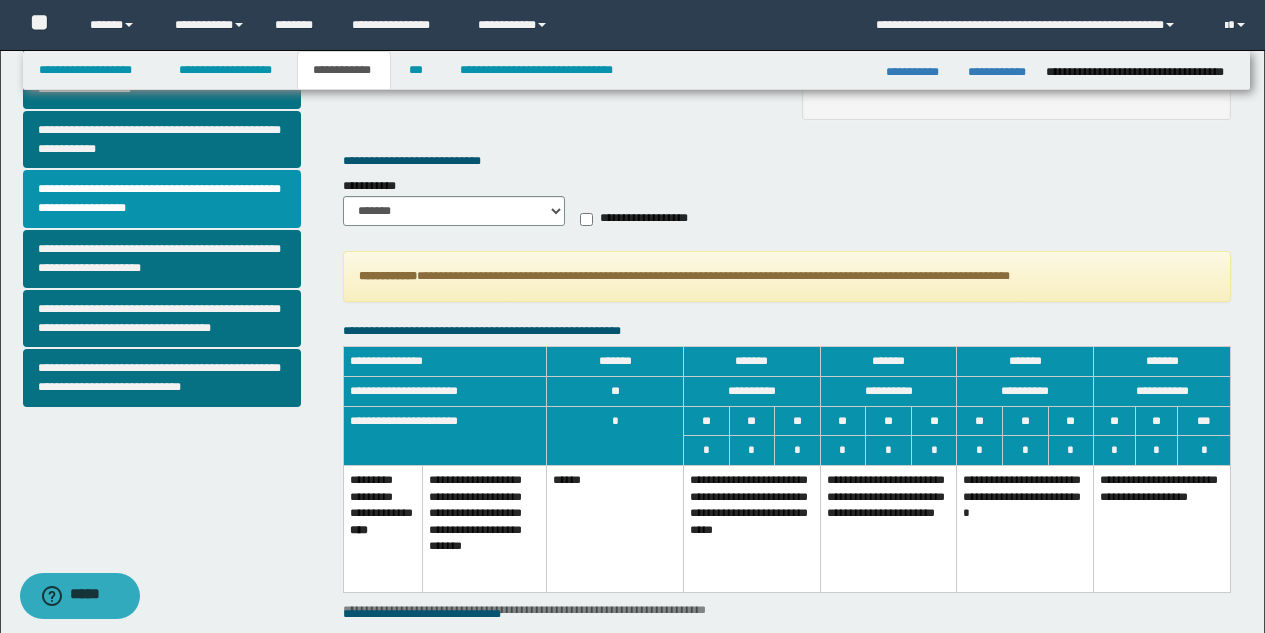 click on "**********" at bounding box center [888, 528] 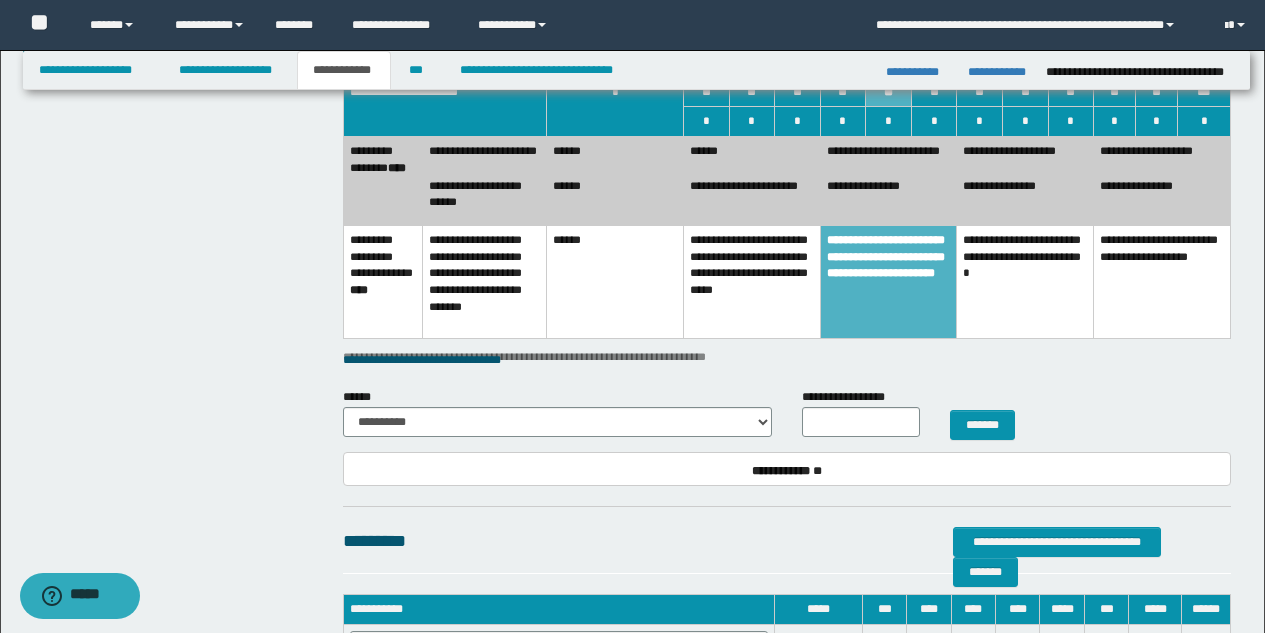 scroll, scrollTop: 1026, scrollLeft: 0, axis: vertical 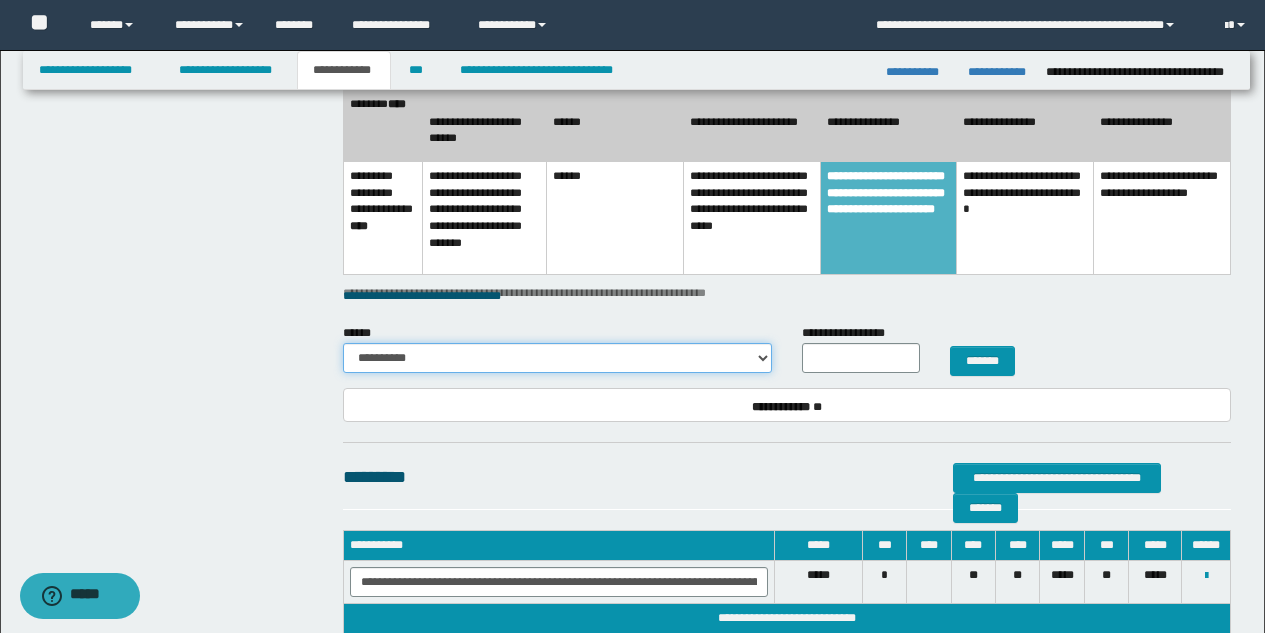 click on "**********" at bounding box center [557, 358] 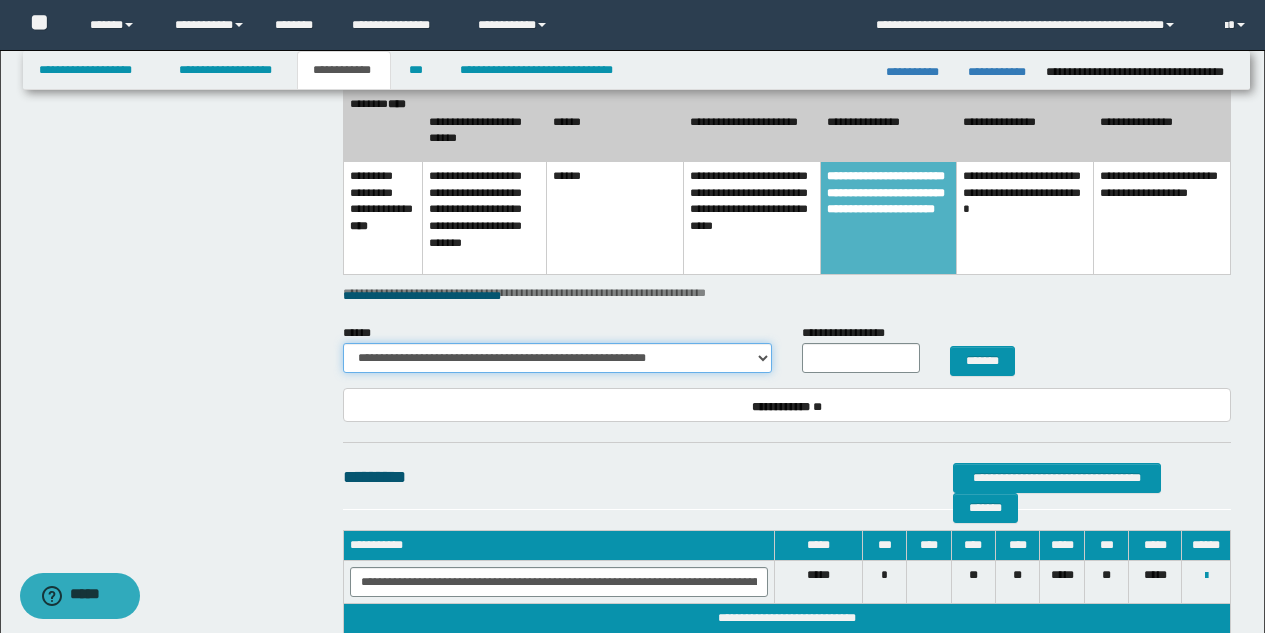 click on "**********" at bounding box center [557, 358] 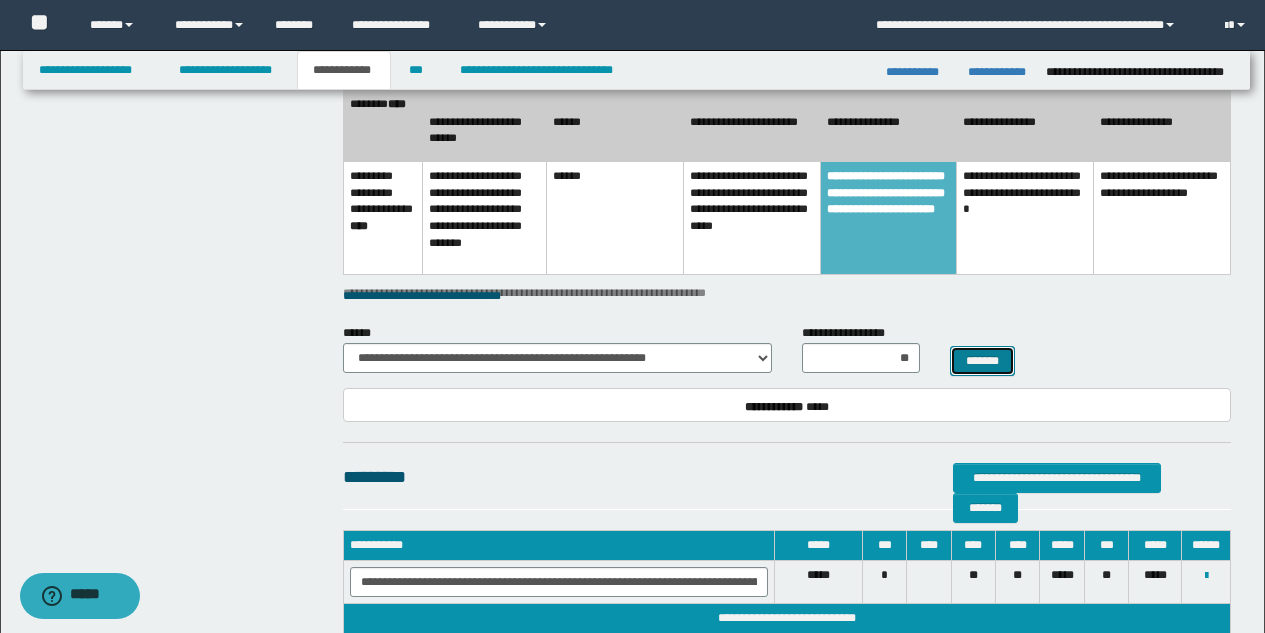 click on "*******" at bounding box center [982, 361] 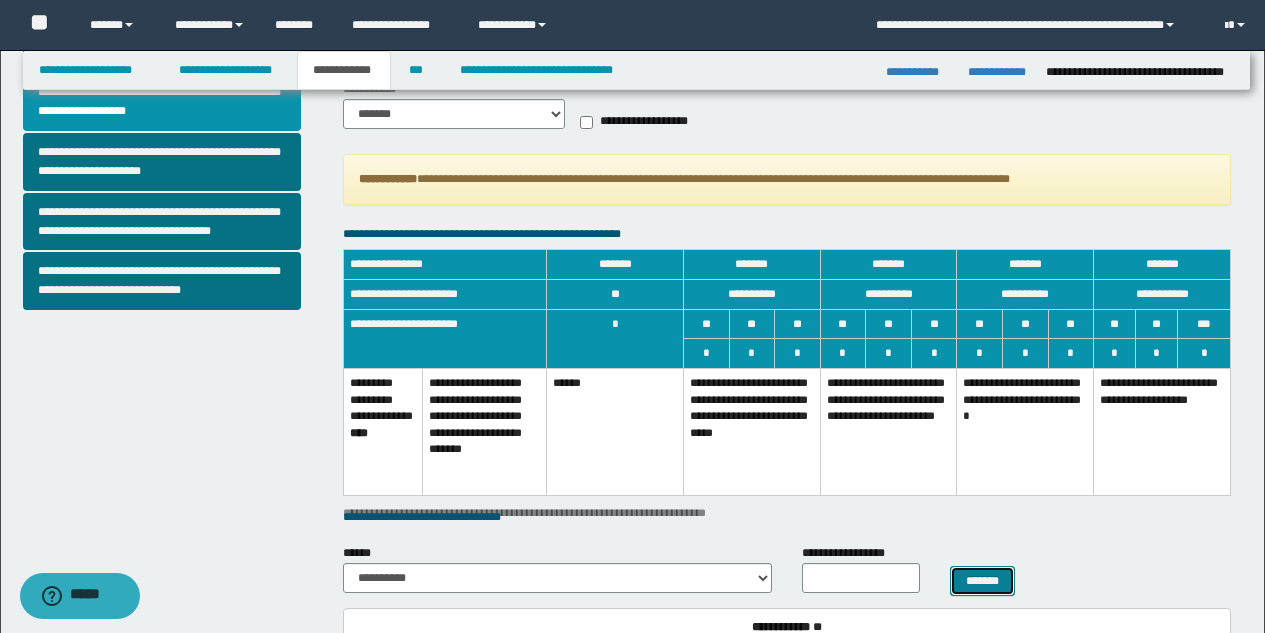 scroll, scrollTop: 721, scrollLeft: 0, axis: vertical 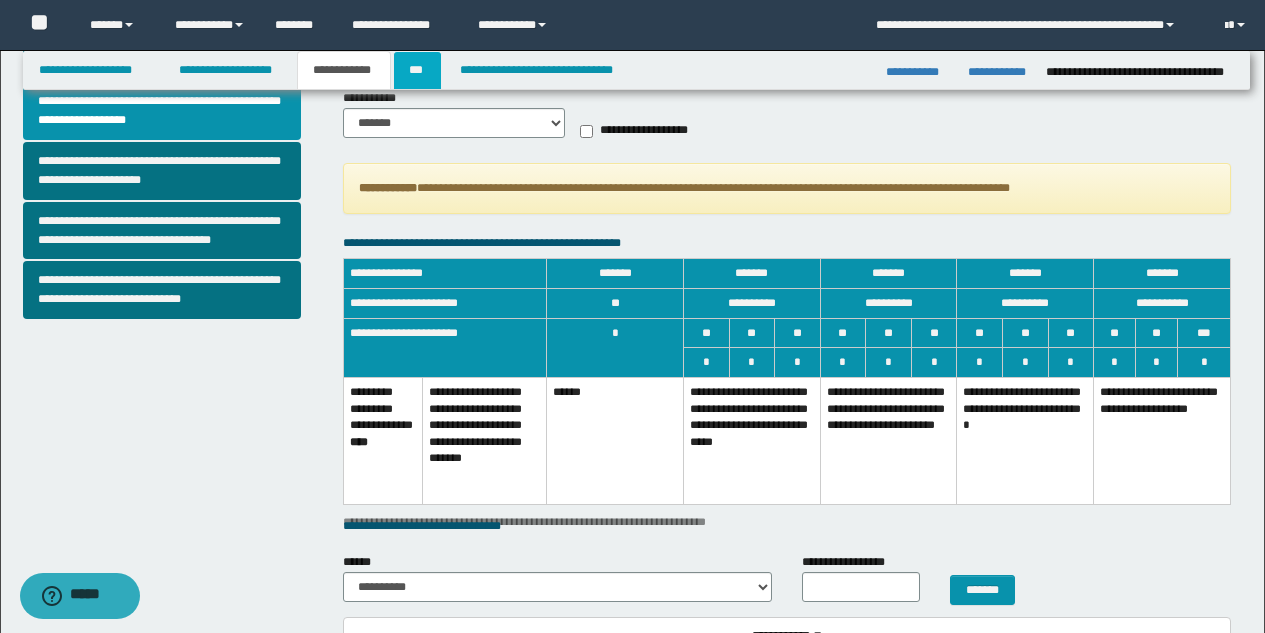 click on "***" at bounding box center (417, 70) 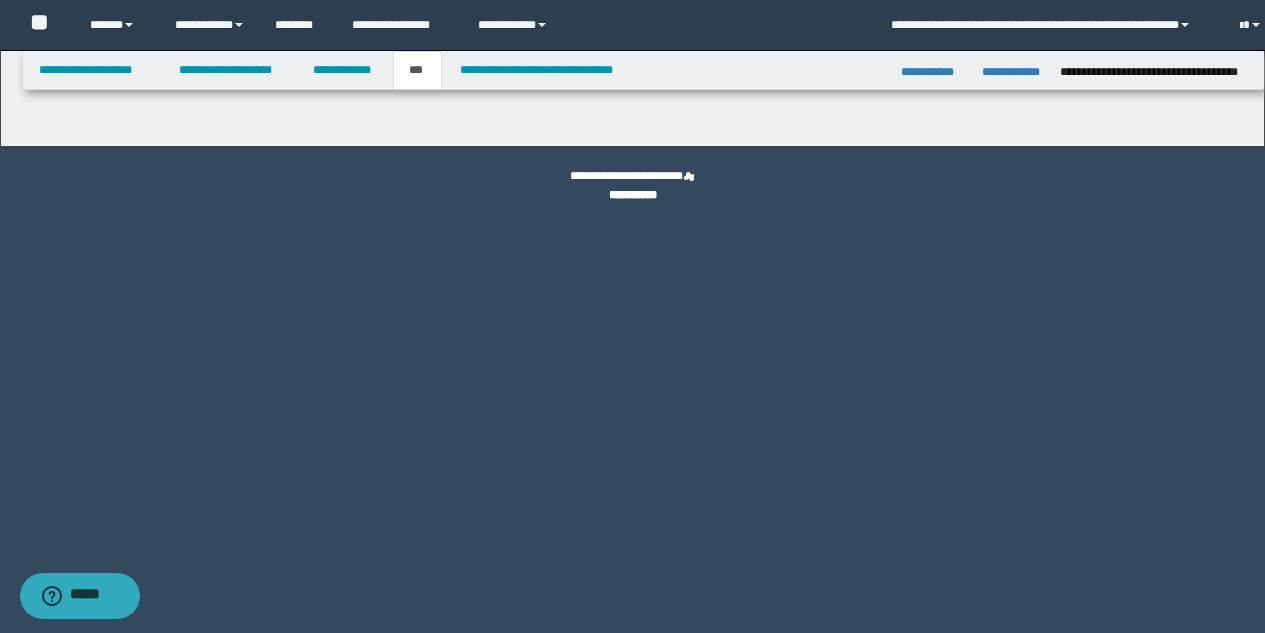 scroll, scrollTop: 0, scrollLeft: 0, axis: both 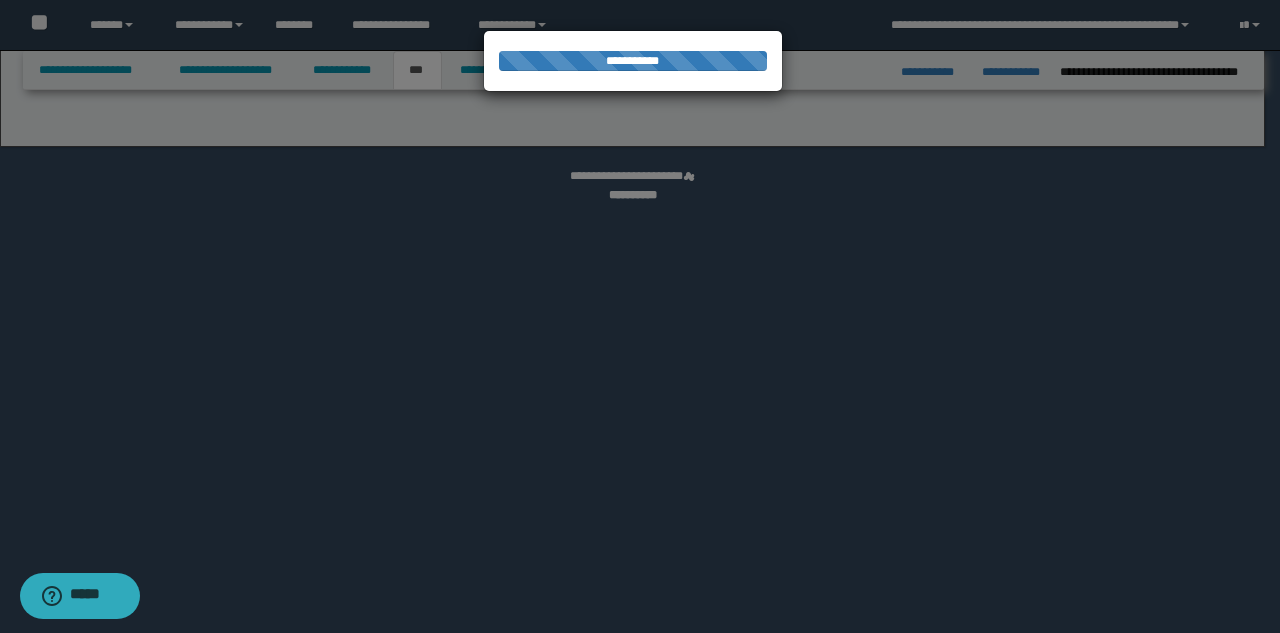 select on "***" 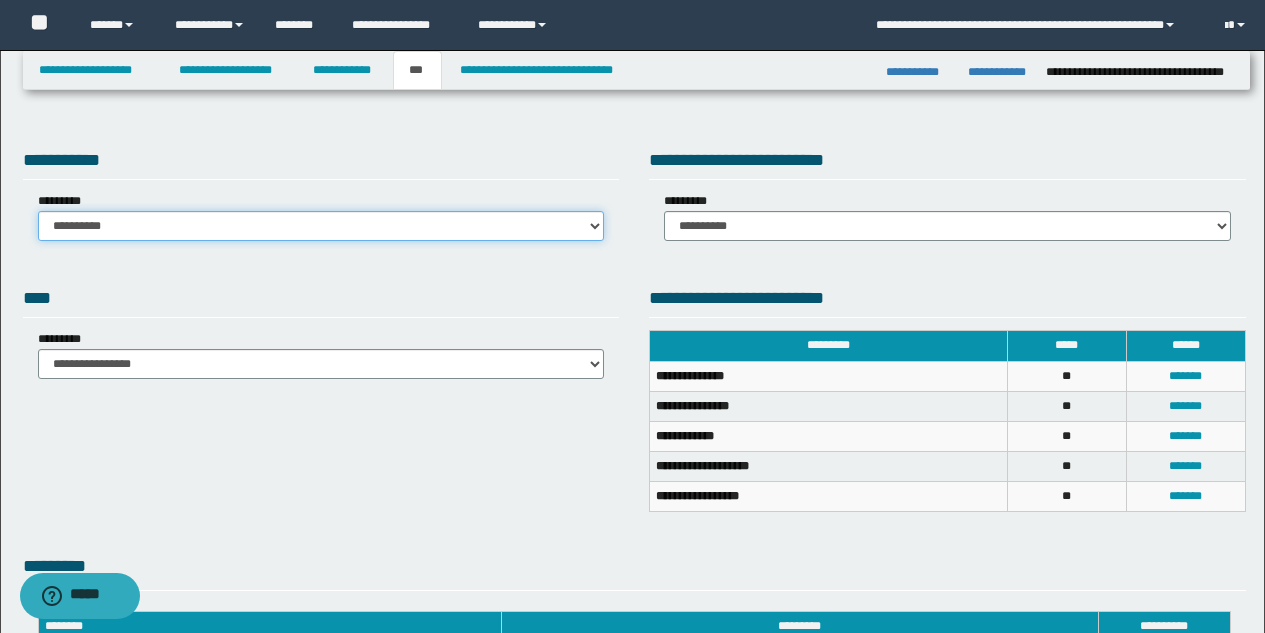 click on "**********" at bounding box center [321, 226] 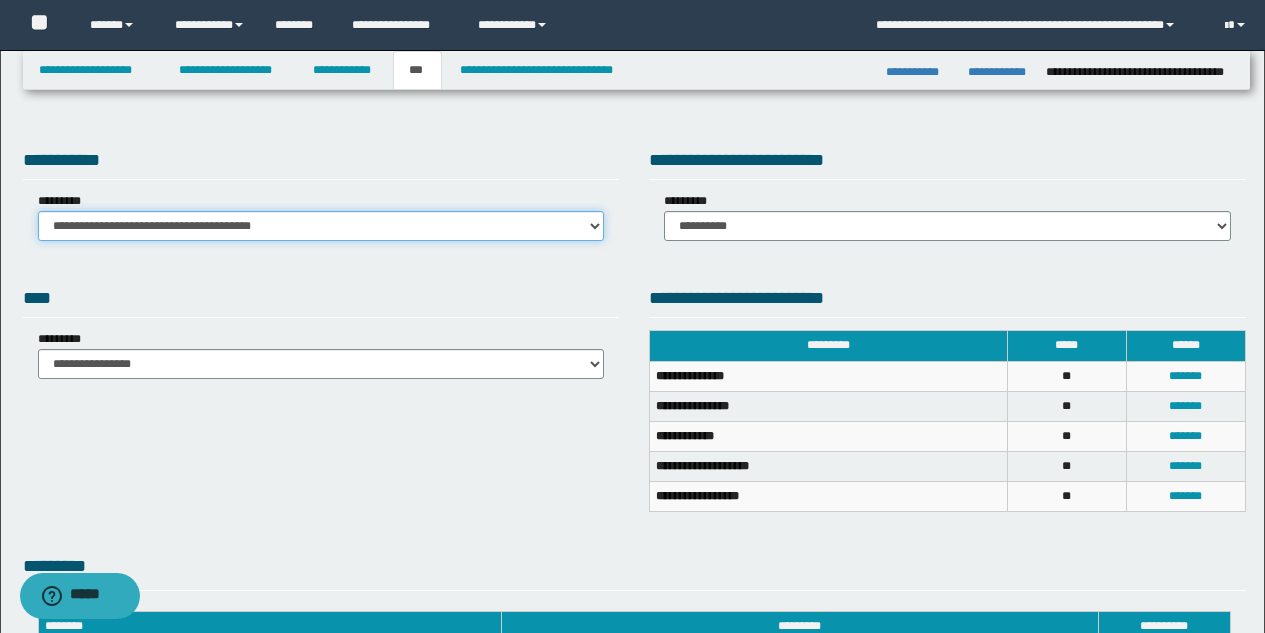 click on "**********" at bounding box center [321, 226] 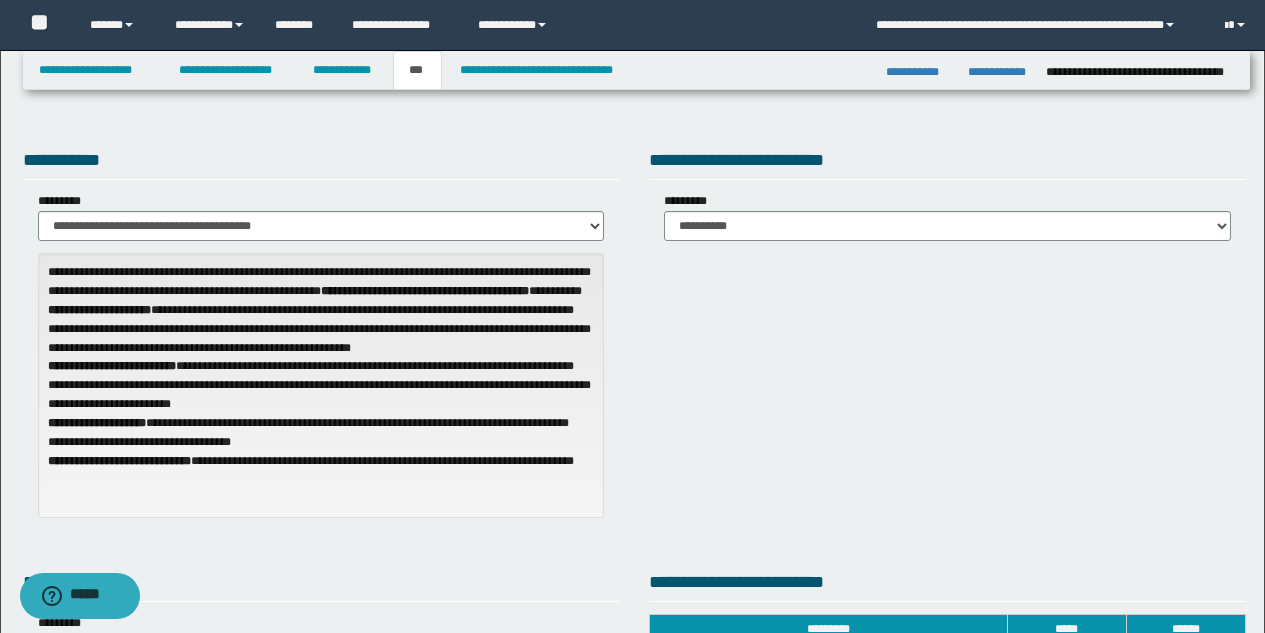 click on "**********" at bounding box center (947, 197) 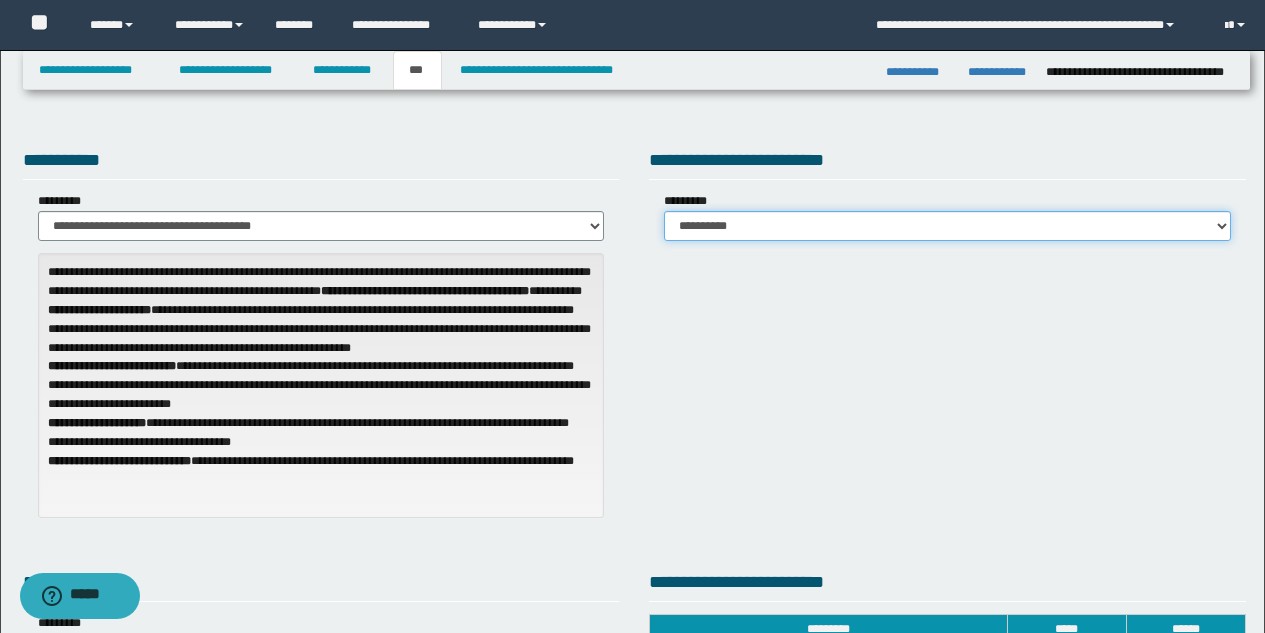 click on "**********" at bounding box center (947, 226) 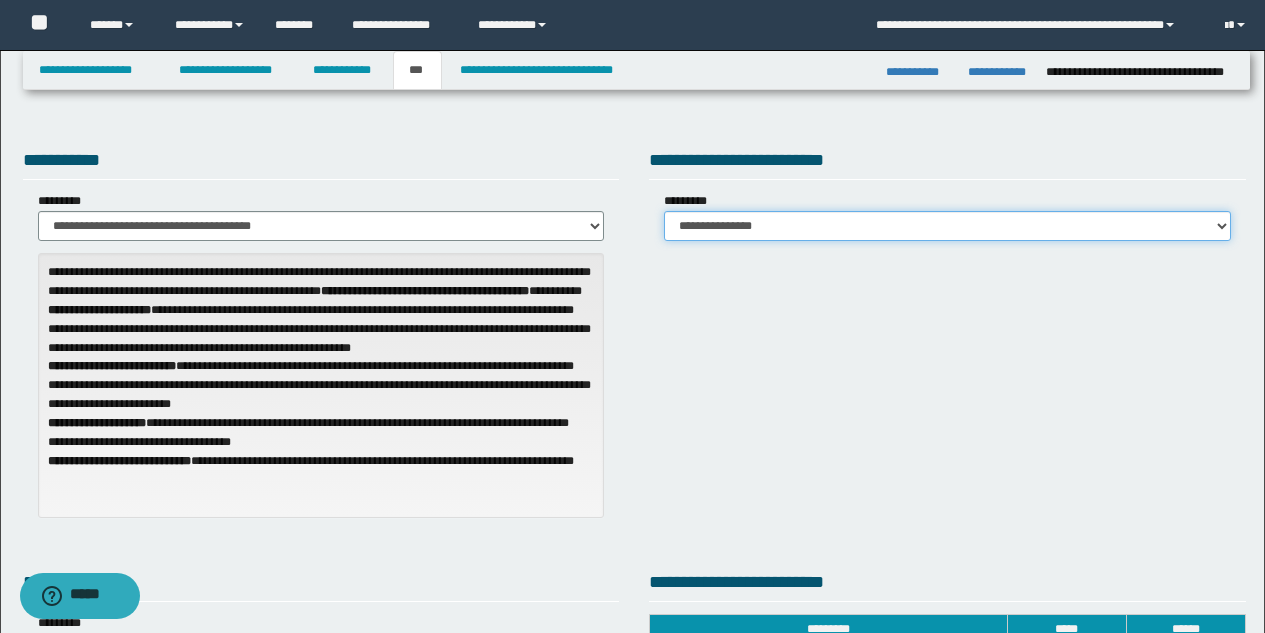 click on "**********" at bounding box center [947, 226] 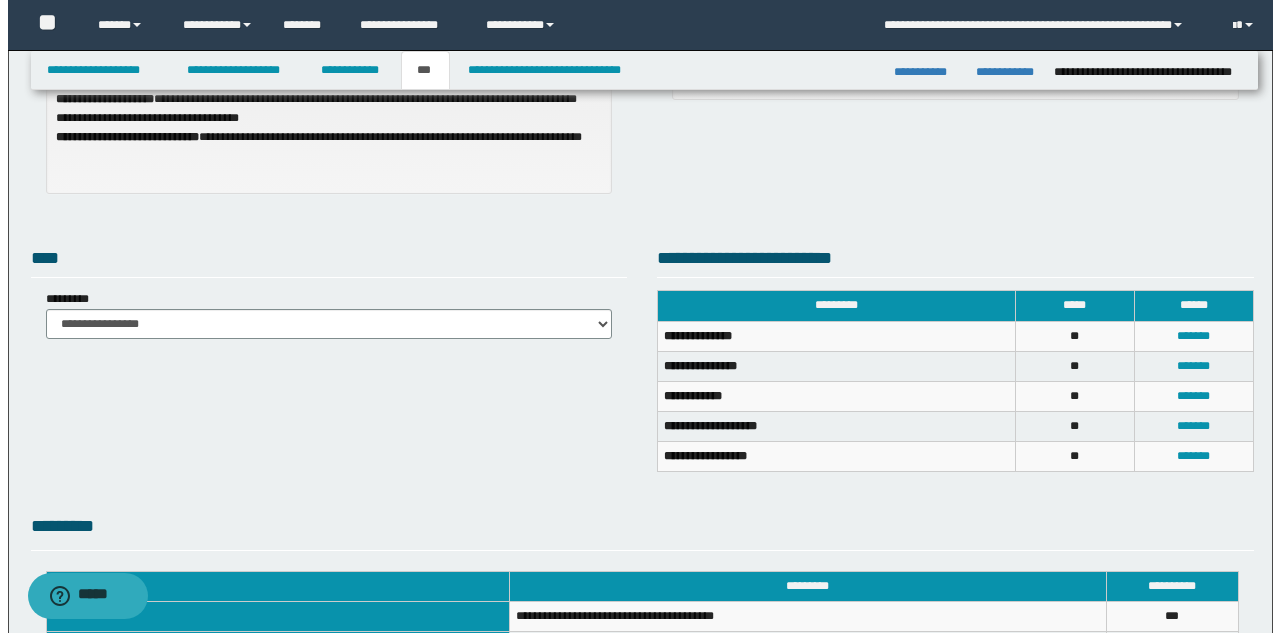 scroll, scrollTop: 362, scrollLeft: 0, axis: vertical 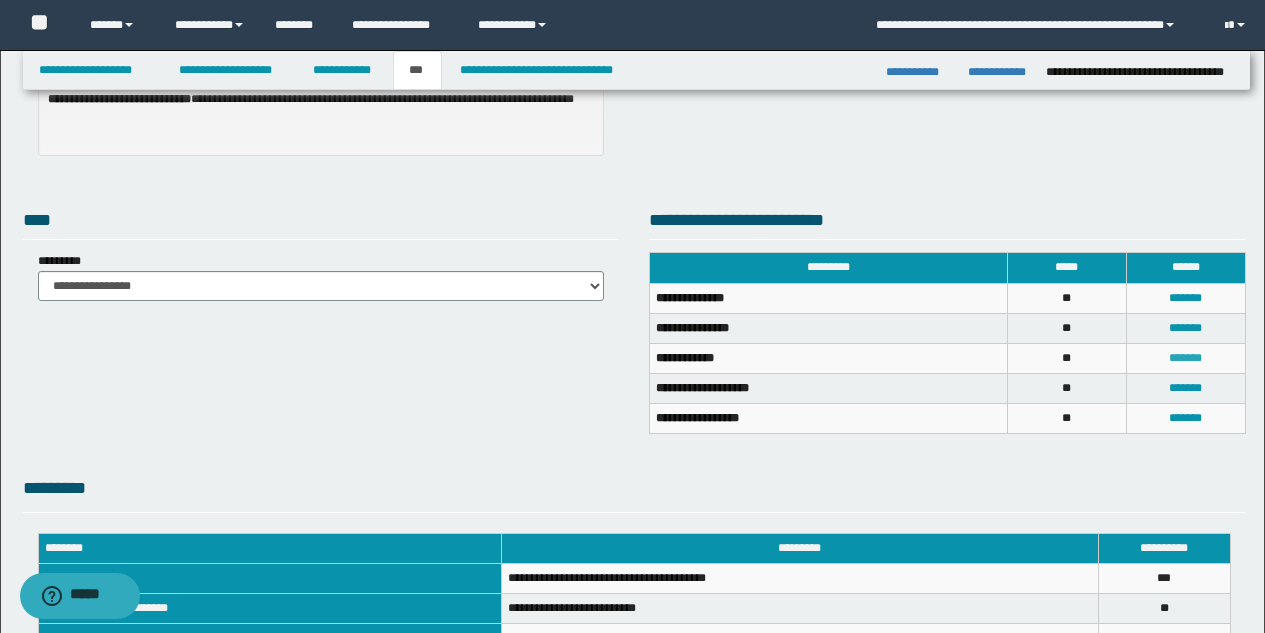 click on "*******" at bounding box center (1185, 358) 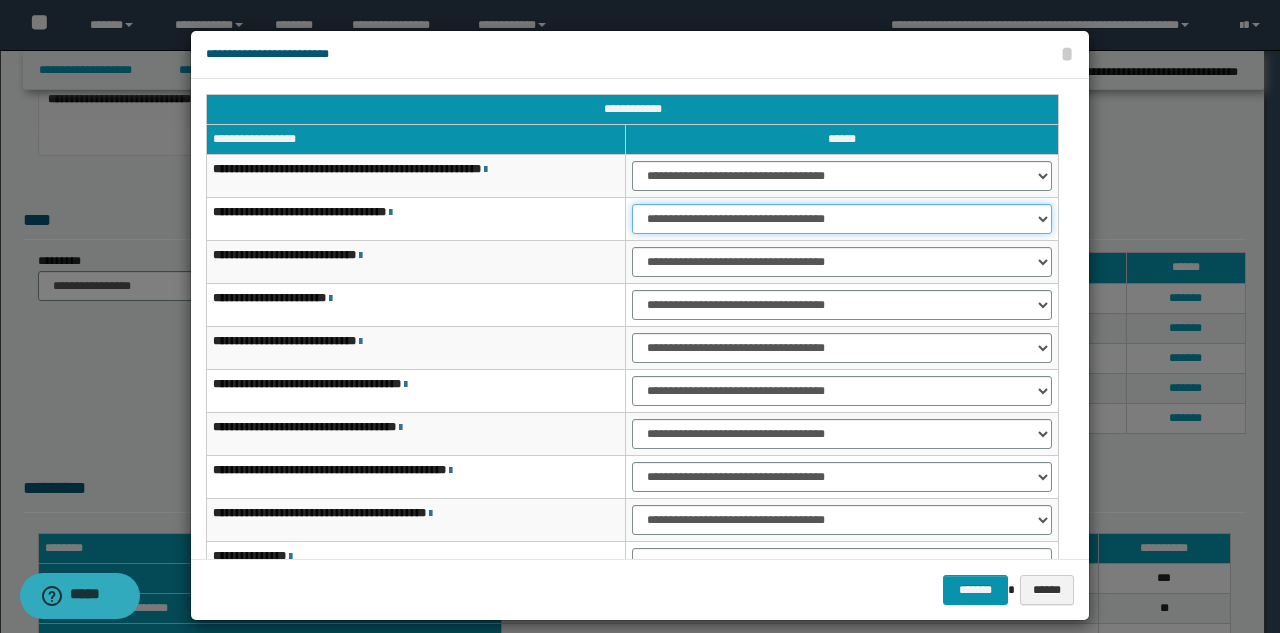 click on "**********" at bounding box center [842, 219] 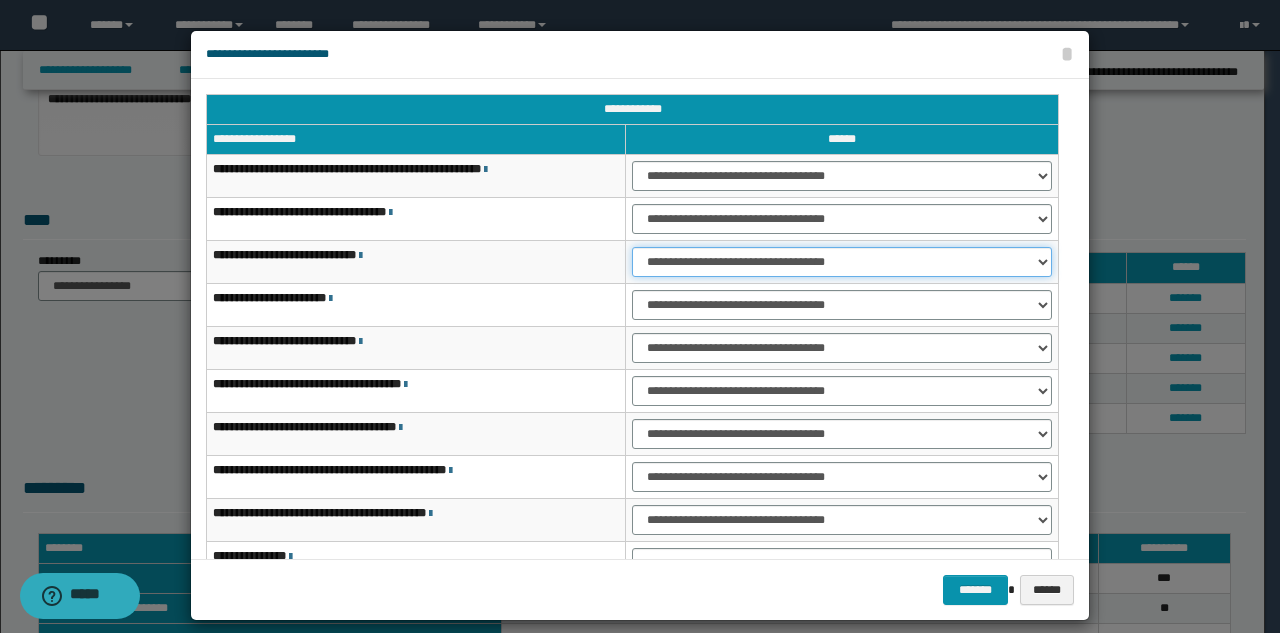click on "**********" at bounding box center (842, 262) 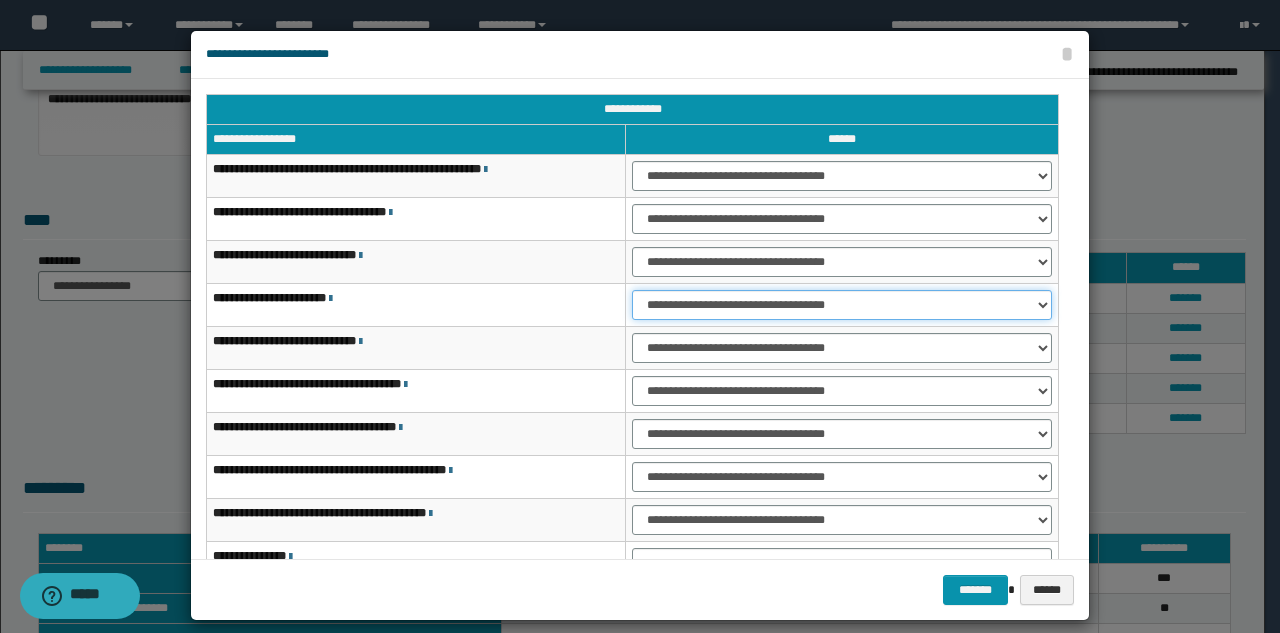 click on "**********" at bounding box center [842, 305] 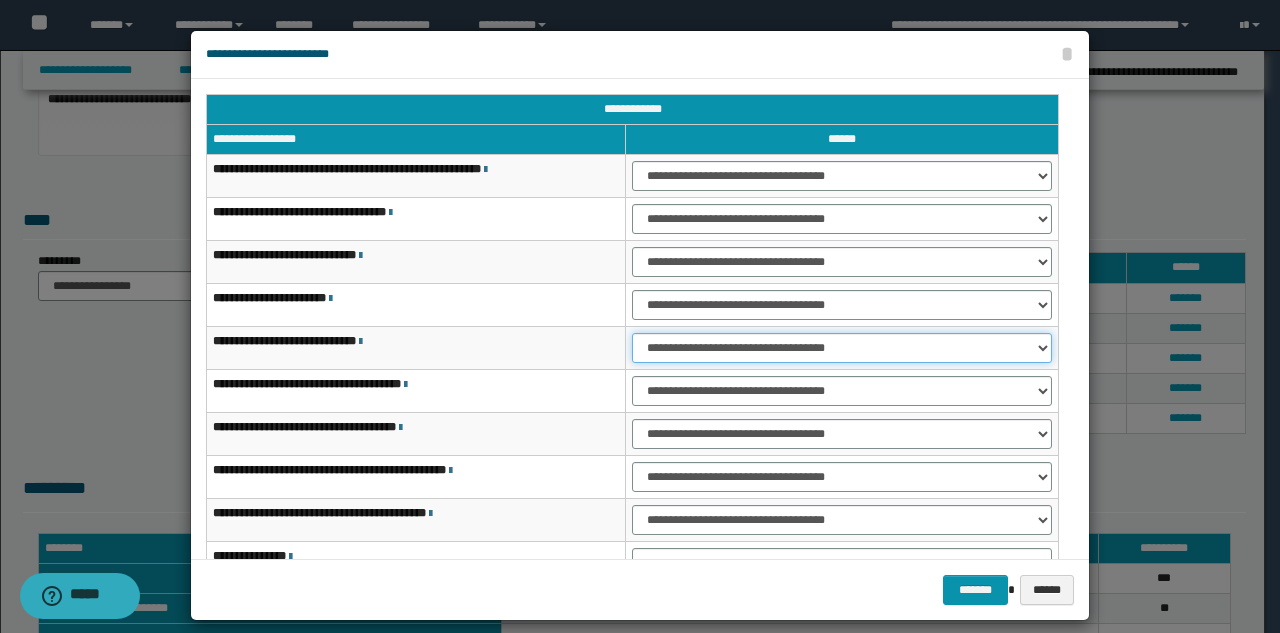 click on "**********" at bounding box center (842, 348) 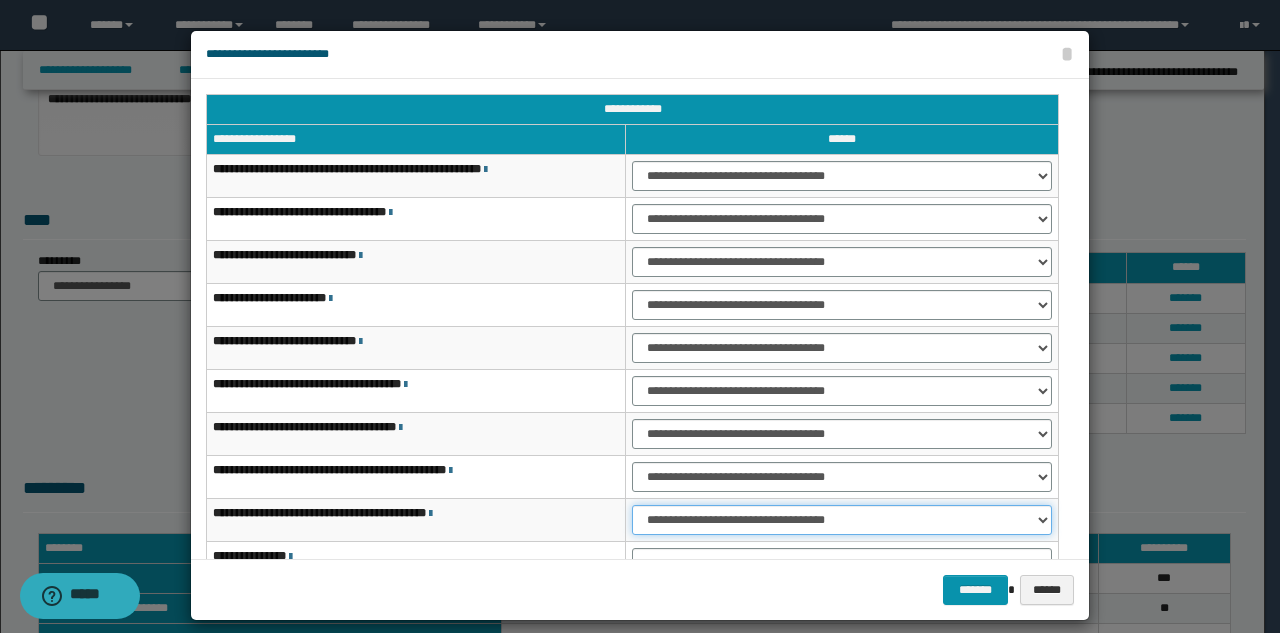 click on "**********" at bounding box center (842, 520) 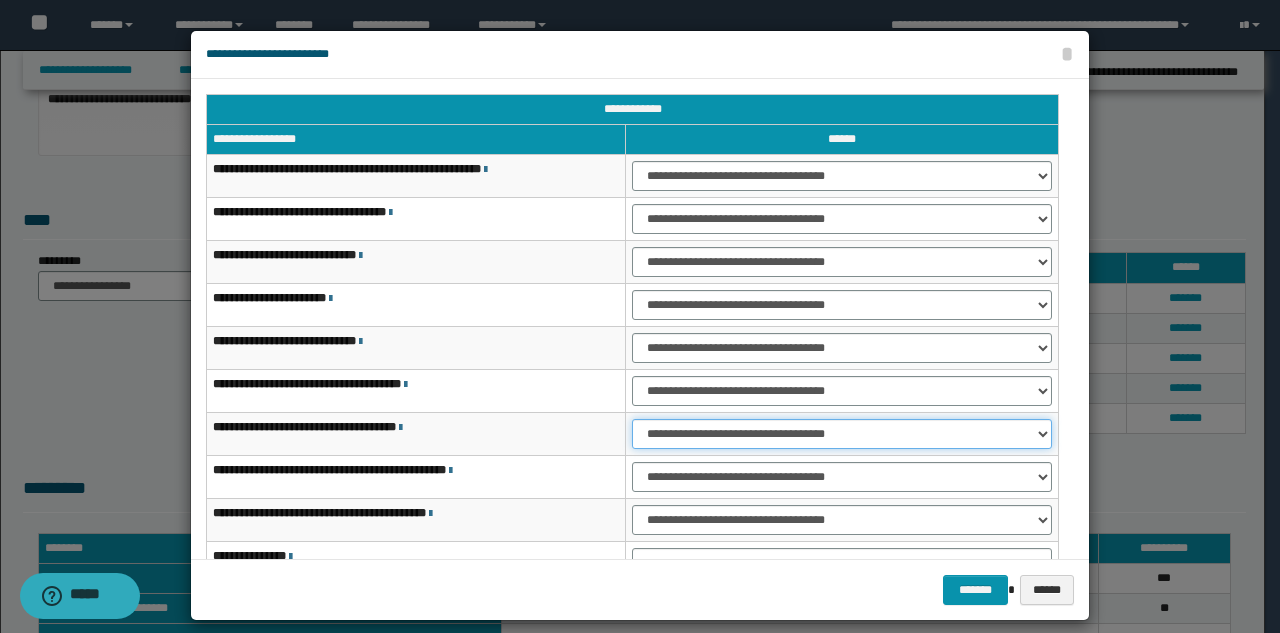 click on "**********" at bounding box center (842, 434) 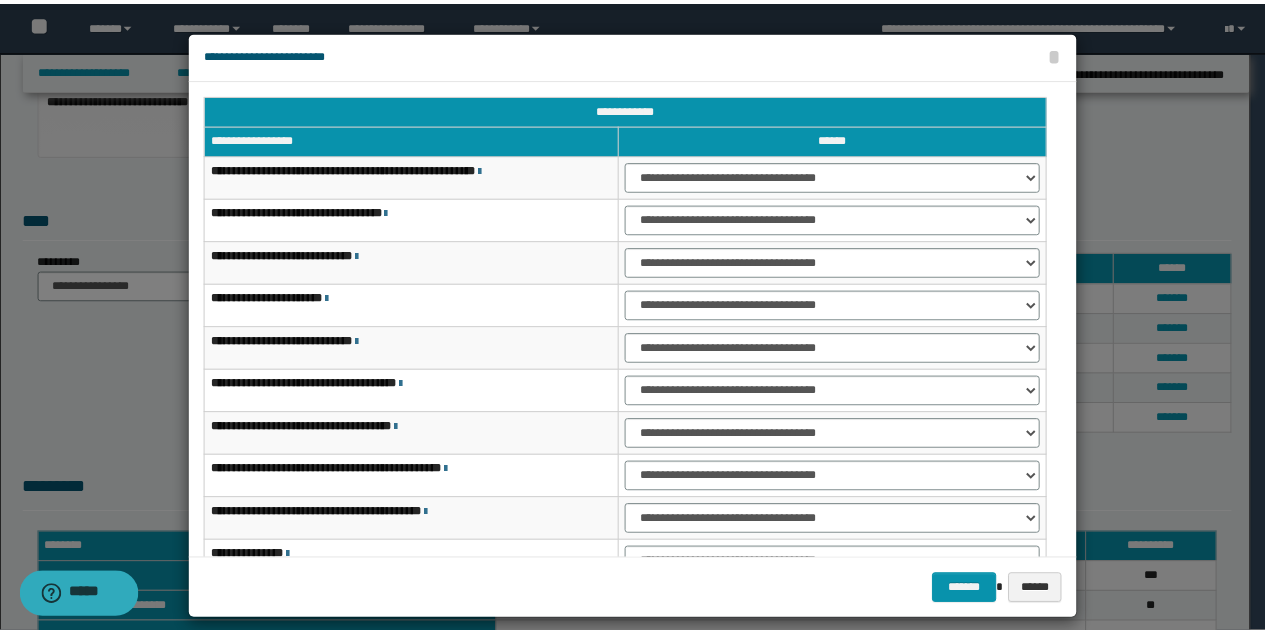 scroll, scrollTop: 121, scrollLeft: 0, axis: vertical 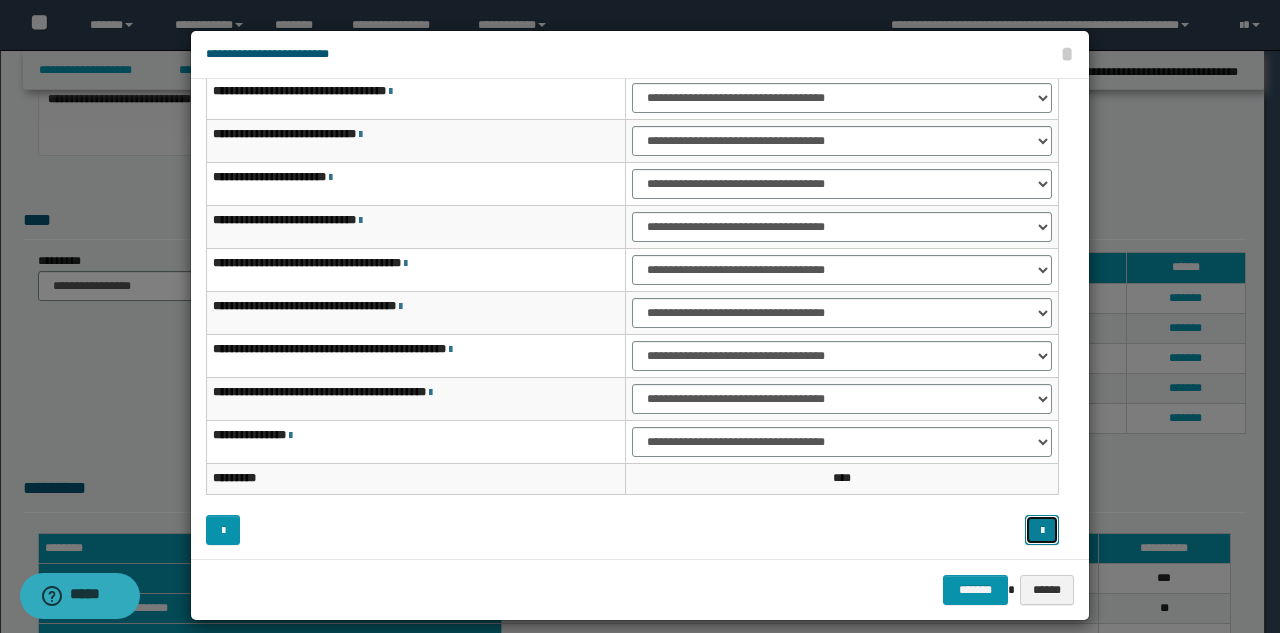 click at bounding box center (1042, 531) 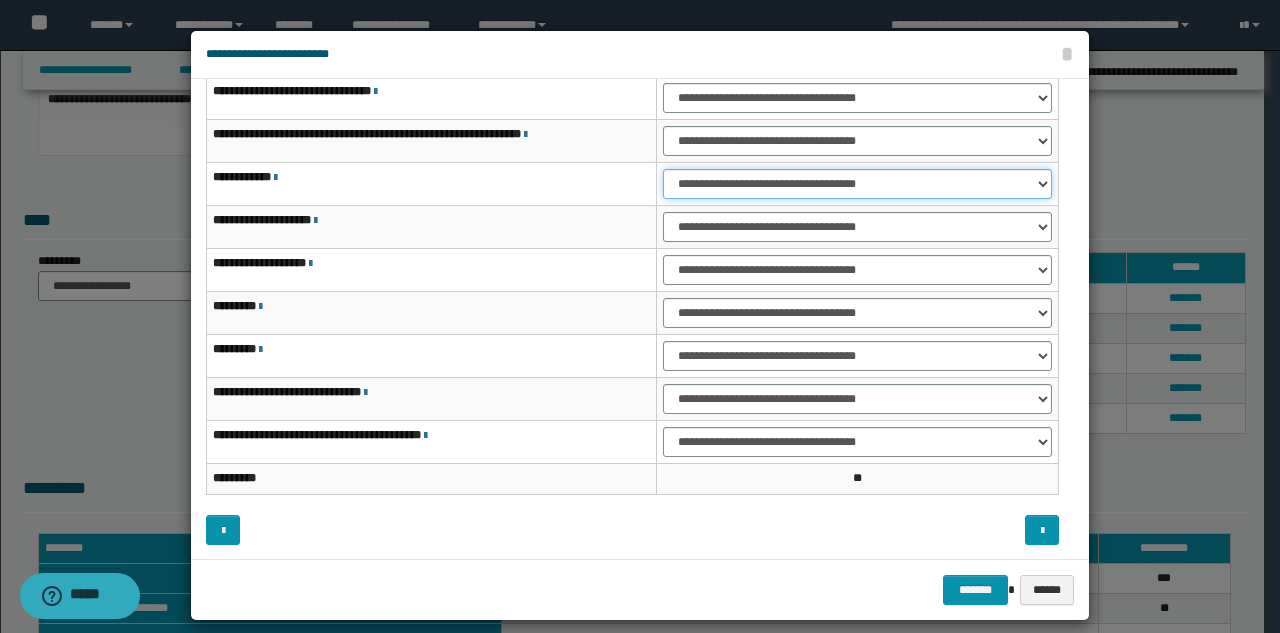 click on "**********" at bounding box center (857, 184) 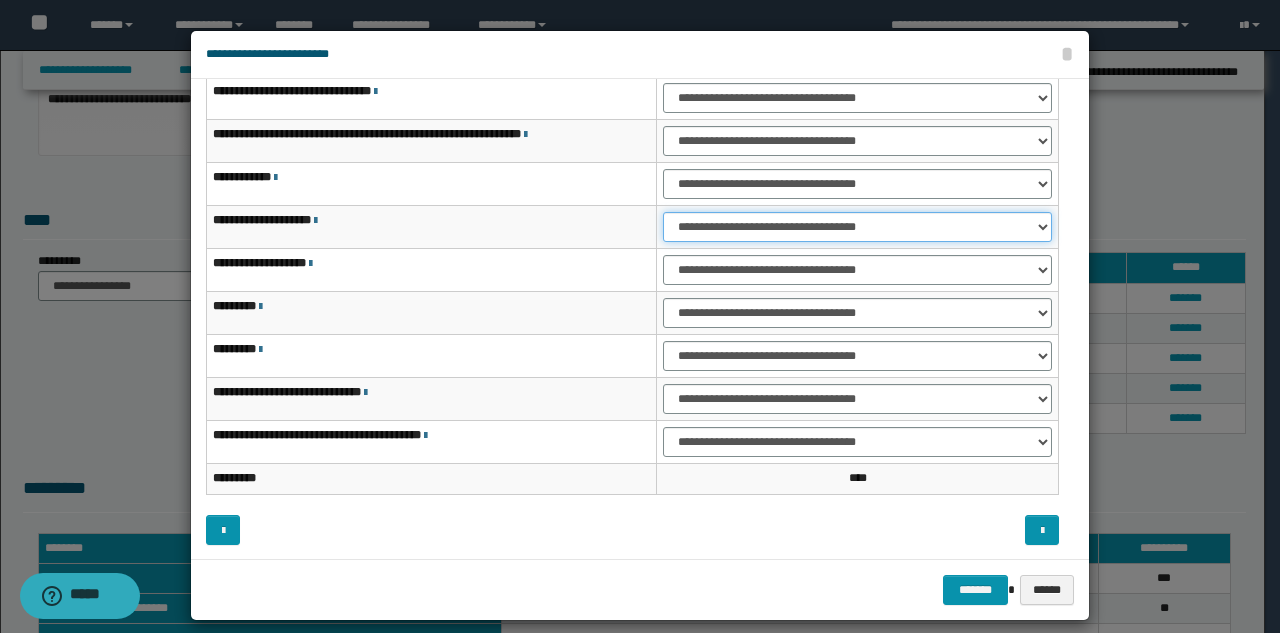 click on "**********" at bounding box center (857, 227) 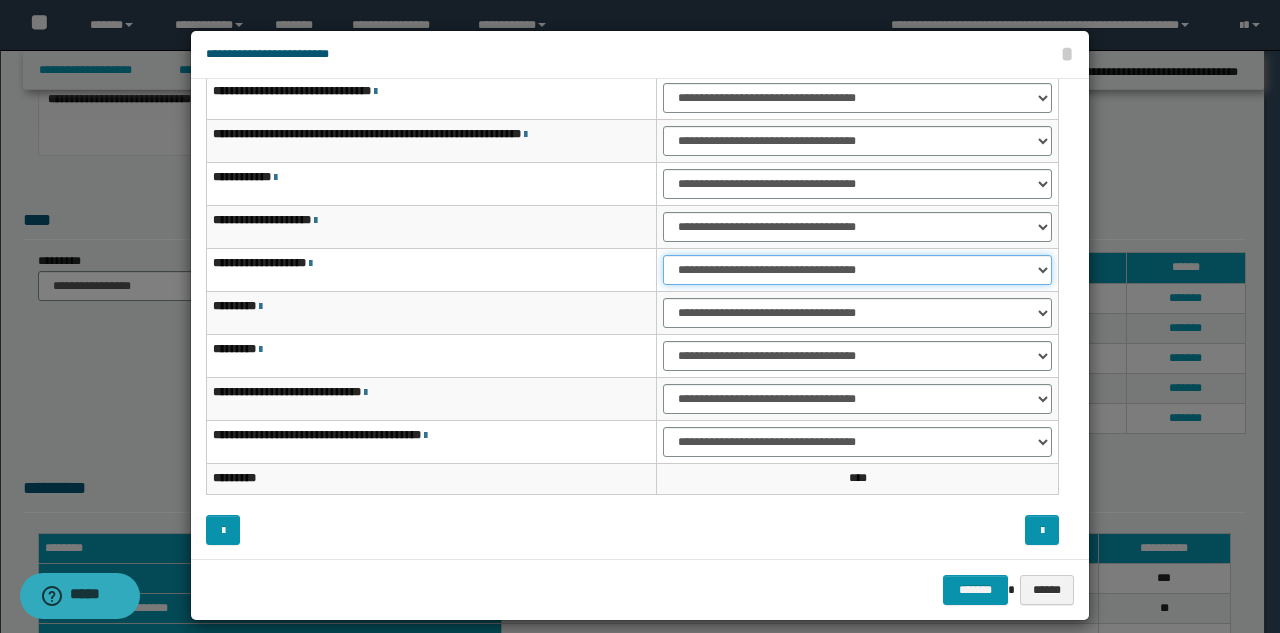 click on "**********" at bounding box center [857, 270] 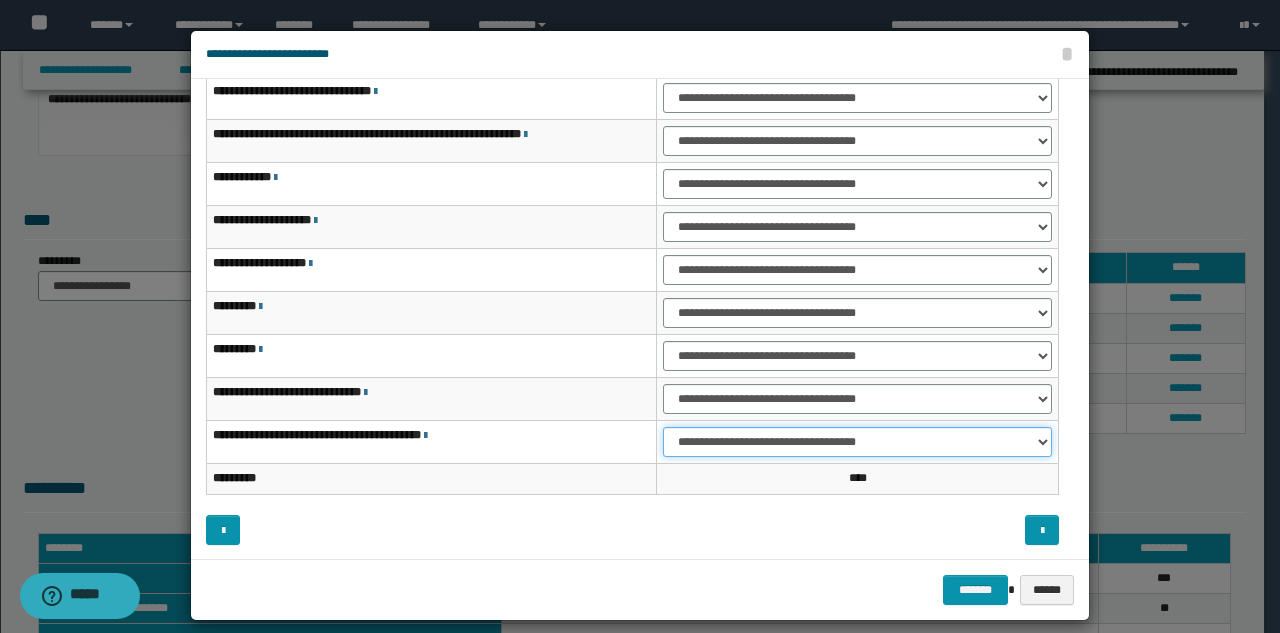 click on "**********" at bounding box center (857, 442) 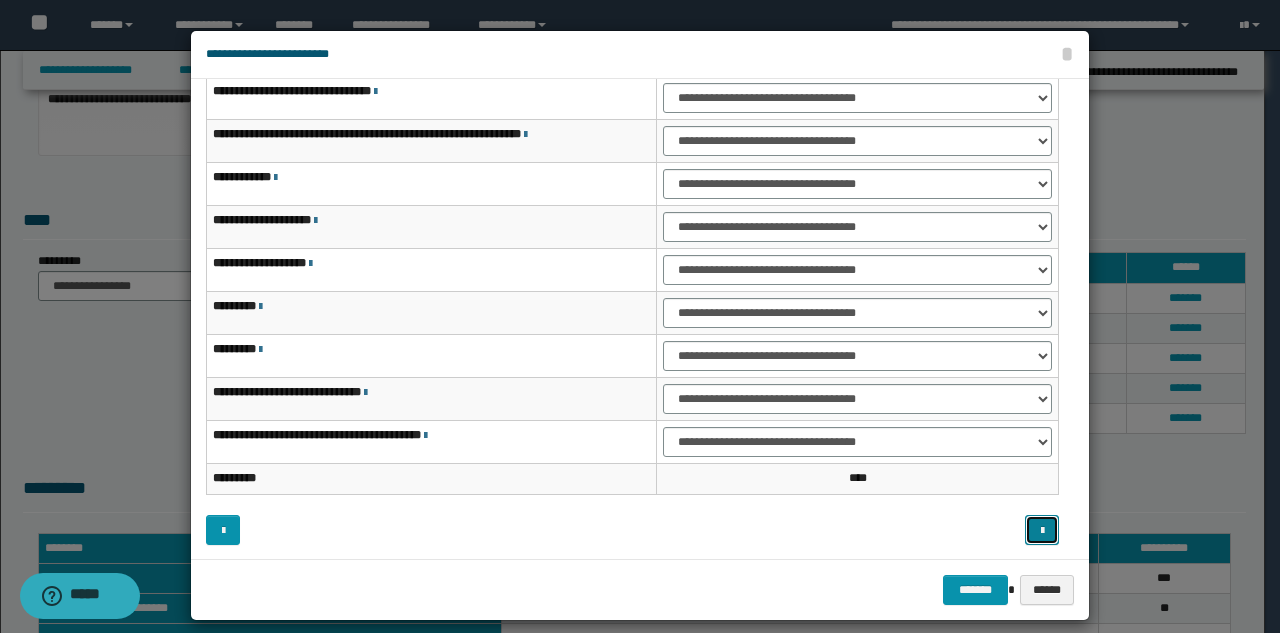 click at bounding box center [1042, 531] 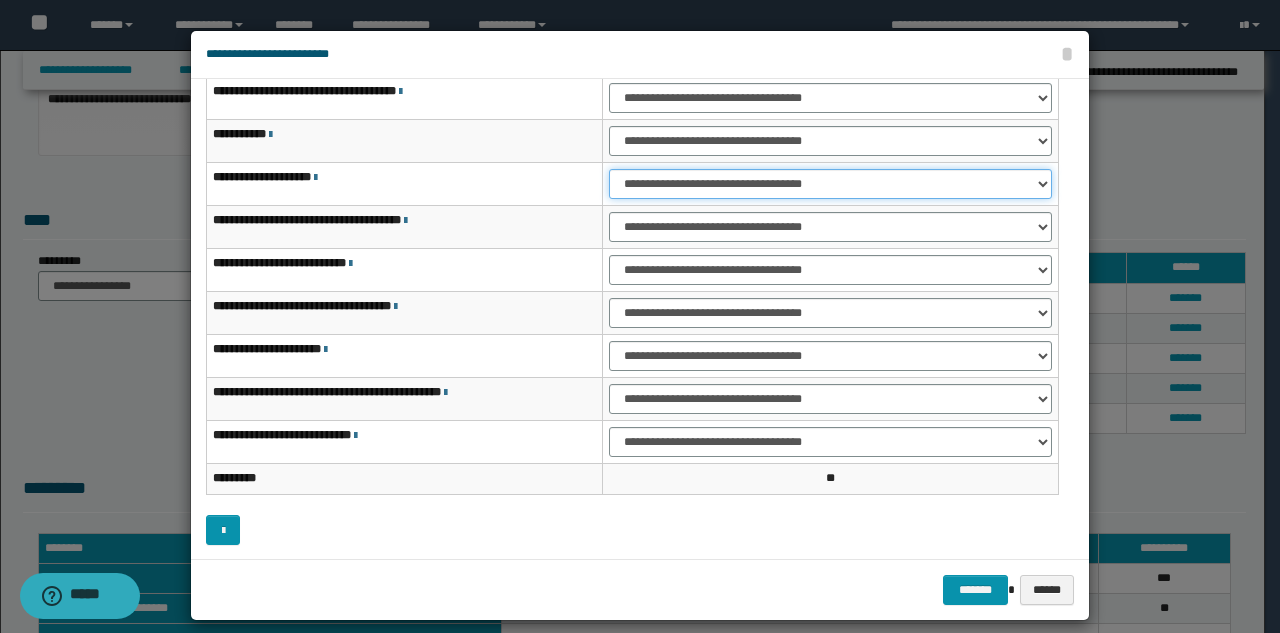 click on "**********" at bounding box center (830, 184) 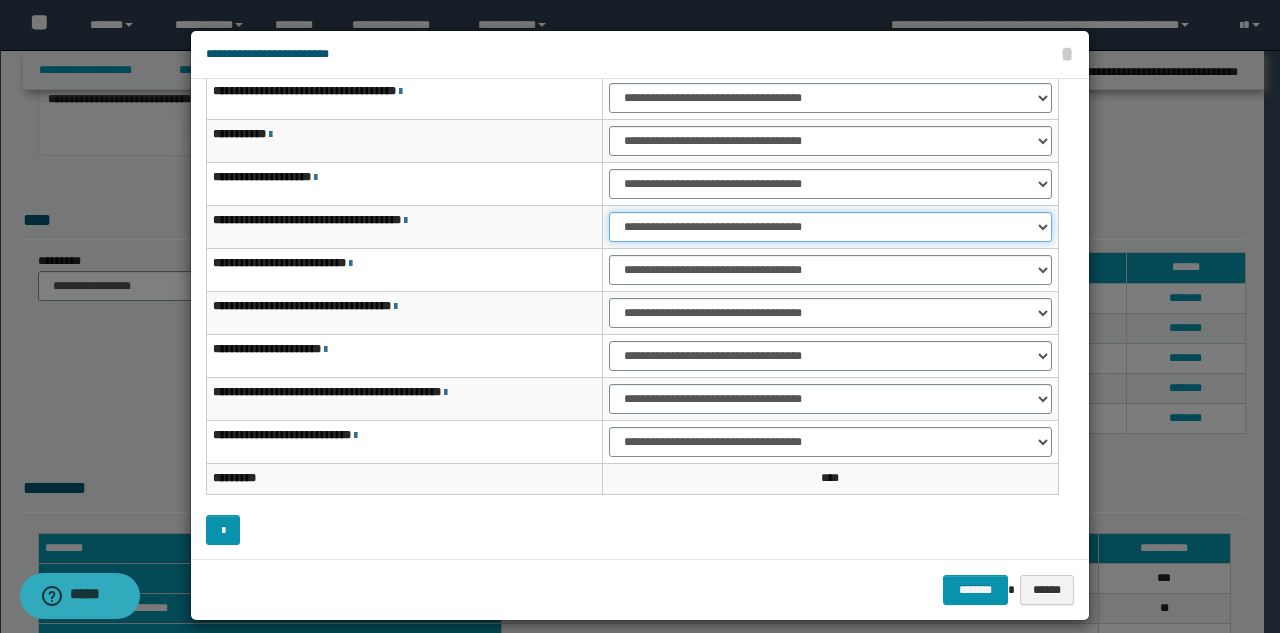 click on "**********" at bounding box center [830, 227] 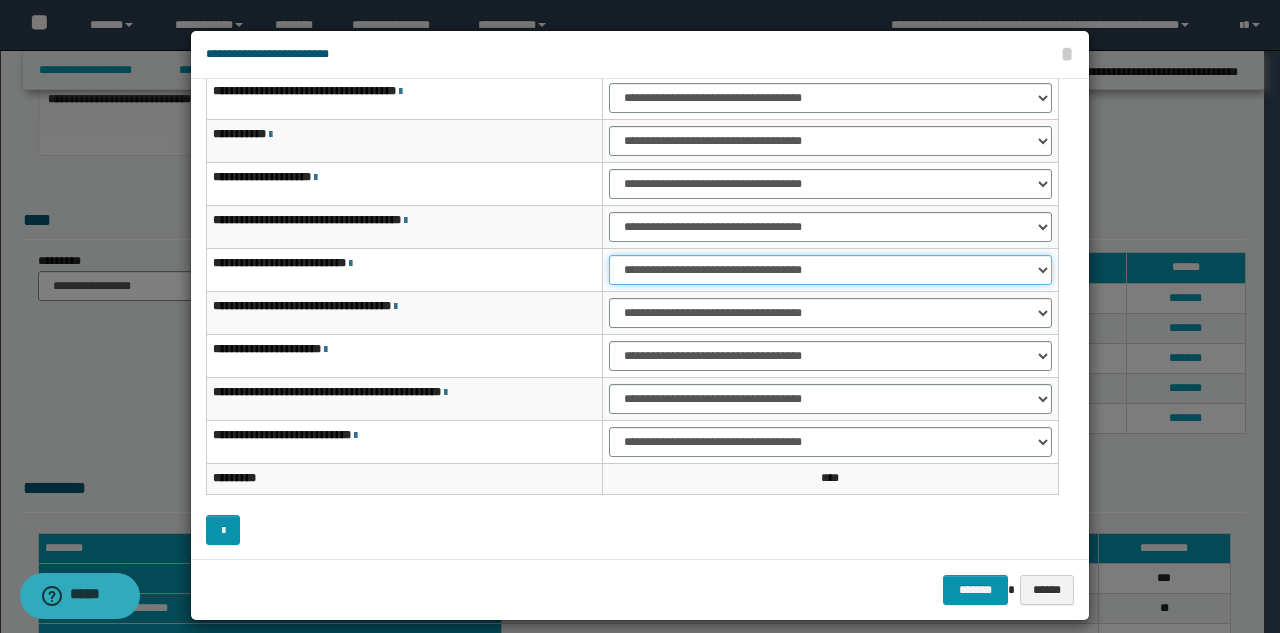 click on "**********" at bounding box center (830, 270) 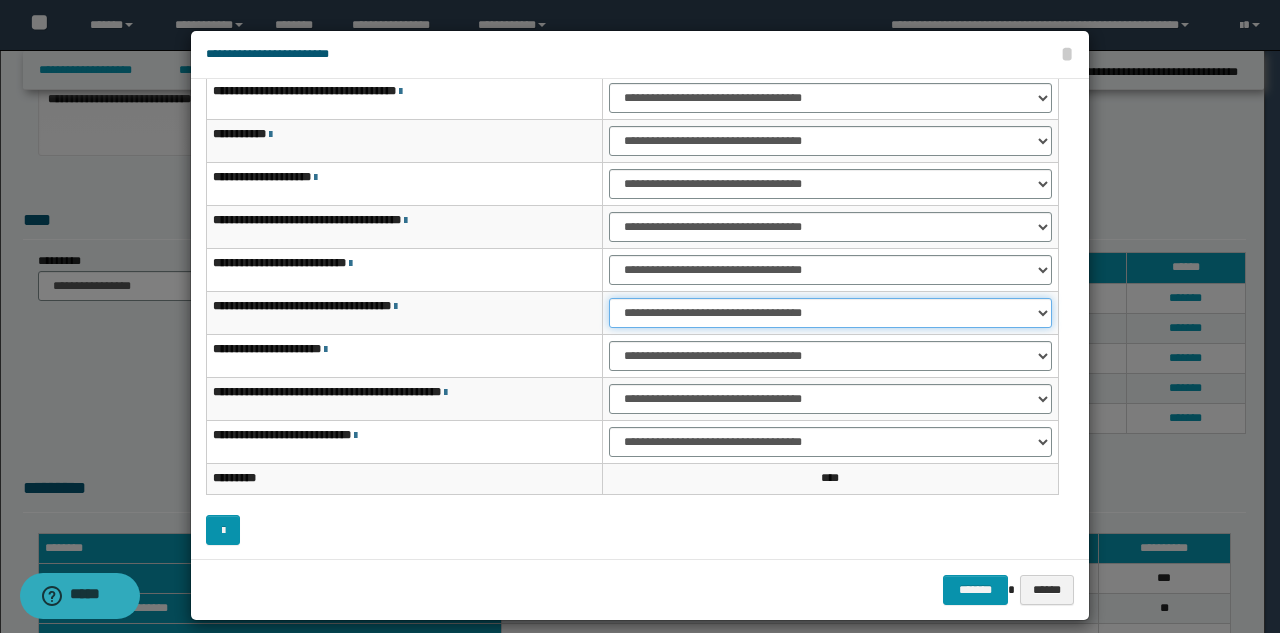 click on "**********" at bounding box center [830, 313] 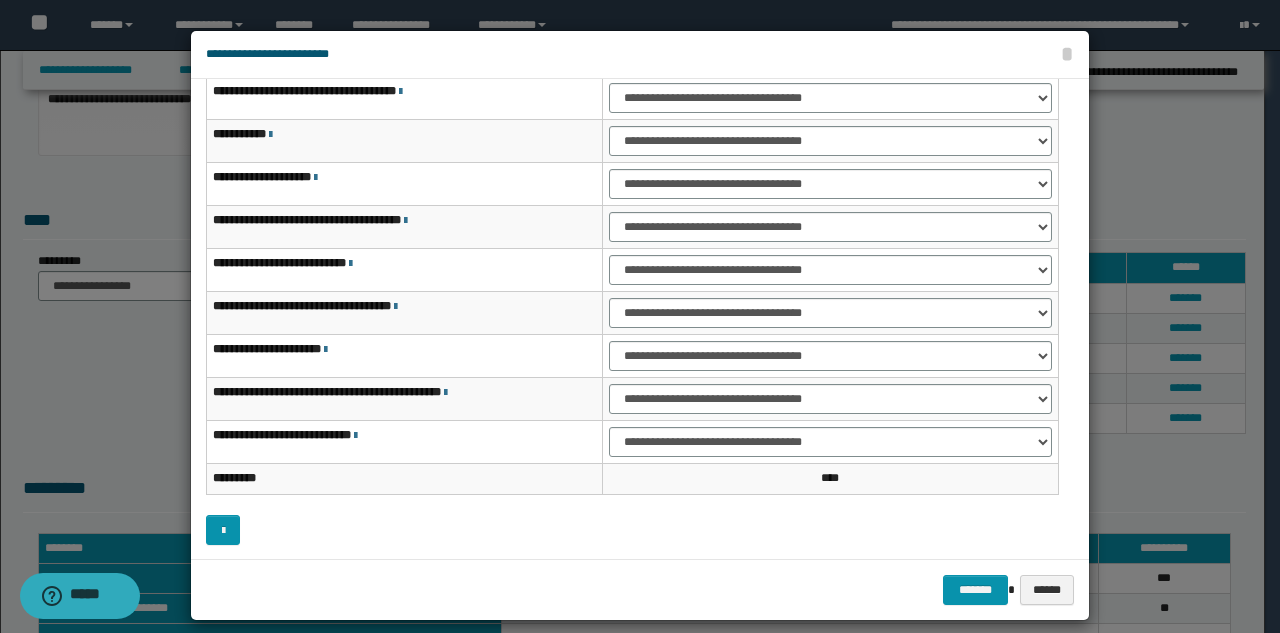 click on "*******
******" at bounding box center (640, 589) 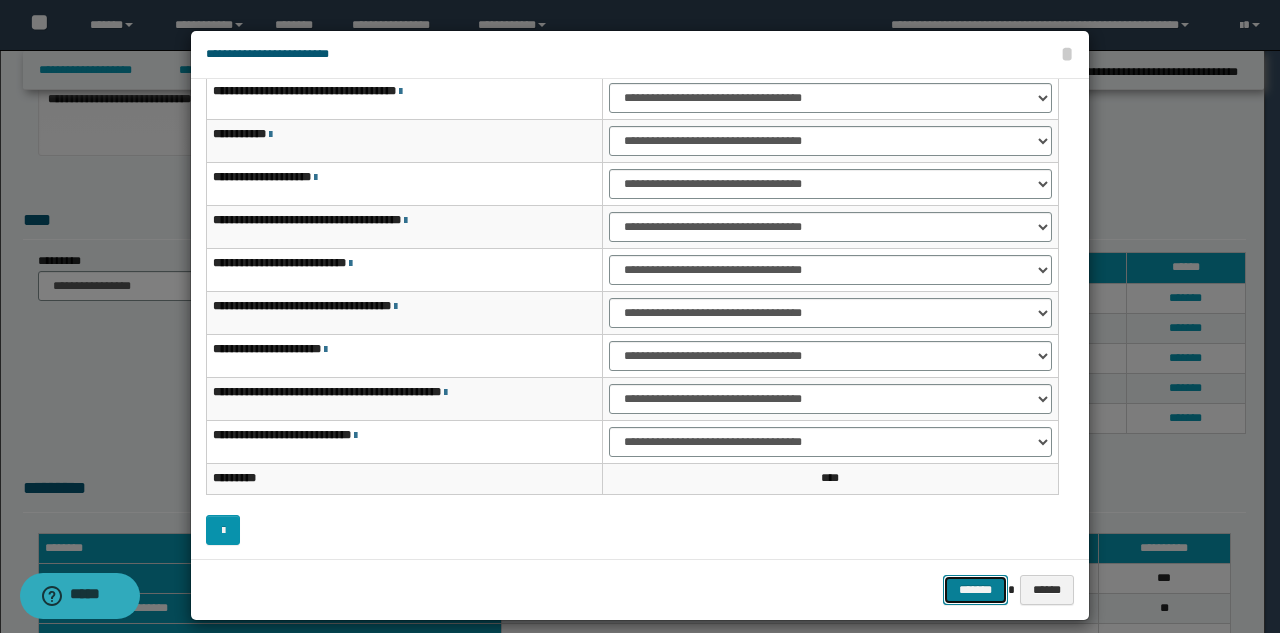 click on "*******" at bounding box center [975, 590] 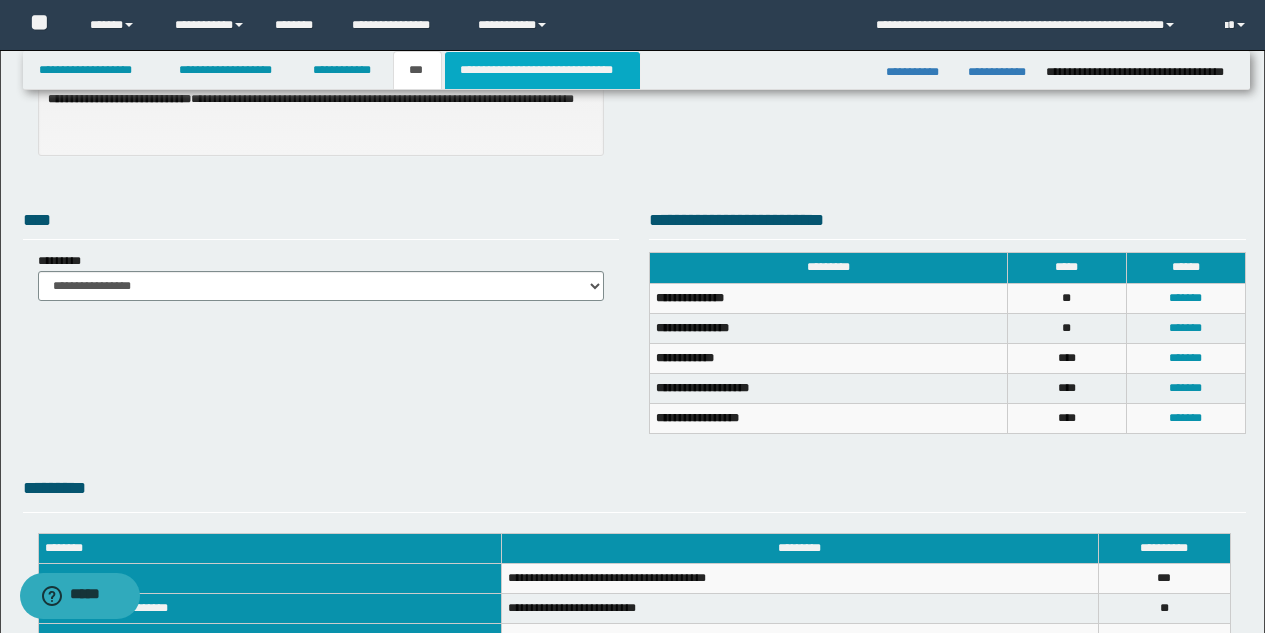click on "**********" at bounding box center (542, 70) 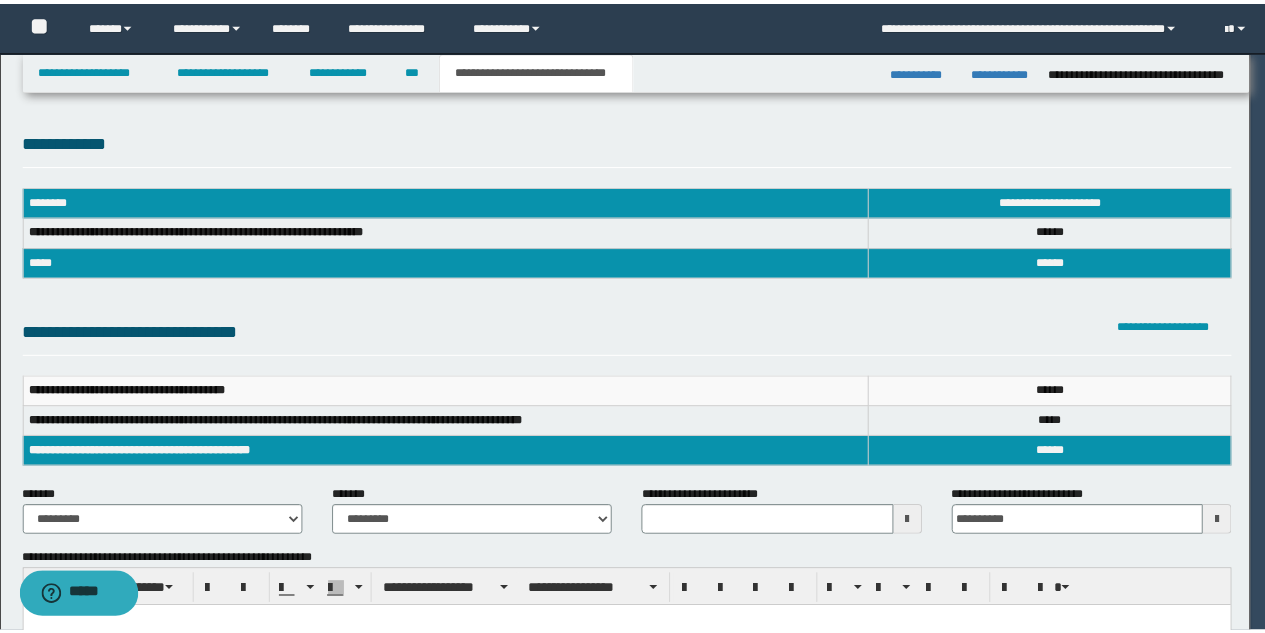 scroll, scrollTop: 0, scrollLeft: 0, axis: both 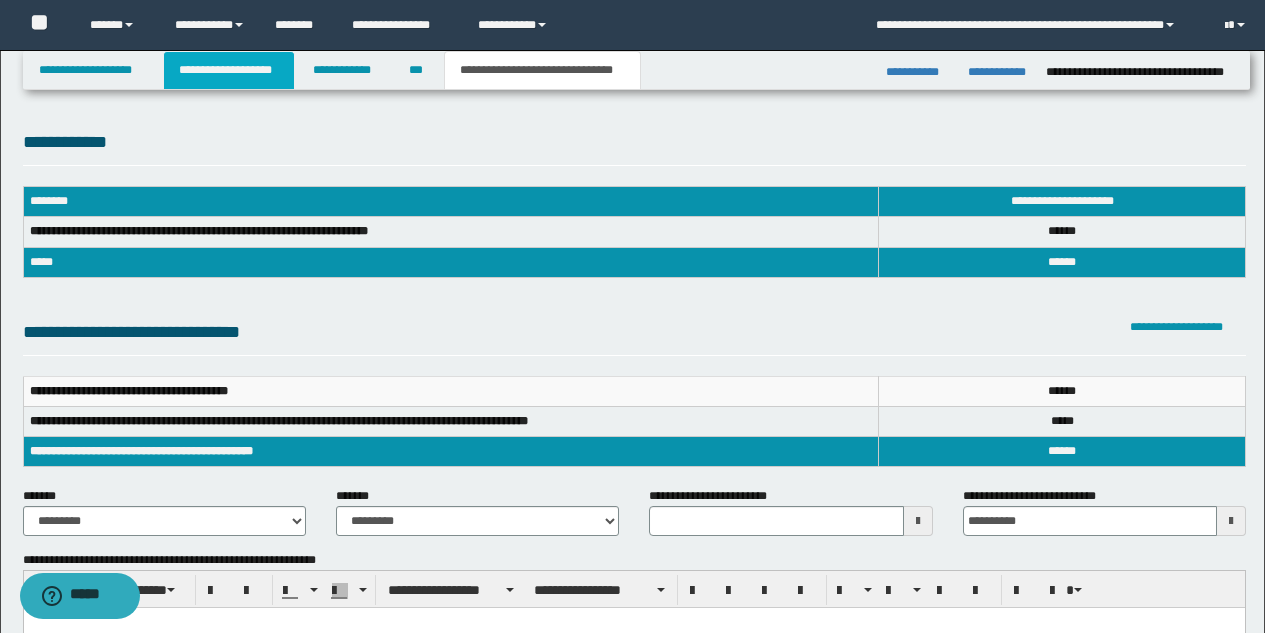 click on "**********" at bounding box center [229, 70] 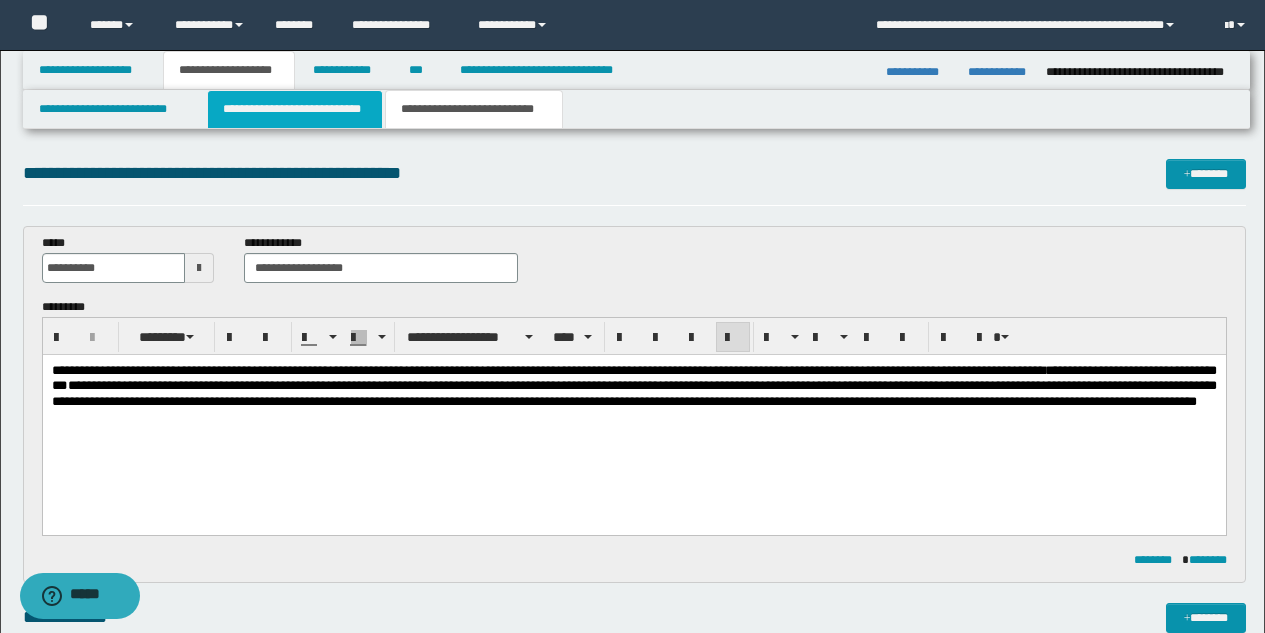 click on "**********" at bounding box center [295, 109] 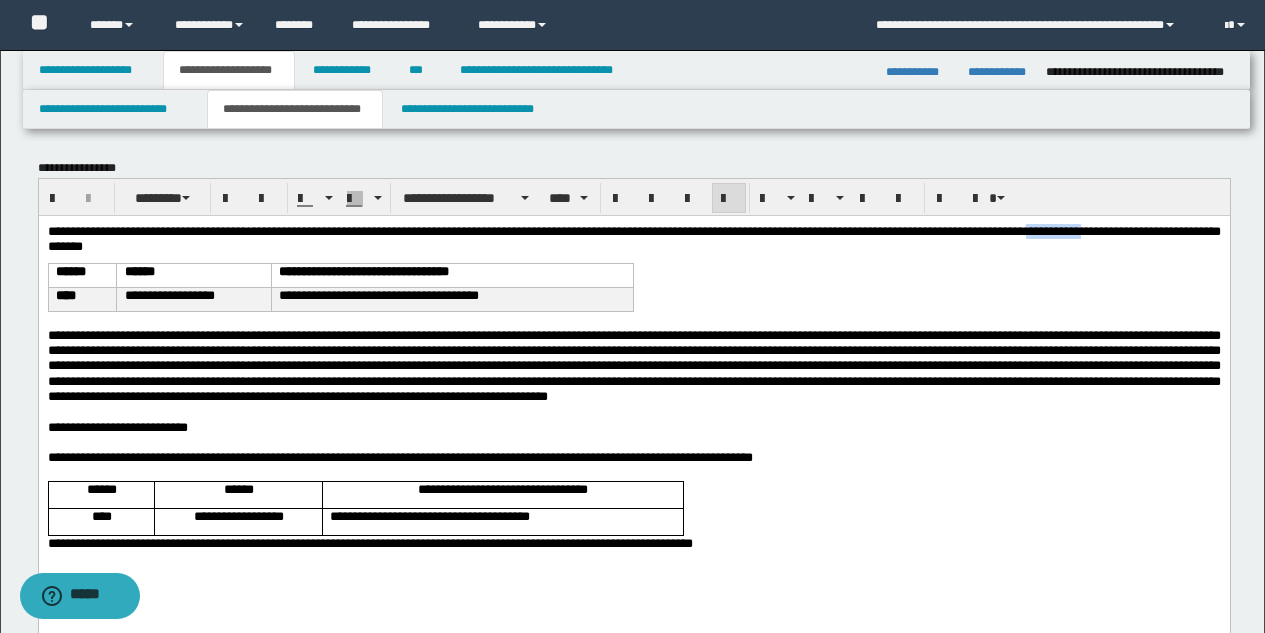 drag, startPoint x: 1156, startPoint y: 234, endPoint x: 1219, endPoint y: 233, distance: 63.007935 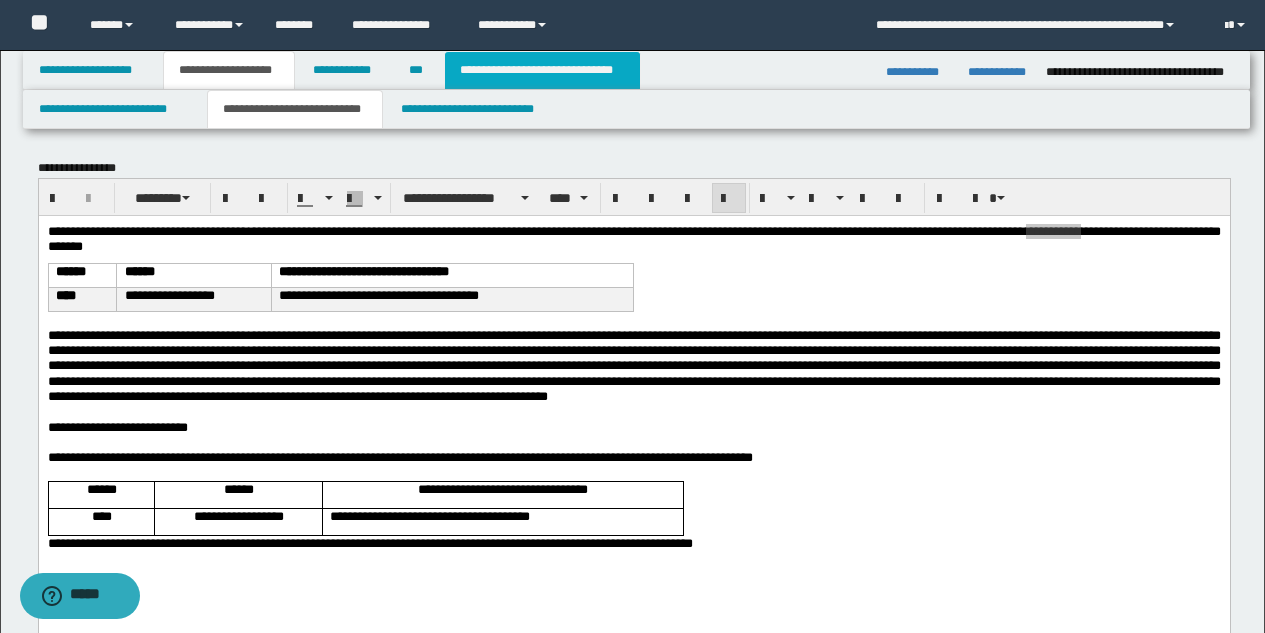 click on "**********" at bounding box center (542, 70) 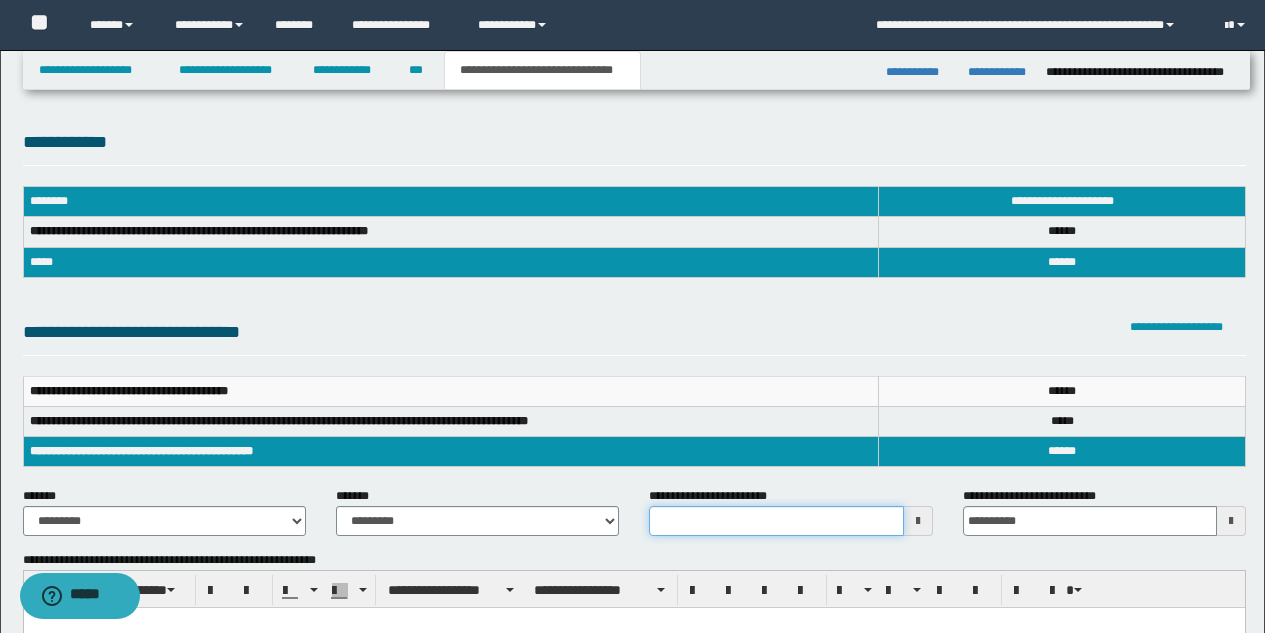 click on "**********" at bounding box center [776, 521] 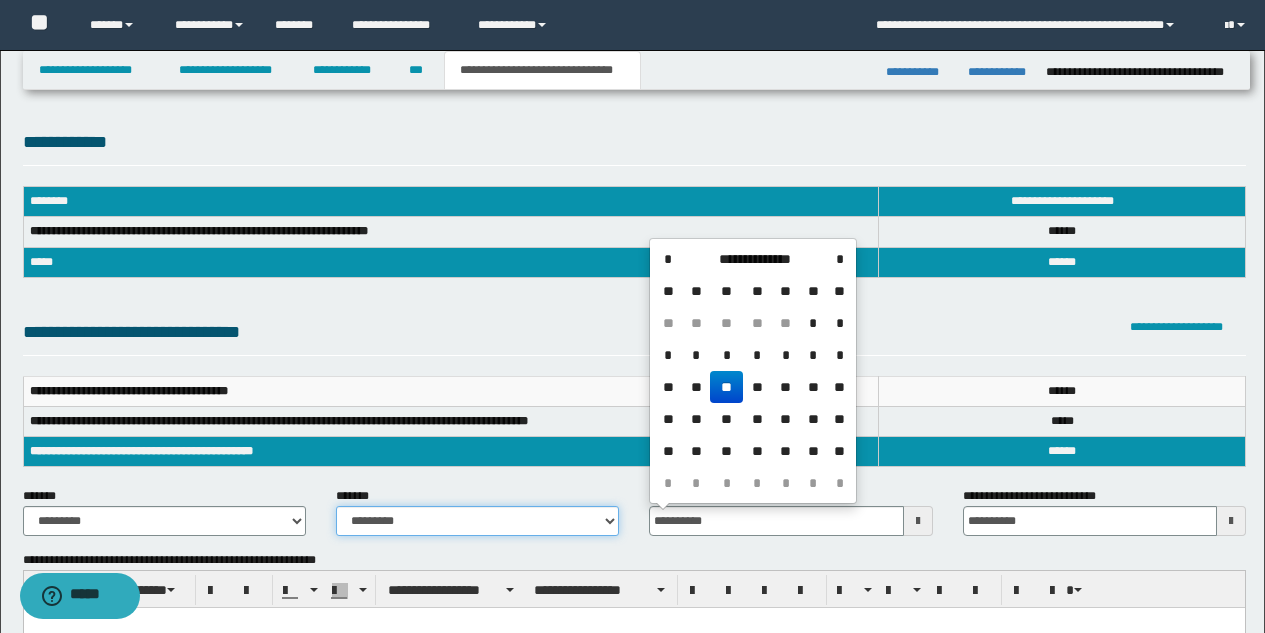 type on "**********" 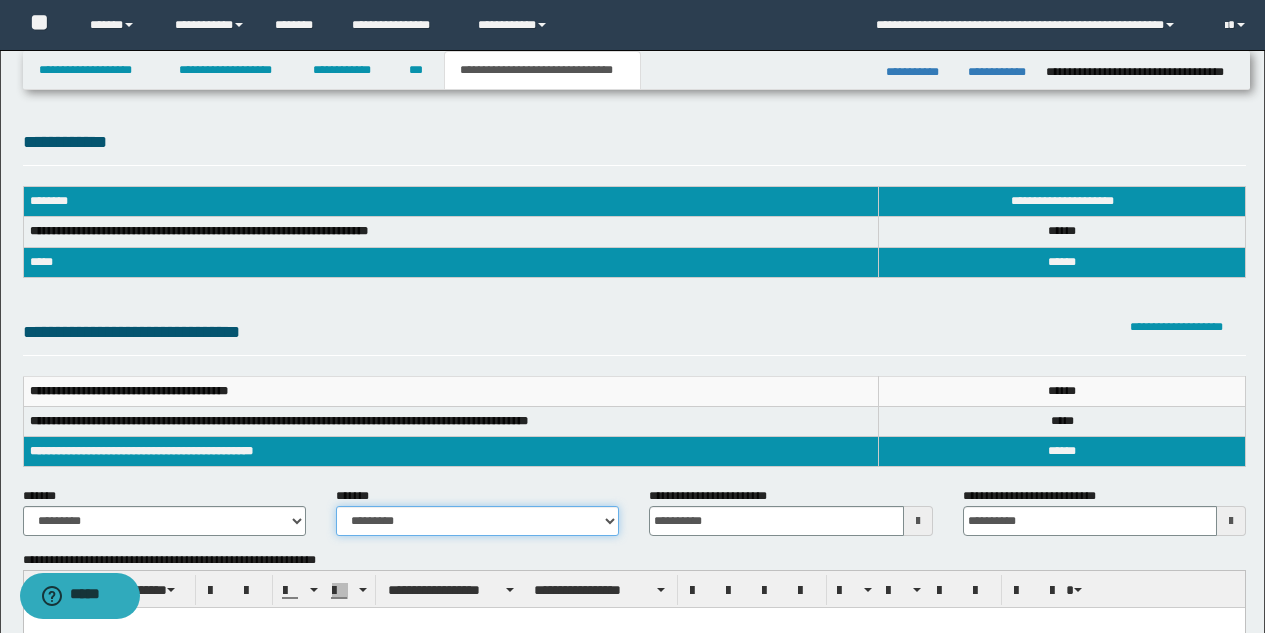 click on "**********" at bounding box center [477, 521] 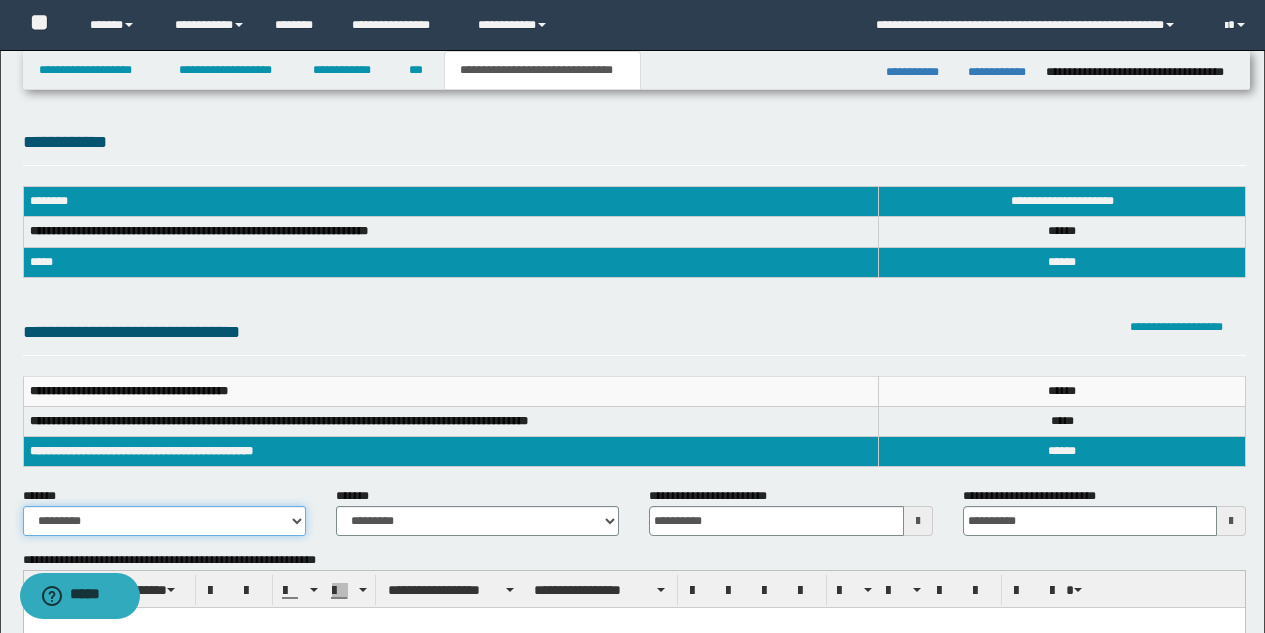 click on "**********" at bounding box center [164, 521] 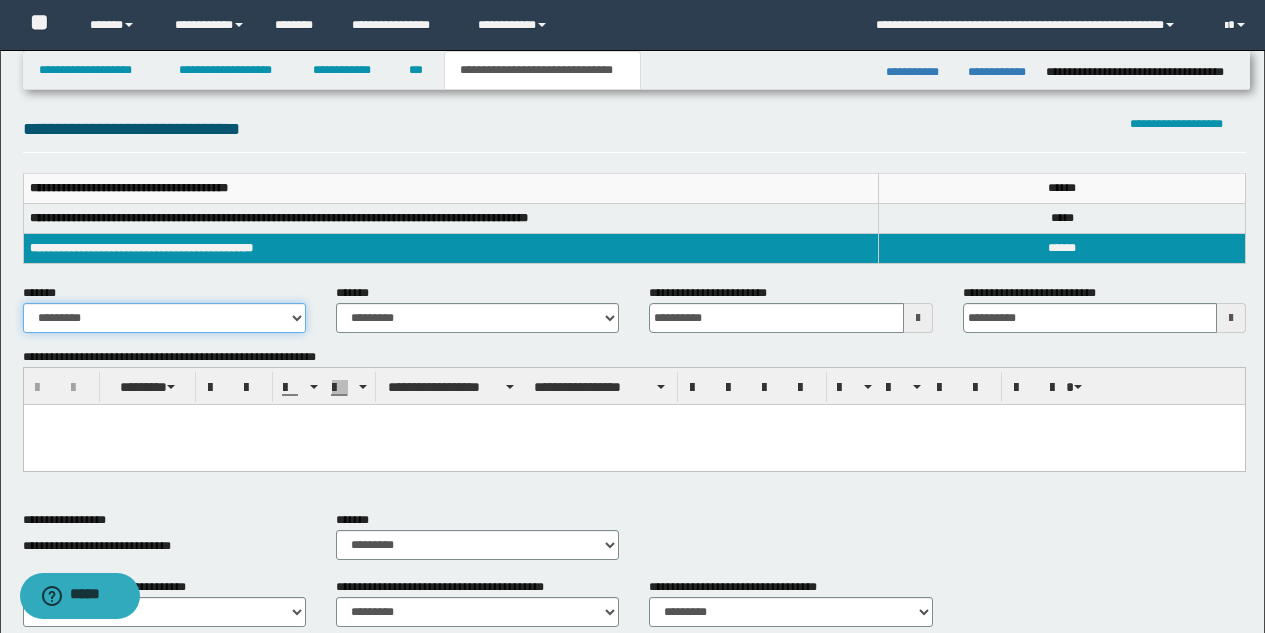 scroll, scrollTop: 217, scrollLeft: 0, axis: vertical 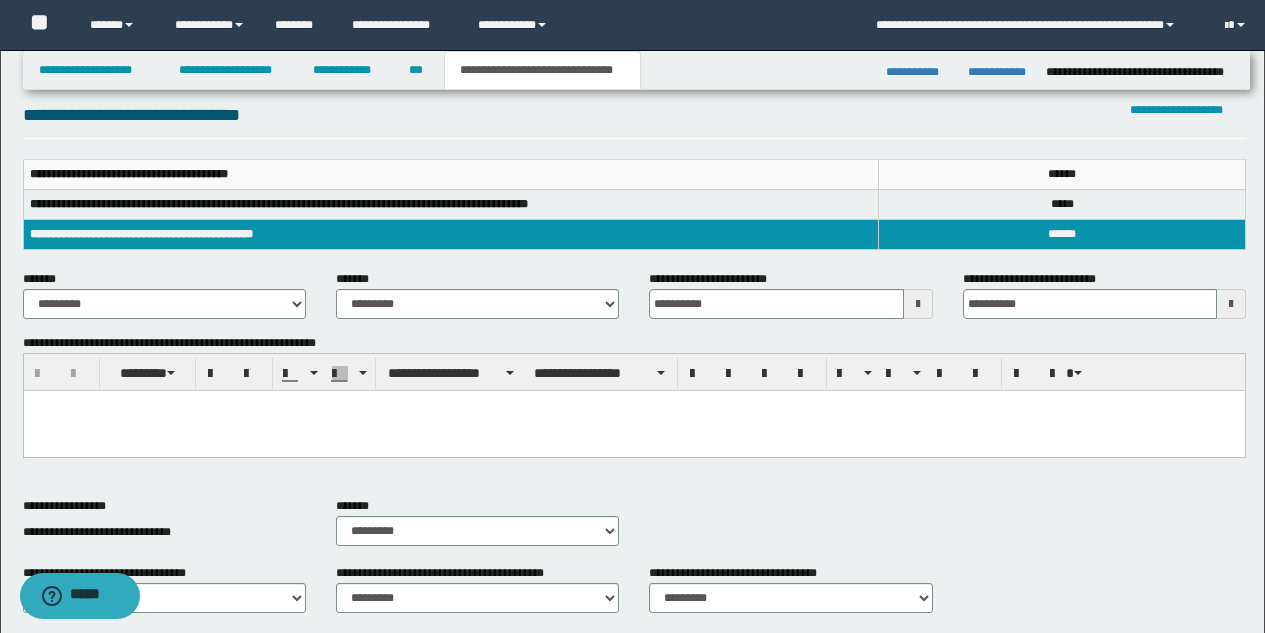 click at bounding box center [633, 431] 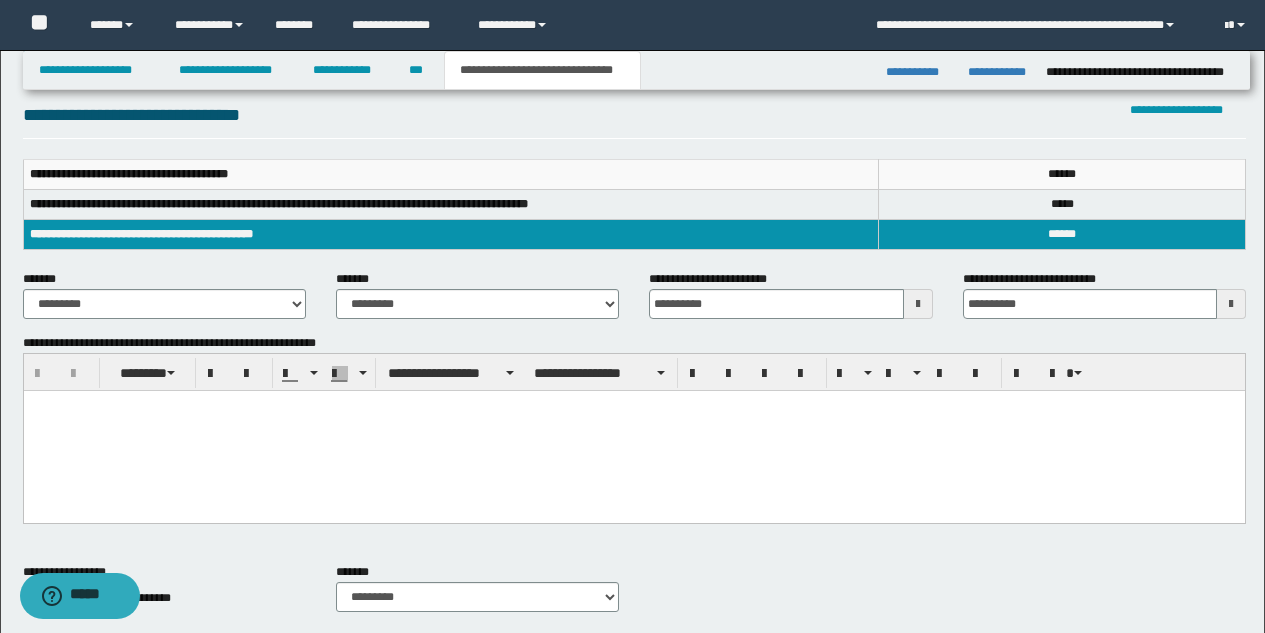 type 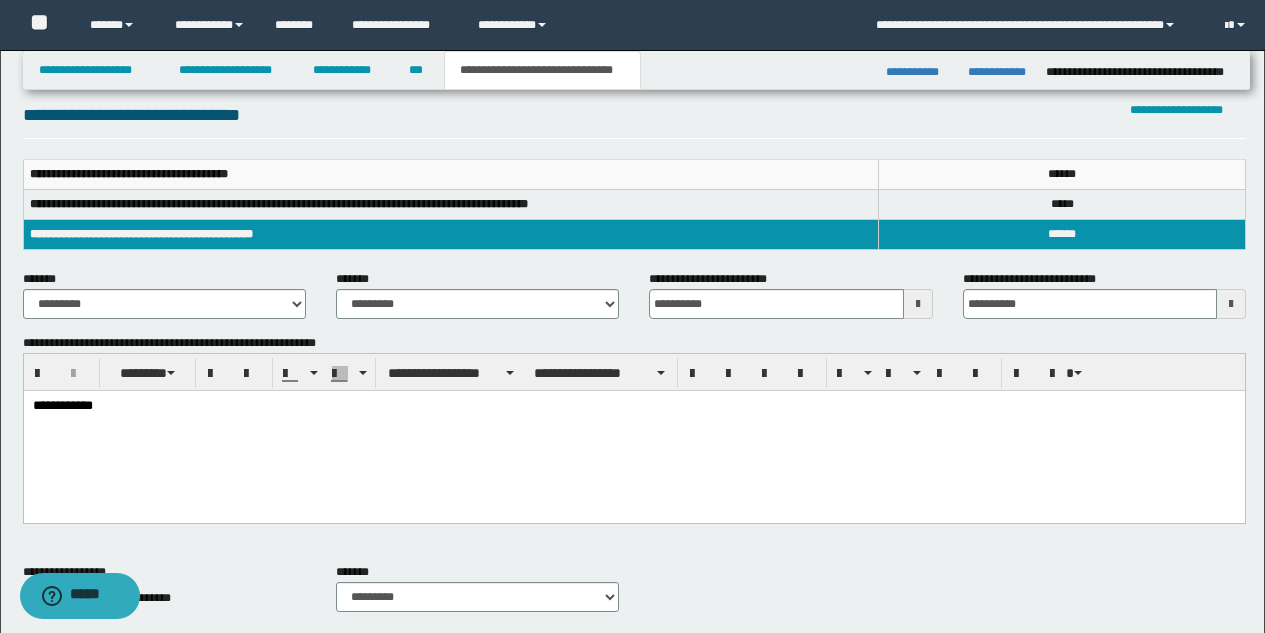 click on "**********" at bounding box center (633, 407) 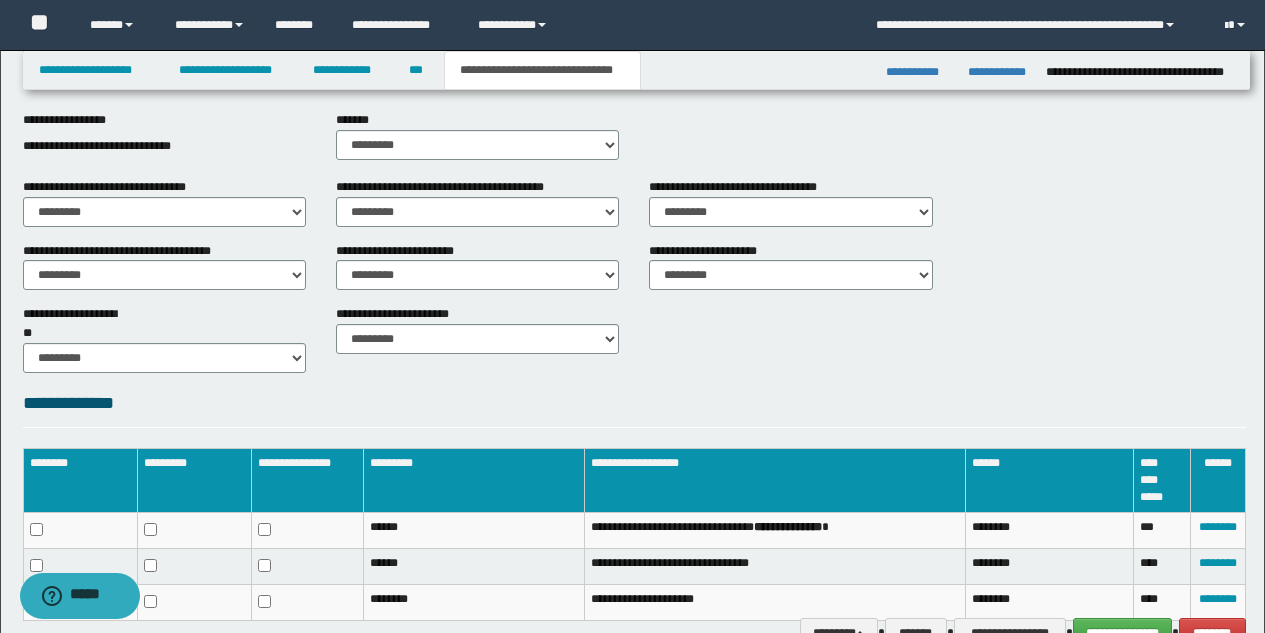 scroll, scrollTop: 781, scrollLeft: 0, axis: vertical 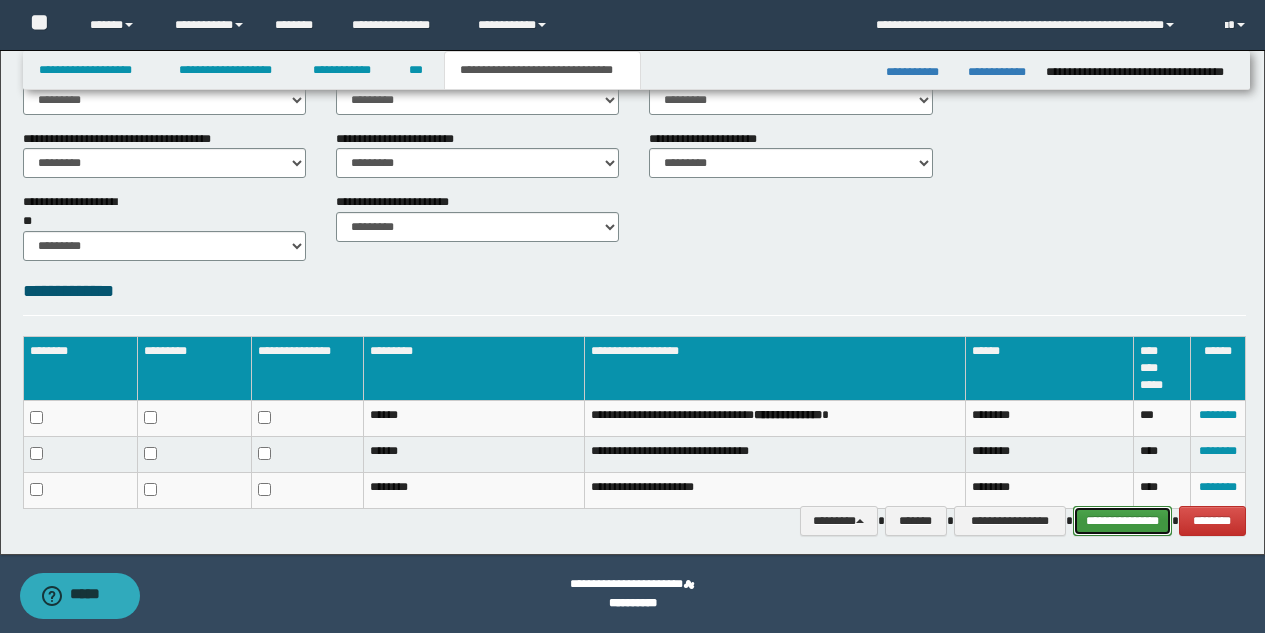 click on "**********" at bounding box center (1122, 521) 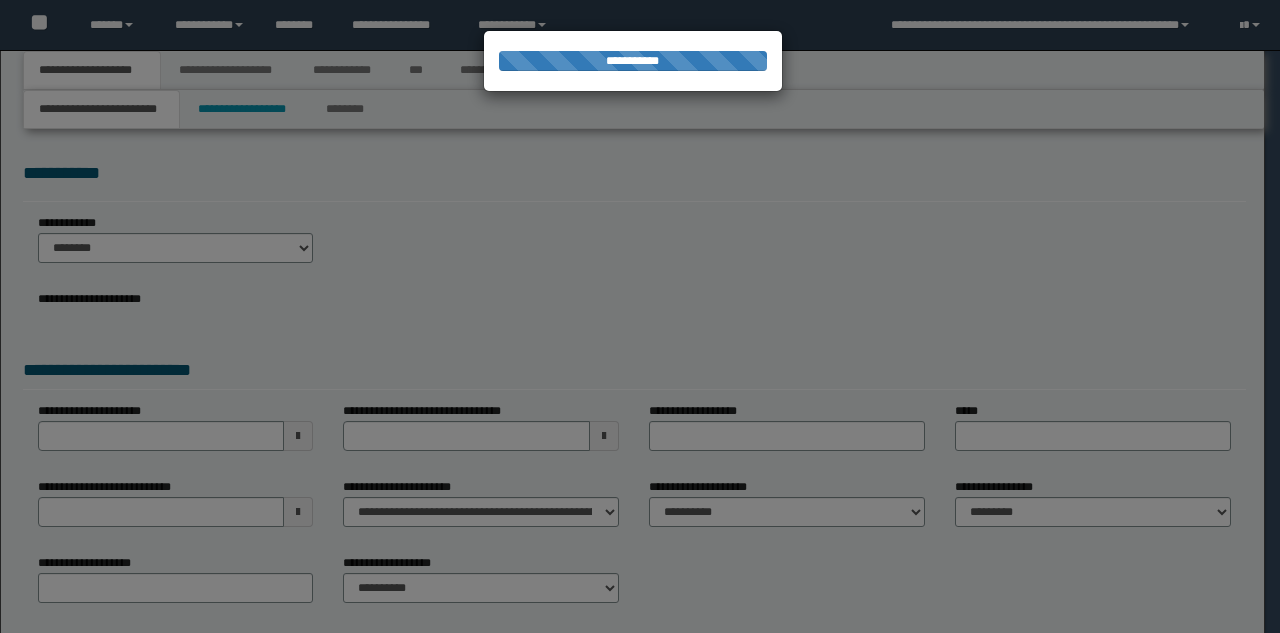 scroll, scrollTop: 0, scrollLeft: 0, axis: both 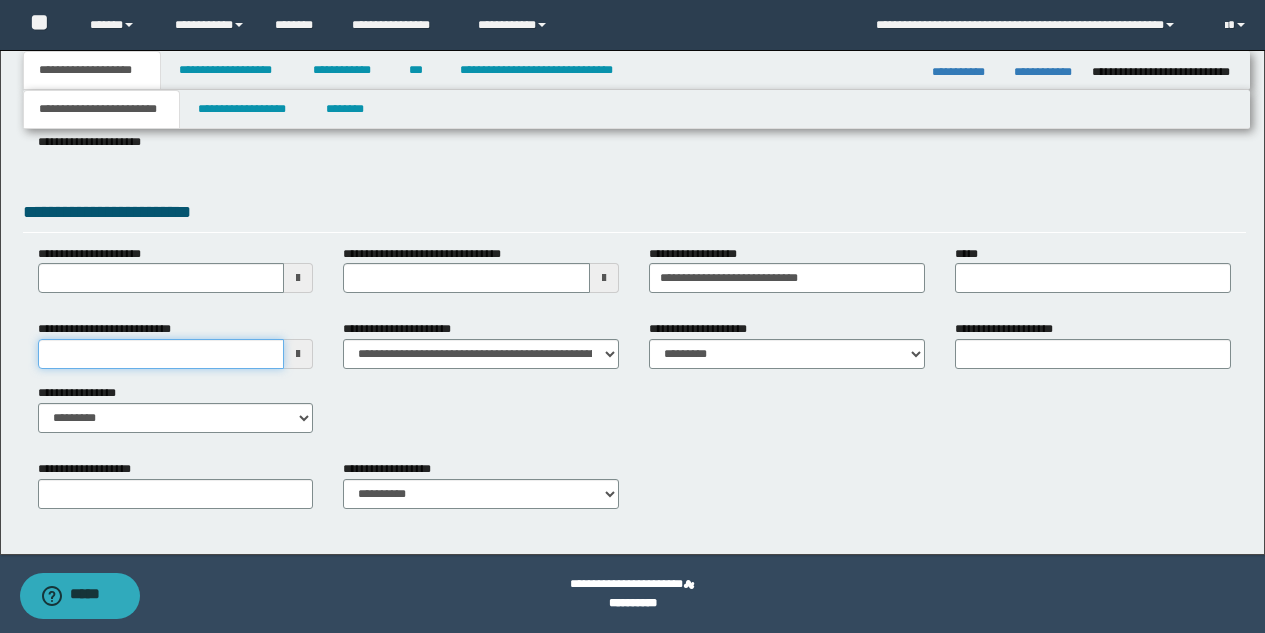 click on "**********" at bounding box center [161, 354] 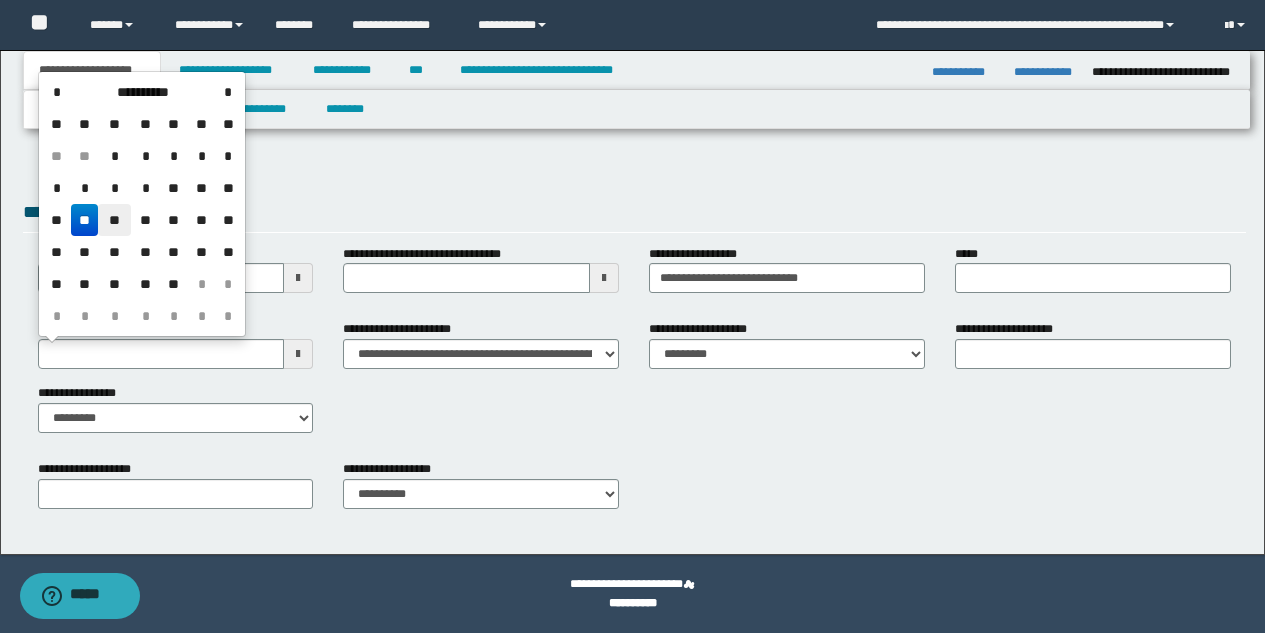 click on "**" at bounding box center (114, 220) 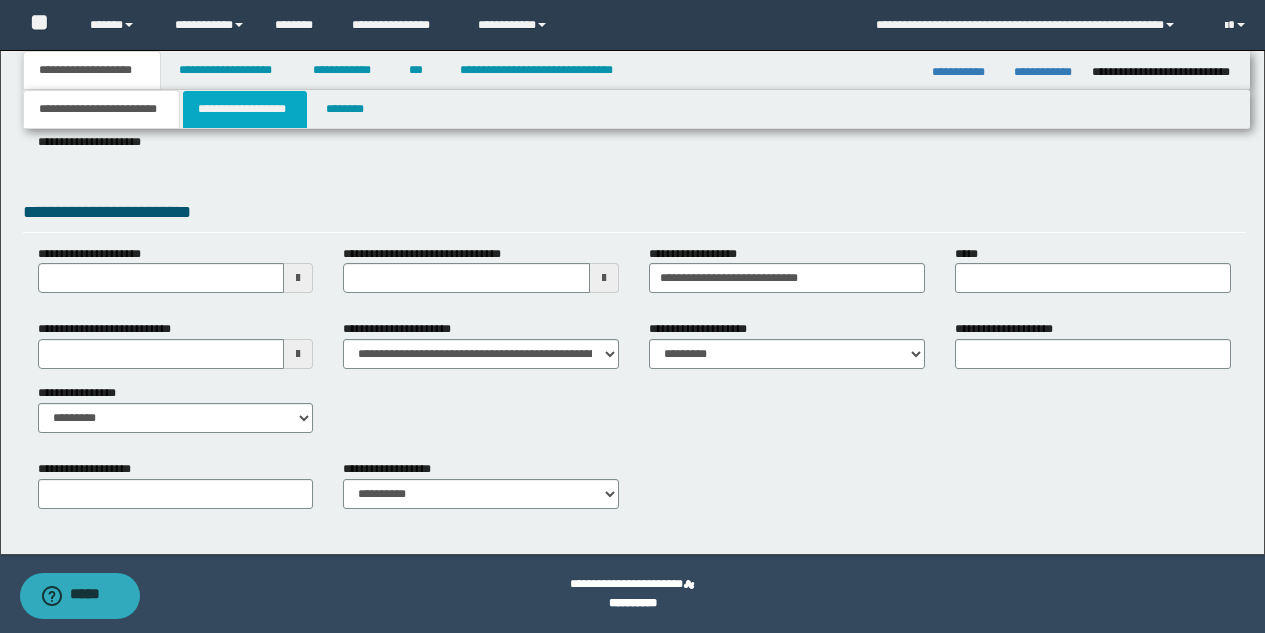 click on "**********" at bounding box center (245, 109) 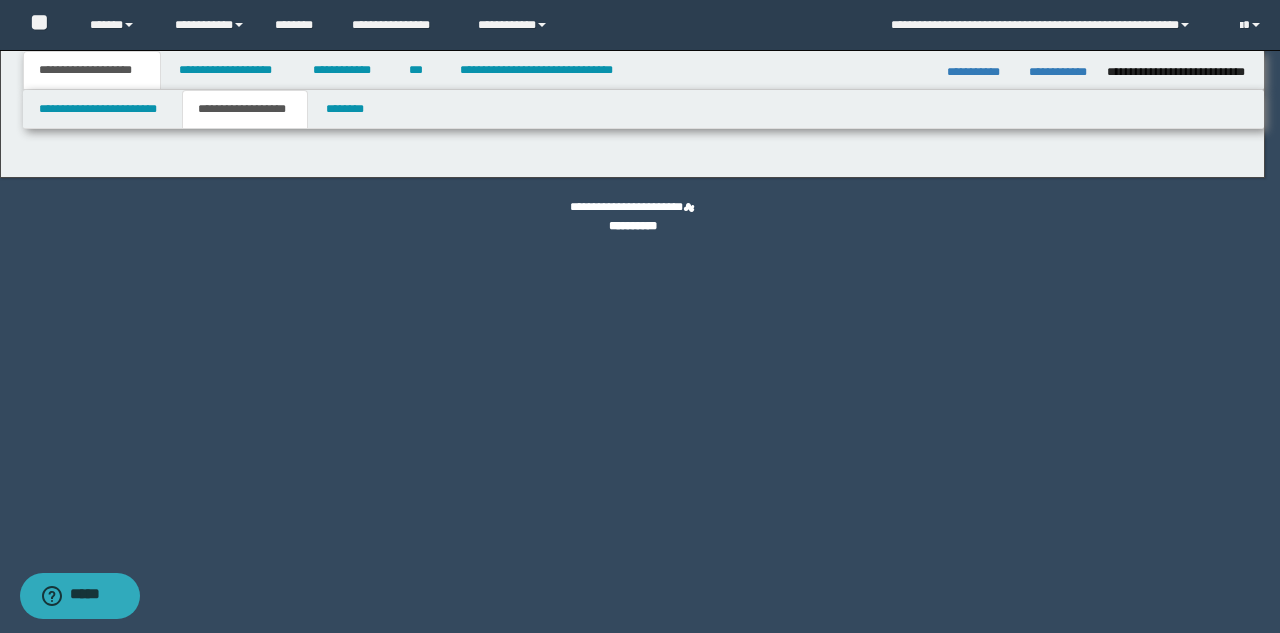 type on "********" 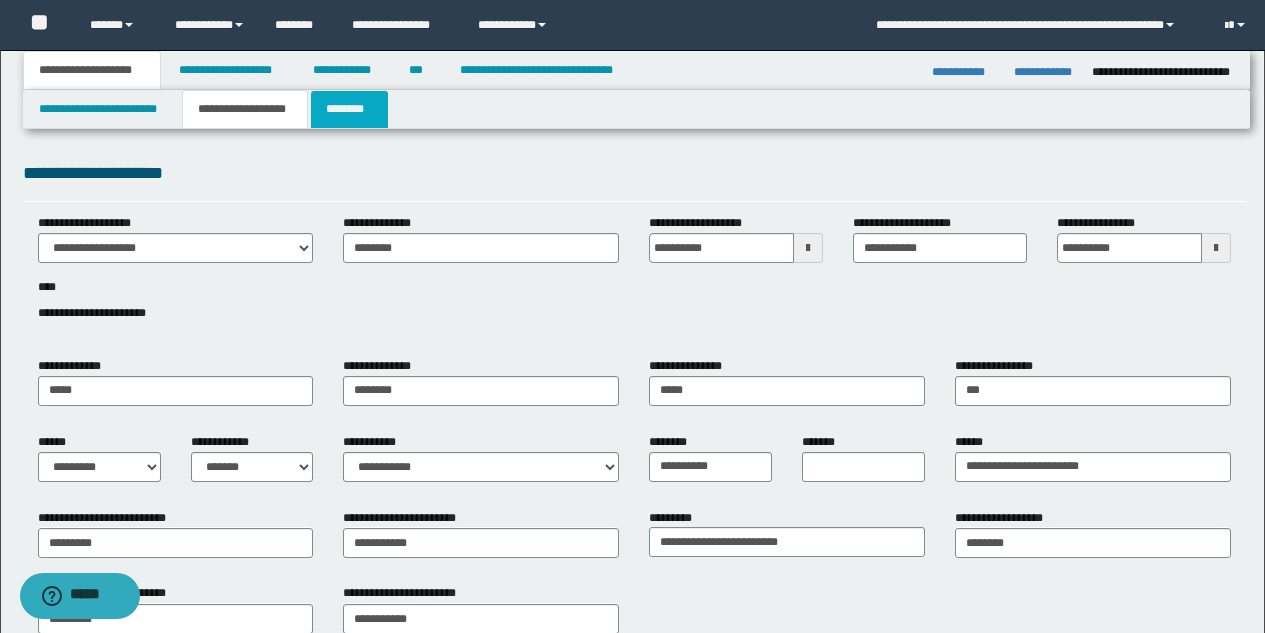 click on "********" at bounding box center [349, 109] 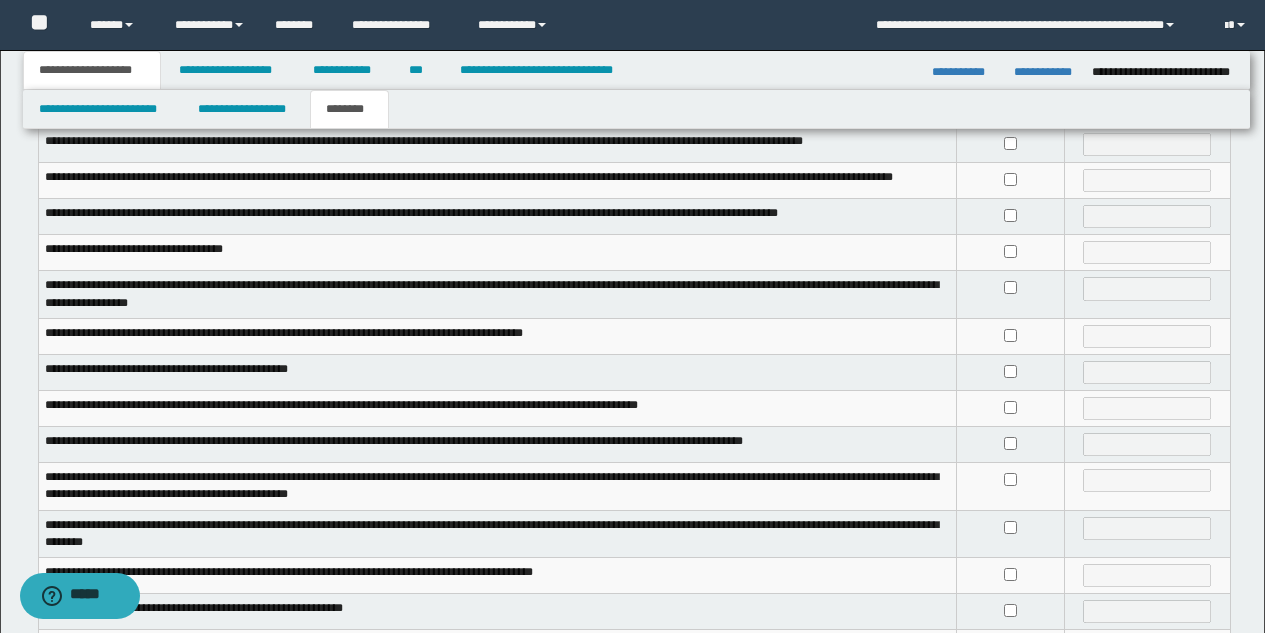 scroll, scrollTop: 313, scrollLeft: 0, axis: vertical 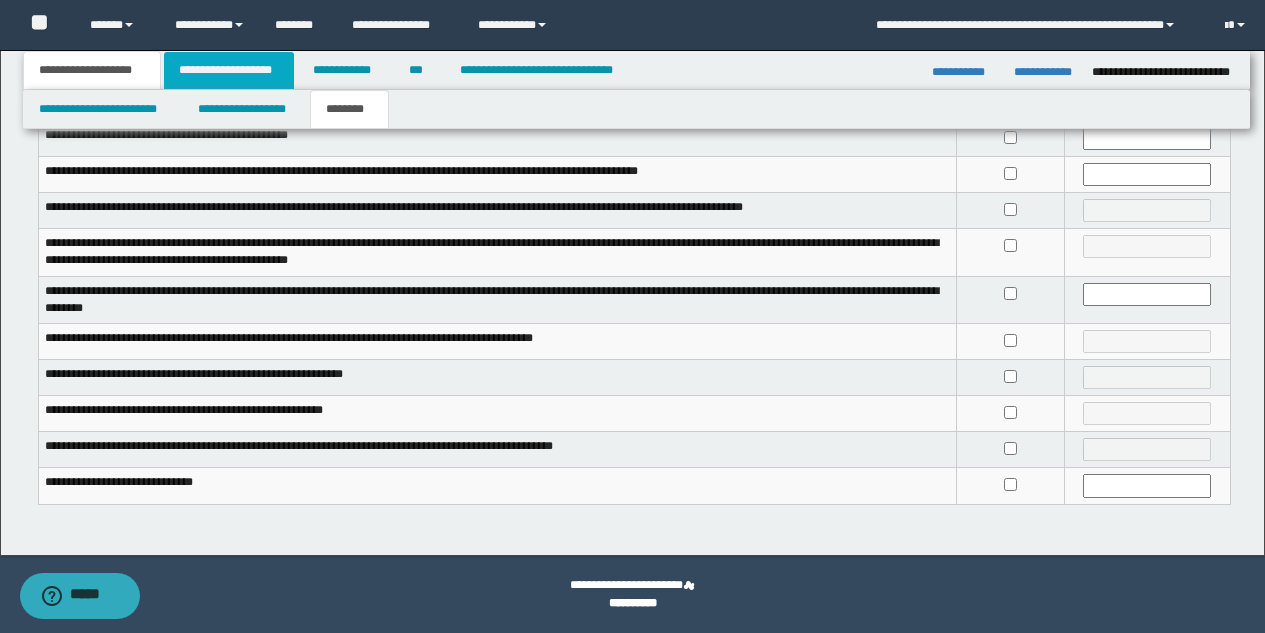 click on "**********" at bounding box center [229, 70] 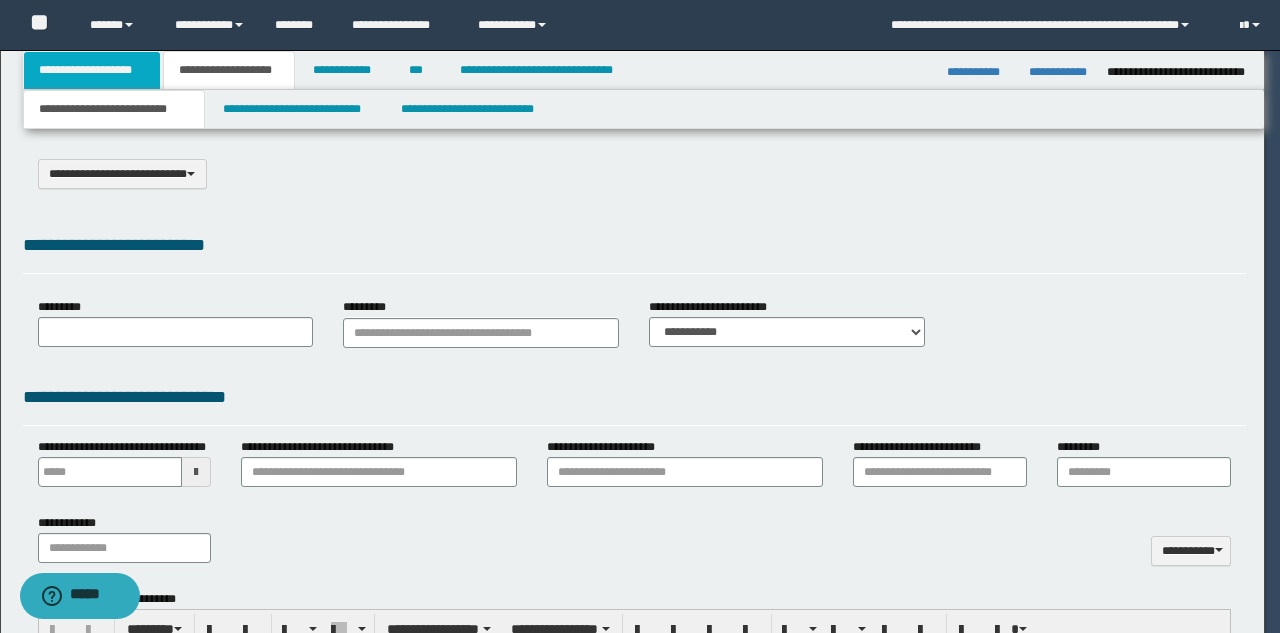 select on "*" 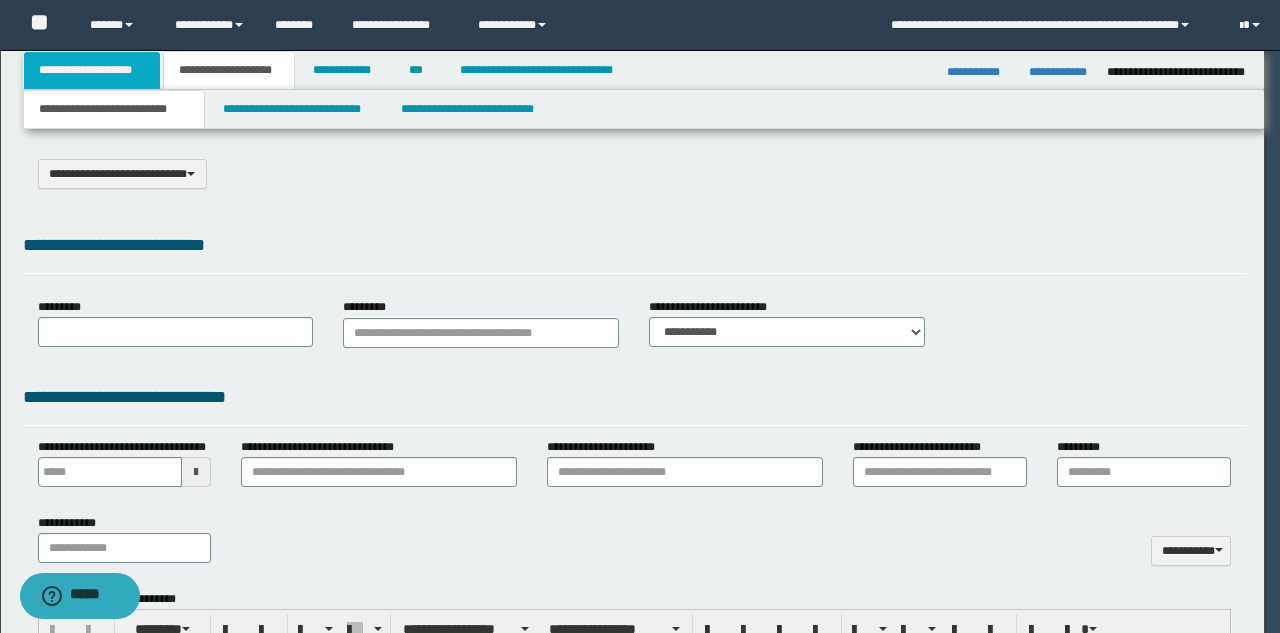 scroll, scrollTop: 0, scrollLeft: 0, axis: both 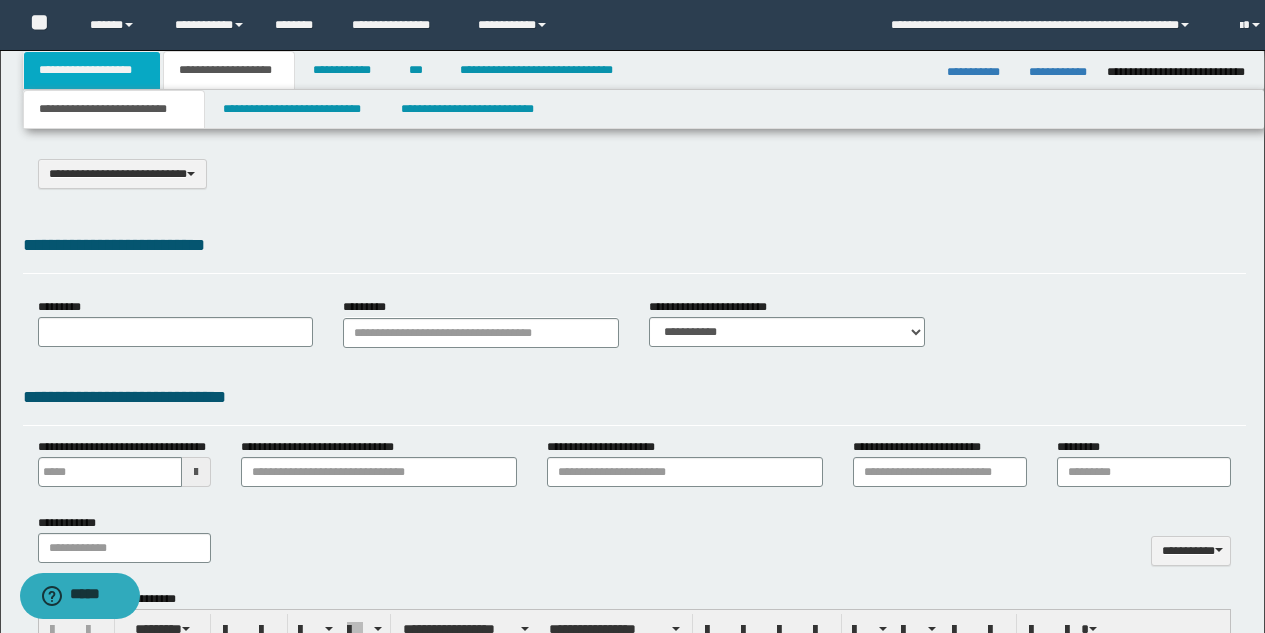 click on "**********" at bounding box center [92, 70] 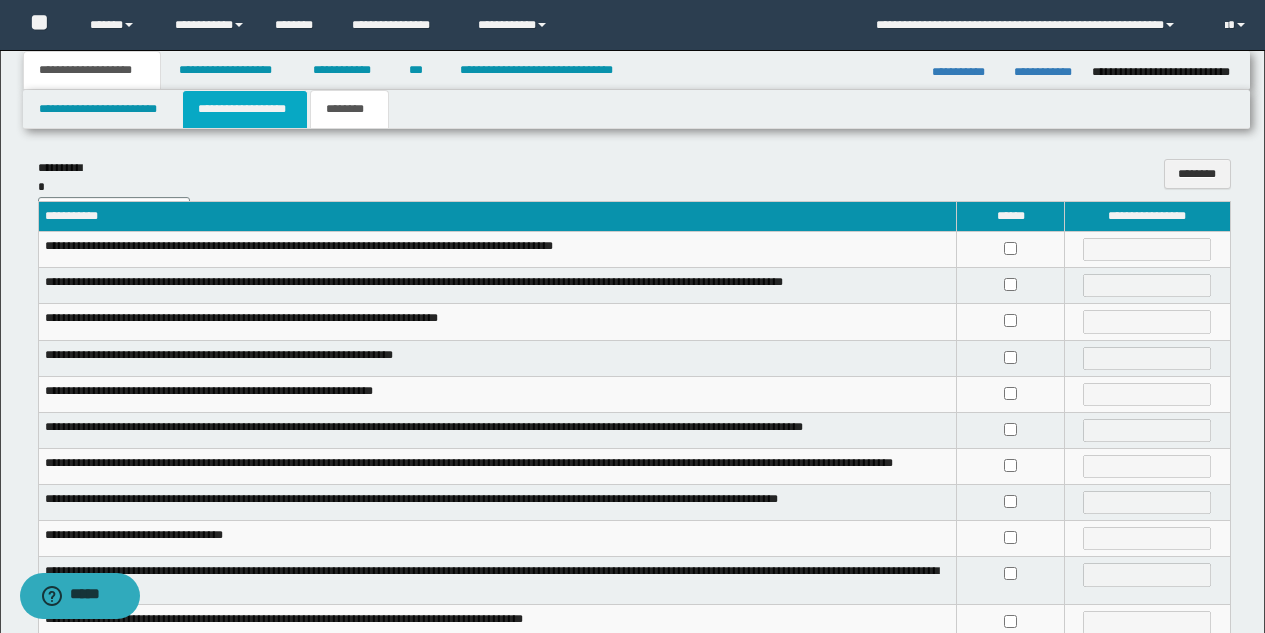 click on "**********" at bounding box center (245, 109) 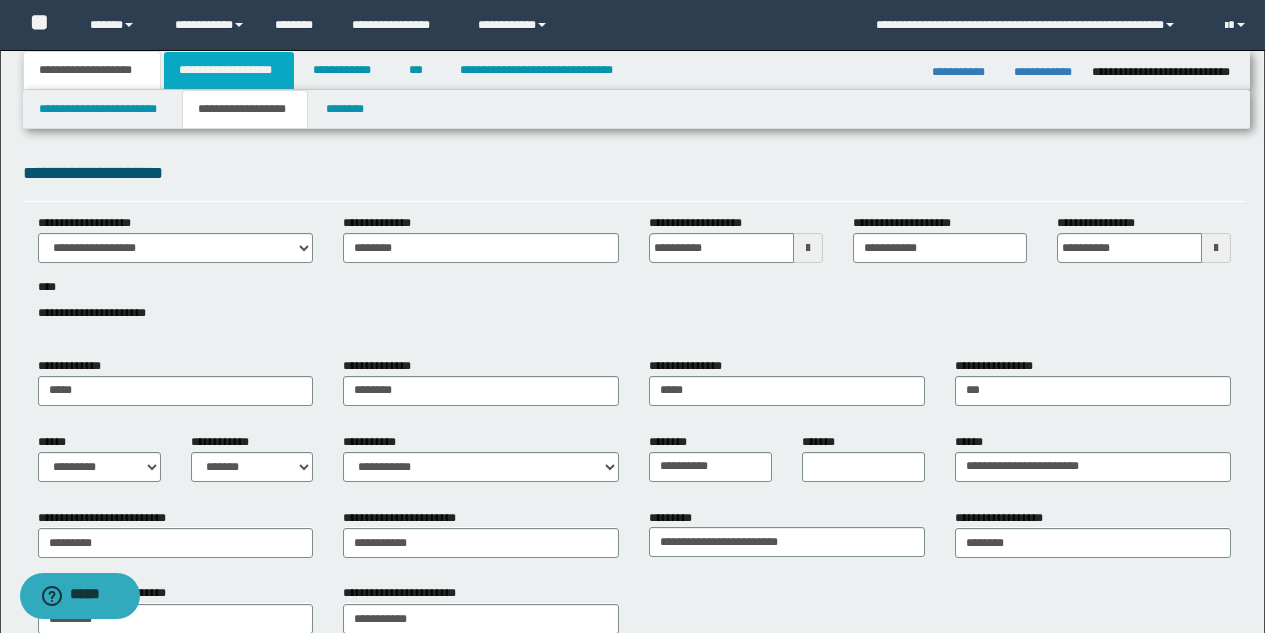 click on "**********" at bounding box center (229, 70) 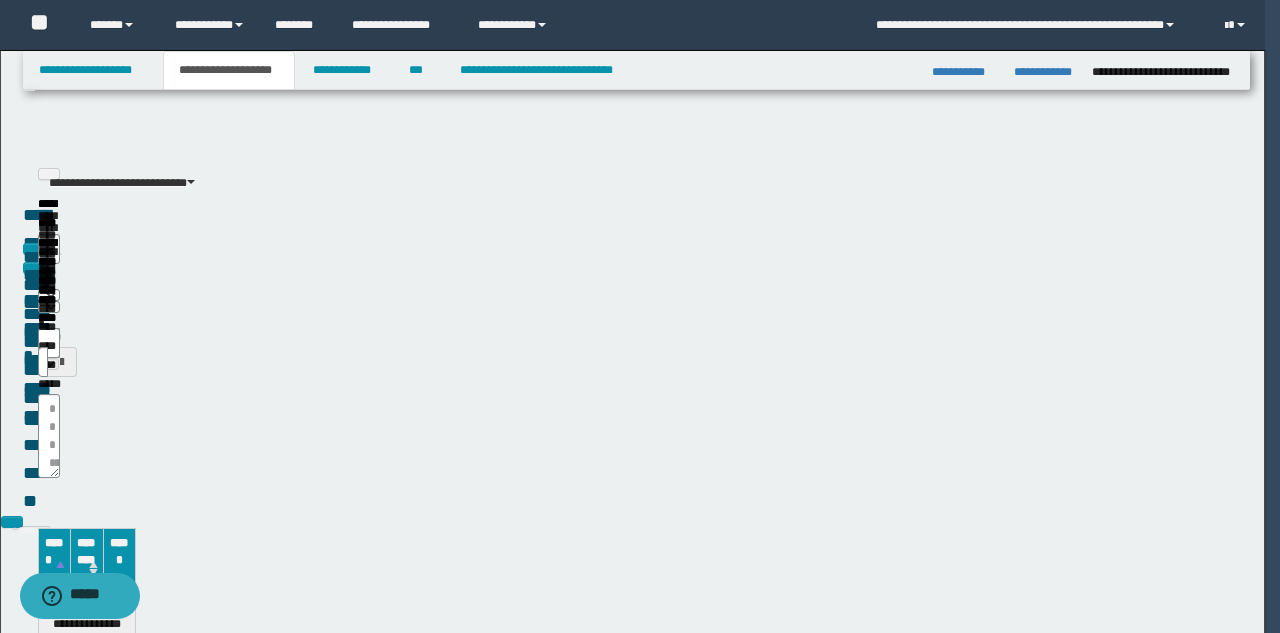 type 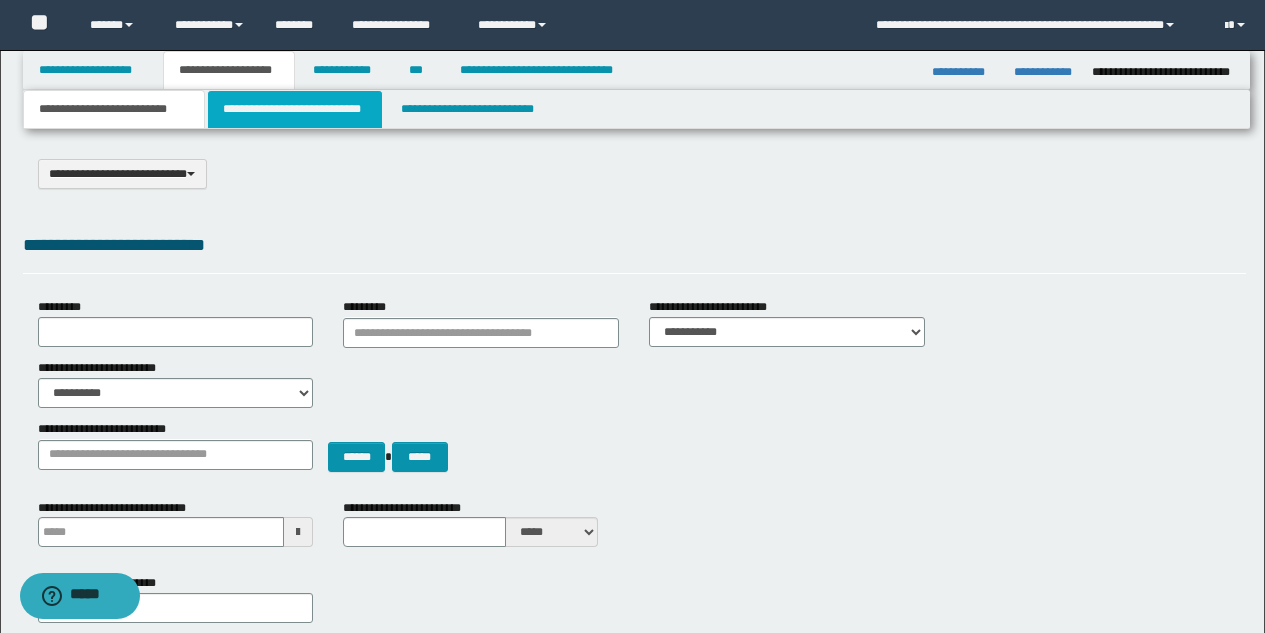 click on "**********" at bounding box center [295, 109] 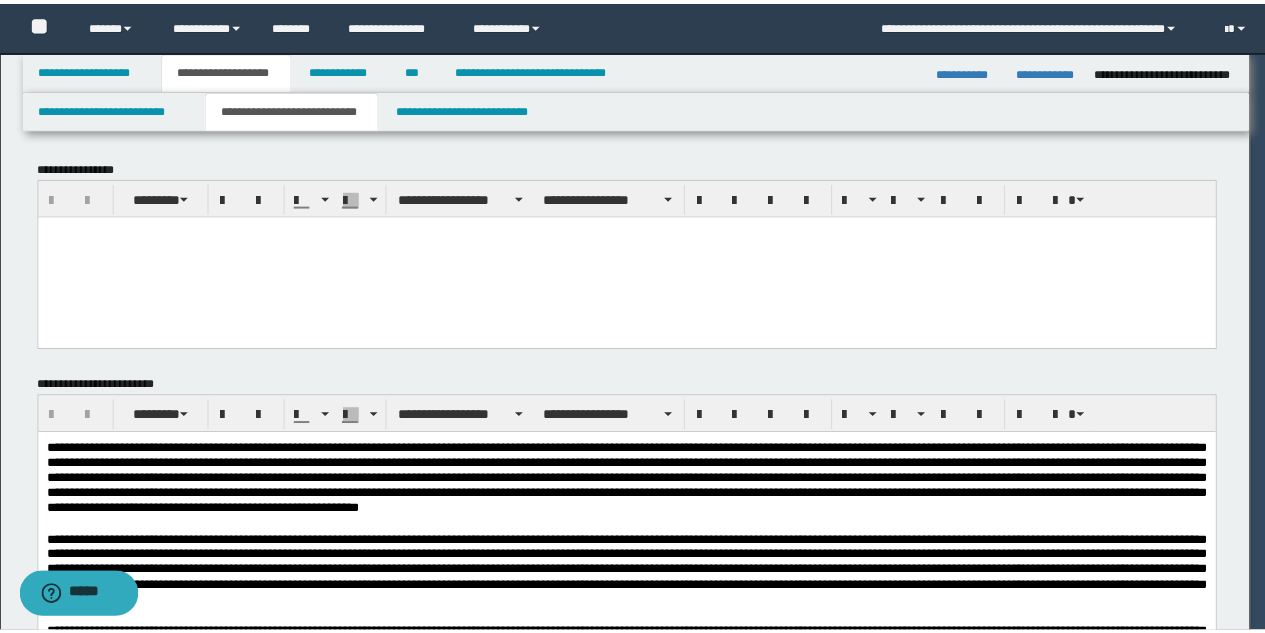 scroll, scrollTop: 0, scrollLeft: 0, axis: both 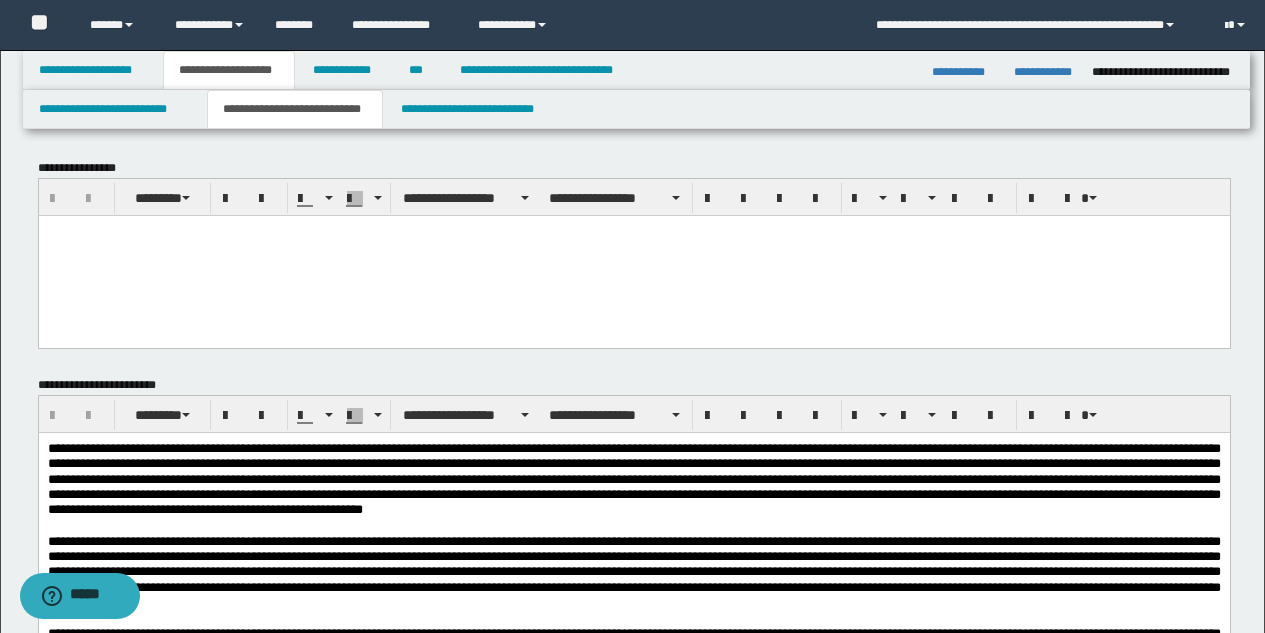 click at bounding box center [633, 255] 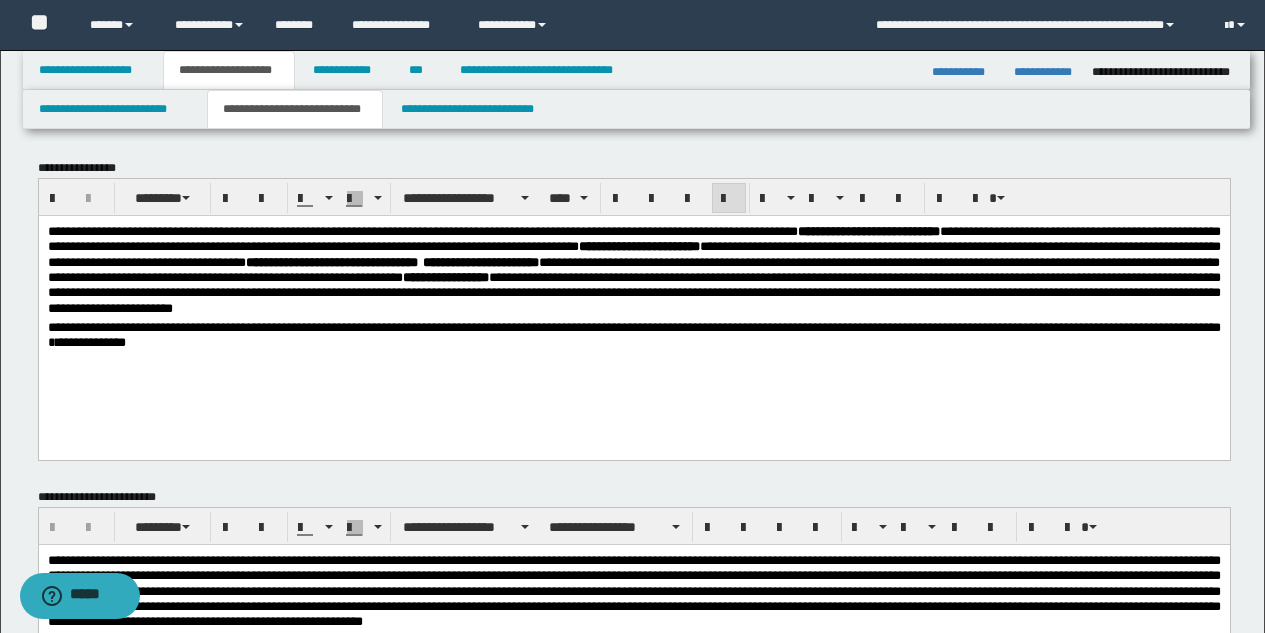 click on "**********" at bounding box center (633, 271) 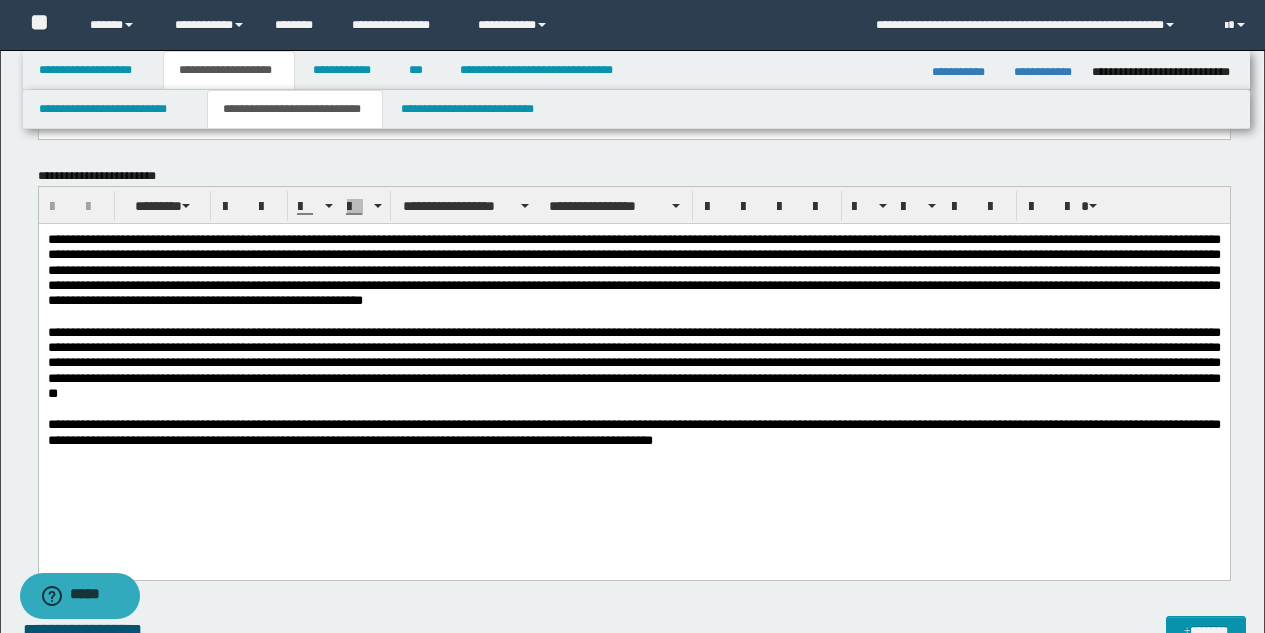 scroll, scrollTop: 347, scrollLeft: 0, axis: vertical 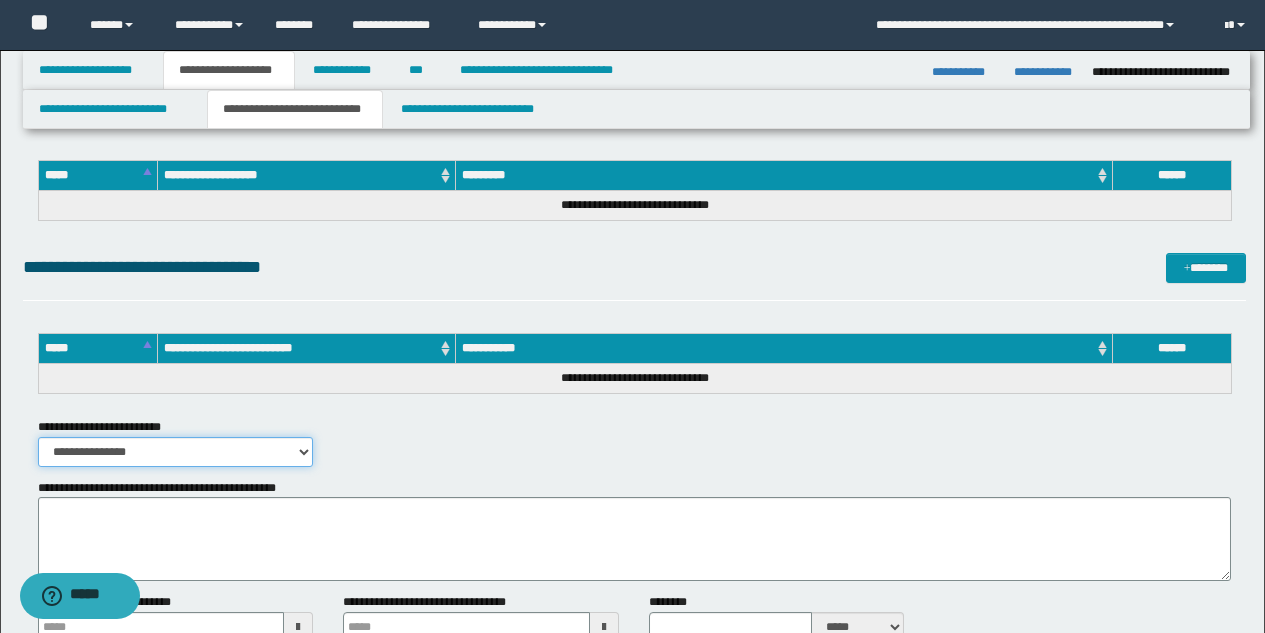 click on "**********" at bounding box center [176, 452] 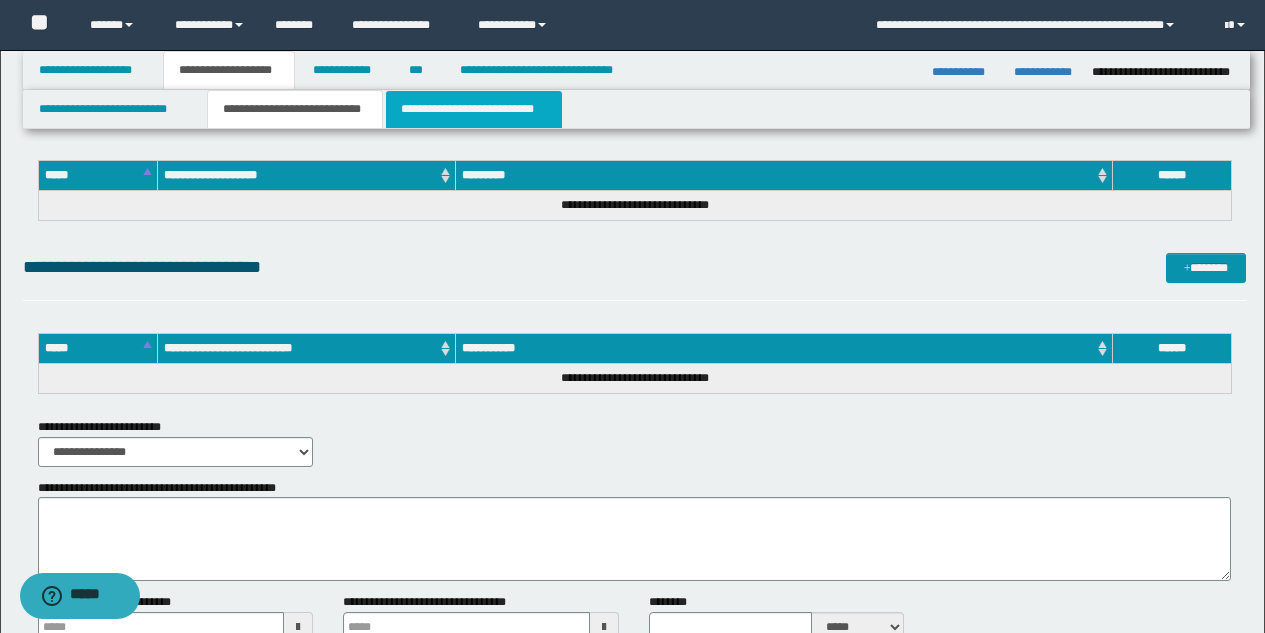 click on "**********" at bounding box center [474, 109] 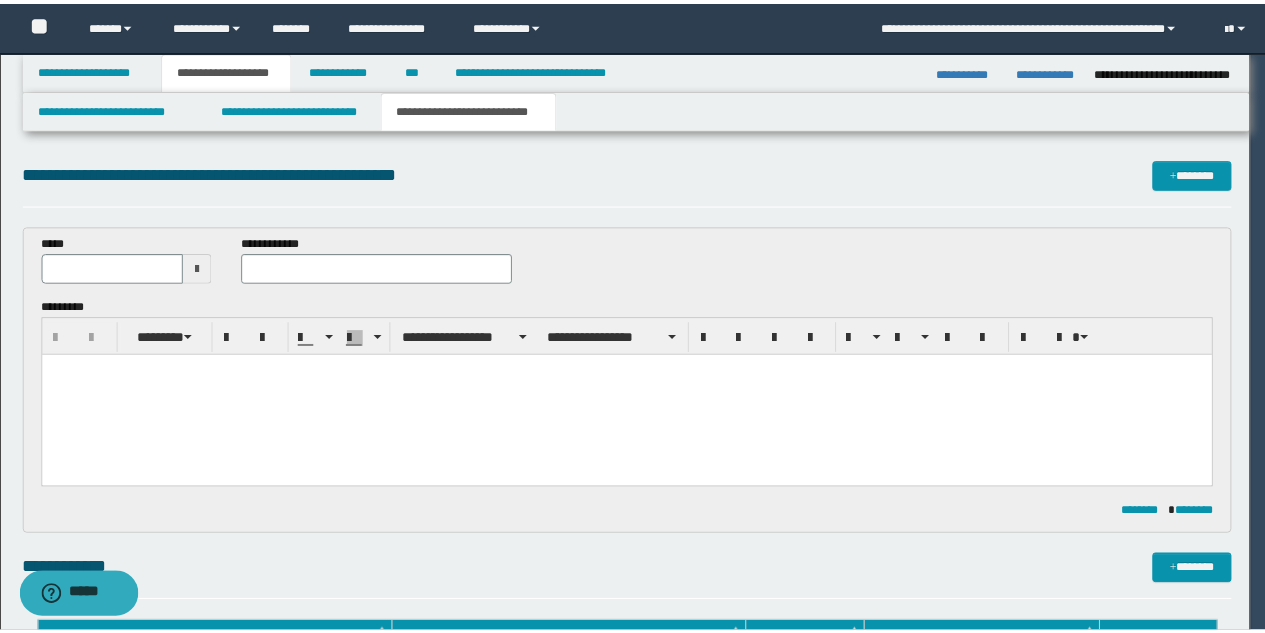 scroll, scrollTop: 0, scrollLeft: 0, axis: both 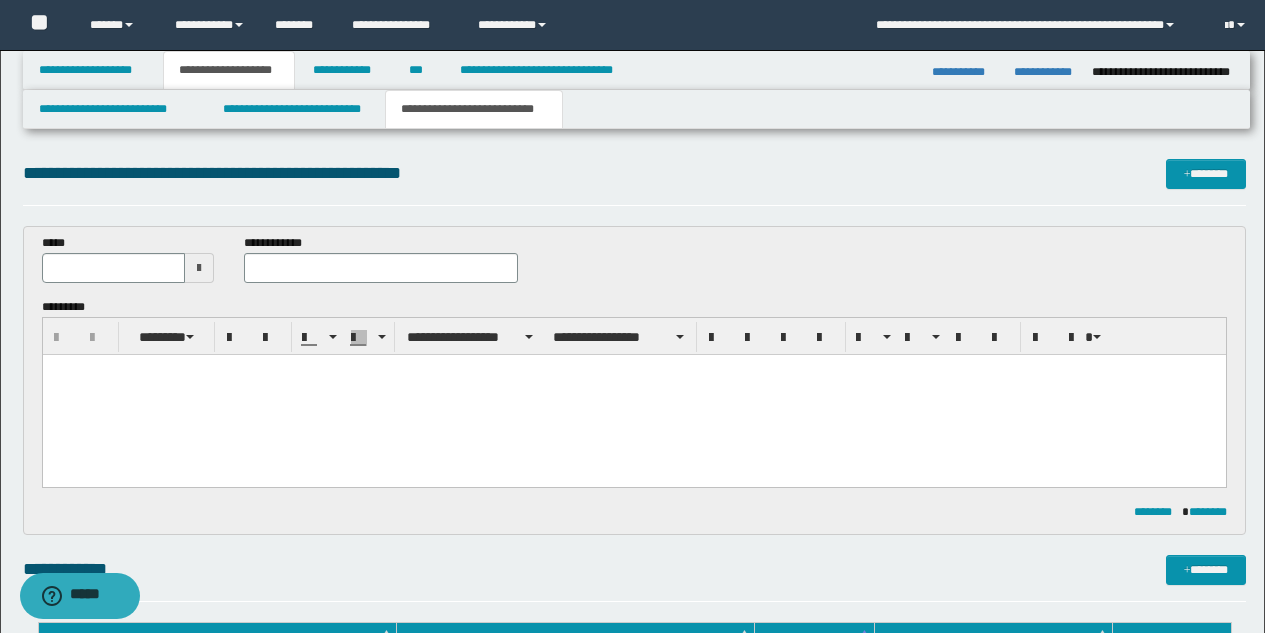 click at bounding box center [633, 395] 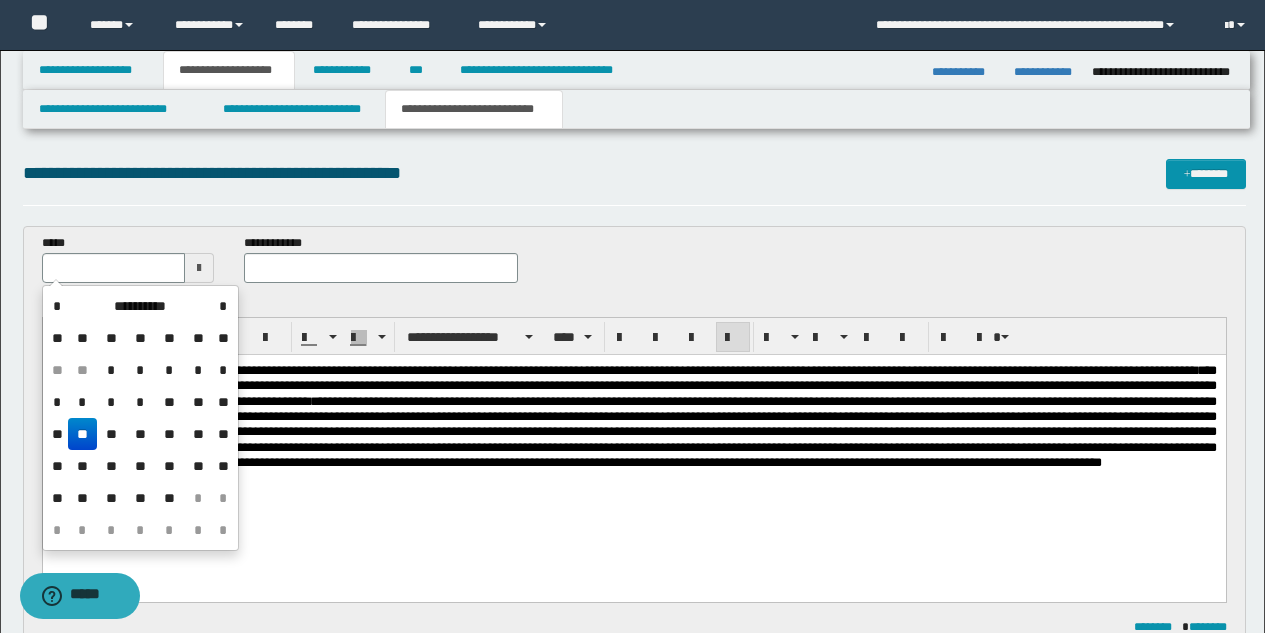 click at bounding box center [114, 268] 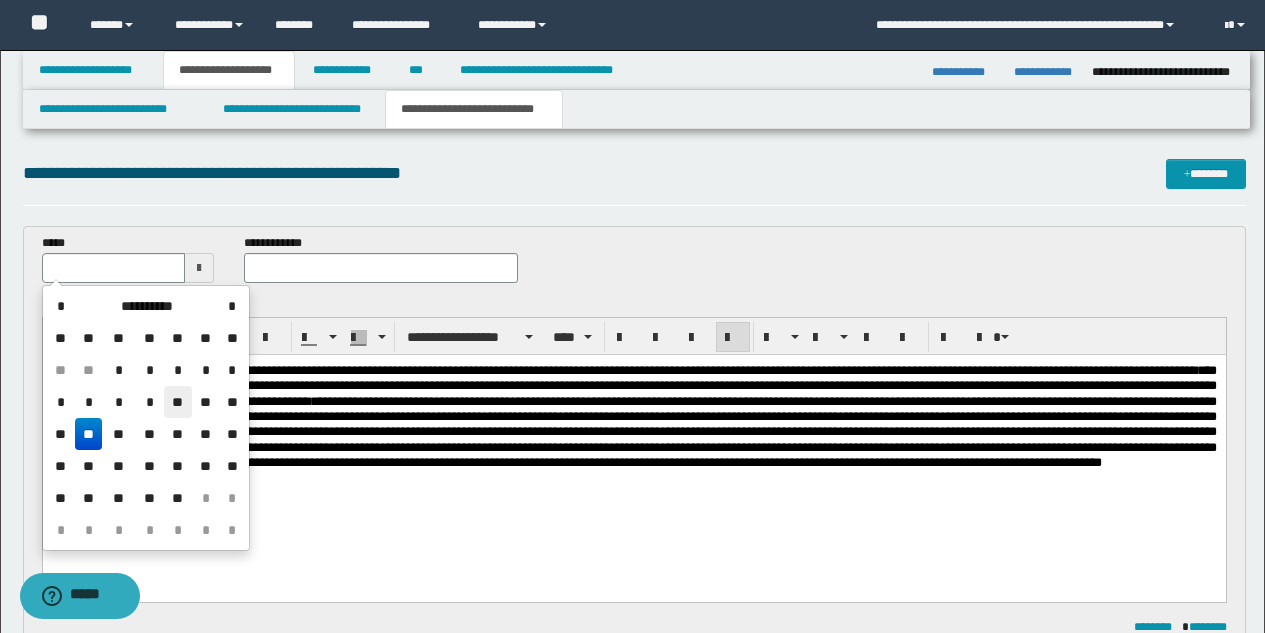 click on "**" at bounding box center (178, 402) 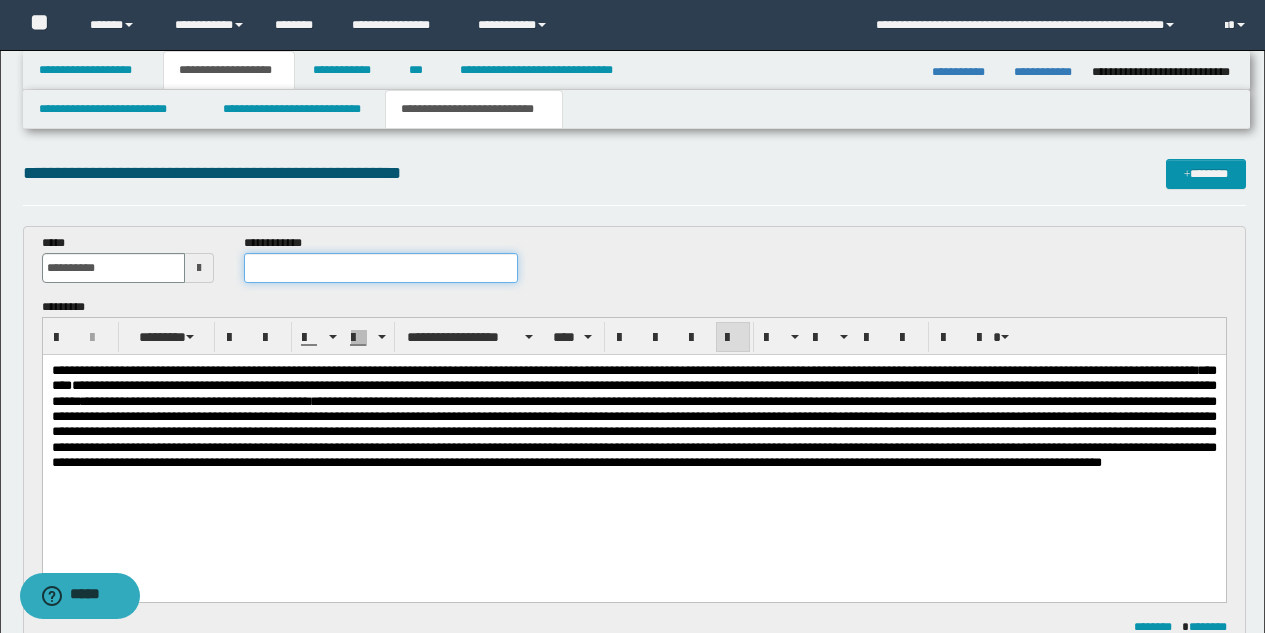 click at bounding box center (381, 268) 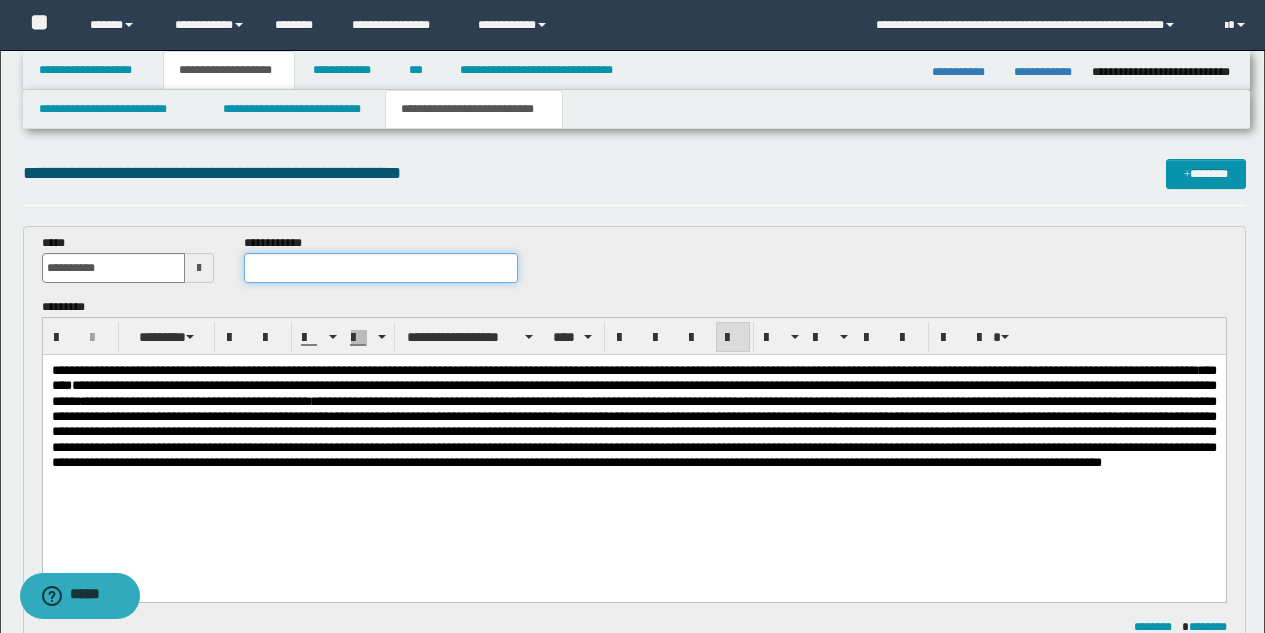 type on "*" 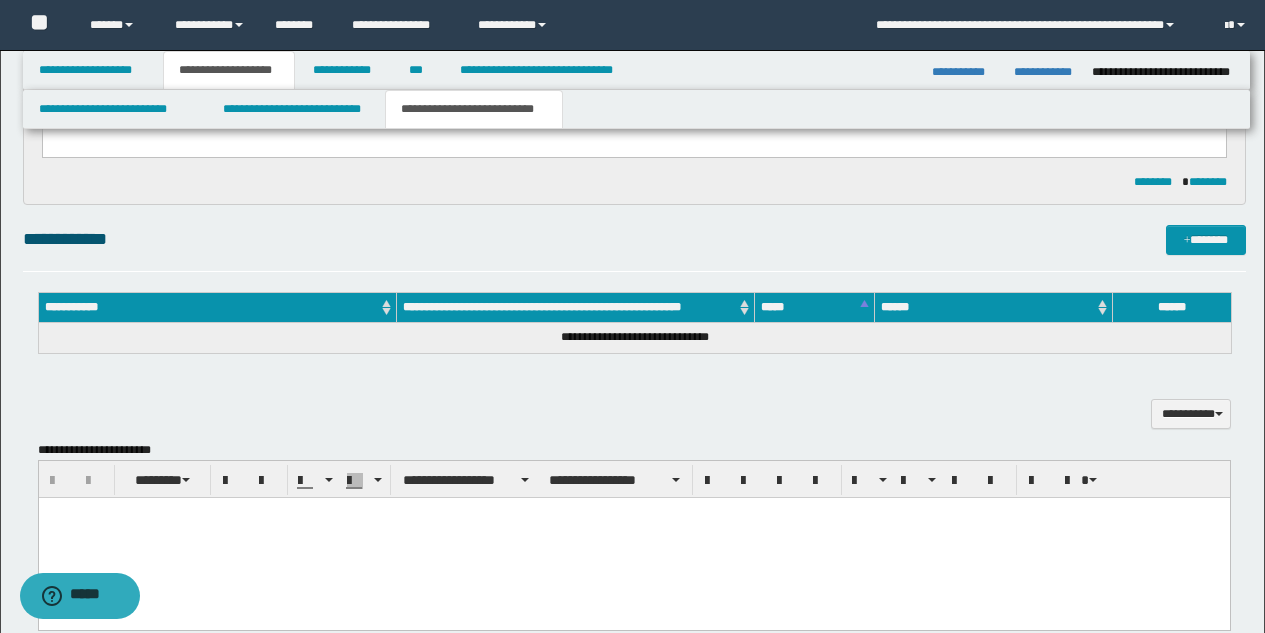 scroll, scrollTop: 448, scrollLeft: 0, axis: vertical 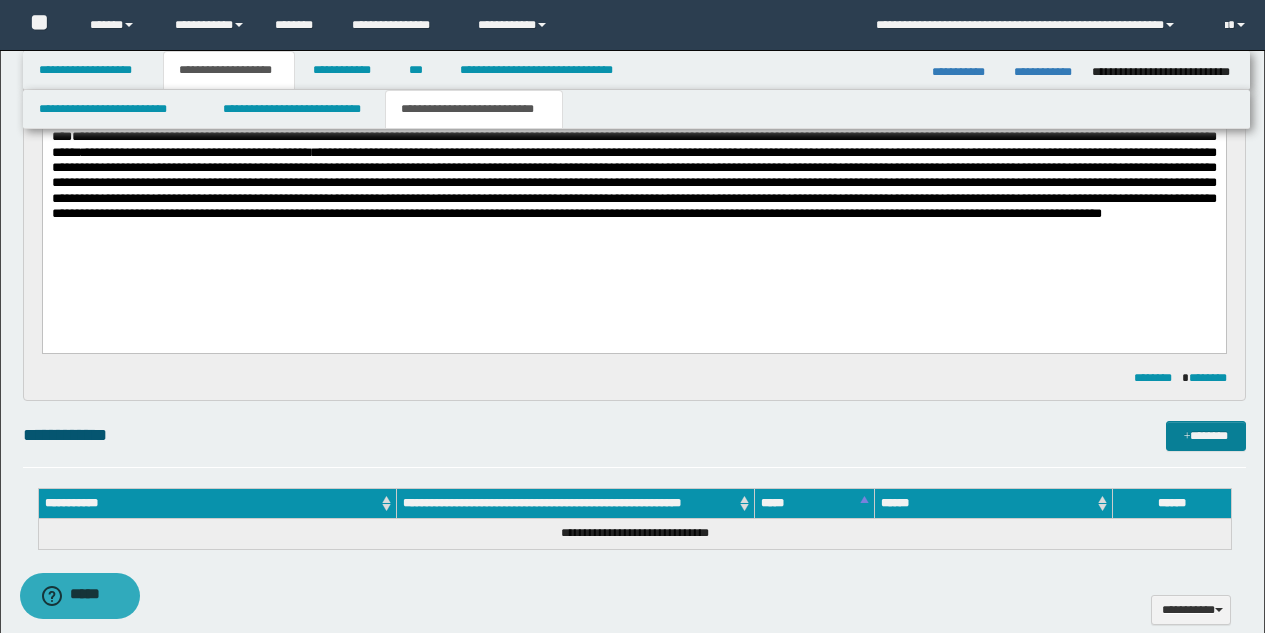 type on "**********" 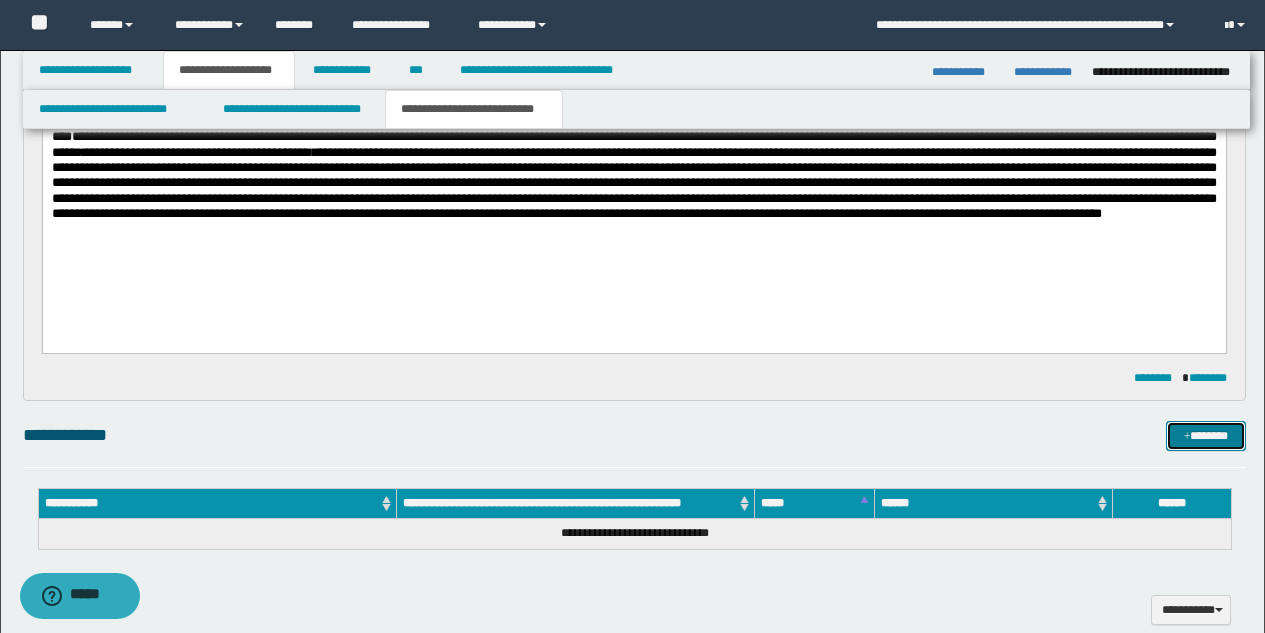click on "*******" at bounding box center [1206, 436] 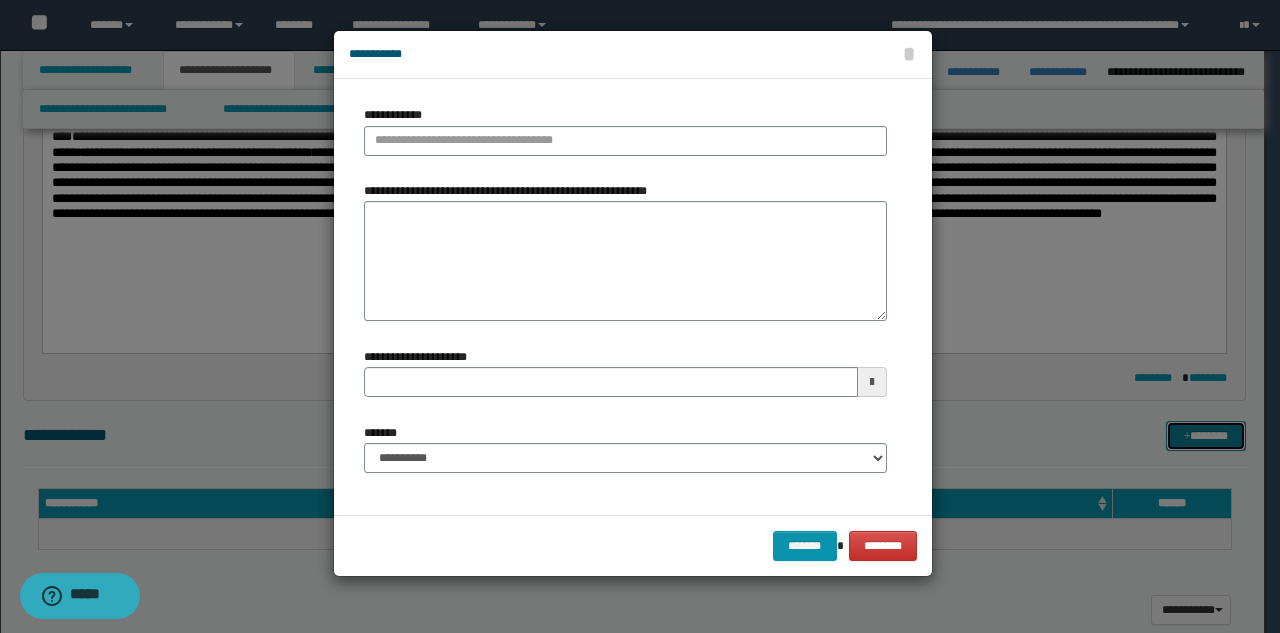 type 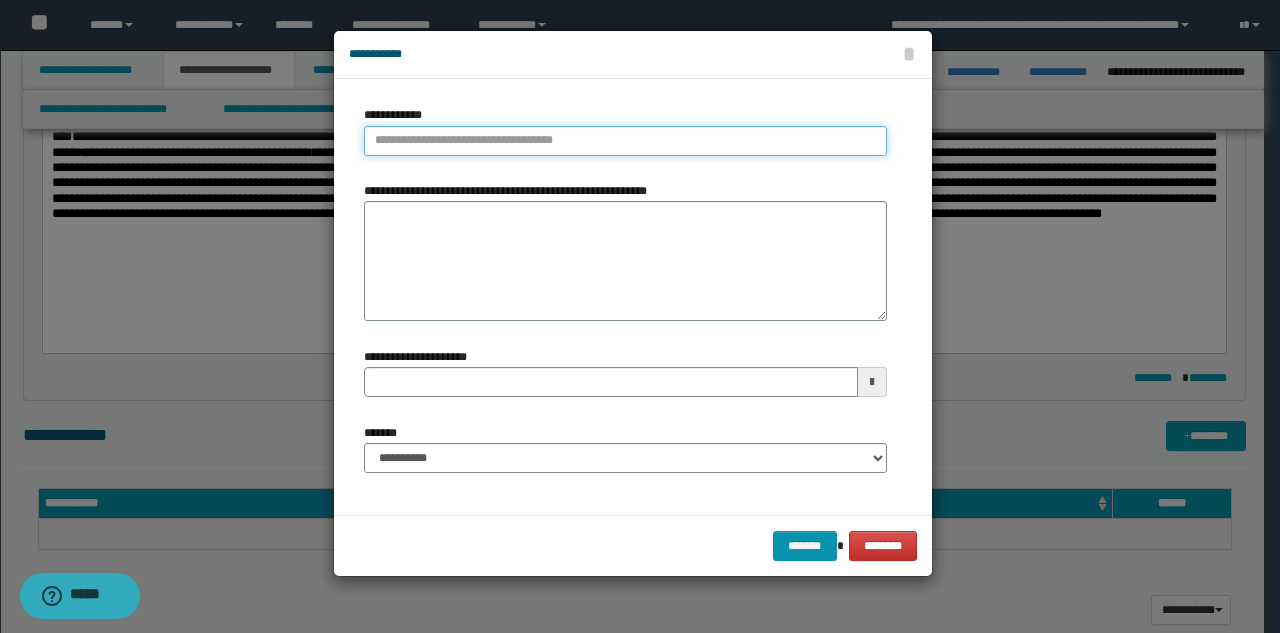 click on "**********" at bounding box center (625, 141) 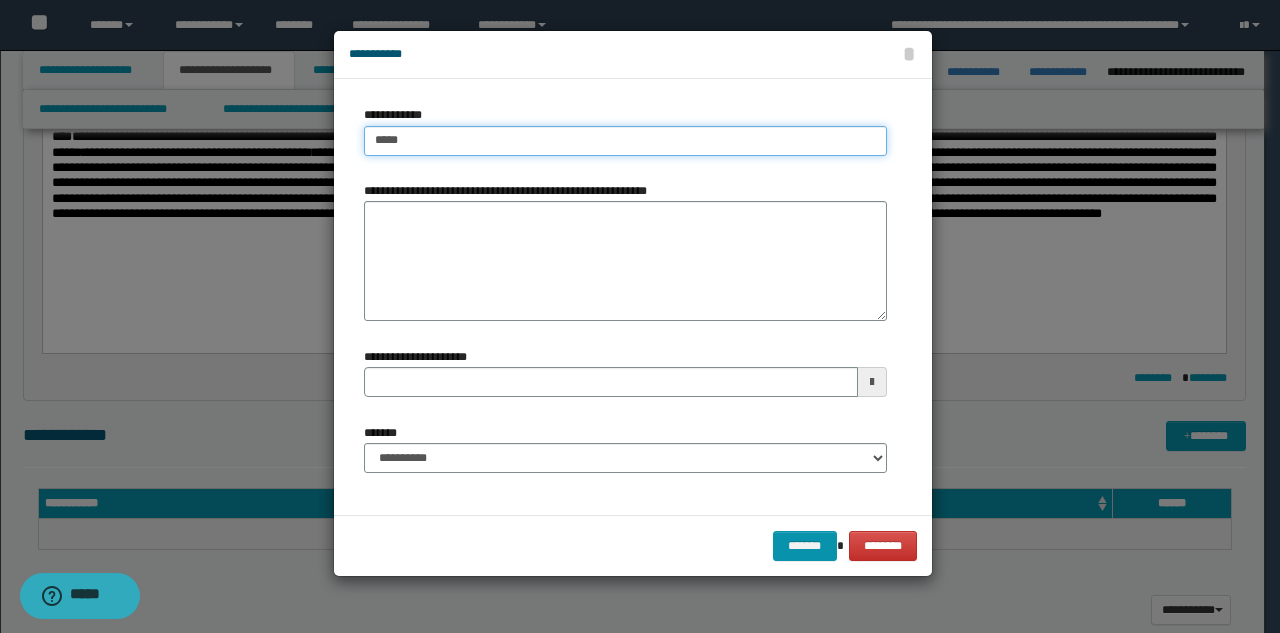 type on "******" 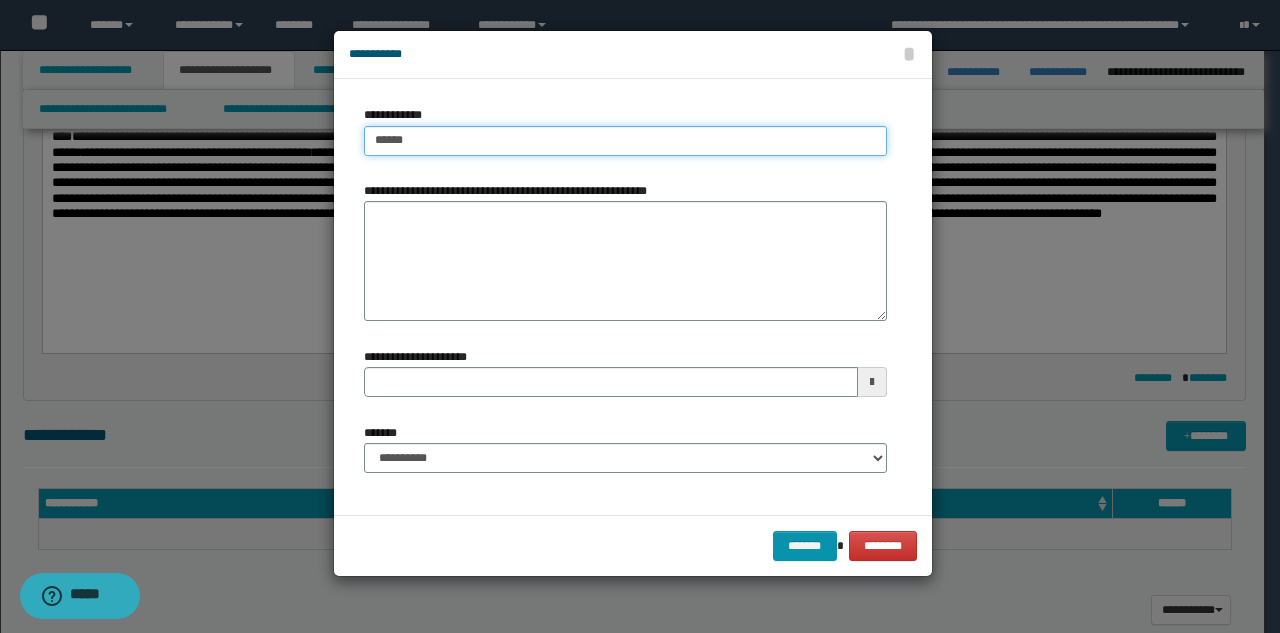 type on "******" 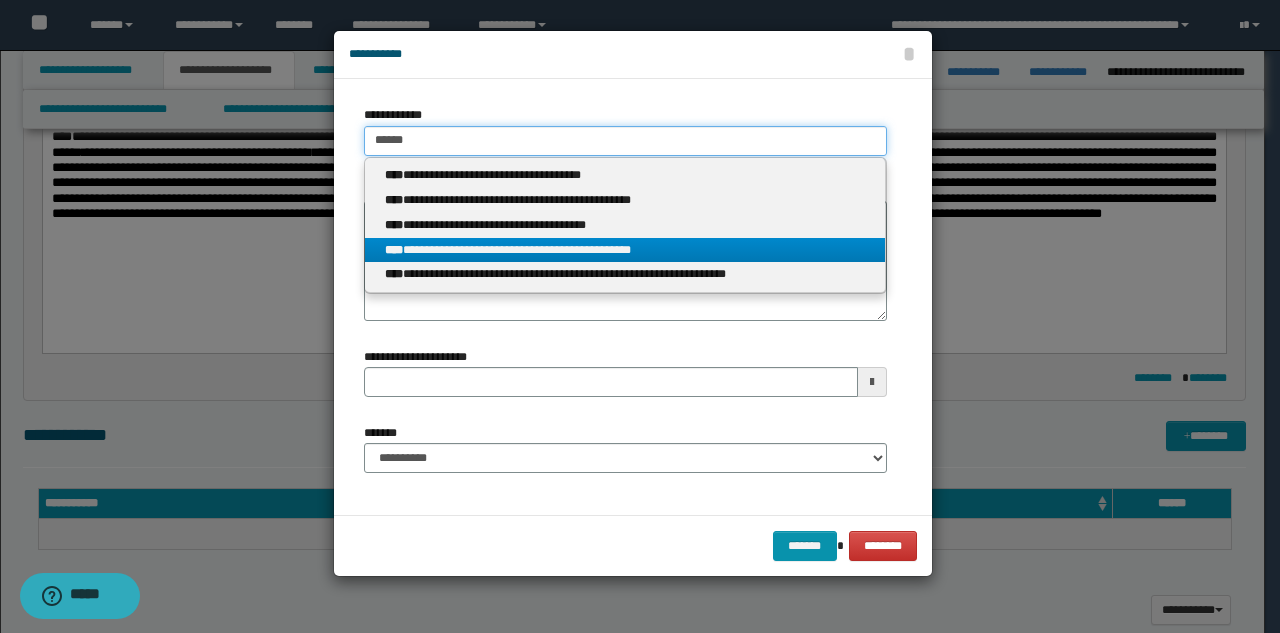 type on "******" 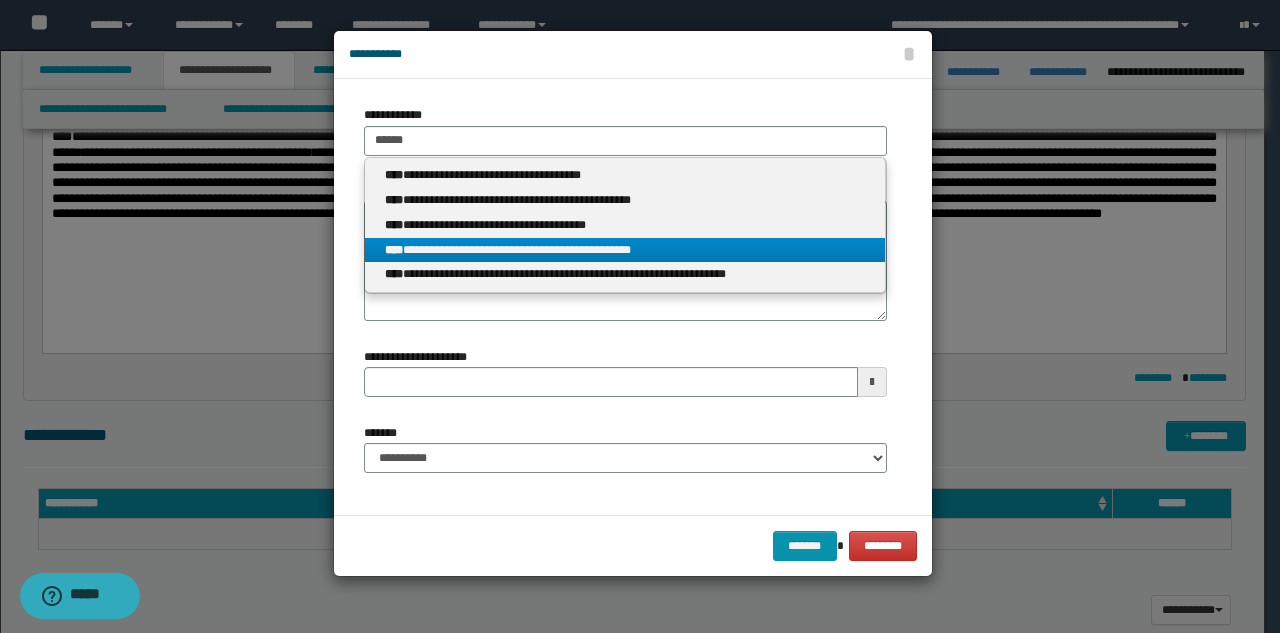 click on "**********" at bounding box center (625, 250) 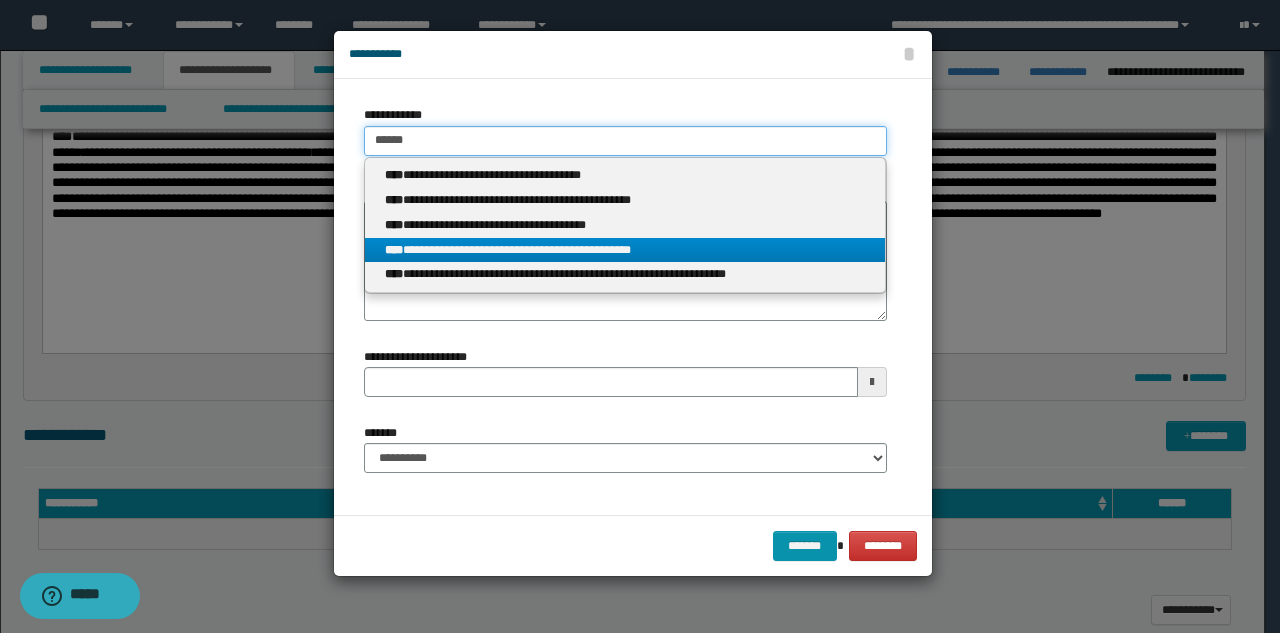 type 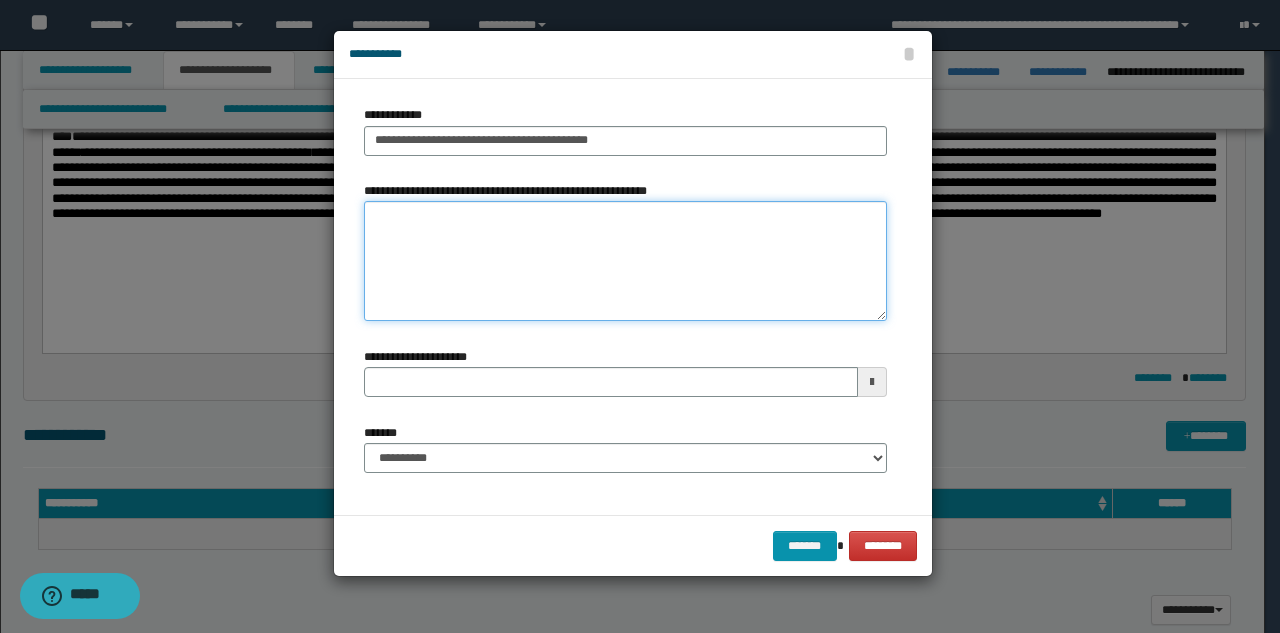 click on "**********" at bounding box center [625, 261] 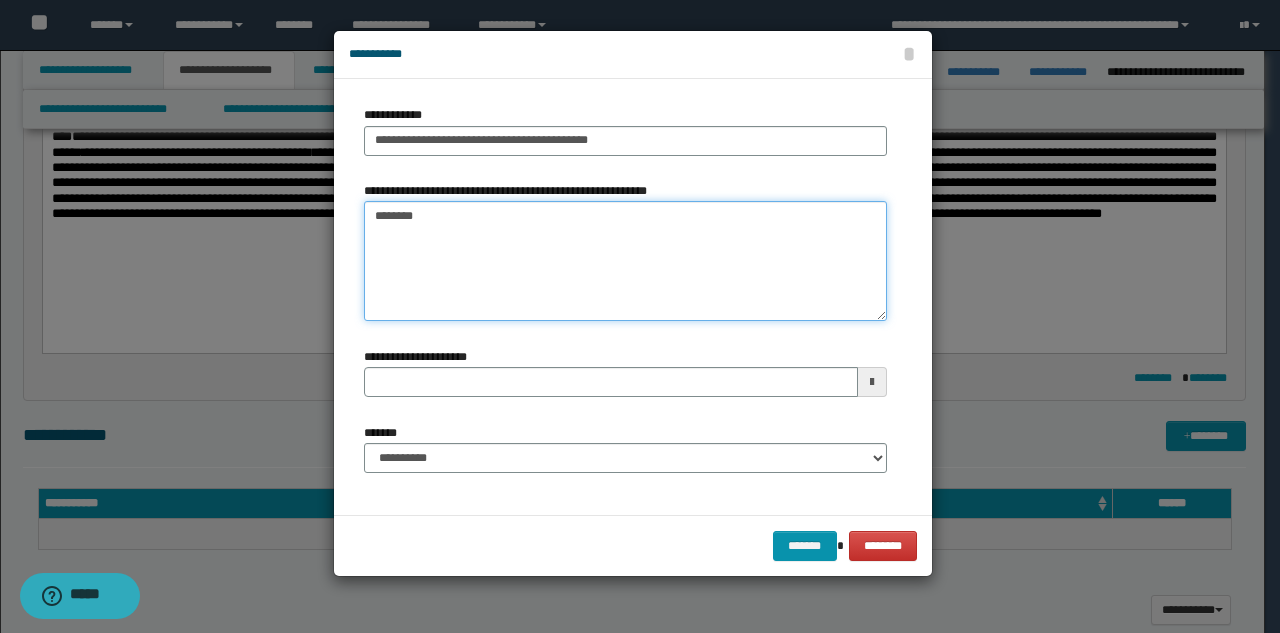 type on "*********" 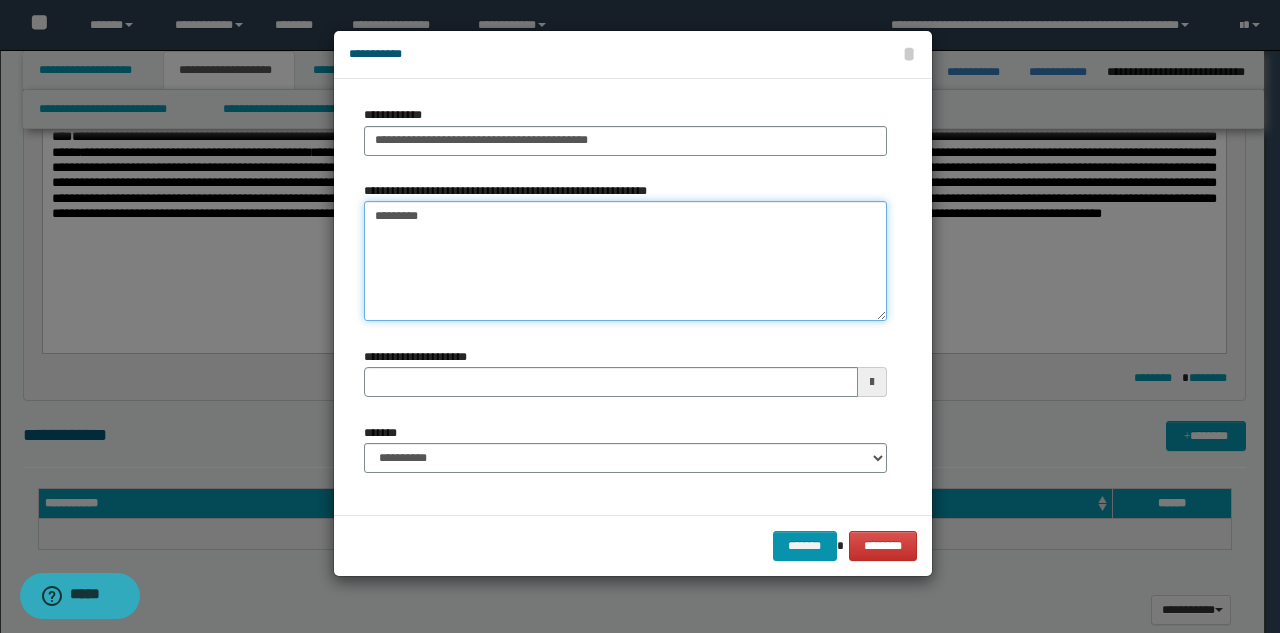 type 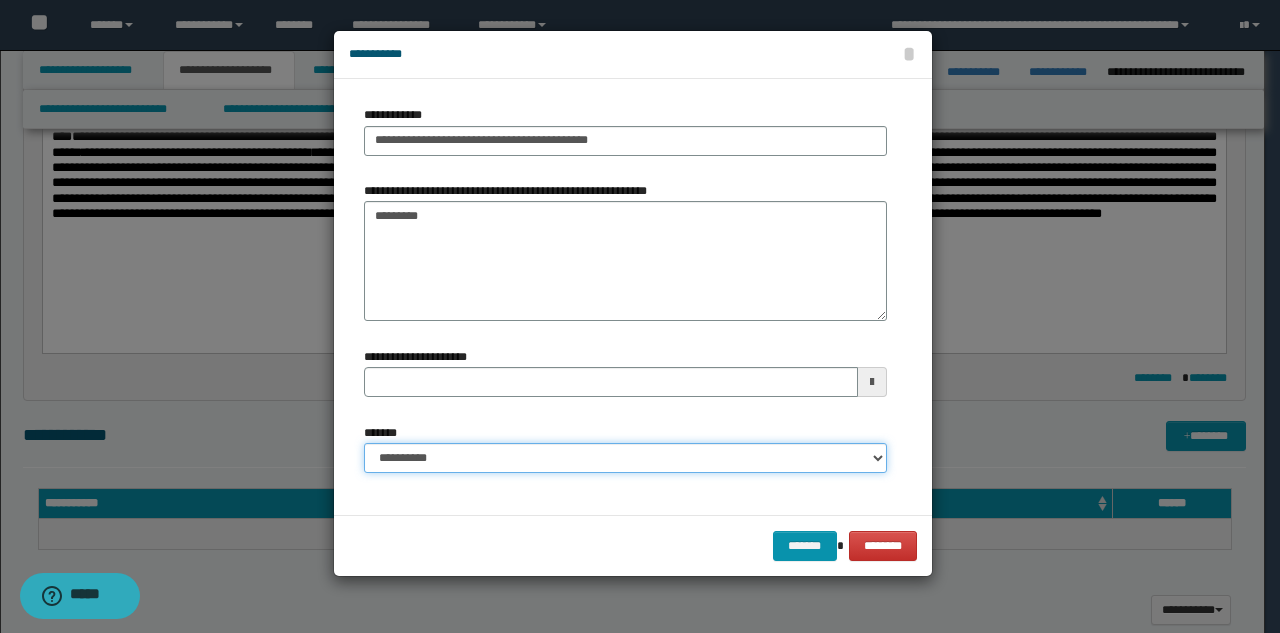 click on "**********" at bounding box center [625, 458] 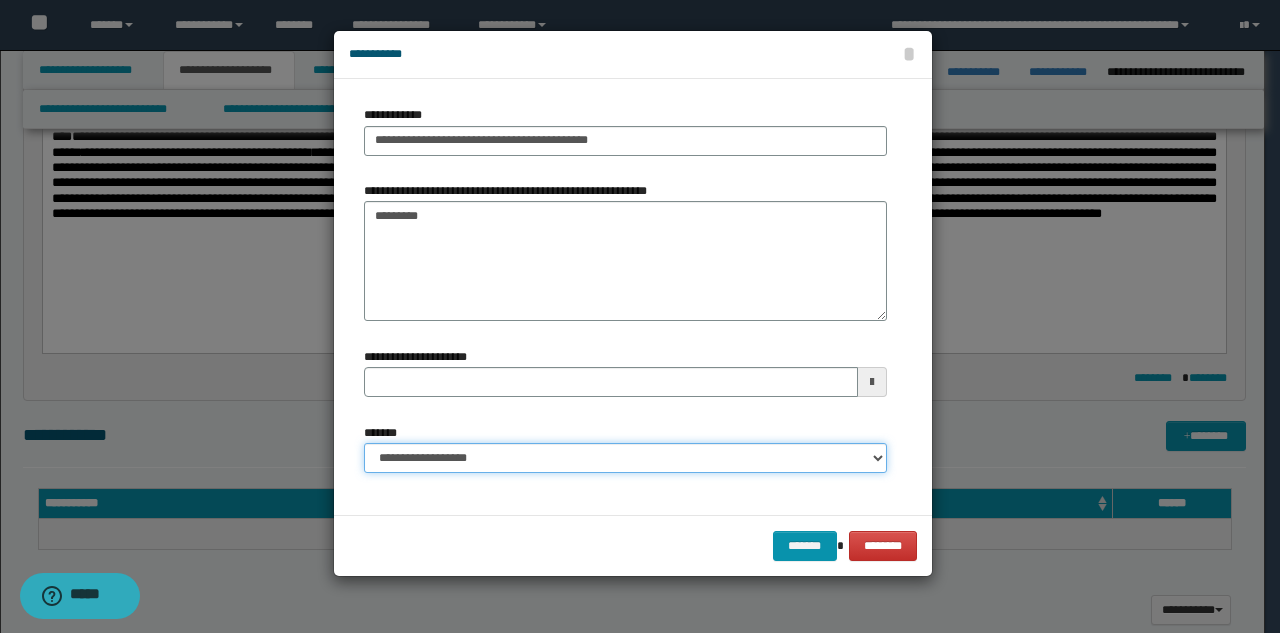 click on "**********" at bounding box center (625, 458) 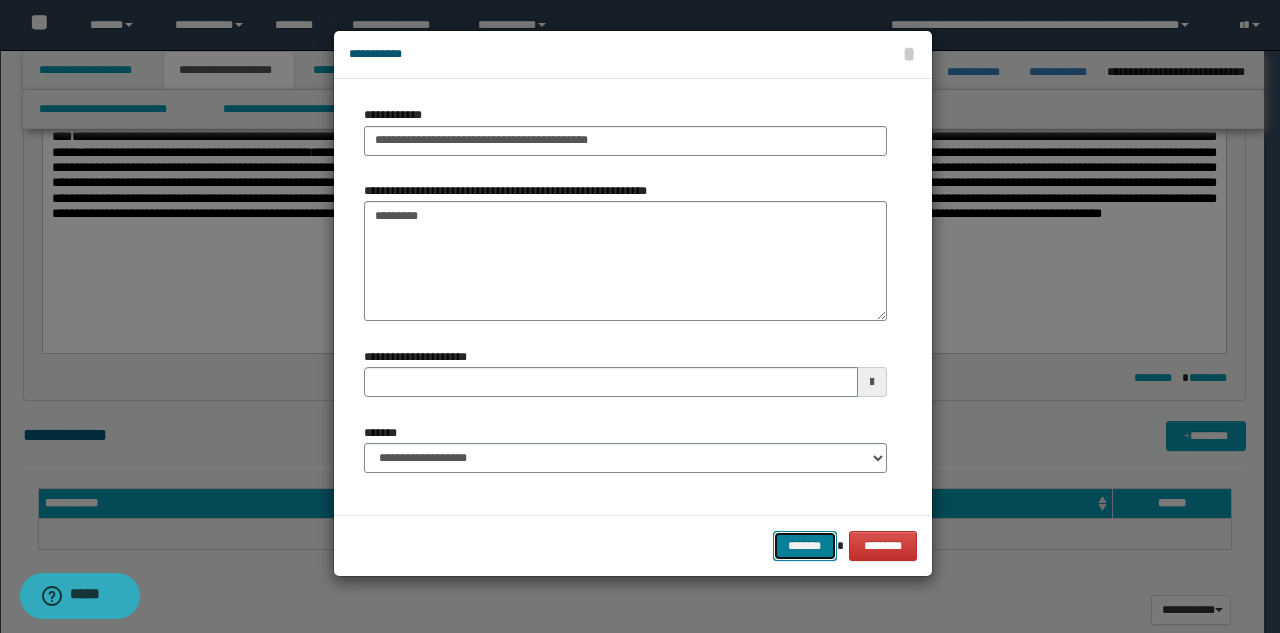 click on "*******" at bounding box center (805, 546) 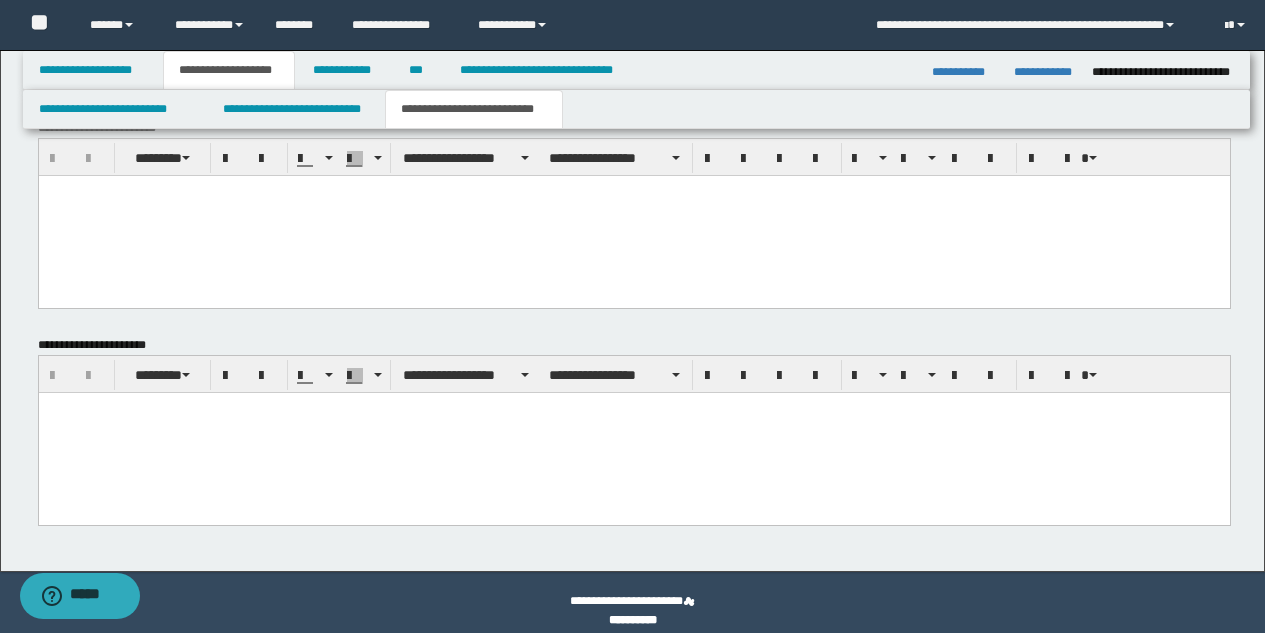 scroll, scrollTop: 986, scrollLeft: 0, axis: vertical 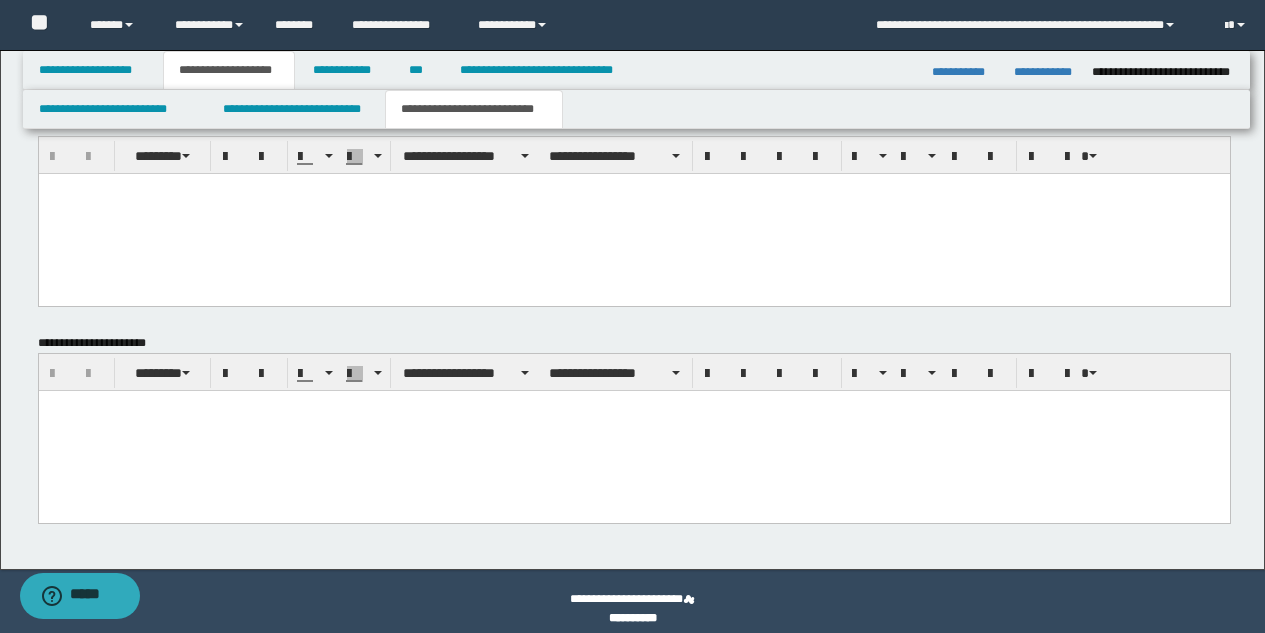 type 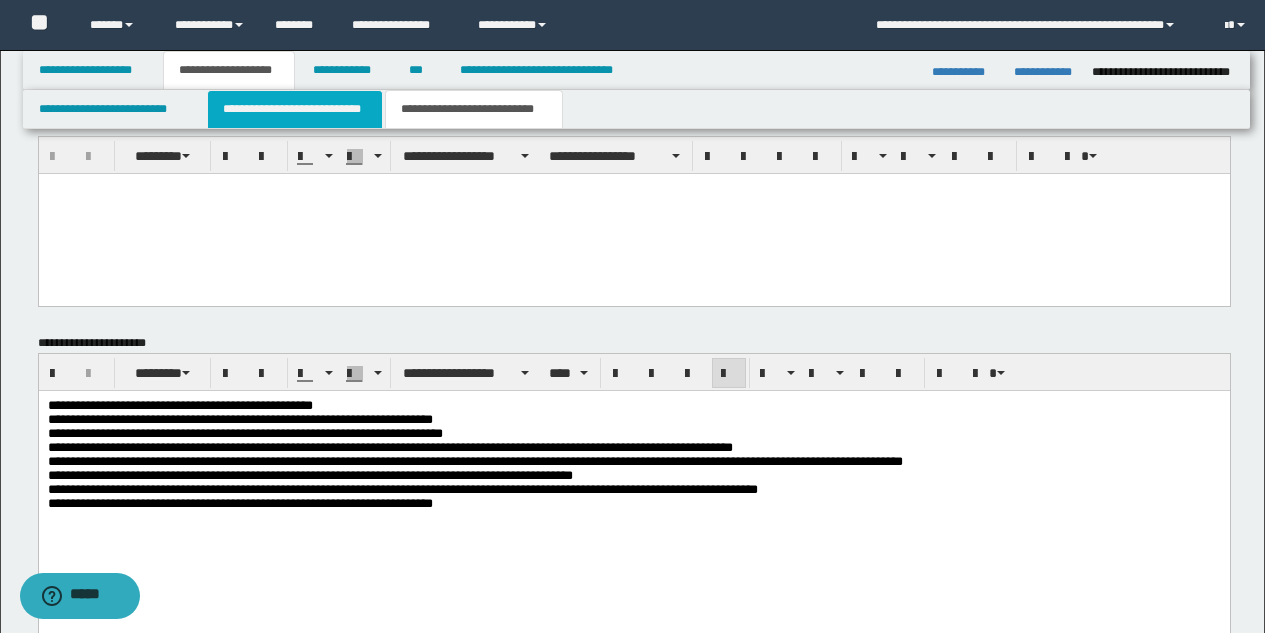 click on "**********" at bounding box center [295, 109] 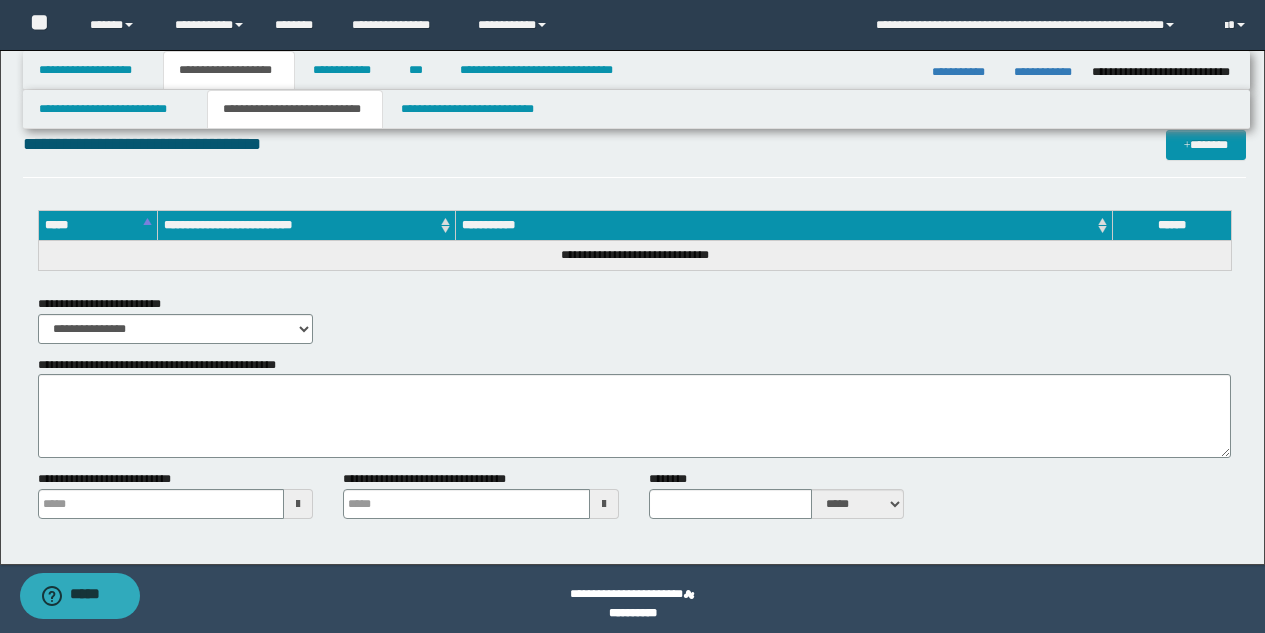 scroll, scrollTop: 1398, scrollLeft: 0, axis: vertical 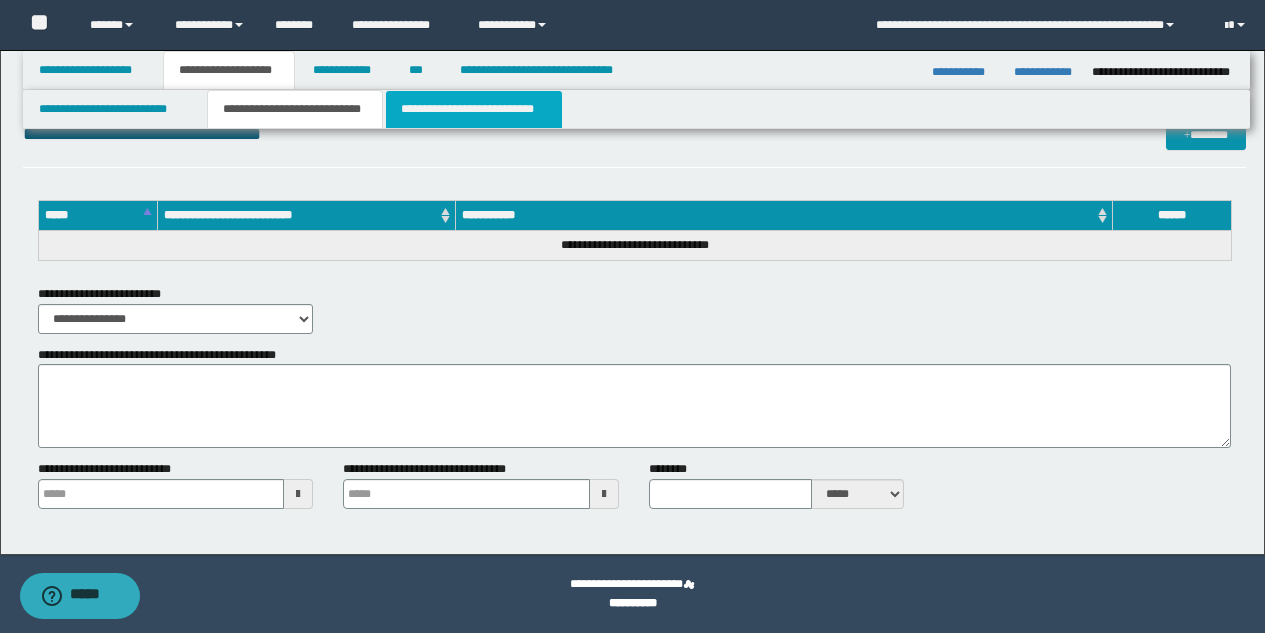 click on "**********" at bounding box center (474, 109) 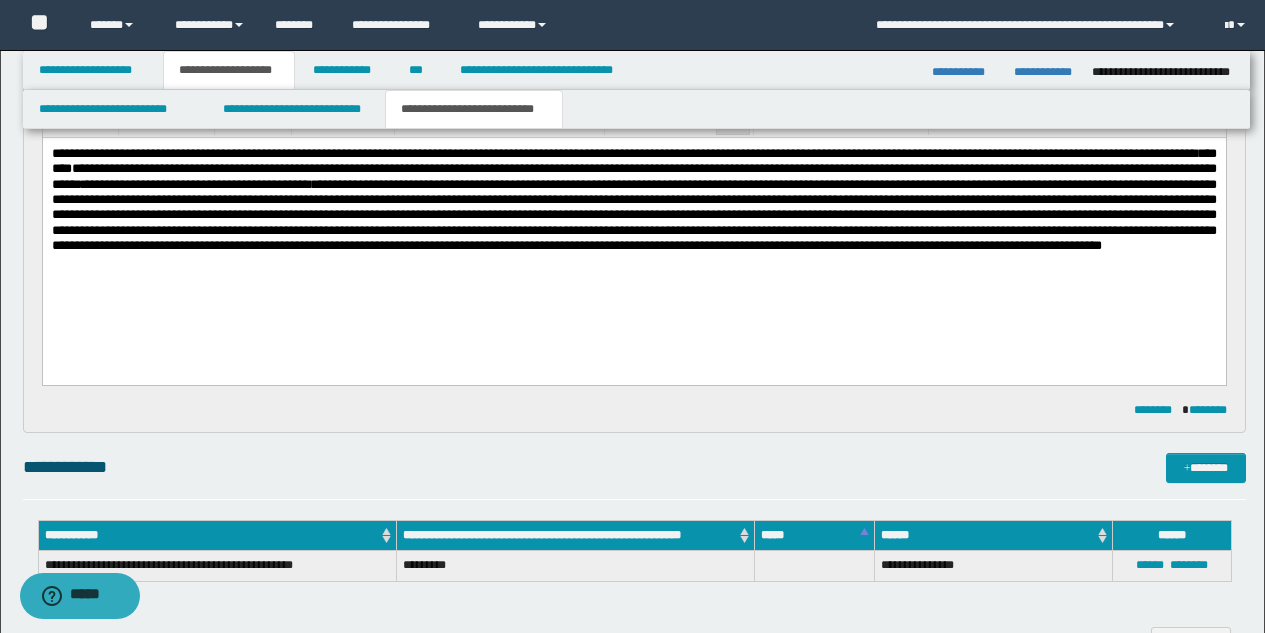 scroll, scrollTop: 180, scrollLeft: 0, axis: vertical 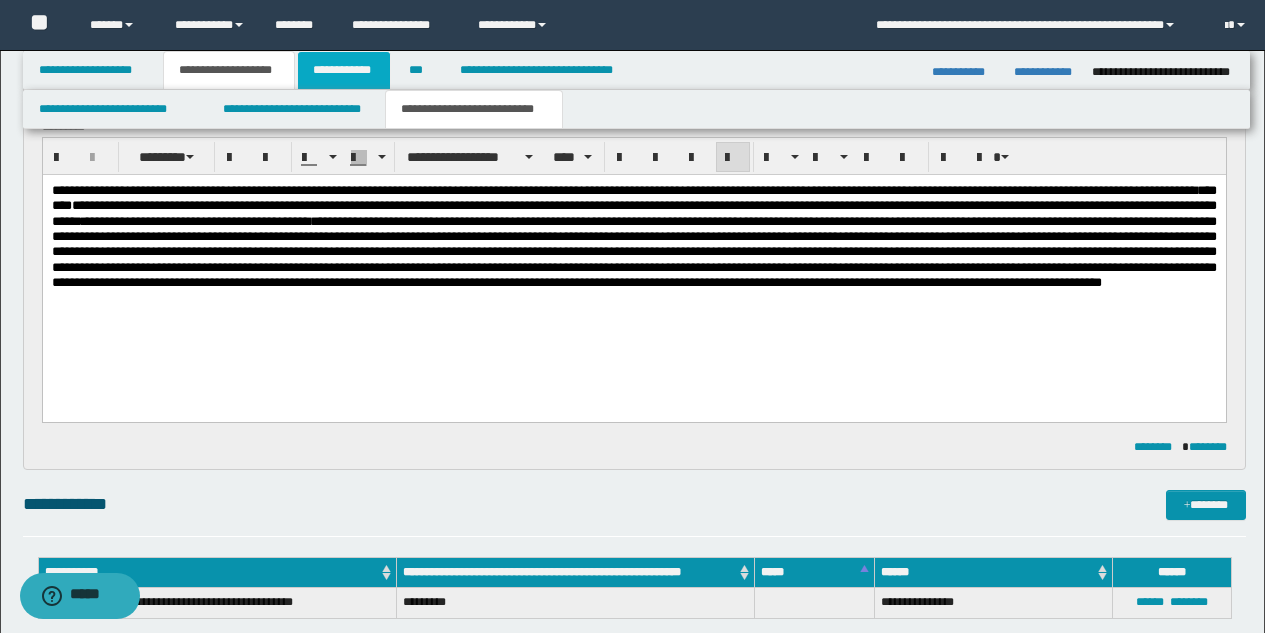 click on "**********" at bounding box center [344, 70] 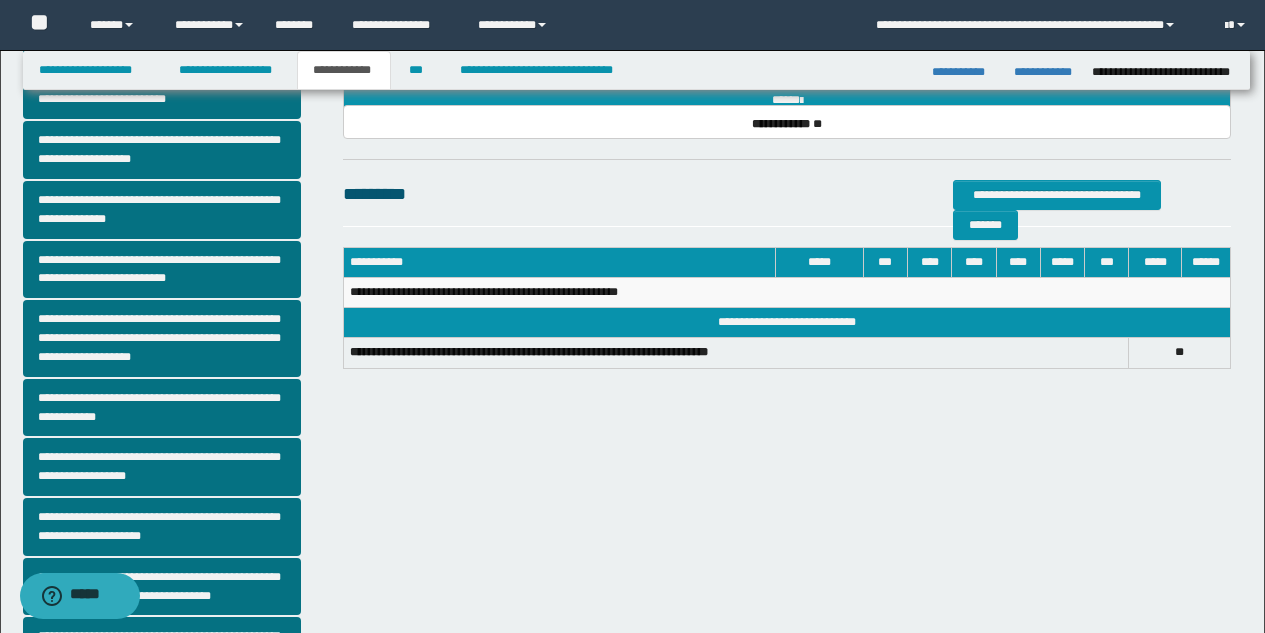 scroll, scrollTop: 516, scrollLeft: 0, axis: vertical 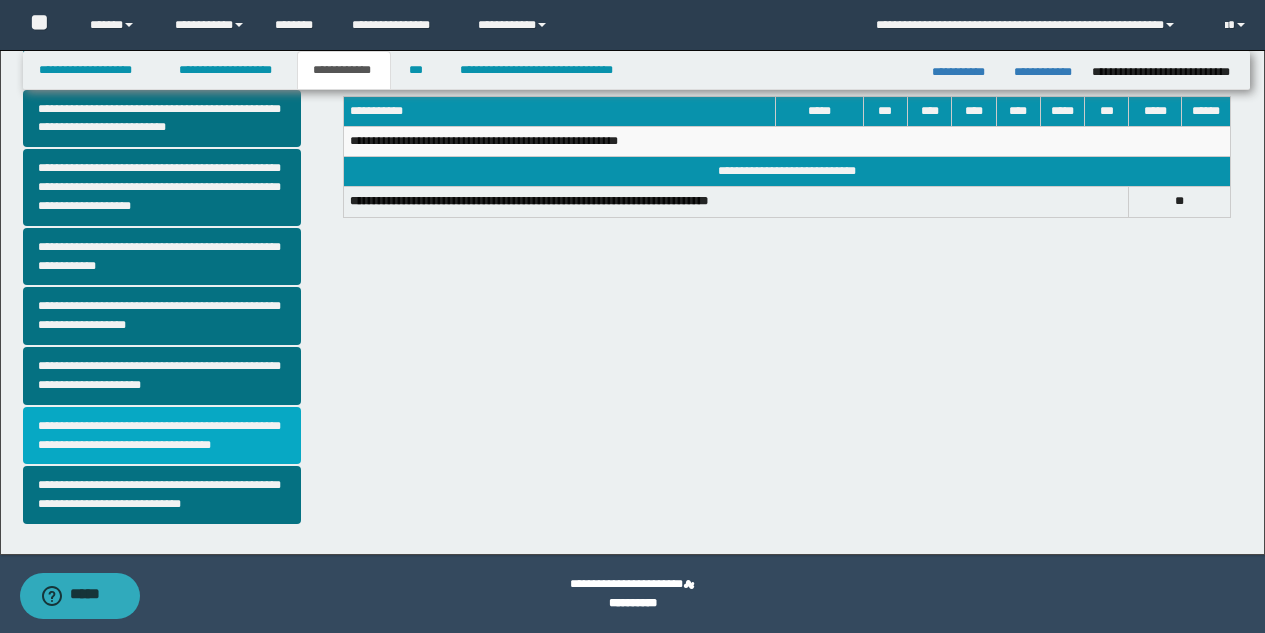 click on "**********" at bounding box center [162, 436] 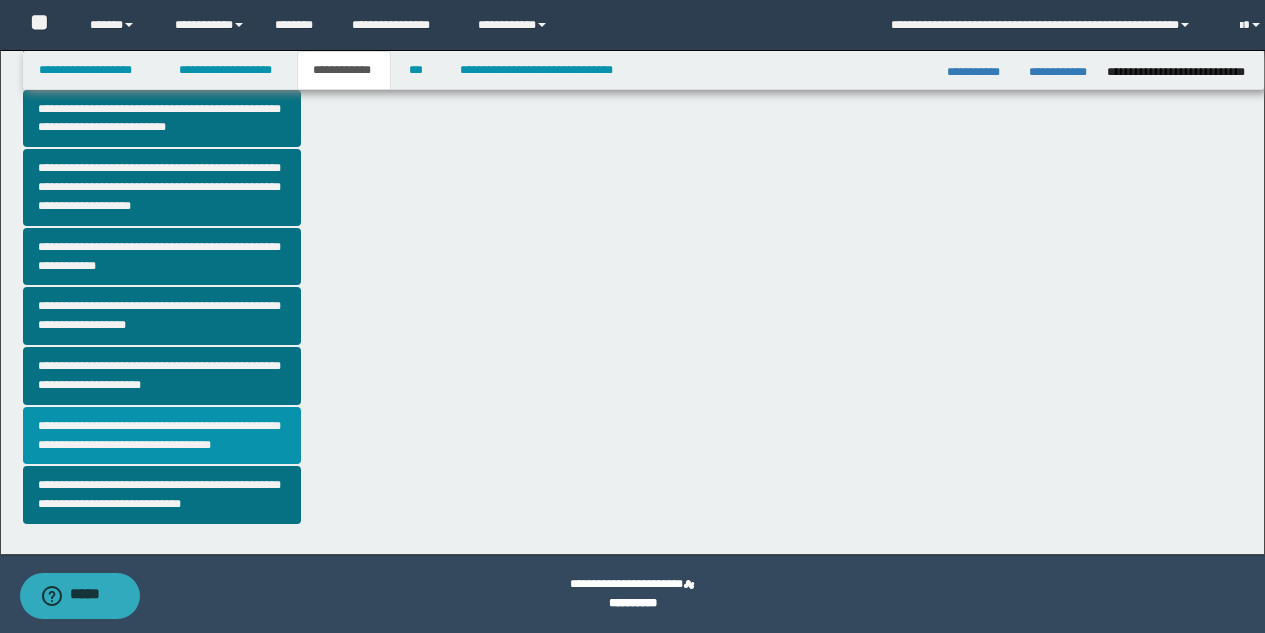 scroll, scrollTop: 0, scrollLeft: 0, axis: both 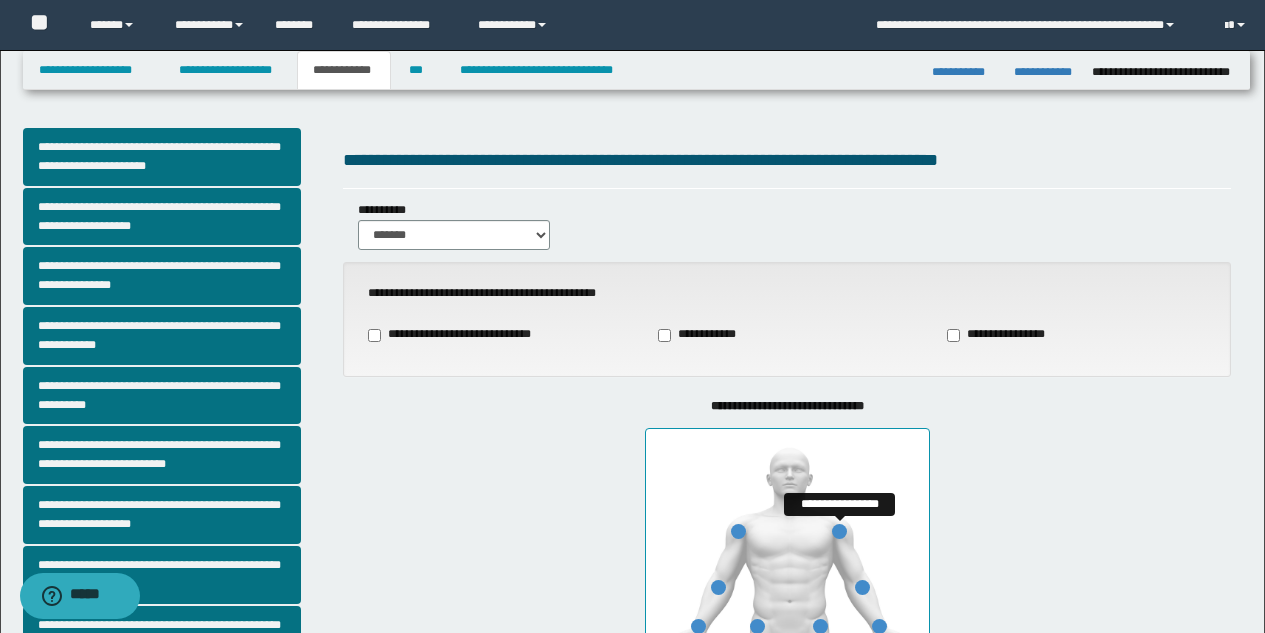 click at bounding box center [839, 531] 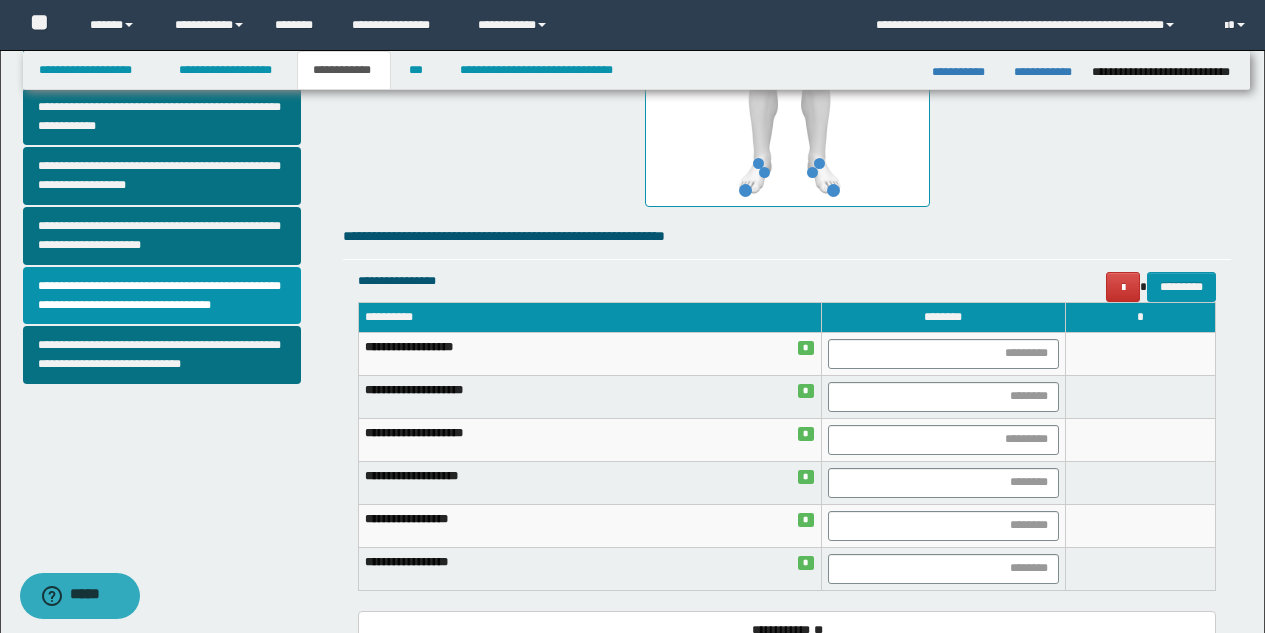 scroll, scrollTop: 659, scrollLeft: 0, axis: vertical 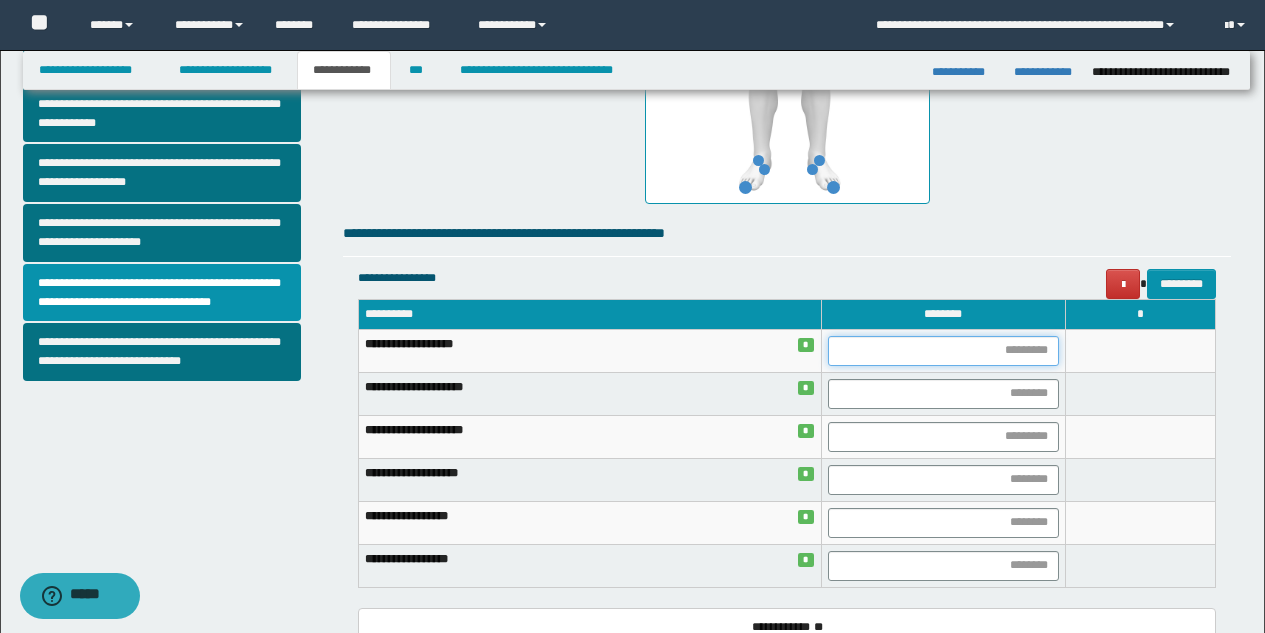 click at bounding box center [943, 351] 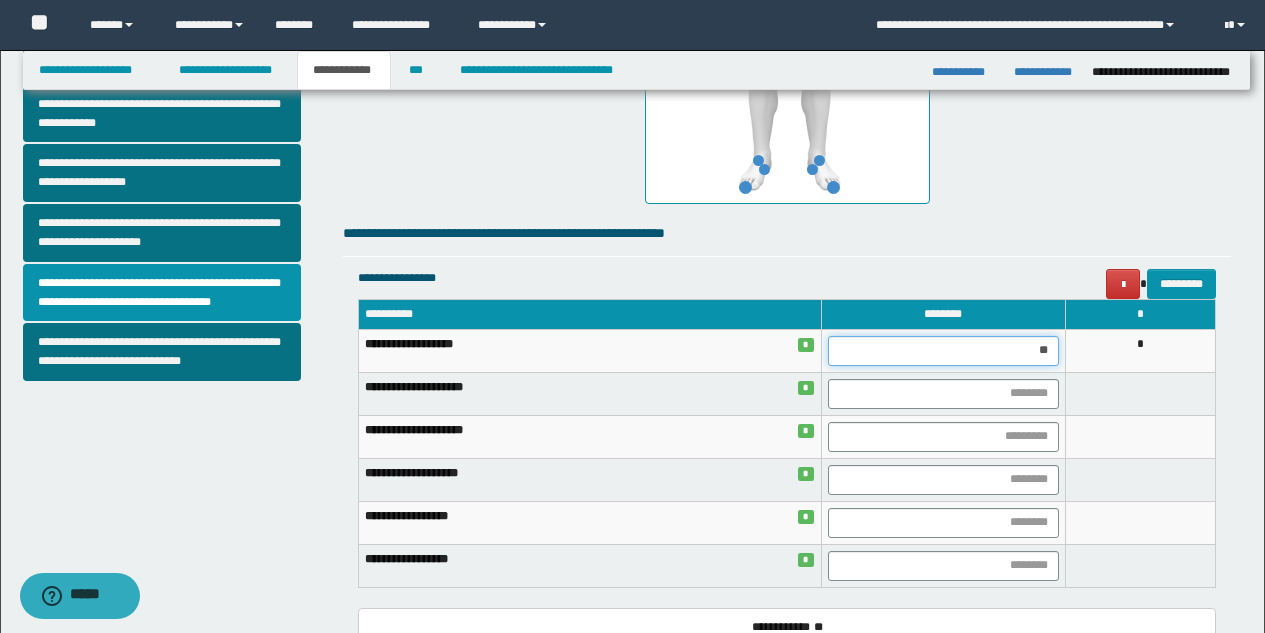 drag, startPoint x: 1025, startPoint y: 357, endPoint x: 1041, endPoint y: 356, distance: 16.03122 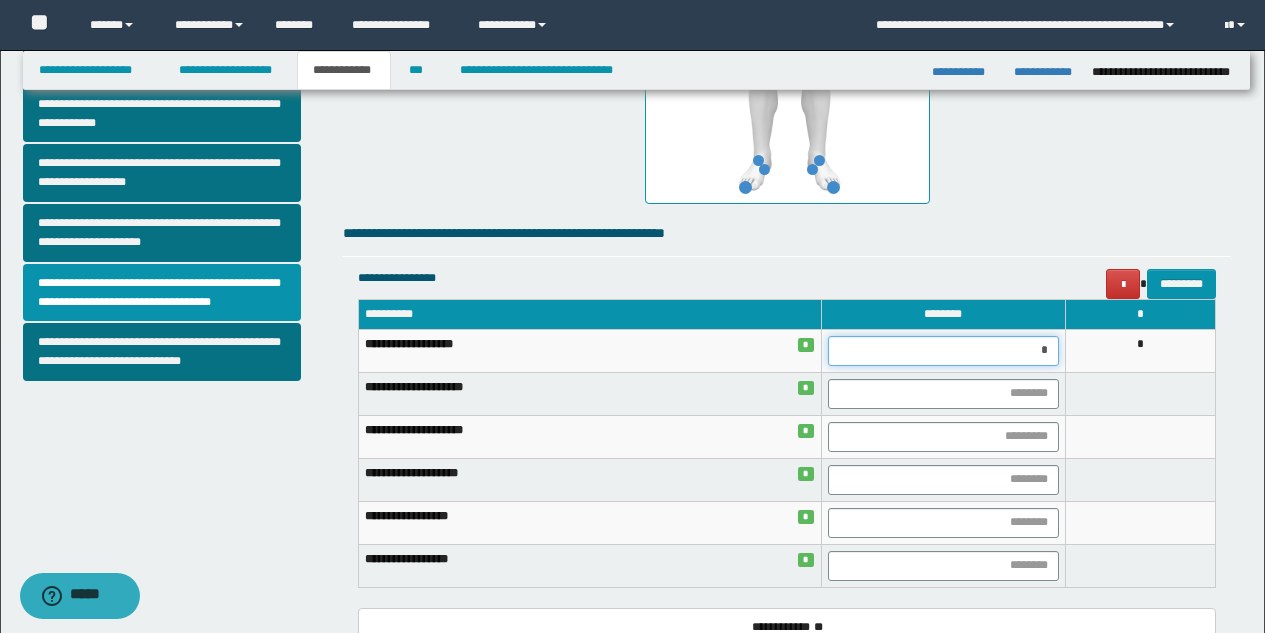 type on "**" 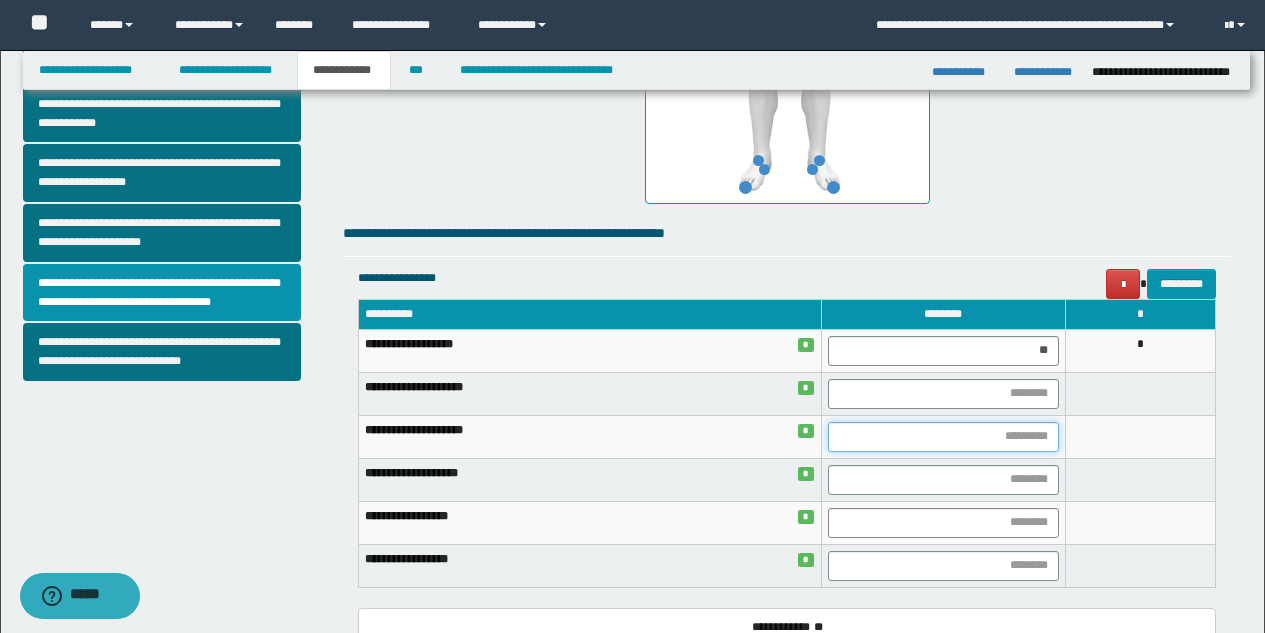 click at bounding box center [943, 437] 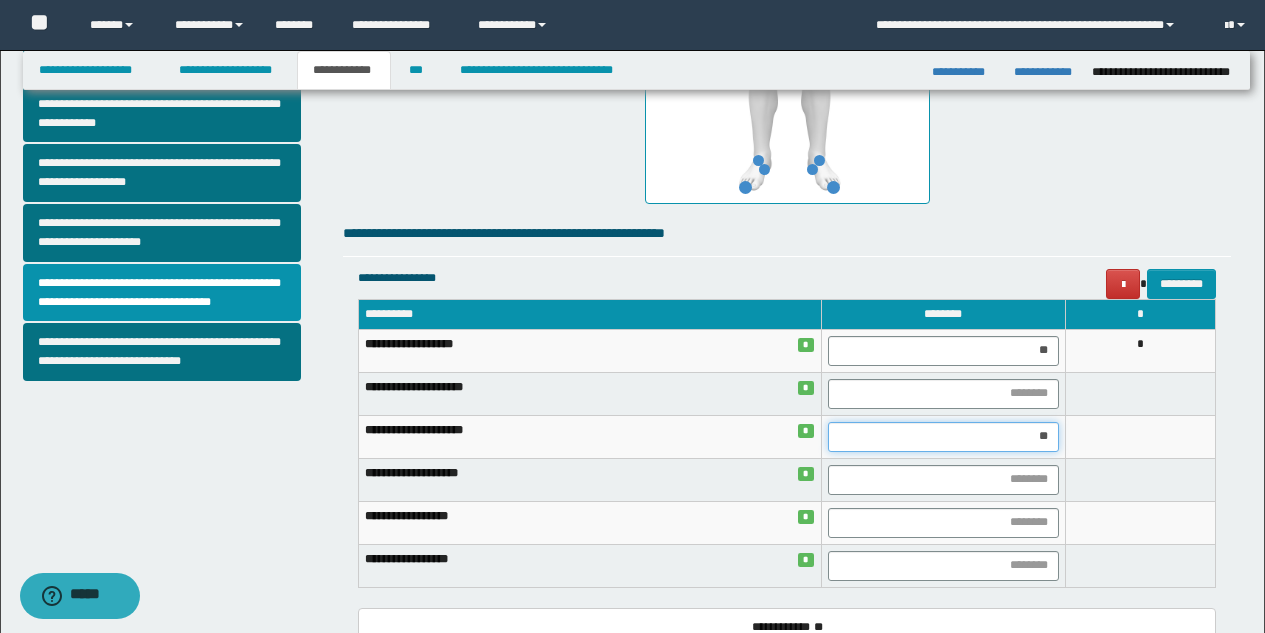 type on "***" 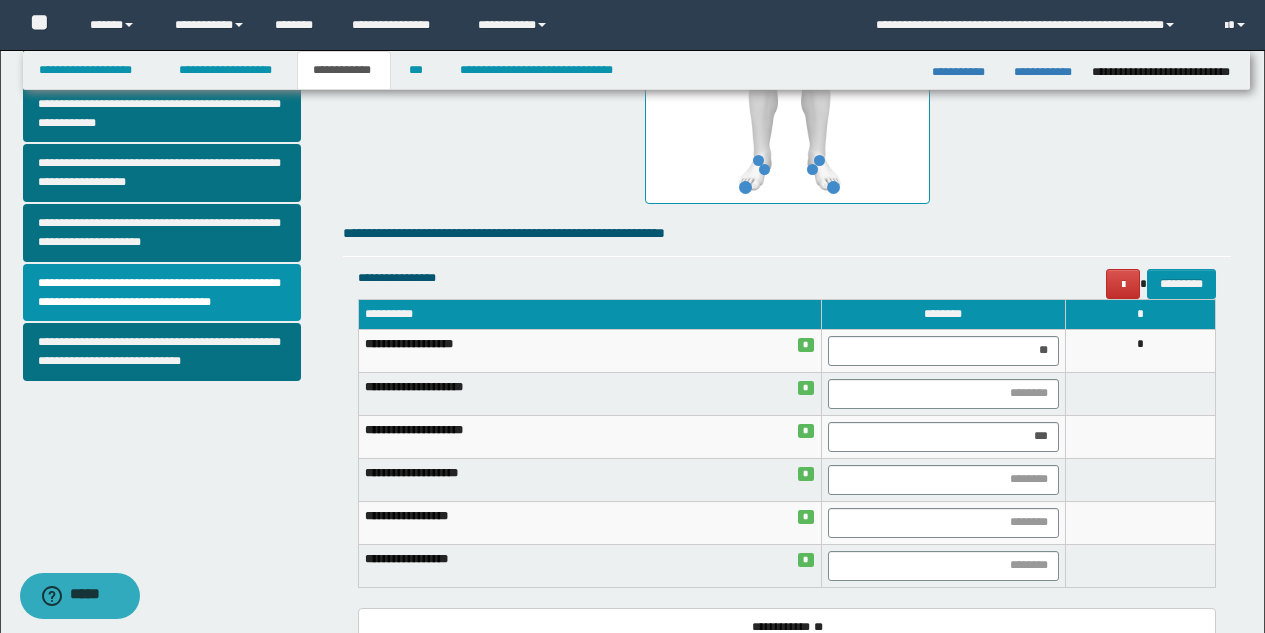 click at bounding box center (1140, 436) 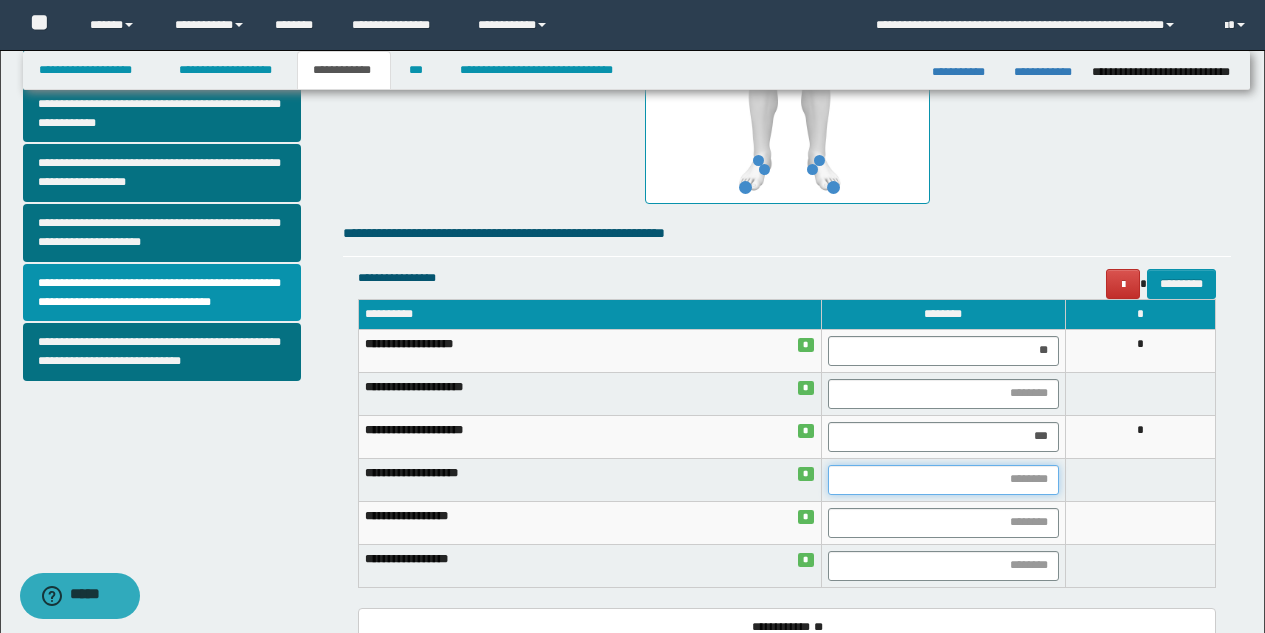 click at bounding box center [943, 480] 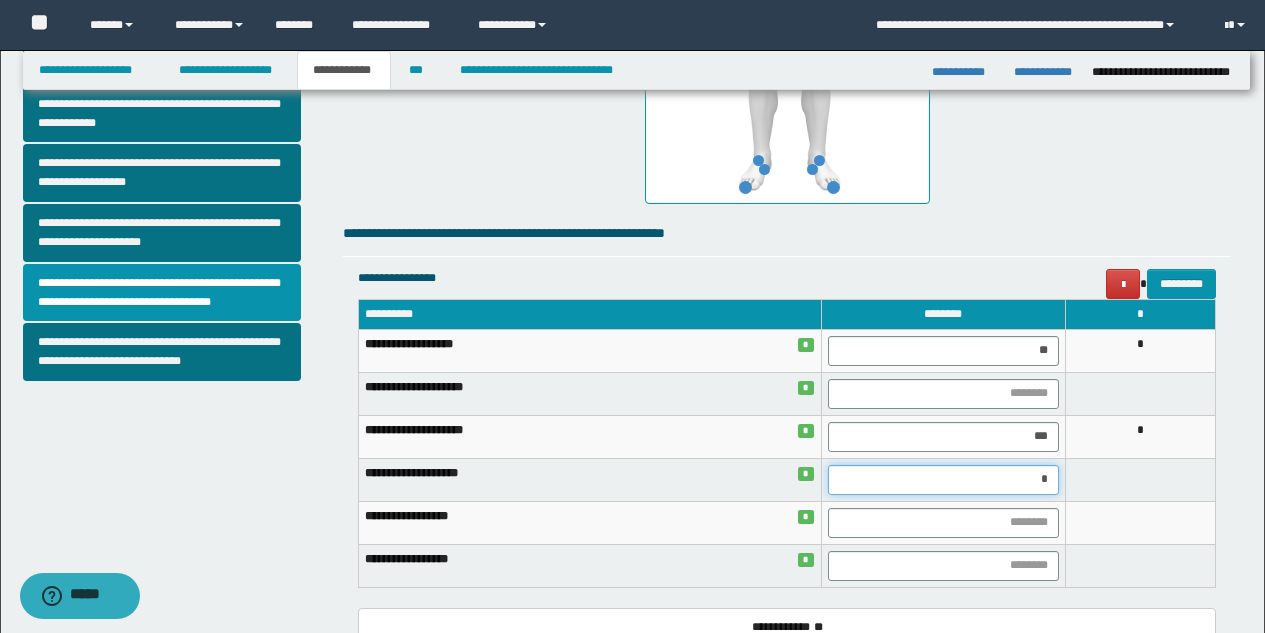 type on "**" 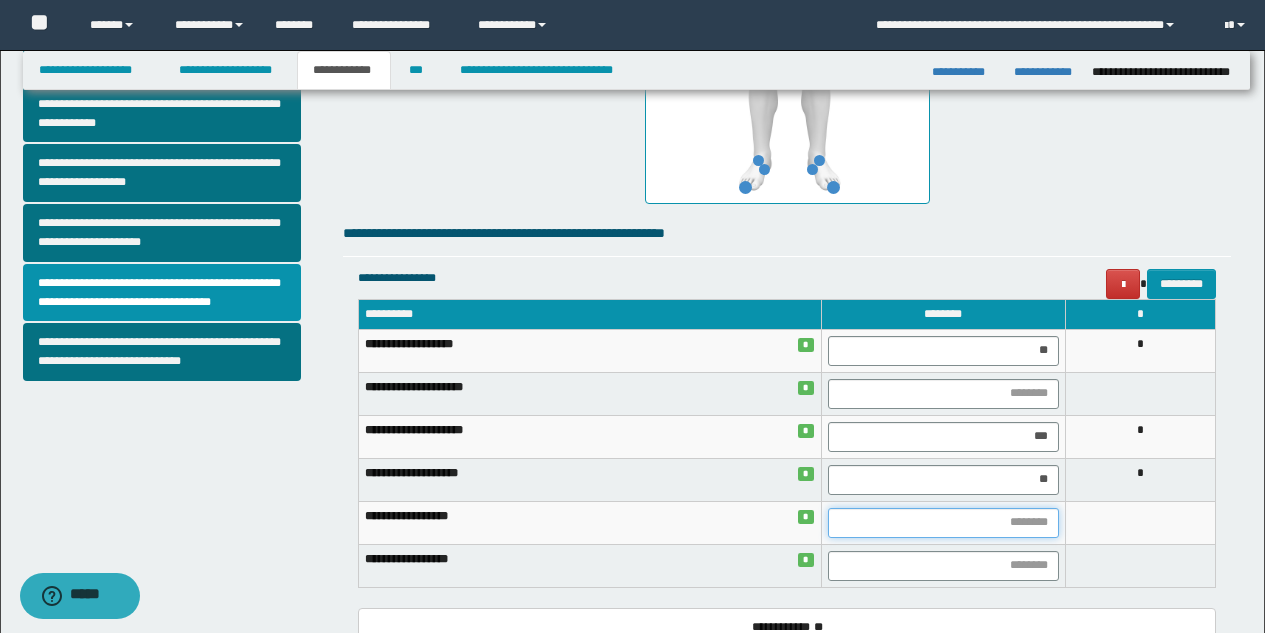 click at bounding box center (943, 523) 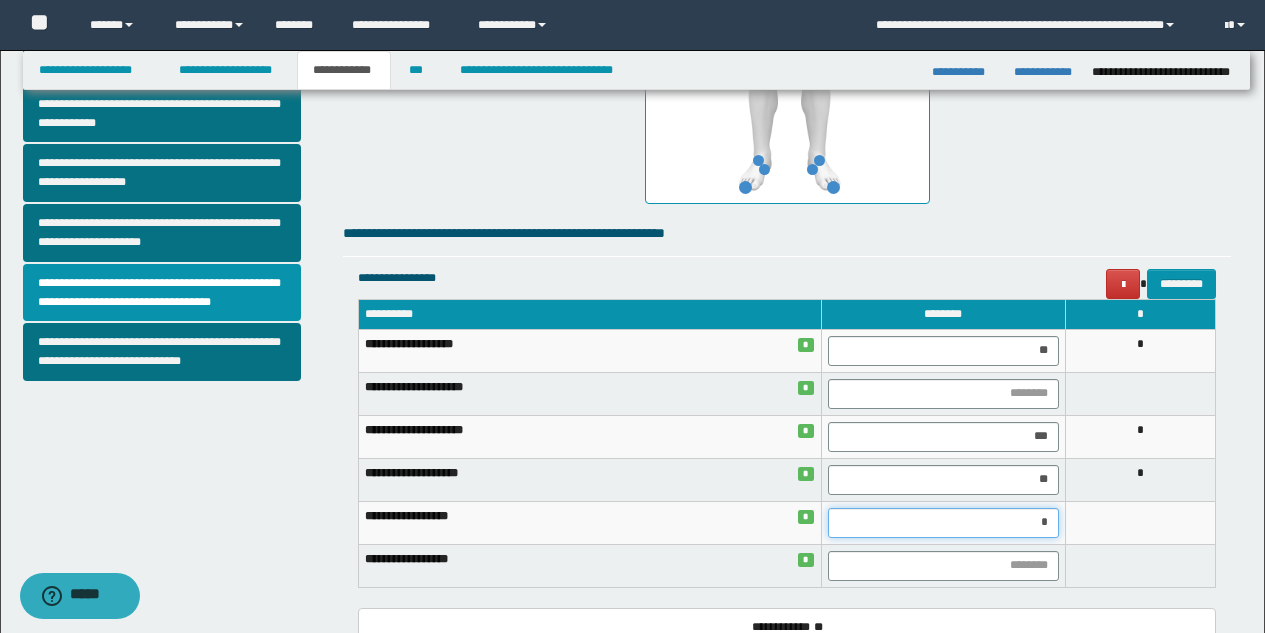 type on "**" 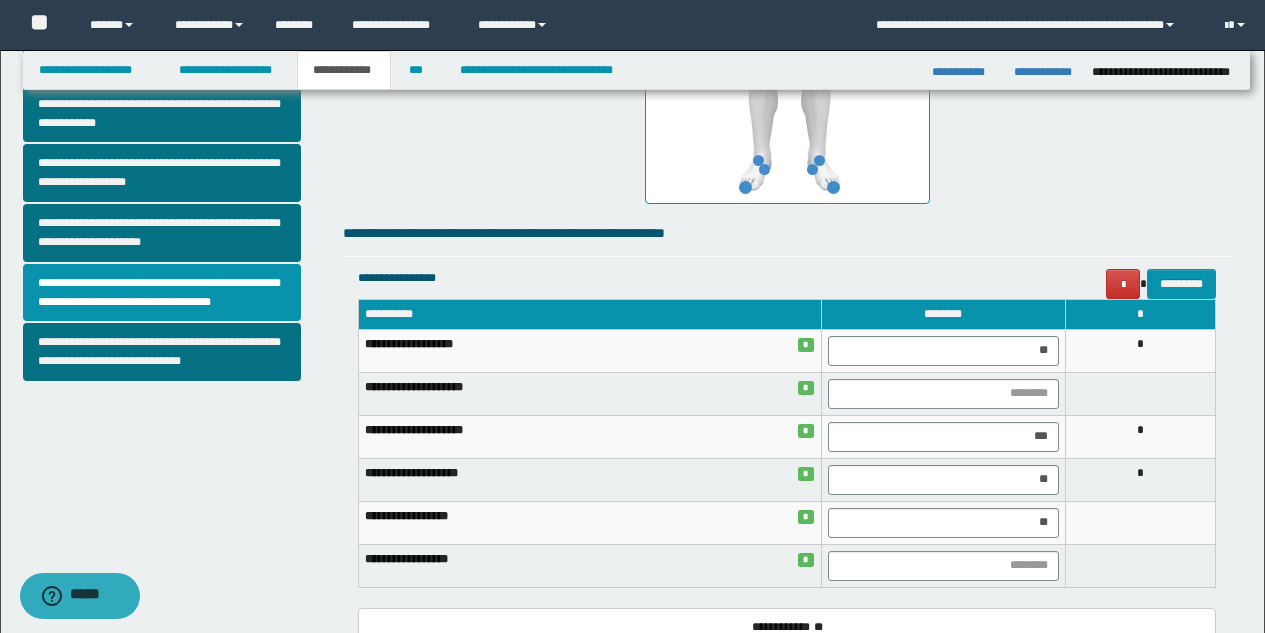click at bounding box center [1140, 522] 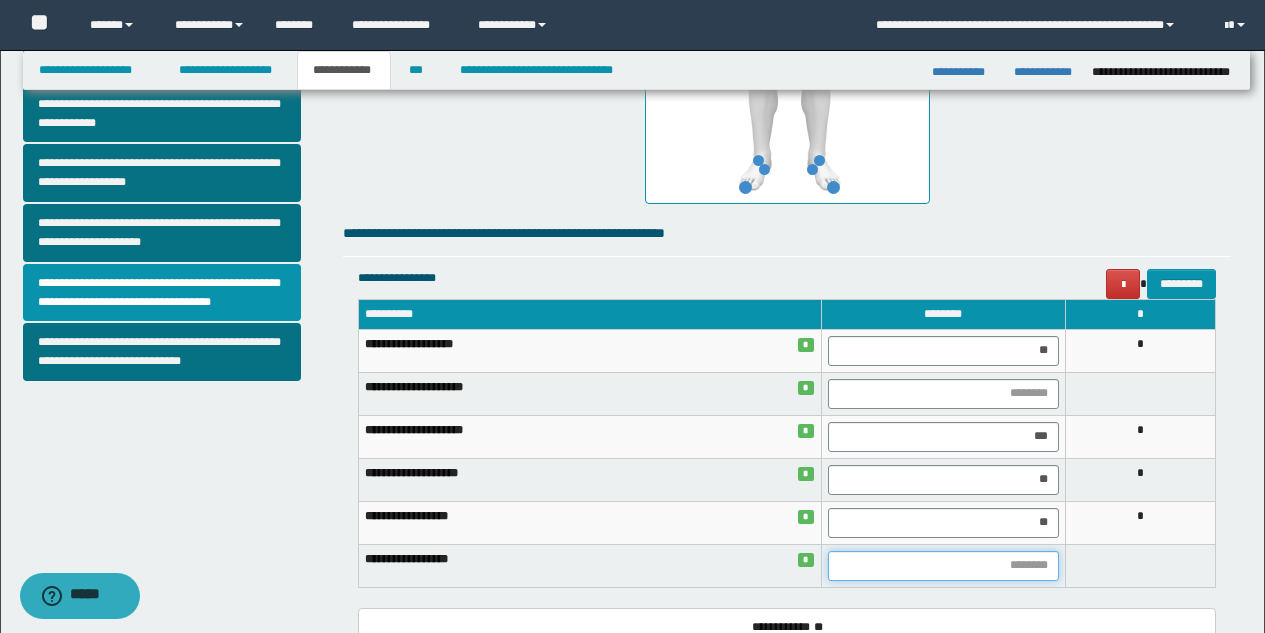 click at bounding box center (943, 566) 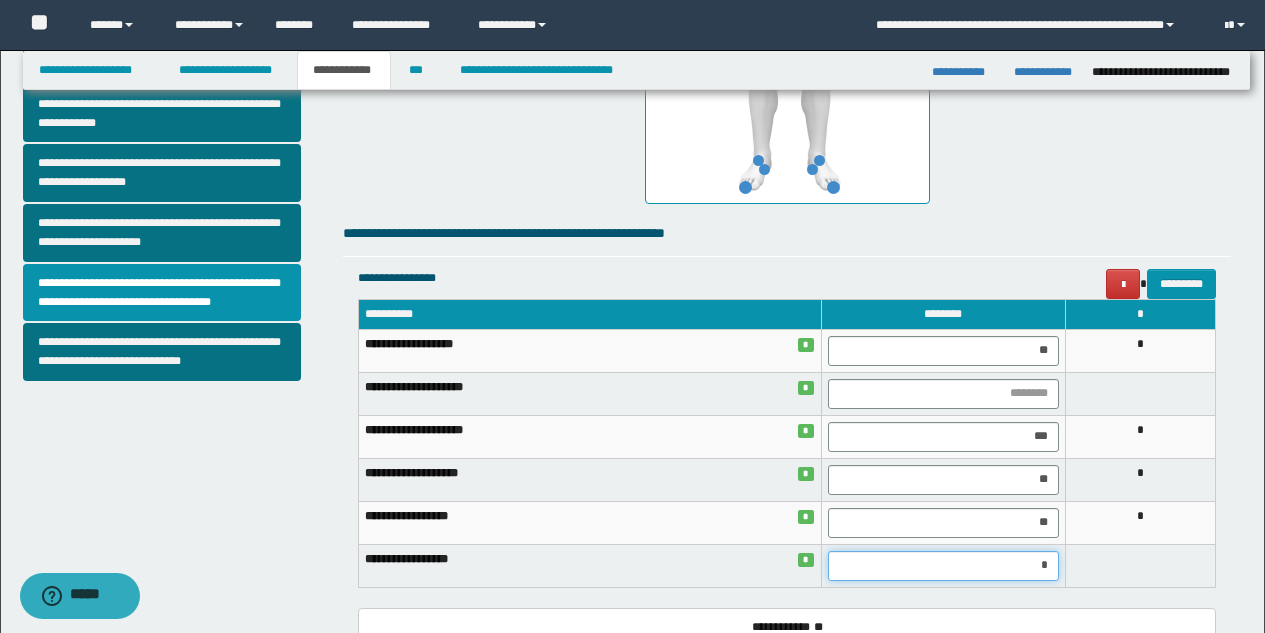 type on "**" 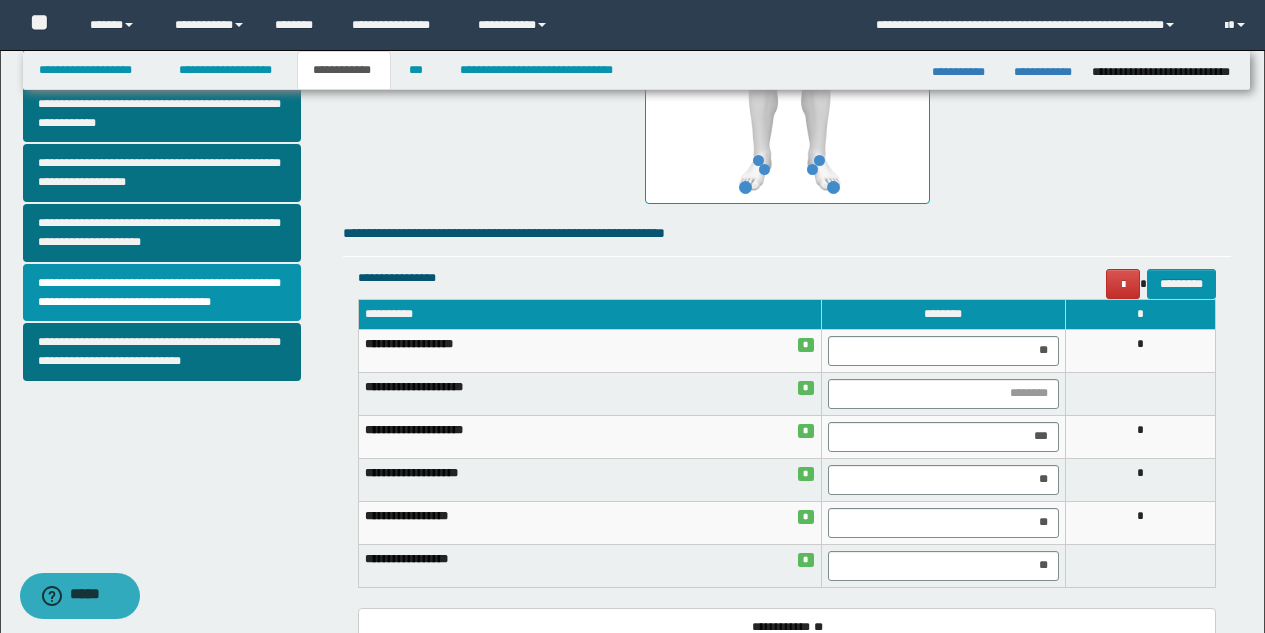 click at bounding box center [1140, 565] 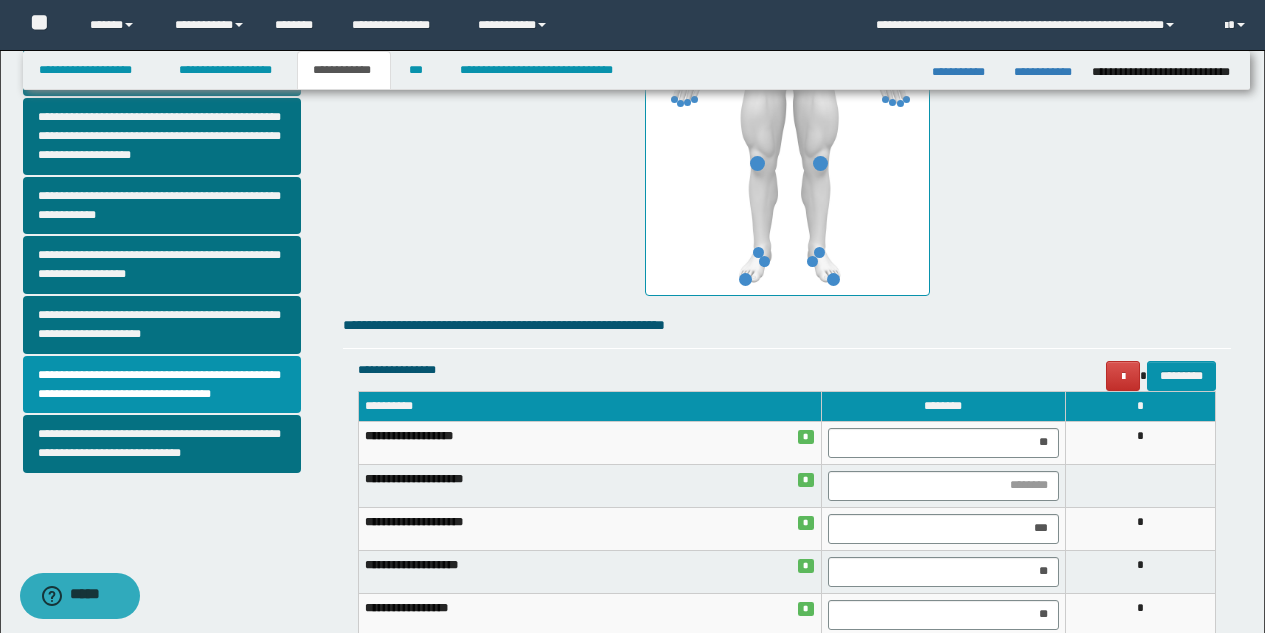 scroll, scrollTop: 466, scrollLeft: 0, axis: vertical 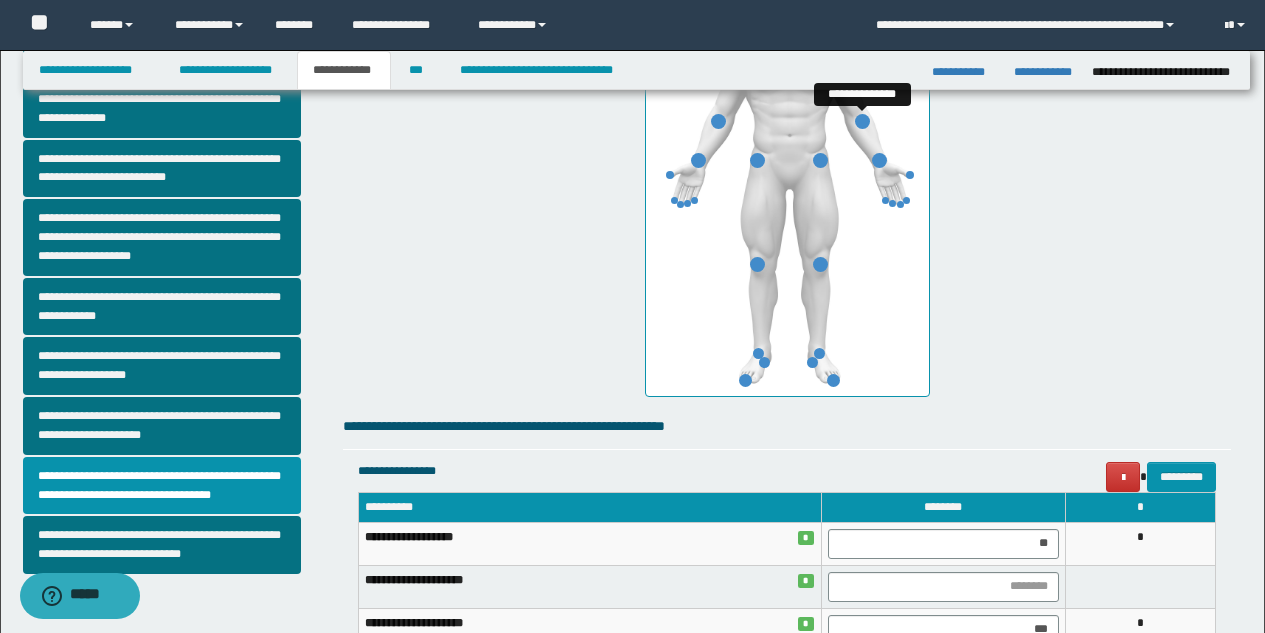 click at bounding box center [862, 121] 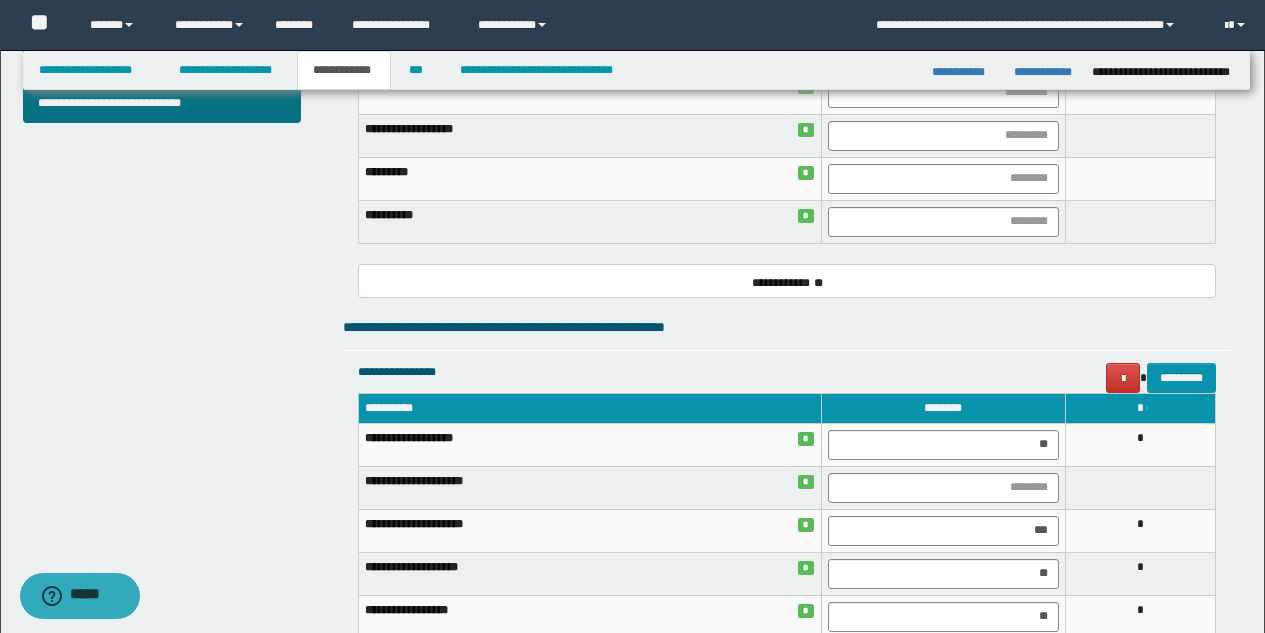 scroll, scrollTop: 924, scrollLeft: 0, axis: vertical 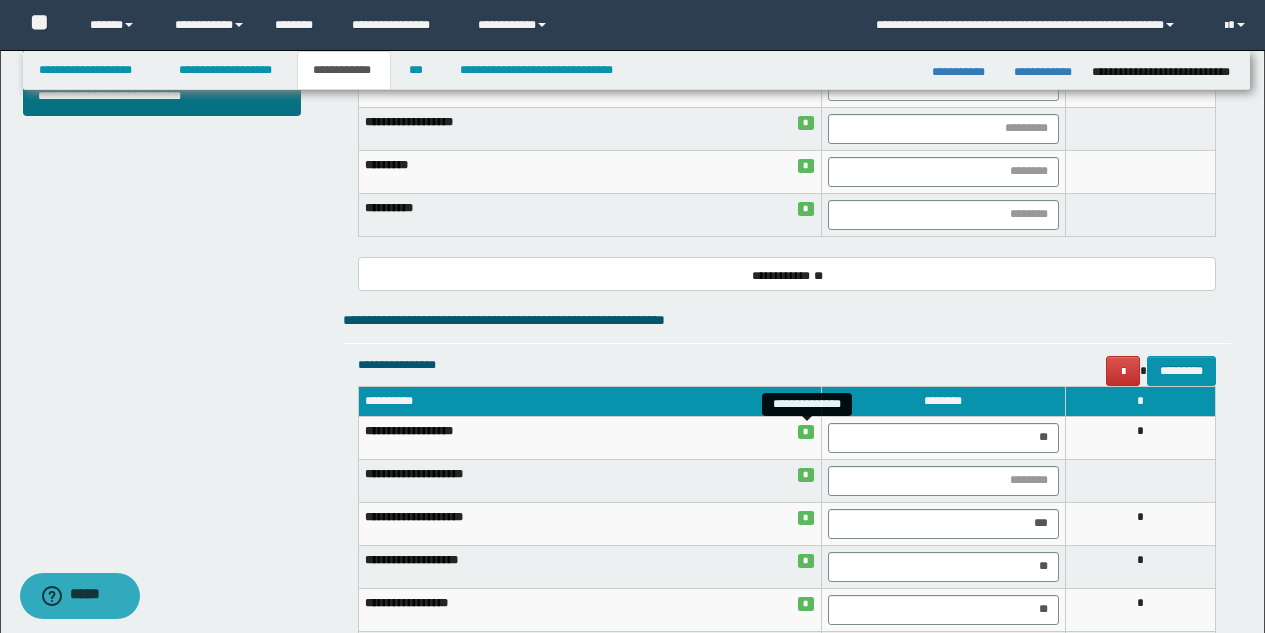 click on "*" at bounding box center [806, 431] 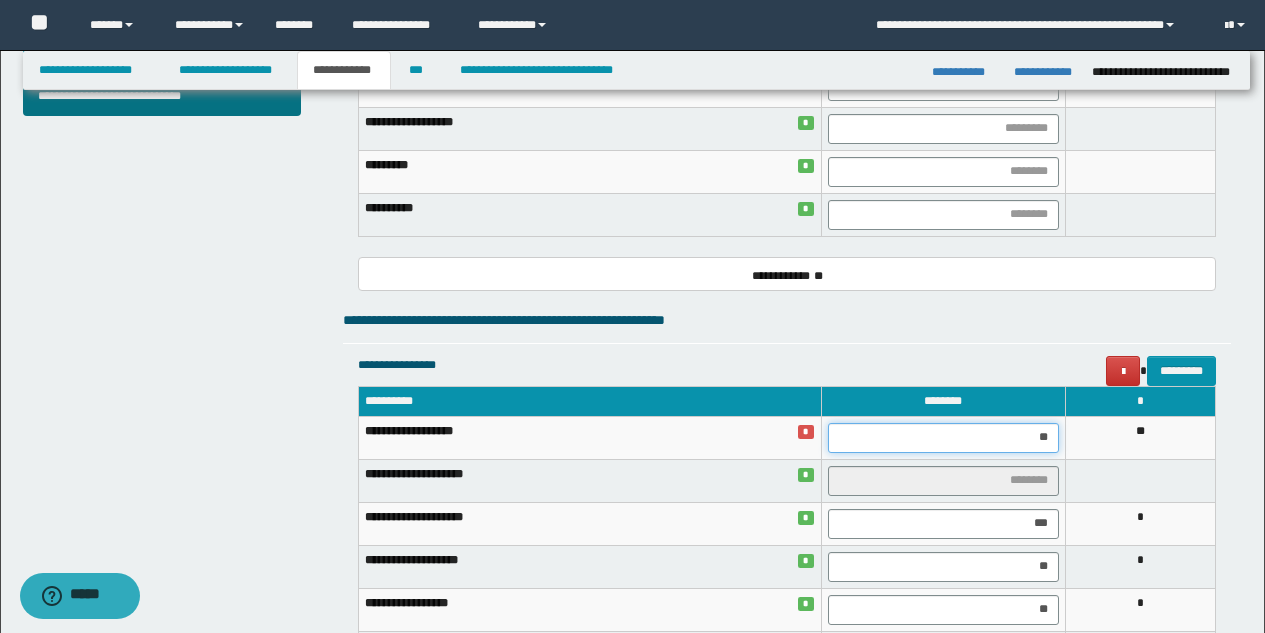 click on "**" at bounding box center [943, 438] 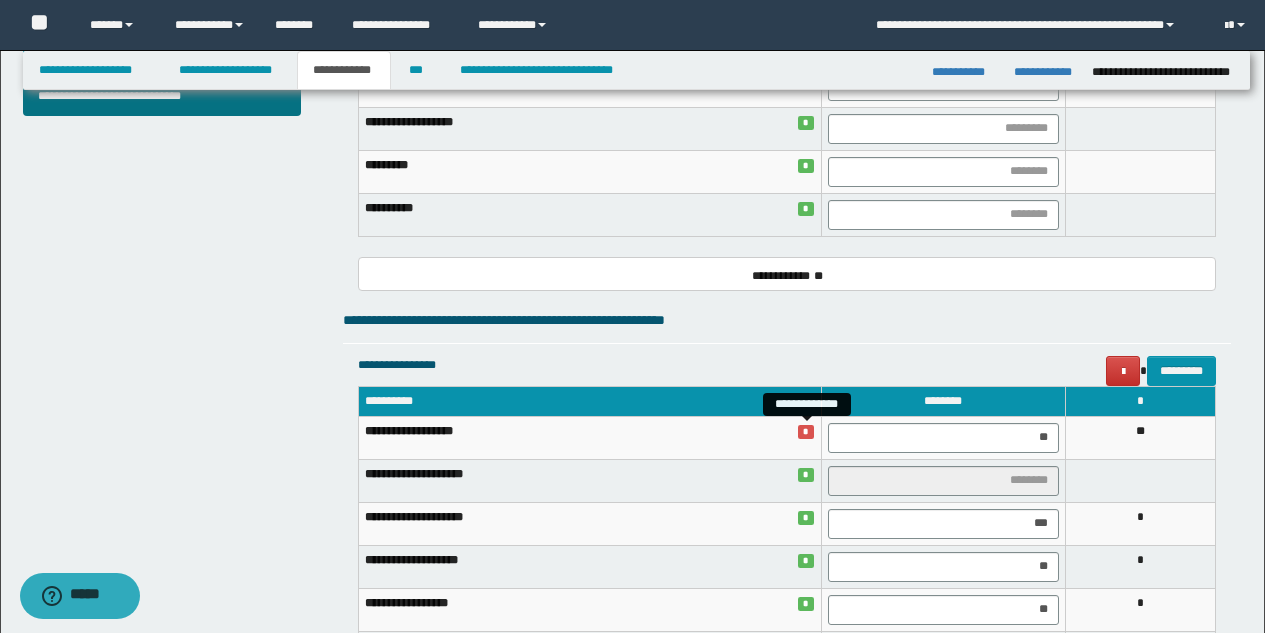 click on "*" at bounding box center (806, 431) 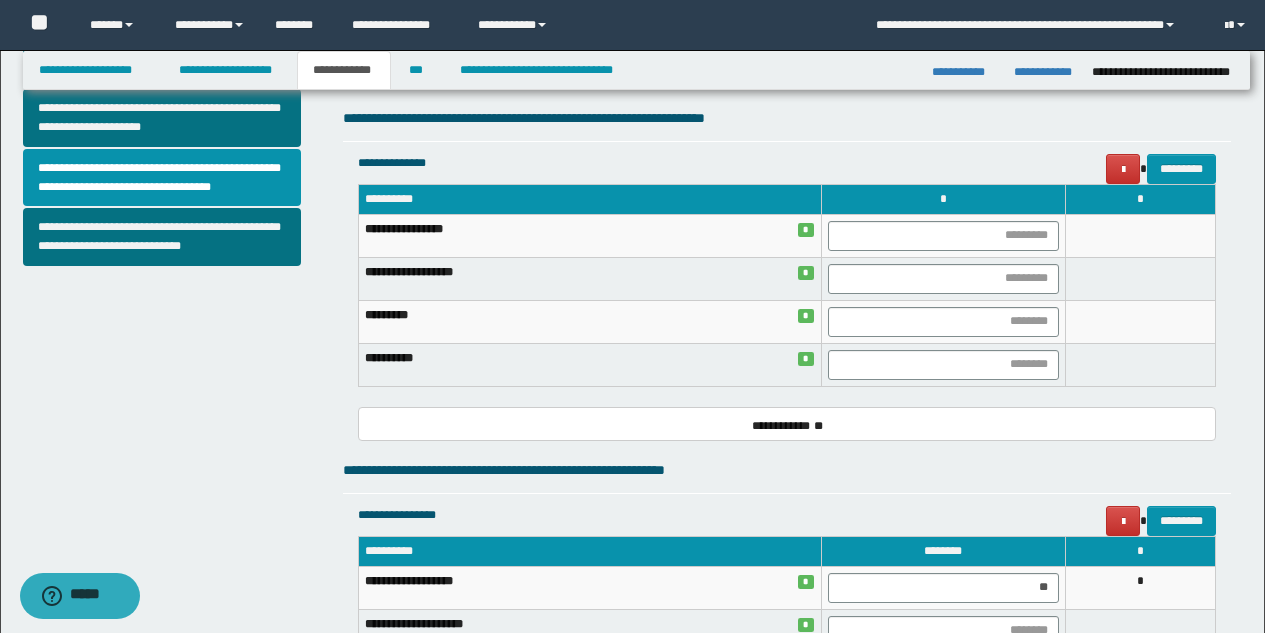 scroll, scrollTop: 703, scrollLeft: 0, axis: vertical 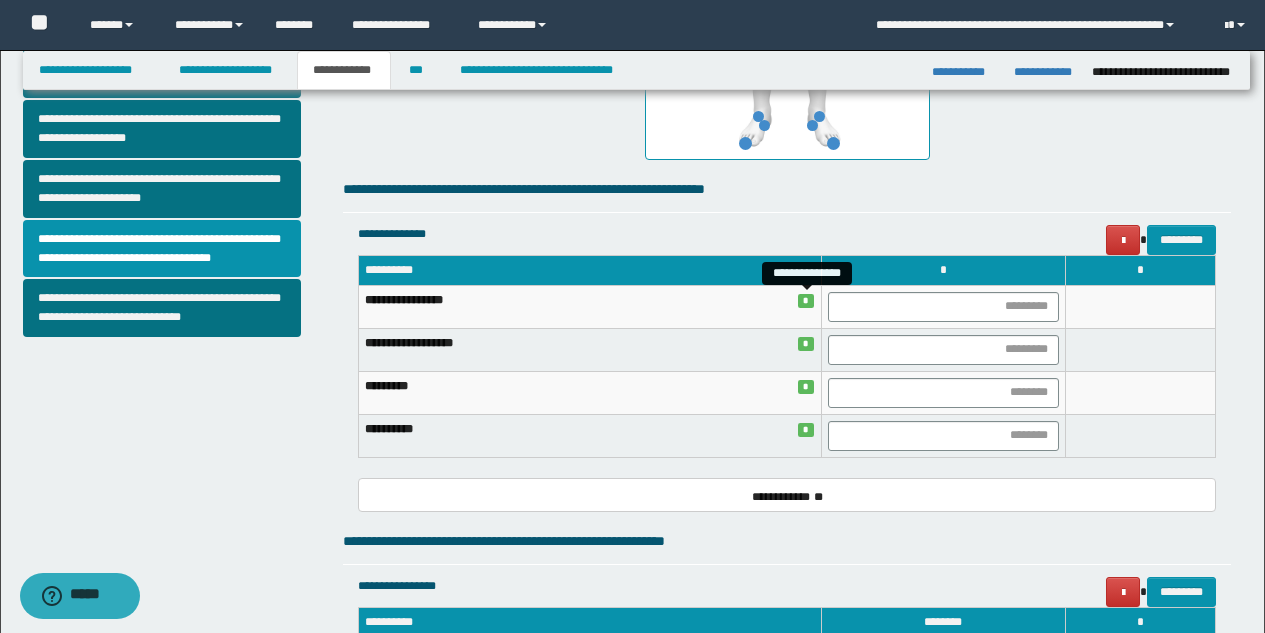 click on "*" at bounding box center [806, 300] 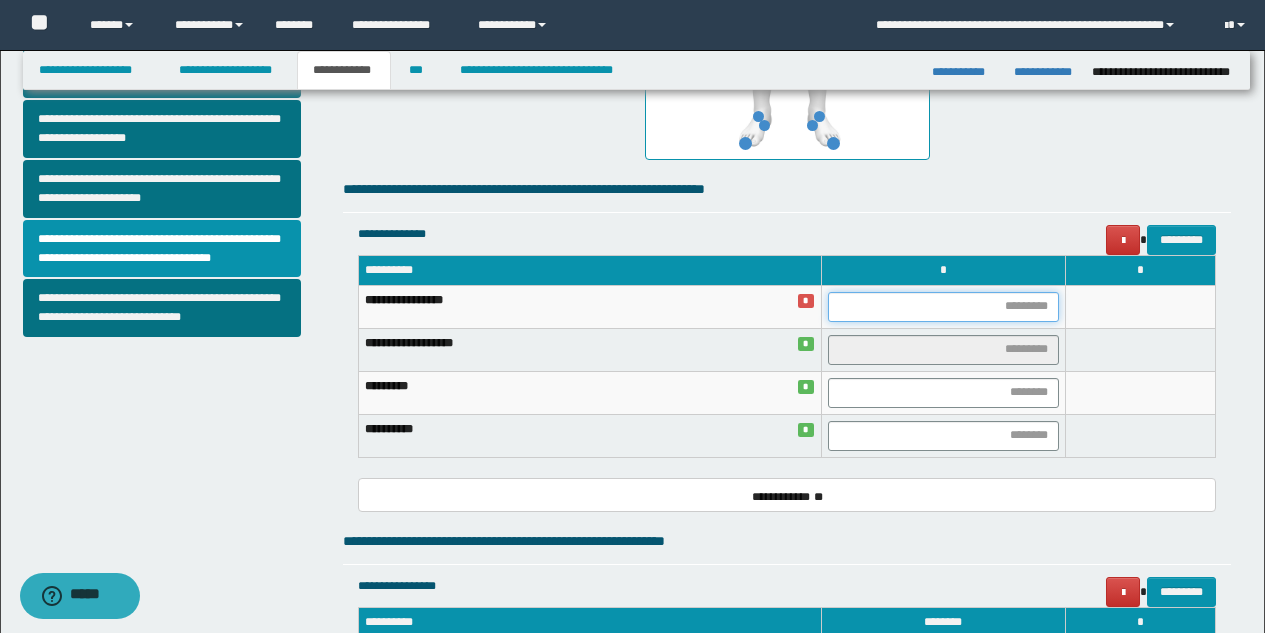 click at bounding box center (943, 307) 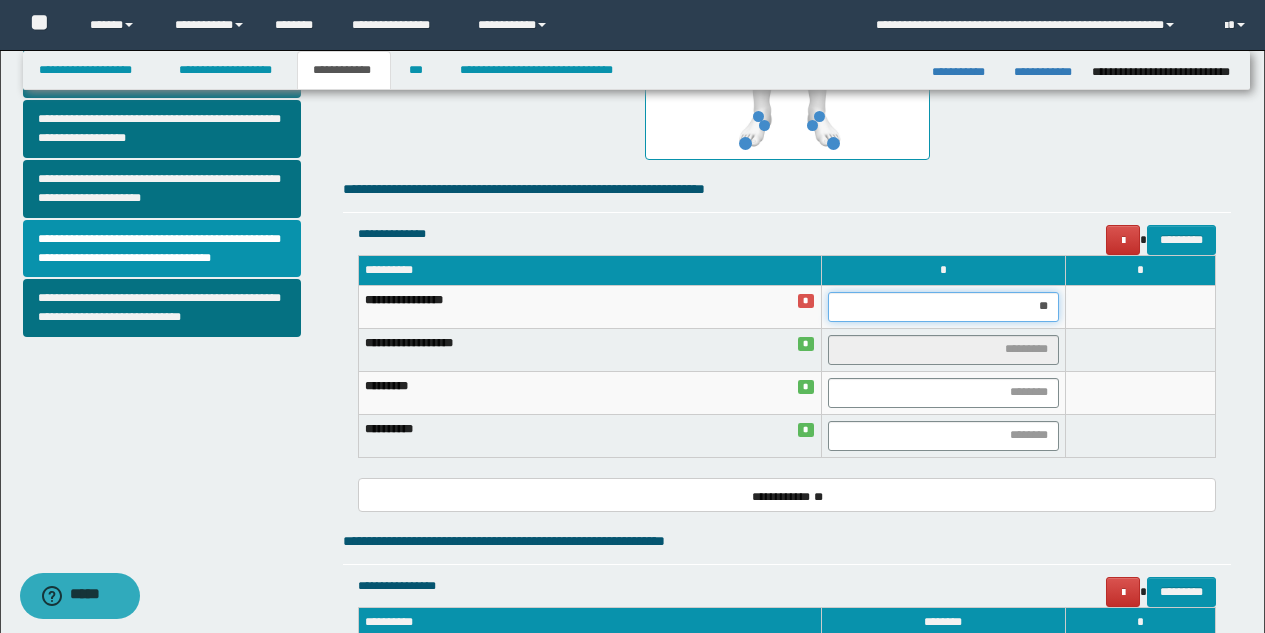 type on "***" 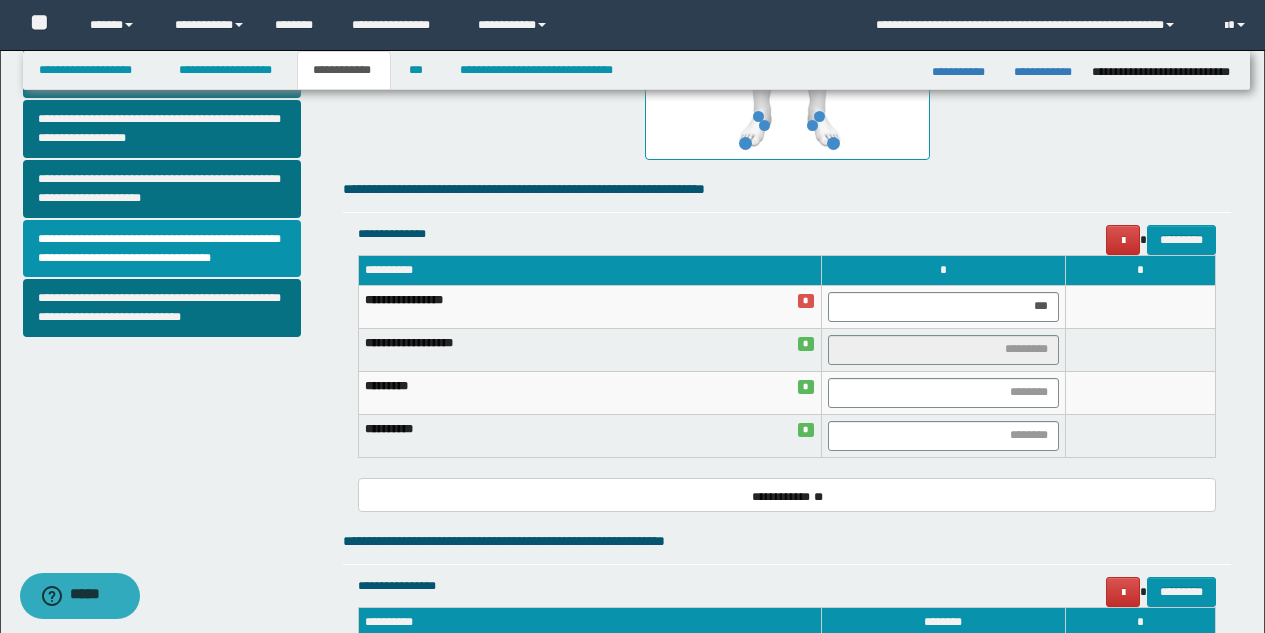 click at bounding box center (1140, 306) 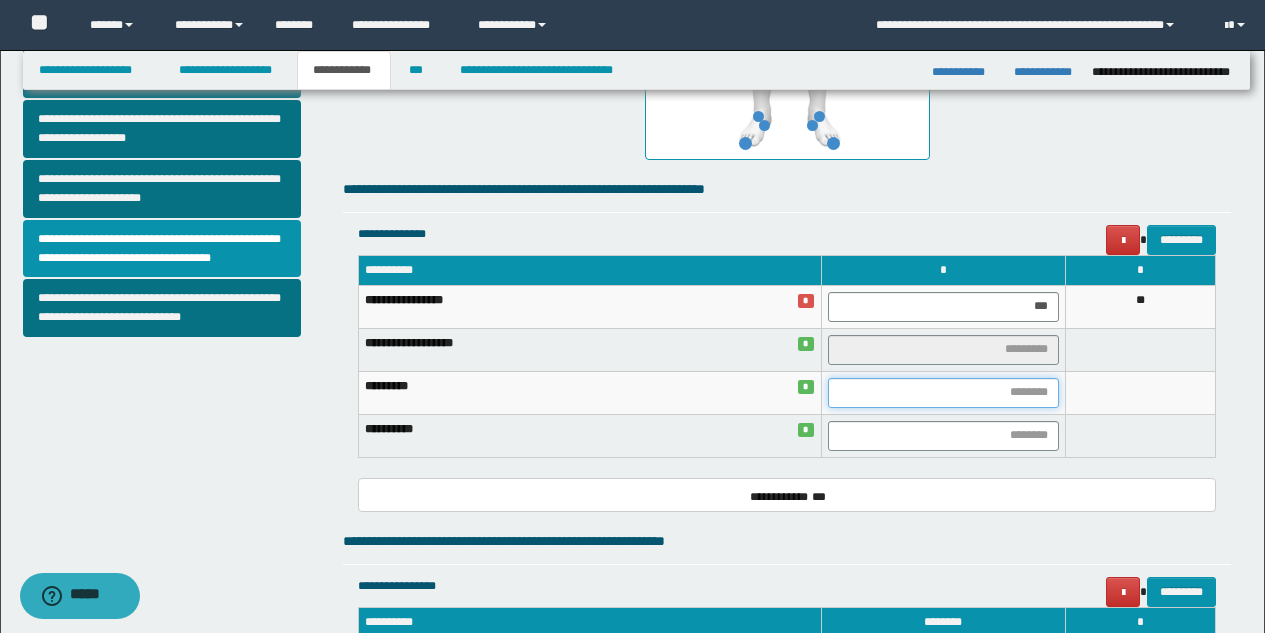 click at bounding box center (943, 393) 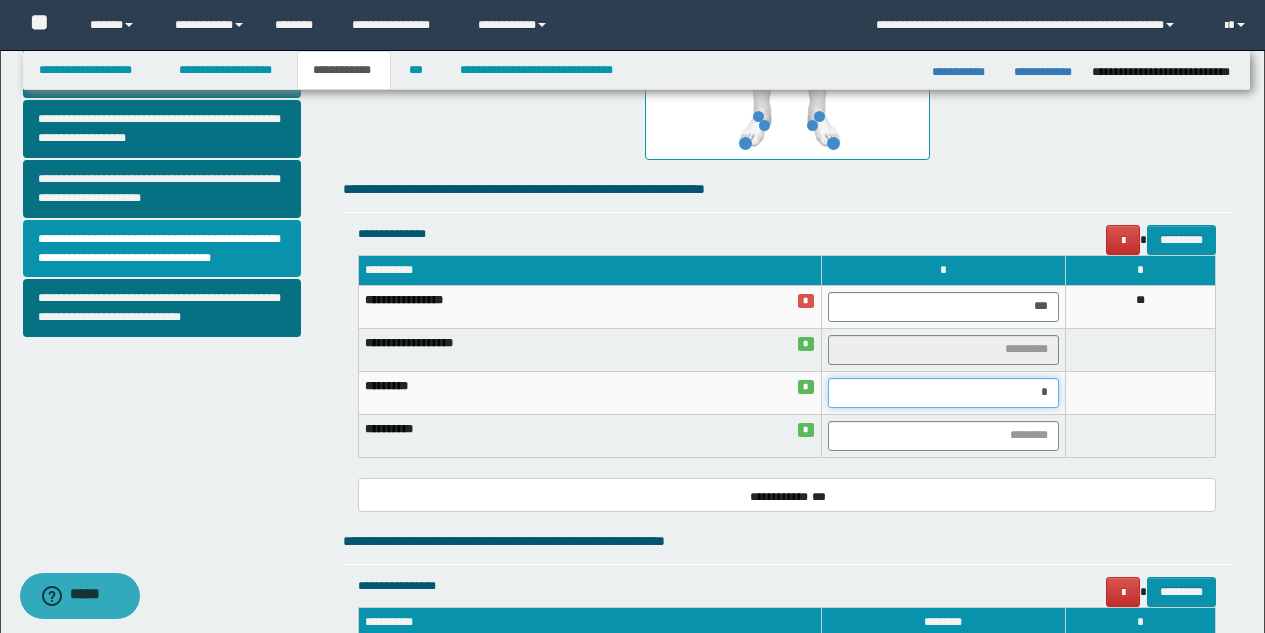 type on "**" 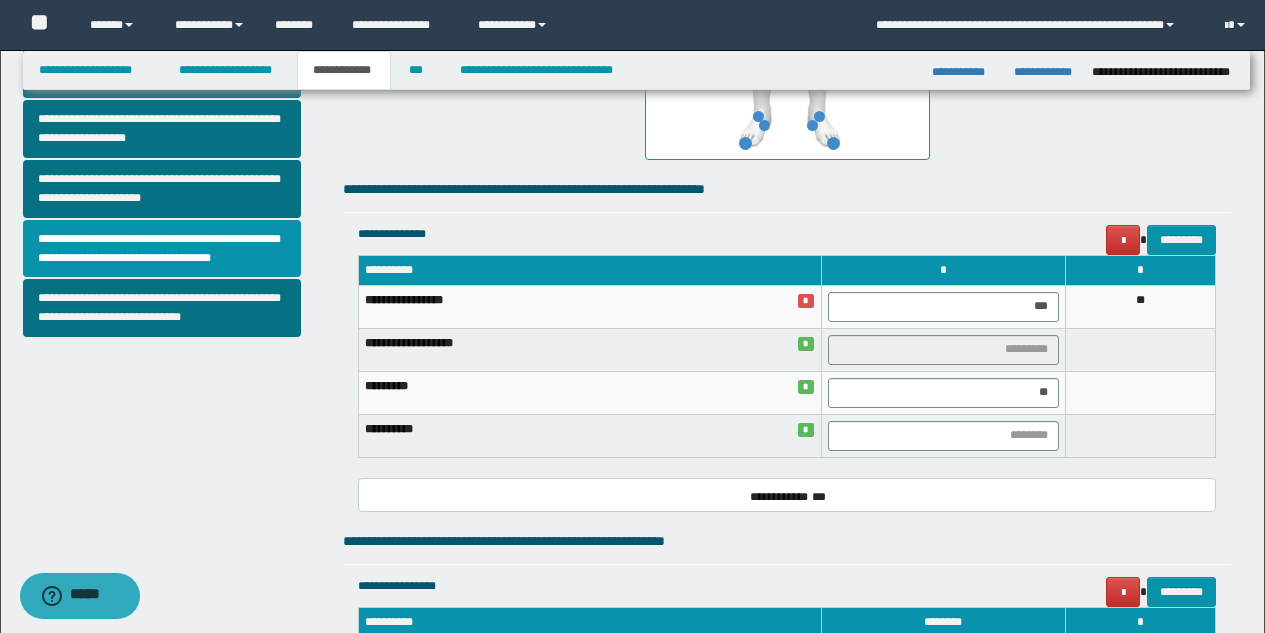 click at bounding box center (1140, 392) 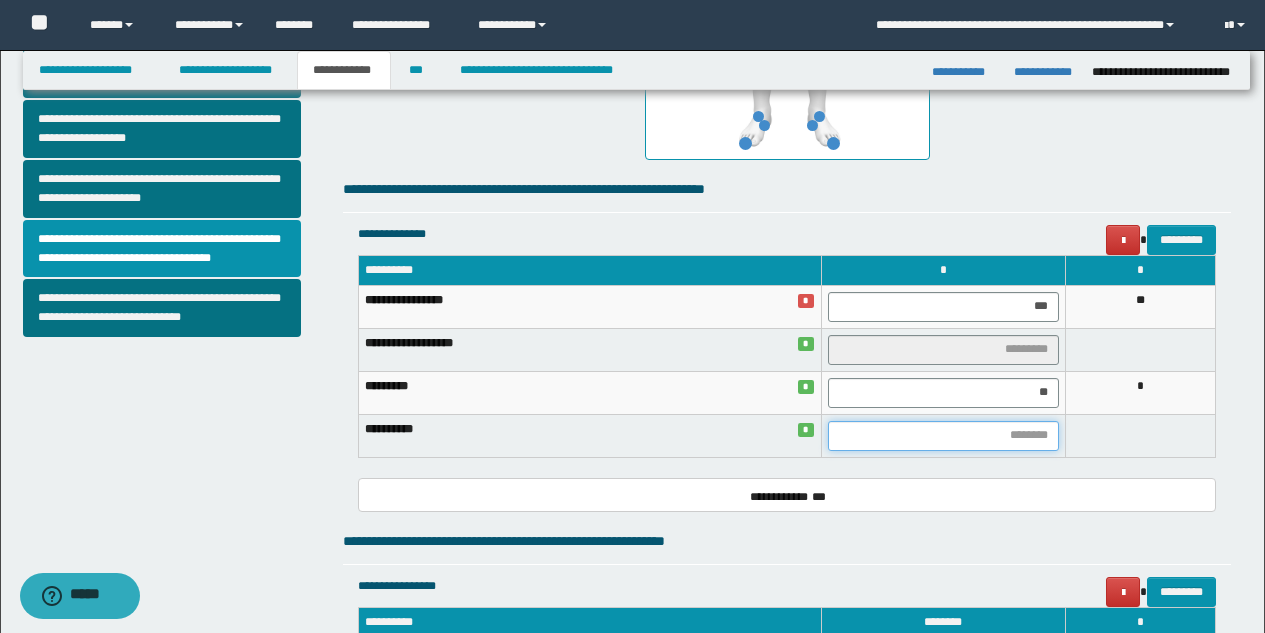 click at bounding box center (943, 436) 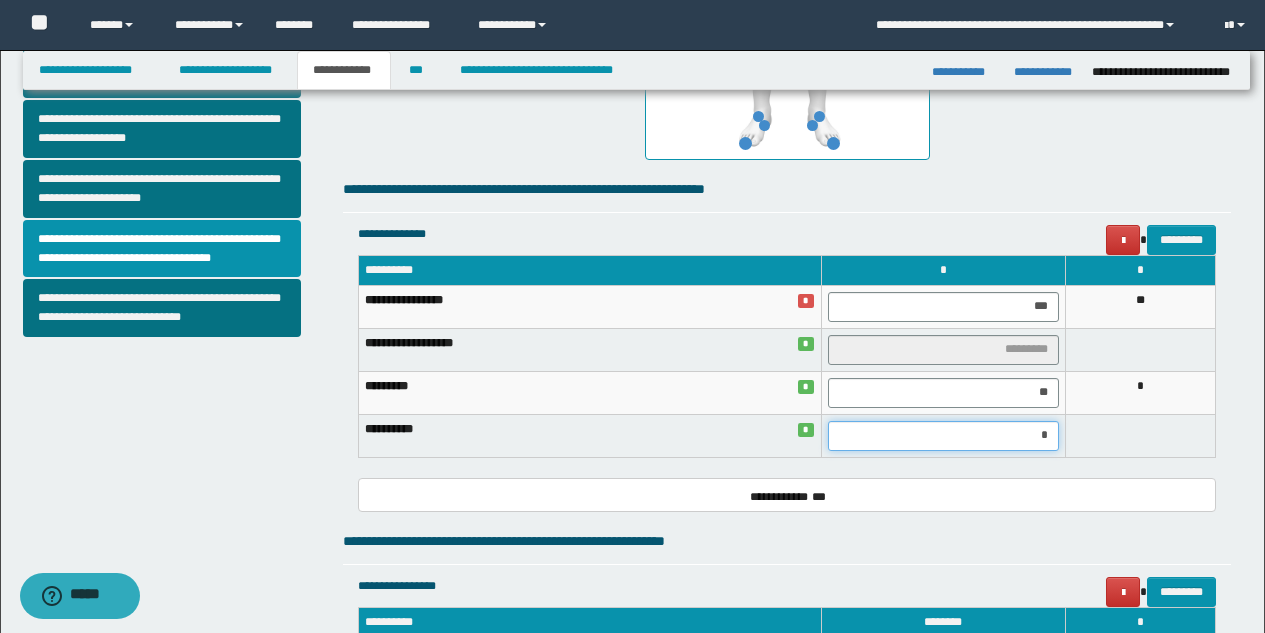 type on "**" 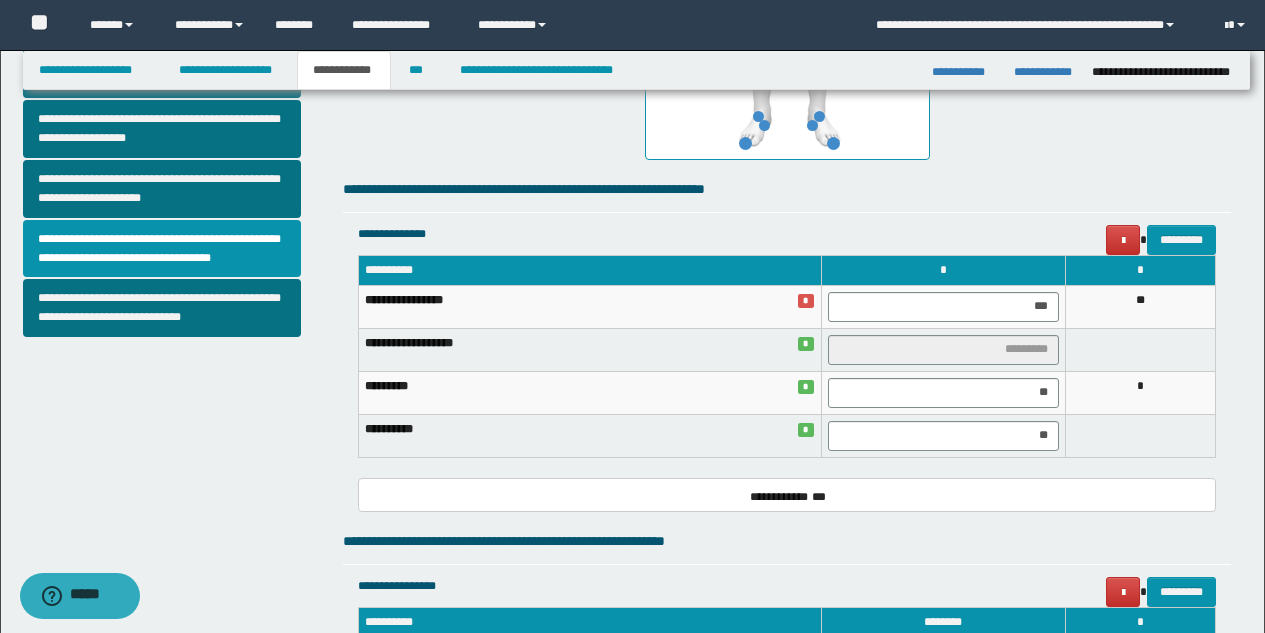 click at bounding box center (1140, 435) 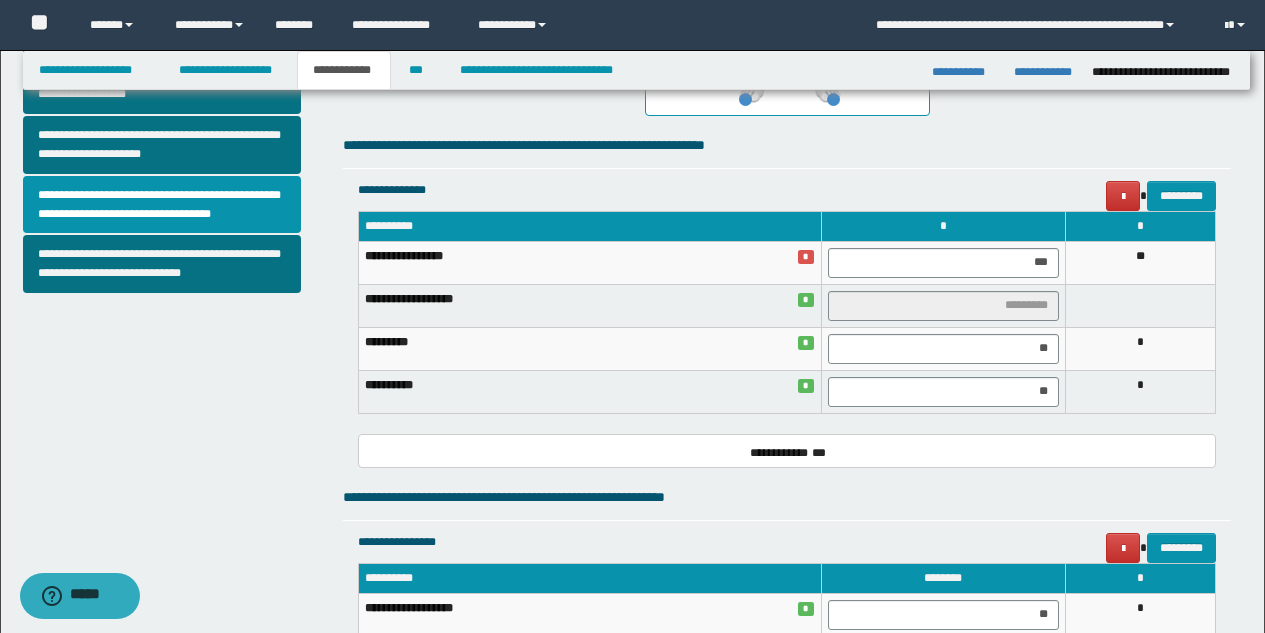scroll, scrollTop: 734, scrollLeft: 0, axis: vertical 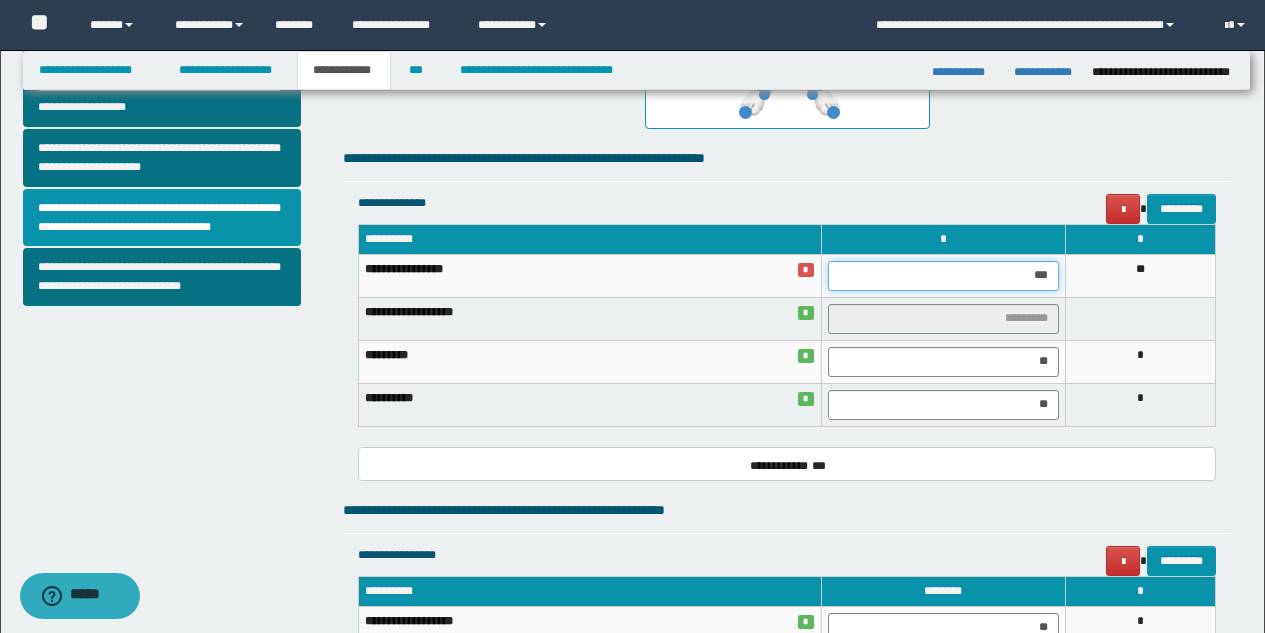 click on "***" at bounding box center [943, 276] 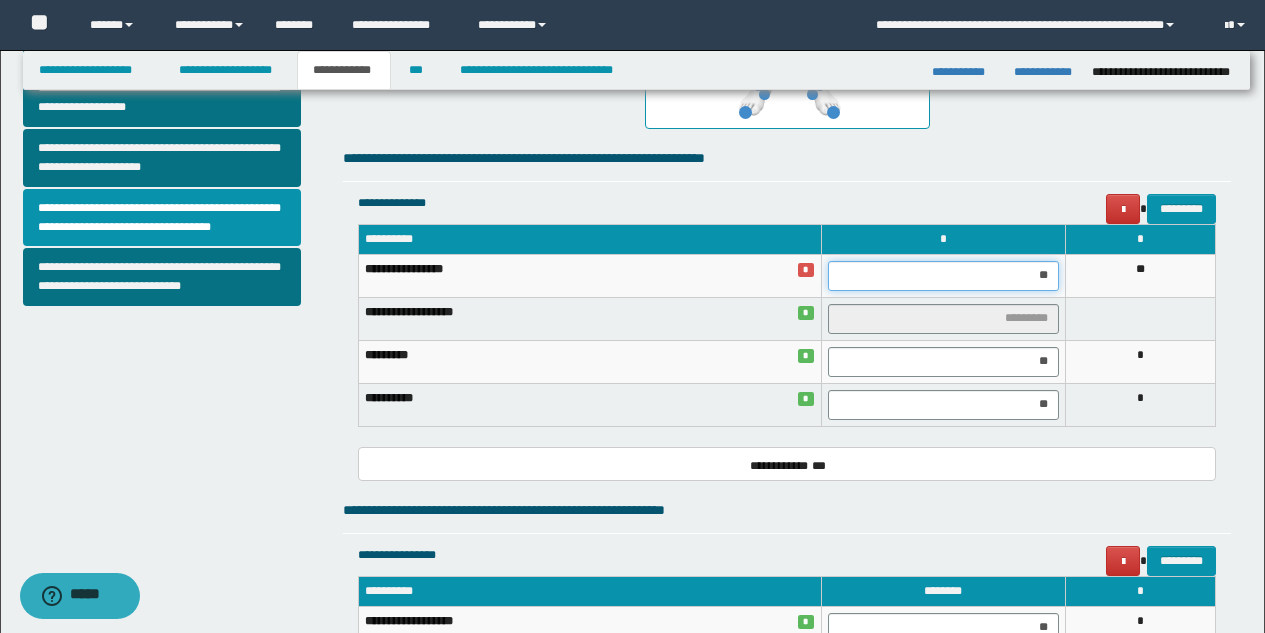 type on "***" 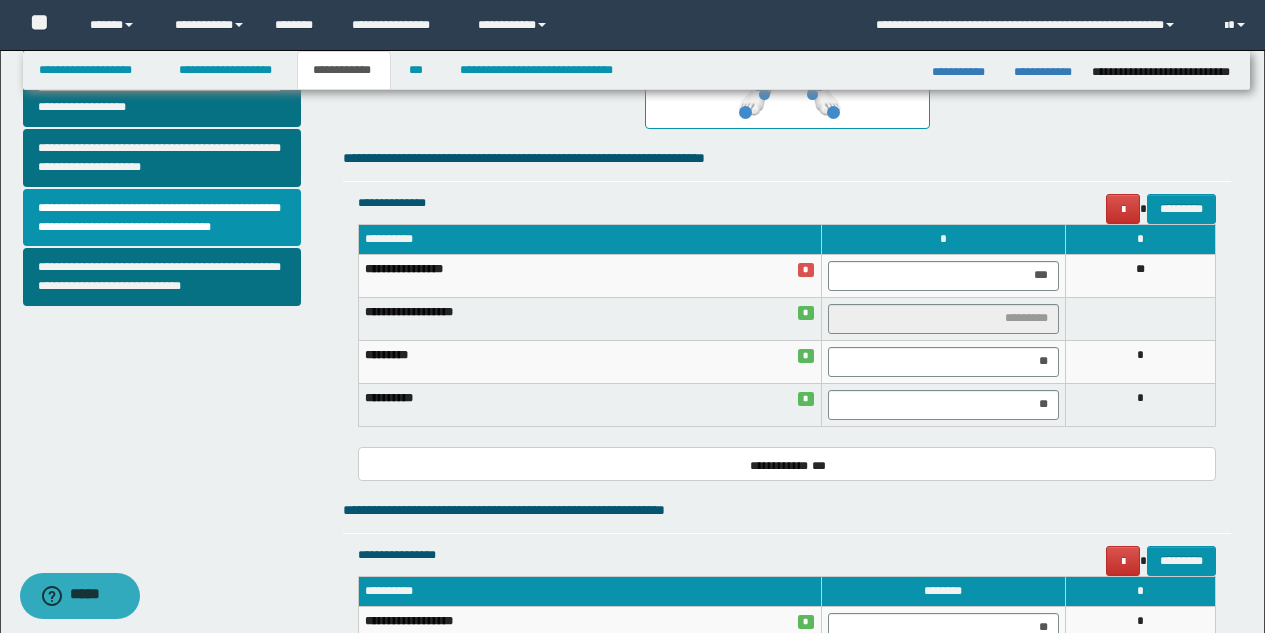 click at bounding box center [1140, 318] 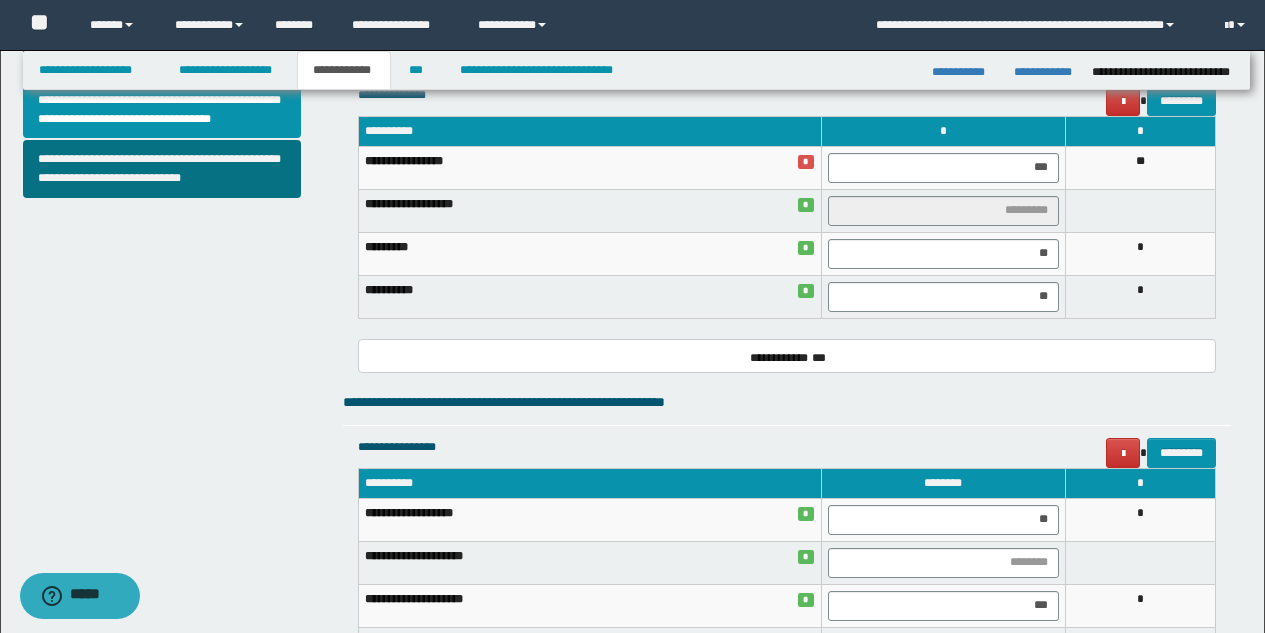scroll, scrollTop: 832, scrollLeft: 0, axis: vertical 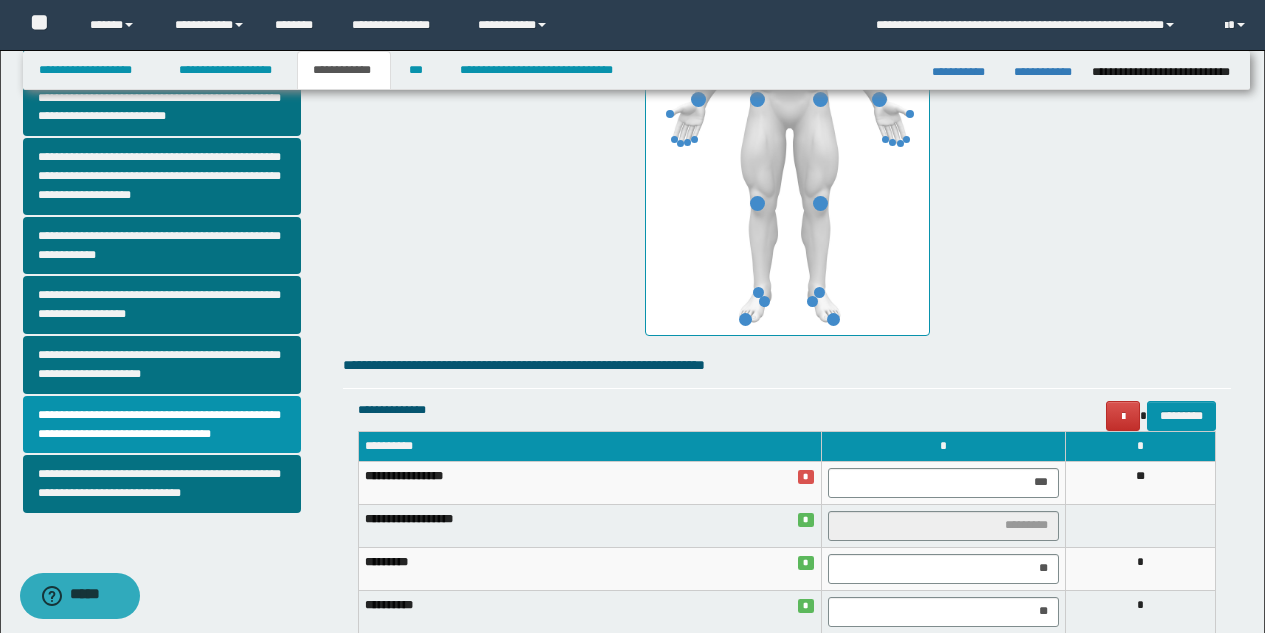 click at bounding box center [787, 118] 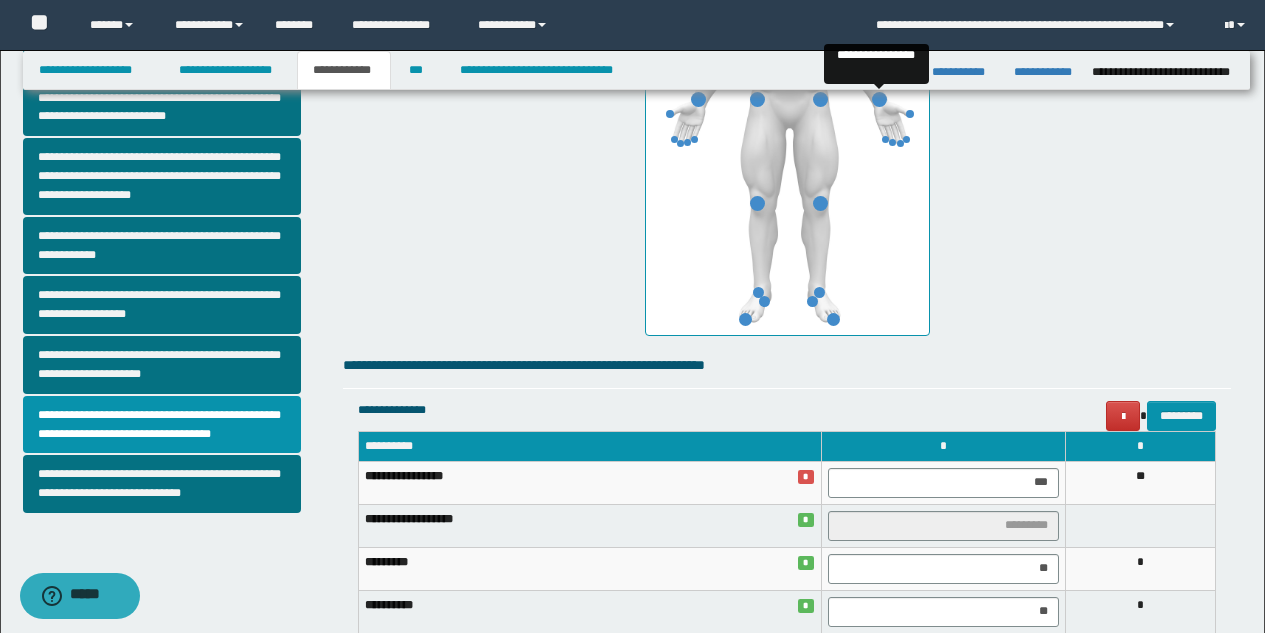 click at bounding box center (879, 99) 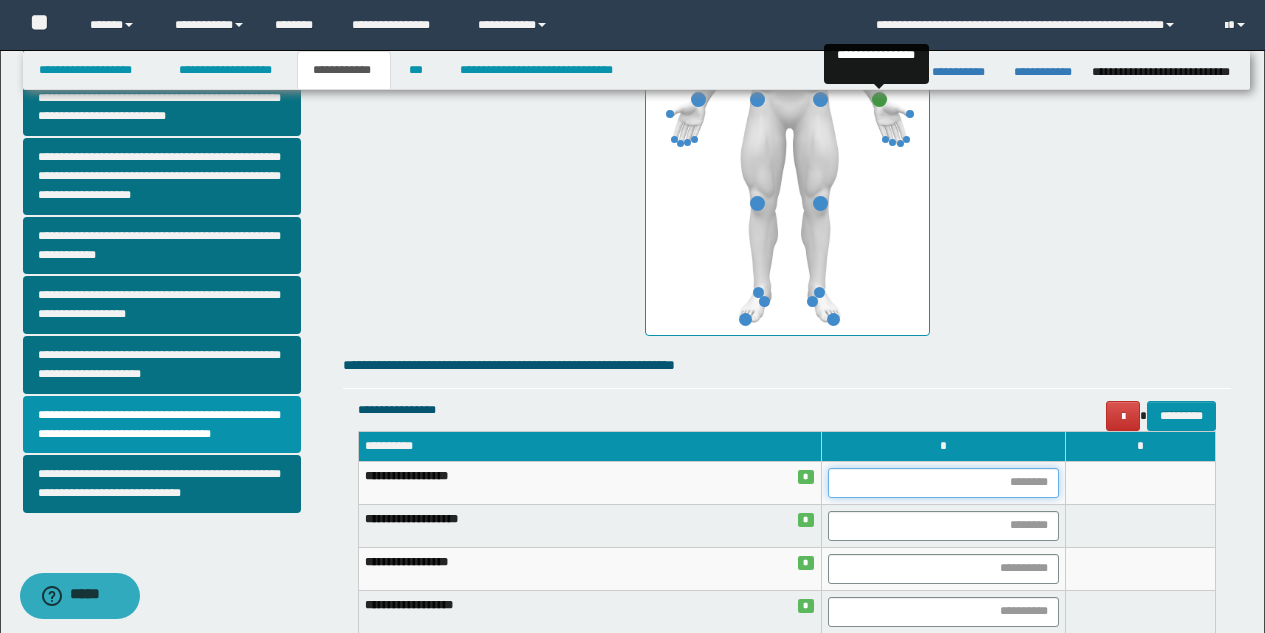 click at bounding box center (943, 483) 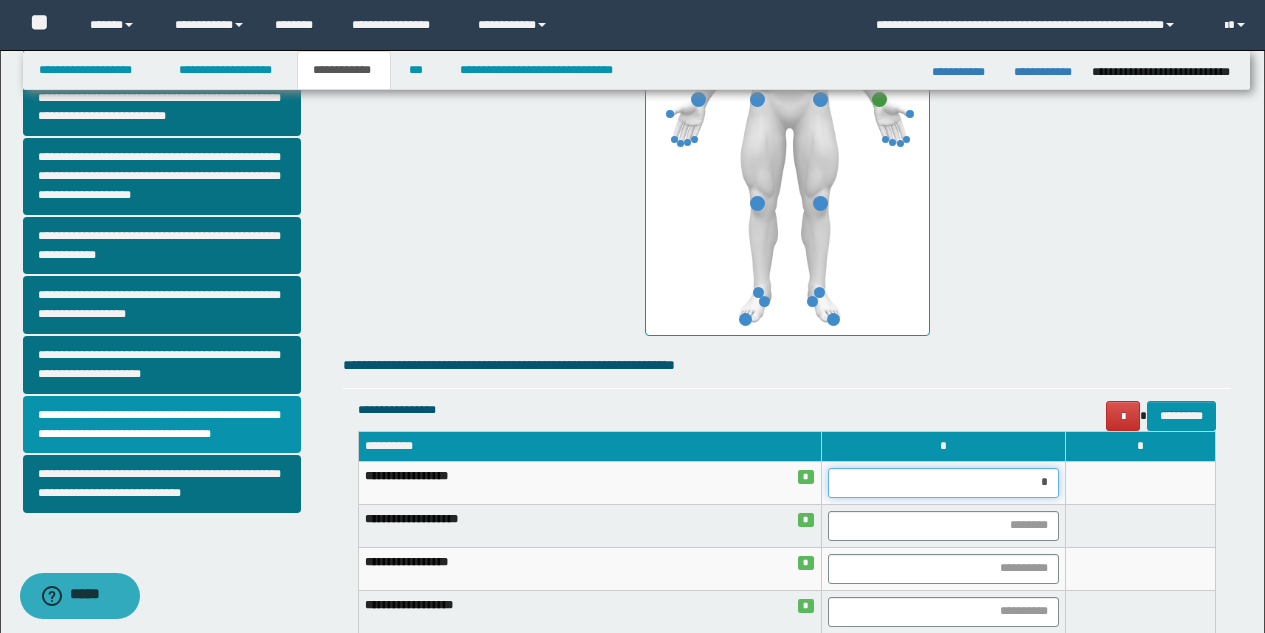 type on "**" 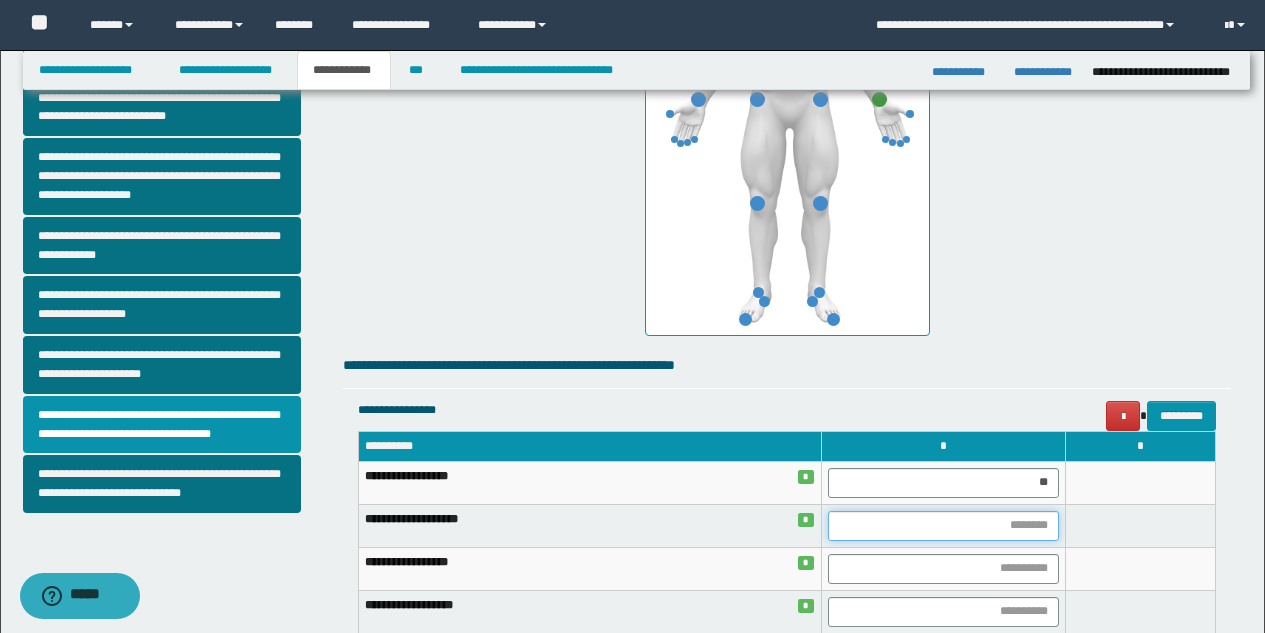 click at bounding box center [943, 526] 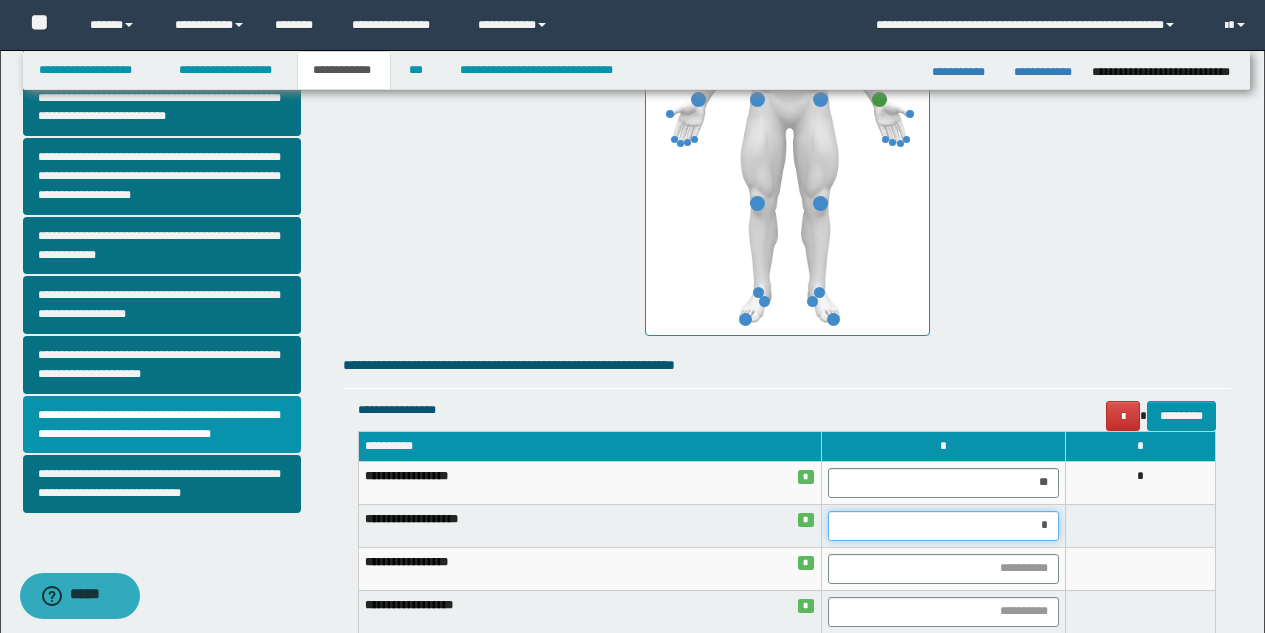 type on "**" 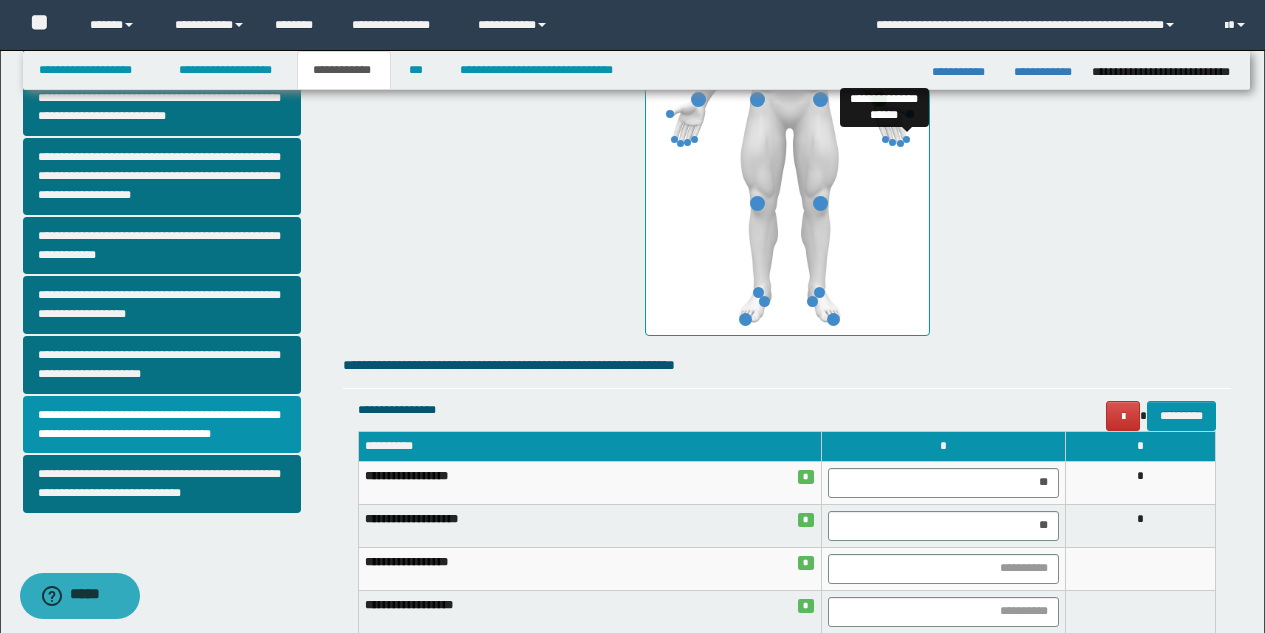 click at bounding box center [906, 139] 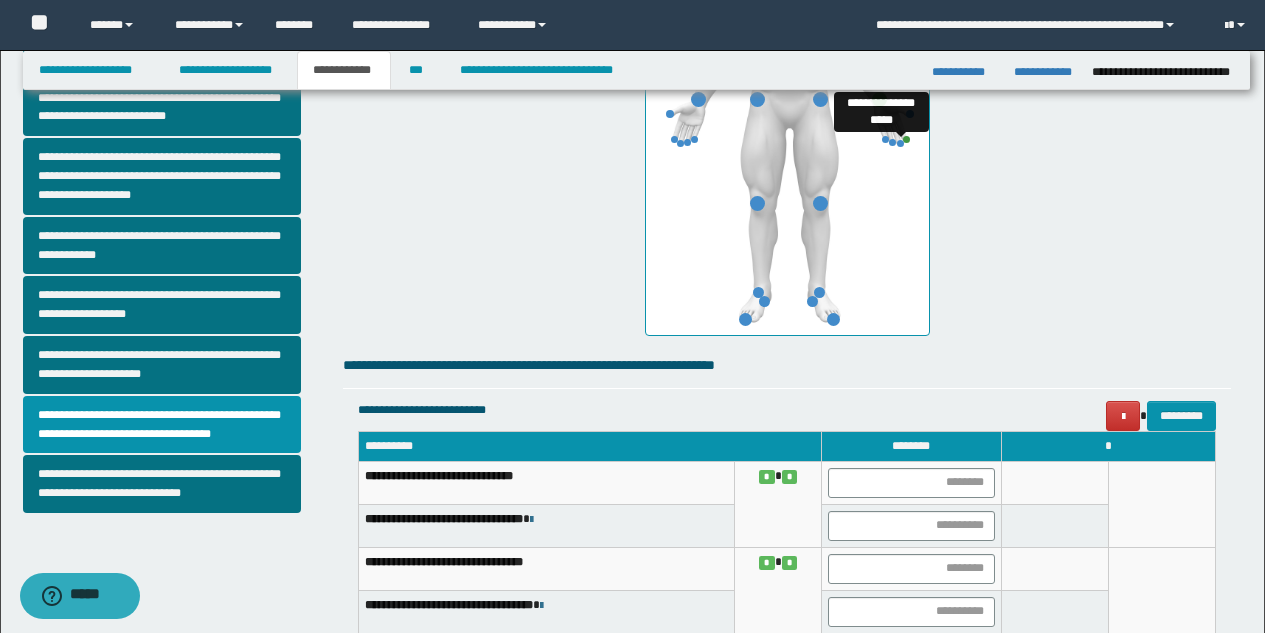 click at bounding box center (900, 143) 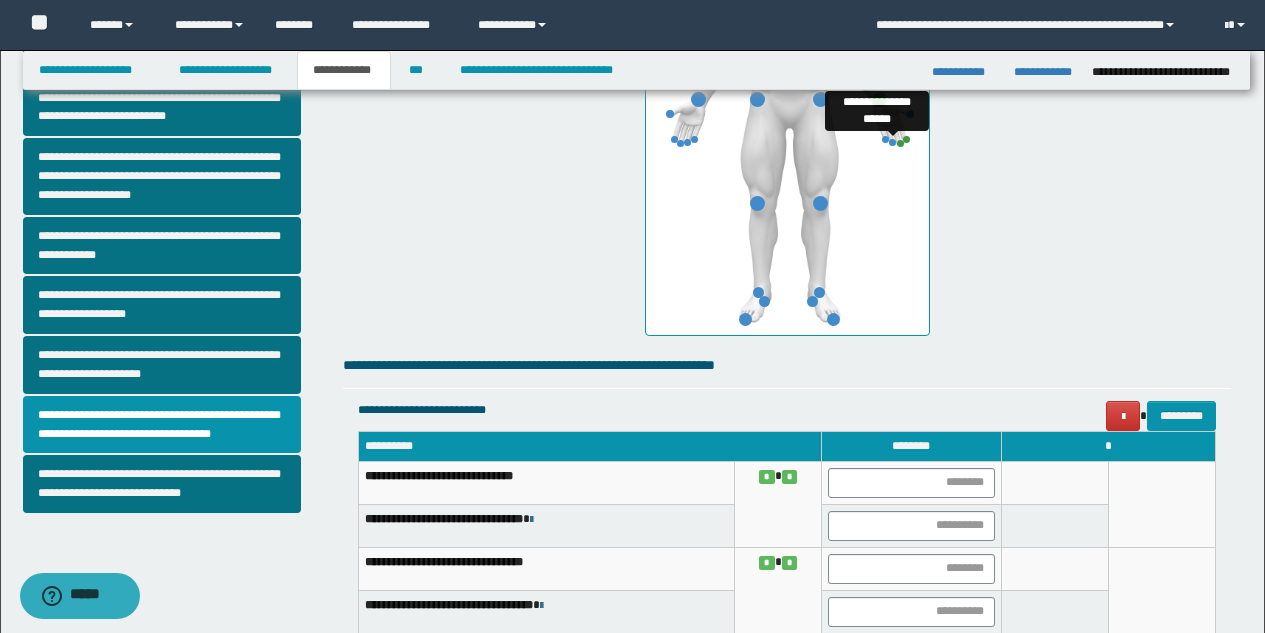 click at bounding box center [892, 142] 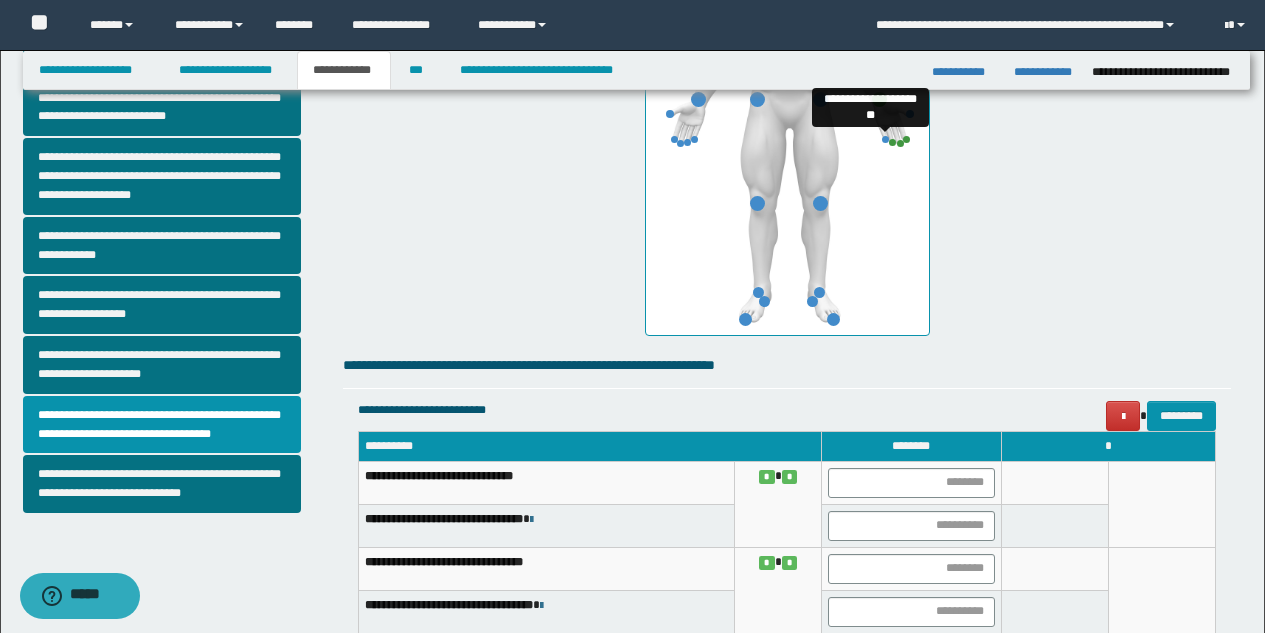 click at bounding box center (885, 139) 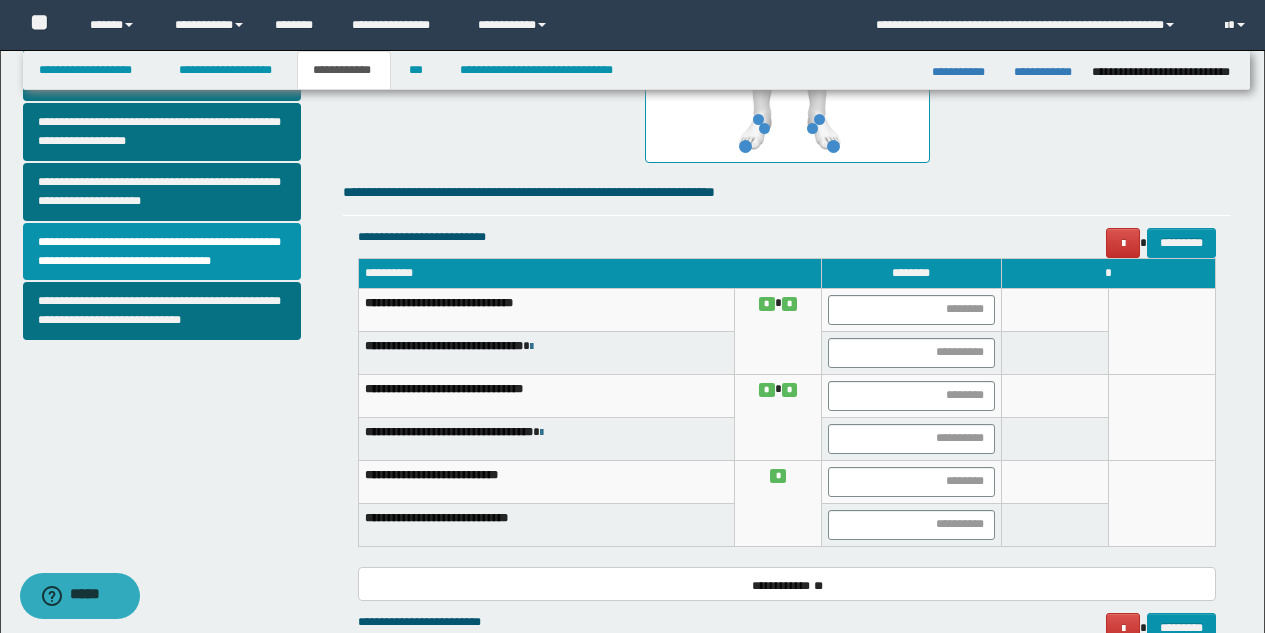 scroll, scrollTop: 706, scrollLeft: 0, axis: vertical 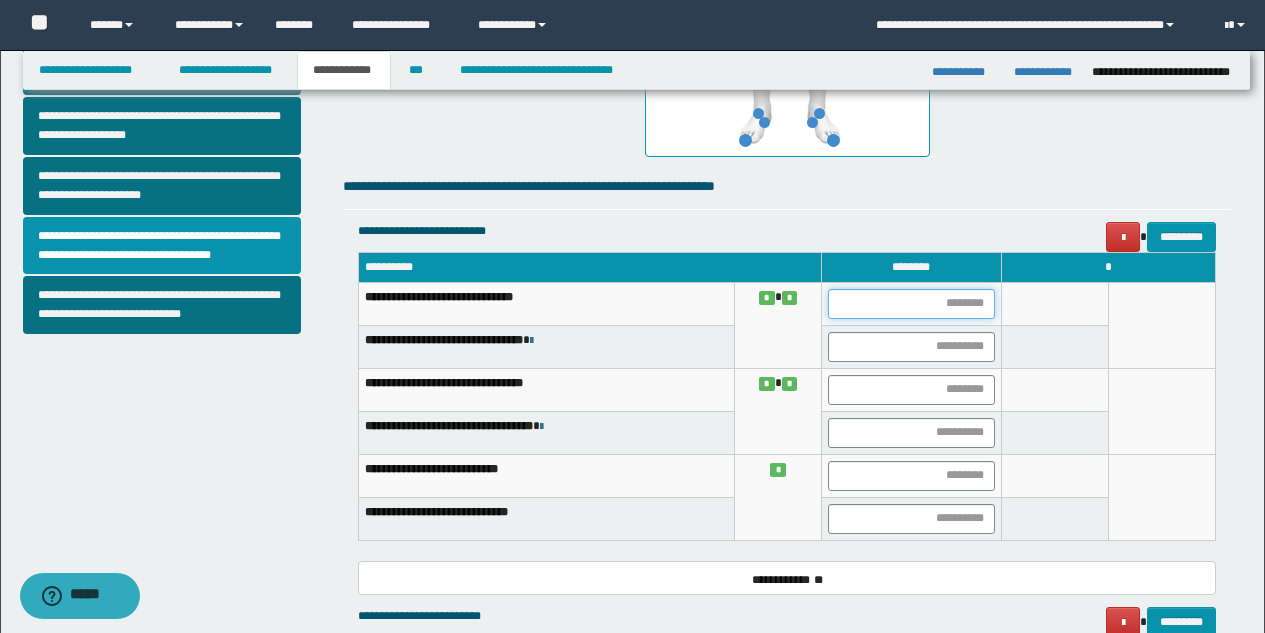 click at bounding box center (911, 304) 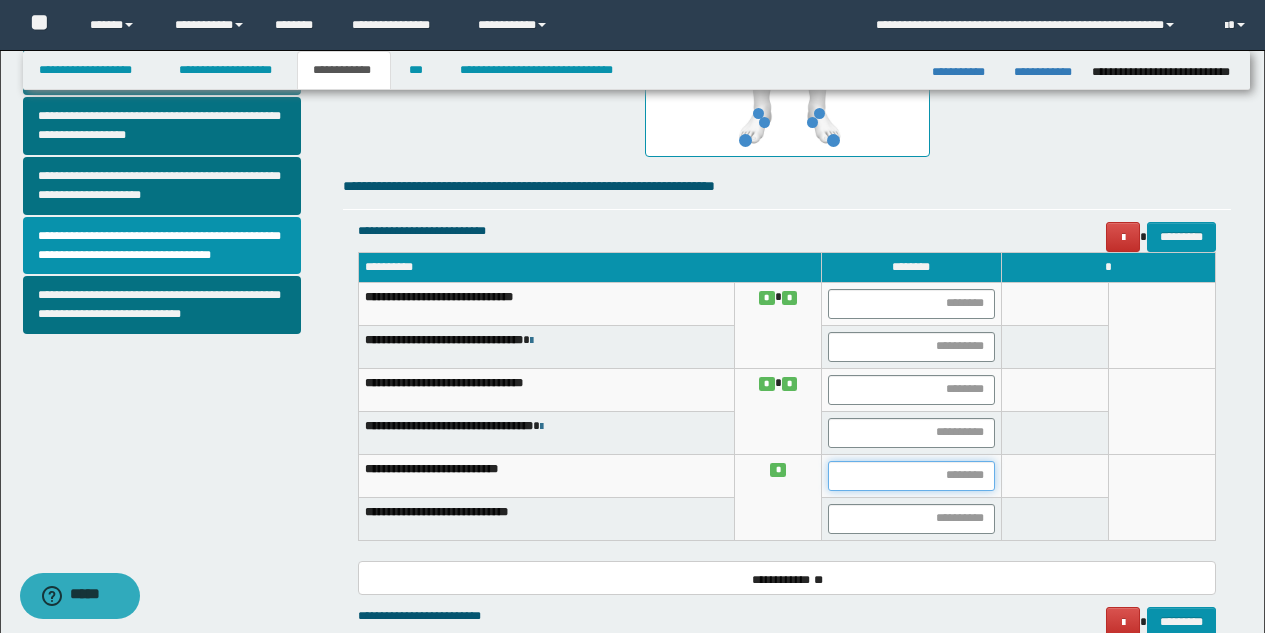 click at bounding box center [911, 476] 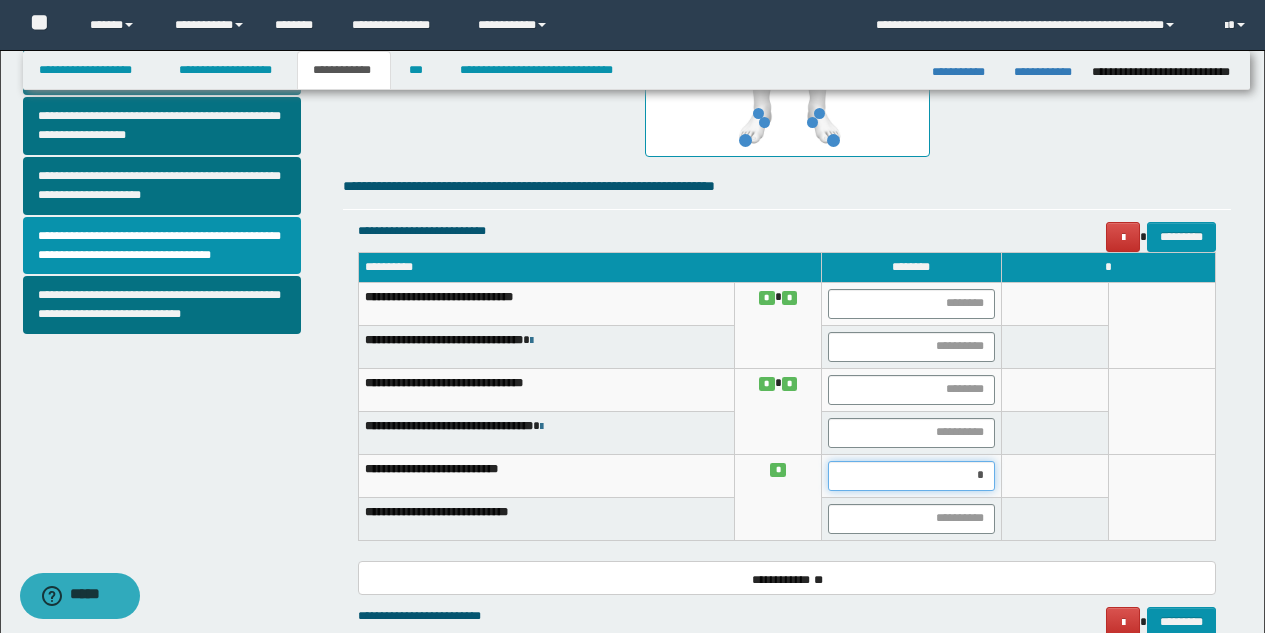 type on "**" 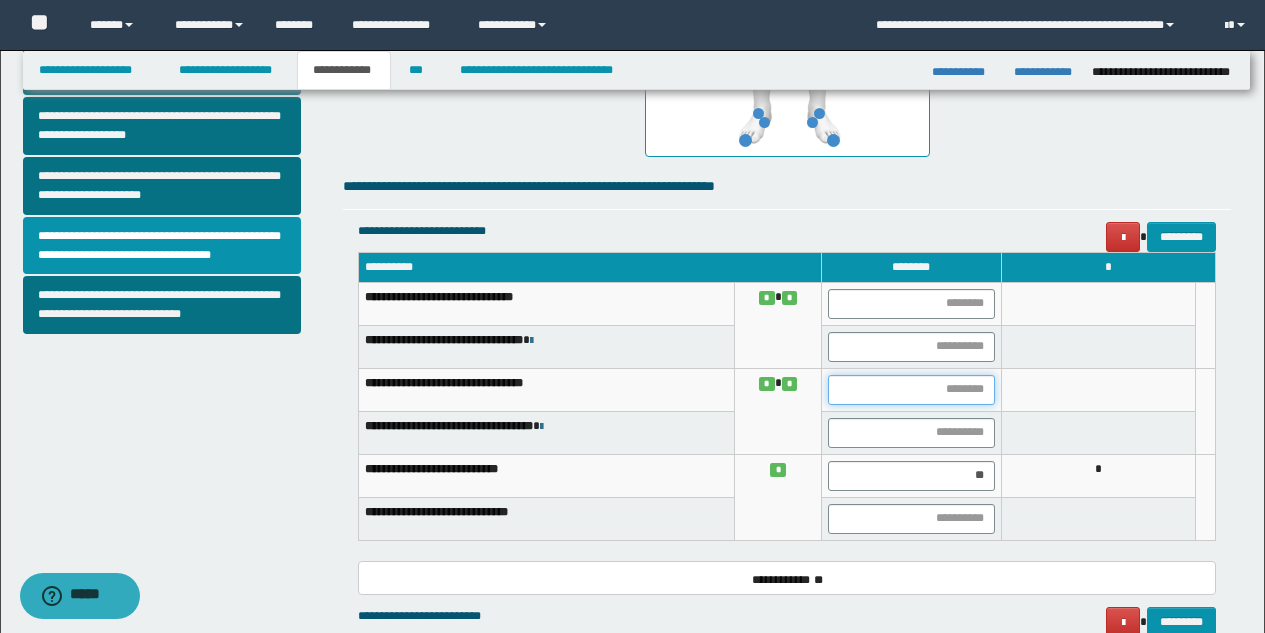 click at bounding box center (911, 390) 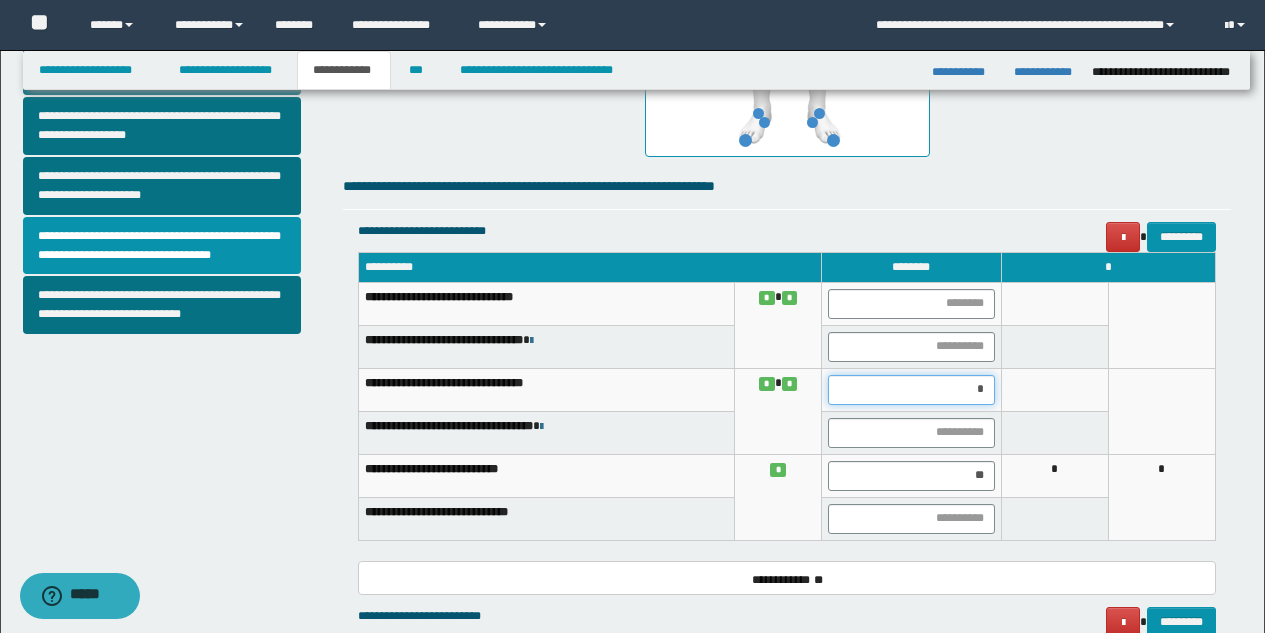 type on "**" 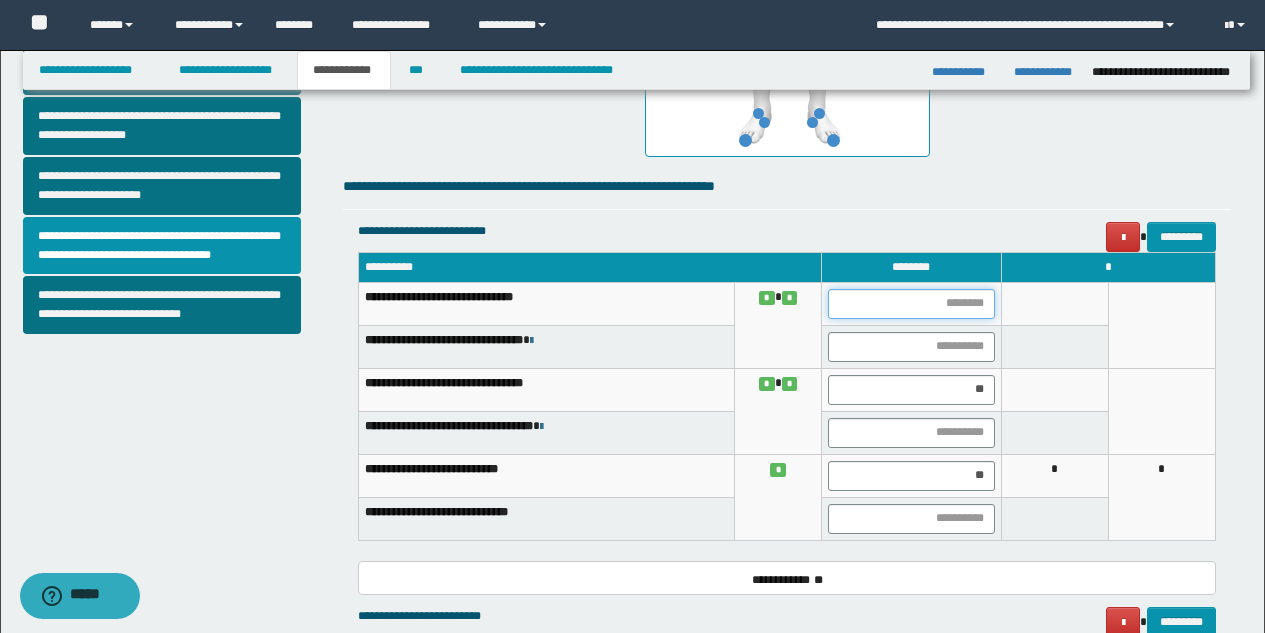 click at bounding box center (911, 304) 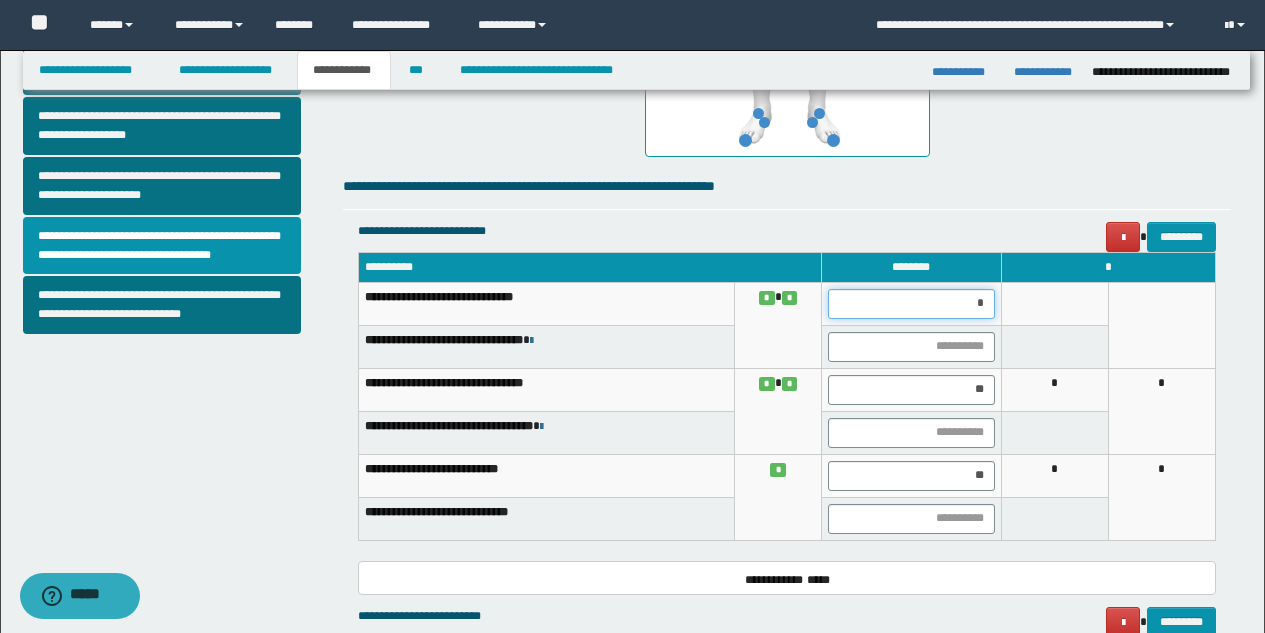 type on "**" 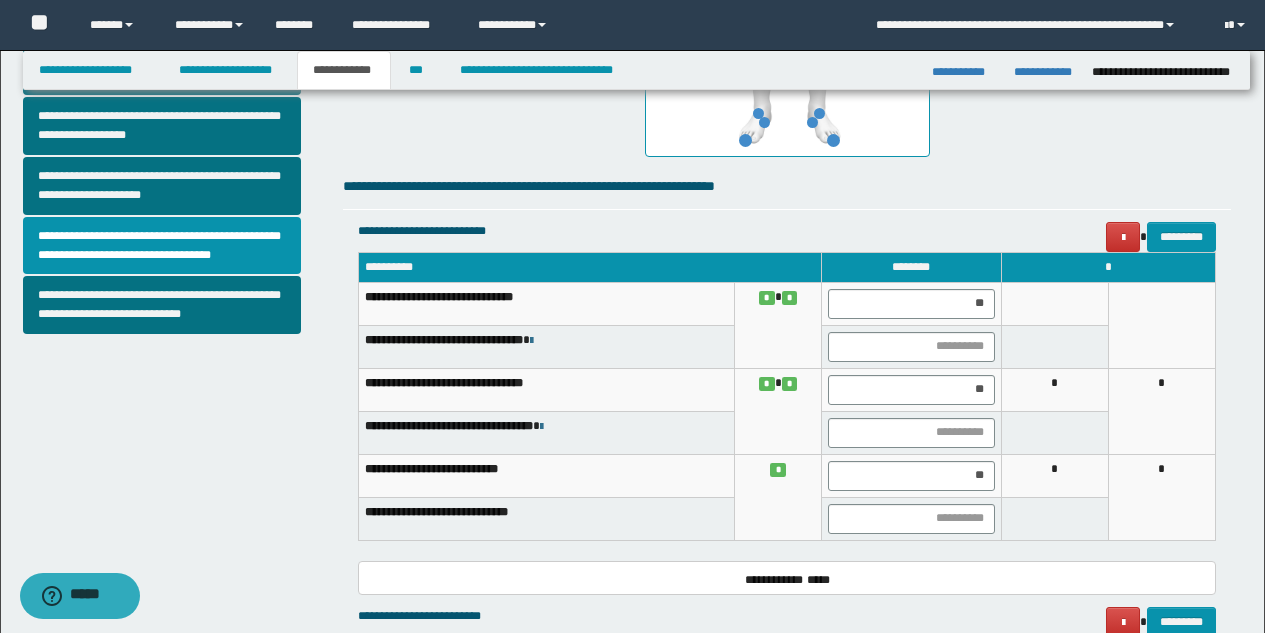 click at bounding box center [1054, 303] 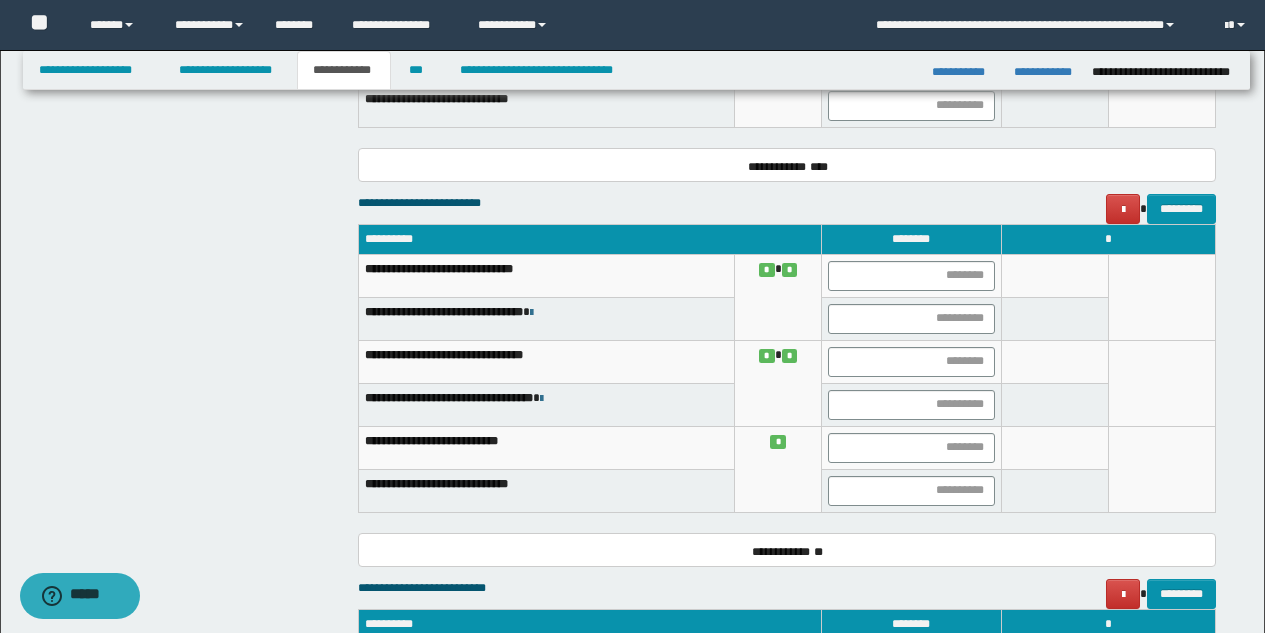 scroll, scrollTop: 1166, scrollLeft: 0, axis: vertical 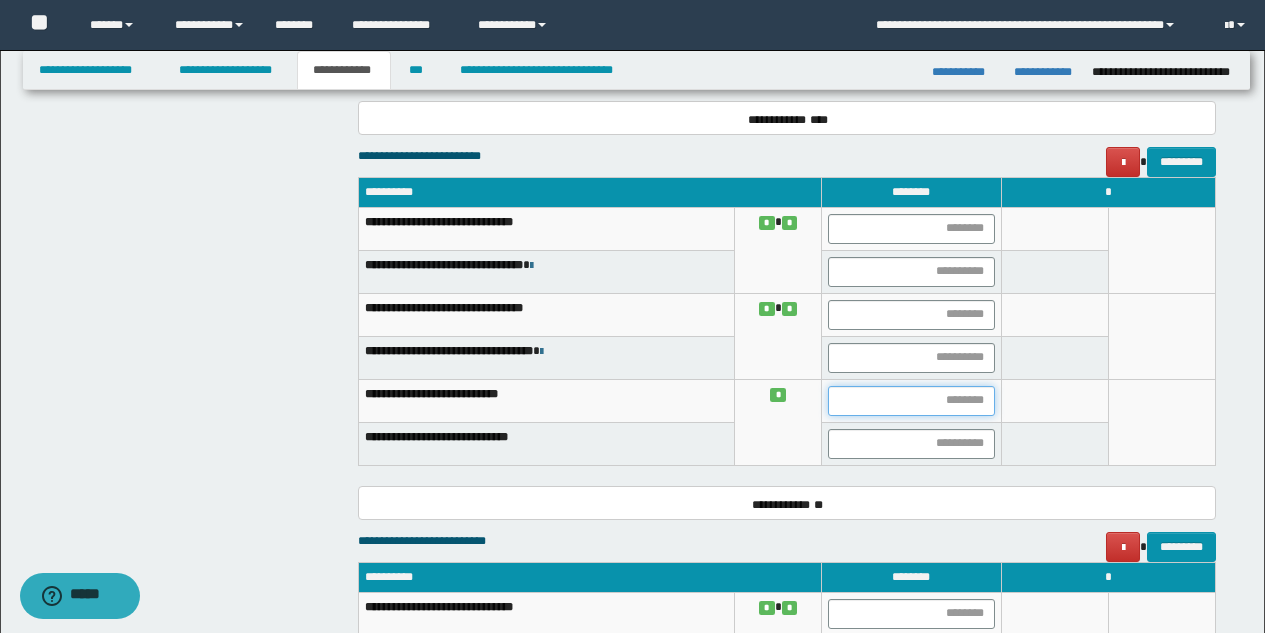 click at bounding box center (911, 401) 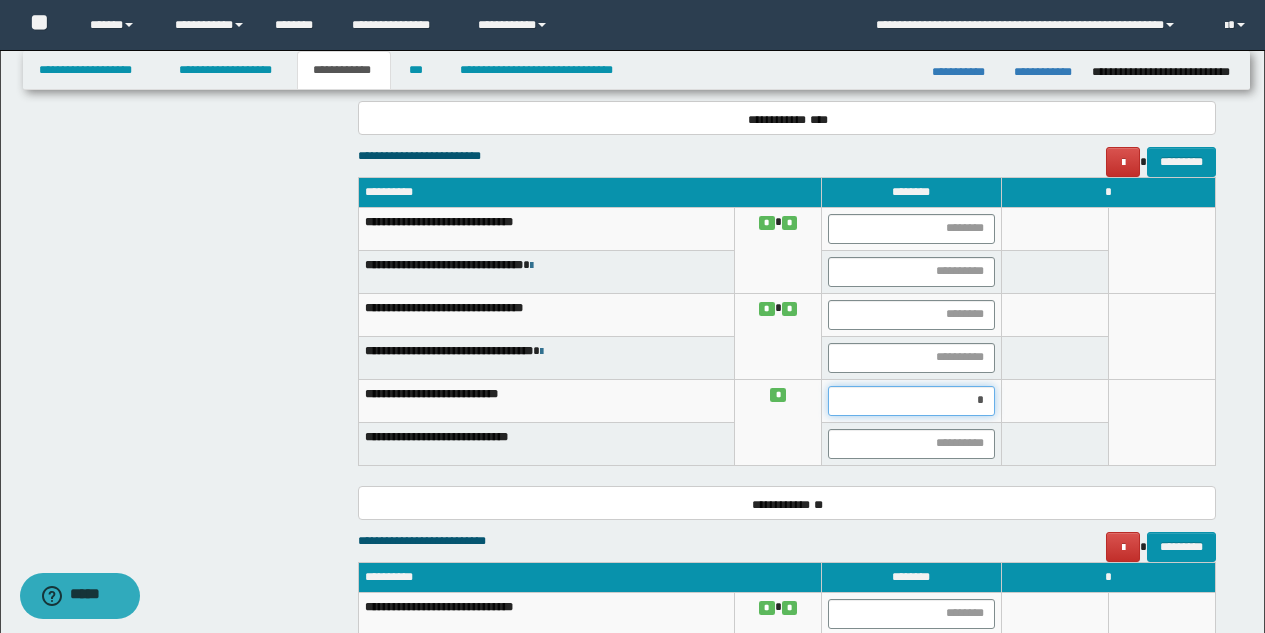 type on "**" 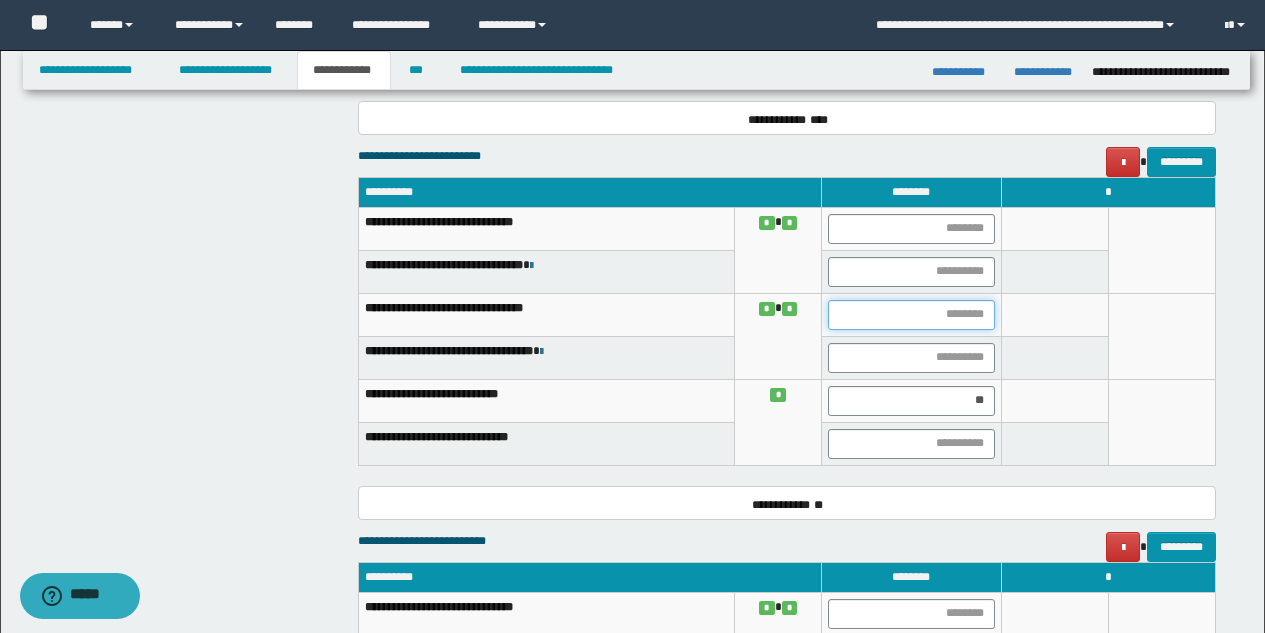 click at bounding box center [911, 315] 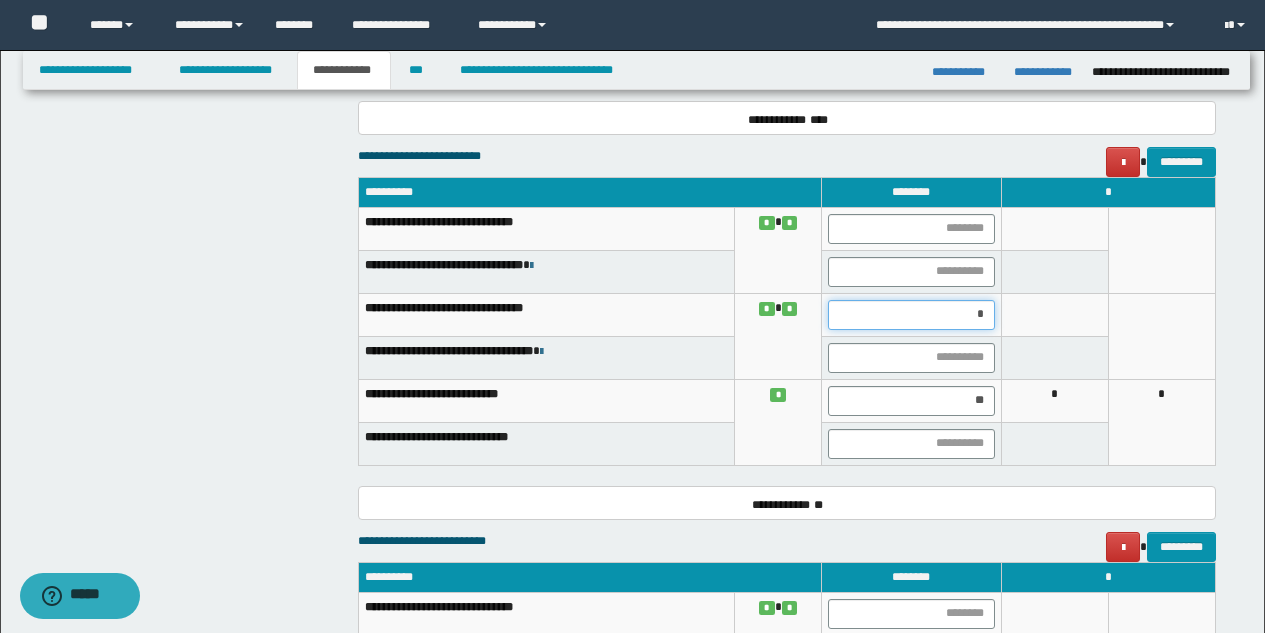 type on "**" 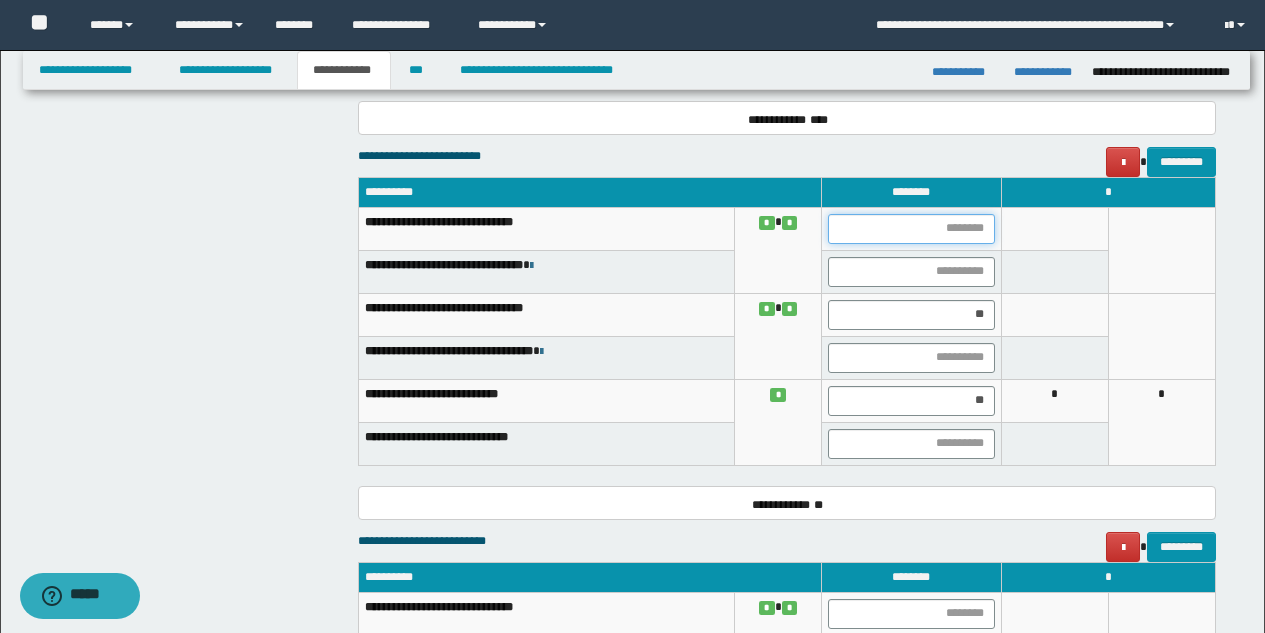 click at bounding box center [911, 229] 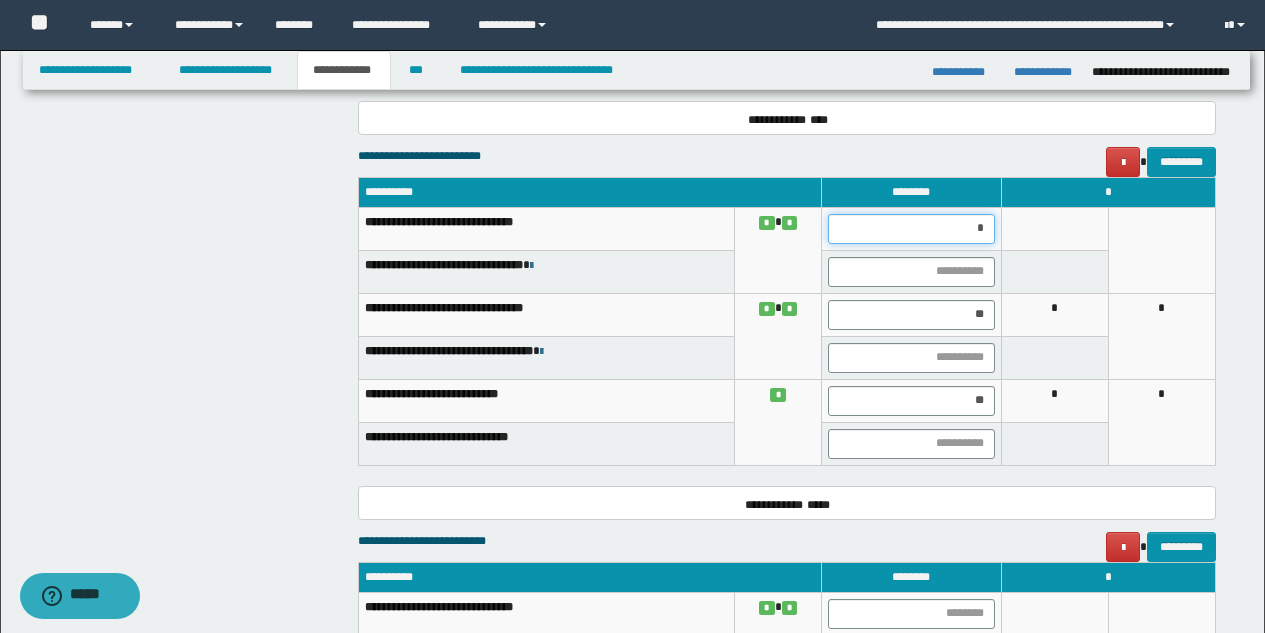type on "**" 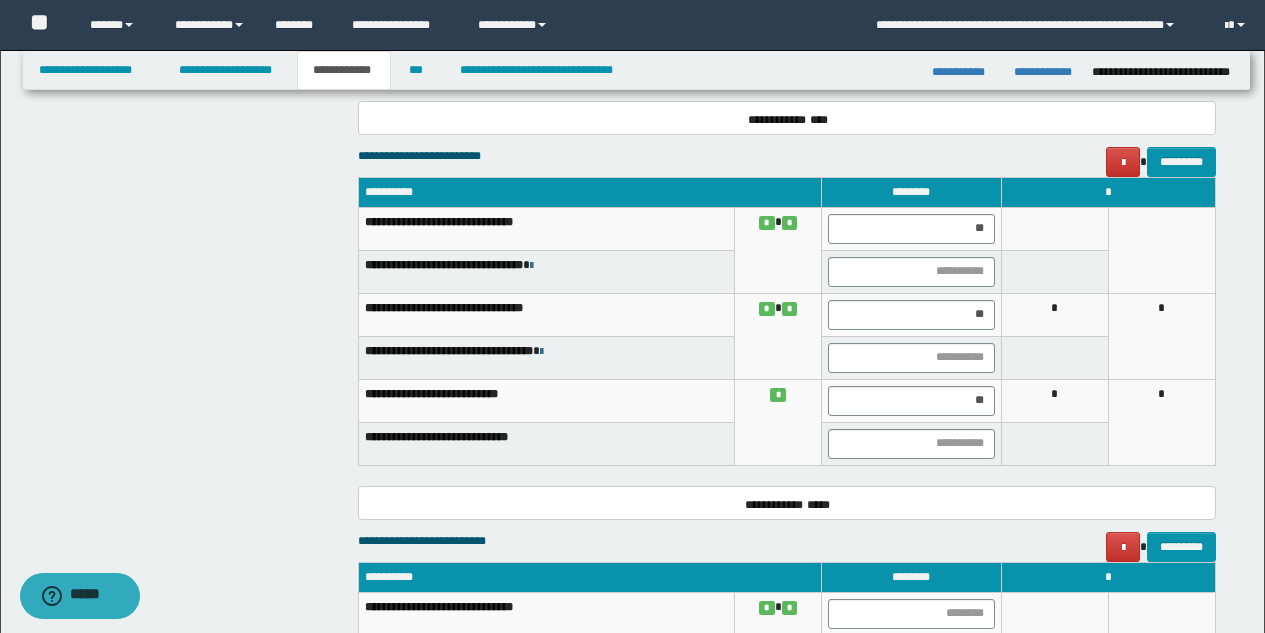 click at bounding box center [1054, 228] 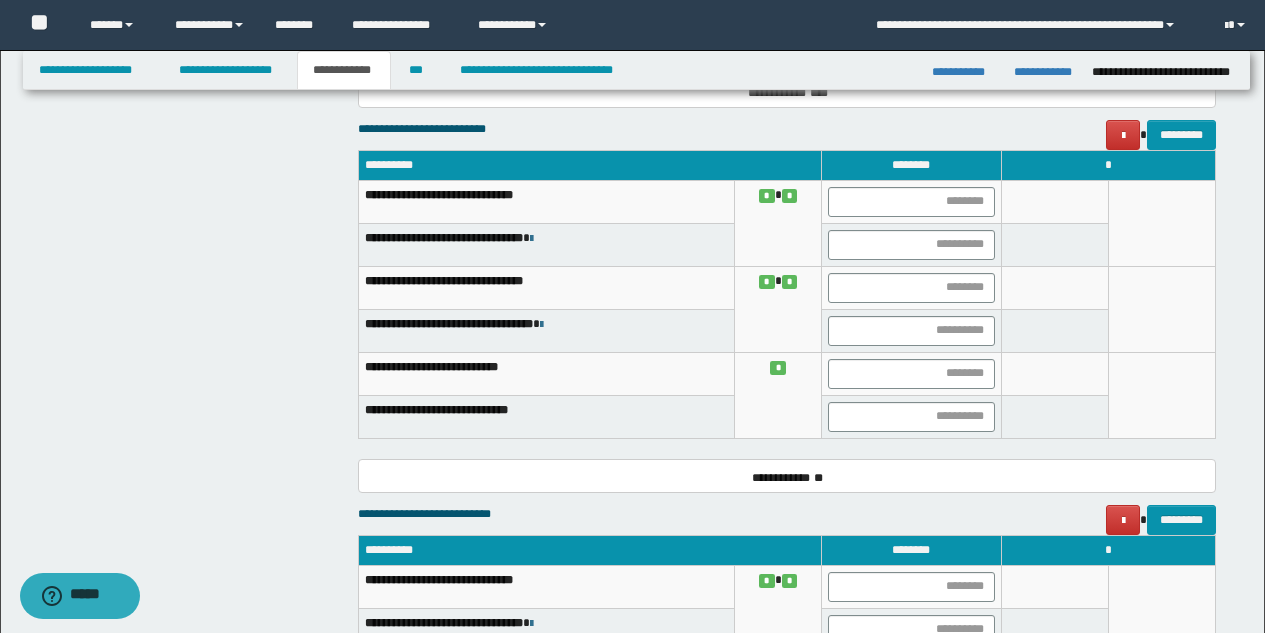 scroll, scrollTop: 1618, scrollLeft: 0, axis: vertical 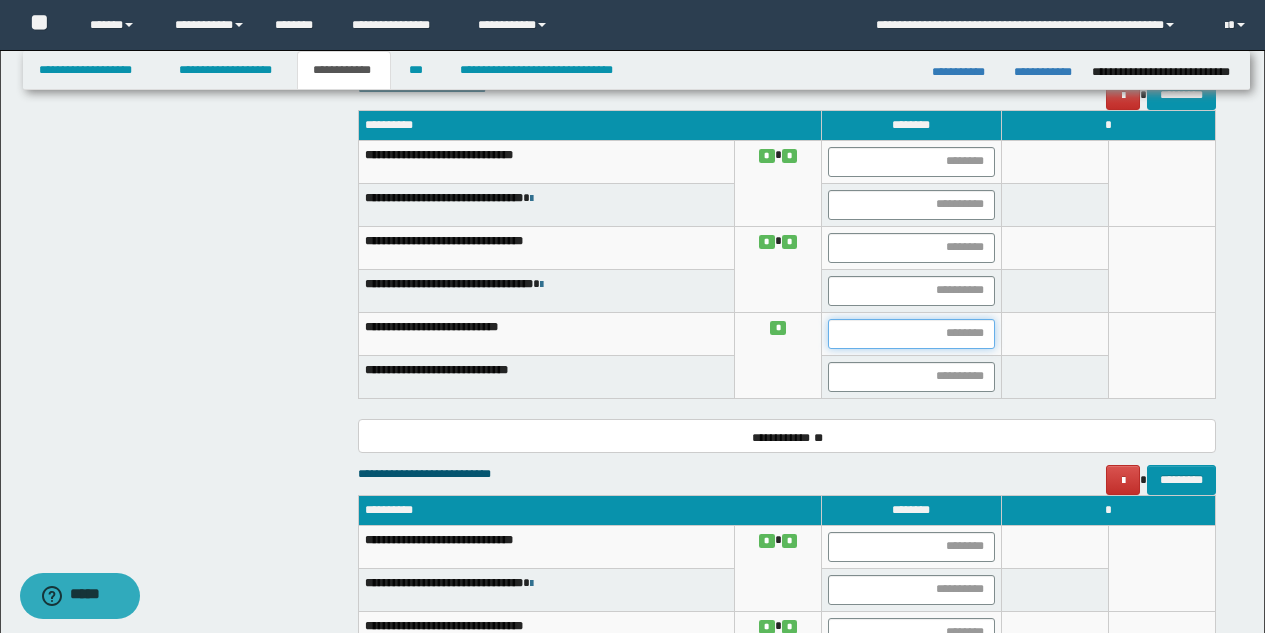 click at bounding box center [911, 334] 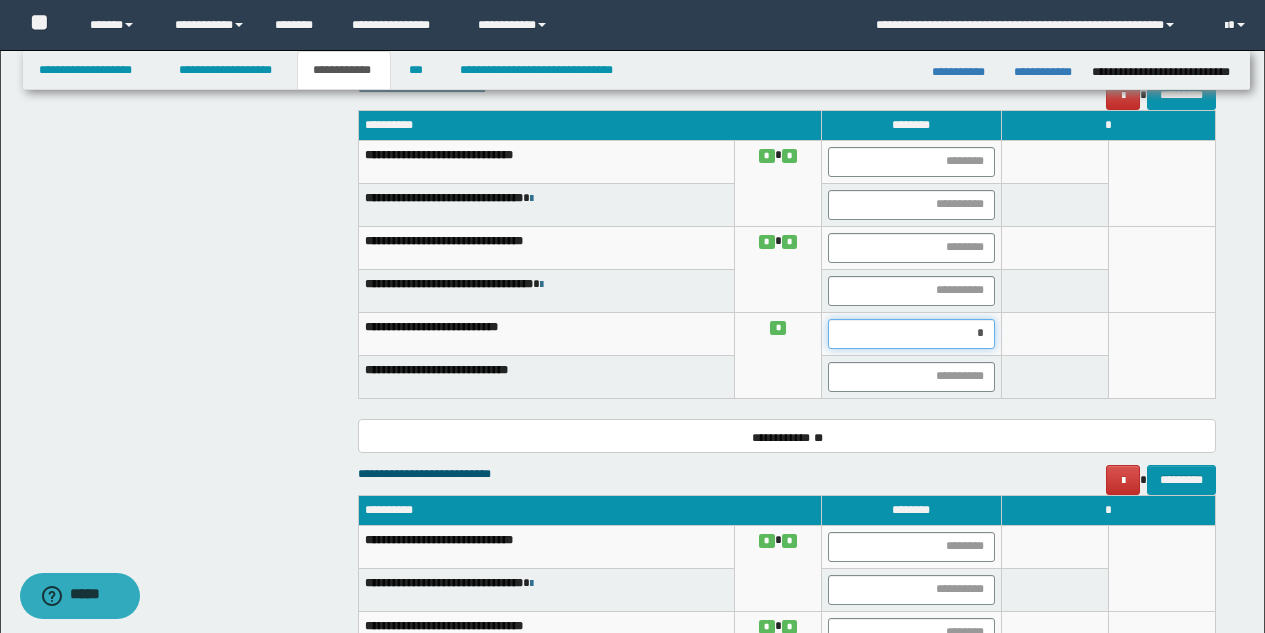 type on "**" 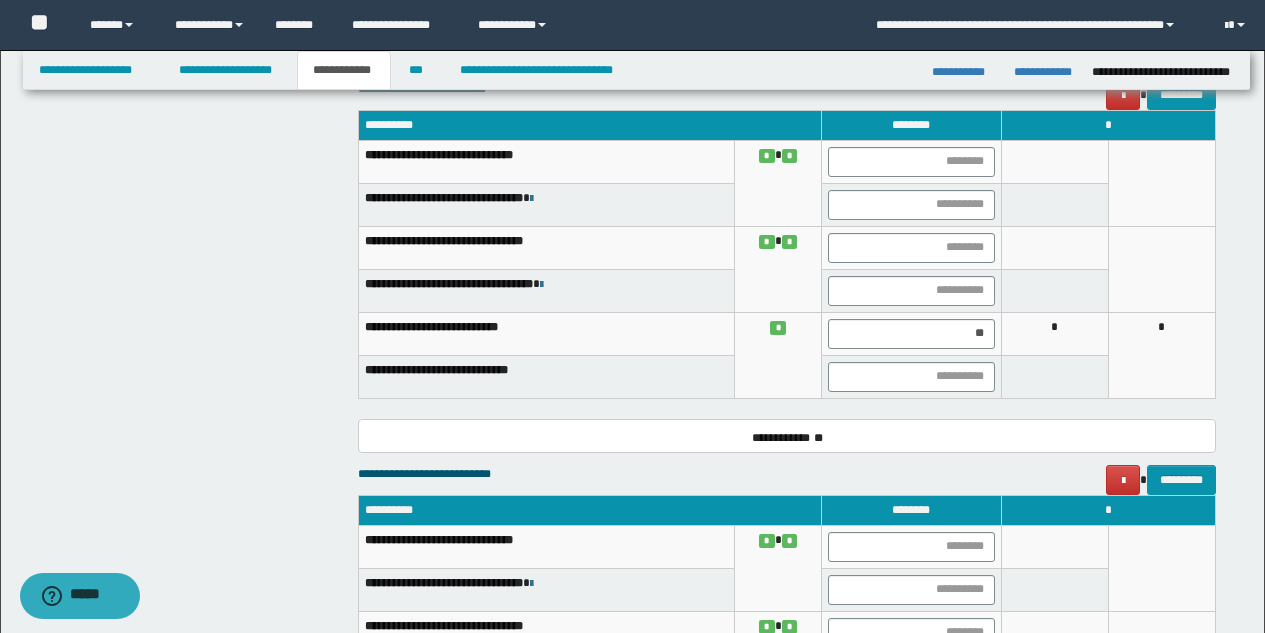 drag, startPoint x: 967, startPoint y: 253, endPoint x: 943, endPoint y: 263, distance: 26 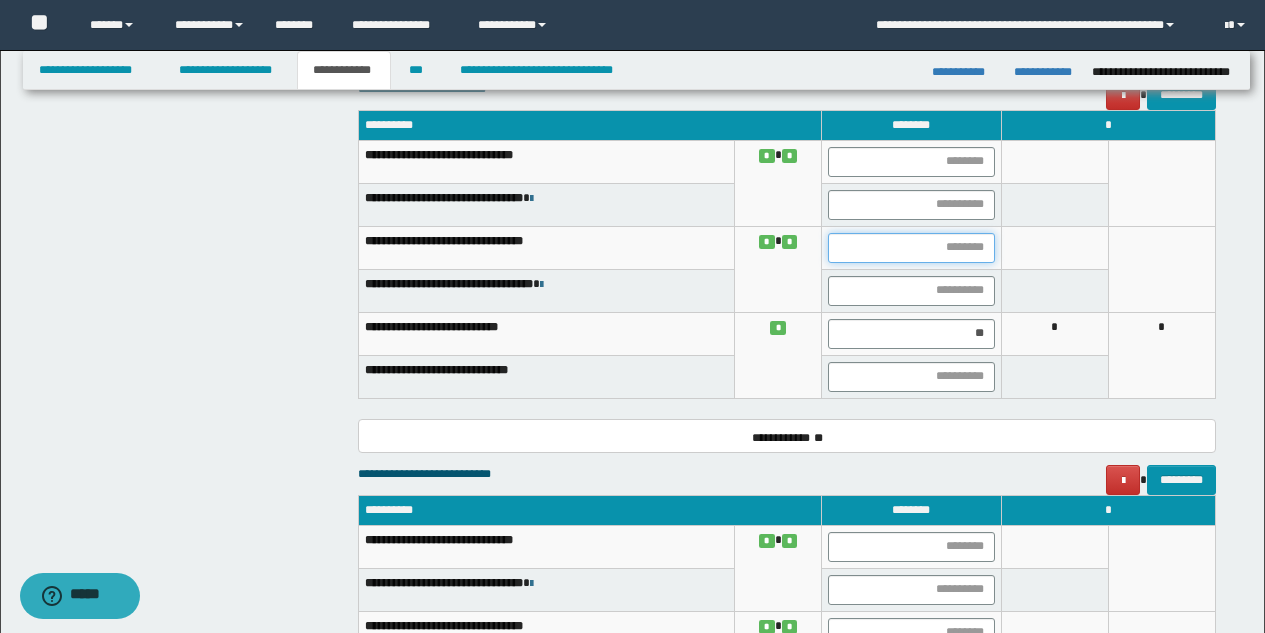 click at bounding box center [911, 248] 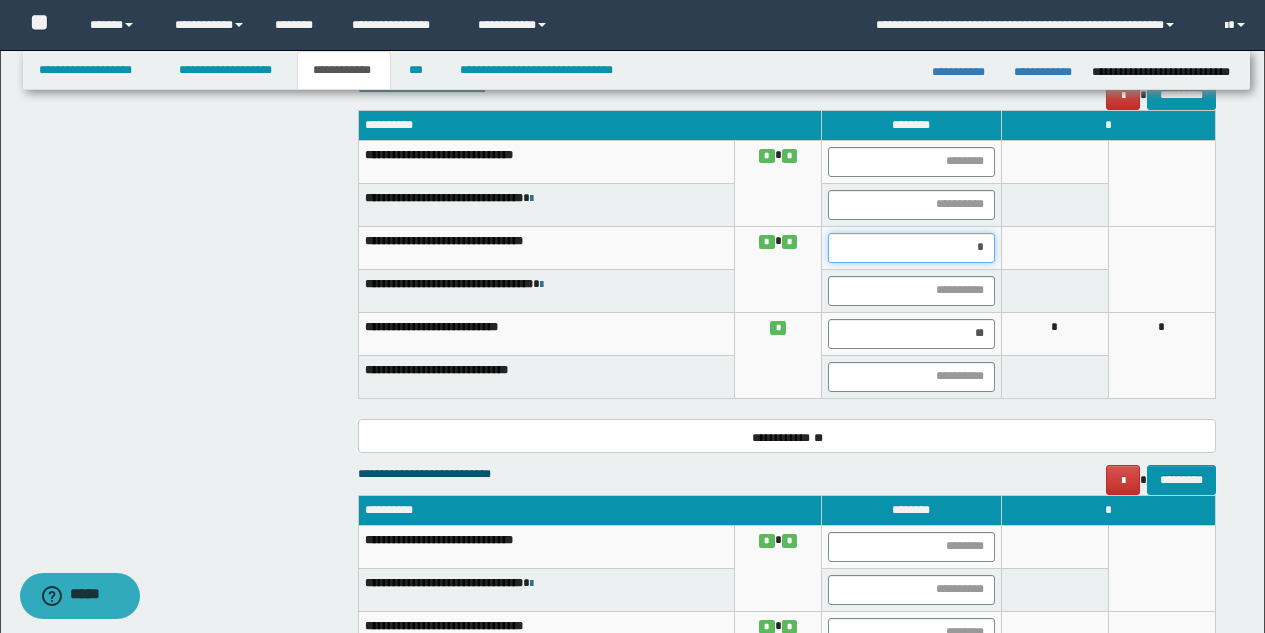 type on "**" 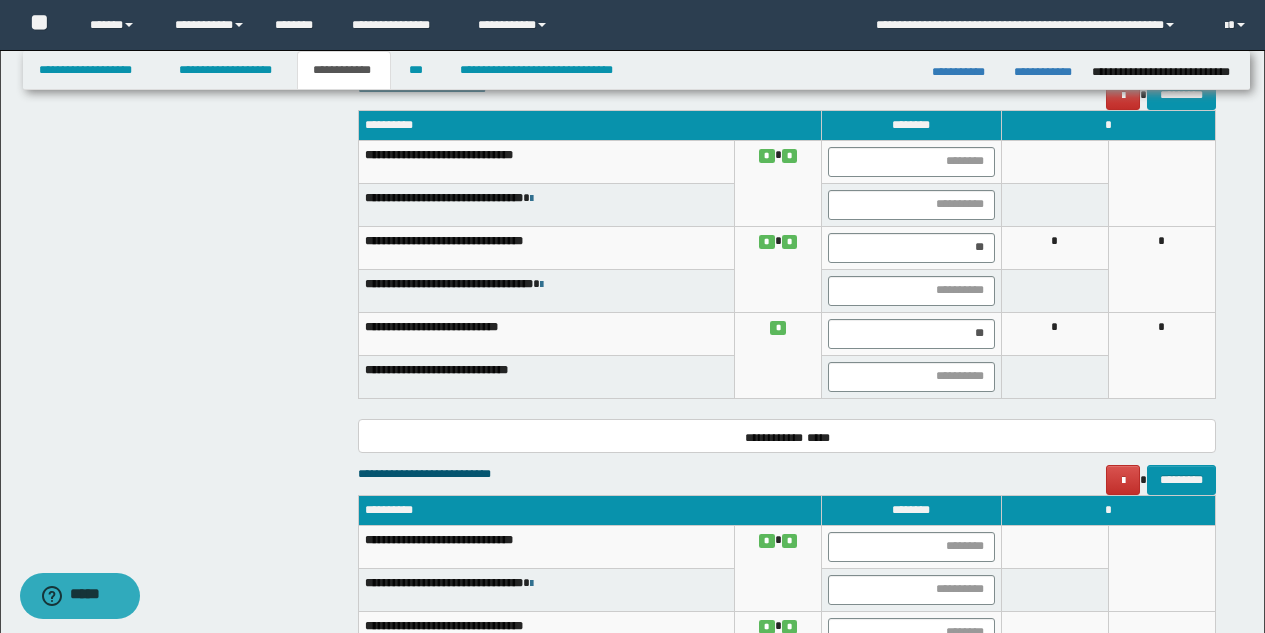 drag, startPoint x: 967, startPoint y: 155, endPoint x: 942, endPoint y: 181, distance: 36.069378 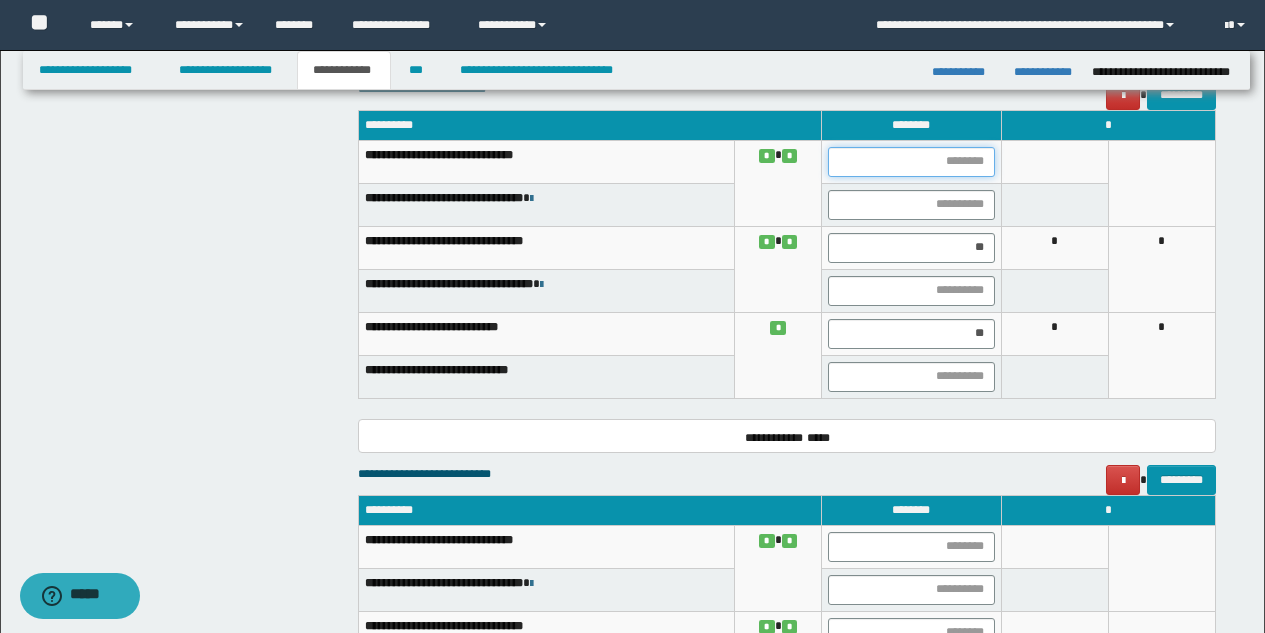 drag, startPoint x: 942, startPoint y: 181, endPoint x: 981, endPoint y: 166, distance: 41.785164 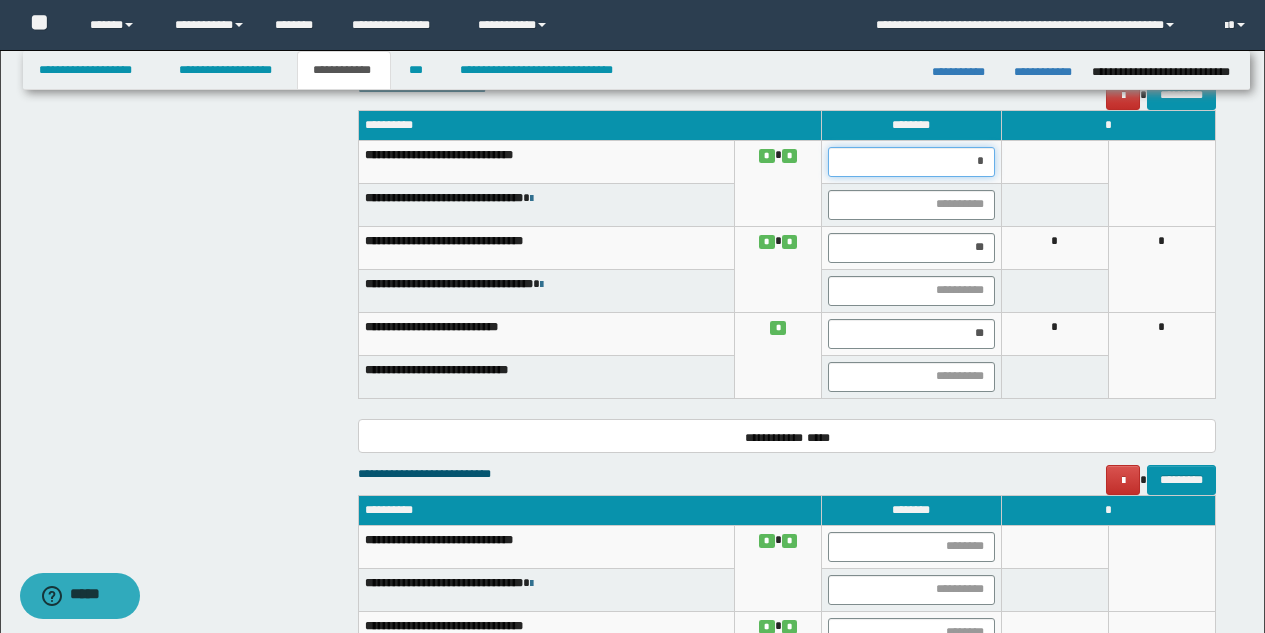 type on "**" 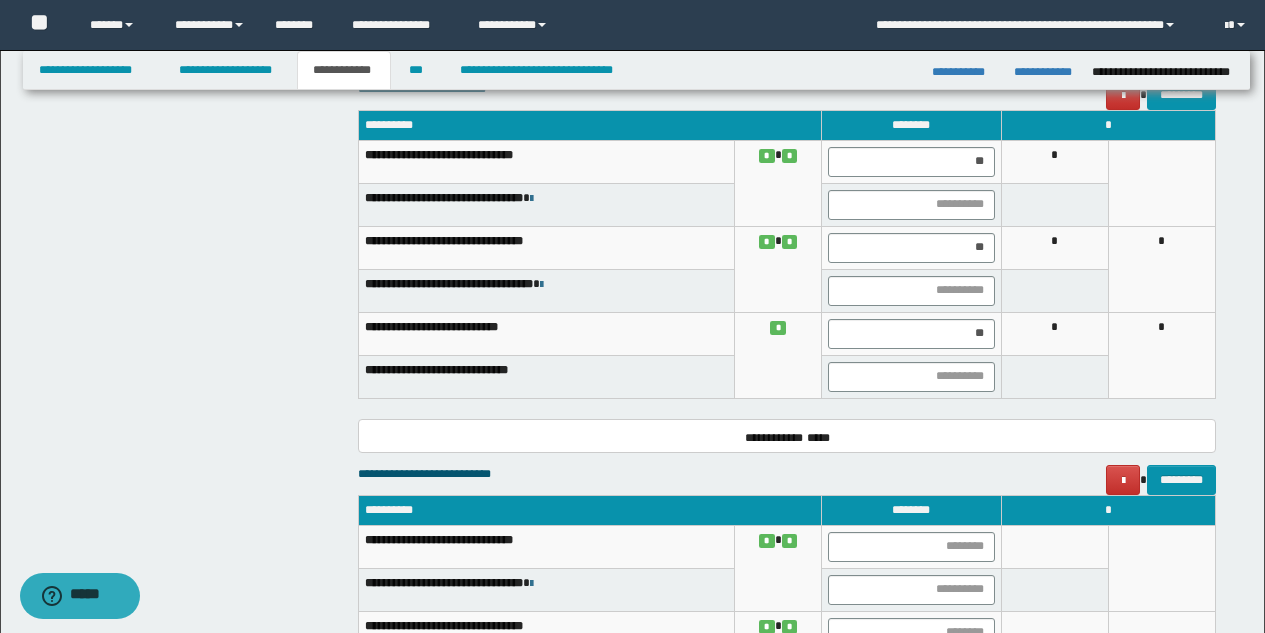 click on "*" at bounding box center [1054, 161] 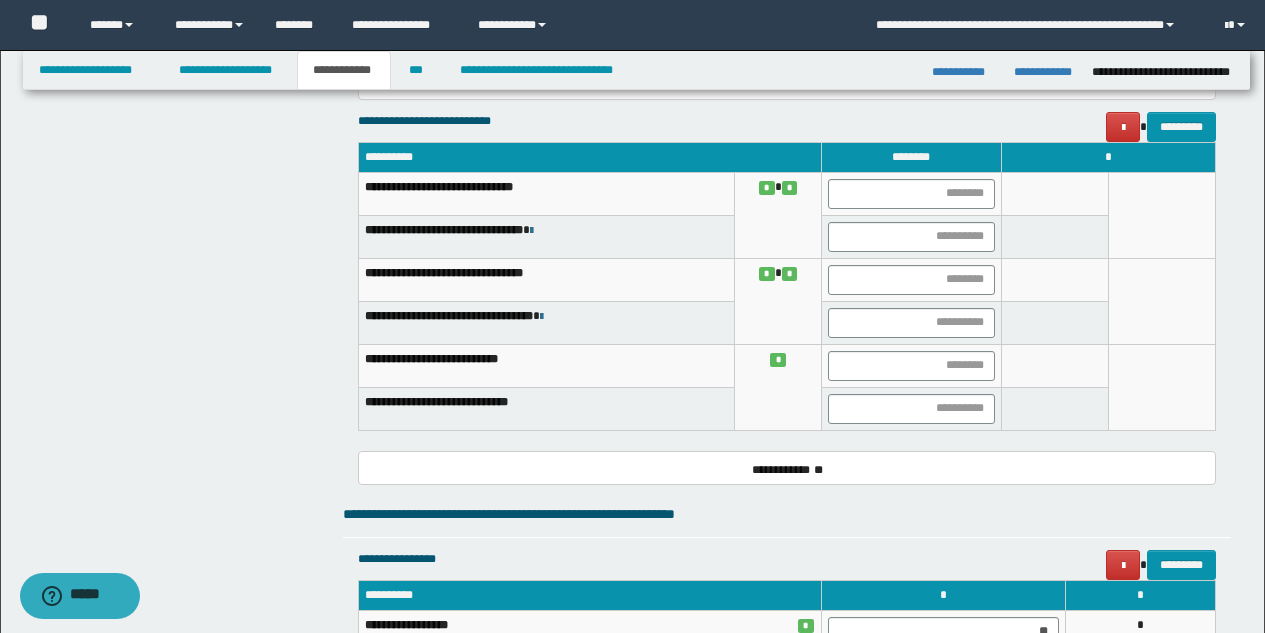 scroll, scrollTop: 1977, scrollLeft: 0, axis: vertical 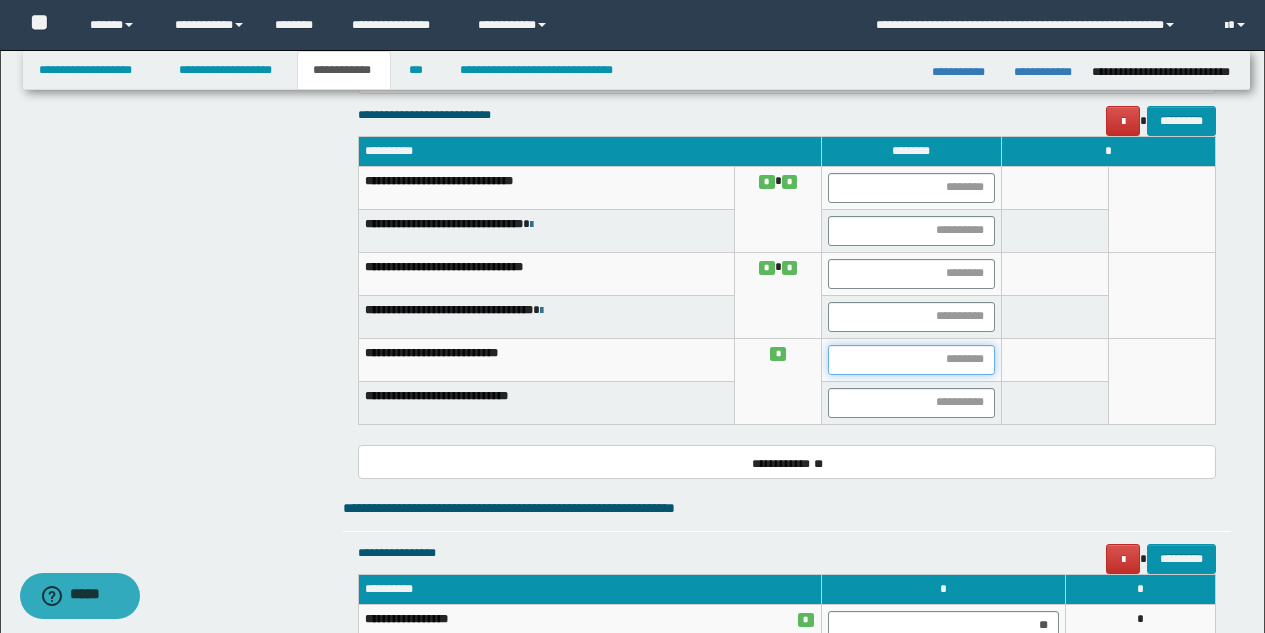 click at bounding box center [911, 360] 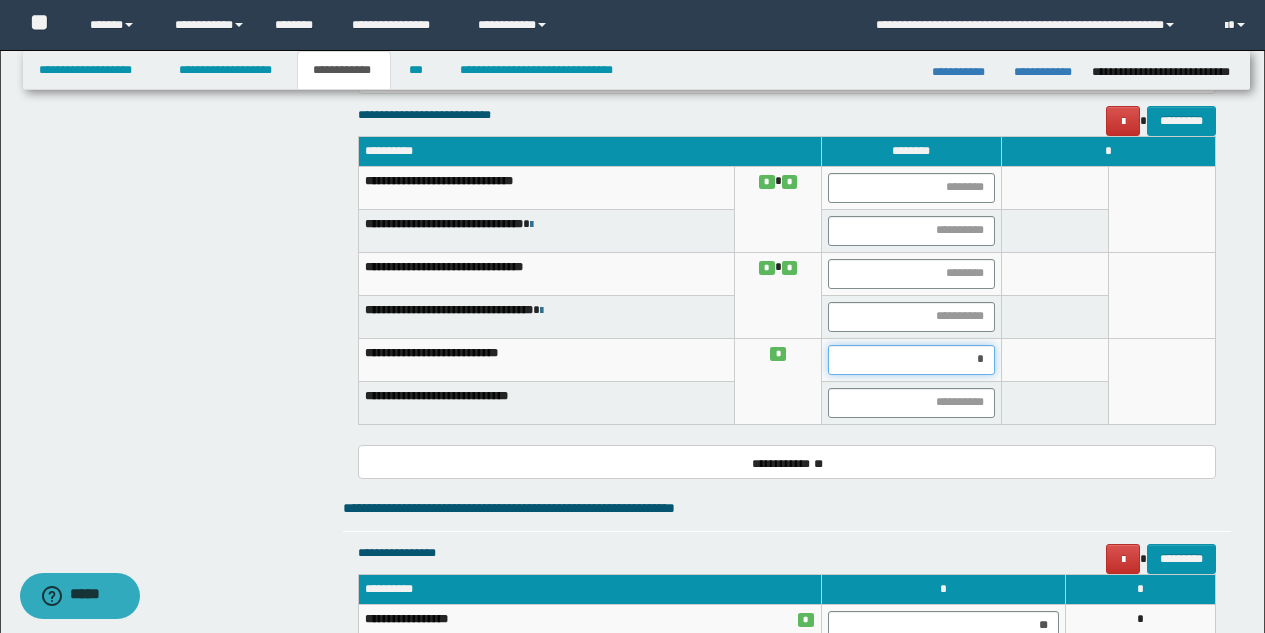 type on "**" 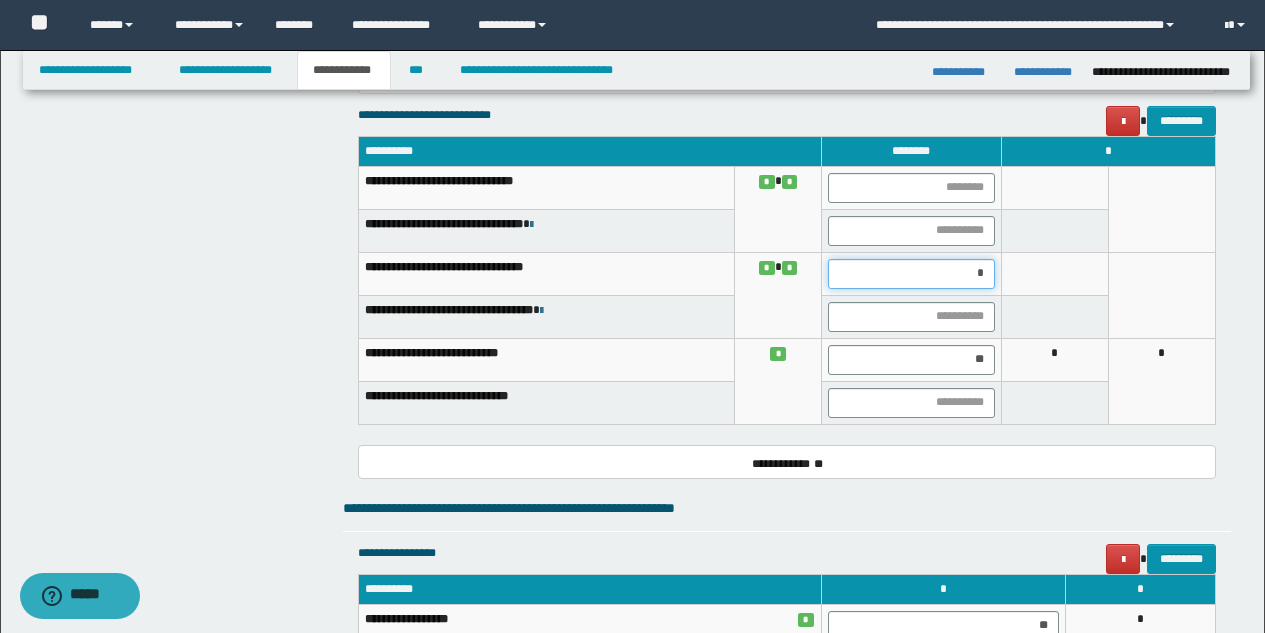 type on "**" 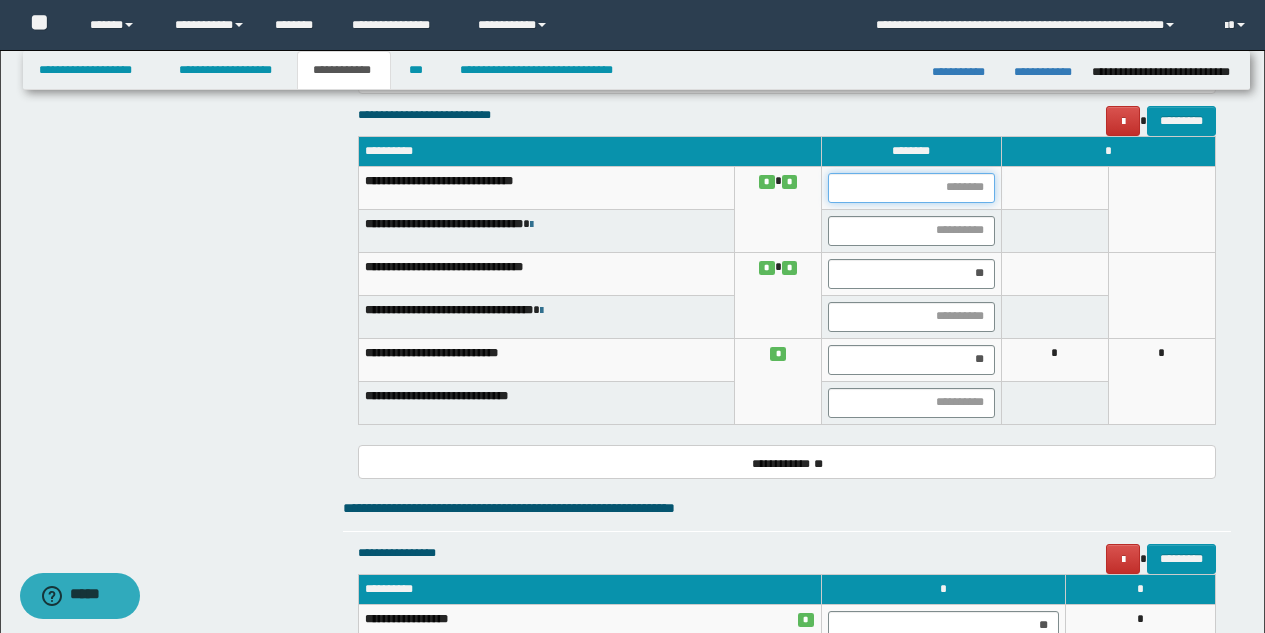 click at bounding box center [911, 188] 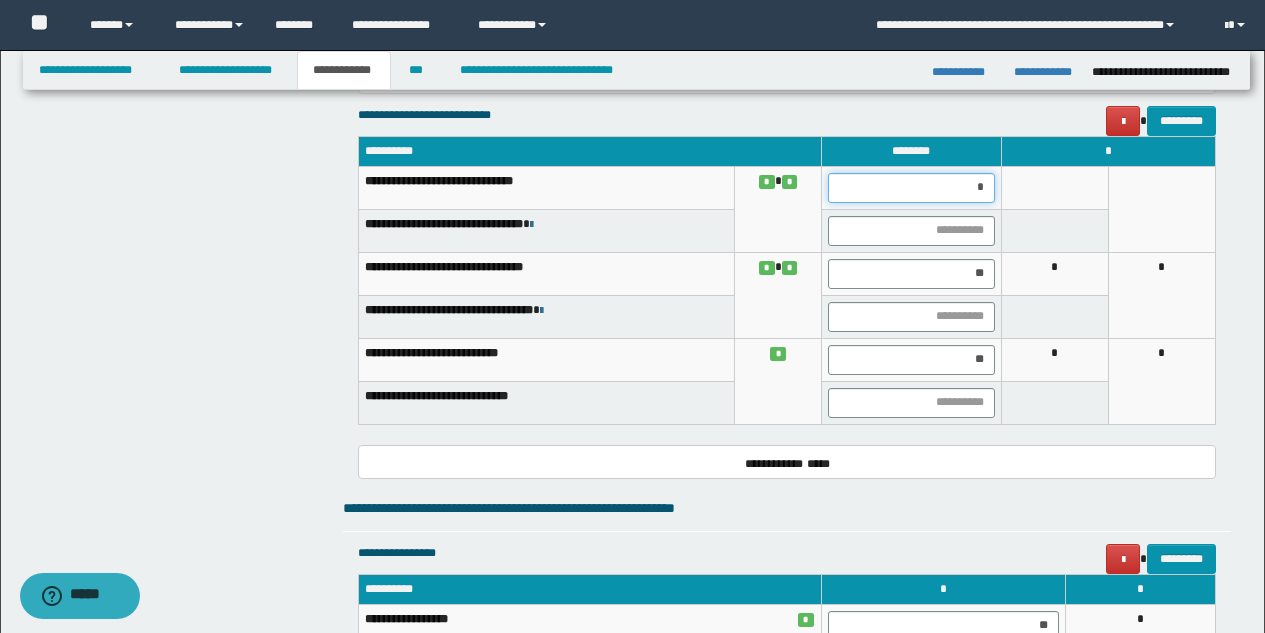 type on "**" 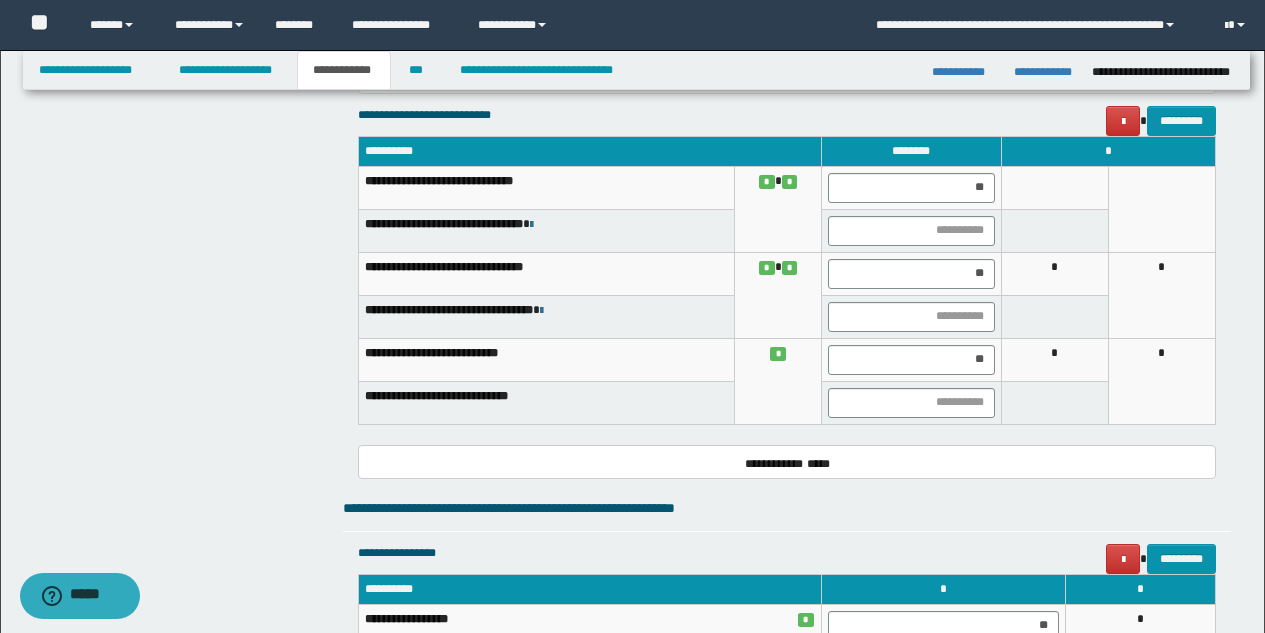 click at bounding box center [1054, 187] 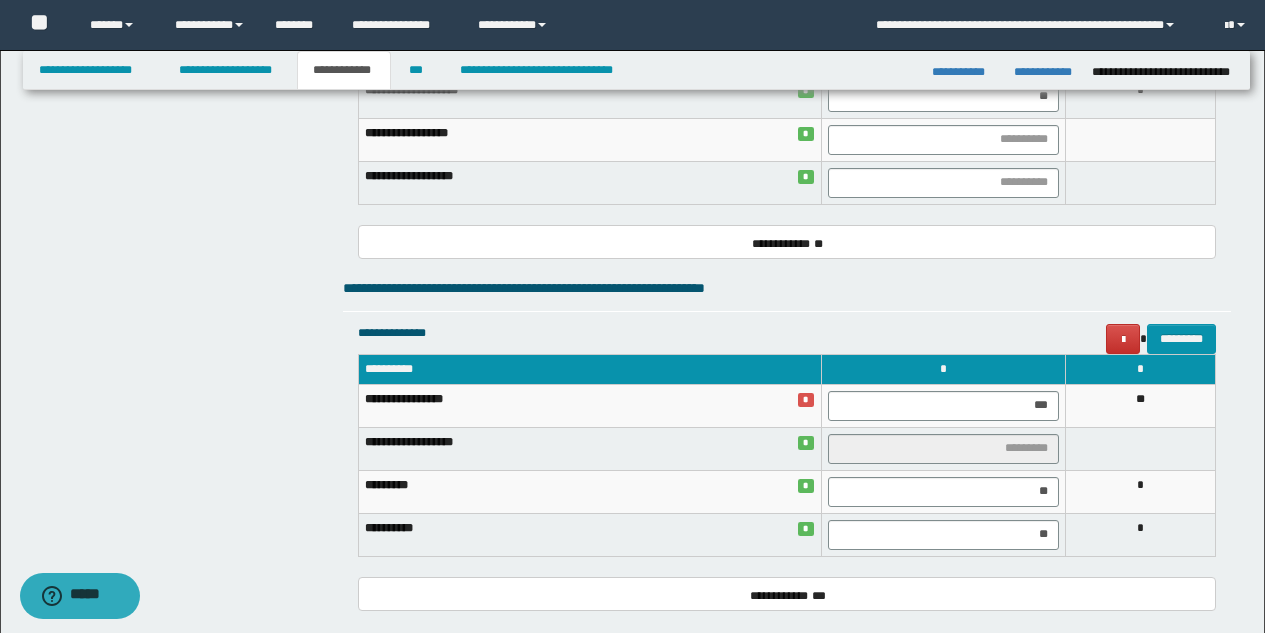 scroll, scrollTop: 2603, scrollLeft: 0, axis: vertical 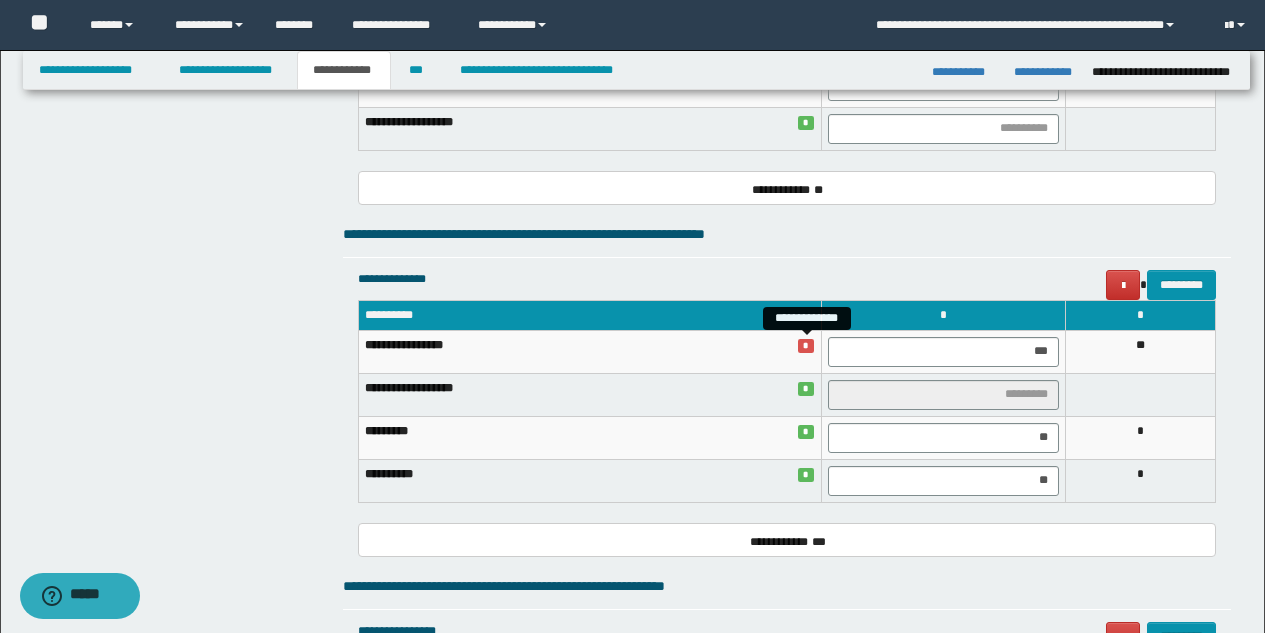 click on "*" at bounding box center [806, 345] 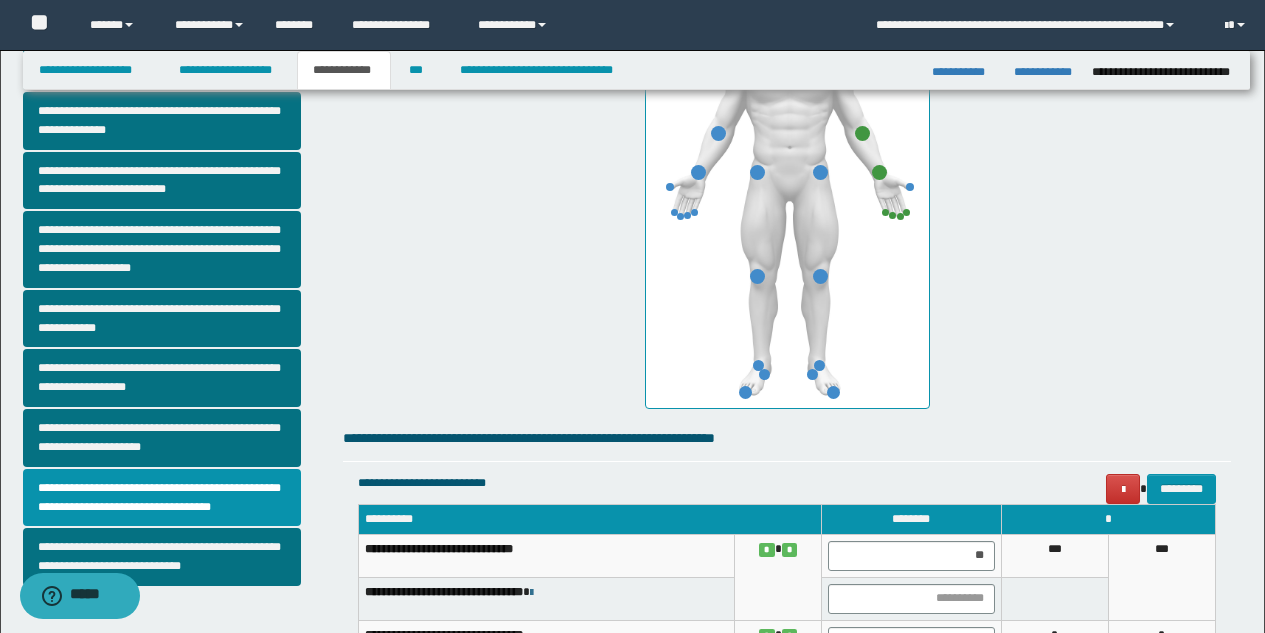 scroll, scrollTop: 480, scrollLeft: 0, axis: vertical 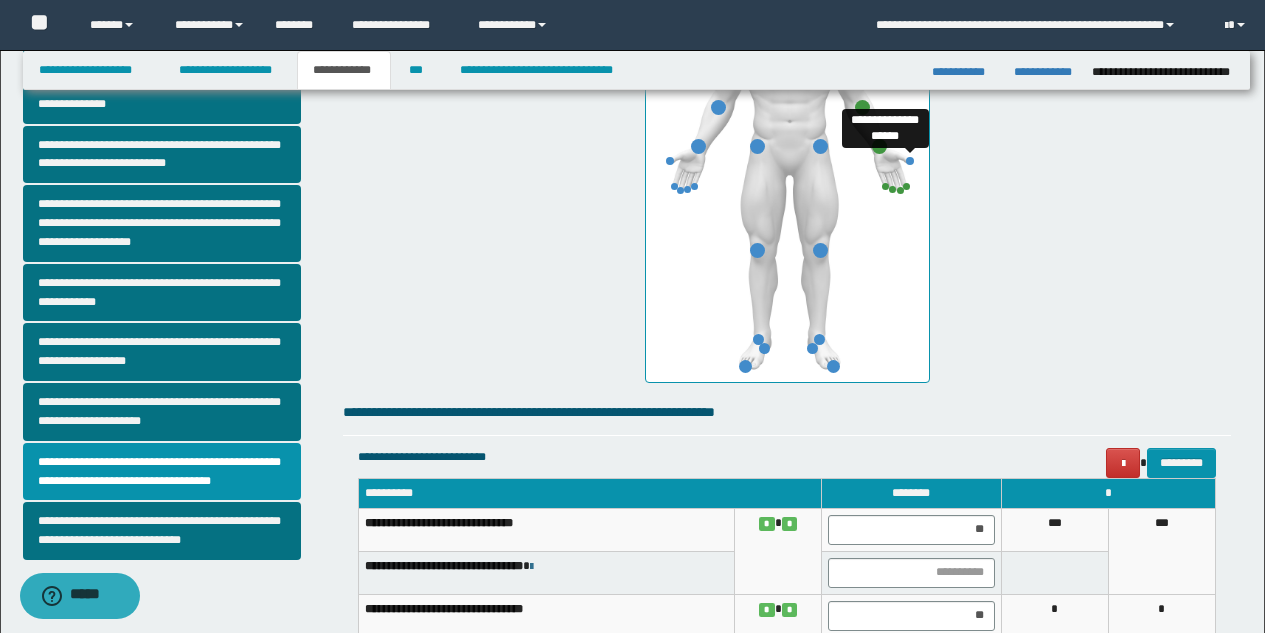 click at bounding box center (910, 161) 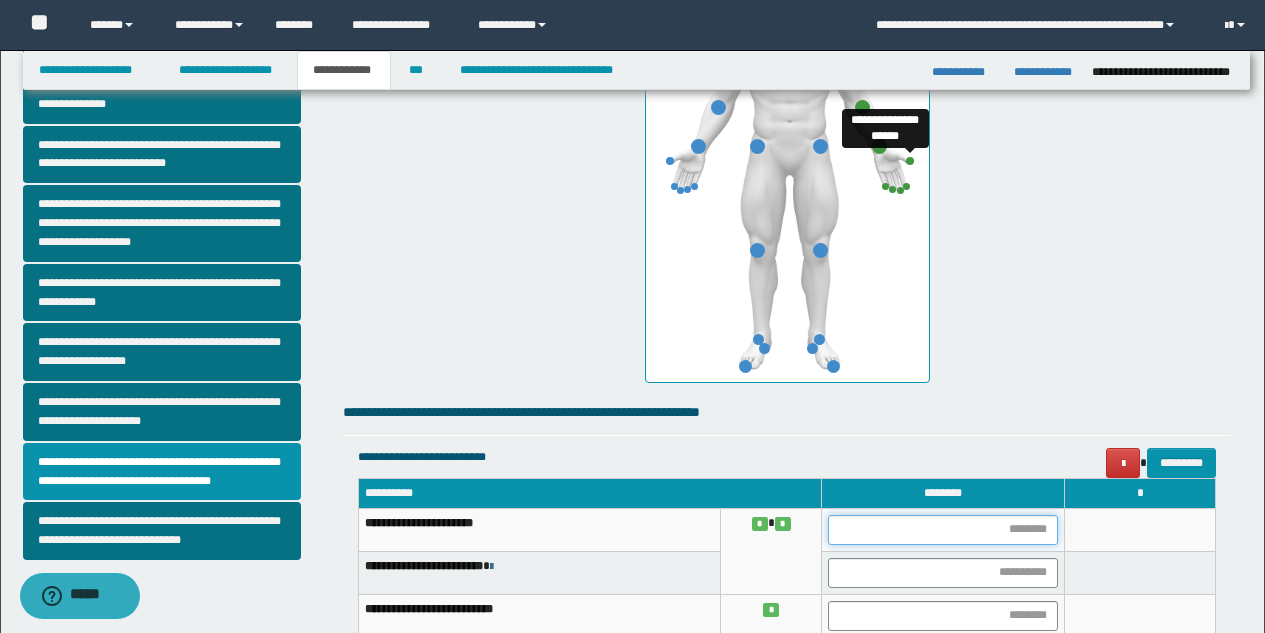 click at bounding box center [943, 530] 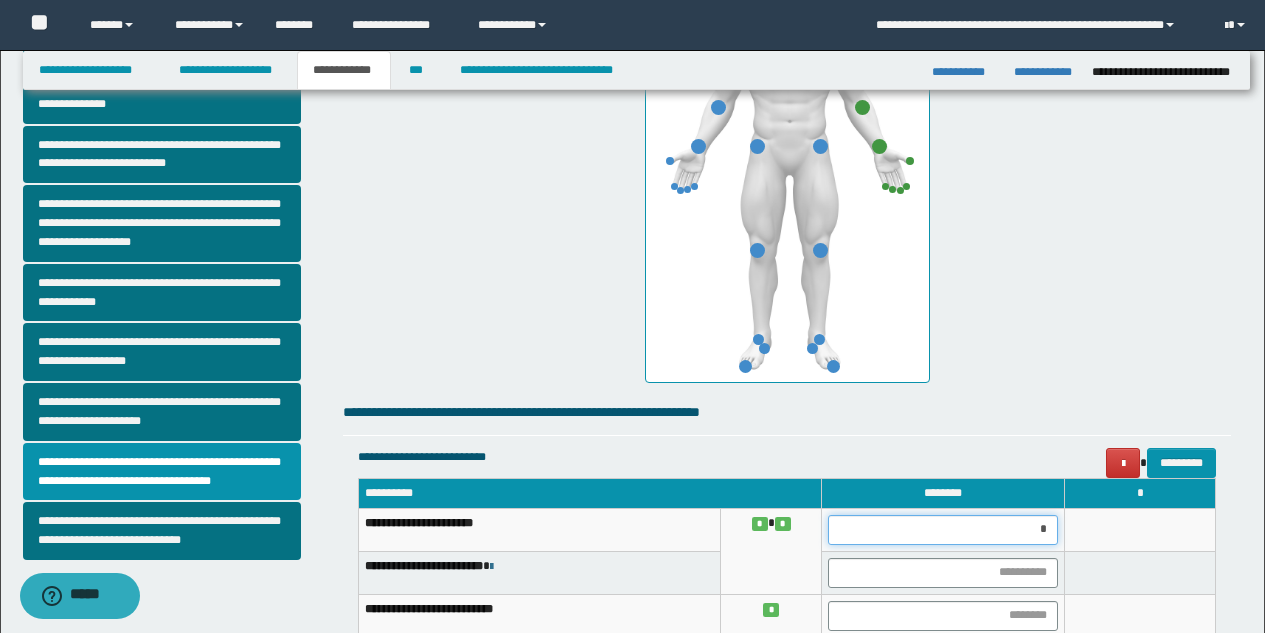 type on "**" 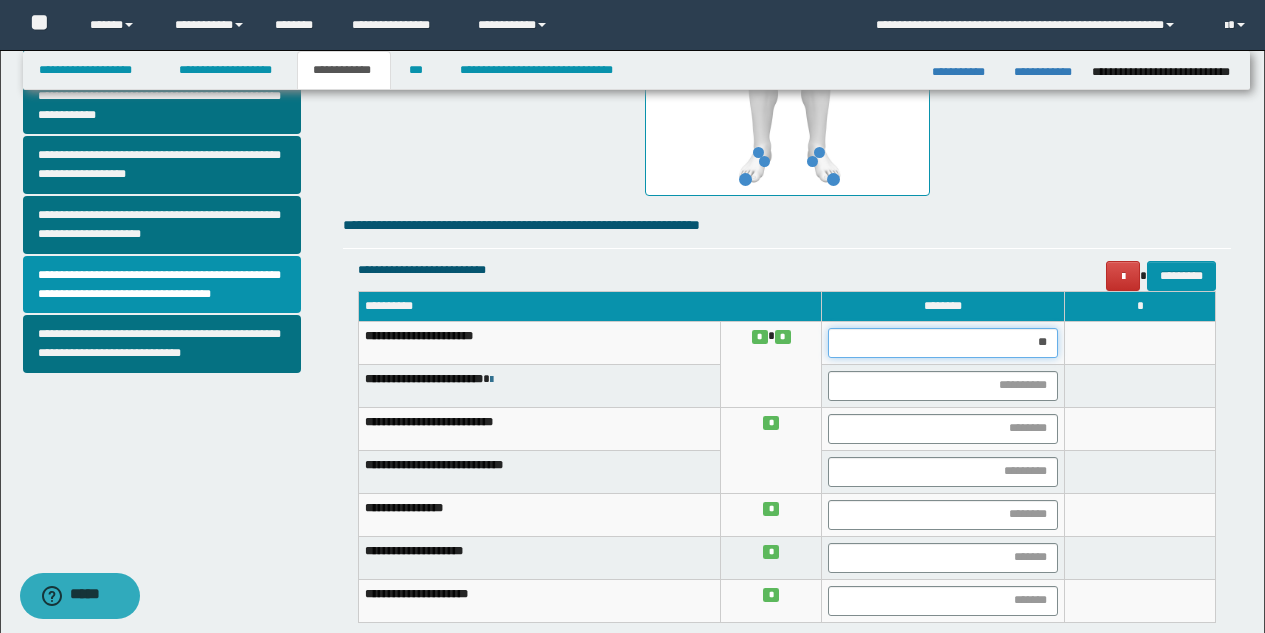 scroll, scrollTop: 712, scrollLeft: 0, axis: vertical 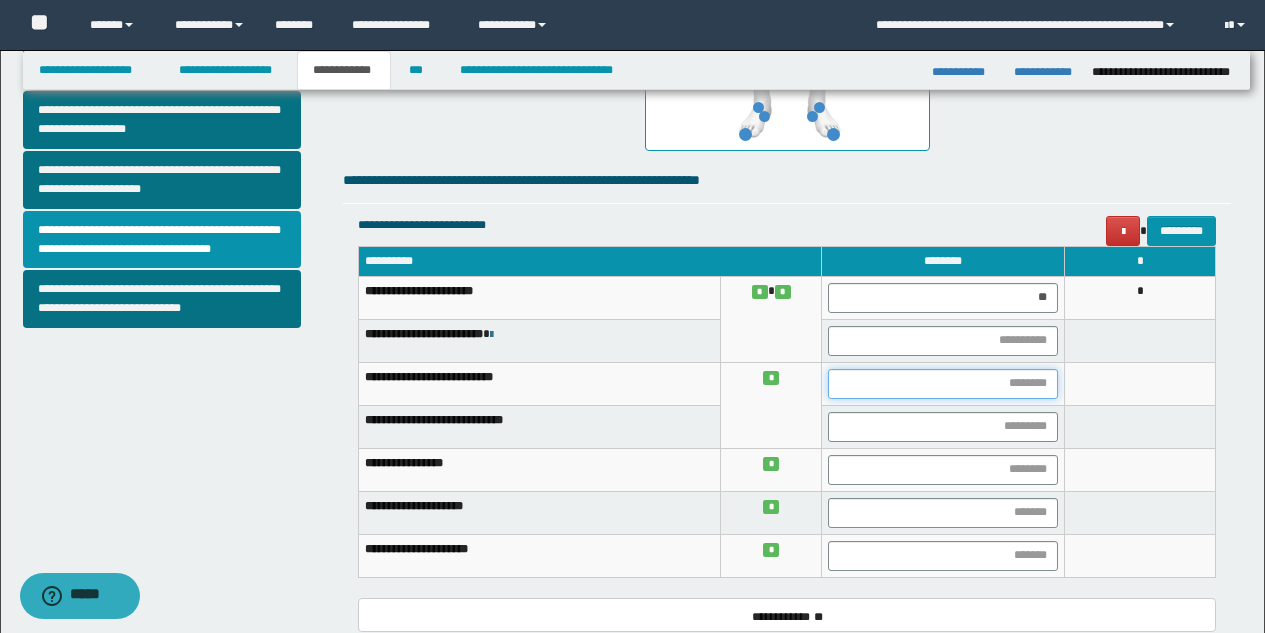 click at bounding box center (943, 384) 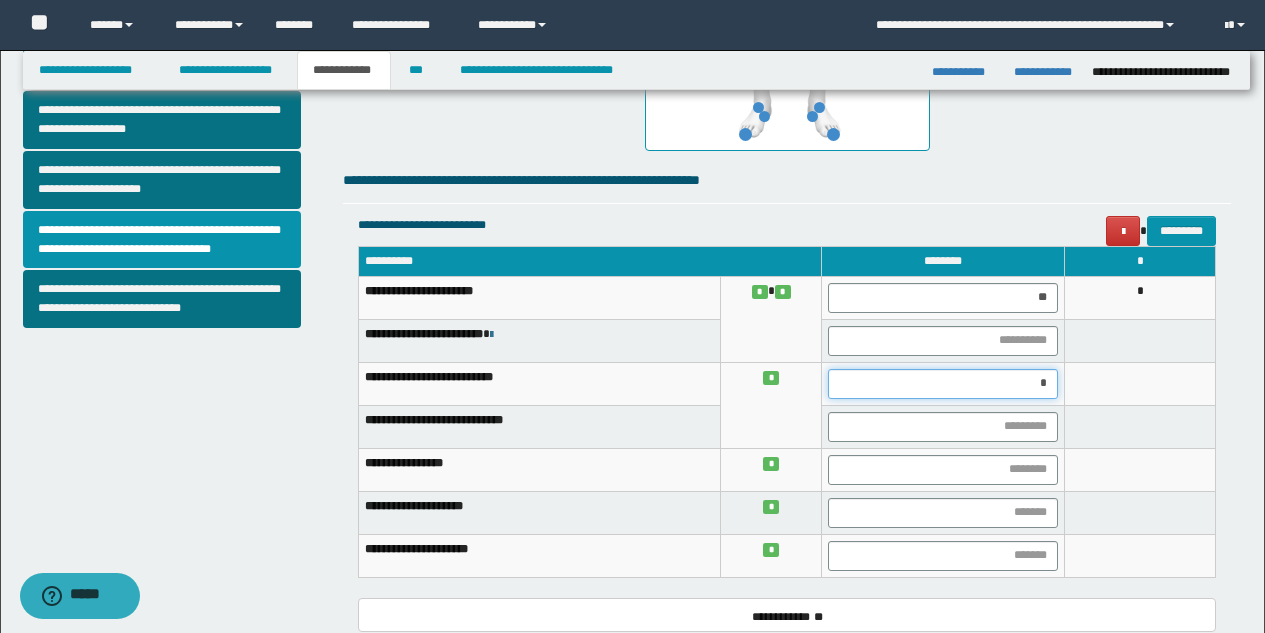 type on "**" 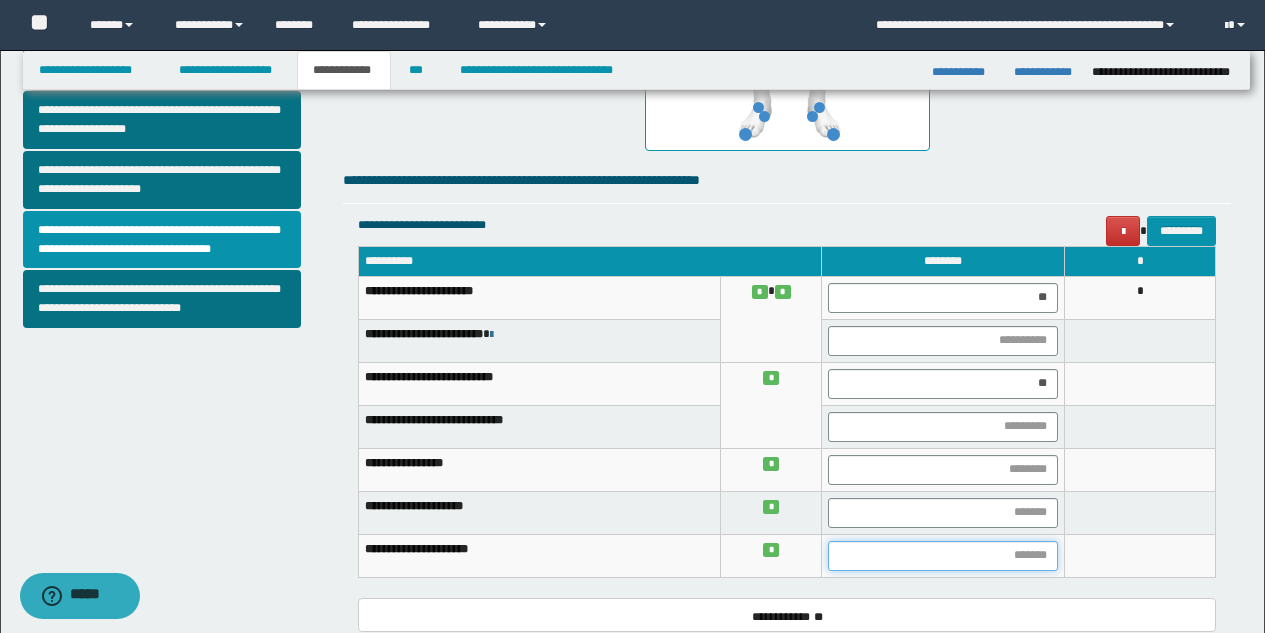 click at bounding box center (943, 556) 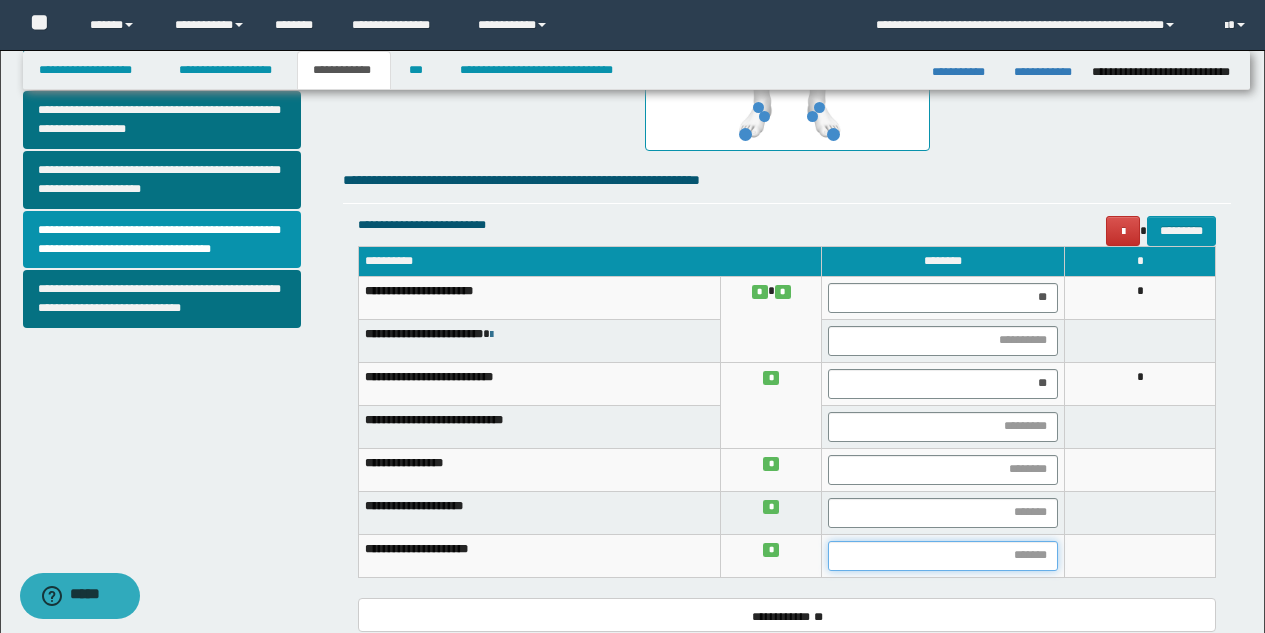 type on "*" 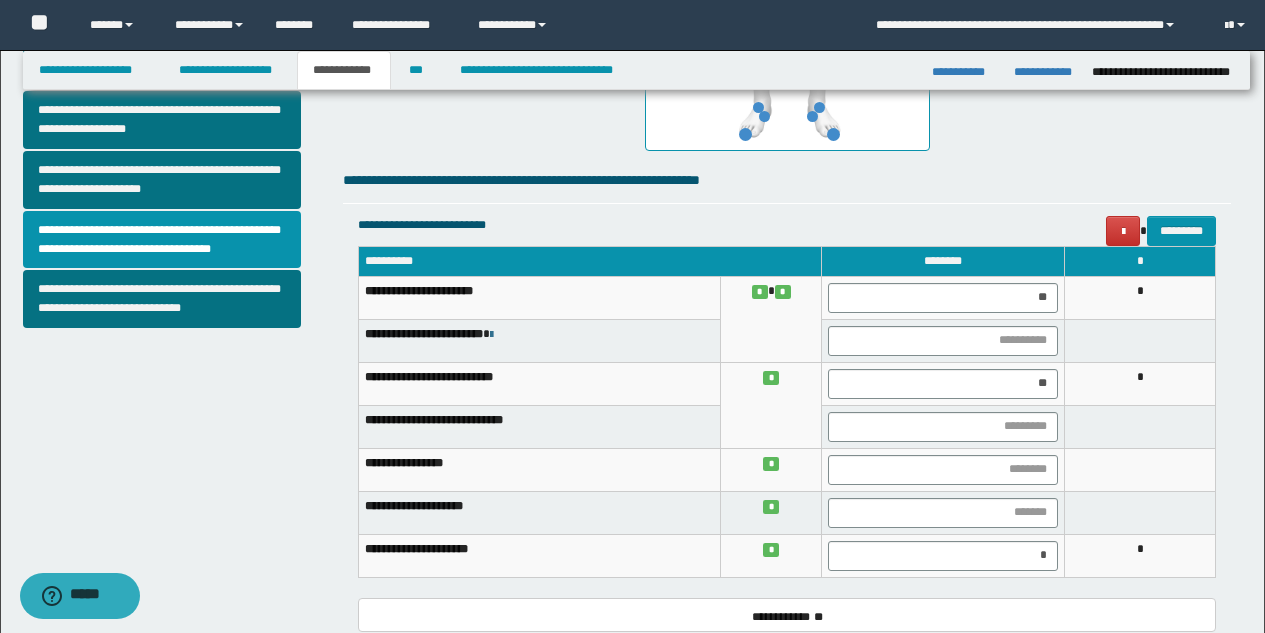 click on "*" at bounding box center (1140, 555) 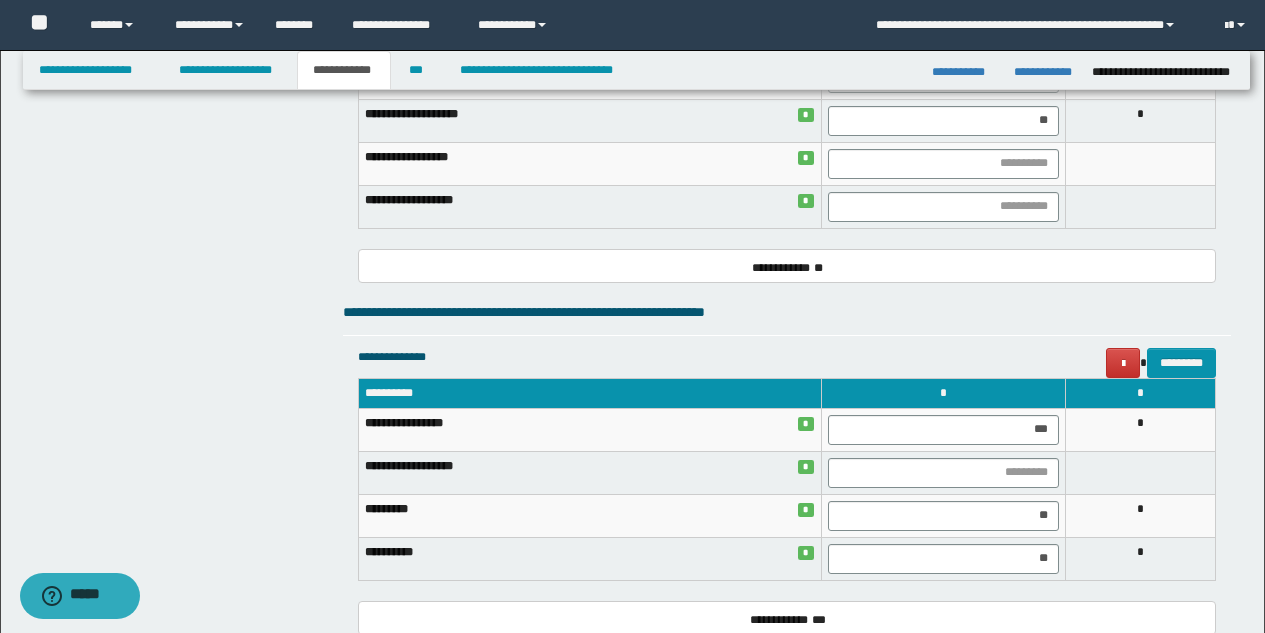 scroll, scrollTop: 2968, scrollLeft: 0, axis: vertical 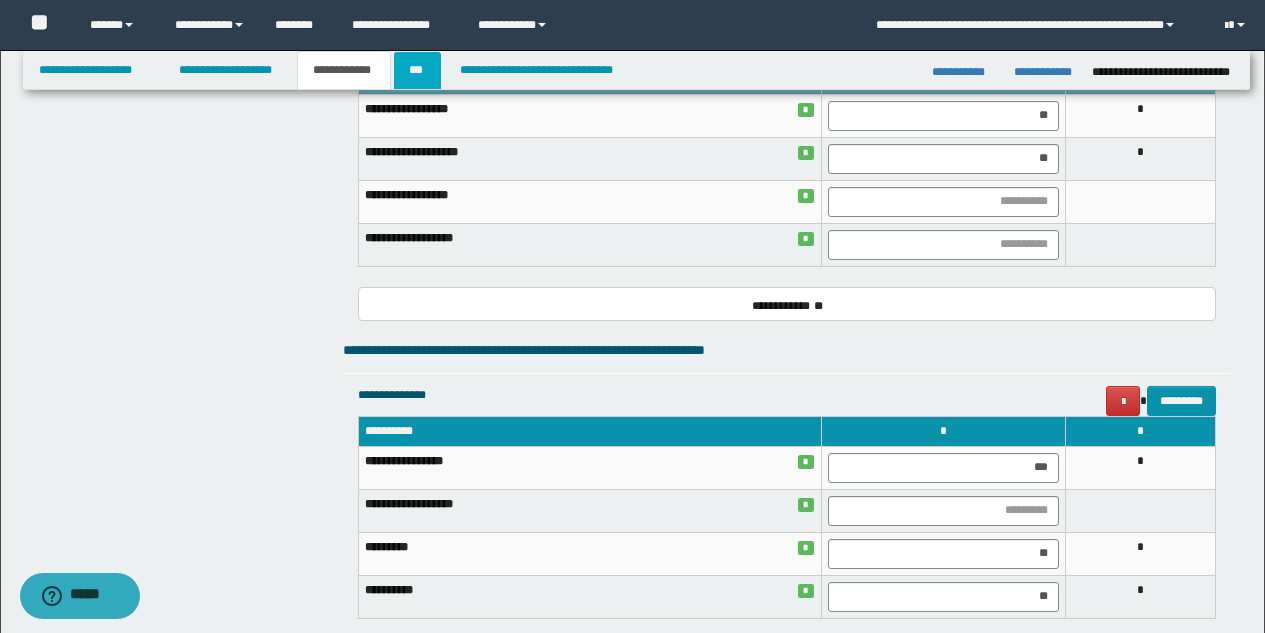 click on "***" at bounding box center (417, 70) 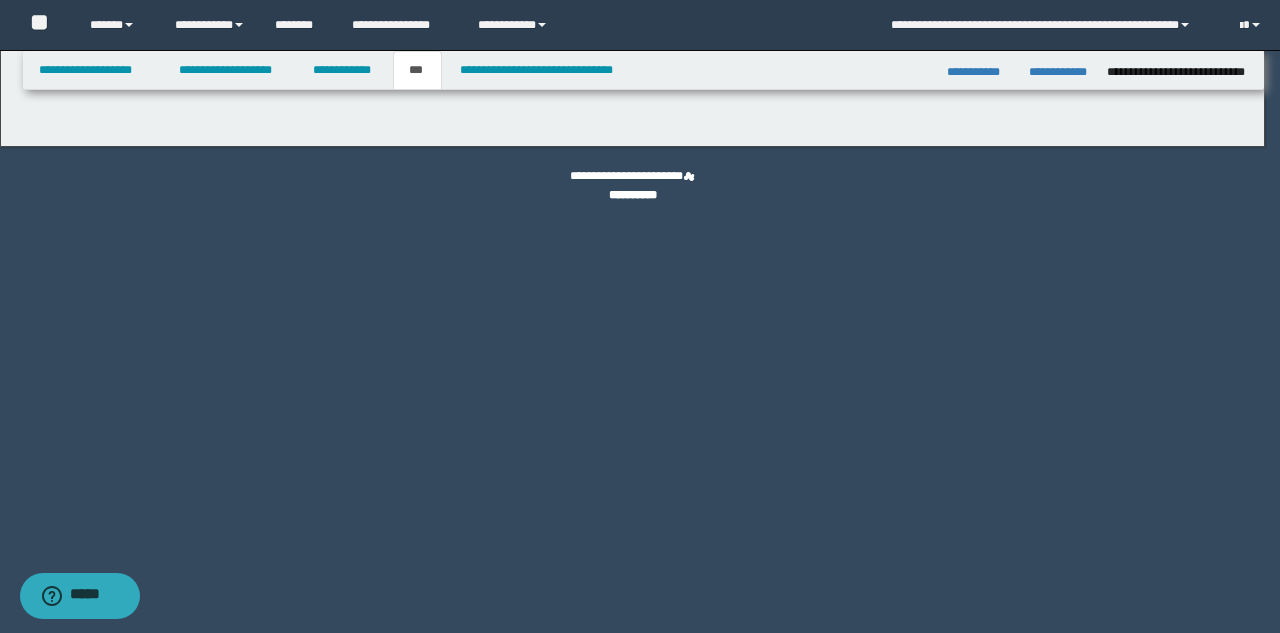 select on "*" 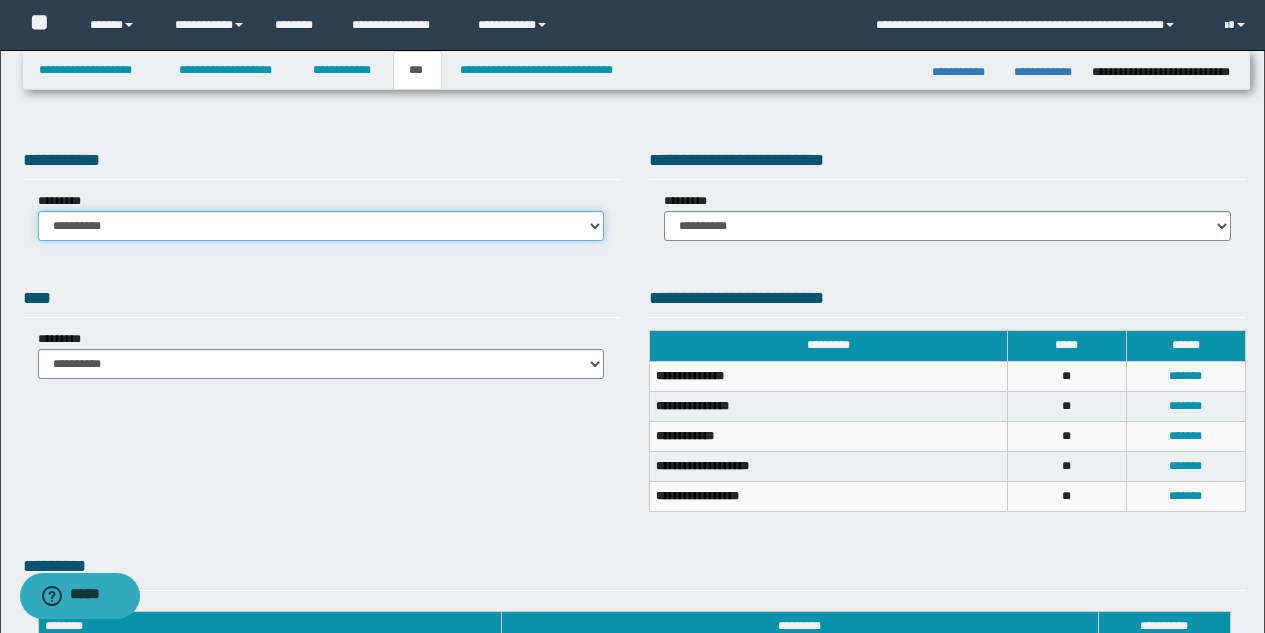 click on "**********" at bounding box center [321, 226] 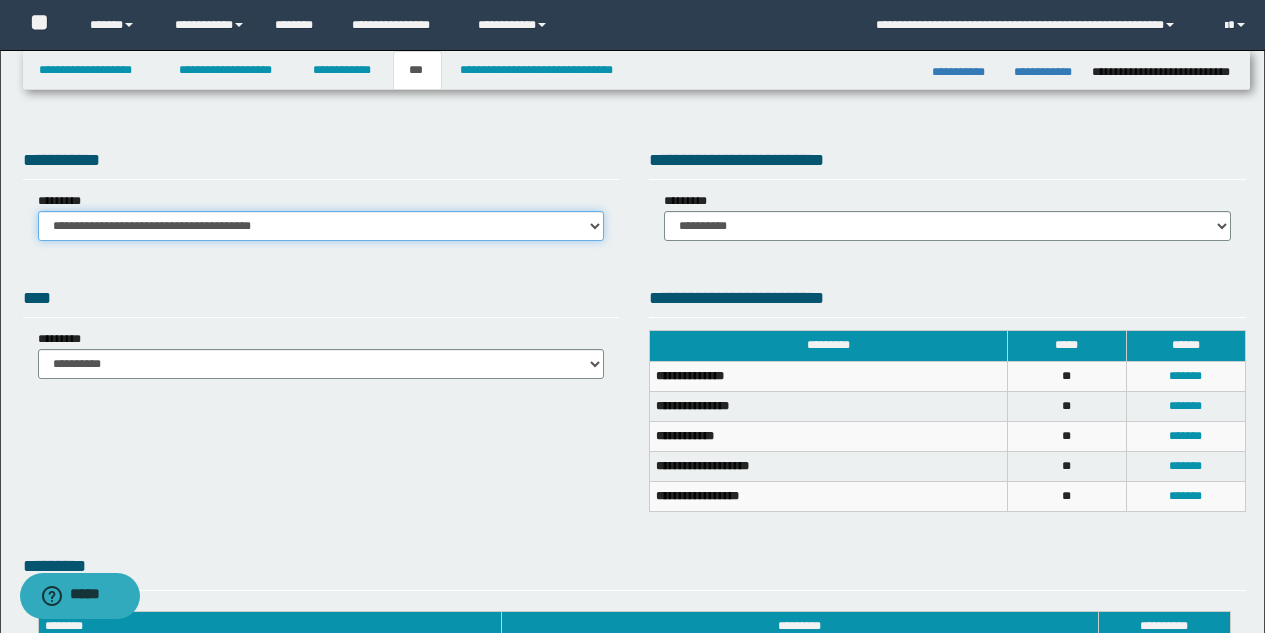 click on "**********" at bounding box center [321, 226] 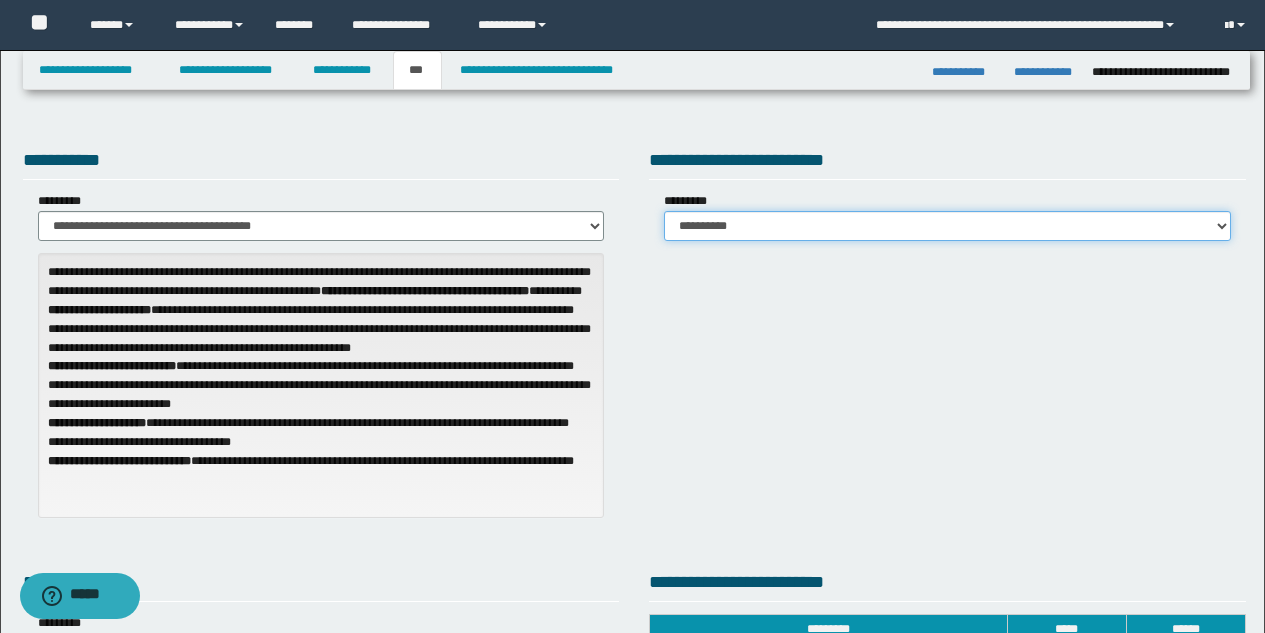 click on "**********" at bounding box center (947, 226) 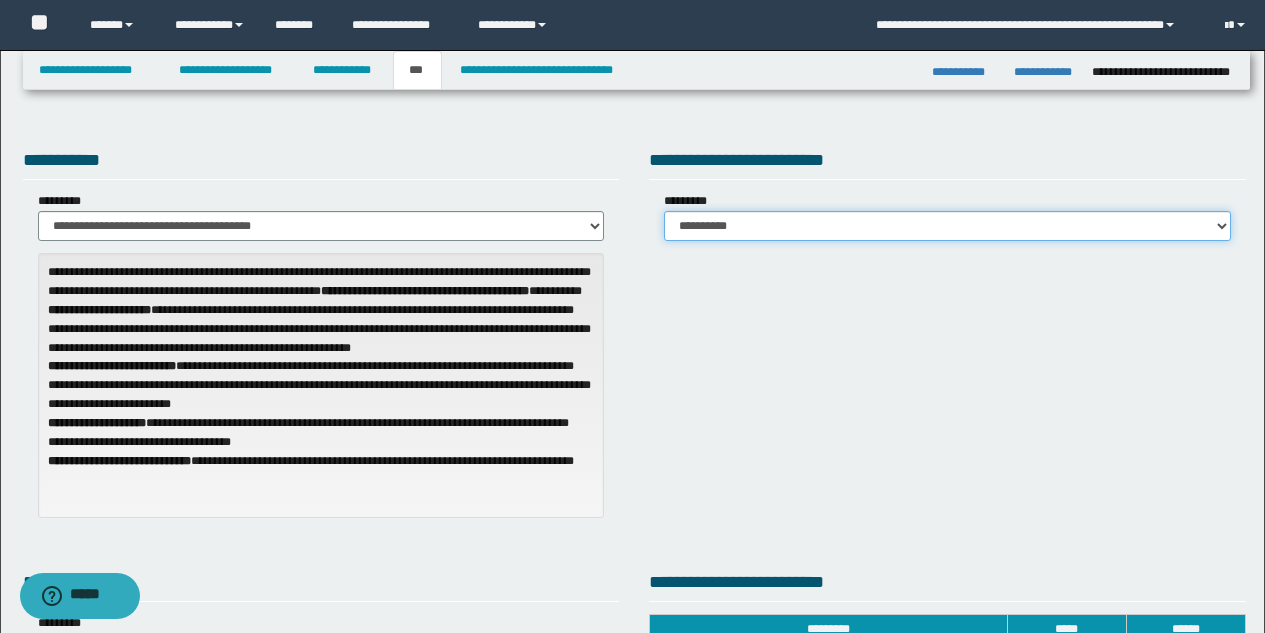 select on "*" 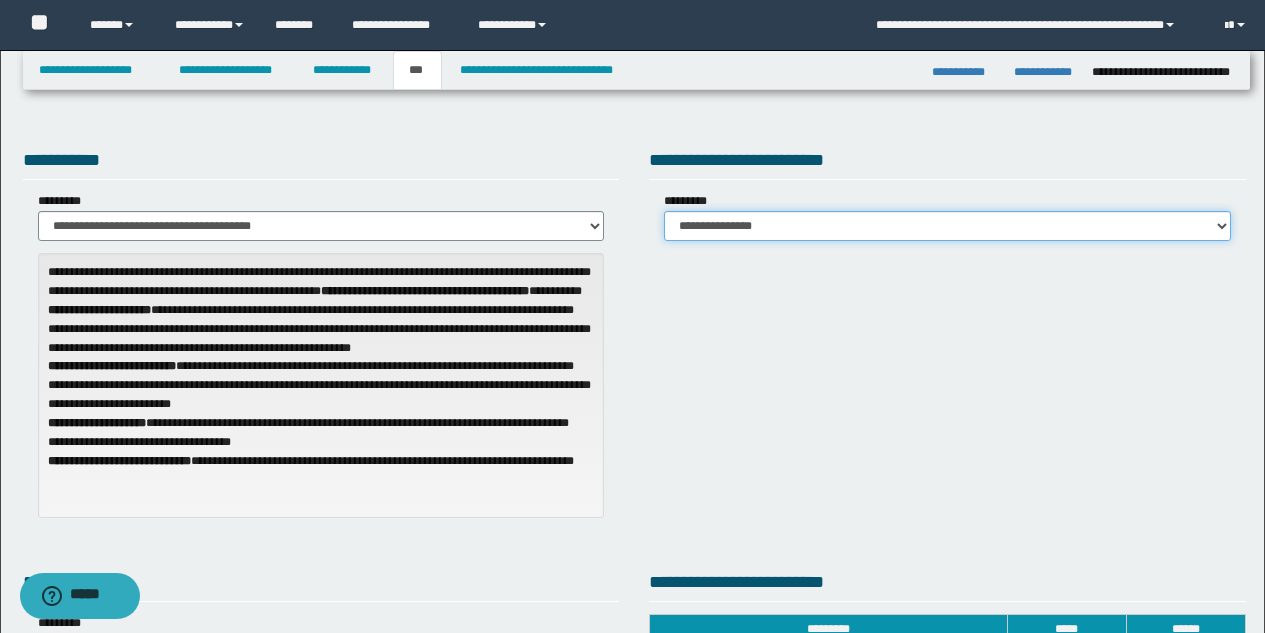 click on "**********" at bounding box center (947, 226) 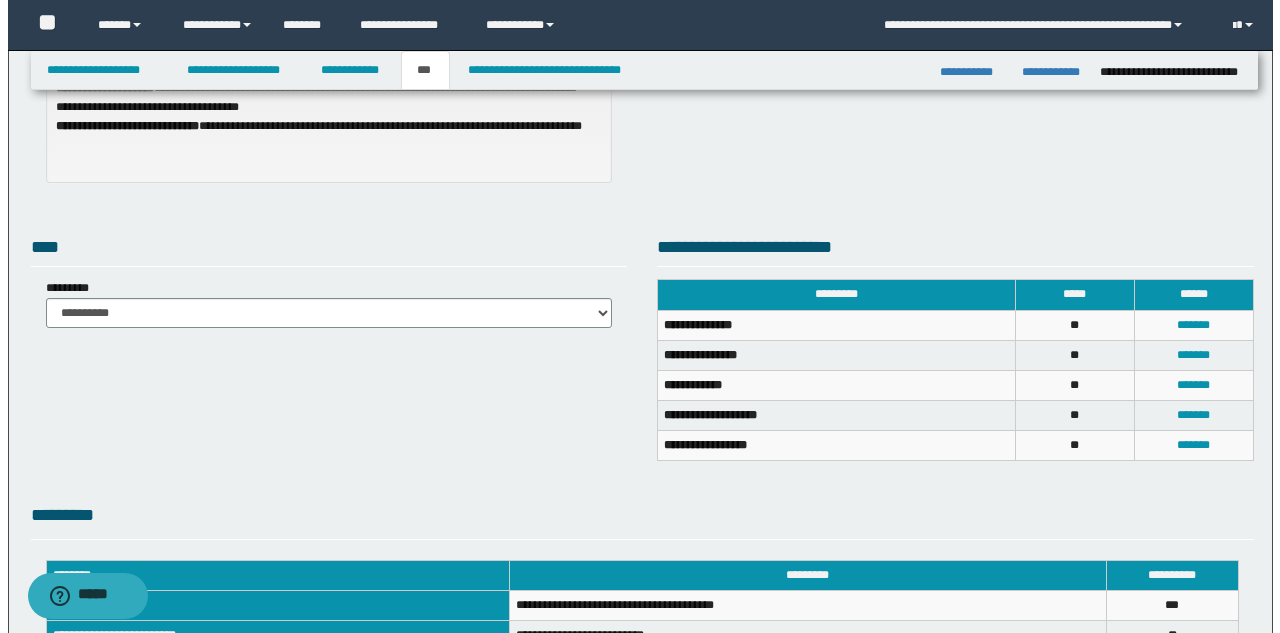 scroll, scrollTop: 344, scrollLeft: 0, axis: vertical 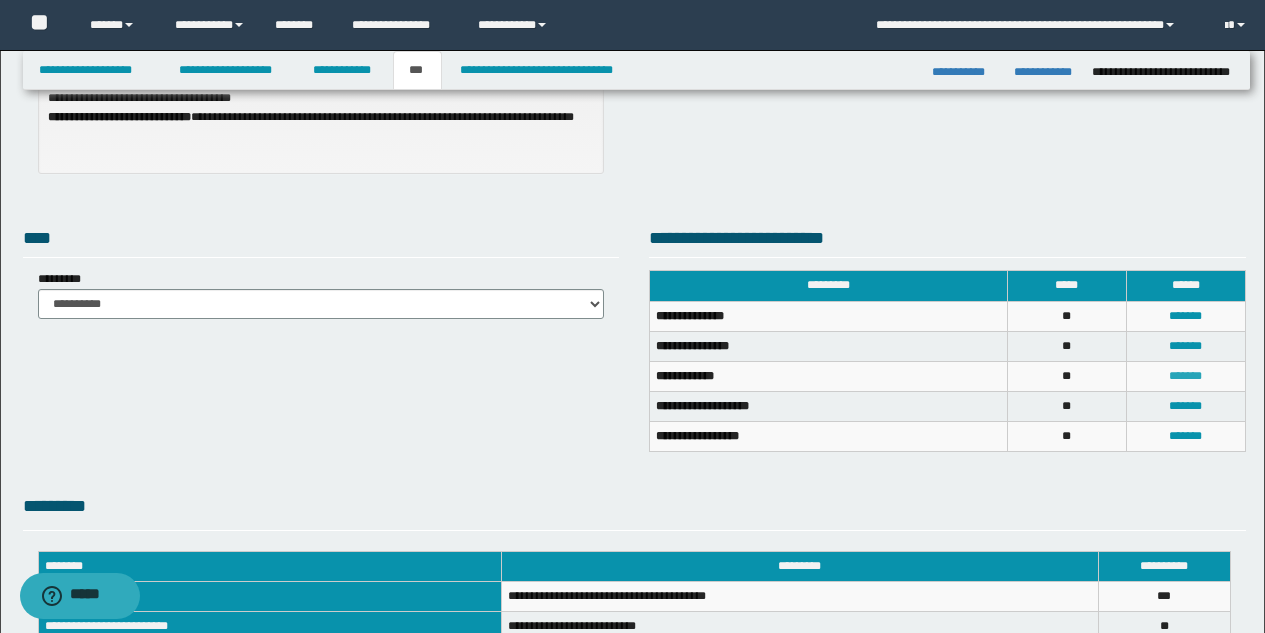 click on "*******" at bounding box center [1185, 376] 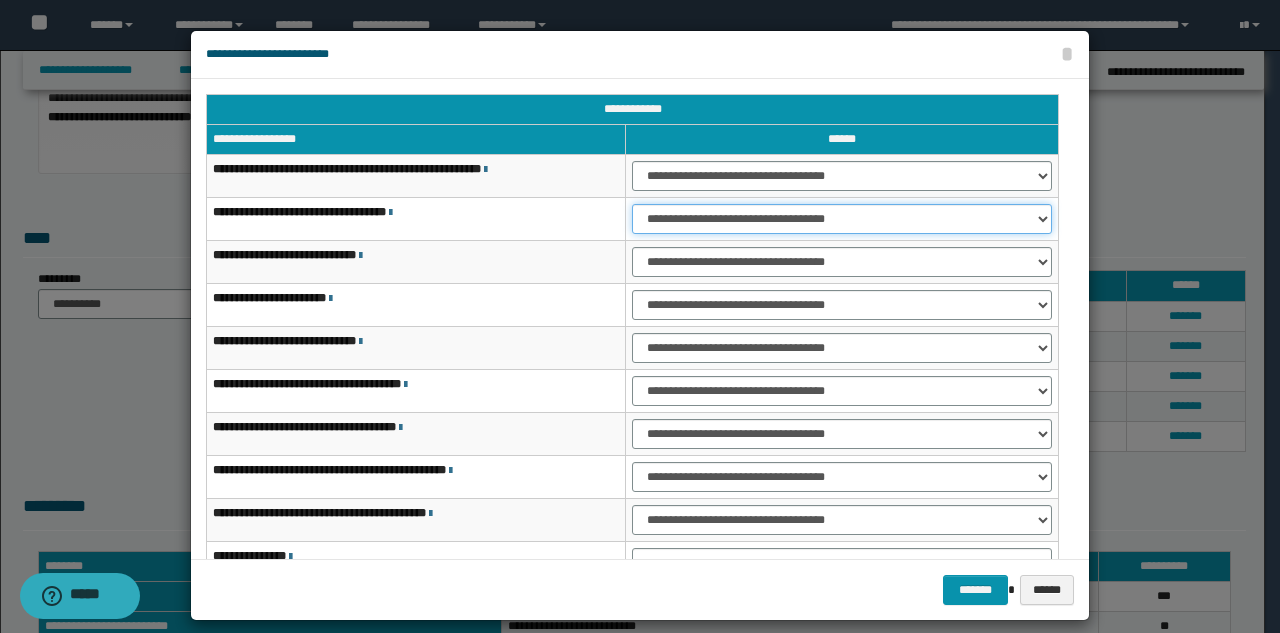 click on "**********" at bounding box center (842, 219) 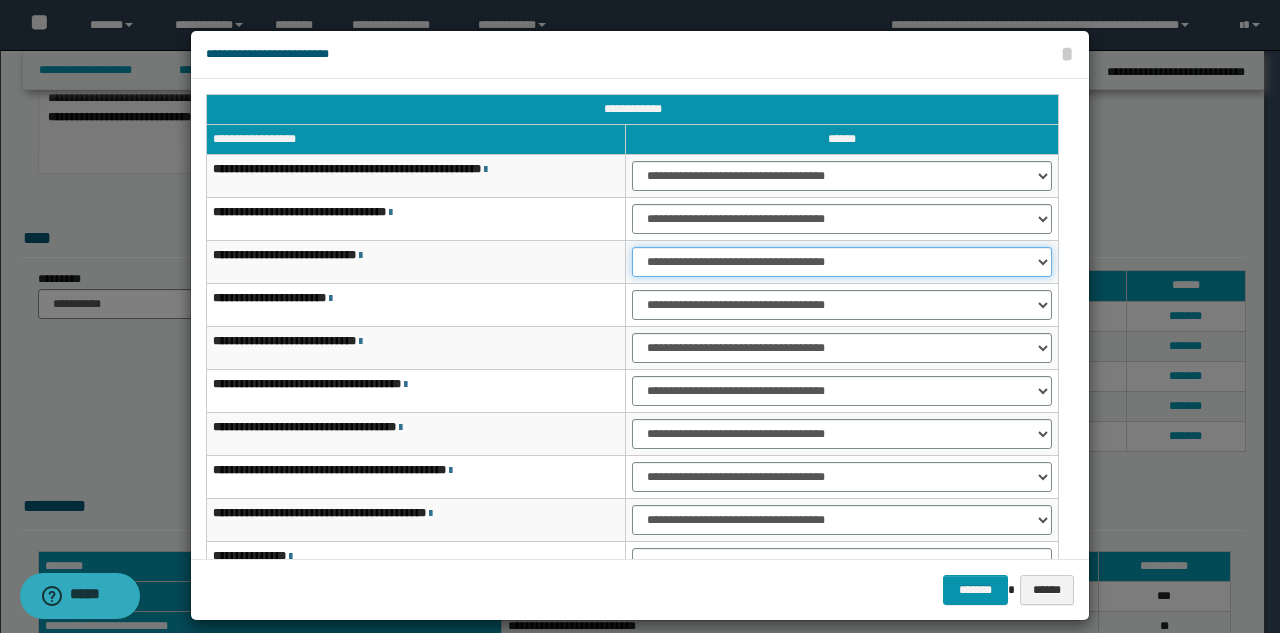 click on "**********" at bounding box center [842, 262] 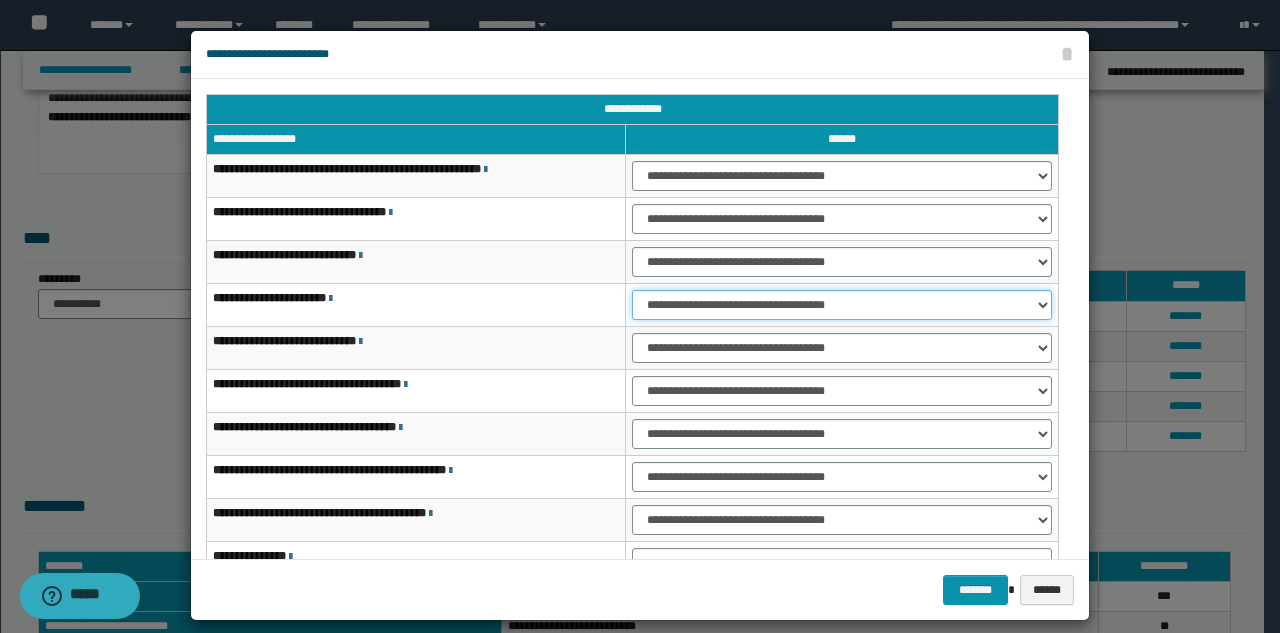 click on "**********" at bounding box center (842, 305) 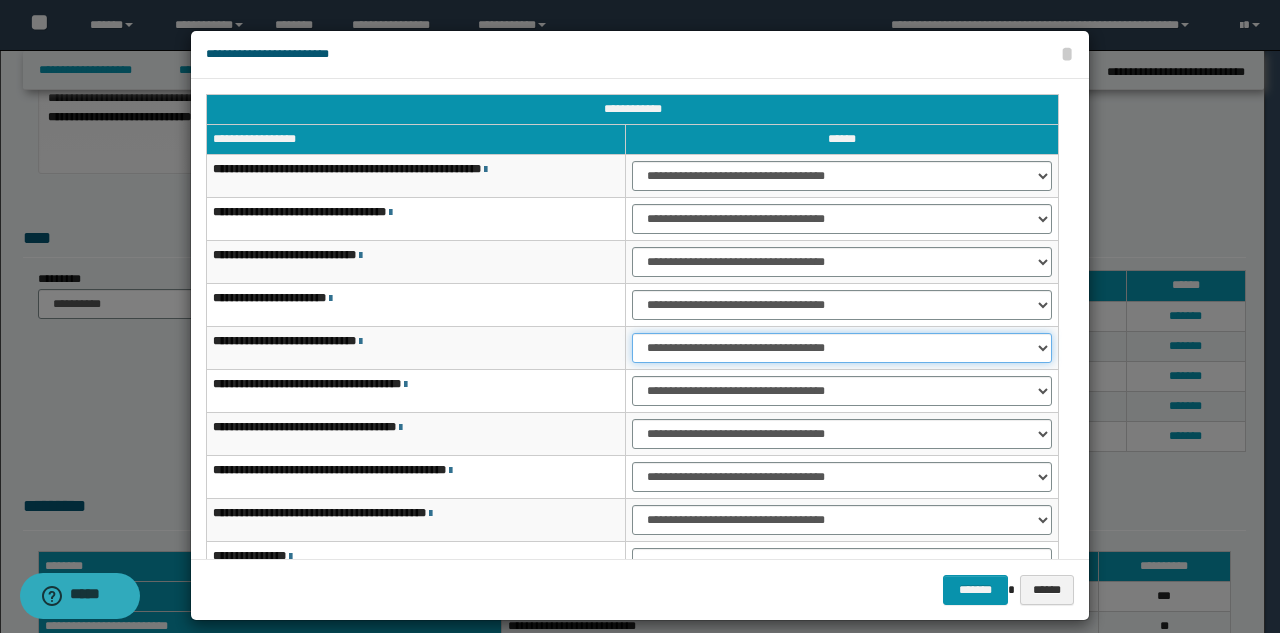 click on "**********" at bounding box center [842, 348] 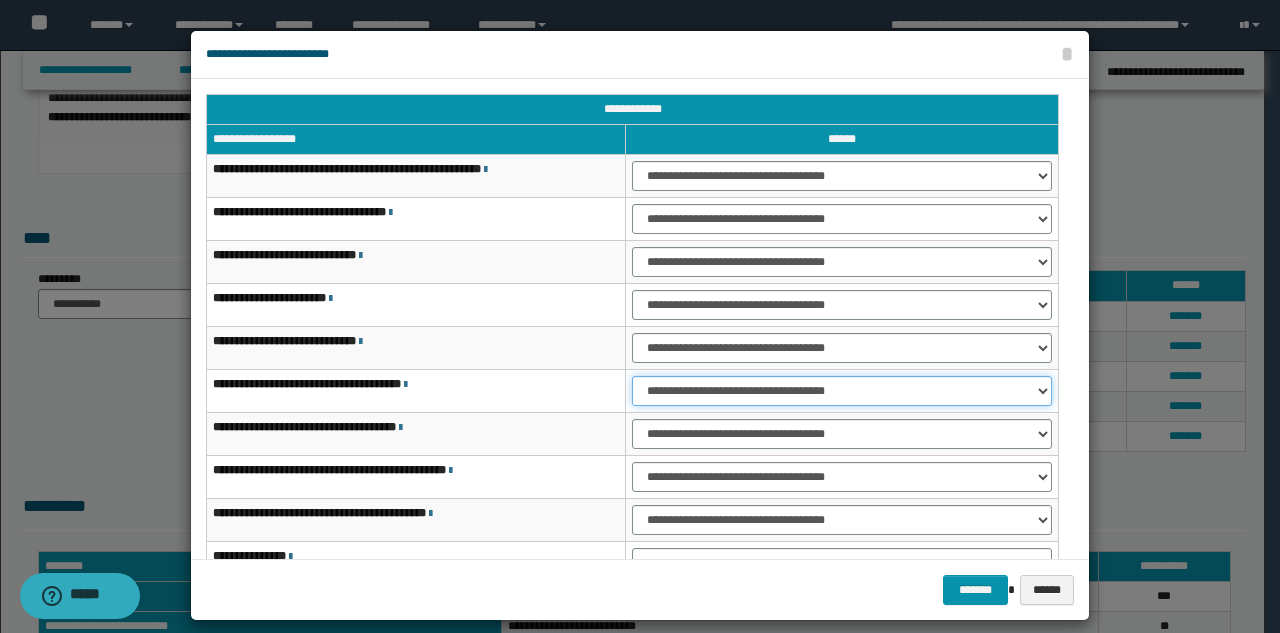 click on "**********" at bounding box center (842, 391) 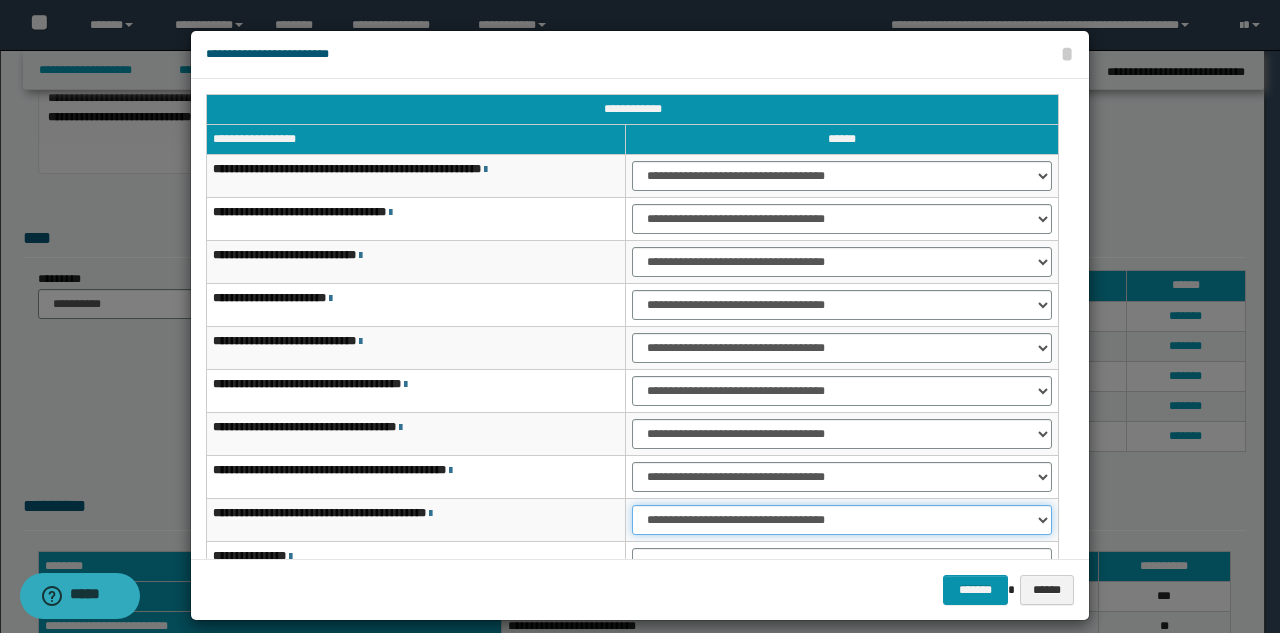 click on "**********" at bounding box center [842, 520] 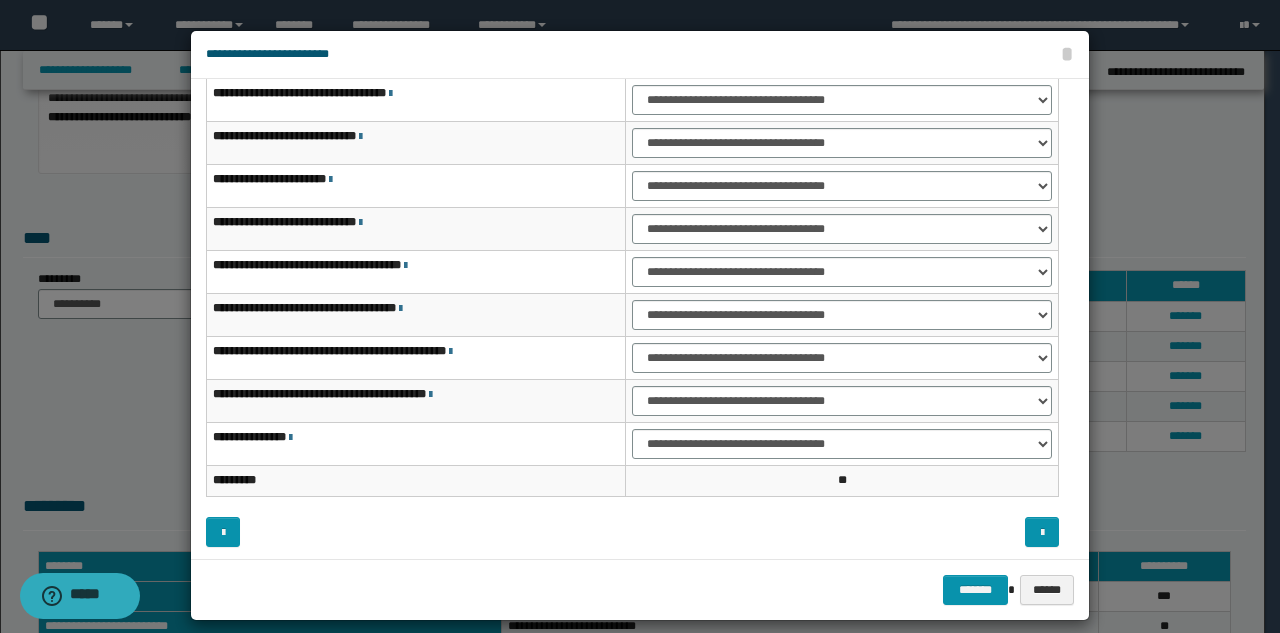 scroll, scrollTop: 121, scrollLeft: 0, axis: vertical 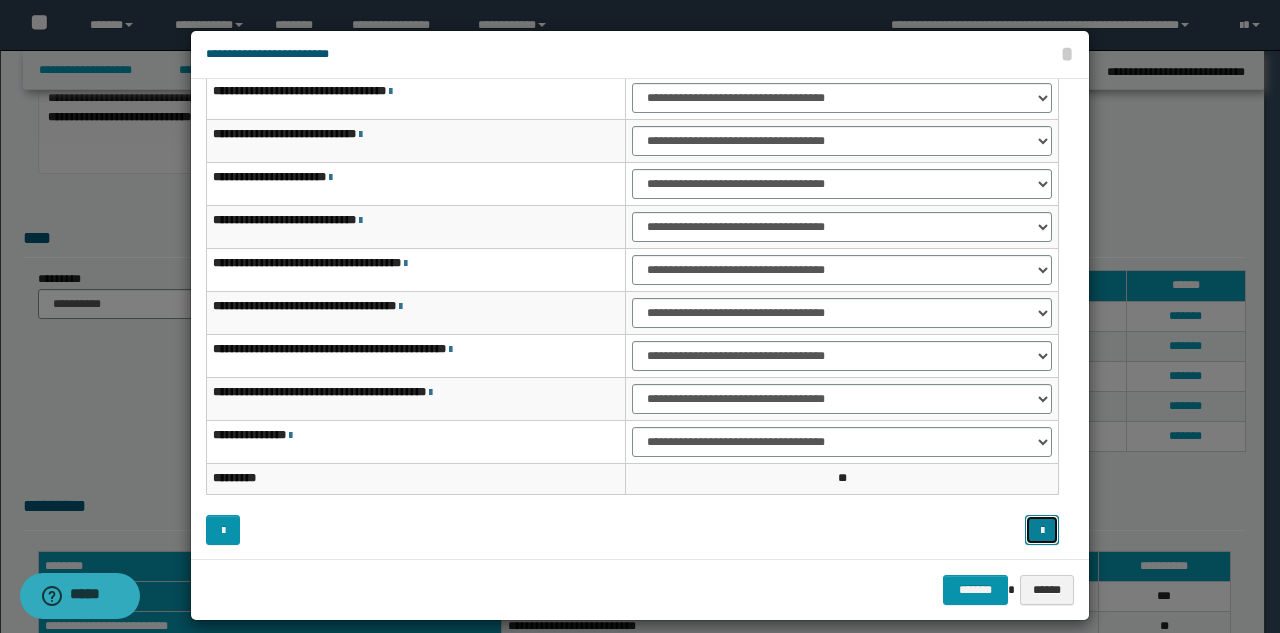 click at bounding box center (1042, 531) 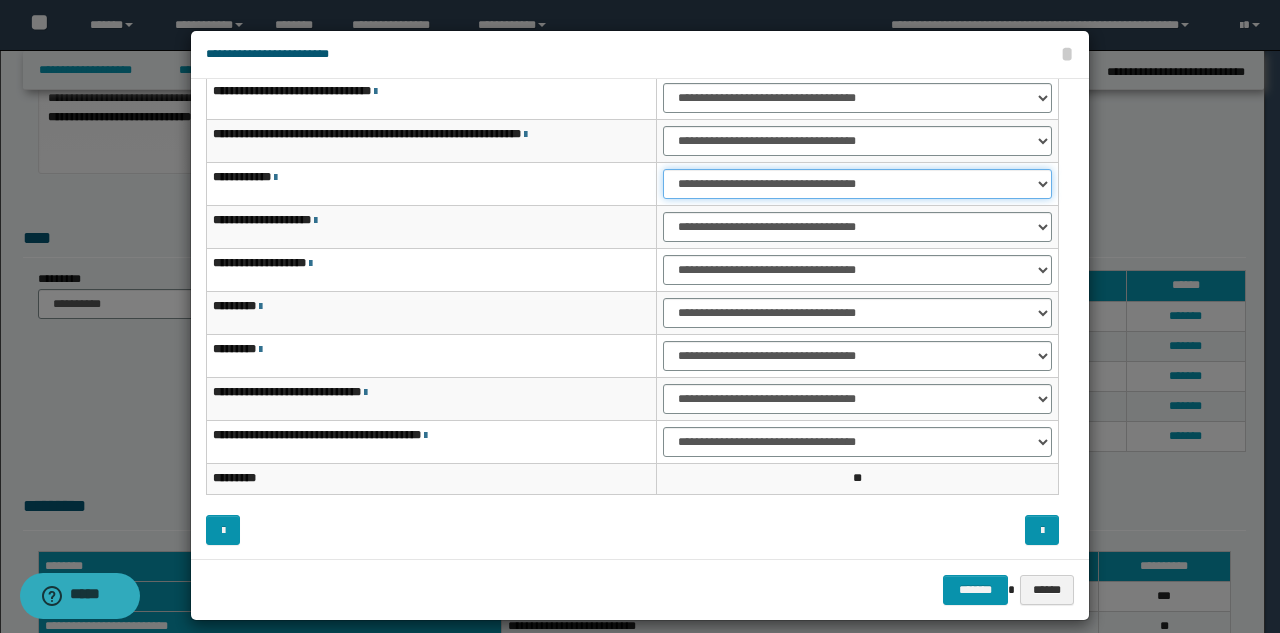 click on "**********" at bounding box center (857, 184) 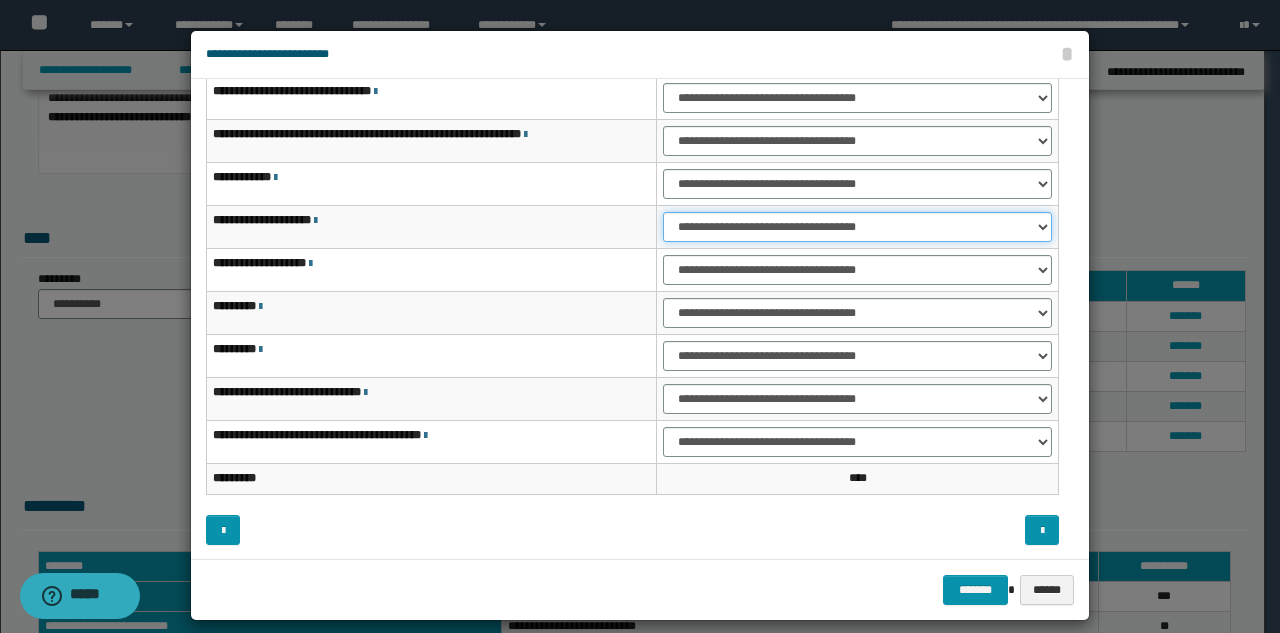 click on "**********" at bounding box center (857, 227) 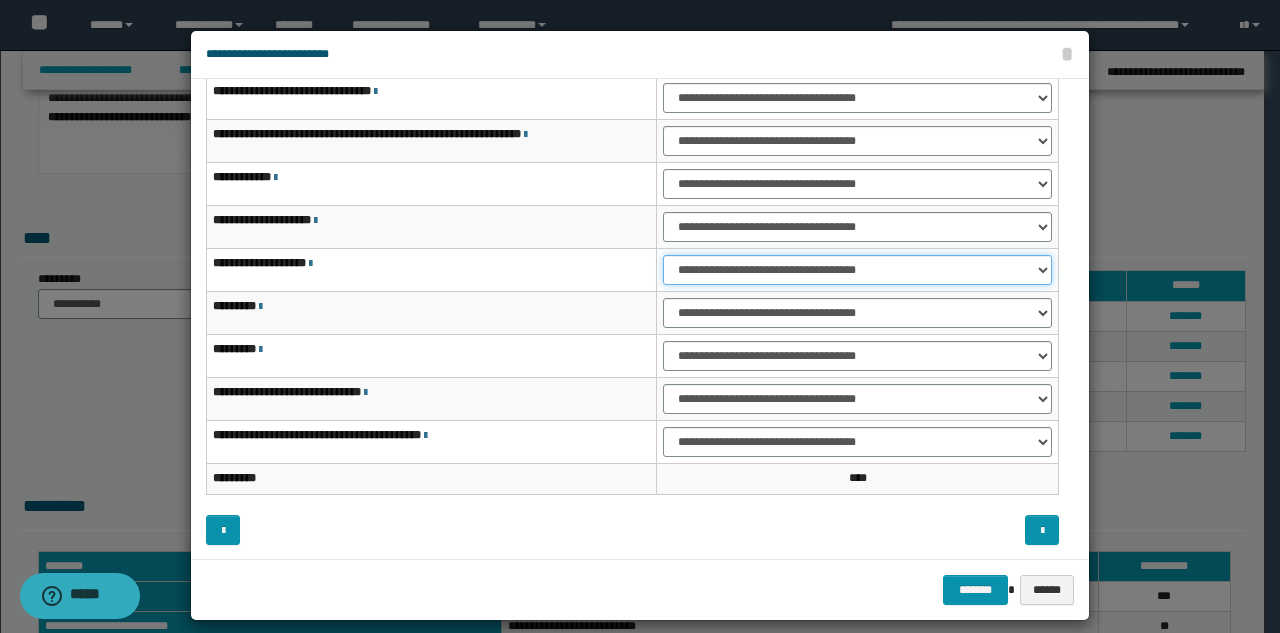 click on "**********" at bounding box center (857, 270) 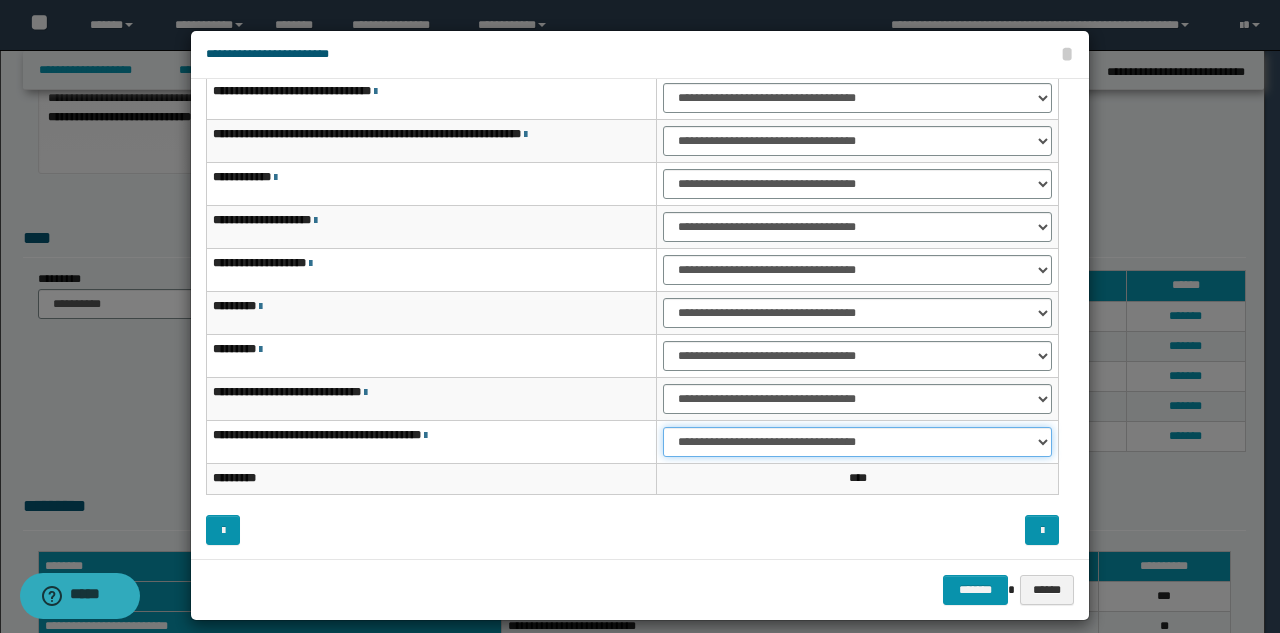 click on "**********" at bounding box center (857, 442) 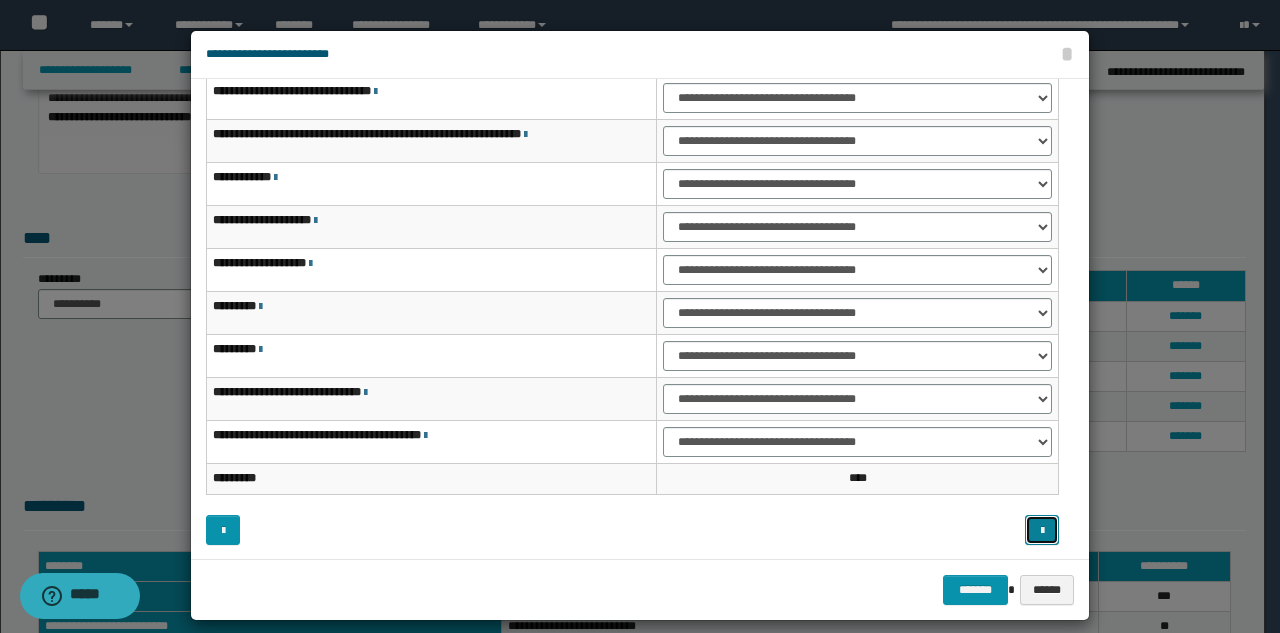 click at bounding box center (1042, 531) 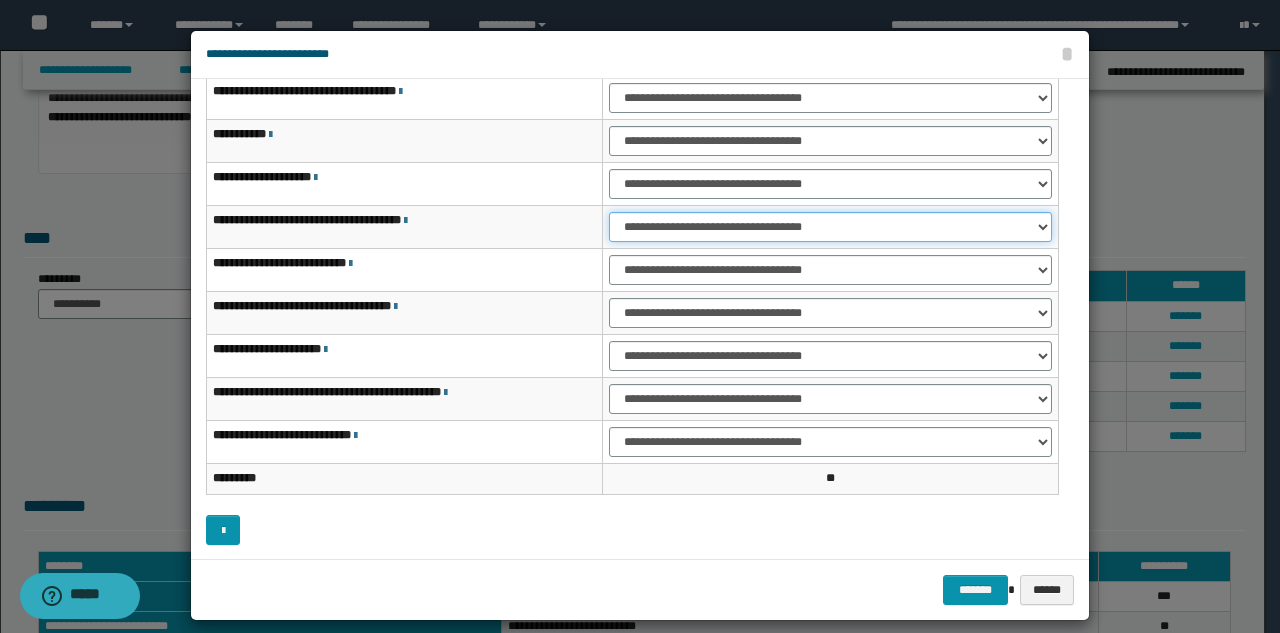 click on "**********" at bounding box center [830, 227] 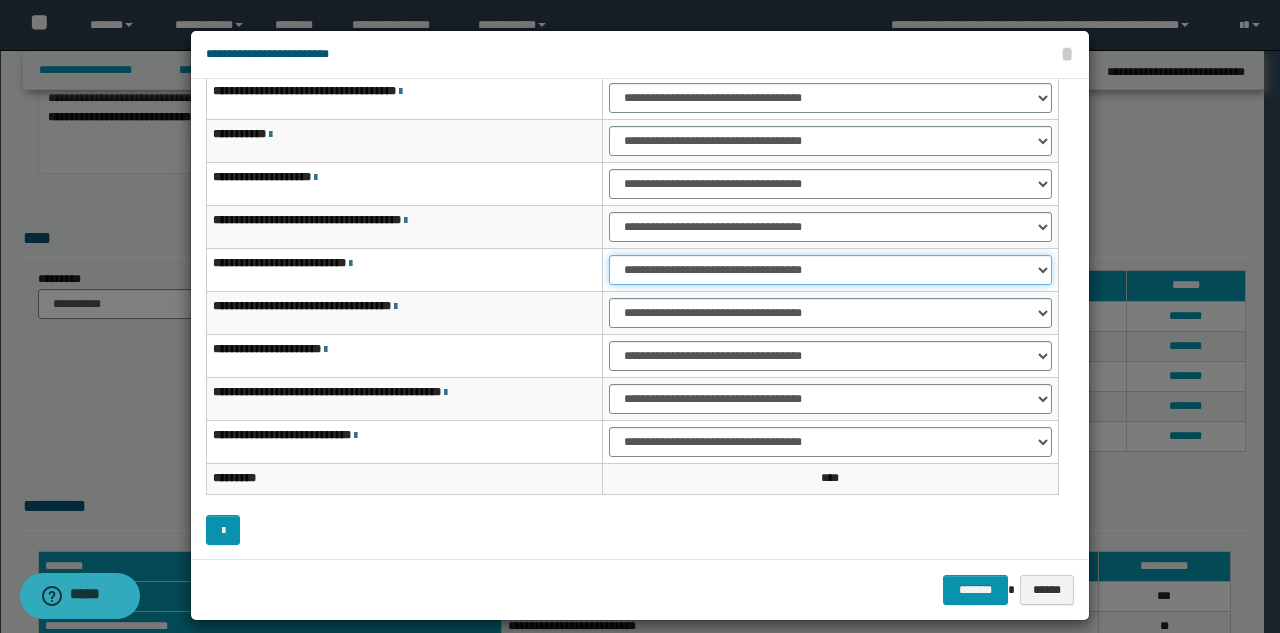 click on "**********" at bounding box center (830, 270) 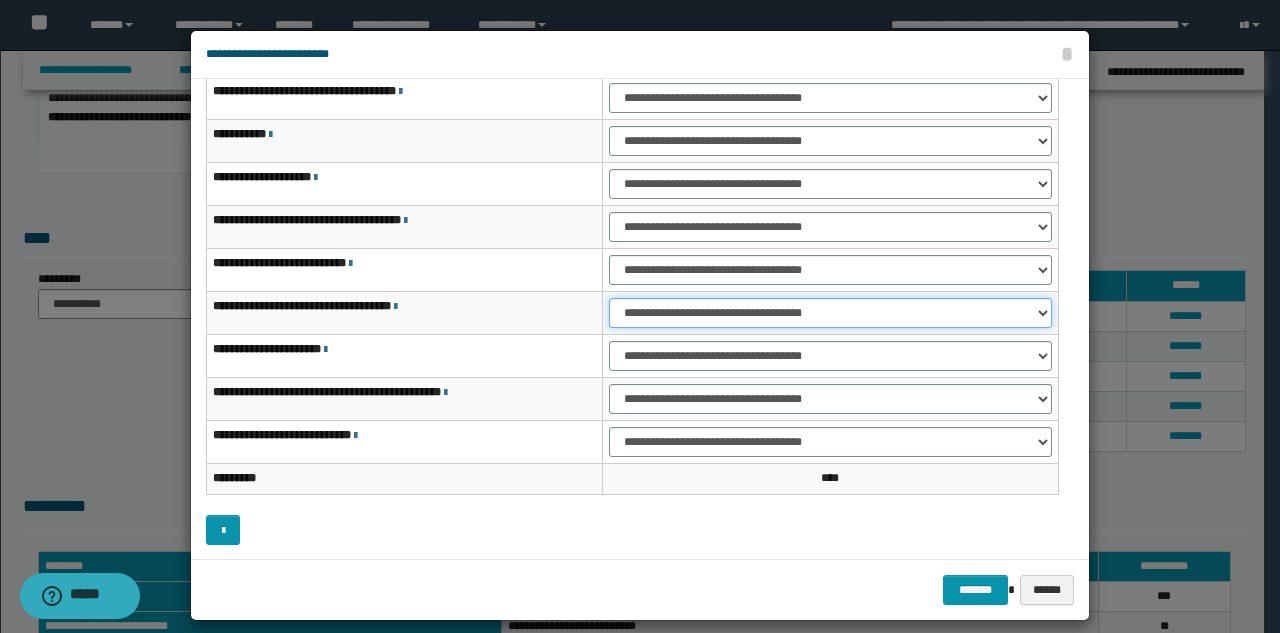 click on "**********" at bounding box center (830, 313) 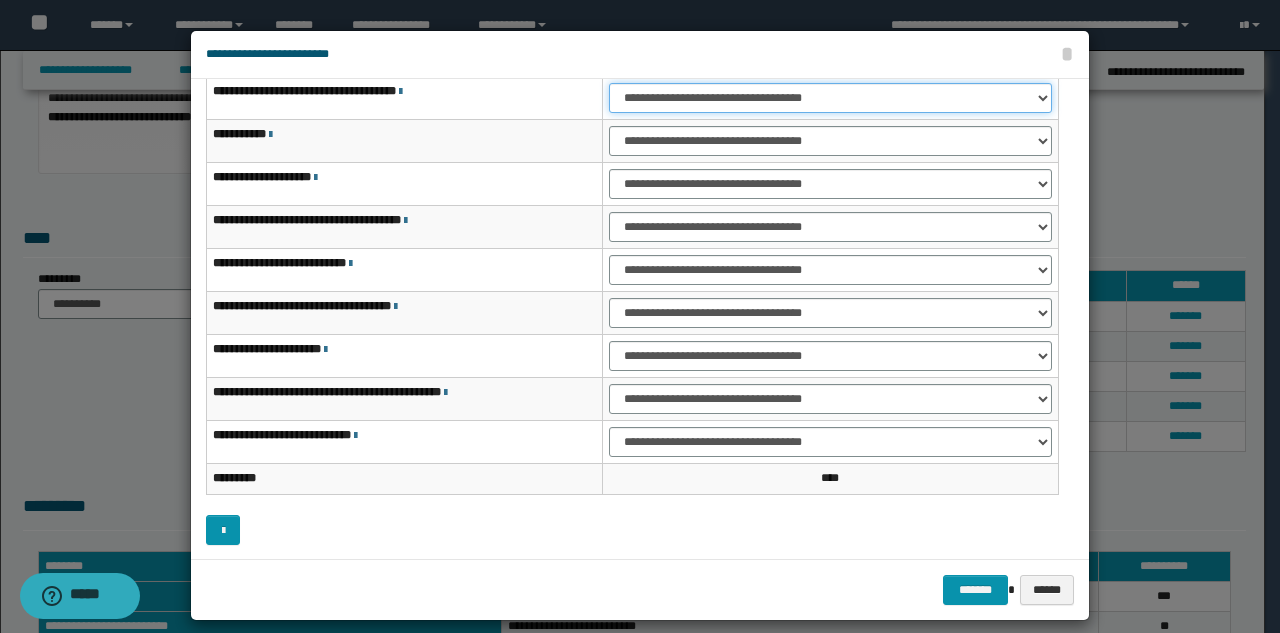 click on "**********" at bounding box center [830, 98] 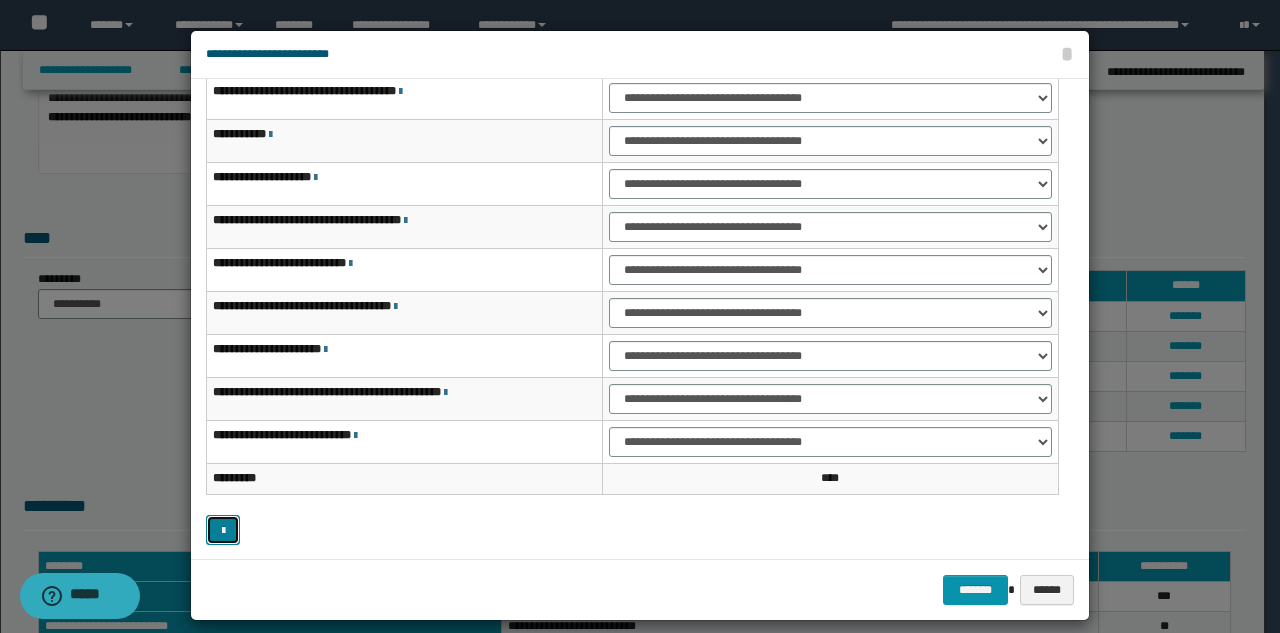 click at bounding box center [223, 531] 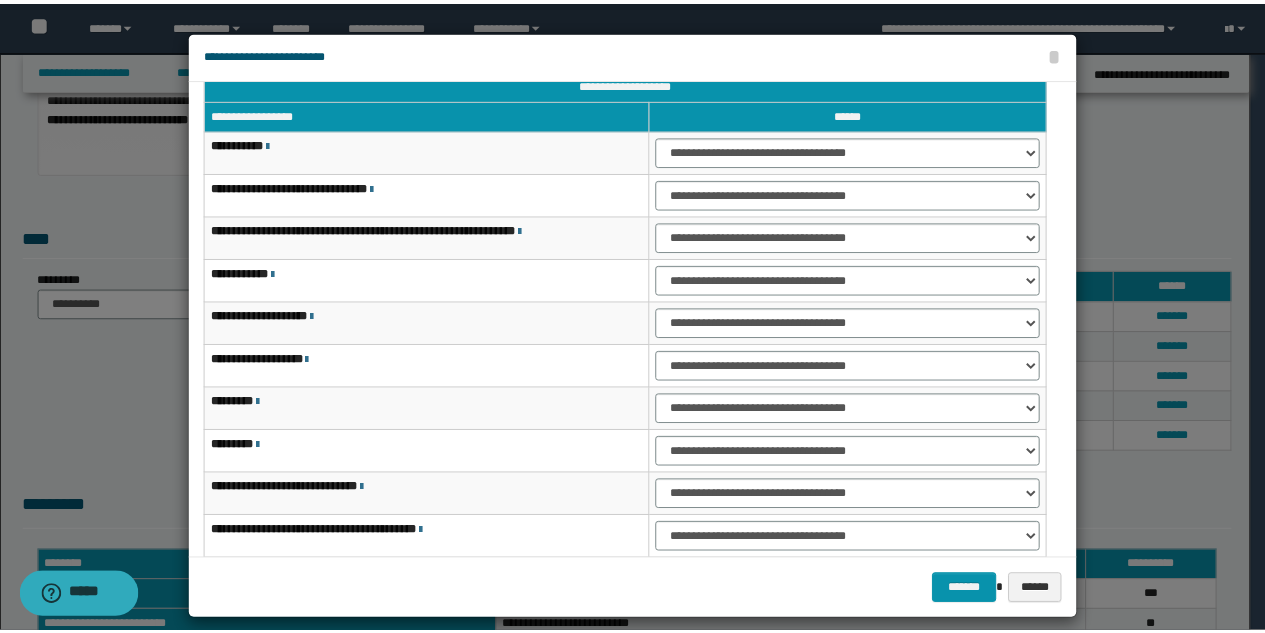 scroll, scrollTop: 18, scrollLeft: 0, axis: vertical 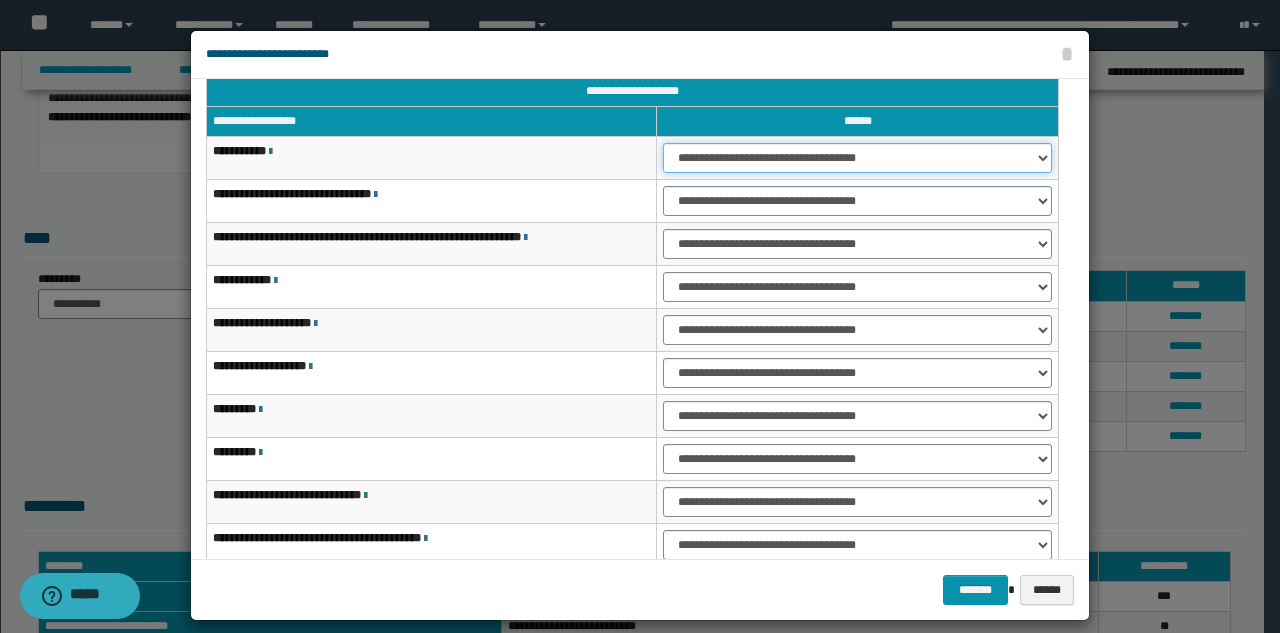 click on "**********" at bounding box center (857, 158) 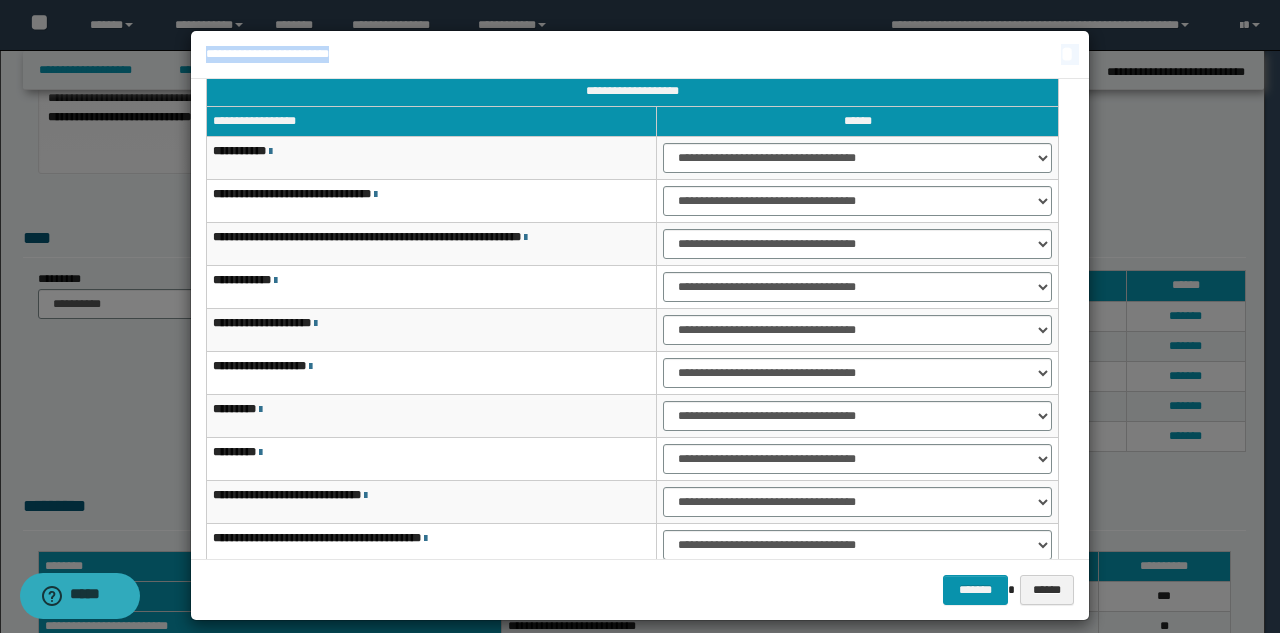 drag, startPoint x: 1082, startPoint y: 254, endPoint x: 1157, endPoint y: 417, distance: 179.42686 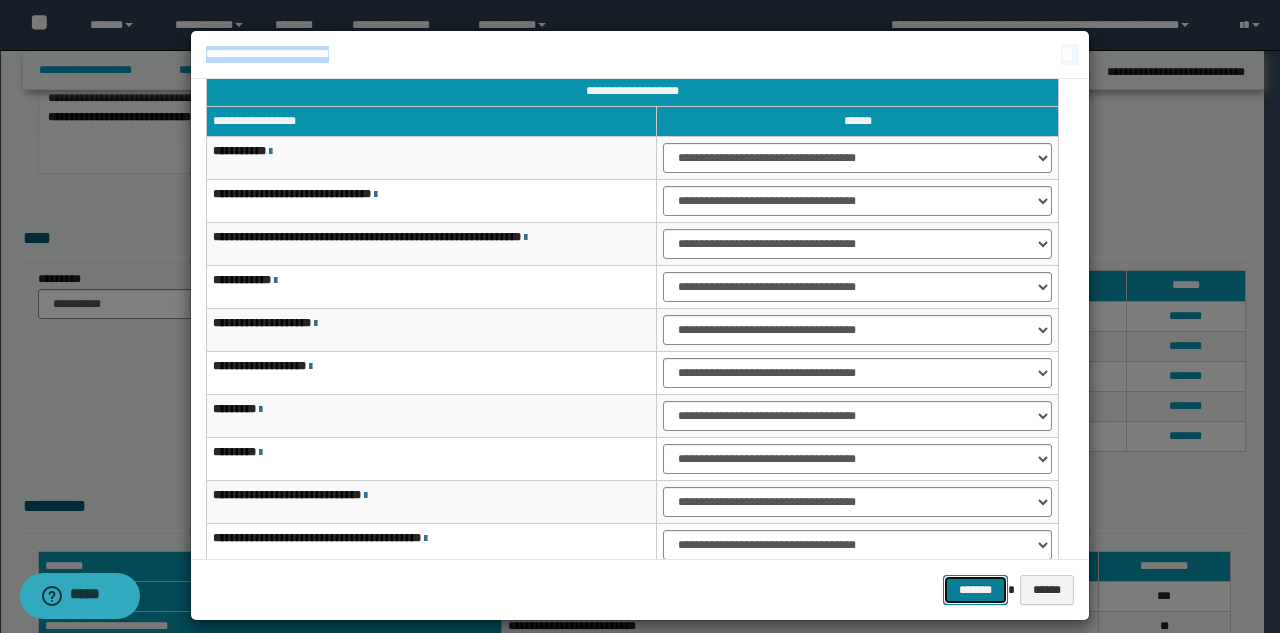 click on "*******" at bounding box center [975, 590] 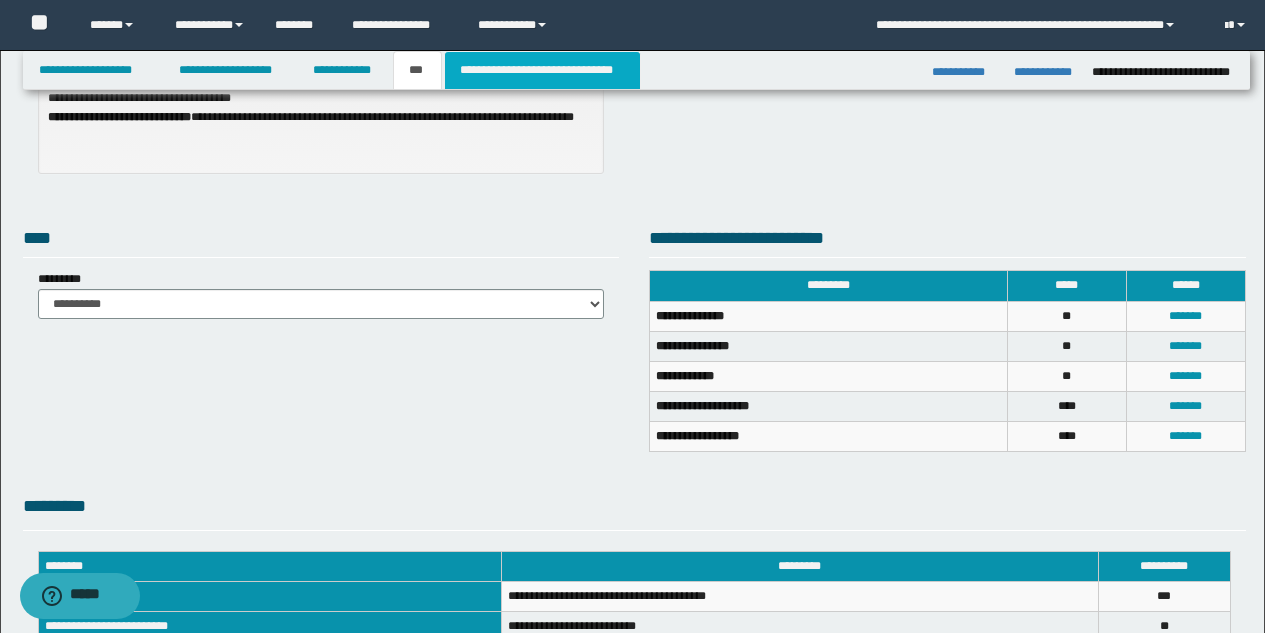 click on "**********" at bounding box center (542, 70) 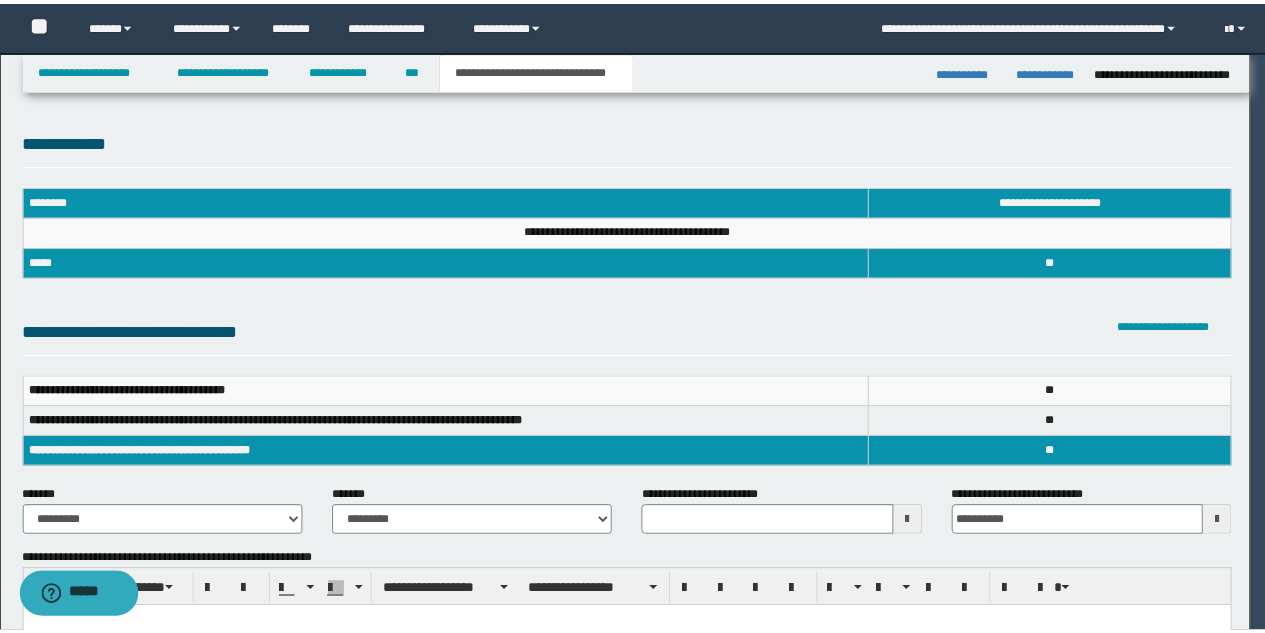 scroll, scrollTop: 0, scrollLeft: 0, axis: both 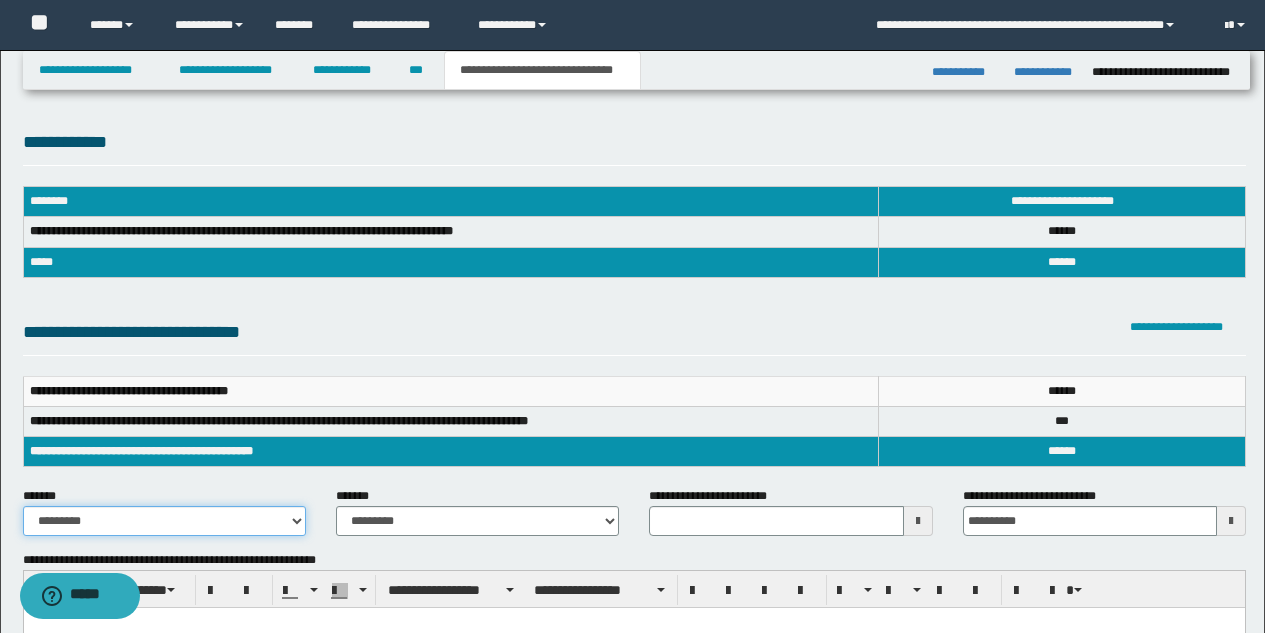 click on "**********" at bounding box center (164, 521) 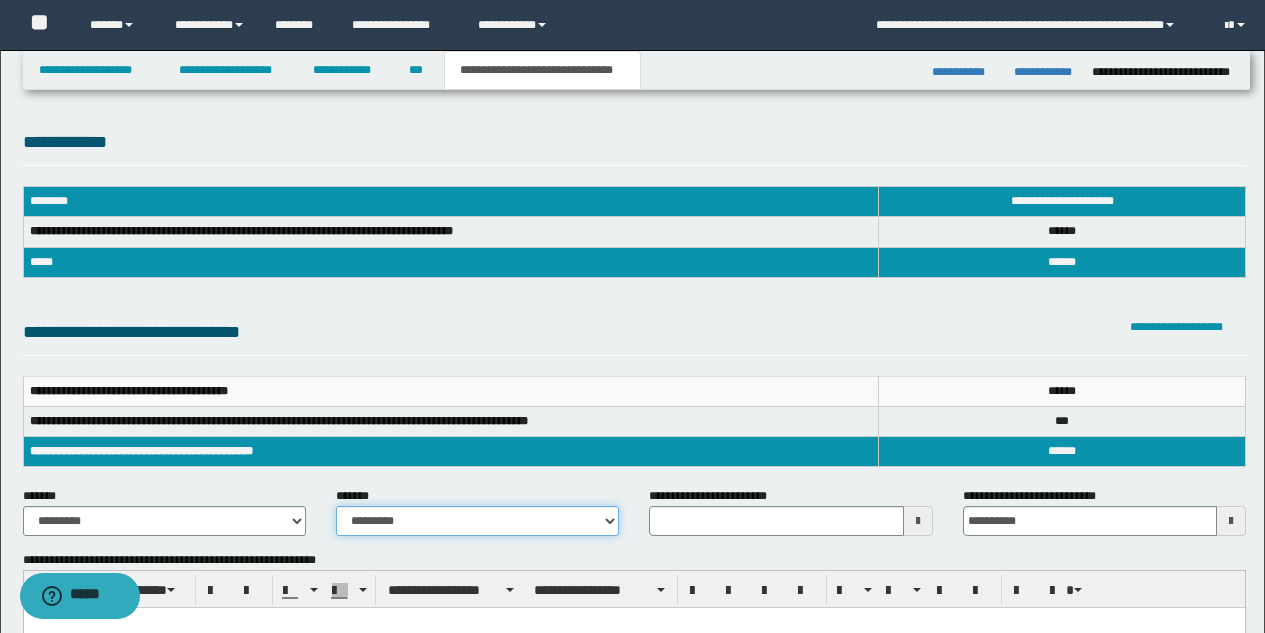 click on "**********" at bounding box center (477, 521) 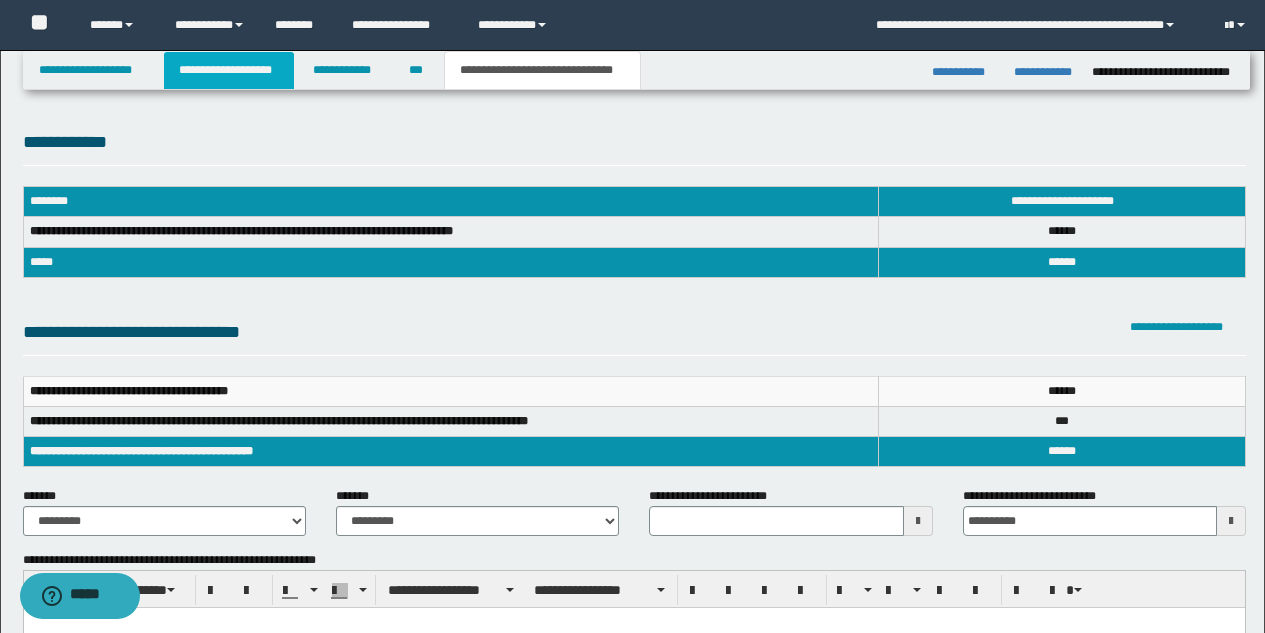 click on "**********" at bounding box center (229, 70) 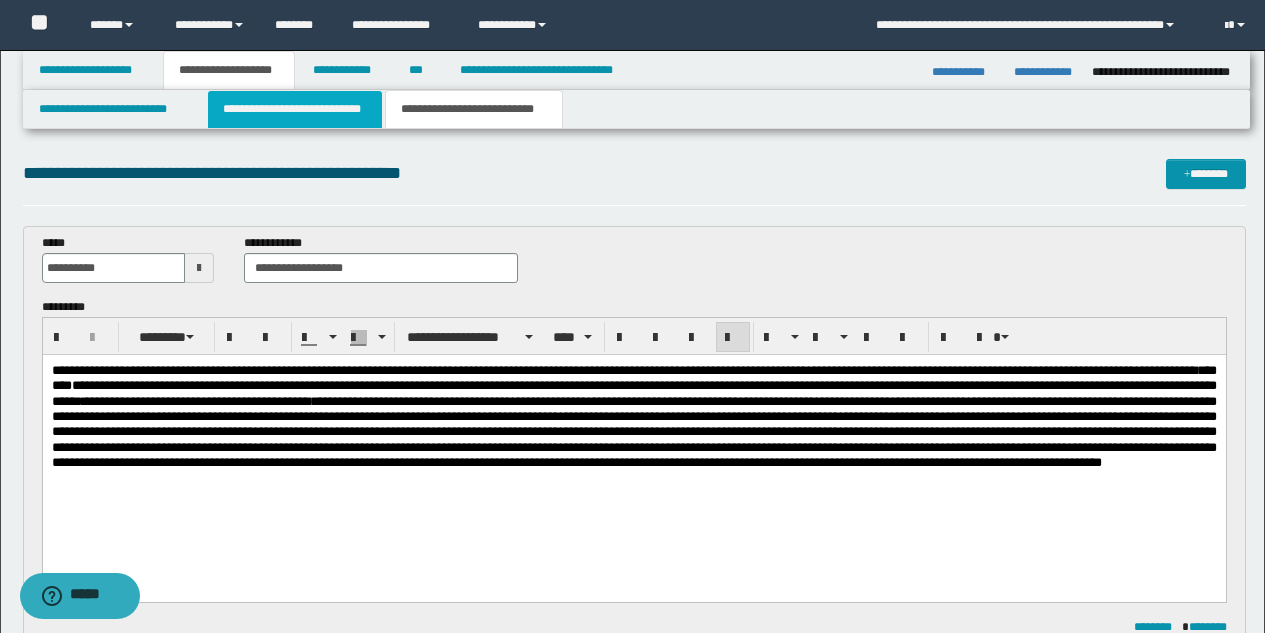 click on "**********" at bounding box center (295, 109) 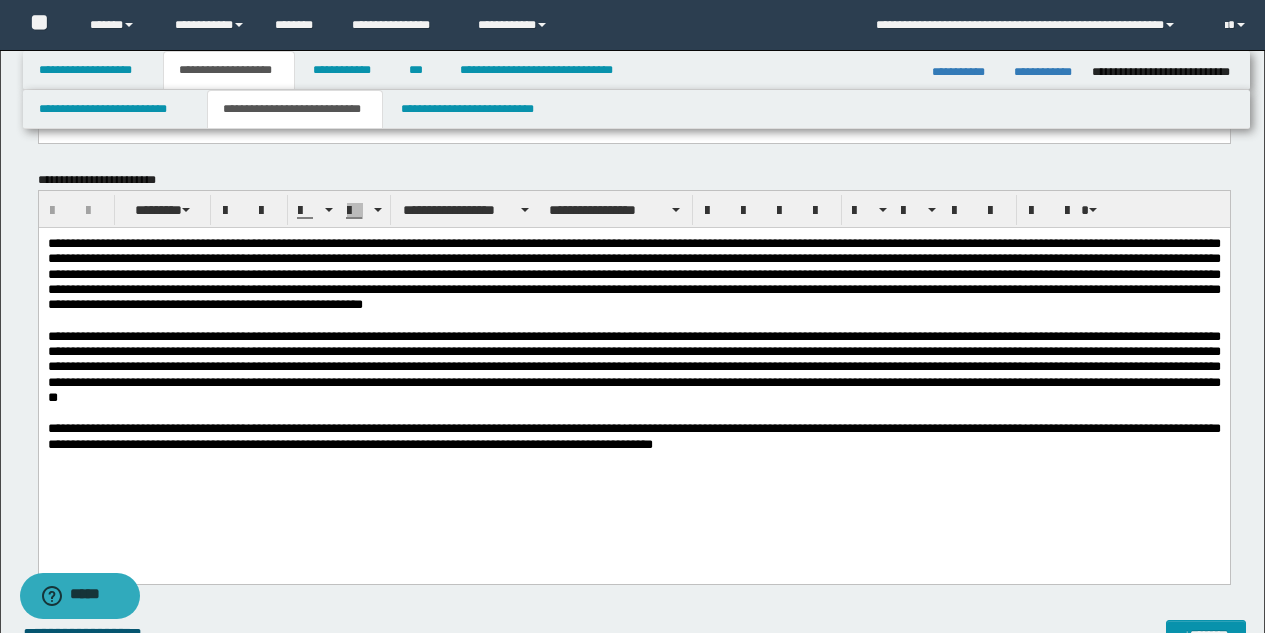 scroll, scrollTop: 364, scrollLeft: 0, axis: vertical 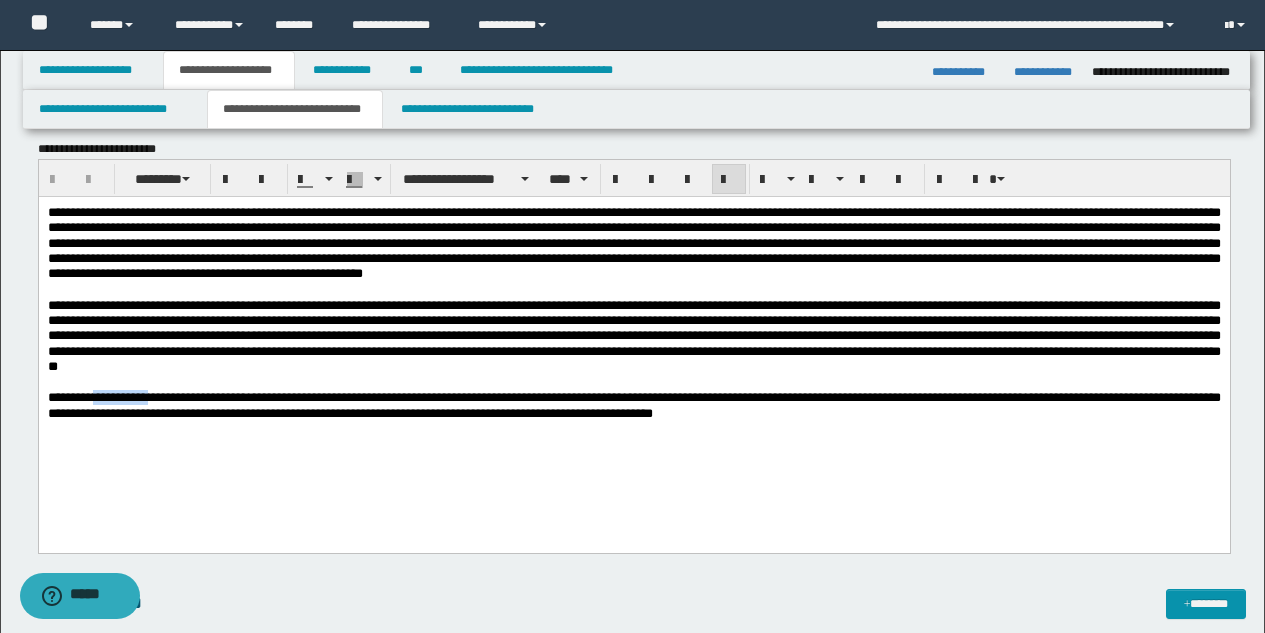 drag, startPoint x: 121, startPoint y: 406, endPoint x: 184, endPoint y: 402, distance: 63.126858 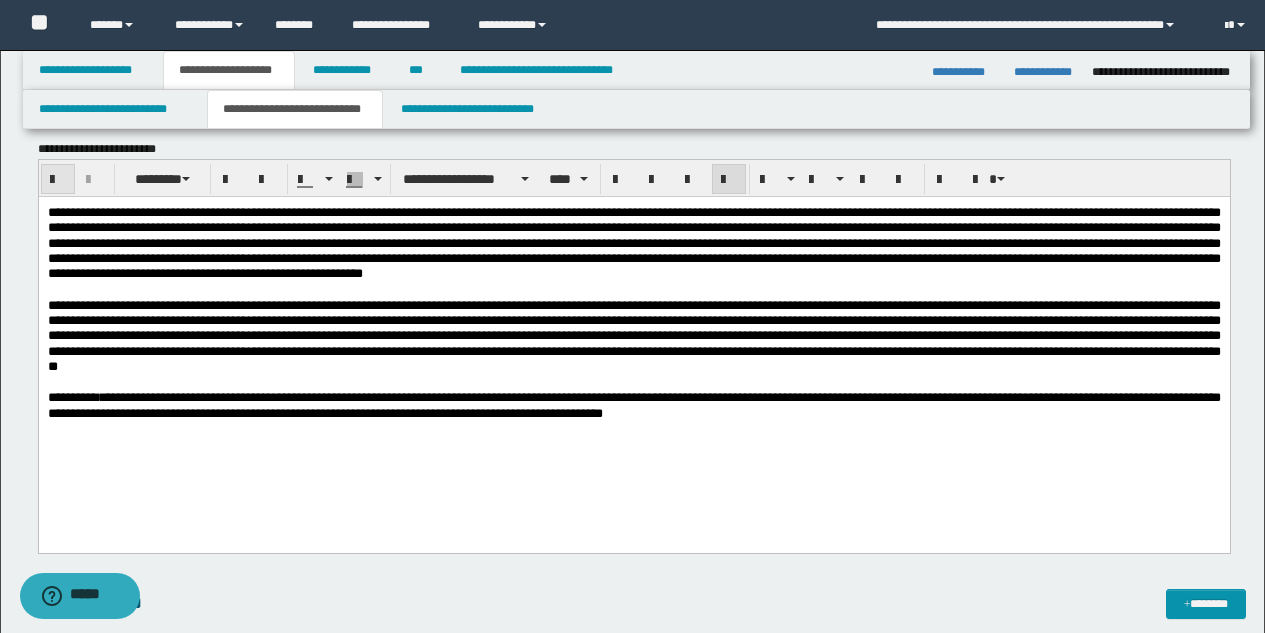 click at bounding box center [58, 180] 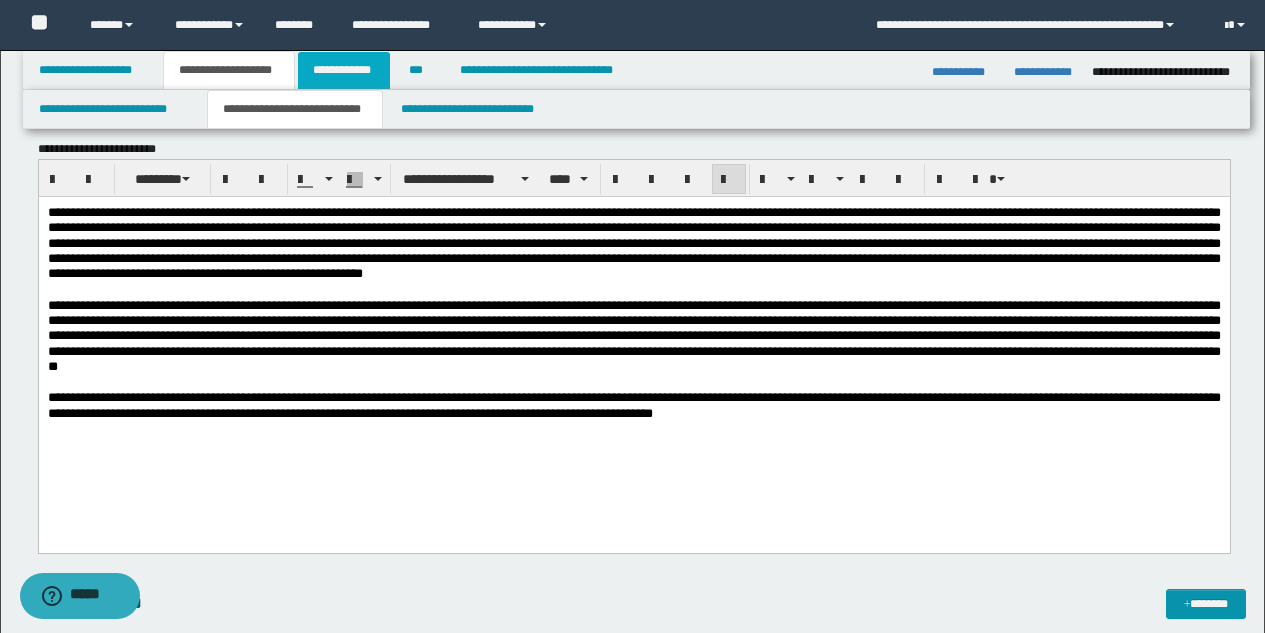 click on "**********" at bounding box center (344, 70) 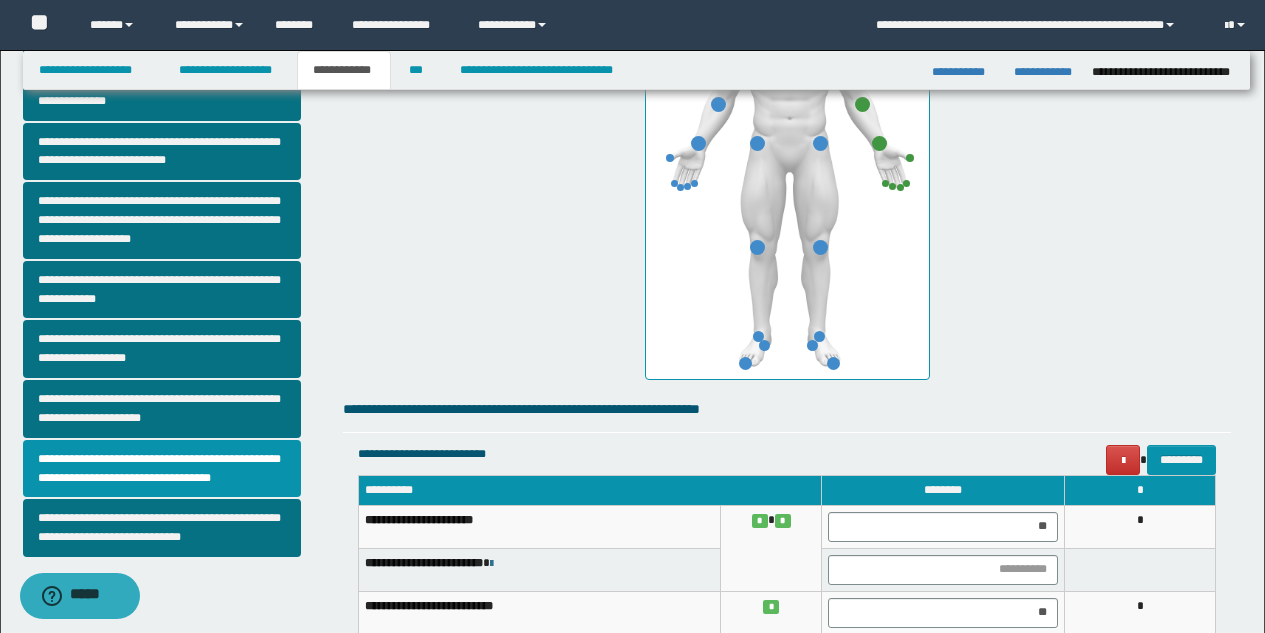 scroll, scrollTop: 468, scrollLeft: 0, axis: vertical 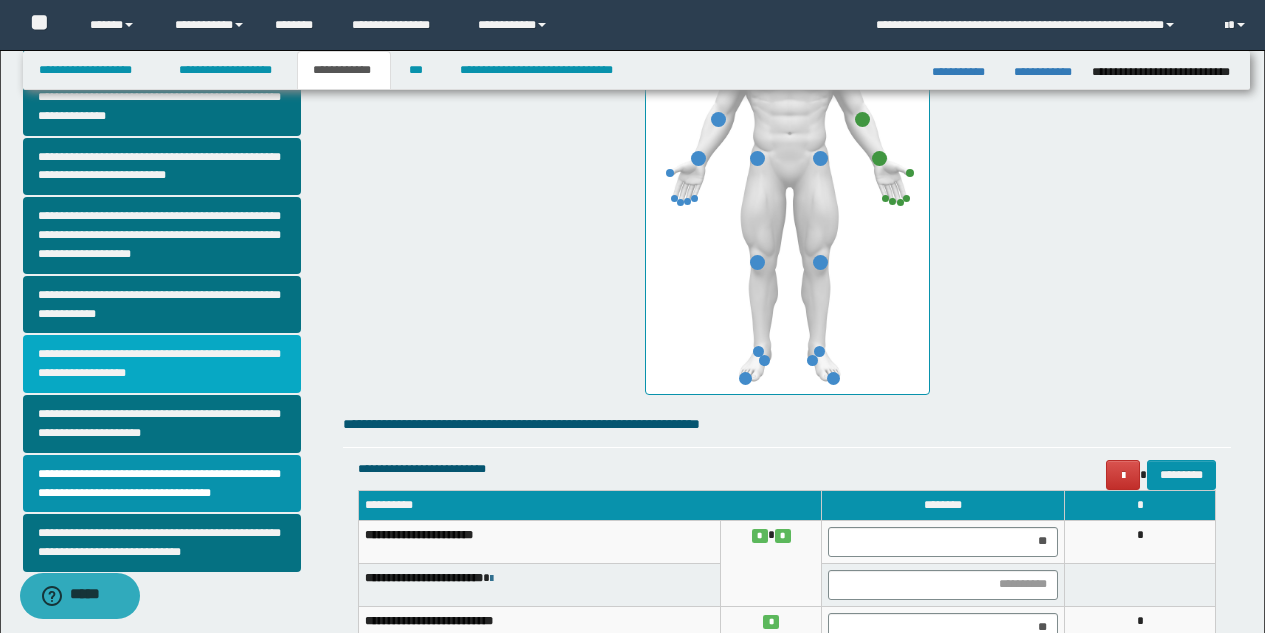click on "**********" at bounding box center [162, 364] 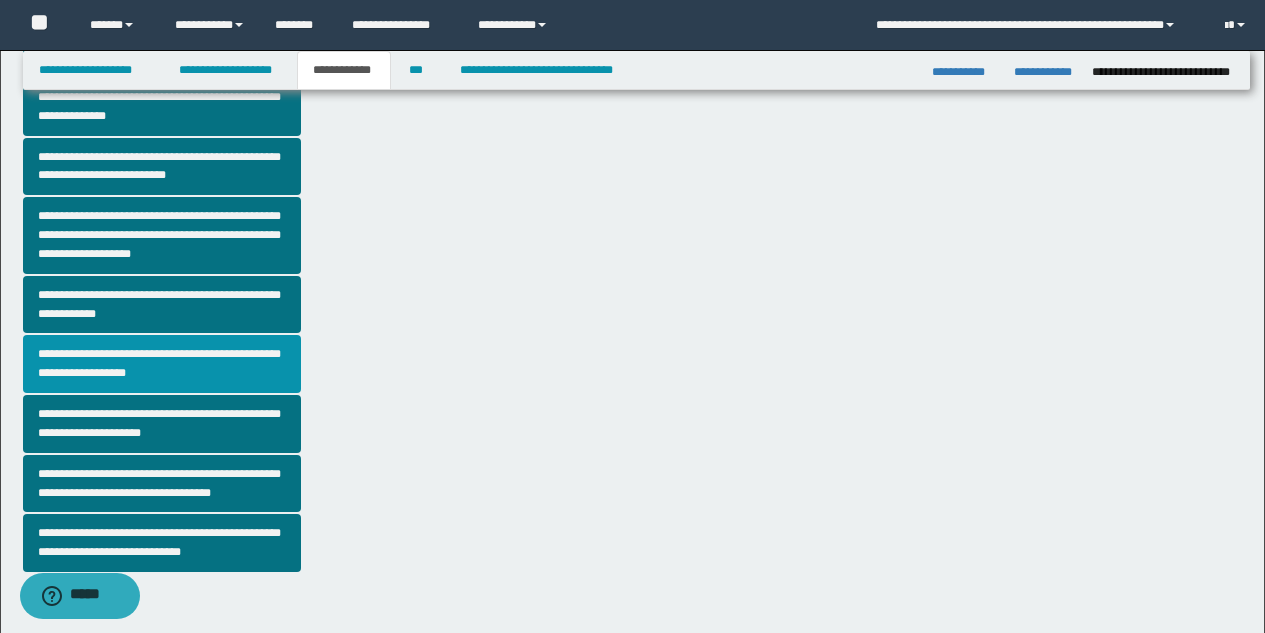 scroll, scrollTop: 0, scrollLeft: 0, axis: both 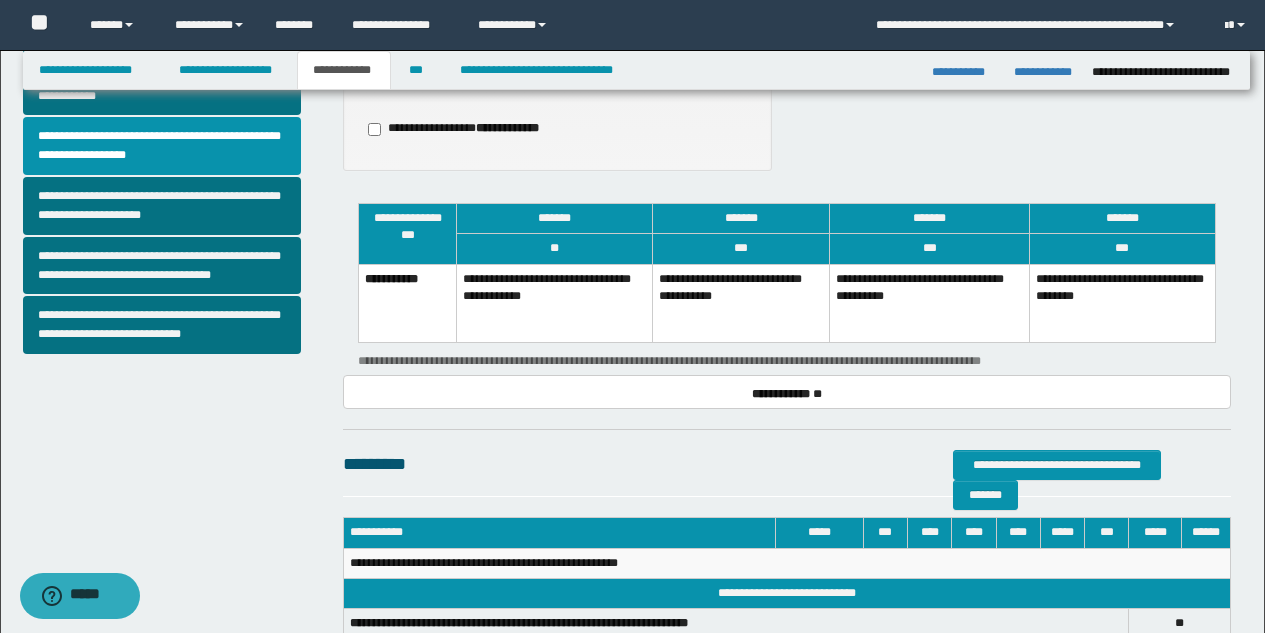 click on "**********" at bounding box center [741, 303] 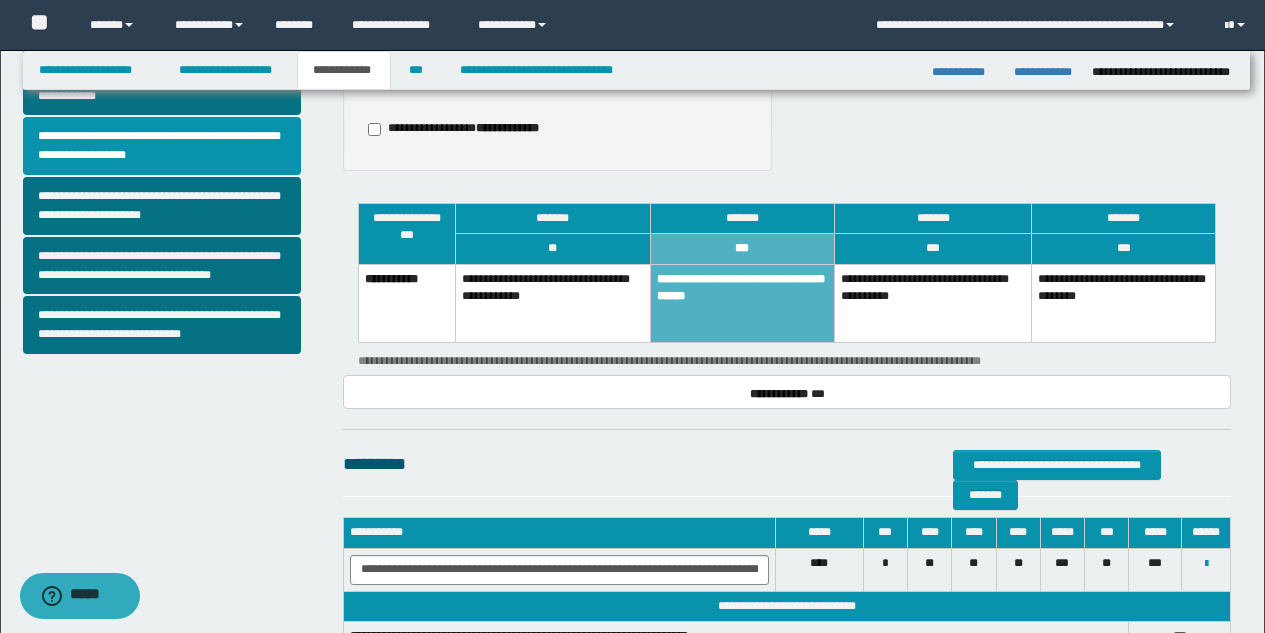 scroll, scrollTop: 801, scrollLeft: 0, axis: vertical 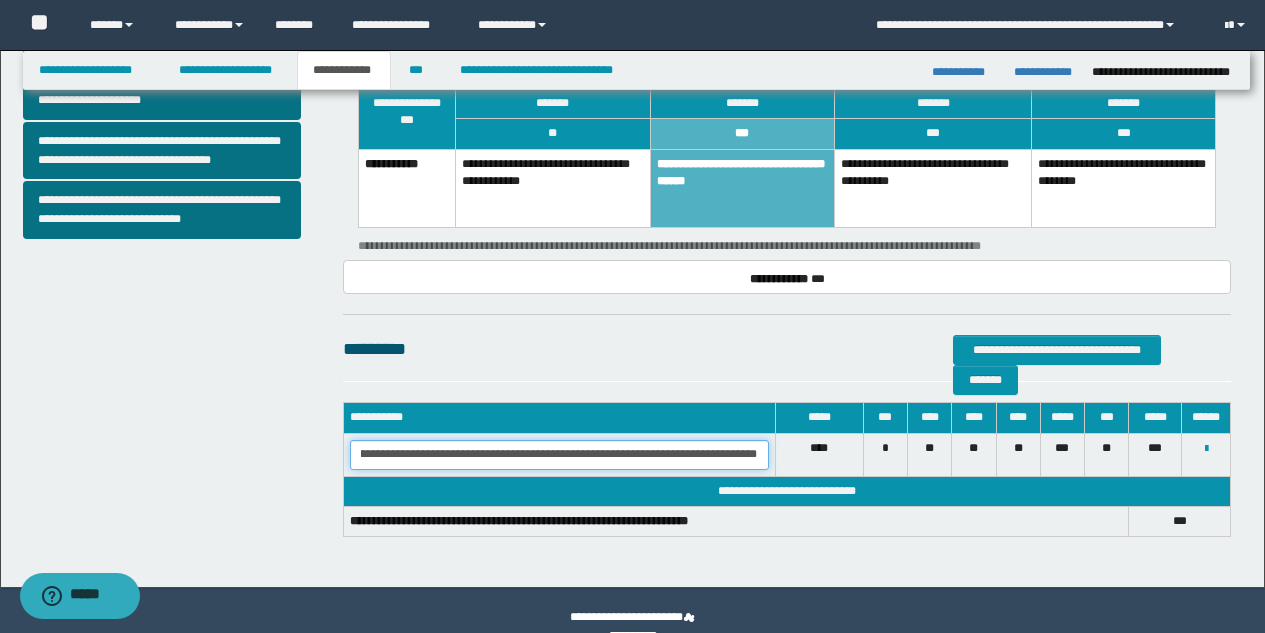 drag, startPoint x: 451, startPoint y: 457, endPoint x: 643, endPoint y: 460, distance: 192.02344 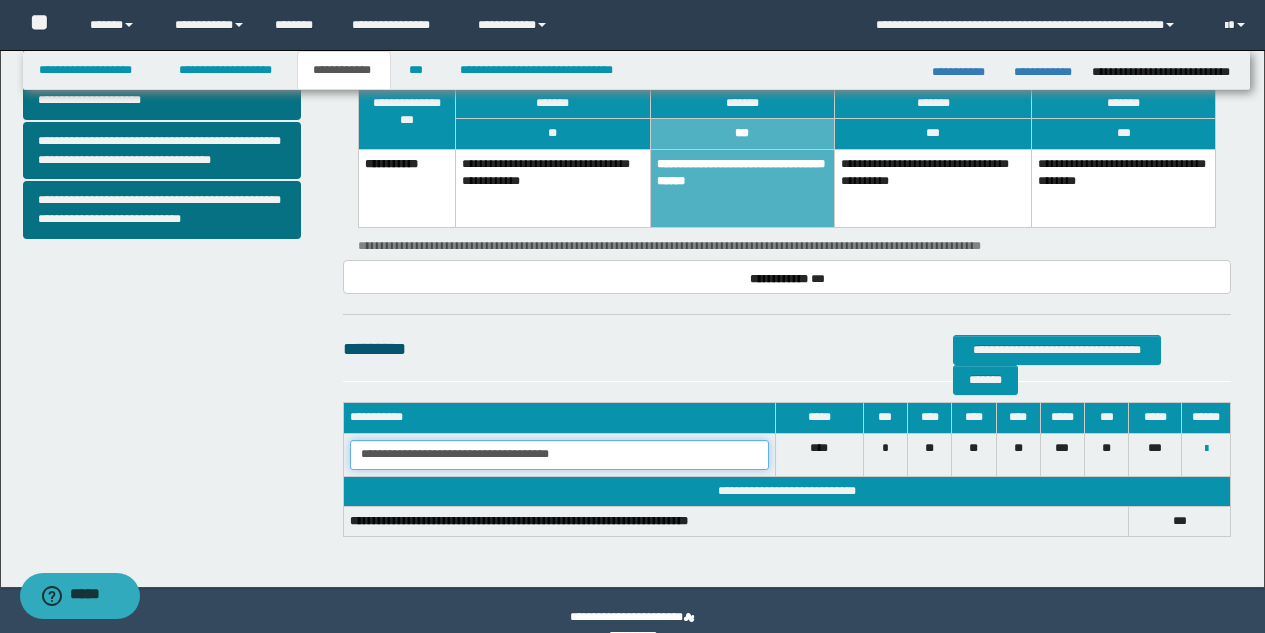 scroll, scrollTop: 0, scrollLeft: 0, axis: both 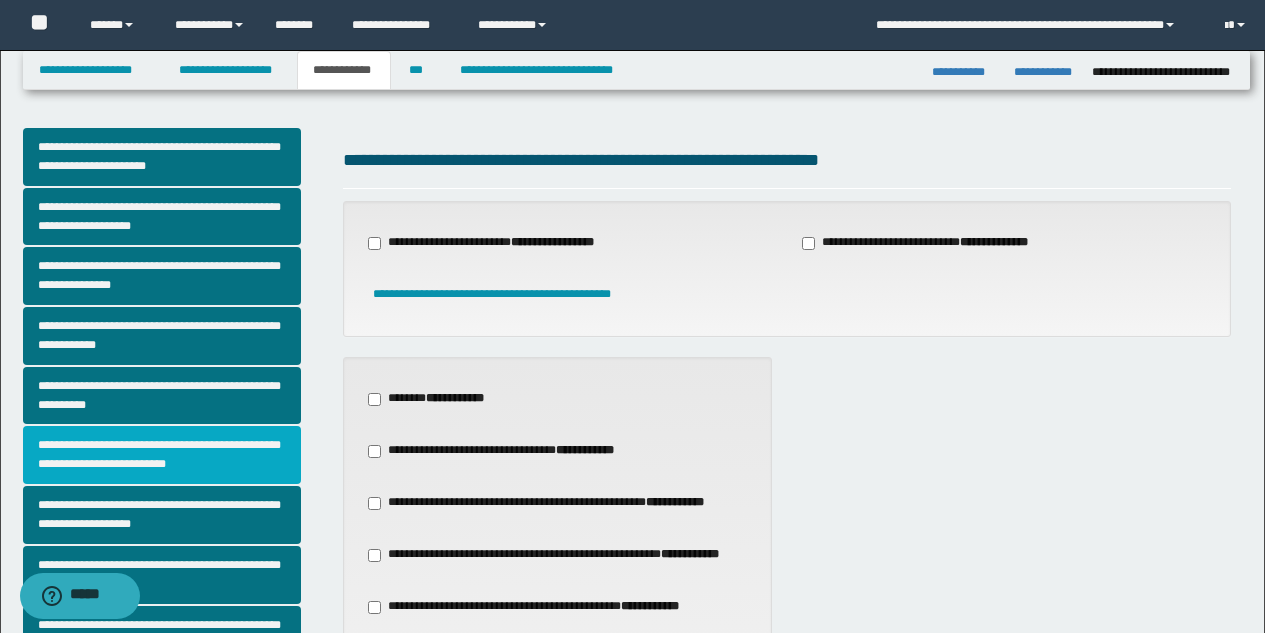 type on "**********" 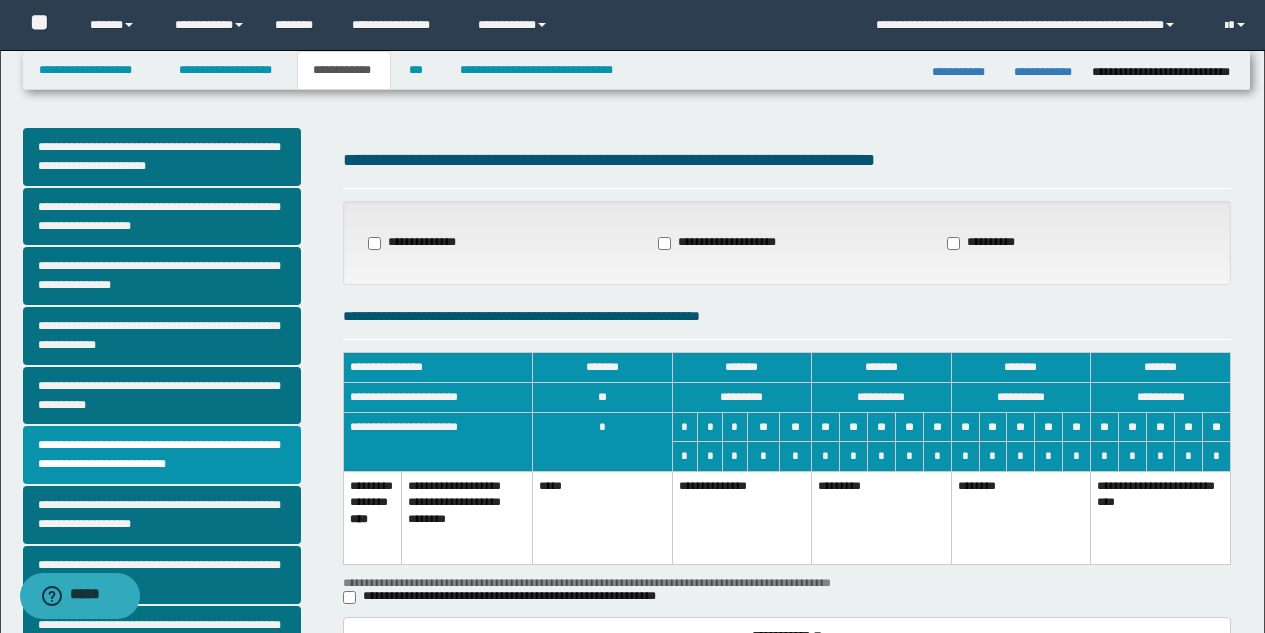 click on "**********" at bounding box center (742, 517) 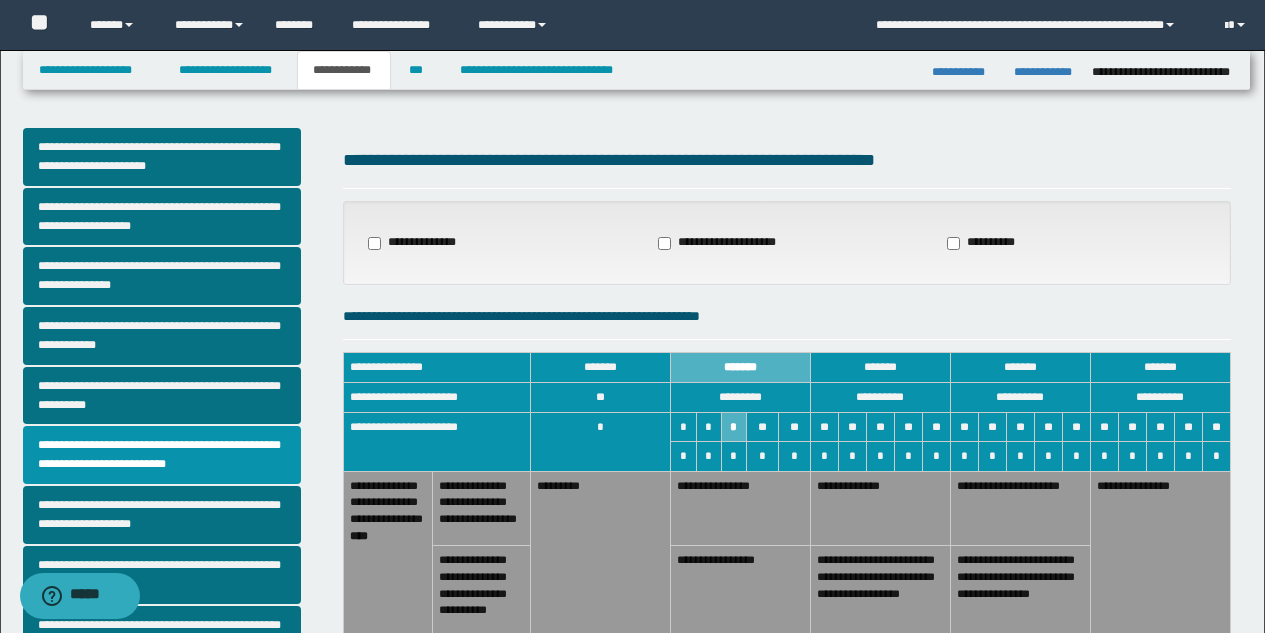 click on "*********" at bounding box center [601, 555] 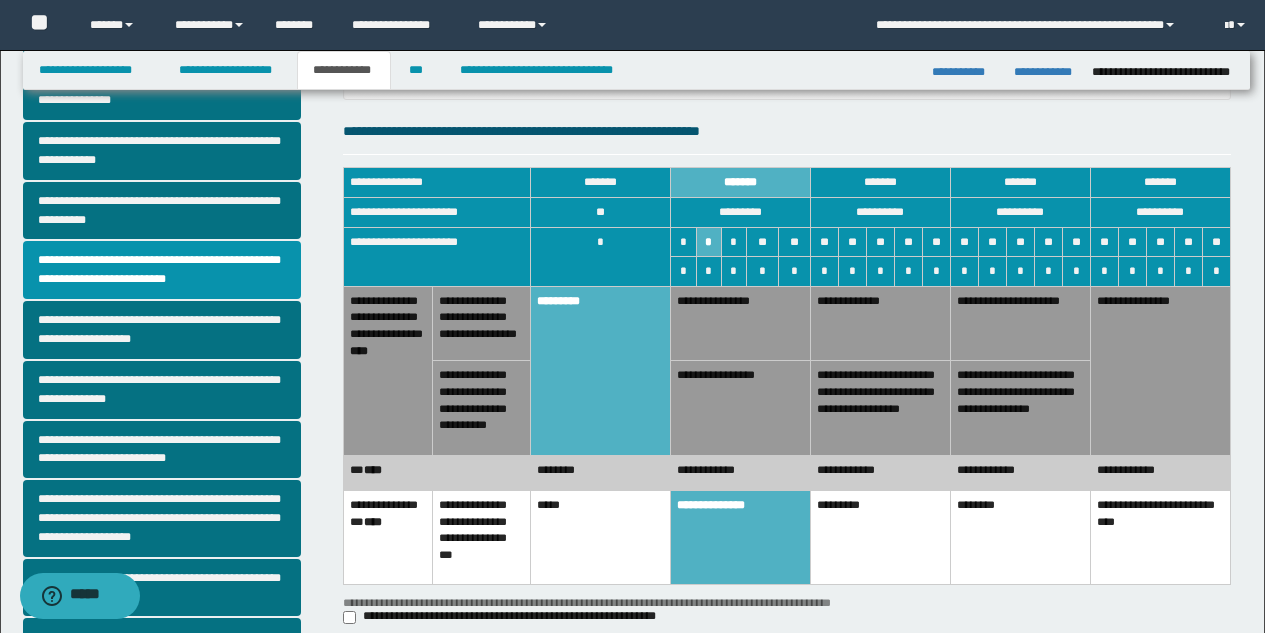 scroll, scrollTop: 216, scrollLeft: 0, axis: vertical 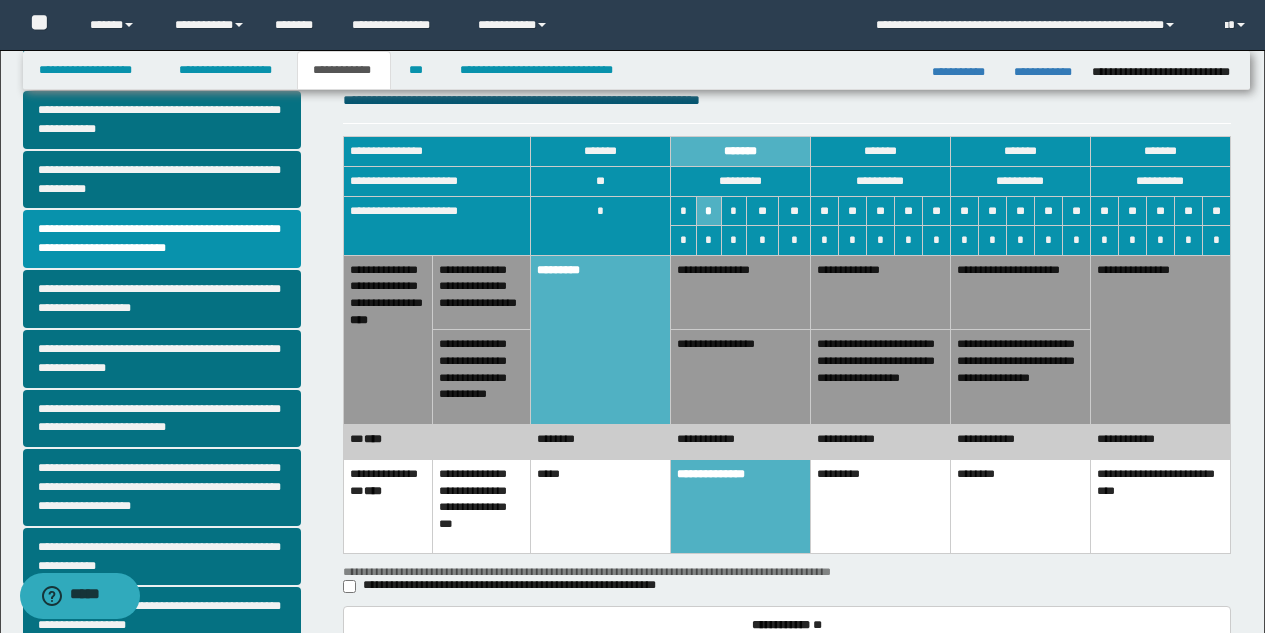 click on "********" at bounding box center (601, 441) 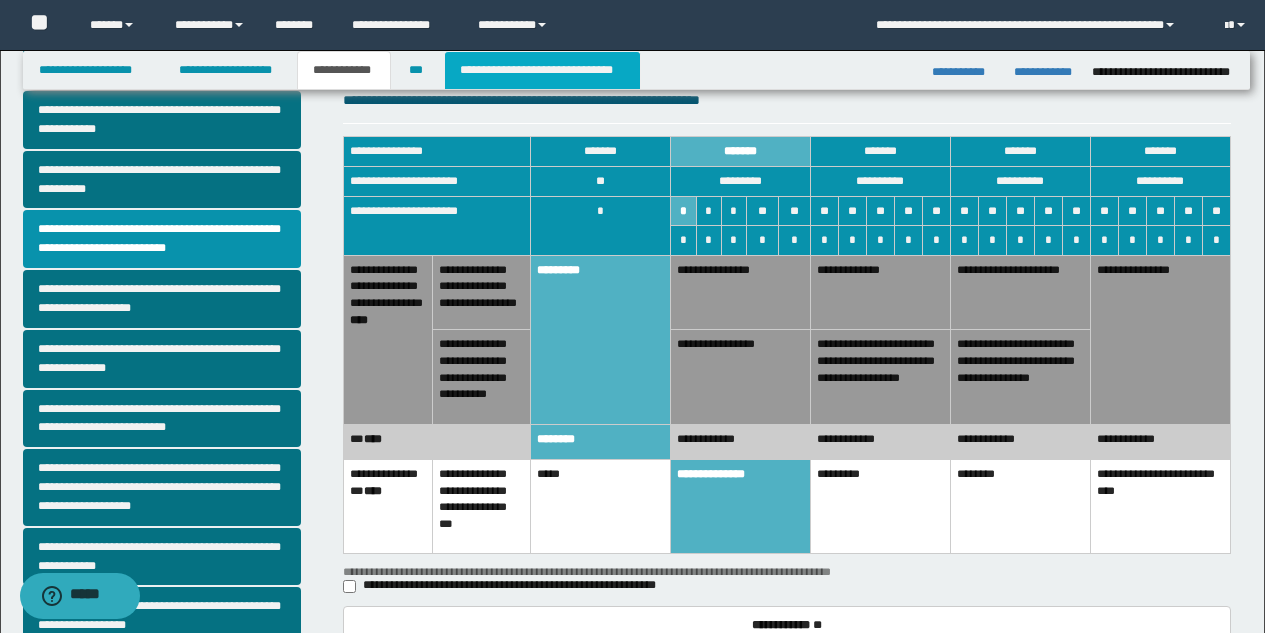 click on "**********" at bounding box center [542, 70] 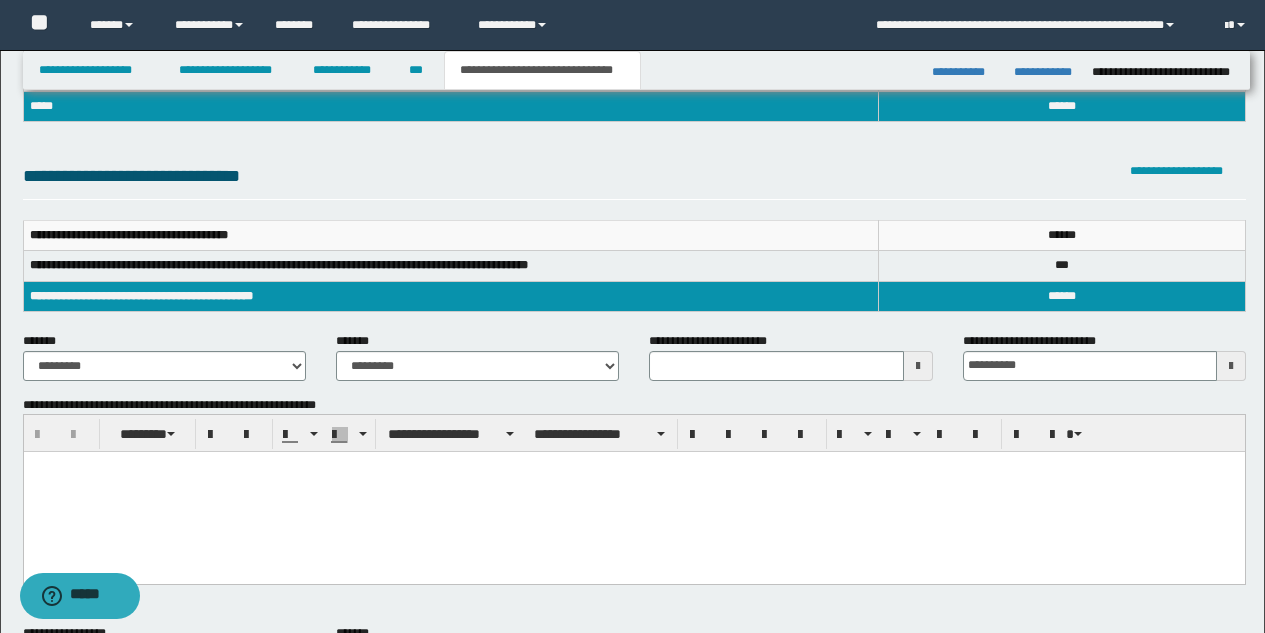 scroll, scrollTop: 258, scrollLeft: 0, axis: vertical 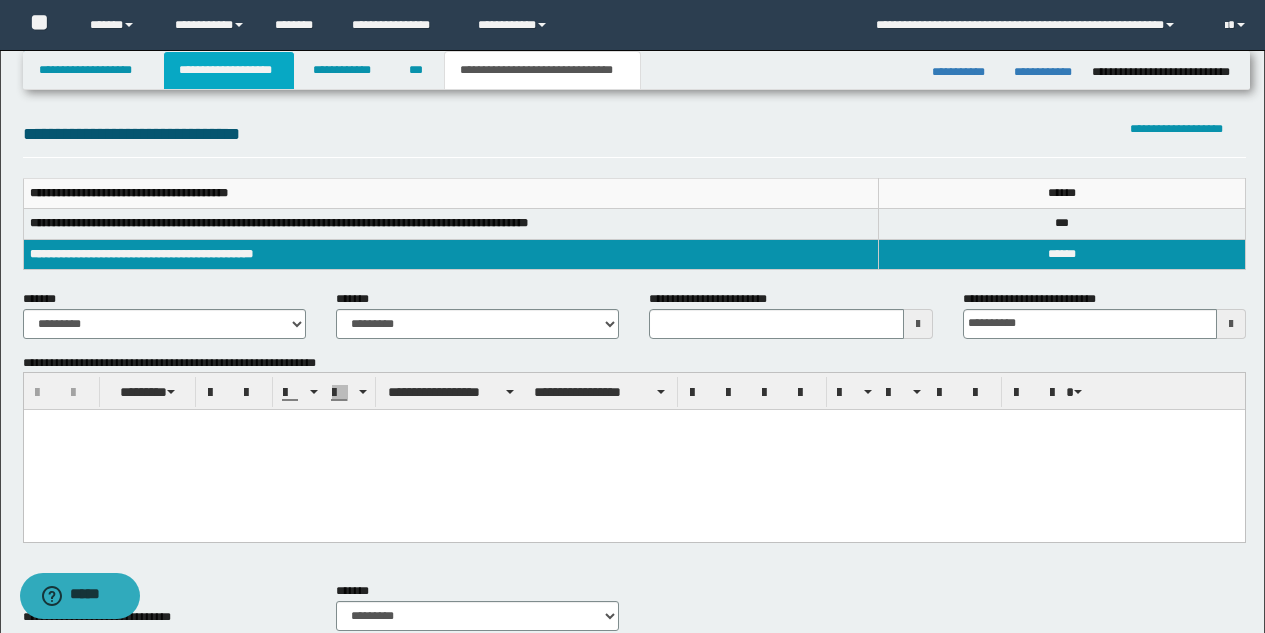 click on "**********" at bounding box center [229, 70] 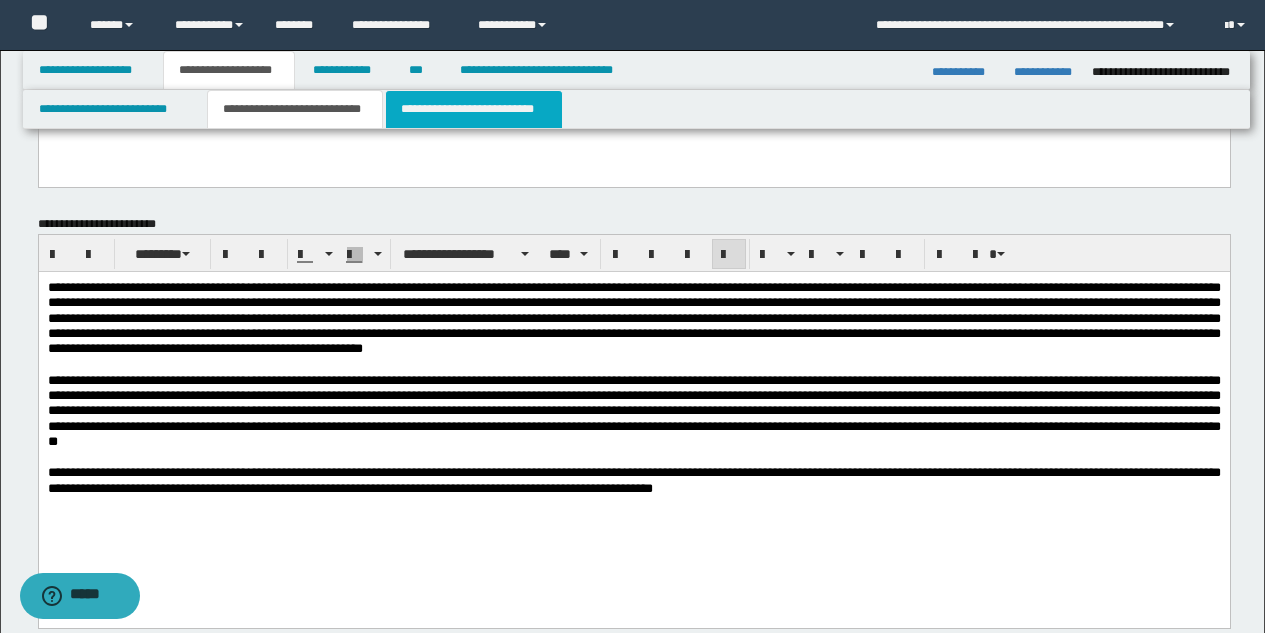 click on "**********" at bounding box center (474, 109) 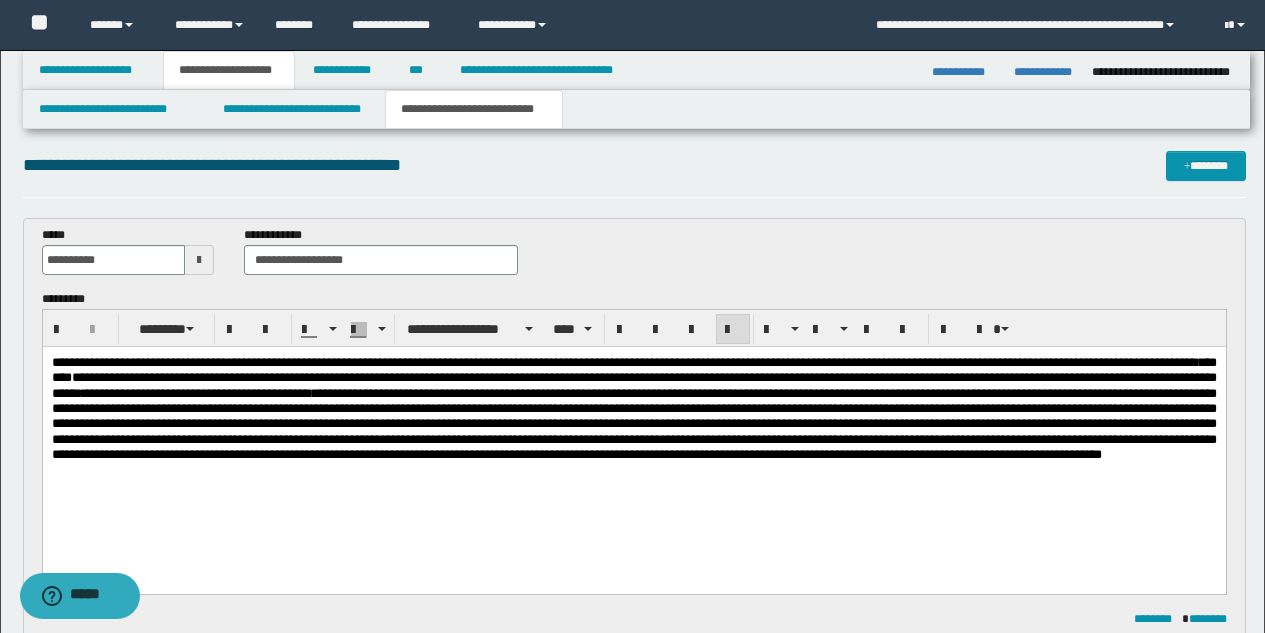 scroll, scrollTop: 0, scrollLeft: 0, axis: both 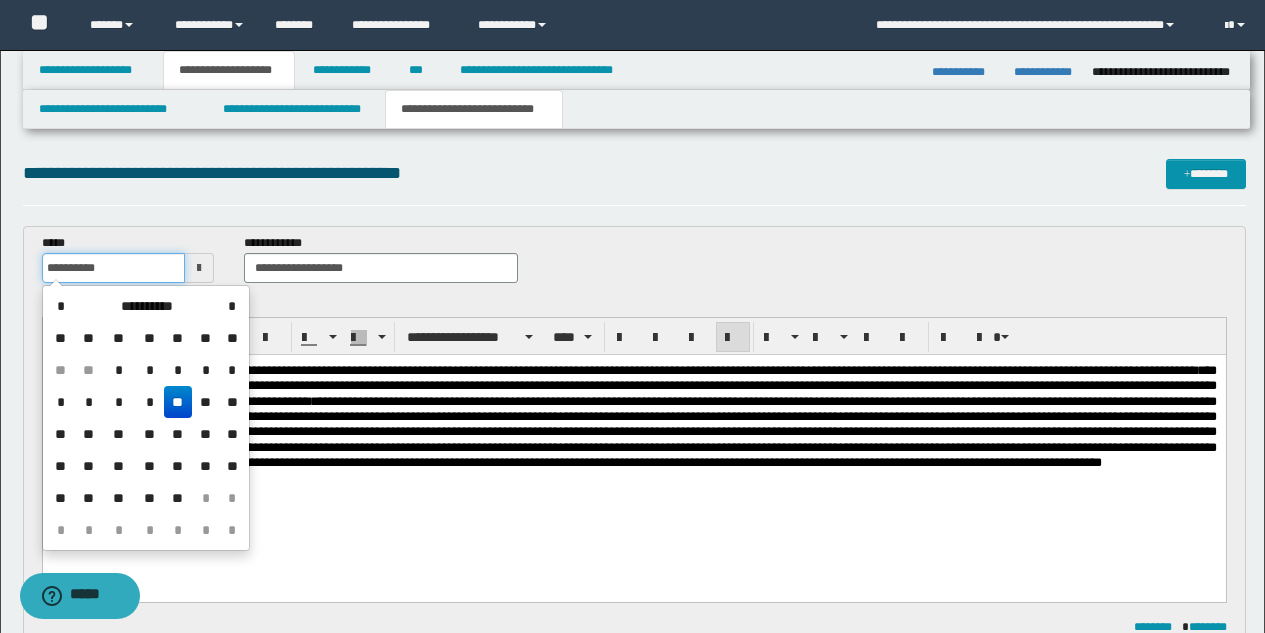 drag, startPoint x: 131, startPoint y: 263, endPoint x: 0, endPoint y: 262, distance: 131.00381 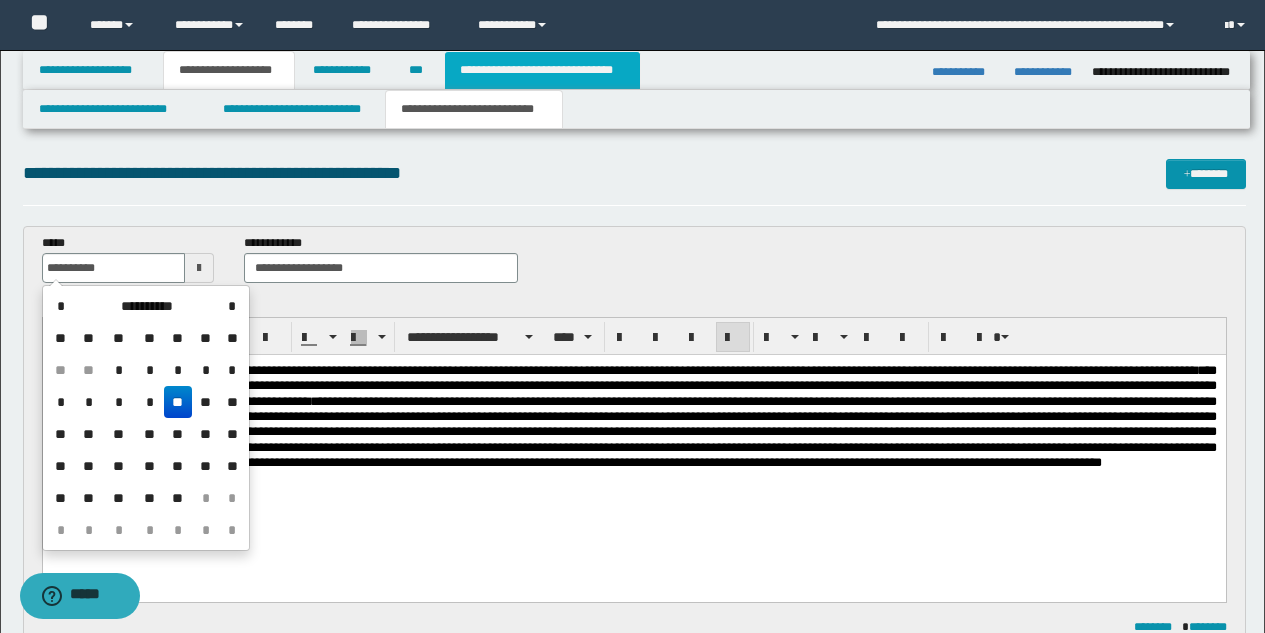 type on "**********" 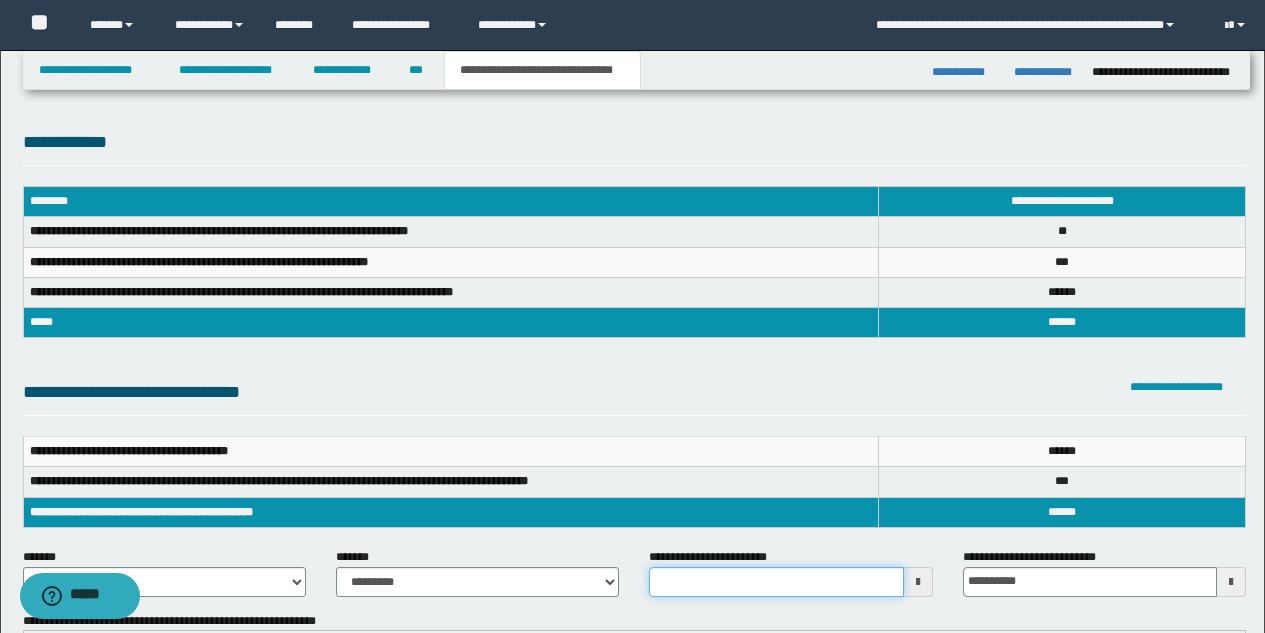 click on "**********" at bounding box center (776, 582) 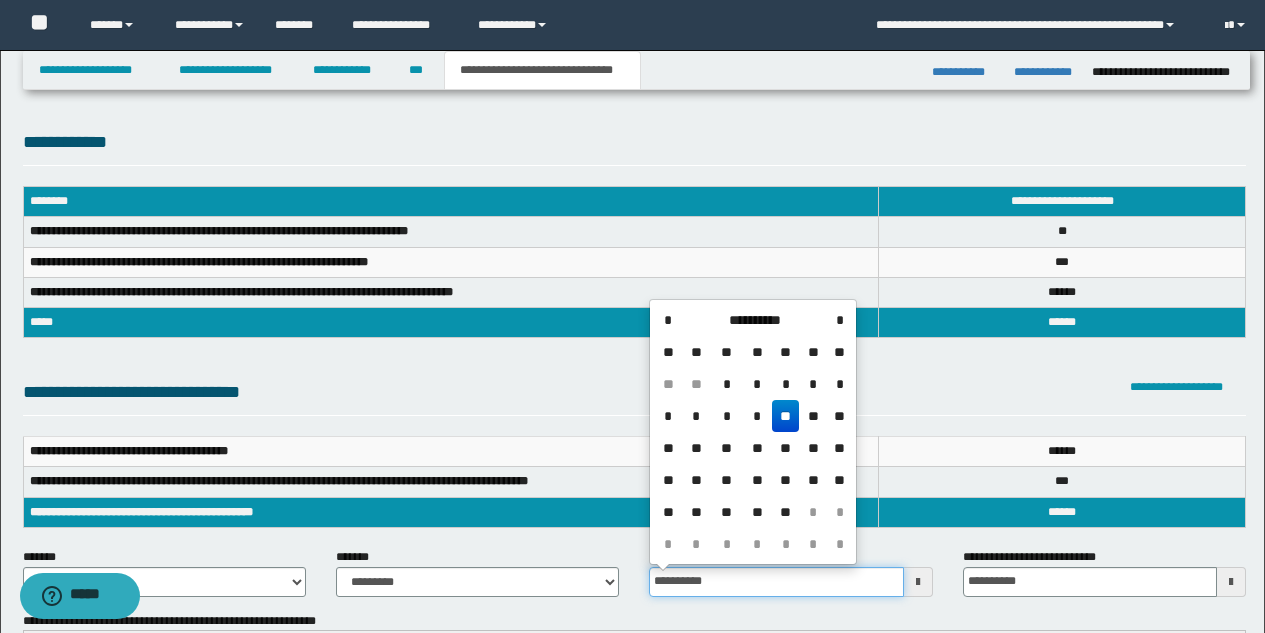 type on "**********" 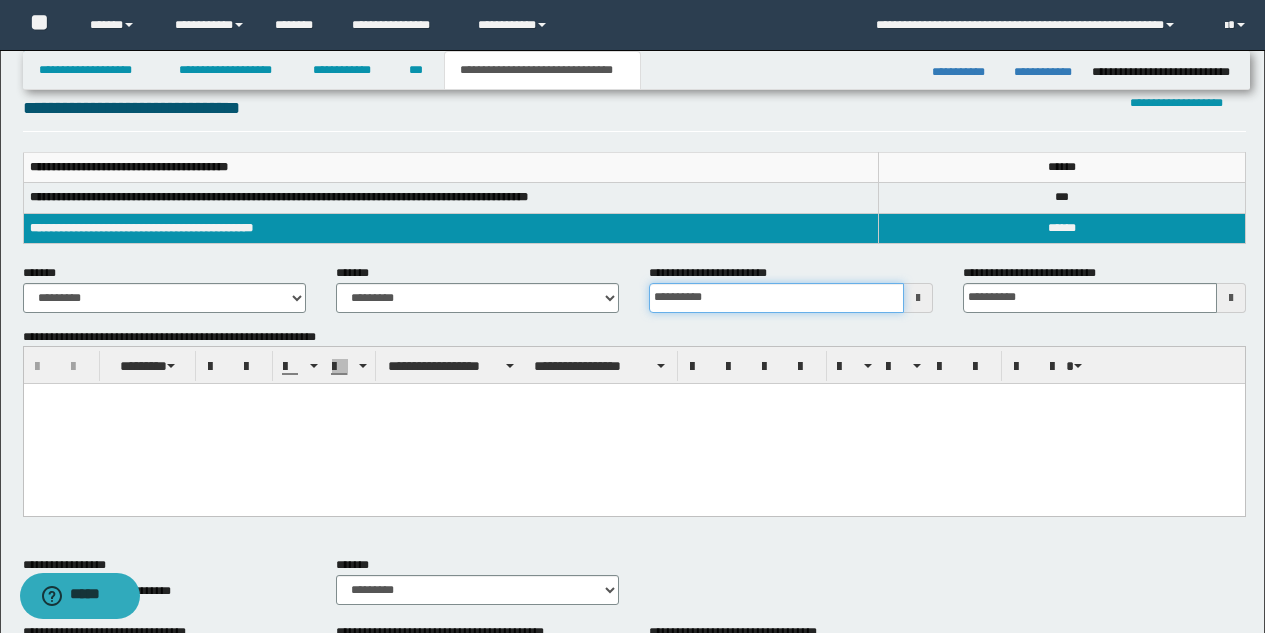 scroll, scrollTop: 286, scrollLeft: 0, axis: vertical 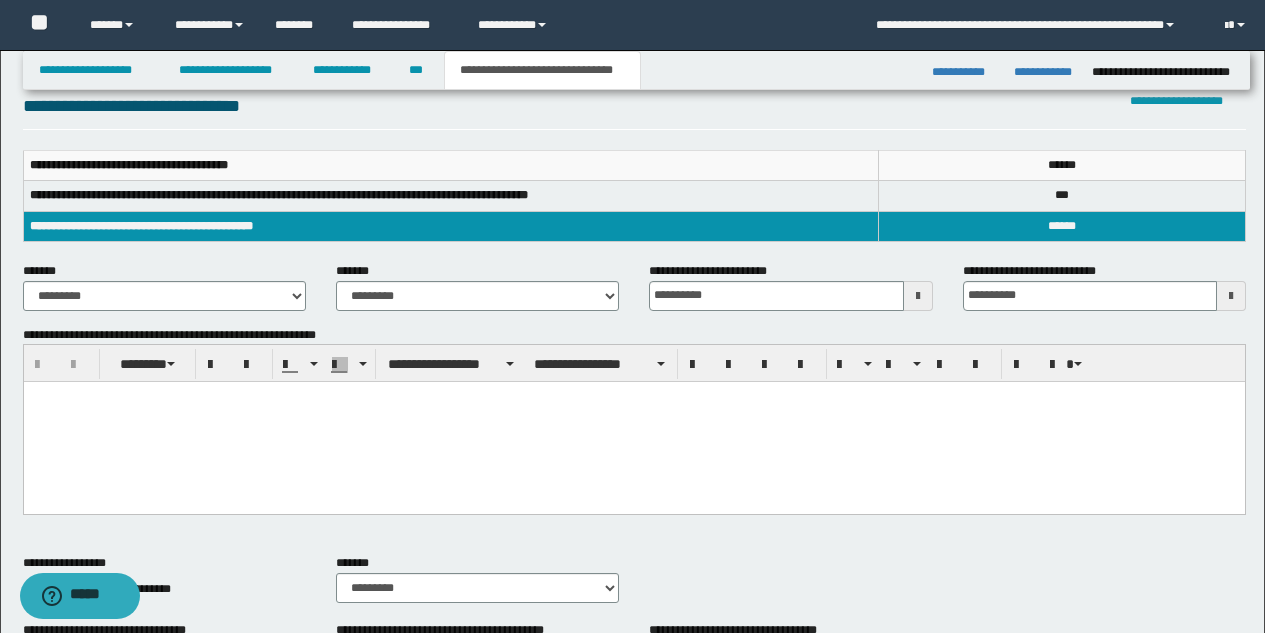 click at bounding box center (633, 422) 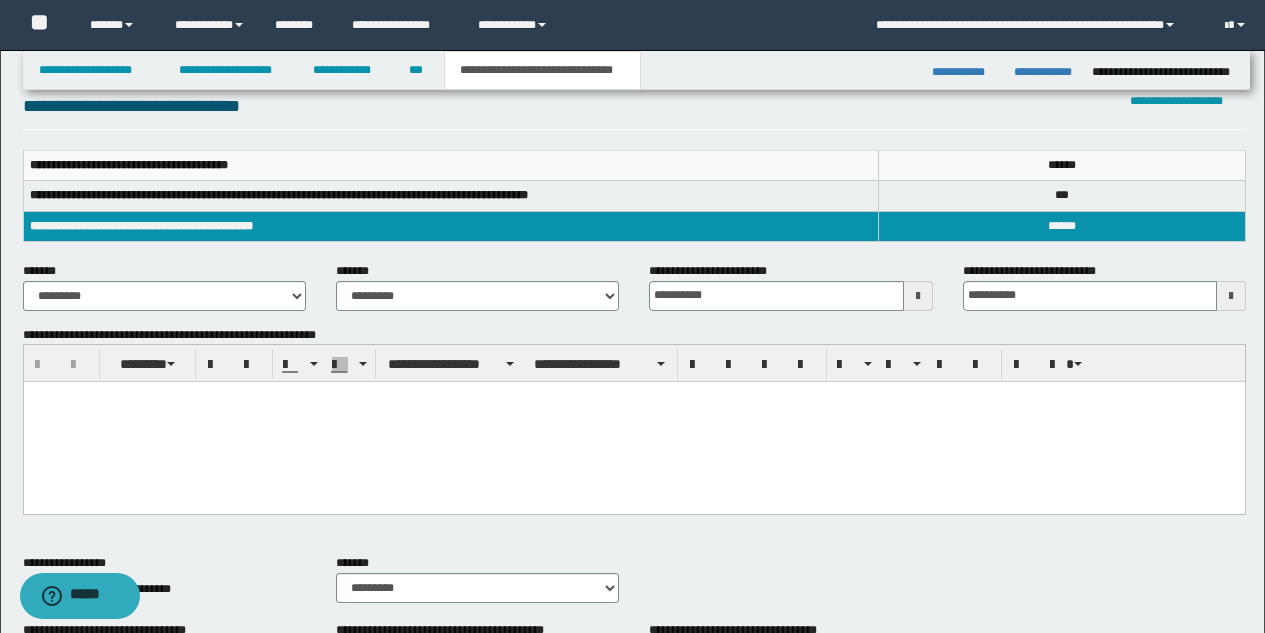 type 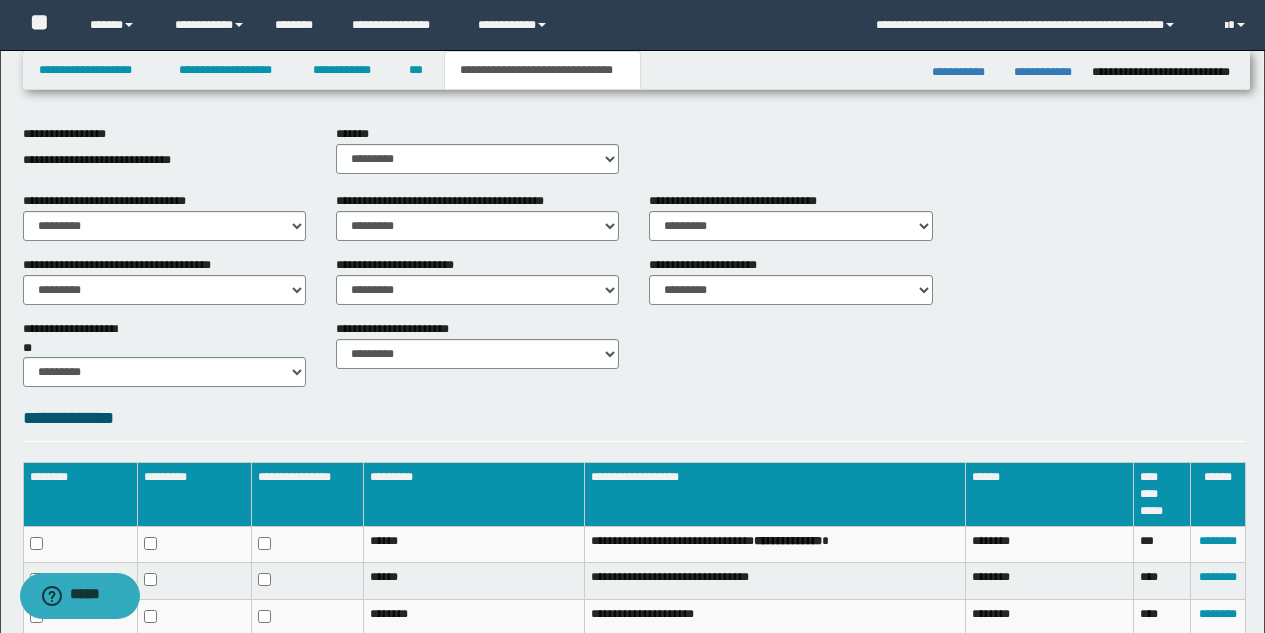 scroll, scrollTop: 841, scrollLeft: 0, axis: vertical 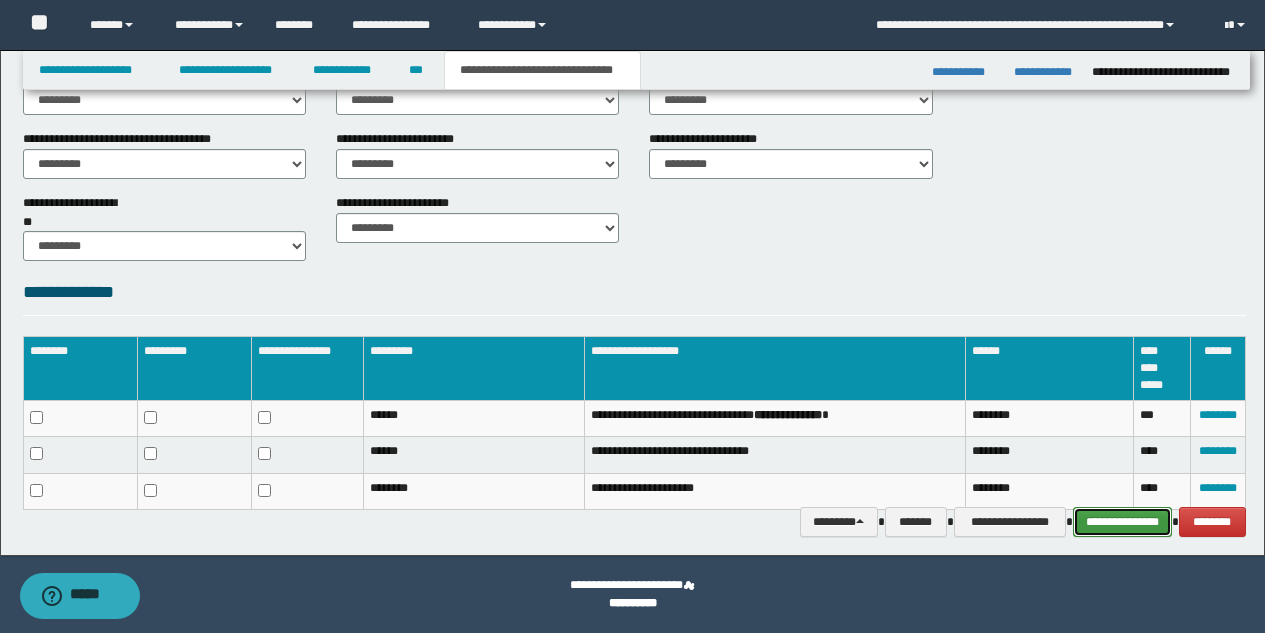 click on "**********" at bounding box center (1122, 522) 